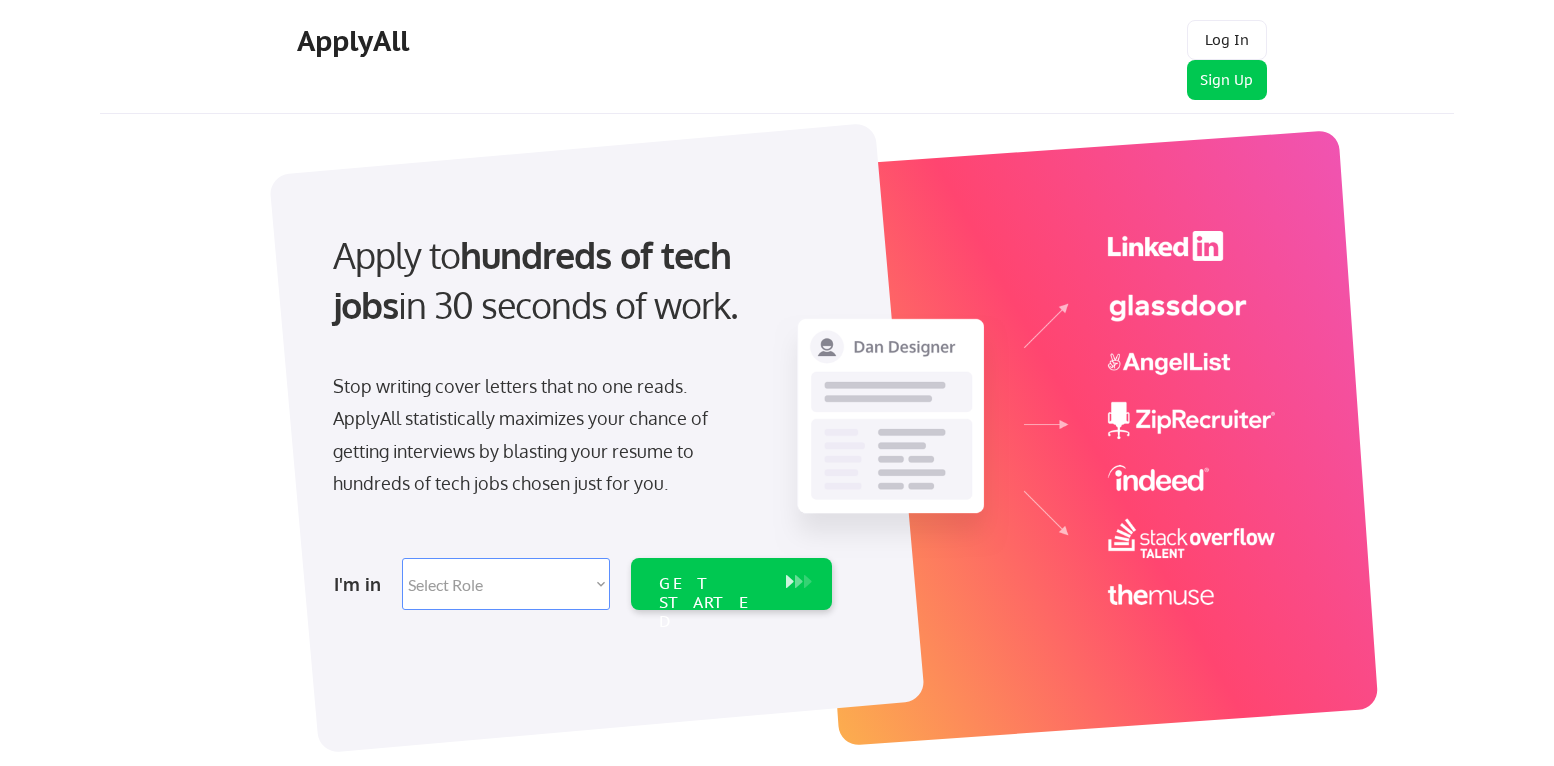 scroll, scrollTop: 0, scrollLeft: 0, axis: both 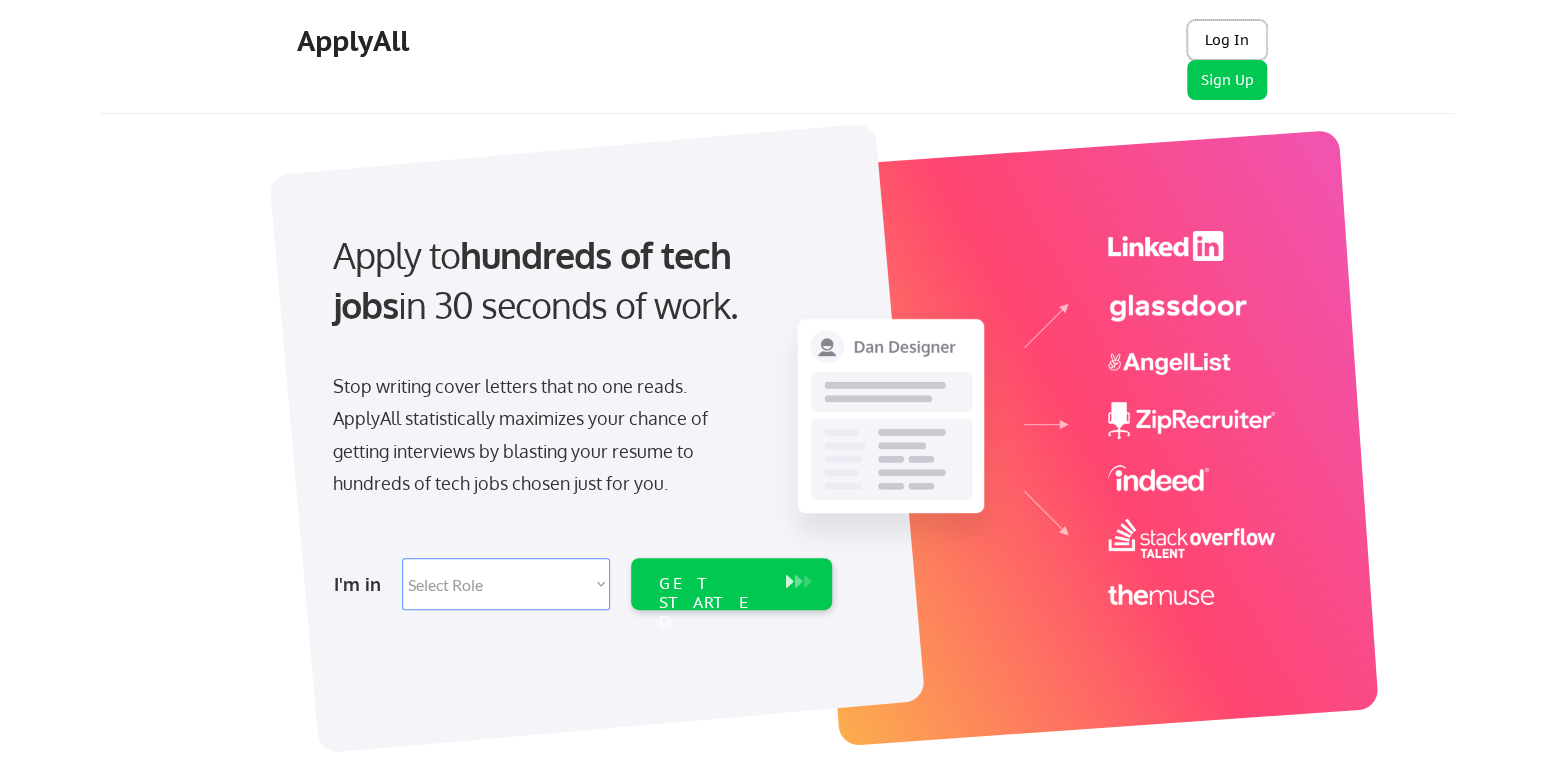 click on "Log In" at bounding box center (1227, 40) 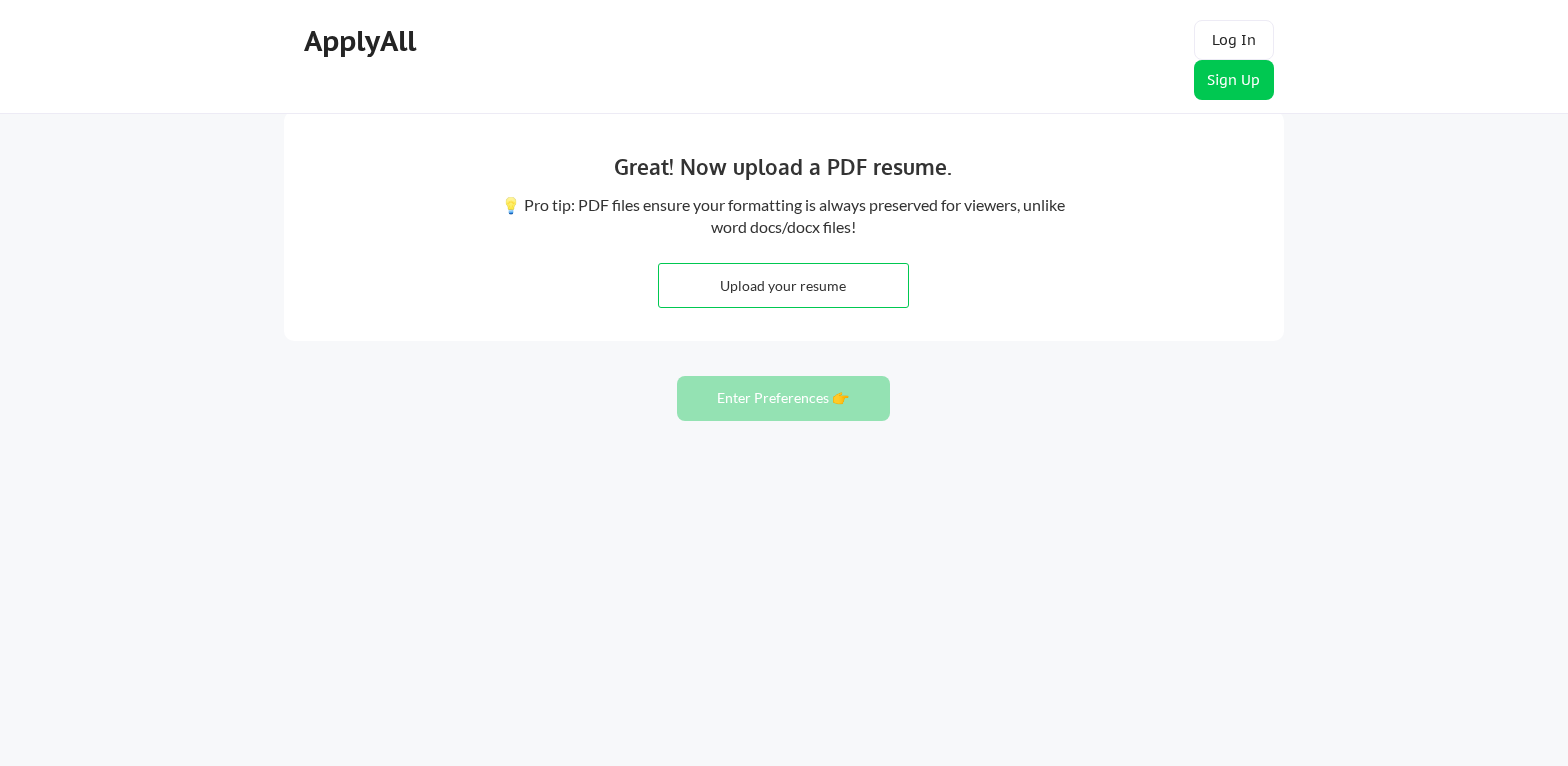 scroll, scrollTop: 0, scrollLeft: 0, axis: both 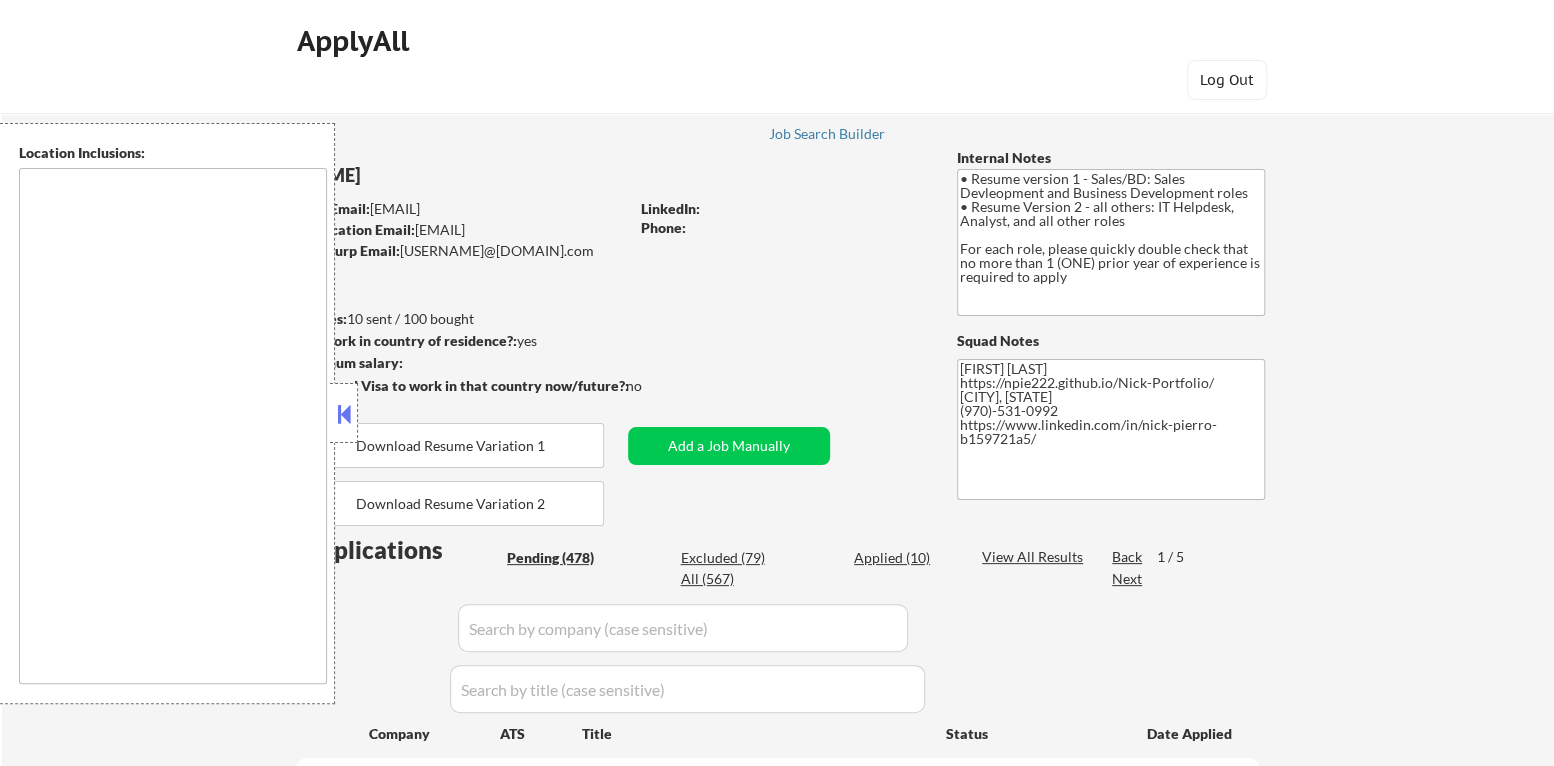 type on "[CITY], [STATE]   [CITY], [STATE]   [CITY], [STATE]   [CITY], [STATE]   [CITY], [STATE]   [CITY], [STATE]   [CITY], [STATE]   [CITY], [STATE]   [CITY], [STATE]   [CITY], [STATE]   [CITY], [STATE]   [CITY], [STATE]   [CITY], [STATE]   [CITY], [STATE]   [CITY], [STATE]   [CITY], [STATE]   [CITY], [STATE]   [CITY], [STATE]   [CITY], [STATE]   [CITY], [STATE]   [CITY], [STATE]   [CITY], [STATE]   [CITY], [STATE]   [CITY], [STATE]   [CITY], [STATE]   [CITY], [STATE]   [CITY], [STATE]   [CITY], [STATE]   [CITY], [STATE]   [CITY], [STATE] To generate a list of locations within a 30-minute commuting distance from "[CITY]", we first need to identify the correct "[CITY]" since there are several in the United States. The most notable [CITY]s are in [STATE], [STATE], [STATE], and [STATE]. Assuming you are referring to [CITY], [STATE], here is a list of nearby locations: [CITY], [STATE] [CITY], [STATE] [CITY], [STATE] [CITY], [STATE] [CITY], [STATE] [CITY], [STATE] [CITY], [STATE] [CITY], [STATE] [CITY], [STATE] [CITY], [STATE] [CITY], [STATE] [CITY], [STATE] [CITY], [STATE] [CITY], [STATE] [CITY], [STATE]..." 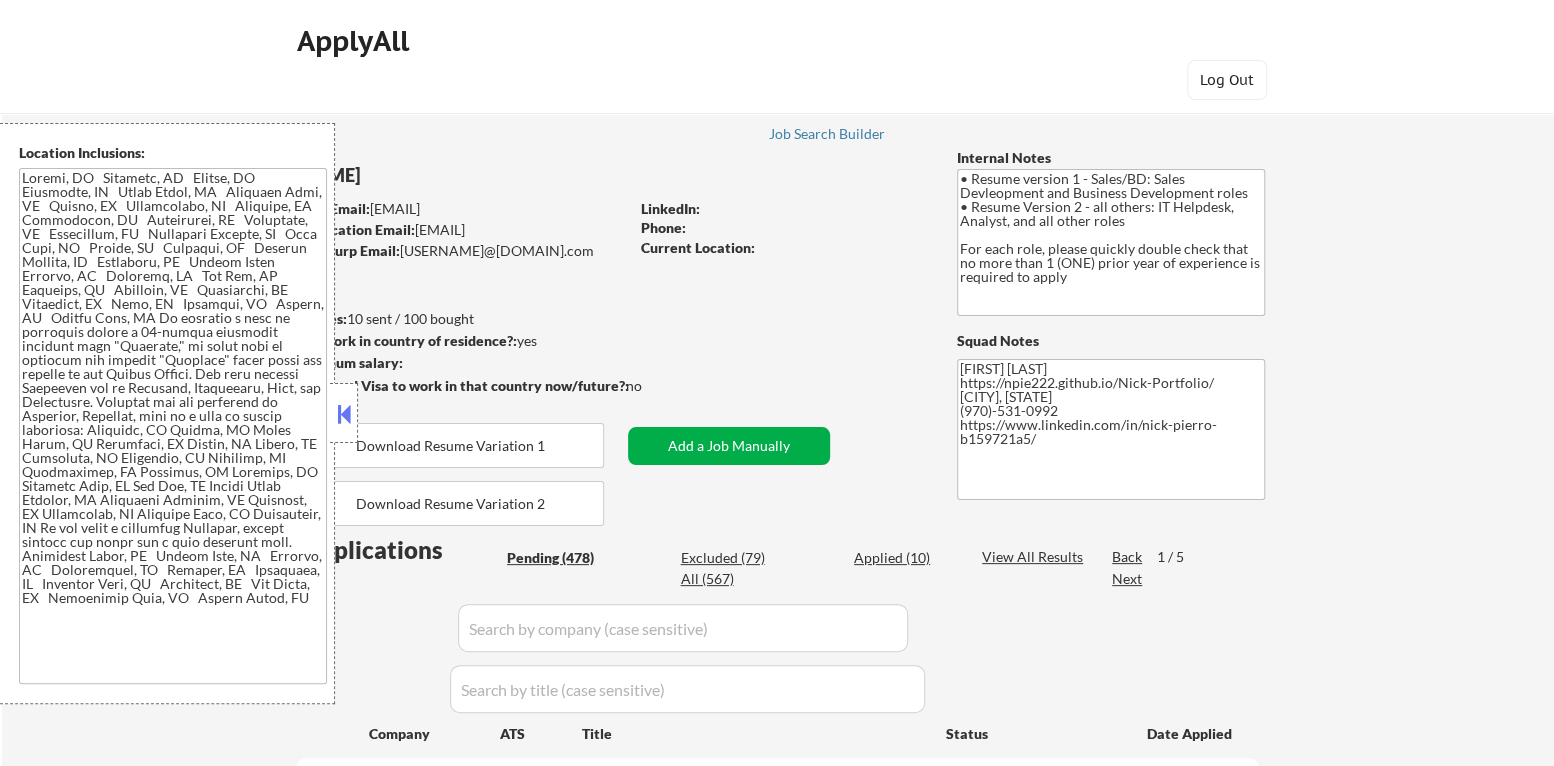 click at bounding box center [344, 414] 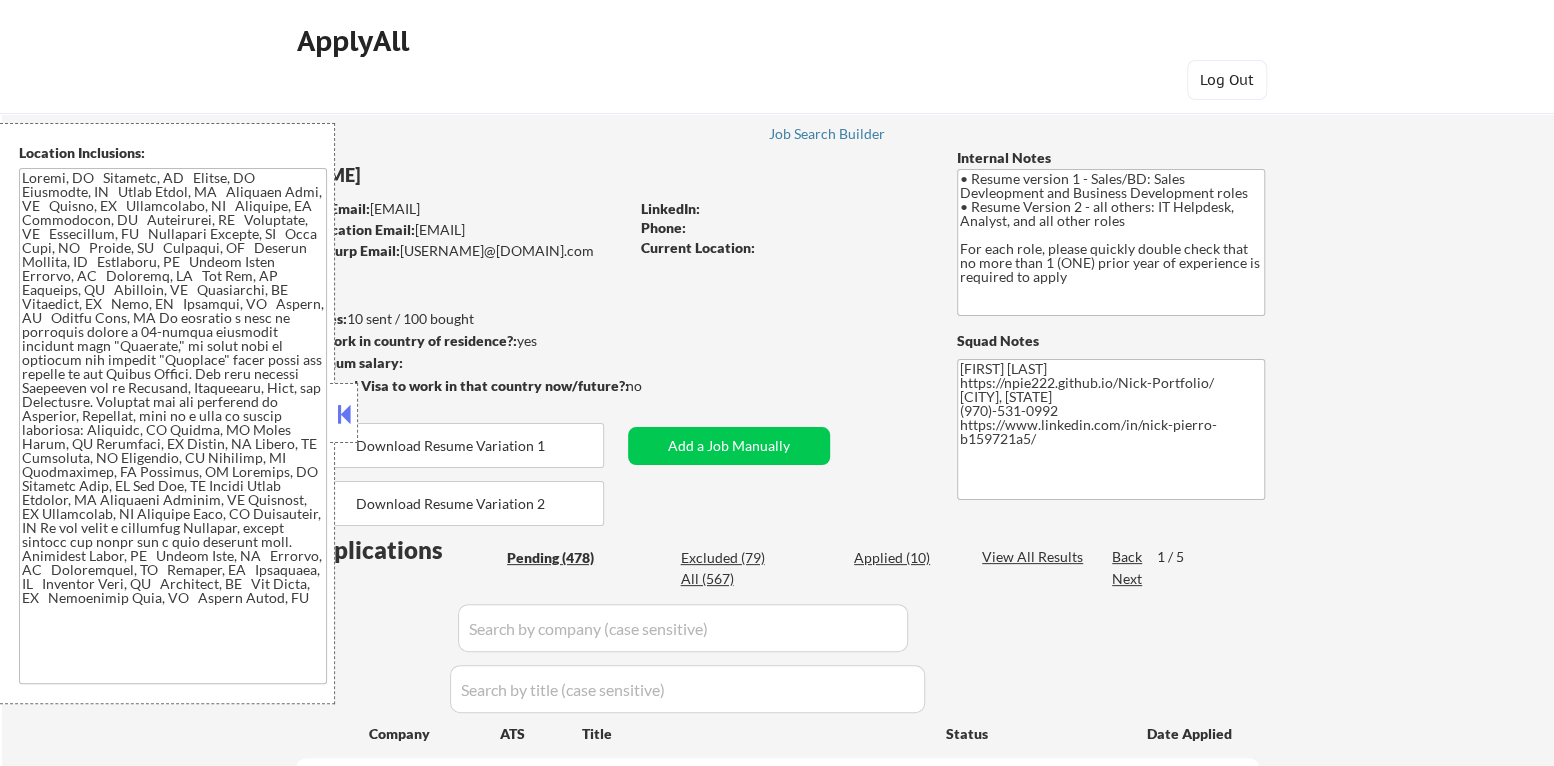 type 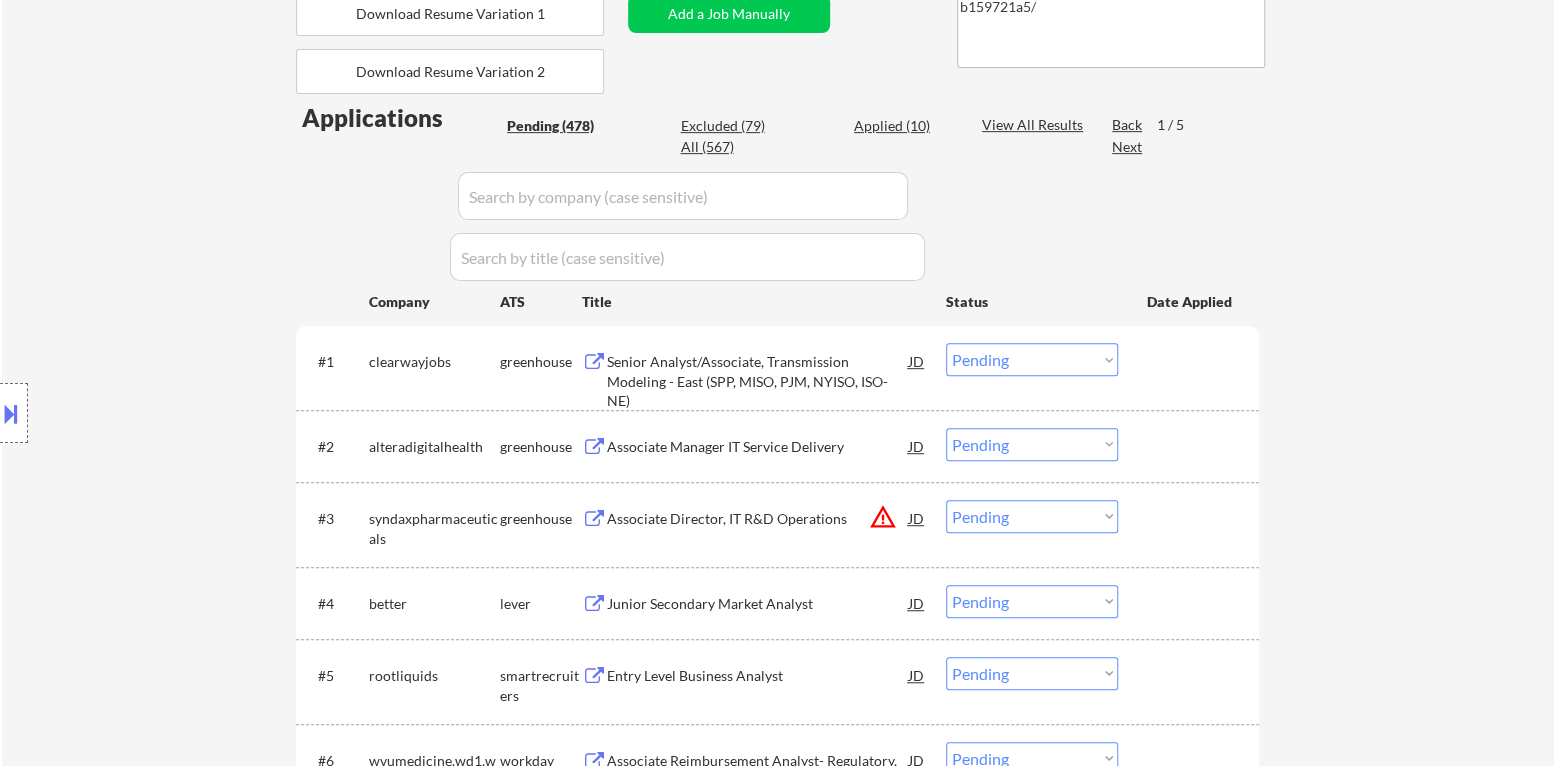 scroll, scrollTop: 399, scrollLeft: 0, axis: vertical 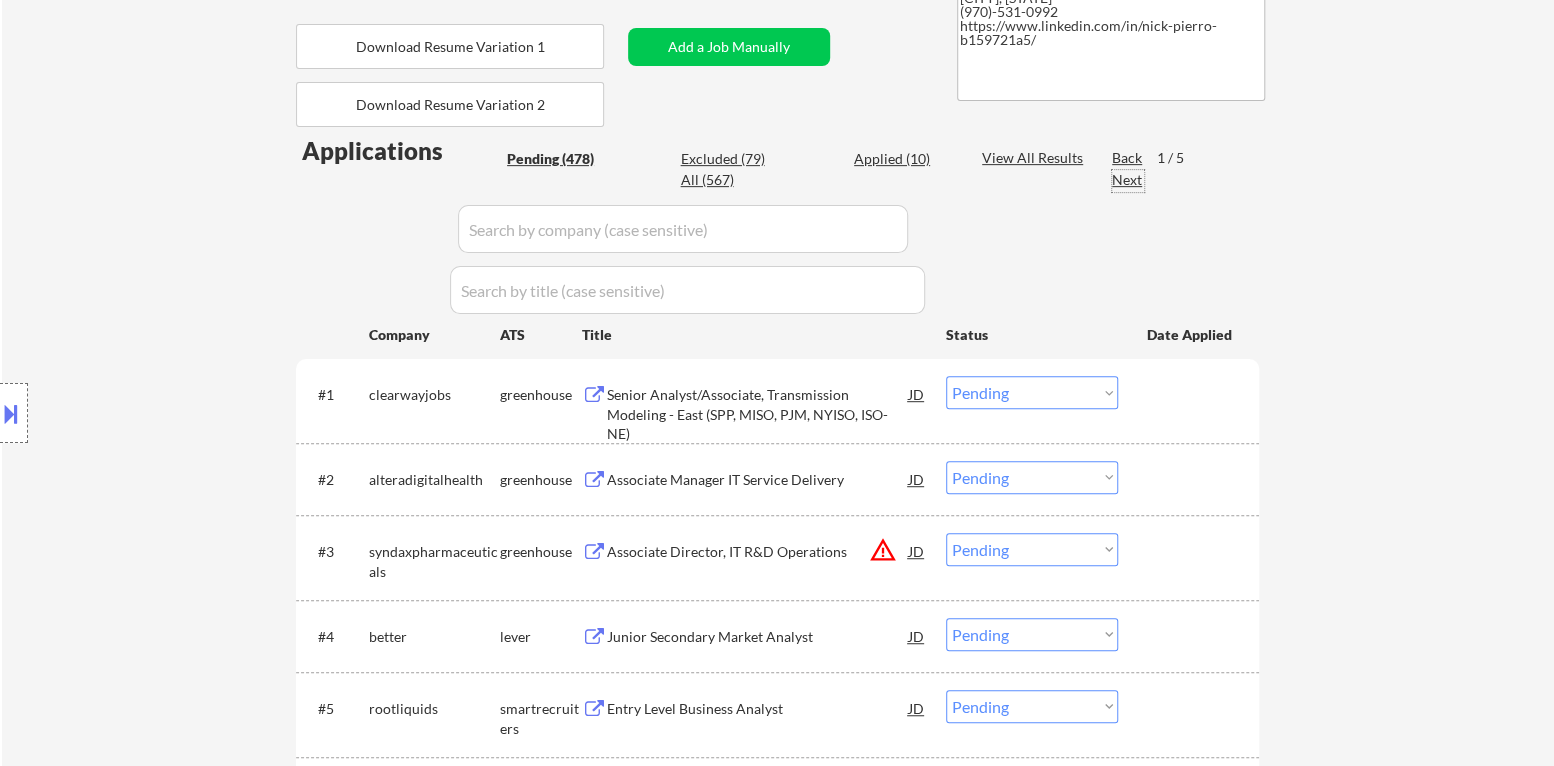 click on "Next" at bounding box center (1128, 180) 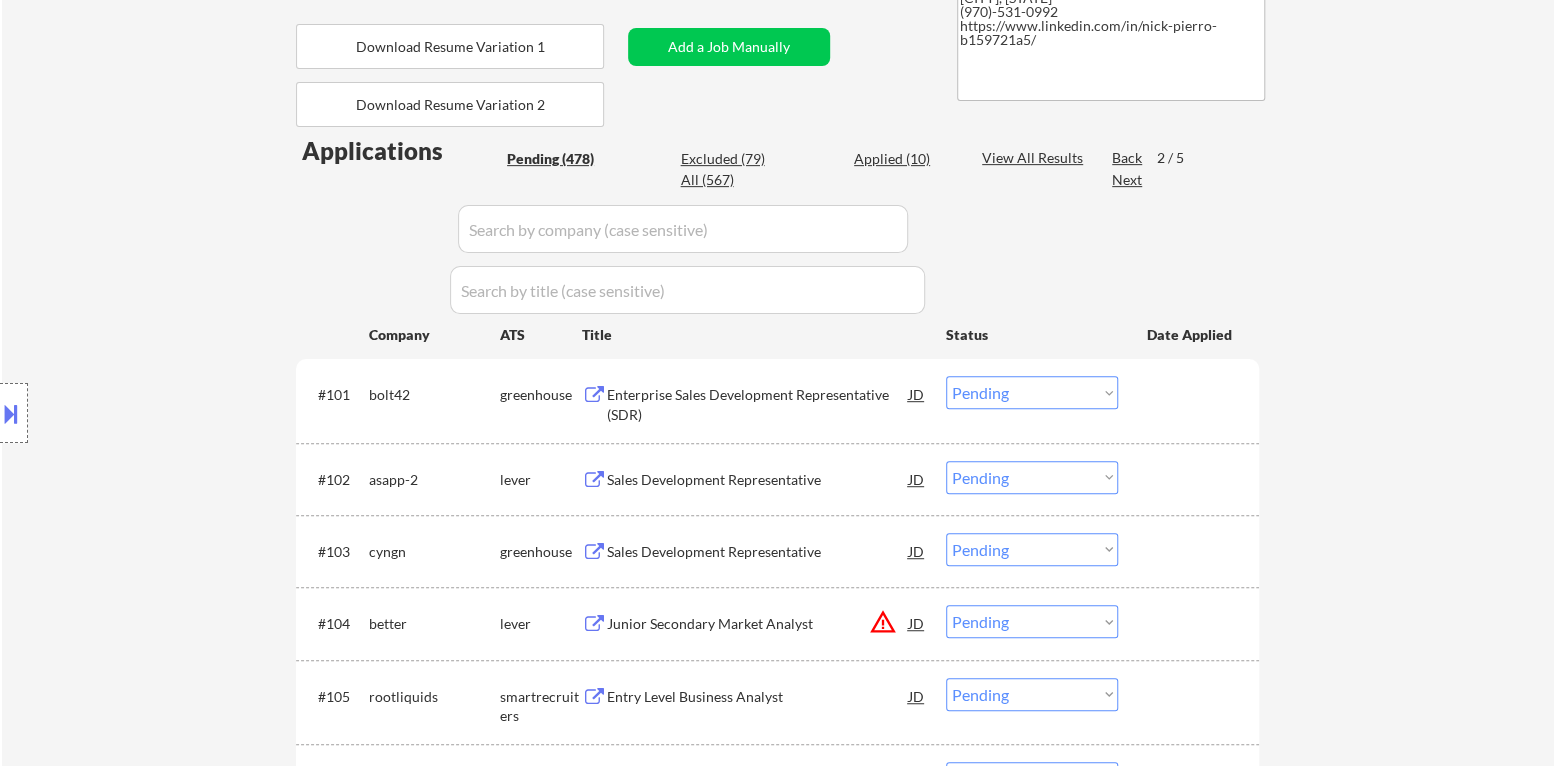 click on "Next" at bounding box center (1128, 180) 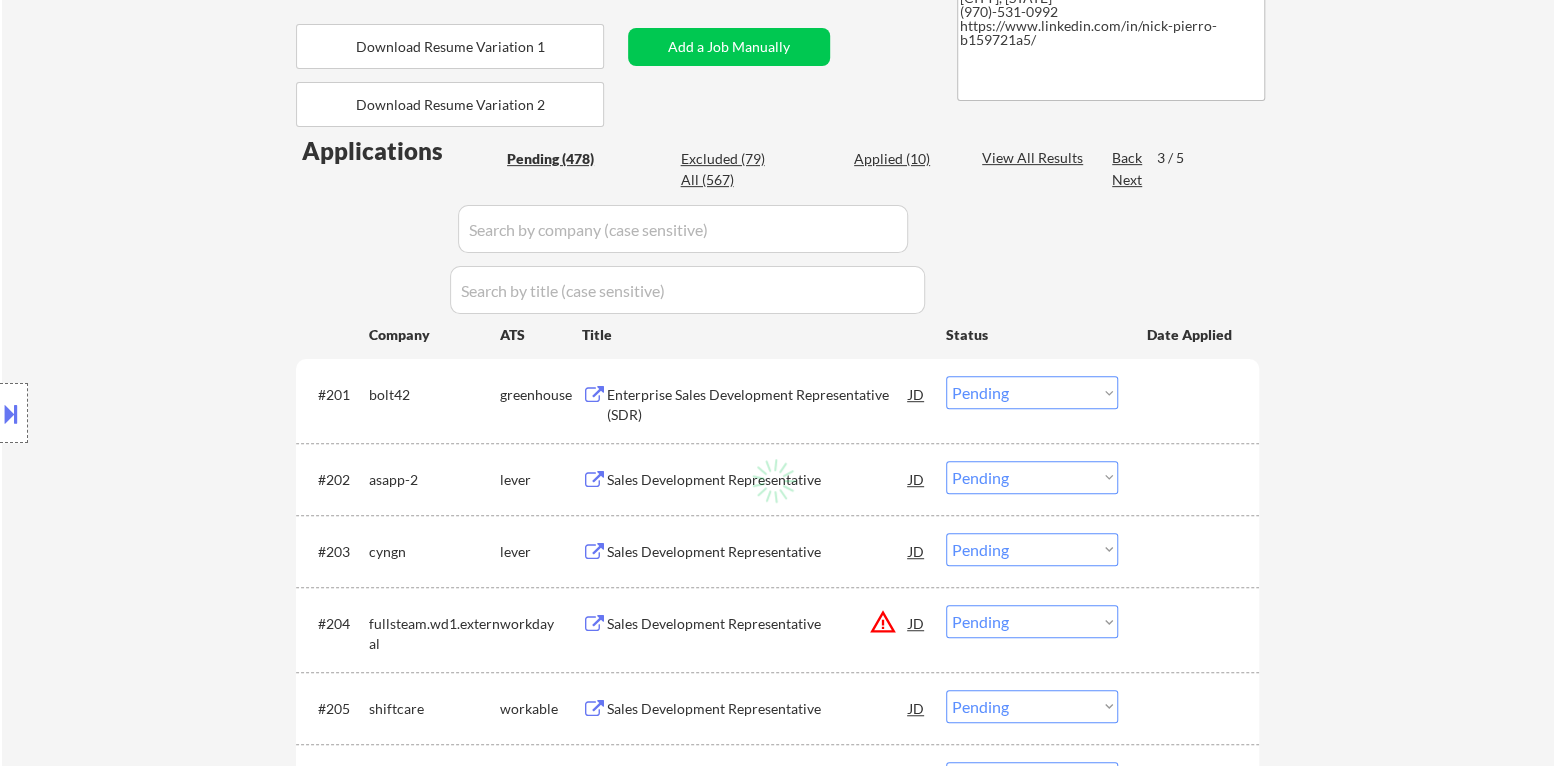 click on "Next" at bounding box center (1128, 180) 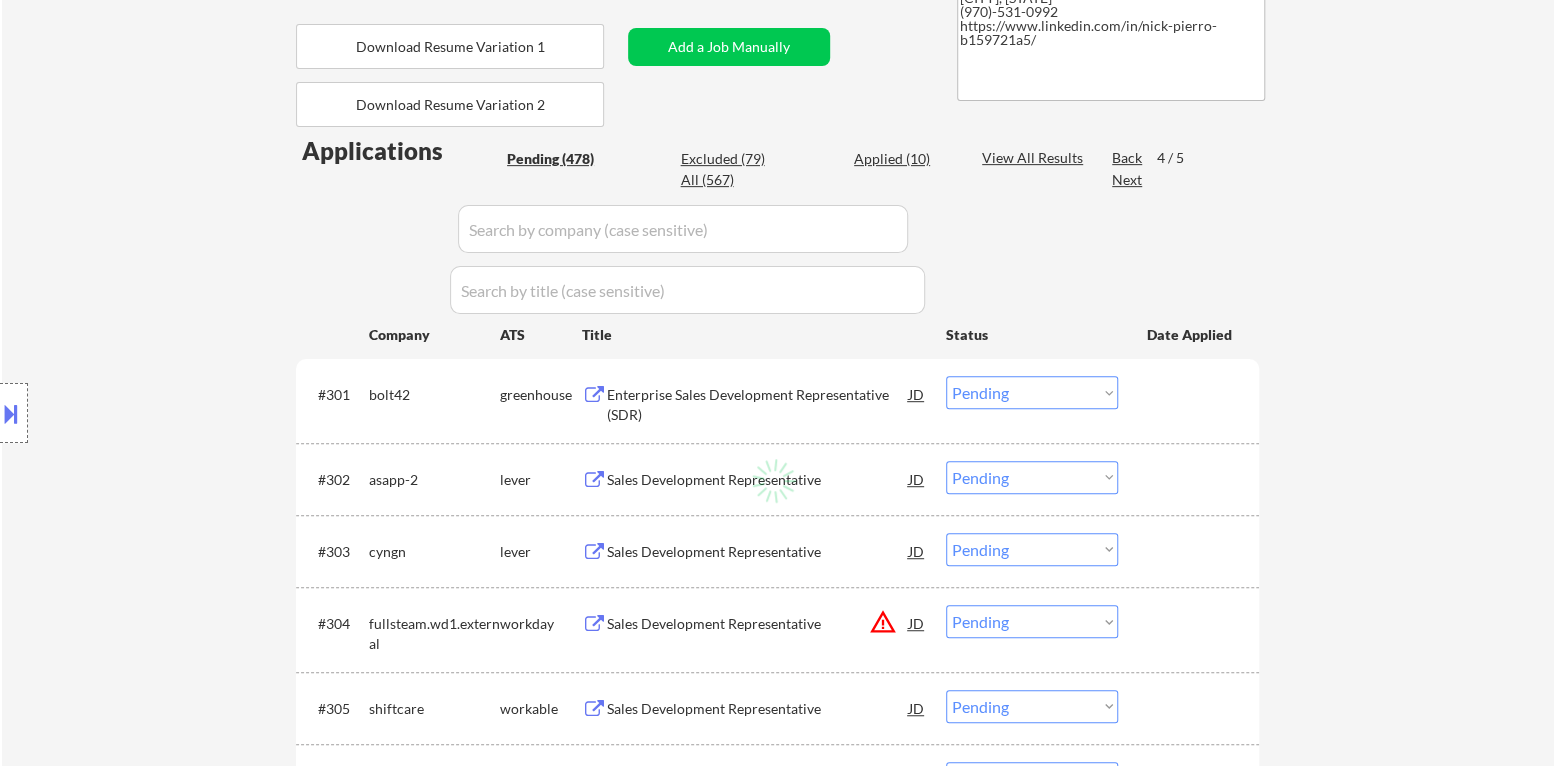 click on "Next" at bounding box center [1128, 180] 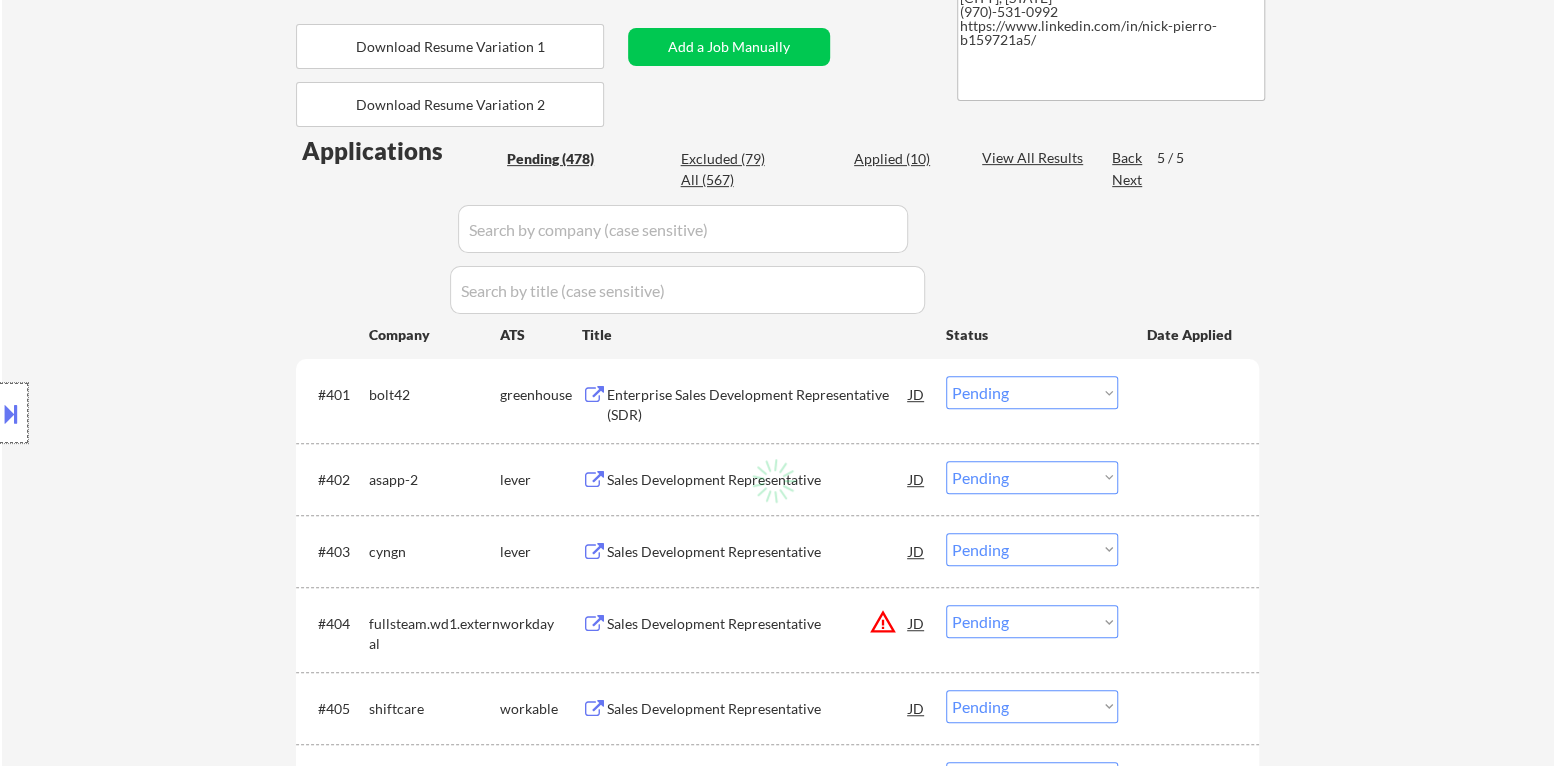 click at bounding box center [14, 413] 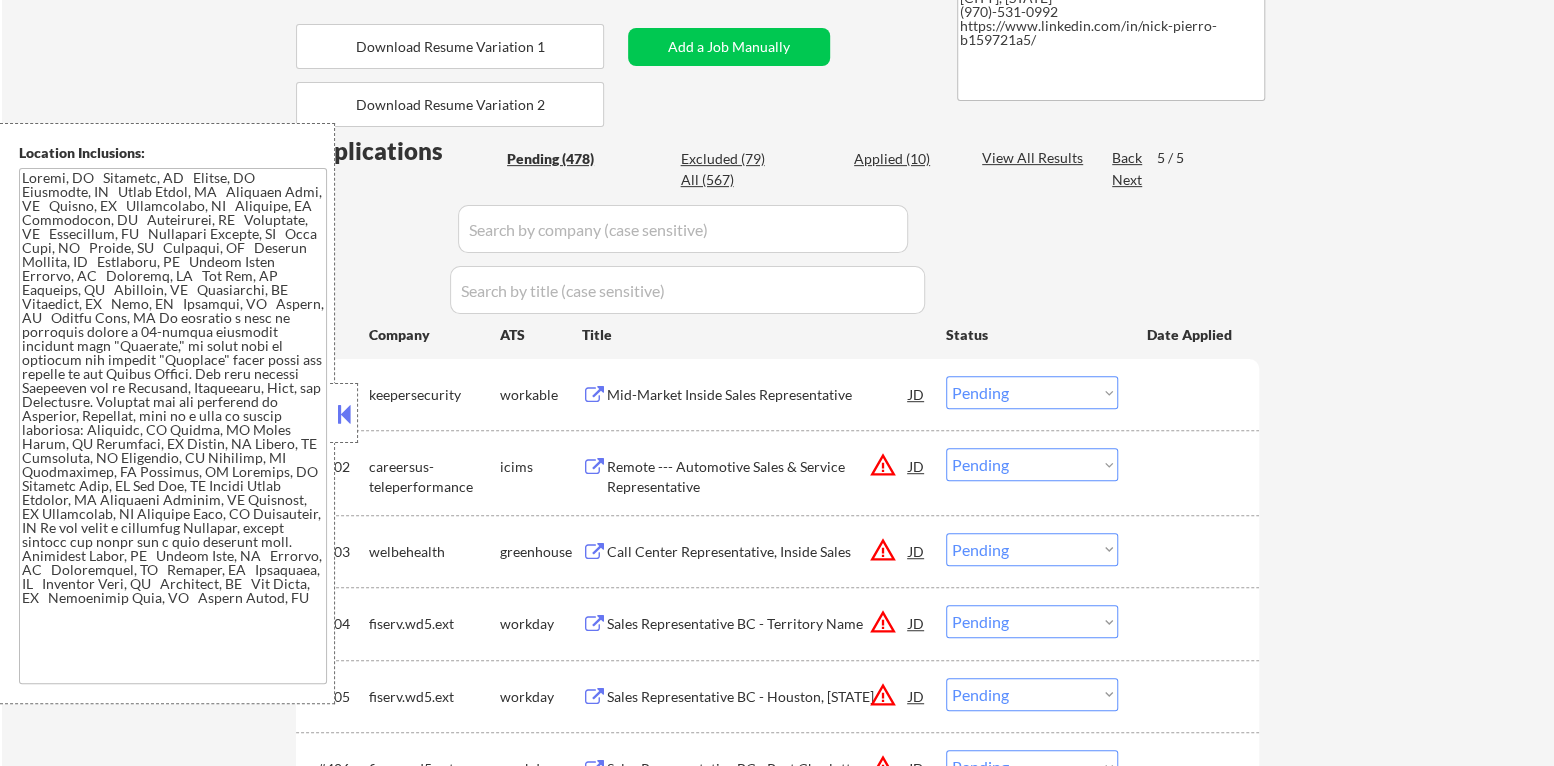 drag, startPoint x: 354, startPoint y: 406, endPoint x: 404, endPoint y: 422, distance: 52.49762 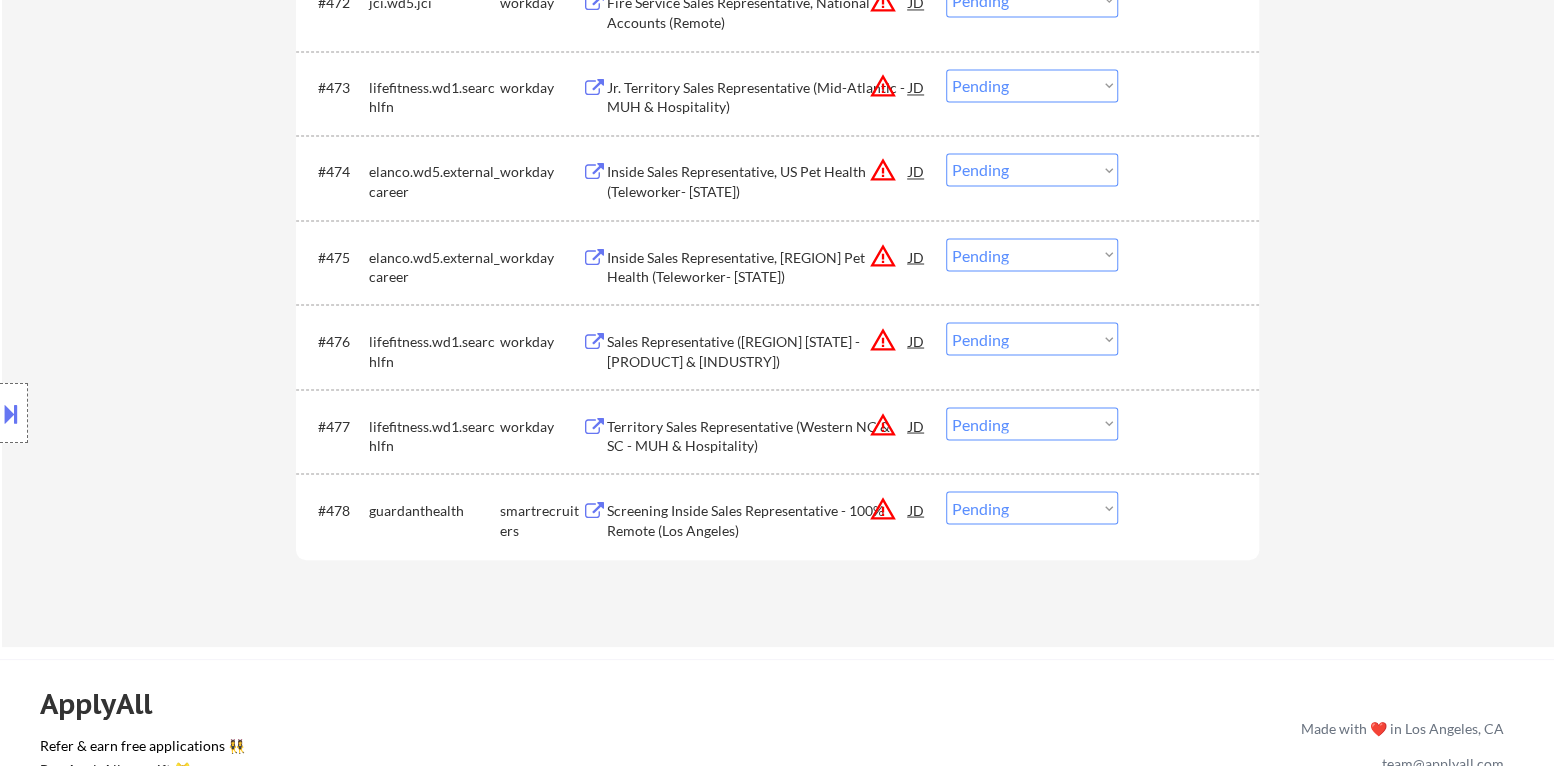 scroll, scrollTop: 6099, scrollLeft: 0, axis: vertical 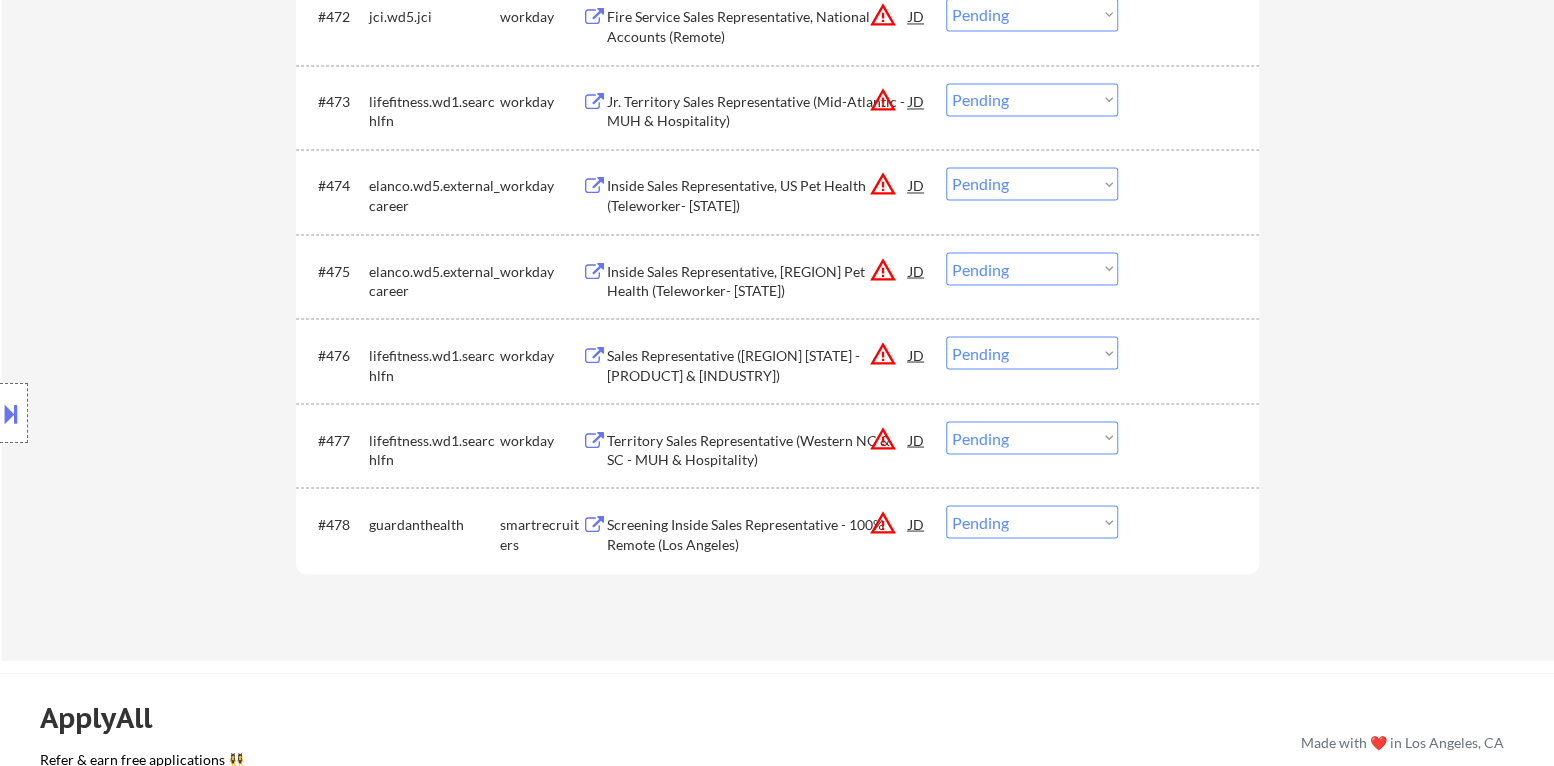 click on "Choose an option... Pending Applied Excluded (Questions) Excluded (Expired) Excluded (Location) Excluded (Bad Match) Excluded (Blocklist) Excluded (Salary) Excluded (Other)" at bounding box center [1032, 521] 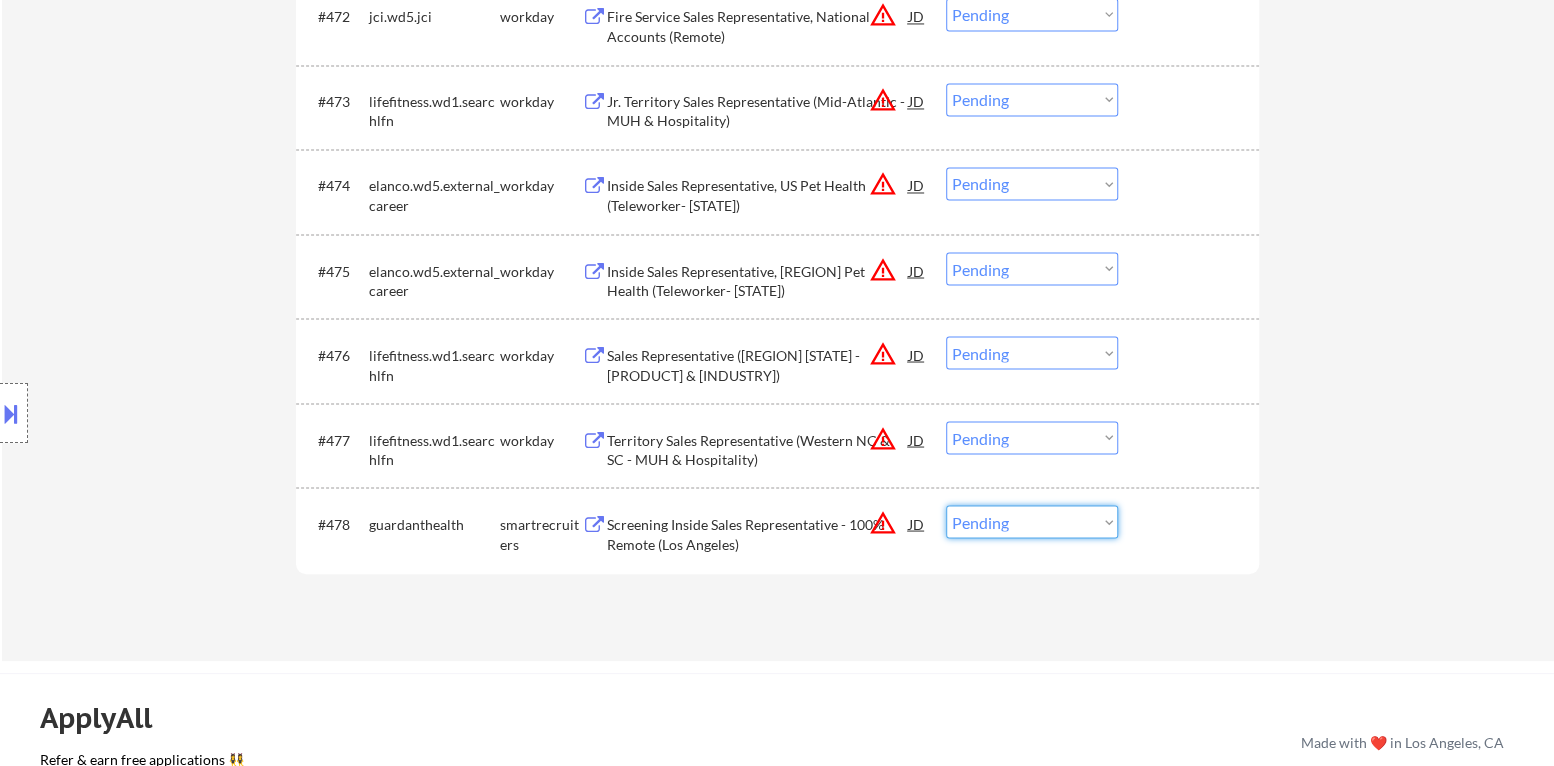 select on ""excluded__location_"" 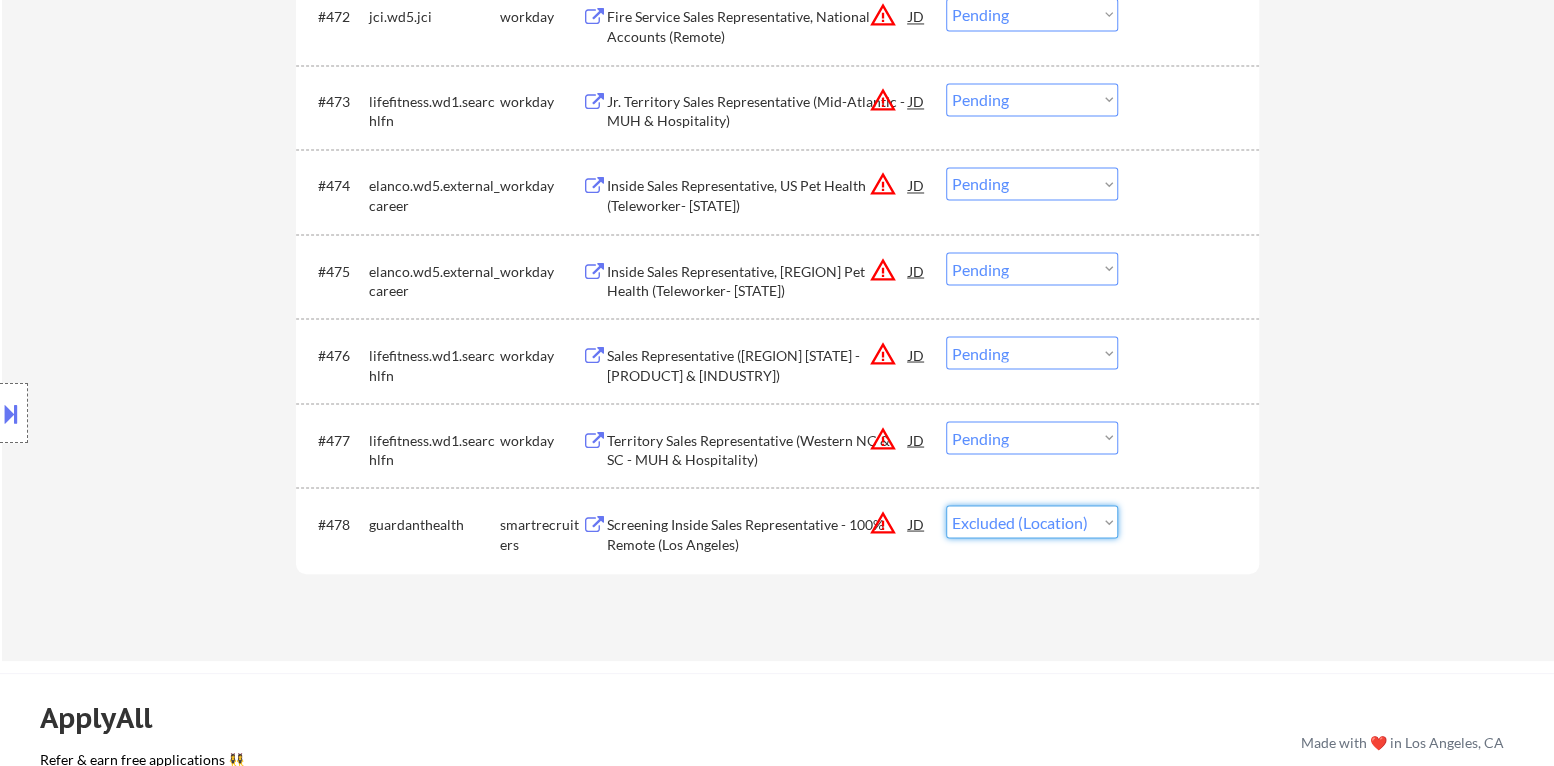 click on "Choose an option... Pending Applied Excluded (Questions) Excluded (Expired) Excluded (Location) Excluded (Bad Match) Excluded (Blocklist) Excluded (Salary) Excluded (Other)" at bounding box center (1032, 521) 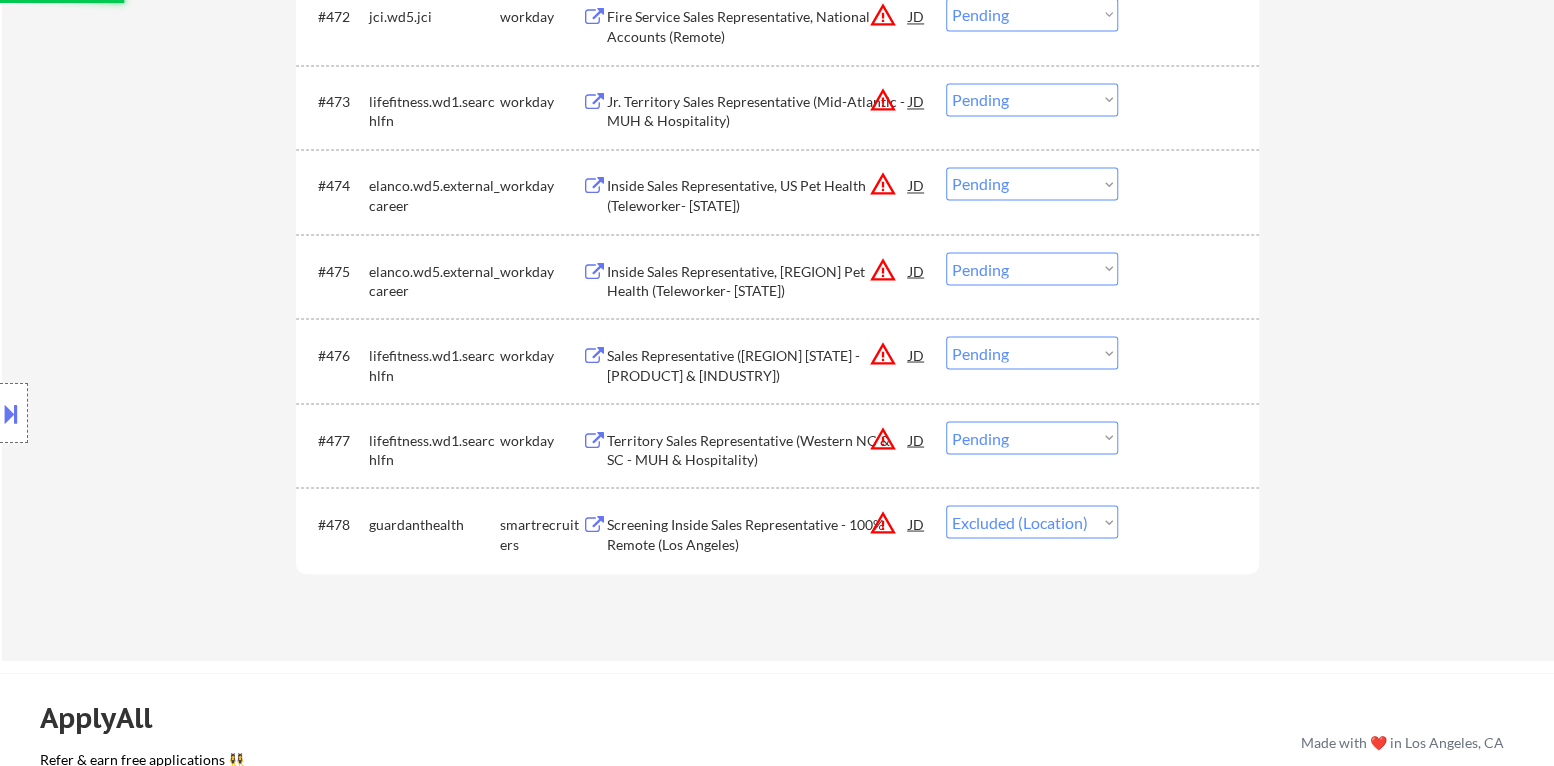 click on "Choose an option... Pending Applied Excluded (Questions) Excluded (Expired) Excluded (Location) Excluded (Bad Match) Excluded (Blocklist) Excluded (Salary) Excluded (Other)" at bounding box center [1032, 437] 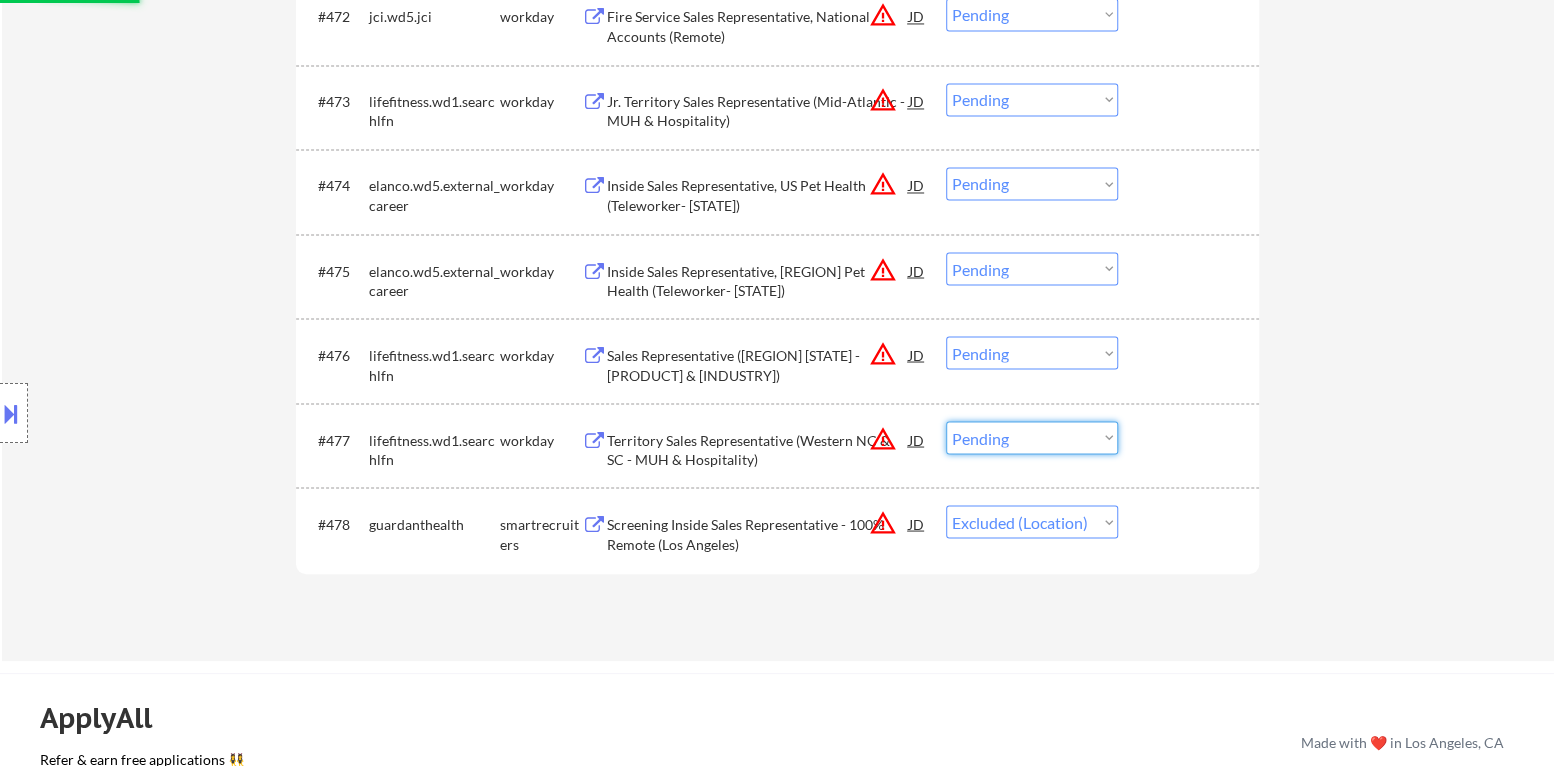 select on ""excluded__location_"" 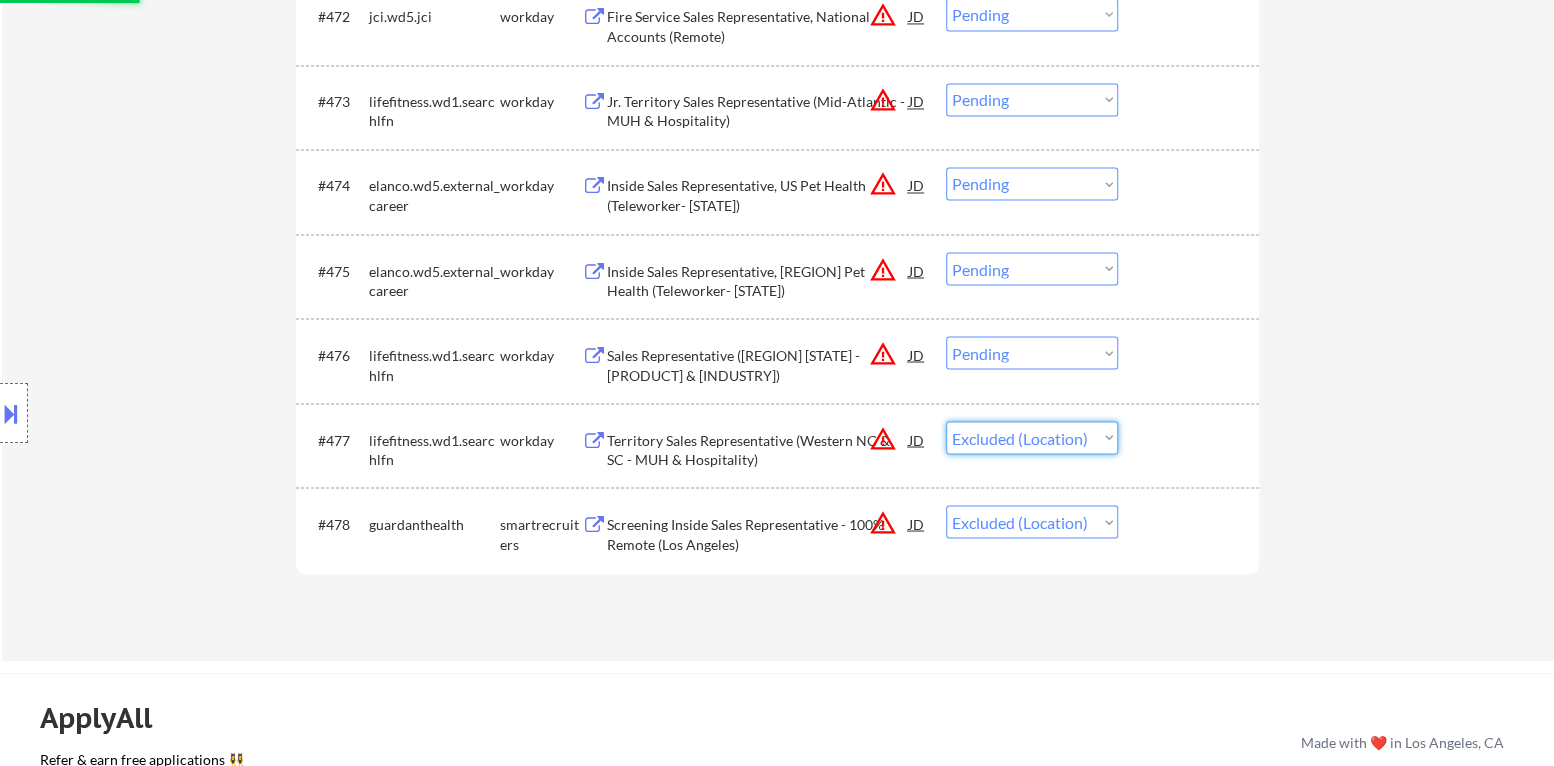 click on "Choose an option... Pending Applied Excluded (Questions) Excluded (Expired) Excluded (Location) Excluded (Bad Match) Excluded (Blocklist) Excluded (Salary) Excluded (Other)" at bounding box center [1032, 437] 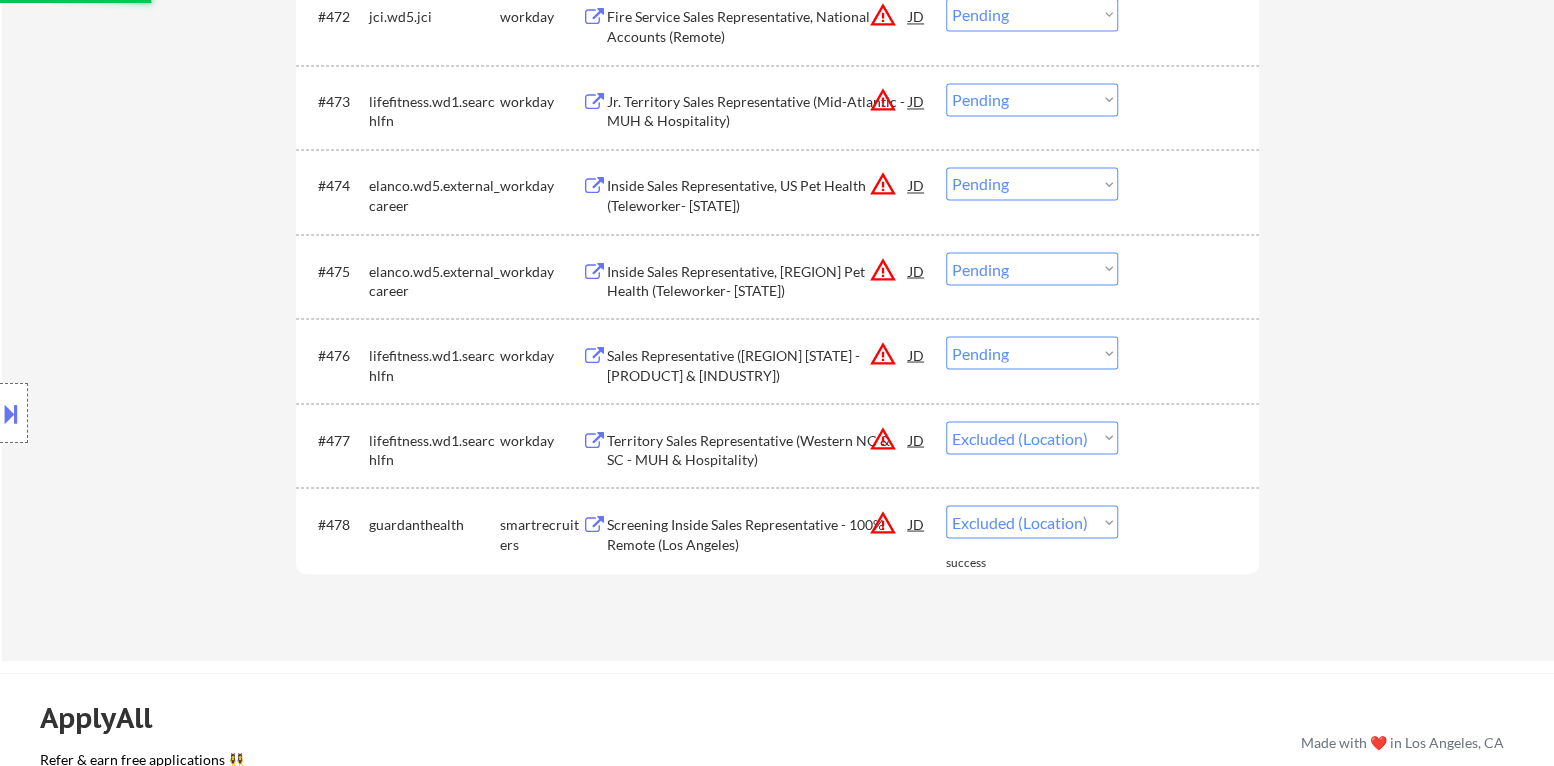 click on "Choose an option... Pending Applied Excluded (Questions) Excluded (Expired) Excluded (Location) Excluded (Bad Match) Excluded (Blocklist) Excluded (Salary) Excluded (Other)" at bounding box center [1032, 352] 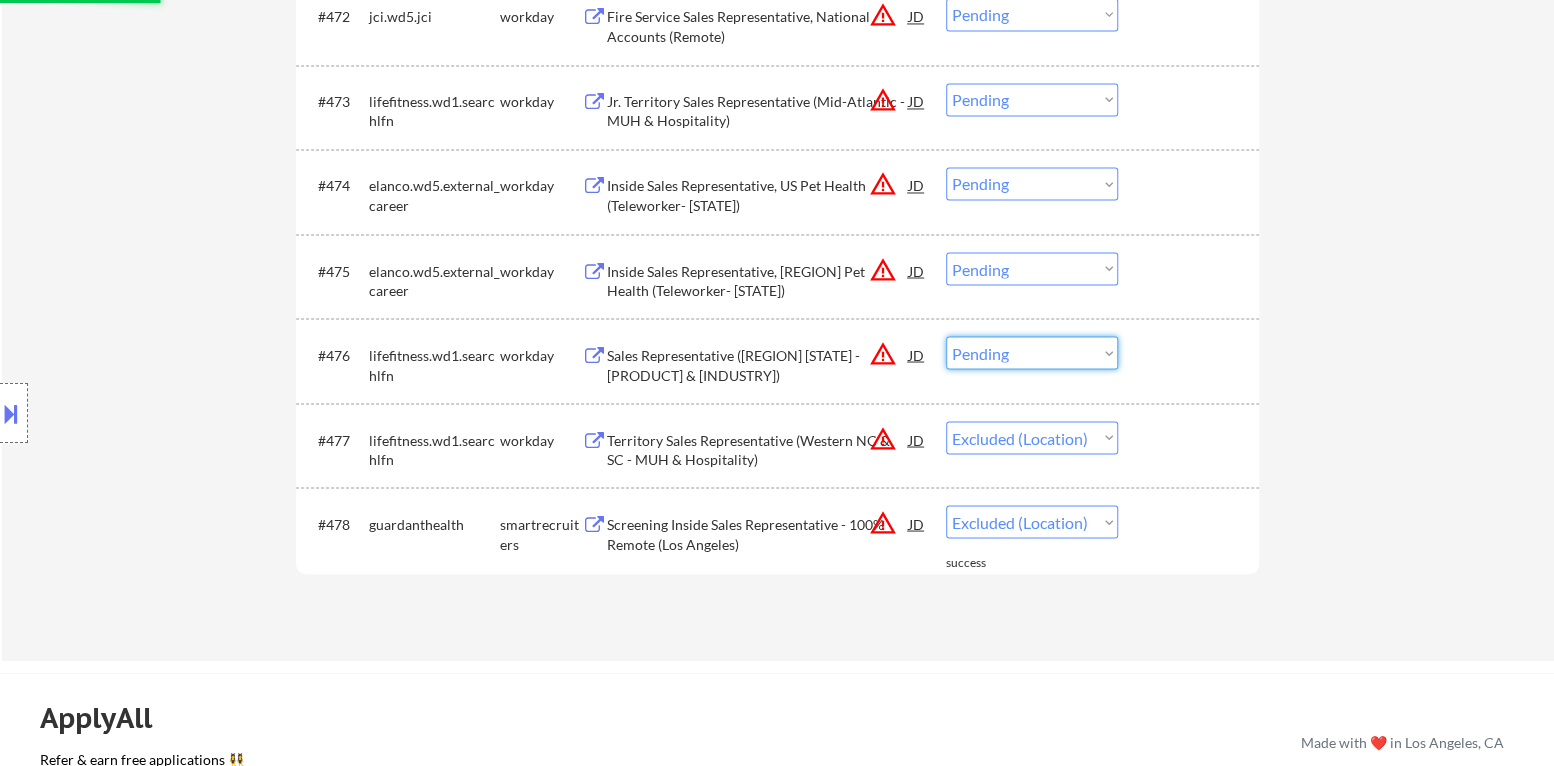 select on ""excluded__location_"" 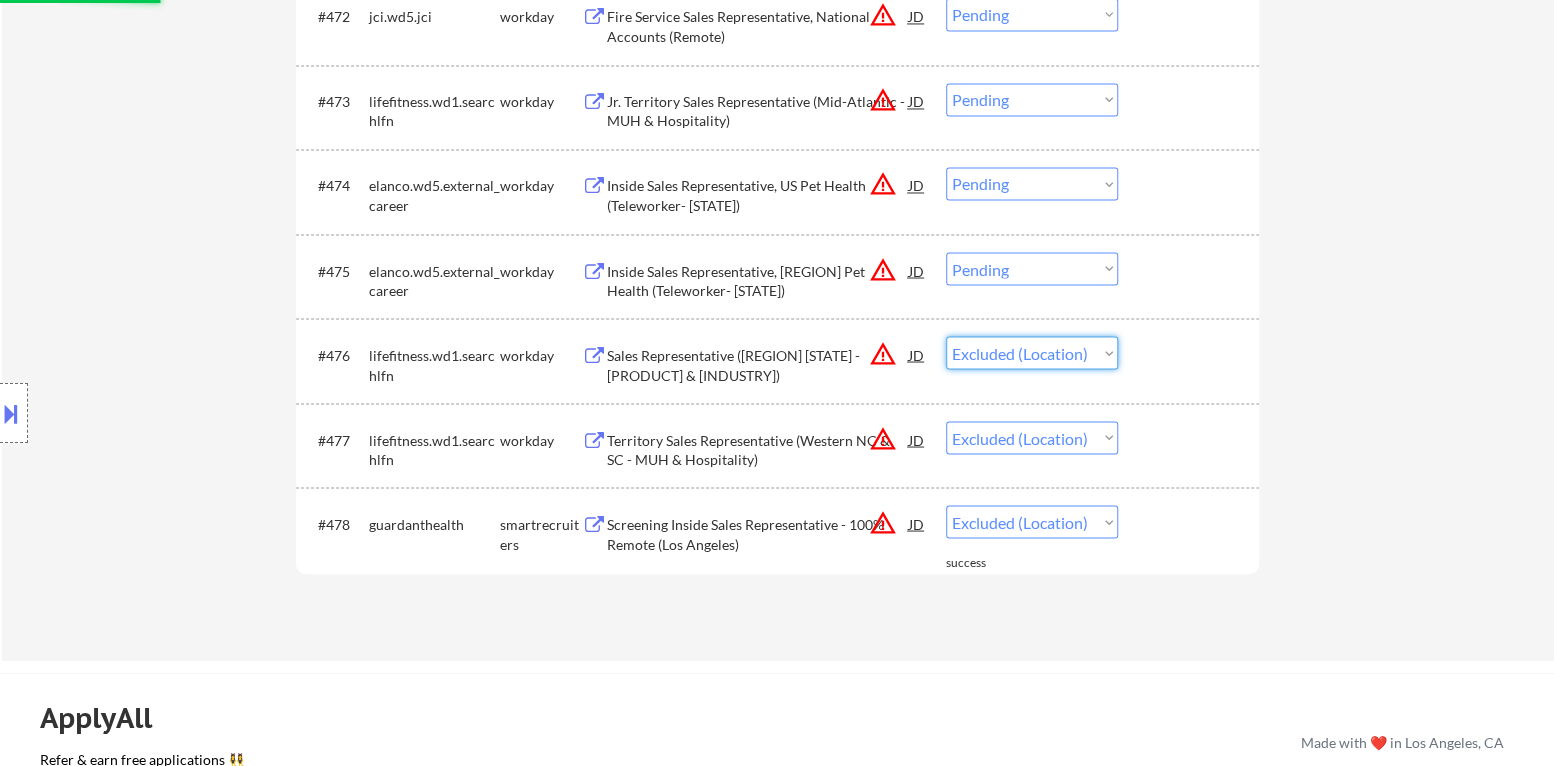 click on "Choose an option... Pending Applied Excluded (Questions) Excluded (Expired) Excluded (Location) Excluded (Bad Match) Excluded (Blocklist) Excluded (Salary) Excluded (Other)" at bounding box center (1032, 352) 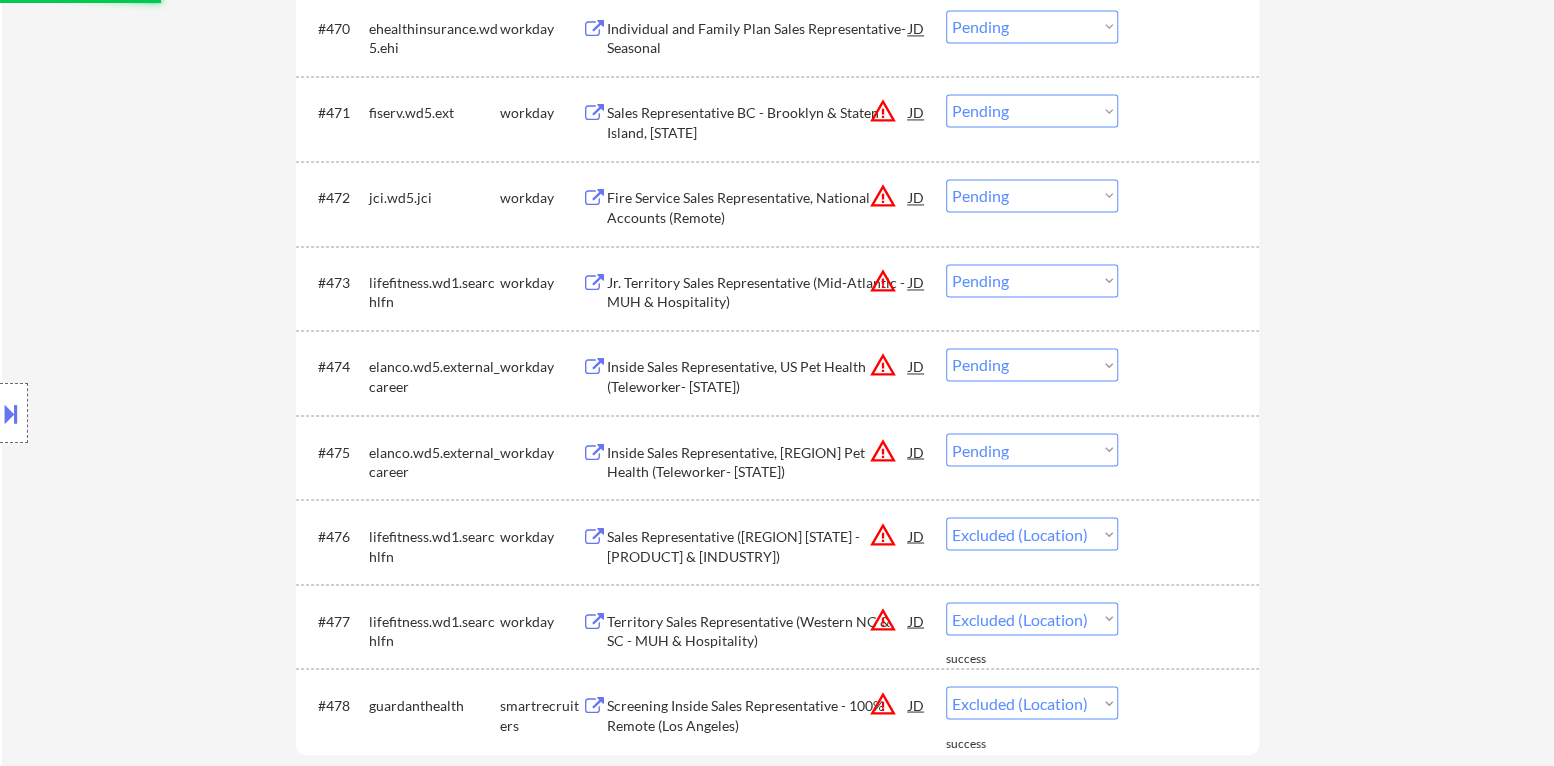 scroll, scrollTop: 5900, scrollLeft: 0, axis: vertical 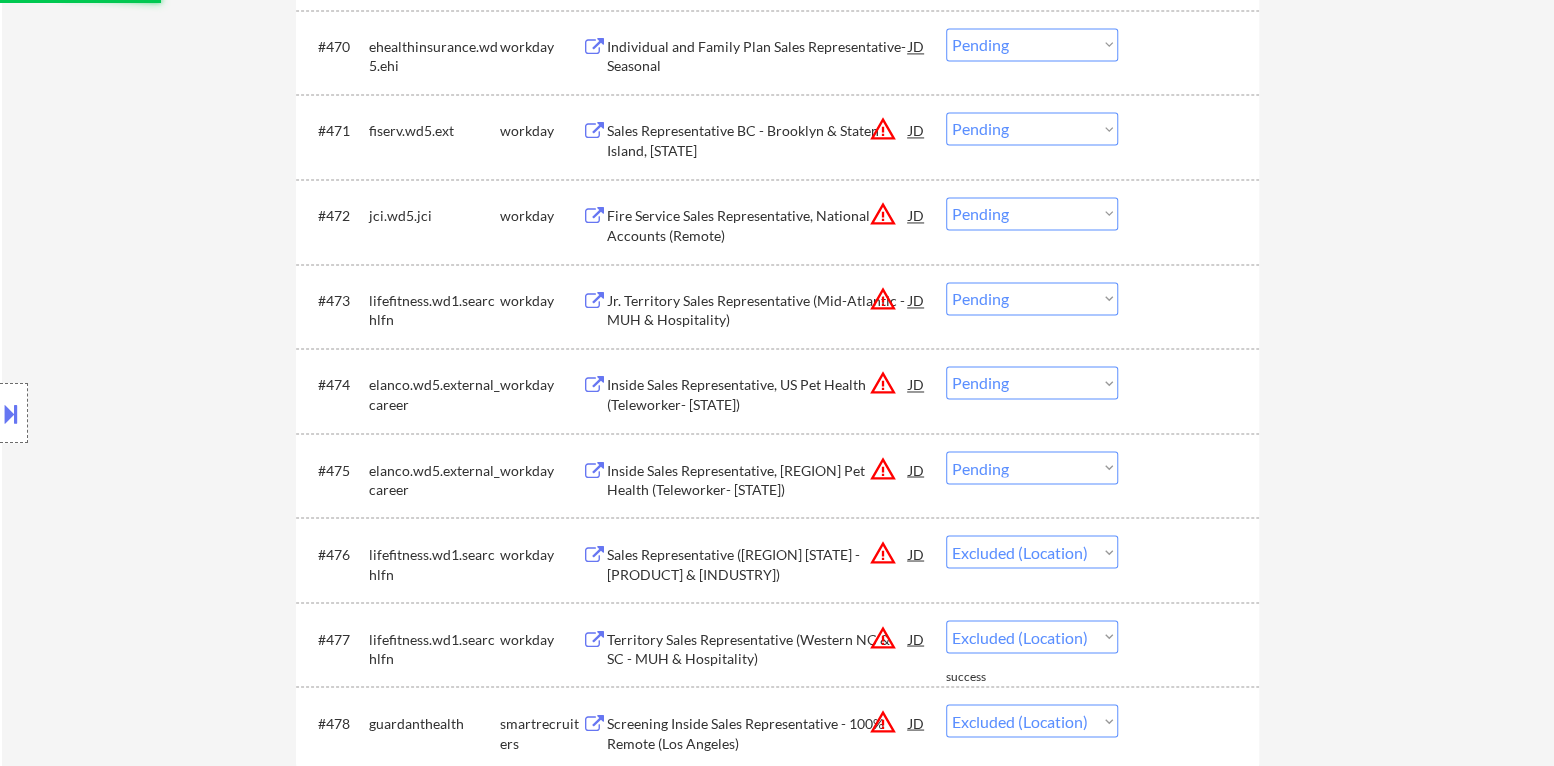 click on "Choose an option... Pending Applied Excluded (Questions) Excluded (Expired) Excluded (Location) Excluded (Bad Match) Excluded (Blocklist) Excluded (Salary) Excluded (Other)" at bounding box center [1032, 467] 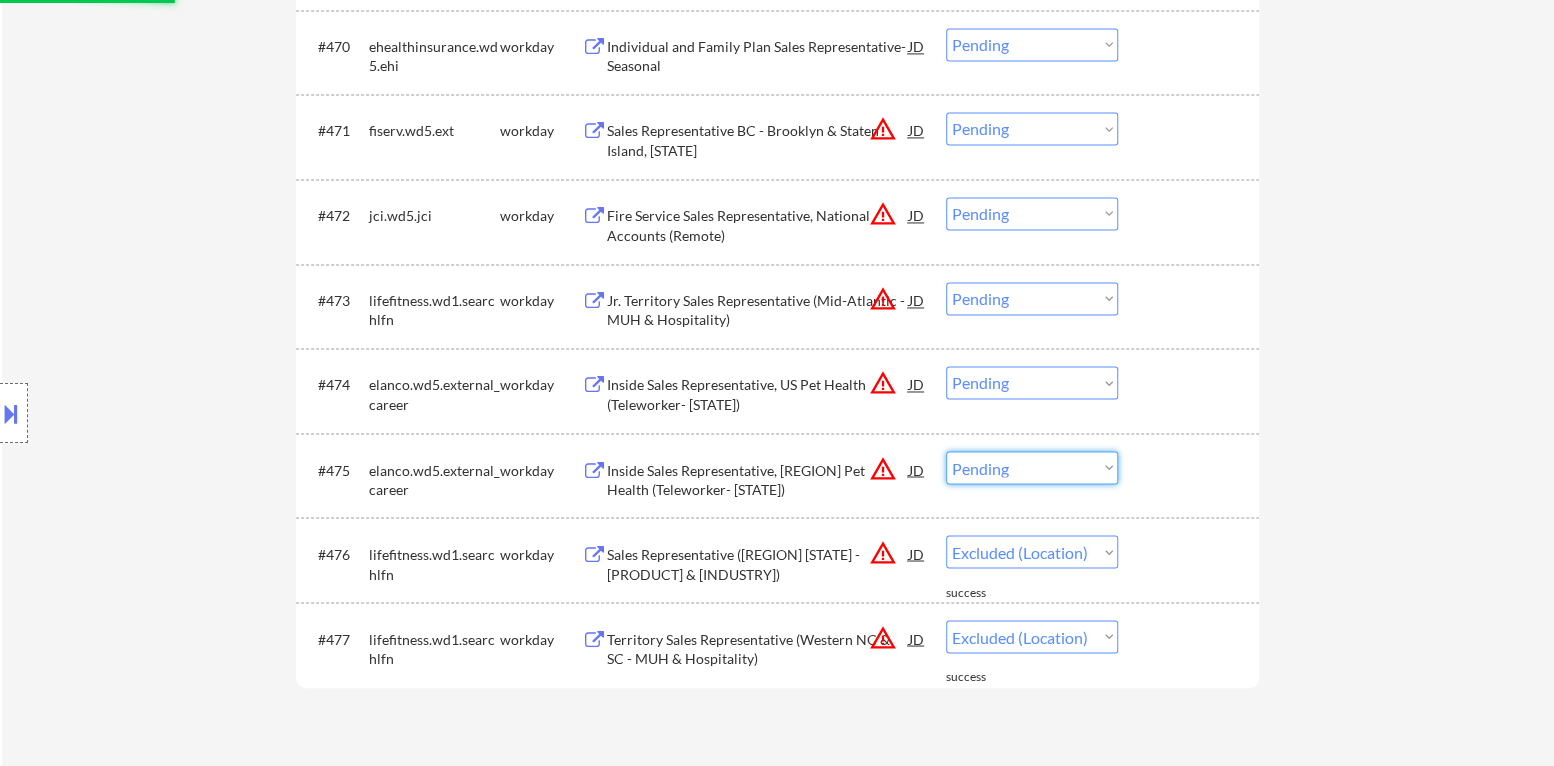 click on "Choose an option... Pending Applied Excluded (Questions) Excluded (Expired) Excluded (Location) Excluded (Bad Match) Excluded (Blocklist) Excluded (Salary) Excluded (Other)" at bounding box center (1032, 467) 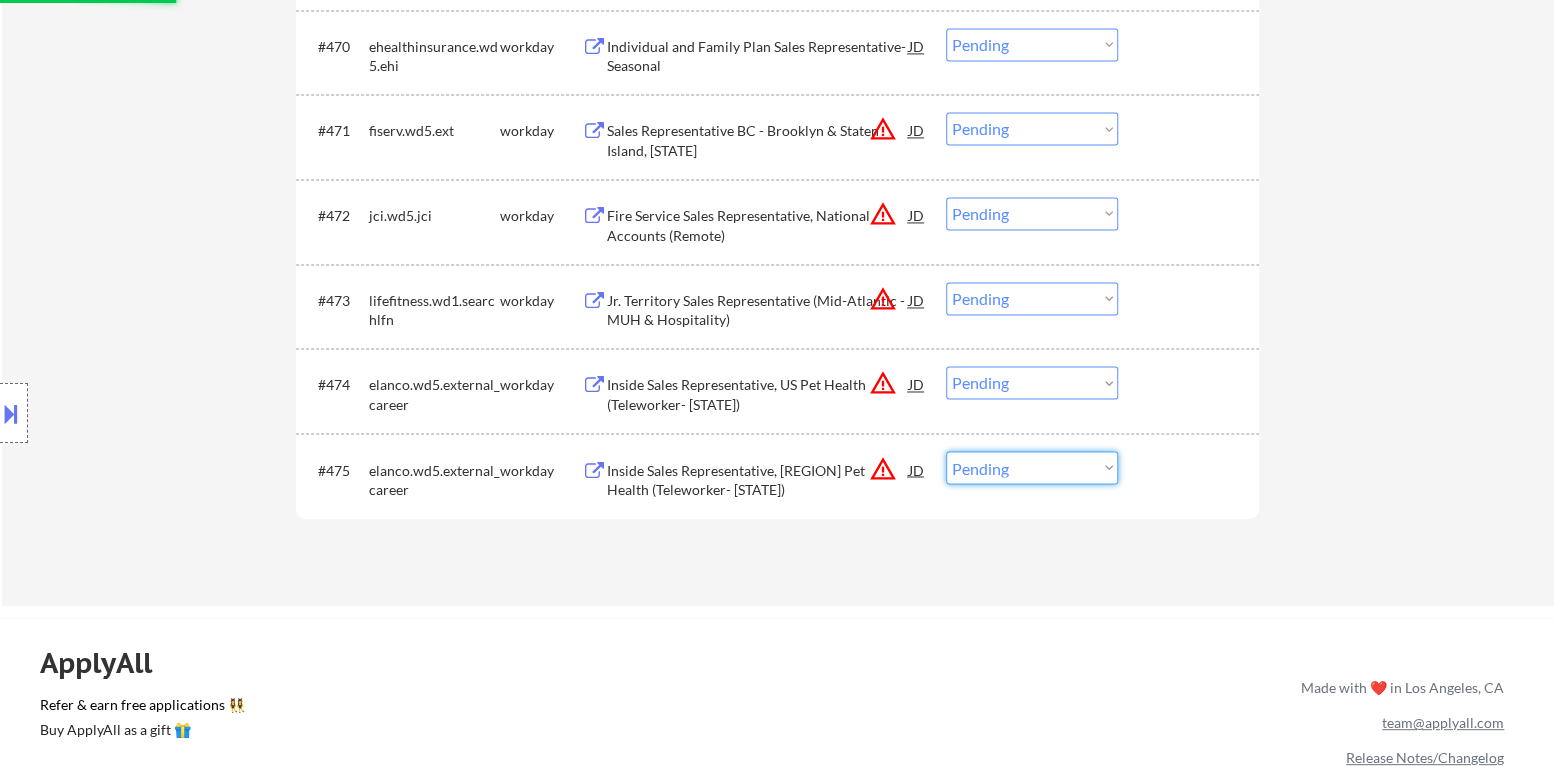 select on ""excluded__location_"" 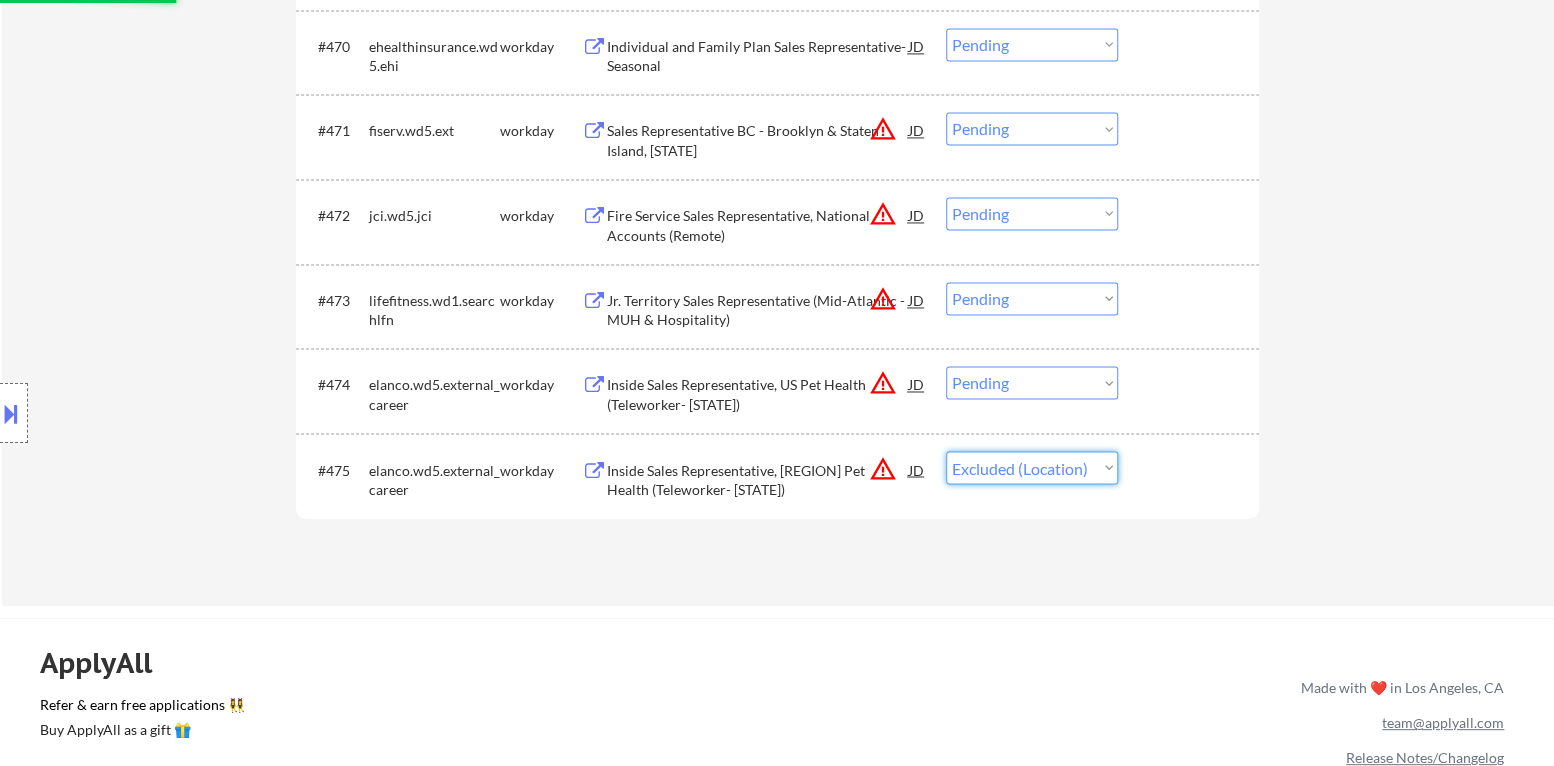 click on "Choose an option... Pending Applied Excluded (Questions) Excluded (Expired) Excluded (Location) Excluded (Bad Match) Excluded (Blocklist) Excluded (Salary) Excluded (Other)" at bounding box center (1032, 467) 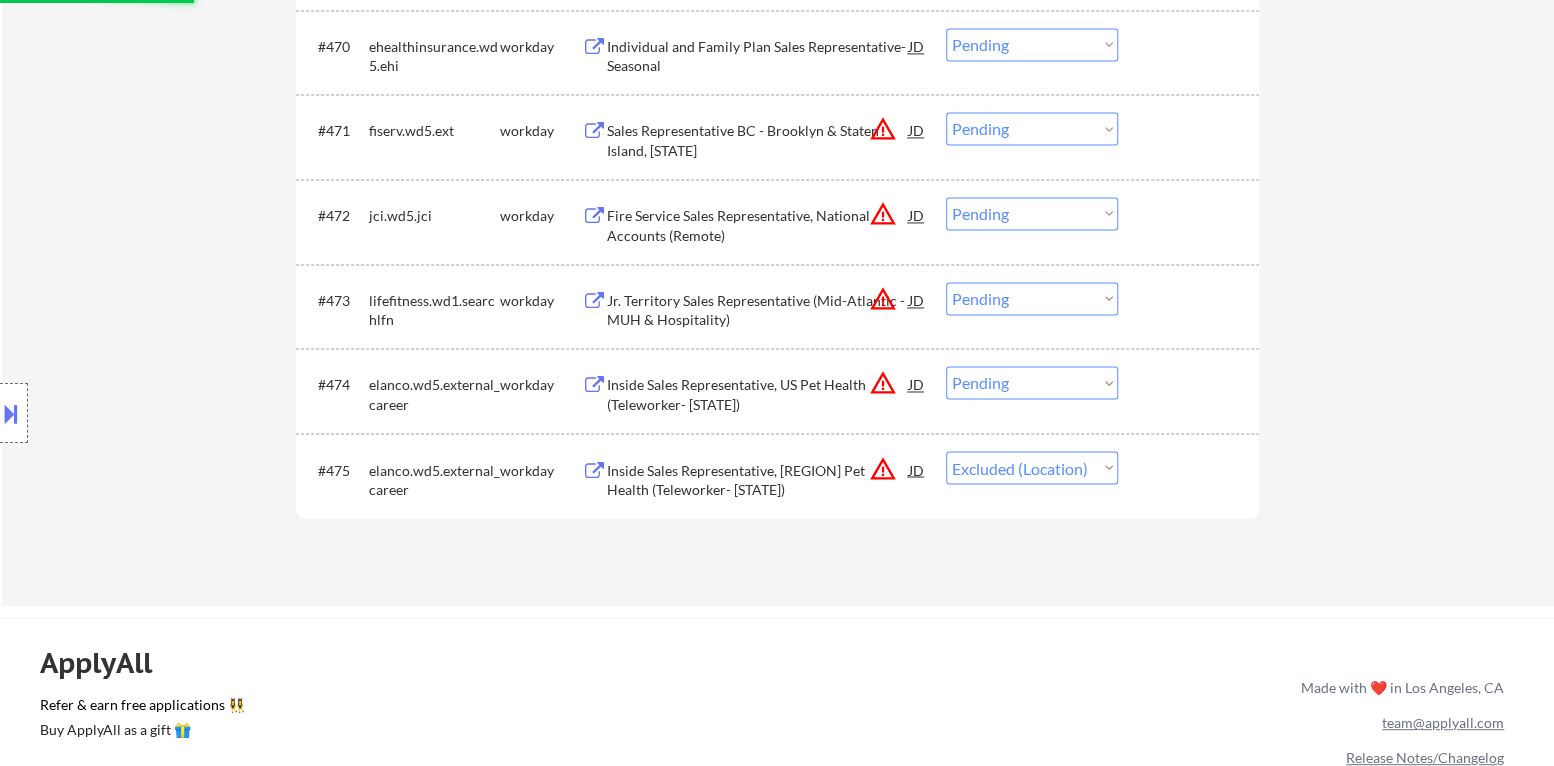 click on "Choose an option... Pending Applied Excluded (Questions) Excluded (Expired) Excluded (Location) Excluded (Bad Match) Excluded (Blocklist) Excluded (Salary) Excluded (Other)" at bounding box center [1032, 382] 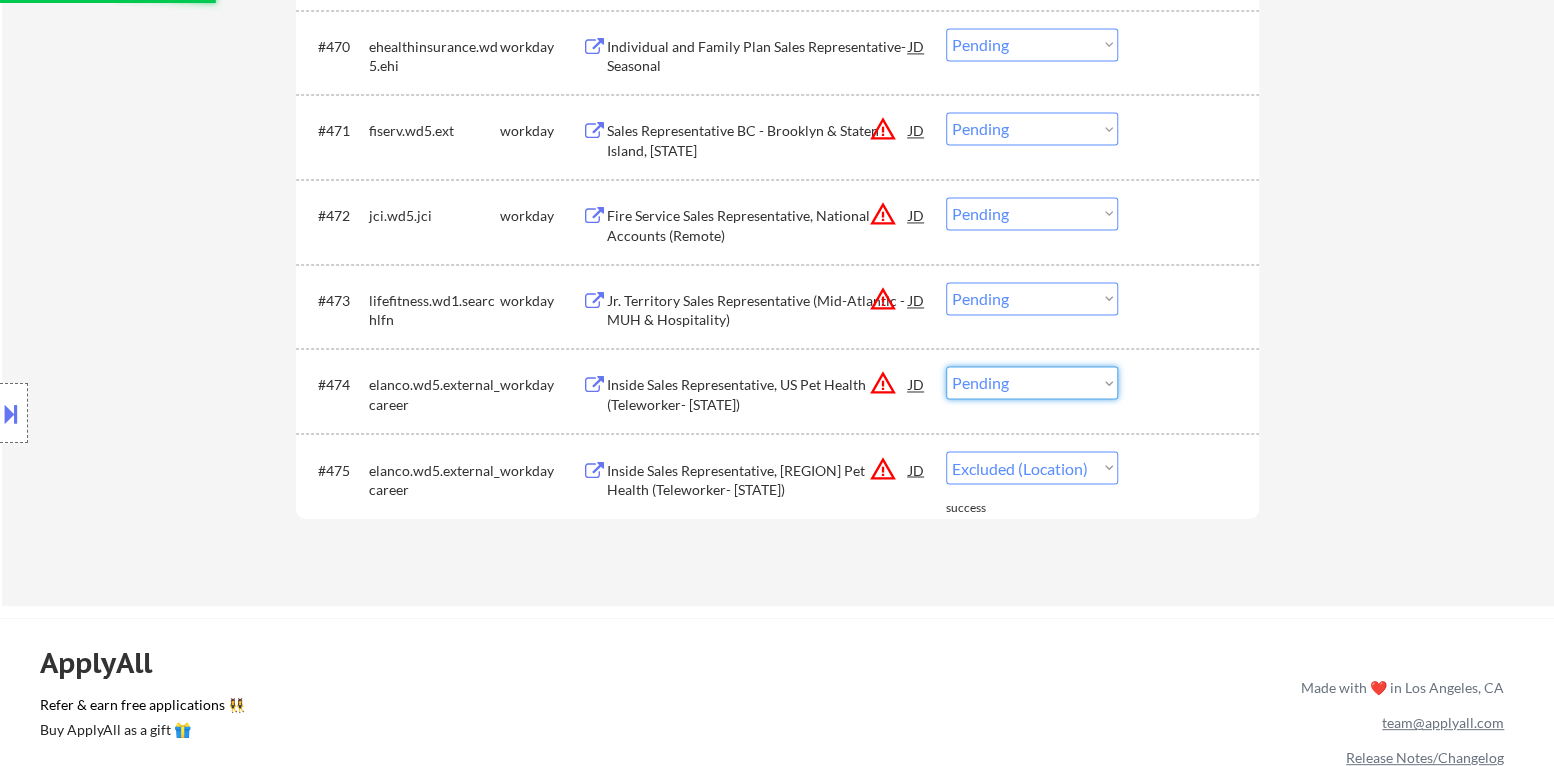 select on ""excluded__location_"" 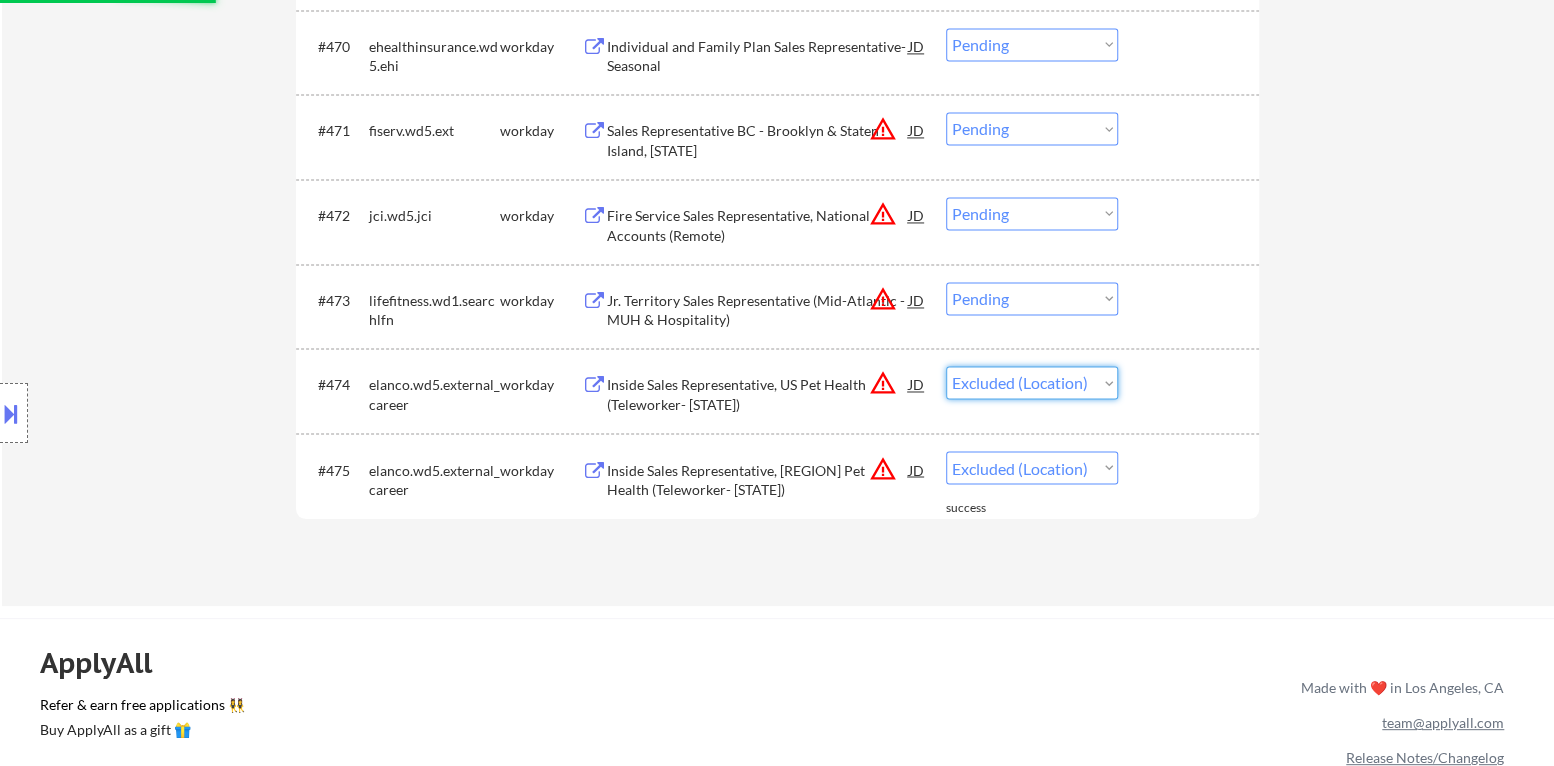 click on "Choose an option... Pending Applied Excluded (Questions) Excluded (Expired) Excluded (Location) Excluded (Bad Match) Excluded (Blocklist) Excluded (Salary) Excluded (Other)" at bounding box center [1032, 382] 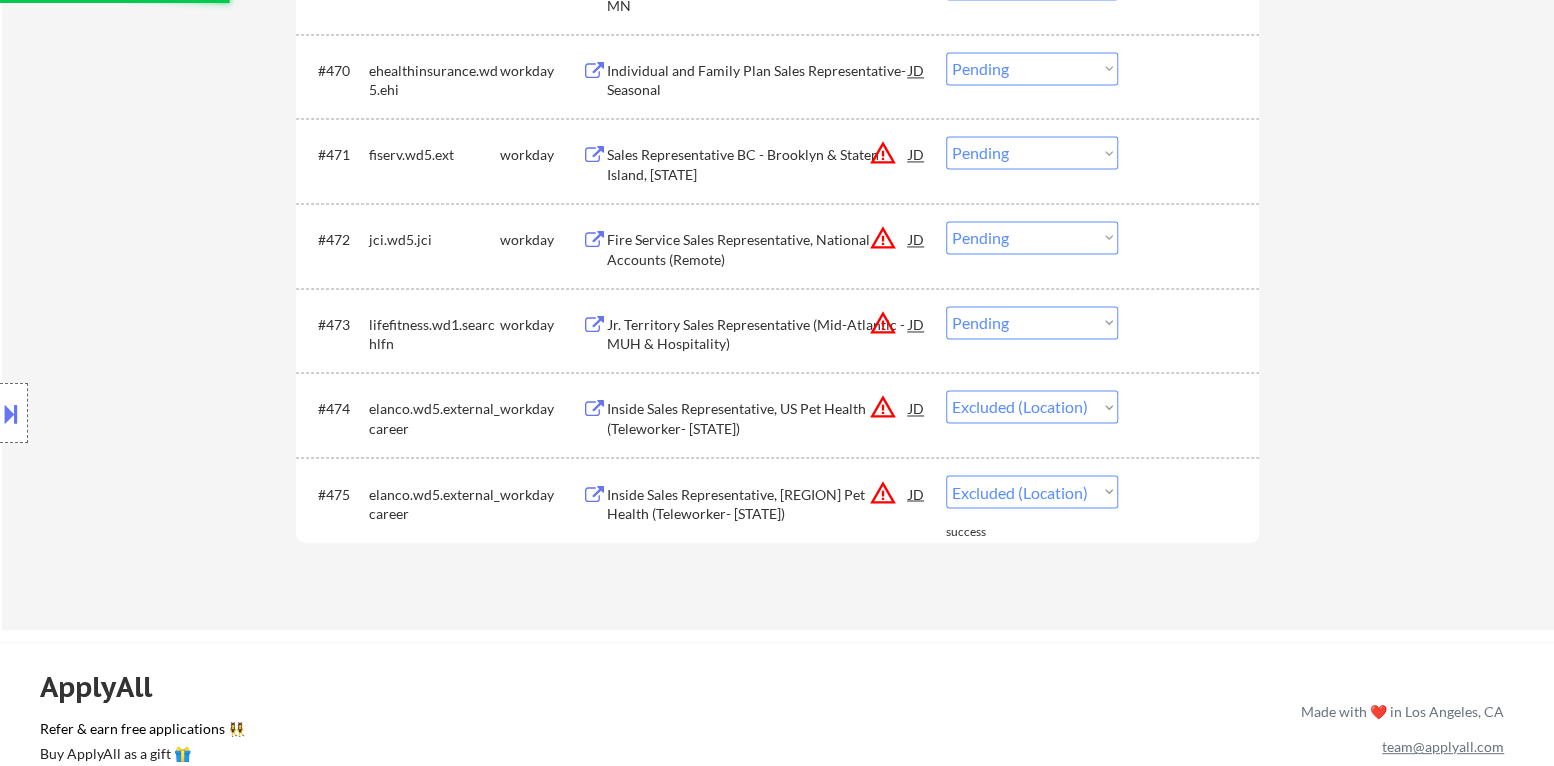 scroll, scrollTop: 5800, scrollLeft: 0, axis: vertical 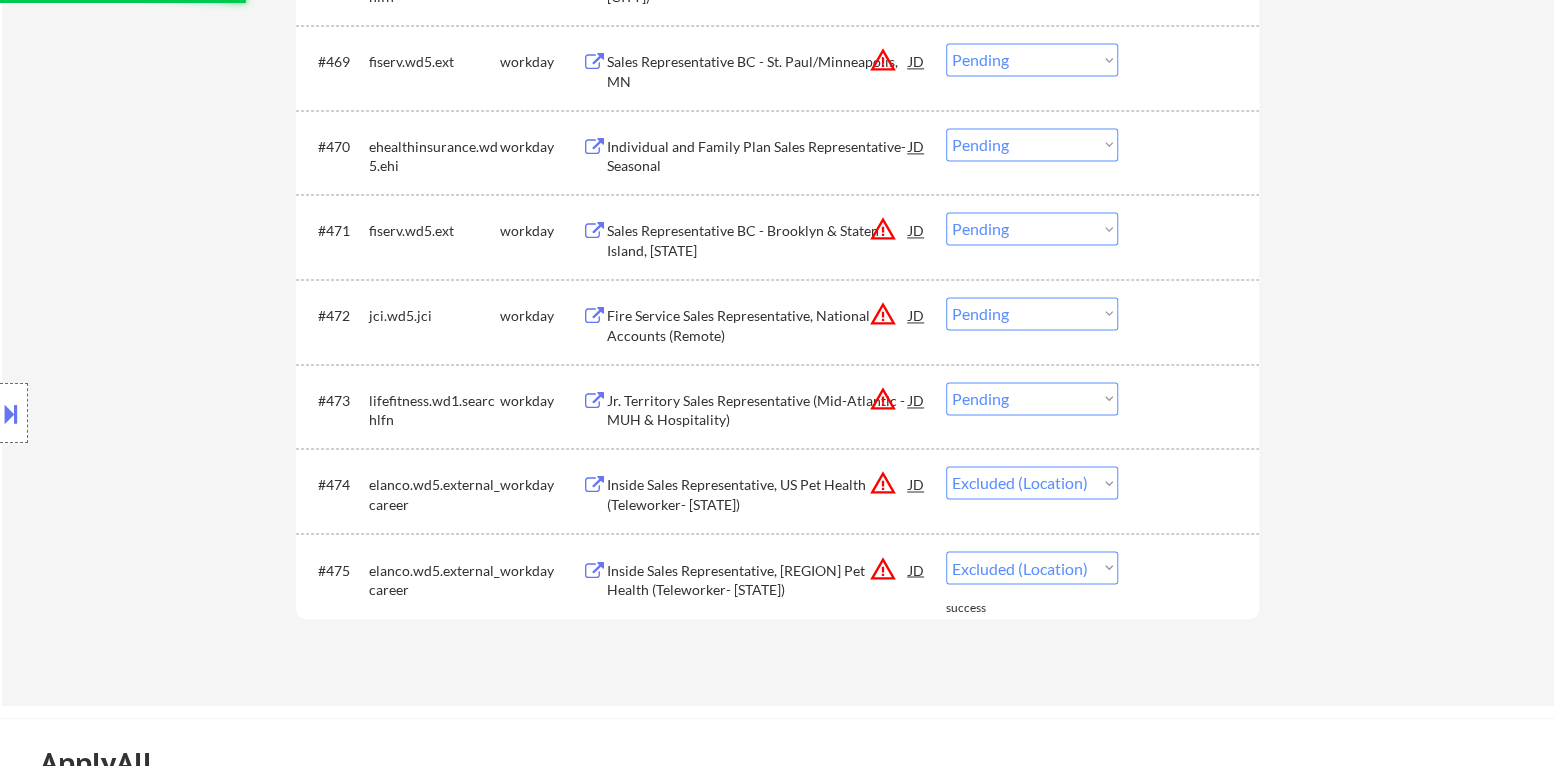 click on "Choose an option... Pending Applied Excluded (Questions) Excluded (Expired) Excluded (Location) Excluded (Bad Match) Excluded (Blocklist) Excluded (Salary) Excluded (Other)" at bounding box center [1032, 398] 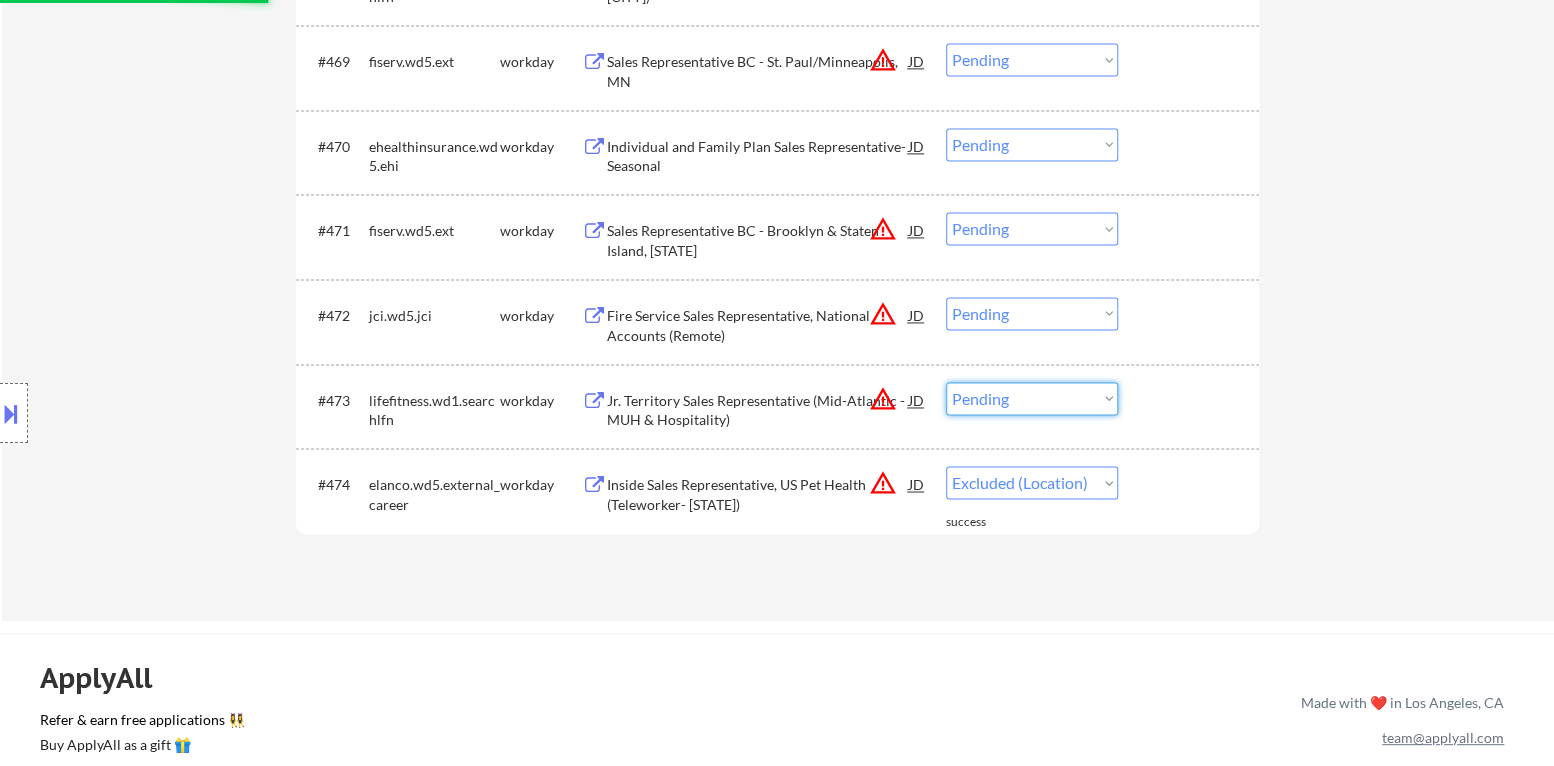 select on ""excluded__location_"" 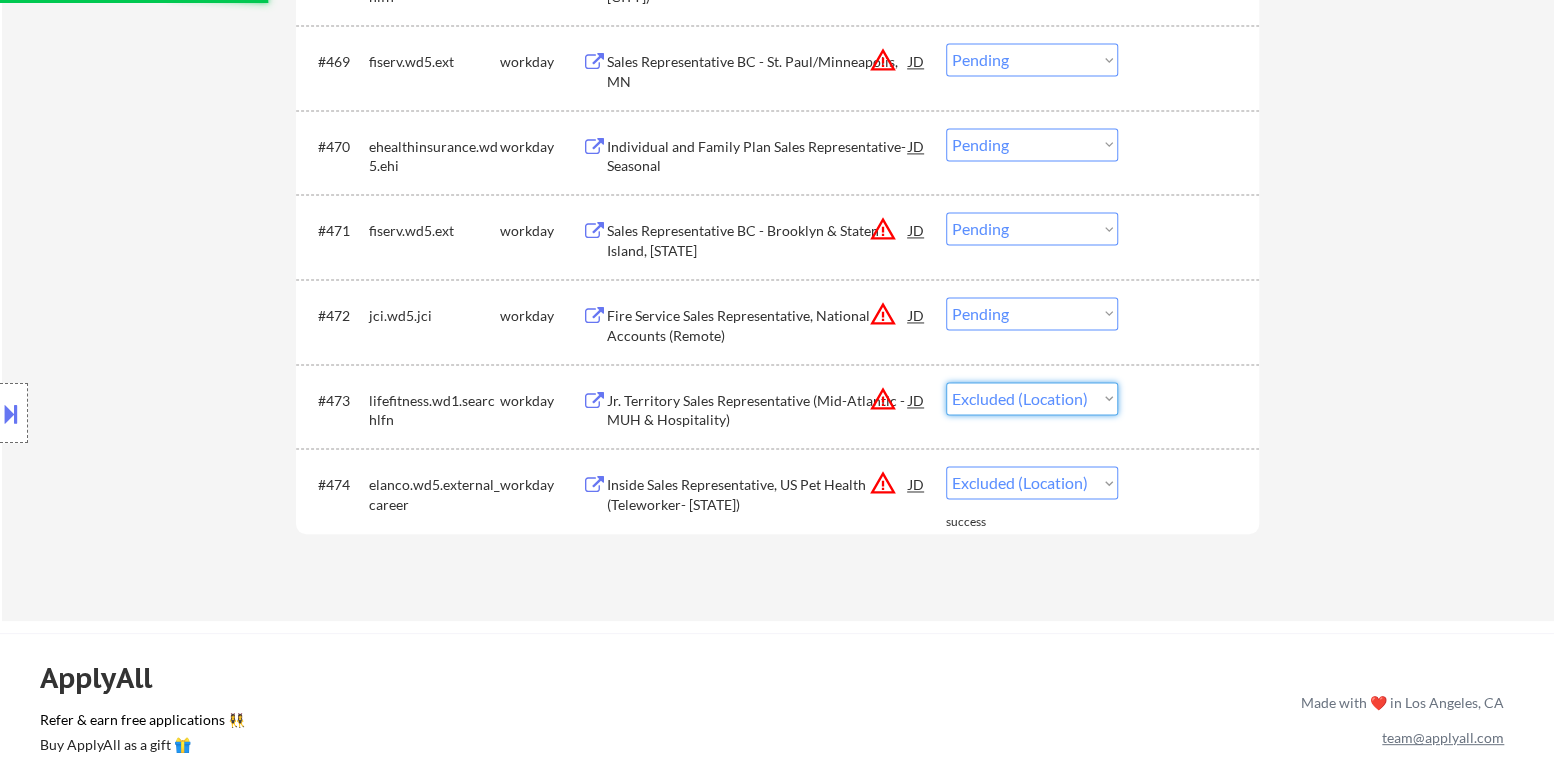 click on "Choose an option... Pending Applied Excluded (Questions) Excluded (Expired) Excluded (Location) Excluded (Bad Match) Excluded (Blocklist) Excluded (Salary) Excluded (Other)" at bounding box center [1032, 398] 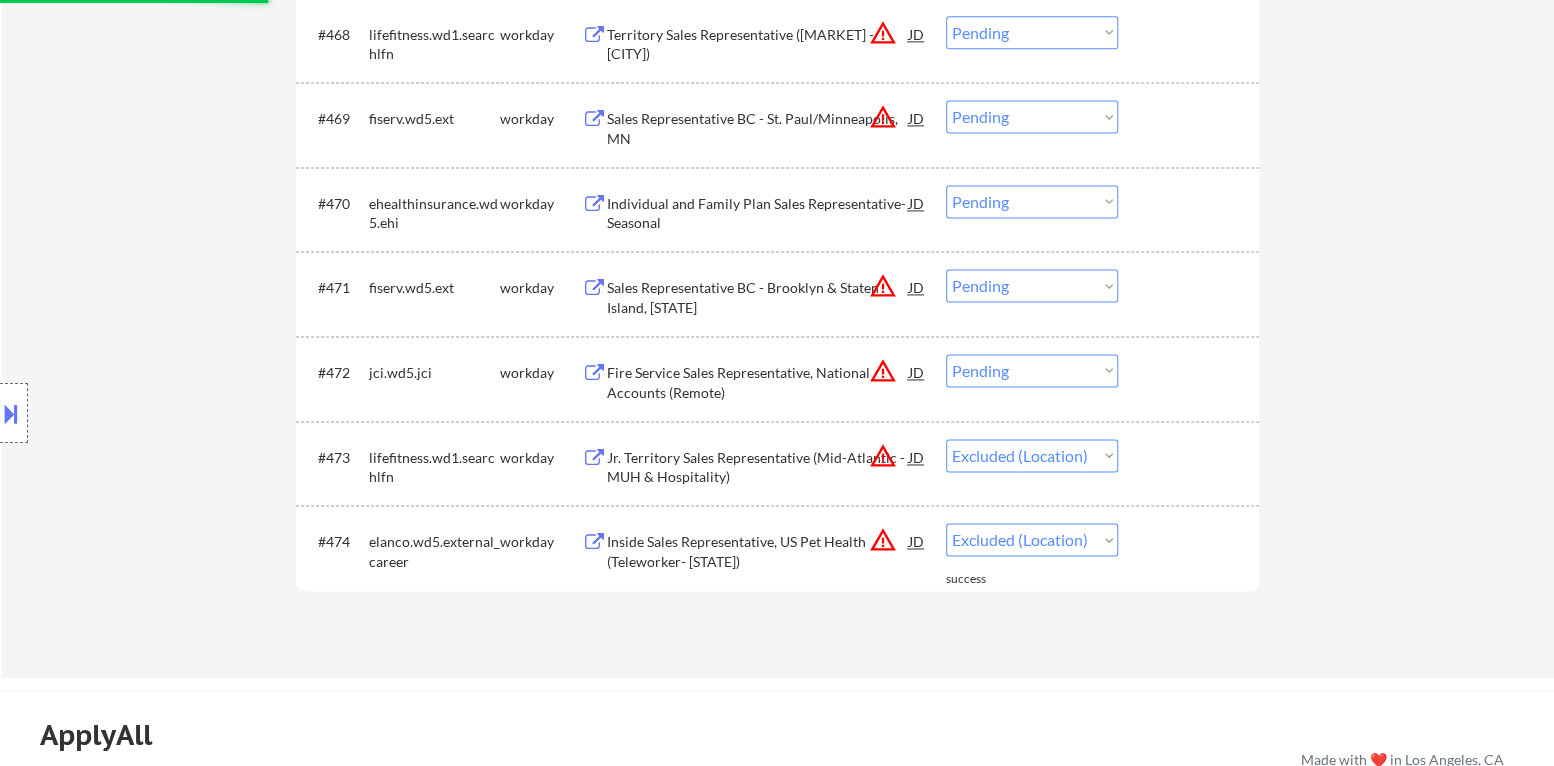 scroll, scrollTop: 5700, scrollLeft: 0, axis: vertical 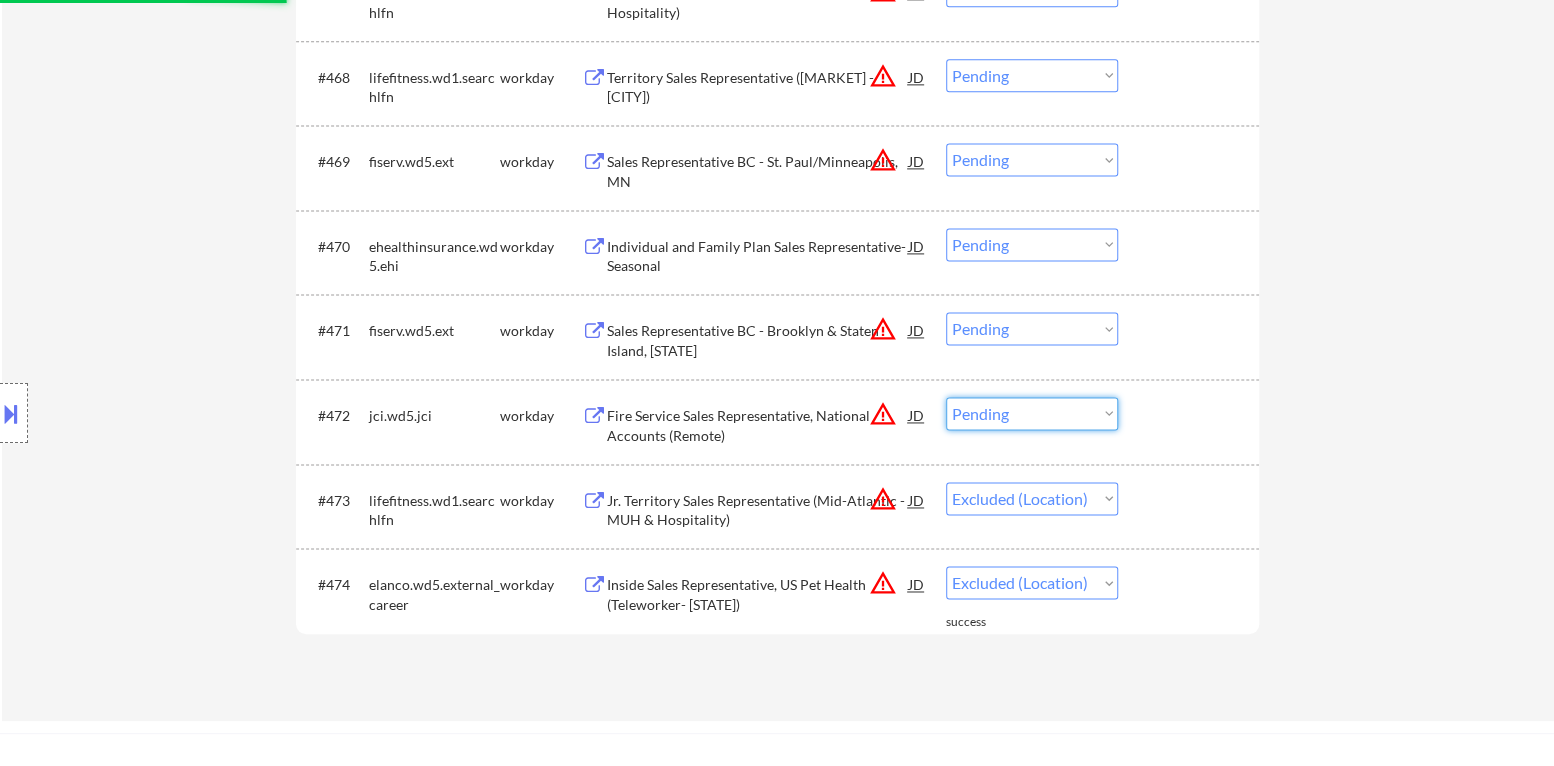 click on "Choose an option... Pending Applied Excluded (Questions) Excluded (Expired) Excluded (Location) Excluded (Bad Match) Excluded (Blocklist) Excluded (Salary) Excluded (Other)" at bounding box center (1032, 413) 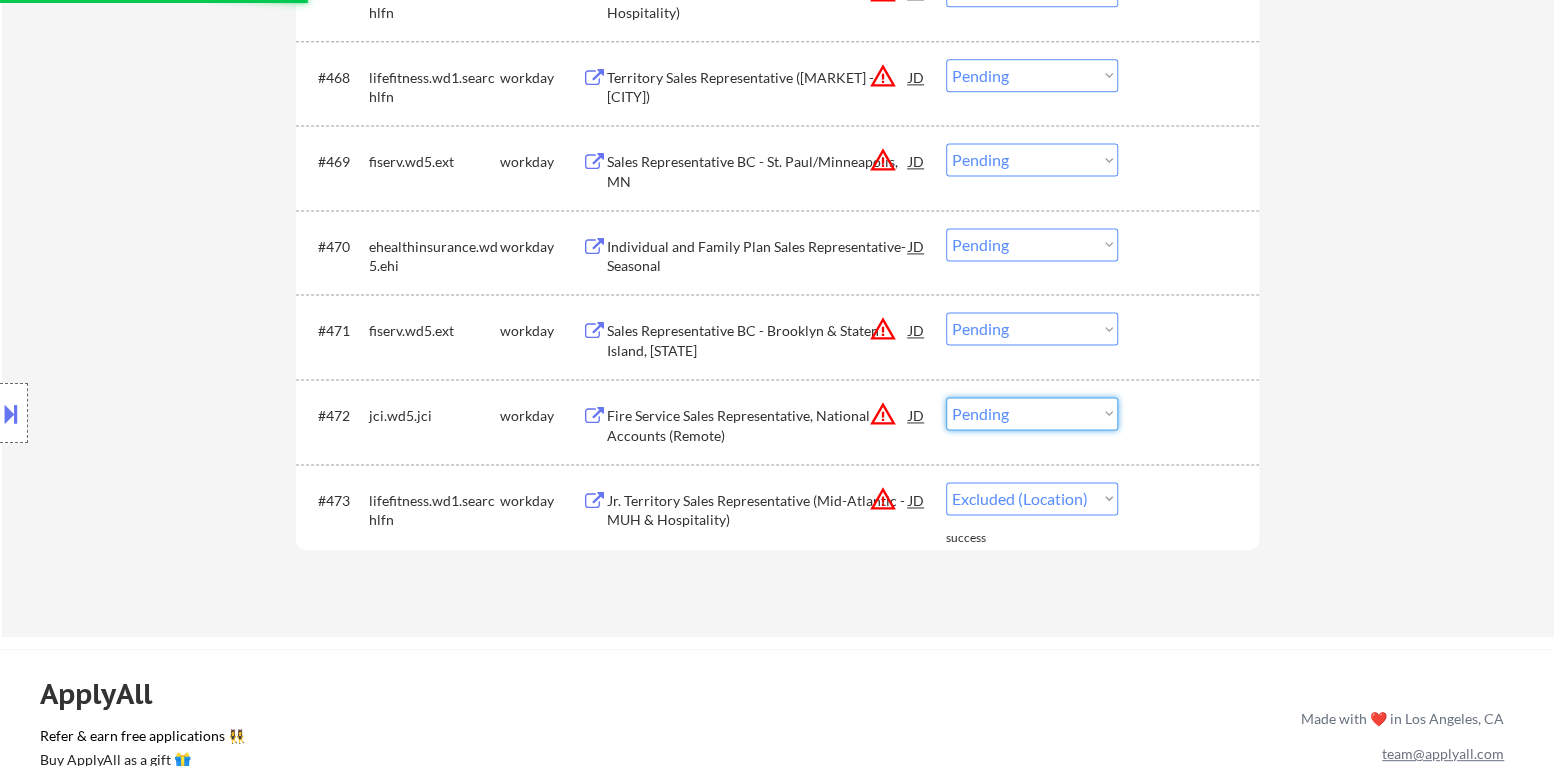 select on ""excluded__location_"" 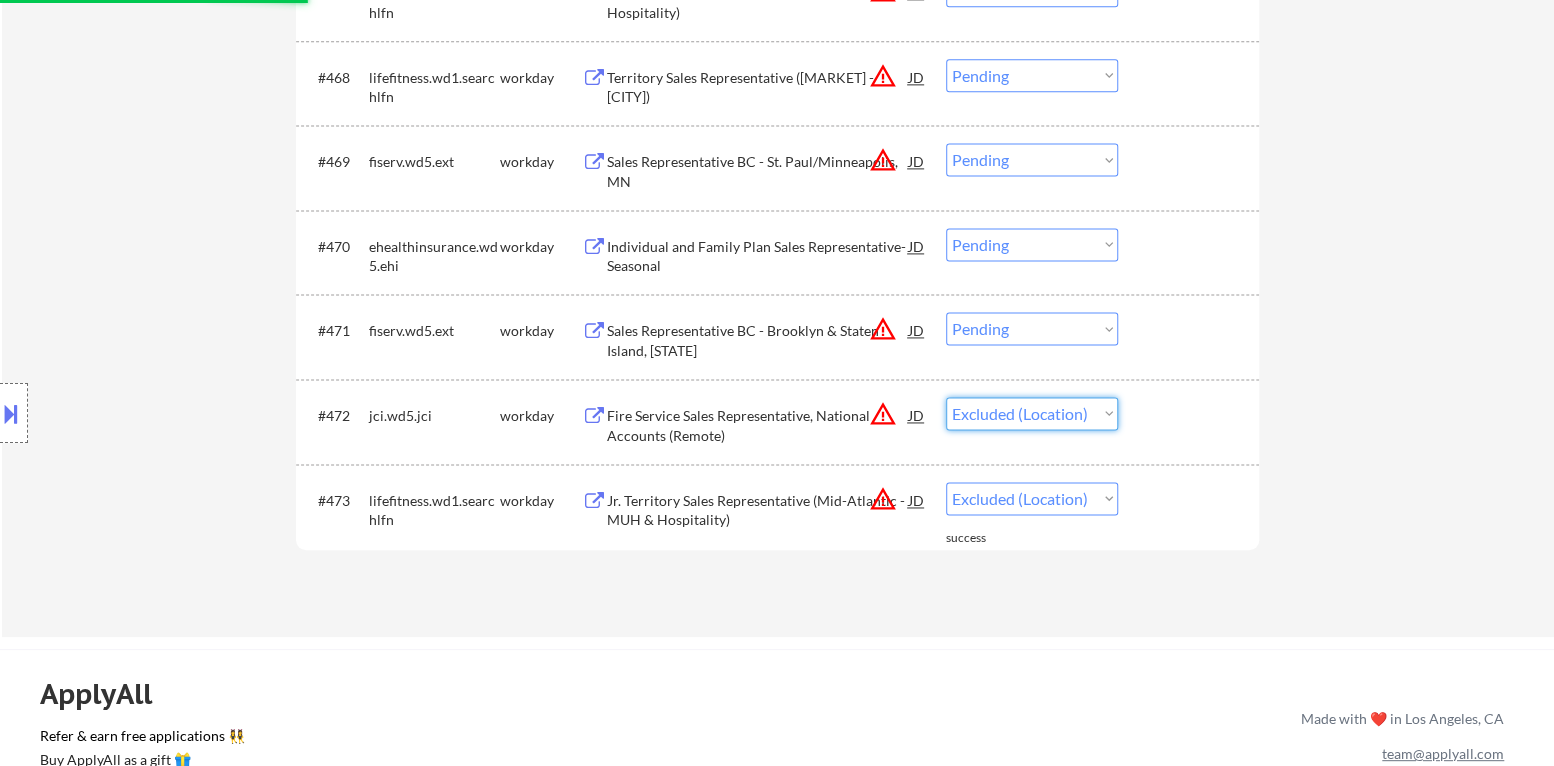 click on "Choose an option... Pending Applied Excluded (Questions) Excluded (Expired) Excluded (Location) Excluded (Bad Match) Excluded (Blocklist) Excluded (Salary) Excluded (Other)" at bounding box center (1032, 413) 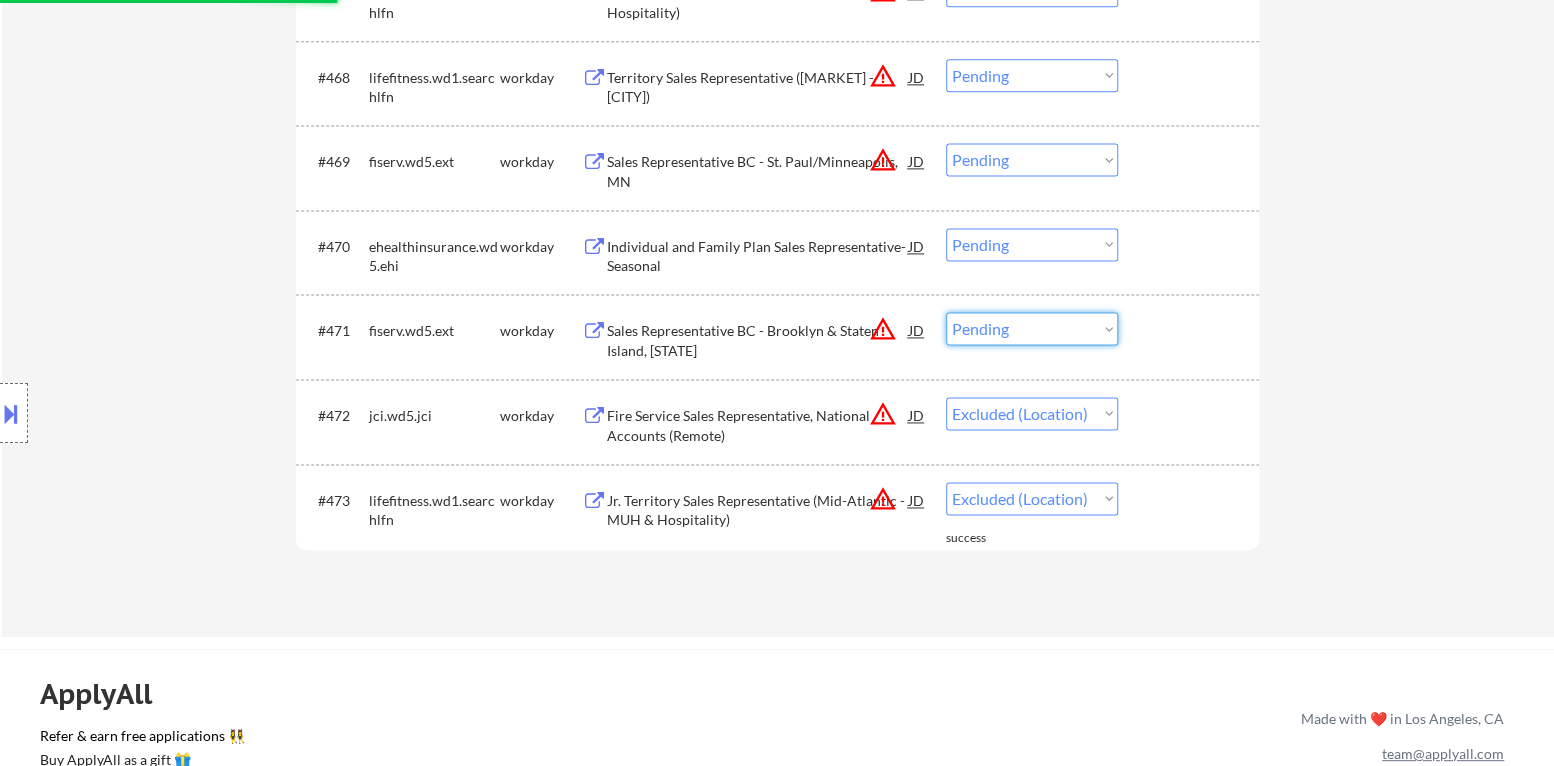 click on "Choose an option... Pending Applied Excluded (Questions) Excluded (Expired) Excluded (Location) Excluded (Bad Match) Excluded (Blocklist) Excluded (Salary) Excluded (Other)" at bounding box center [1032, 328] 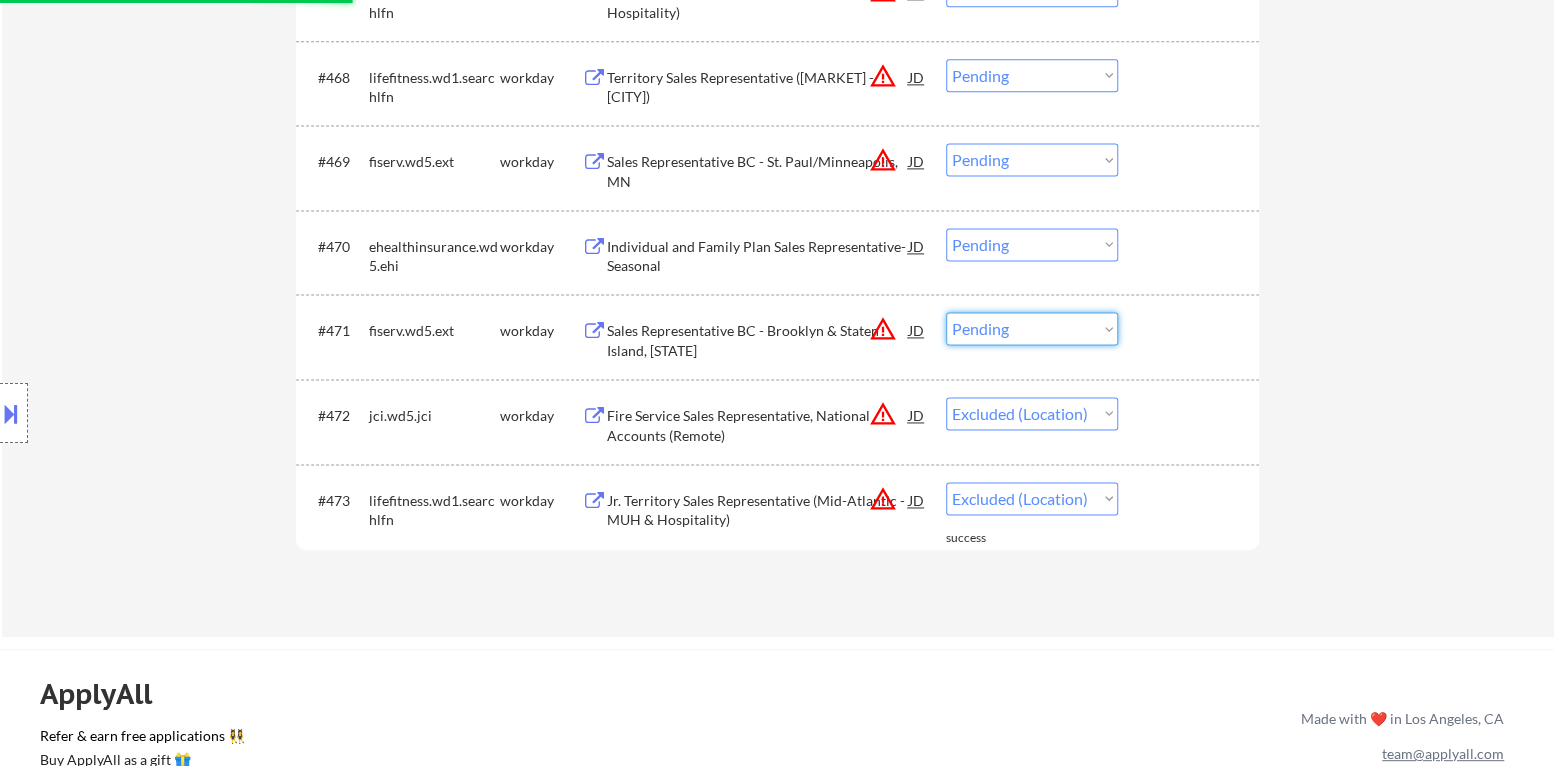 select on ""excluded__location_"" 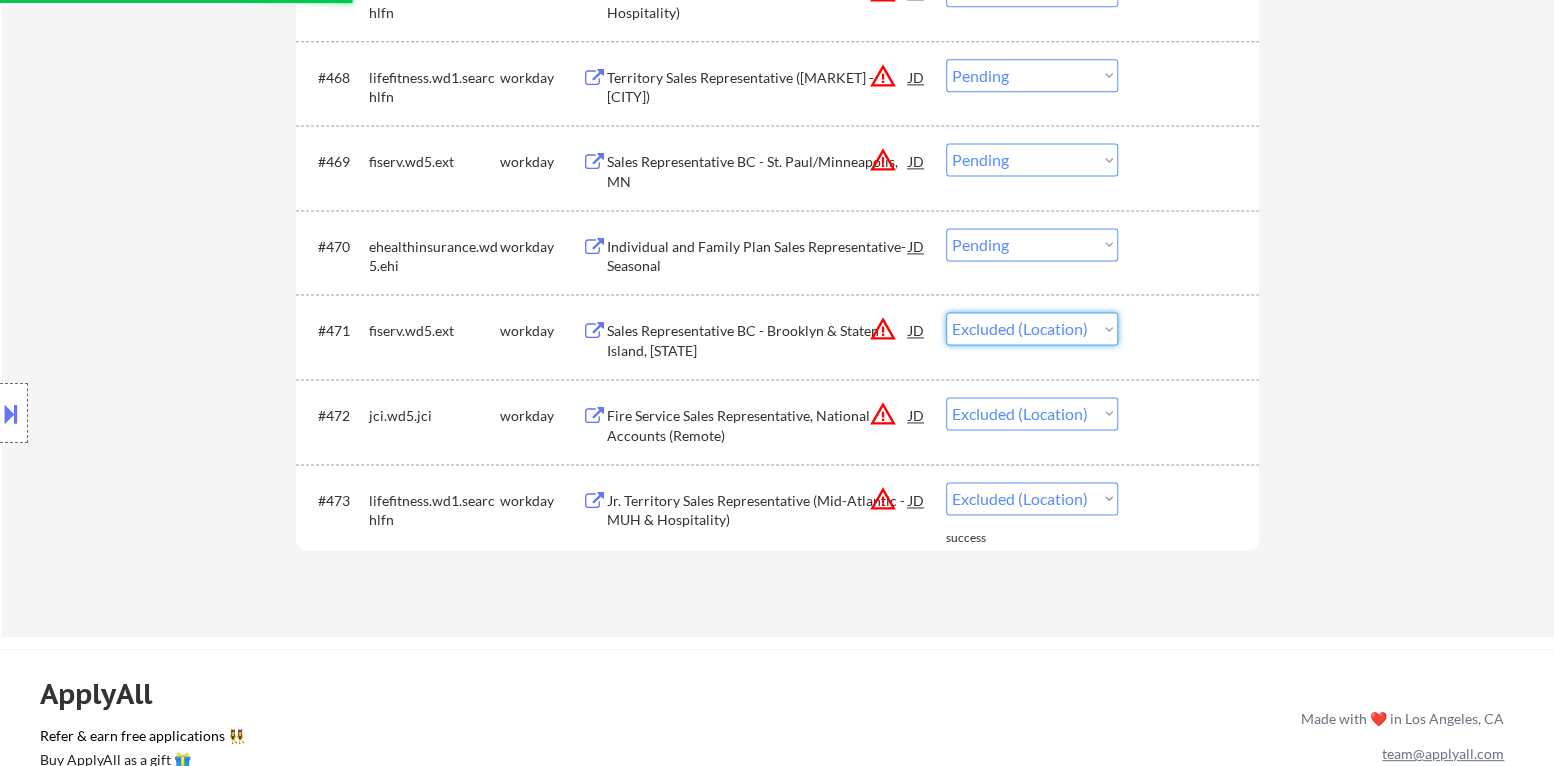 click on "Choose an option... Pending Applied Excluded (Questions) Excluded (Expired) Excluded (Location) Excluded (Bad Match) Excluded (Blocklist) Excluded (Salary) Excluded (Other)" at bounding box center [1032, 328] 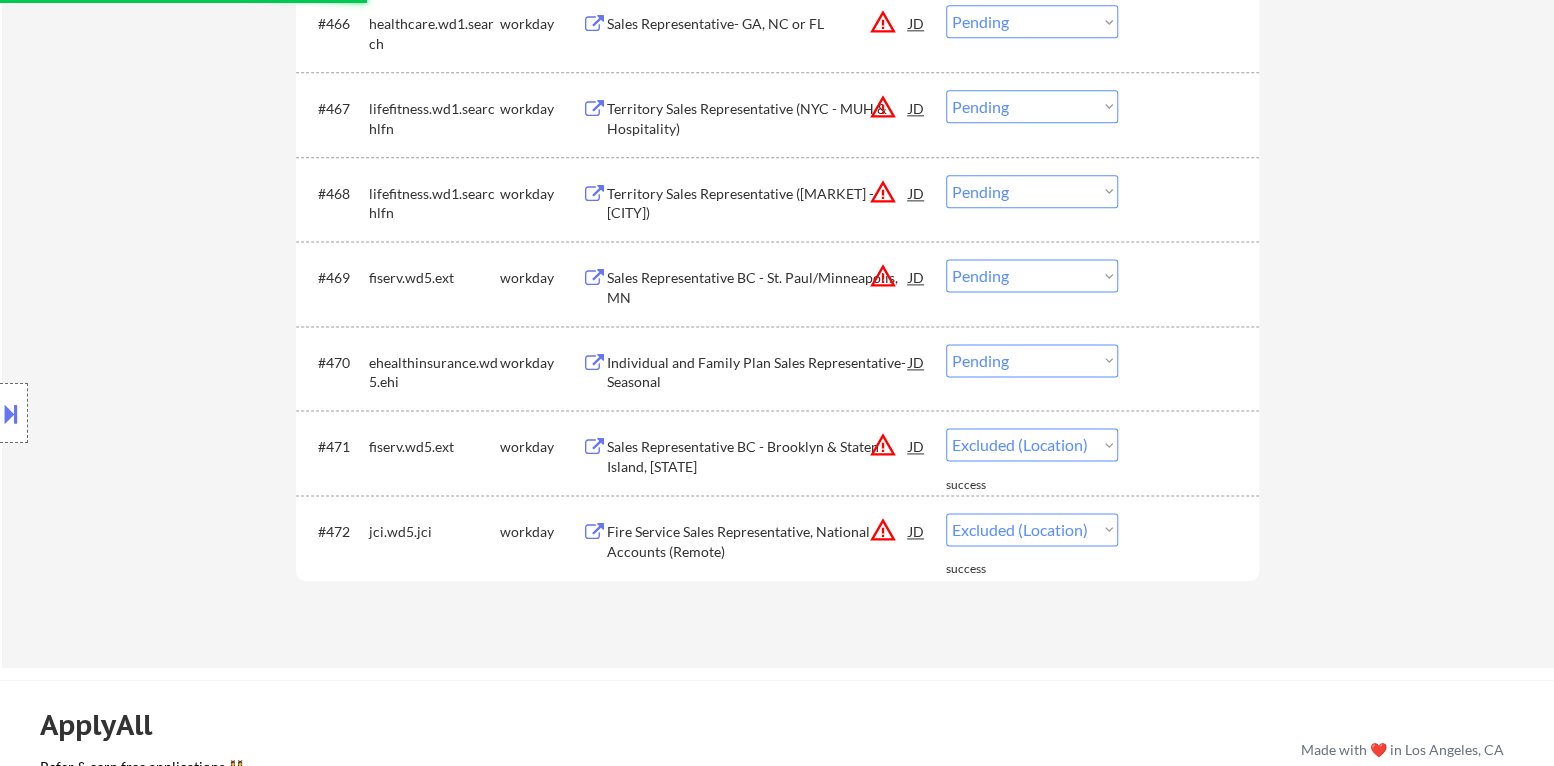 scroll, scrollTop: 5500, scrollLeft: 0, axis: vertical 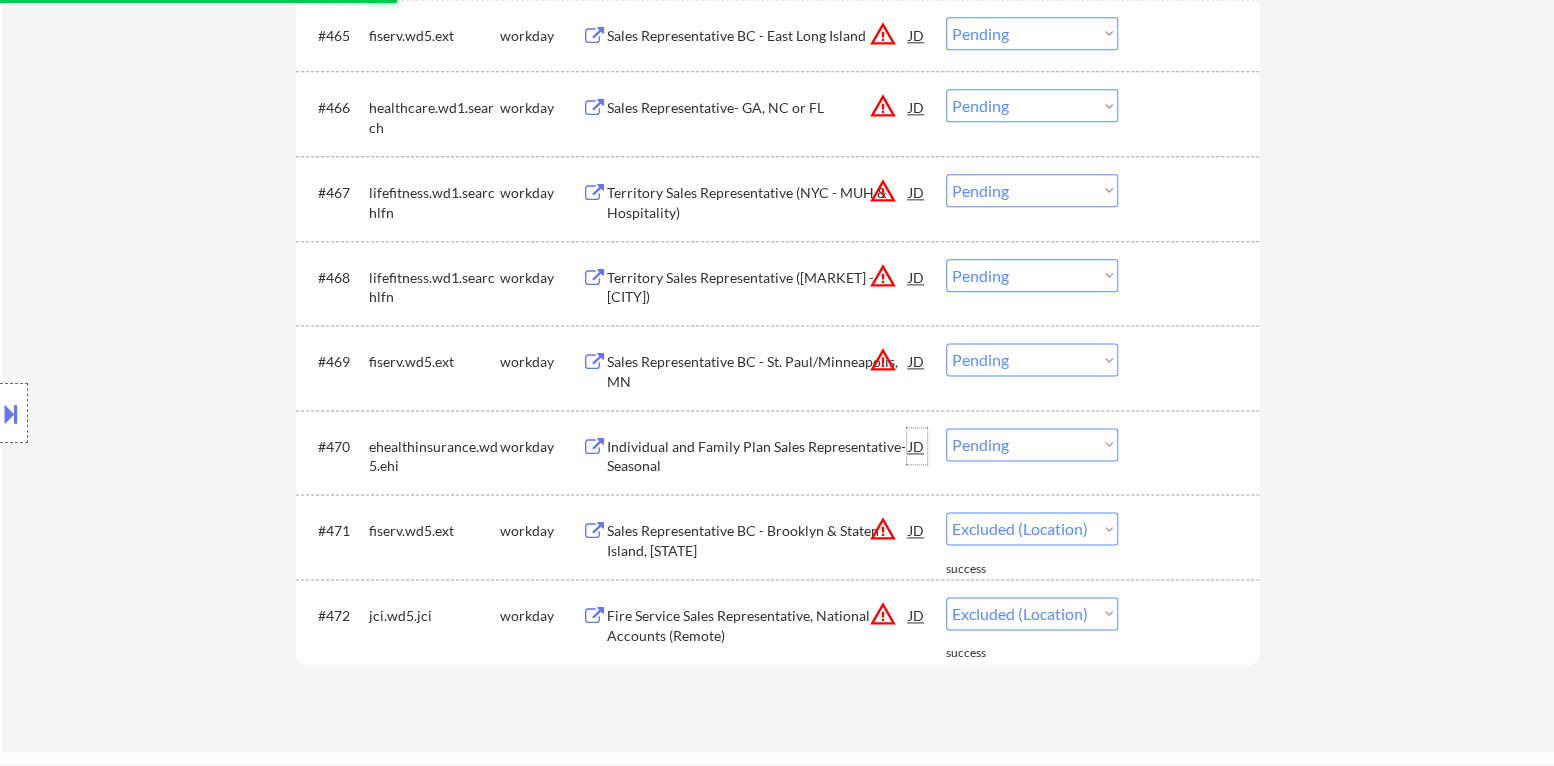click on "JD" at bounding box center [917, 446] 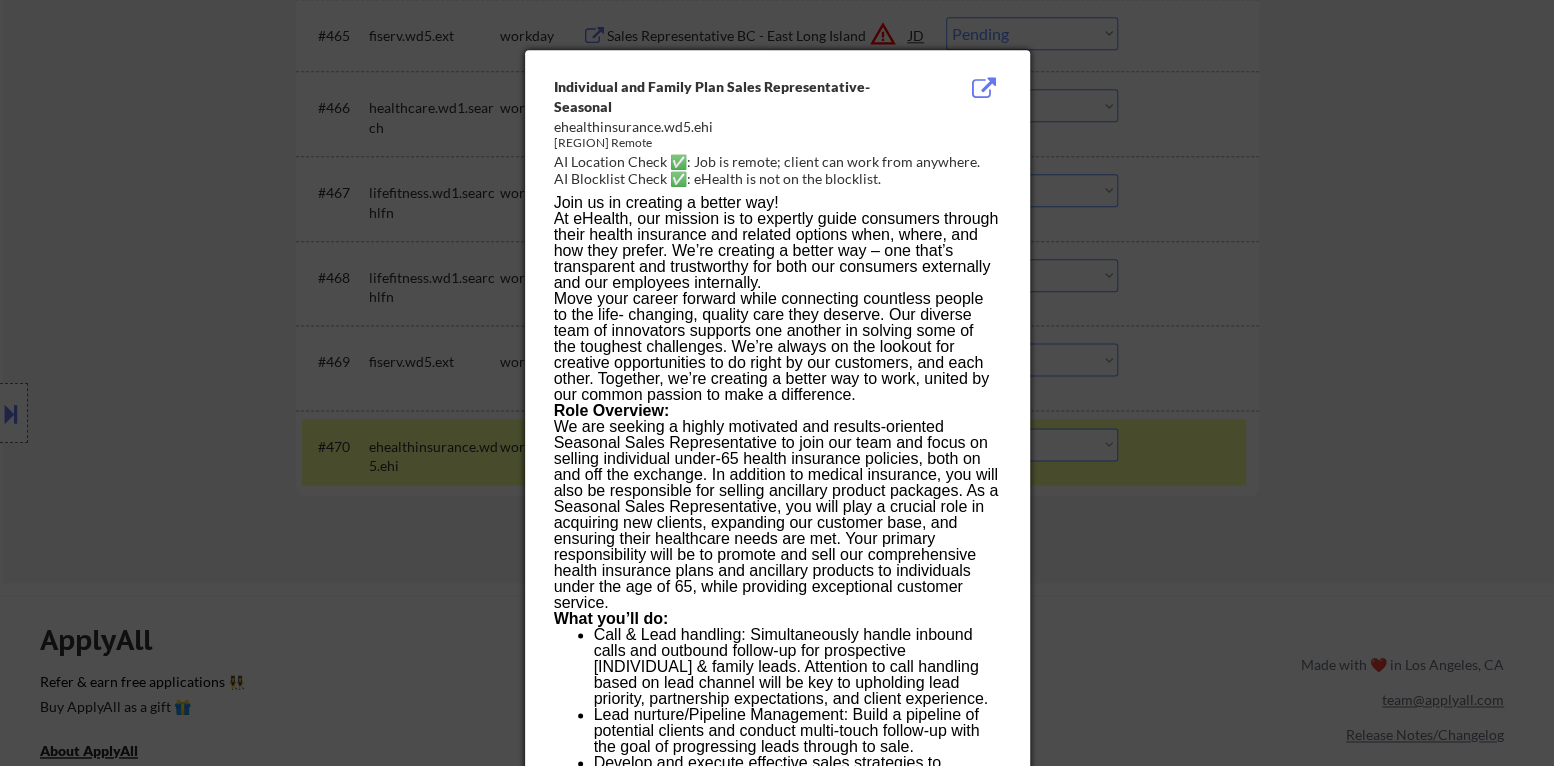 click at bounding box center [777, 383] 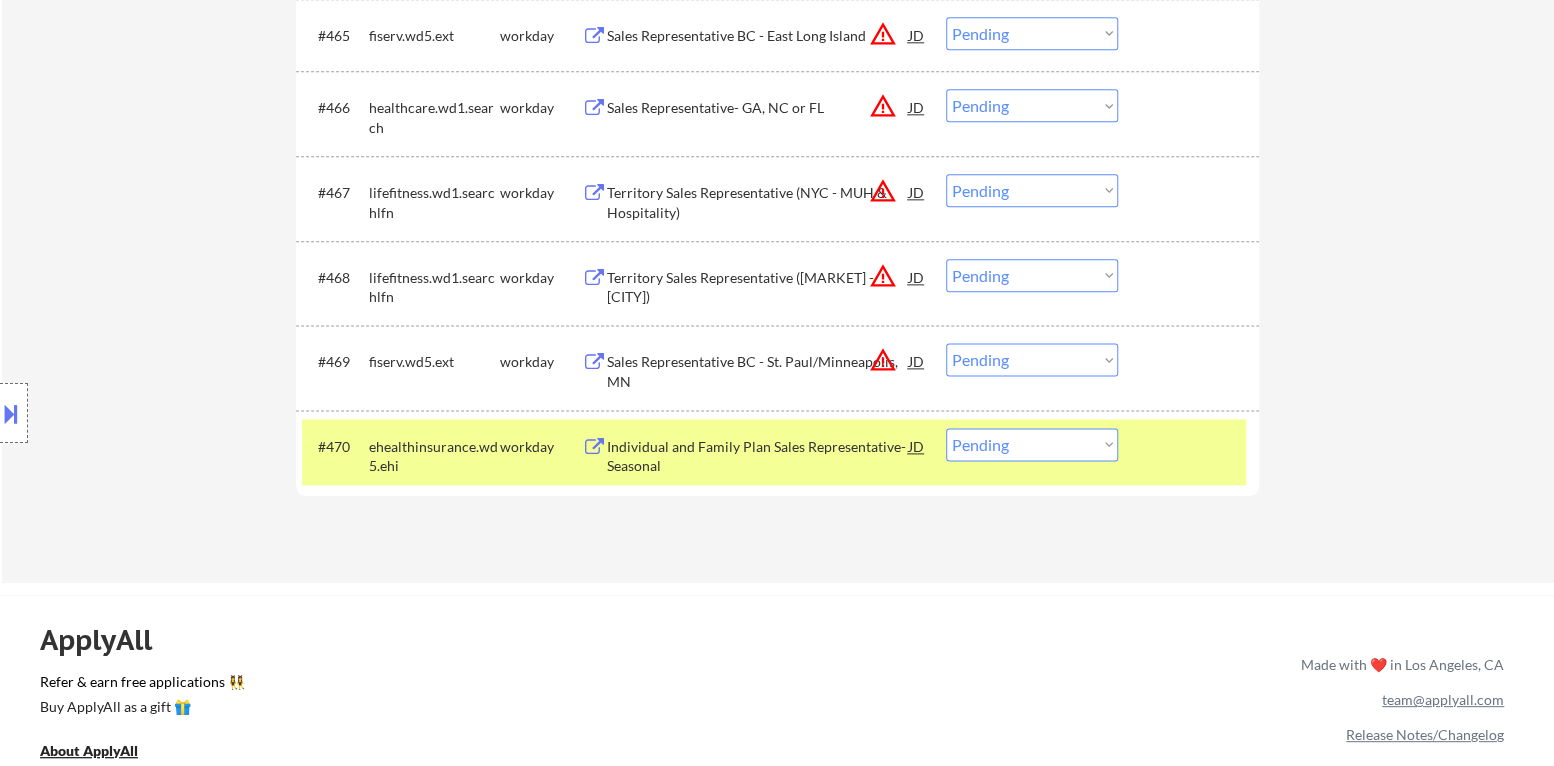 click on "Choose an option... Pending Applied Excluded (Questions) Excluded (Expired) Excluded (Location) Excluded (Bad Match) Excluded (Blocklist) Excluded (Salary) Excluded (Other)" at bounding box center (1032, 359) 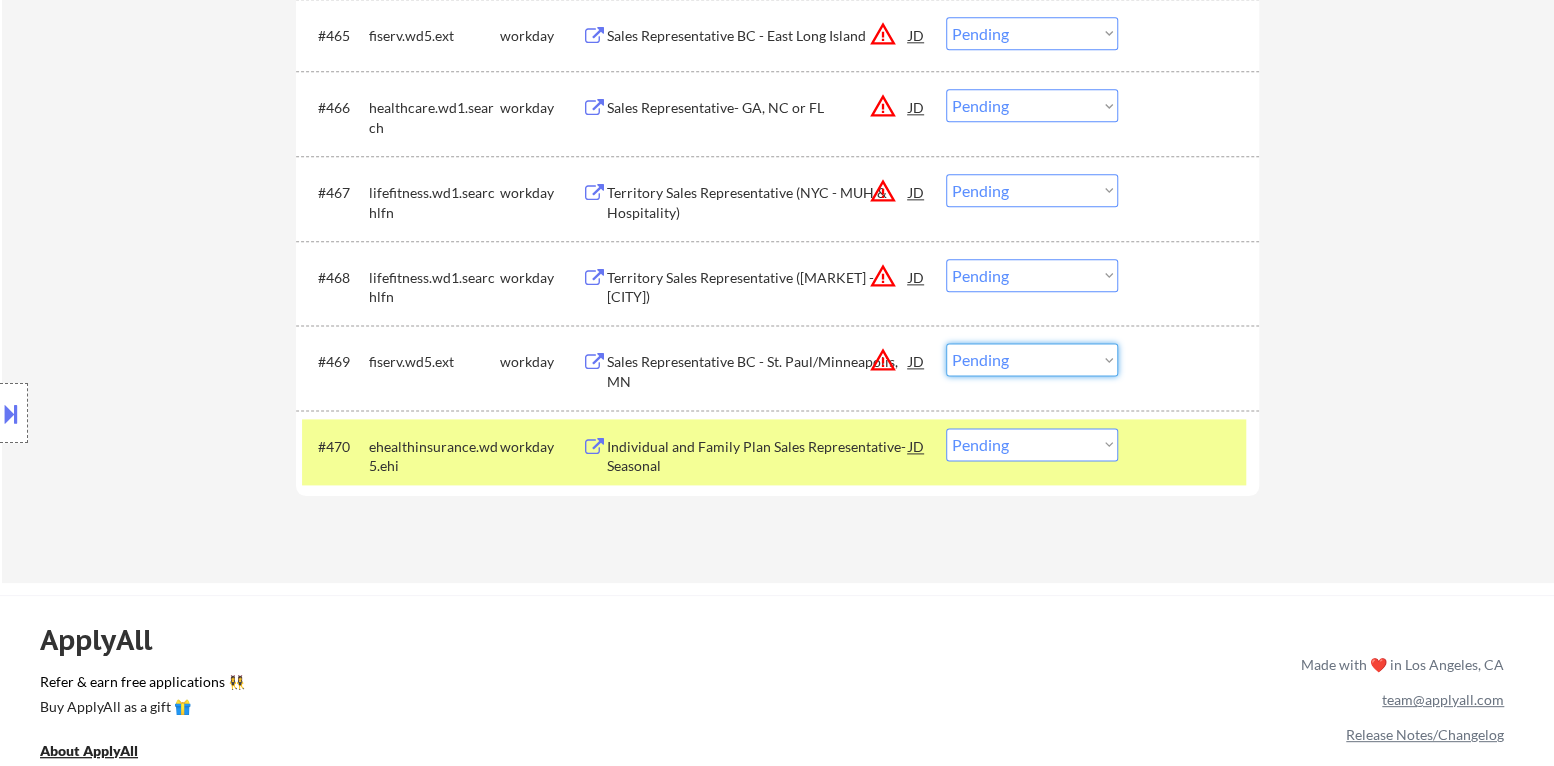 select on ""excluded__location_"" 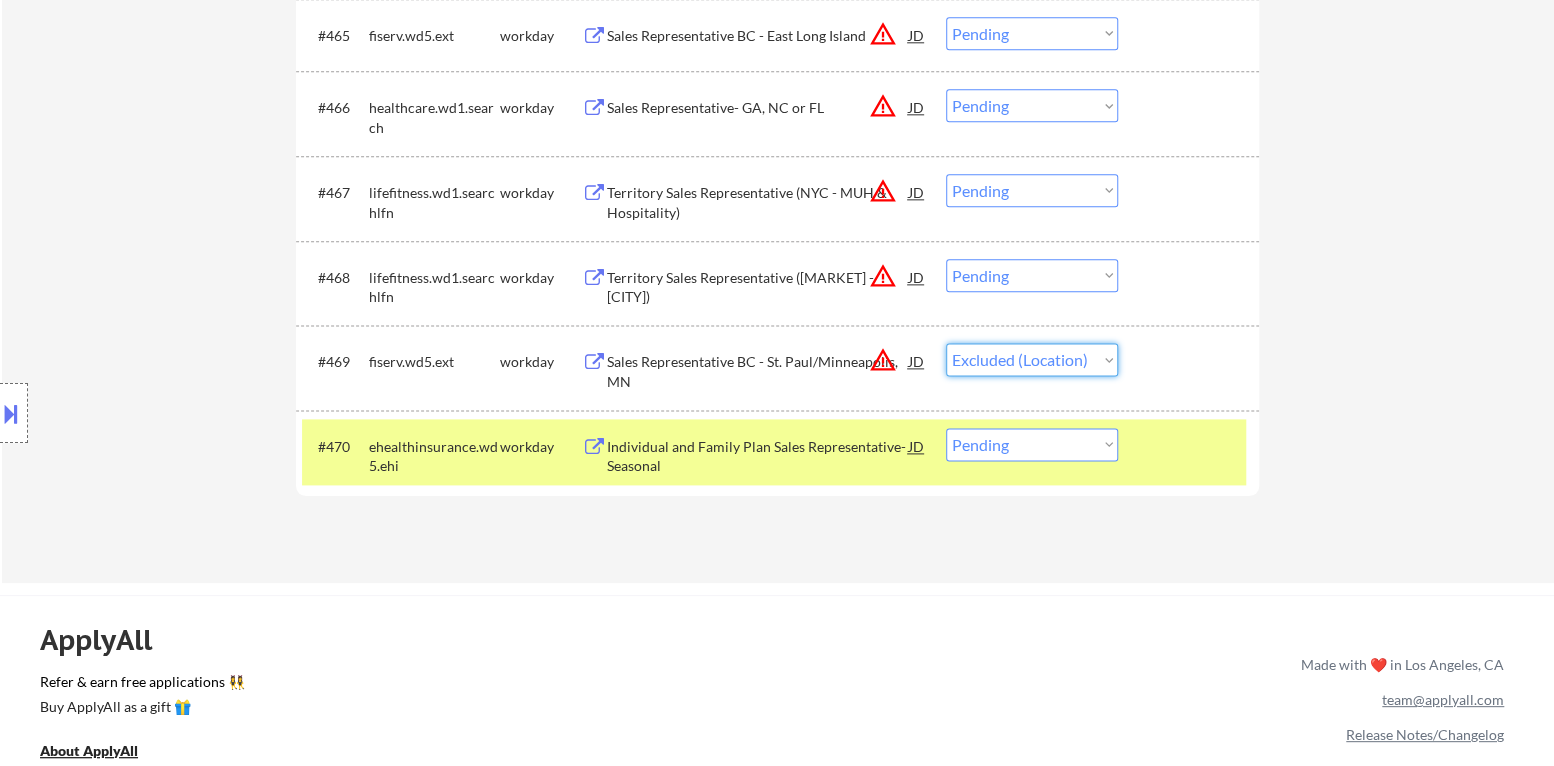 click on "Choose an option... Pending Applied Excluded (Questions) Excluded (Expired) Excluded (Location) Excluded (Bad Match) Excluded (Blocklist) Excluded (Salary) Excluded (Other)" at bounding box center [1032, 359] 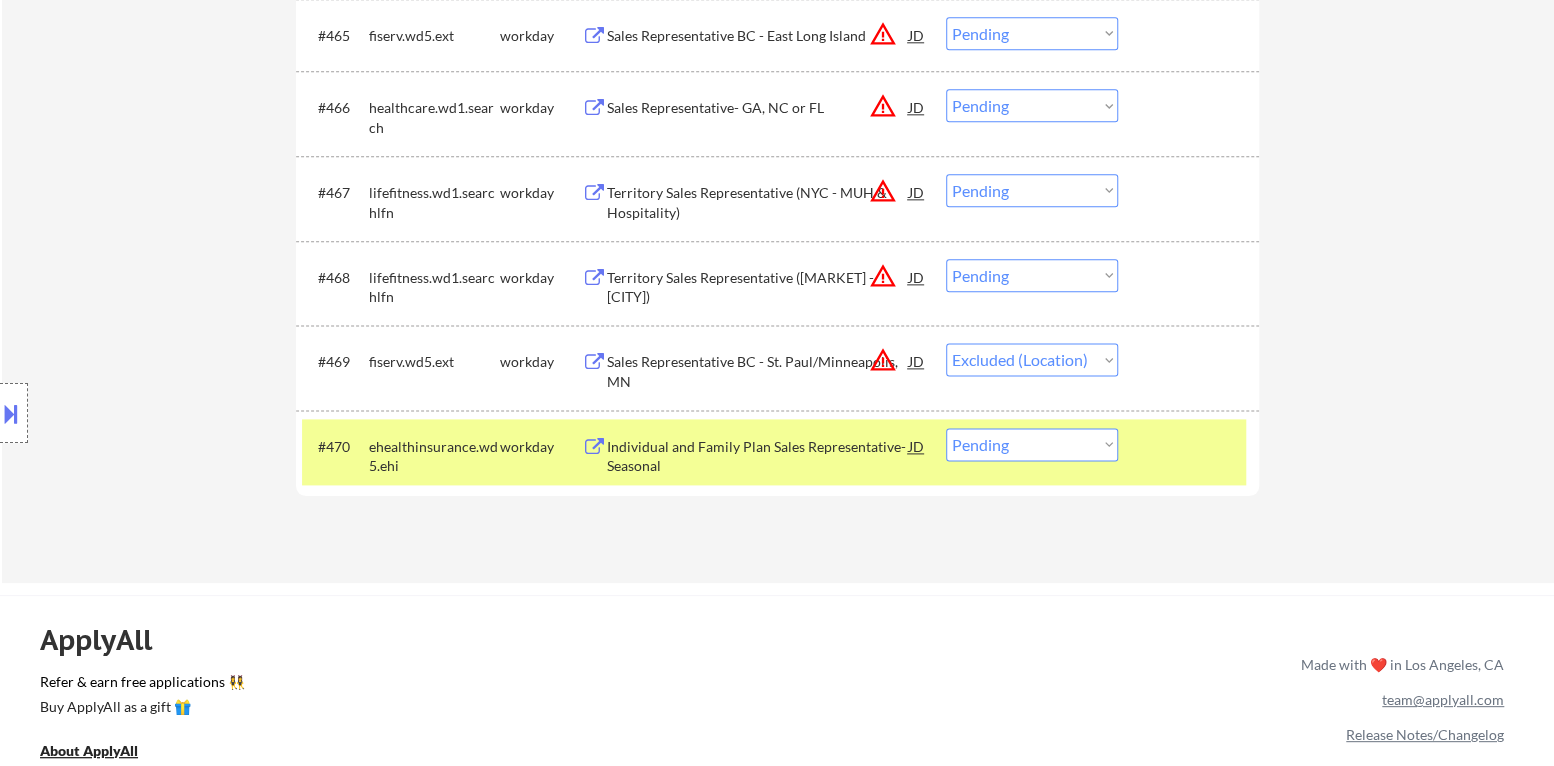 click at bounding box center (1191, 446) 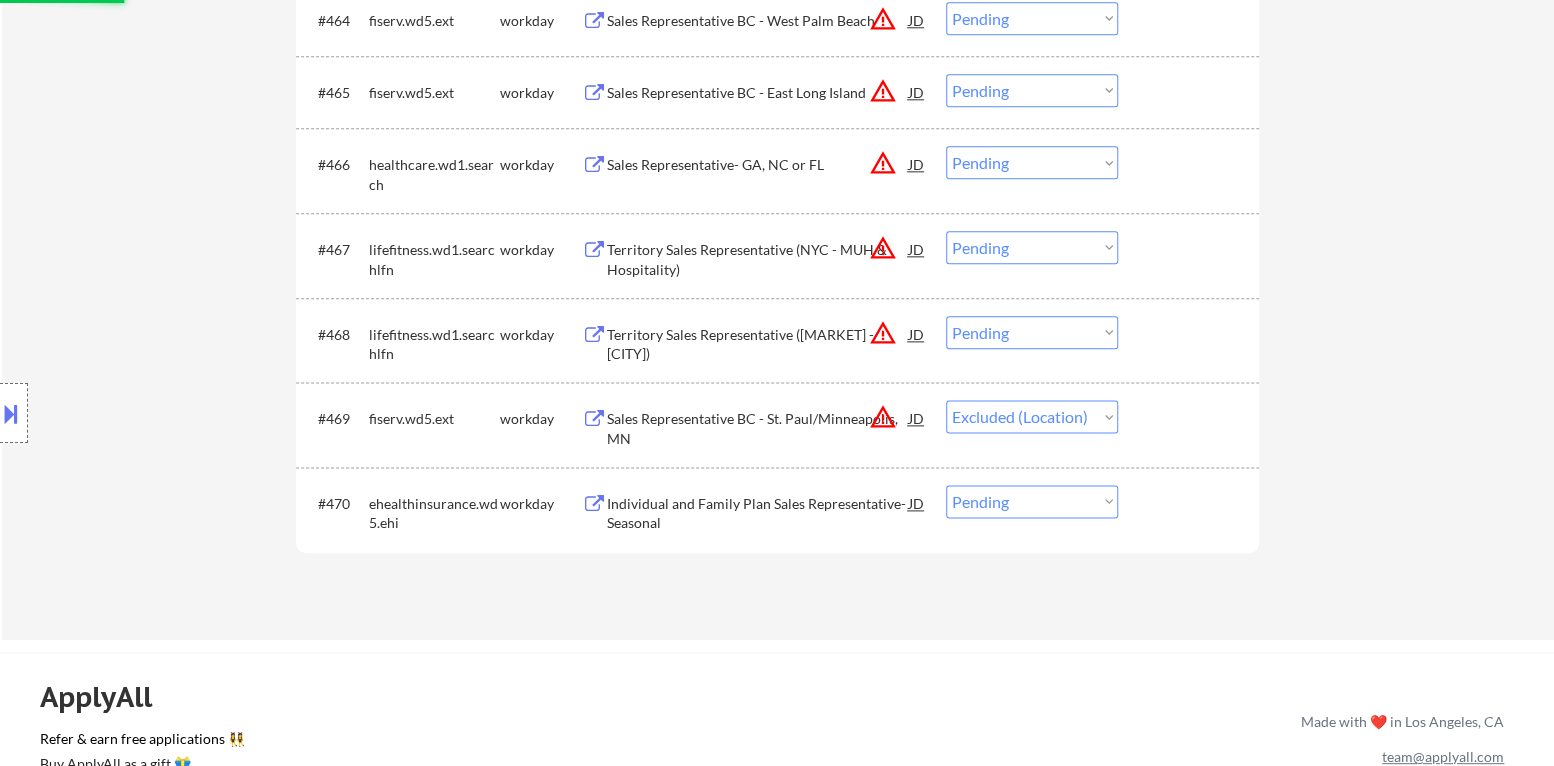 scroll, scrollTop: 5400, scrollLeft: 0, axis: vertical 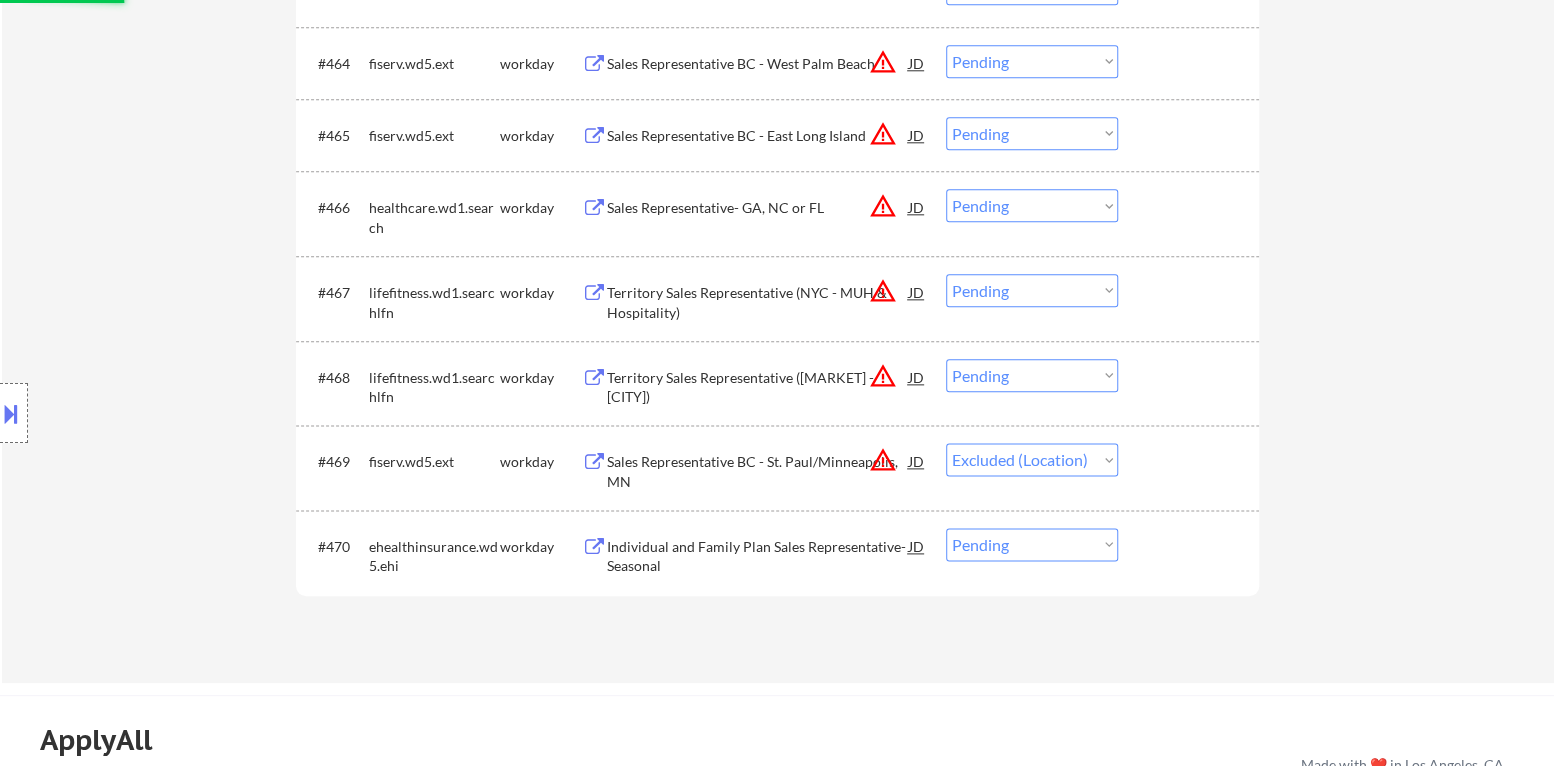 click on "Choose an option... Pending Applied Excluded (Questions) Excluded (Expired) Excluded (Location) Excluded (Bad Match) Excluded (Blocklist) Excluded (Salary) Excluded (Other)" at bounding box center [1032, 375] 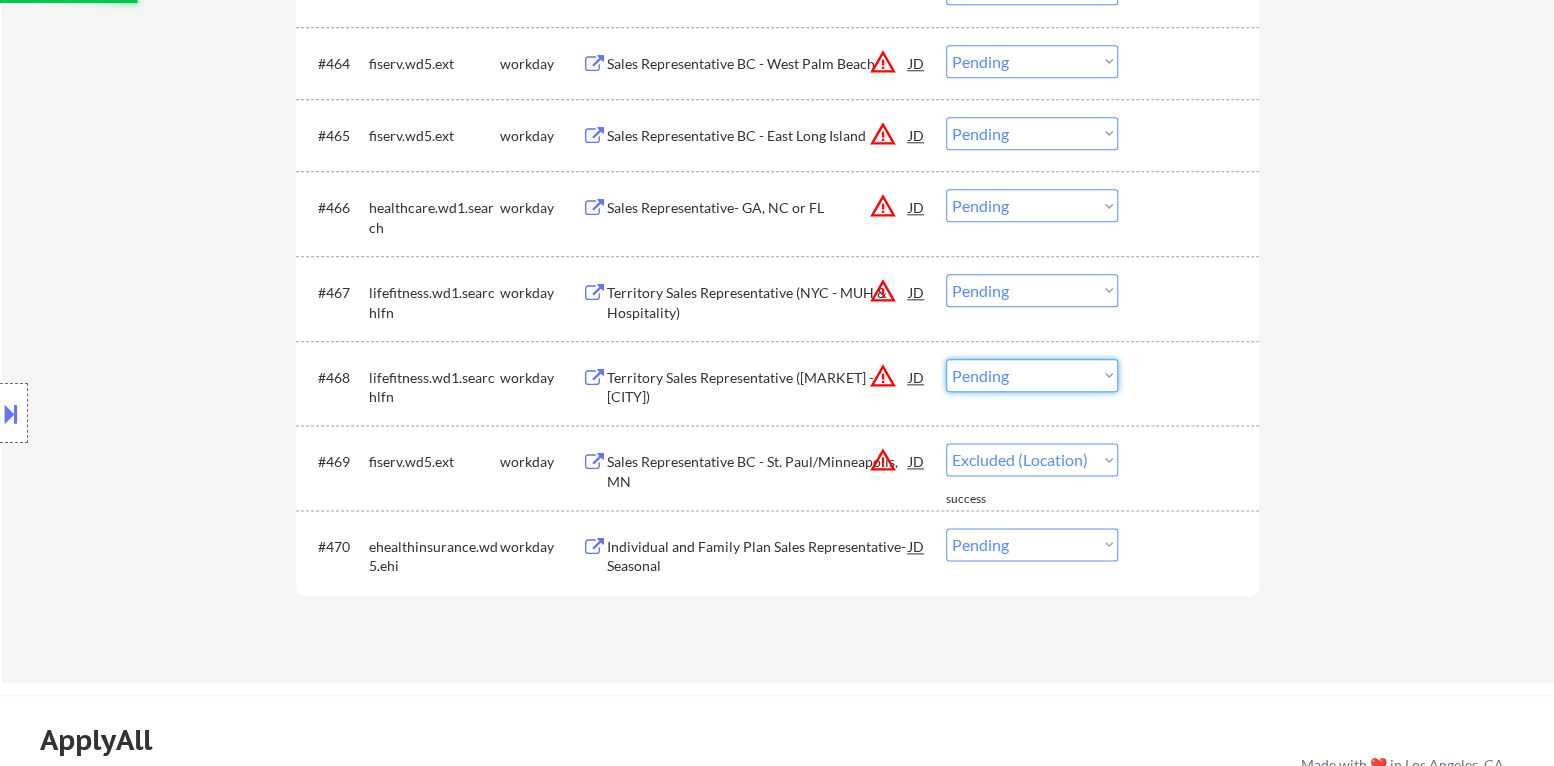 select on ""excluded__location_"" 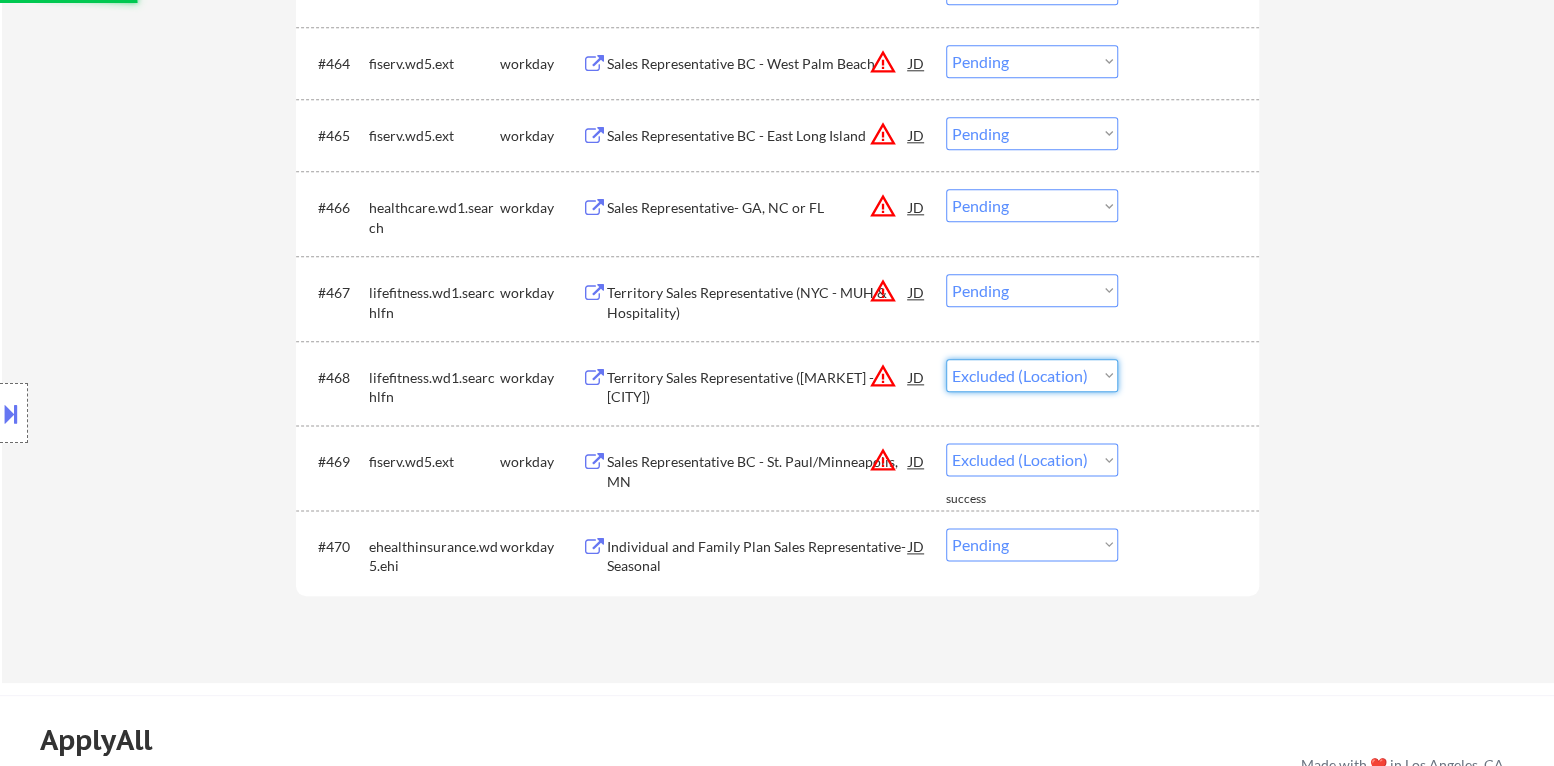 click on "Choose an option... Pending Applied Excluded (Questions) Excluded (Expired) Excluded (Location) Excluded (Bad Match) Excluded (Blocklist) Excluded (Salary) Excluded (Other)" at bounding box center (1032, 375) 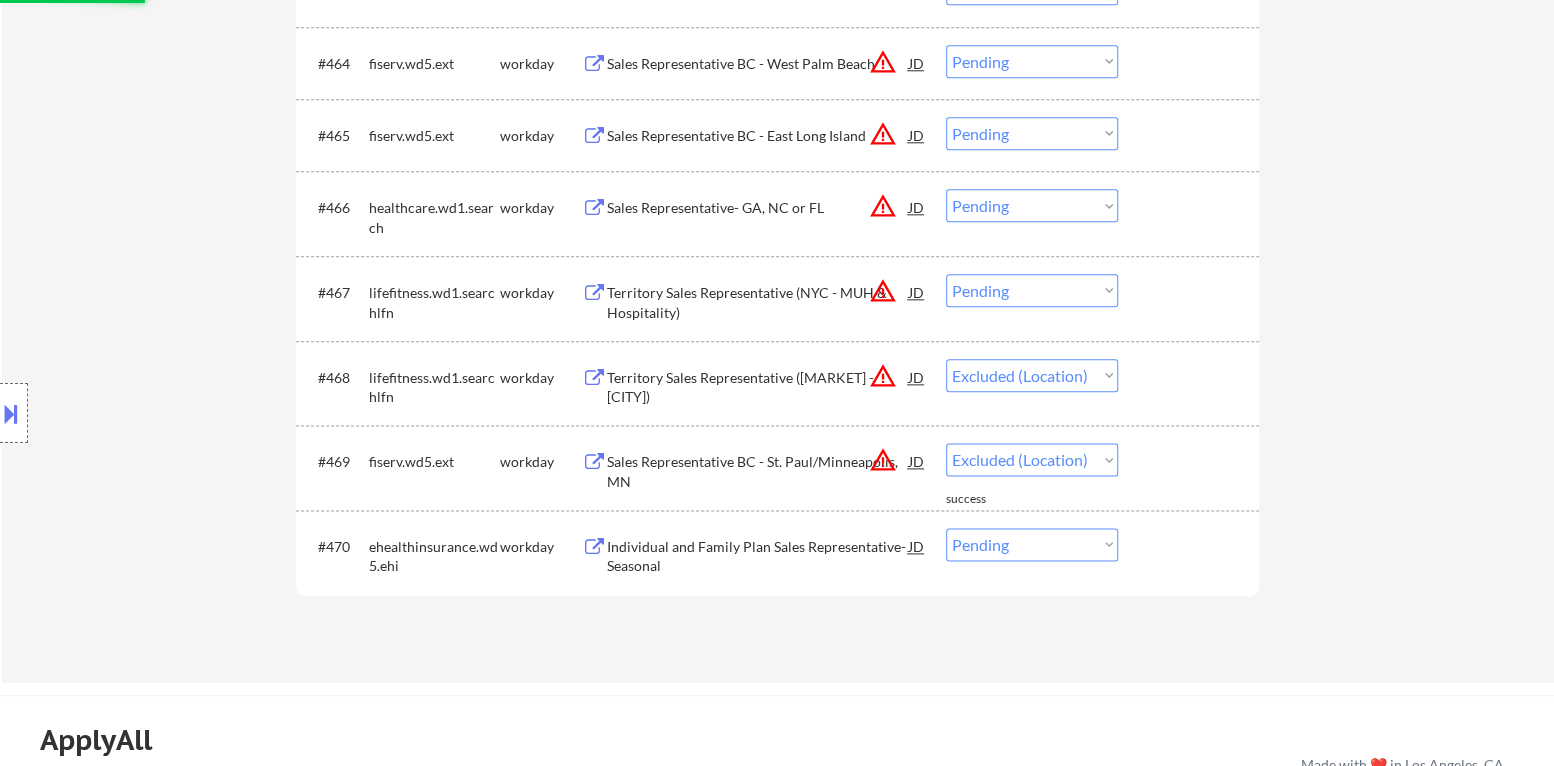 click on "Choose an option... Pending Applied Excluded (Questions) Excluded (Expired) Excluded (Location) Excluded (Bad Match) Excluded (Blocklist) Excluded (Salary) Excluded (Other)" at bounding box center (1032, 290) 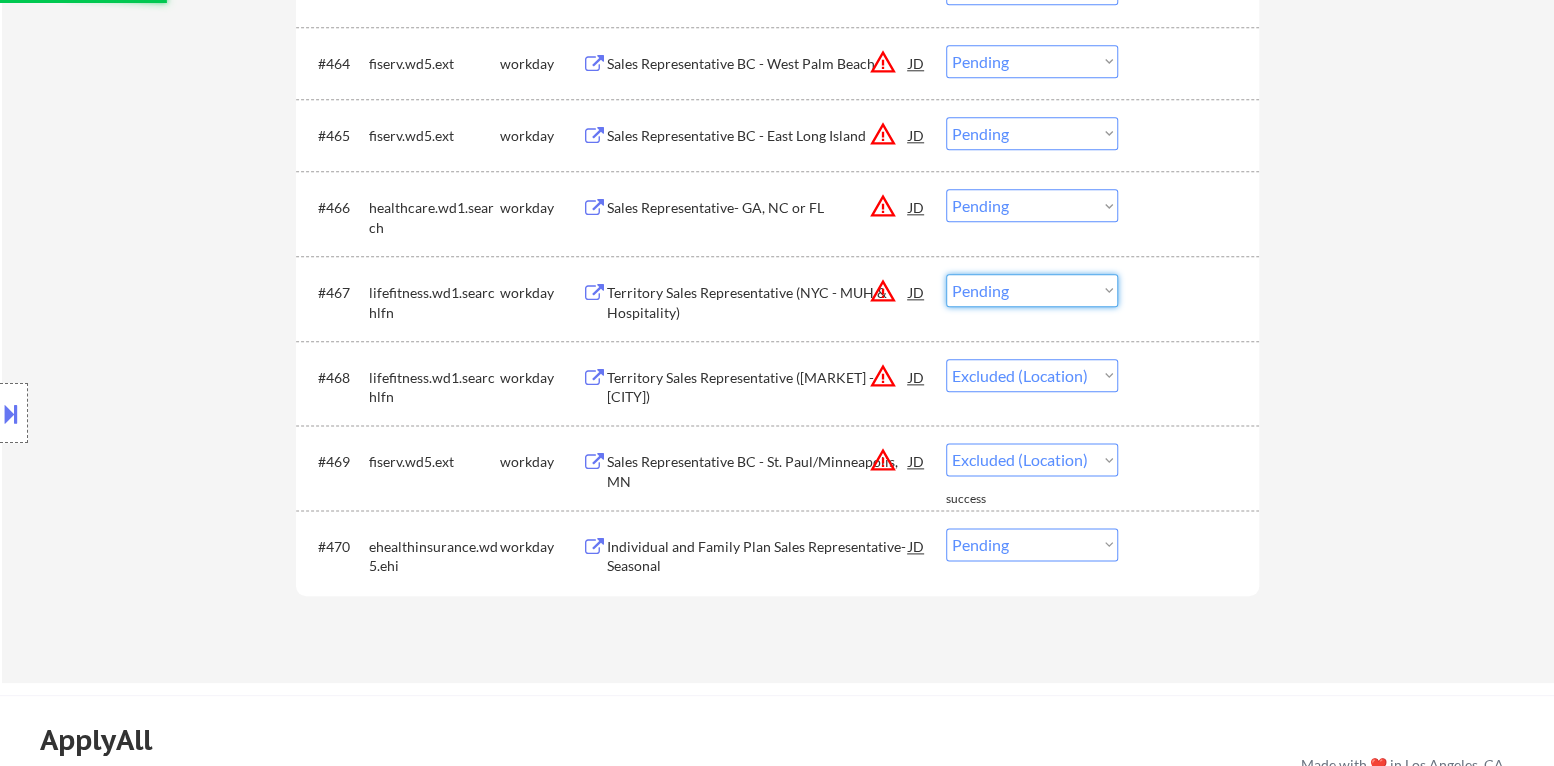 select on ""excluded__location_"" 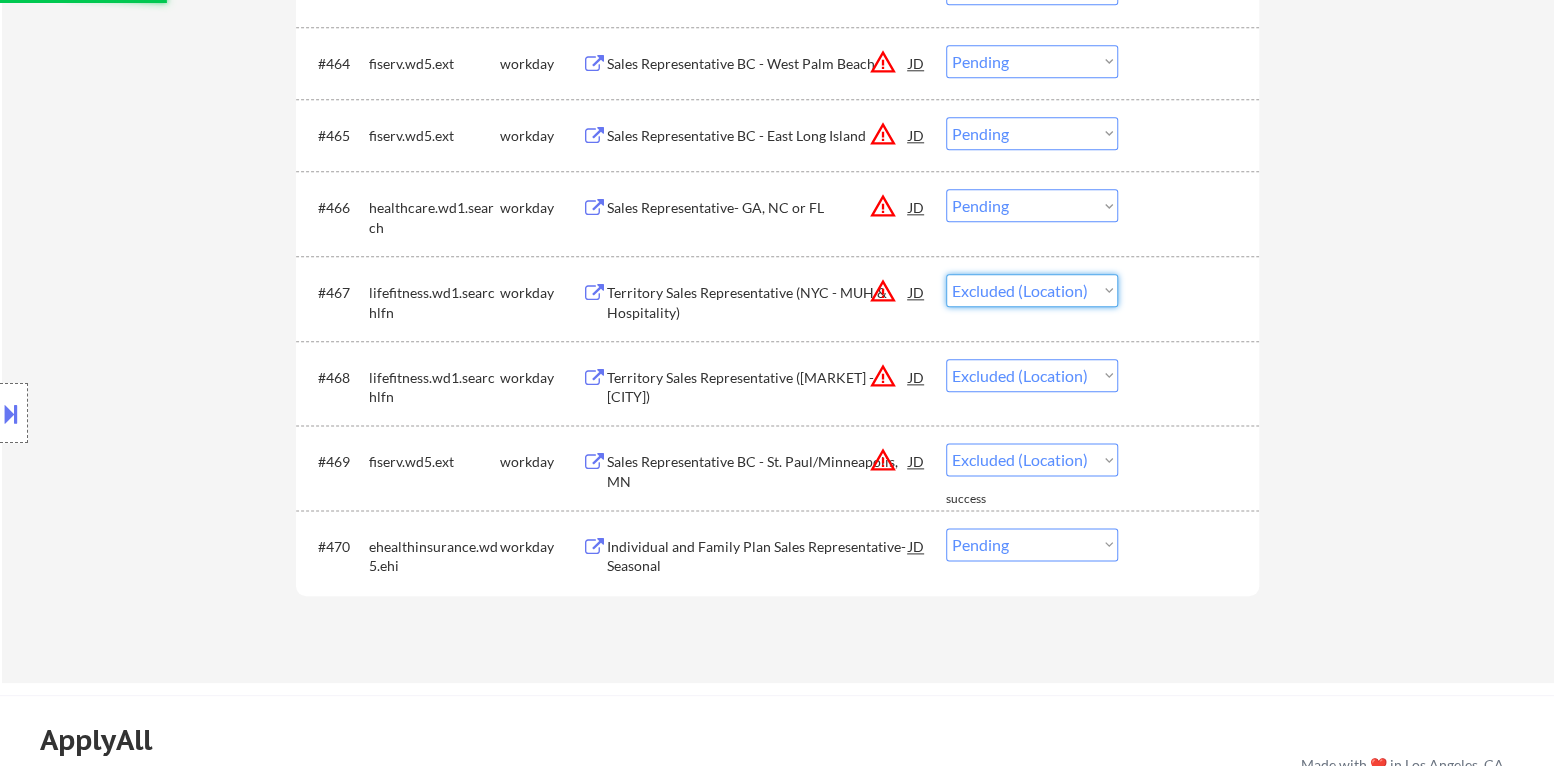 click on "Choose an option... Pending Applied Excluded (Questions) Excluded (Expired) Excluded (Location) Excluded (Bad Match) Excluded (Blocklist) Excluded (Salary) Excluded (Other)" at bounding box center (1032, 290) 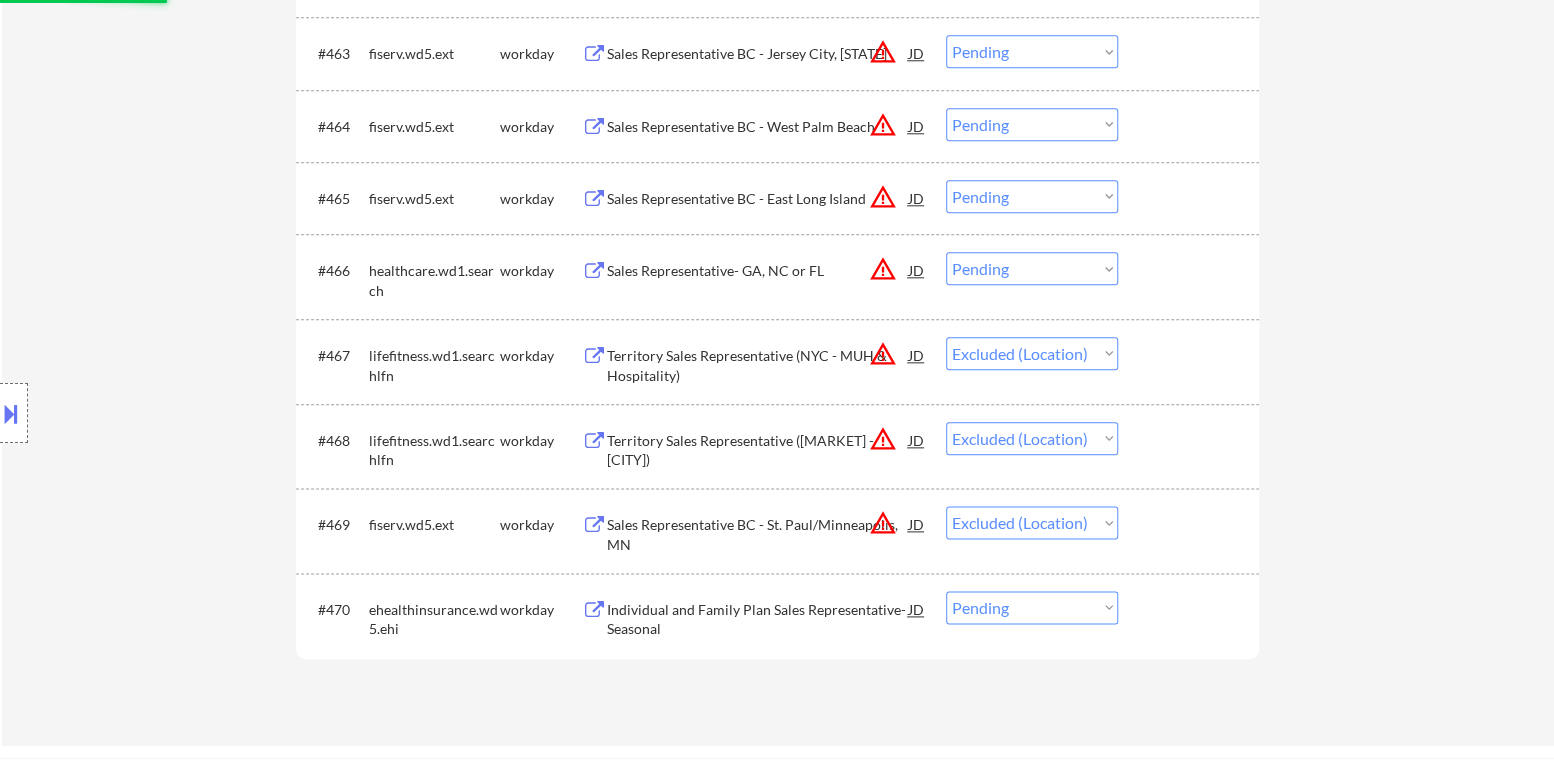scroll, scrollTop: 5199, scrollLeft: 0, axis: vertical 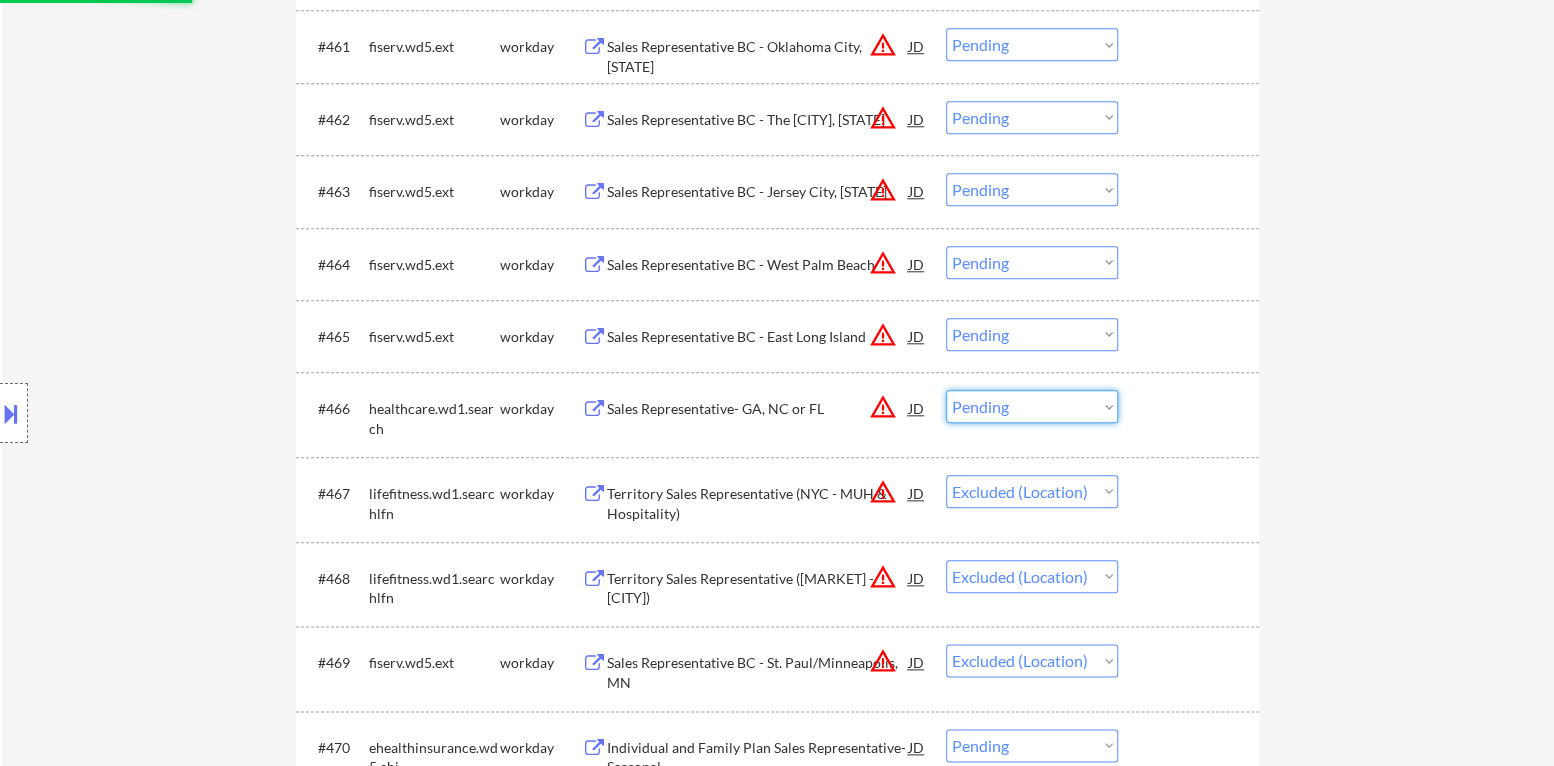 drag, startPoint x: 1033, startPoint y: 391, endPoint x: 1037, endPoint y: 403, distance: 12.649111 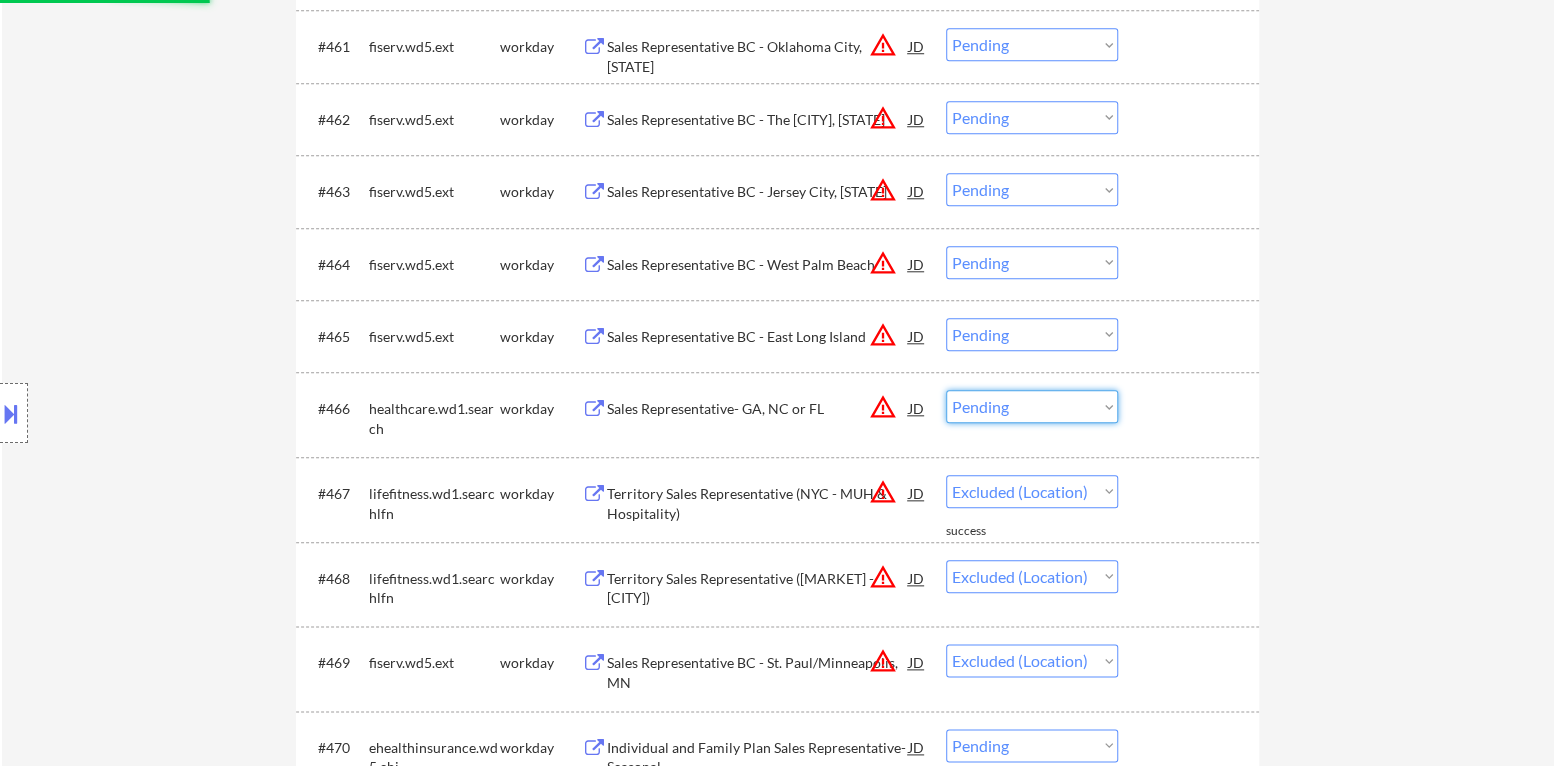 click on "Choose an option... Pending Applied Excluded (Questions) Excluded (Expired) Excluded (Location) Excluded (Bad Match) Excluded (Blocklist) Excluded (Salary) Excluded (Other)" at bounding box center [1032, 406] 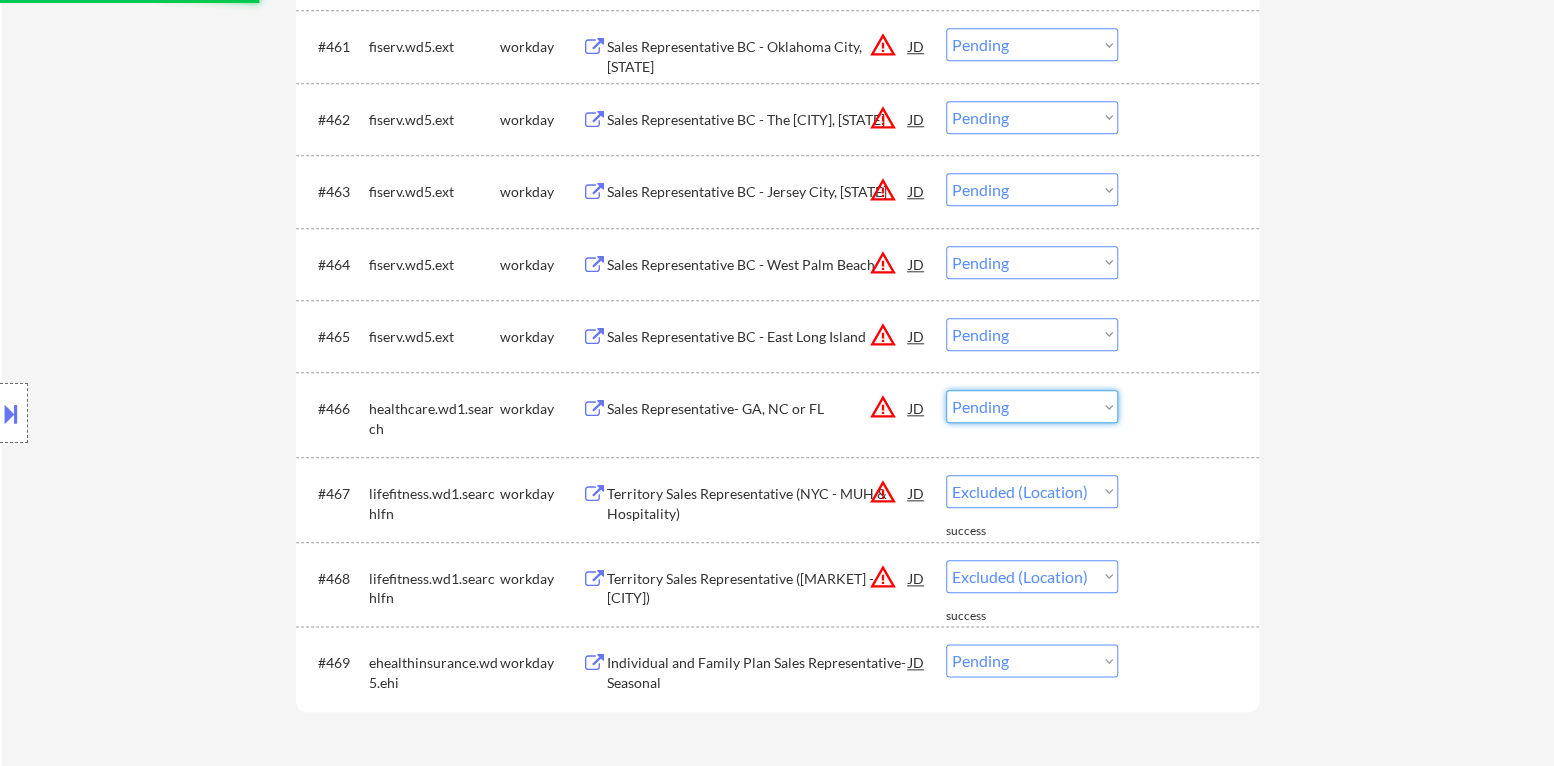select on ""excluded__location_"" 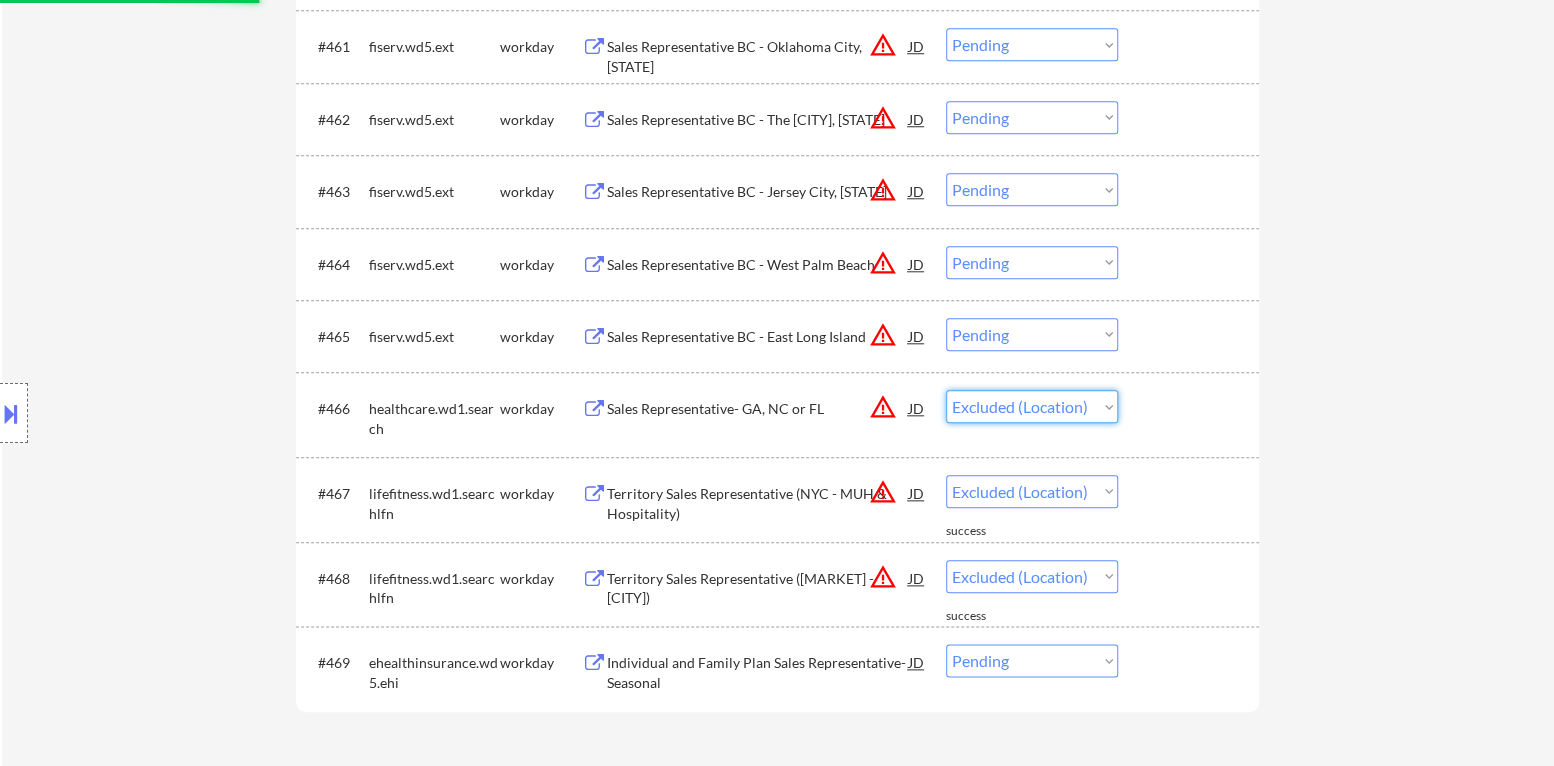 click on "Choose an option... Pending Applied Excluded (Questions) Excluded (Expired) Excluded (Location) Excluded (Bad Match) Excluded (Blocklist) Excluded (Salary) Excluded (Other)" at bounding box center (1032, 406) 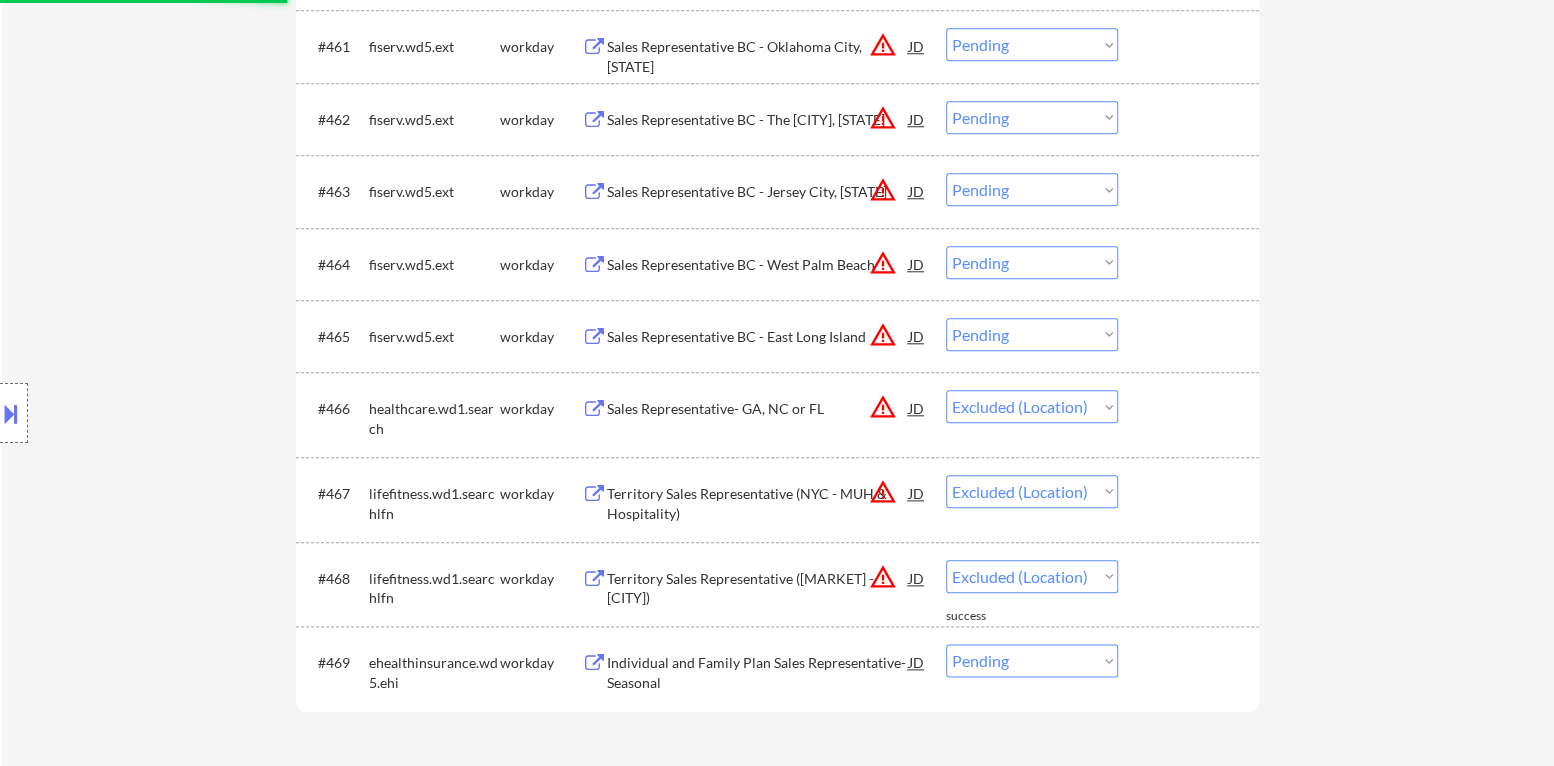 click on "Choose an option... Pending Applied Excluded (Questions) Excluded (Expired) Excluded (Location) Excluded (Bad Match) Excluded (Blocklist) Excluded (Salary) Excluded (Other)" at bounding box center (1032, 334) 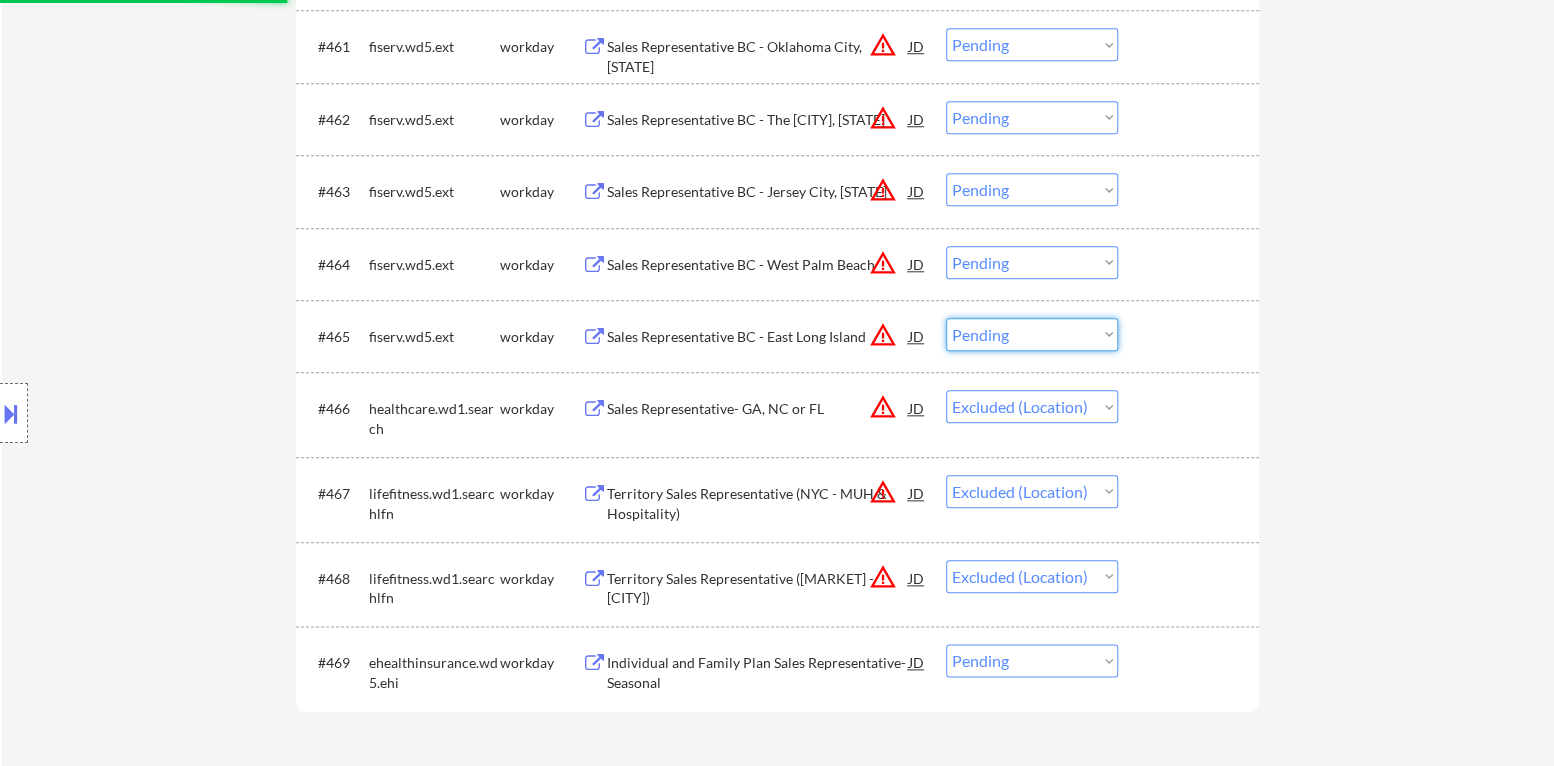 select on ""pending"" 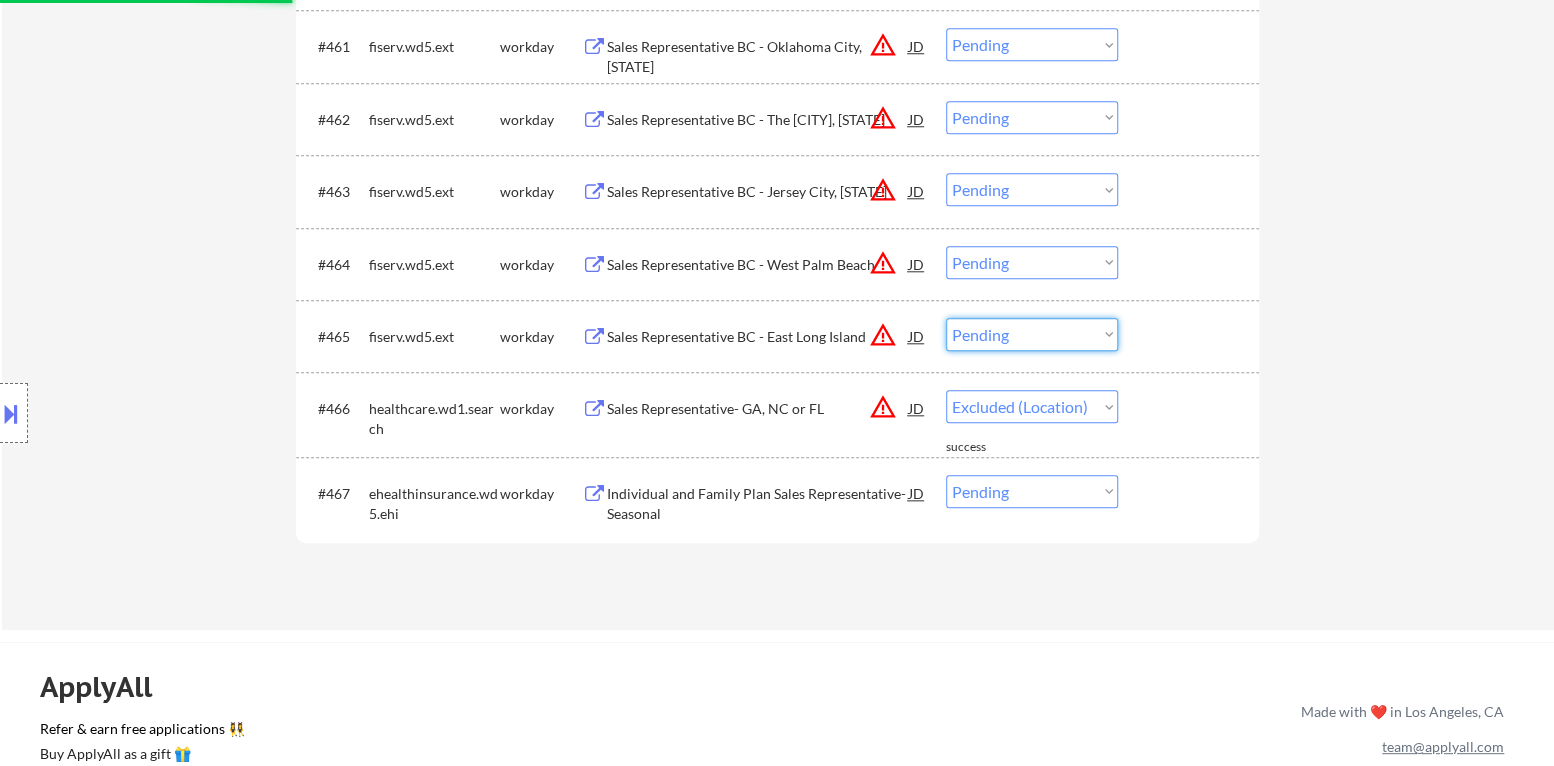 select on ""excluded__location_"" 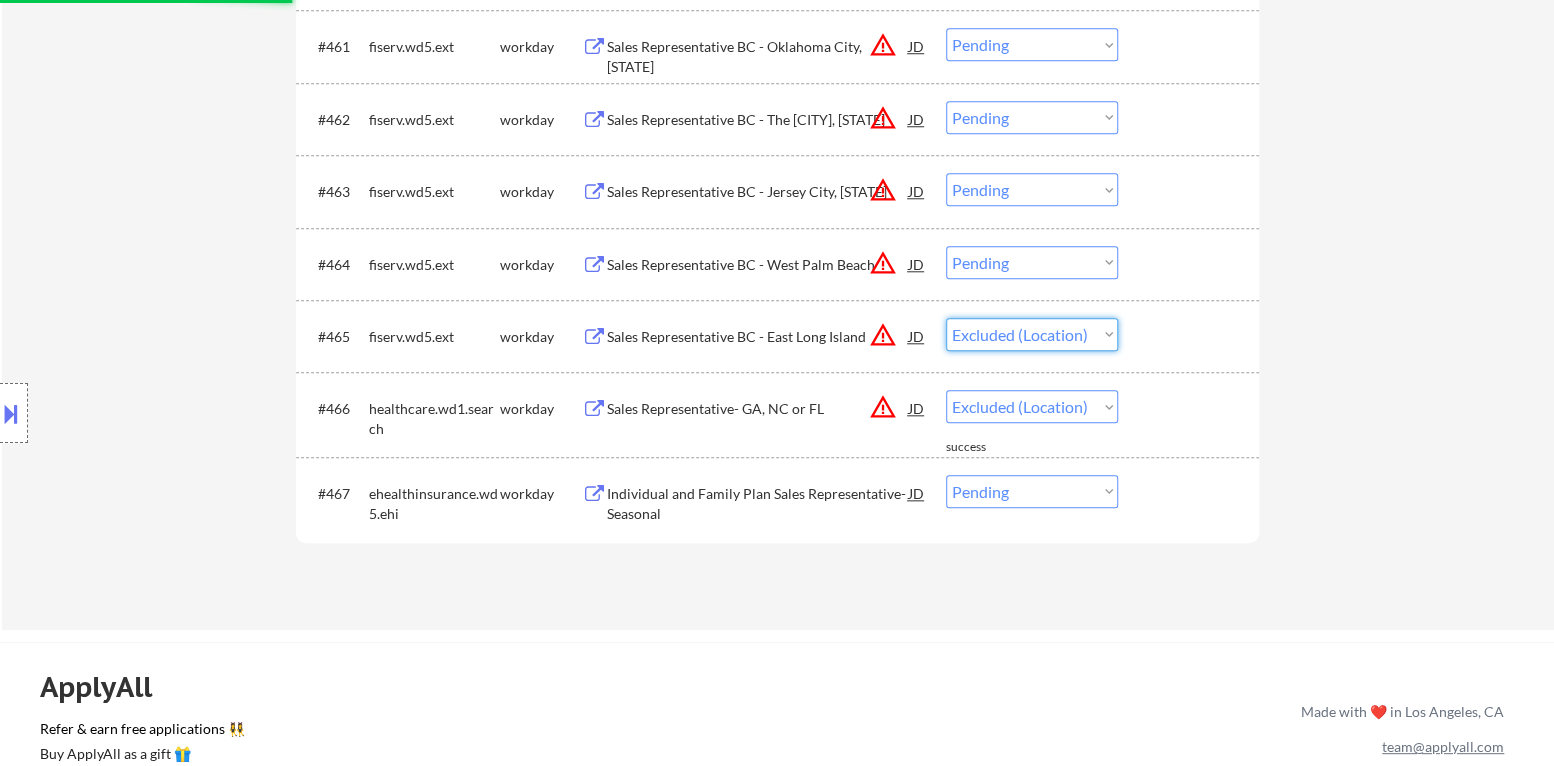 click on "Choose an option... Pending Applied Excluded (Questions) Excluded (Expired) Excluded (Location) Excluded (Bad Match) Excluded (Blocklist) Excluded (Salary) Excluded (Other)" at bounding box center (1032, 334) 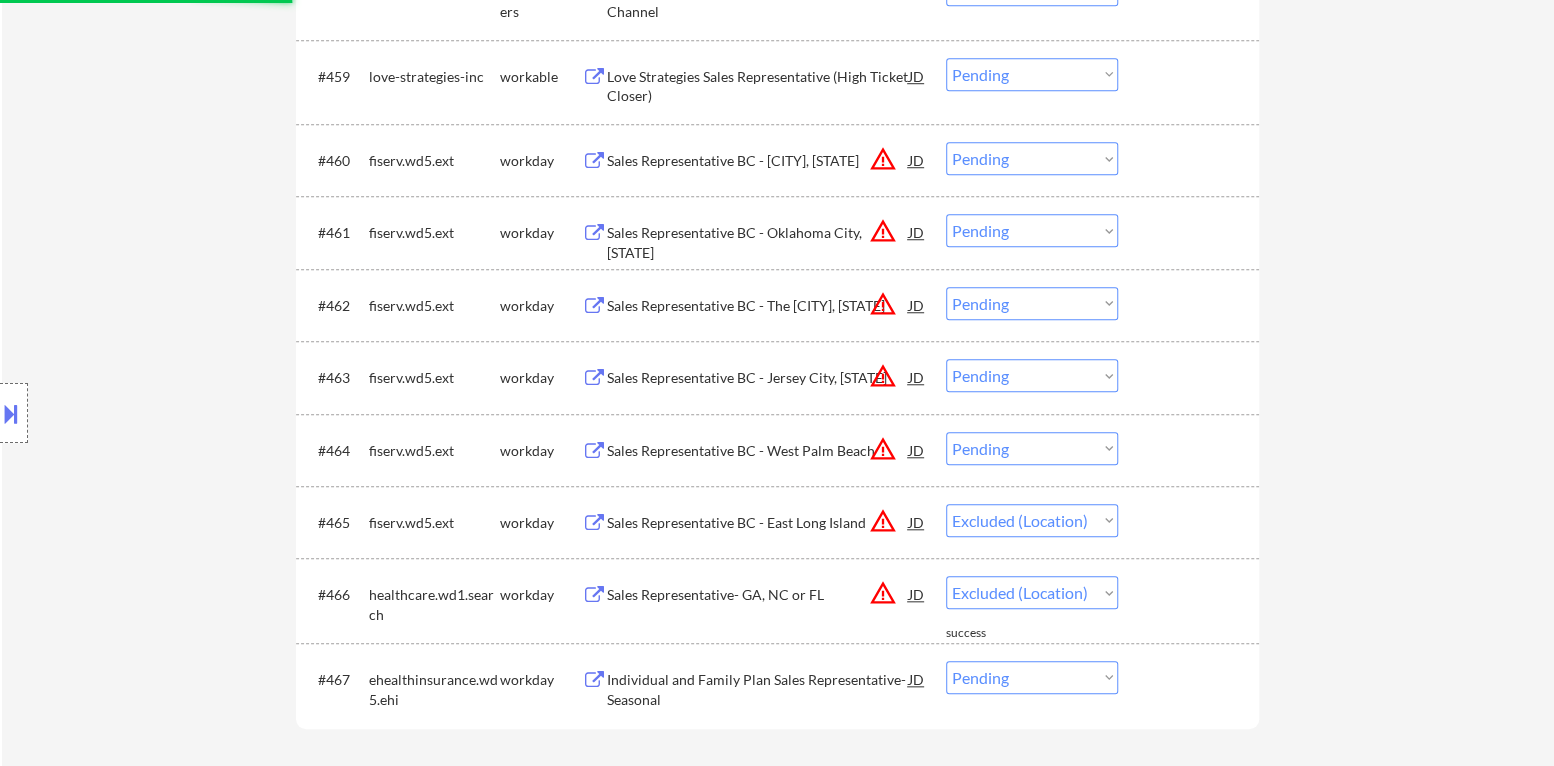 scroll, scrollTop: 4999, scrollLeft: 0, axis: vertical 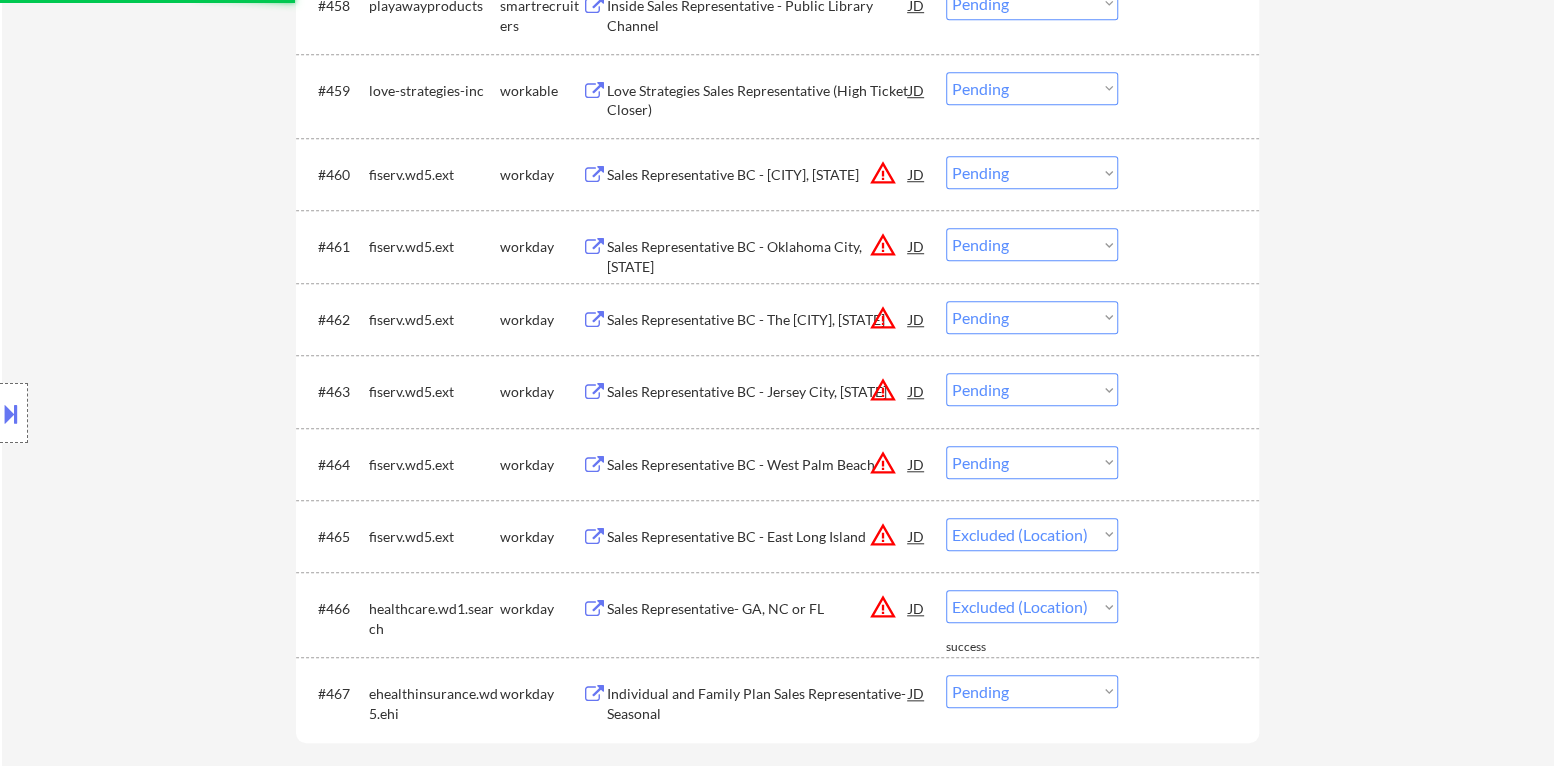 select on ""pending"" 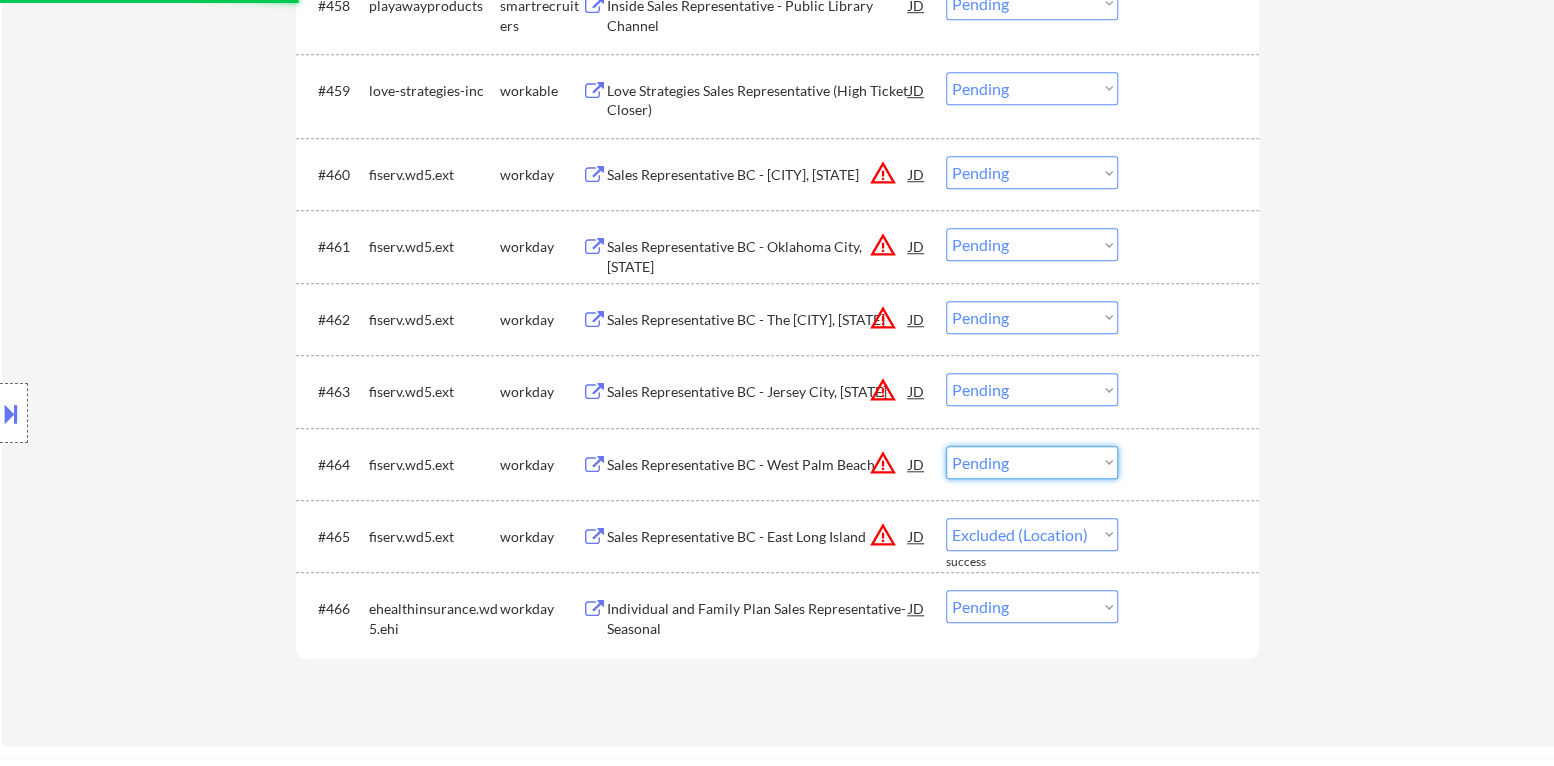 click on "Choose an option... Pending Applied Excluded (Questions) Excluded (Expired) Excluded (Location) Excluded (Bad Match) Excluded (Blocklist) Excluded (Salary) Excluded (Other)" at bounding box center (1032, 462) 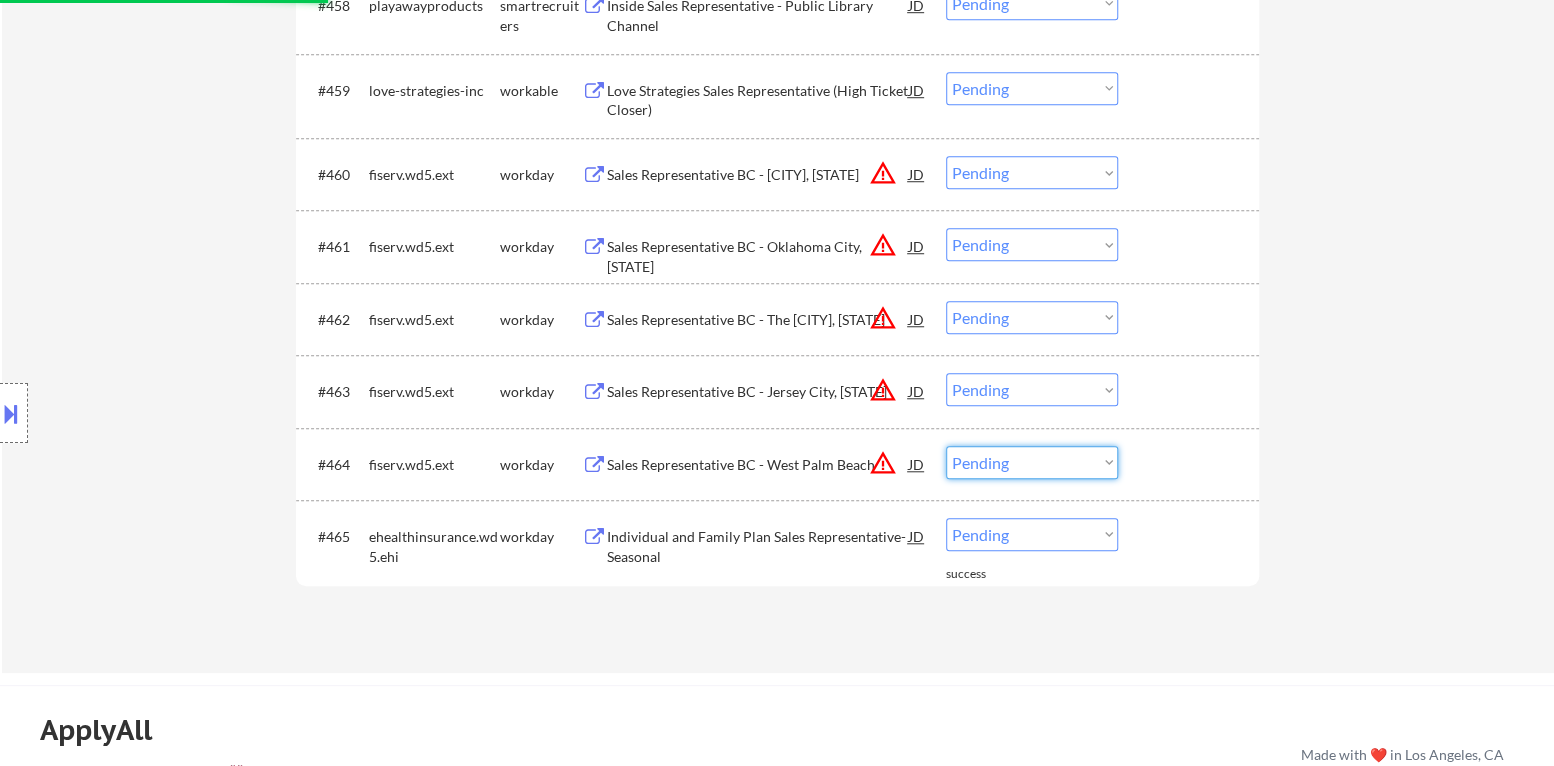 select on ""excluded__location_"" 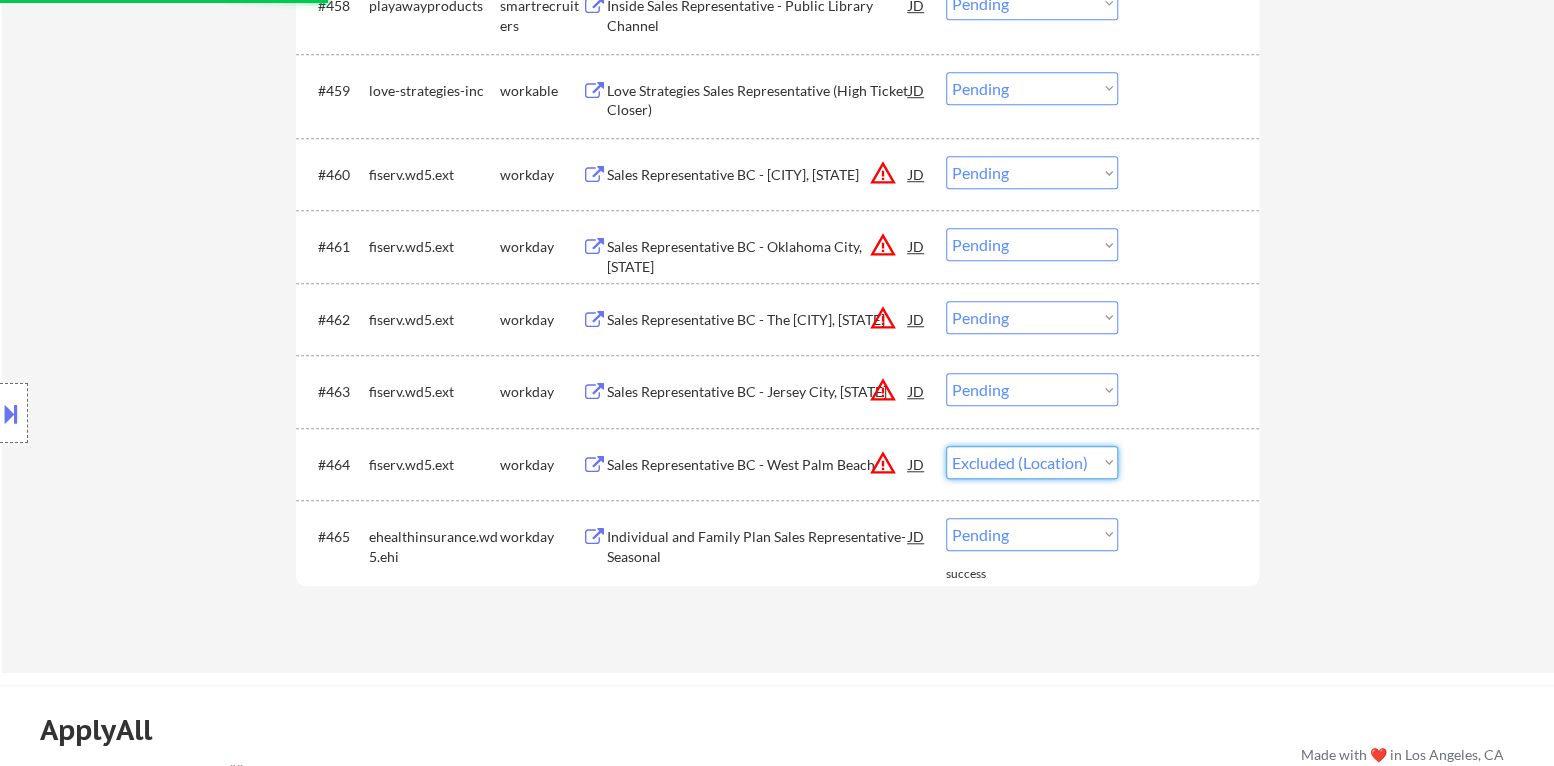 click on "Choose an option... Pending Applied Excluded (Questions) Excluded (Expired) Excluded (Location) Excluded (Bad Match) Excluded (Blocklist) Excluded (Salary) Excluded (Other)" at bounding box center [1032, 462] 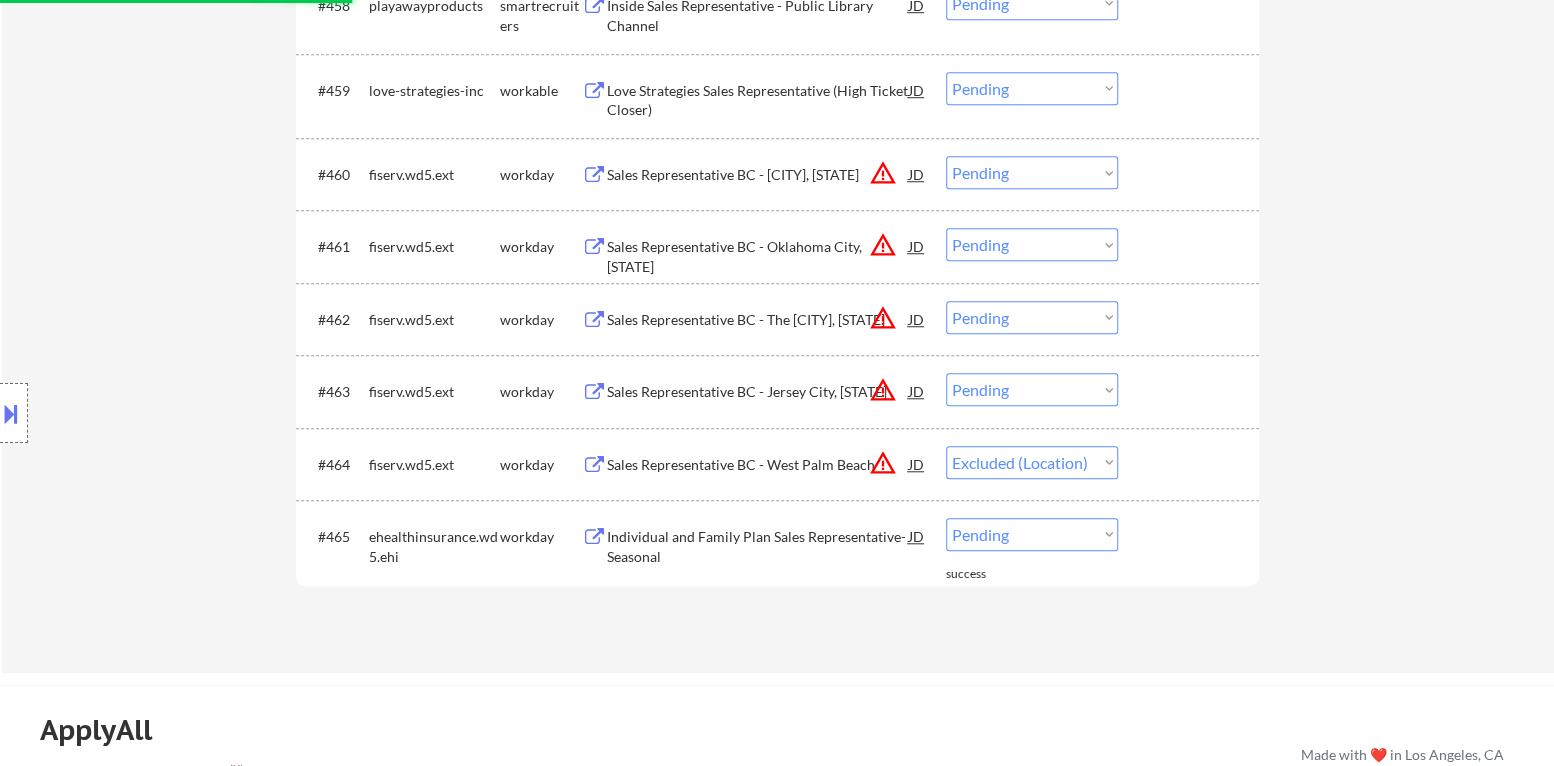 click on "Choose an option... Pending Applied Excluded (Questions) Excluded (Expired) Excluded (Location) Excluded (Bad Match) Excluded (Blocklist) Excluded (Salary) Excluded (Other)" at bounding box center [1032, 389] 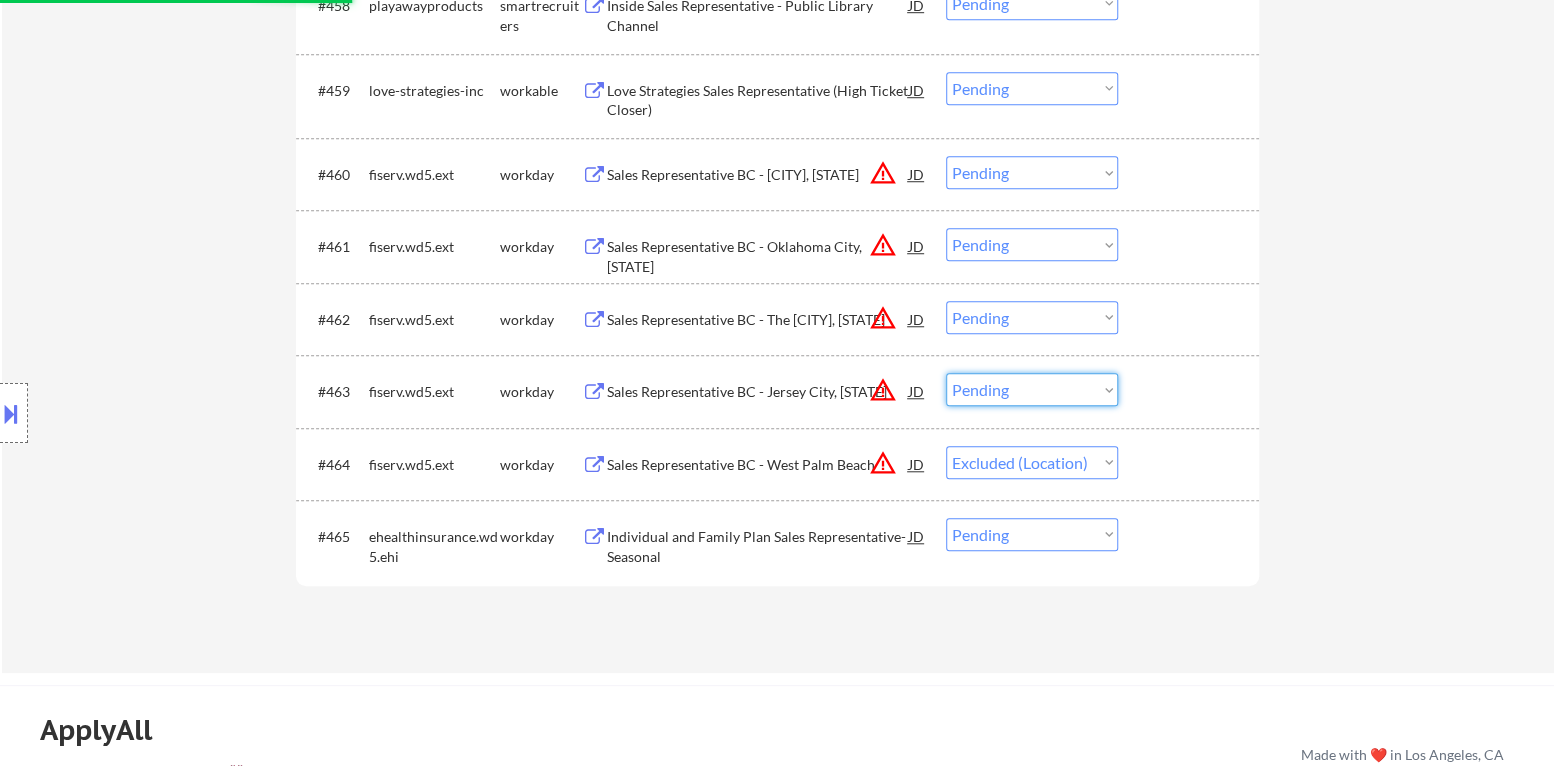 select on ""excluded__location_"" 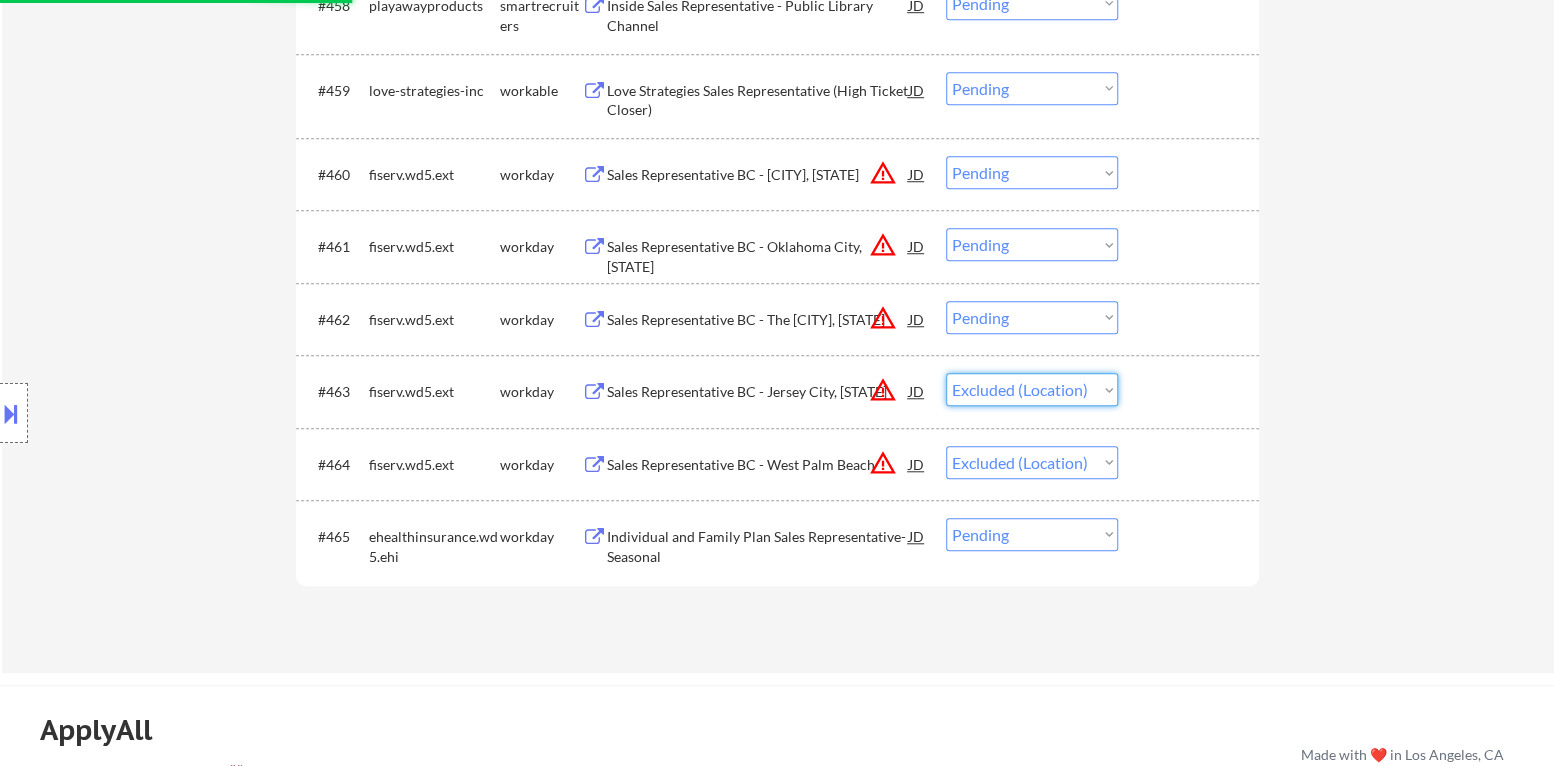 click on "Choose an option... Pending Applied Excluded (Questions) Excluded (Expired) Excluded (Location) Excluded (Bad Match) Excluded (Blocklist) Excluded (Salary) Excluded (Other)" at bounding box center (1032, 389) 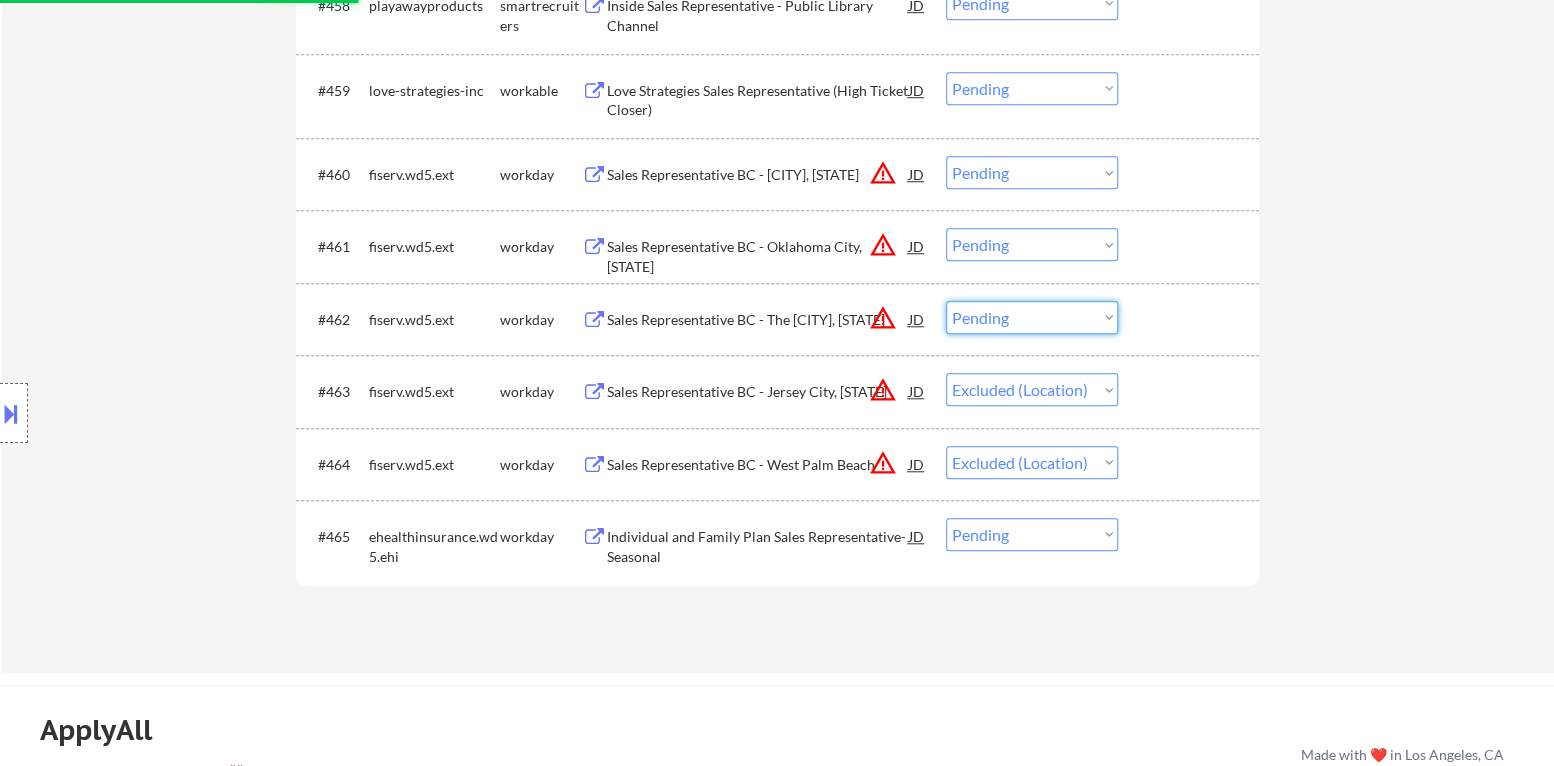 click on "Choose an option... Pending Applied Excluded (Questions) Excluded (Expired) Excluded (Location) Excluded (Bad Match) Excluded (Blocklist) Excluded (Salary) Excluded (Other)" at bounding box center (1032, 317) 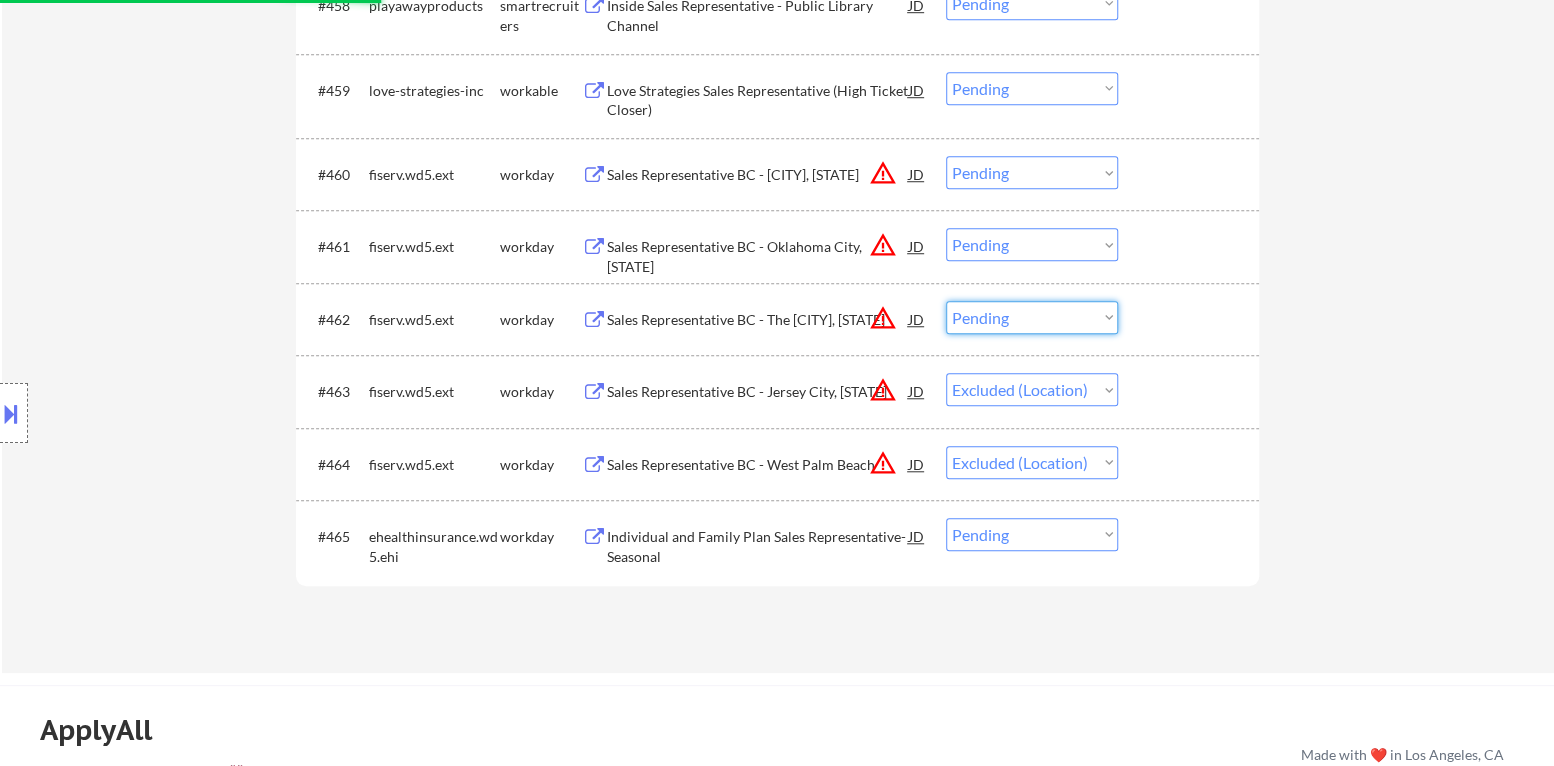 select on ""excluded__location_"" 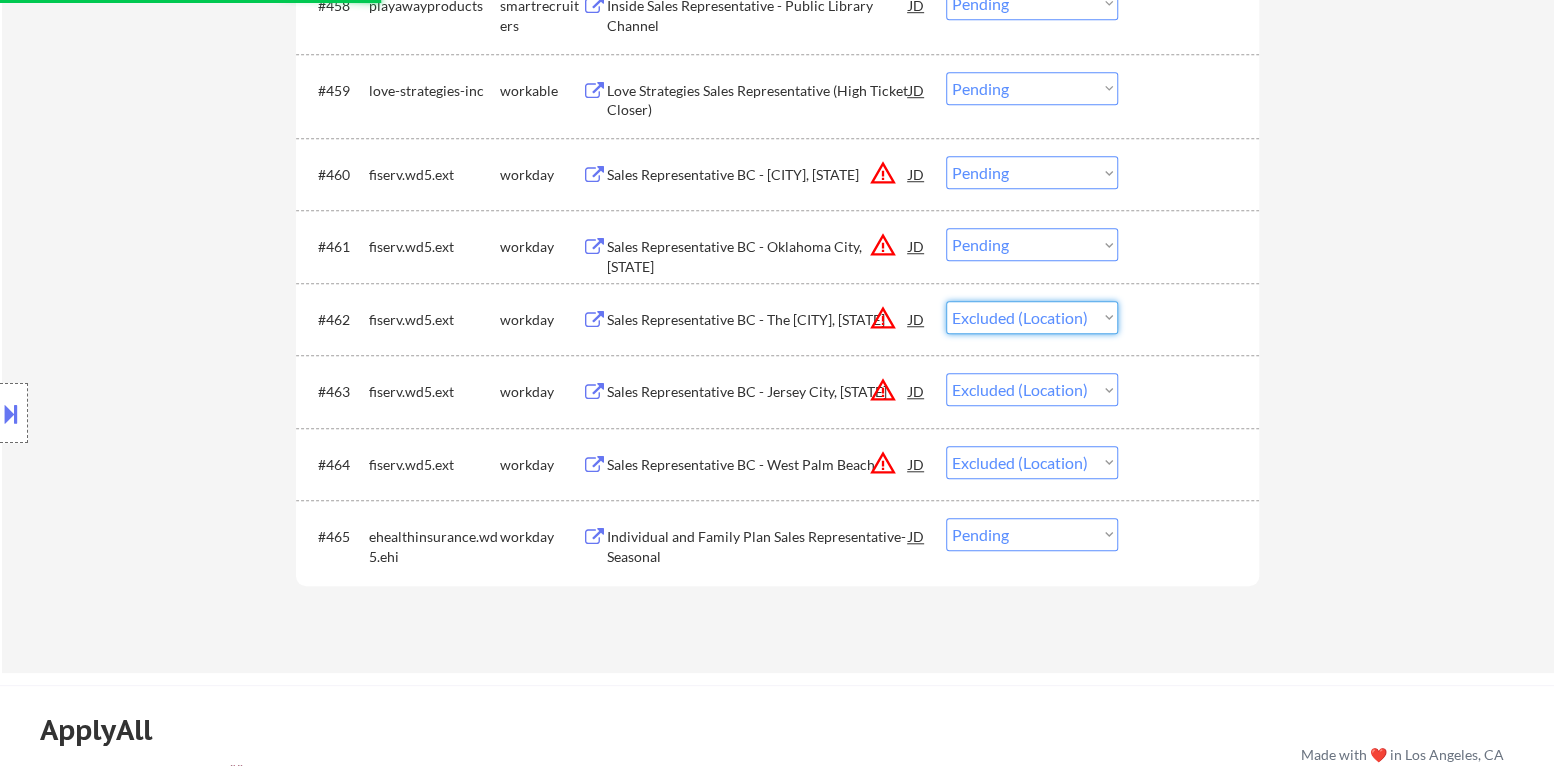 click on "Choose an option... Pending Applied Excluded (Questions) Excluded (Expired) Excluded (Location) Excluded (Bad Match) Excluded (Blocklist) Excluded (Salary) Excluded (Other)" at bounding box center [1032, 317] 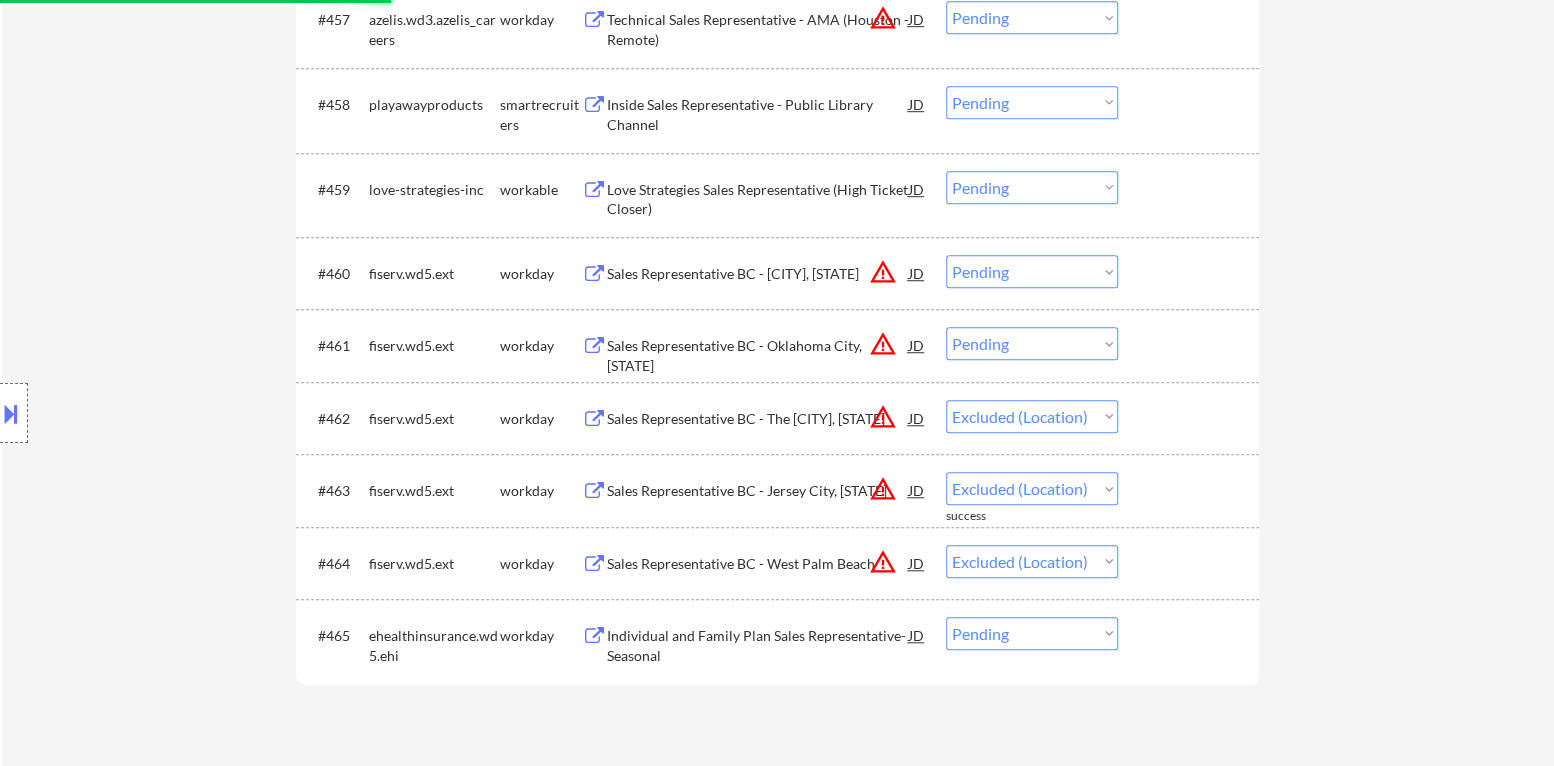 scroll, scrollTop: 4899, scrollLeft: 0, axis: vertical 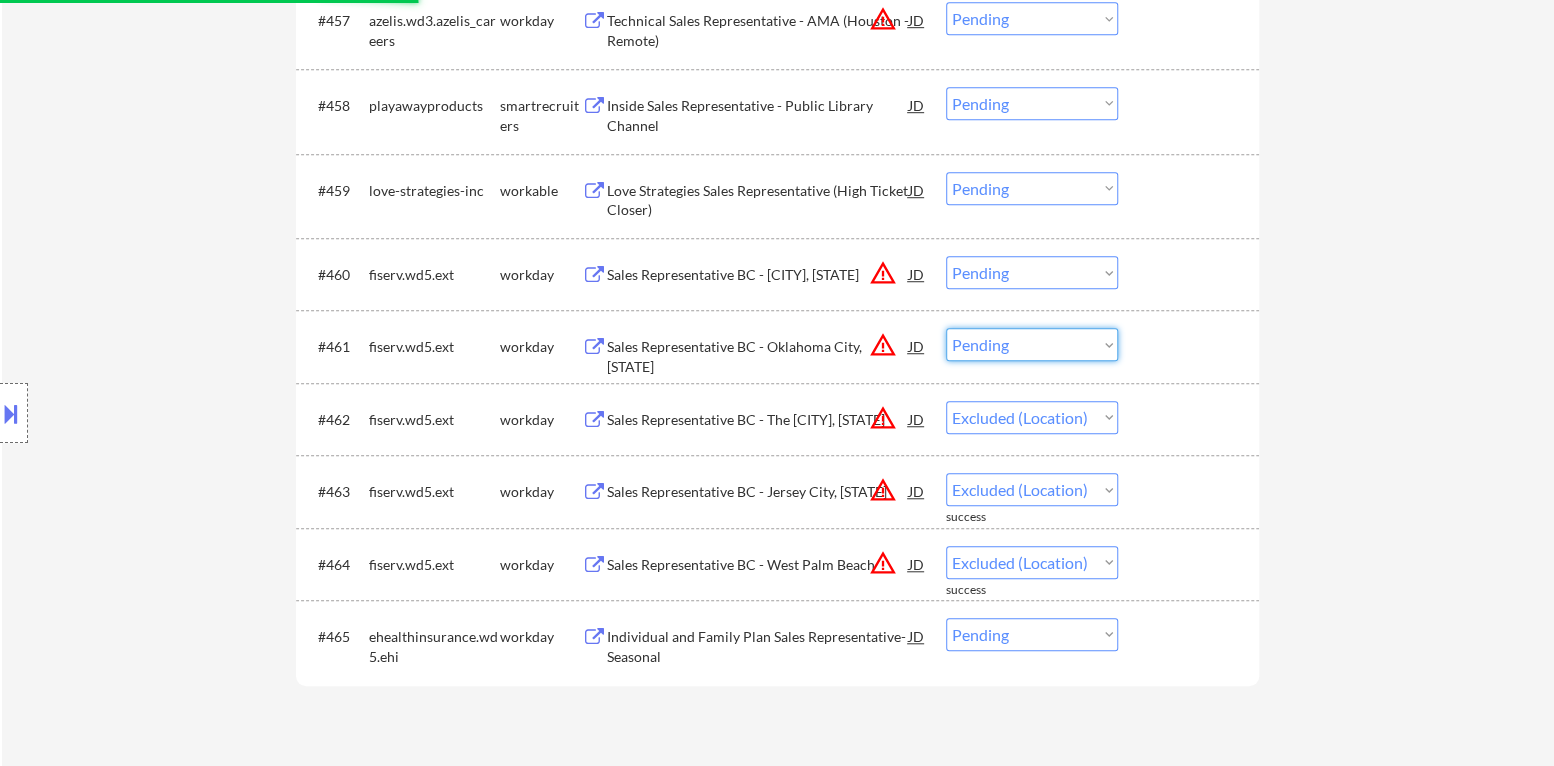 click on "Choose an option... Pending Applied Excluded (Questions) Excluded (Expired) Excluded (Location) Excluded (Bad Match) Excluded (Blocklist) Excluded (Salary) Excluded (Other)" at bounding box center [1032, 344] 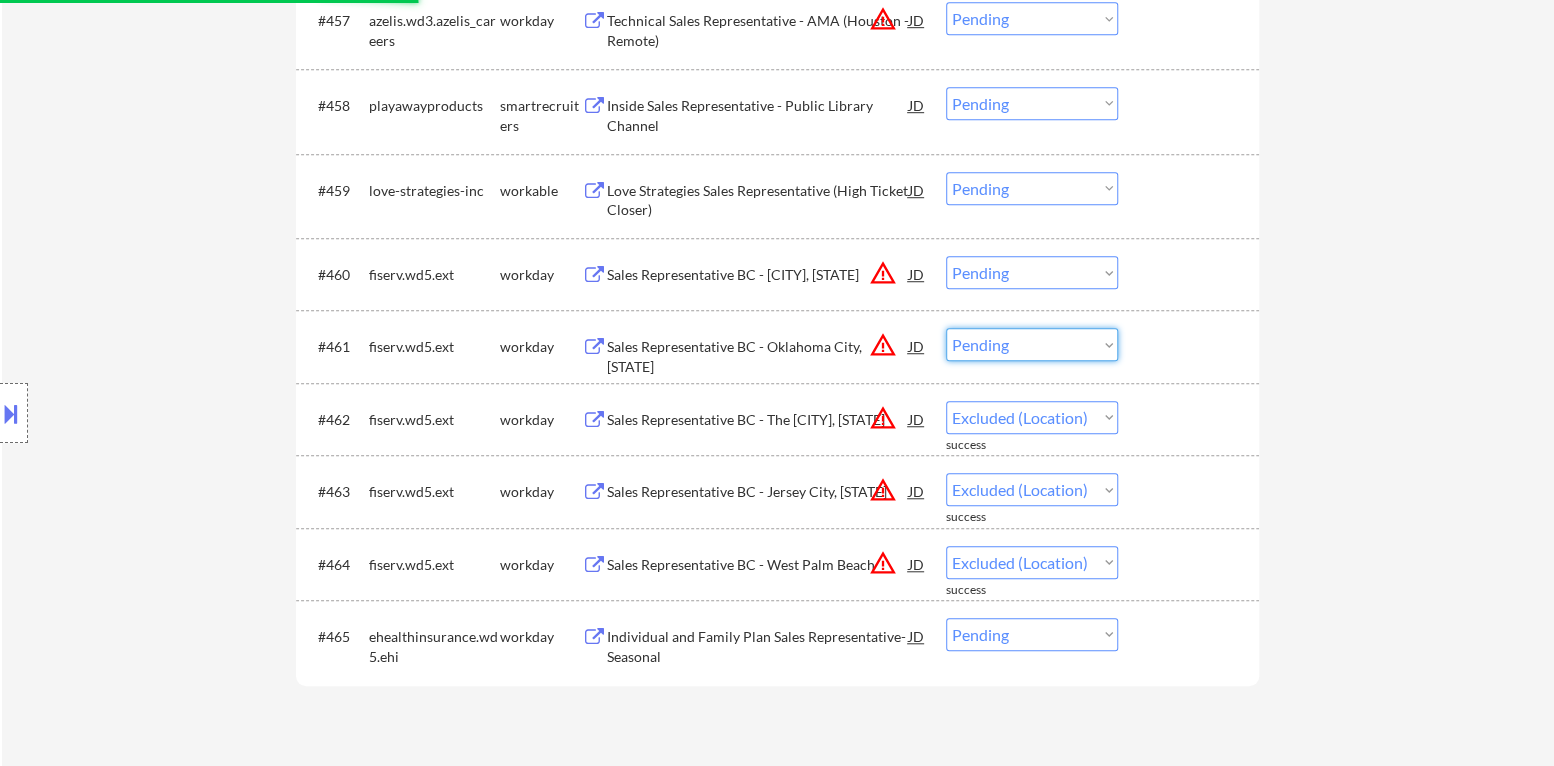 select on ""excluded__location_"" 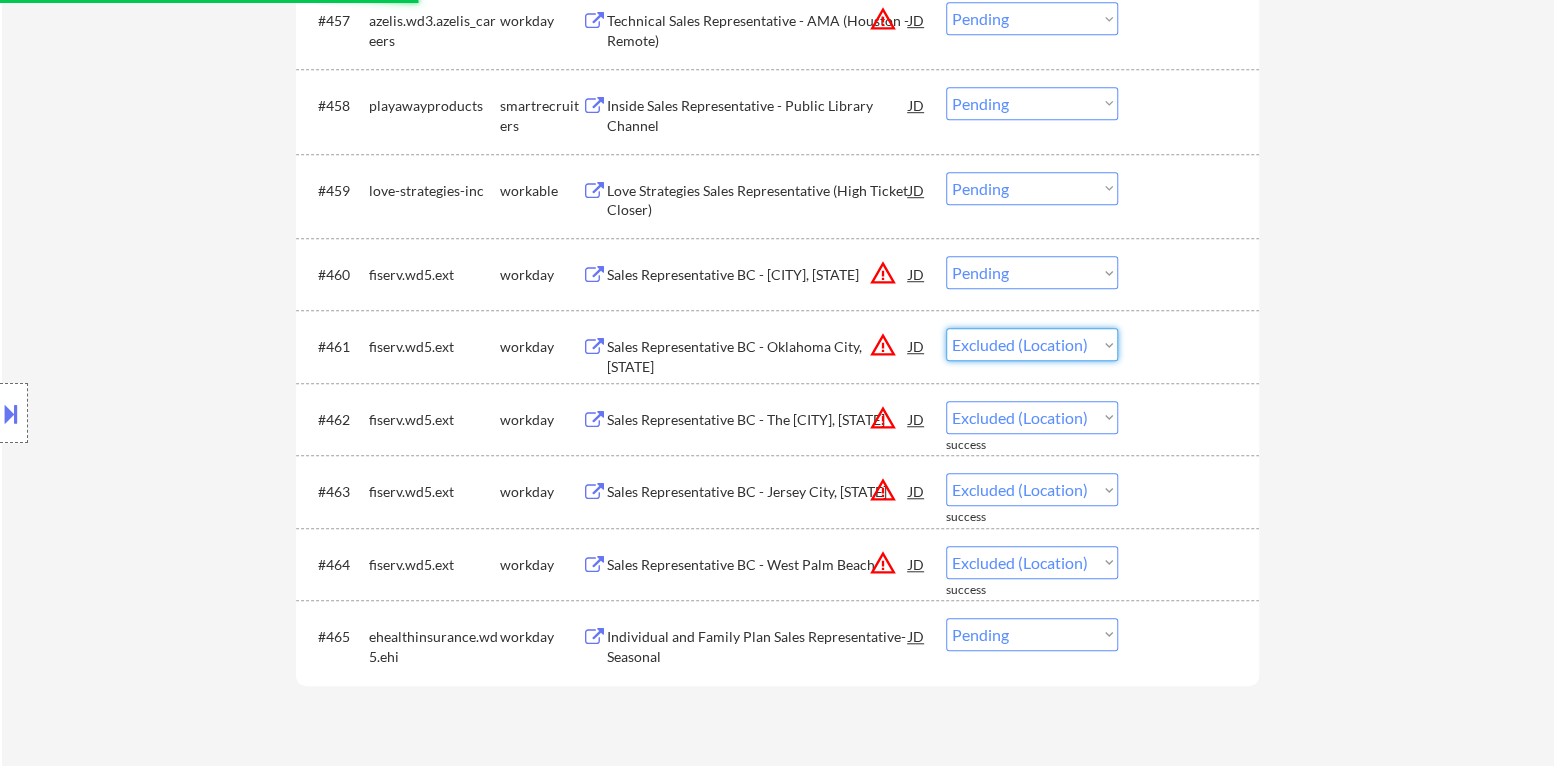click on "Choose an option... Pending Applied Excluded (Questions) Excluded (Expired) Excluded (Location) Excluded (Bad Match) Excluded (Blocklist) Excluded (Salary) Excluded (Other)" at bounding box center (1032, 344) 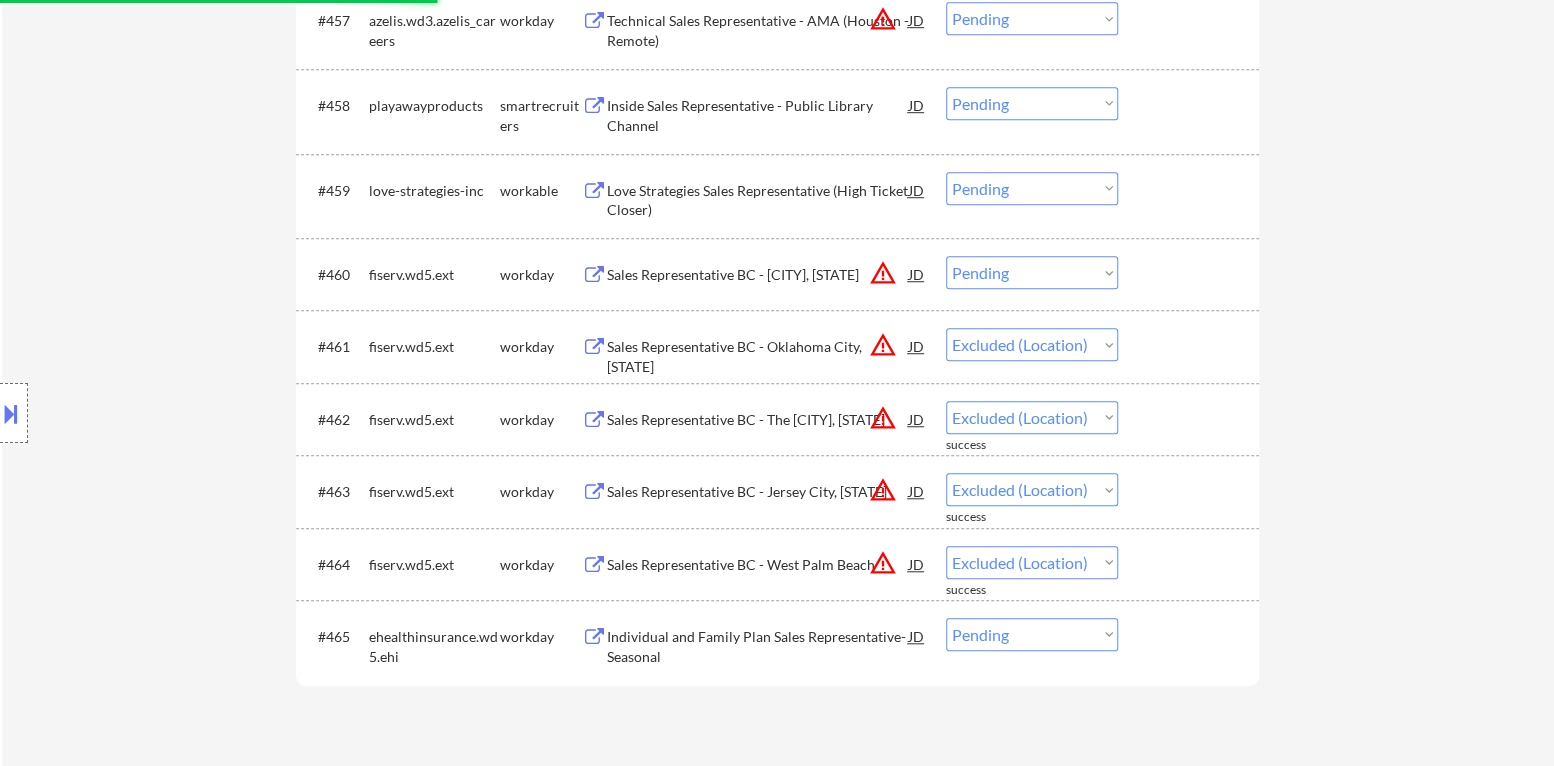 click on "Choose an option... Pending Applied Excluded (Questions) Excluded (Expired) Excluded (Location) Excluded (Bad Match) Excluded (Blocklist) Excluded (Salary) Excluded (Other)" at bounding box center (1032, 272) 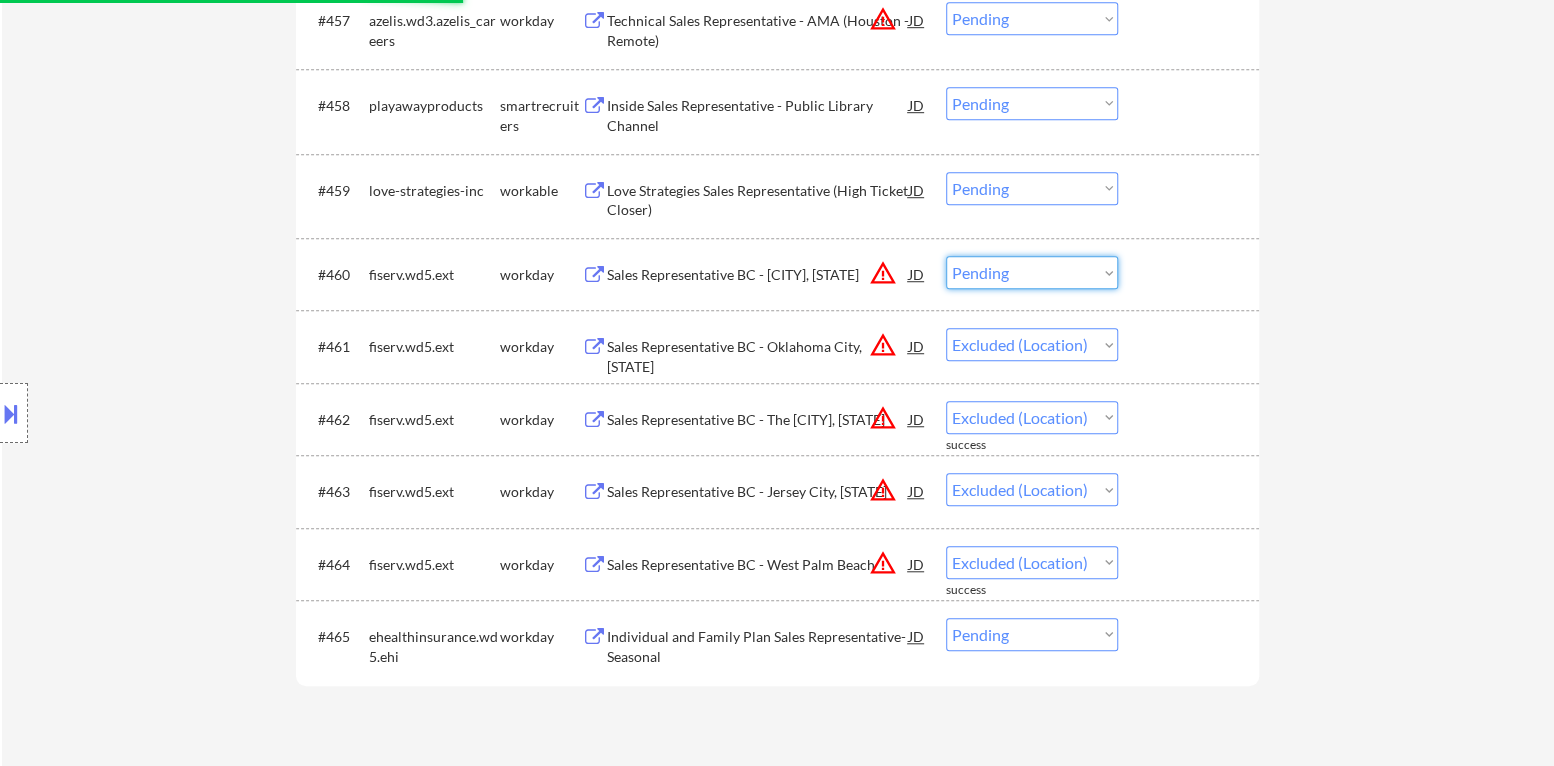 select on ""excluded__location_"" 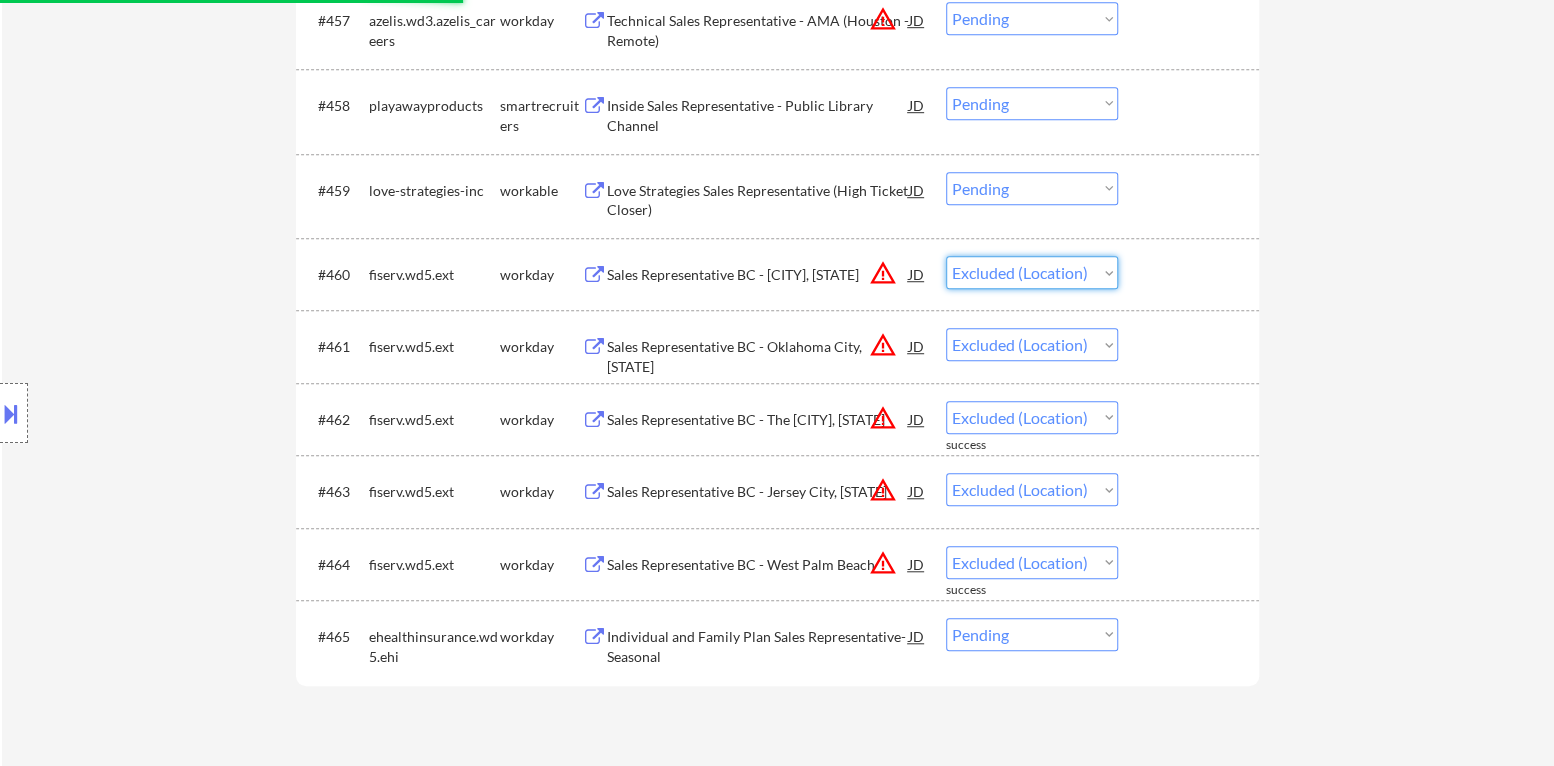 click on "Choose an option... Pending Applied Excluded (Questions) Excluded (Expired) Excluded (Location) Excluded (Bad Match) Excluded (Blocklist) Excluded (Salary) Excluded (Other)" at bounding box center (1032, 272) 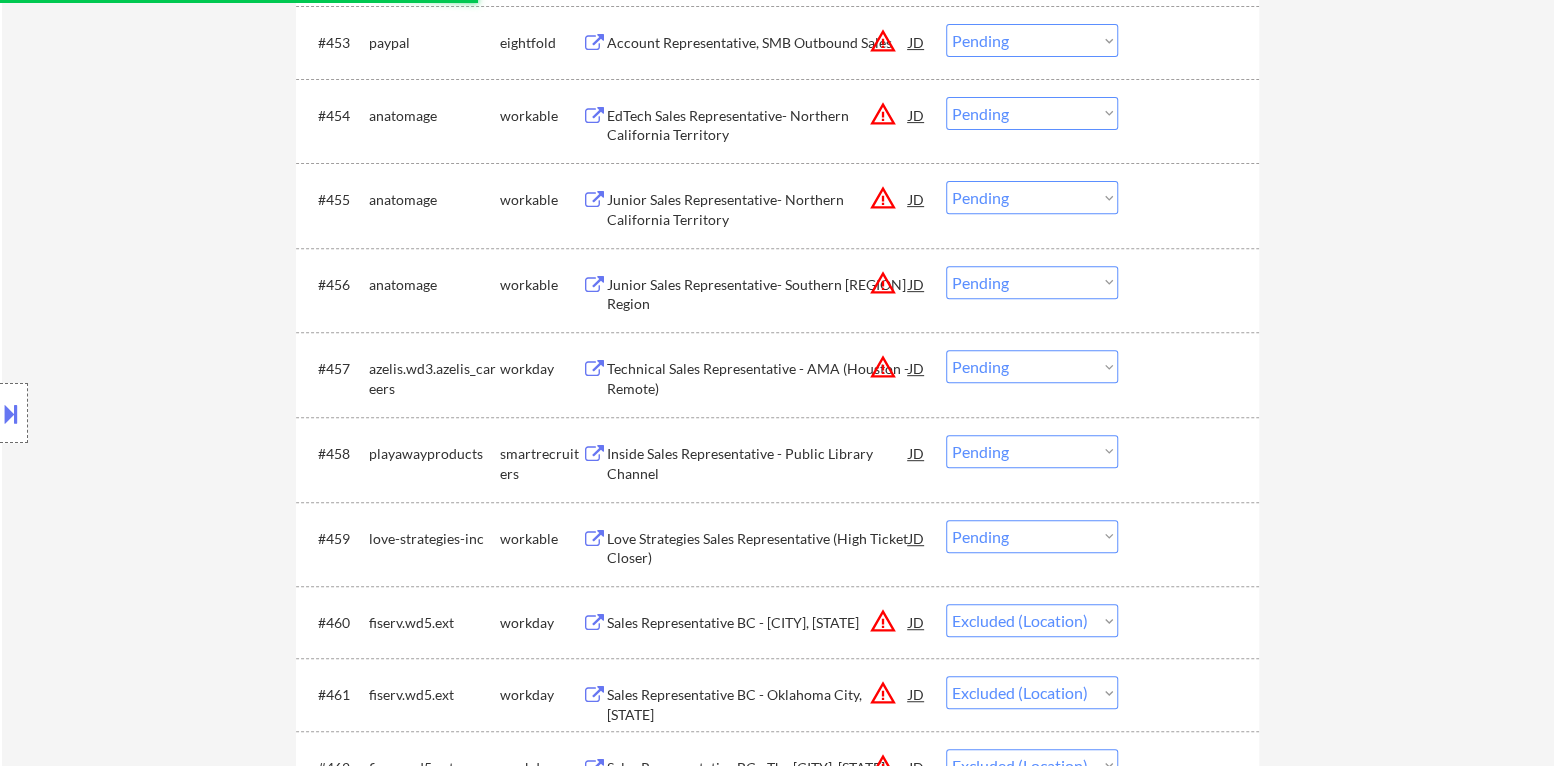 scroll, scrollTop: 4500, scrollLeft: 0, axis: vertical 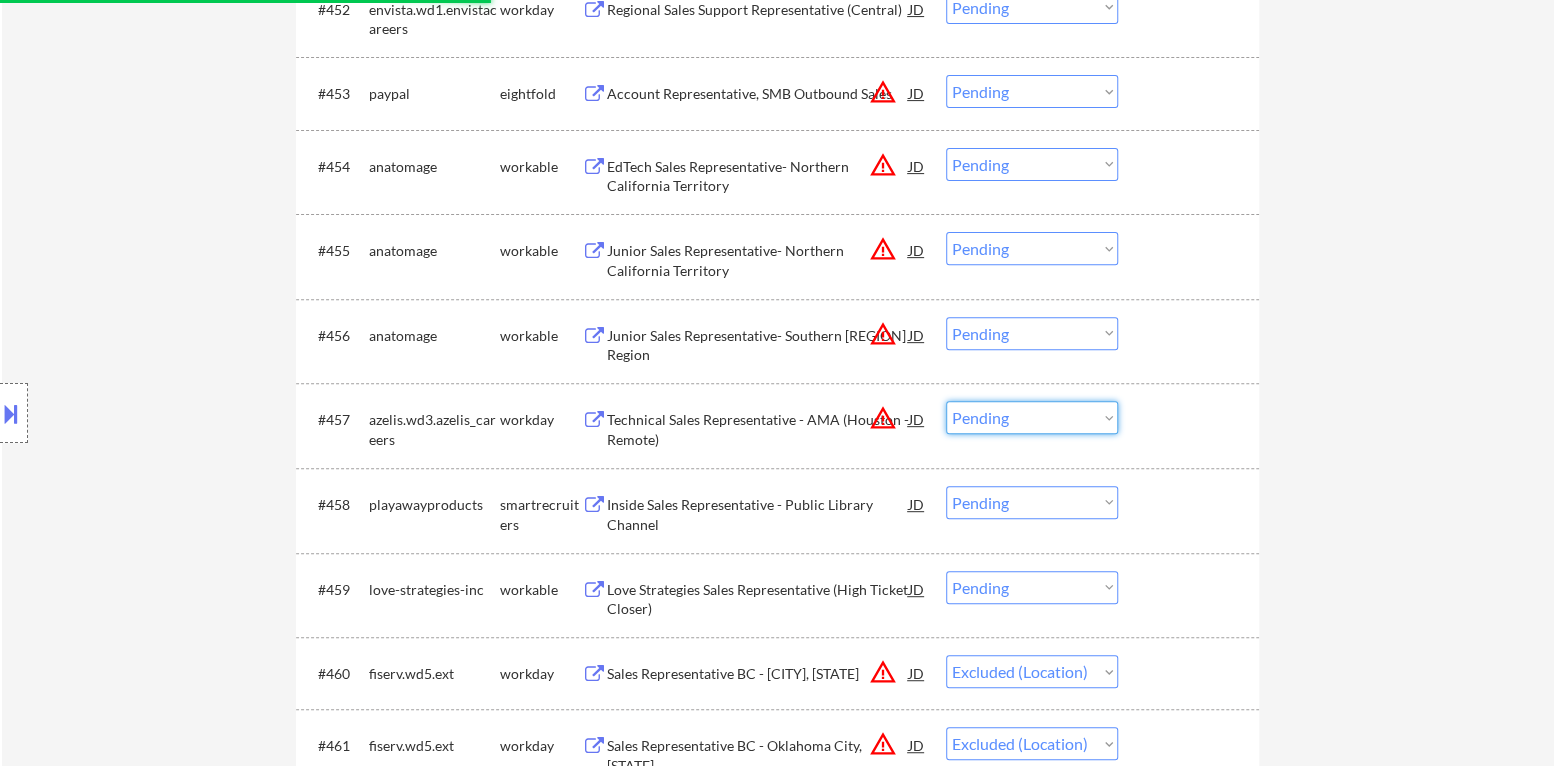click on "Choose an option... Pending Applied Excluded (Questions) Excluded (Expired) Excluded (Location) Excluded (Bad Match) Excluded (Blocklist) Excluded (Salary) Excluded (Other)" at bounding box center [1032, 417] 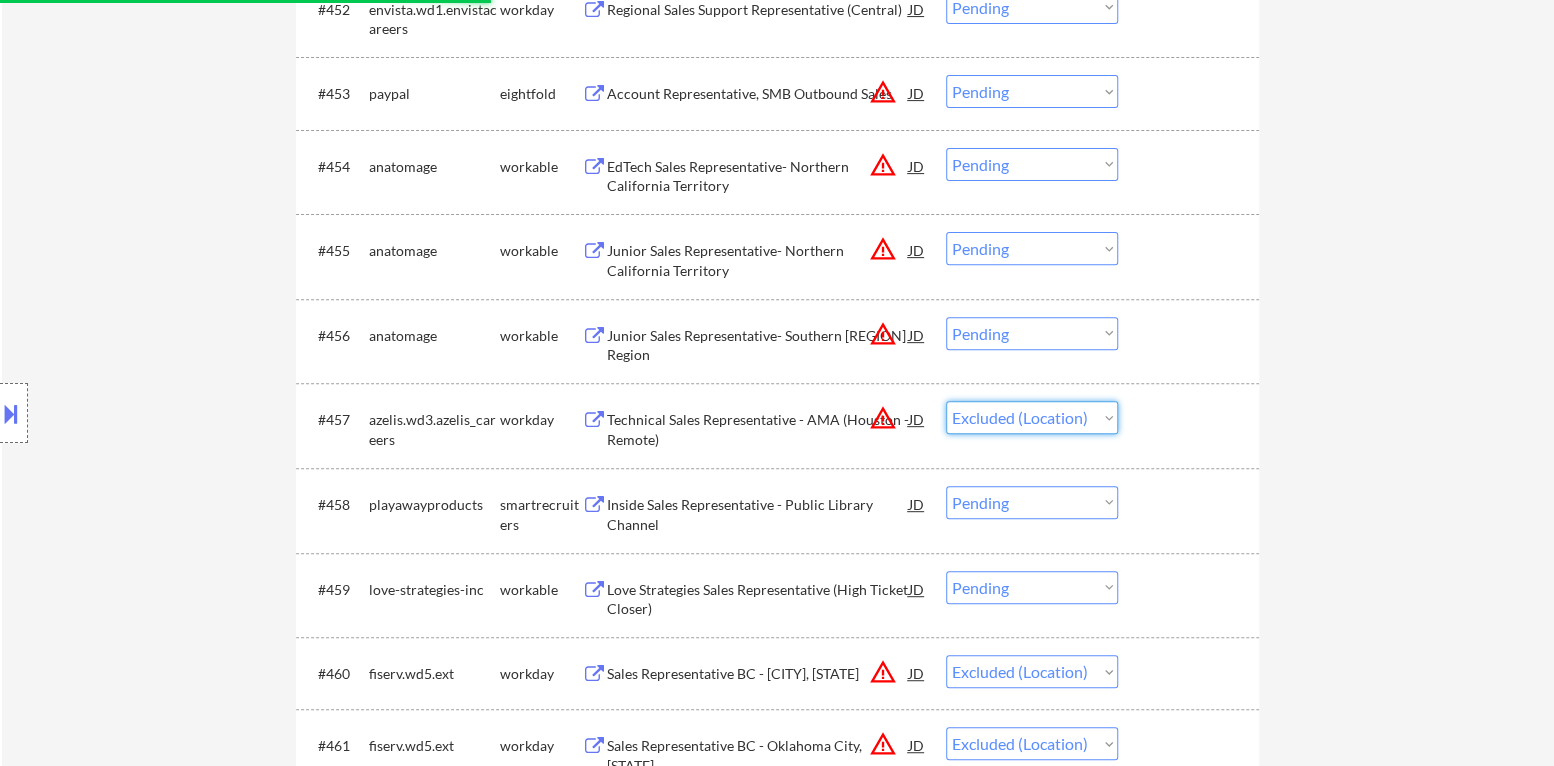 click on "Choose an option... Pending Applied Excluded (Questions) Excluded (Expired) Excluded (Location) Excluded (Bad Match) Excluded (Blocklist) Excluded (Salary) Excluded (Other)" at bounding box center [1032, 417] 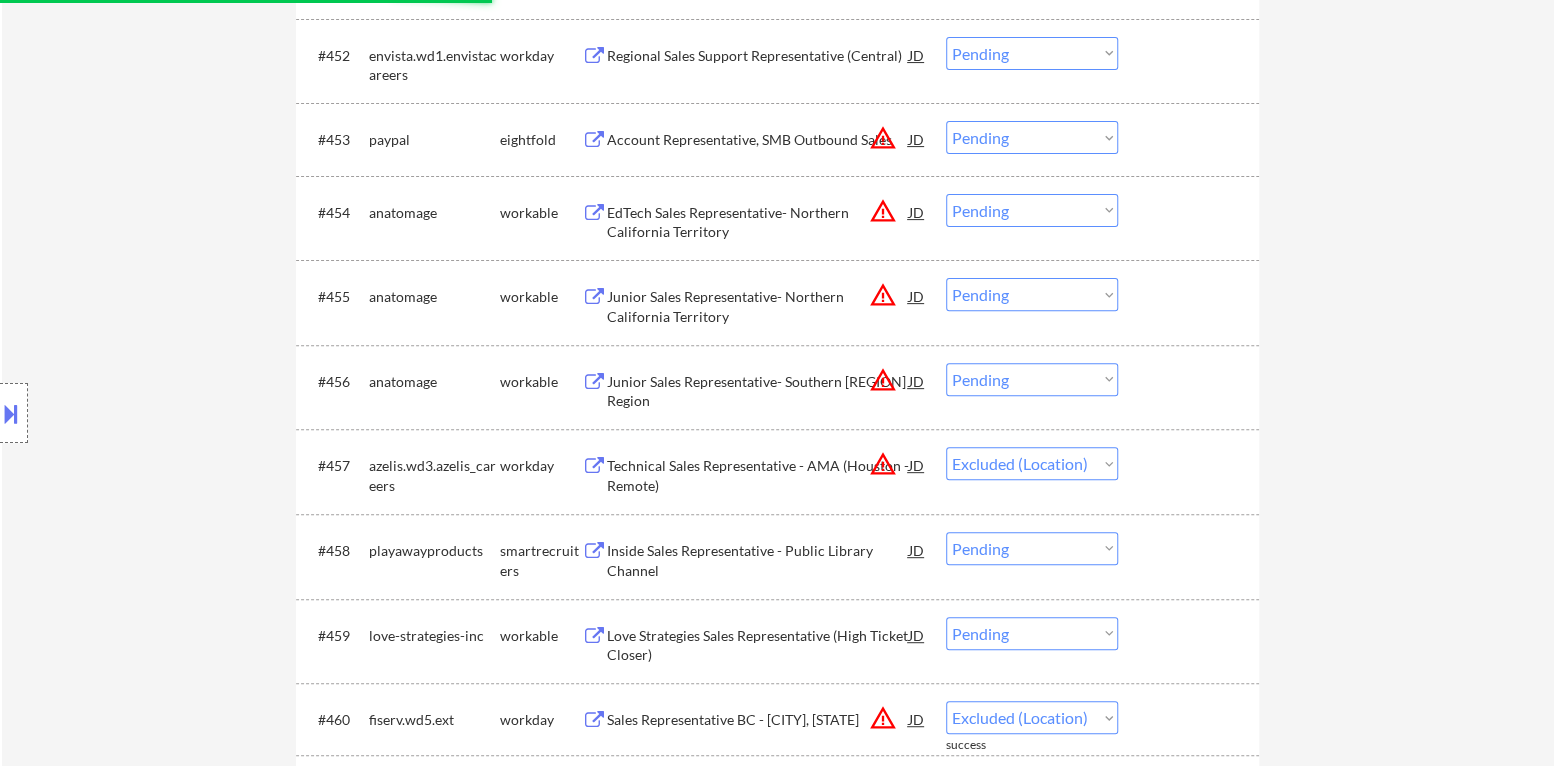 scroll, scrollTop: 4400, scrollLeft: 0, axis: vertical 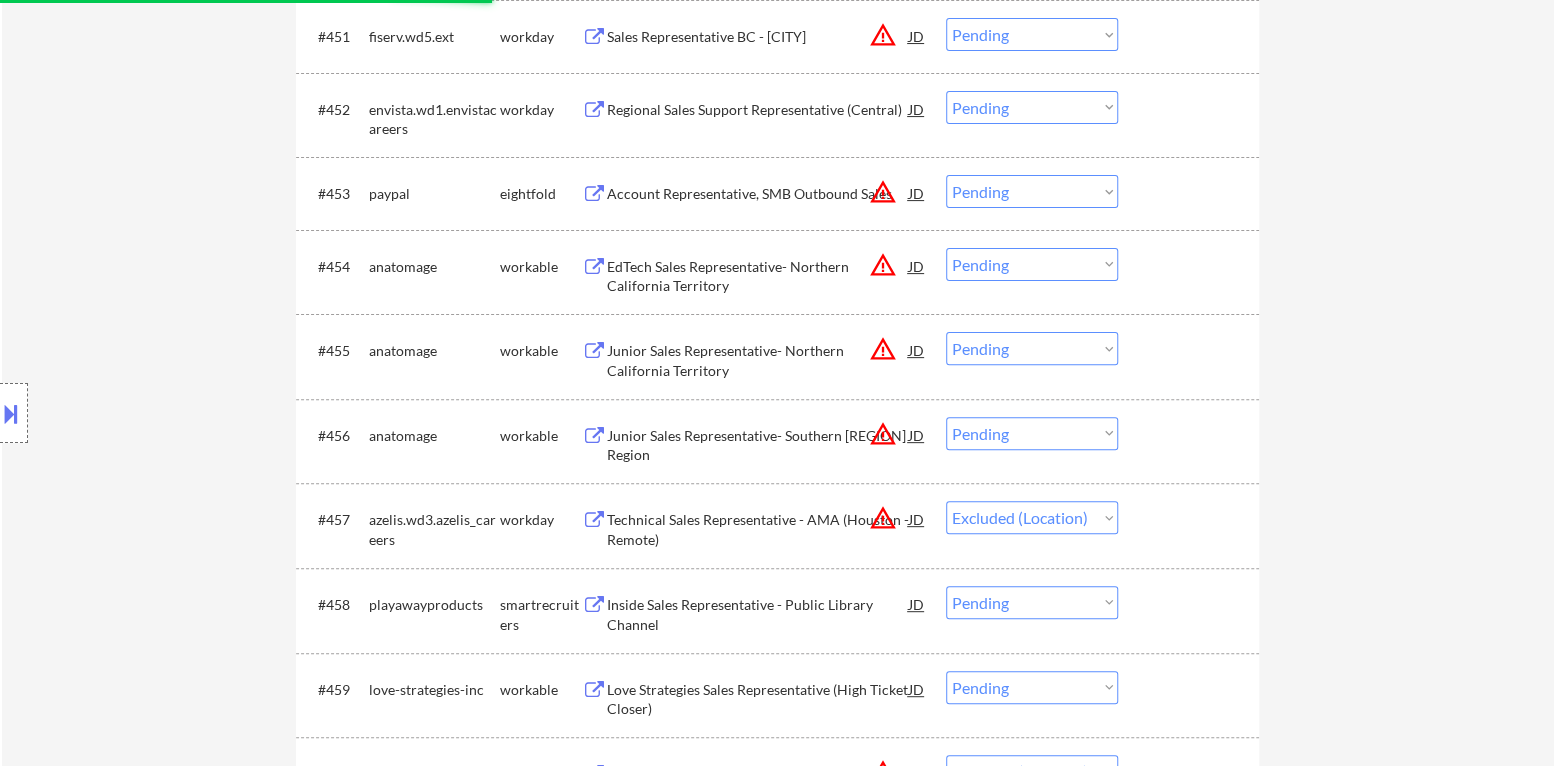 click on "Choose an option... Pending Applied Excluded (Questions) Excluded (Expired) Excluded (Location) Excluded (Bad Match) Excluded (Blocklist) Excluded (Salary) Excluded (Other)" at bounding box center (1032, 433) 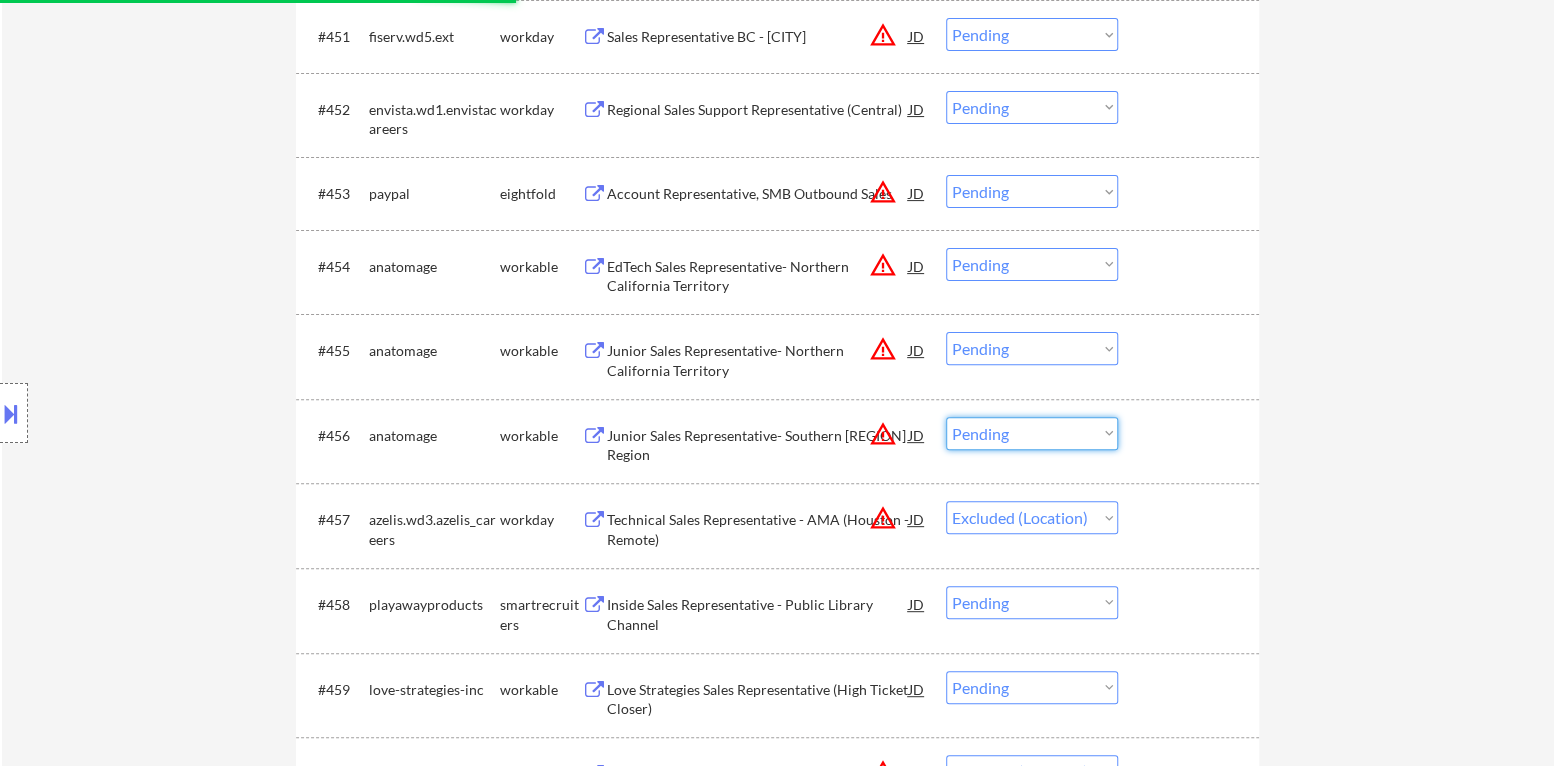 select on ""pending"" 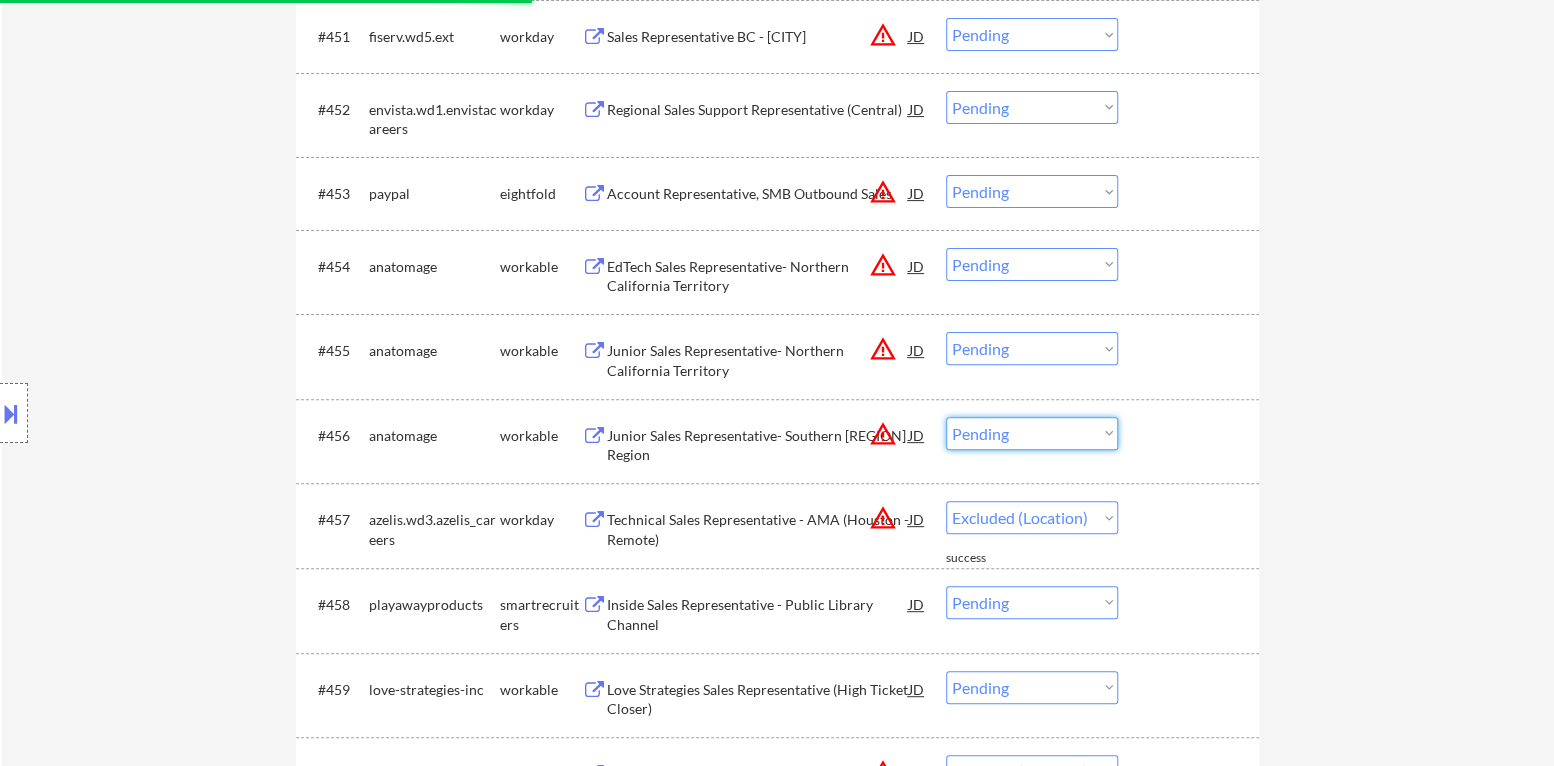 select on ""excluded__location_"" 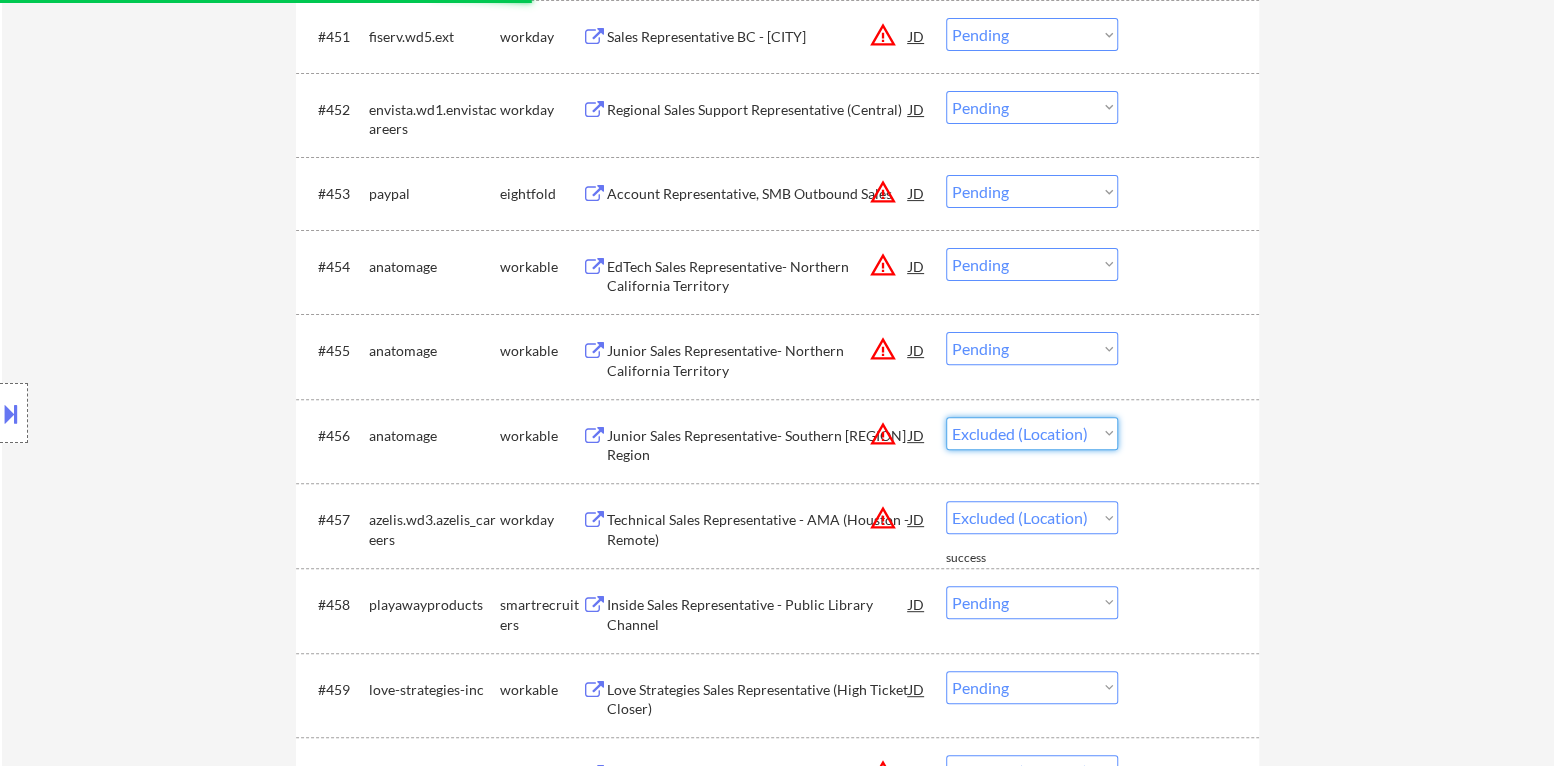 click on "Choose an option... Pending Applied Excluded (Questions) Excluded (Expired) Excluded (Location) Excluded (Bad Match) Excluded (Blocklist) Excluded (Salary) Excluded (Other)" at bounding box center [1032, 433] 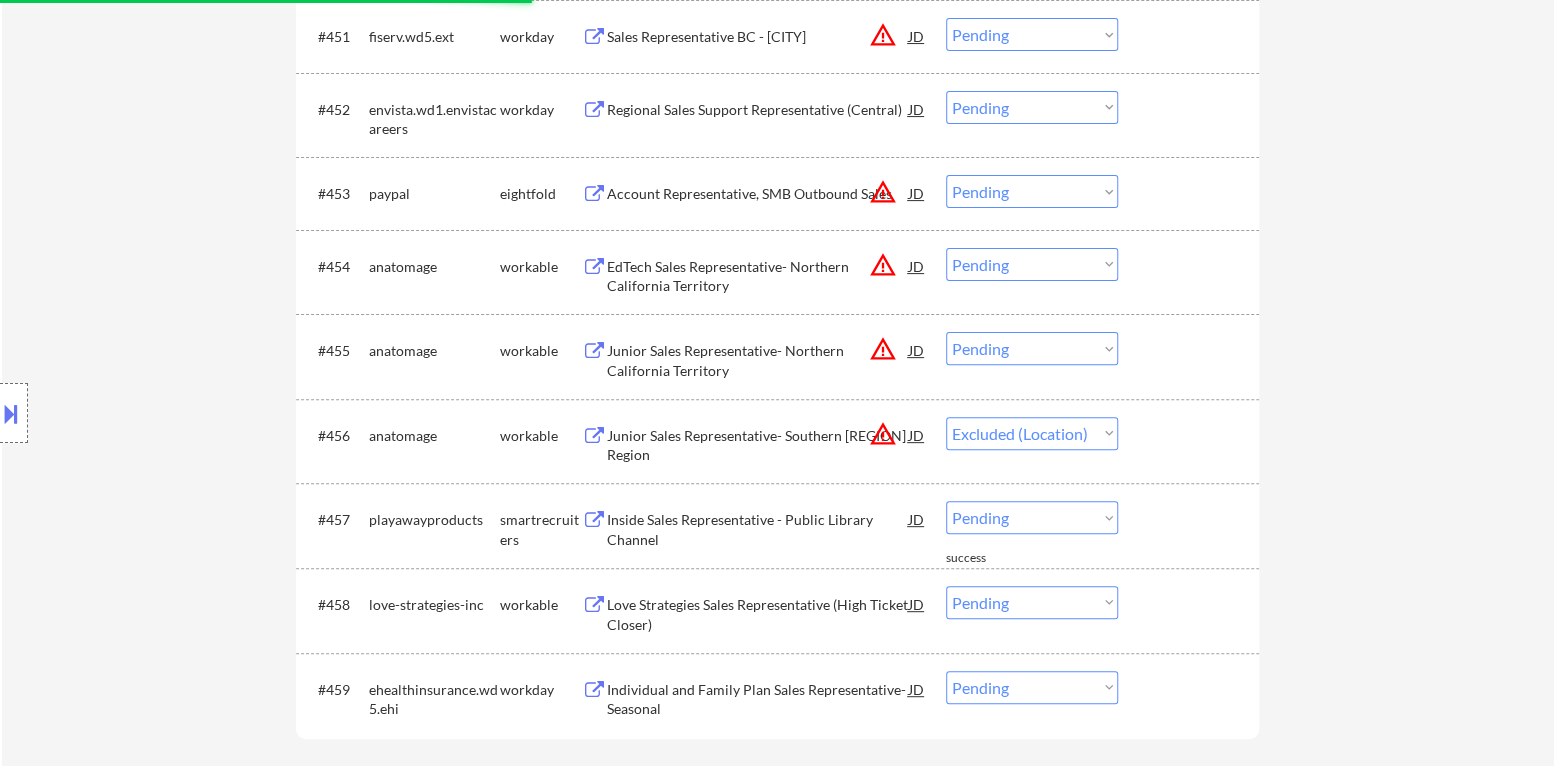 click on "Choose an option... Pending Applied Excluded (Questions) Excluded (Expired) Excluded (Location) Excluded (Bad Match) Excluded (Blocklist) Excluded (Salary) Excluded (Other)" at bounding box center (1032, 348) 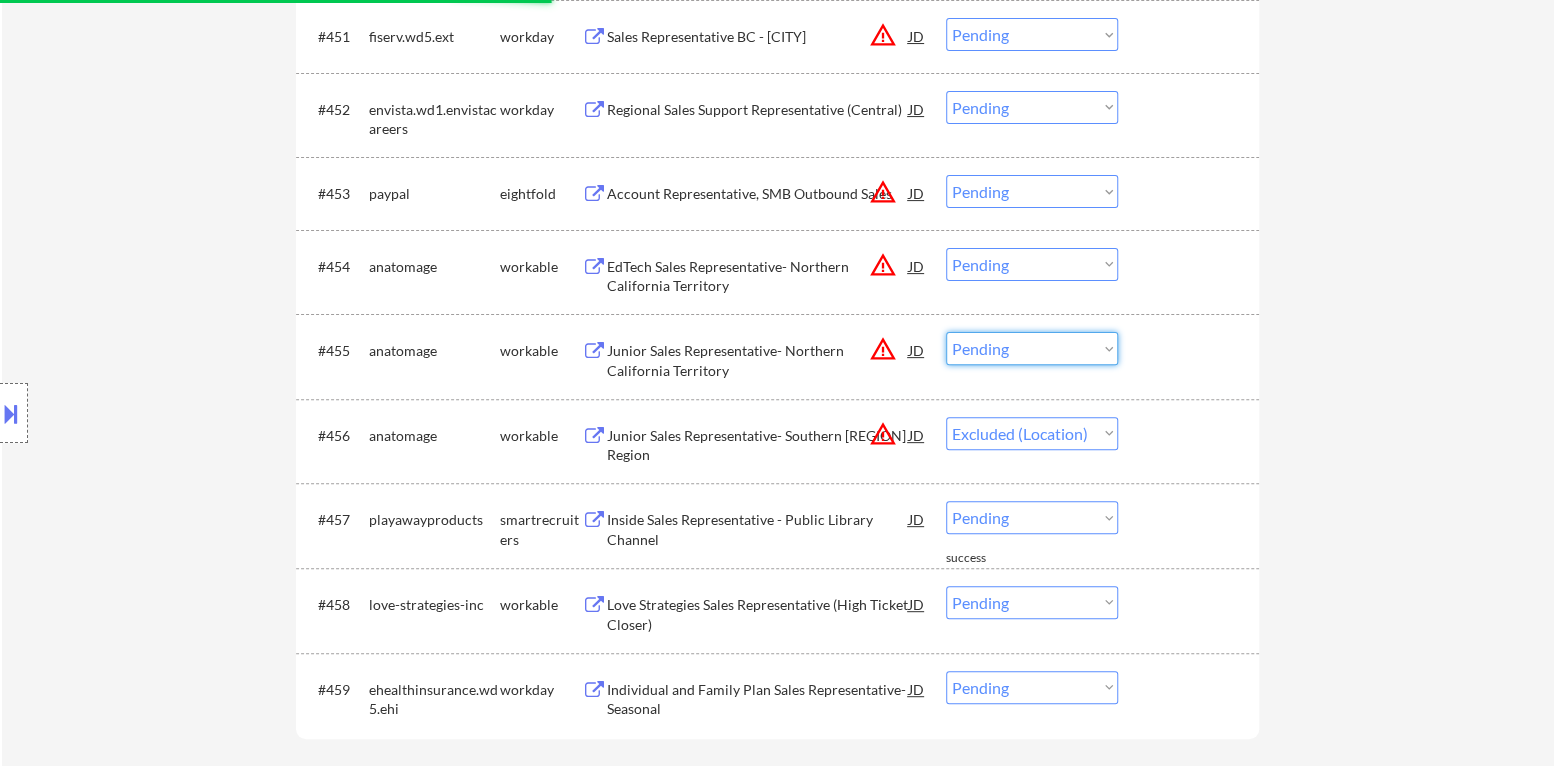 select on ""excluded__location_"" 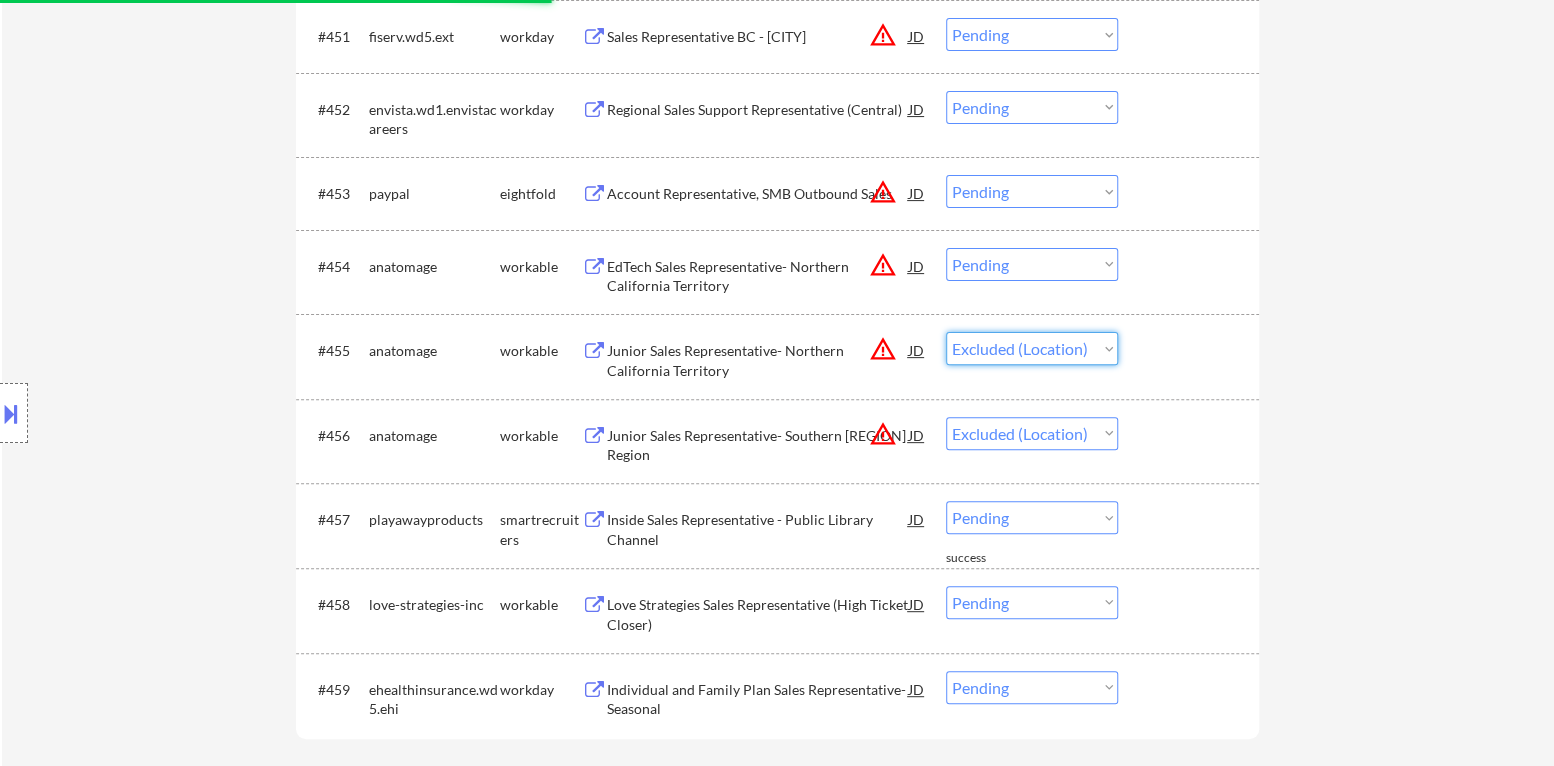 click on "Choose an option... Pending Applied Excluded (Questions) Excluded (Expired) Excluded (Location) Excluded (Bad Match) Excluded (Blocklist) Excluded (Salary) Excluded (Other)" at bounding box center (1032, 348) 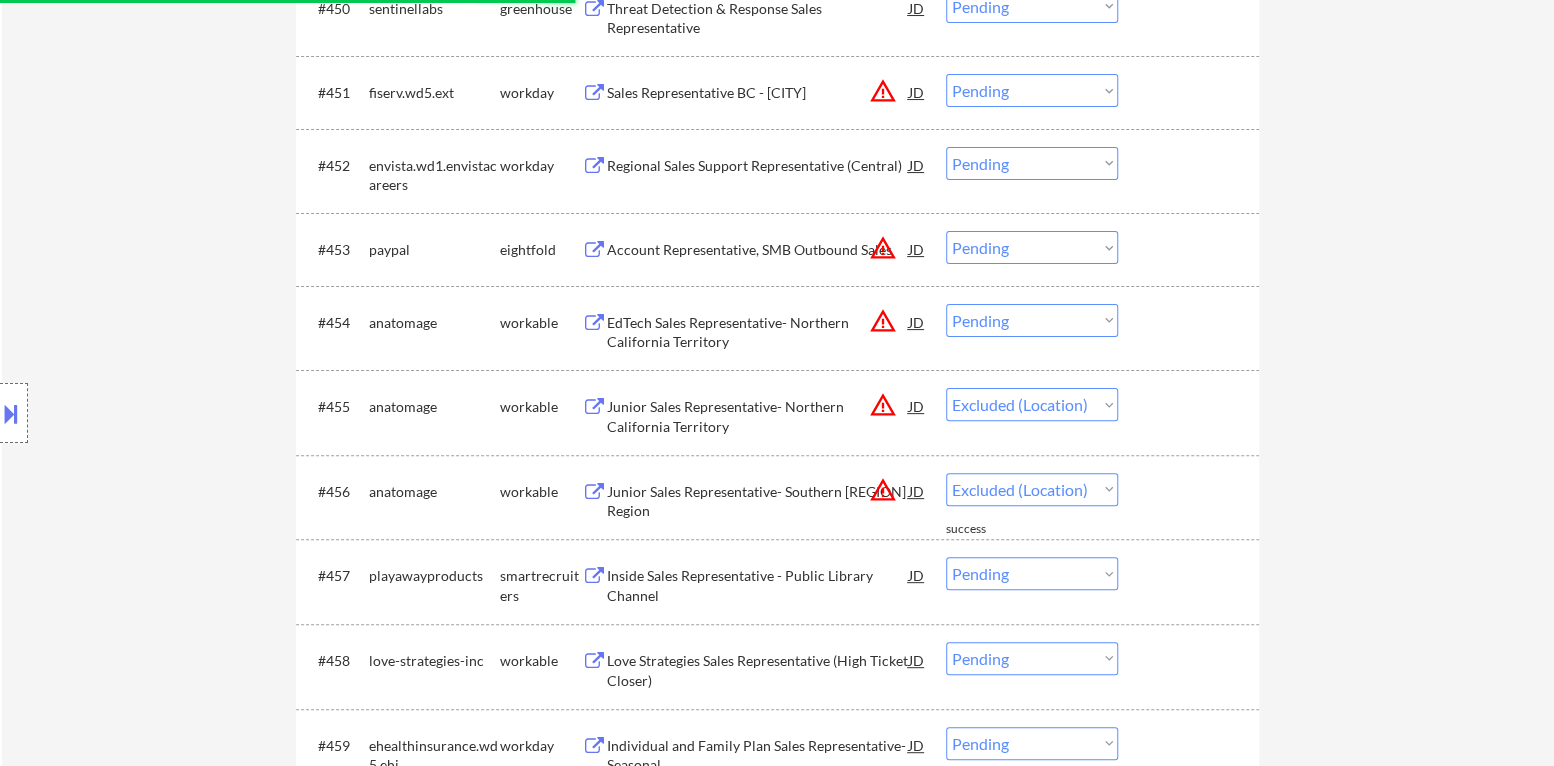 scroll, scrollTop: 4300, scrollLeft: 0, axis: vertical 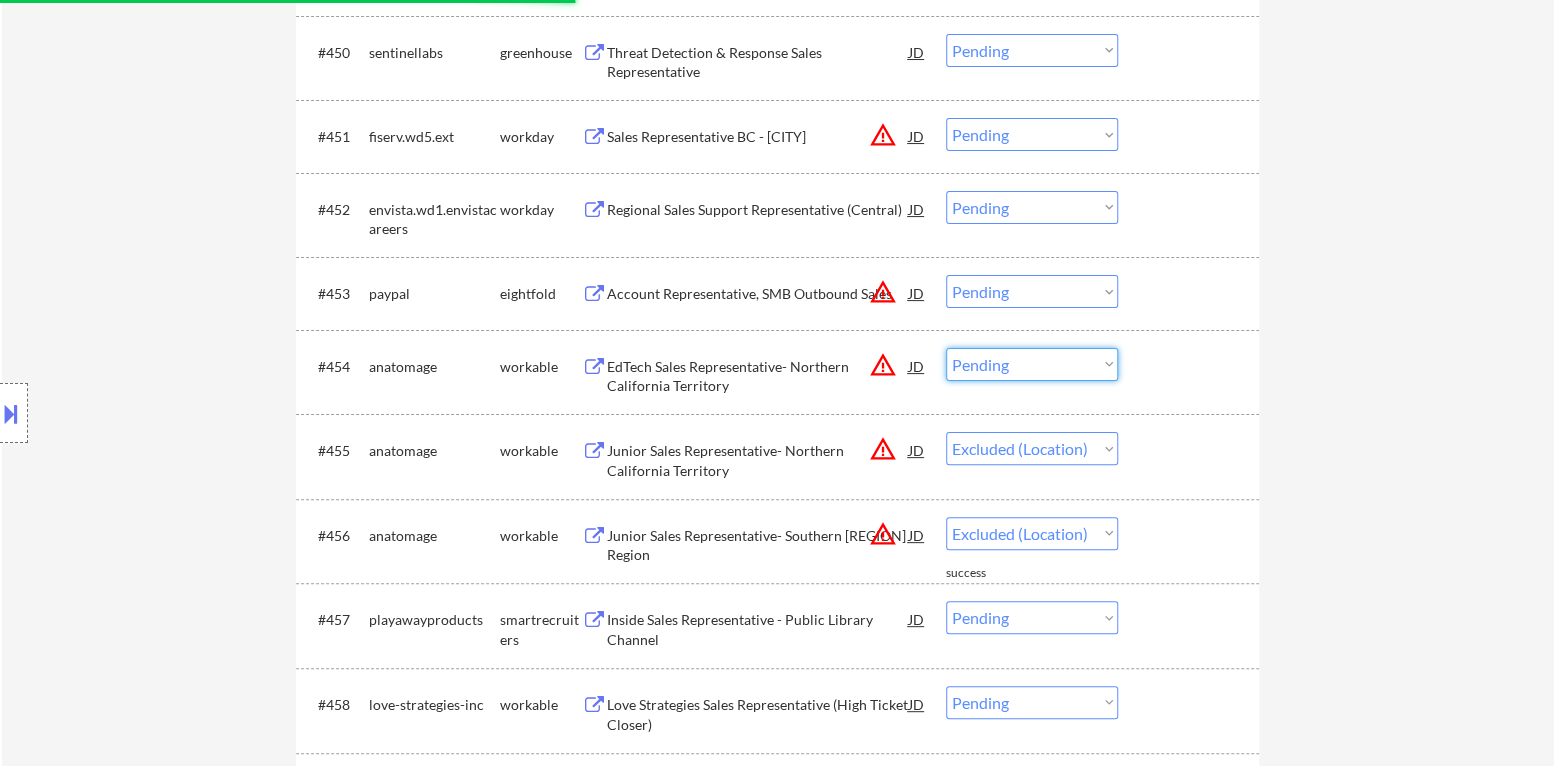 click on "Choose an option... Pending Applied Excluded (Questions) Excluded (Expired) Excluded (Location) Excluded (Bad Match) Excluded (Blocklist) Excluded (Salary) Excluded (Other)" at bounding box center [1032, 364] 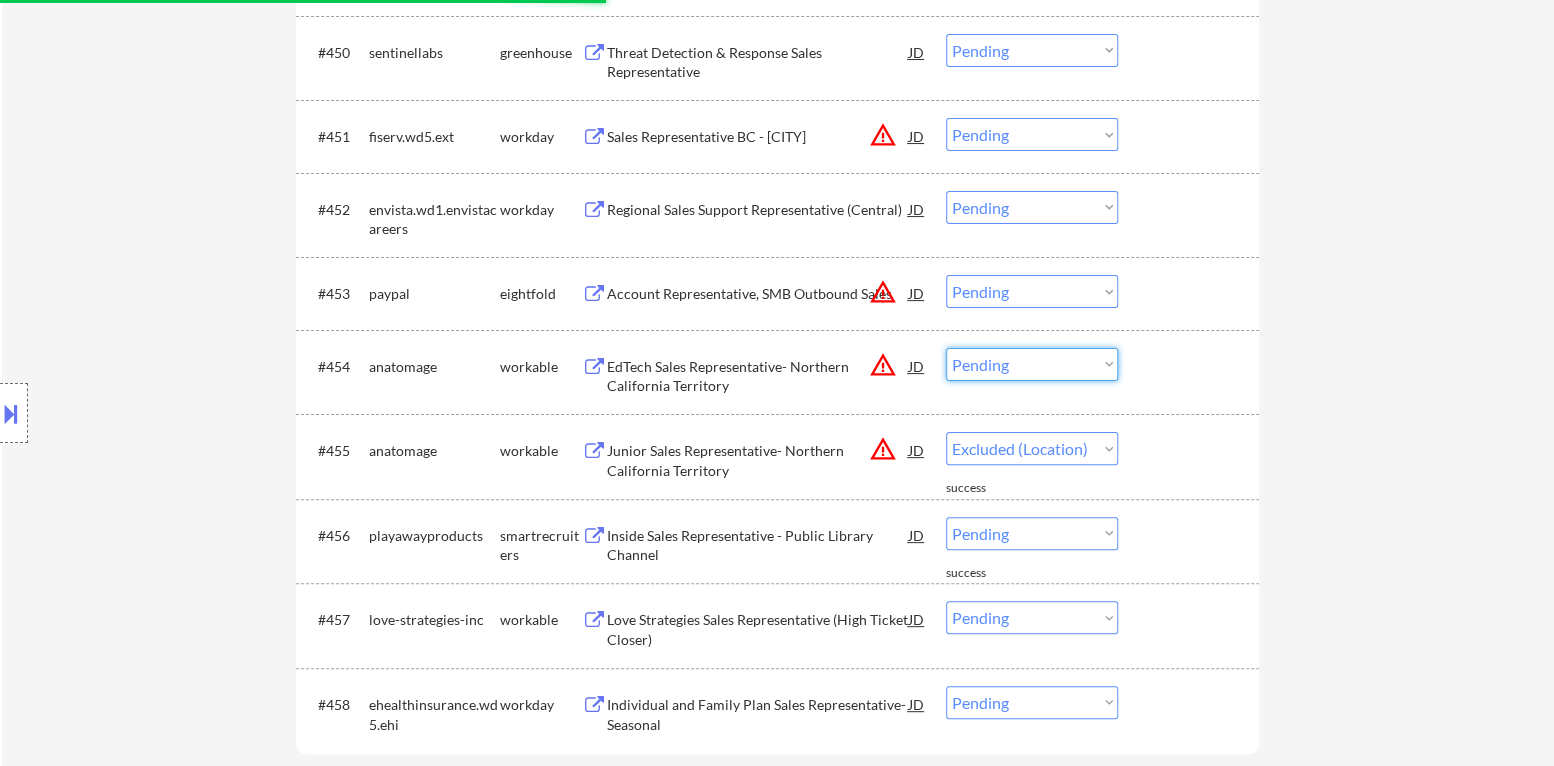 select on ""pending"" 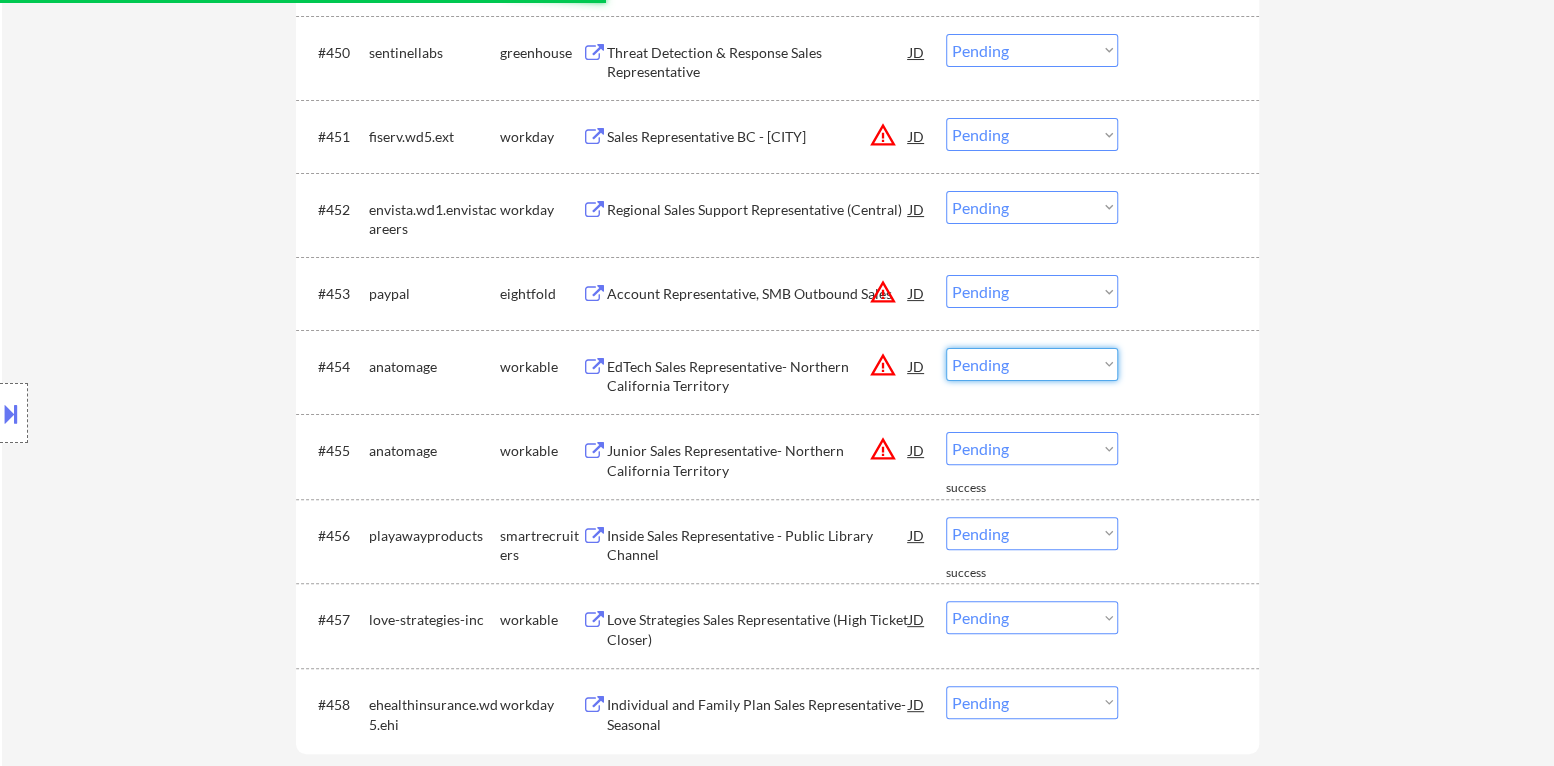 select on ""excluded__location_"" 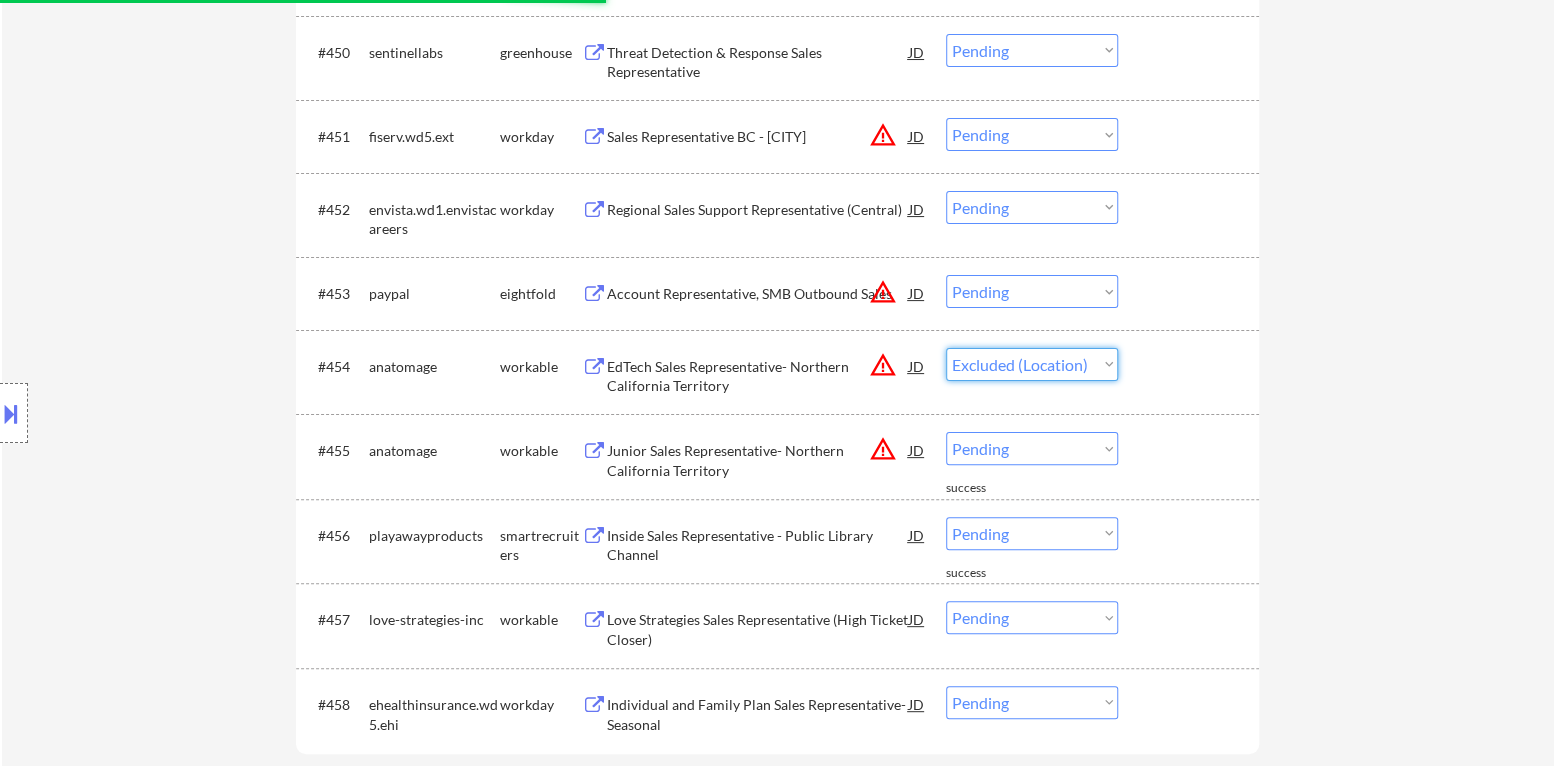 click on "Choose an option... Pending Applied Excluded (Questions) Excluded (Expired) Excluded (Location) Excluded (Bad Match) Excluded (Blocklist) Excluded (Salary) Excluded (Other)" at bounding box center (1032, 364) 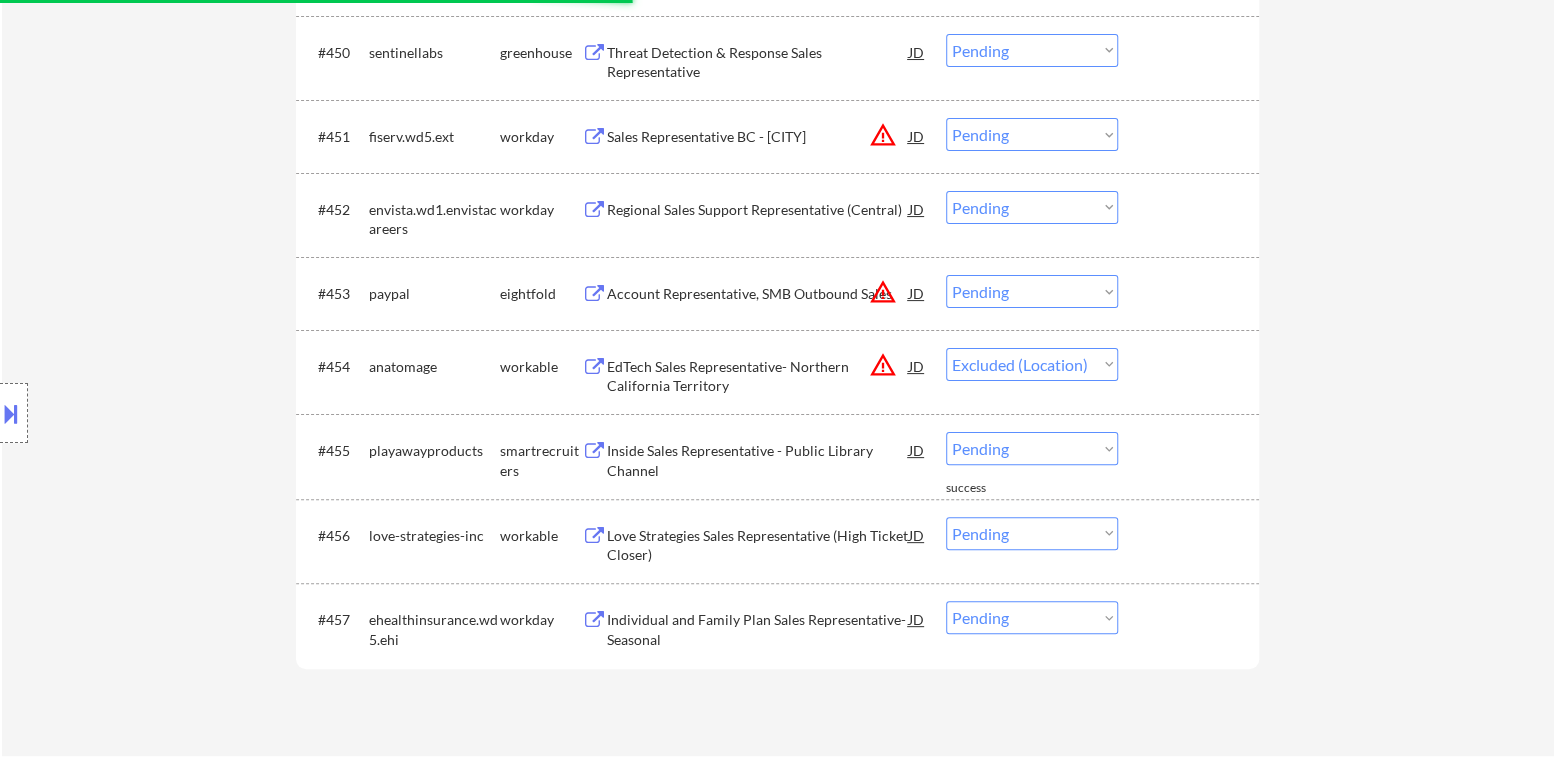 click on "Choose an option... Pending Applied Excluded (Questions) Excluded (Expired) Excluded (Location) Excluded (Bad Match) Excluded (Blocklist) Excluded (Salary) Excluded (Other)" at bounding box center (1032, 291) 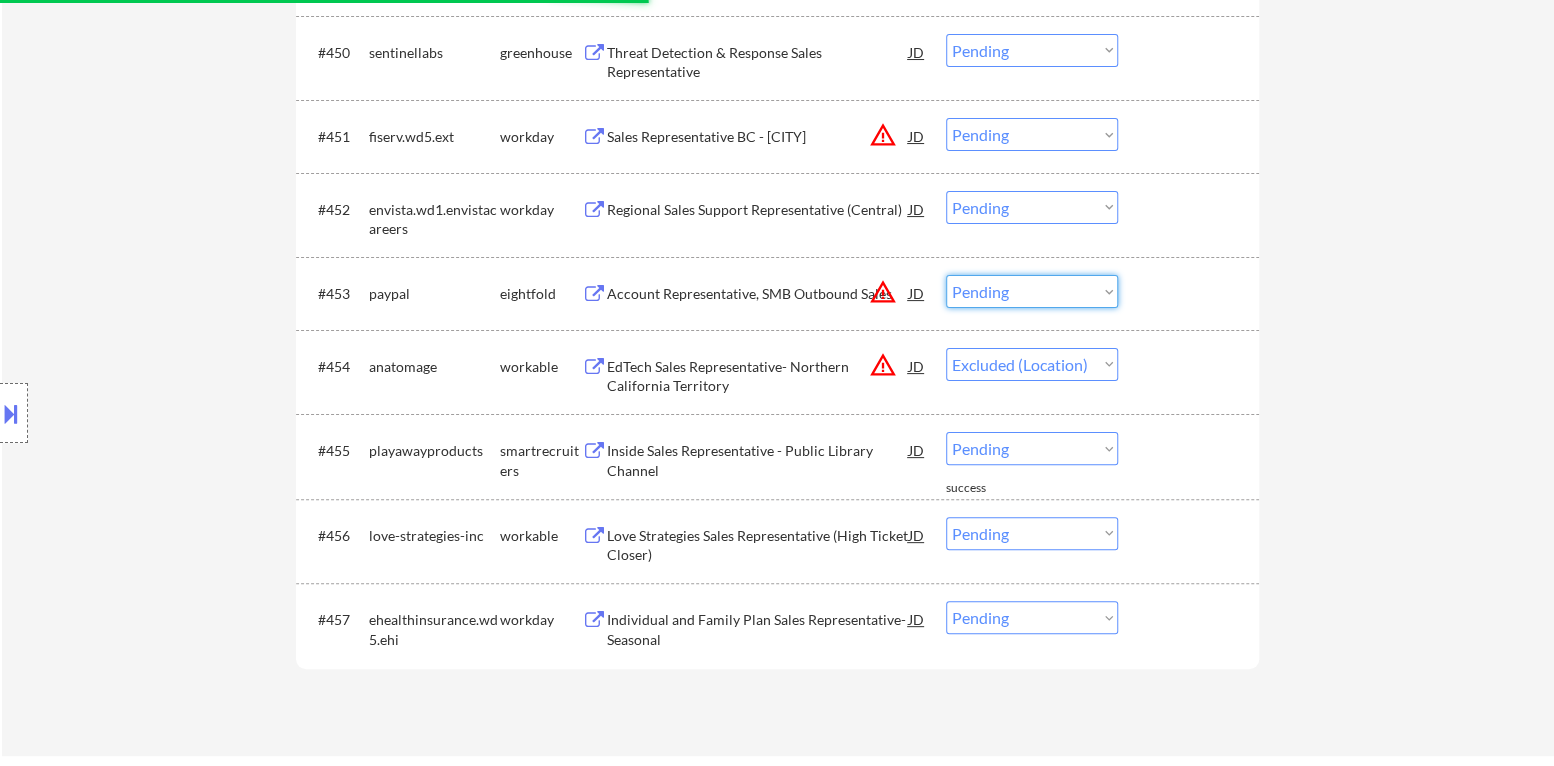 select on ""excluded__location_"" 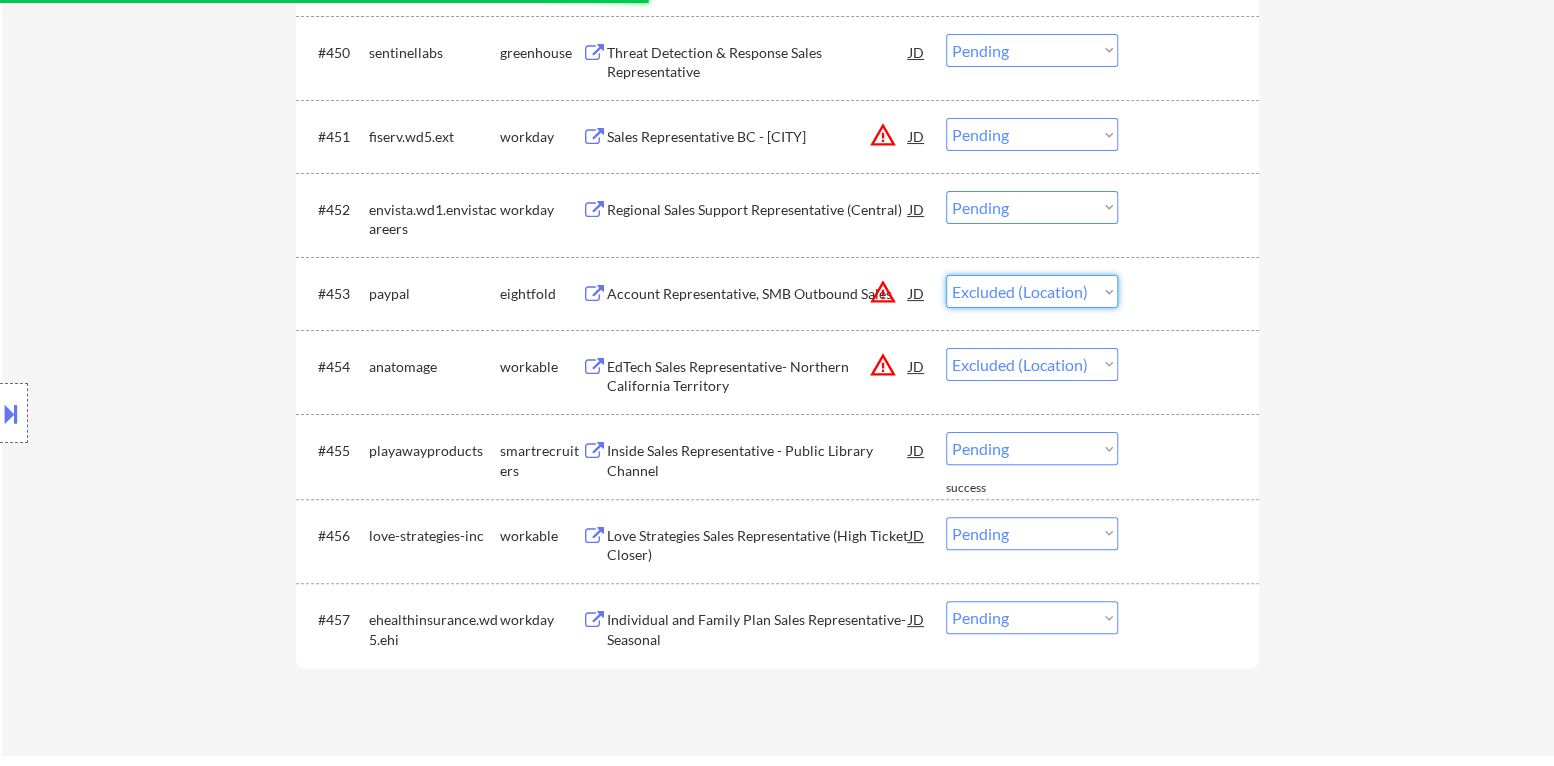 click on "Choose an option... Pending Applied Excluded (Questions) Excluded (Expired) Excluded (Location) Excluded (Bad Match) Excluded (Blocklist) Excluded (Salary) Excluded (Other)" at bounding box center [1032, 291] 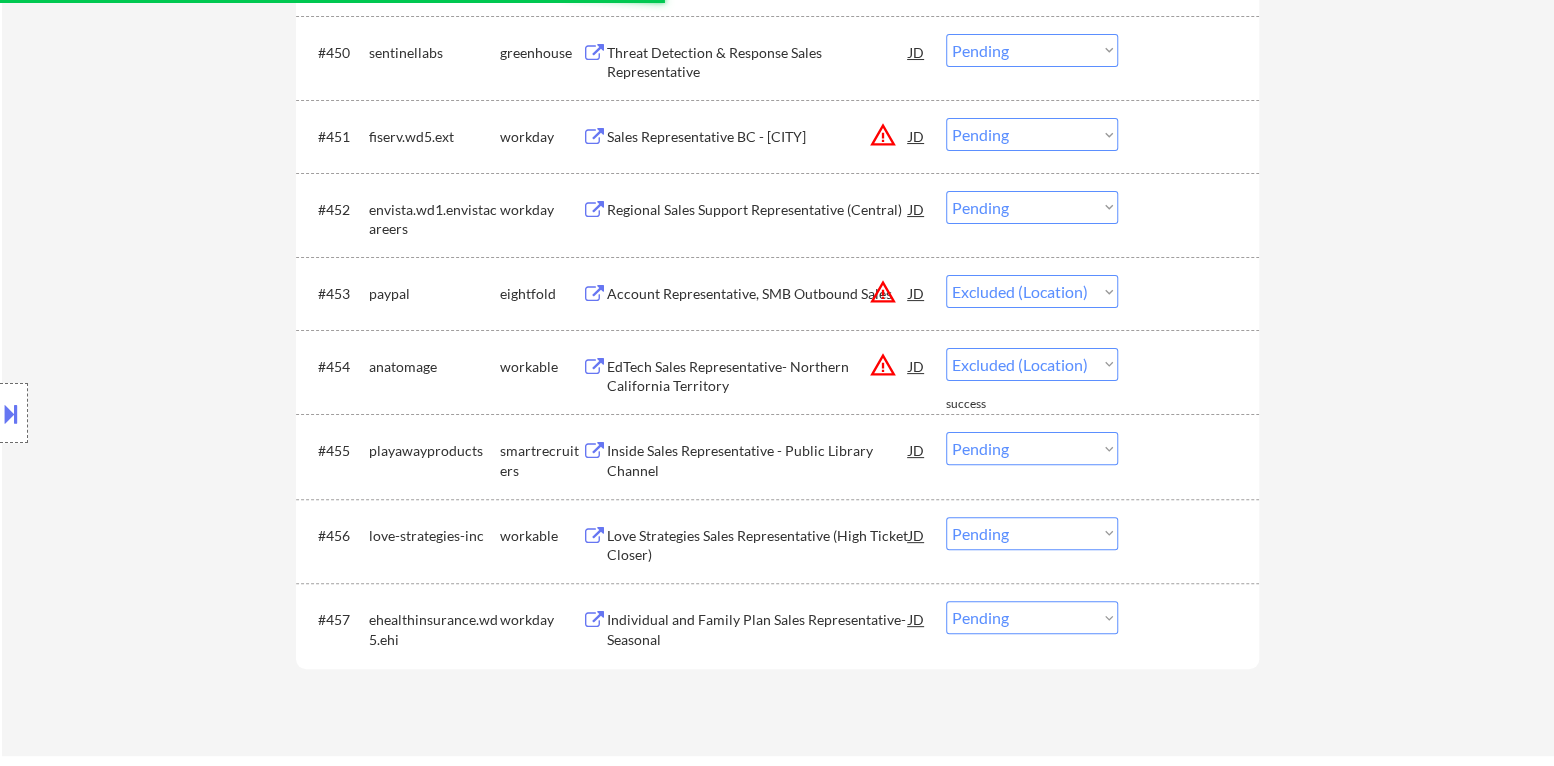 scroll, scrollTop: 4099, scrollLeft: 0, axis: vertical 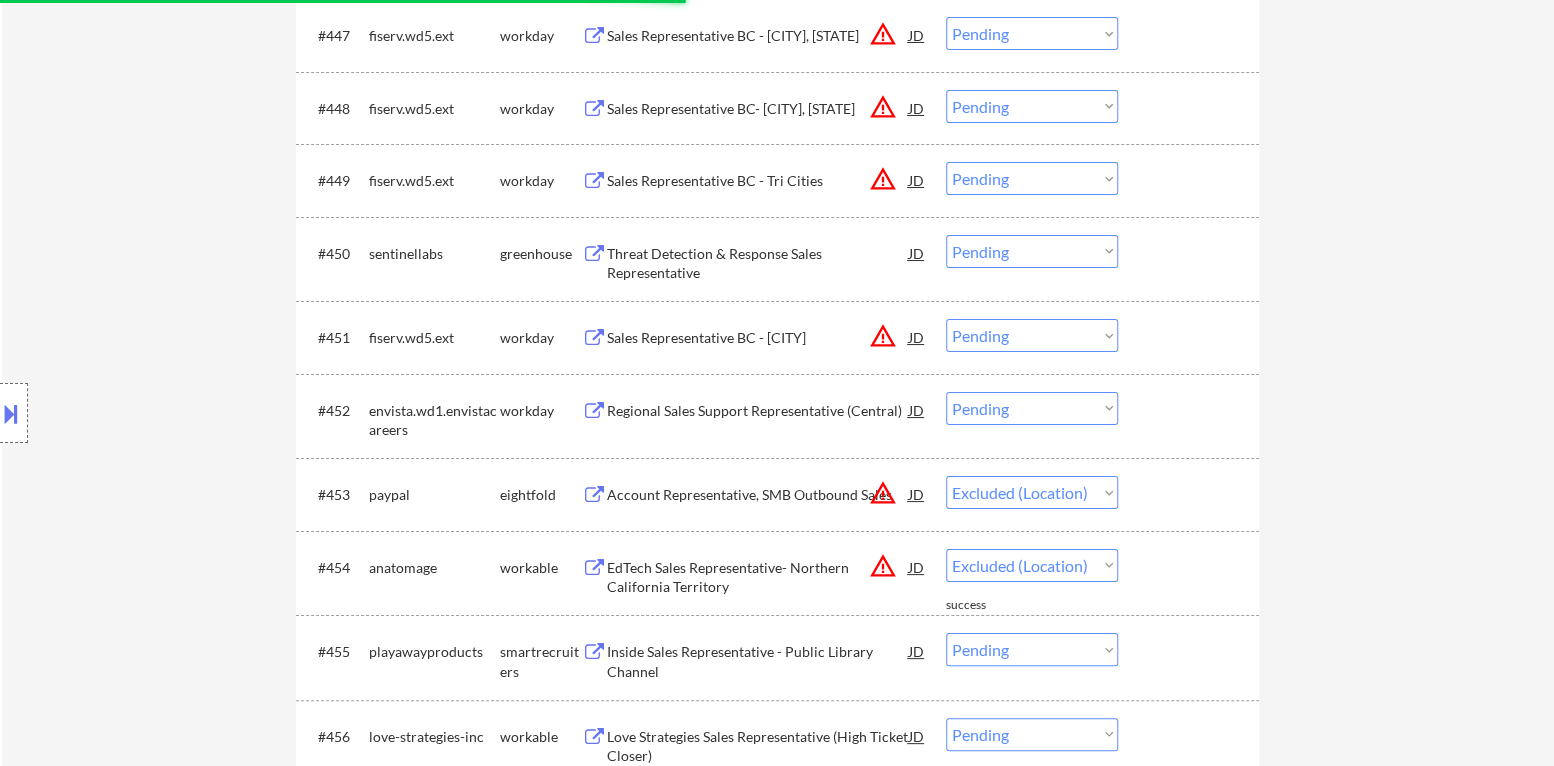 click on "Choose an option... Pending Applied Excluded (Questions) Excluded (Expired) Excluded (Location) Excluded (Bad Match) Excluded (Blocklist) Excluded (Salary) Excluded (Other)" at bounding box center (1032, 335) 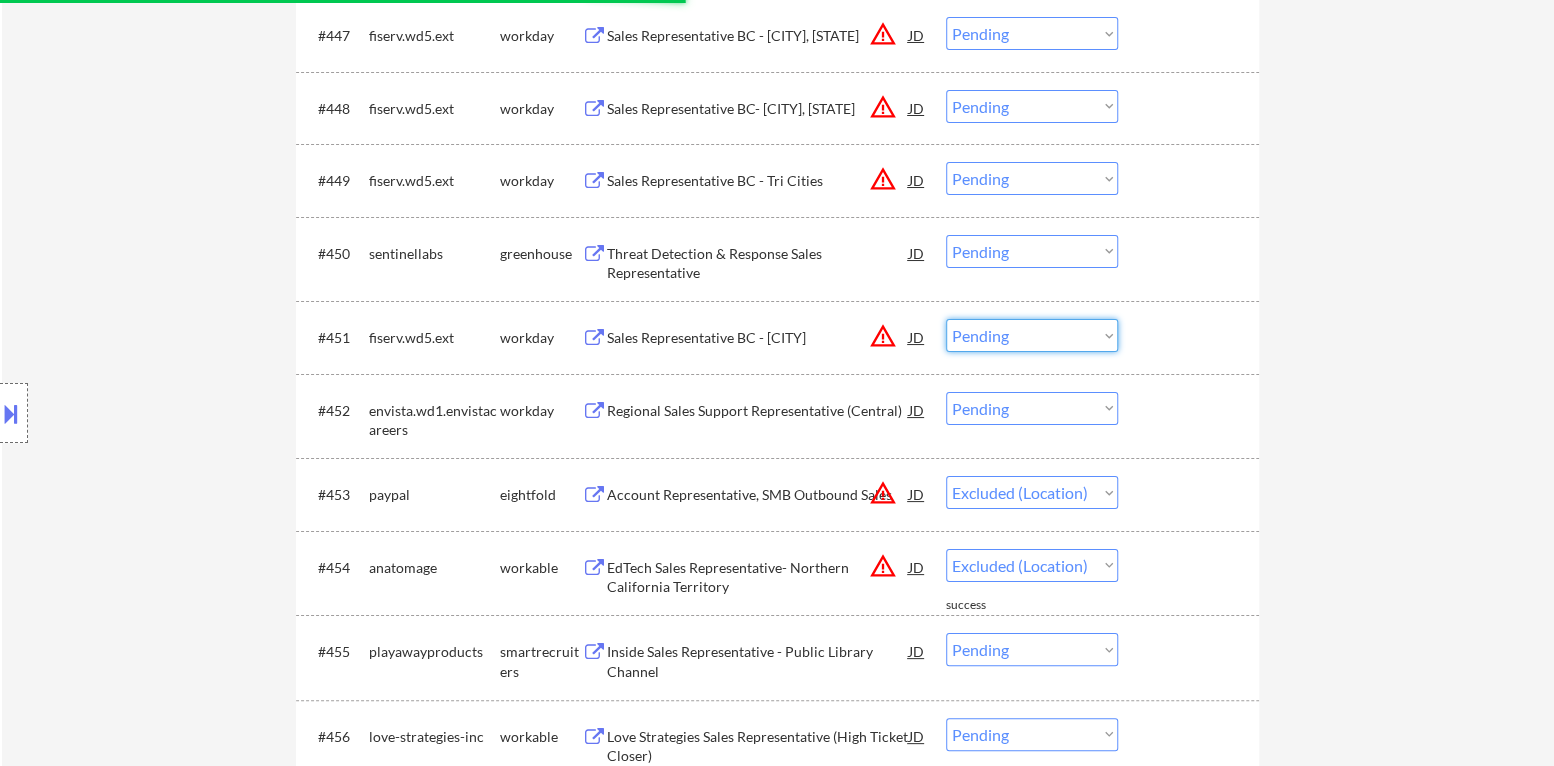 select on ""excluded__location_"" 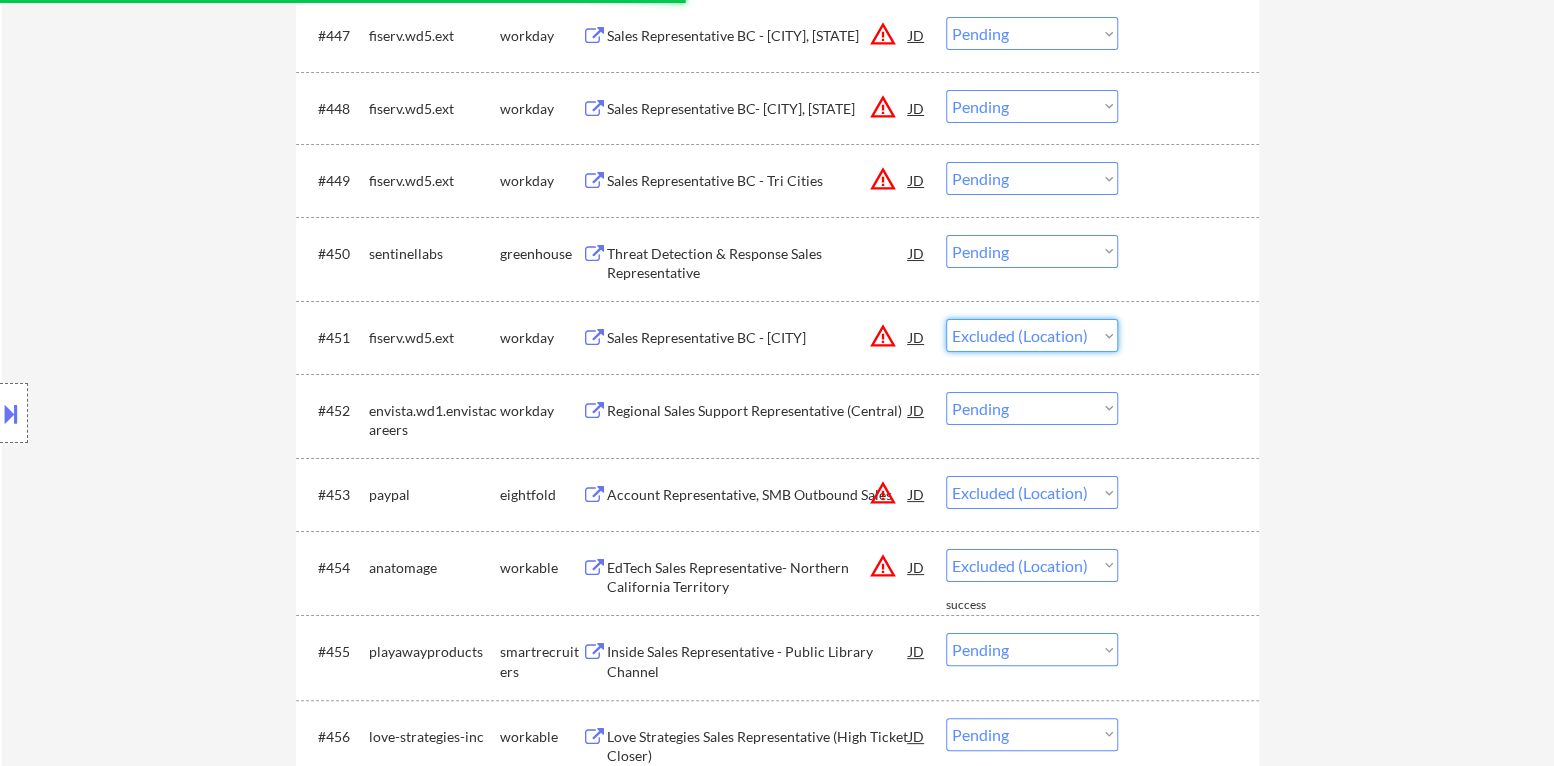 click on "Choose an option... Pending Applied Excluded (Questions) Excluded (Expired) Excluded (Location) Excluded (Bad Match) Excluded (Blocklist) Excluded (Salary) Excluded (Other)" at bounding box center [1032, 335] 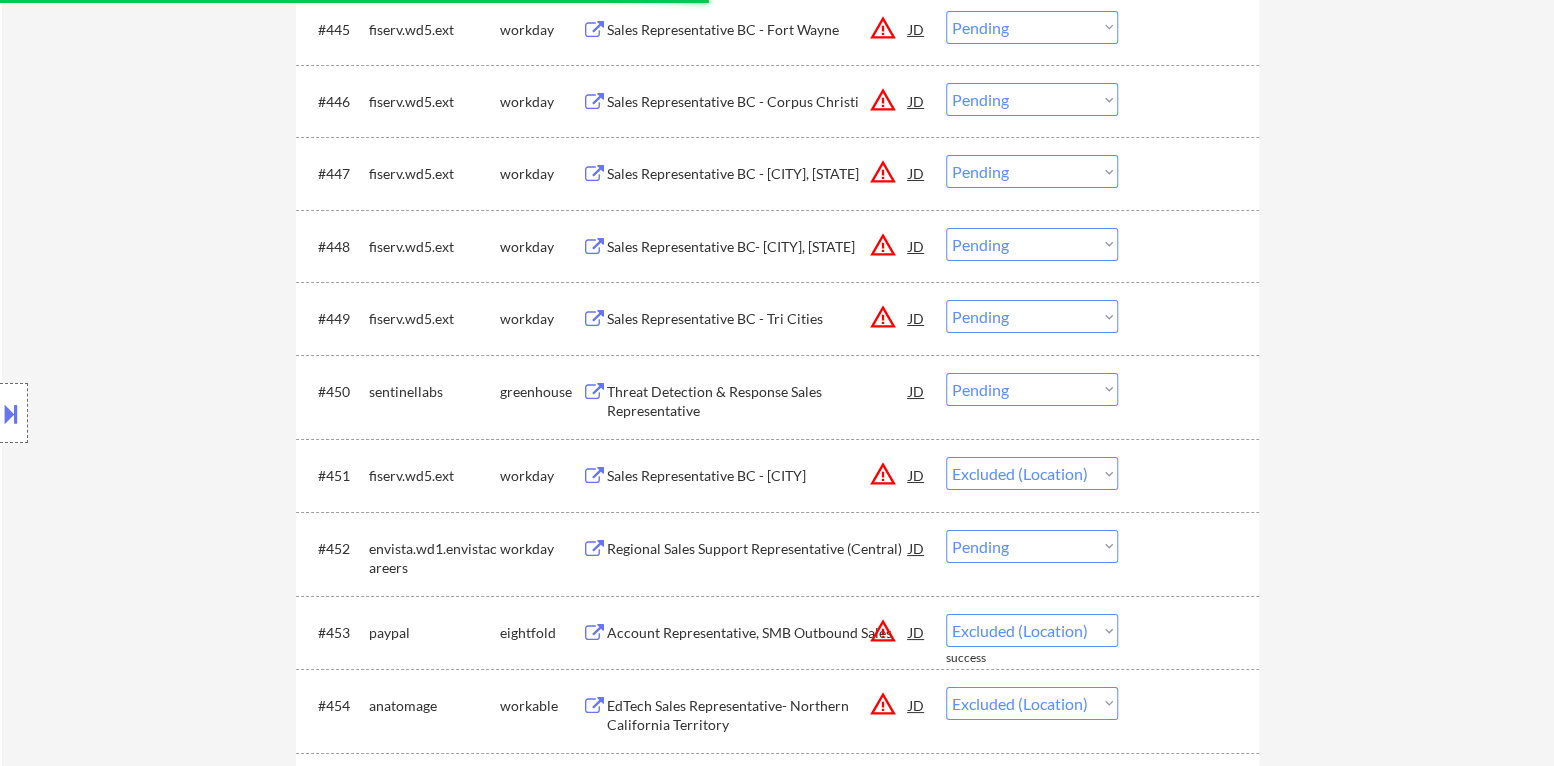 scroll, scrollTop: 3799, scrollLeft: 0, axis: vertical 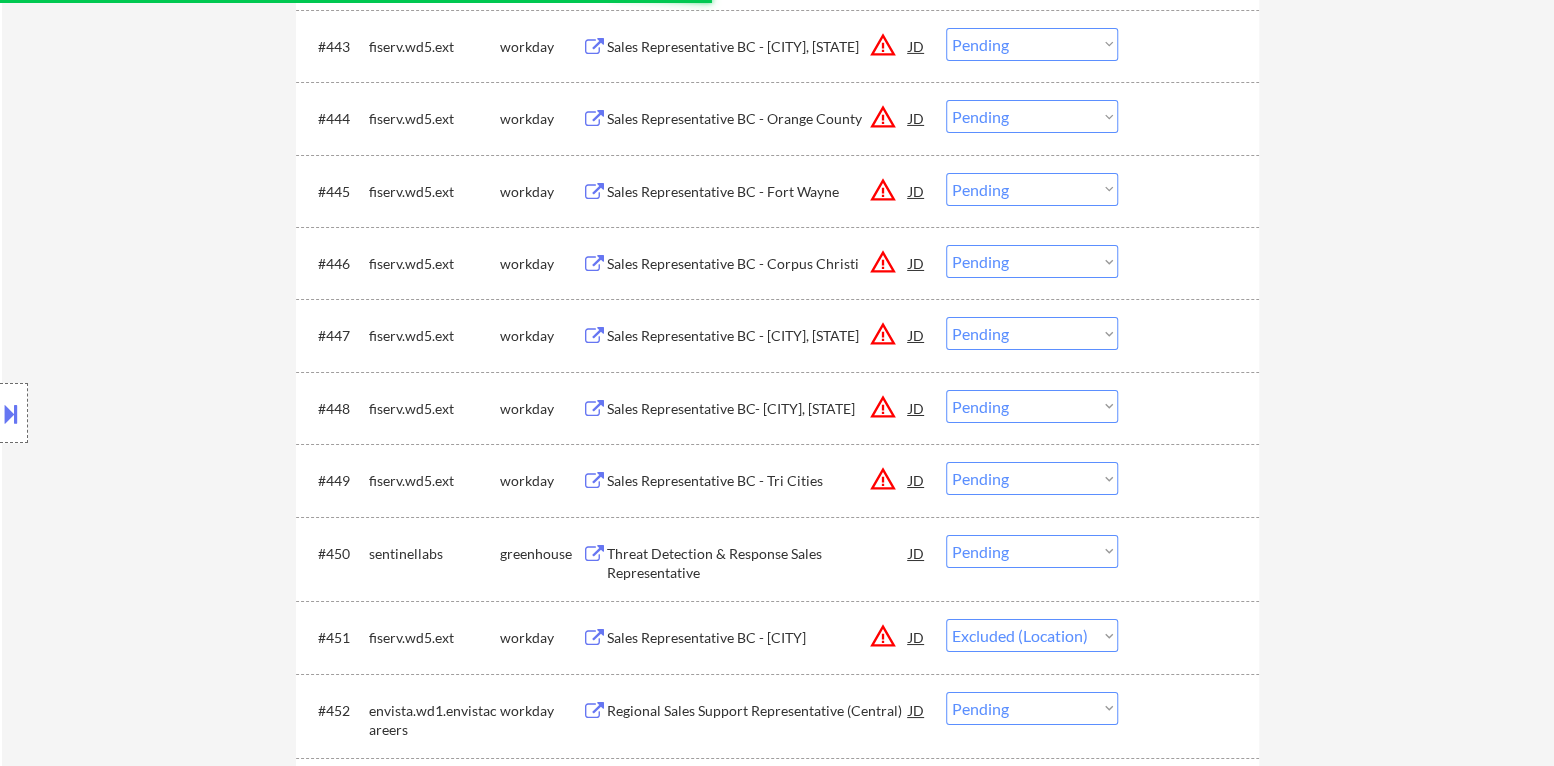 click on "Choose an option... Pending Applied Excluded (Questions) Excluded (Expired) Excluded (Location) Excluded (Bad Match) Excluded (Blocklist) Excluded (Salary) Excluded (Other)" at bounding box center (1032, 478) 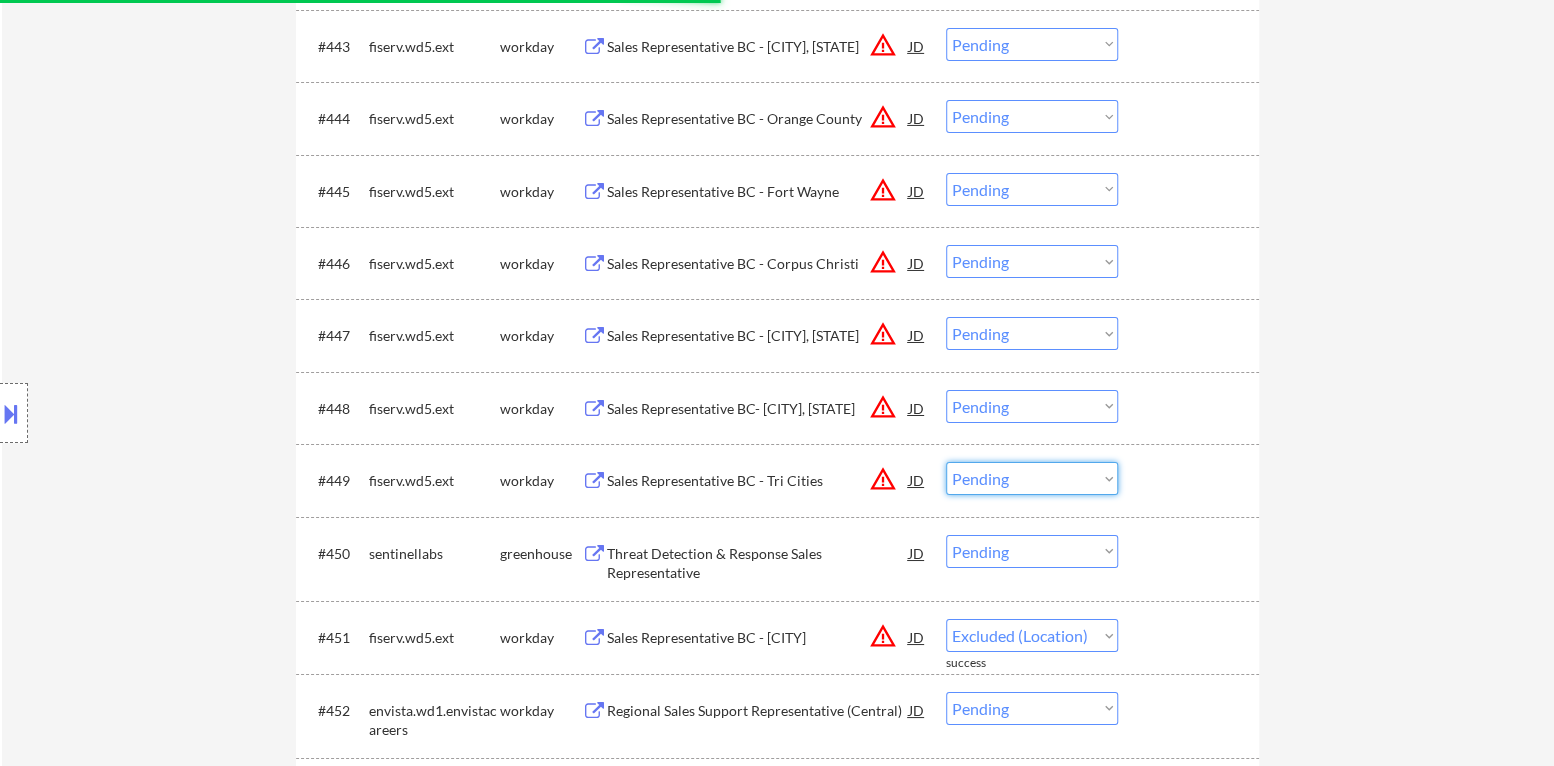 select on ""excluded__location_"" 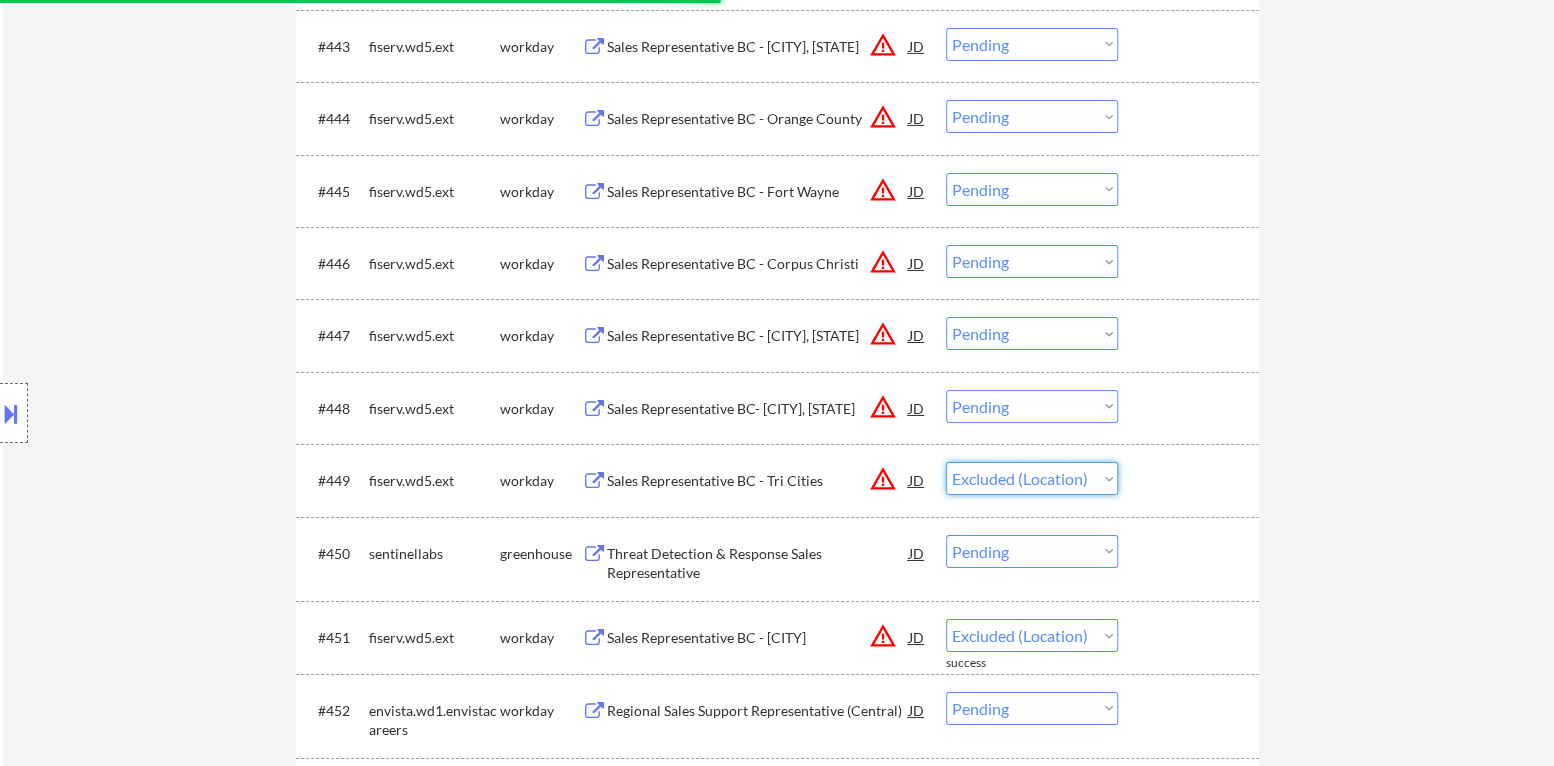 click on "Choose an option... Pending Applied Excluded (Questions) Excluded (Expired) Excluded (Location) Excluded (Bad Match) Excluded (Blocklist) Excluded (Salary) Excluded (Other)" at bounding box center [1032, 478] 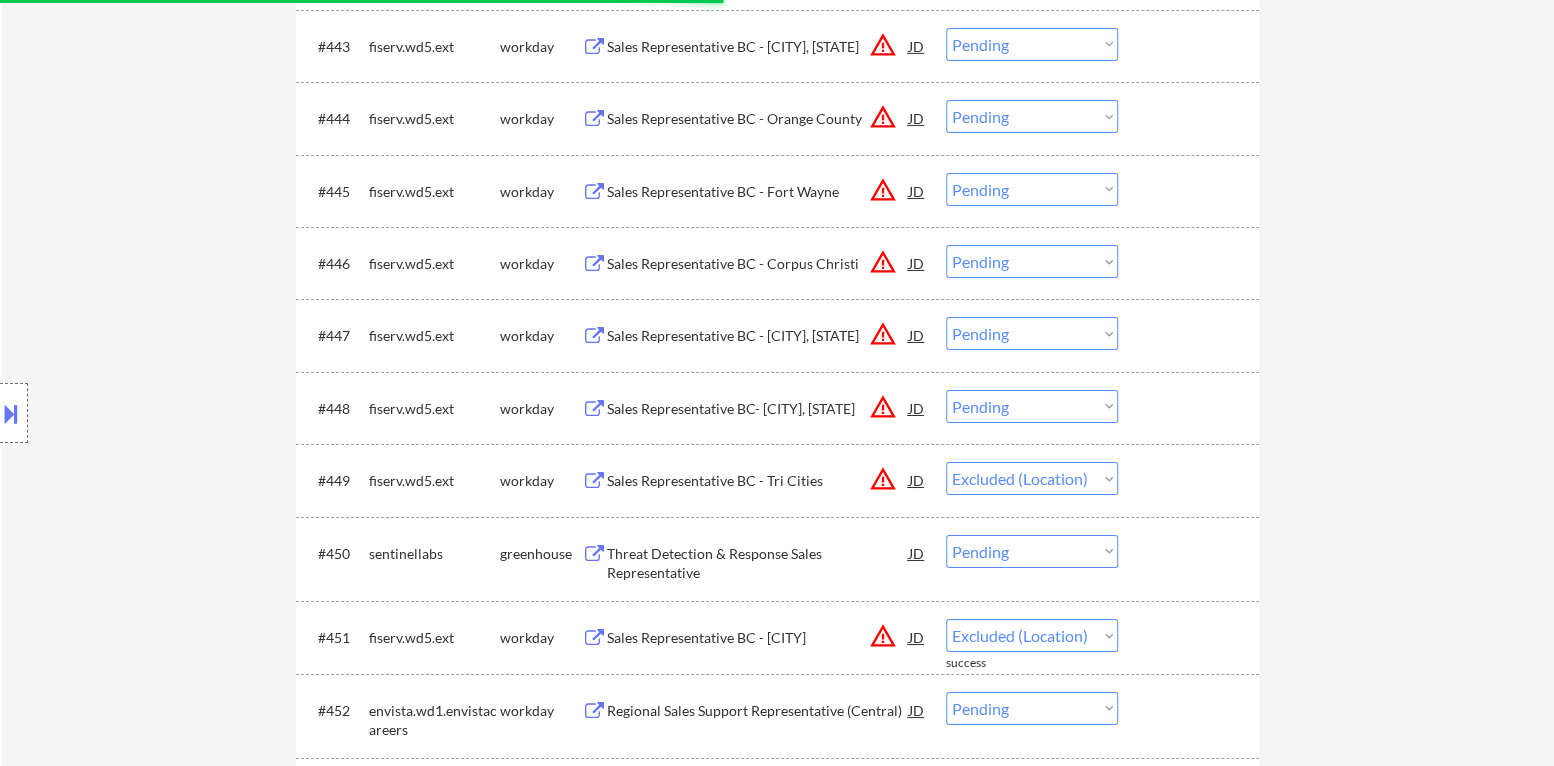 click on "Choose an option... Pending Applied Excluded (Questions) Excluded (Expired) Excluded (Location) Excluded (Bad Match) Excluded (Blocklist) Excluded (Salary) Excluded (Other)" at bounding box center [1032, 406] 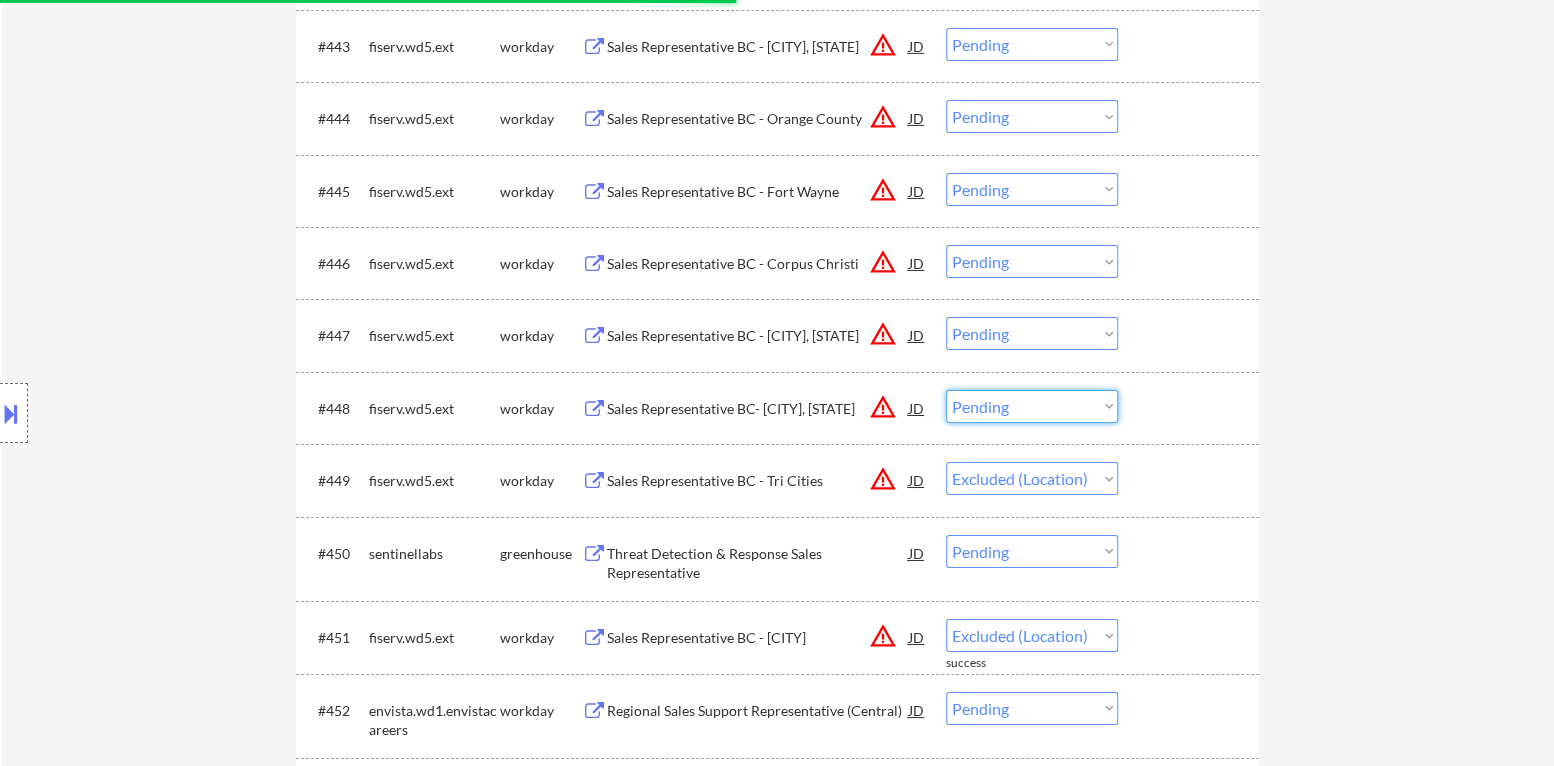 select on ""excluded__location_"" 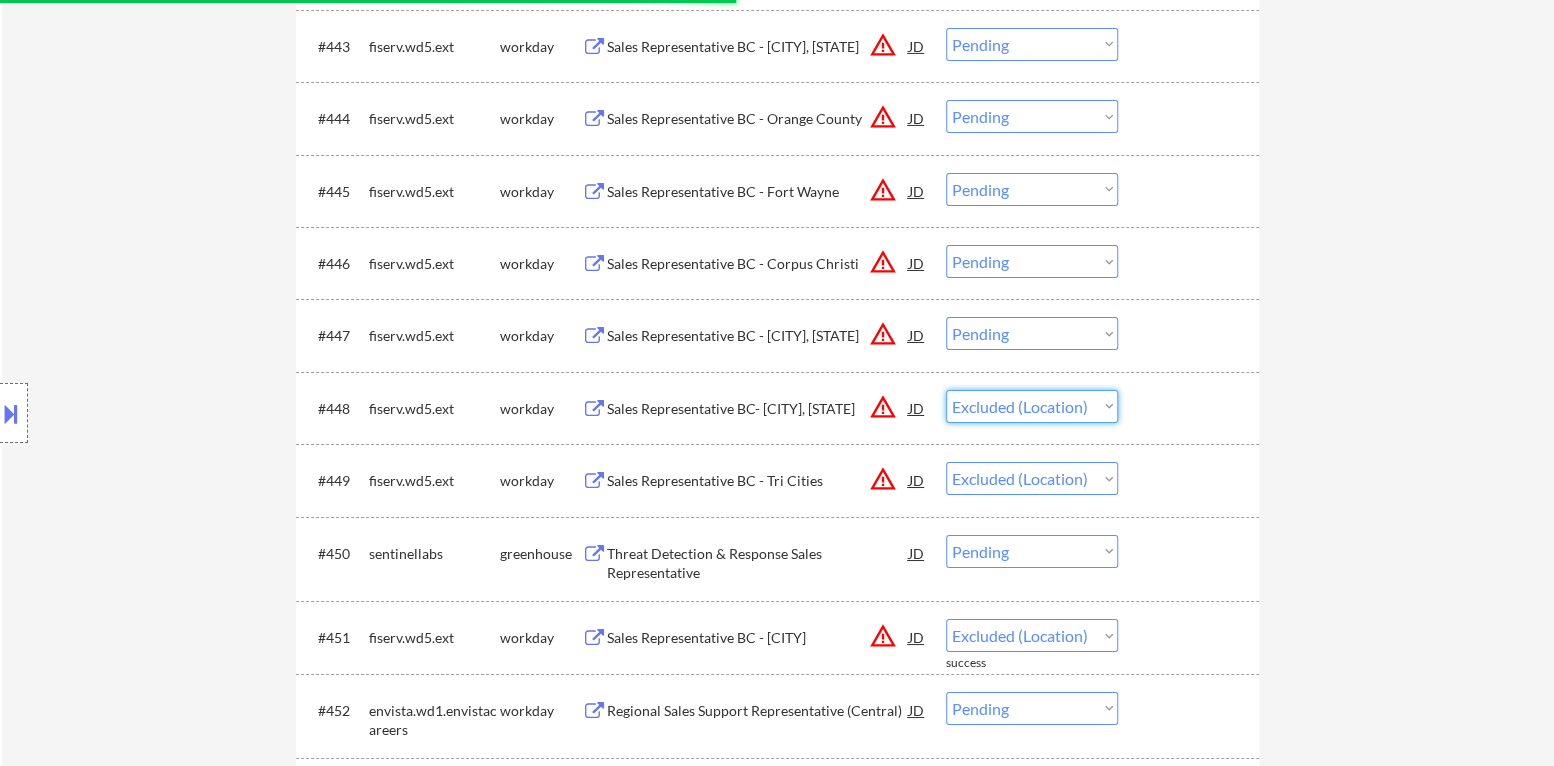 click on "Choose an option... Pending Applied Excluded (Questions) Excluded (Expired) Excluded (Location) Excluded (Bad Match) Excluded (Blocklist) Excluded (Salary) Excluded (Other)" at bounding box center (1032, 406) 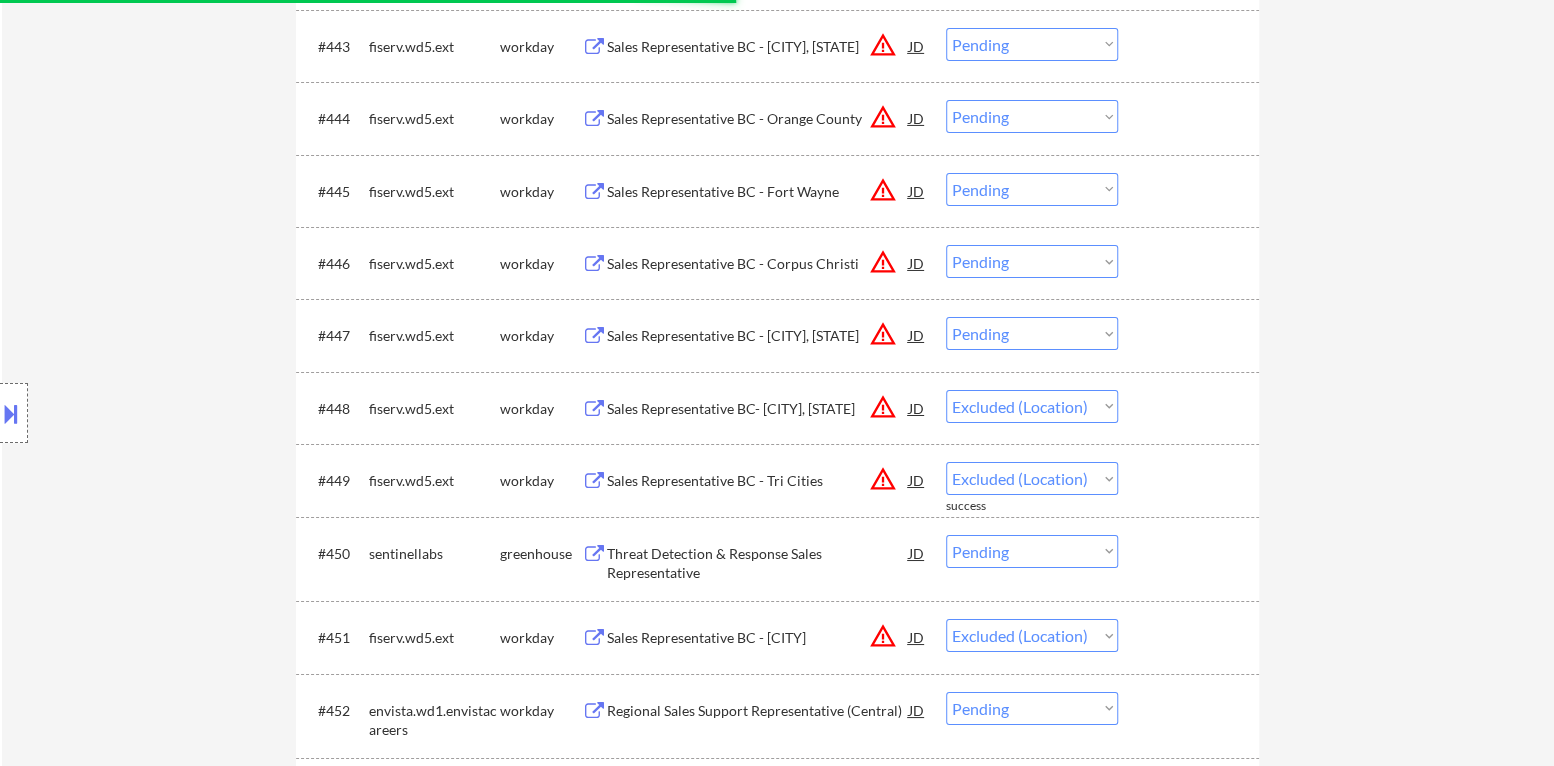 scroll, scrollTop: 3699, scrollLeft: 0, axis: vertical 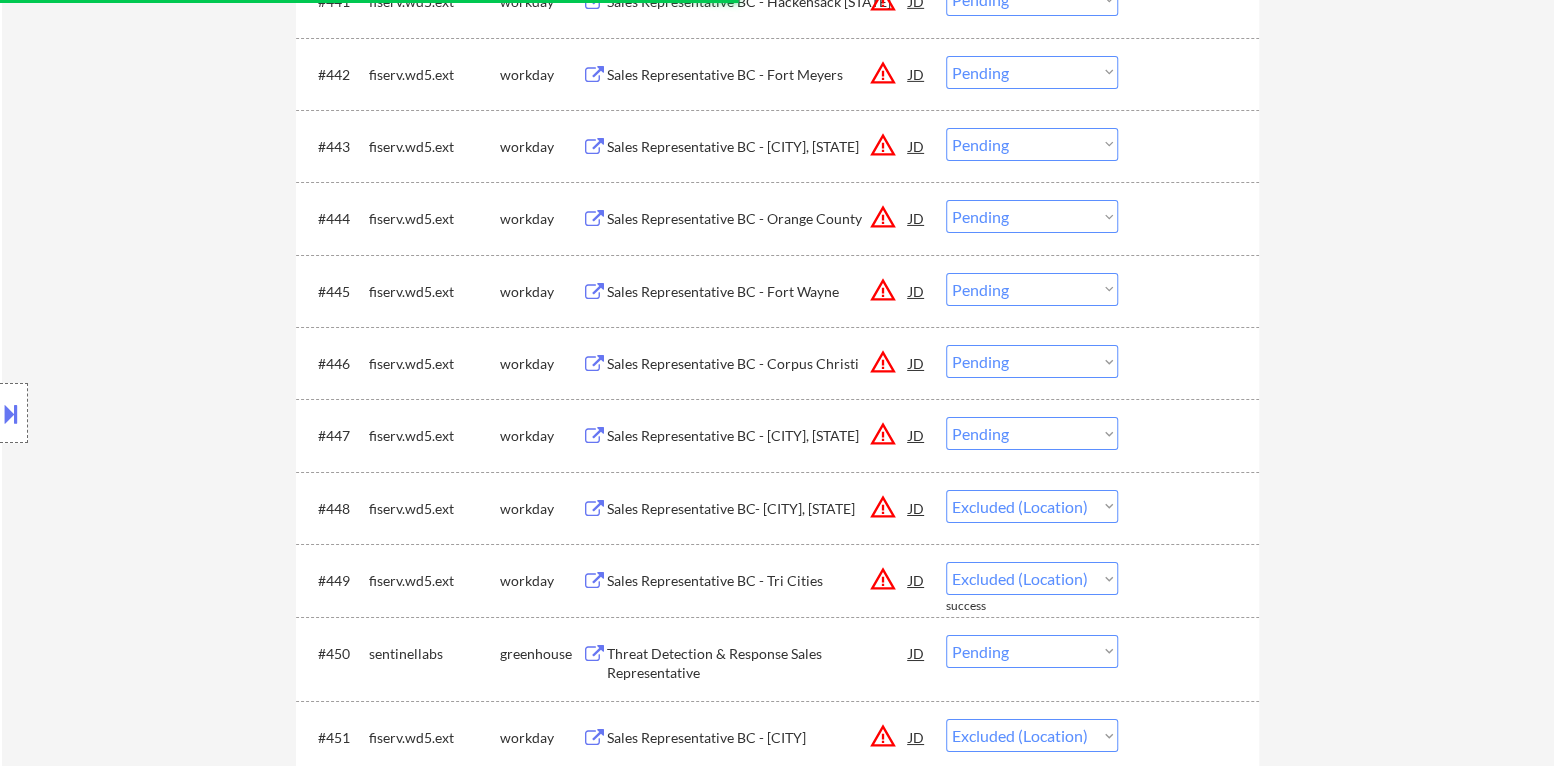click on "Choose an option... Pending Applied Excluded (Questions) Excluded (Expired) Excluded (Location) Excluded (Bad Match) Excluded (Blocklist) Excluded (Salary) Excluded (Other)" at bounding box center (1032, 433) 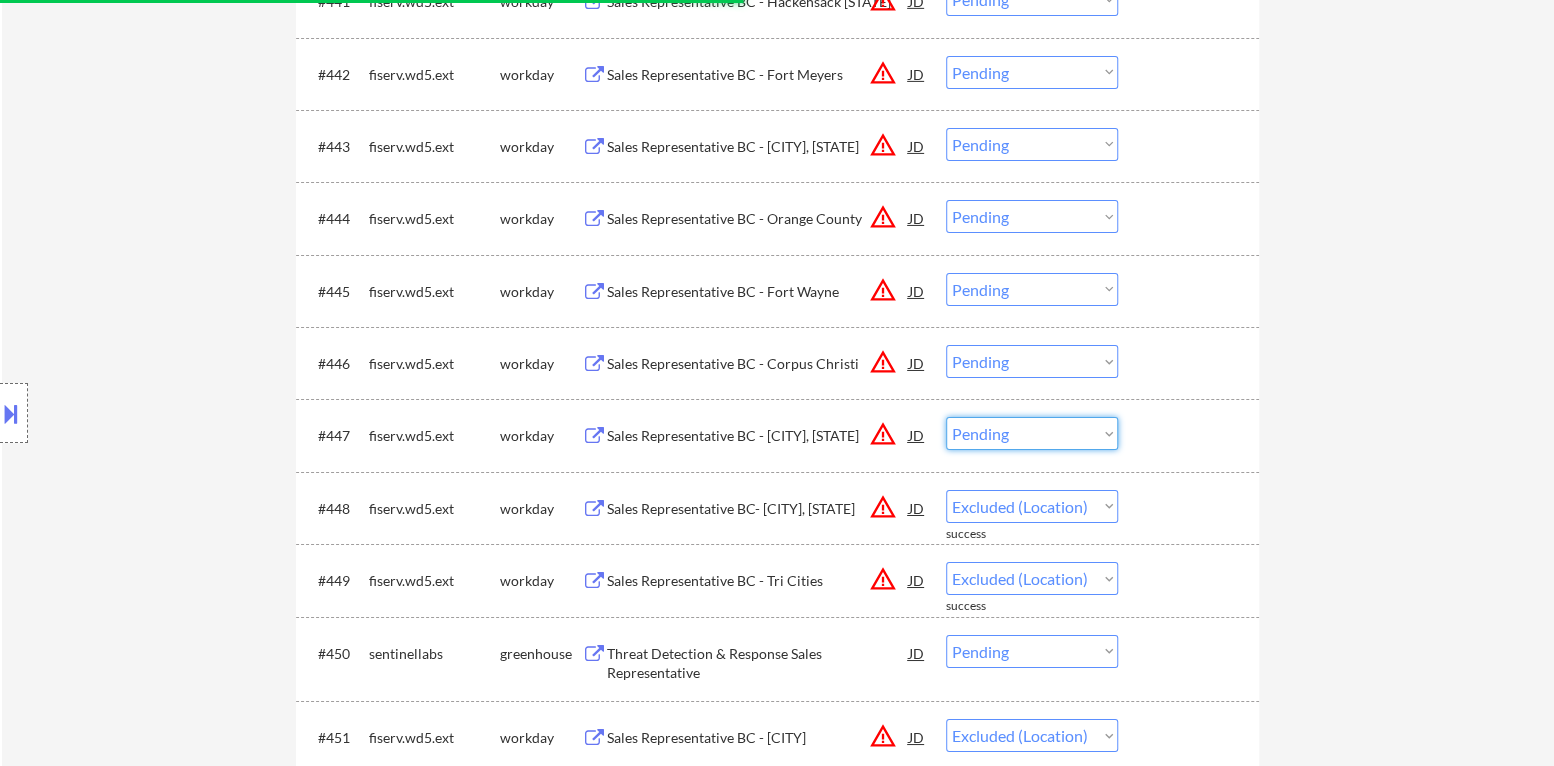 select on ""excluded__location_"" 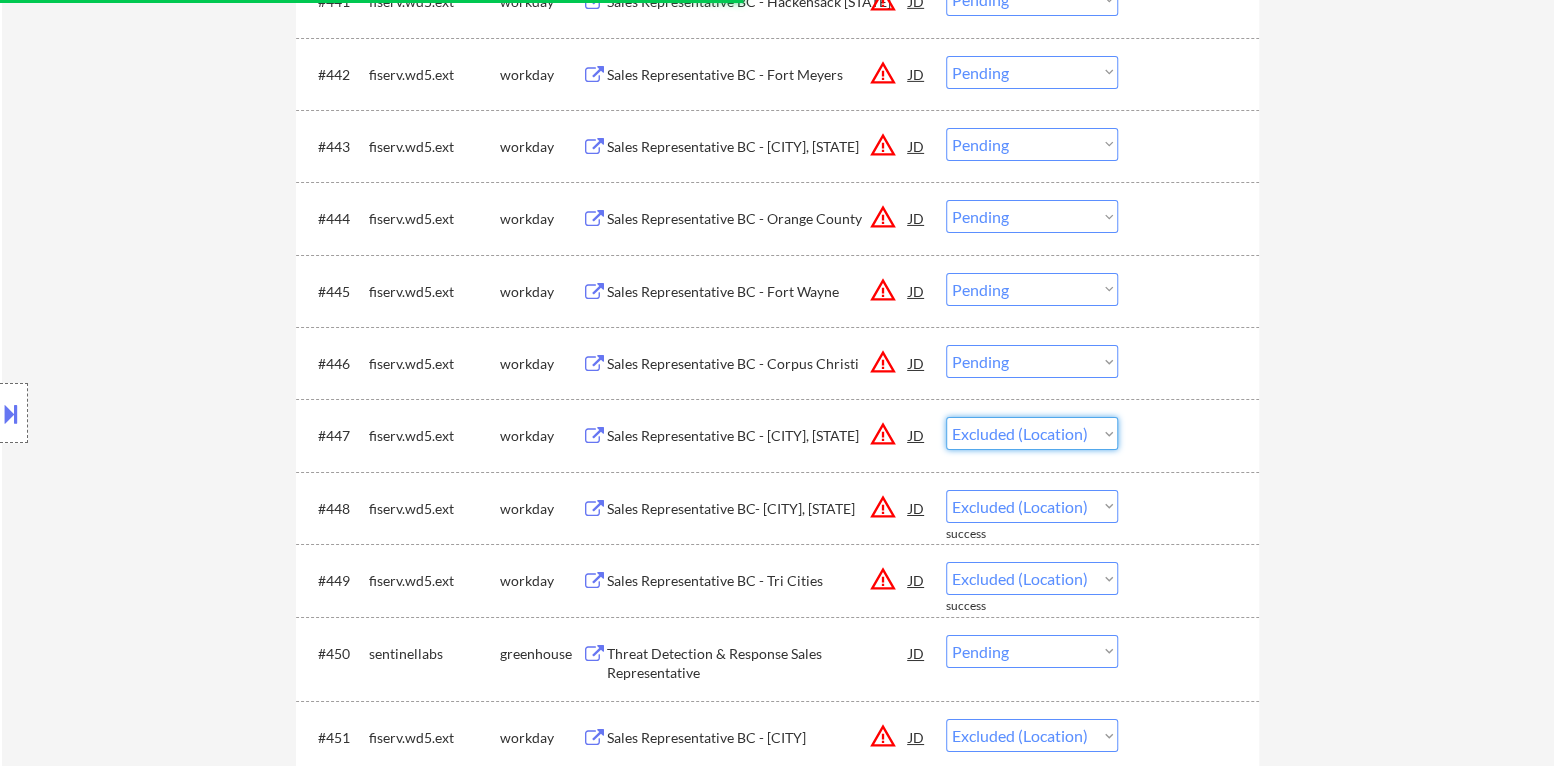 click on "Choose an option... Pending Applied Excluded (Questions) Excluded (Expired) Excluded (Location) Excluded (Bad Match) Excluded (Blocklist) Excluded (Salary) Excluded (Other)" at bounding box center [1032, 433] 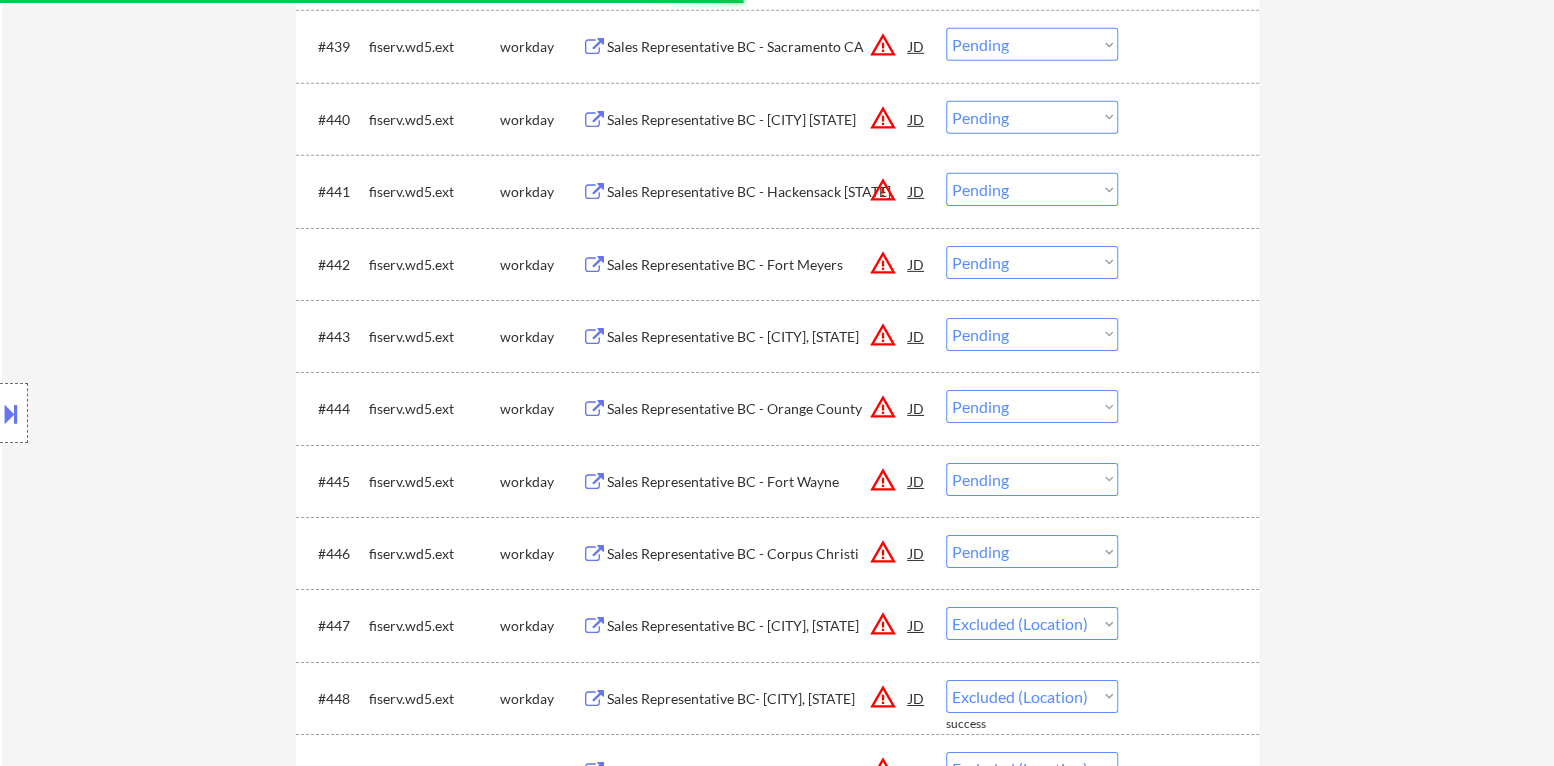 scroll, scrollTop: 3500, scrollLeft: 0, axis: vertical 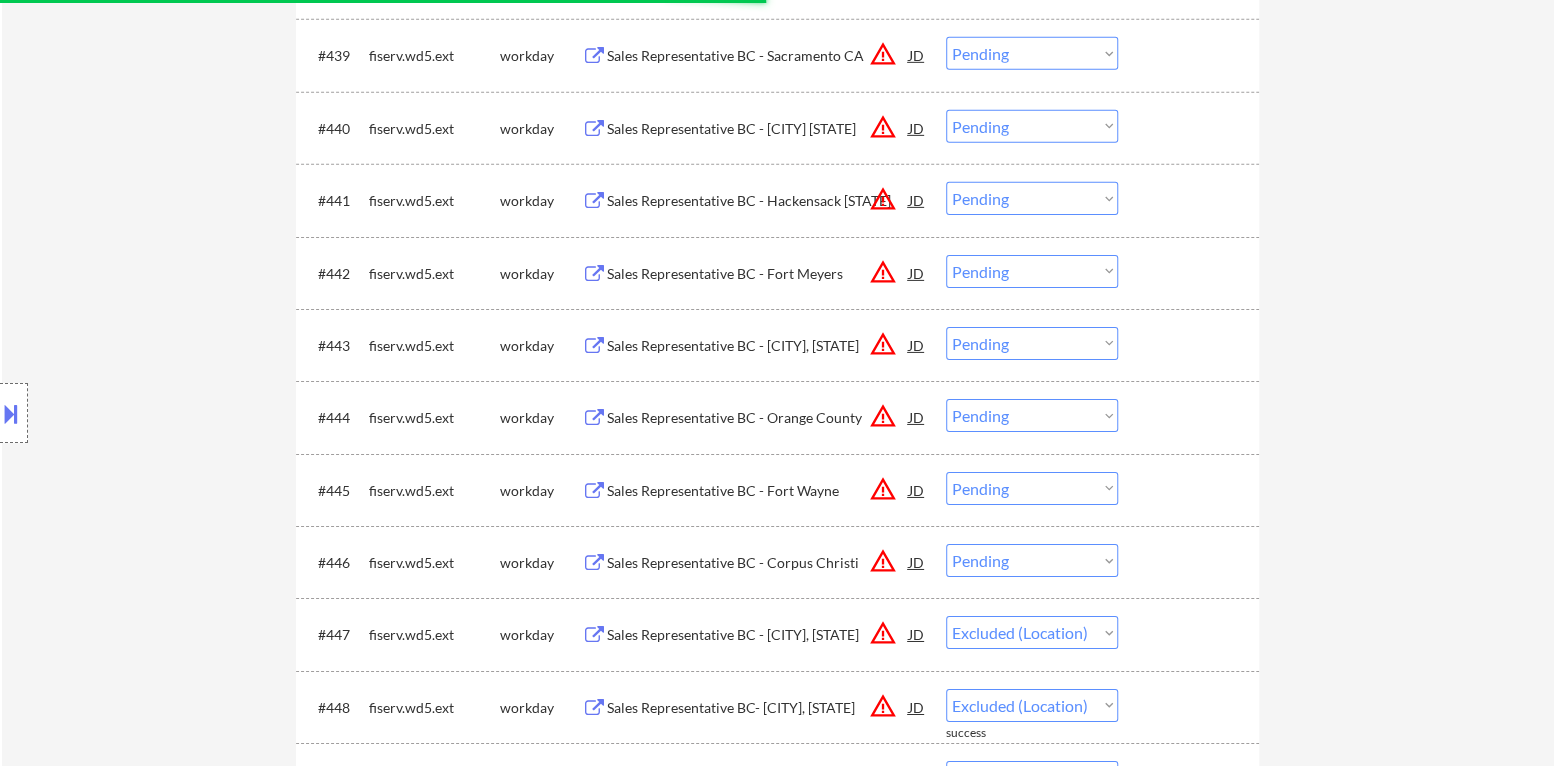 click on "Choose an option... Pending Applied Excluded (Questions) Excluded (Expired) Excluded (Location) Excluded (Bad Match) Excluded (Blocklist) Excluded (Salary) Excluded (Other)" at bounding box center [1032, 560] 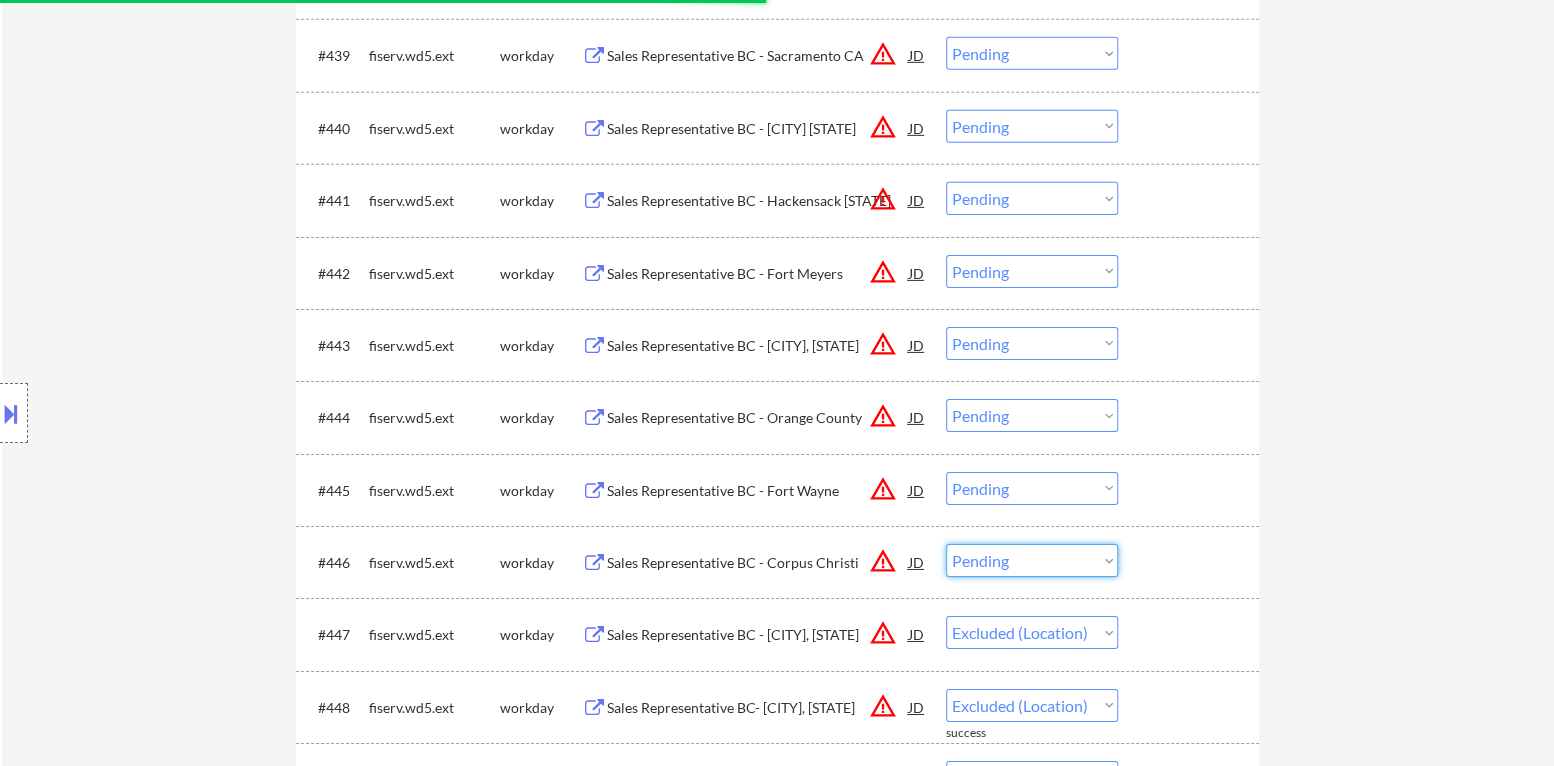 select on ""pending"" 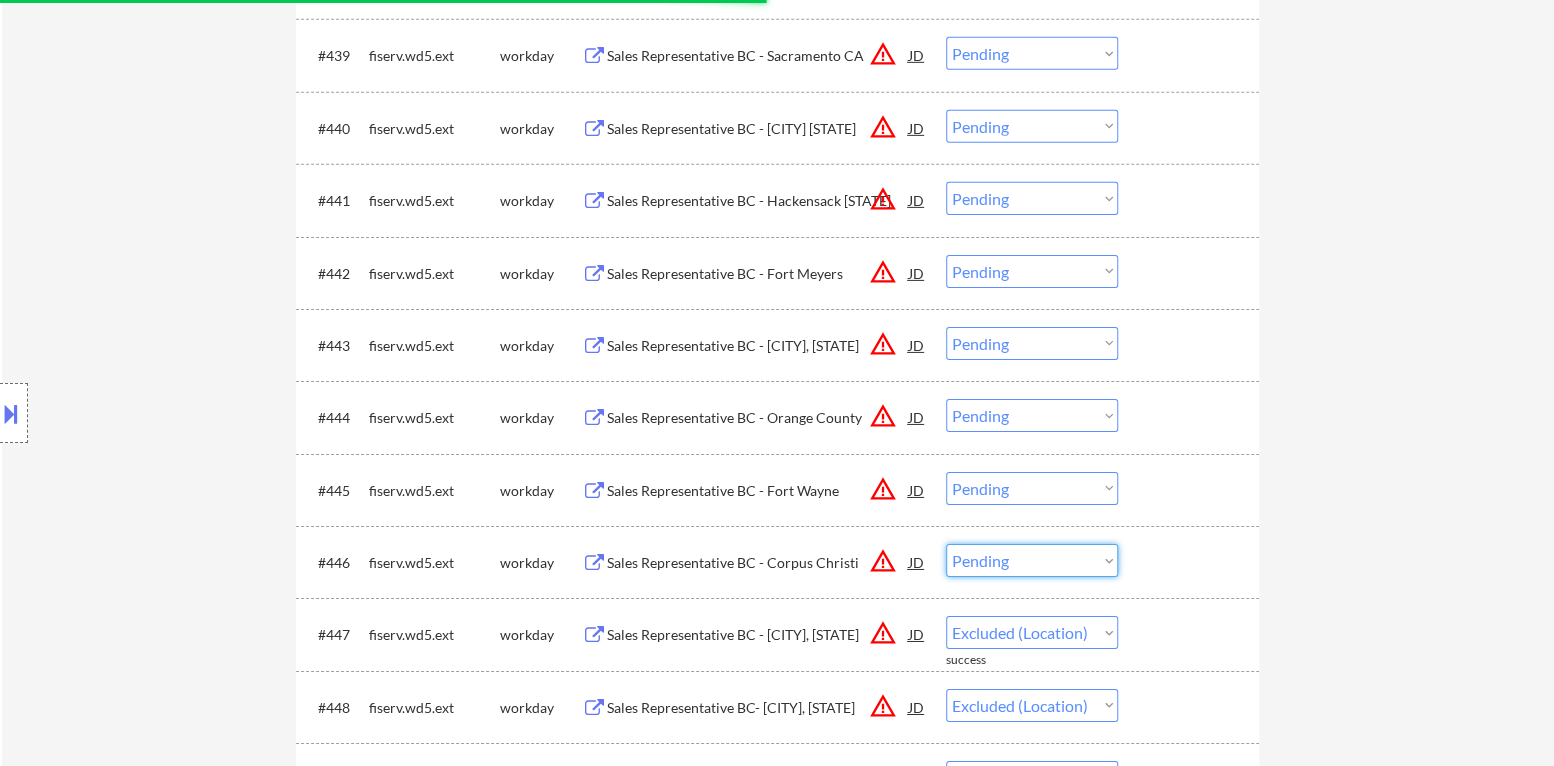 select on ""excluded__location_"" 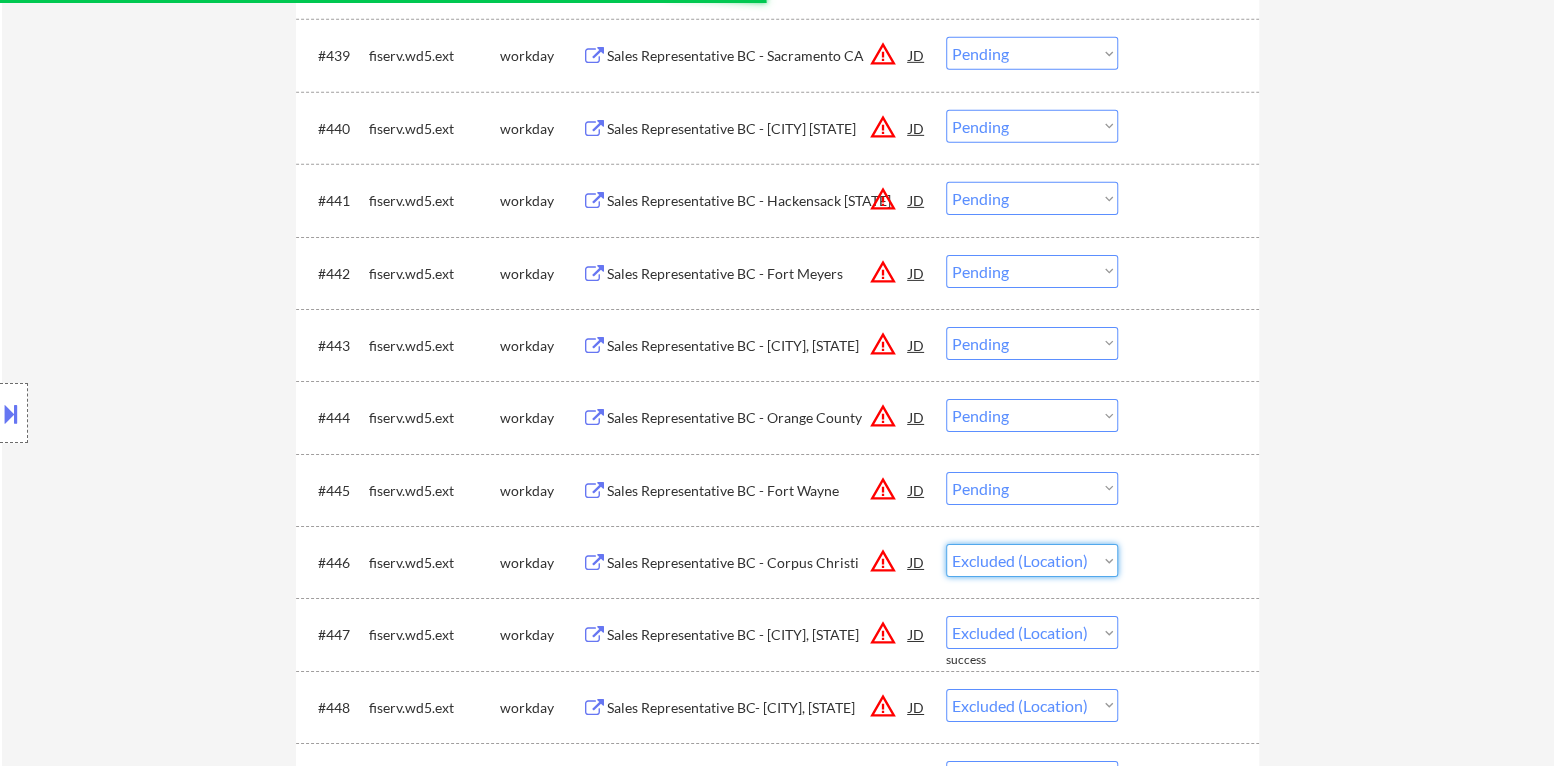click on "Choose an option... Pending Applied Excluded (Questions) Excluded (Expired) Excluded (Location) Excluded (Bad Match) Excluded (Blocklist) Excluded (Salary) Excluded (Other)" at bounding box center (1032, 560) 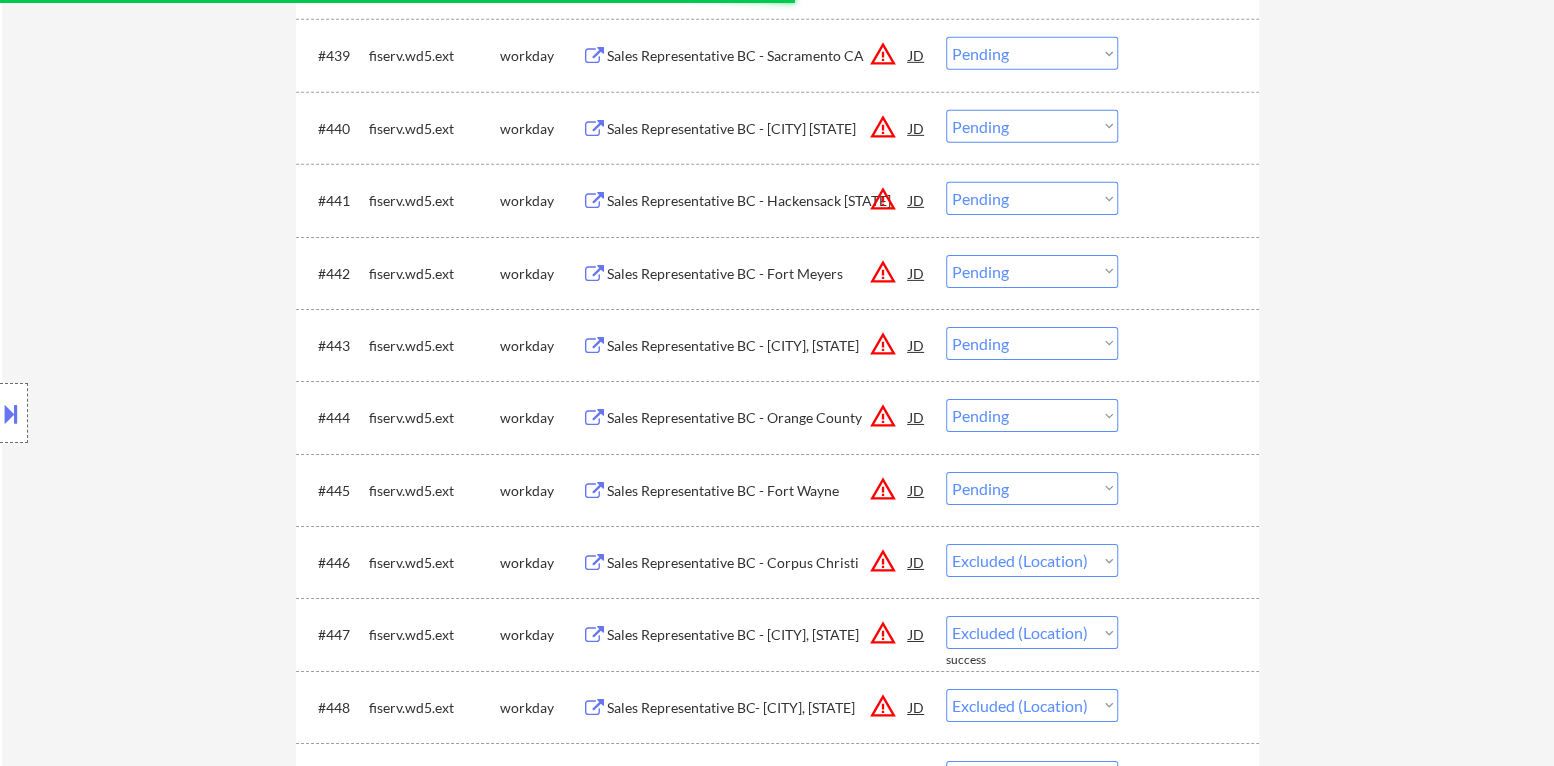 click on "Choose an option... Pending Applied Excluded (Questions) Excluded (Expired) Excluded (Location) Excluded (Bad Match) Excluded (Blocklist) Excluded (Salary) Excluded (Other)" at bounding box center [1032, 488] 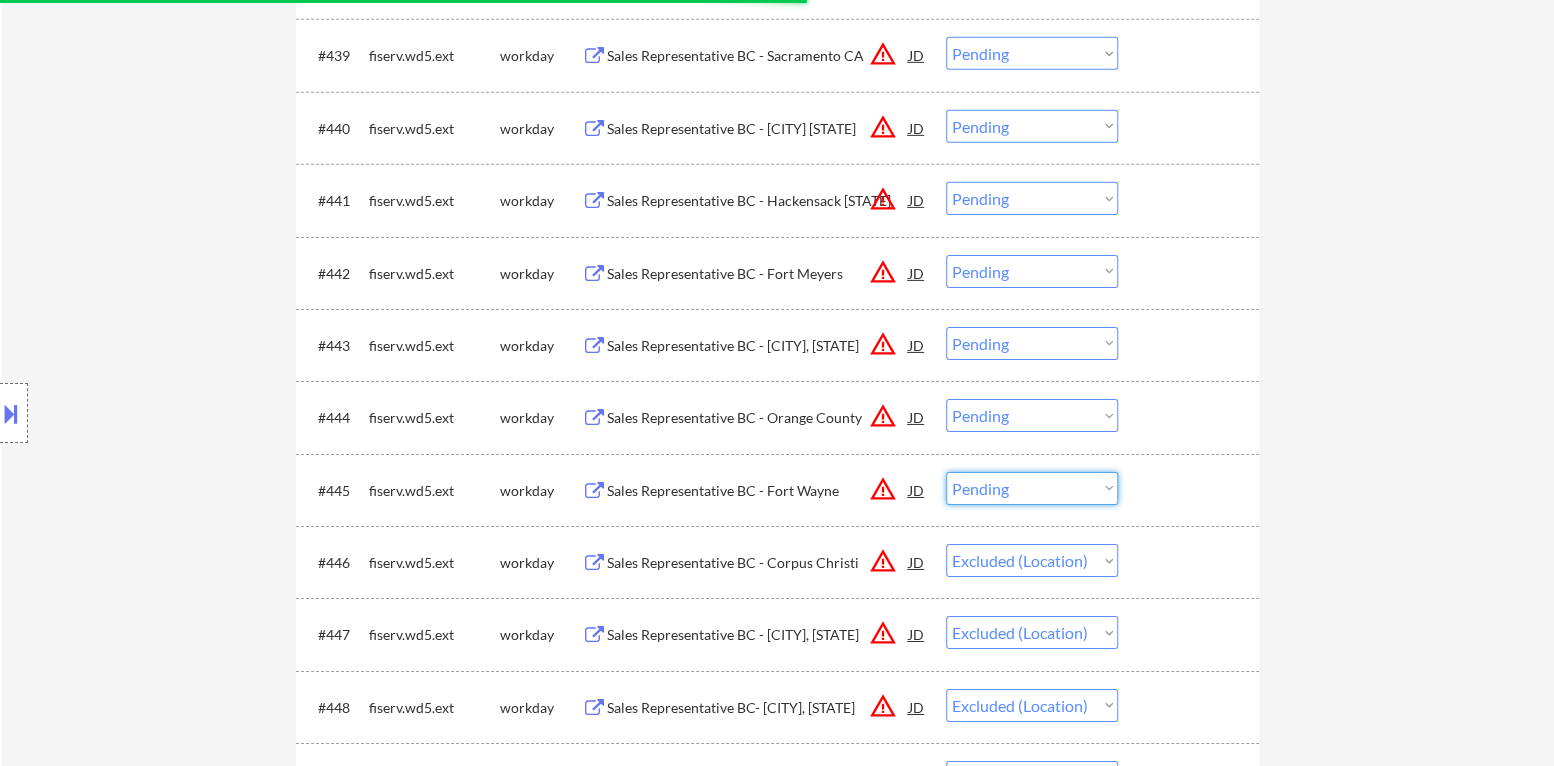 select on ""excluded__location_"" 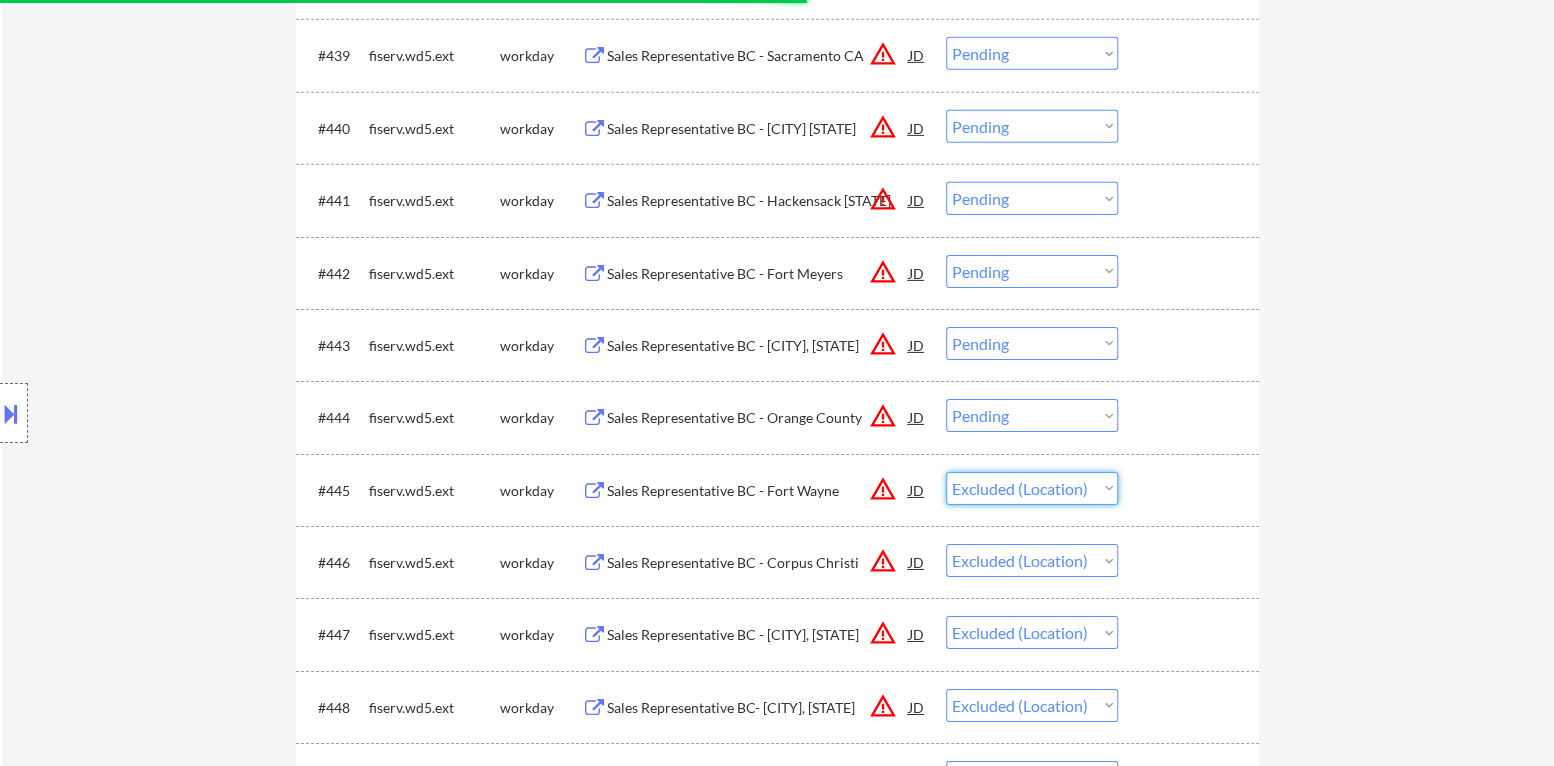 click on "Choose an option... Pending Applied Excluded (Questions) Excluded (Expired) Excluded (Location) Excluded (Bad Match) Excluded (Blocklist) Excluded (Salary) Excluded (Other)" at bounding box center (1032, 488) 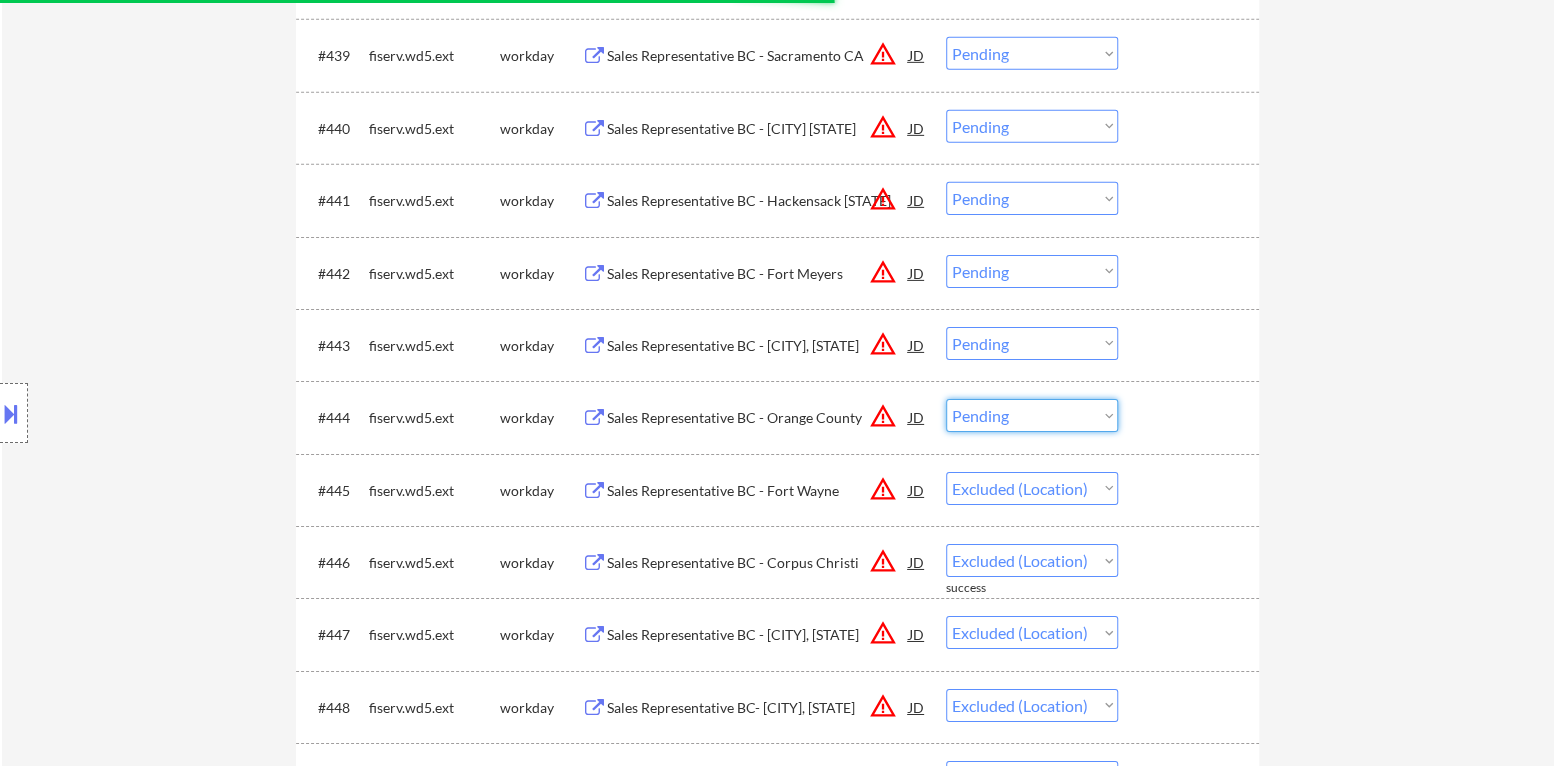 click on "Choose an option... Pending Applied Excluded (Questions) Excluded (Expired) Excluded (Location) Excluded (Bad Match) Excluded (Blocklist) Excluded (Salary) Excluded (Other)" at bounding box center (1032, 415) 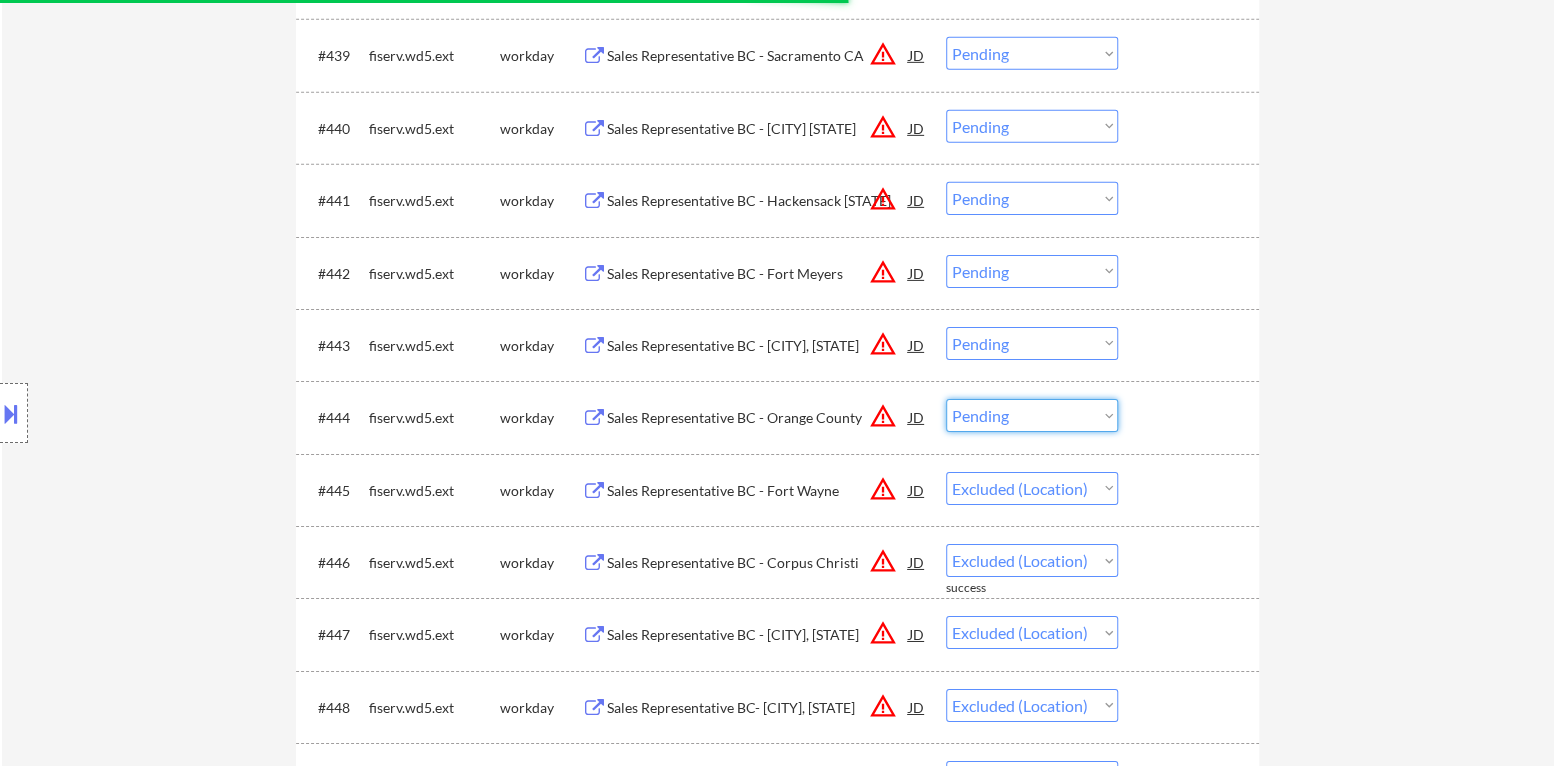 select on ""excluded__location_"" 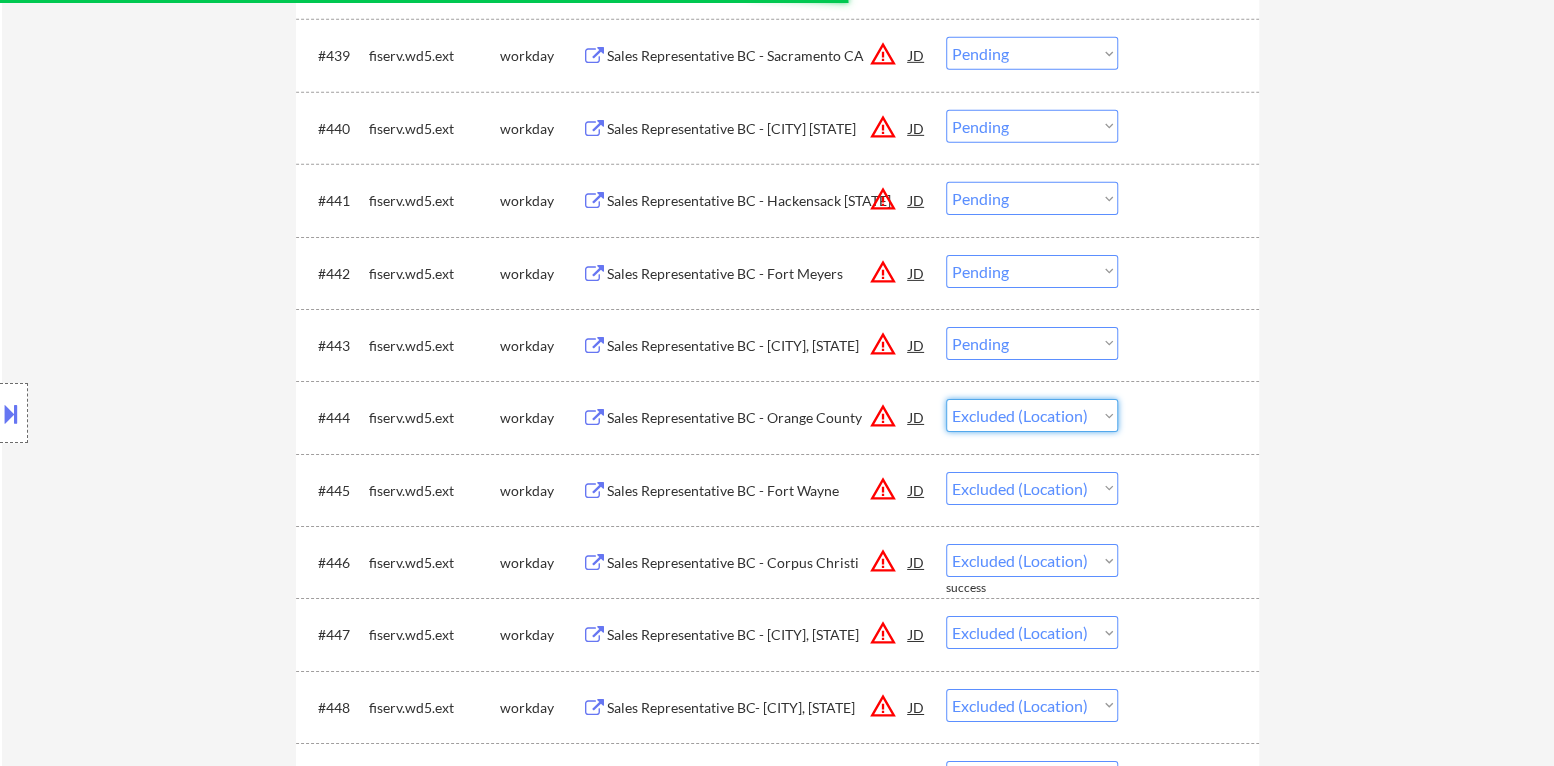 click on "Choose an option... Pending Applied Excluded (Questions) Excluded (Expired) Excluded (Location) Excluded (Bad Match) Excluded (Blocklist) Excluded (Salary) Excluded (Other)" at bounding box center [1032, 415] 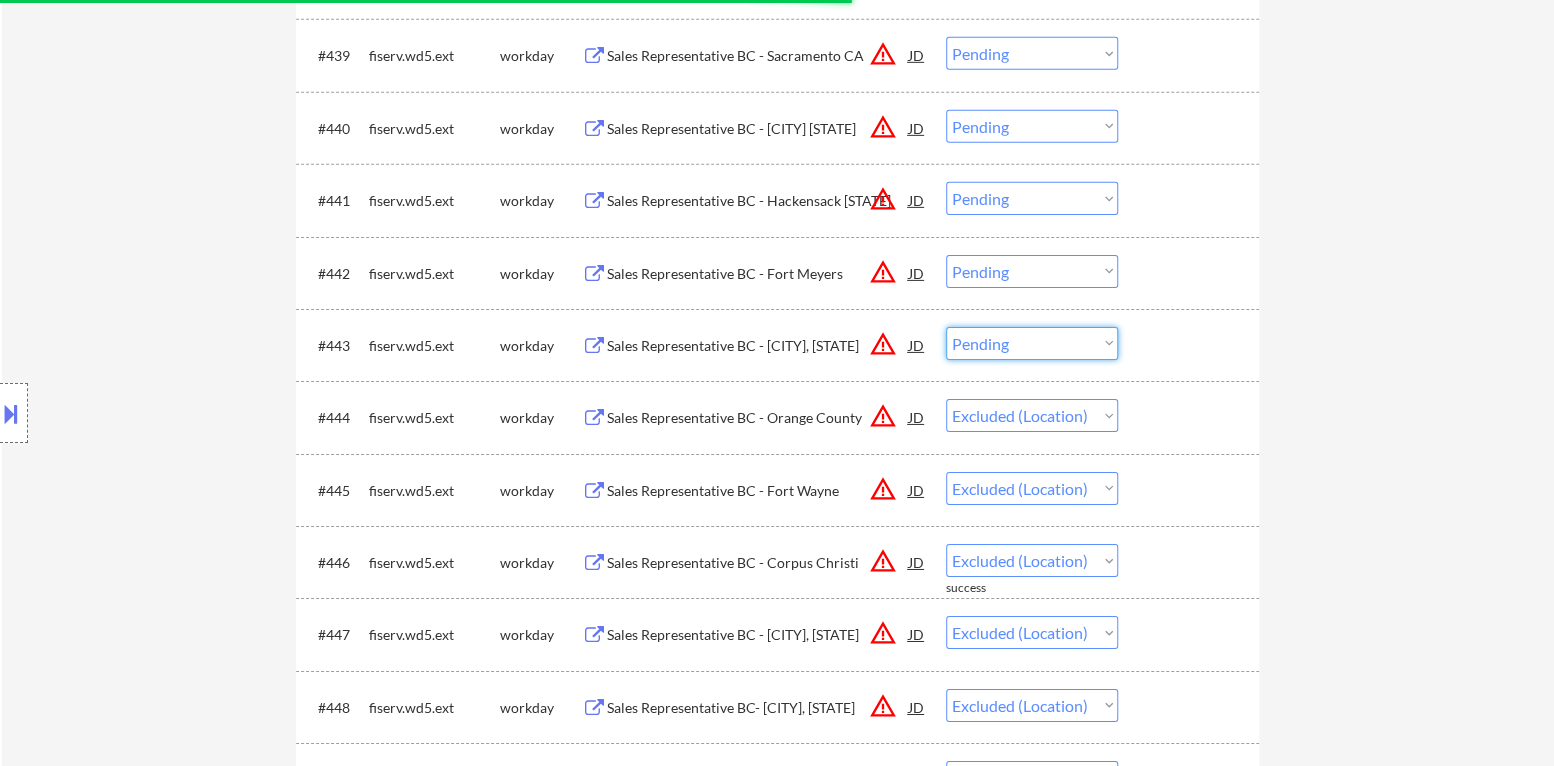 click on "Choose an option... Pending Applied Excluded (Questions) Excluded (Expired) Excluded (Location) Excluded (Bad Match) Excluded (Blocklist) Excluded (Salary) Excluded (Other)" at bounding box center (1032, 343) 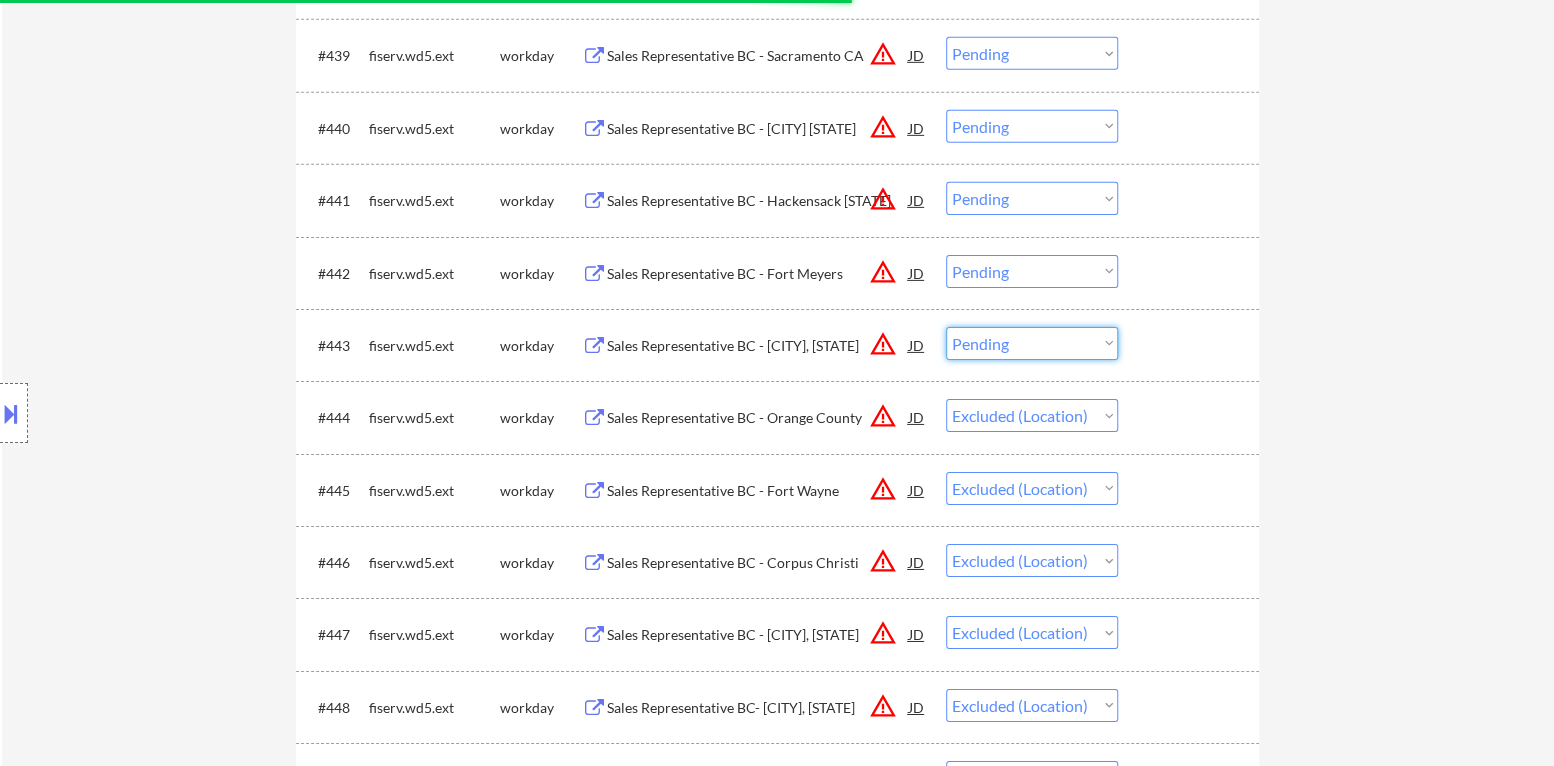 select on ""excluded__location_"" 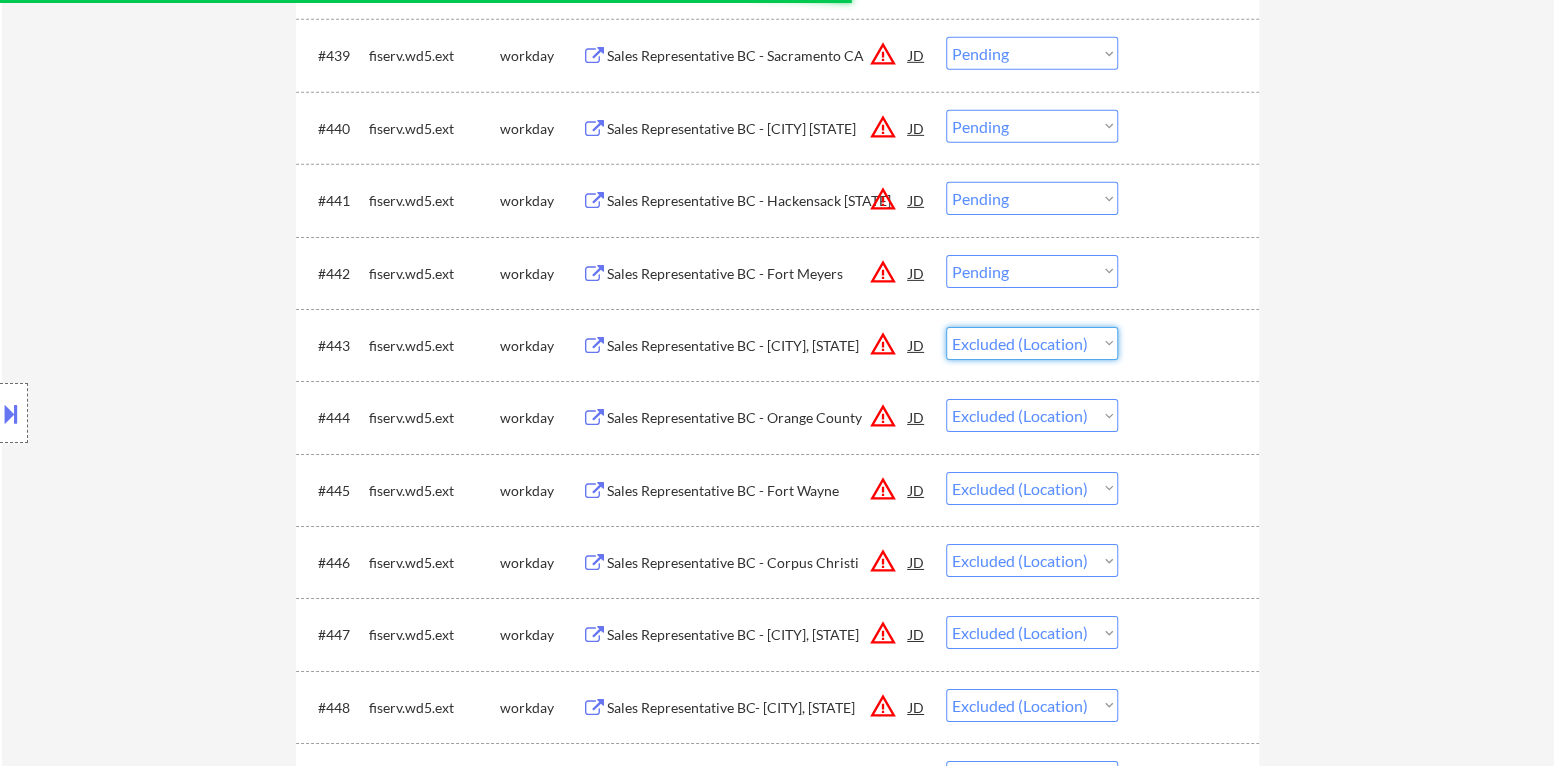 click on "Choose an option... Pending Applied Excluded (Questions) Excluded (Expired) Excluded (Location) Excluded (Bad Match) Excluded (Blocklist) Excluded (Salary) Excluded (Other)" at bounding box center (1032, 343) 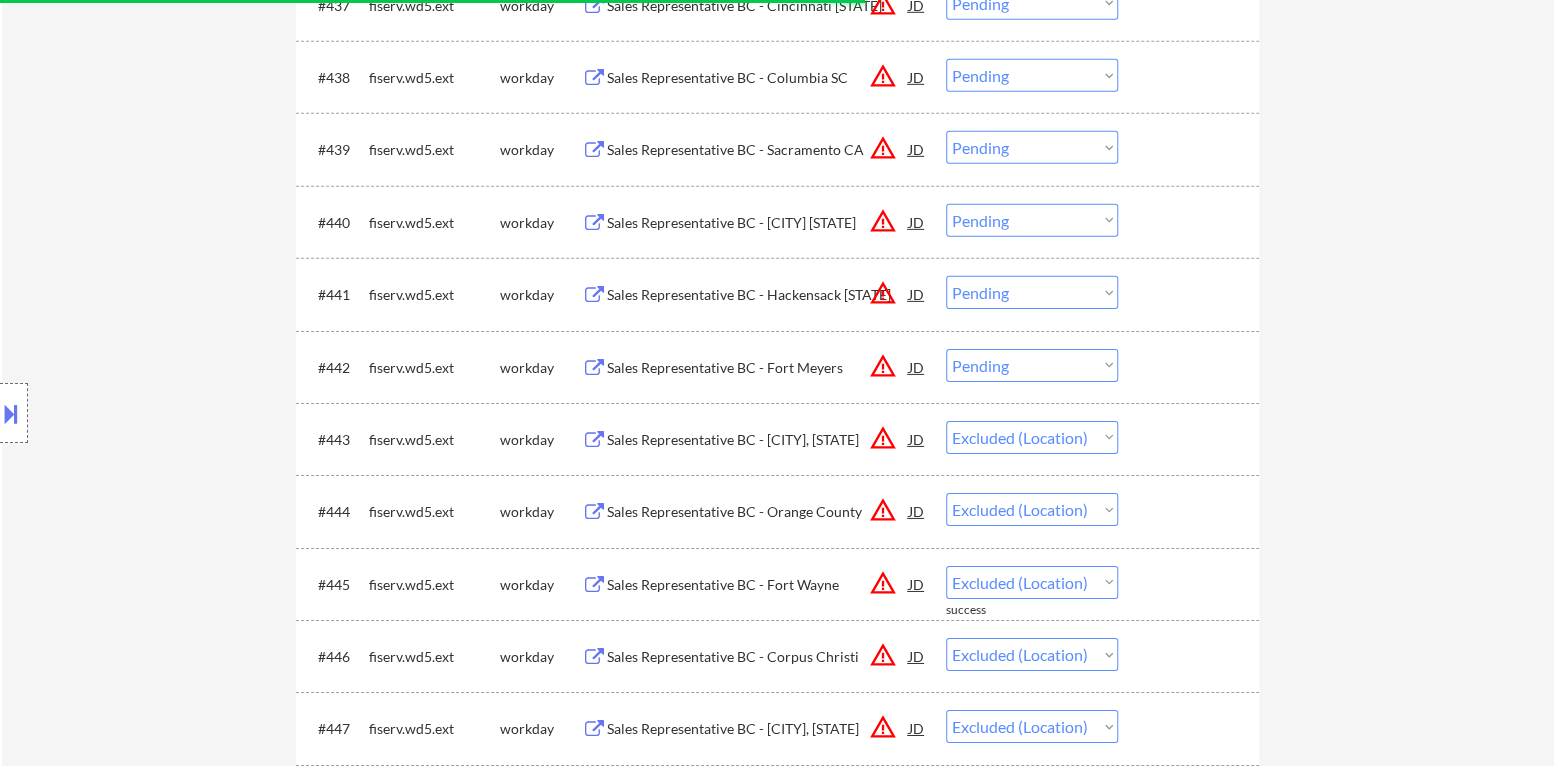 scroll, scrollTop: 3400, scrollLeft: 0, axis: vertical 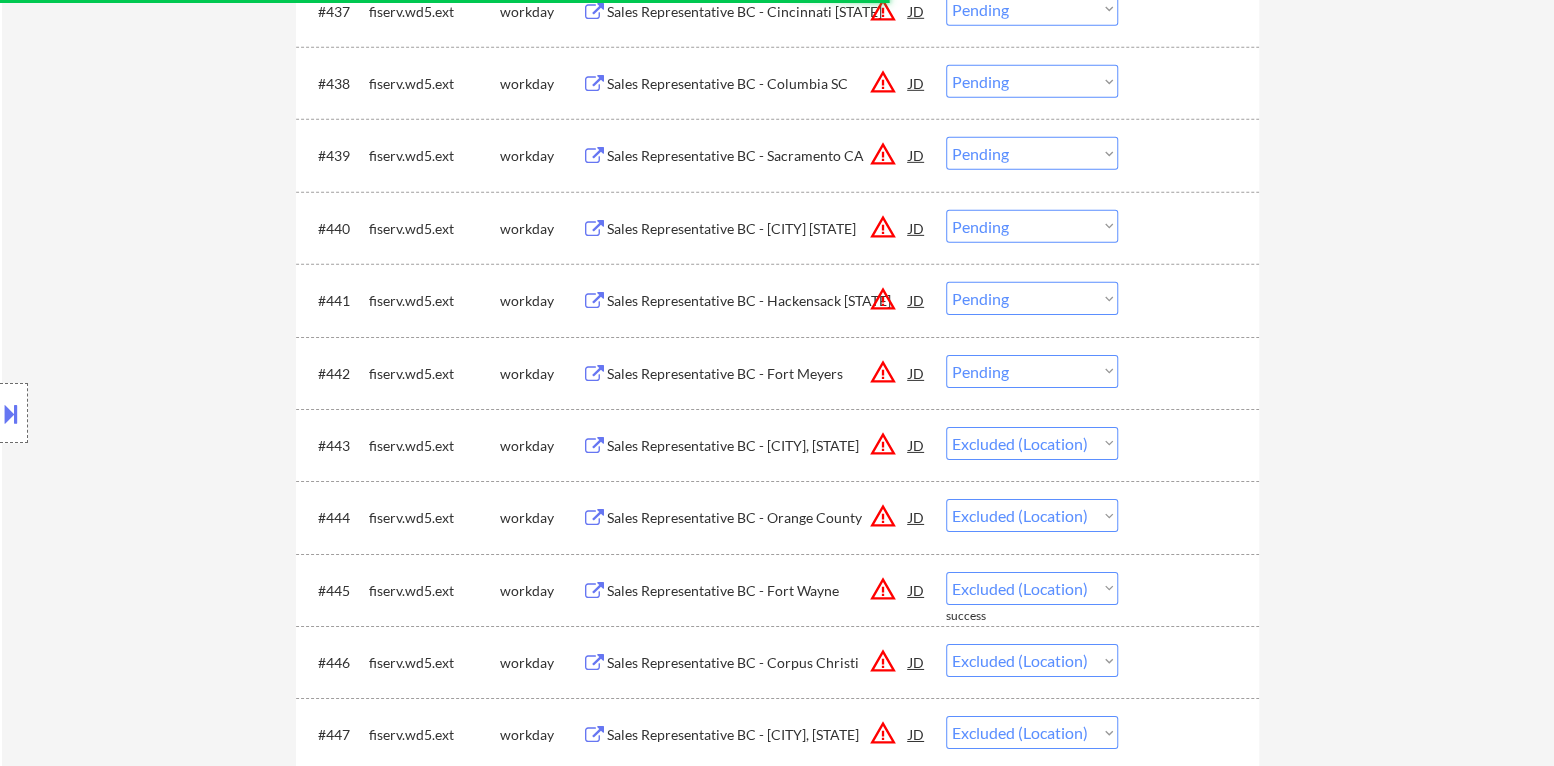 click on "Choose an option... Pending Applied Excluded (Questions) Excluded (Expired) Excluded (Location) Excluded (Bad Match) Excluded (Blocklist) Excluded (Salary) Excluded (Other)" at bounding box center (1032, 371) 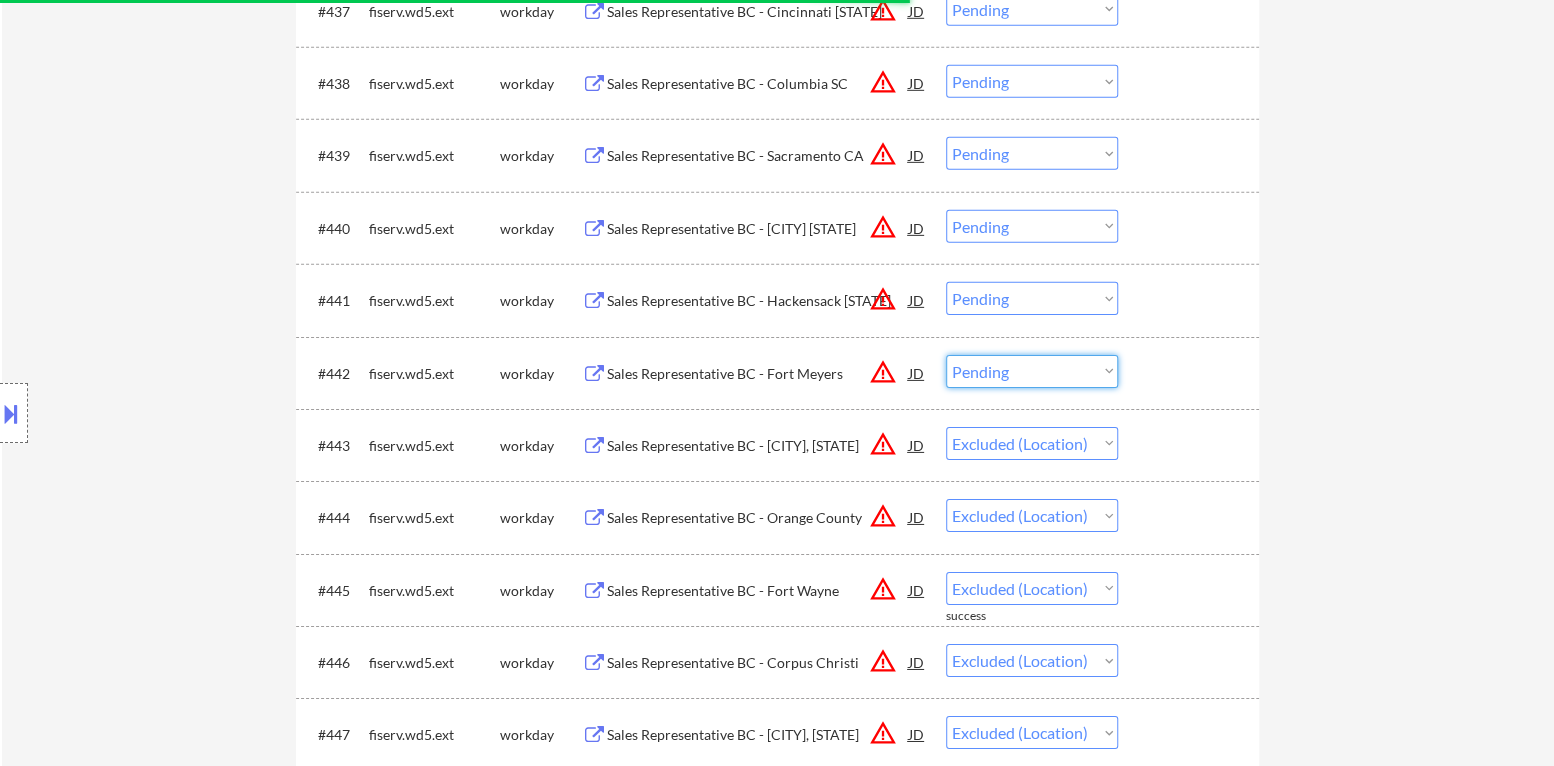 select on ""excluded__location_"" 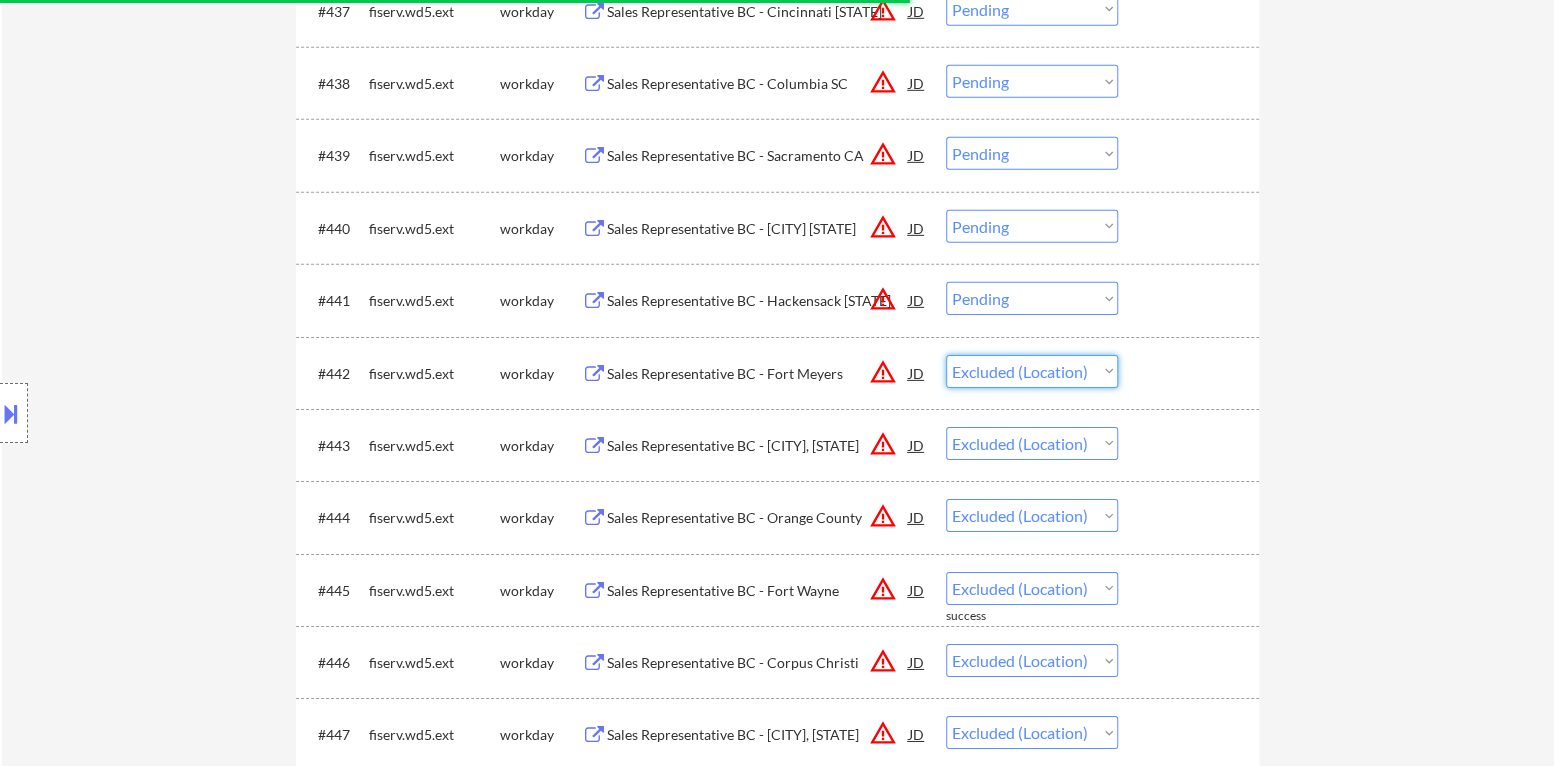 click on "Choose an option... Pending Applied Excluded (Questions) Excluded (Expired) Excluded (Location) Excluded (Bad Match) Excluded (Blocklist) Excluded (Salary) Excluded (Other)" at bounding box center (1032, 371) 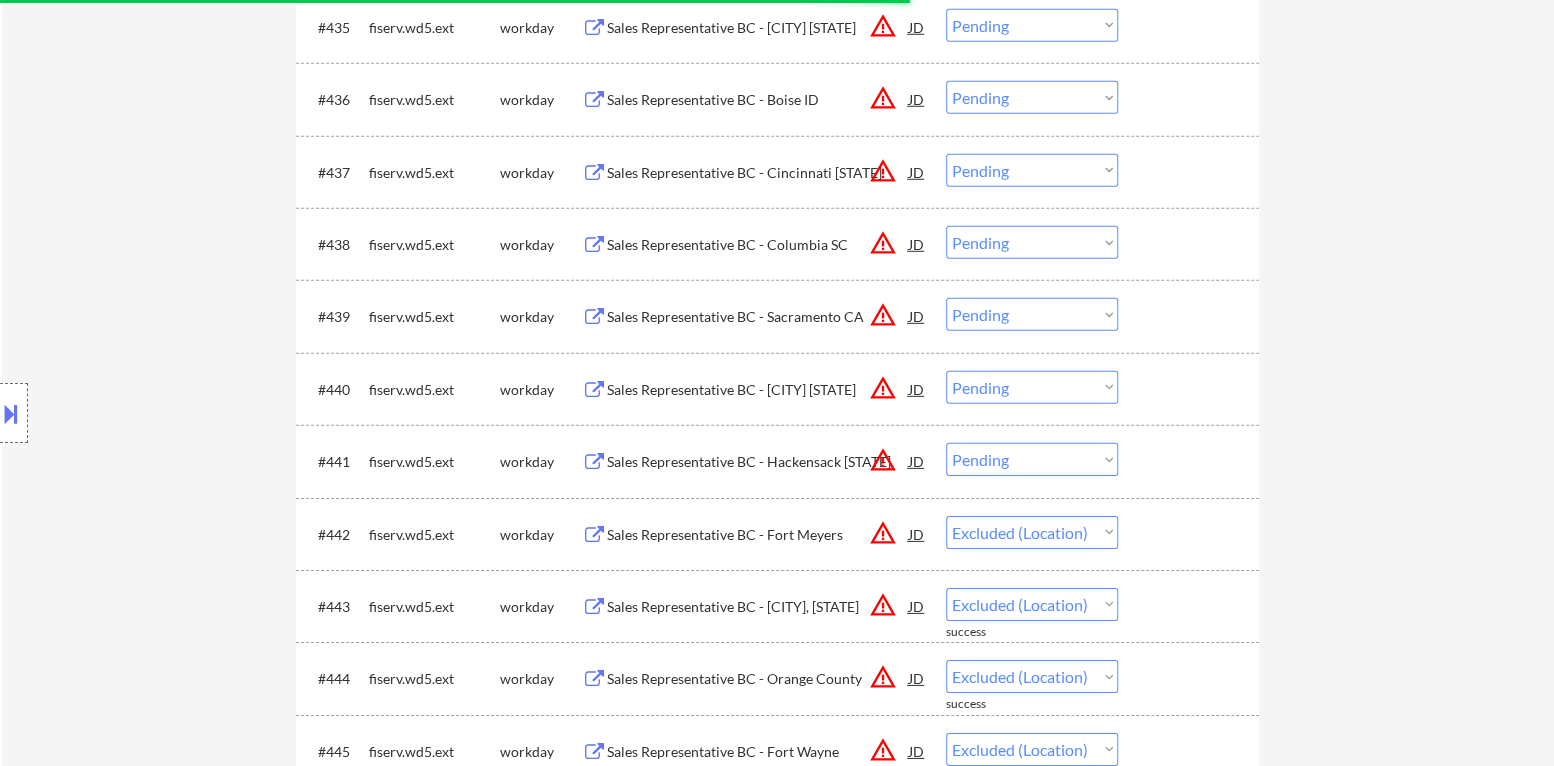scroll, scrollTop: 3200, scrollLeft: 0, axis: vertical 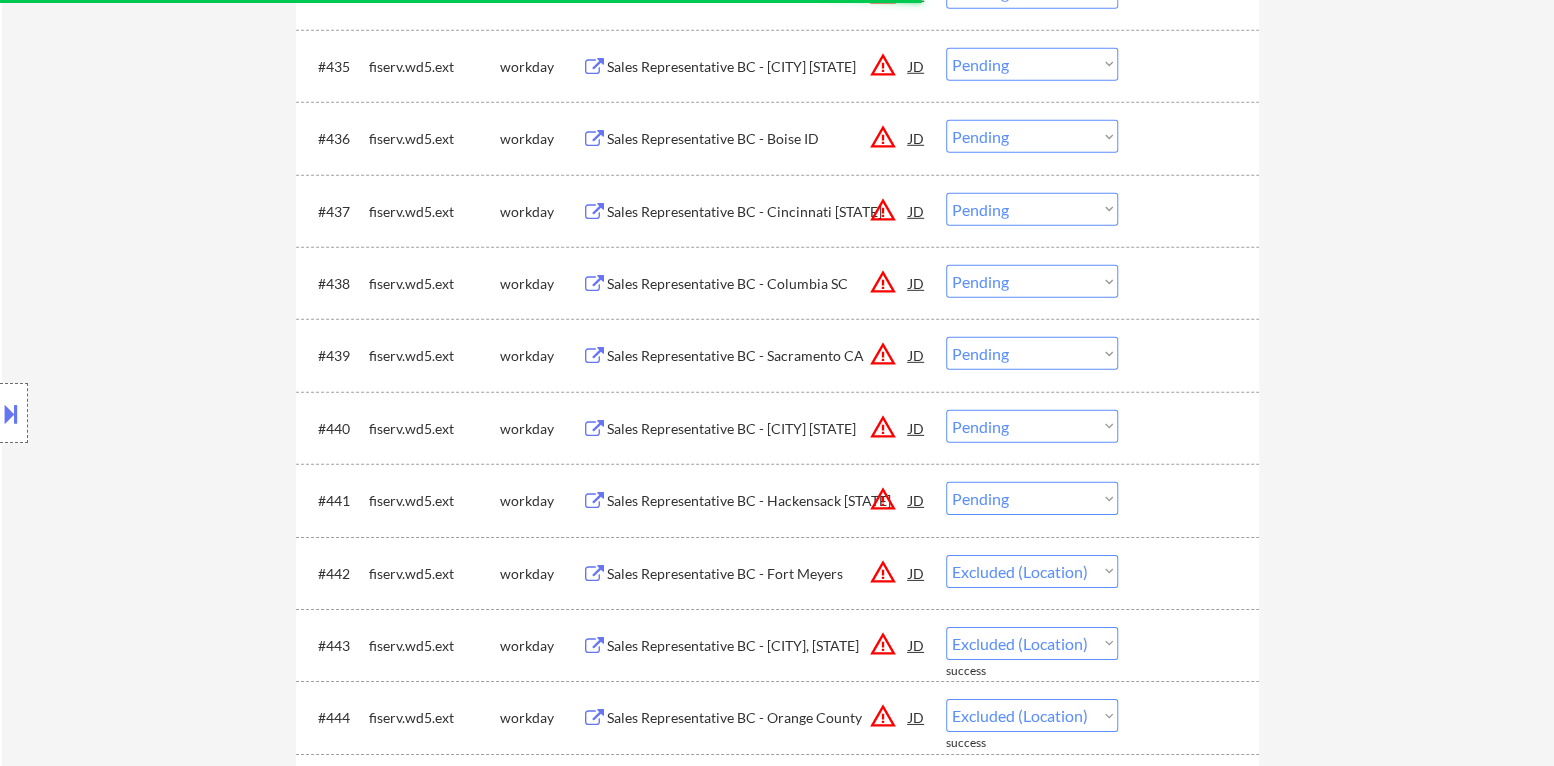 click on "Choose an option... Pending Applied Excluded (Questions) Excluded (Expired) Excluded (Location) Excluded (Bad Match) Excluded (Blocklist) Excluded (Salary) Excluded (Other)" at bounding box center (1032, 498) 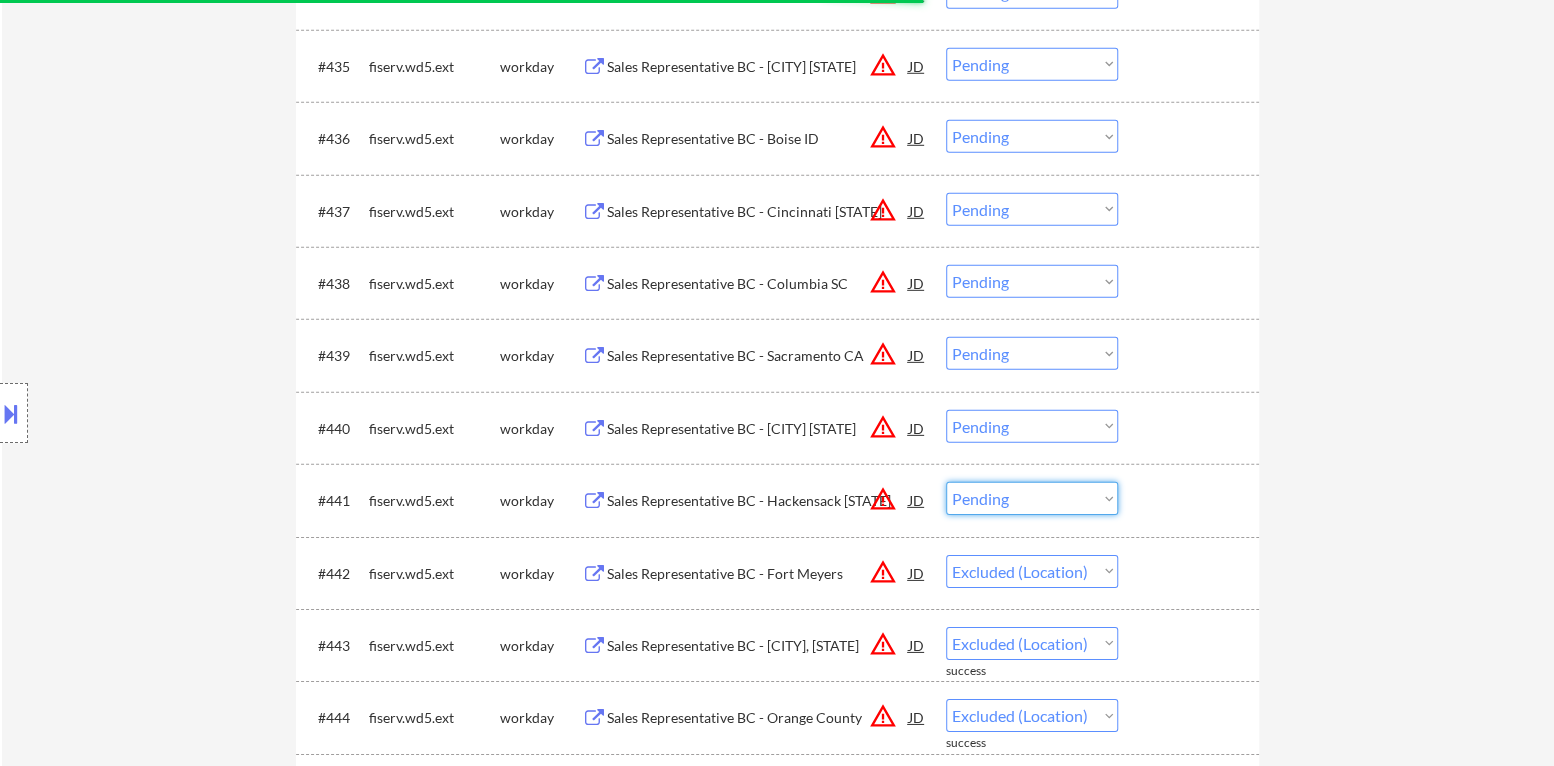 select on ""excluded__location_"" 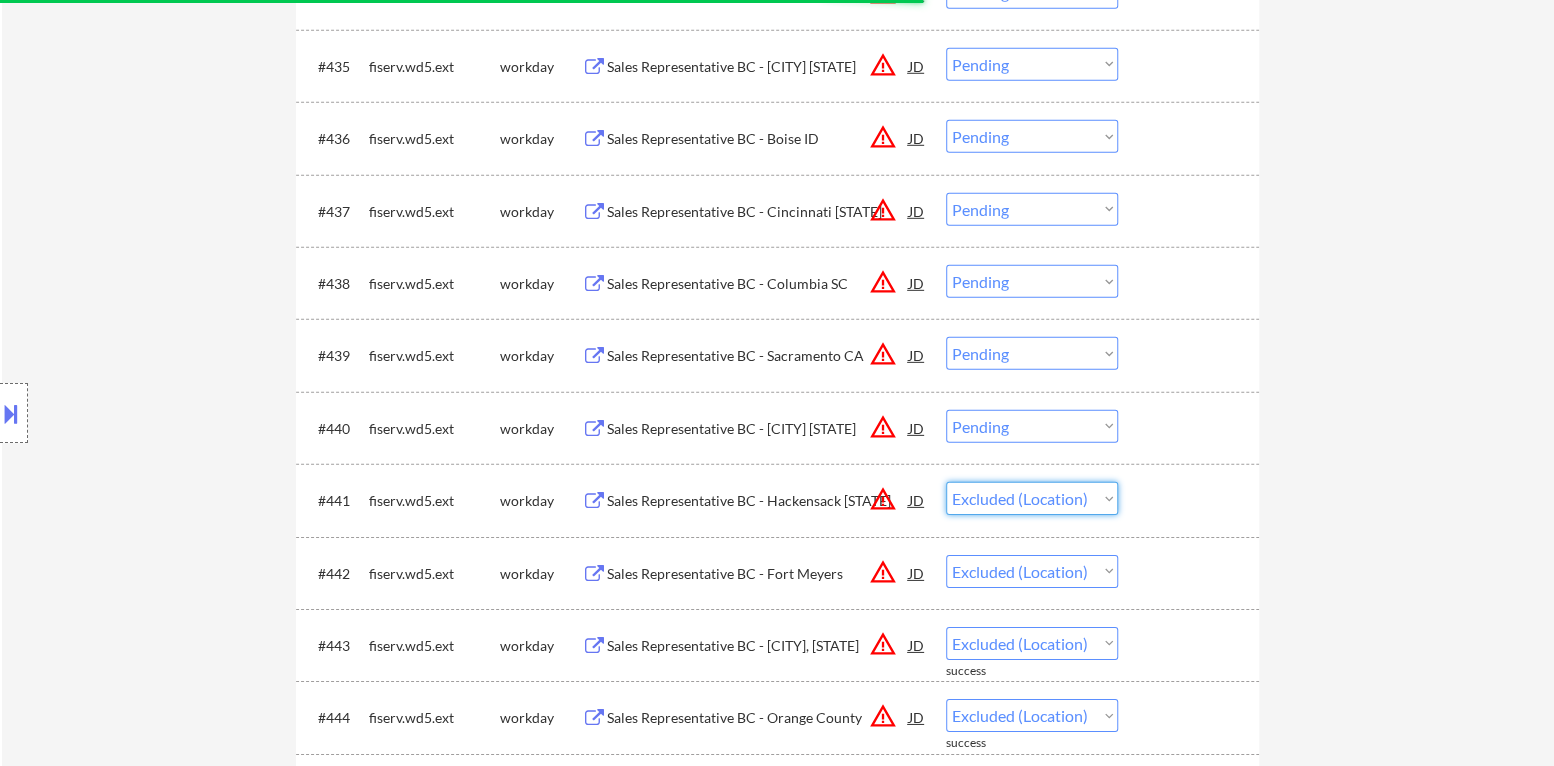click on "Choose an option... Pending Applied Excluded (Questions) Excluded (Expired) Excluded (Location) Excluded (Bad Match) Excluded (Blocklist) Excluded (Salary) Excluded (Other)" at bounding box center (1032, 498) 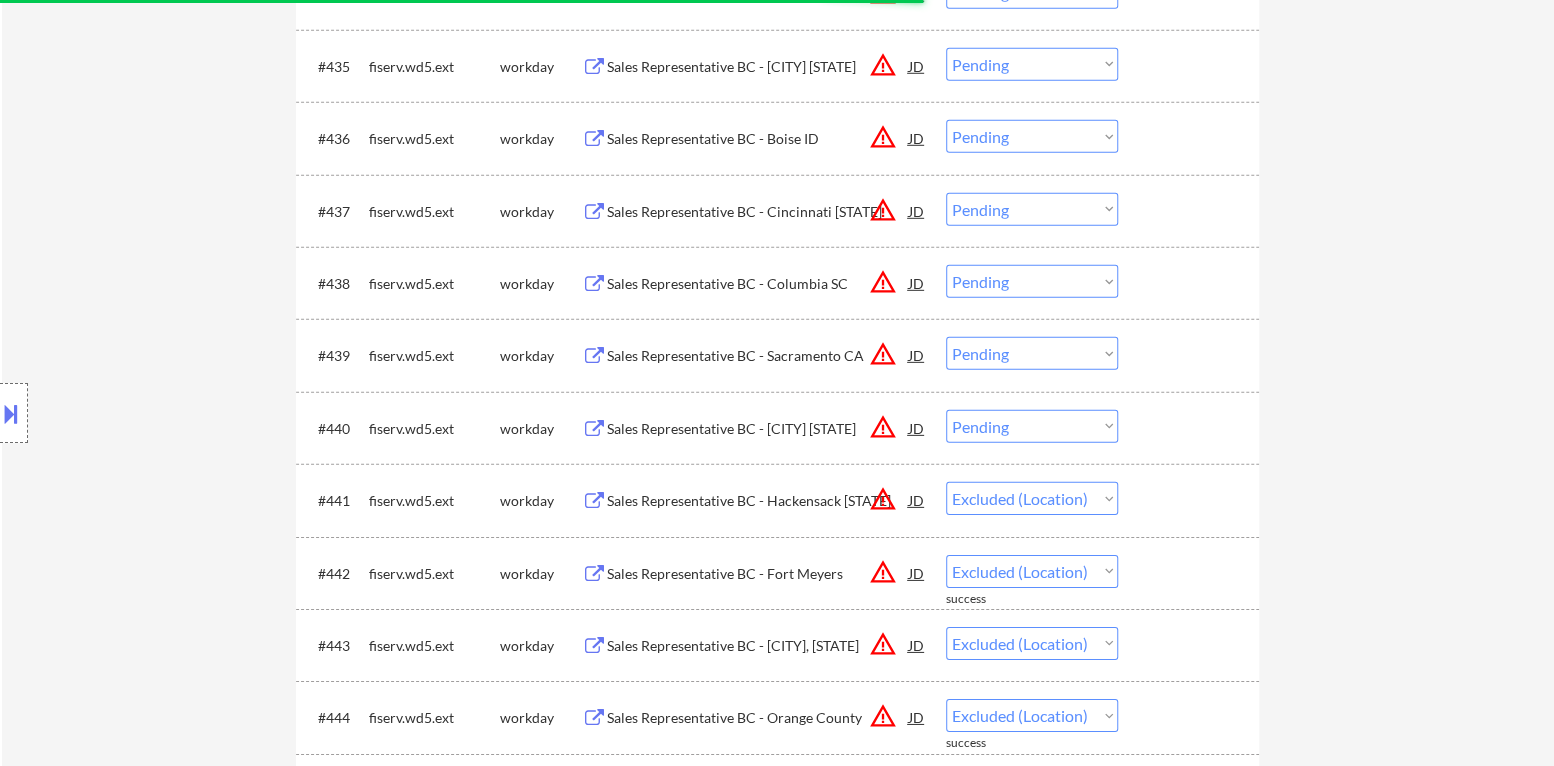 click on "Choose an option... Pending Applied Excluded (Questions) Excluded (Expired) Excluded (Location) Excluded (Bad Match) Excluded (Blocklist) Excluded (Salary) Excluded (Other)" at bounding box center (1032, 426) 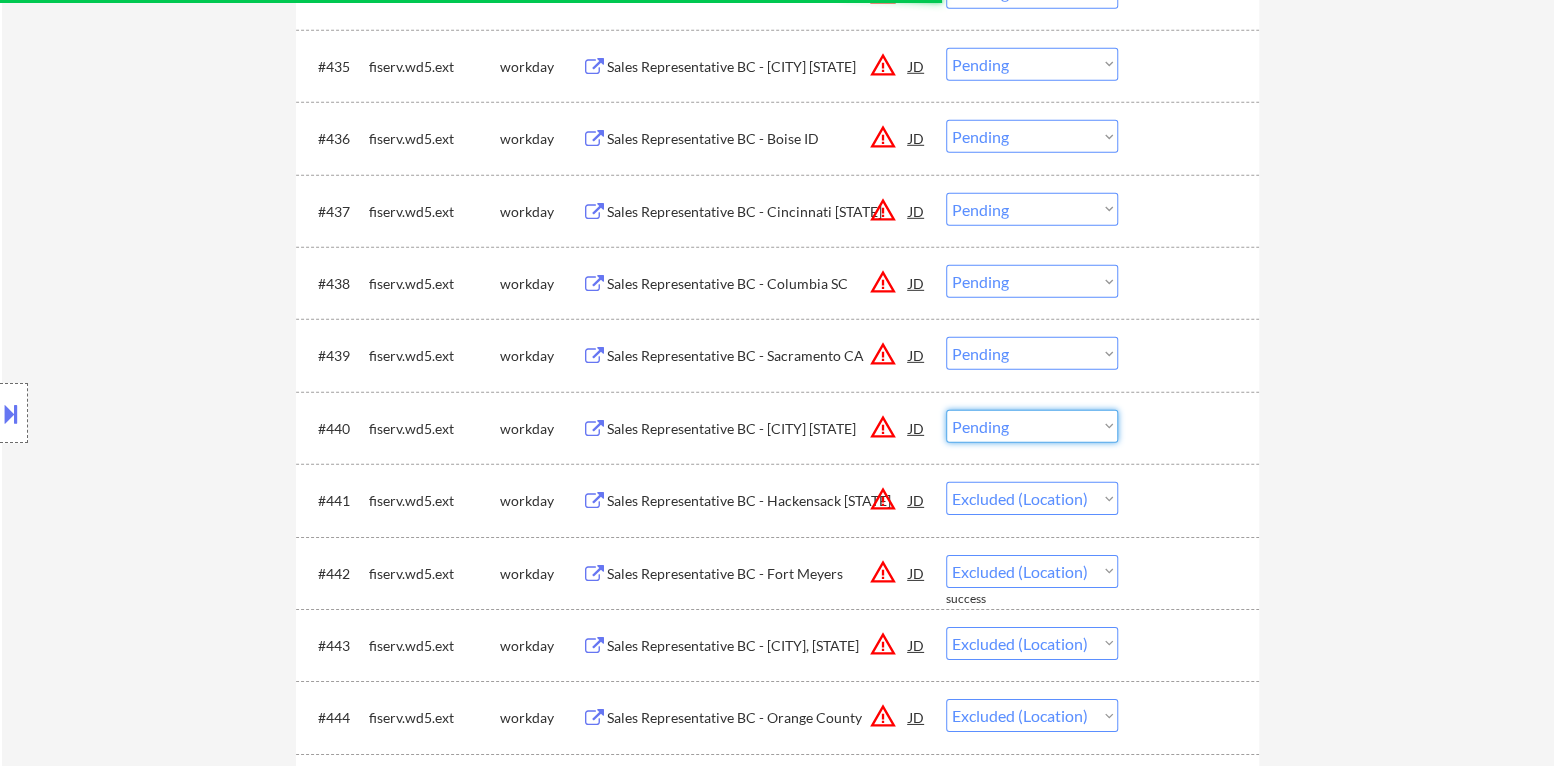 select on ""pending"" 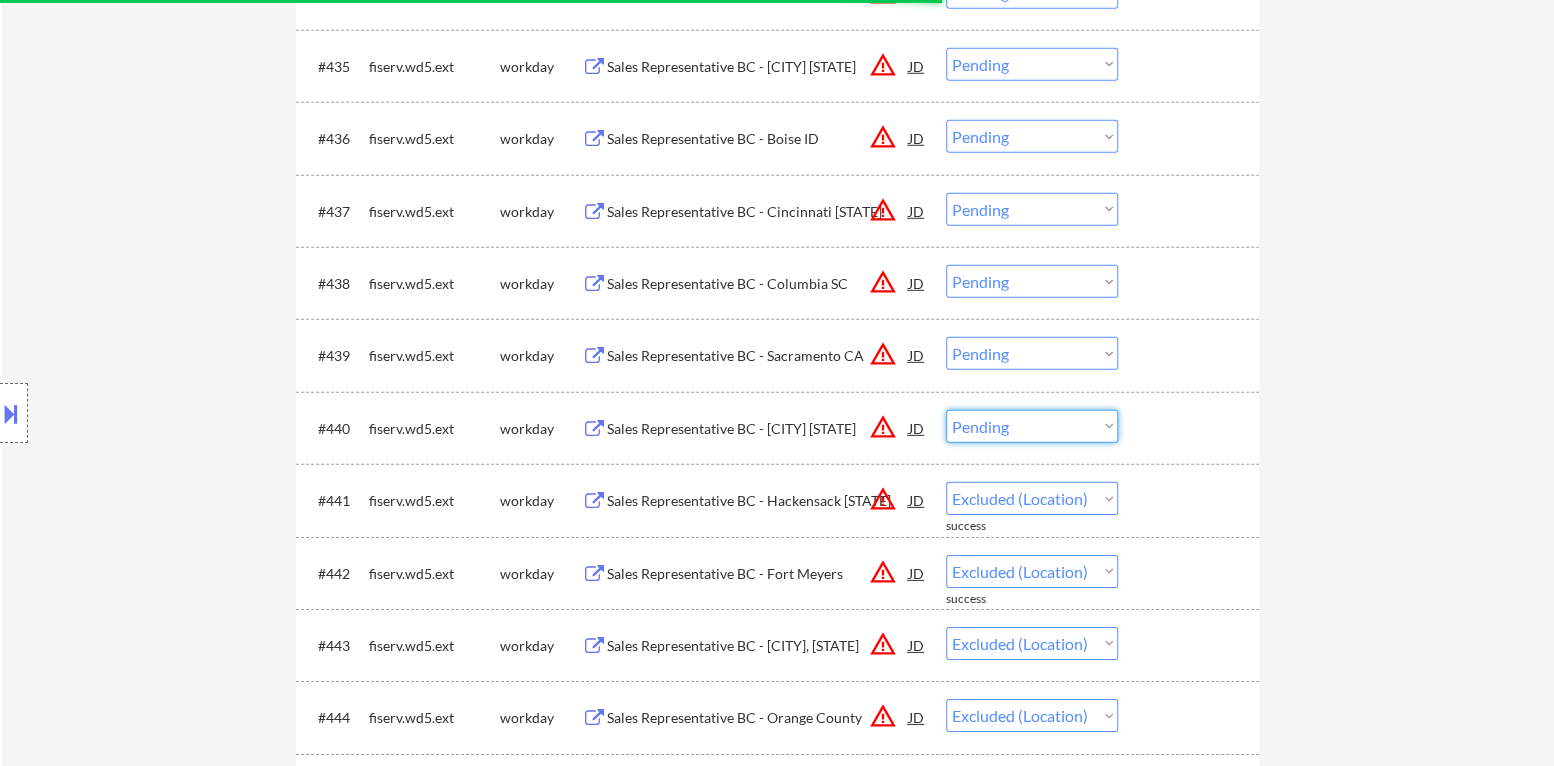 select on ""excluded__location_"" 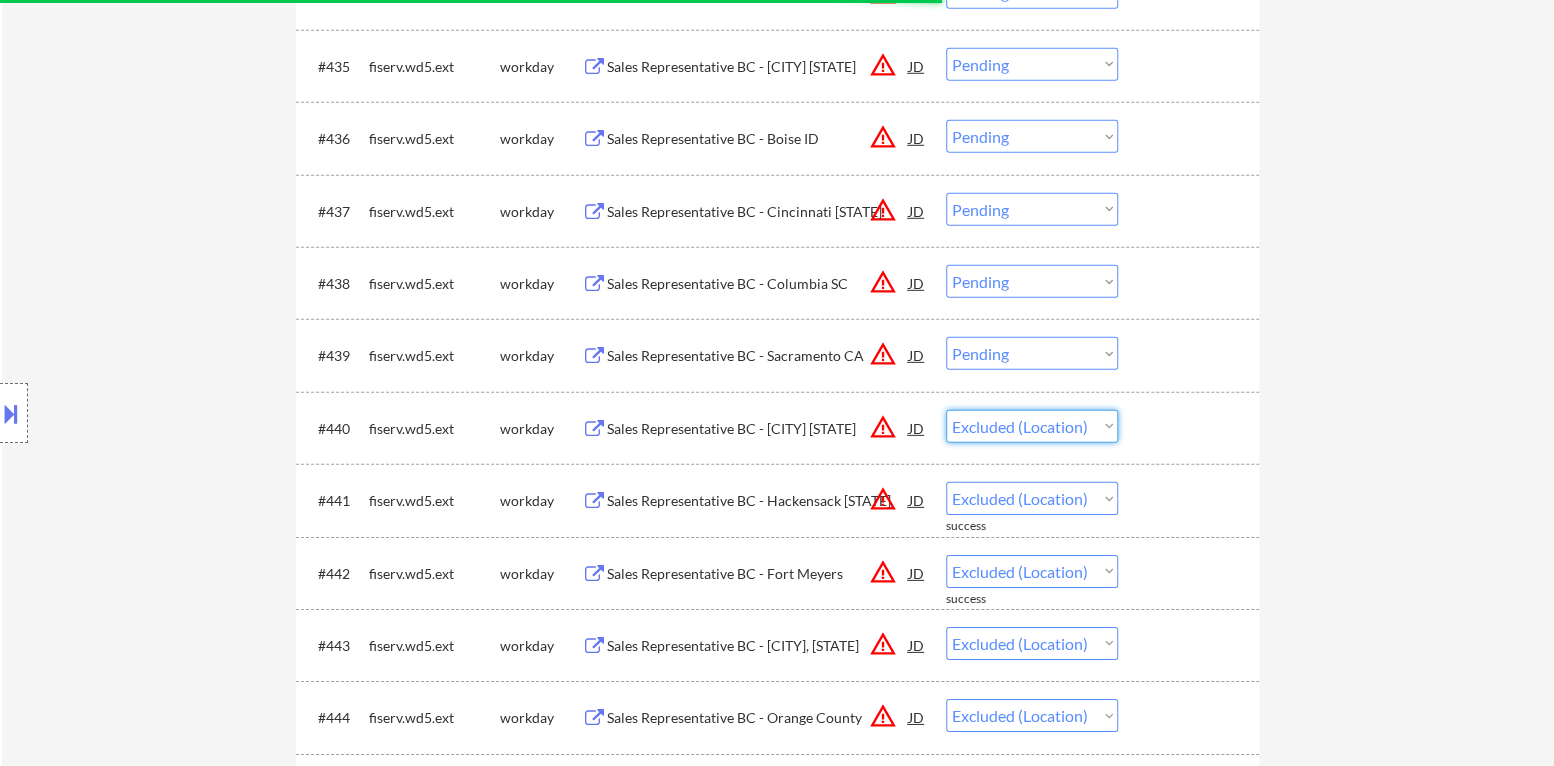click on "Choose an option... Pending Applied Excluded (Questions) Excluded (Expired) Excluded (Location) Excluded (Bad Match) Excluded (Blocklist) Excluded (Salary) Excluded (Other)" at bounding box center (1032, 426) 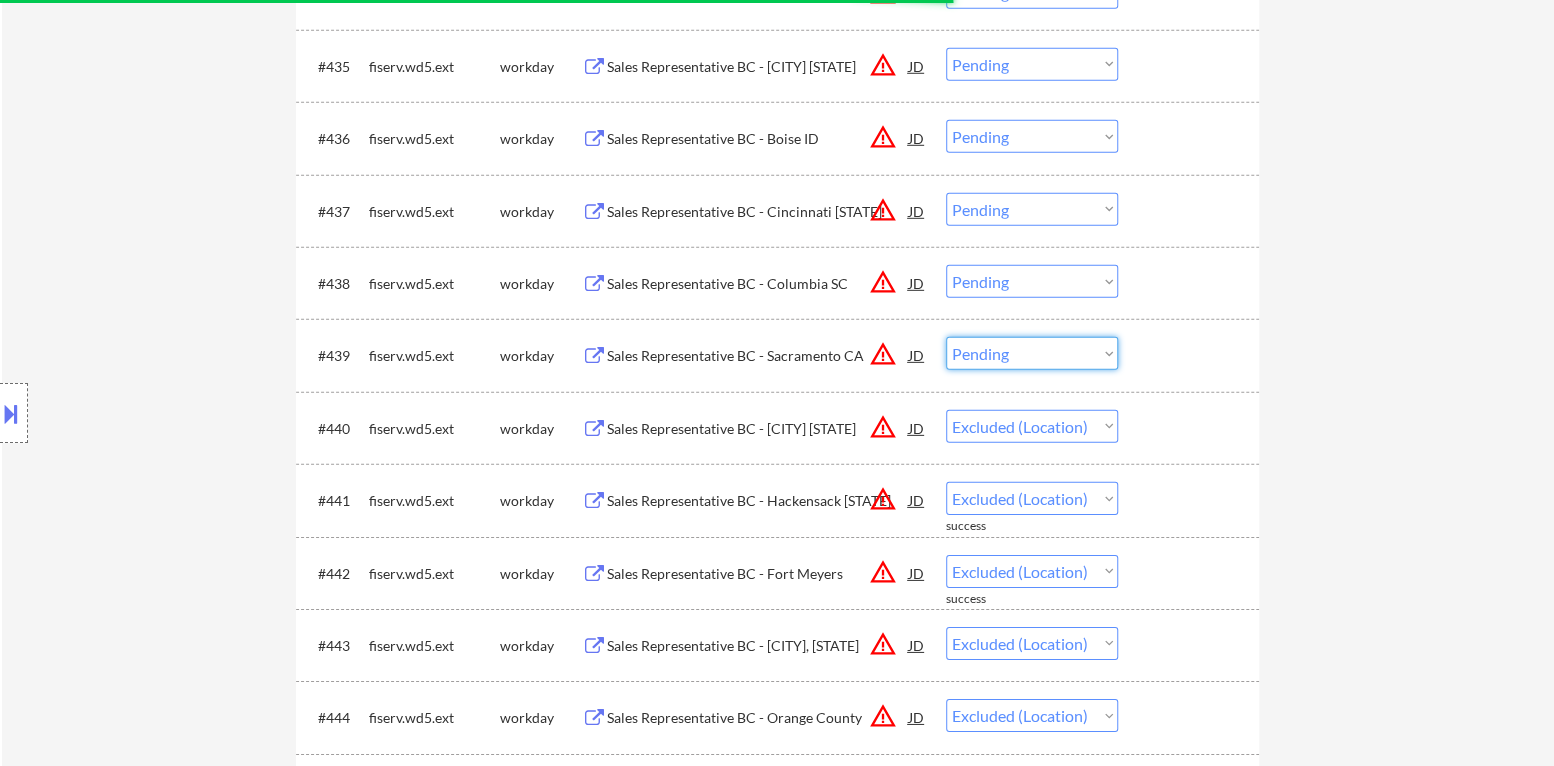 click on "Choose an option... Pending Applied Excluded (Questions) Excluded (Expired) Excluded (Location) Excluded (Bad Match) Excluded (Blocklist) Excluded (Salary) Excluded (Other)" at bounding box center (1032, 353) 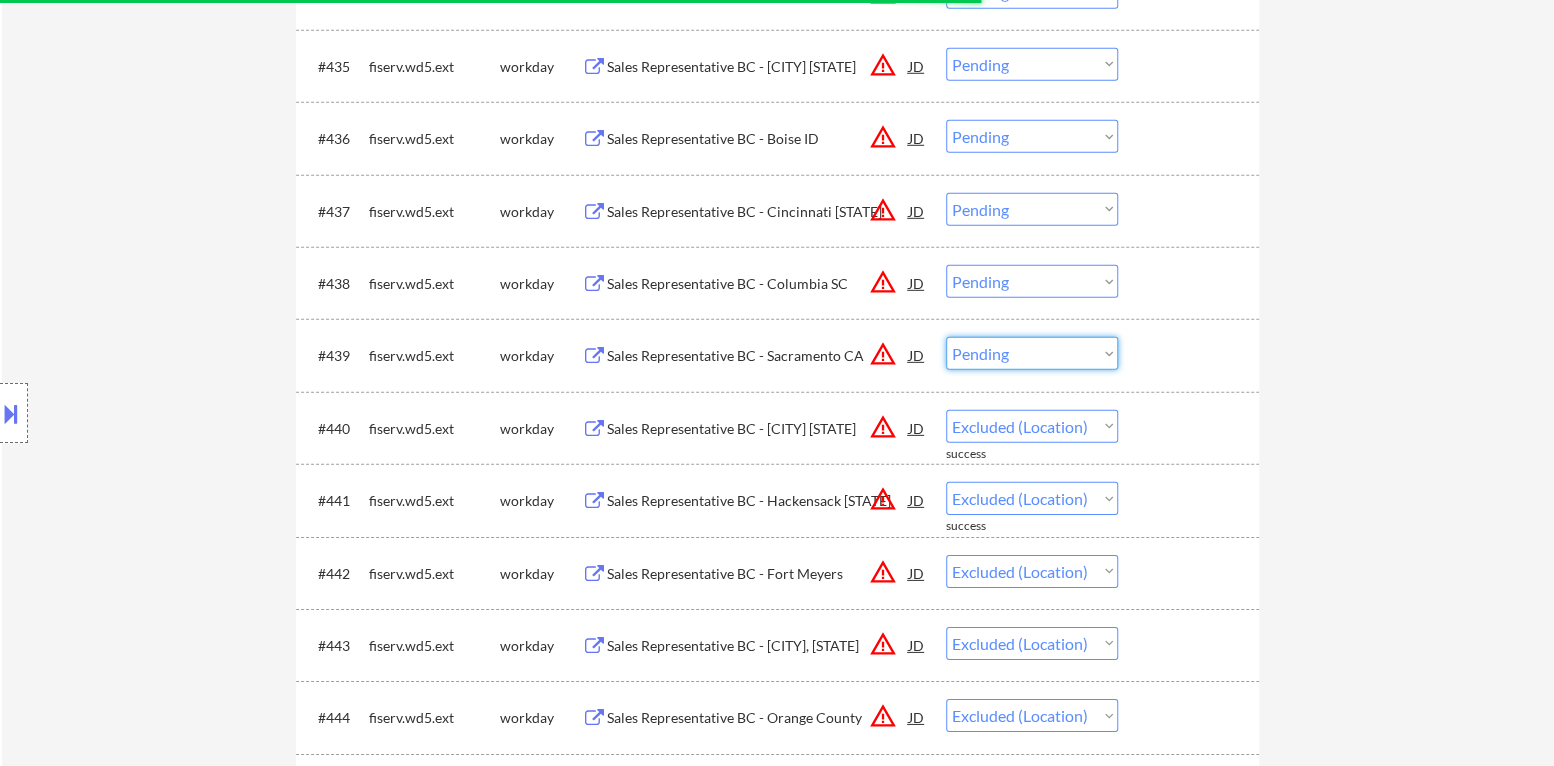 select on ""excluded__location_"" 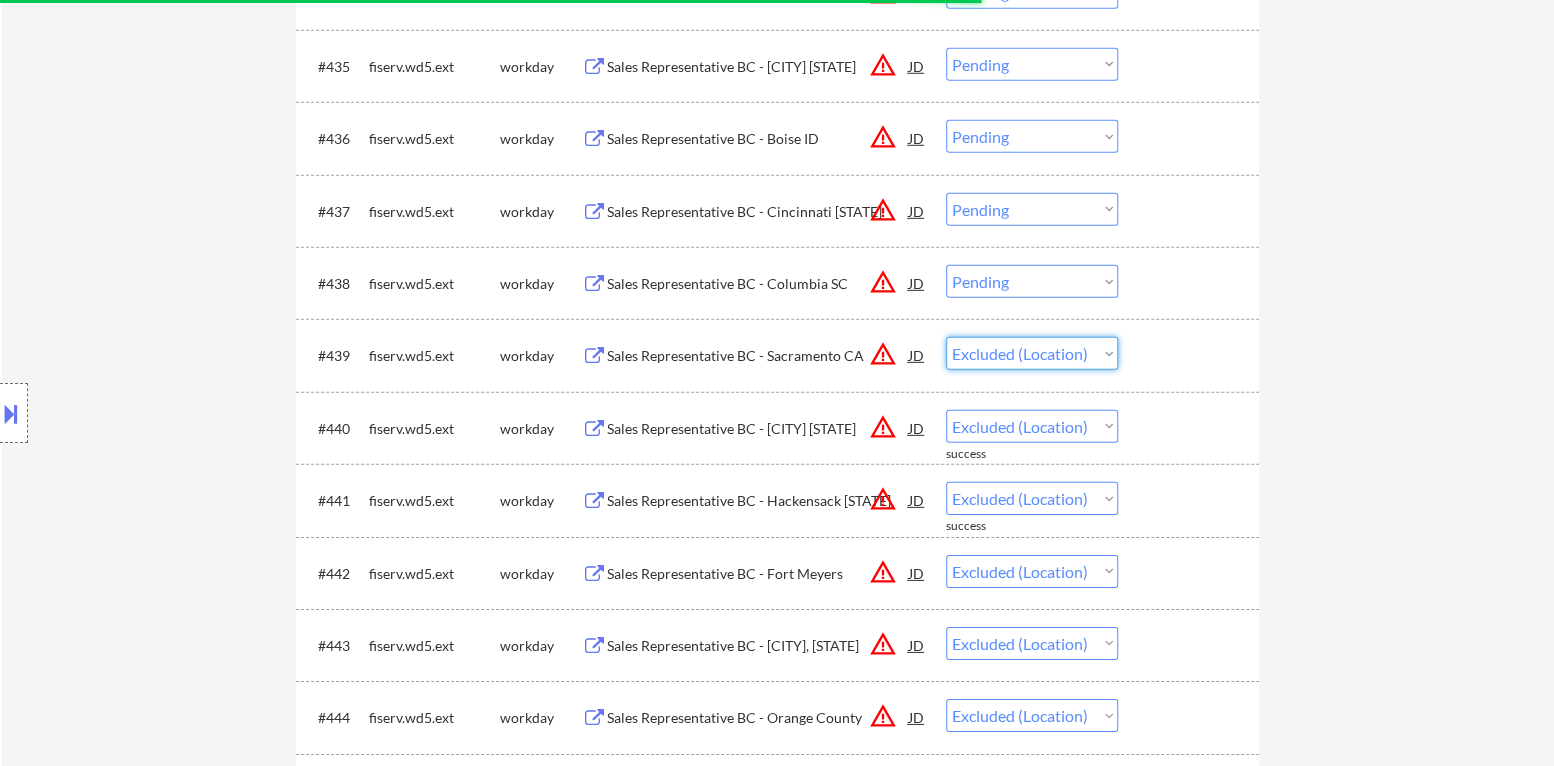 click on "Choose an option... Pending Applied Excluded (Questions) Excluded (Expired) Excluded (Location) Excluded (Bad Match) Excluded (Blocklist) Excluded (Salary) Excluded (Other)" at bounding box center (1032, 353) 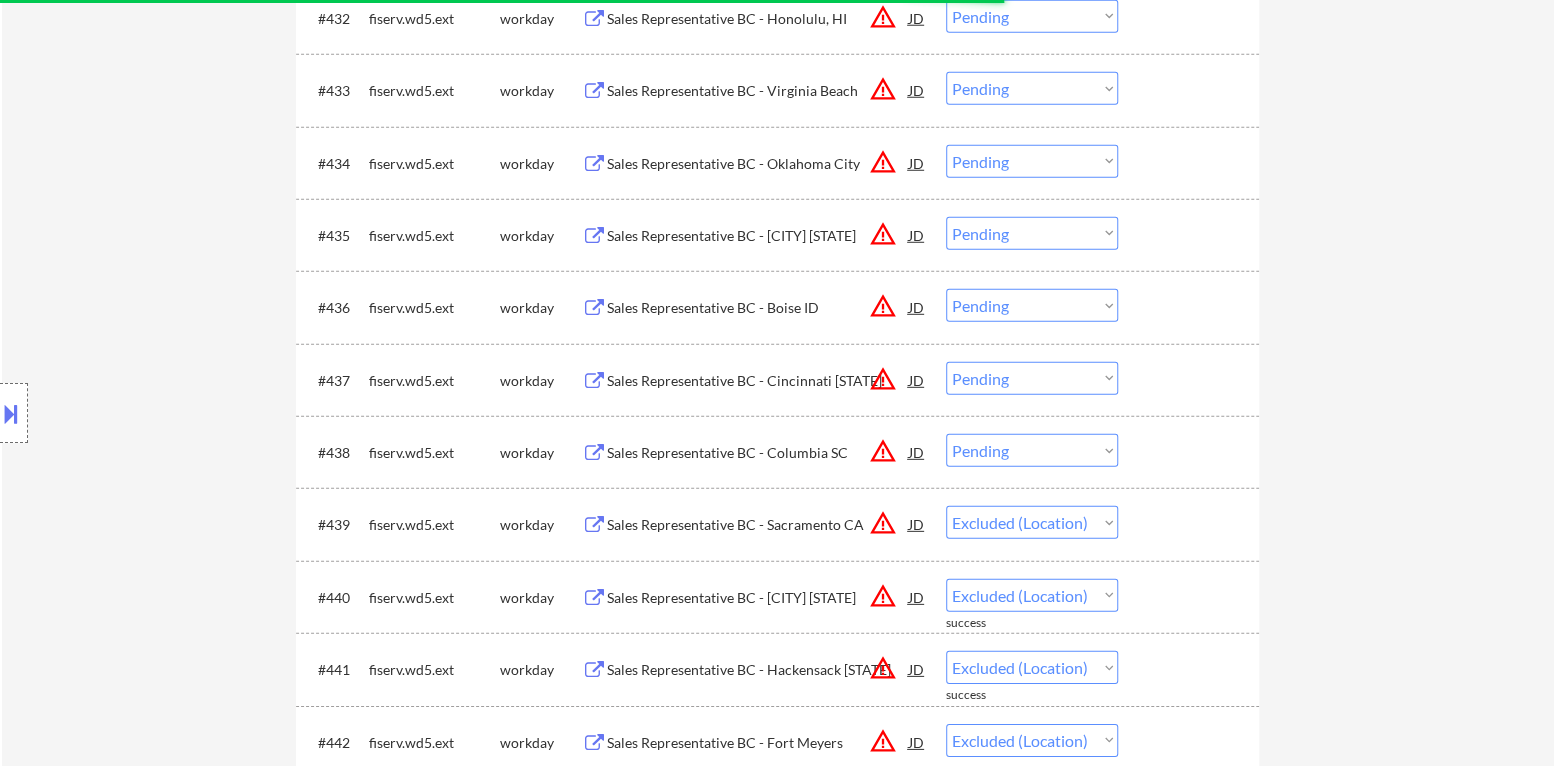 scroll, scrollTop: 2999, scrollLeft: 0, axis: vertical 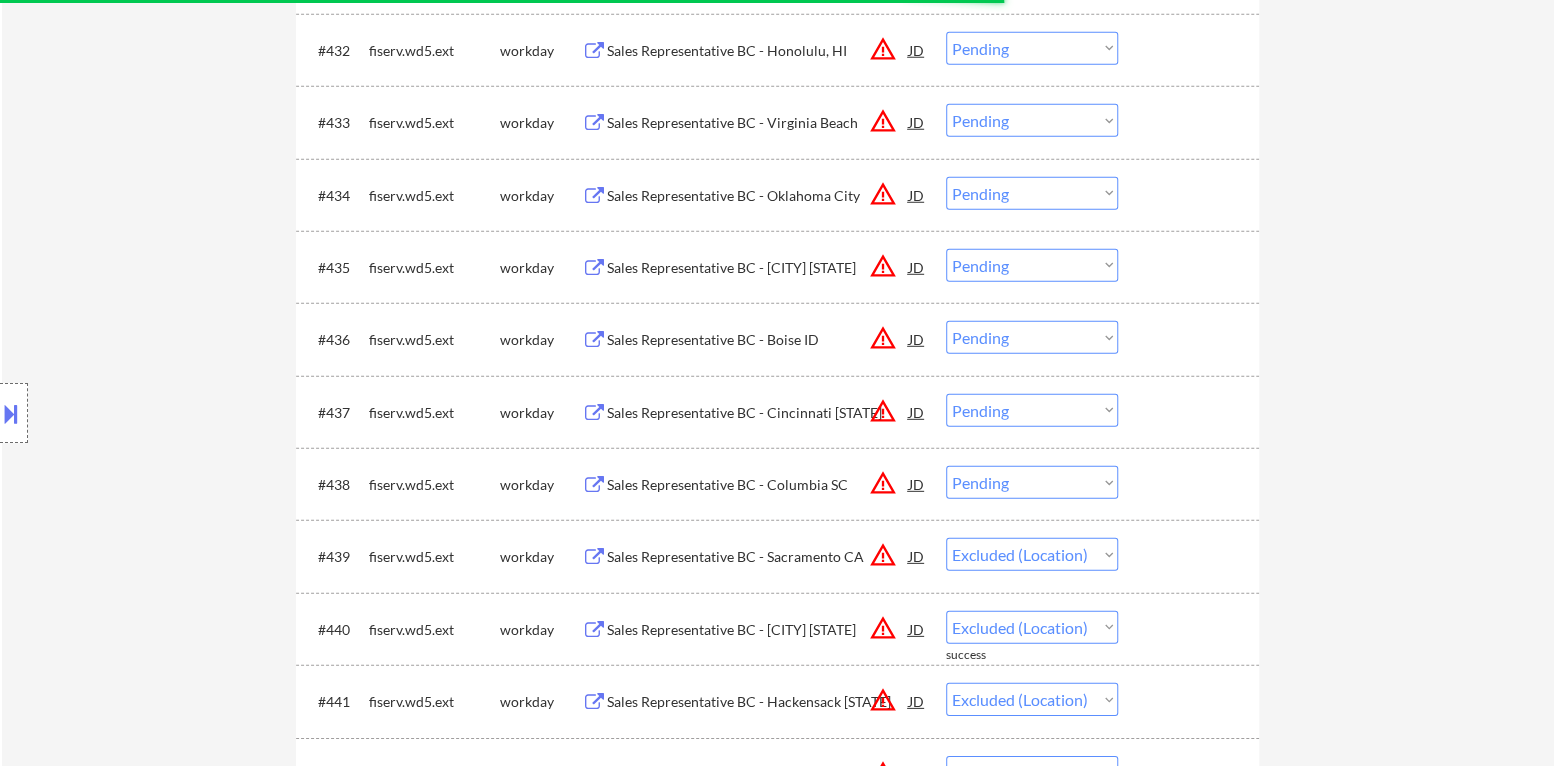 click on "#li-remote warning_amber Choose an option... Pending Applied Excluded (Questions) Excluded (Expired) Excluded (Location) Excluded (Bad Match) Excluded (Blocklist) Excluded (Salary) Excluded (Other)" at bounding box center (774, 484) 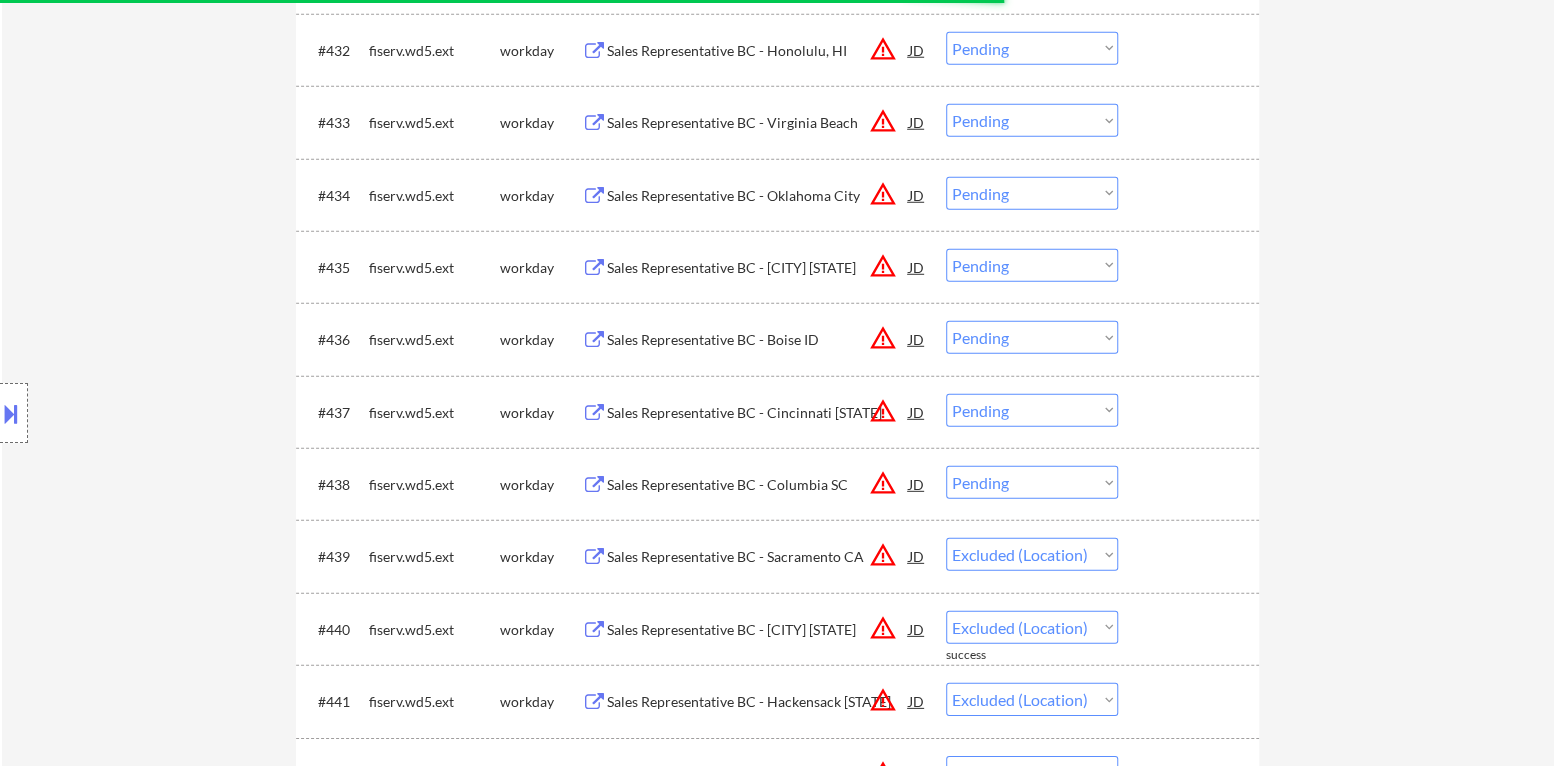 select on ""pending"" 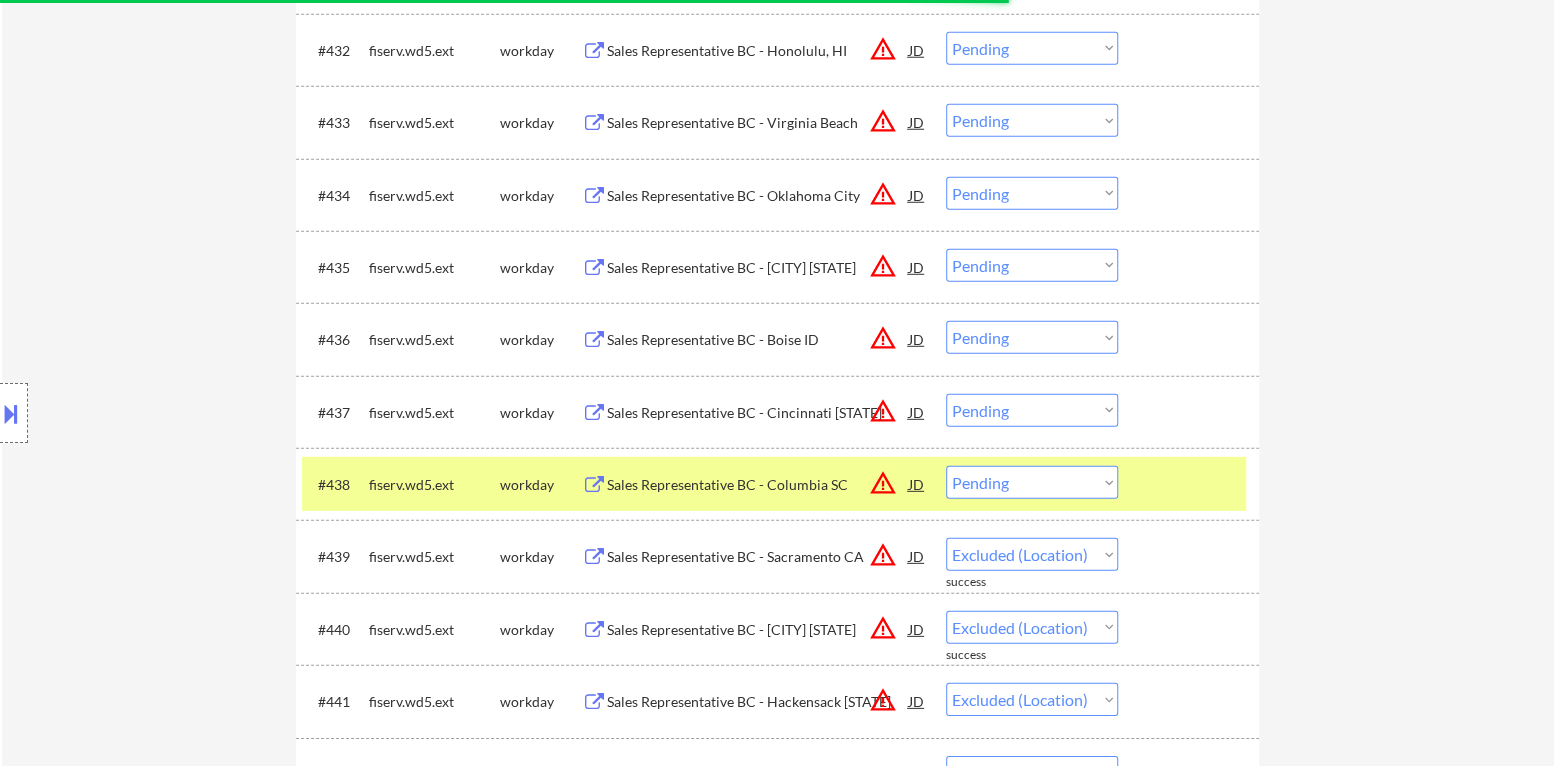 select on ""pending"" 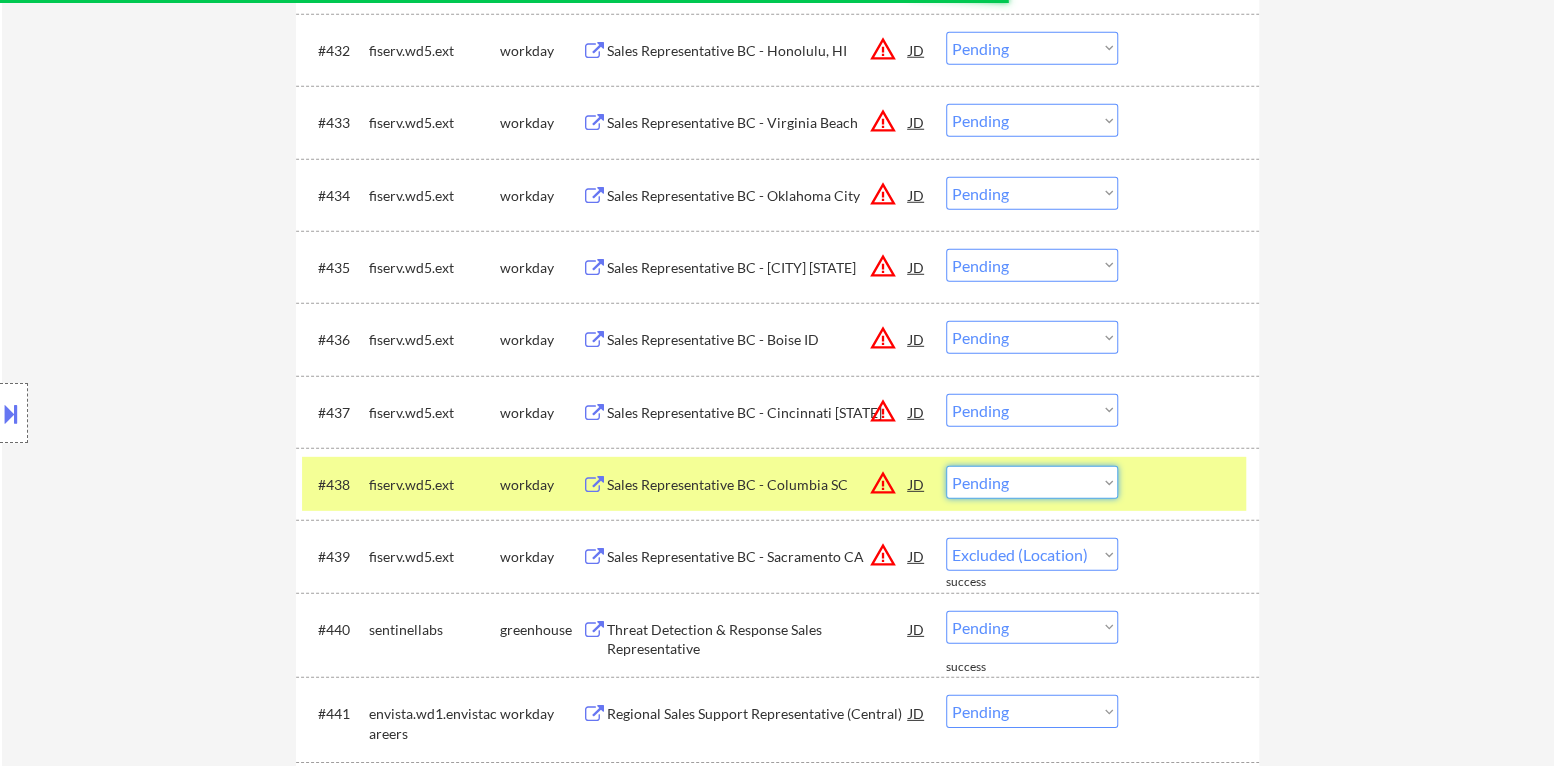 click on "Choose an option... Pending Applied Excluded (Questions) Excluded (Expired) Excluded (Location) Excluded (Bad Match) Excluded (Blocklist) Excluded (Salary) Excluded (Other)" at bounding box center [1032, 482] 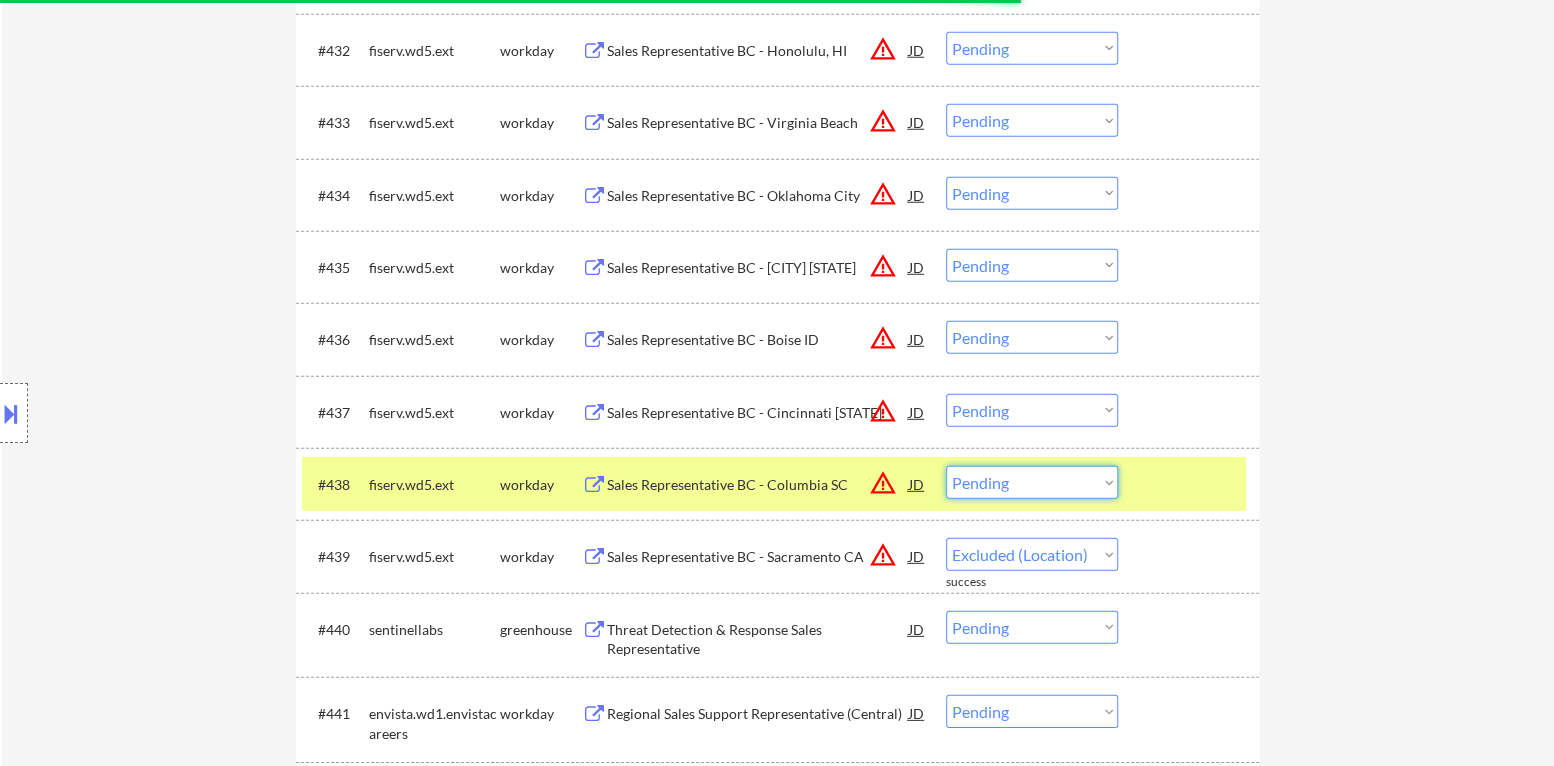 click at bounding box center (1191, 484) 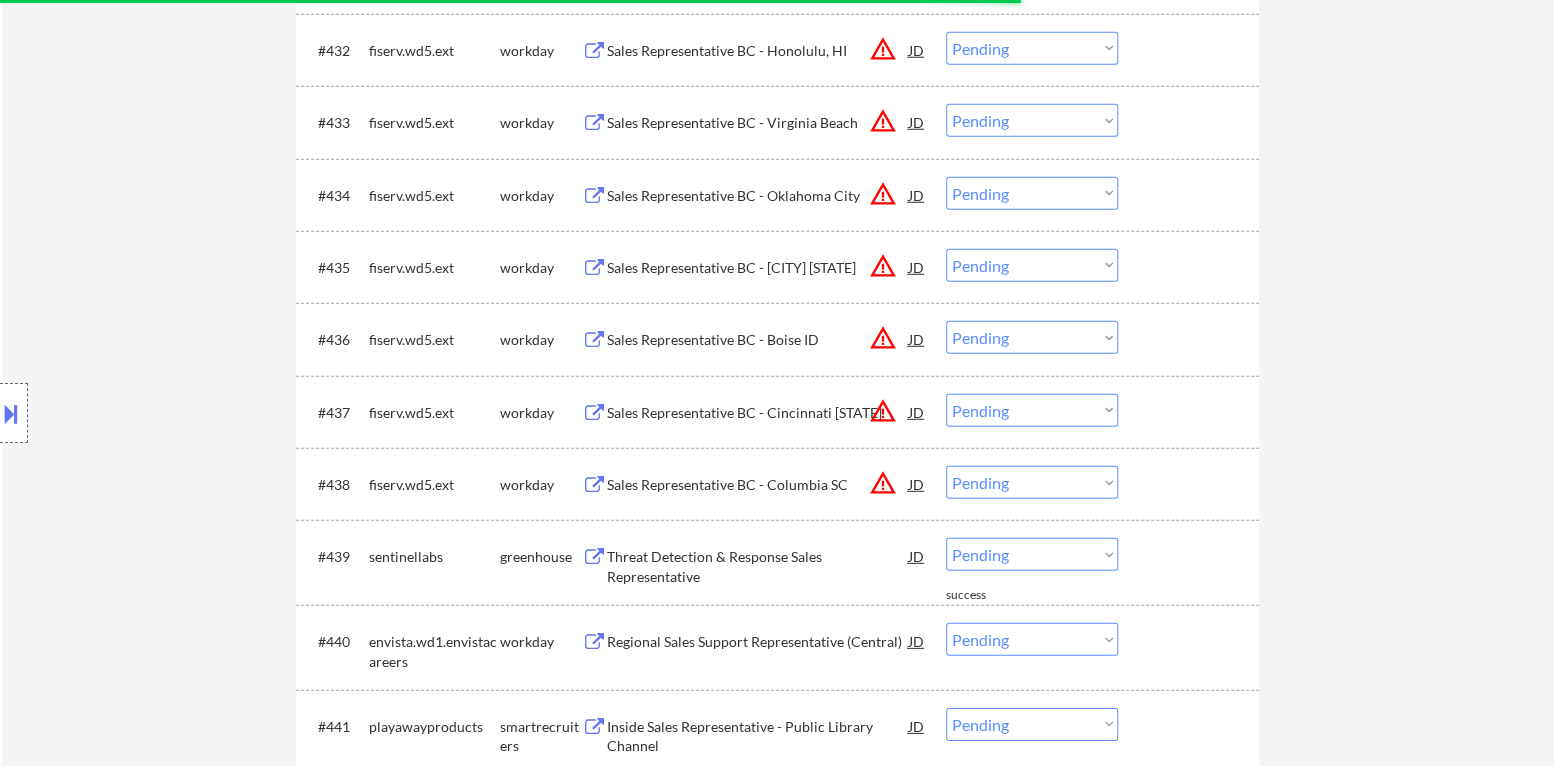 click on "Choose an option... Pending Applied Excluded (Questions) Excluded (Expired) Excluded (Location) Excluded (Bad Match) Excluded (Blocklist) Excluded (Salary) Excluded (Other)" at bounding box center [1032, 482] 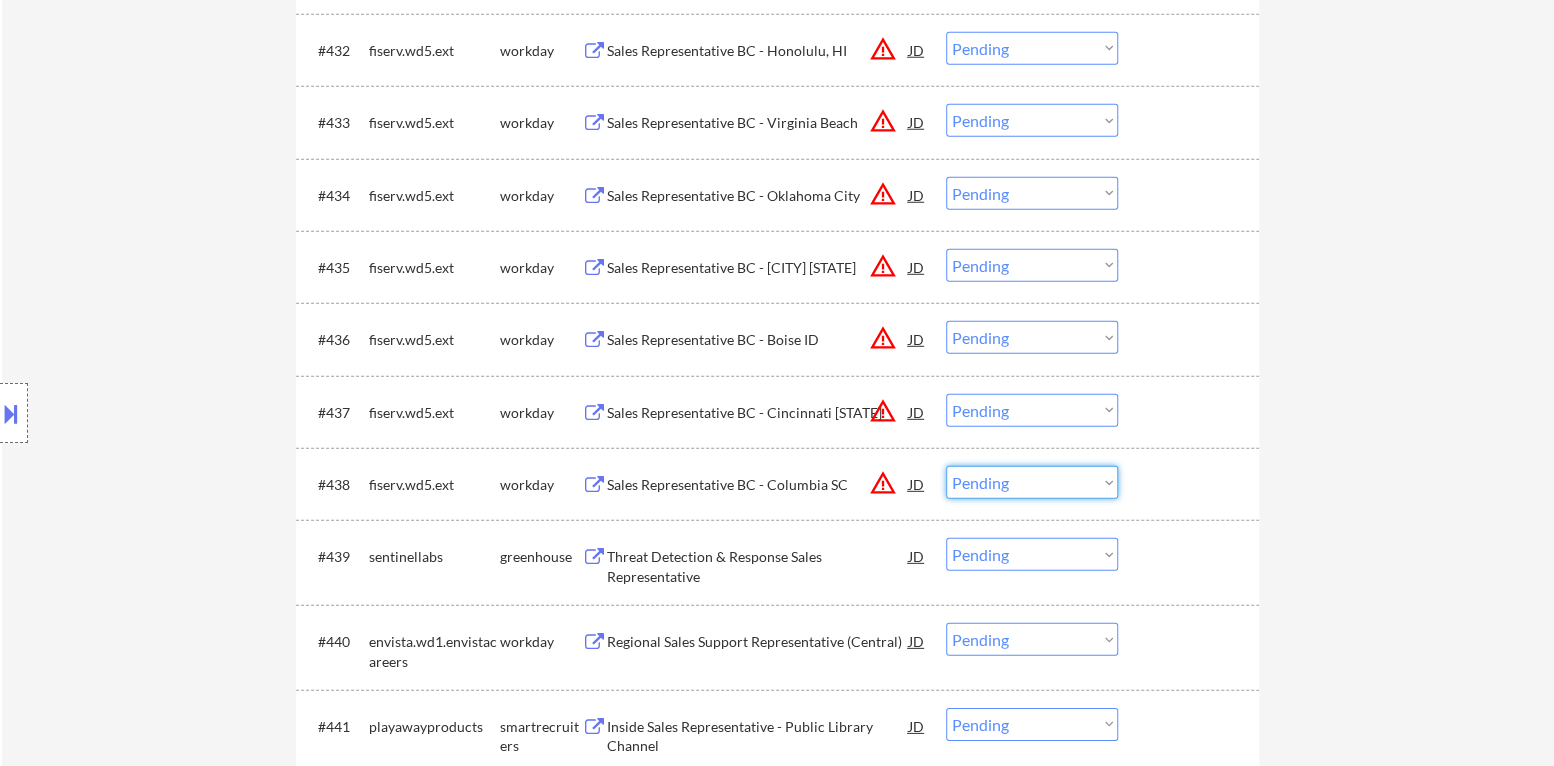 select on ""excluded__location_"" 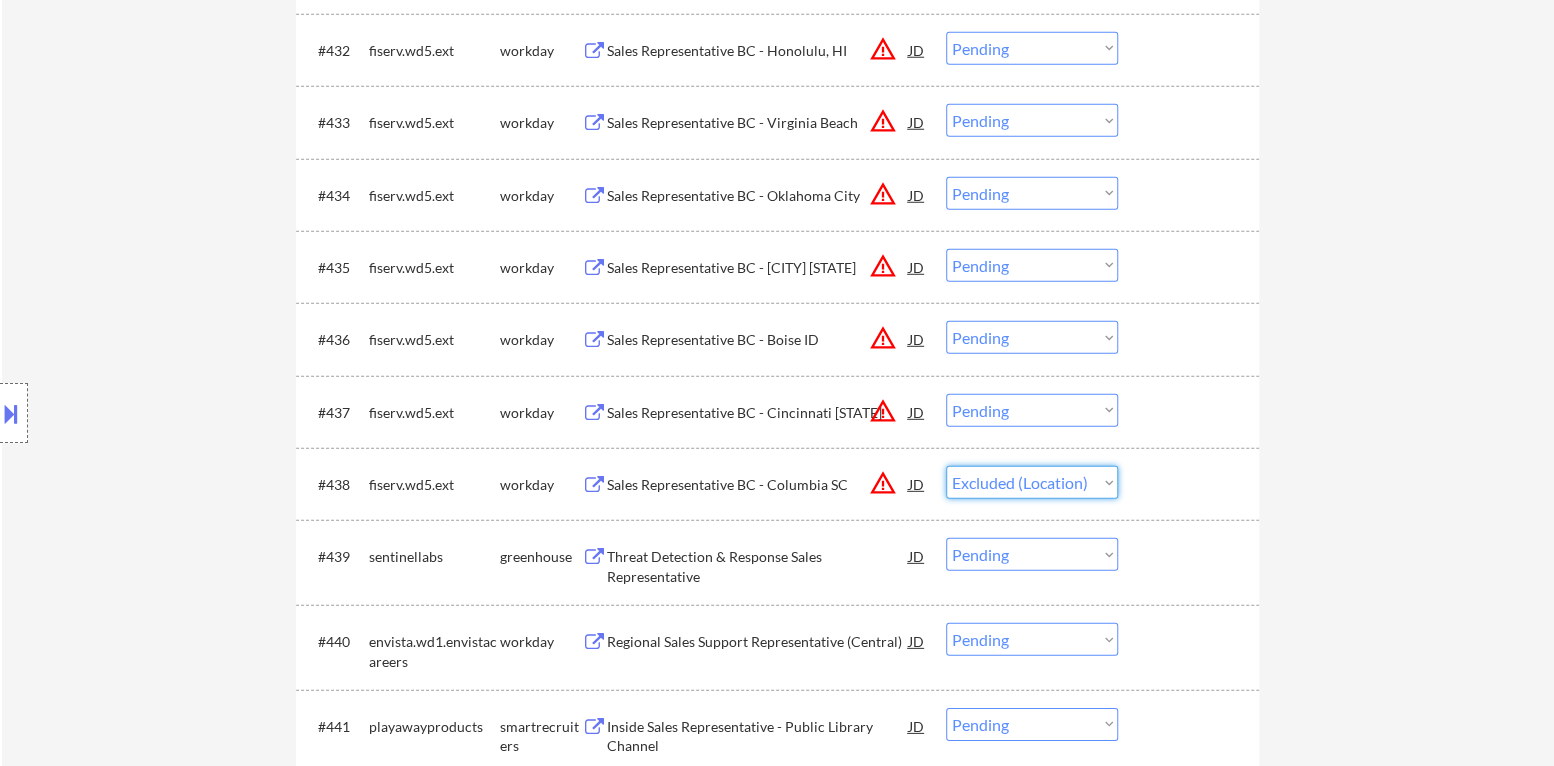 click on "Choose an option... Pending Applied Excluded (Questions) Excluded (Expired) Excluded (Location) Excluded (Bad Match) Excluded (Blocklist) Excluded (Salary) Excluded (Other)" at bounding box center (1032, 482) 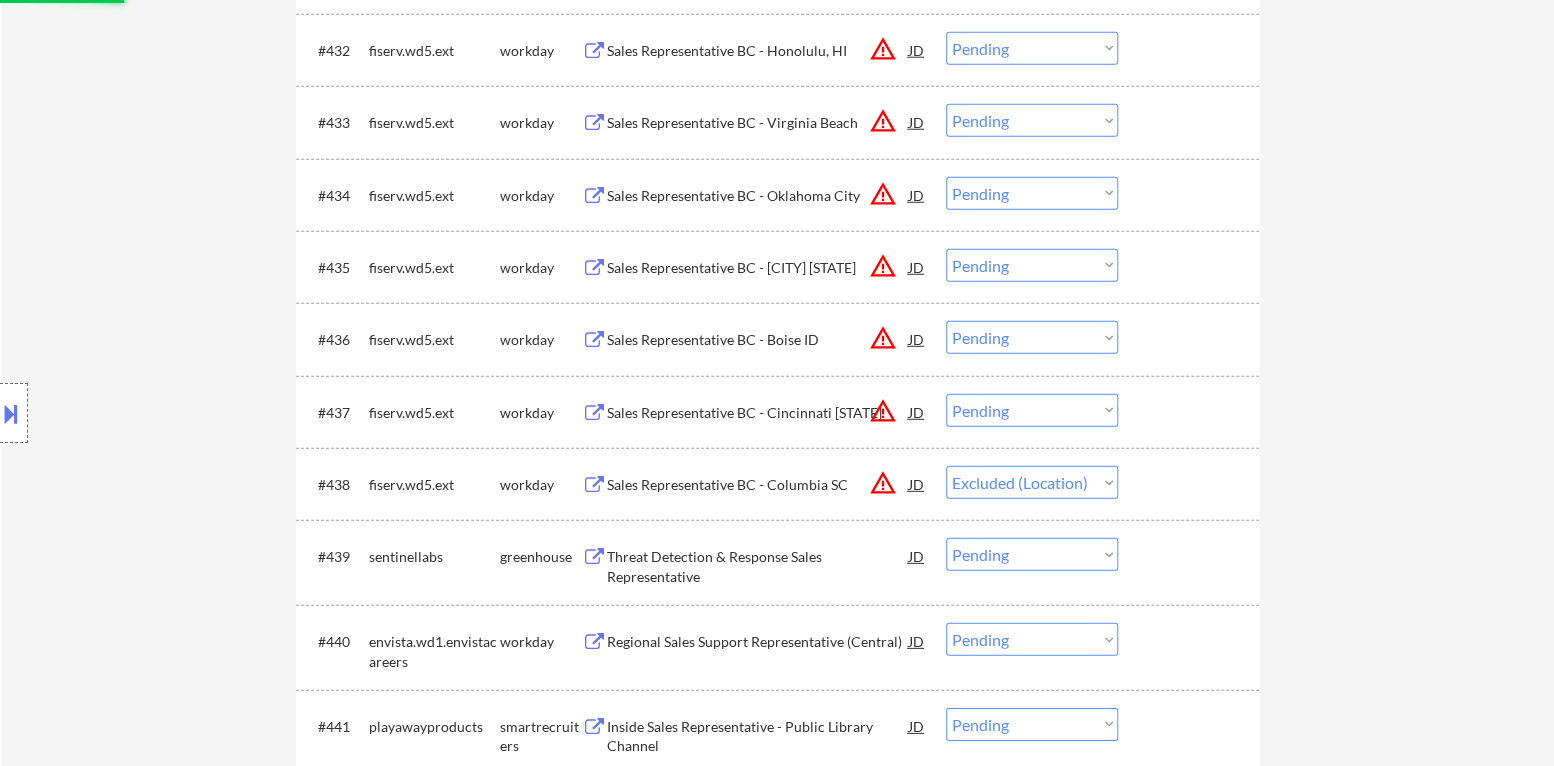 click on "Choose an option... Pending Applied Excluded (Questions) Excluded (Expired) Excluded (Location) Excluded (Bad Match) Excluded (Blocklist) Excluded (Salary) Excluded (Other)" at bounding box center (1032, 410) 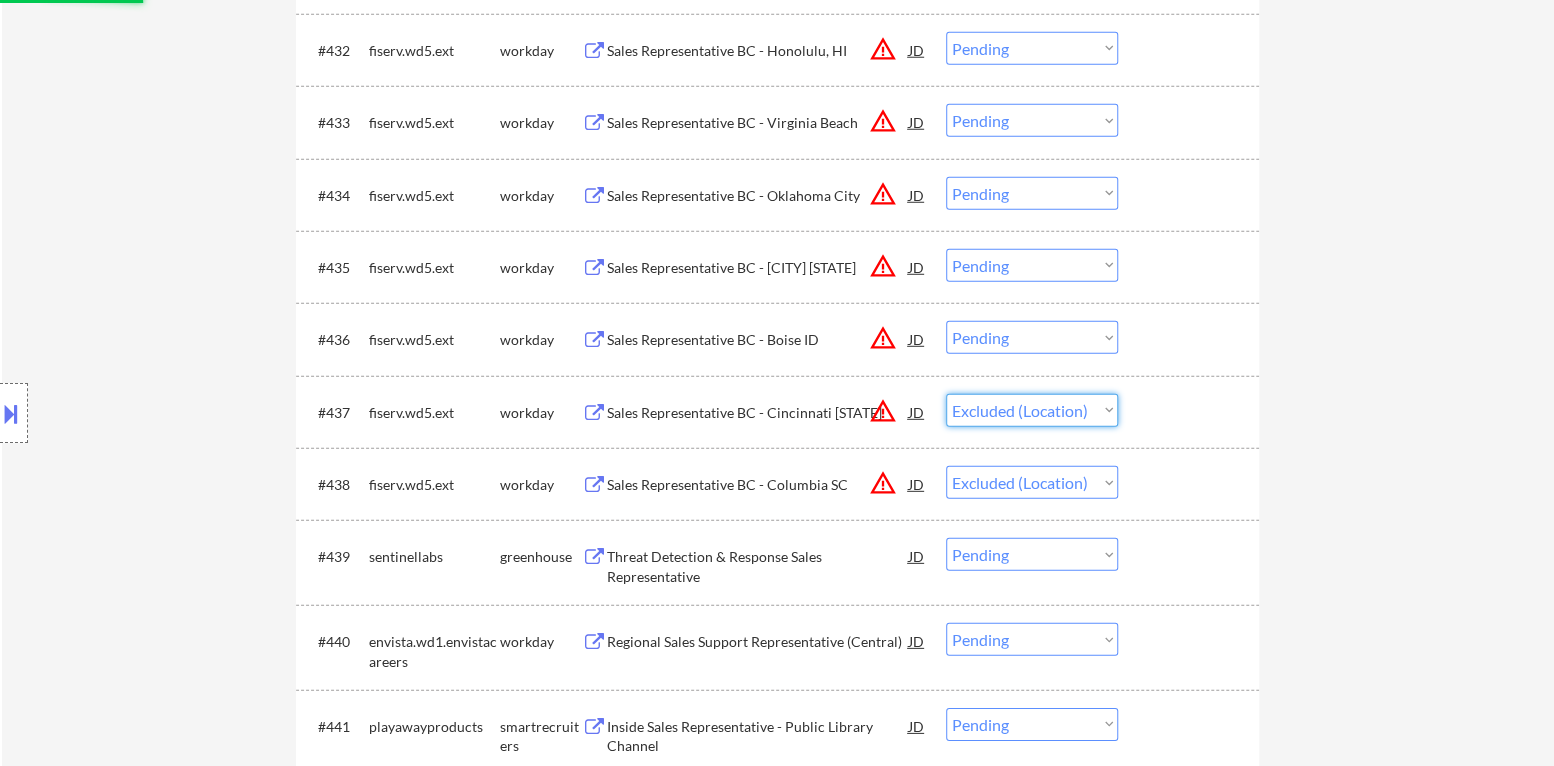 click on "Choose an option... Pending Applied Excluded (Questions) Excluded (Expired) Excluded (Location) Excluded (Bad Match) Excluded (Blocklist) Excluded (Salary) Excluded (Other)" at bounding box center [1032, 410] 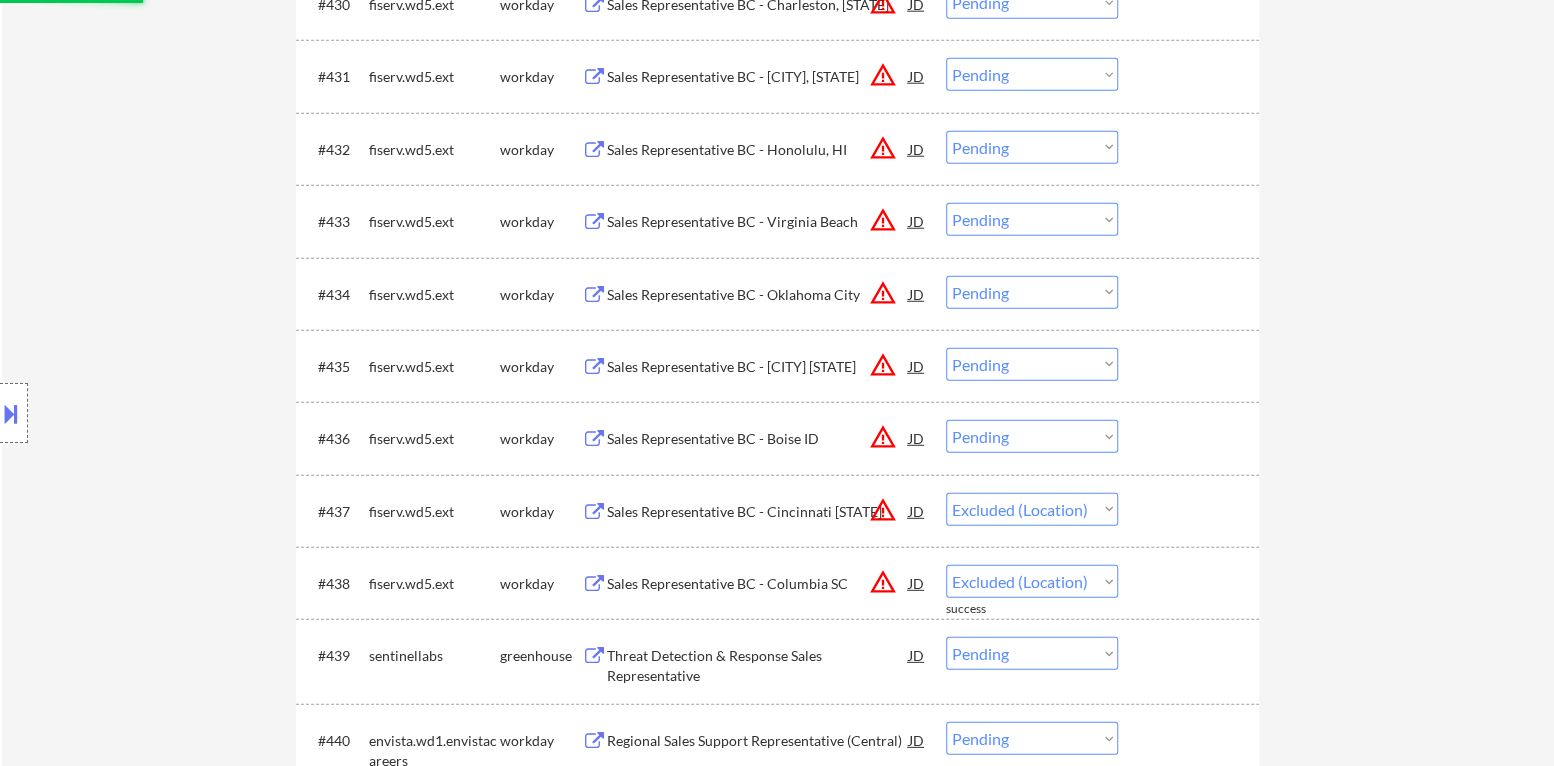 scroll, scrollTop: 2899, scrollLeft: 0, axis: vertical 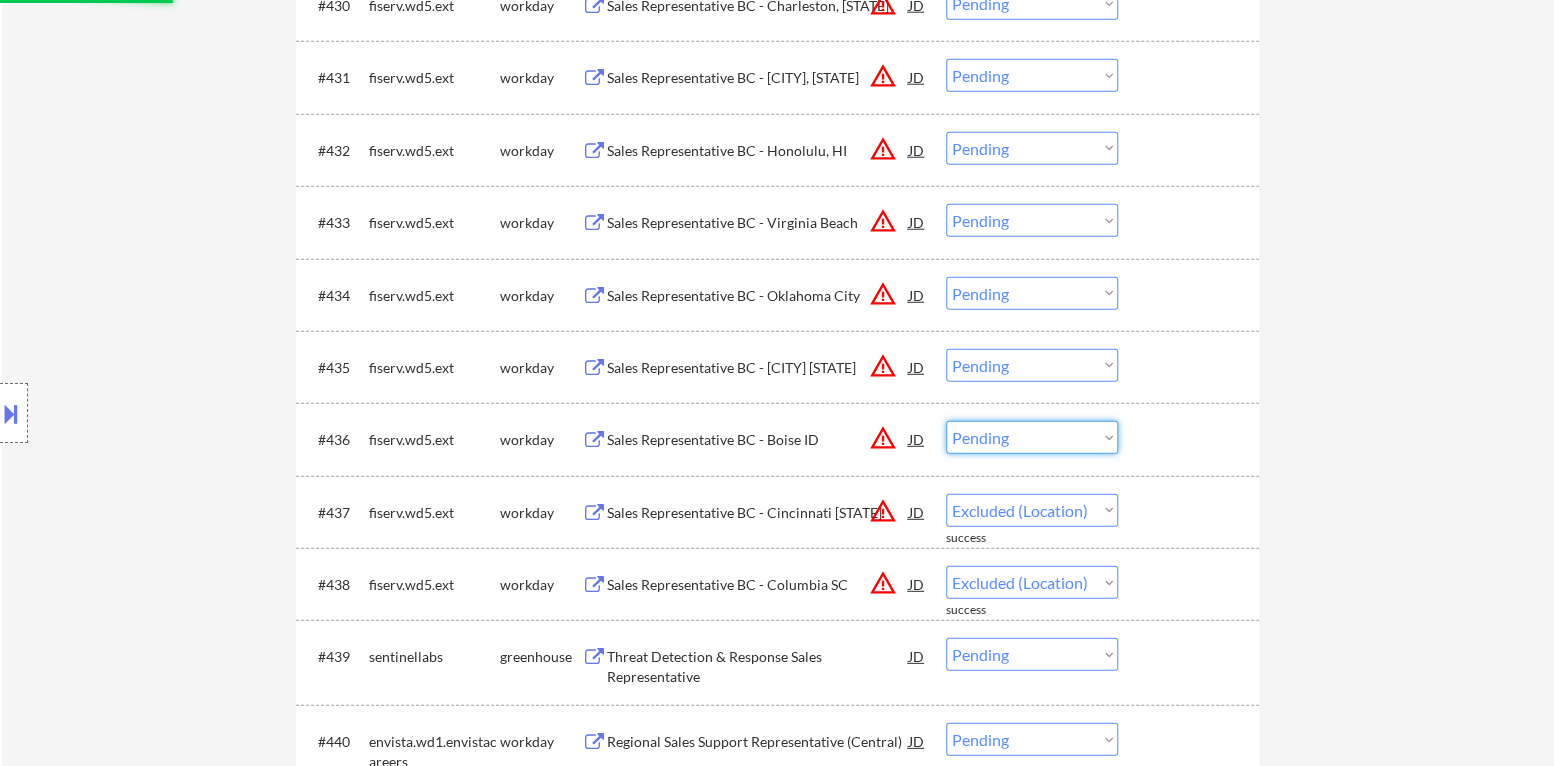 drag, startPoint x: 1052, startPoint y: 440, endPoint x: 1056, endPoint y: 450, distance: 10.770329 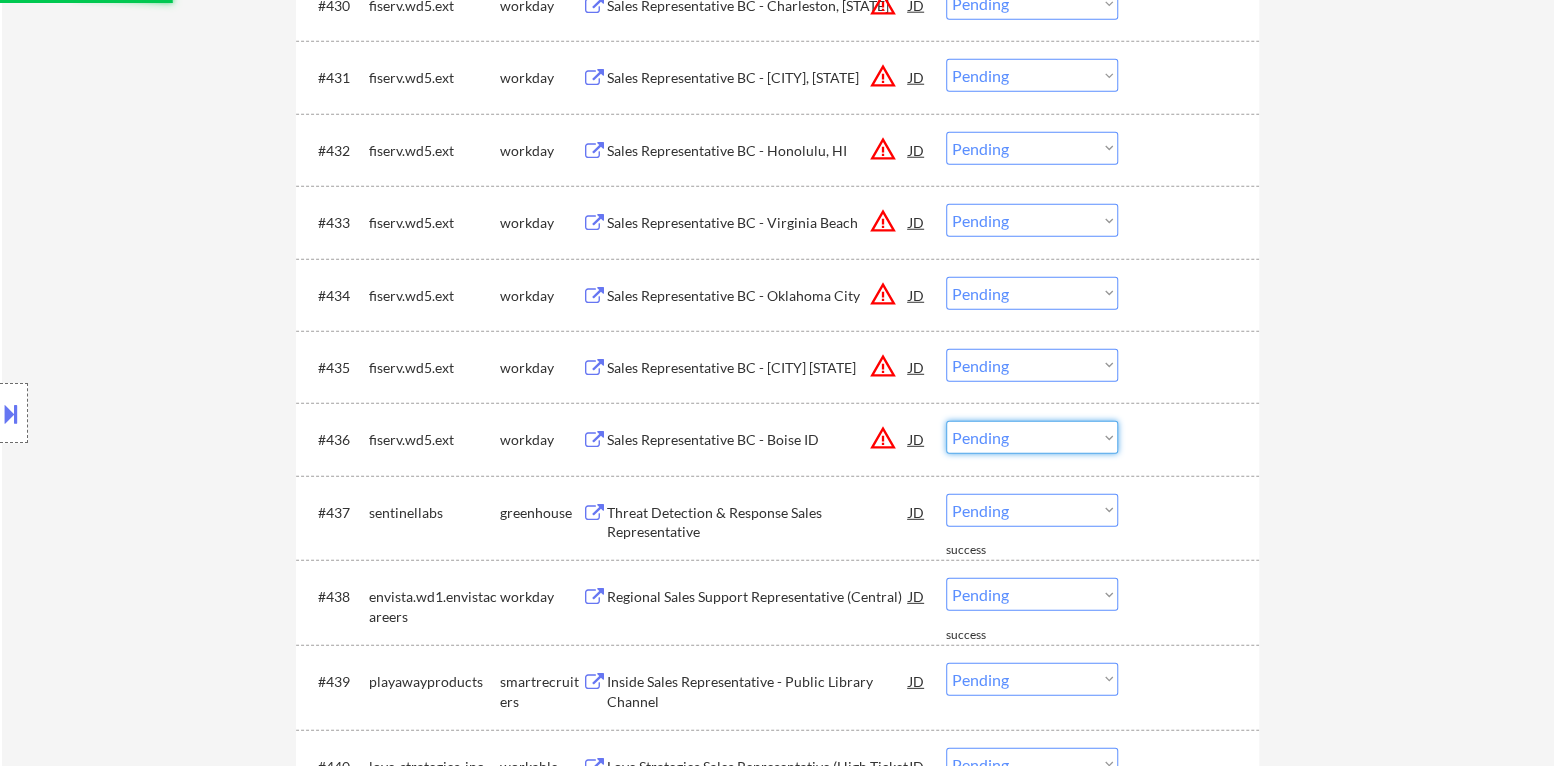 select on ""excluded__location_"" 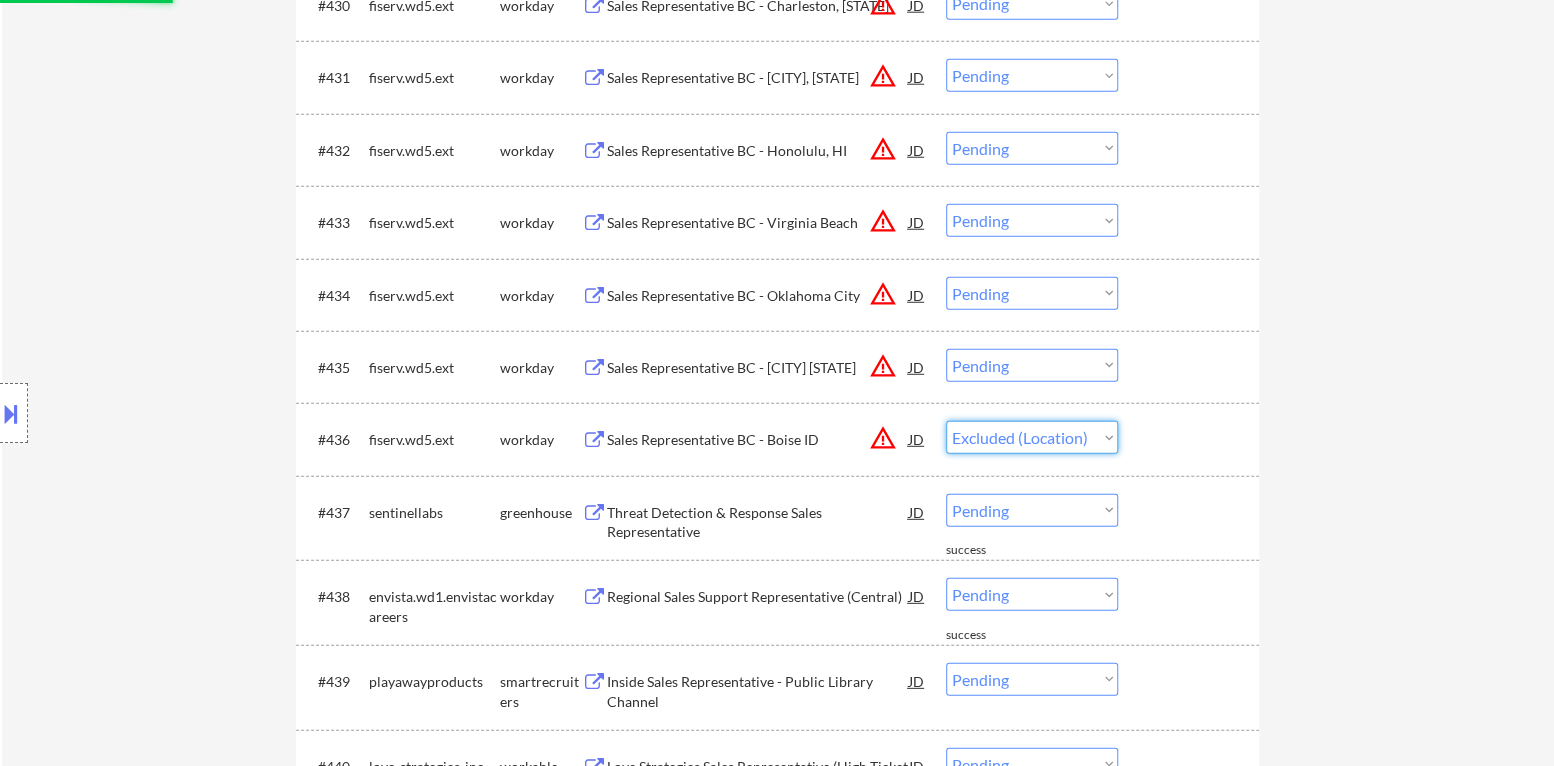 click on "Choose an option... Pending Applied Excluded (Questions) Excluded (Expired) Excluded (Location) Excluded (Bad Match) Excluded (Blocklist) Excluded (Salary) Excluded (Other)" at bounding box center [1032, 437] 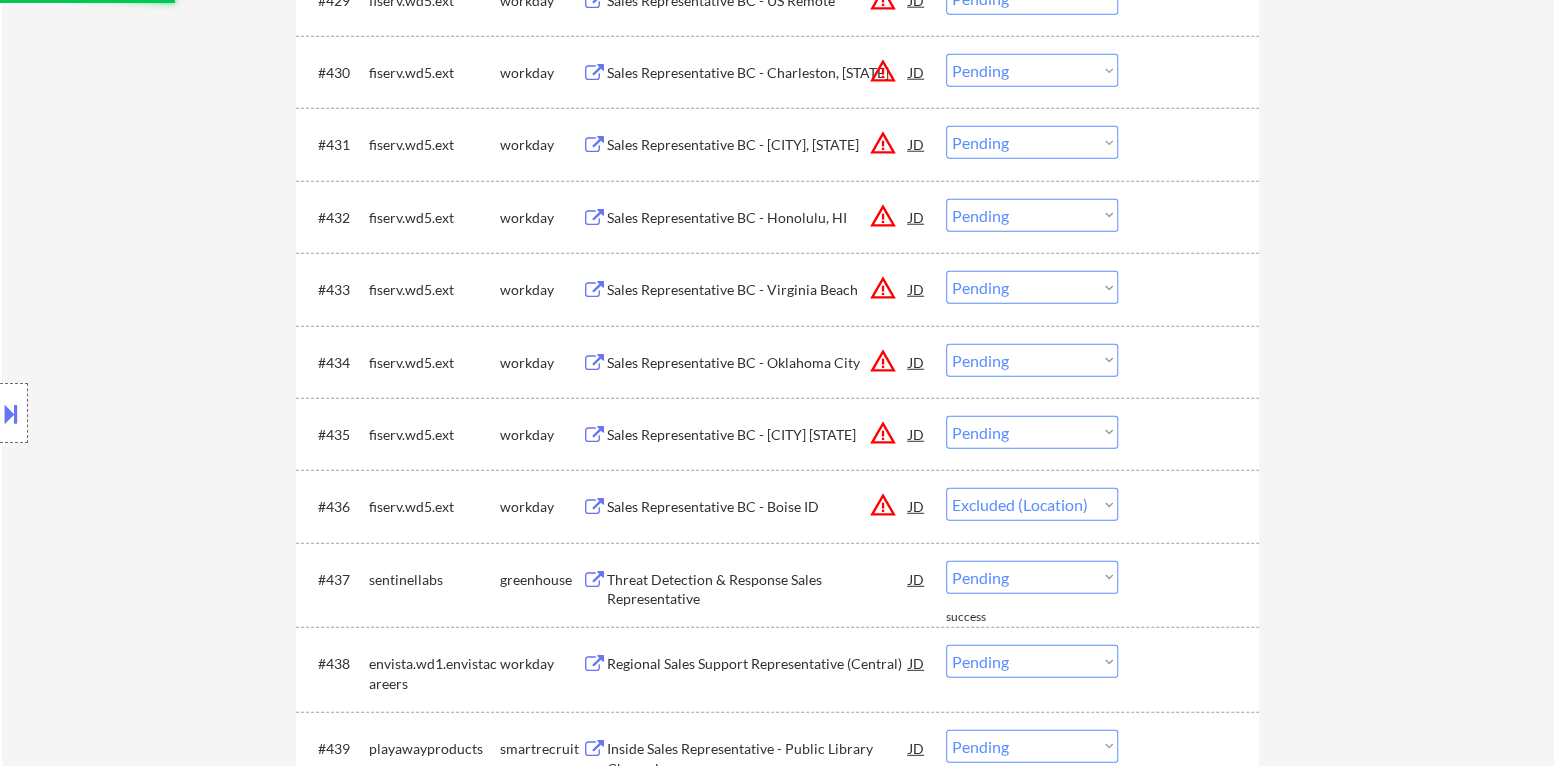 scroll, scrollTop: 2799, scrollLeft: 0, axis: vertical 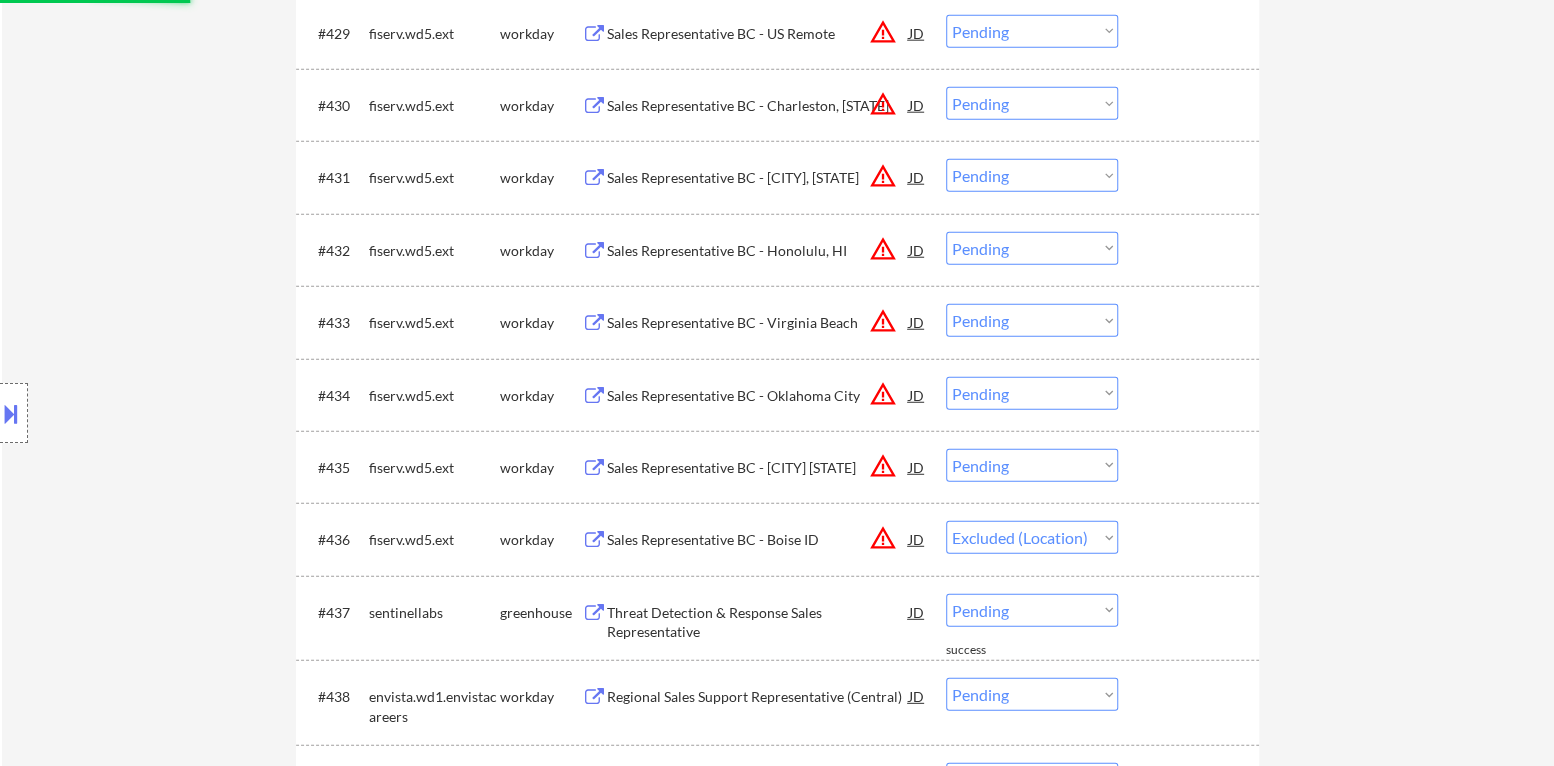 click on "Choose an option... Pending Applied Excluded (Questions) Excluded (Expired) Excluded (Location) Excluded (Bad Match) Excluded (Blocklist) Excluded (Salary) Excluded (Other)" at bounding box center [1032, 465] 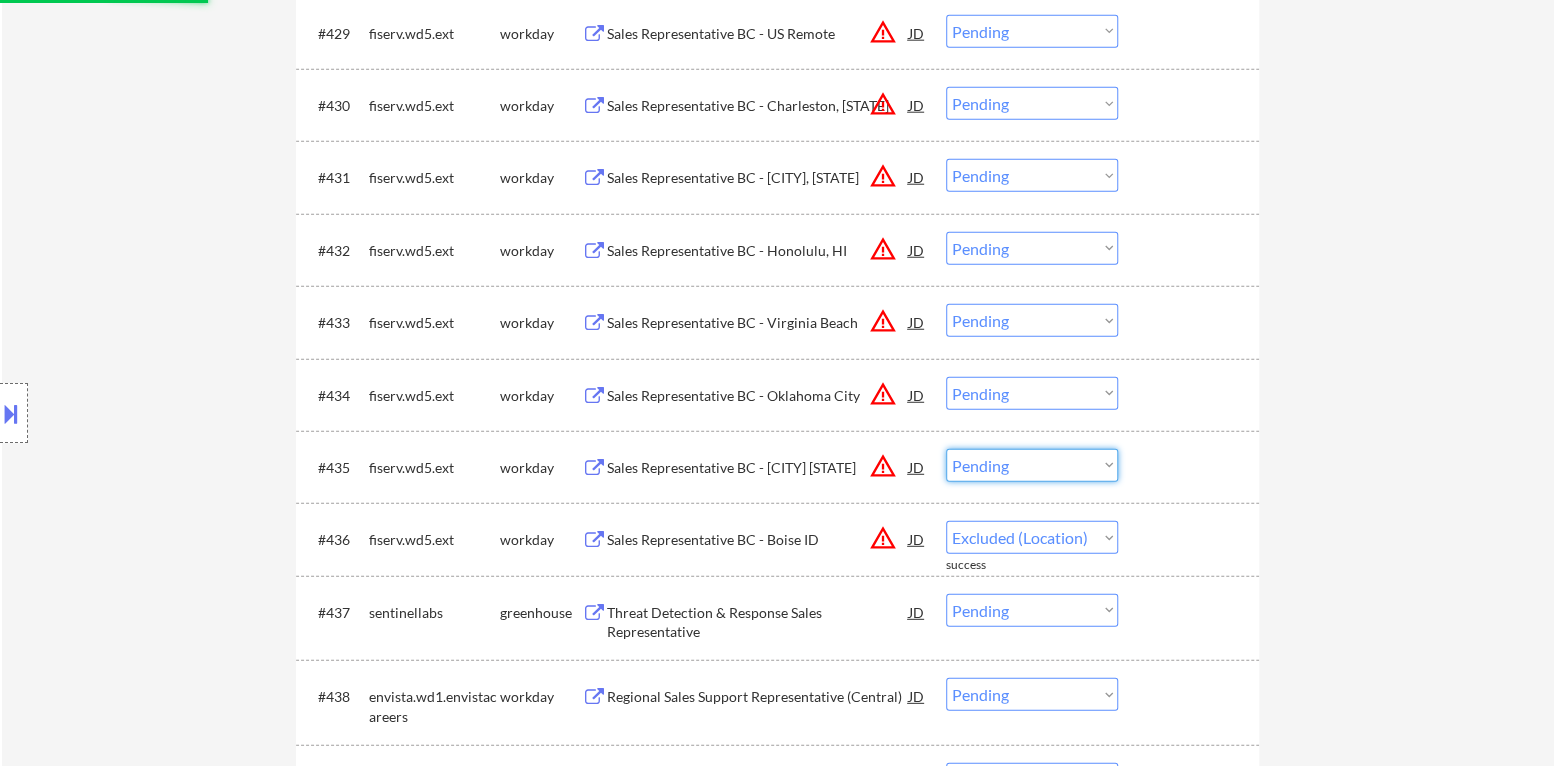 select on ""excluded__location_"" 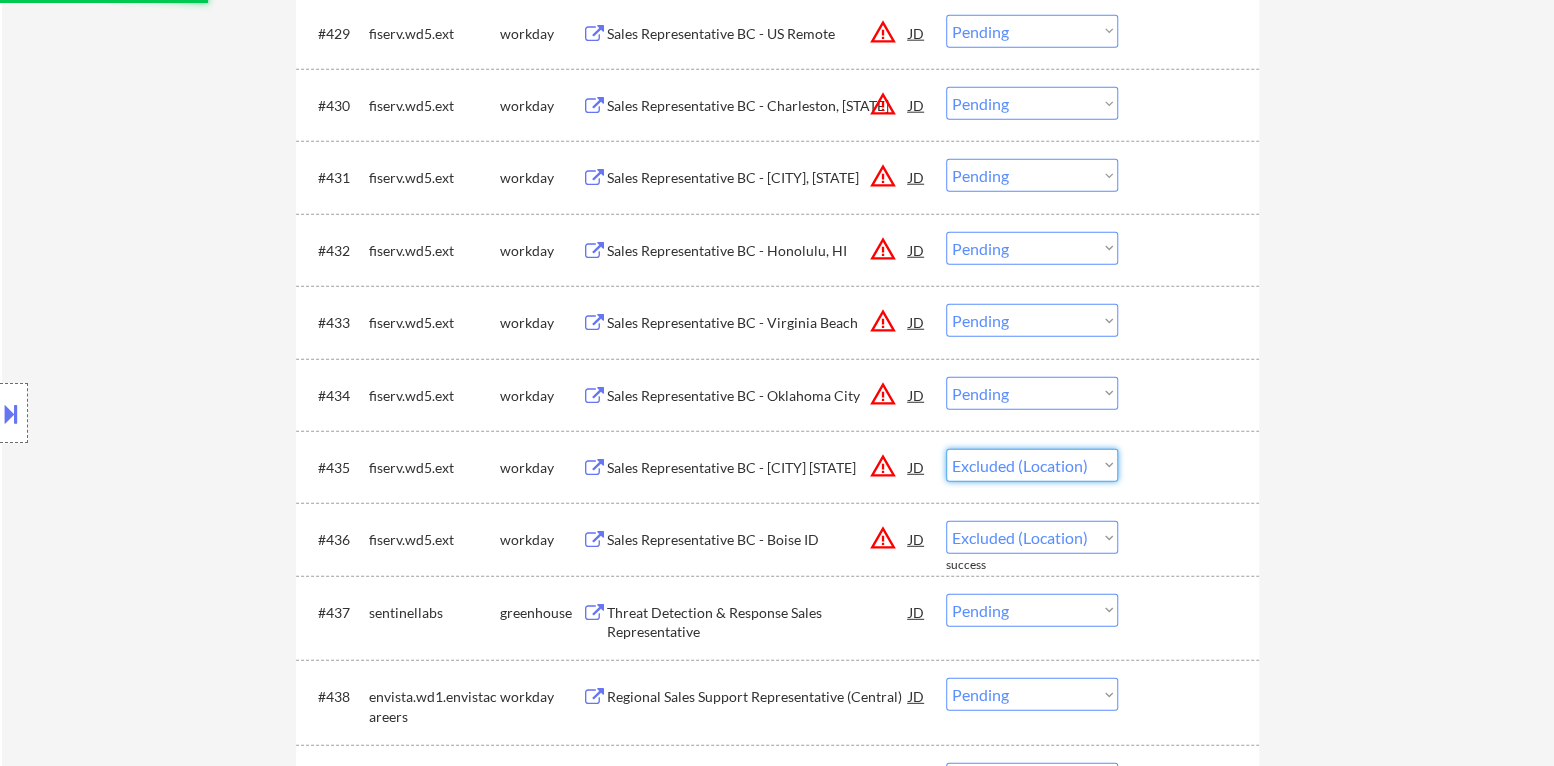 click on "Choose an option... Pending Applied Excluded (Questions) Excluded (Expired) Excluded (Location) Excluded (Bad Match) Excluded (Blocklist) Excluded (Salary) Excluded (Other)" at bounding box center (1032, 465) 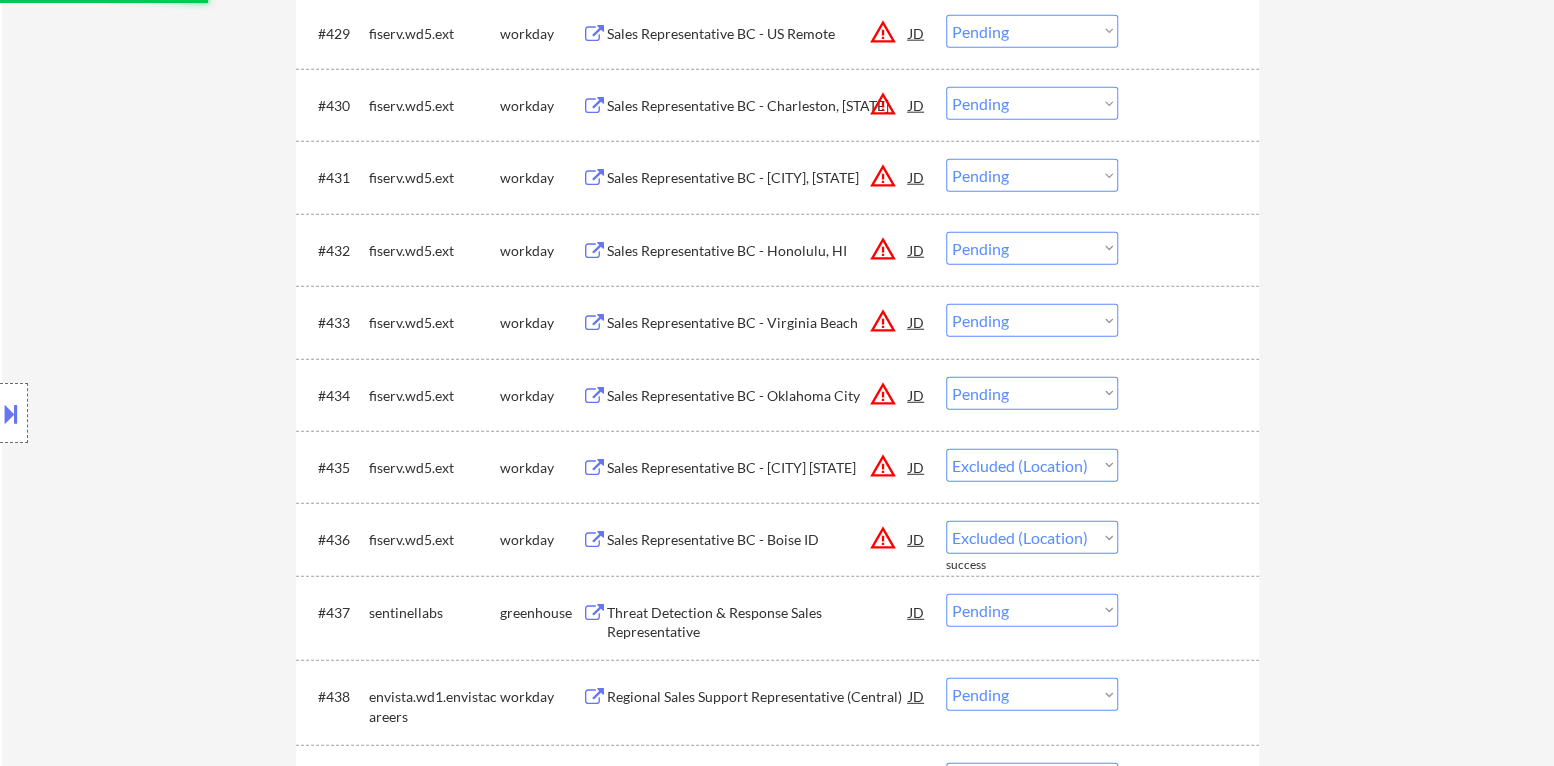 click on "Choose an option... Pending Applied Excluded (Questions) Excluded (Expired) Excluded (Location) Excluded (Bad Match) Excluded (Blocklist) Excluded (Salary) Excluded (Other)" at bounding box center [1032, 393] 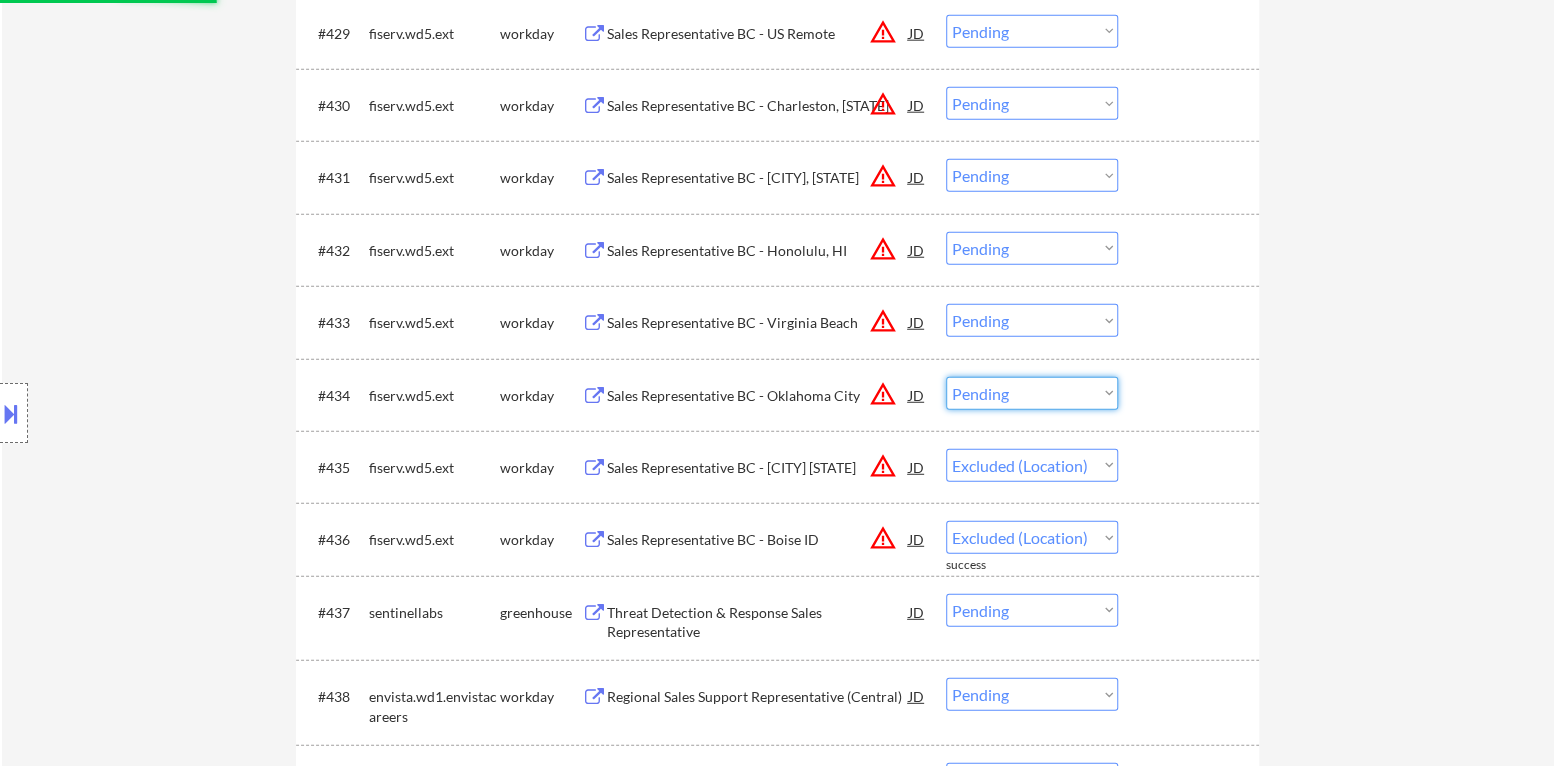 select on ""excluded__location_"" 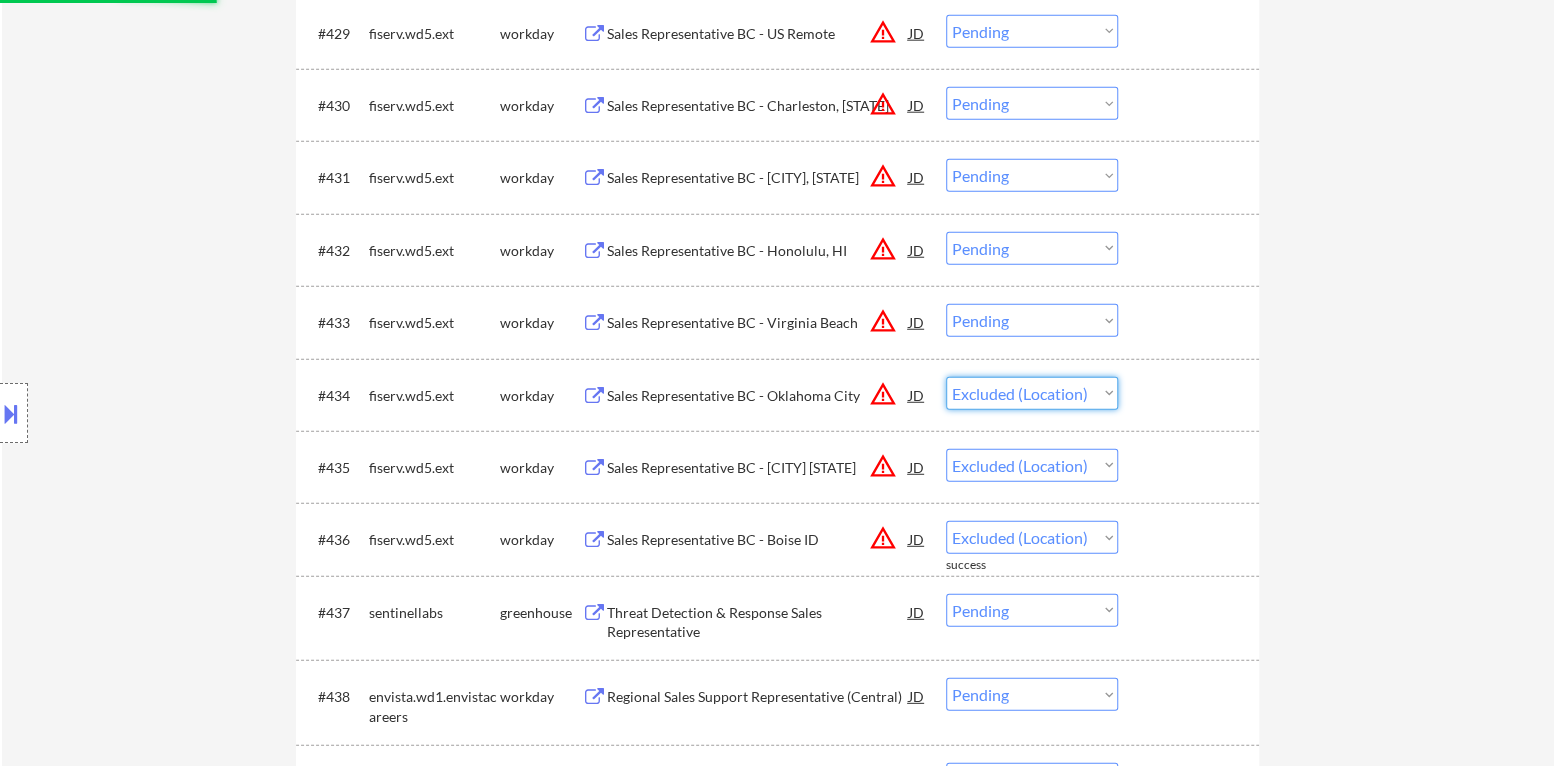 click on "Choose an option... Pending Applied Excluded (Questions) Excluded (Expired) Excluded (Location) Excluded (Bad Match) Excluded (Blocklist) Excluded (Salary) Excluded (Other)" at bounding box center [1032, 393] 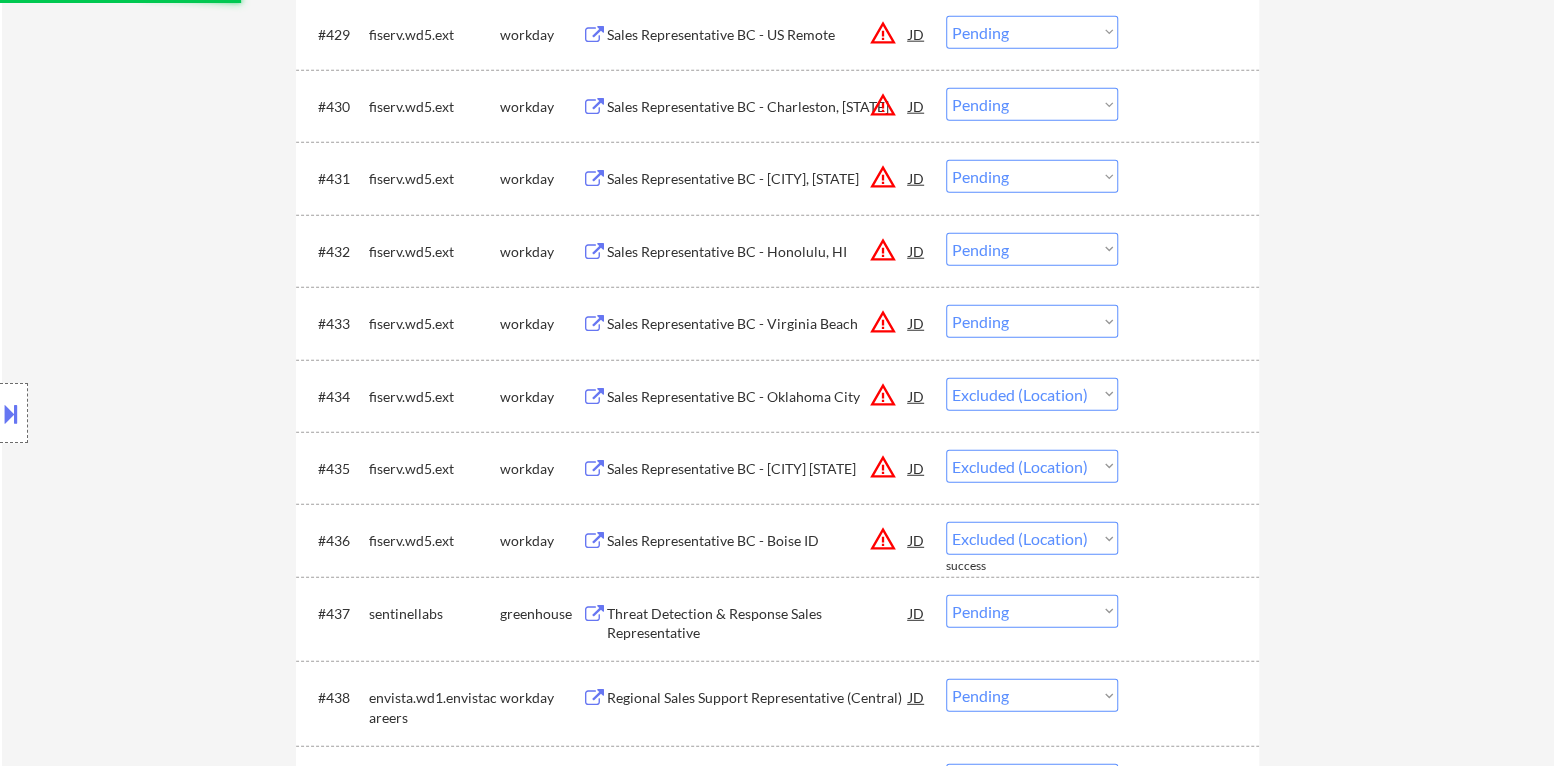 scroll, scrollTop: 2699, scrollLeft: 0, axis: vertical 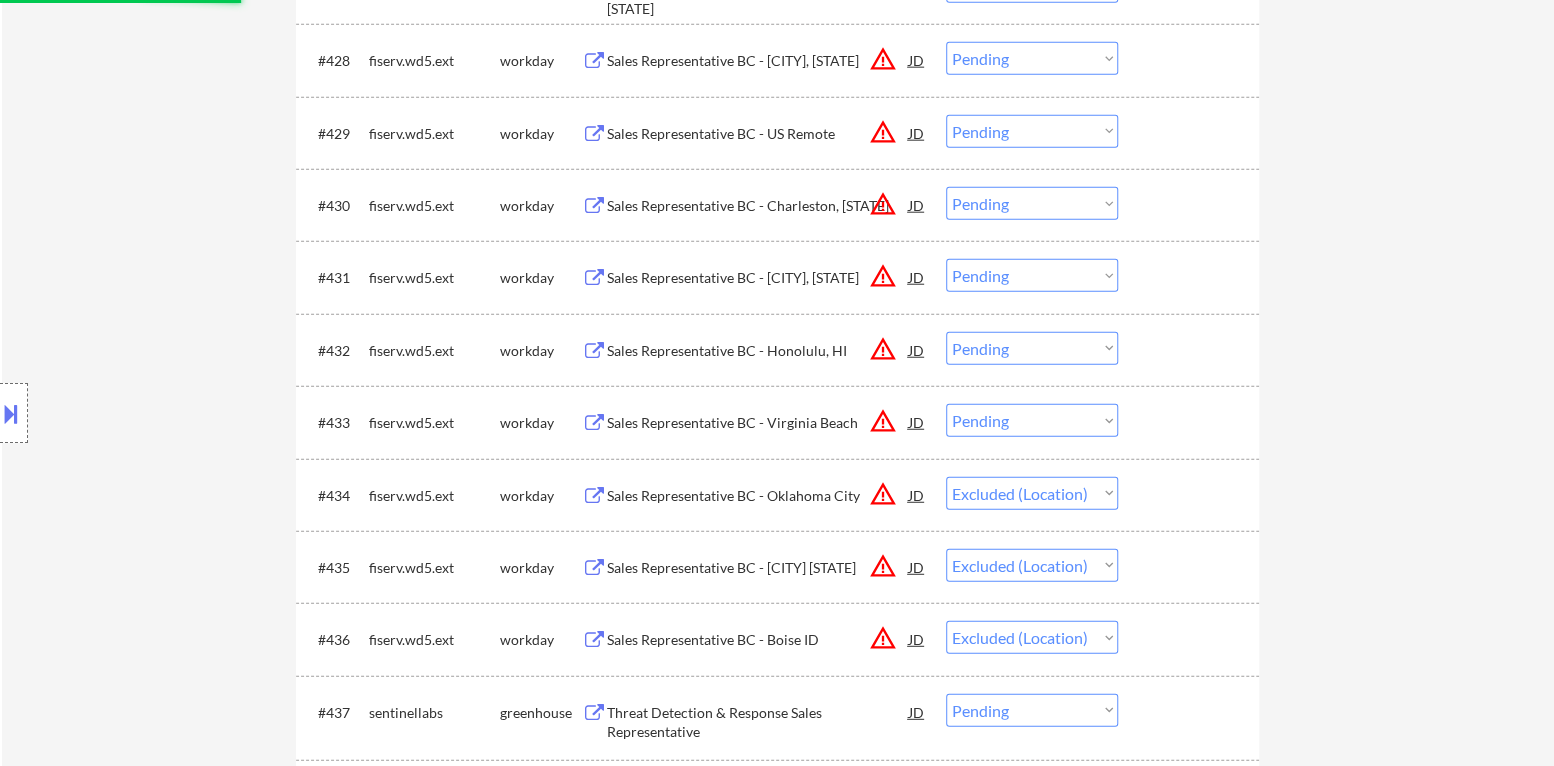 click on "Choose an option... Pending Applied Excluded (Questions) Excluded (Expired) Excluded (Location) Excluded (Bad Match) Excluded (Blocklist) Excluded (Salary) Excluded (Other)" at bounding box center (1032, 420) 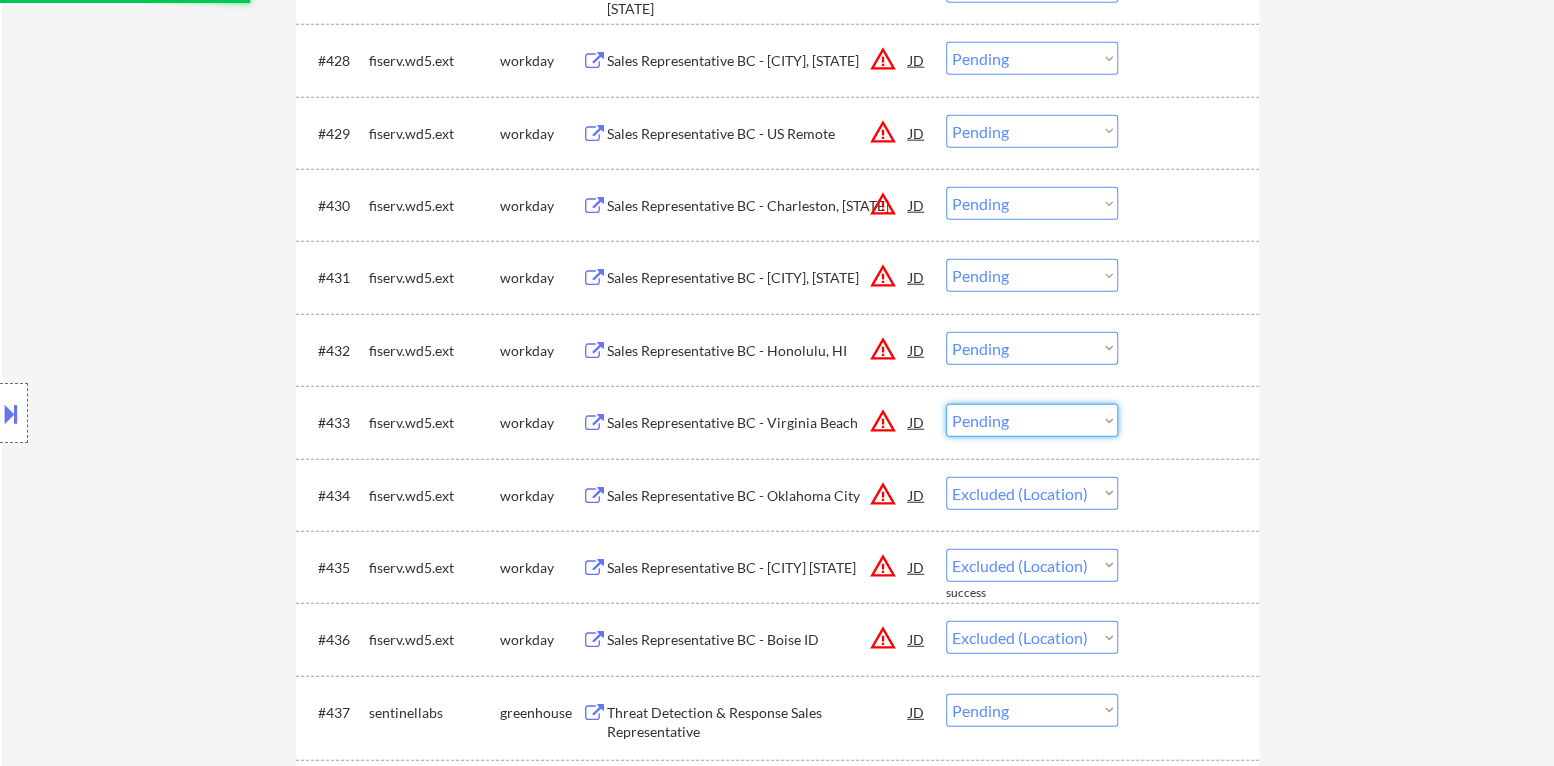 select on ""excluded__location_"" 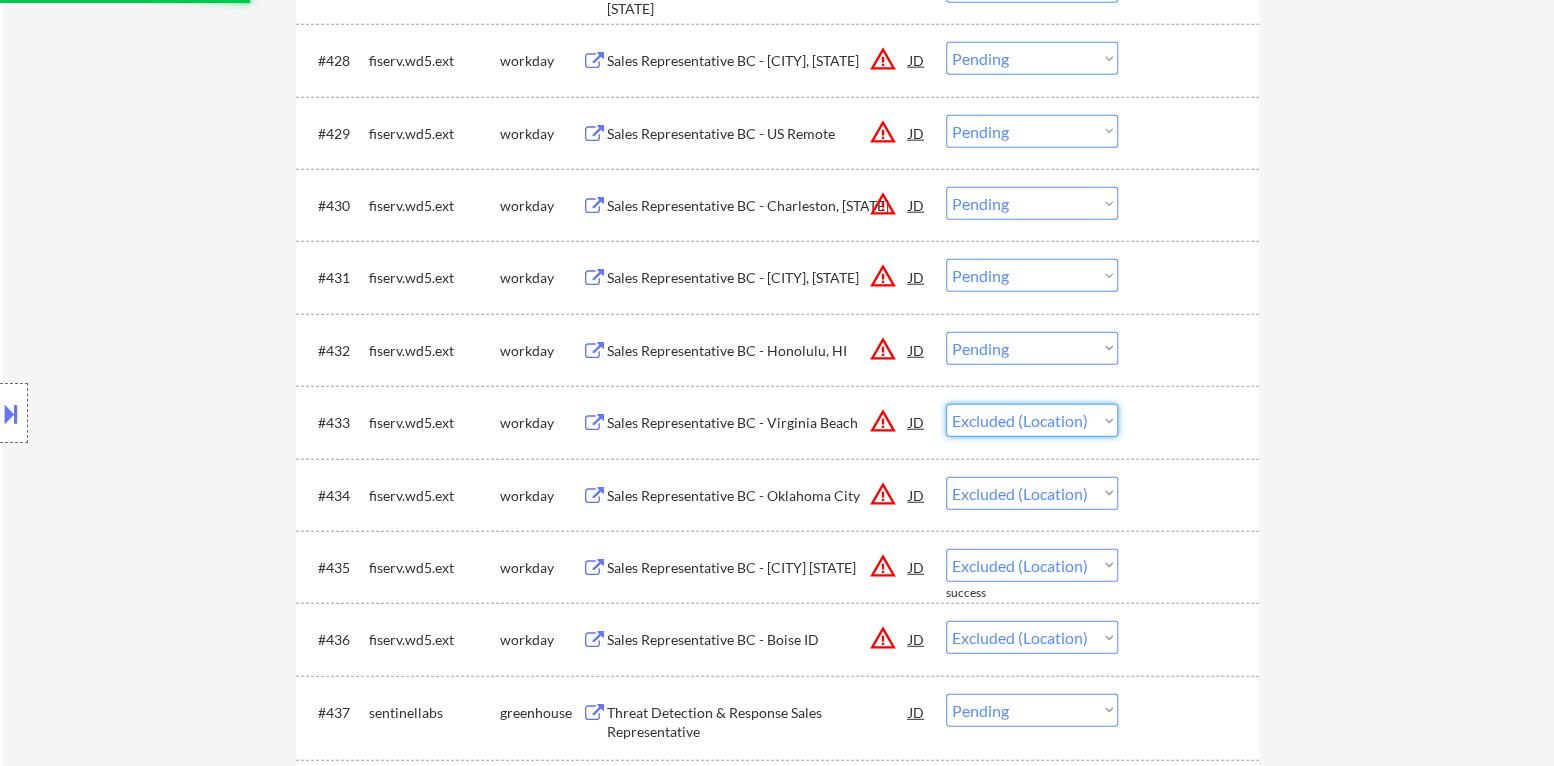 click on "Choose an option... Pending Applied Excluded (Questions) Excluded (Expired) Excluded (Location) Excluded (Bad Match) Excluded (Blocklist) Excluded (Salary) Excluded (Other)" at bounding box center [1032, 420] 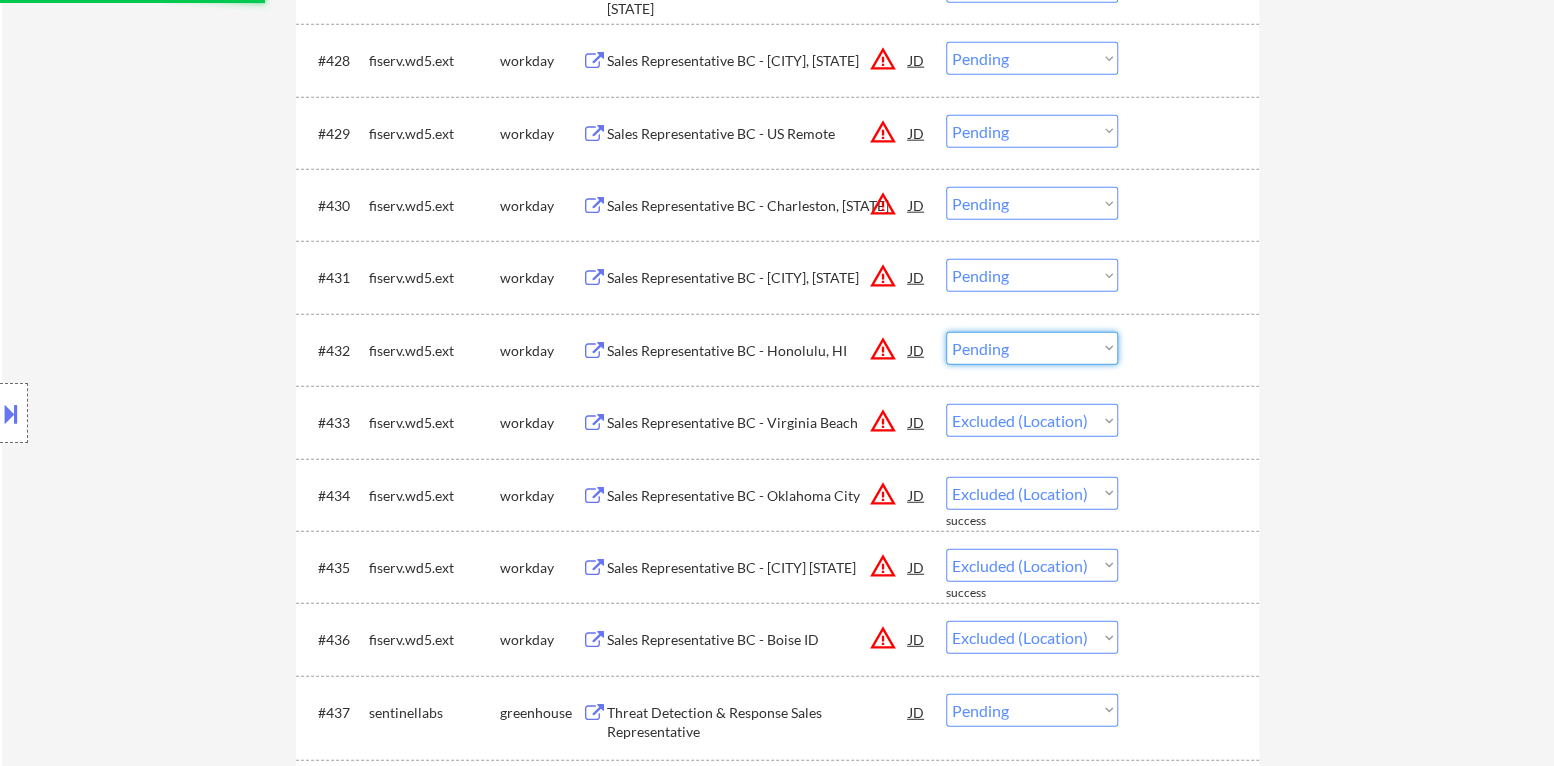 click on "Choose an option... Pending Applied Excluded (Questions) Excluded (Expired) Excluded (Location) Excluded (Bad Match) Excluded (Blocklist) Excluded (Salary) Excluded (Other)" at bounding box center [1032, 348] 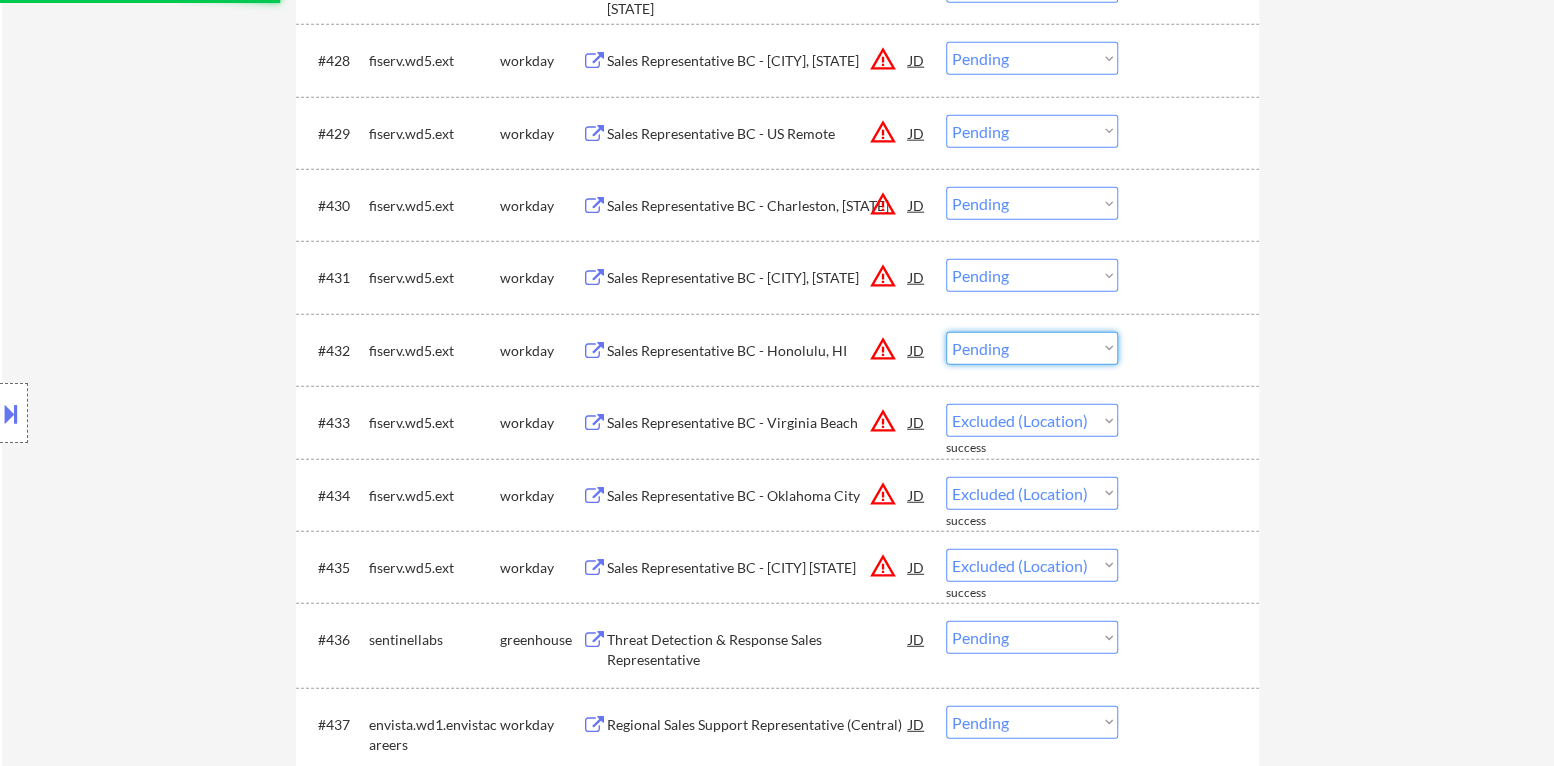 select on ""excluded__location_"" 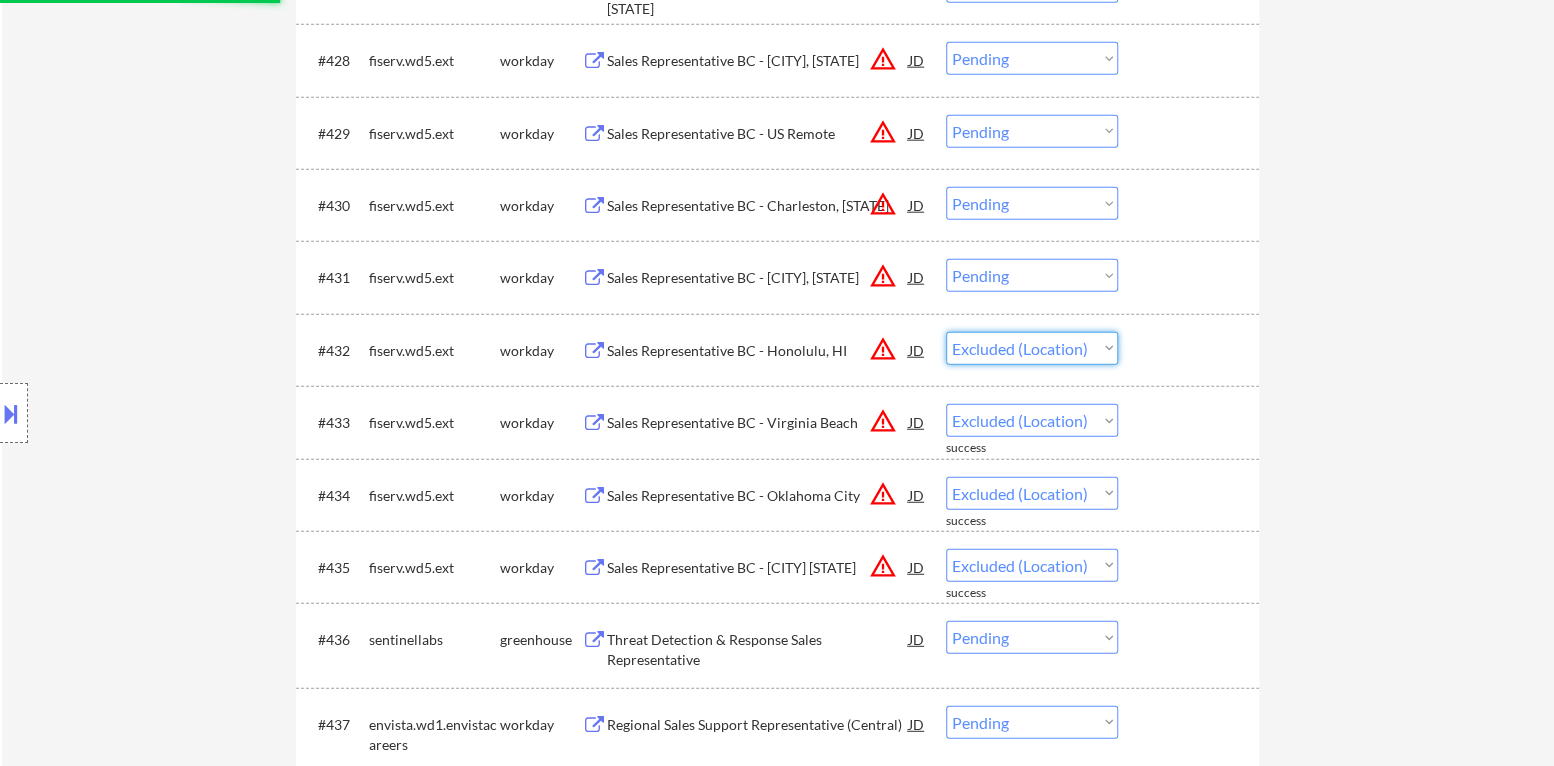 click on "Choose an option... Pending Applied Excluded (Questions) Excluded (Expired) Excluded (Location) Excluded (Bad Match) Excluded (Blocklist) Excluded (Salary) Excluded (Other)" at bounding box center [1032, 348] 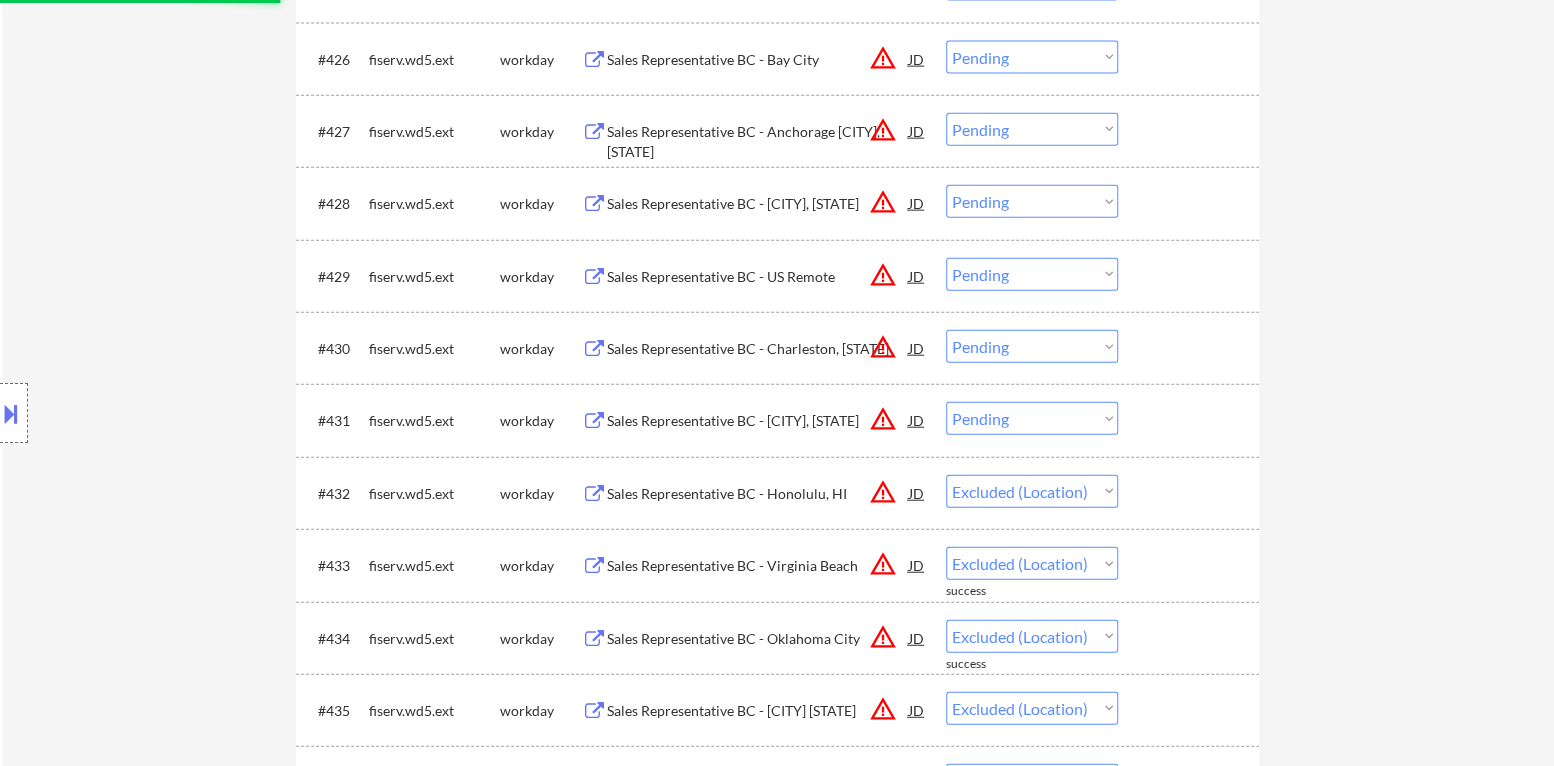 scroll, scrollTop: 2499, scrollLeft: 0, axis: vertical 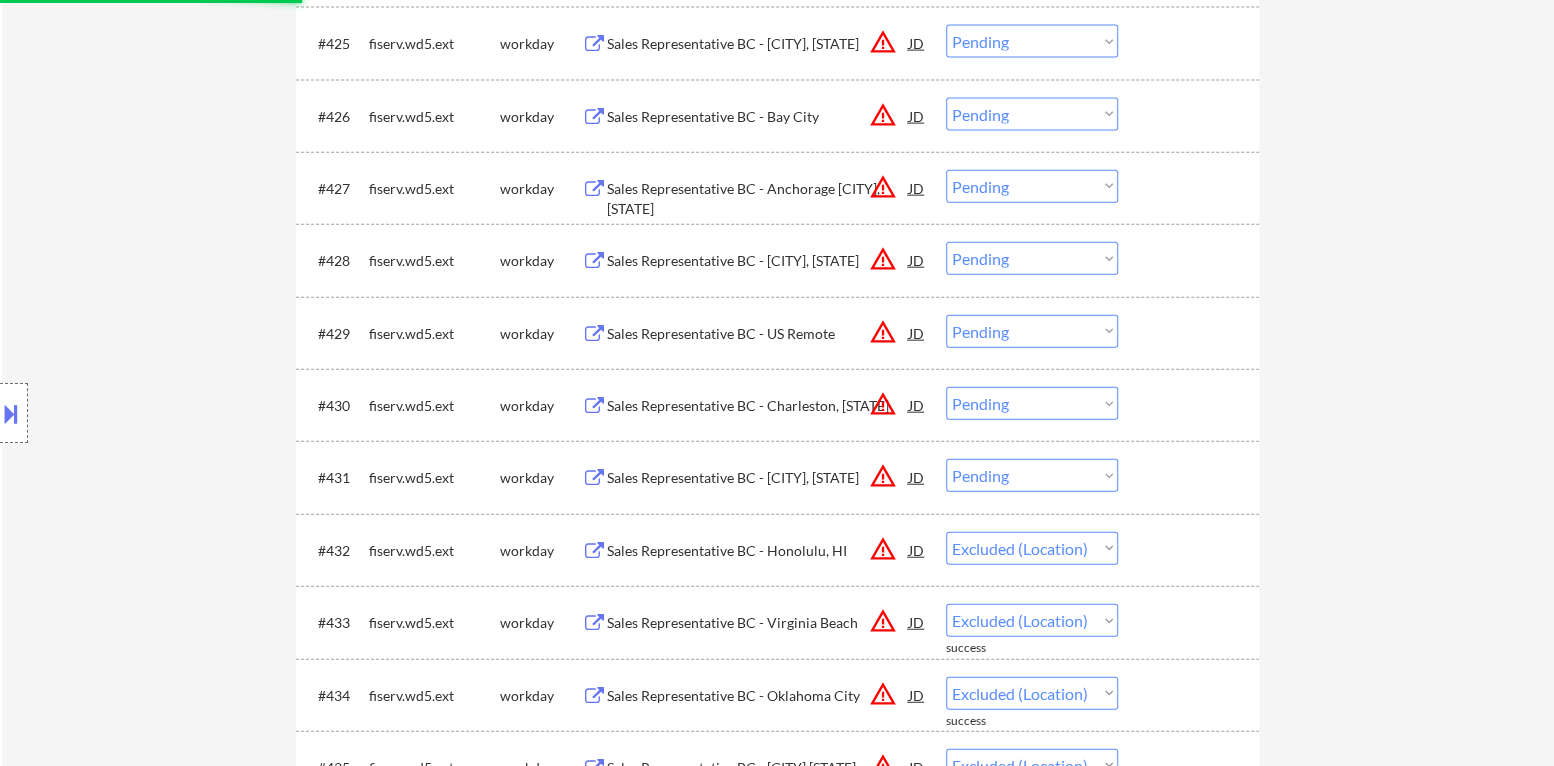 click on "Choose an option... Pending Applied Excluded (Questions) Excluded (Expired) Excluded (Location) Excluded (Bad Match) Excluded (Blocklist) Excluded (Salary) Excluded (Other)" at bounding box center [1032, 475] 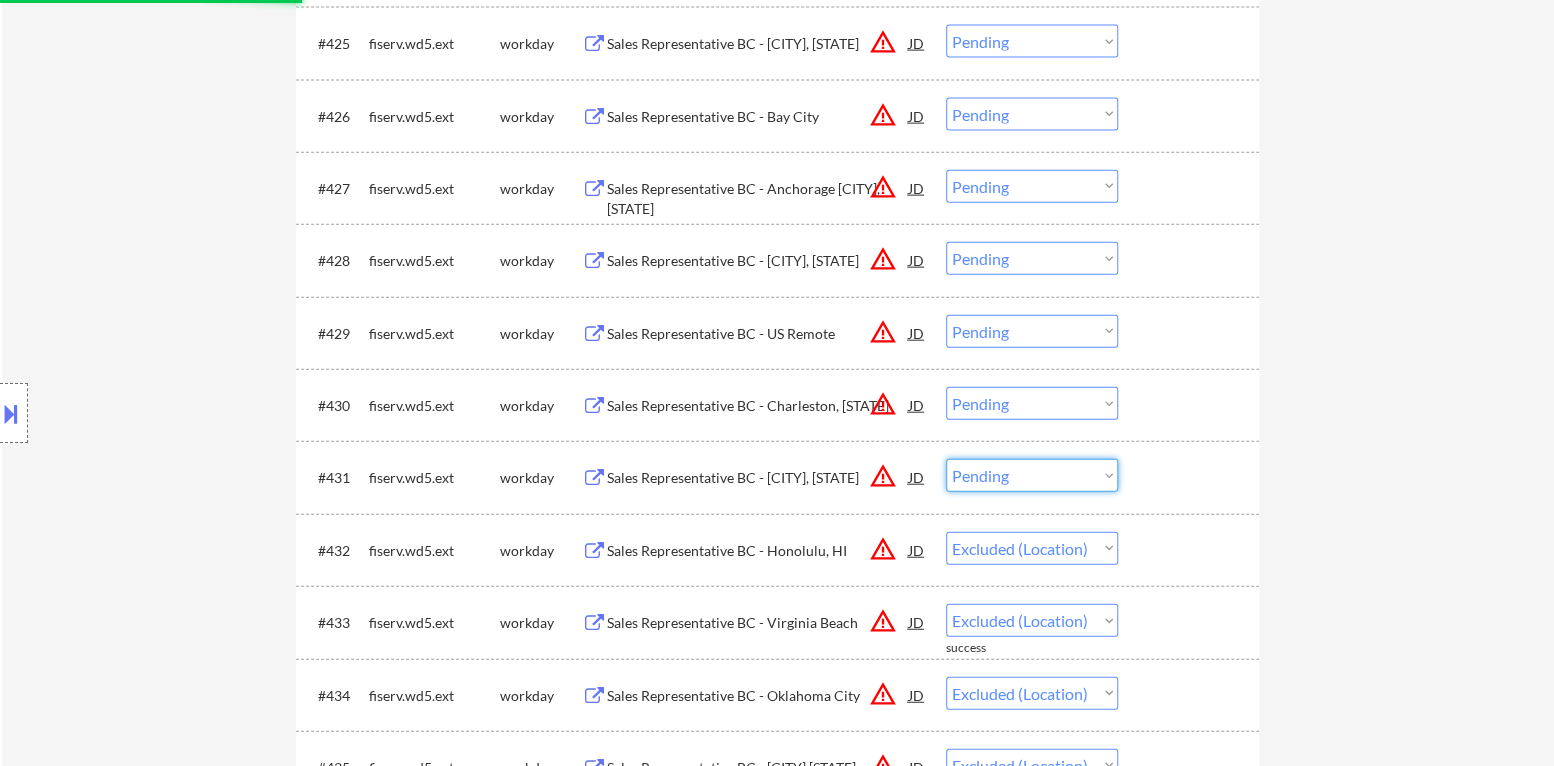 select on ""pending"" 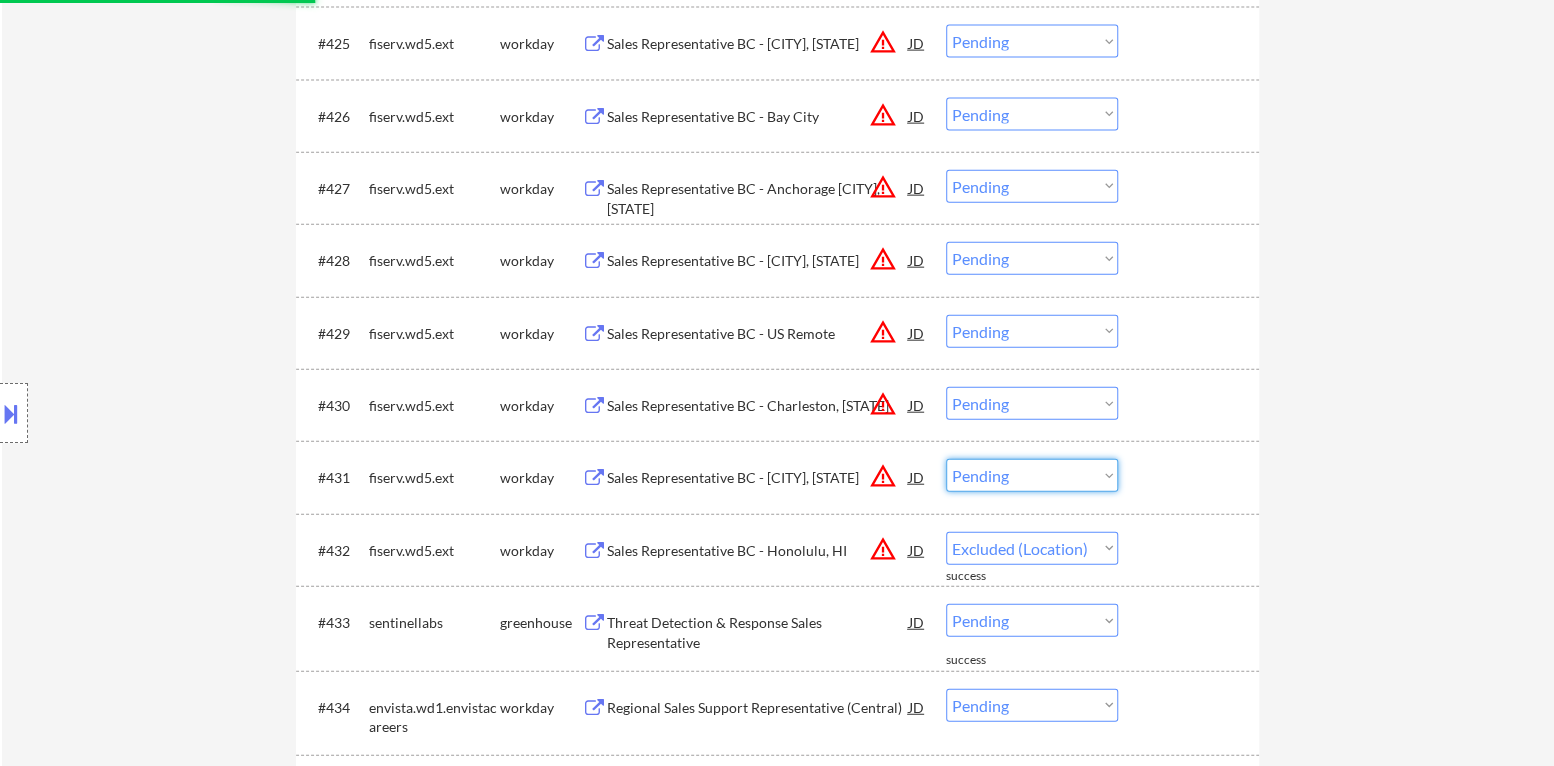 click on "Choose an option... Pending Applied Excluded (Questions) Excluded (Expired) Excluded (Location) Excluded (Bad Match) Excluded (Blocklist) Excluded (Salary) Excluded (Other)" at bounding box center (1032, 475) 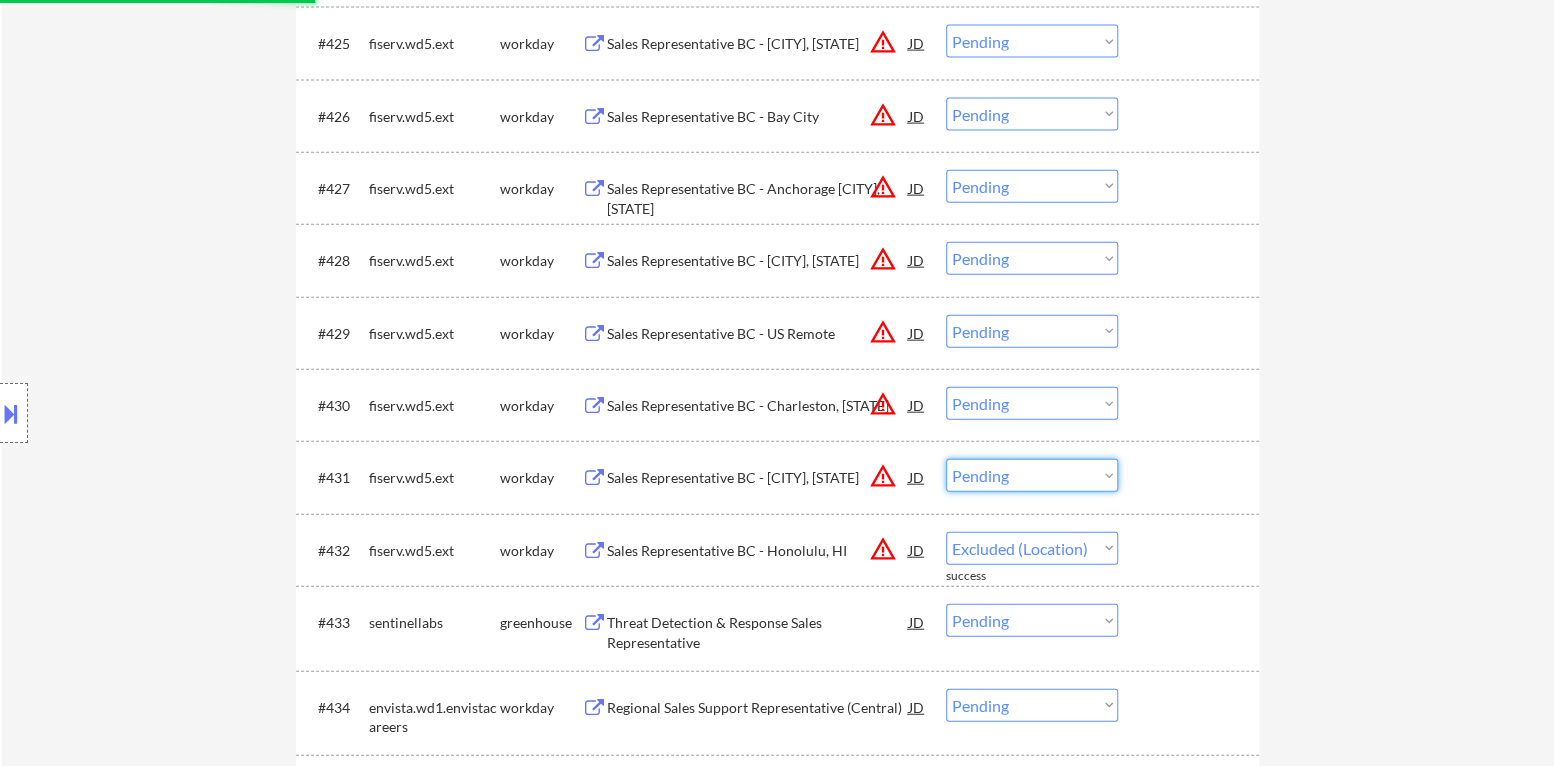 select on ""pending"" 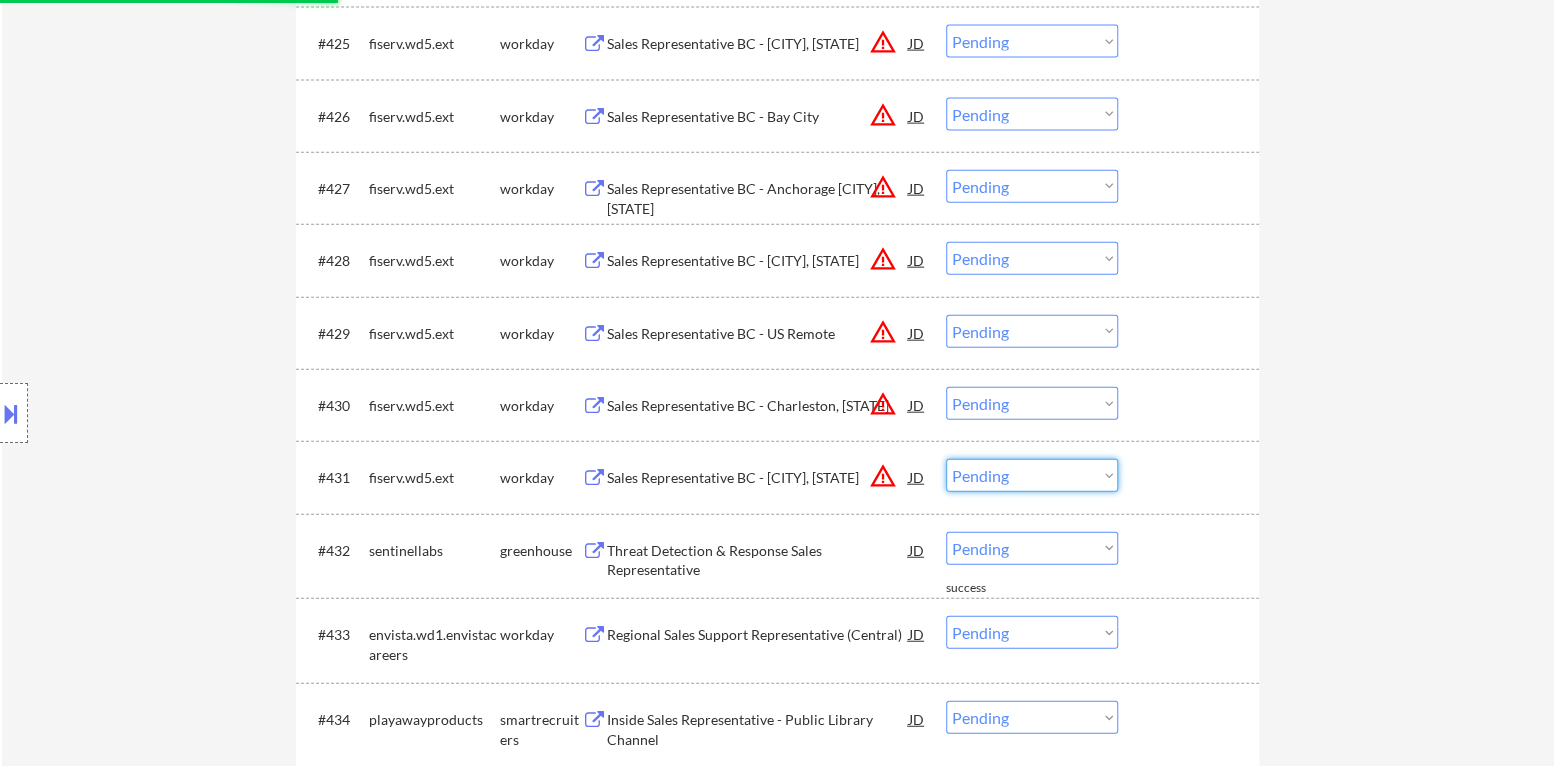 select on ""excluded__location_"" 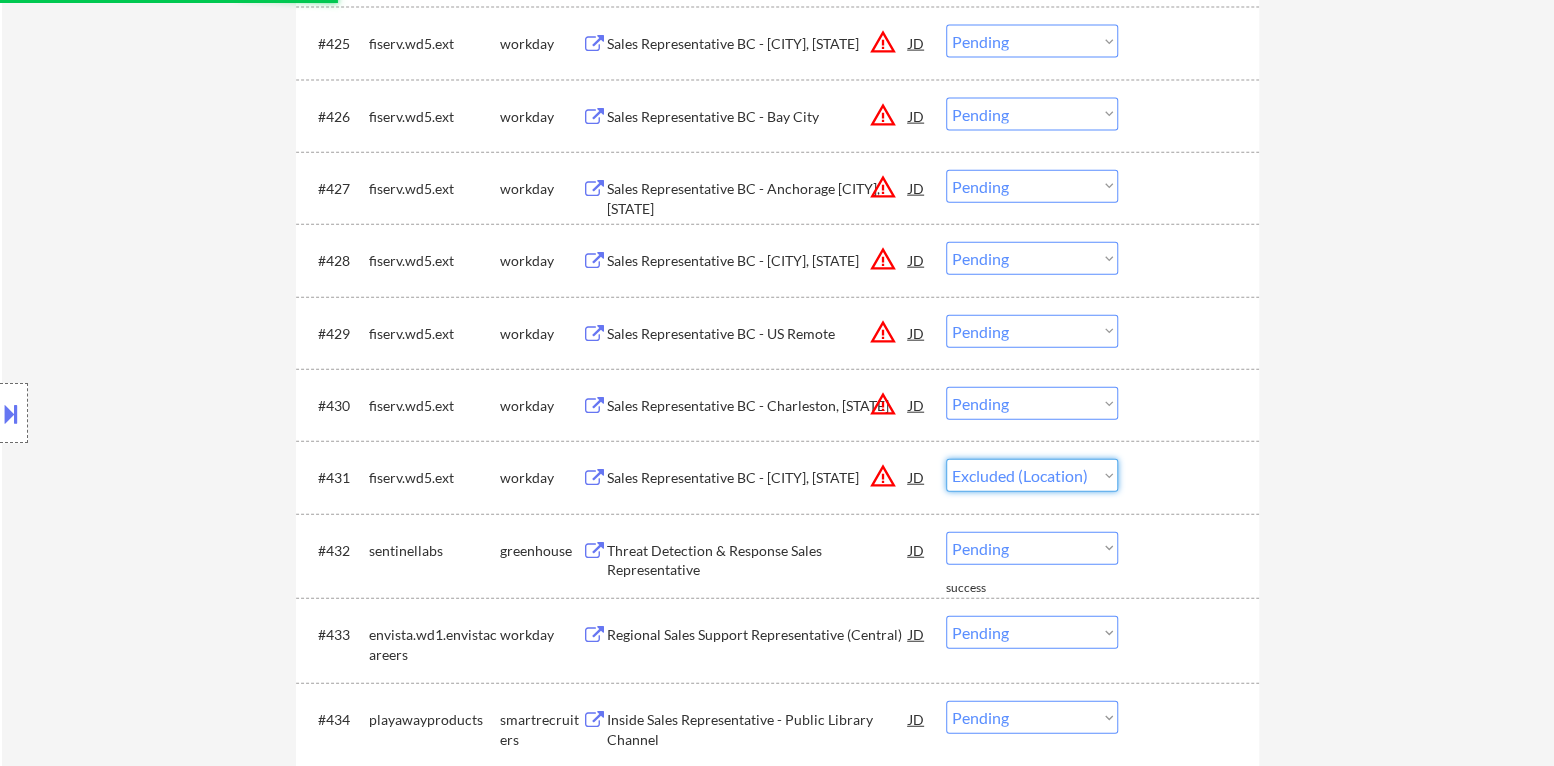click on "Choose an option... Pending Applied Excluded (Questions) Excluded (Expired) Excluded (Location) Excluded (Bad Match) Excluded (Blocklist) Excluded (Salary) Excluded (Other)" at bounding box center (1032, 475) 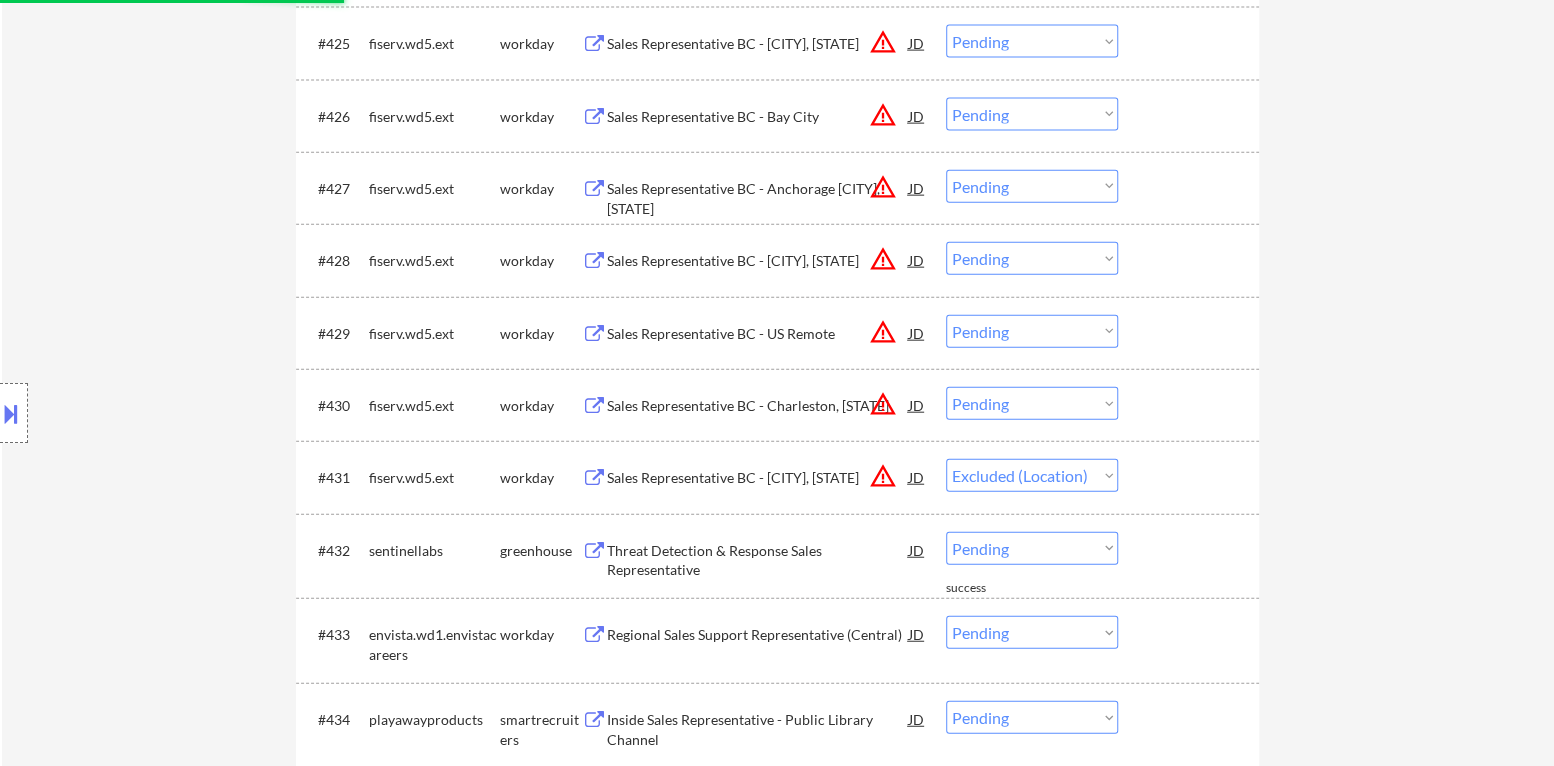 click on "Choose an option... Pending Applied Excluded (Questions) Excluded (Expired) Excluded (Location) Excluded (Bad Match) Excluded (Blocklist) Excluded (Salary) Excluded (Other)" at bounding box center (1032, 403) 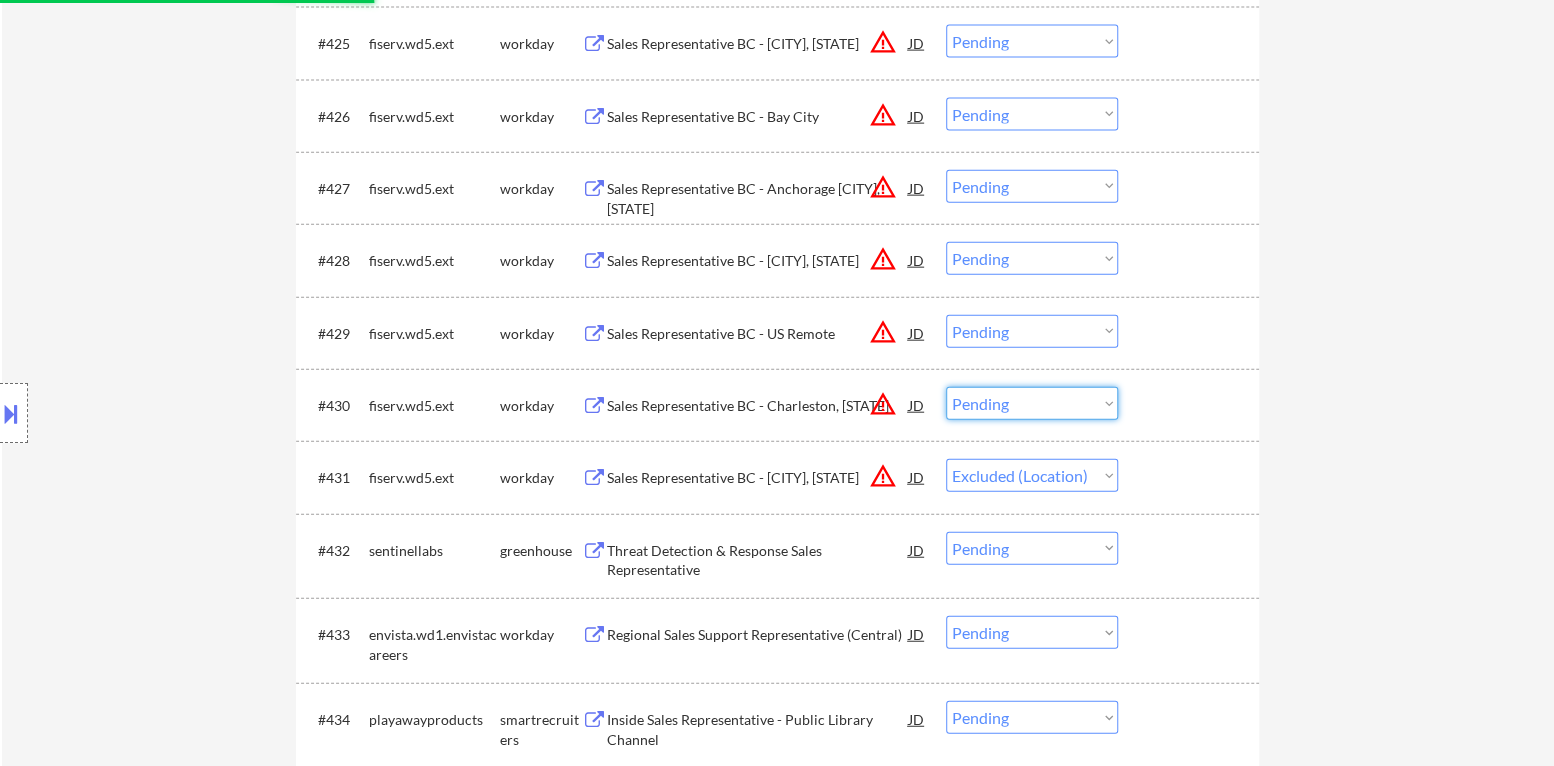 select on ""excluded__location_"" 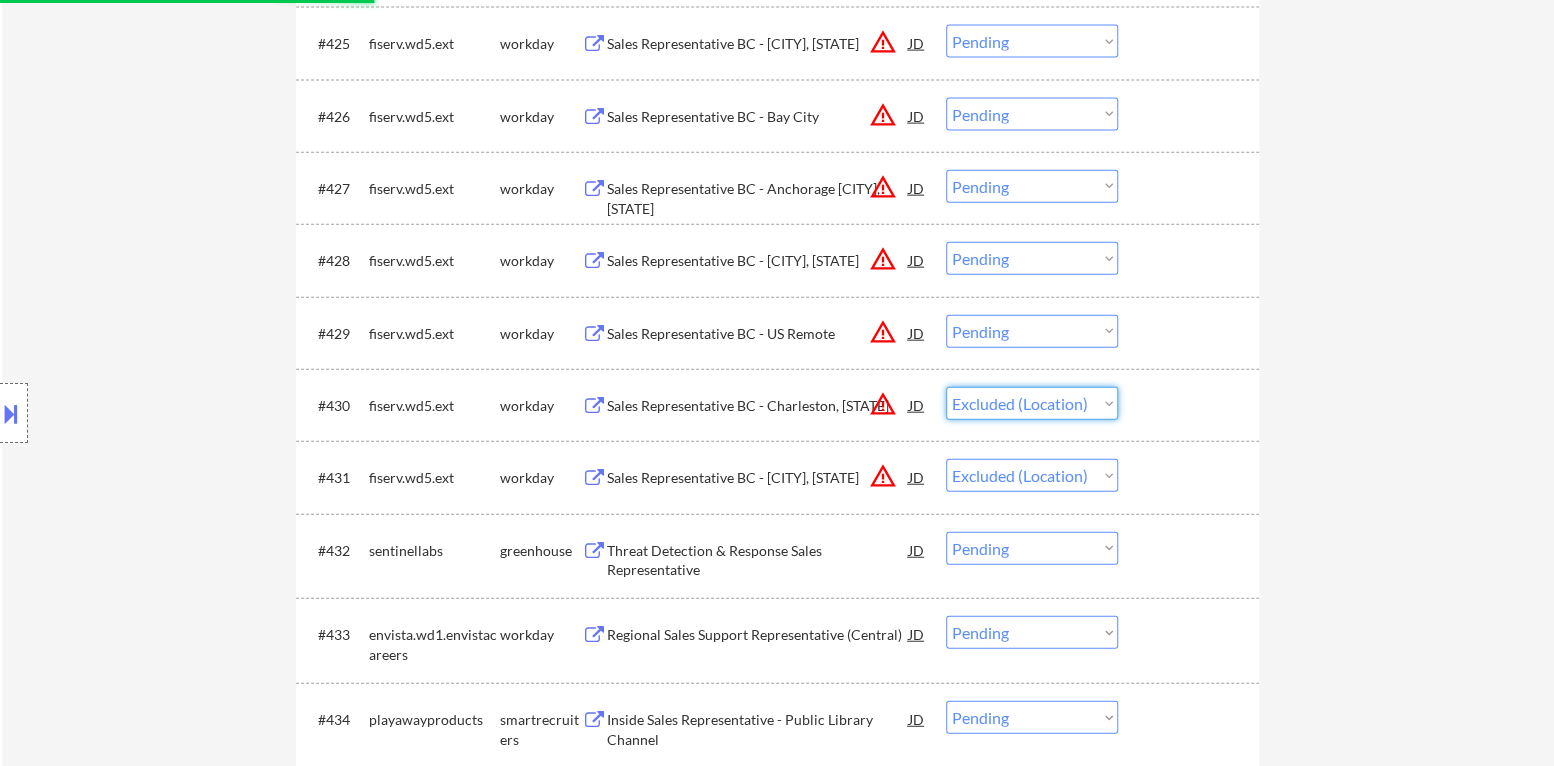 click on "Choose an option... Pending Applied Excluded (Questions) Excluded (Expired) Excluded (Location) Excluded (Bad Match) Excluded (Blocklist) Excluded (Salary) Excluded (Other)" at bounding box center [1032, 403] 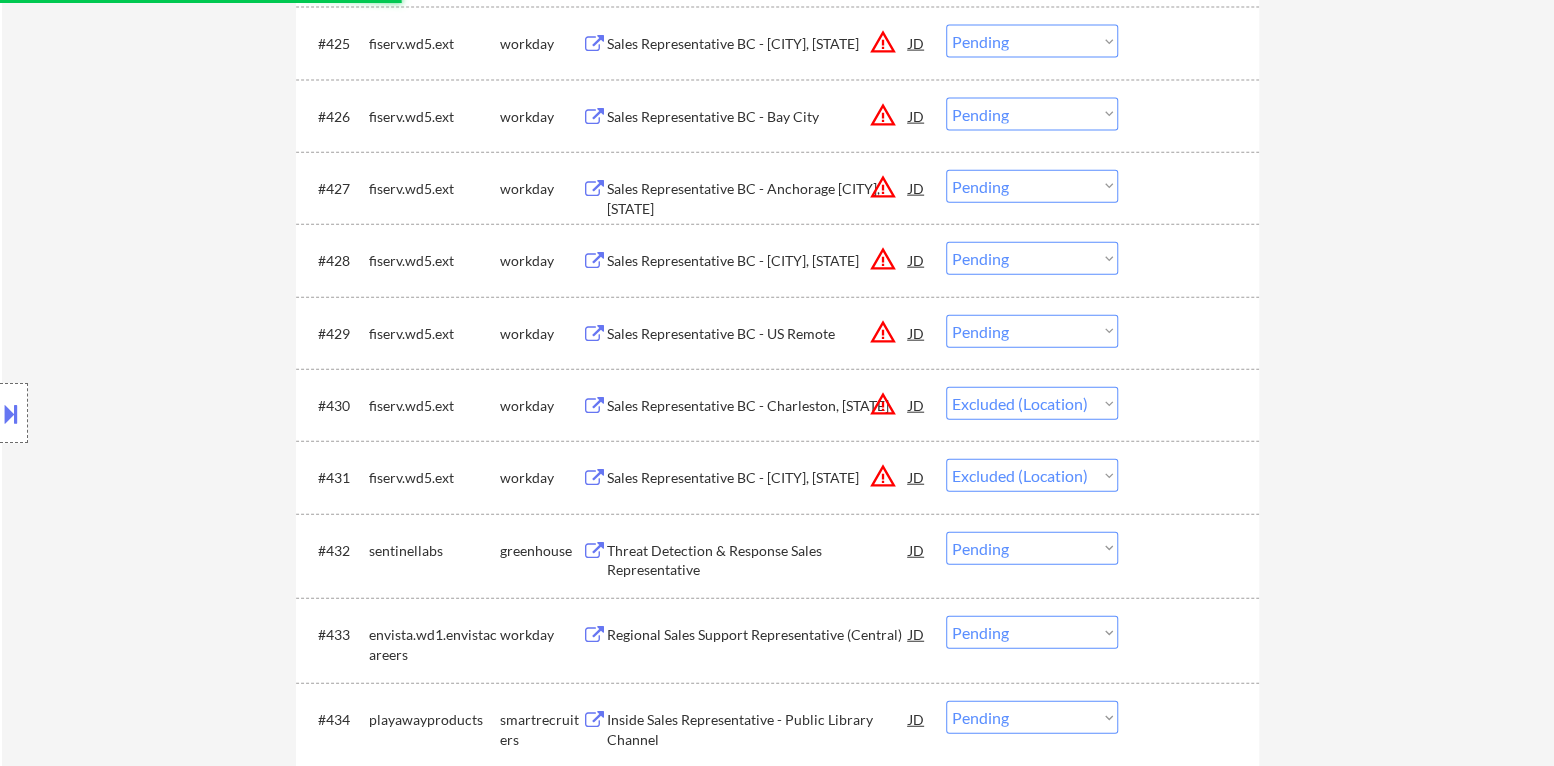 scroll, scrollTop: 2400, scrollLeft: 0, axis: vertical 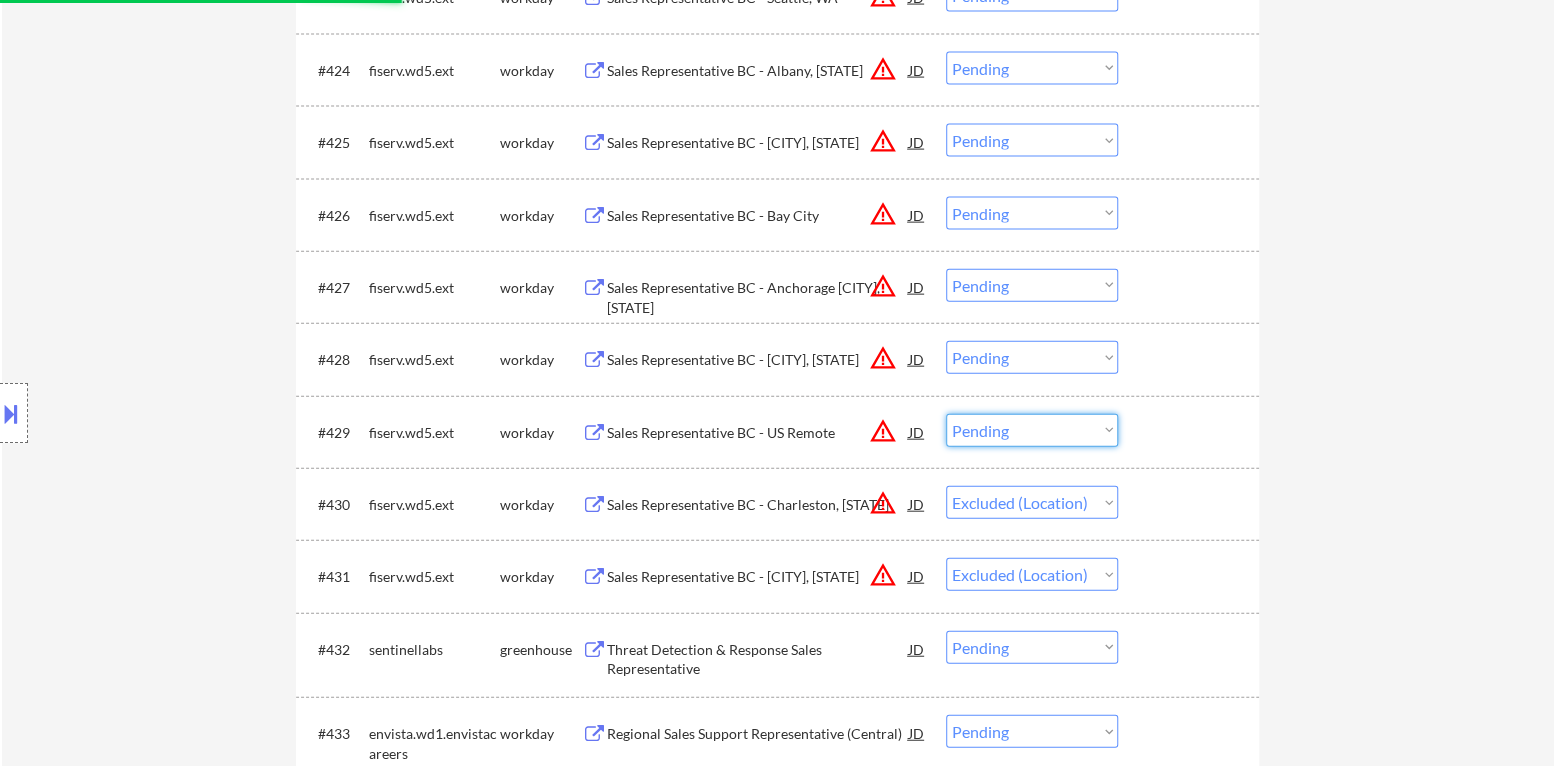 drag, startPoint x: 1042, startPoint y: 422, endPoint x: 1047, endPoint y: 436, distance: 14.866069 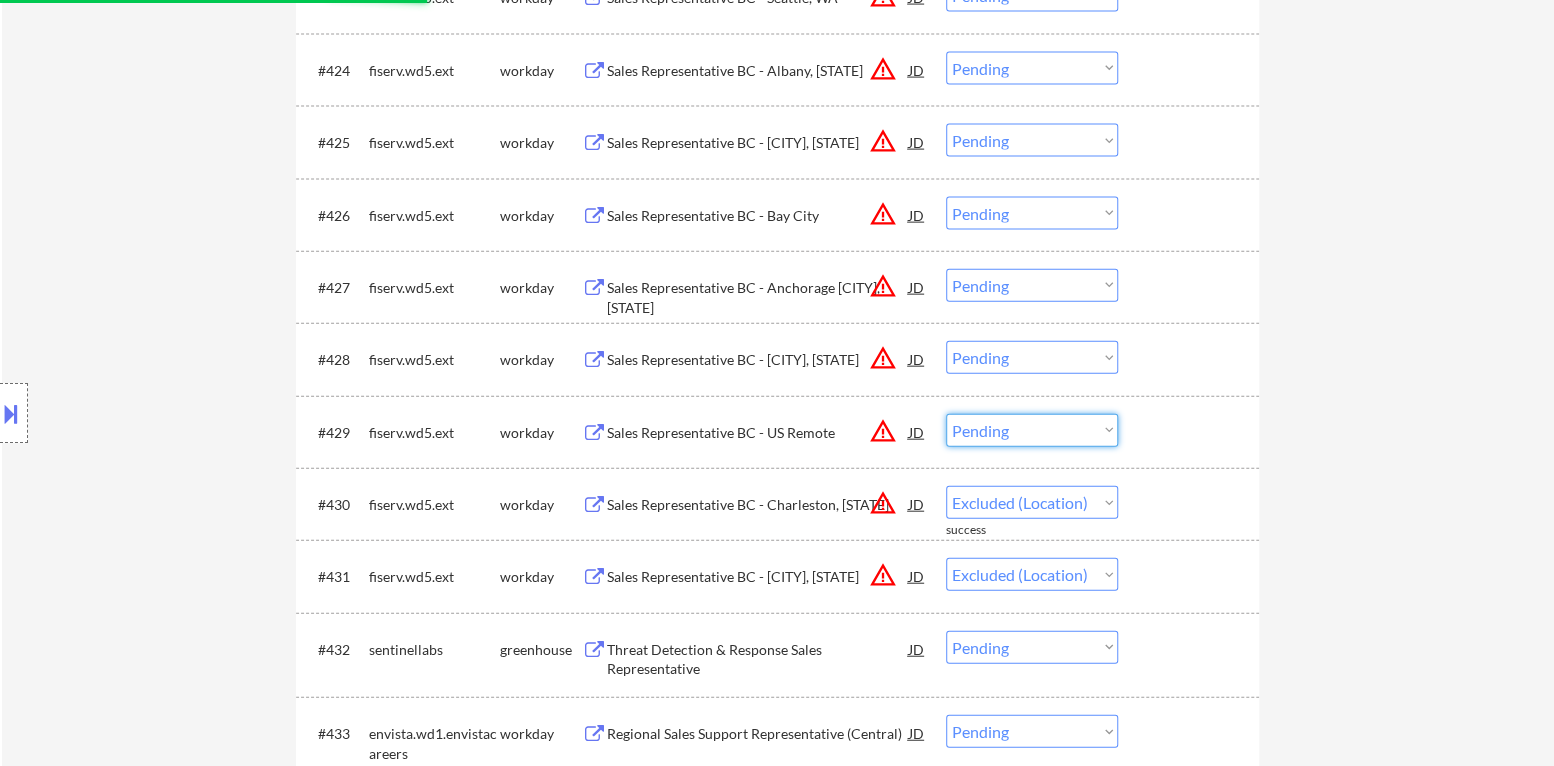 select on ""excluded__location_"" 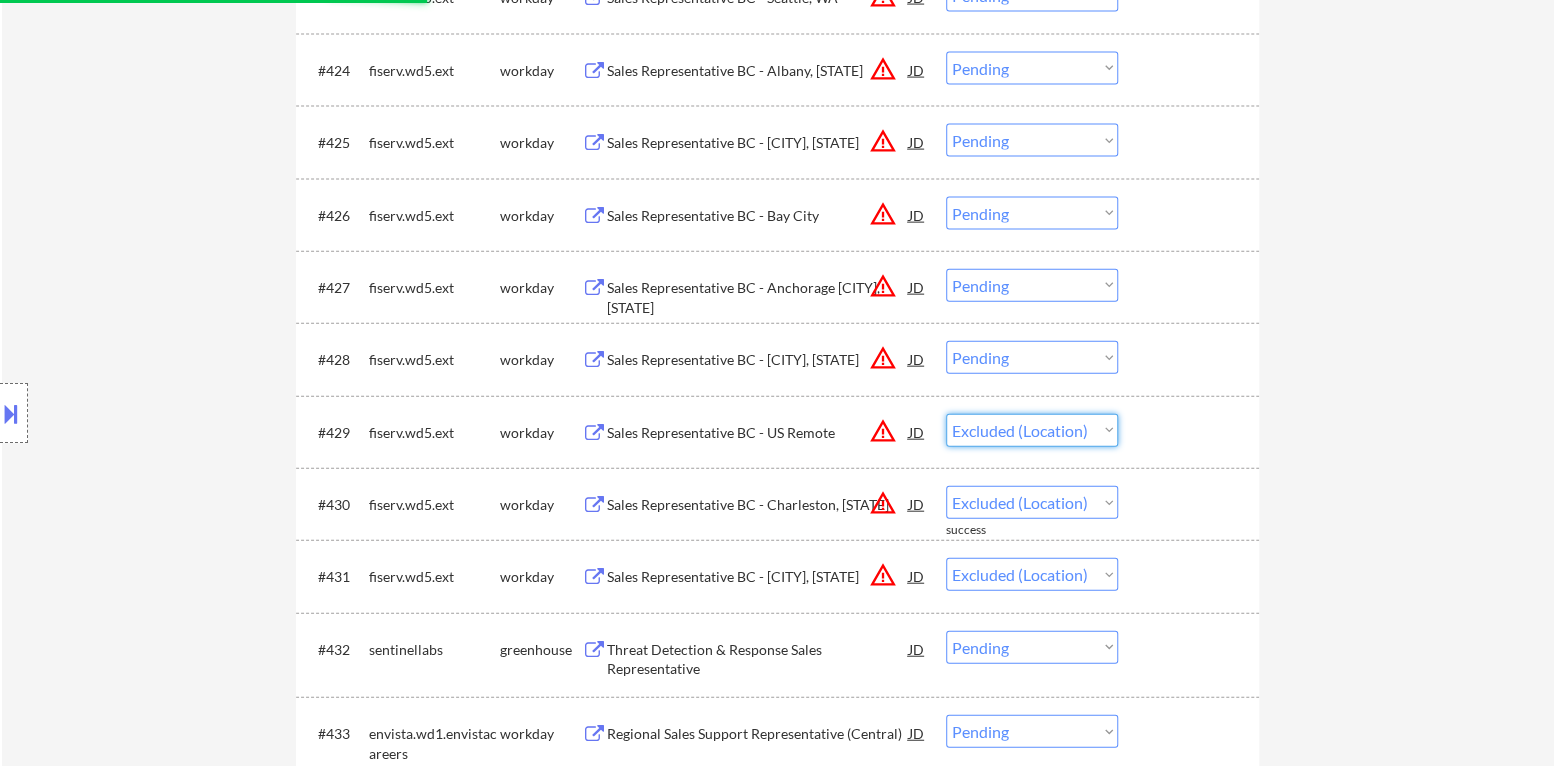 click on "Choose an option... Pending Applied Excluded (Questions) Excluded (Expired) Excluded (Location) Excluded (Bad Match) Excluded (Blocklist) Excluded (Salary) Excluded (Other)" at bounding box center [1032, 430] 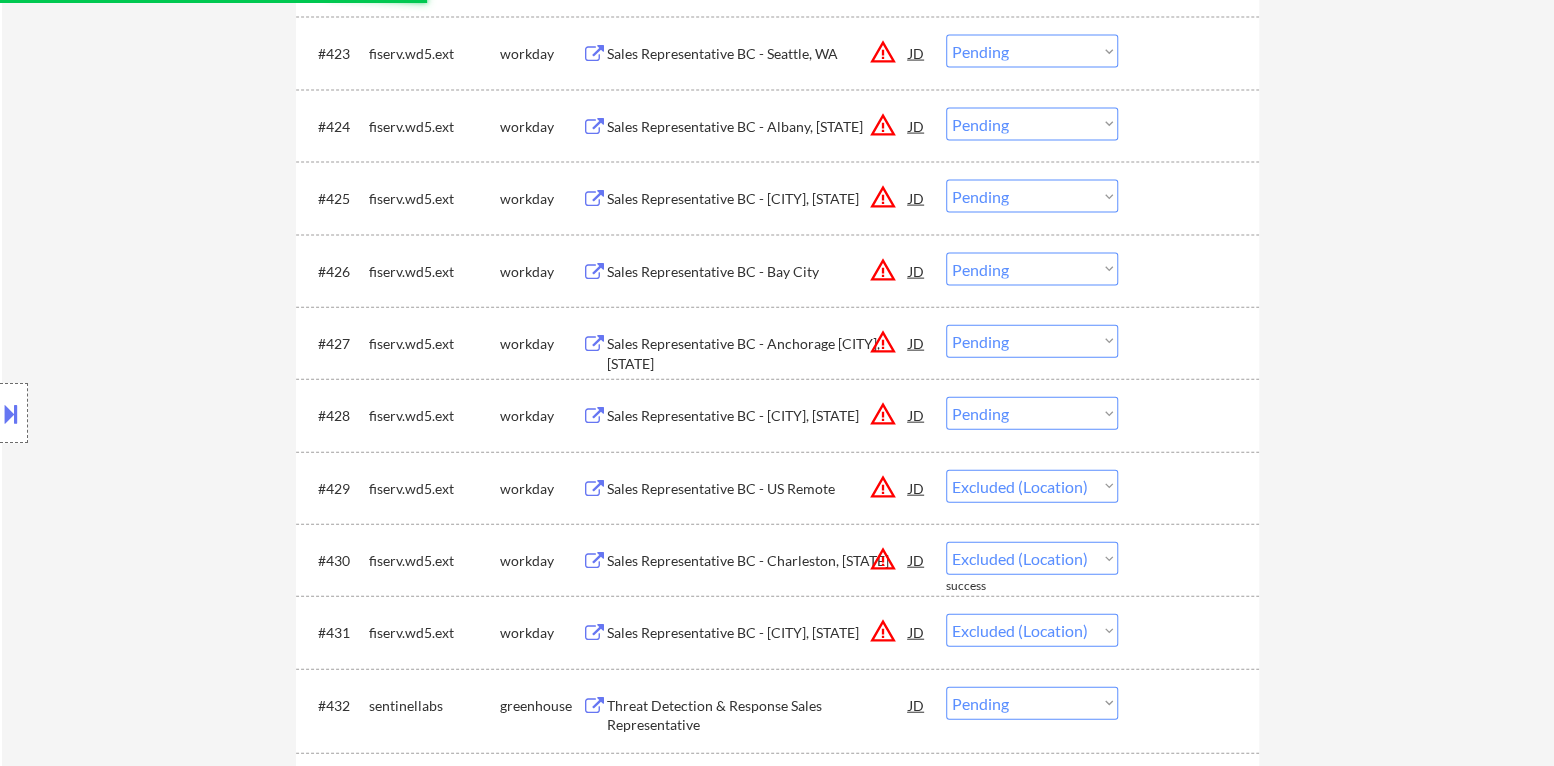 scroll, scrollTop: 2300, scrollLeft: 0, axis: vertical 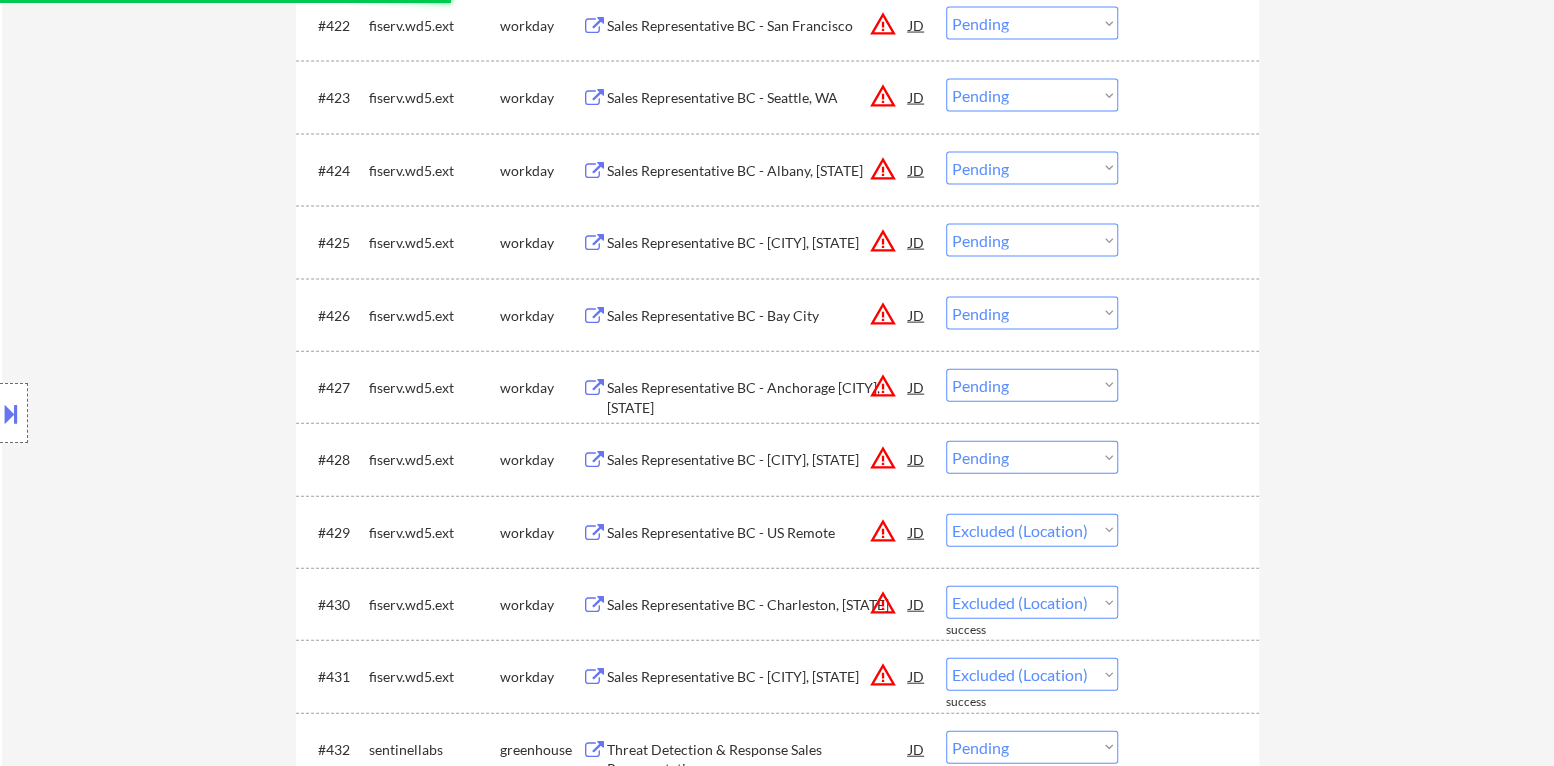 click on "Choose an option... Pending Applied Excluded (Questions) Excluded (Expired) Excluded (Location) Excluded (Bad Match) Excluded (Blocklist) Excluded (Salary) Excluded (Other)" at bounding box center [1032, 457] 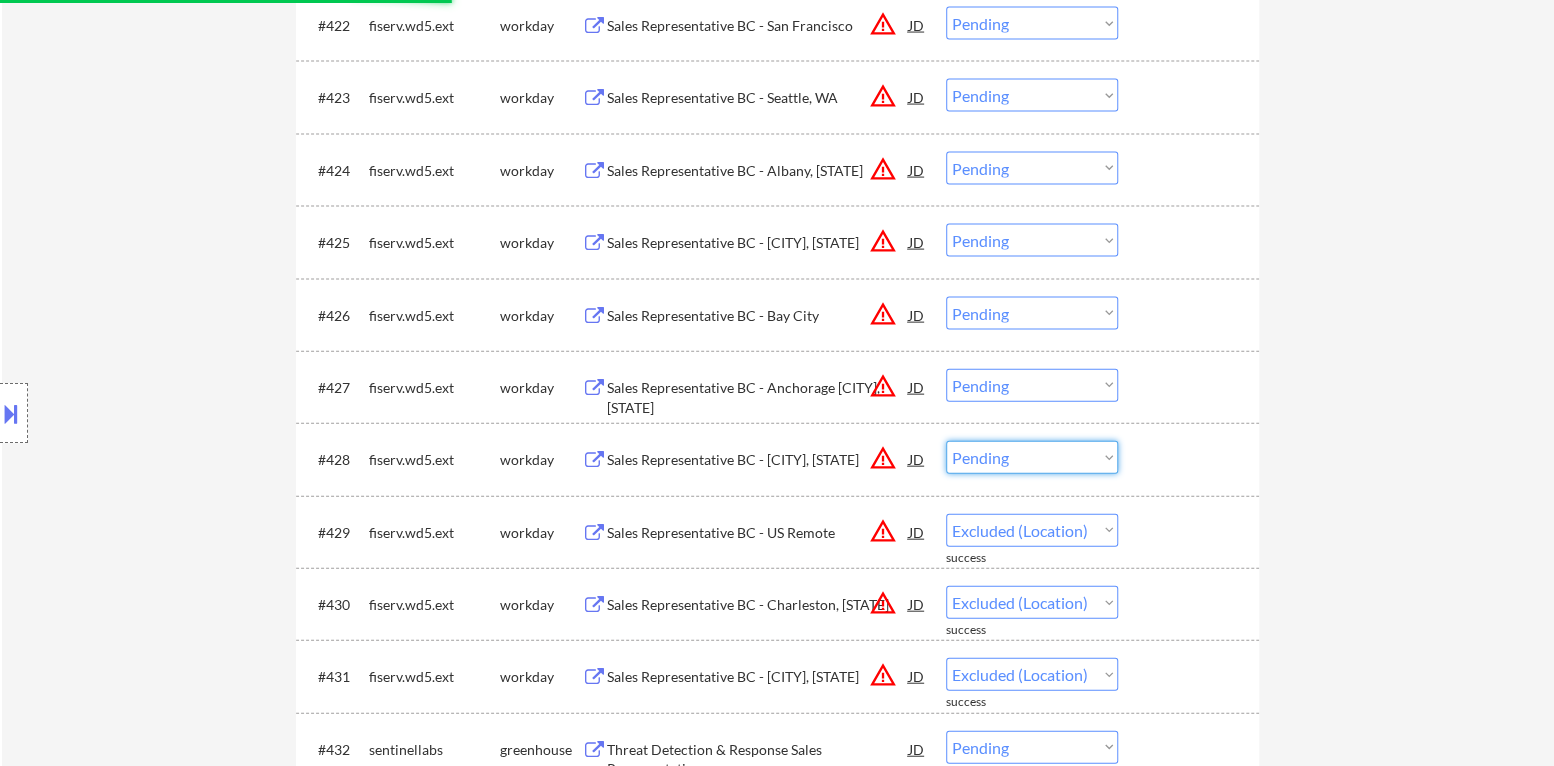 select on ""excluded__location_"" 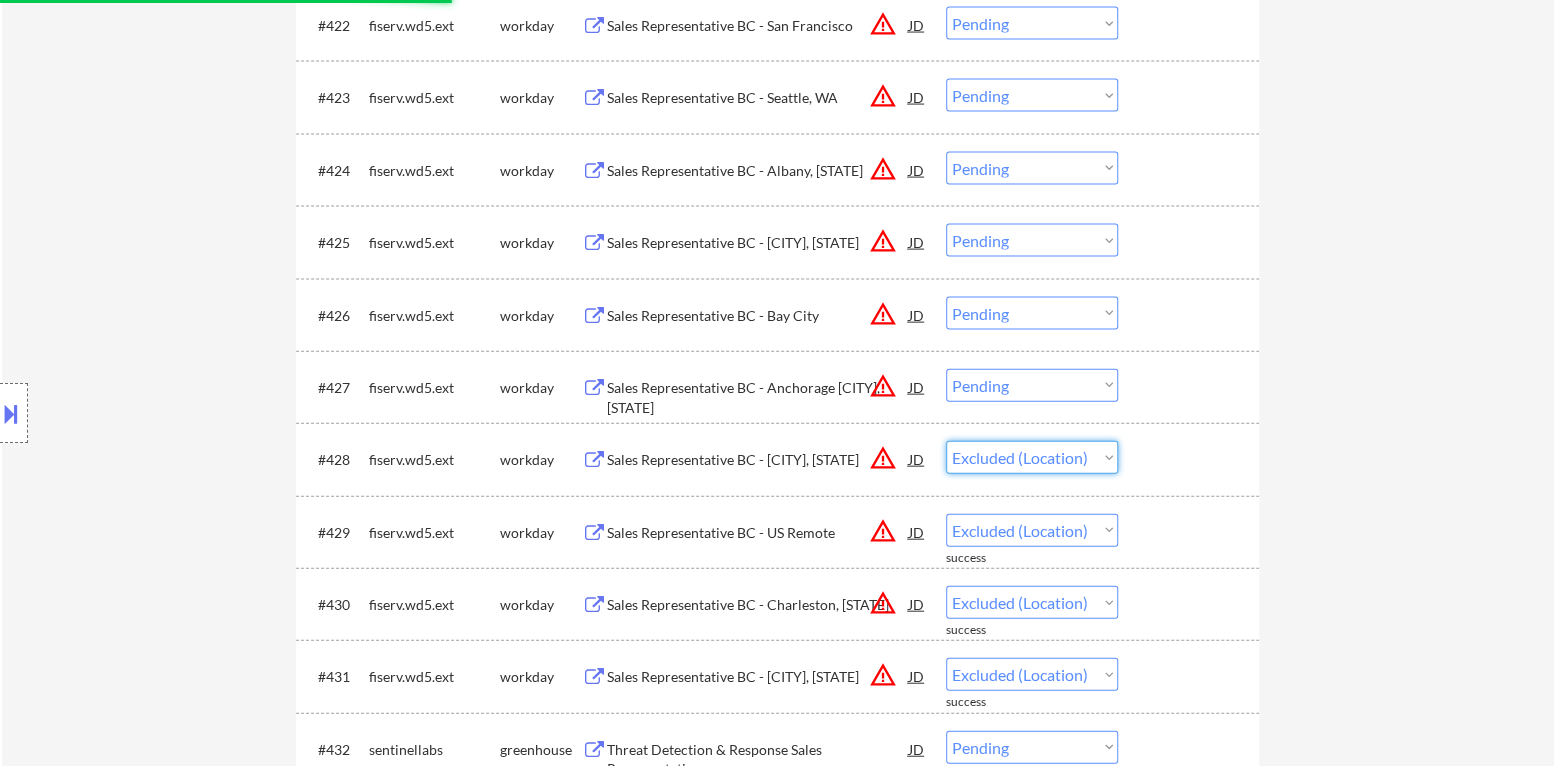 click on "Choose an option... Pending Applied Excluded (Questions) Excluded (Expired) Excluded (Location) Excluded (Bad Match) Excluded (Blocklist) Excluded (Salary) Excluded (Other)" at bounding box center (1032, 457) 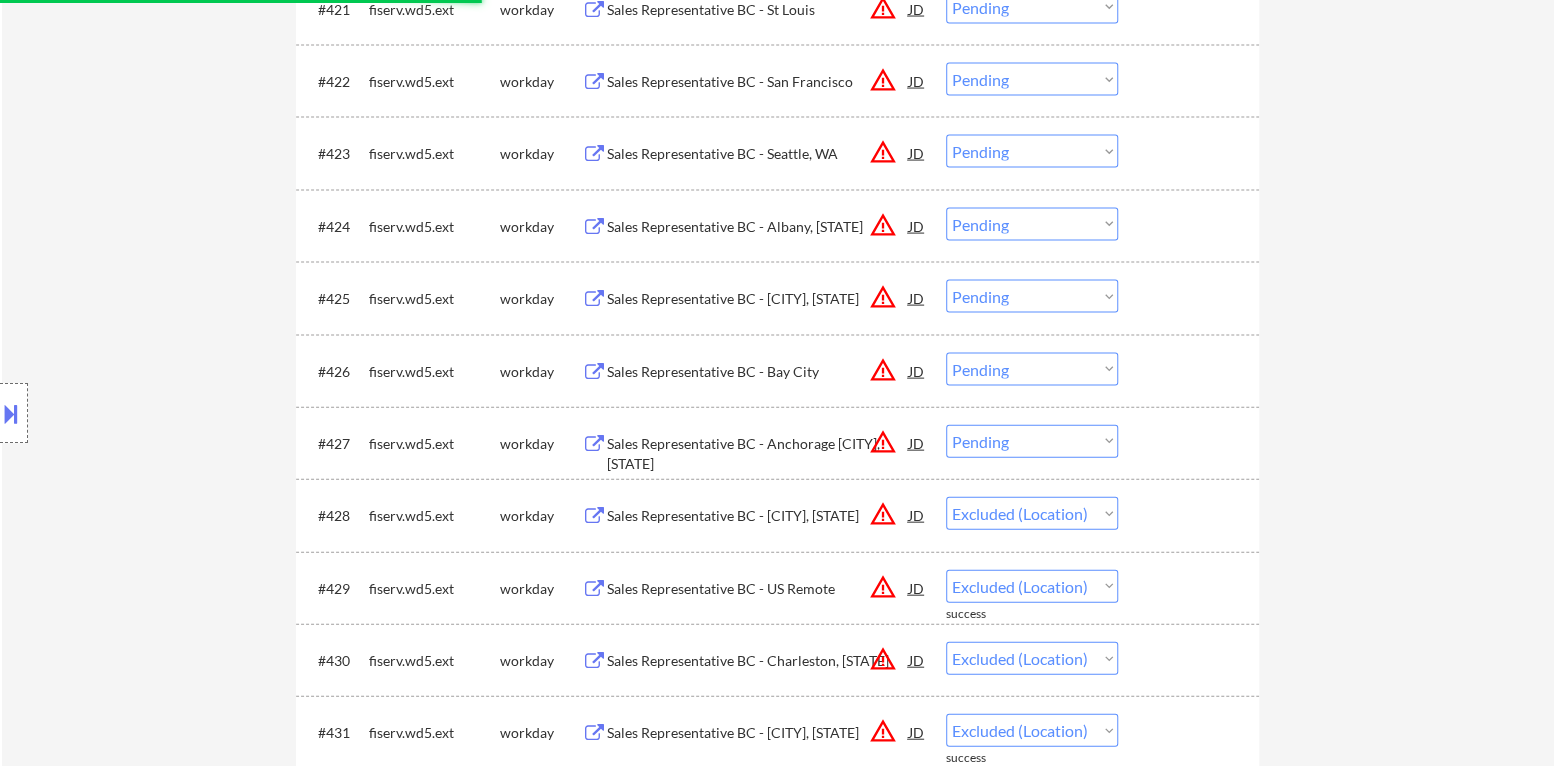 scroll, scrollTop: 2200, scrollLeft: 0, axis: vertical 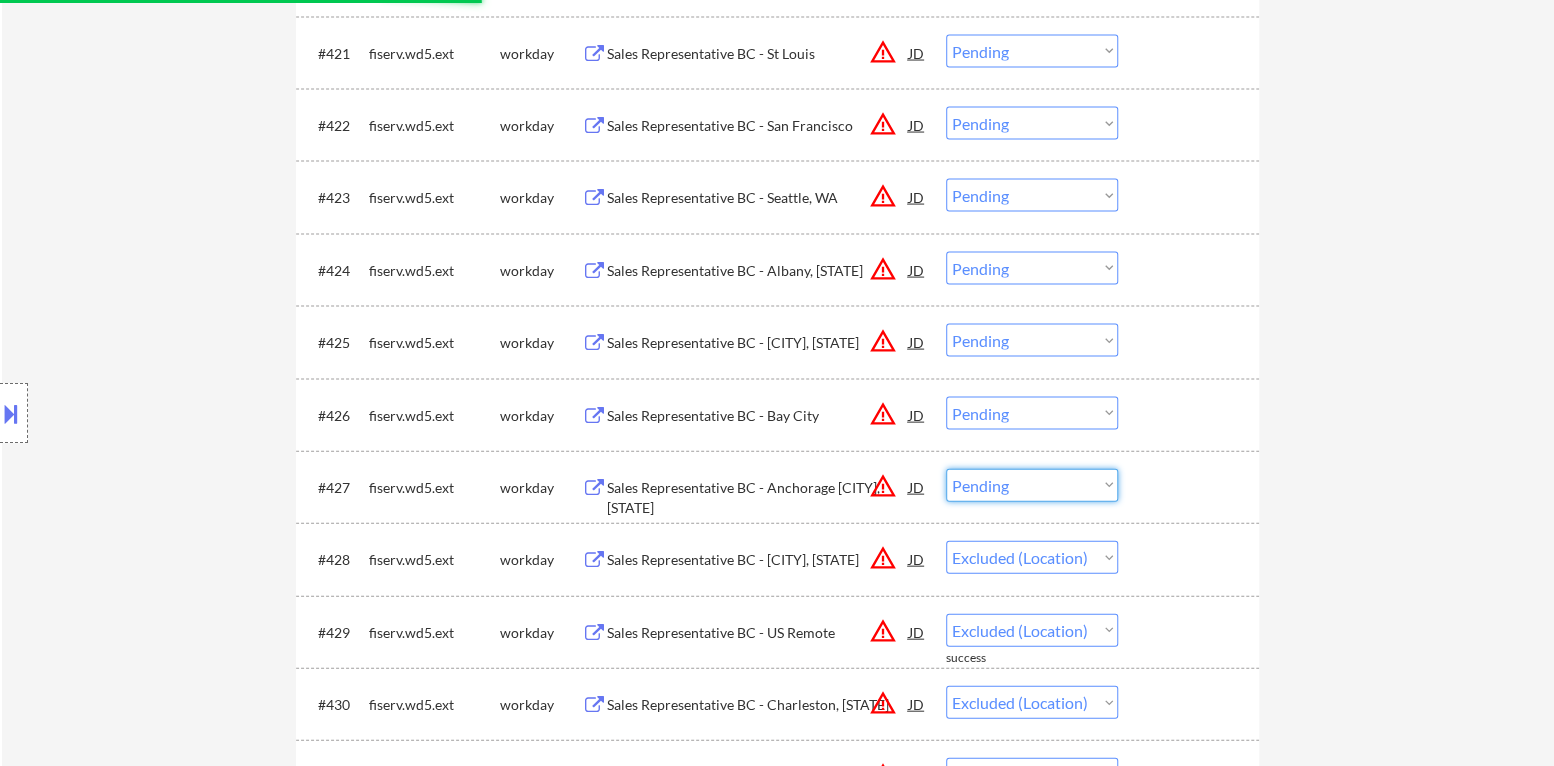 click on "Choose an option... Pending Applied Excluded (Questions) Excluded (Expired) Excluded (Location) Excluded (Bad Match) Excluded (Blocklist) Excluded (Salary) Excluded (Other)" at bounding box center [1032, 485] 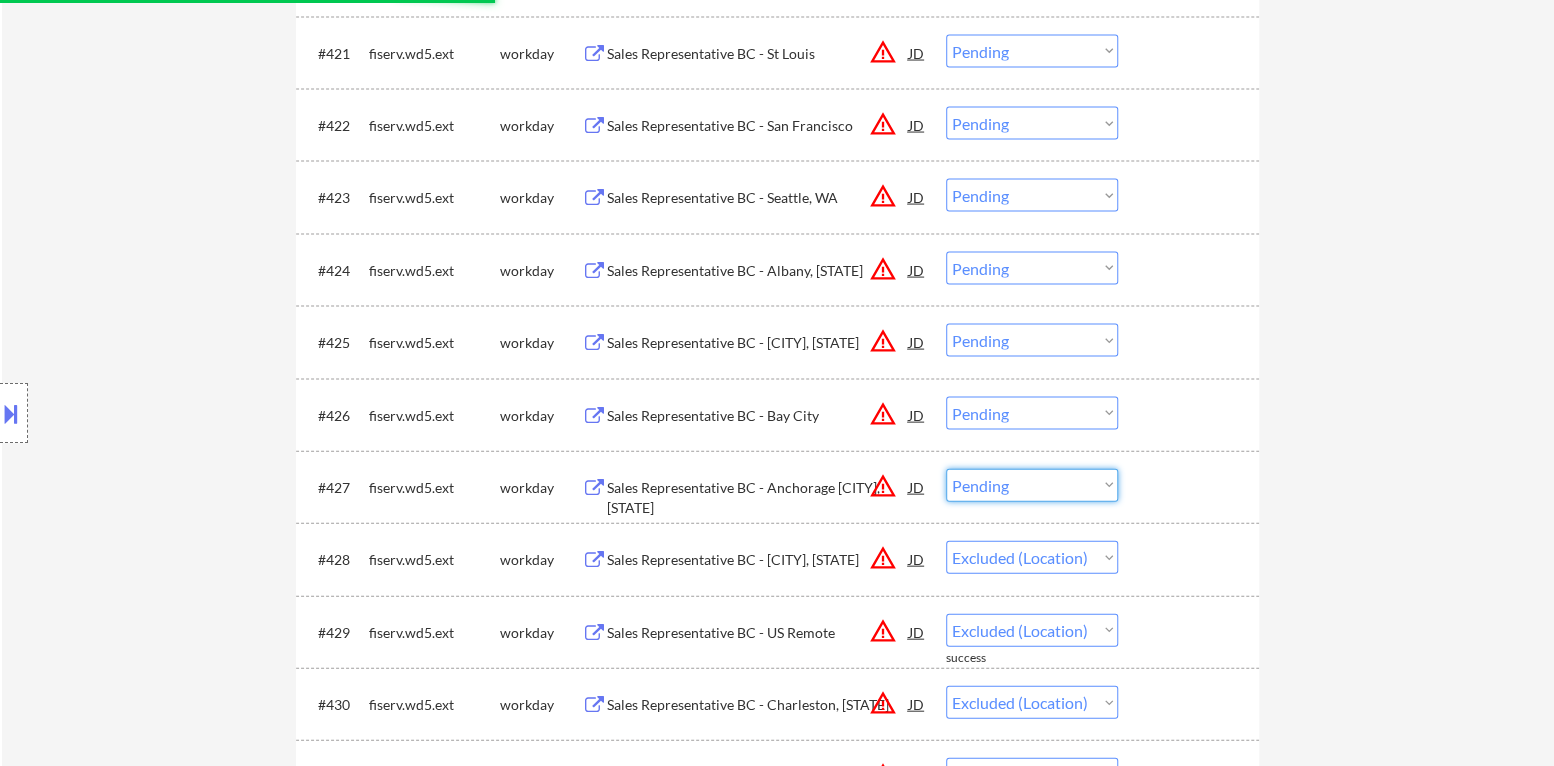 select on ""pending"" 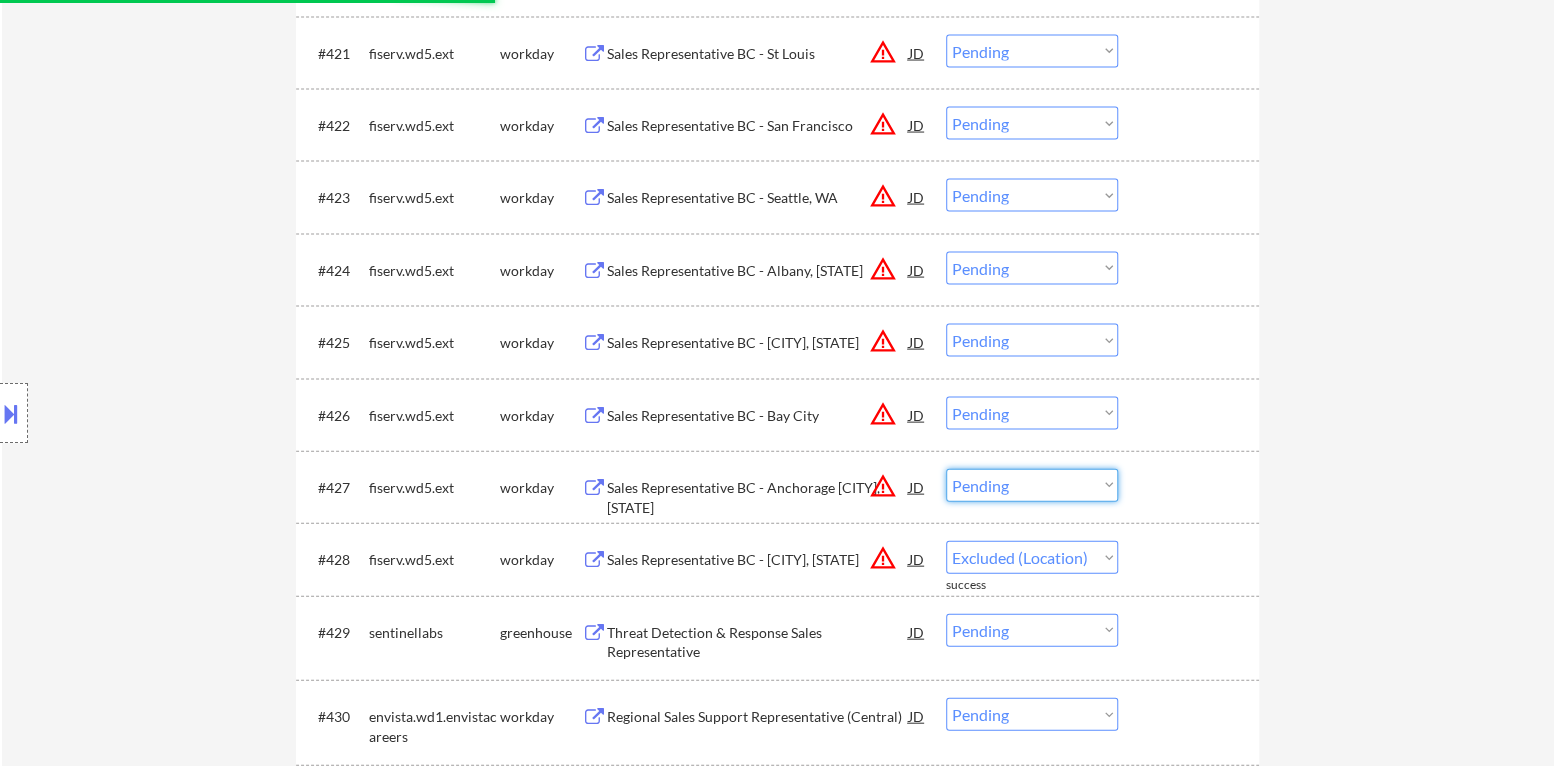 select on ""excluded__location_"" 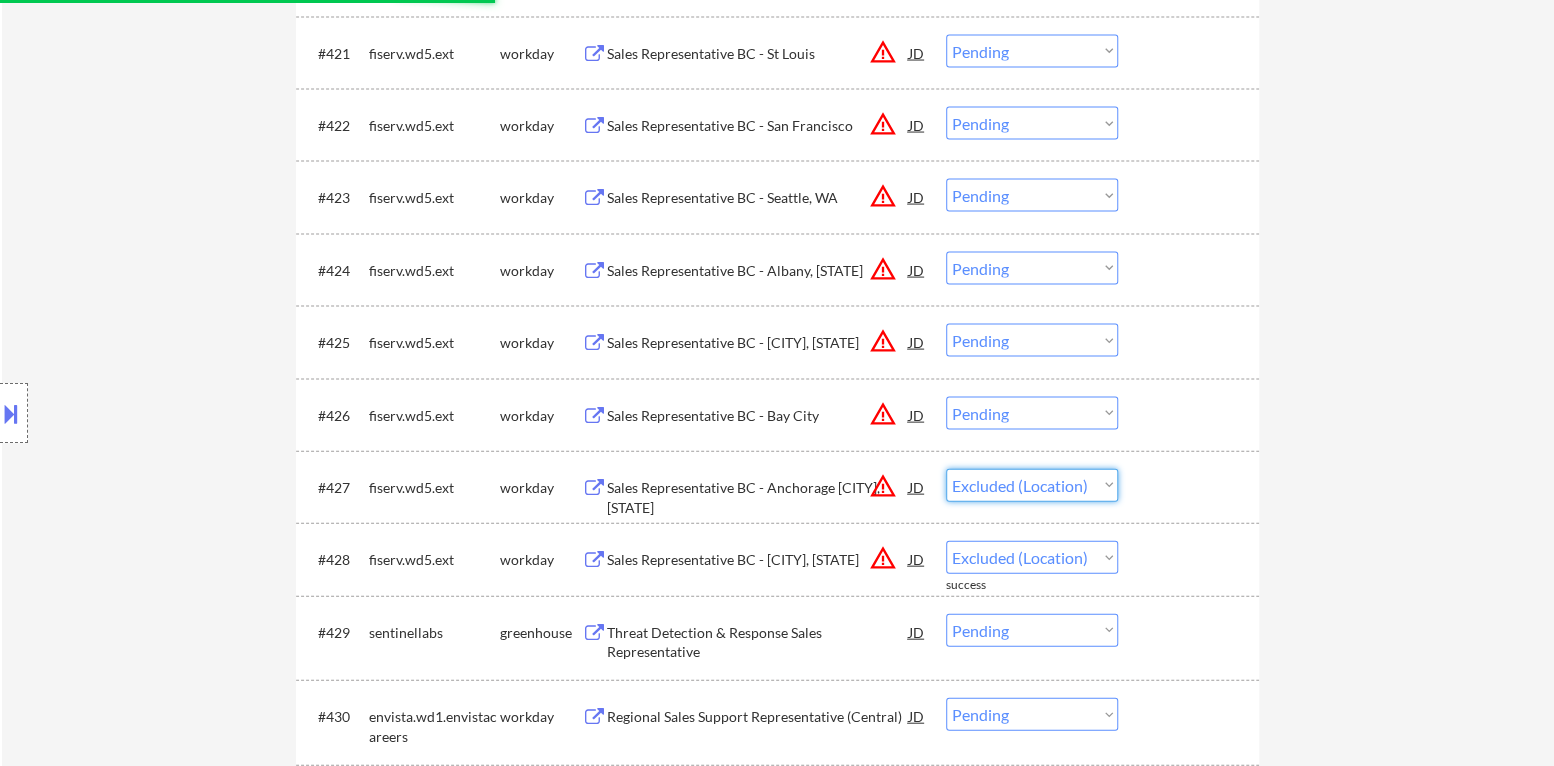 click on "Choose an option... Pending Applied Excluded (Questions) Excluded (Expired) Excluded (Location) Excluded (Bad Match) Excluded (Blocklist) Excluded (Salary) Excluded (Other)" at bounding box center (1032, 485) 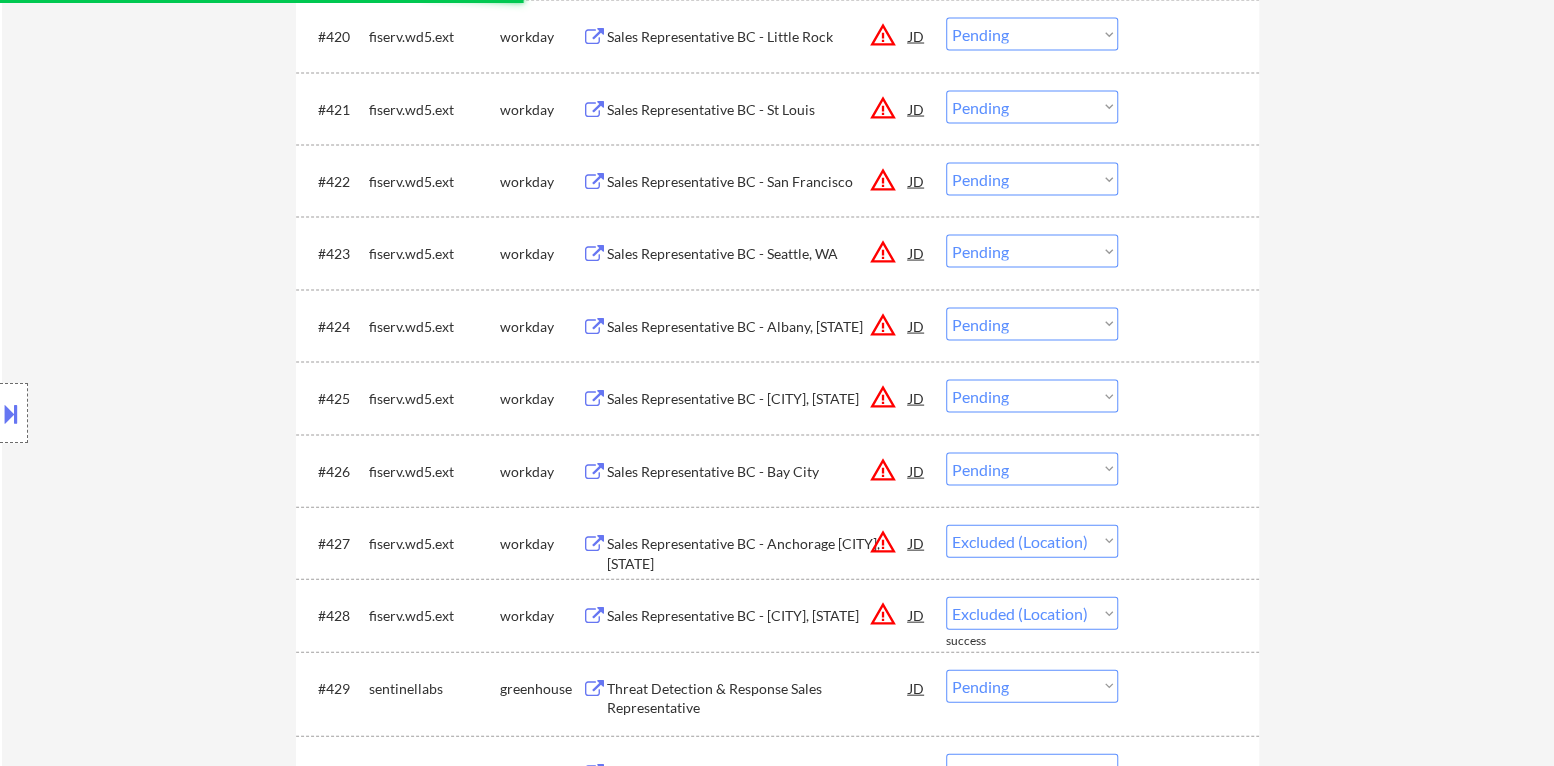 scroll, scrollTop: 2100, scrollLeft: 0, axis: vertical 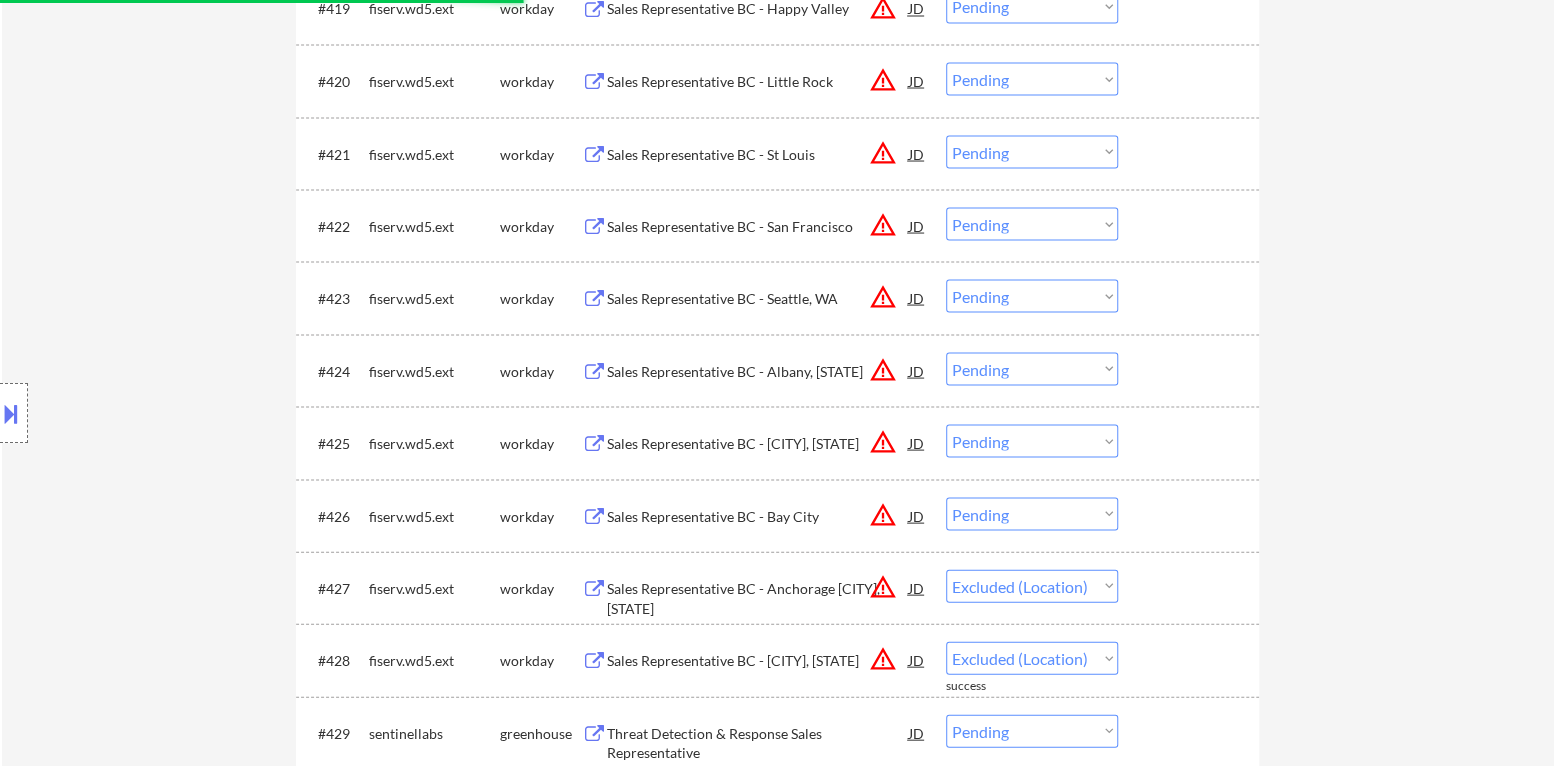 click on "Choose an option... Pending Applied Excluded (Questions) Excluded (Expired) Excluded (Location) Excluded (Bad Match) Excluded (Blocklist) Excluded (Salary) Excluded (Other)" at bounding box center [1032, 513] 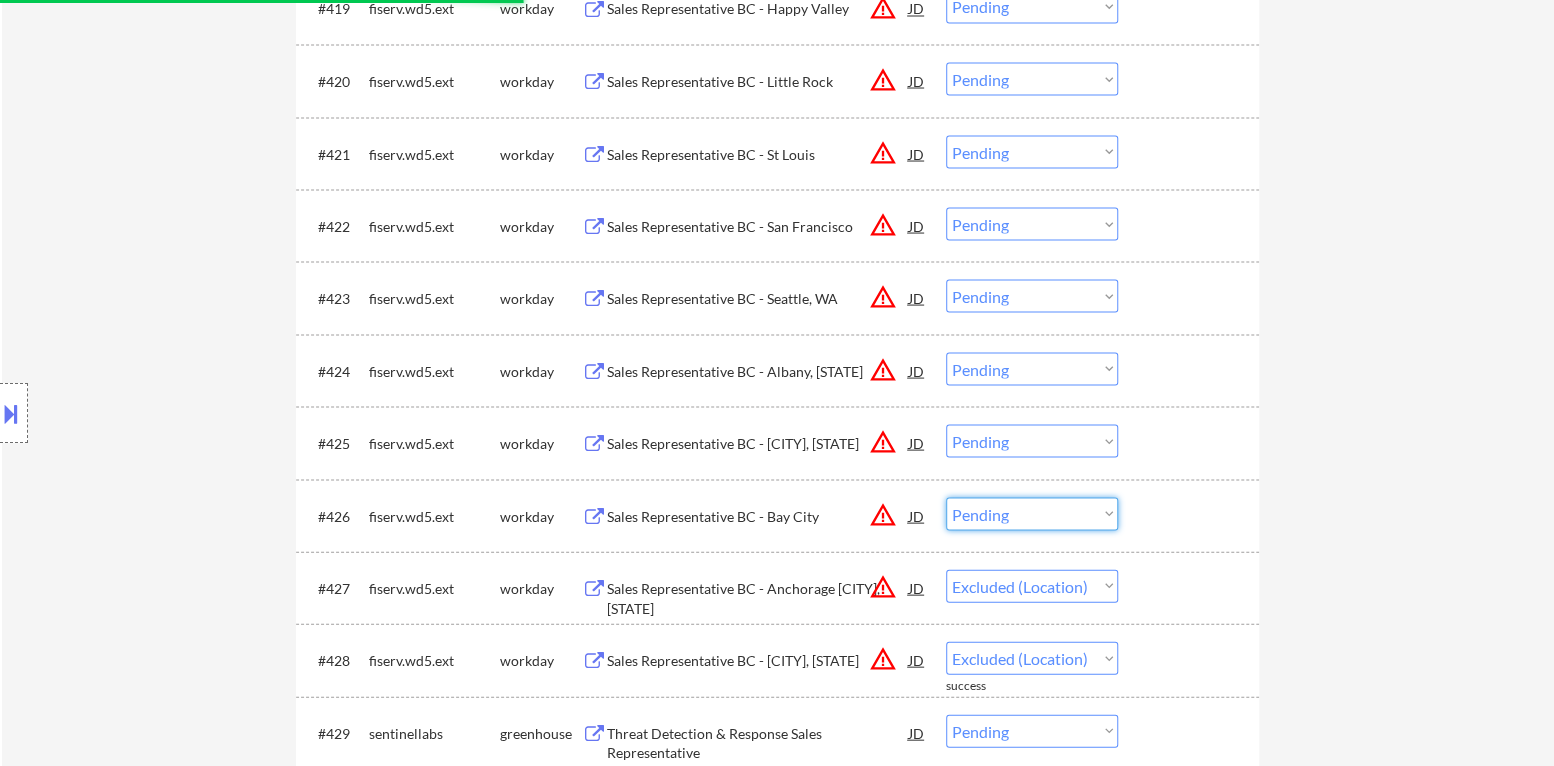 select on ""pending"" 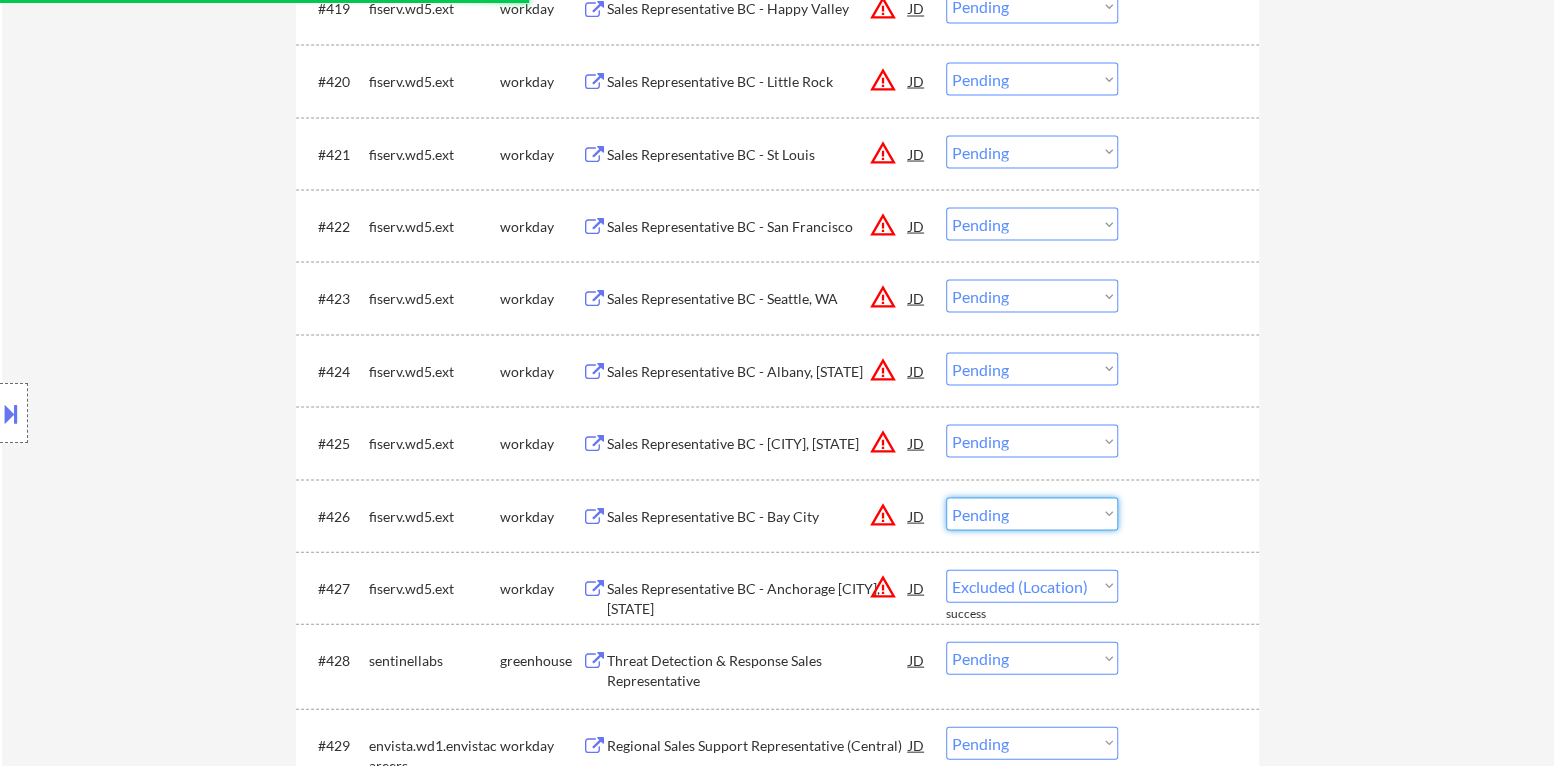 select on ""pending"" 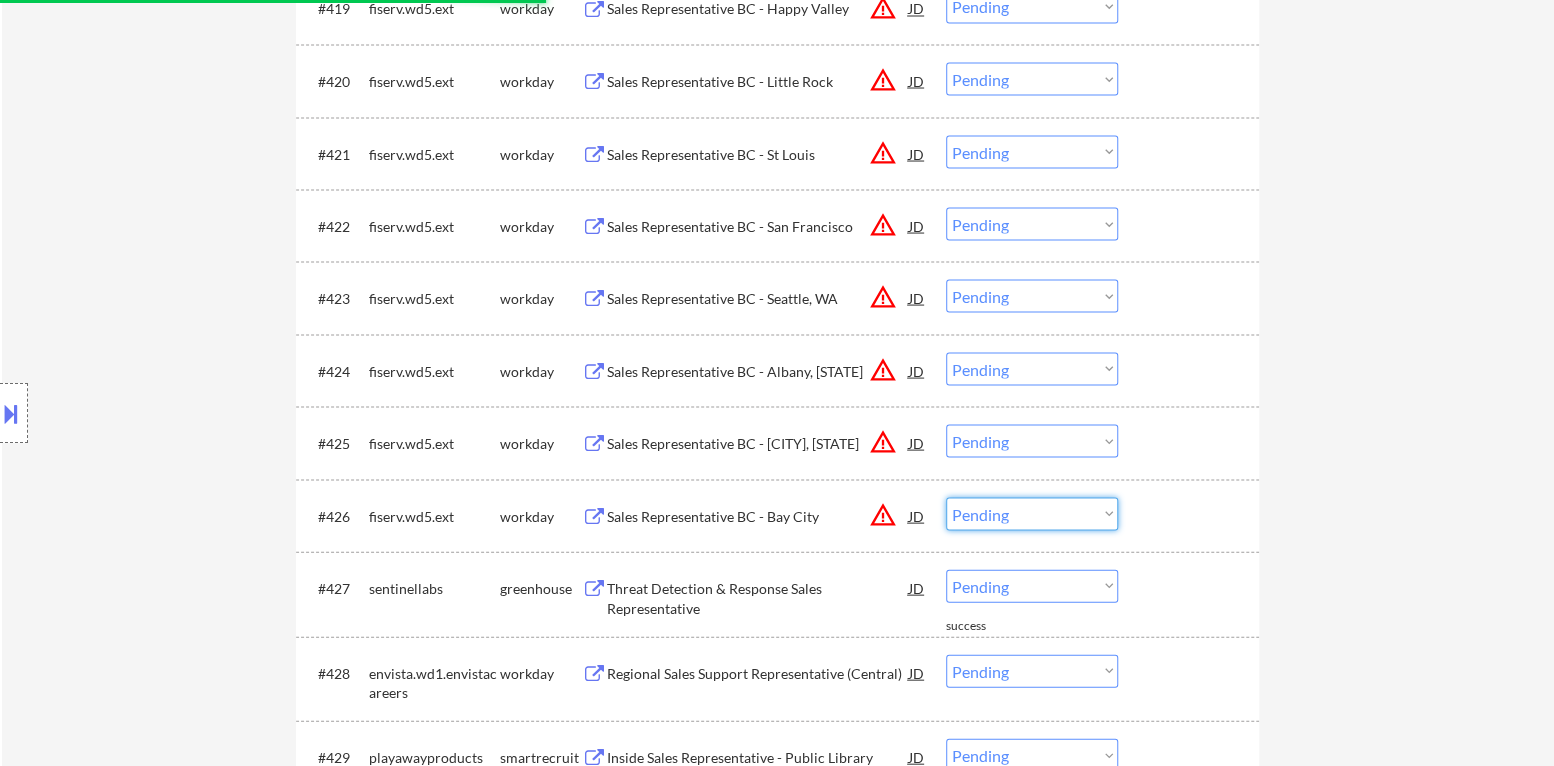select on ""excluded__location_"" 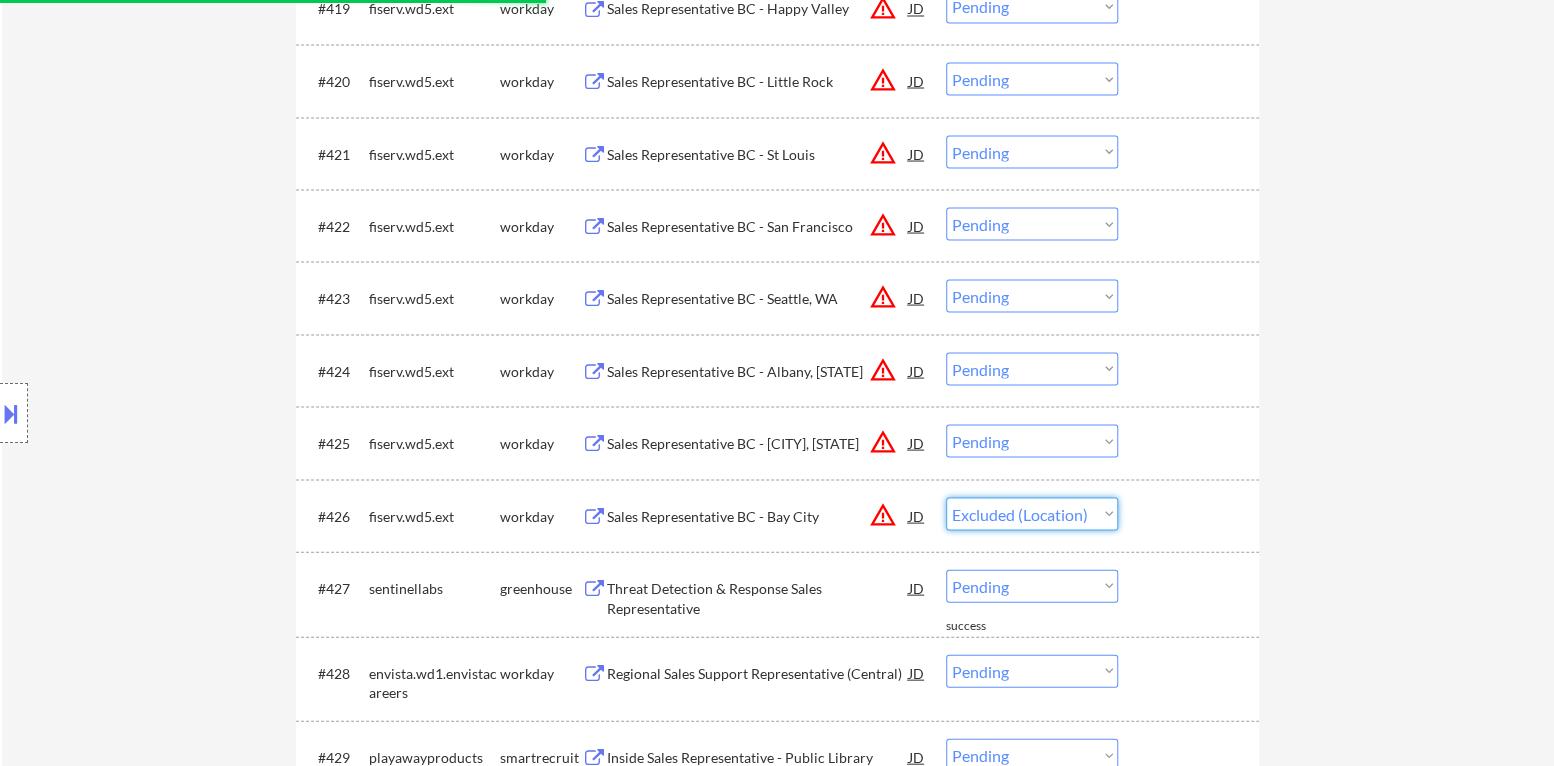 click on "Choose an option... Pending Applied Excluded (Questions) Excluded (Expired) Excluded (Location) Excluded (Bad Match) Excluded (Blocklist) Excluded (Salary) Excluded (Other)" at bounding box center (1032, 513) 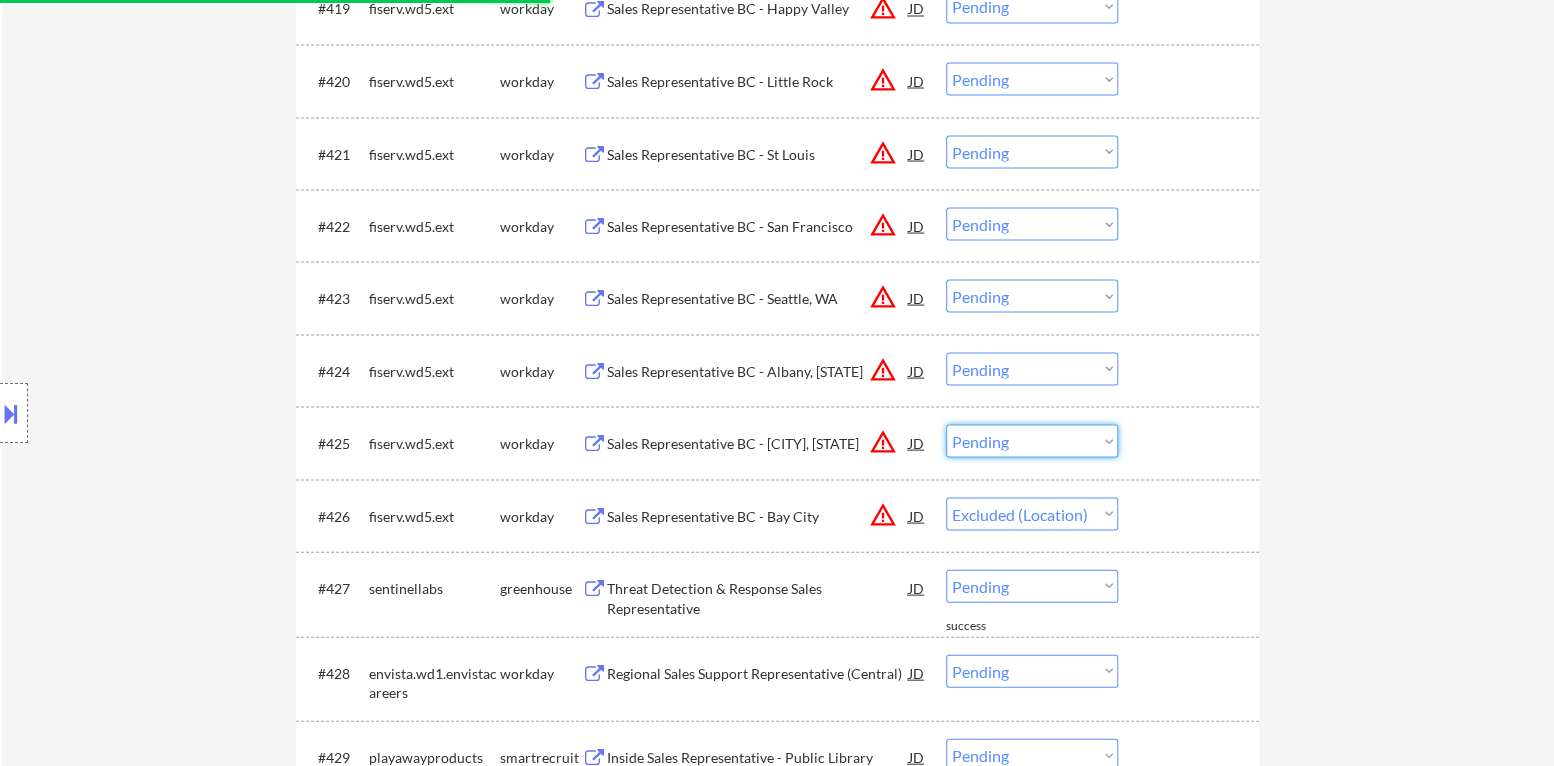 click on "Choose an option... Pending Applied Excluded (Questions) Excluded (Expired) Excluded (Location) Excluded (Bad Match) Excluded (Blocklist) Excluded (Salary) Excluded (Other)" at bounding box center [1032, 440] 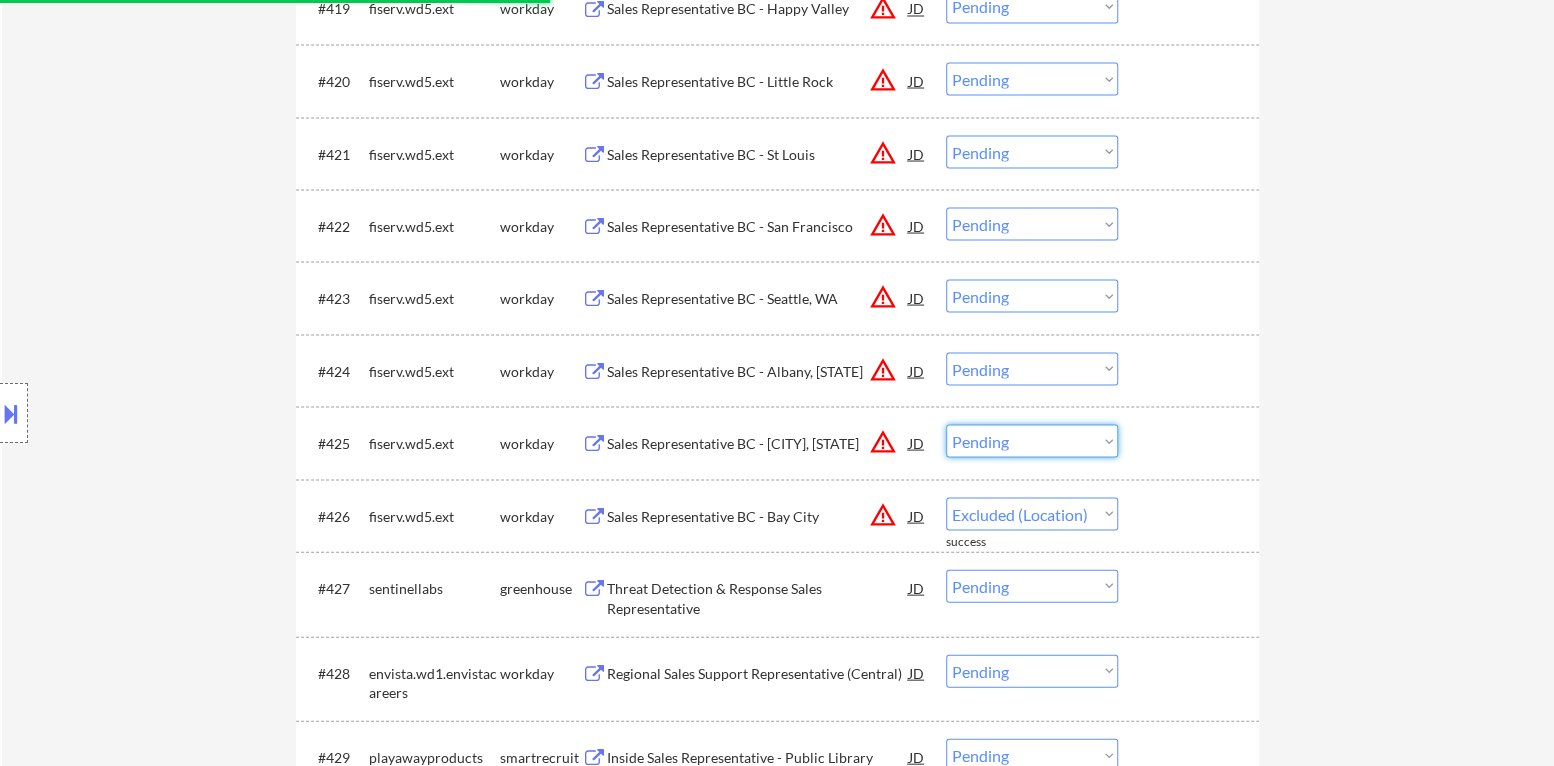 select on ""excluded__location_"" 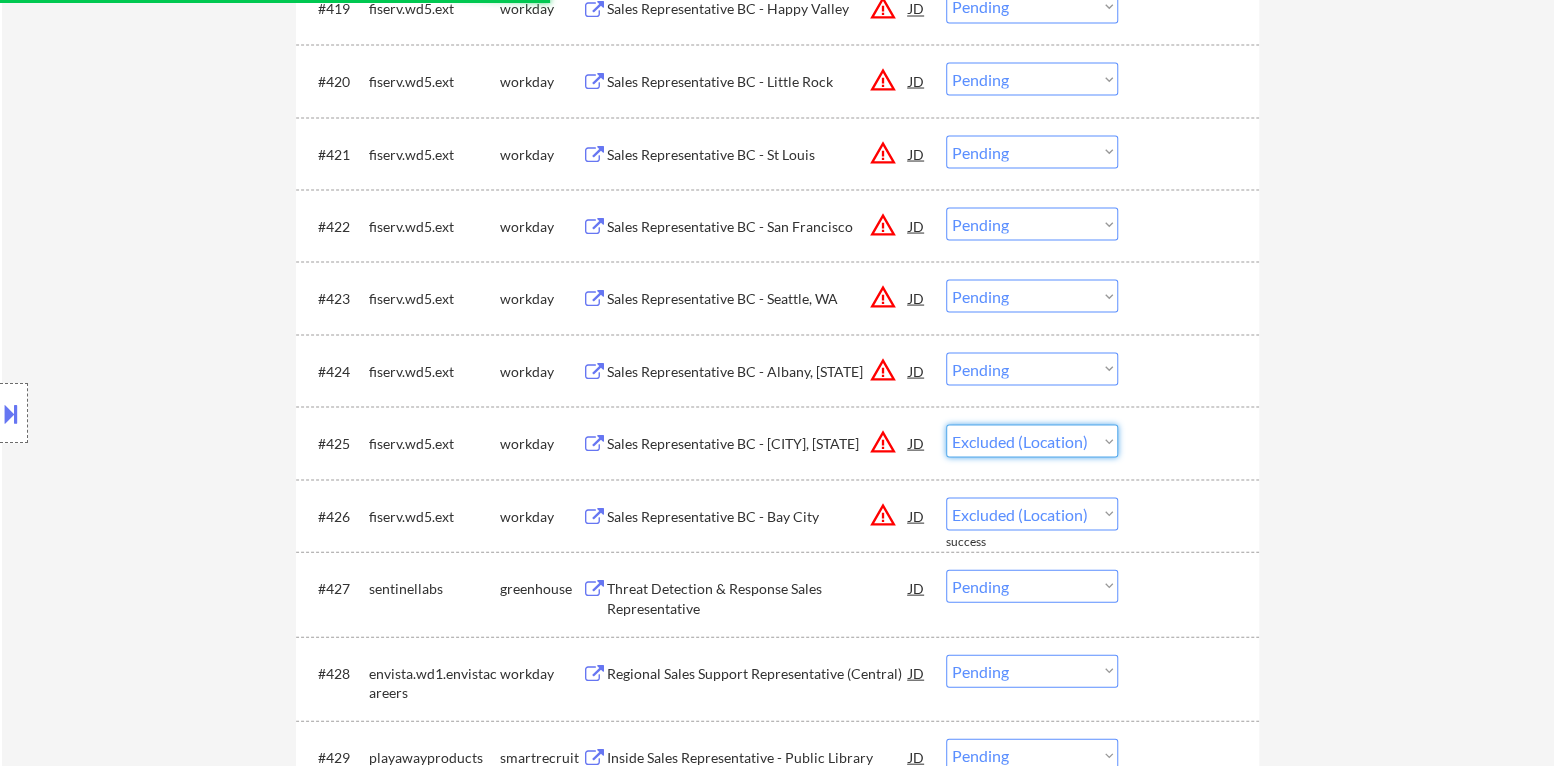 click on "Choose an option... Pending Applied Excluded (Questions) Excluded (Expired) Excluded (Location) Excluded (Bad Match) Excluded (Blocklist) Excluded (Salary) Excluded (Other)" at bounding box center (1032, 440) 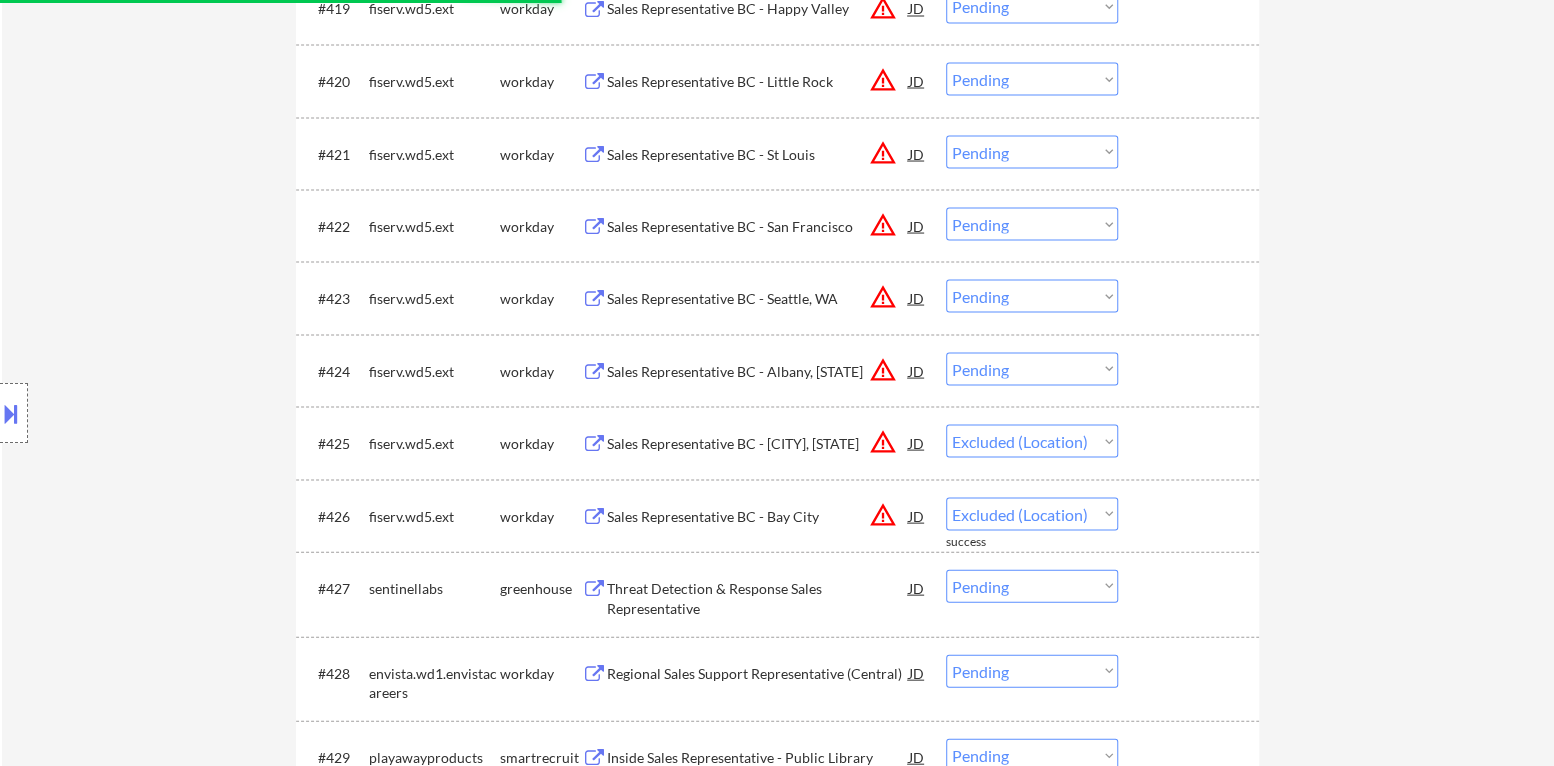 click on "Choose an option... Pending Applied Excluded (Questions) Excluded (Expired) Excluded (Location) Excluded (Bad Match) Excluded (Blocklist) Excluded (Salary) Excluded (Other)" at bounding box center (1032, 368) 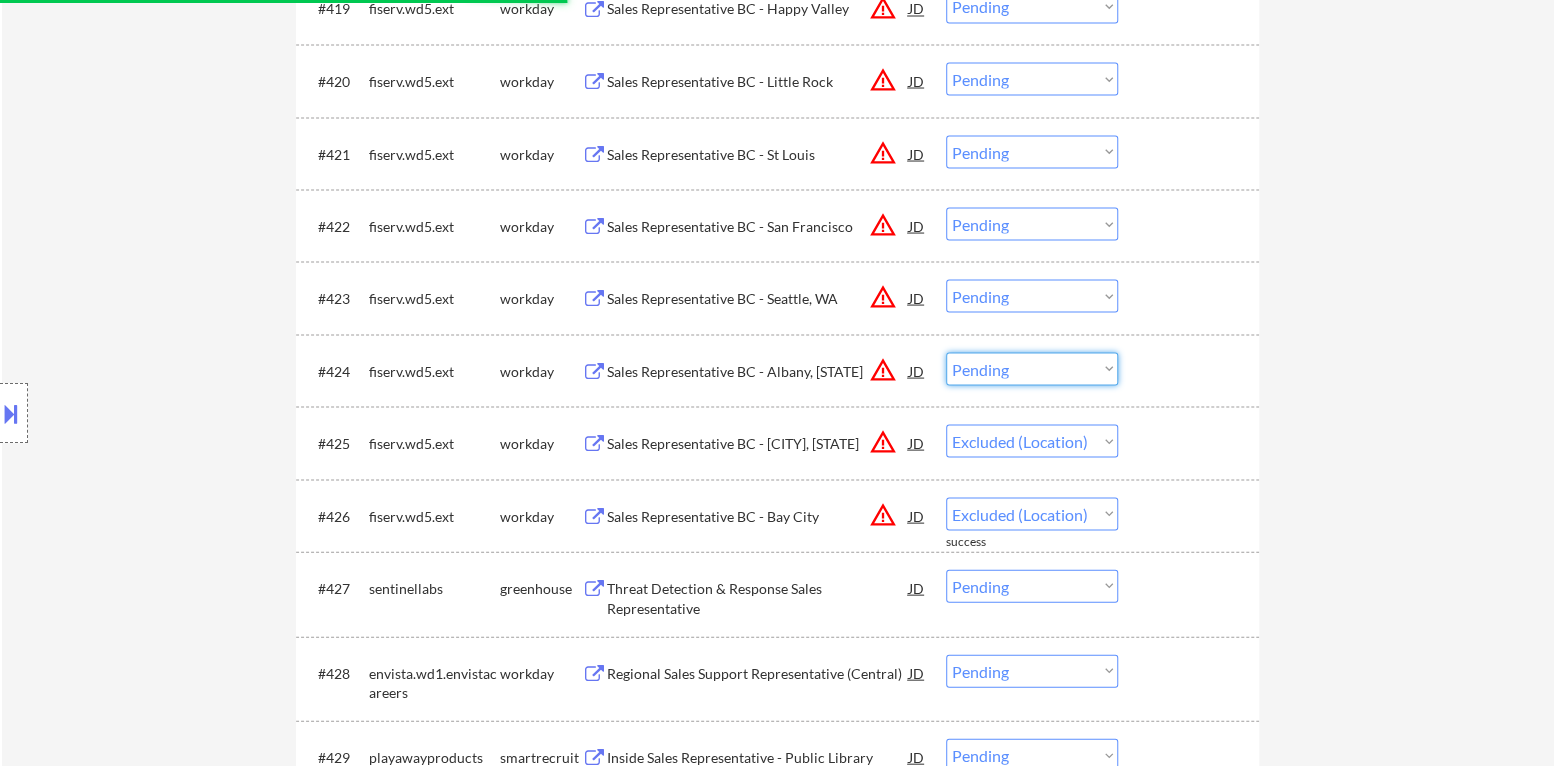 select on ""pending"" 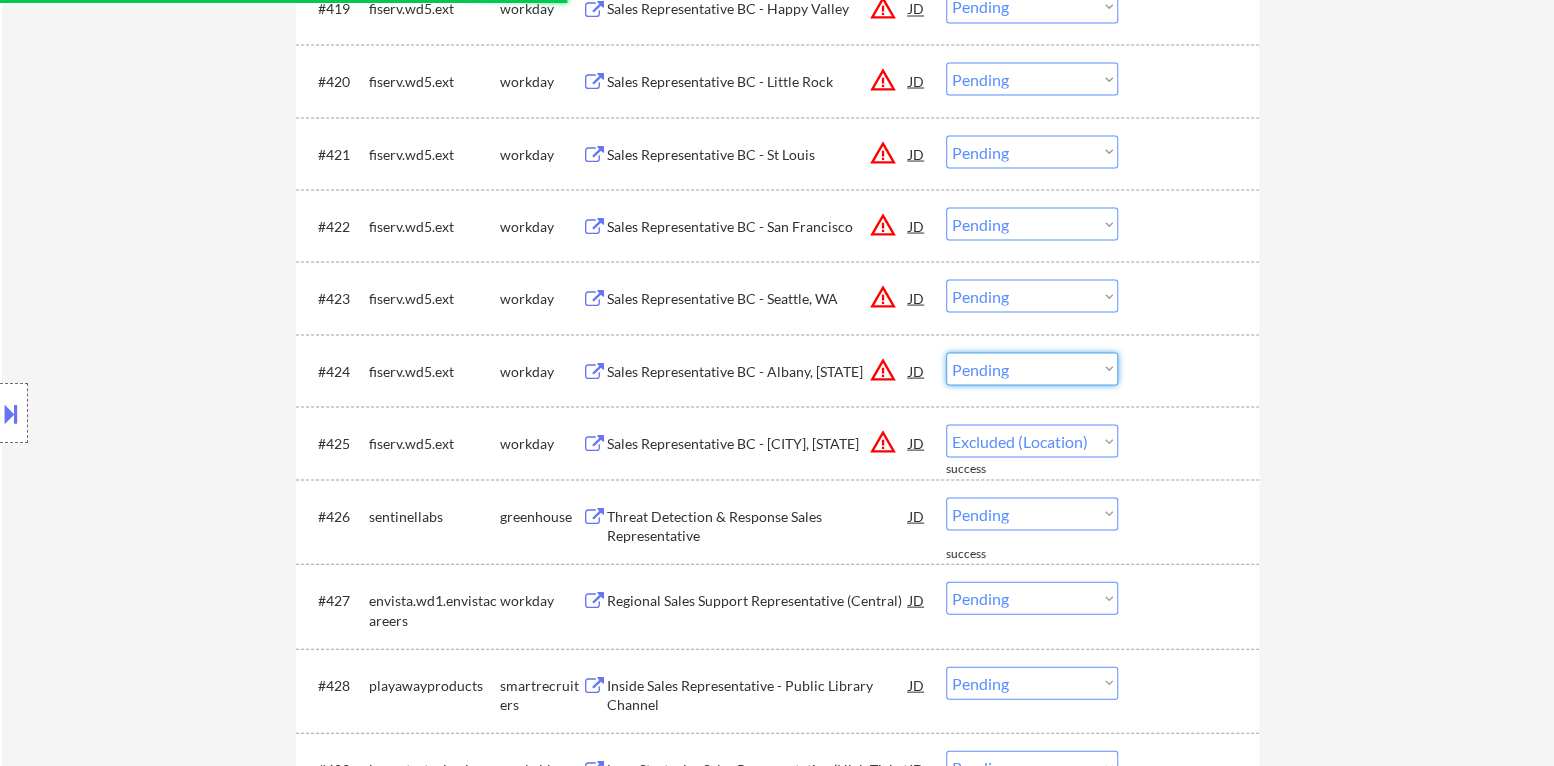 select on ""excluded__location_"" 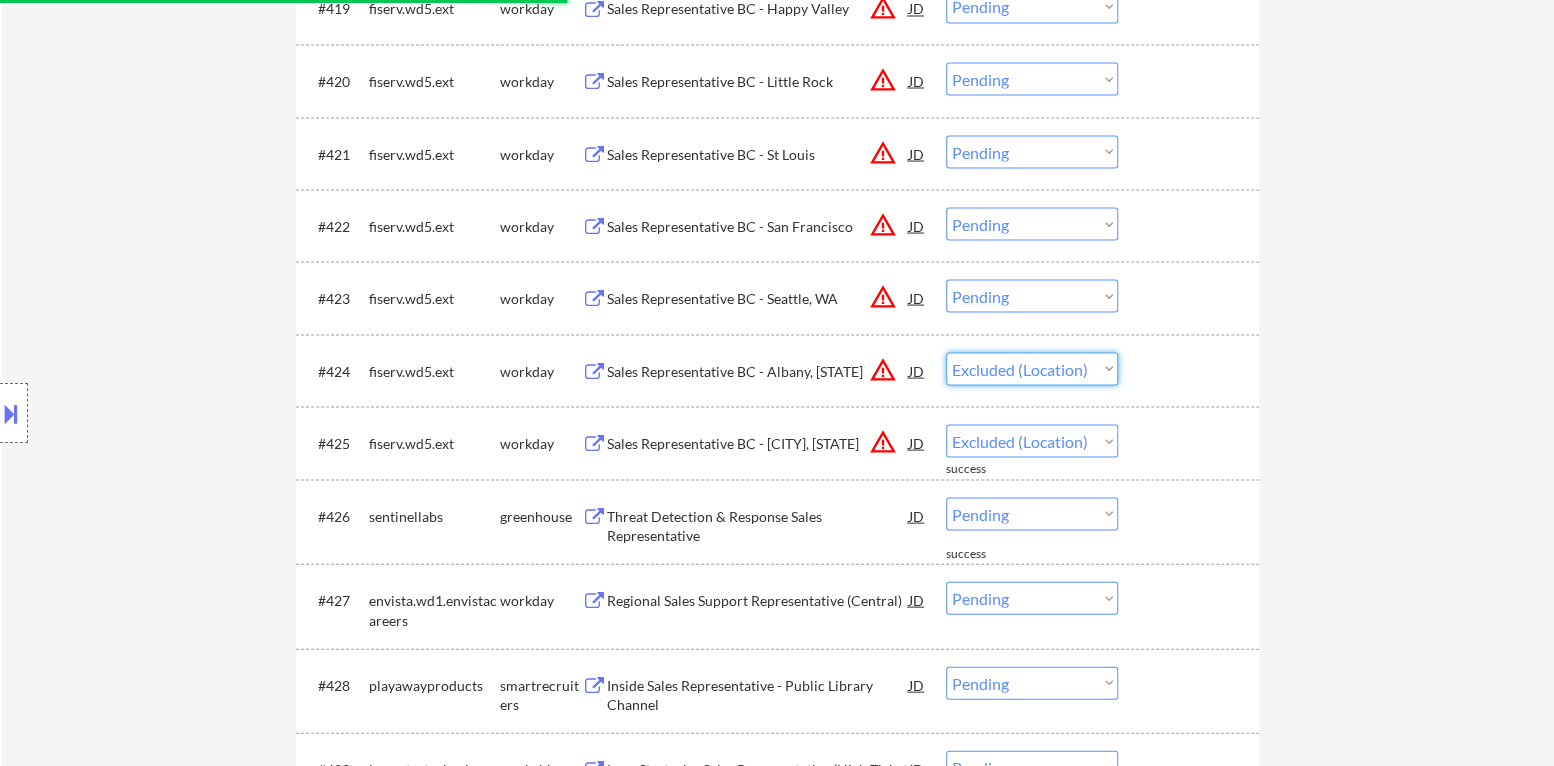 click on "Choose an option... Pending Applied Excluded (Questions) Excluded (Expired) Excluded (Location) Excluded (Bad Match) Excluded (Blocklist) Excluded (Salary) Excluded (Other)" at bounding box center [1032, 368] 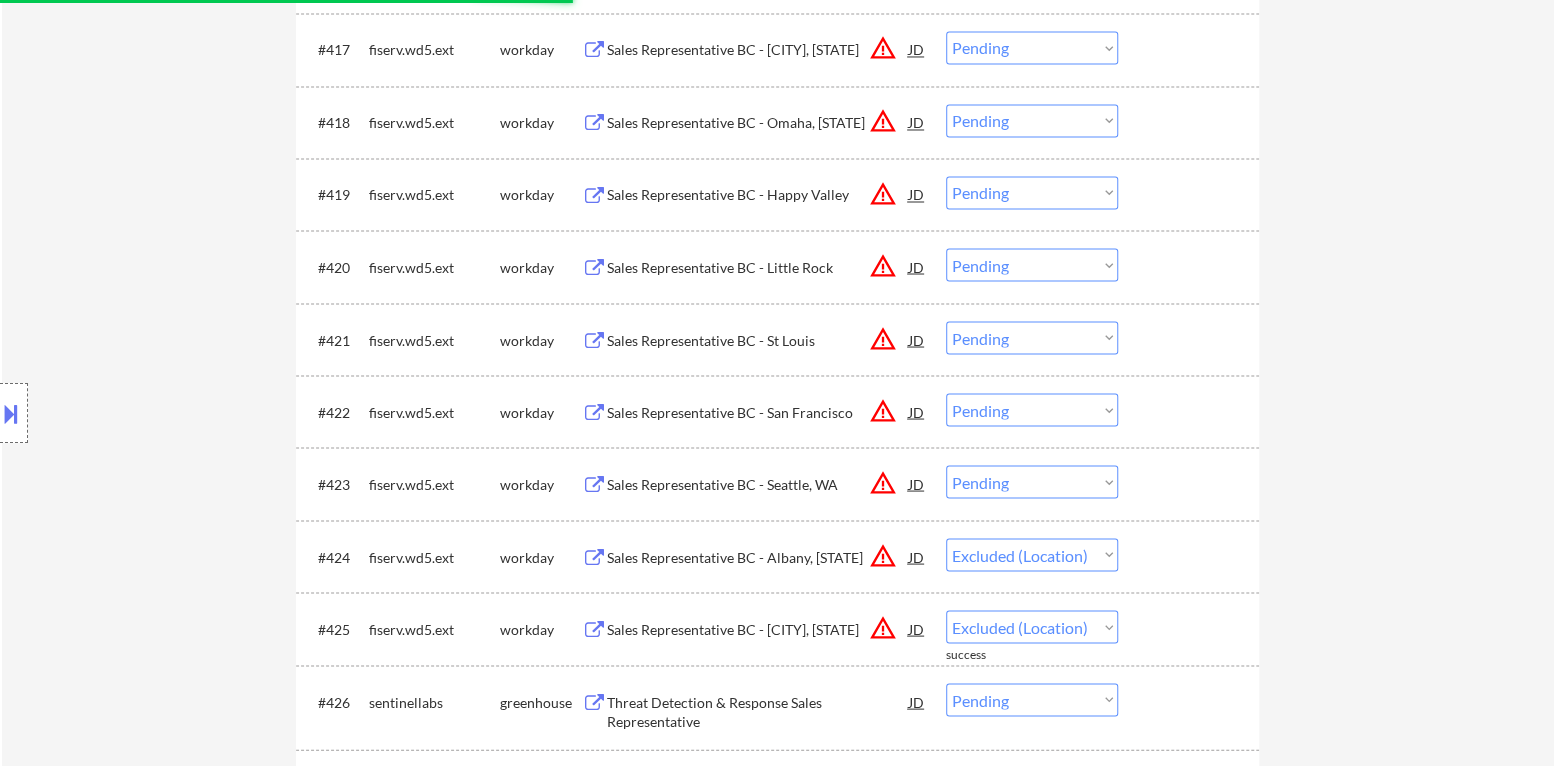 scroll, scrollTop: 1900, scrollLeft: 0, axis: vertical 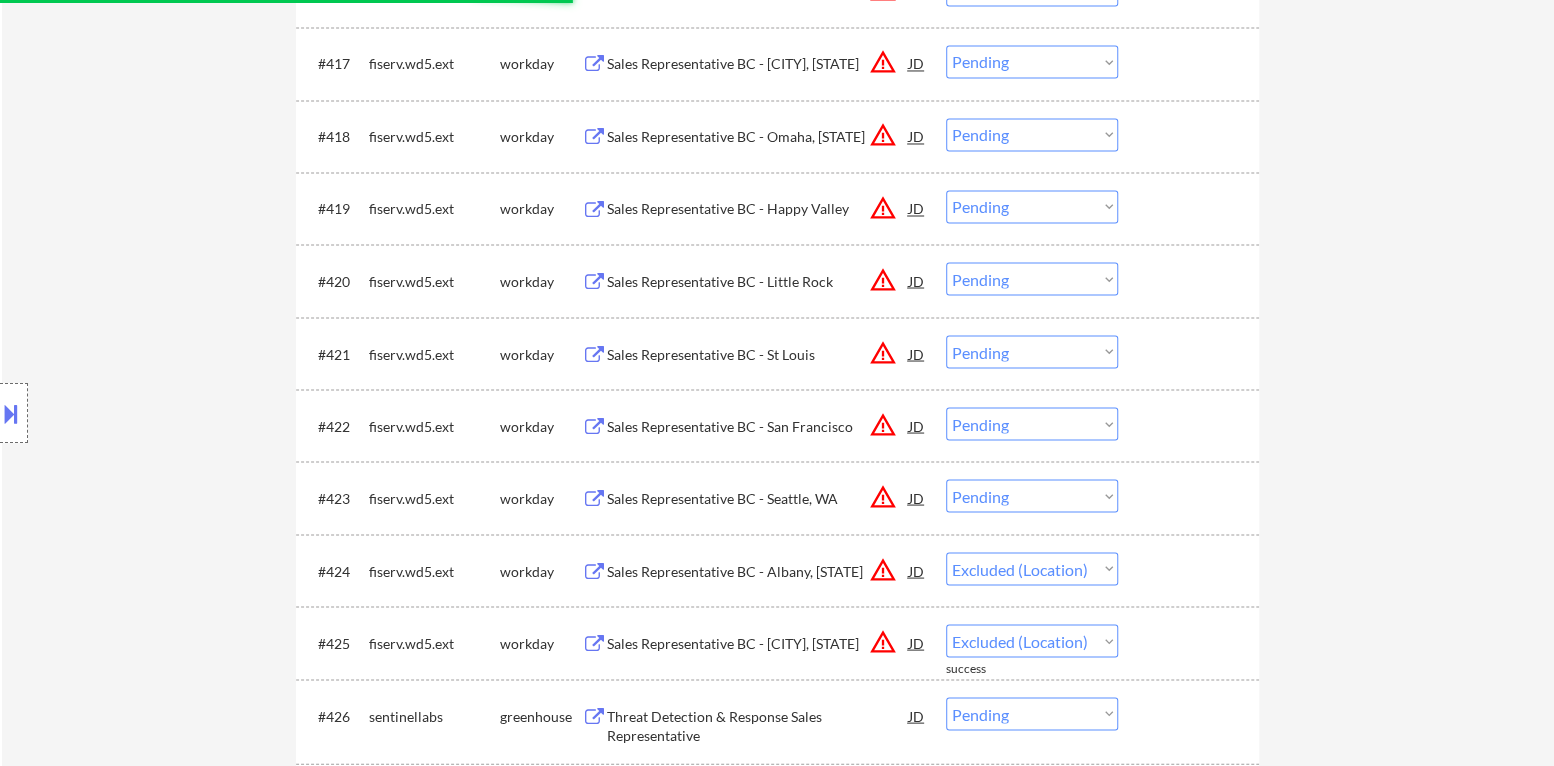 click on "Choose an option... Pending Applied Excluded (Questions) Excluded (Expired) Excluded (Location) Excluded (Bad Match) Excluded (Blocklist) Excluded (Salary) Excluded (Other)" at bounding box center [1032, 495] 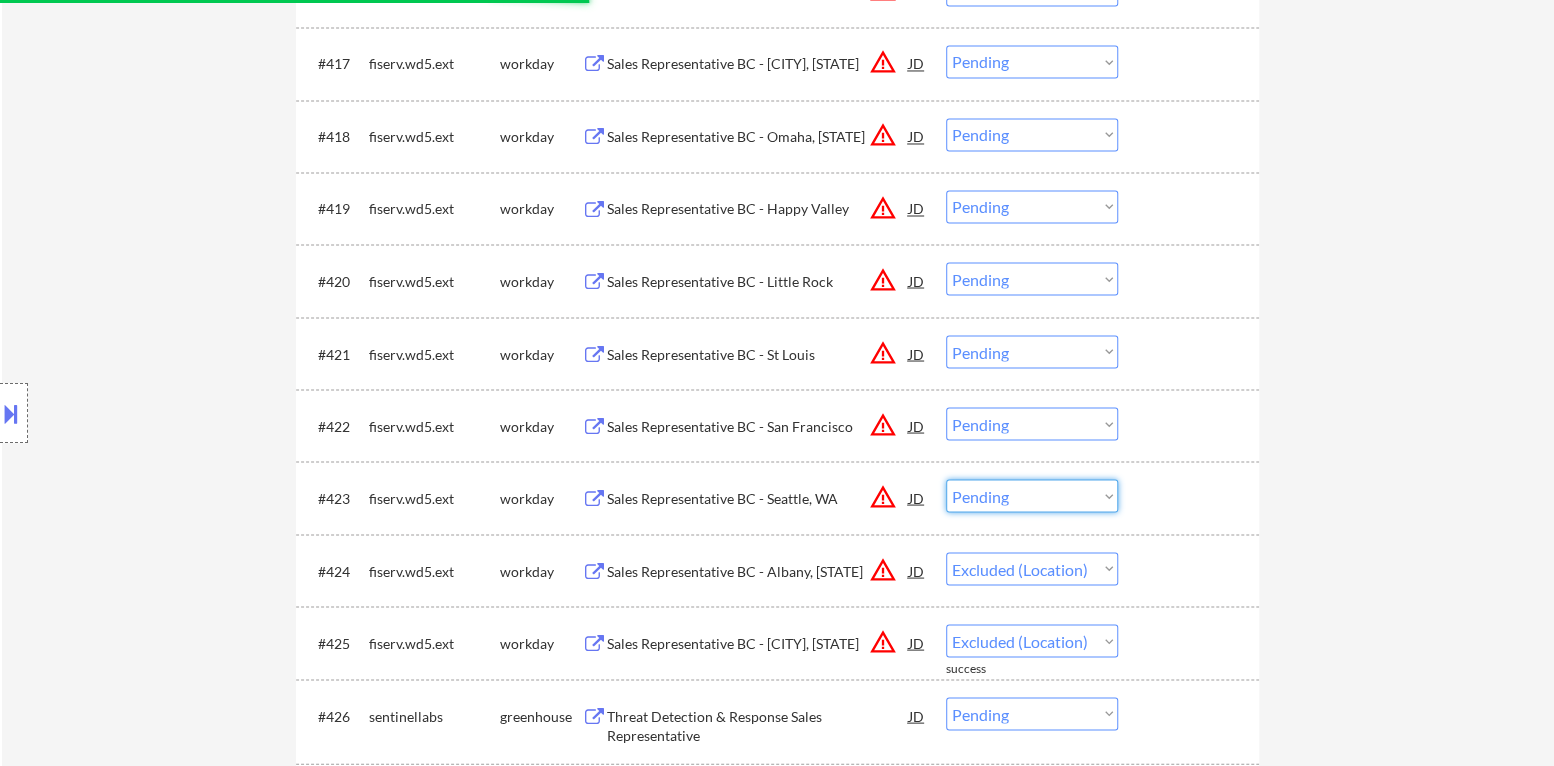 click on "Choose an option... Pending Applied Excluded (Questions) Excluded (Expired) Excluded (Location) Excluded (Bad Match) Excluded (Blocklist) Excluded (Salary) Excluded (Other)" at bounding box center [1032, 495] 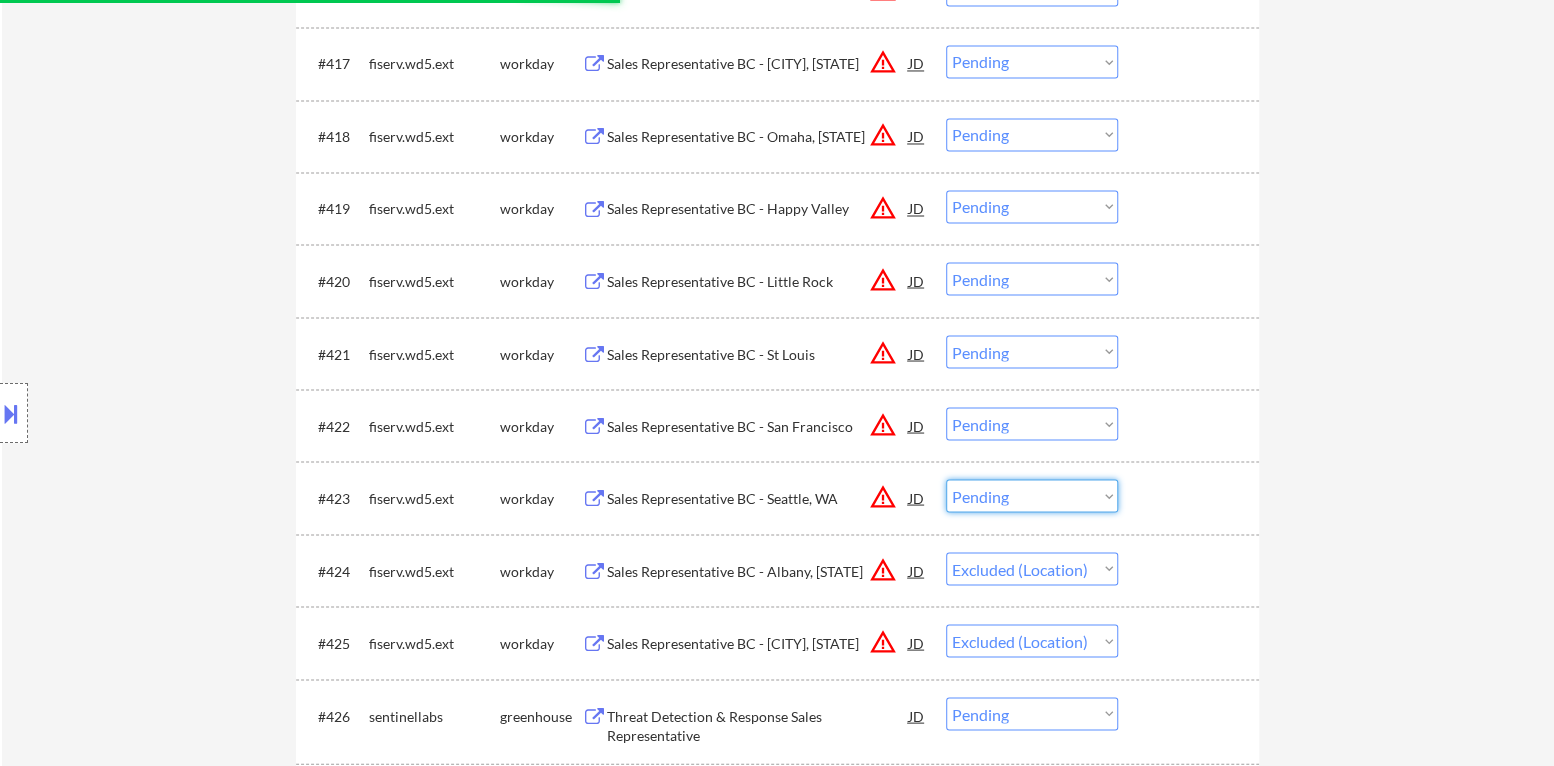 select on ""excluded__location_"" 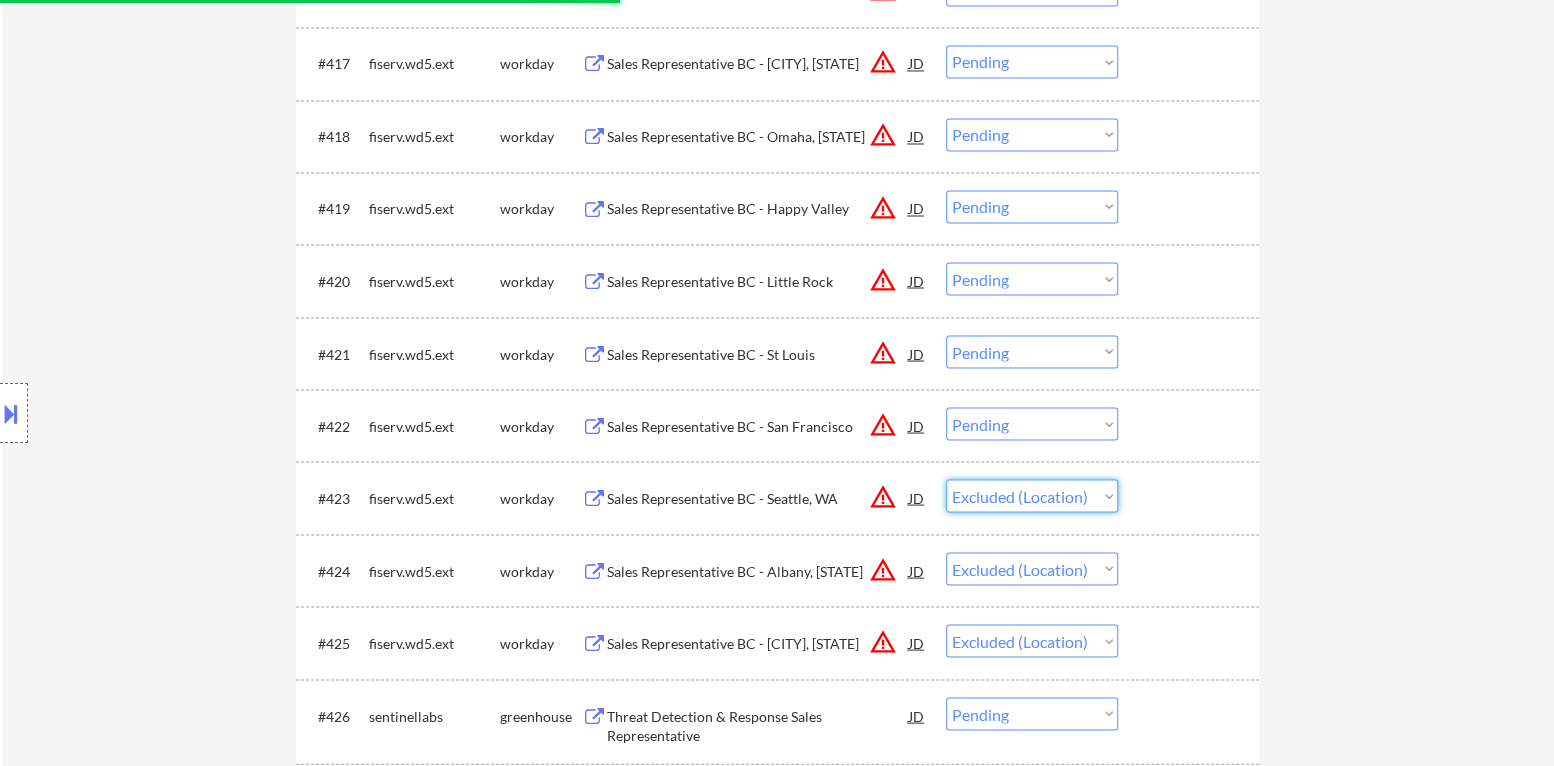 click on "Choose an option... Pending Applied Excluded (Questions) Excluded (Expired) Excluded (Location) Excluded (Bad Match) Excluded (Blocklist) Excluded (Salary) Excluded (Other)" at bounding box center (1032, 495) 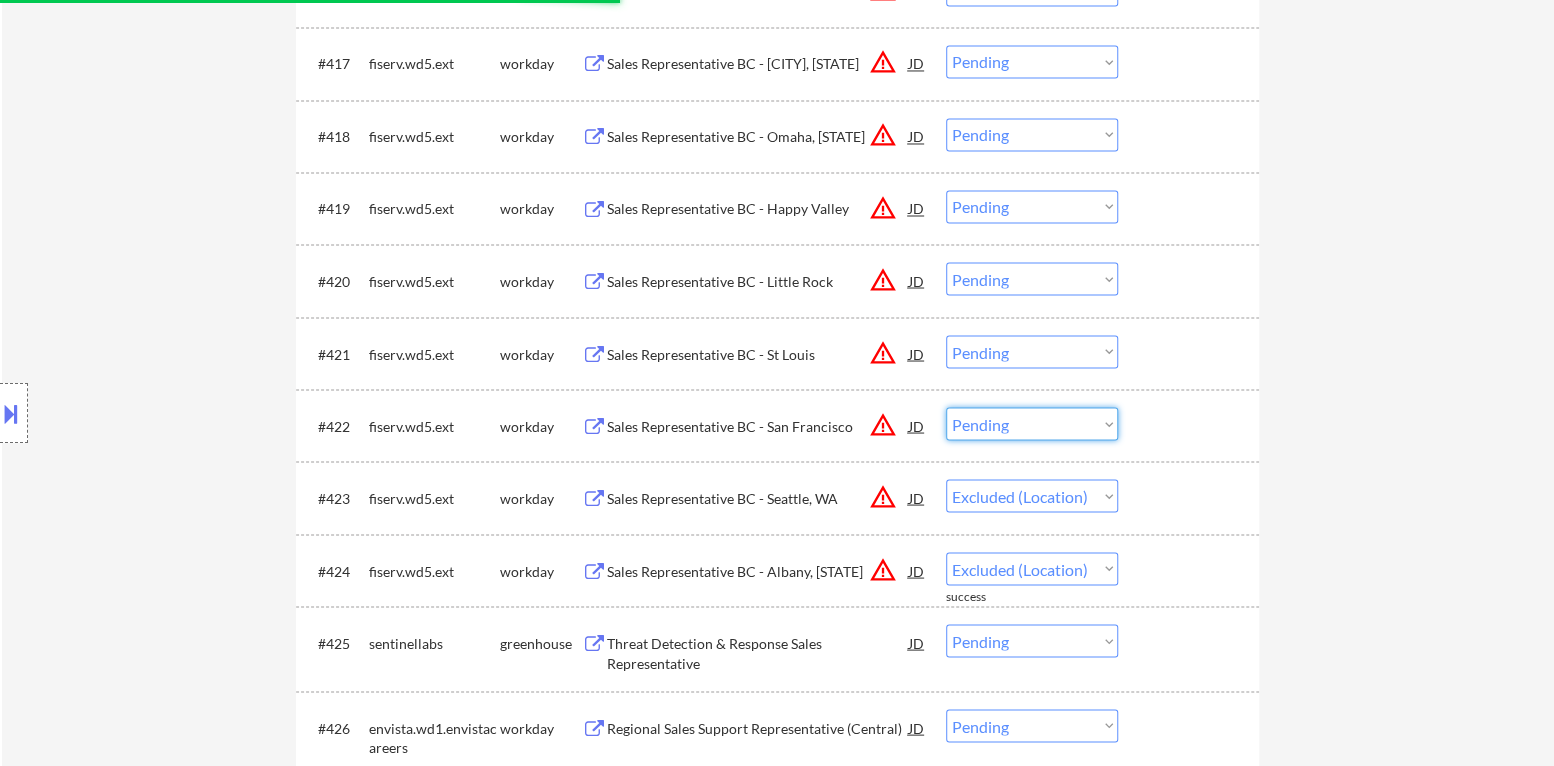 click on "Choose an option... Pending Applied Excluded (Questions) Excluded (Expired) Excluded (Location) Excluded (Bad Match) Excluded (Blocklist) Excluded (Salary) Excluded (Other)" at bounding box center (1032, 423) 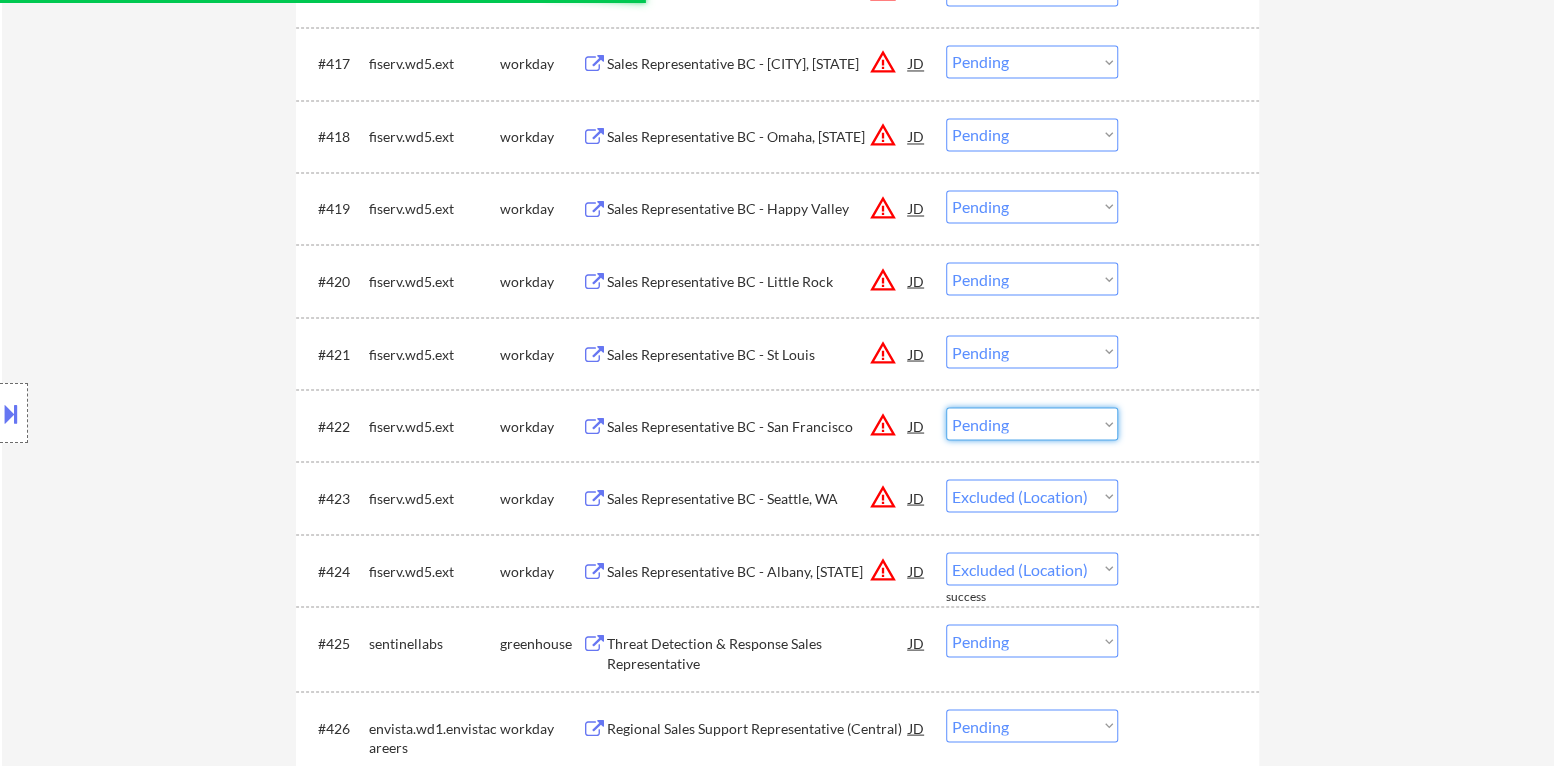 select on ""pending"" 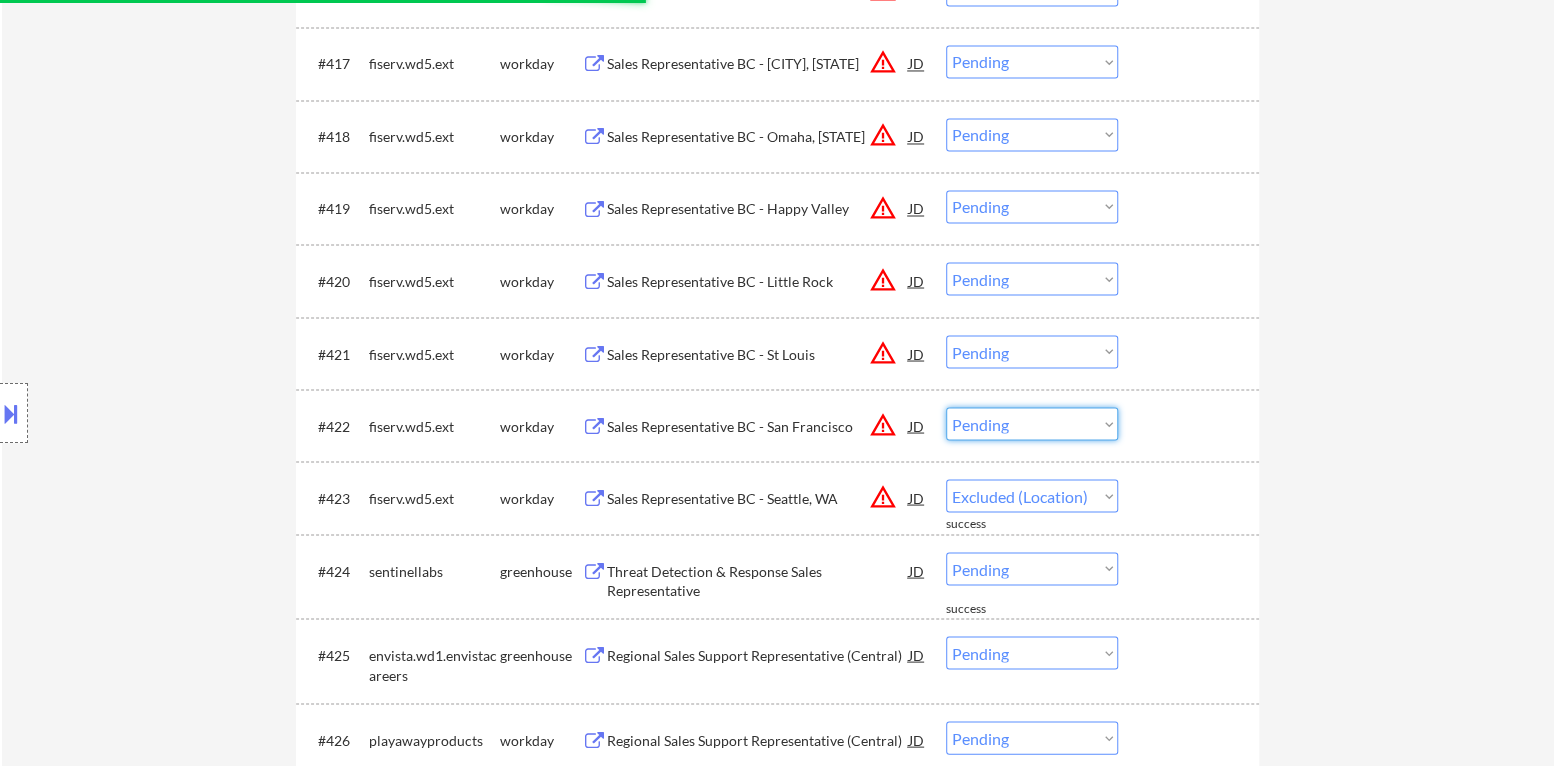 select on ""excluded__location_"" 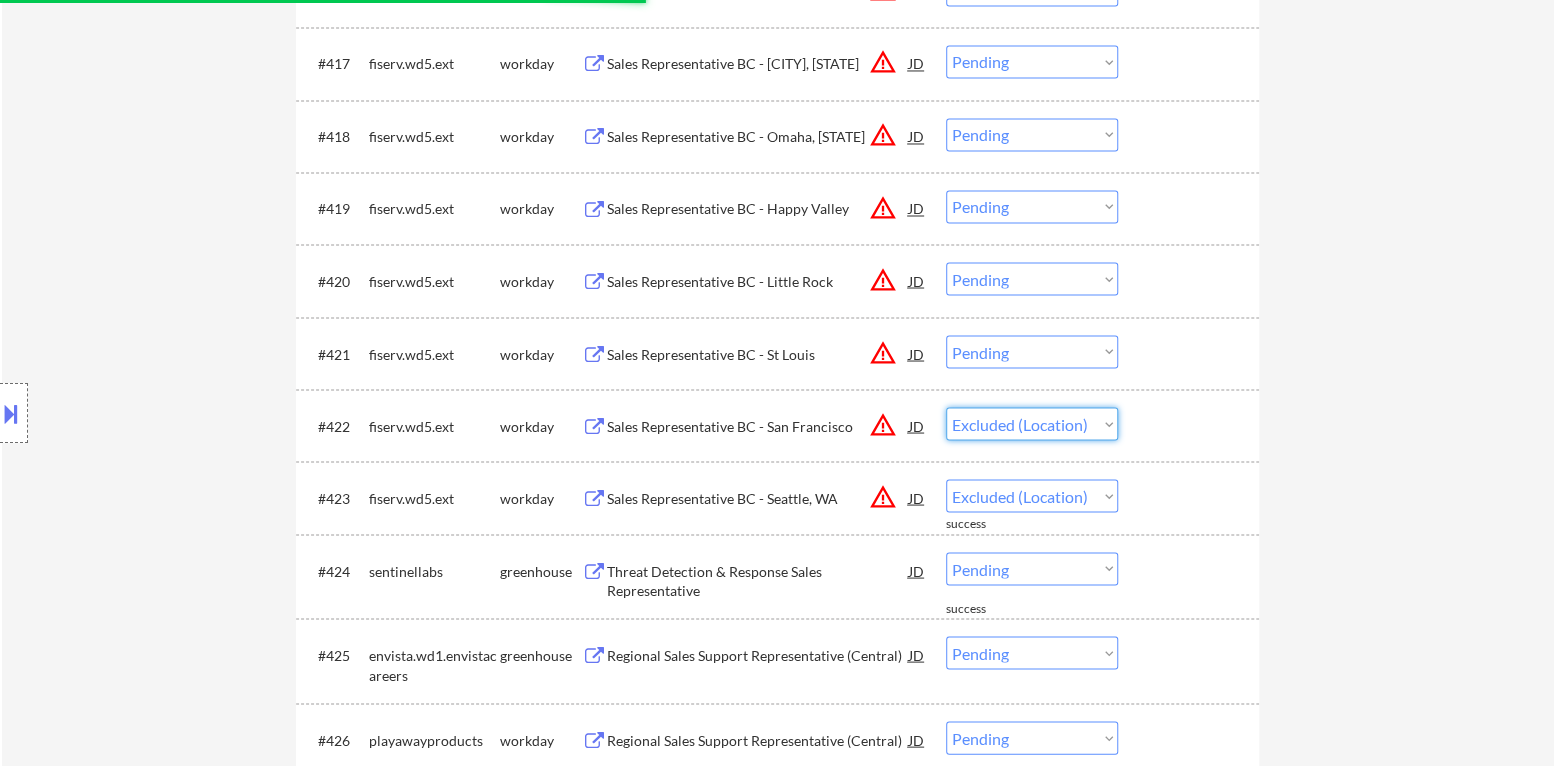click on "Choose an option... Pending Applied Excluded (Questions) Excluded (Expired) Excluded (Location) Excluded (Bad Match) Excluded (Blocklist) Excluded (Salary) Excluded (Other)" at bounding box center (1032, 423) 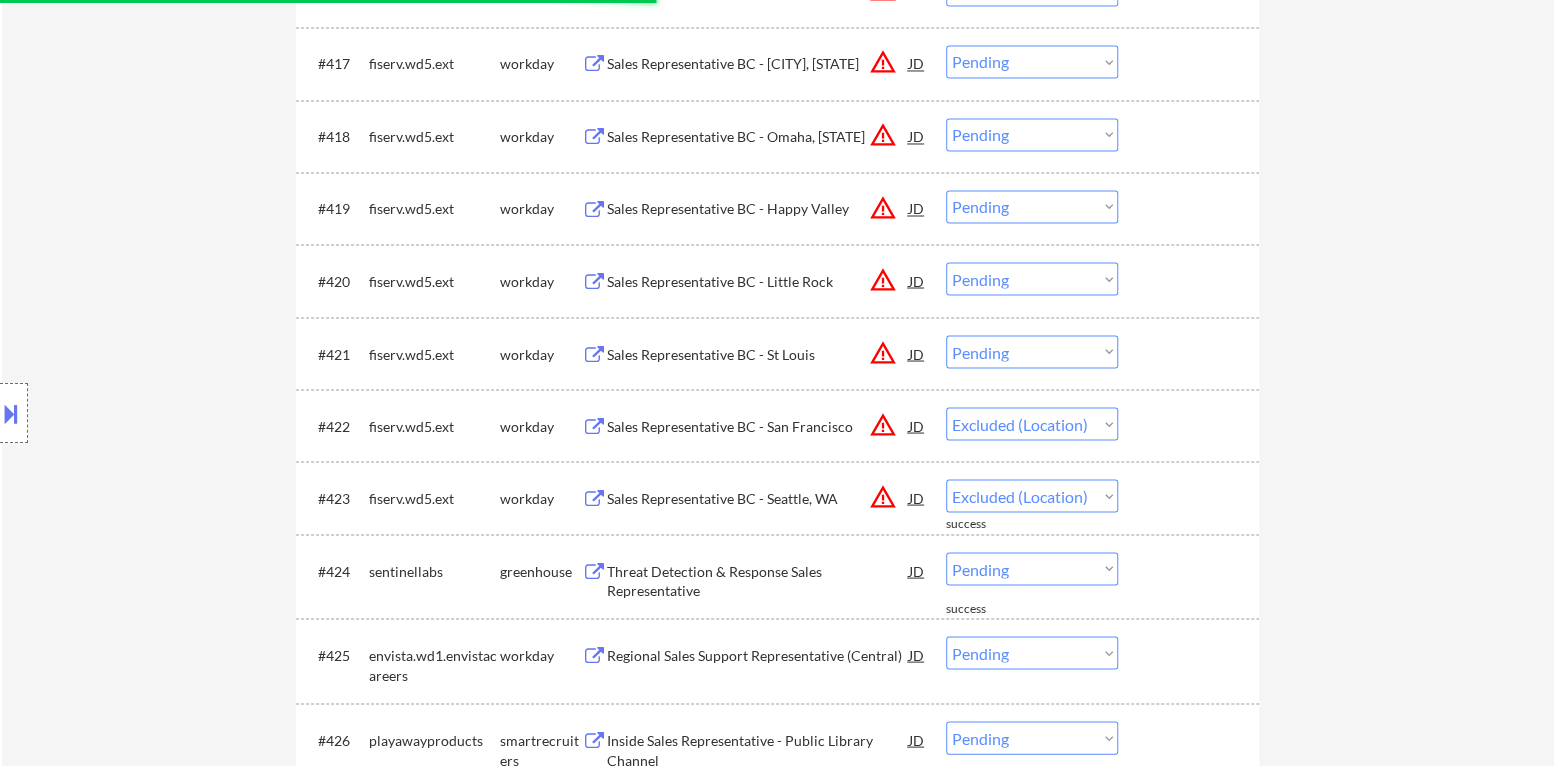 click on "Choose an option... Pending Applied Excluded (Questions) Excluded (Expired) Excluded (Location) Excluded (Bad Match) Excluded (Blocklist) Excluded (Salary) Excluded (Other)" at bounding box center (1032, 351) 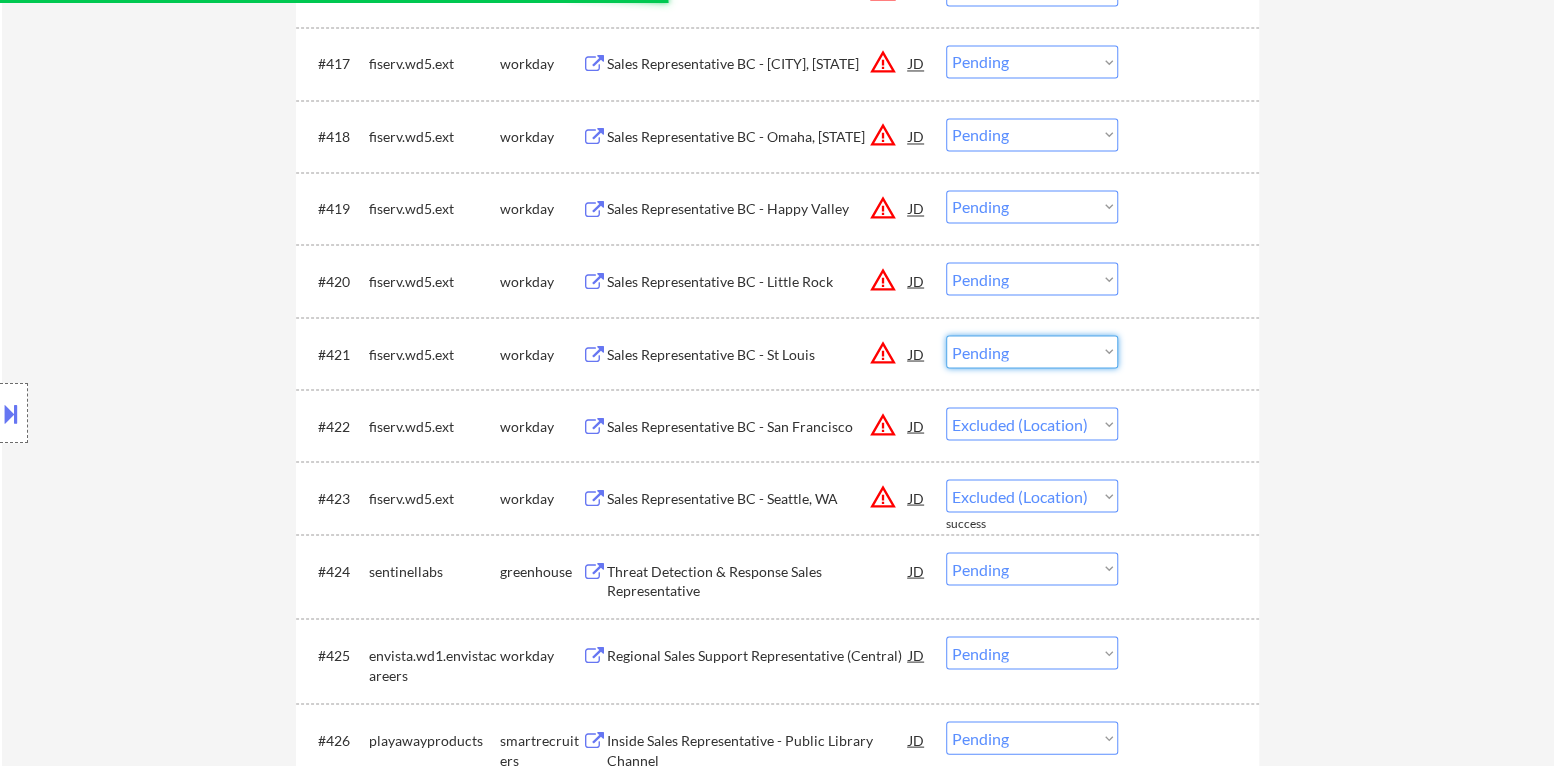 select on ""pending"" 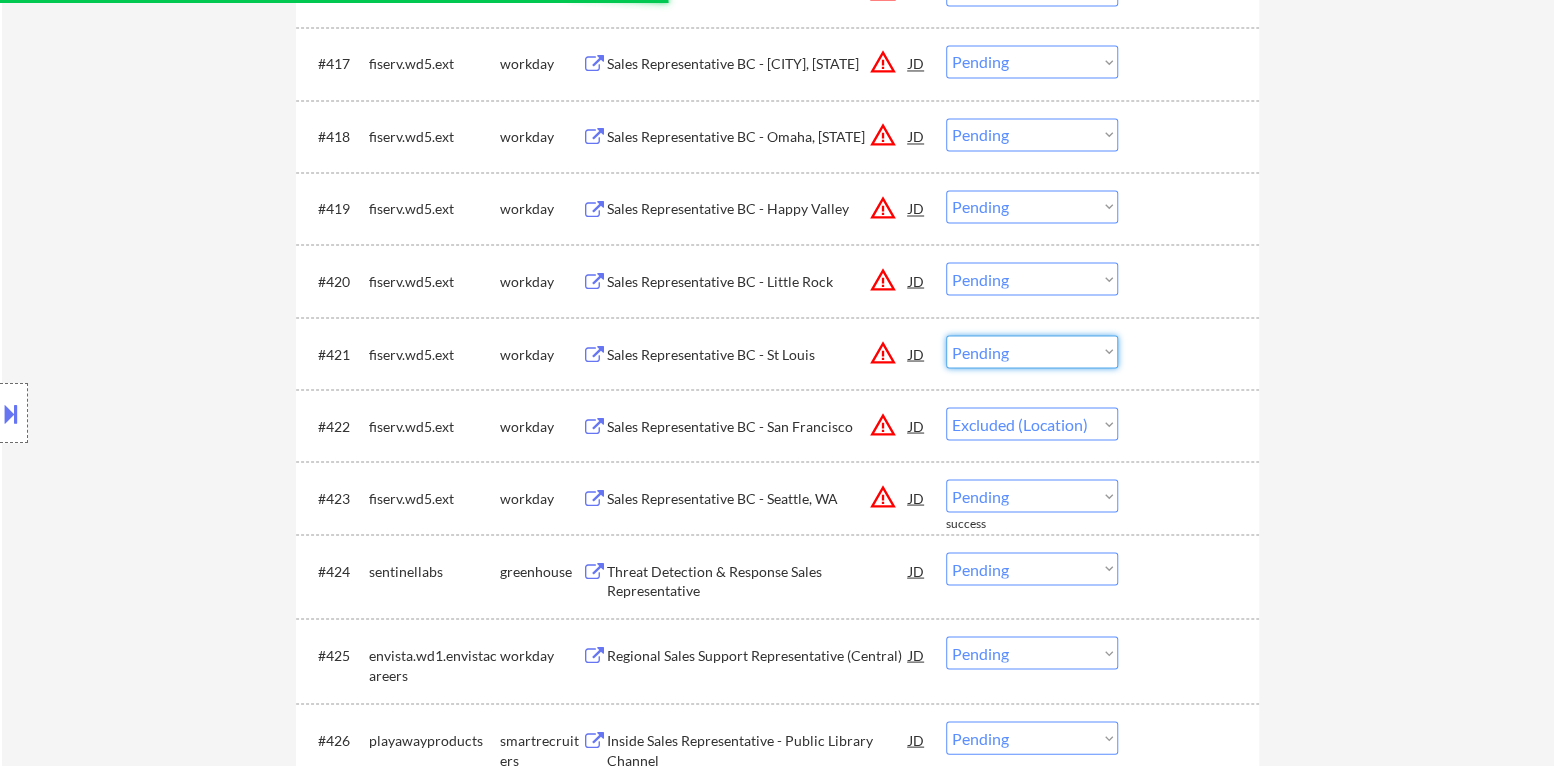 select on ""excluded__location_"" 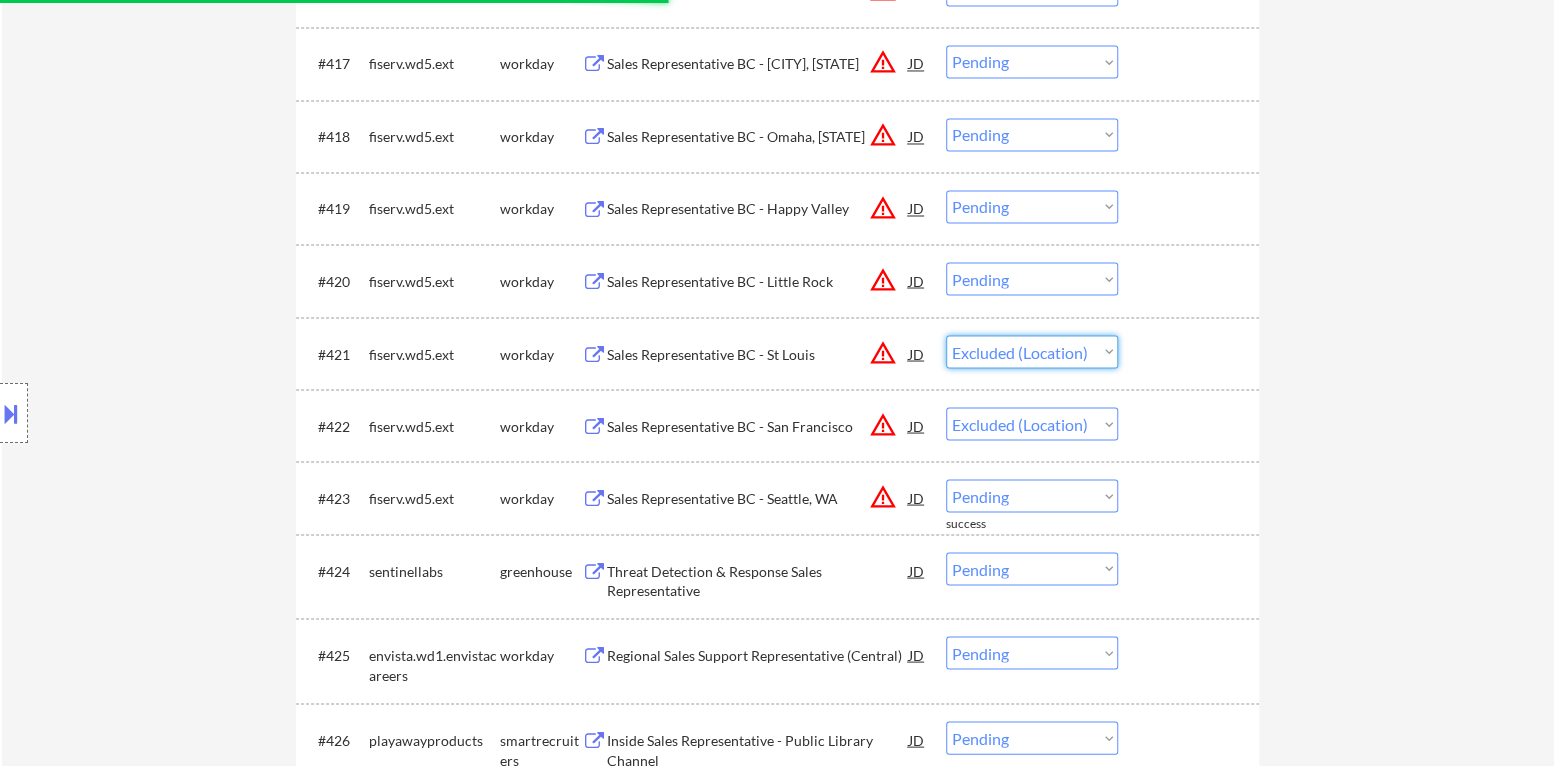click on "Choose an option... Pending Applied Excluded (Questions) Excluded (Expired) Excluded (Location) Excluded (Bad Match) Excluded (Blocklist) Excluded (Salary) Excluded (Other)" at bounding box center [1032, 351] 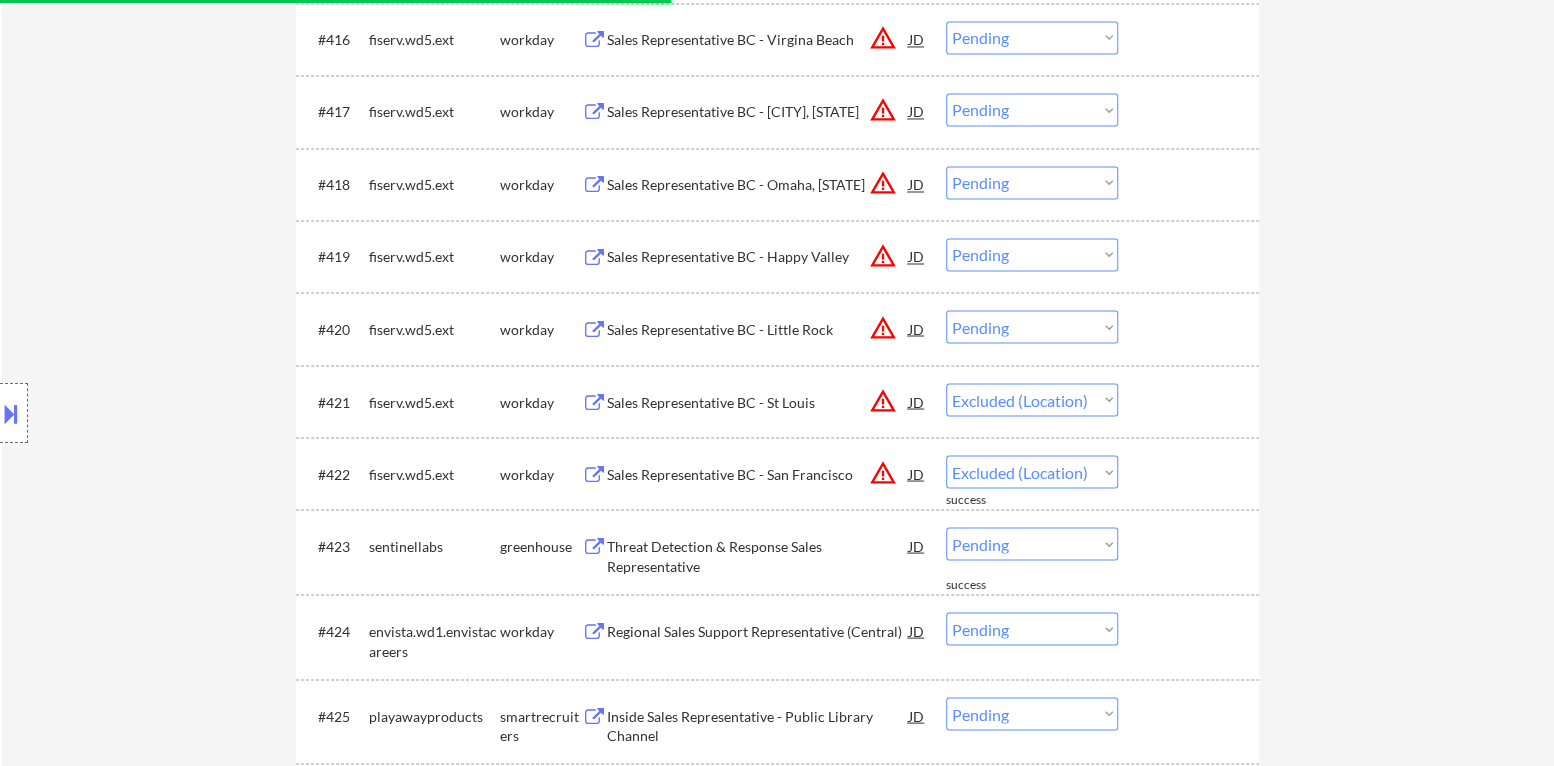 scroll, scrollTop: 1800, scrollLeft: 0, axis: vertical 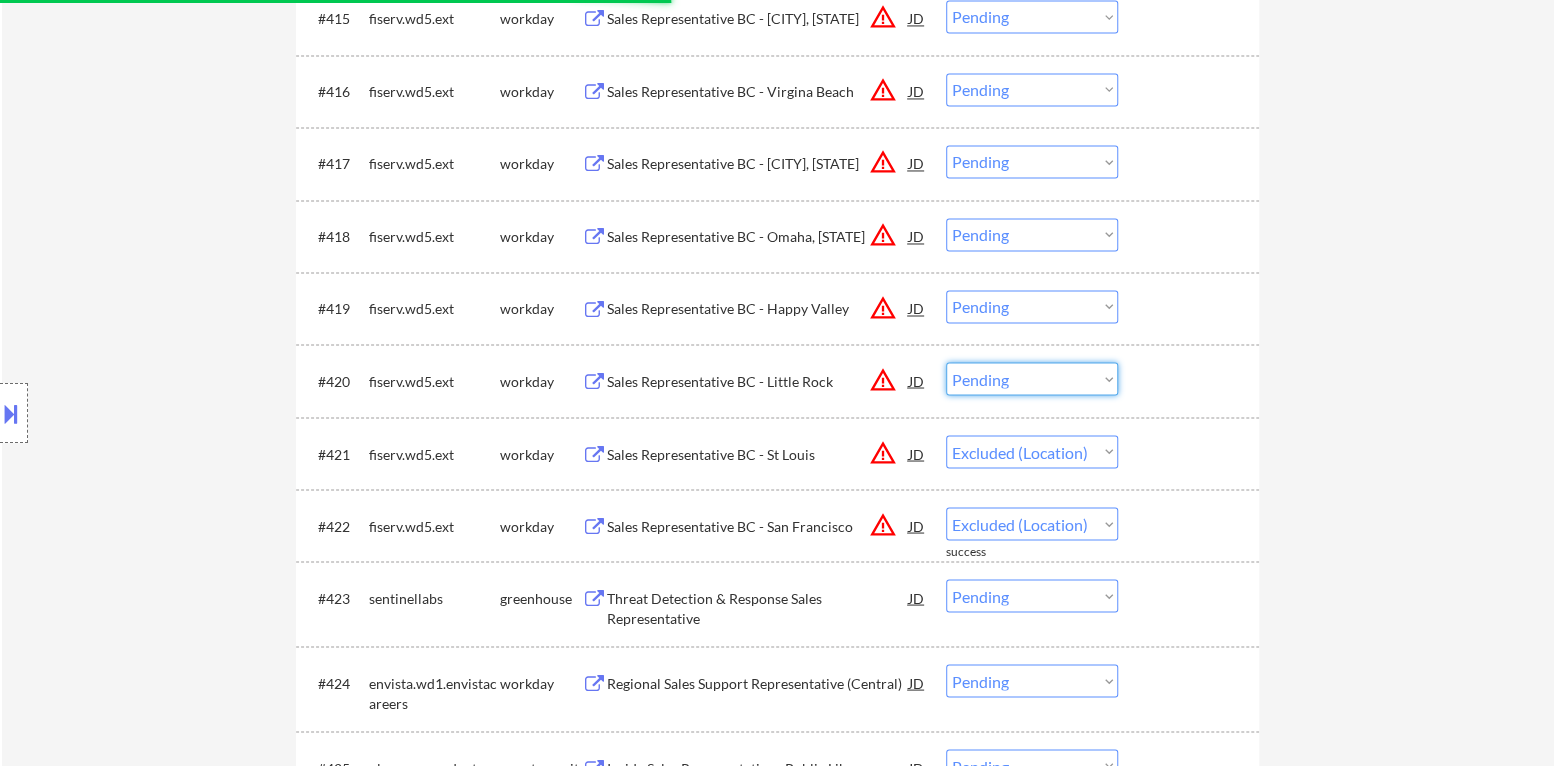 click on "Choose an option... Pending Applied Excluded (Questions) Excluded (Expired) Excluded (Location) Excluded (Bad Match) Excluded (Blocklist) Excluded (Salary) Excluded (Other)" at bounding box center (1032, 378) 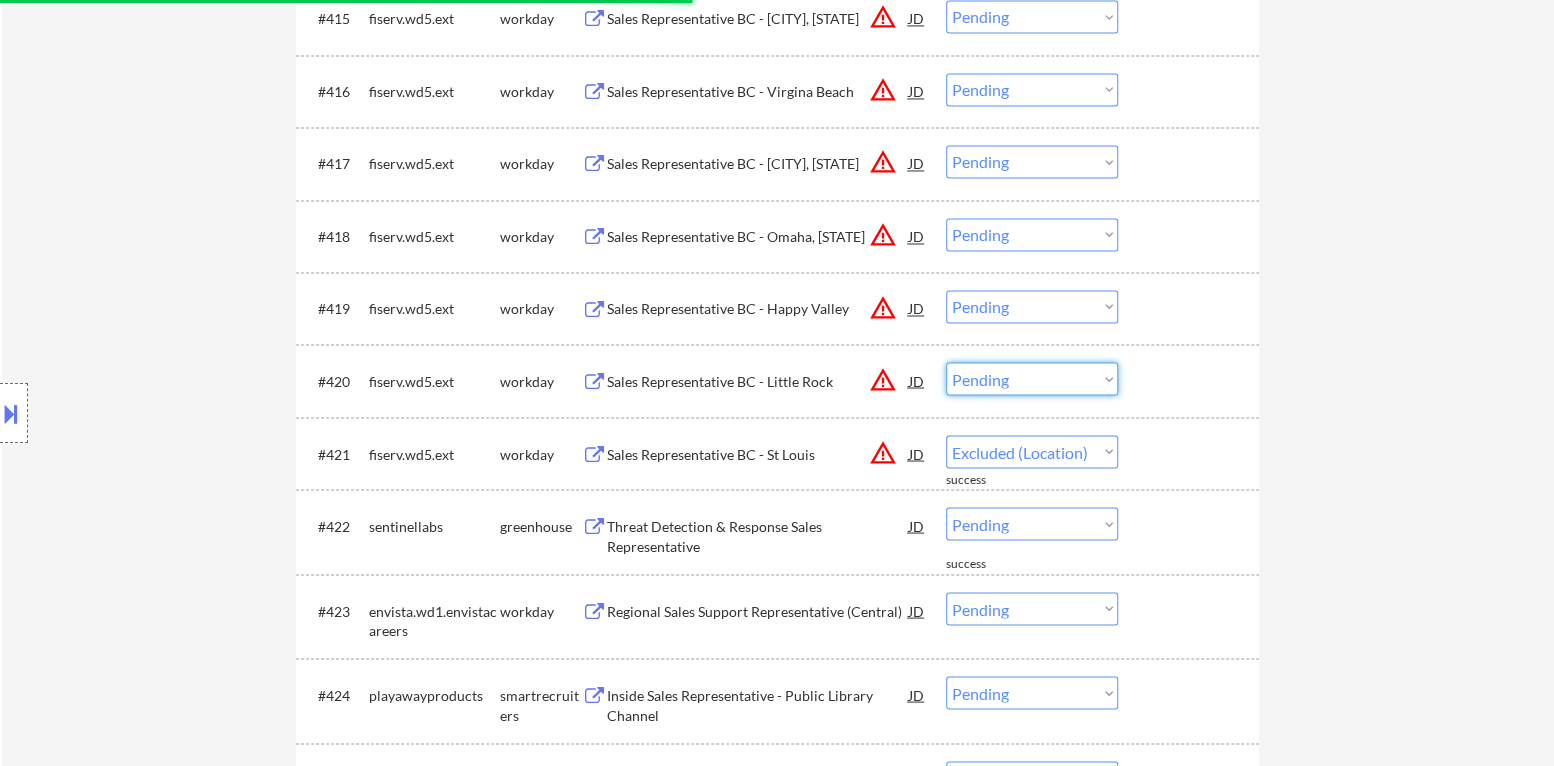 select on ""pending"" 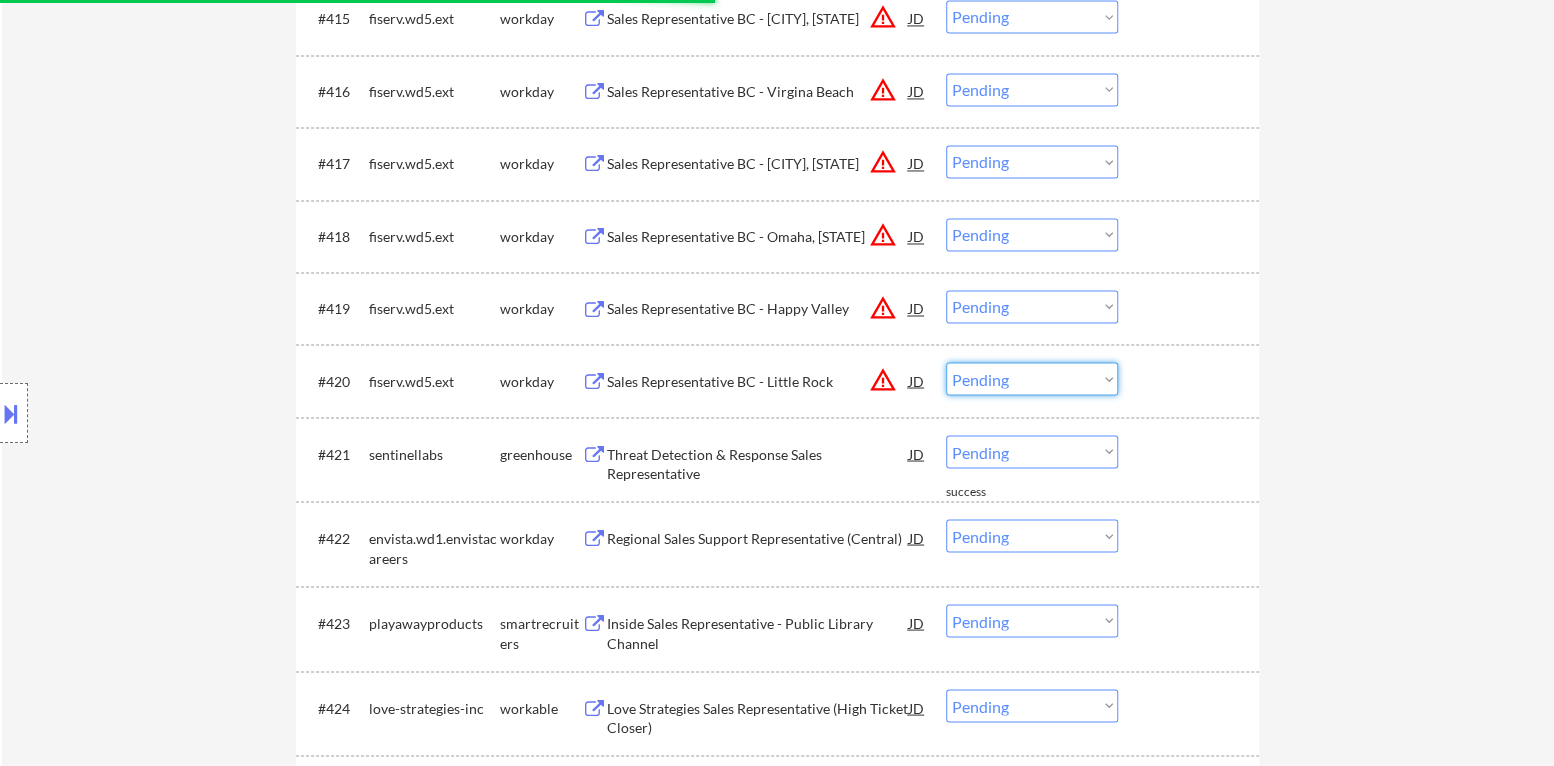 select on ""excluded__location_"" 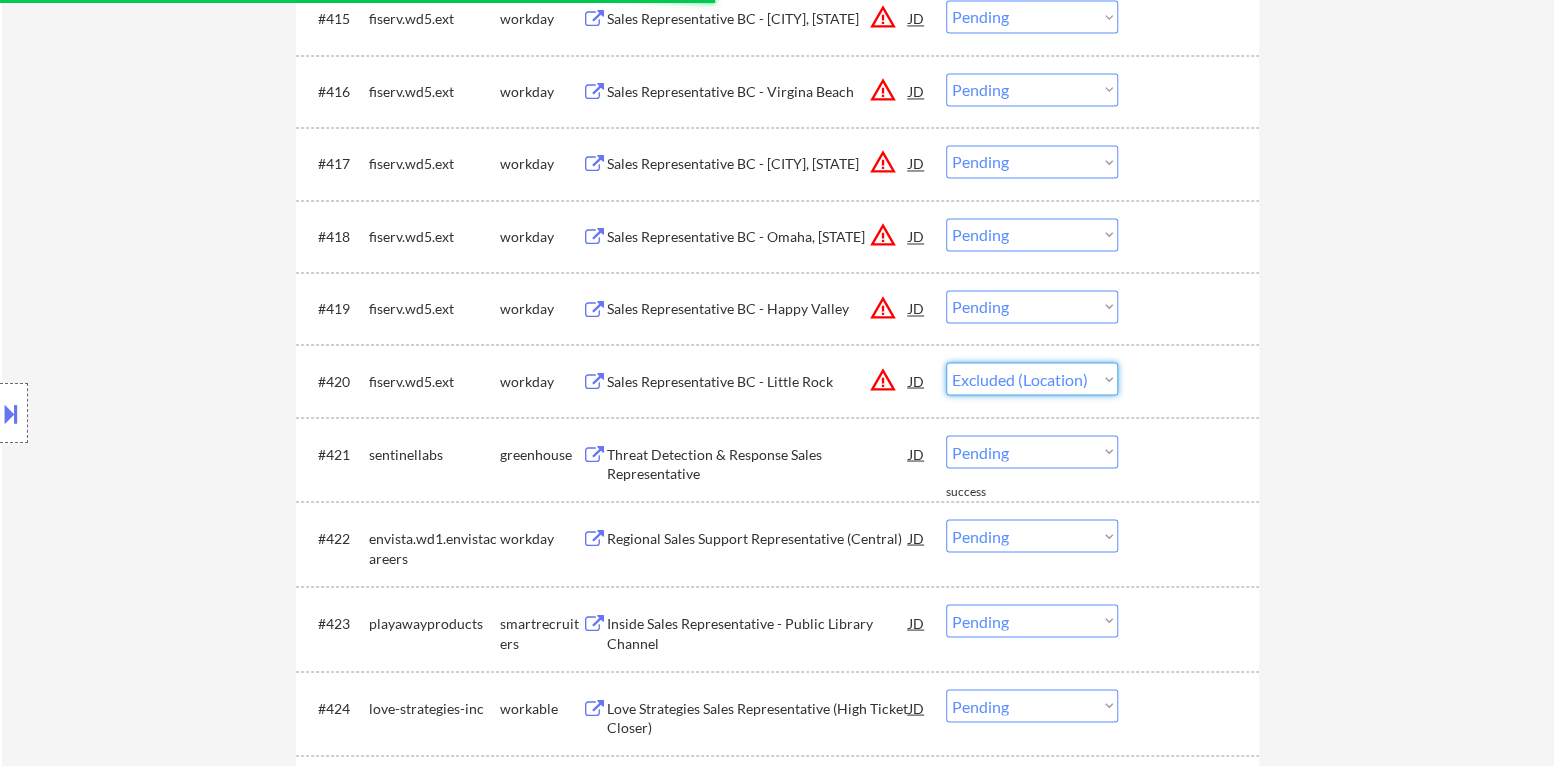 click on "Choose an option... Pending Applied Excluded (Questions) Excluded (Expired) Excluded (Location) Excluded (Bad Match) Excluded (Blocklist) Excluded (Salary) Excluded (Other)" at bounding box center (1032, 378) 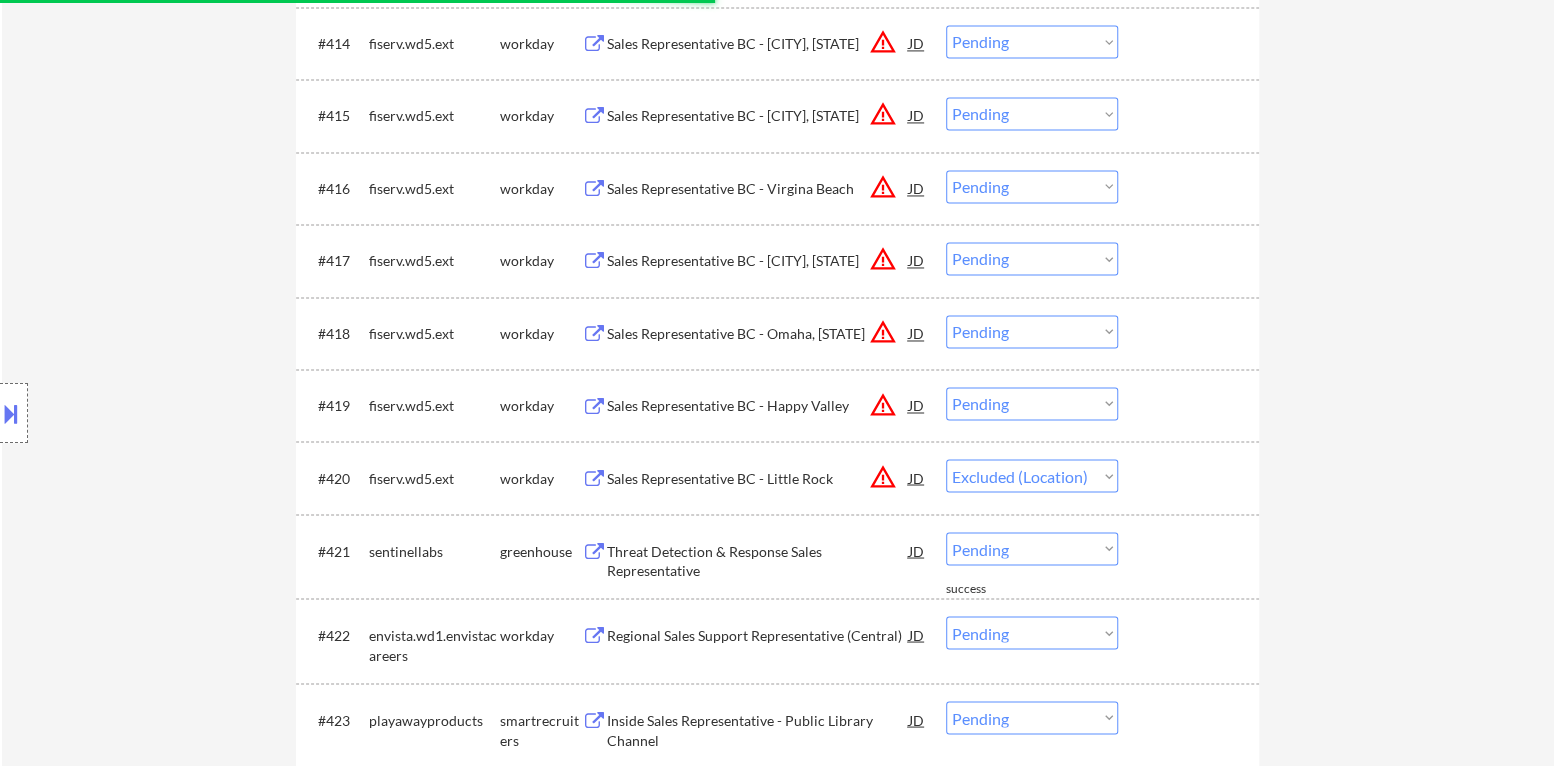 scroll, scrollTop: 1699, scrollLeft: 0, axis: vertical 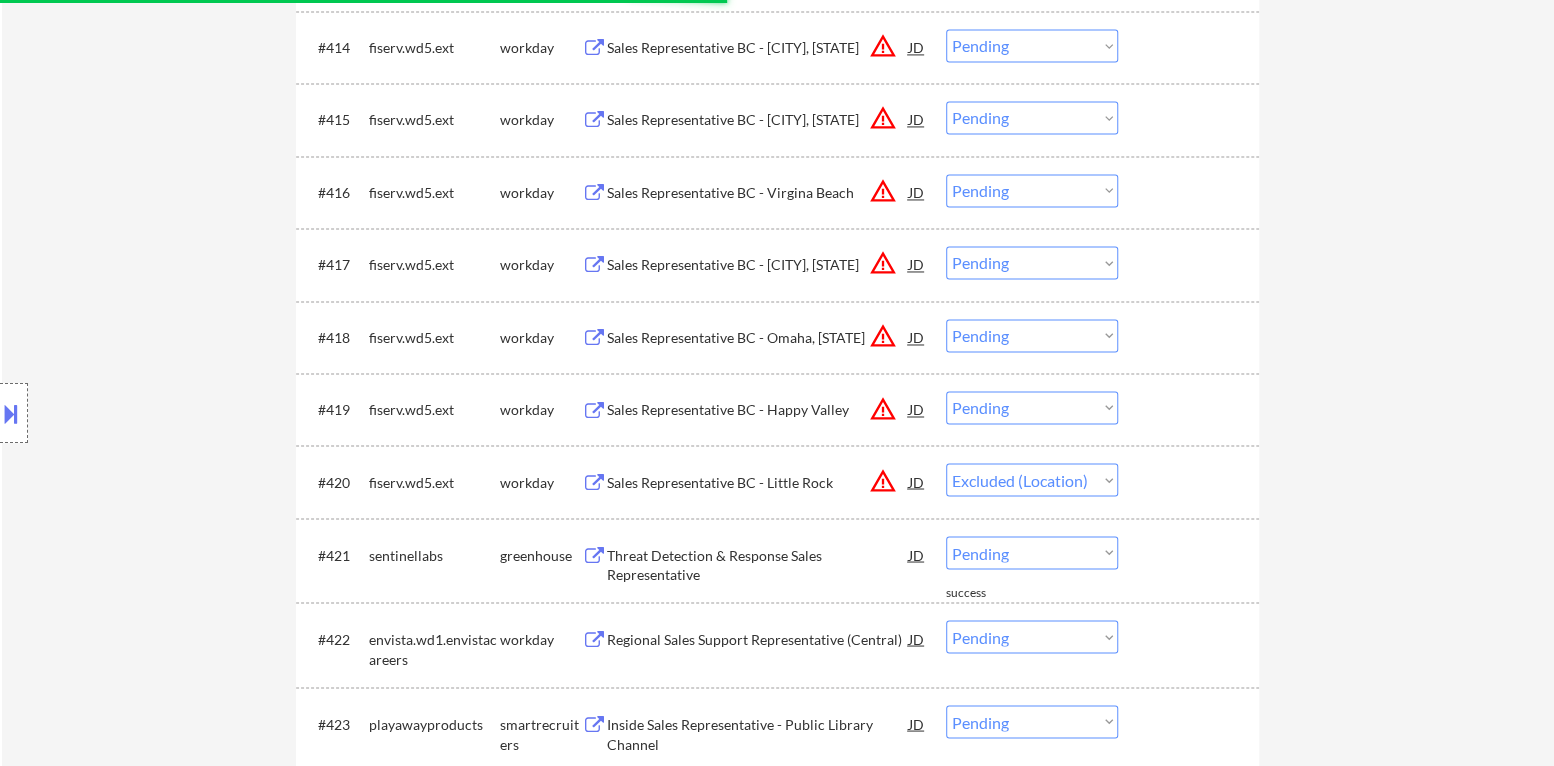 drag, startPoint x: 1046, startPoint y: 404, endPoint x: 1052, endPoint y: 421, distance: 18.027756 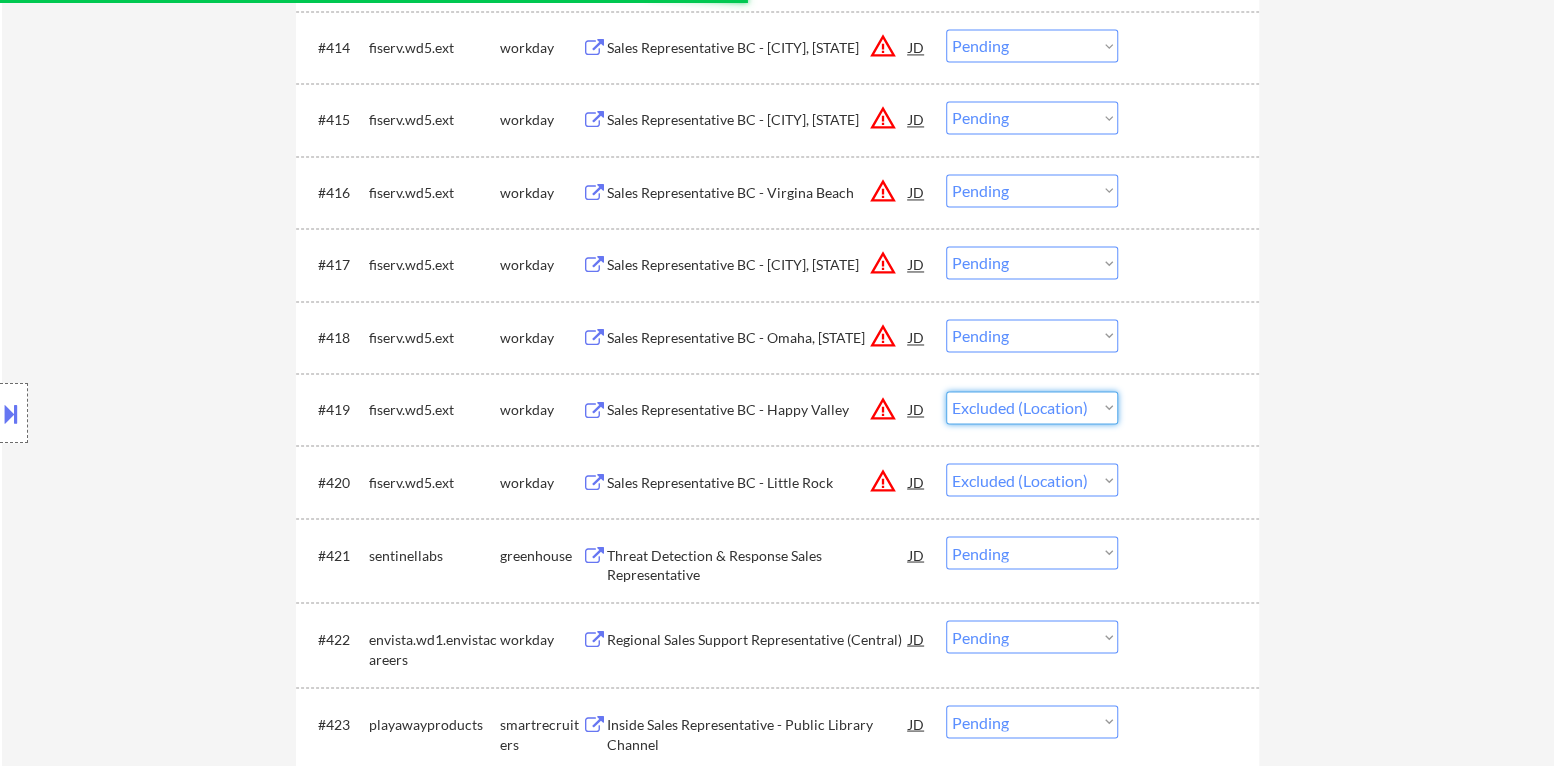 click on "Choose an option... Pending Applied Excluded (Questions) Excluded (Expired) Excluded (Location) Excluded (Bad Match) Excluded (Blocklist) Excluded (Salary) Excluded (Other)" at bounding box center [1032, 407] 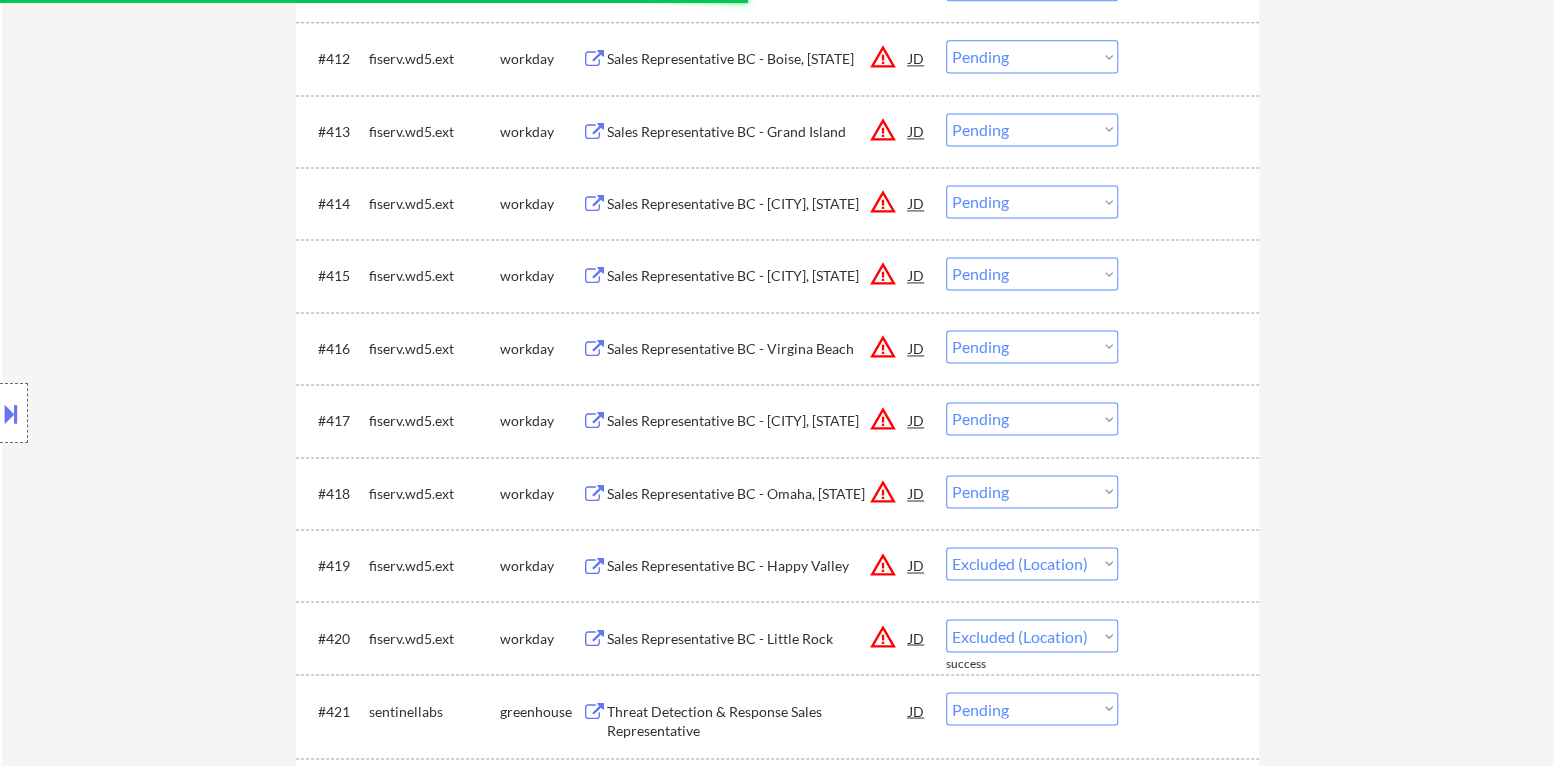 scroll, scrollTop: 1499, scrollLeft: 0, axis: vertical 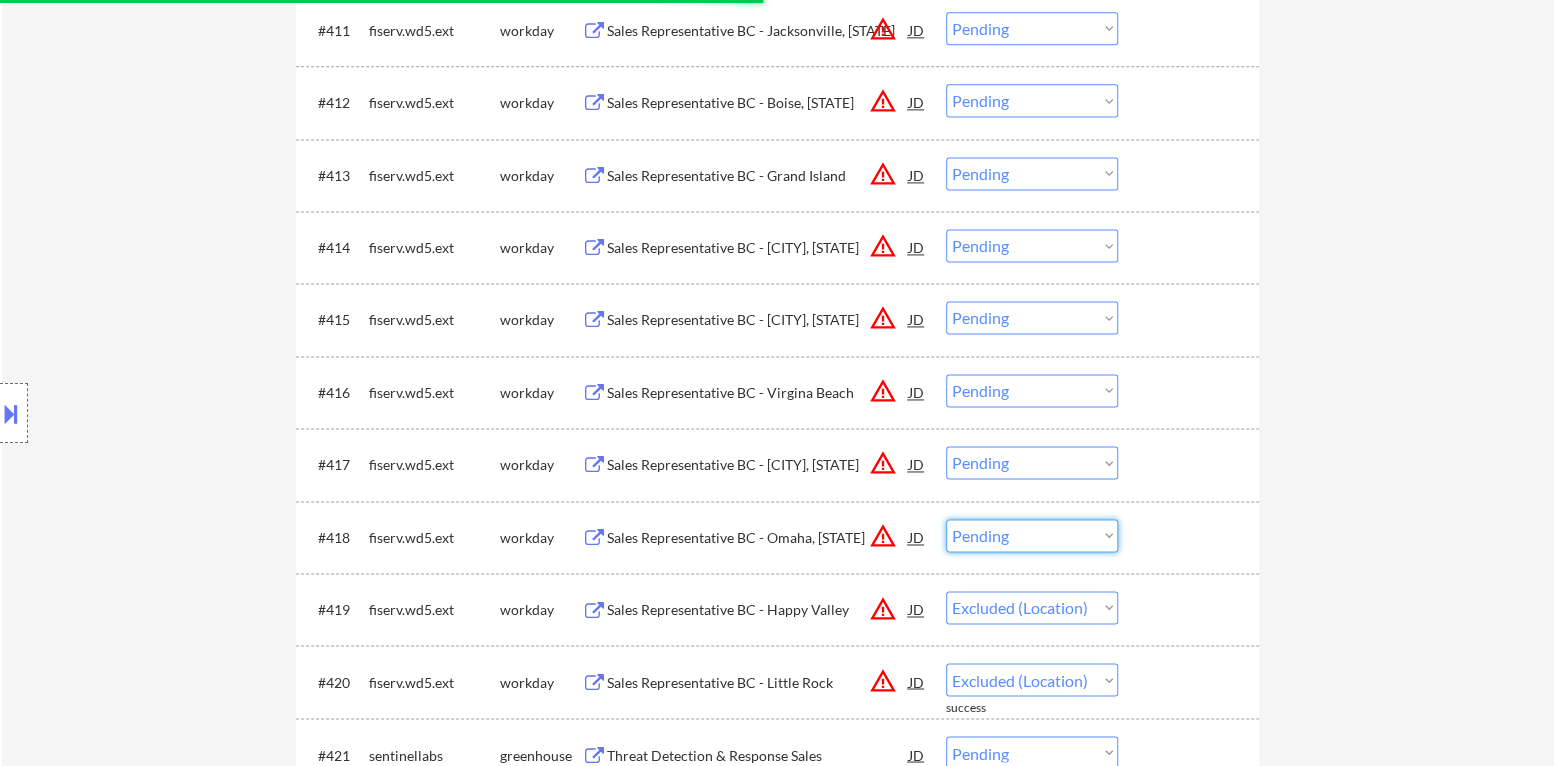 click on "Choose an option... Pending Applied Excluded (Questions) Excluded (Expired) Excluded (Location) Excluded (Bad Match) Excluded (Blocklist) Excluded (Salary) Excluded (Other)" at bounding box center (1032, 535) 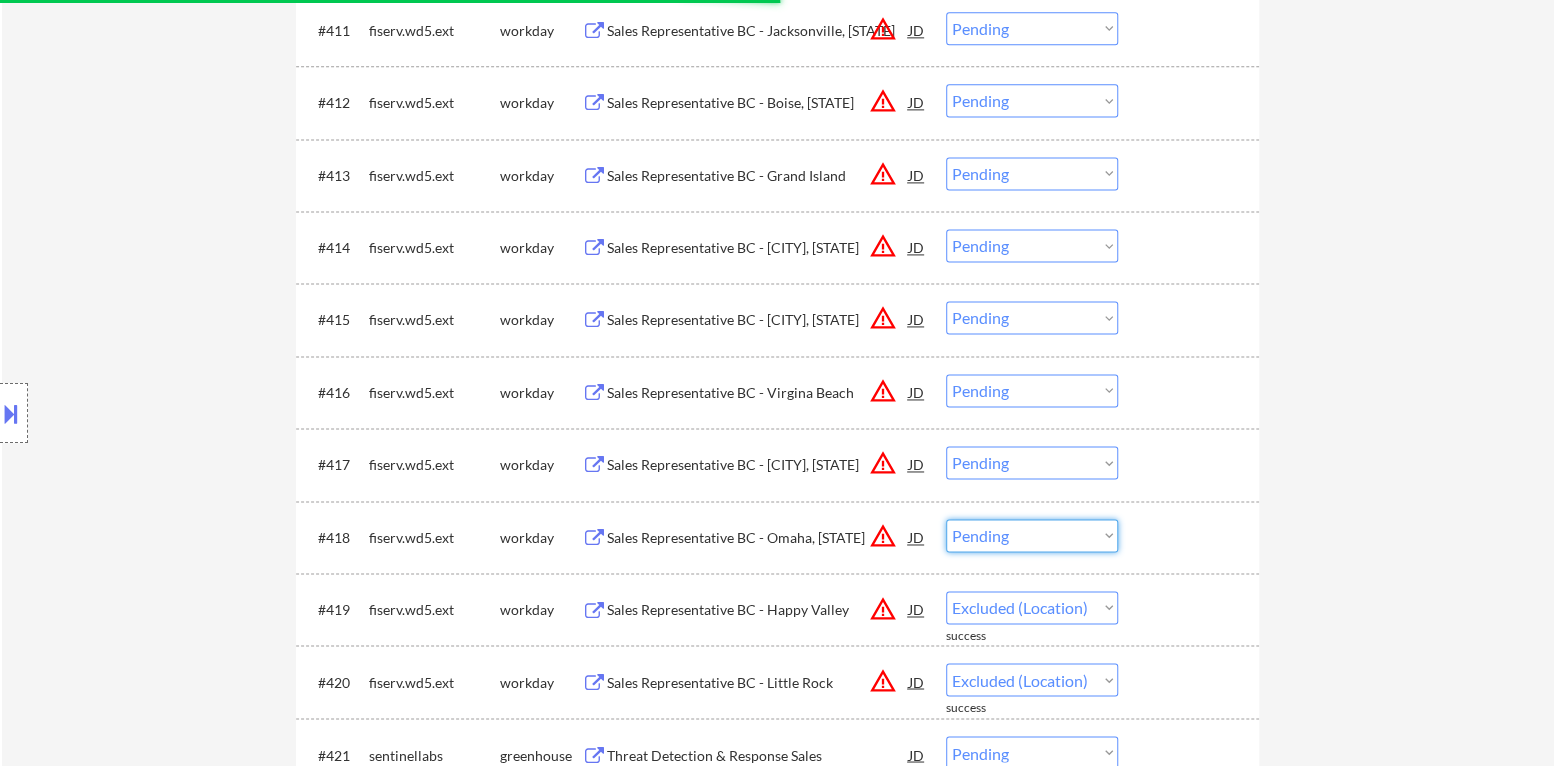 select on ""pending"" 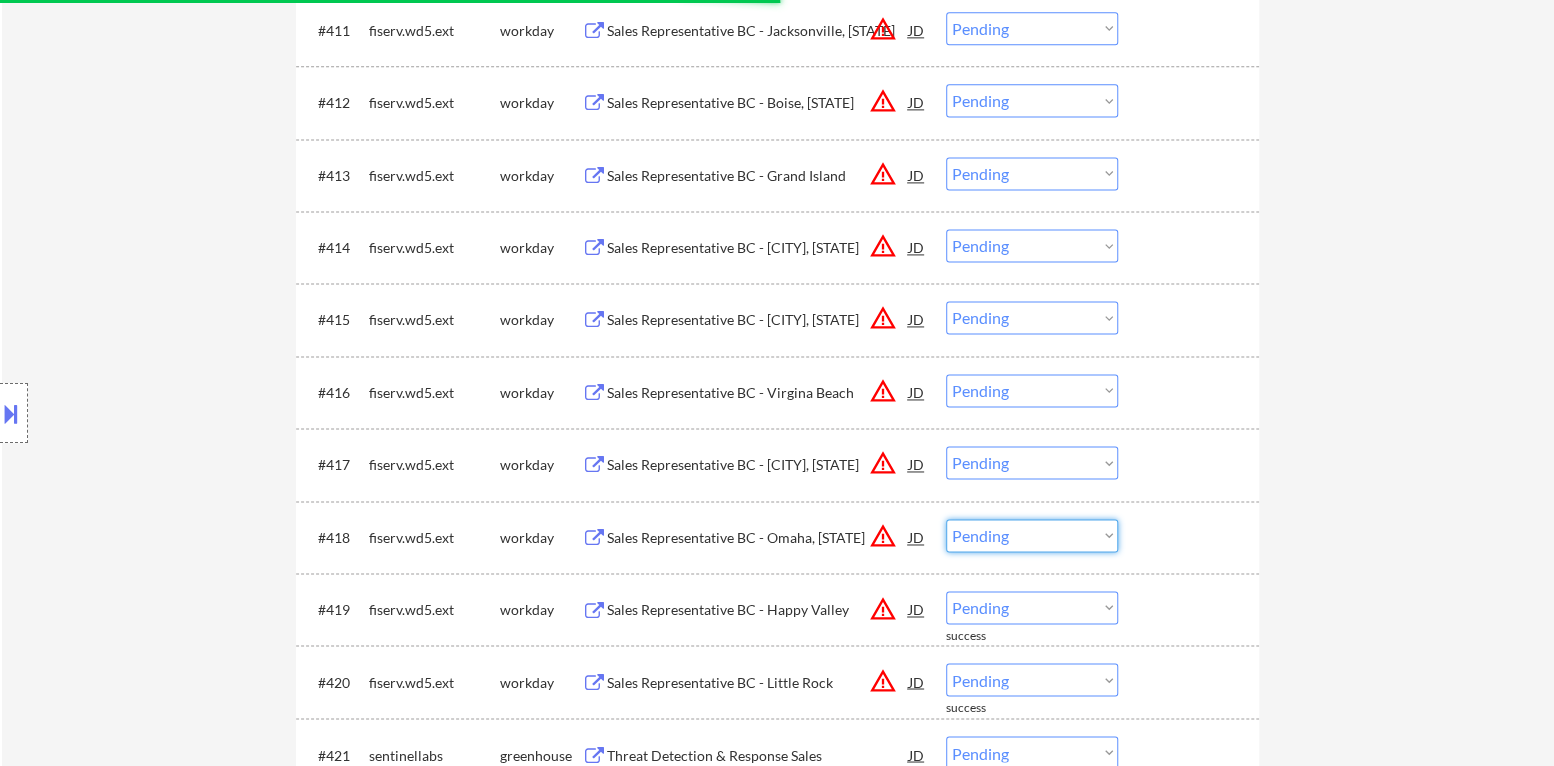 select on ""excluded__location_"" 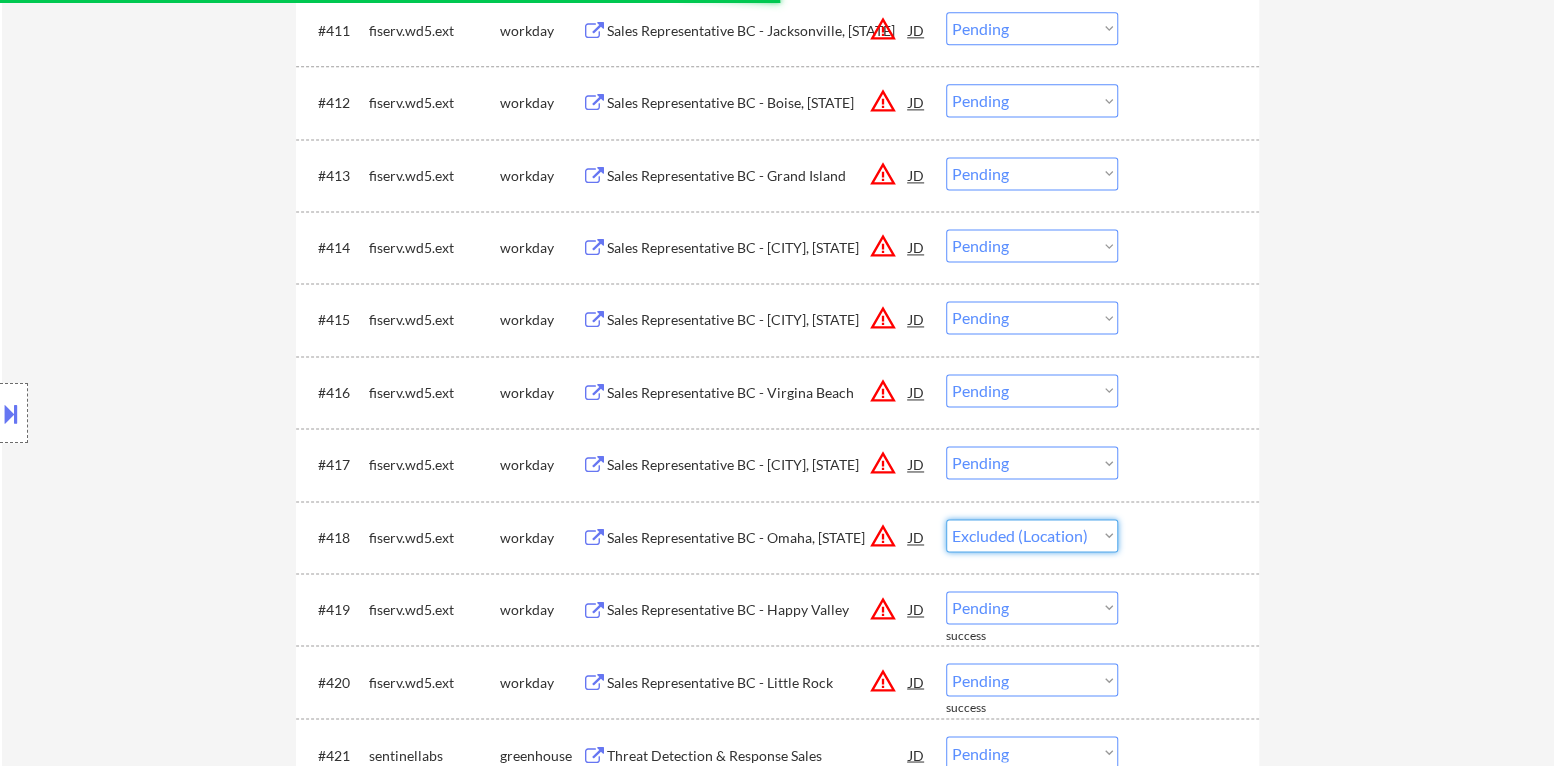 click on "Choose an option... Pending Applied Excluded (Questions) Excluded (Expired) Excluded (Location) Excluded (Bad Match) Excluded (Blocklist) Excluded (Salary) Excluded (Other)" at bounding box center [1032, 535] 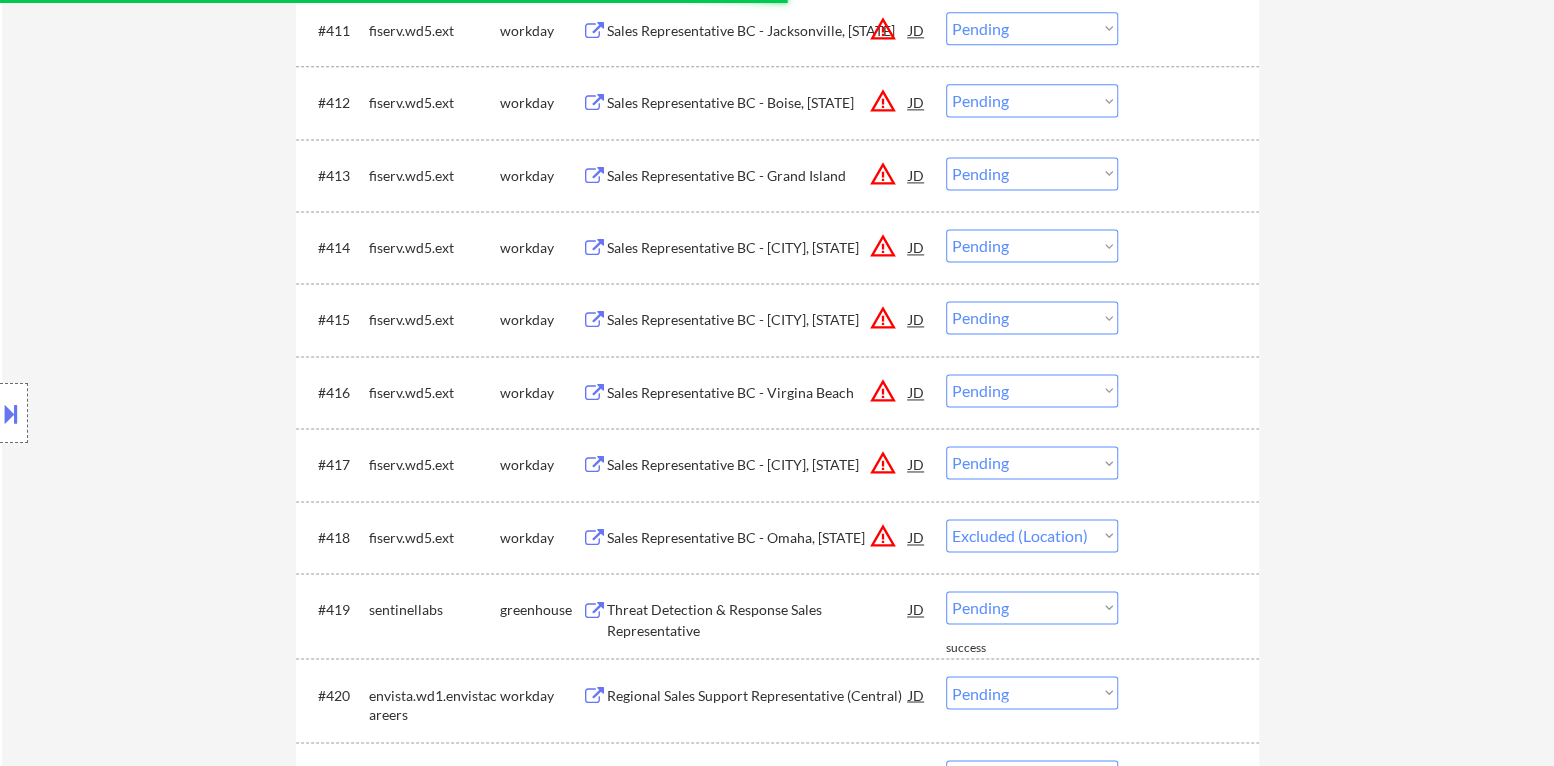 click on "Choose an option... Pending Applied Excluded (Questions) Excluded (Expired) Excluded (Location) Excluded (Bad Match) Excluded (Blocklist) Excluded (Salary) Excluded (Other)" at bounding box center [1032, 462] 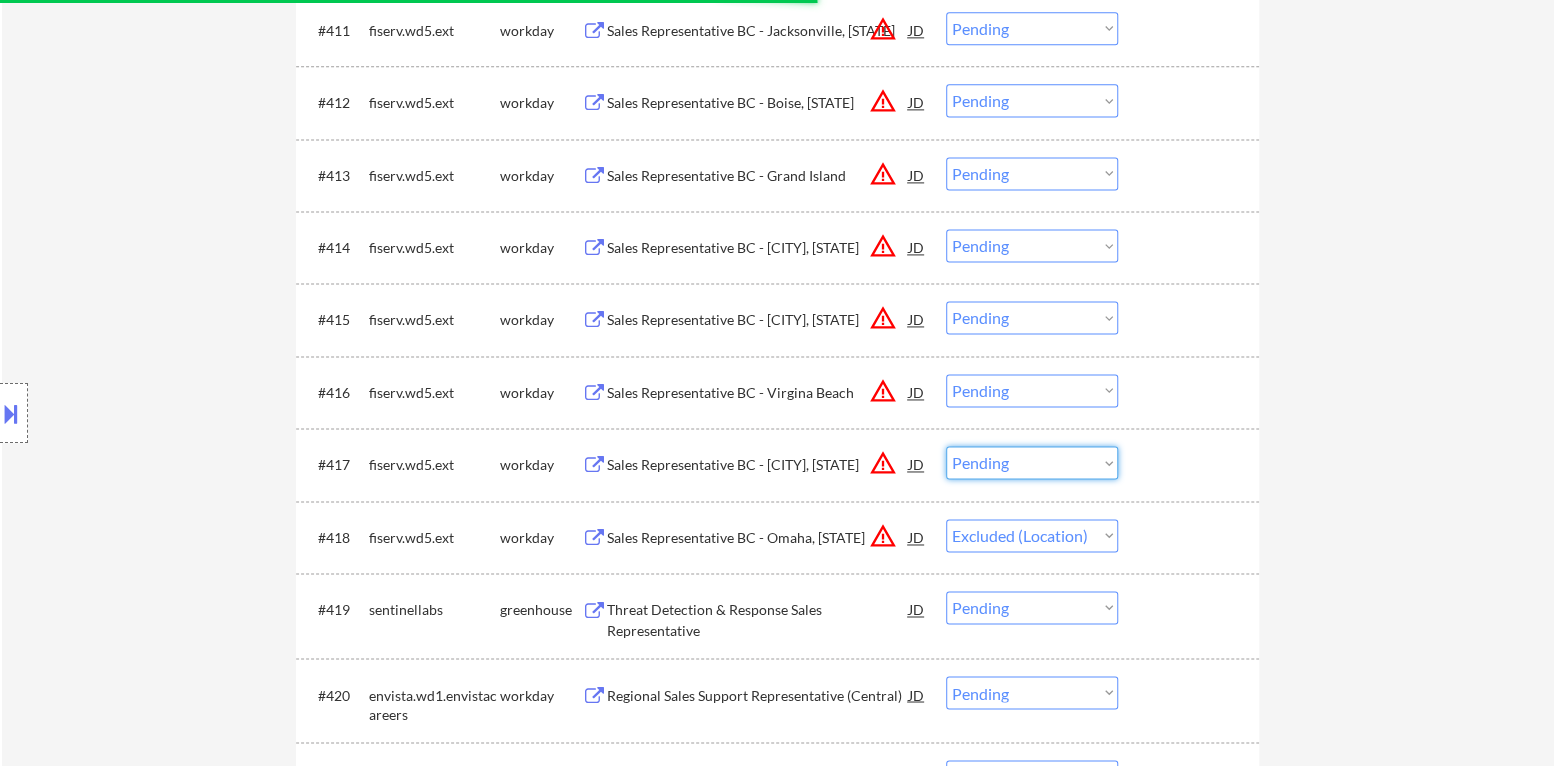 select on ""excluded__location_"" 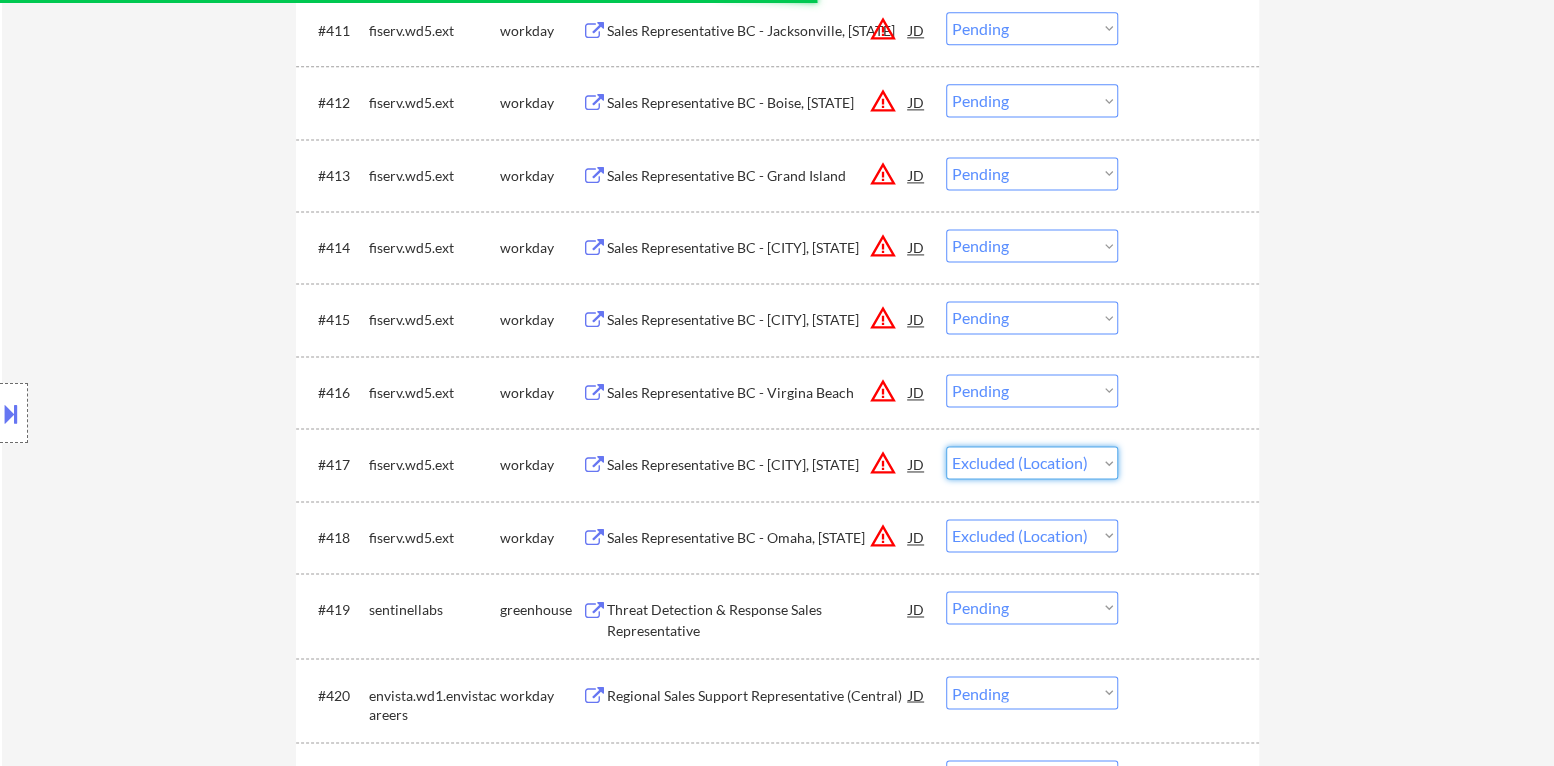 click on "Choose an option... Pending Applied Excluded (Questions) Excluded (Expired) Excluded (Location) Excluded (Bad Match) Excluded (Blocklist) Excluded (Salary) Excluded (Other)" at bounding box center [1032, 462] 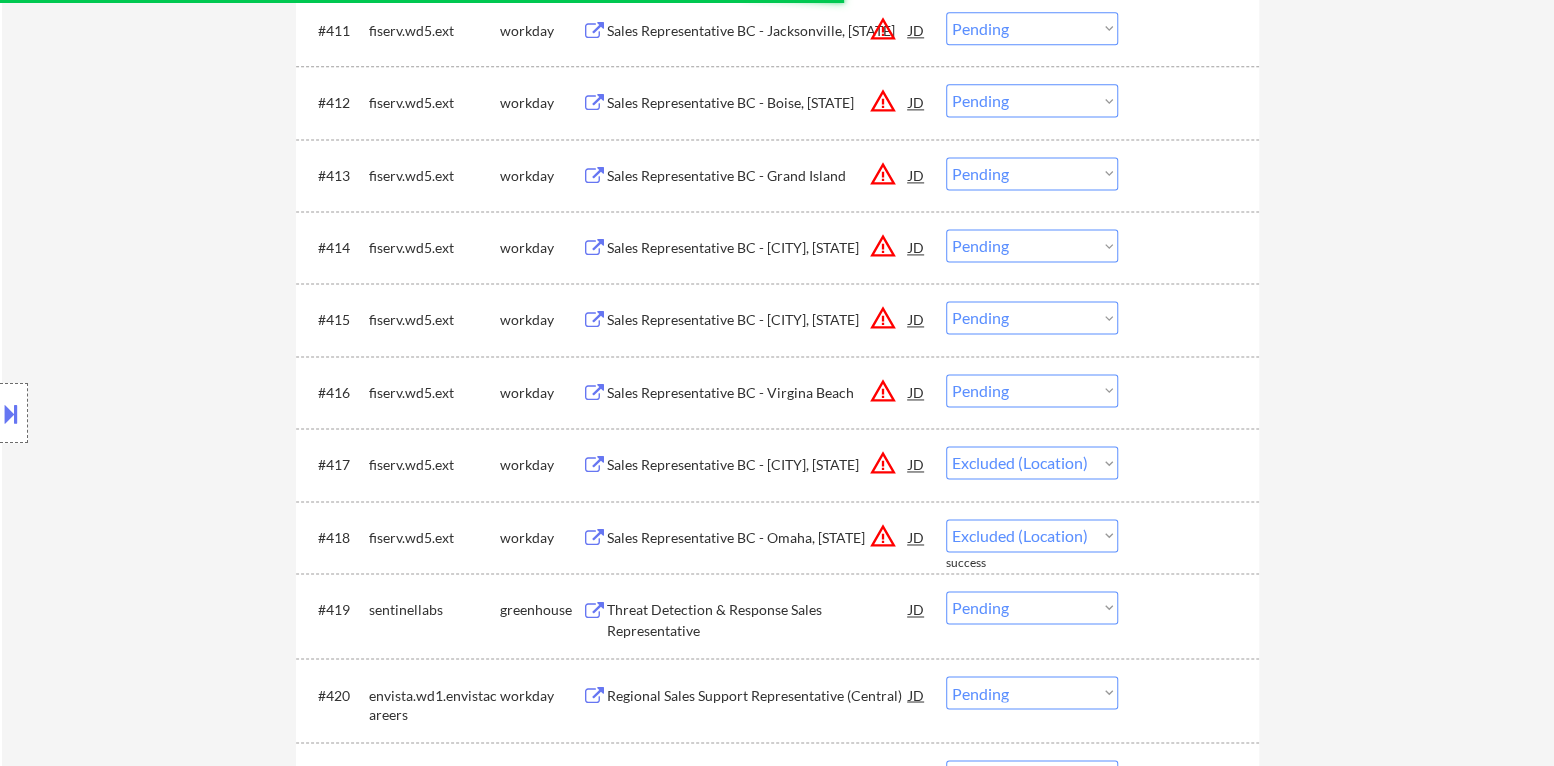 click on "Choose an option... Pending Applied Excluded (Questions) Excluded (Expired) Excluded (Location) Excluded (Bad Match) Excluded (Blocklist) Excluded (Salary) Excluded (Other)" at bounding box center [1032, 390] 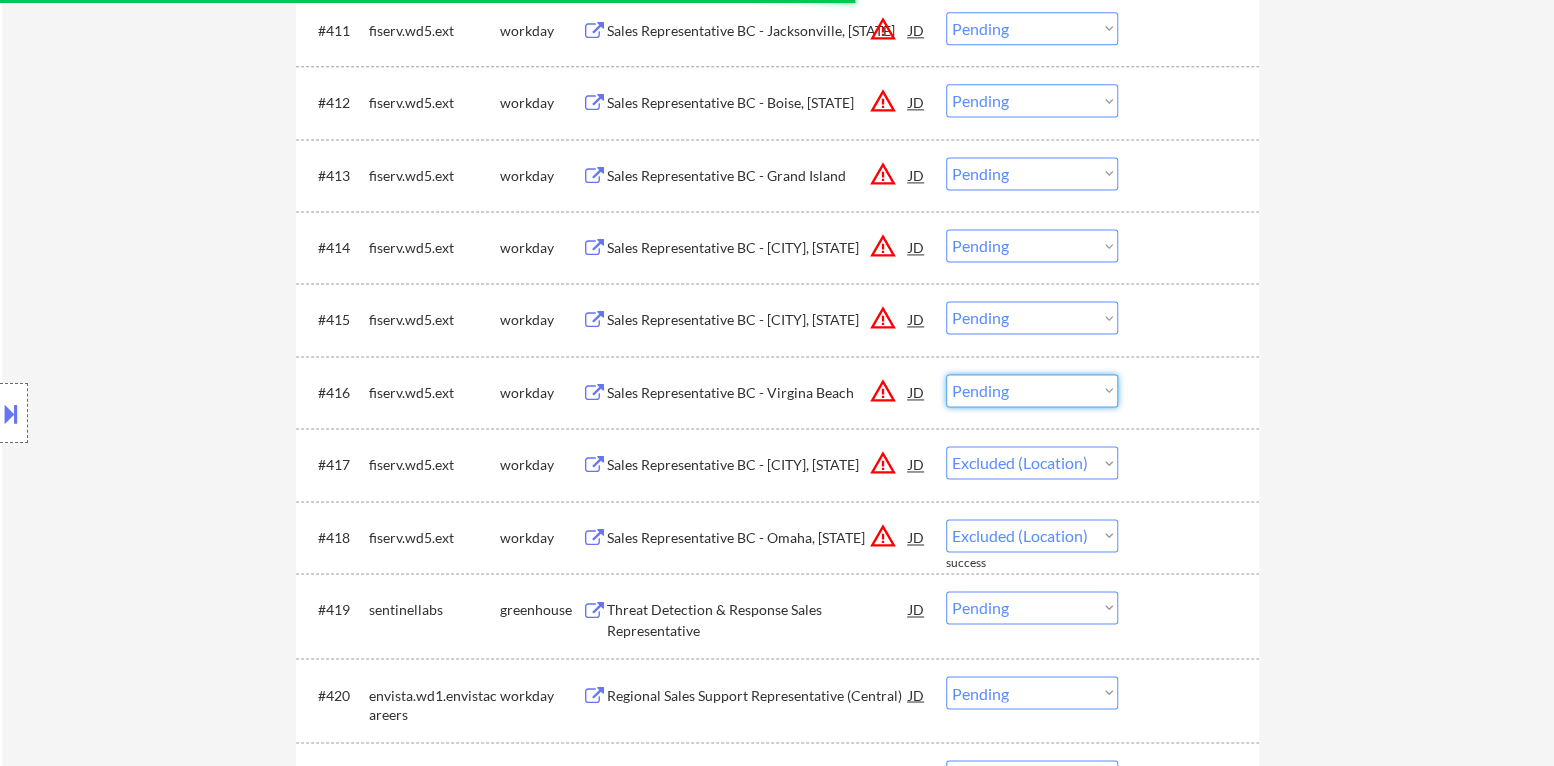 select on ""excluded__location_"" 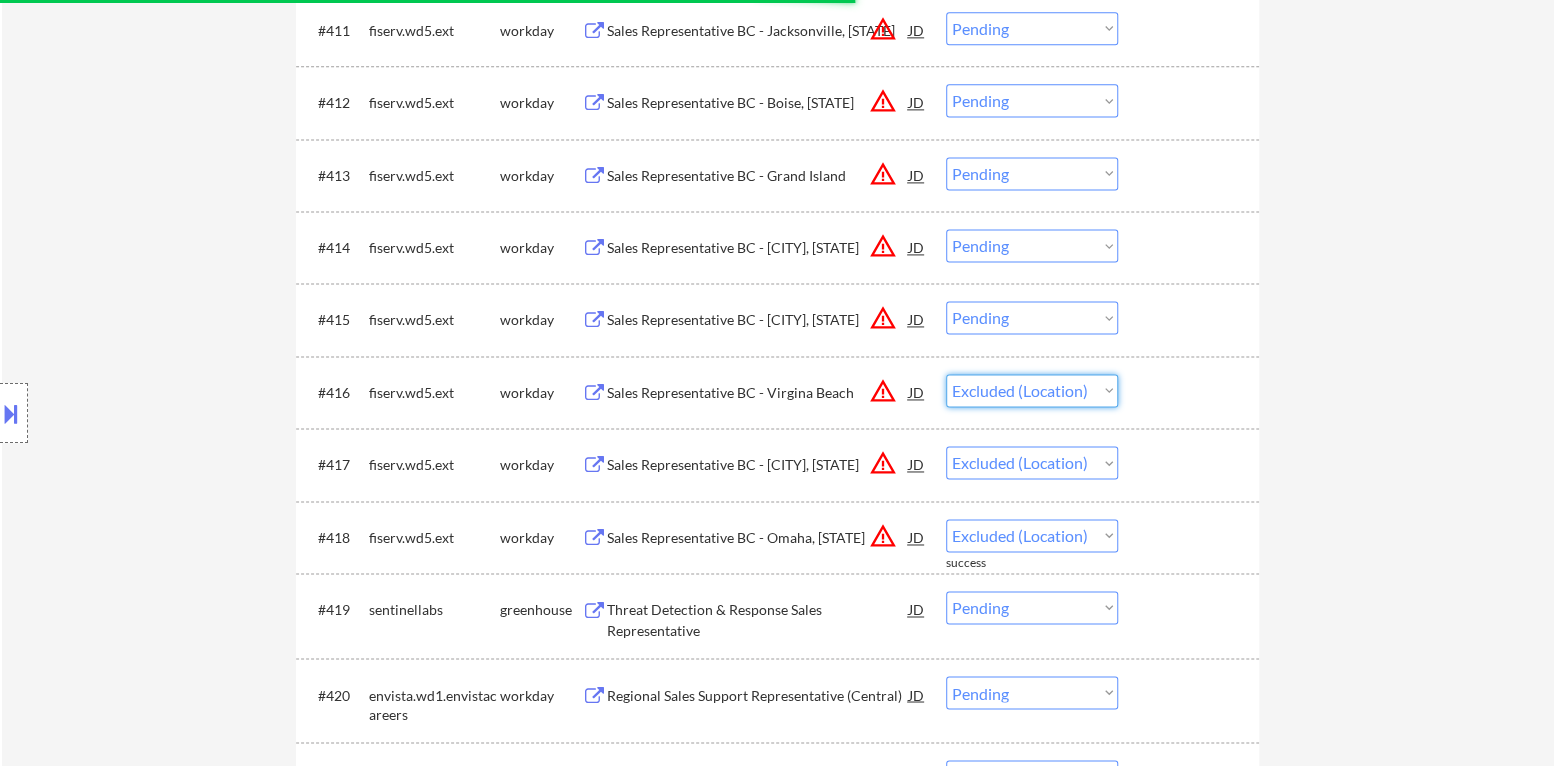 click on "Choose an option... Pending Applied Excluded (Questions) Excluded (Expired) Excluded (Location) Excluded (Bad Match) Excluded (Blocklist) Excluded (Salary) Excluded (Other)" at bounding box center [1032, 390] 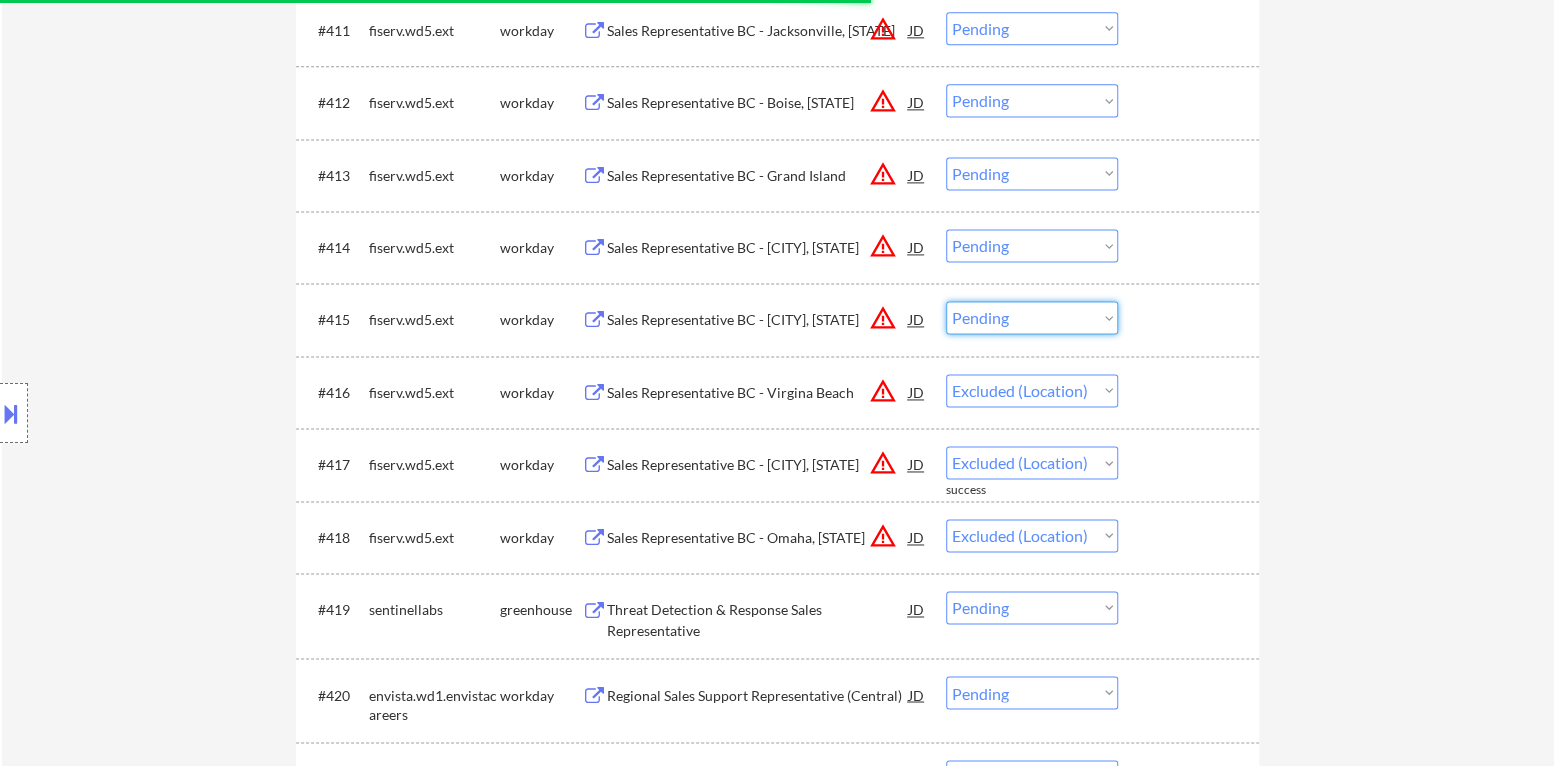 click on "Choose an option... Pending Applied Excluded (Questions) Excluded (Expired) Excluded (Location) Excluded (Bad Match) Excluded (Blocklist) Excluded (Salary) Excluded (Other)" at bounding box center [1032, 317] 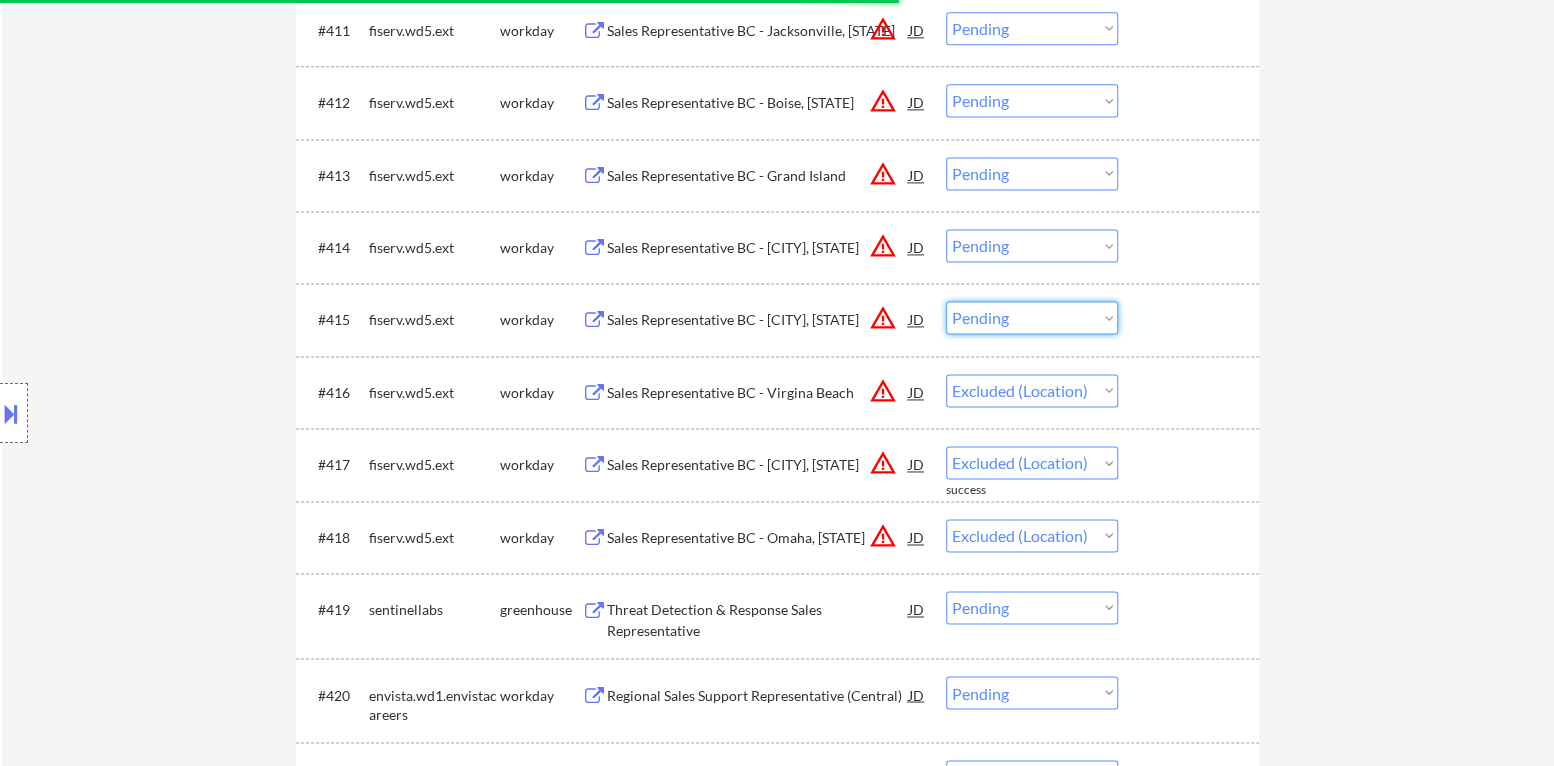type 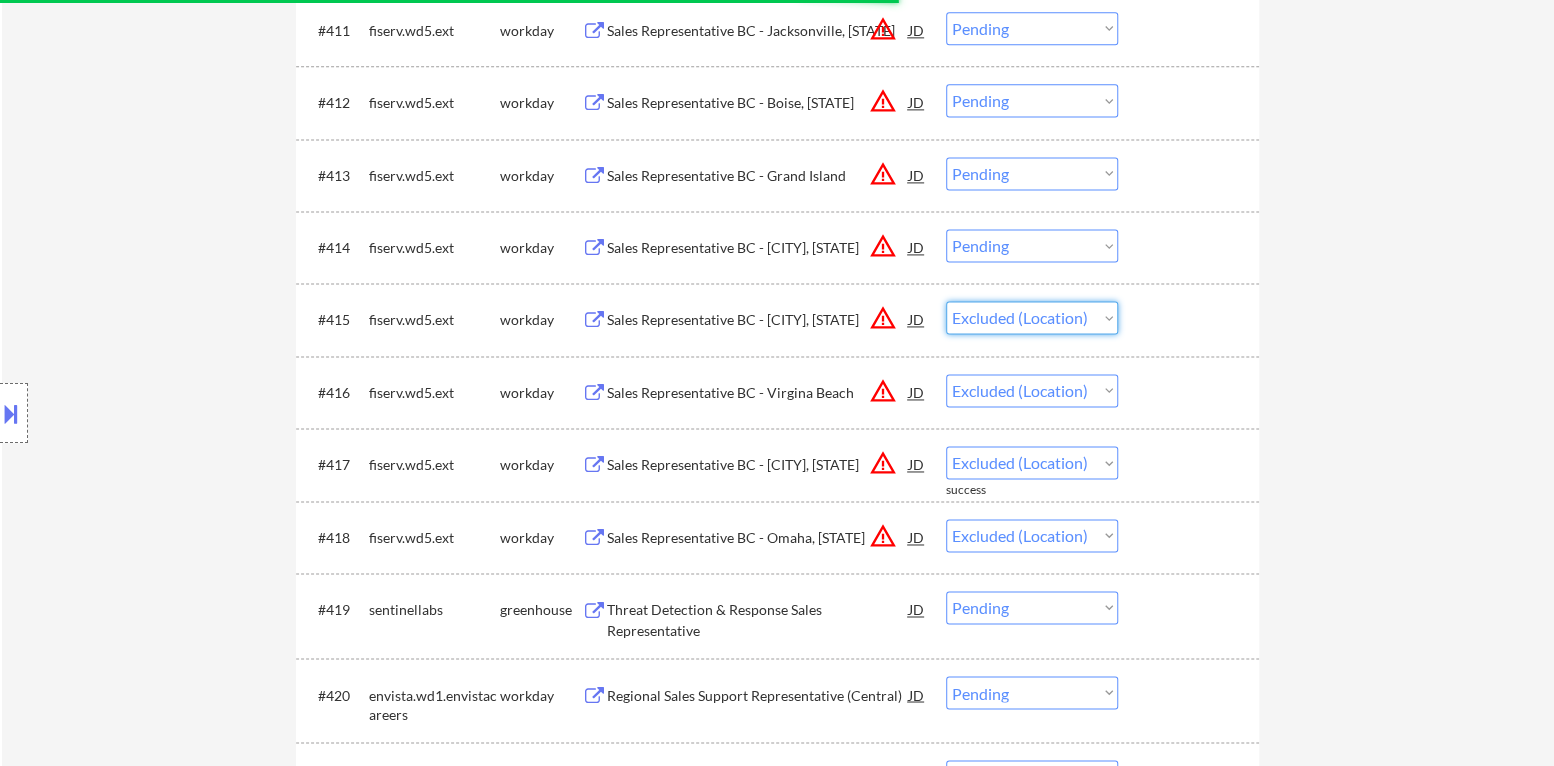 click on "Choose an option... Pending Applied Excluded (Questions) Excluded (Expired) Excluded (Location) Excluded (Bad Match) Excluded (Blocklist) Excluded (Salary) Excluded (Other)" at bounding box center (1032, 317) 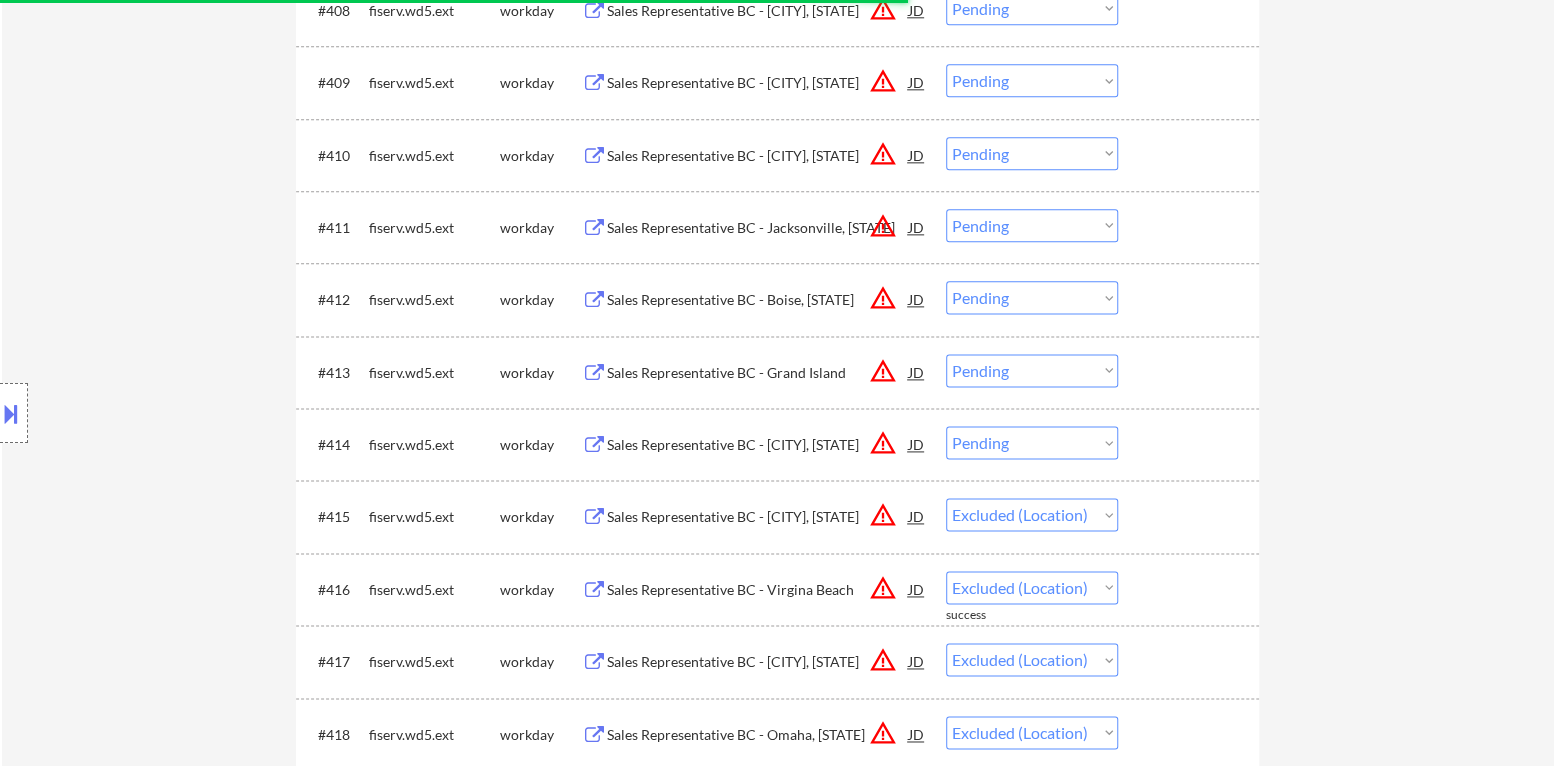 scroll, scrollTop: 1299, scrollLeft: 0, axis: vertical 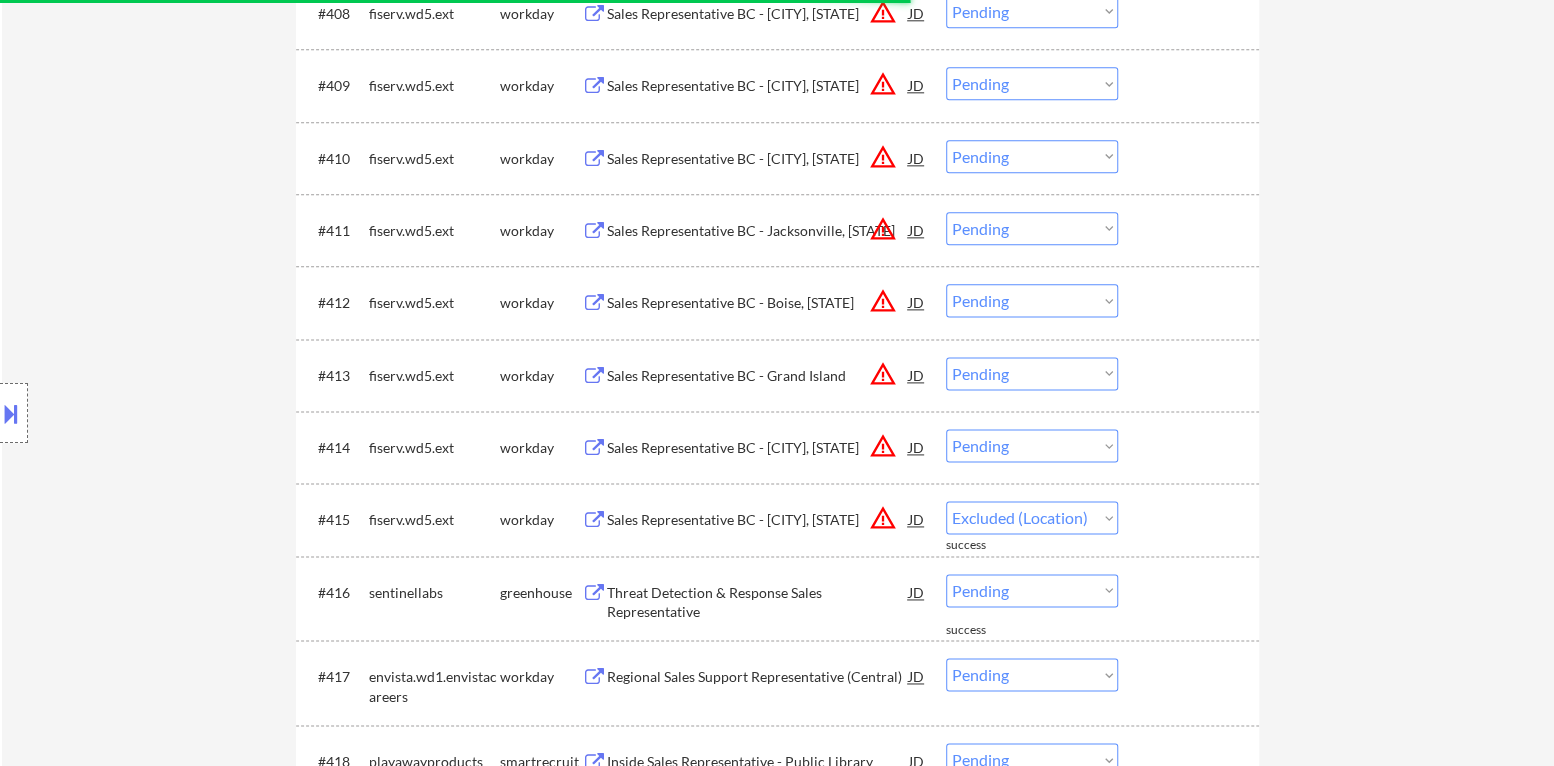 click on "Choose an option... Pending Applied Excluded (Questions) Excluded (Expired) Excluded (Location) Excluded (Bad Match) Excluded (Blocklist) Excluded (Salary) Excluded (Other)" at bounding box center (1032, 445) 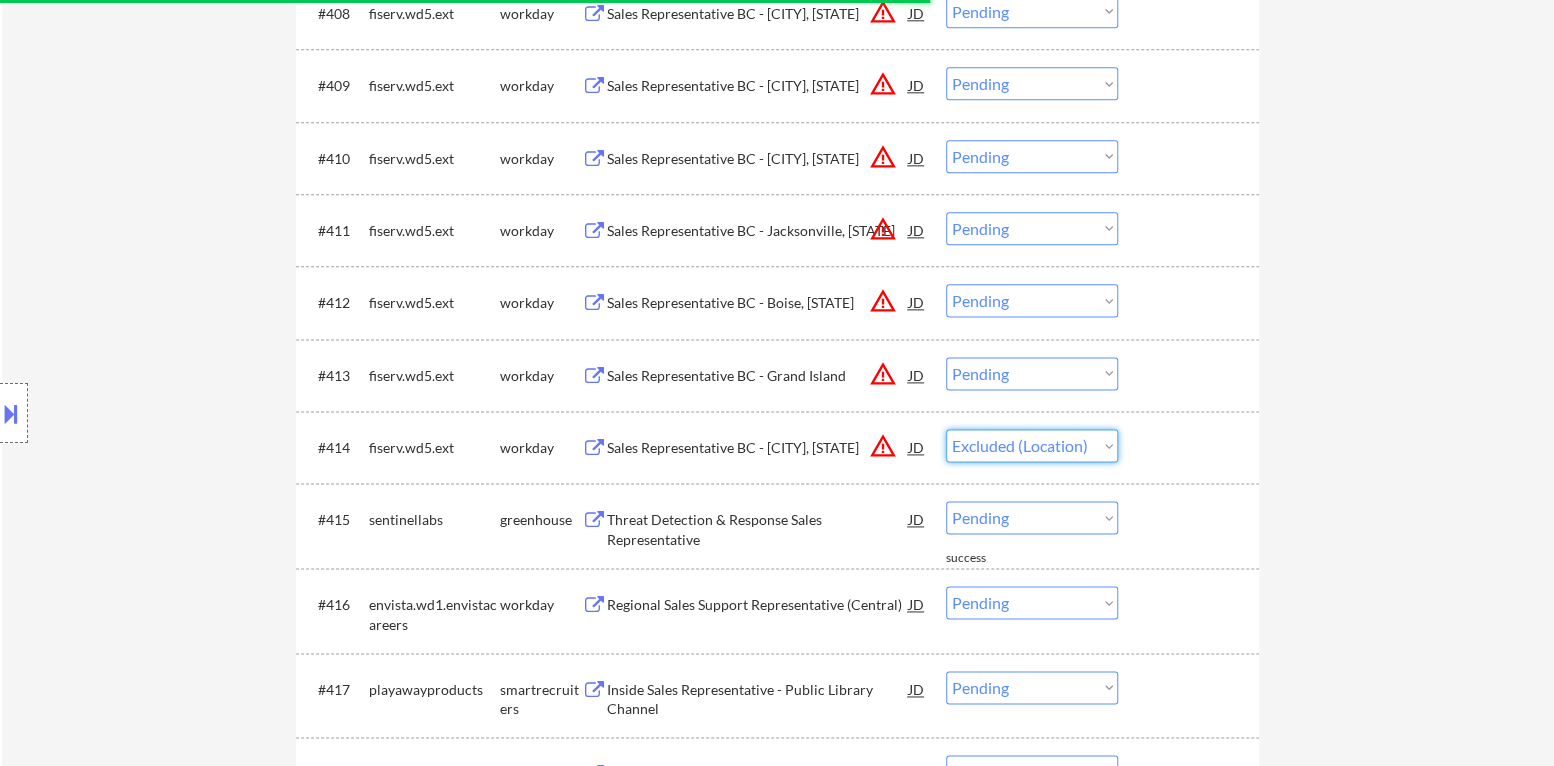 click on "Choose an option... Pending Applied Excluded (Questions) Excluded (Expired) Excluded (Location) Excluded (Bad Match) Excluded (Blocklist) Excluded (Salary) Excluded (Other)" at bounding box center (1032, 445) 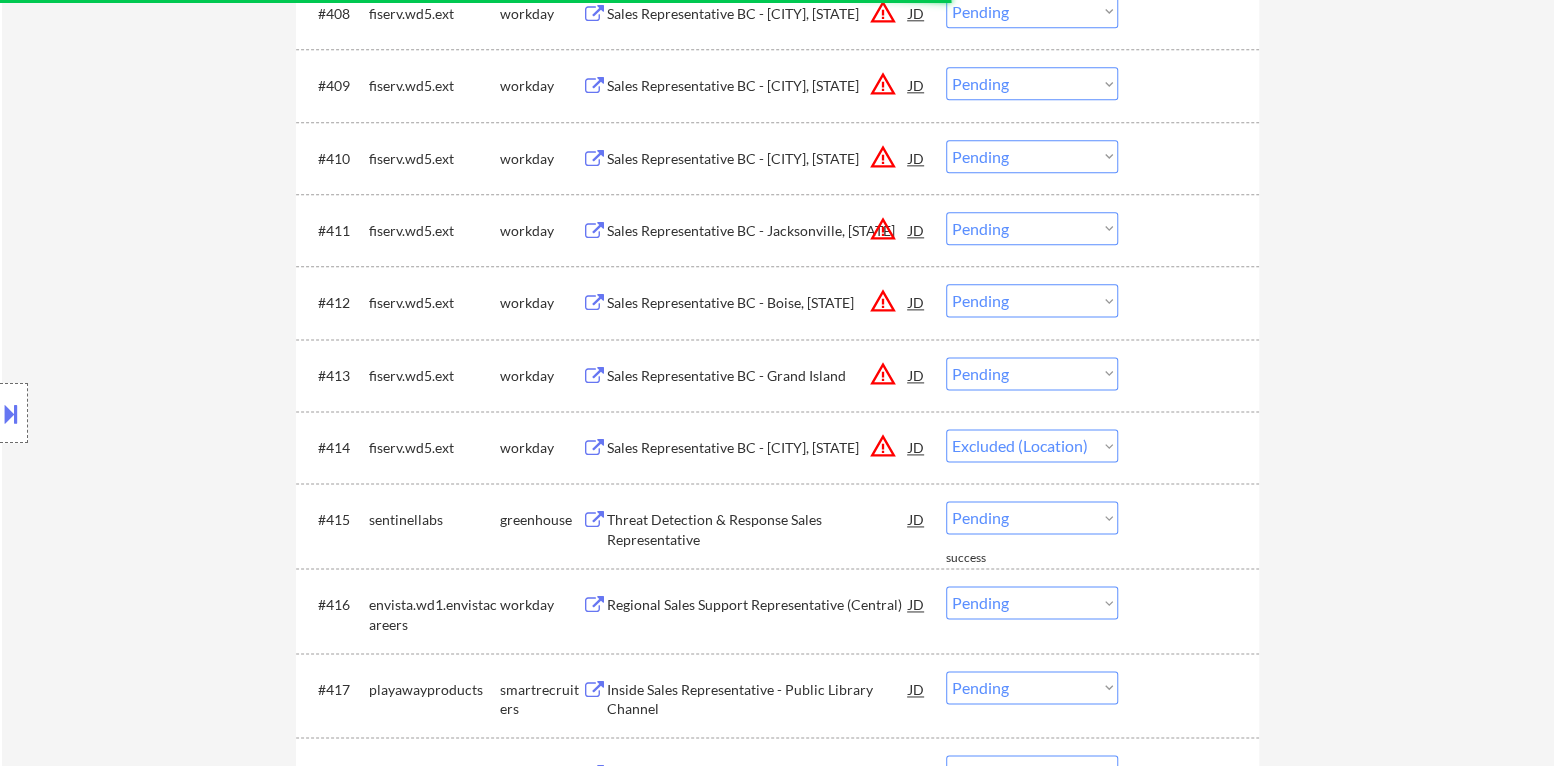 click on "Choose an option... Pending Applied Excluded (Questions) Excluded (Expired) Excluded (Location) Excluded (Bad Match) Excluded (Blocklist) Excluded (Salary) Excluded (Other)" at bounding box center (1032, 373) 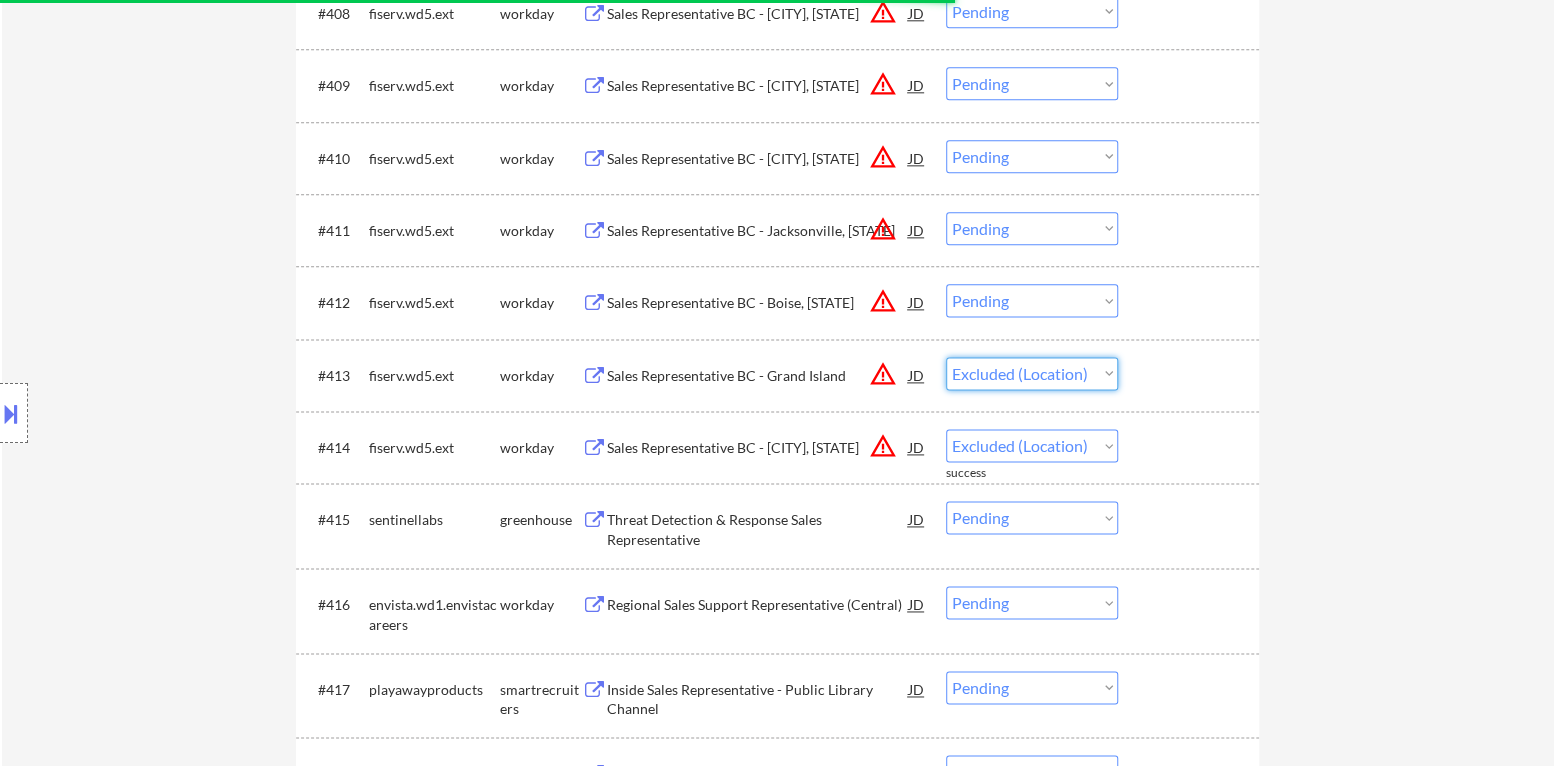click on "Choose an option... Pending Applied Excluded (Questions) Excluded (Expired) Excluded (Location) Excluded (Bad Match) Excluded (Blocklist) Excluded (Salary) Excluded (Other)" at bounding box center (1032, 373) 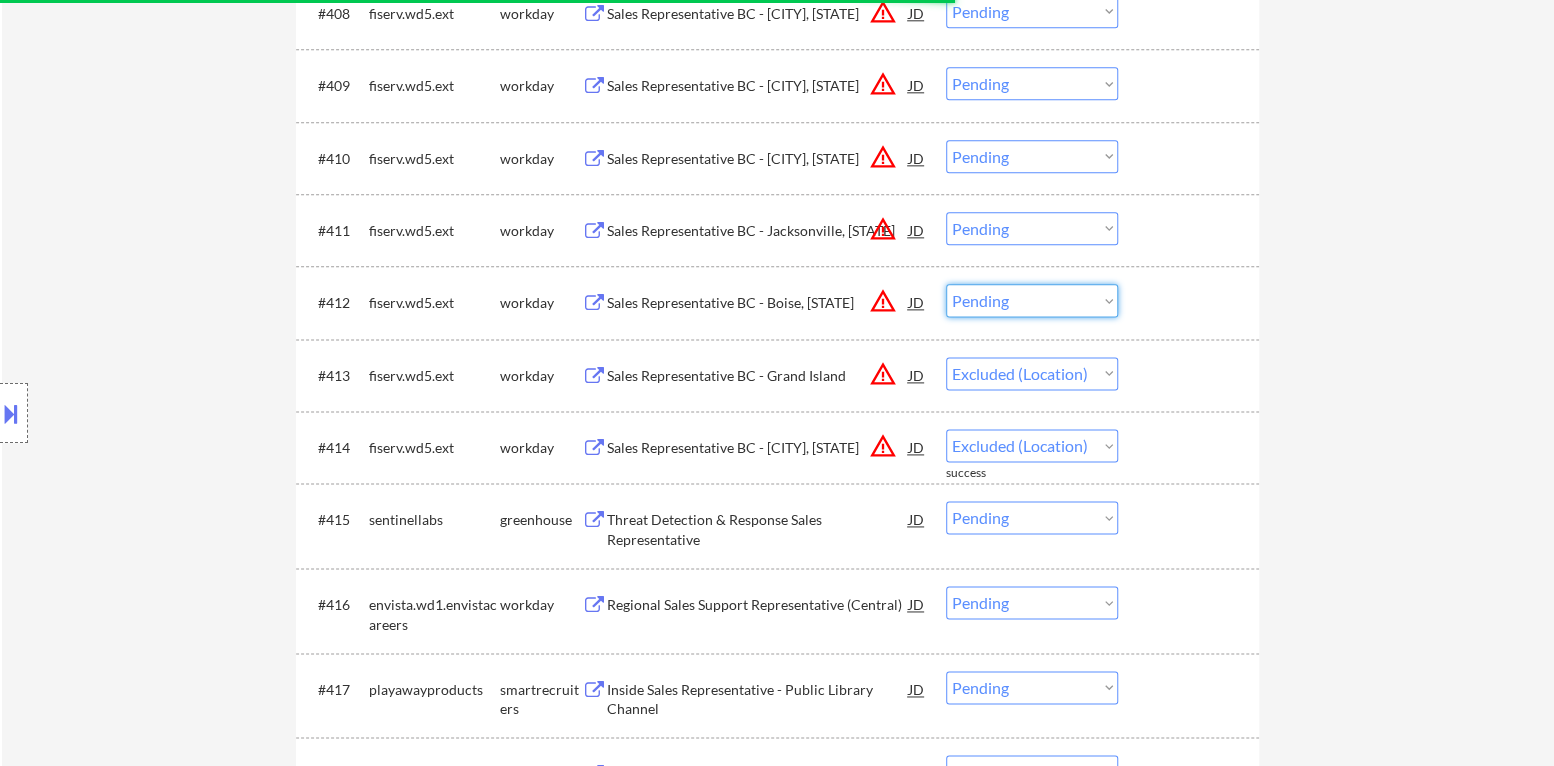 click on "Choose an option... Pending Applied Excluded (Questions) Excluded (Expired) Excluded (Location) Excluded (Bad Match) Excluded (Blocklist) Excluded (Salary) Excluded (Other)" at bounding box center (1032, 300) 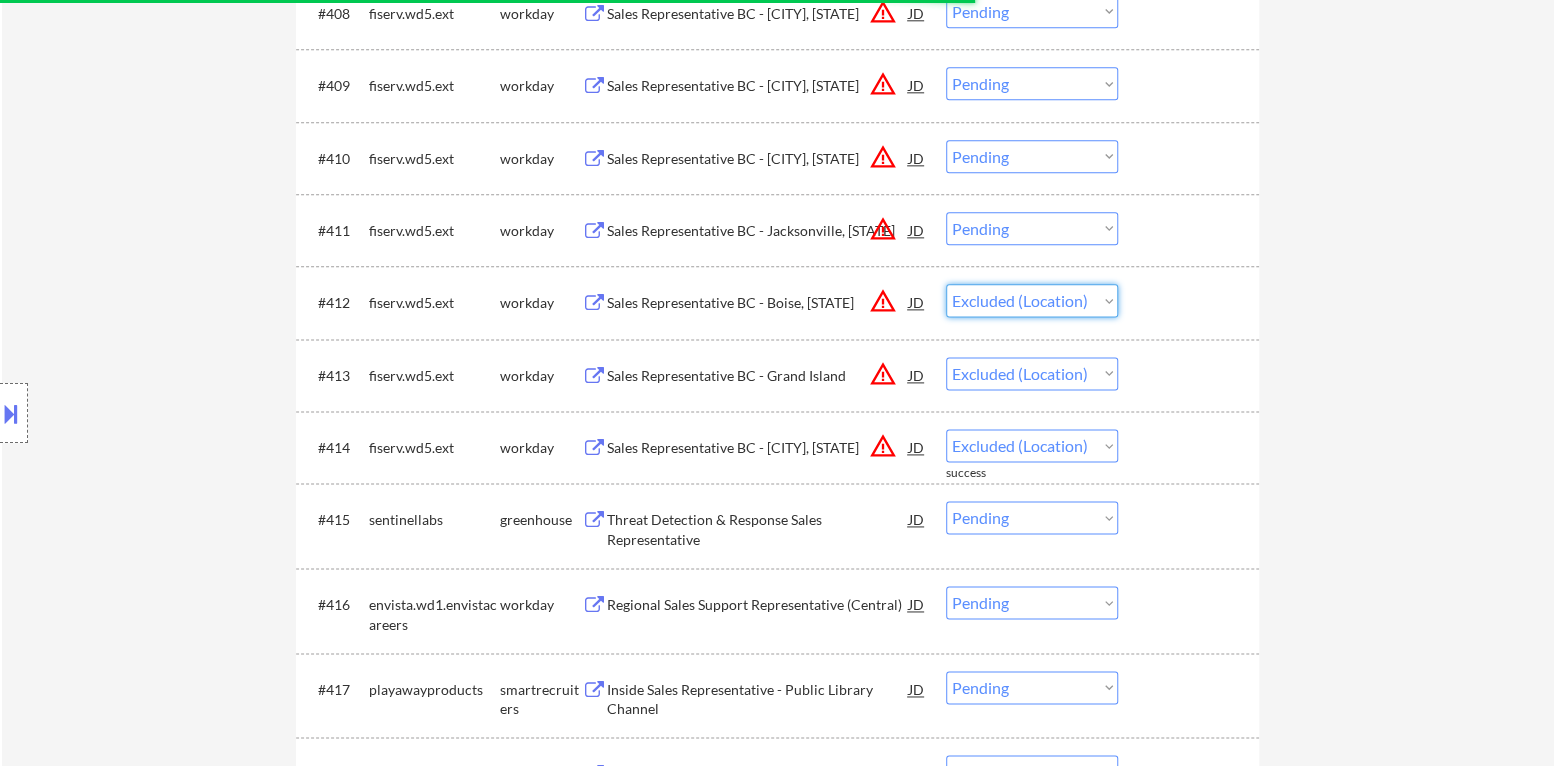 click on "Choose an option... Pending Applied Excluded (Questions) Excluded (Expired) Excluded (Location) Excluded (Bad Match) Excluded (Blocklist) Excluded (Salary) Excluded (Other)" at bounding box center [1032, 300] 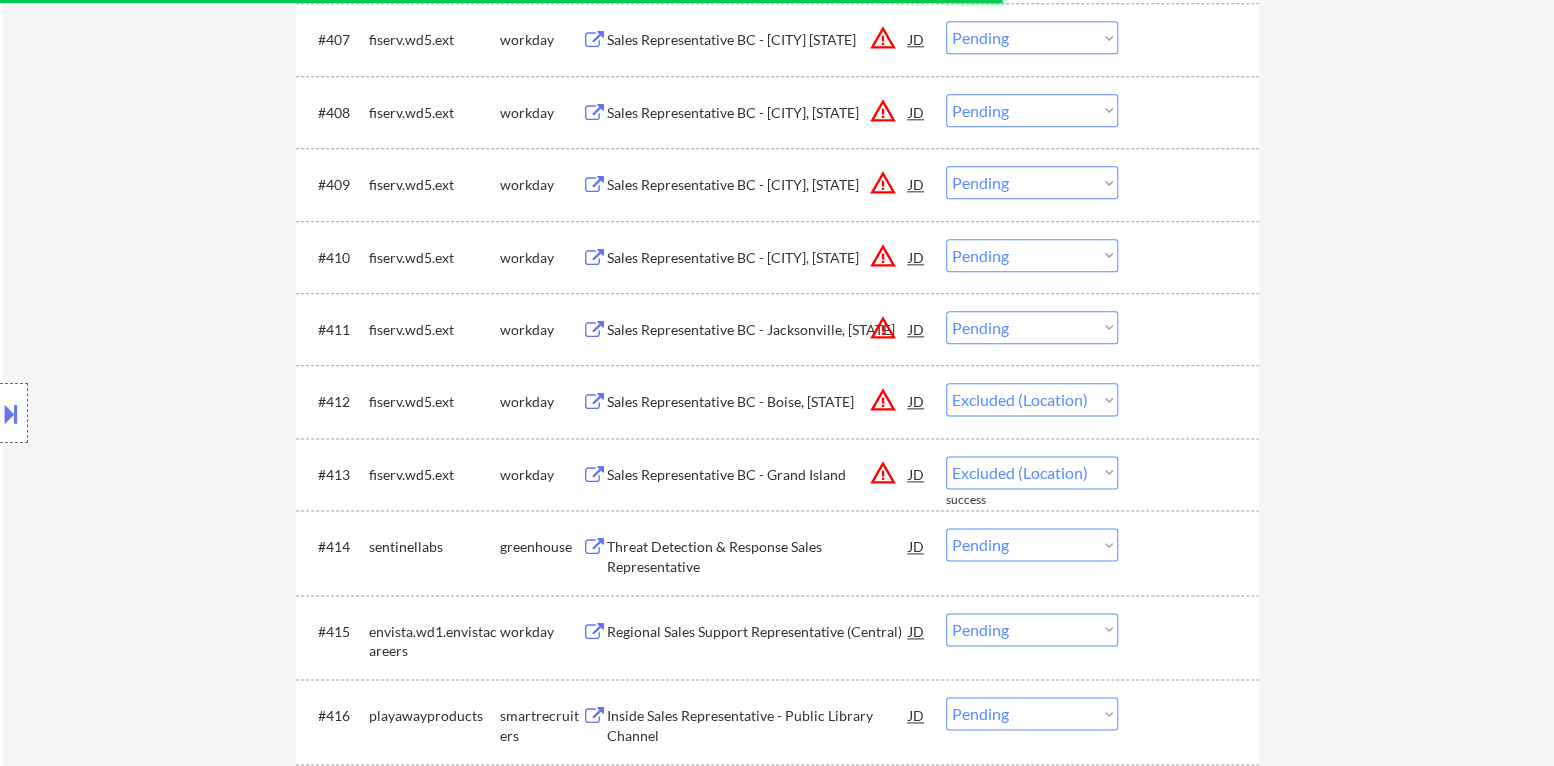 scroll, scrollTop: 1200, scrollLeft: 0, axis: vertical 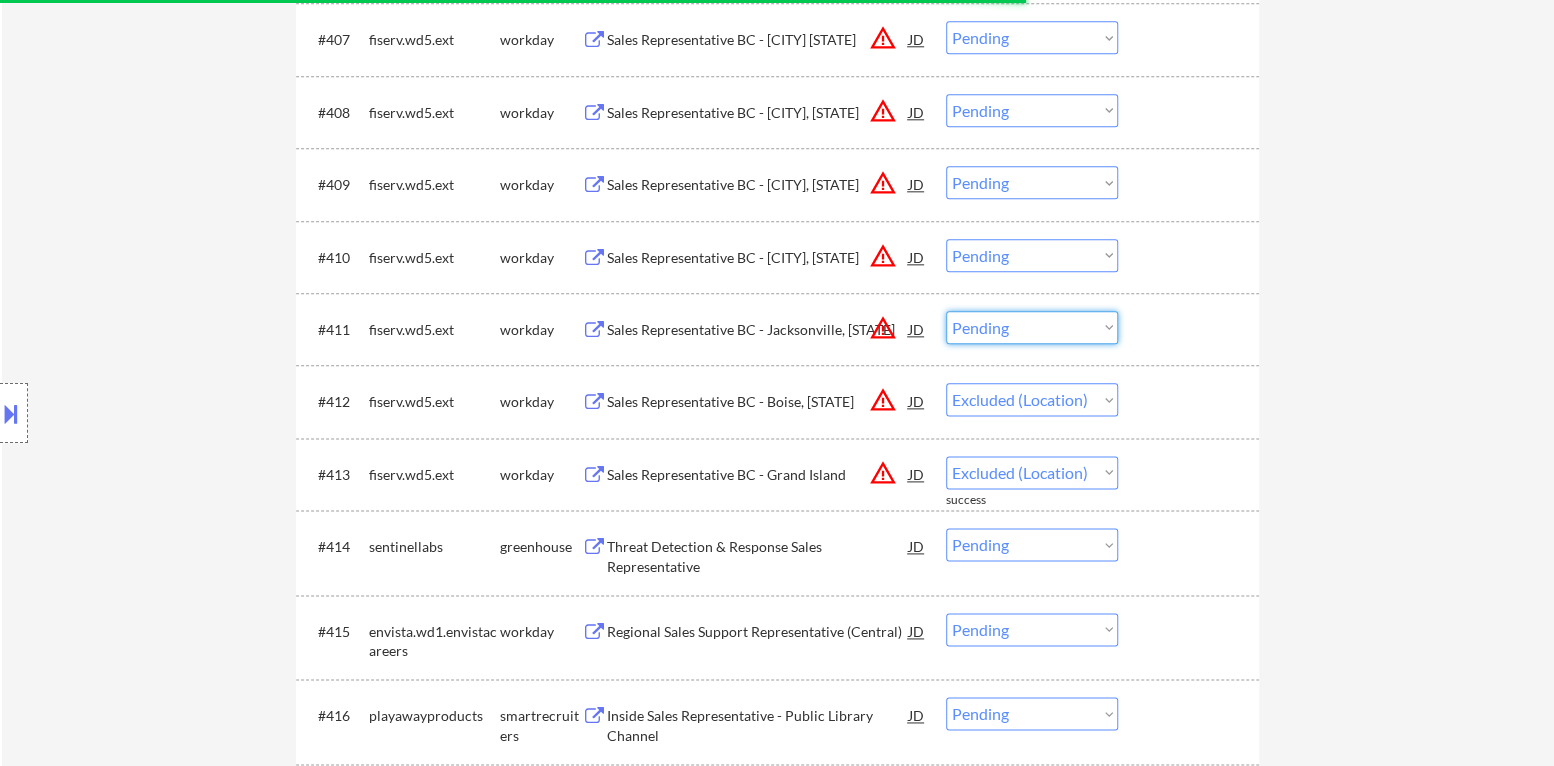 drag, startPoint x: 1024, startPoint y: 327, endPoint x: 1027, endPoint y: 341, distance: 14.3178215 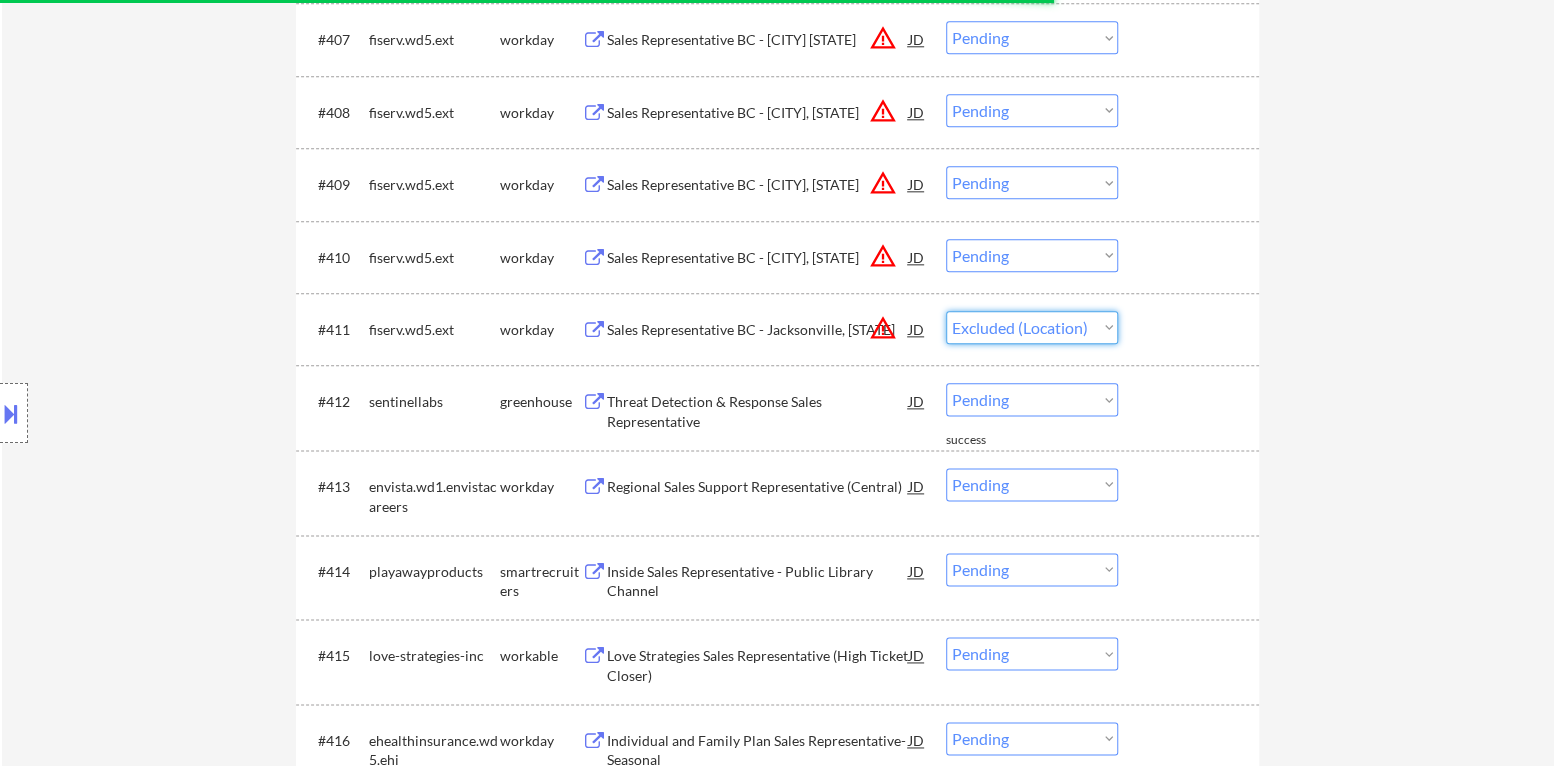 click on "Choose an option... Pending Applied Excluded (Questions) Excluded (Expired) Excluded (Location) Excluded (Bad Match) Excluded (Blocklist) Excluded (Salary) Excluded (Other)" at bounding box center [1032, 327] 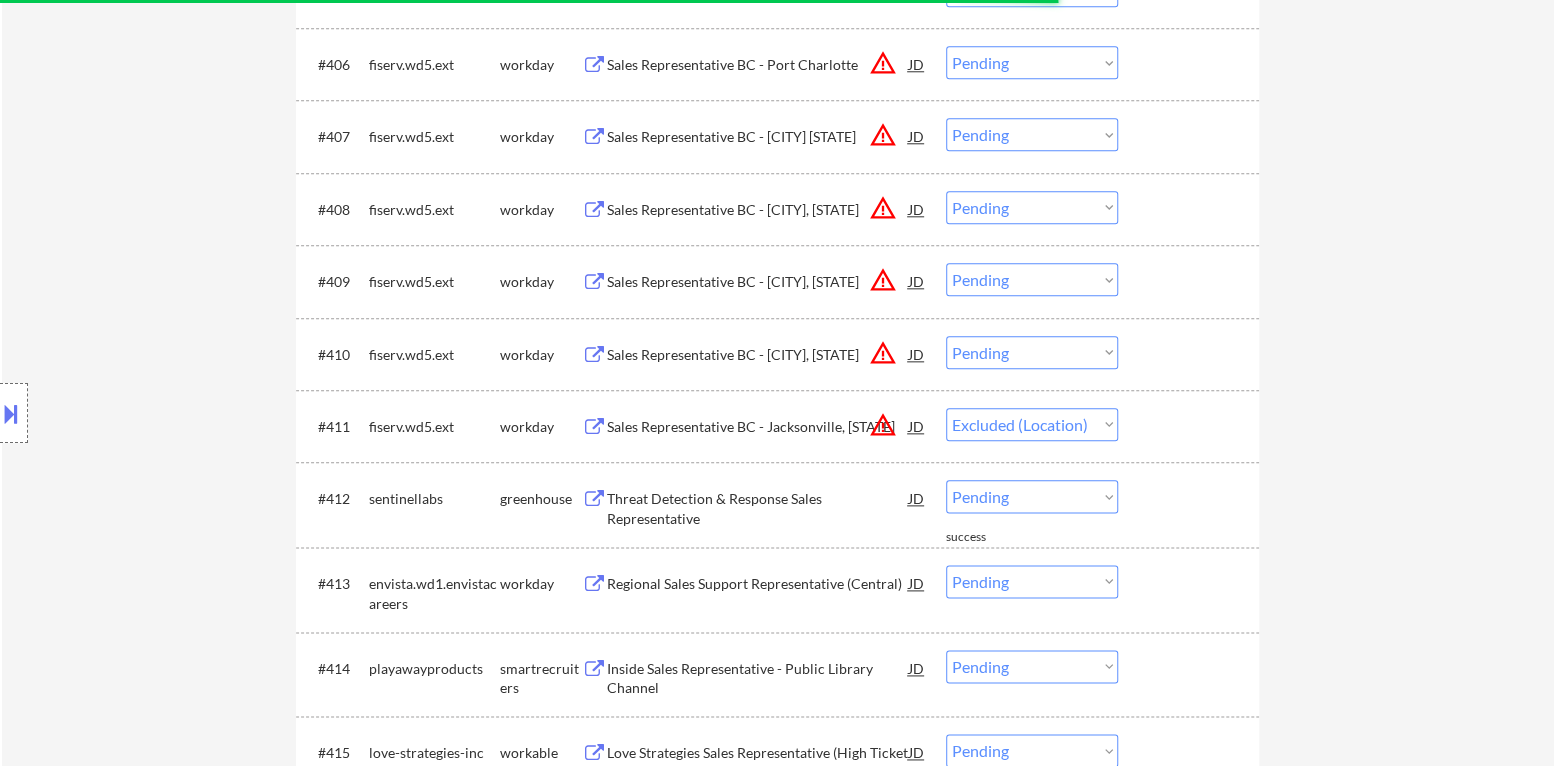 scroll, scrollTop: 1100, scrollLeft: 0, axis: vertical 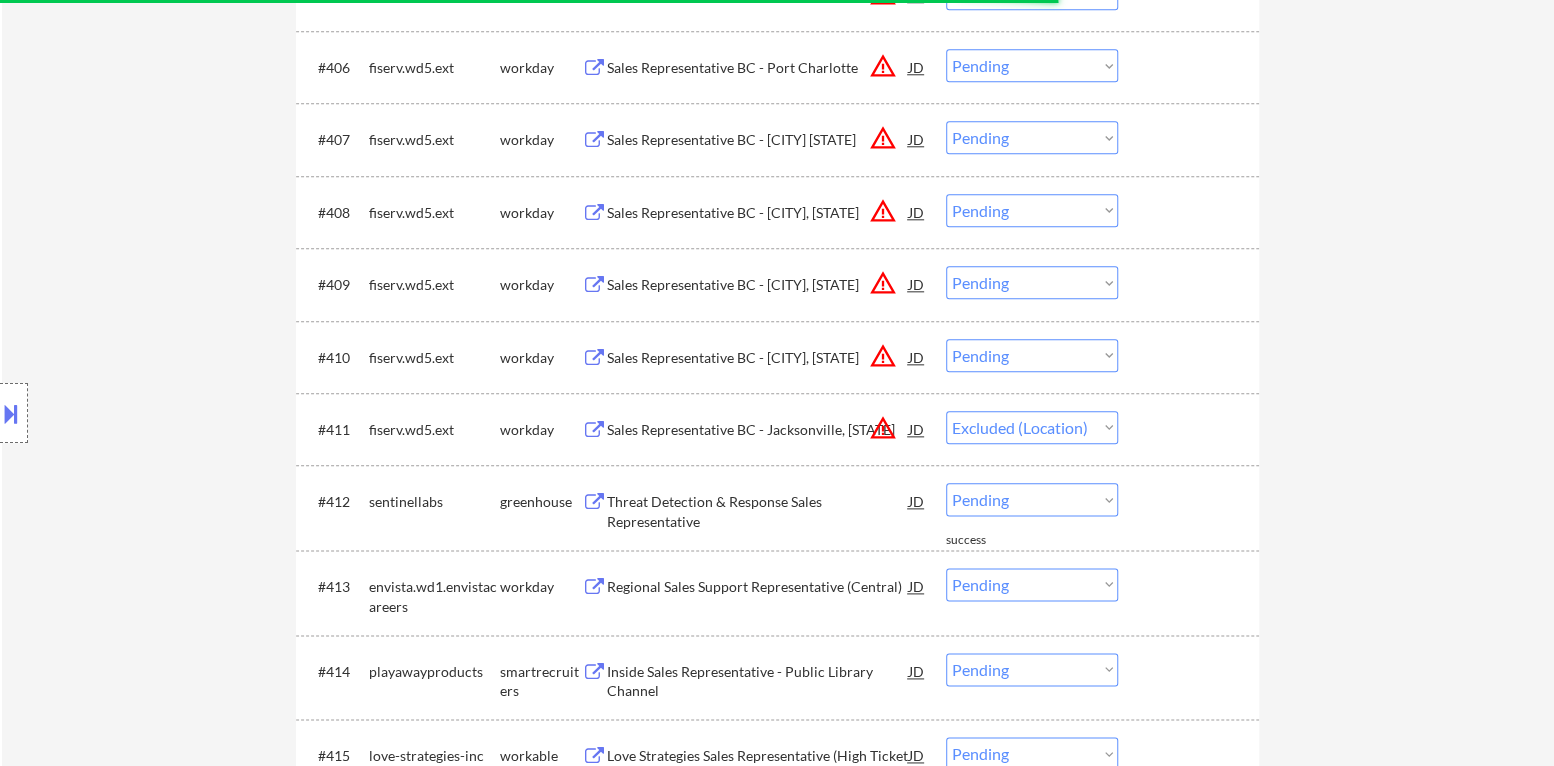 click on "Choose an option... Pending Applied Excluded (Questions) Excluded (Expired) Excluded (Location) Excluded (Bad Match) Excluded (Blocklist) Excluded (Salary) Excluded (Other)" at bounding box center (1032, 355) 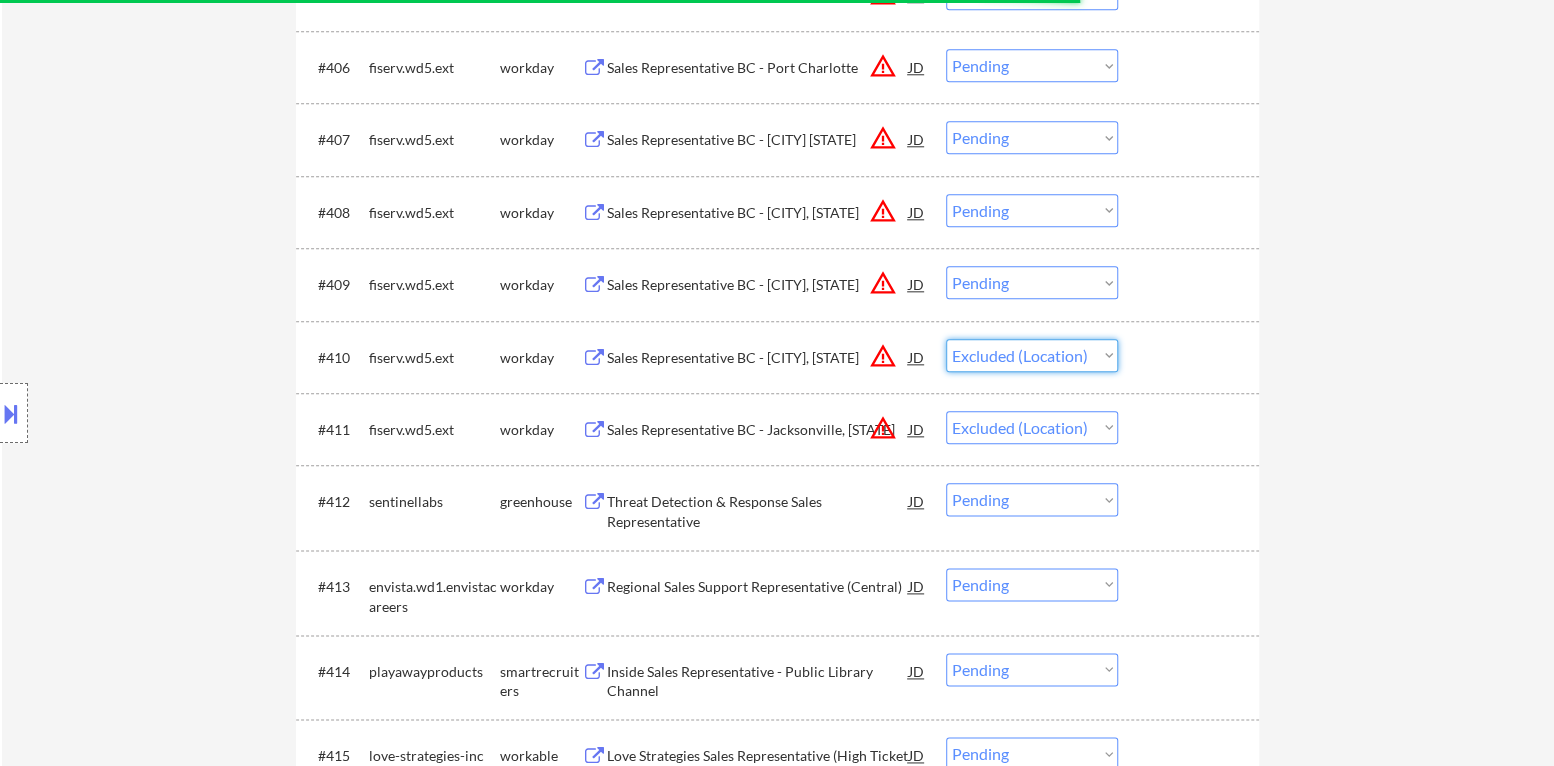 click on "Choose an option... Pending Applied Excluded (Questions) Excluded (Expired) Excluded (Location) Excluded (Bad Match) Excluded (Blocklist) Excluded (Salary) Excluded (Other)" at bounding box center [1032, 355] 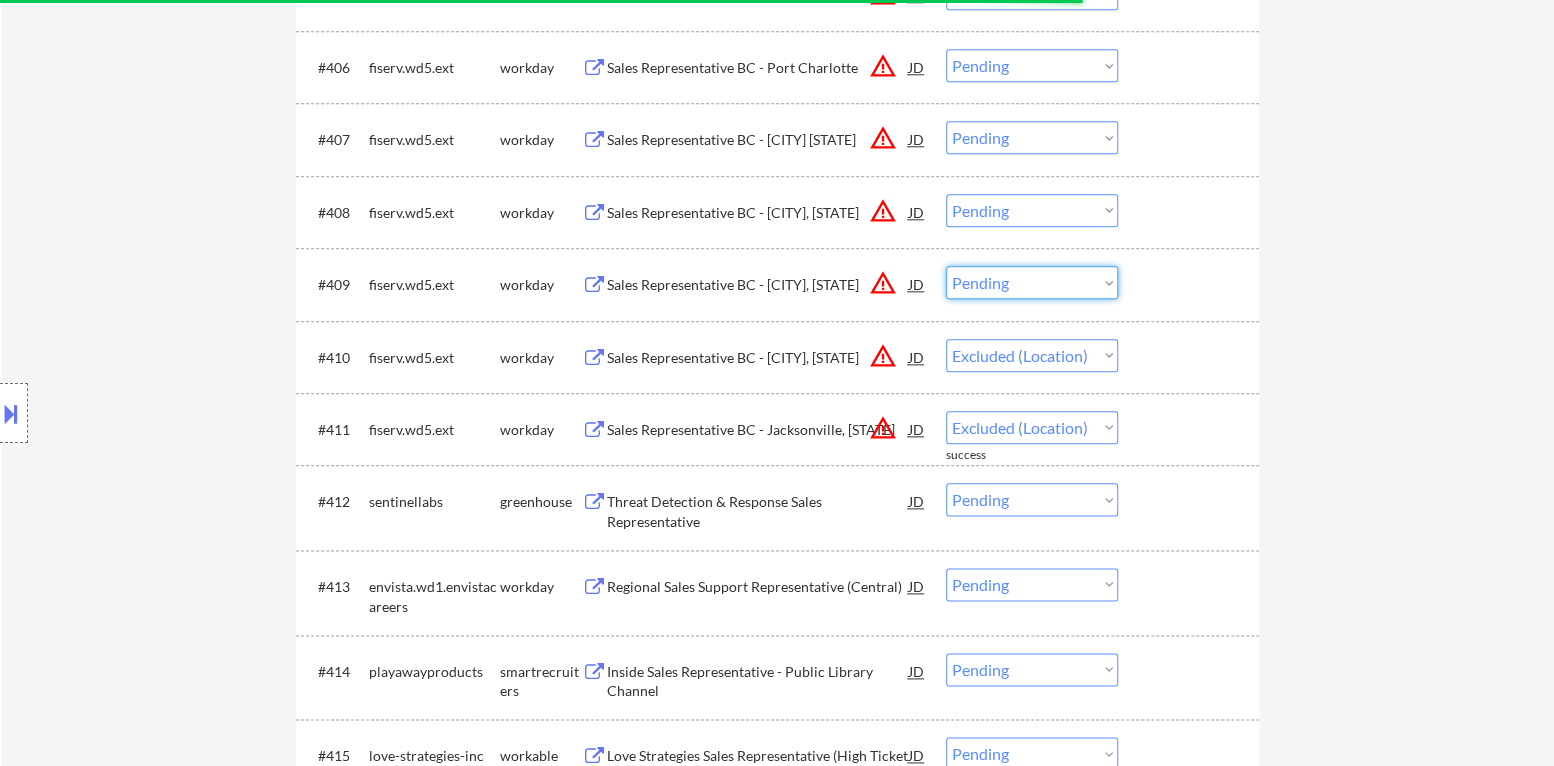 click on "Choose an option... Pending Applied Excluded (Questions) Excluded (Expired) Excluded (Location) Excluded (Bad Match) Excluded (Blocklist) Excluded (Salary) Excluded (Other)" at bounding box center (1032, 282) 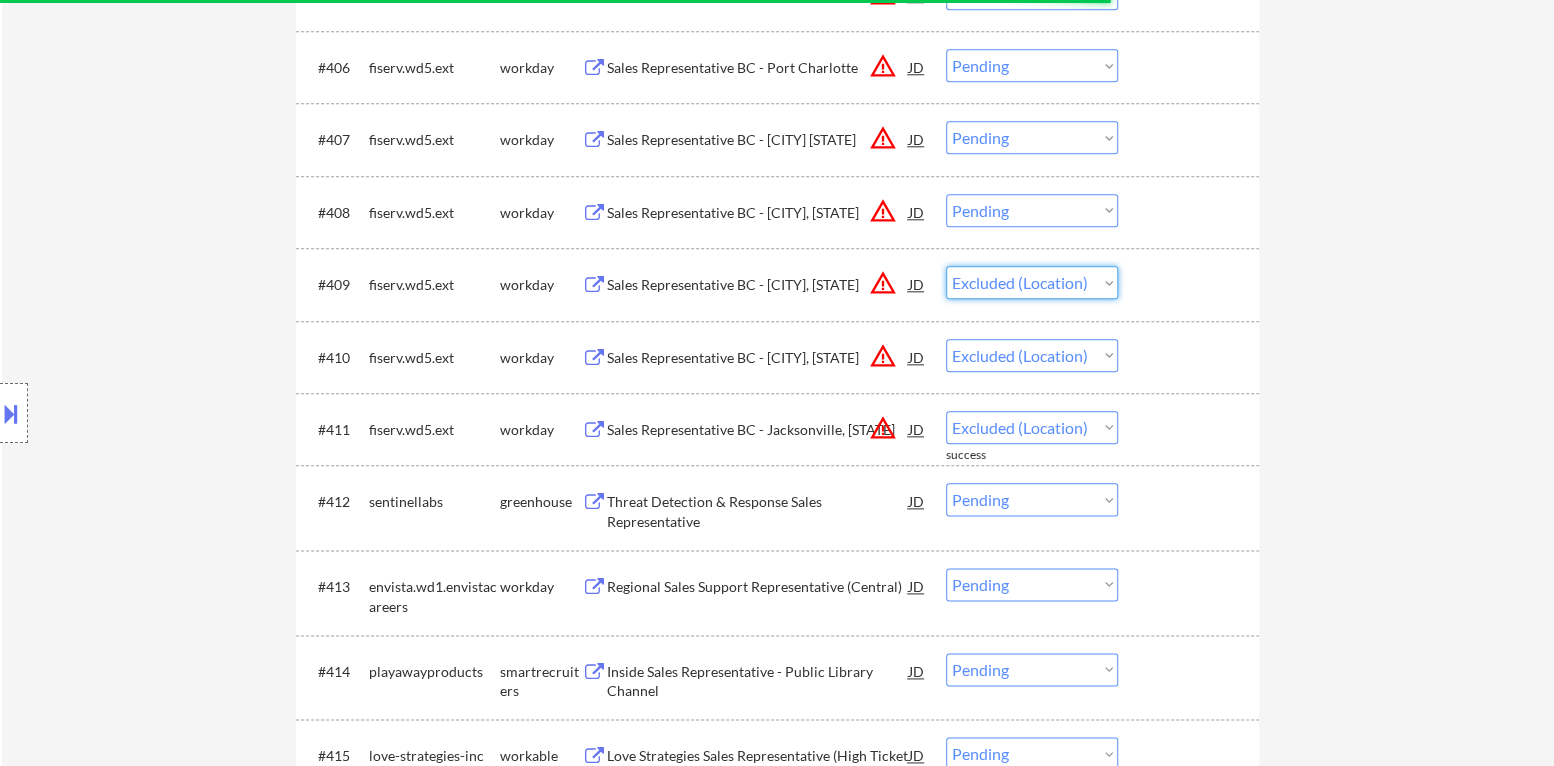 click on "Choose an option... Pending Applied Excluded (Questions) Excluded (Expired) Excluded (Location) Excluded (Bad Match) Excluded (Blocklist) Excluded (Salary) Excluded (Other)" at bounding box center (1032, 282) 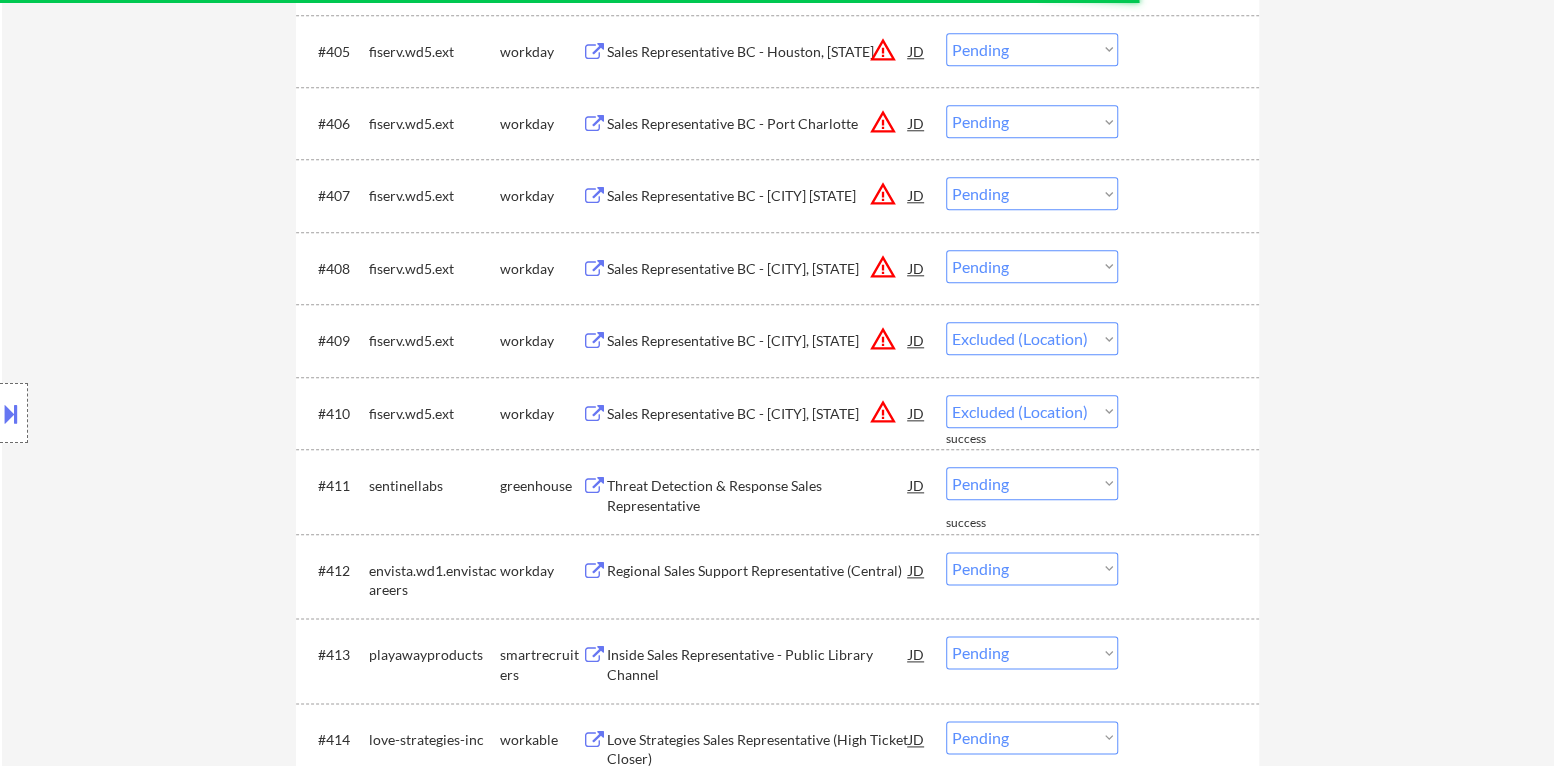 scroll, scrollTop: 1000, scrollLeft: 0, axis: vertical 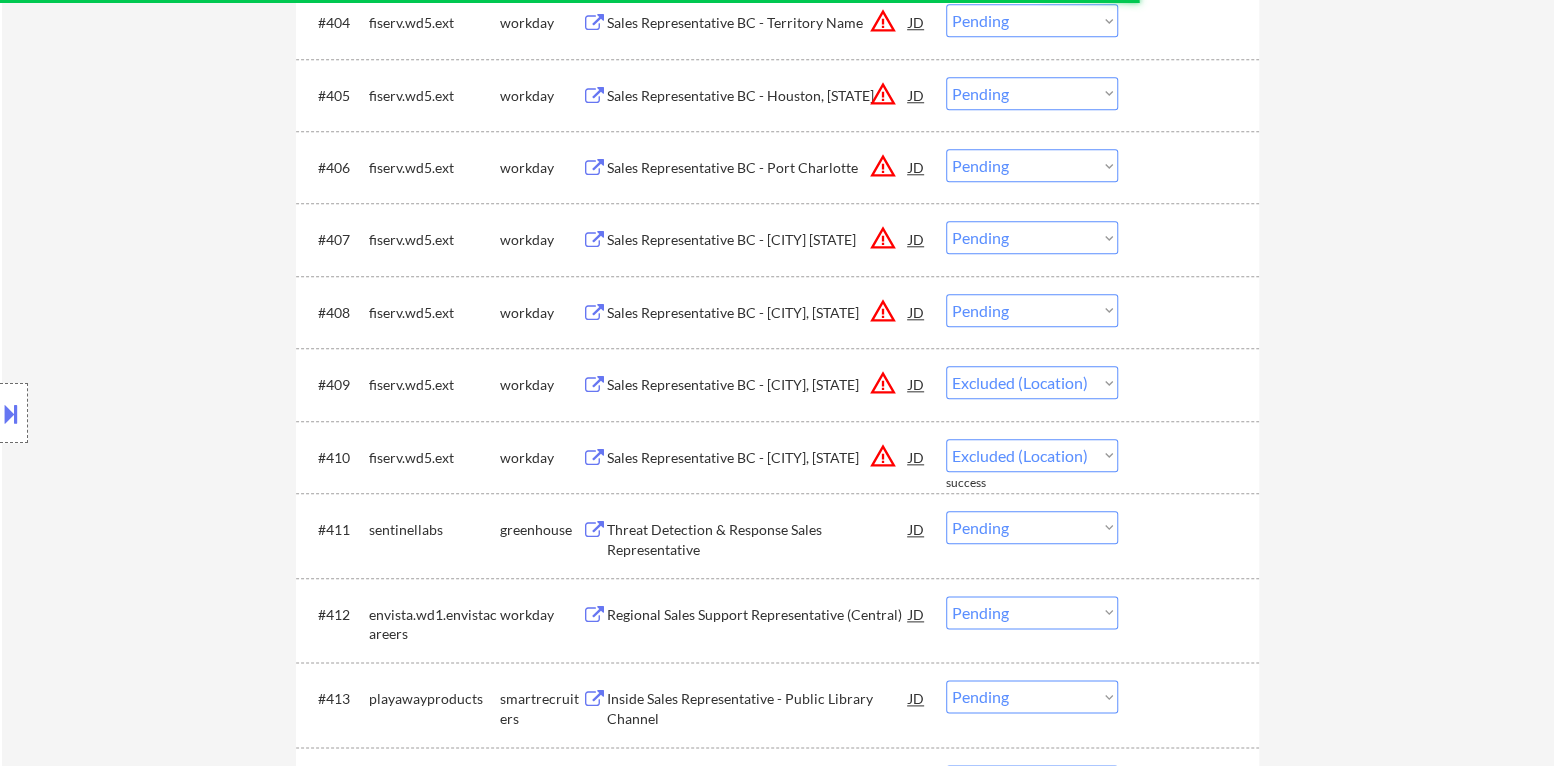 click on "Choose an option... Pending Applied Excluded (Questions) Excluded (Expired) Excluded (Location) Excluded (Bad Match) Excluded (Blocklist) Excluded (Salary) Excluded (Other)" at bounding box center [1032, 310] 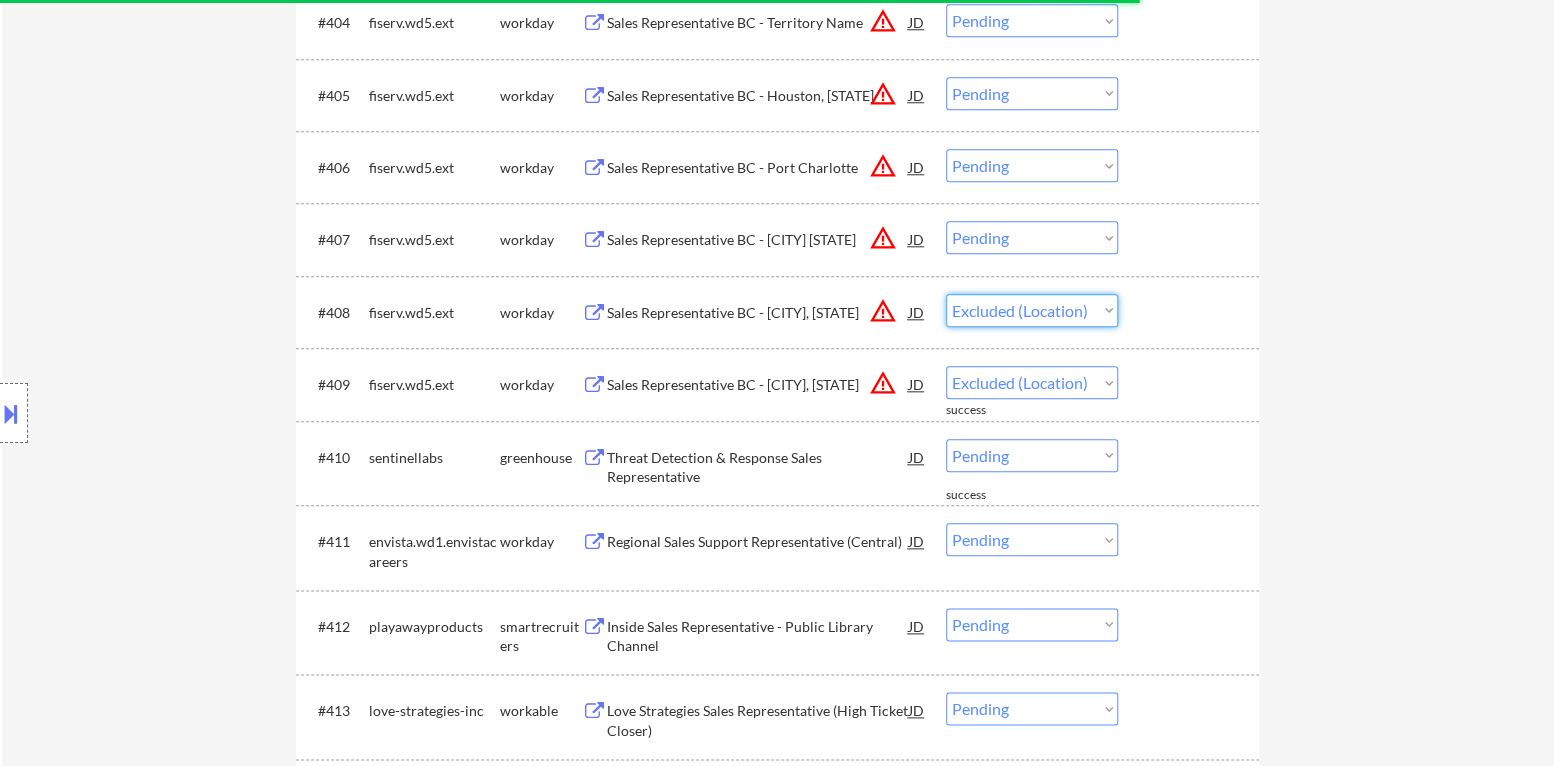 click on "Choose an option... Pending Applied Excluded (Questions) Excluded (Expired) Excluded (Location) Excluded (Bad Match) Excluded (Blocklist) Excluded (Salary) Excluded (Other)" at bounding box center (1032, 310) 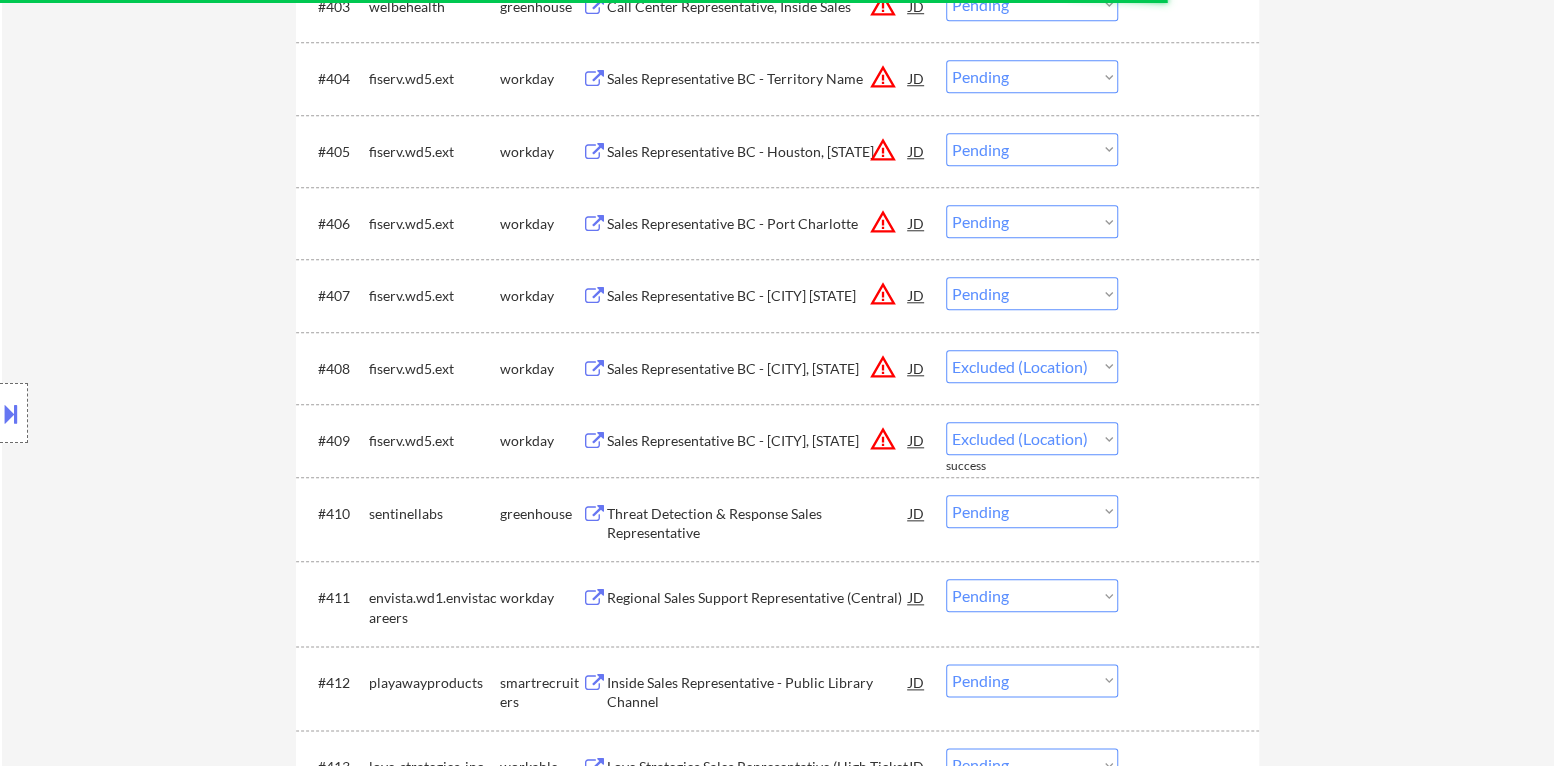 scroll, scrollTop: 900, scrollLeft: 0, axis: vertical 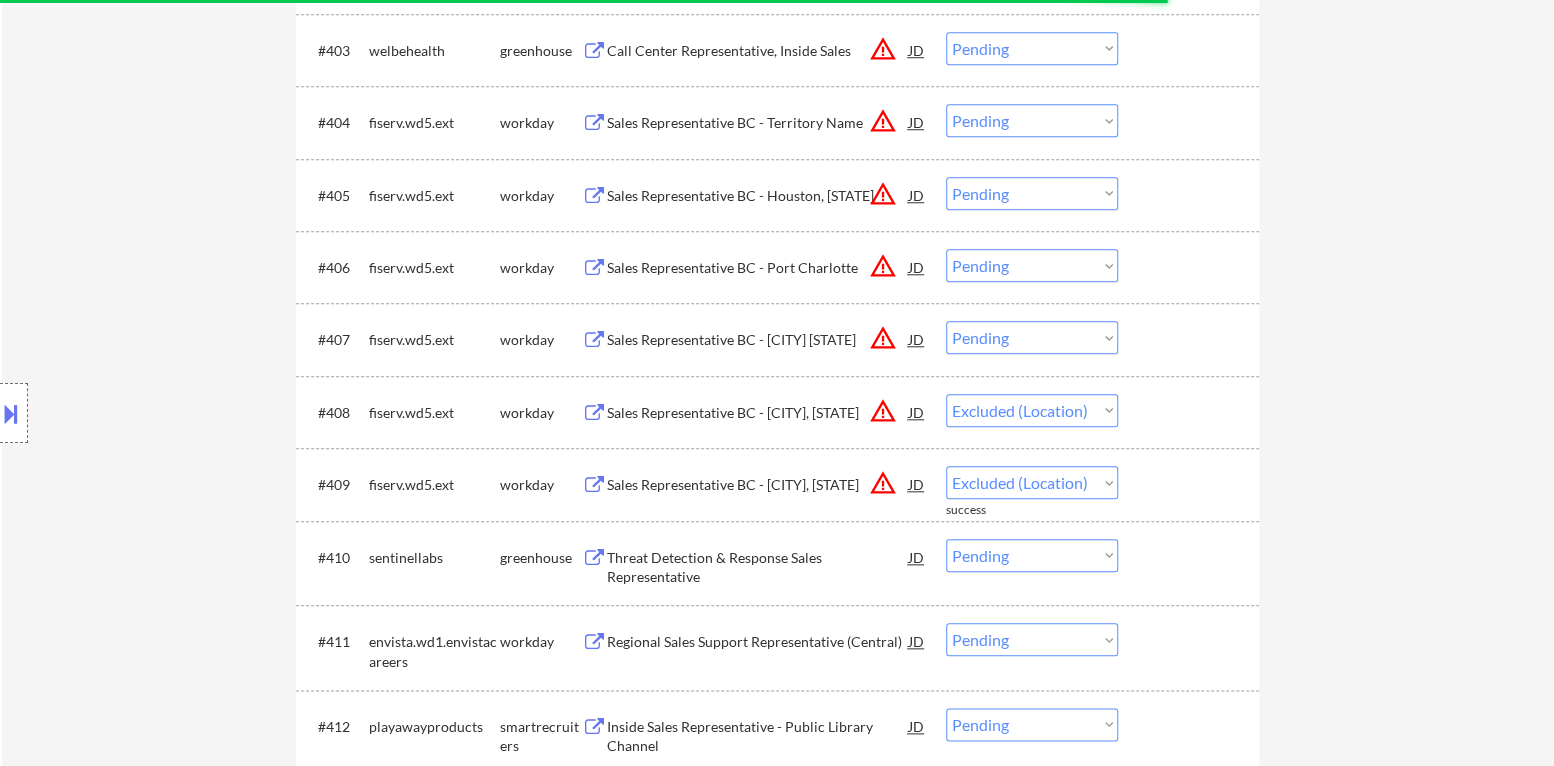 click on "Choose an option... Pending Applied Excluded (Questions) Excluded (Expired) Excluded (Location) Excluded (Bad Match) Excluded (Blocklist) Excluded (Salary) Excluded (Other)" at bounding box center (1032, 337) 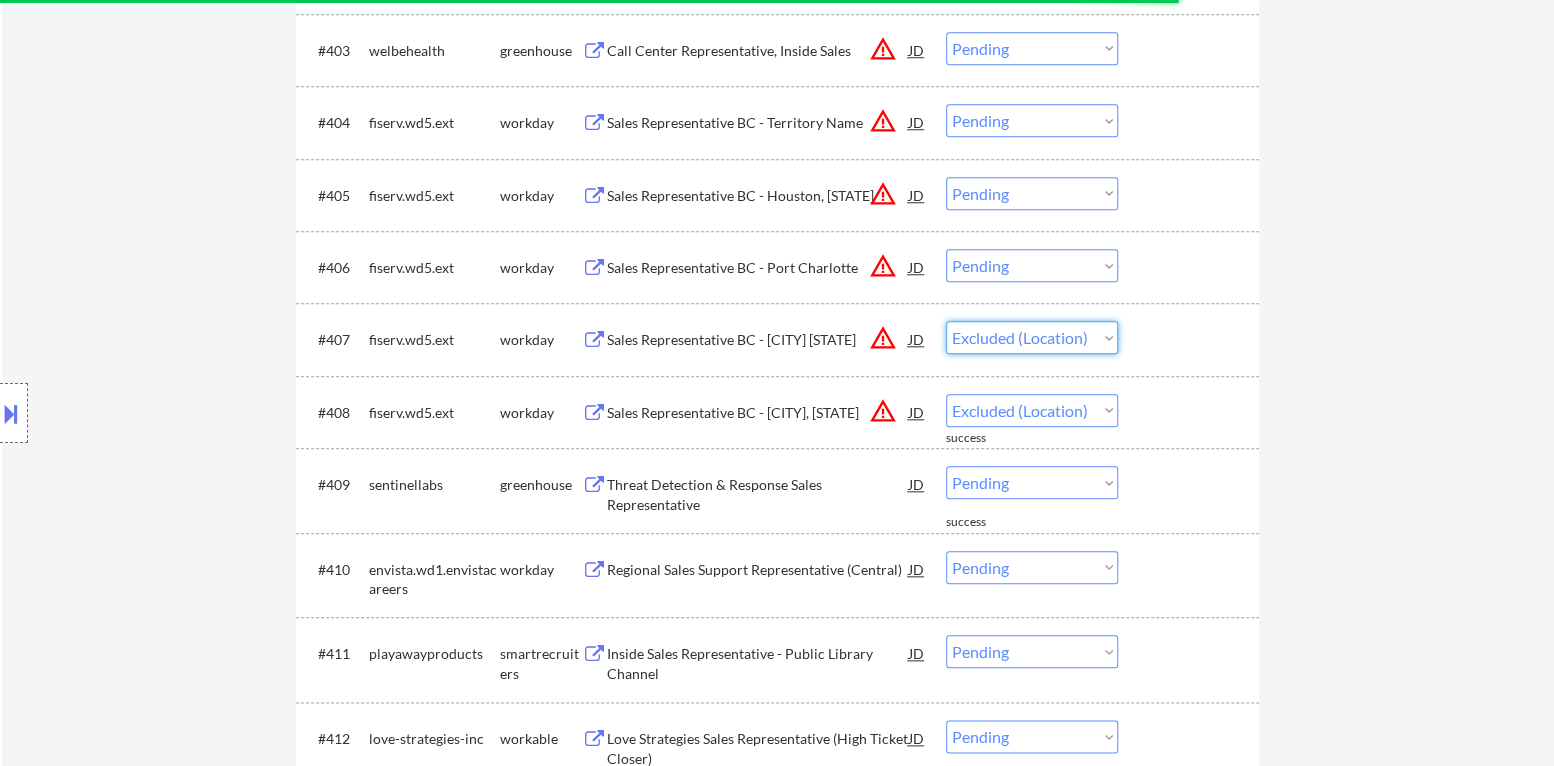 click on "Choose an option... Pending Applied Excluded (Questions) Excluded (Expired) Excluded (Location) Excluded (Bad Match) Excluded (Blocklist) Excluded (Salary) Excluded (Other)" at bounding box center (1032, 337) 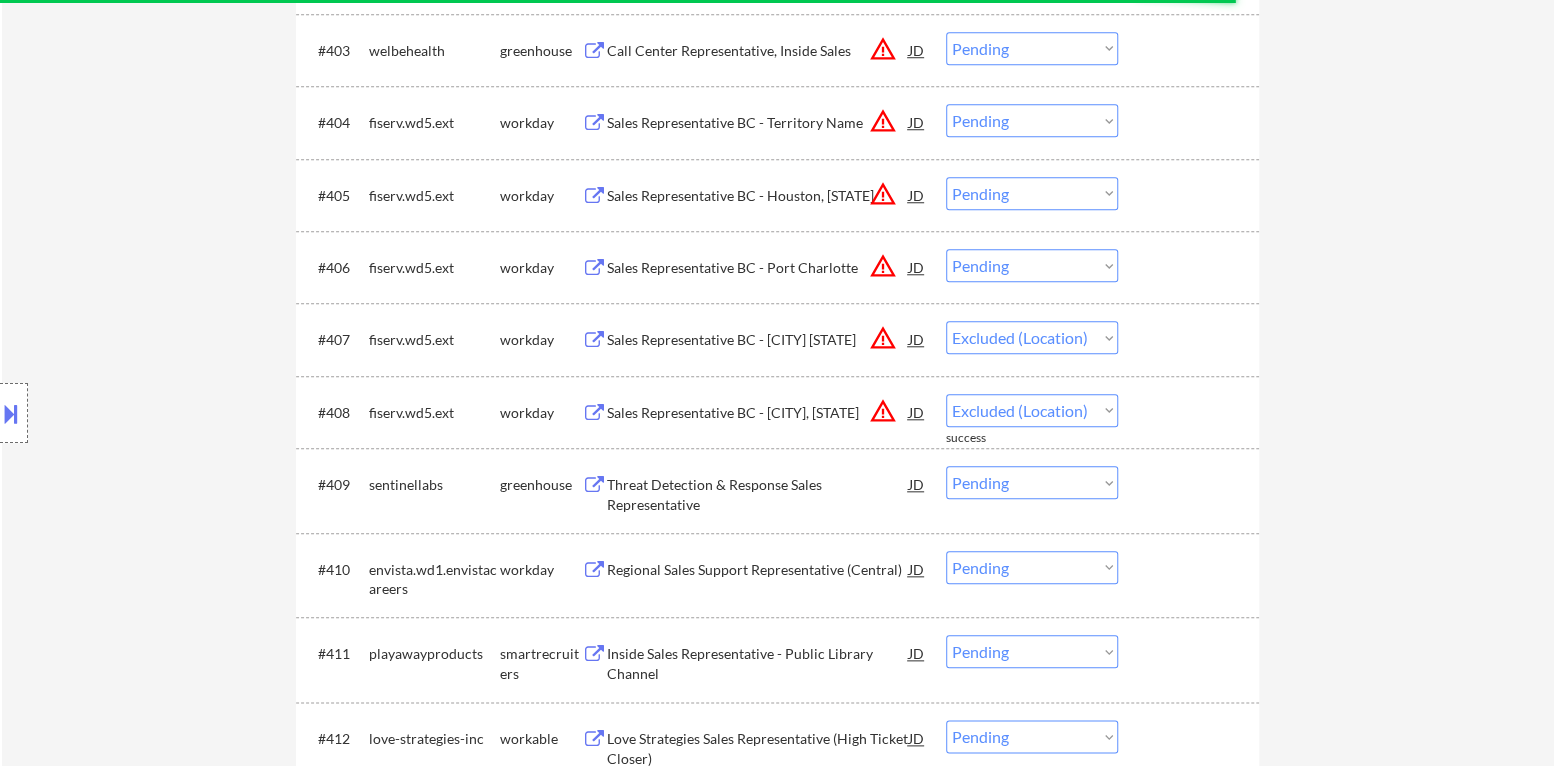 click on "Choose an option... Pending Applied Excluded (Questions) Excluded (Expired) Excluded (Location) Excluded (Bad Match) Excluded (Blocklist) Excluded (Salary) Excluded (Other)" at bounding box center (1032, 265) 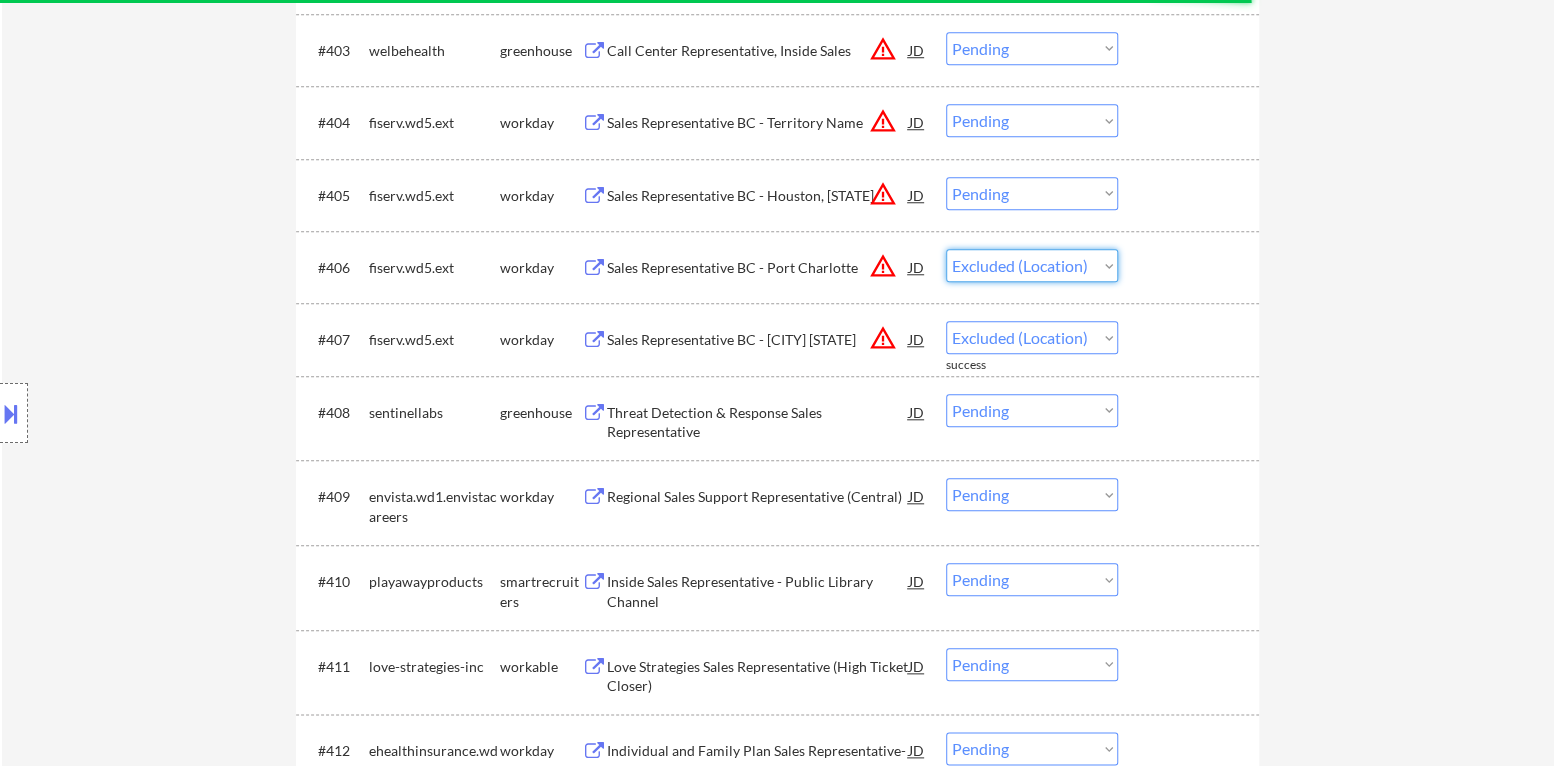 click on "Choose an option... Pending Applied Excluded (Questions) Excluded (Expired) Excluded (Location) Excluded (Bad Match) Excluded (Blocklist) Excluded (Salary) Excluded (Other)" at bounding box center (1032, 265) 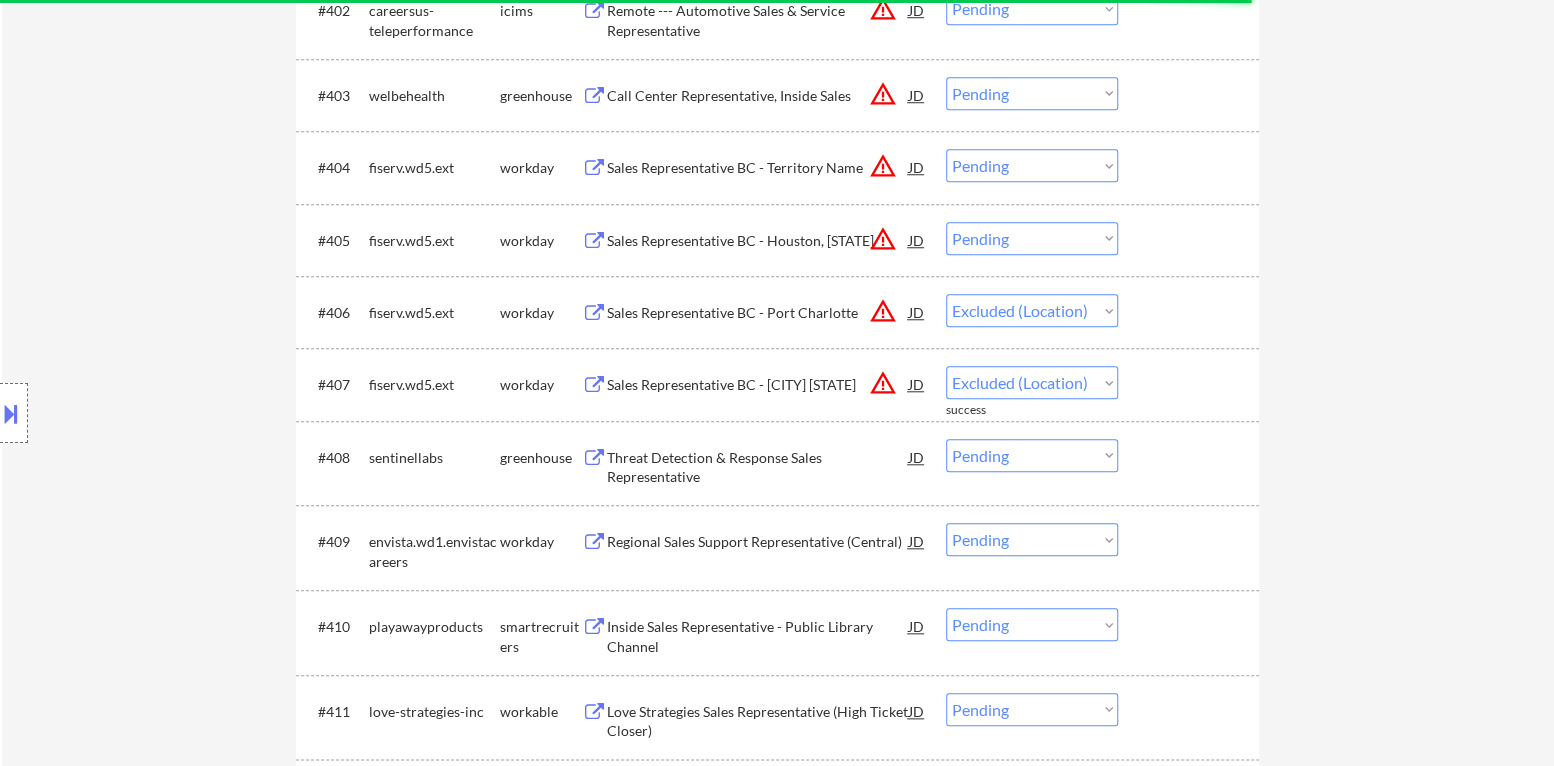 scroll, scrollTop: 800, scrollLeft: 0, axis: vertical 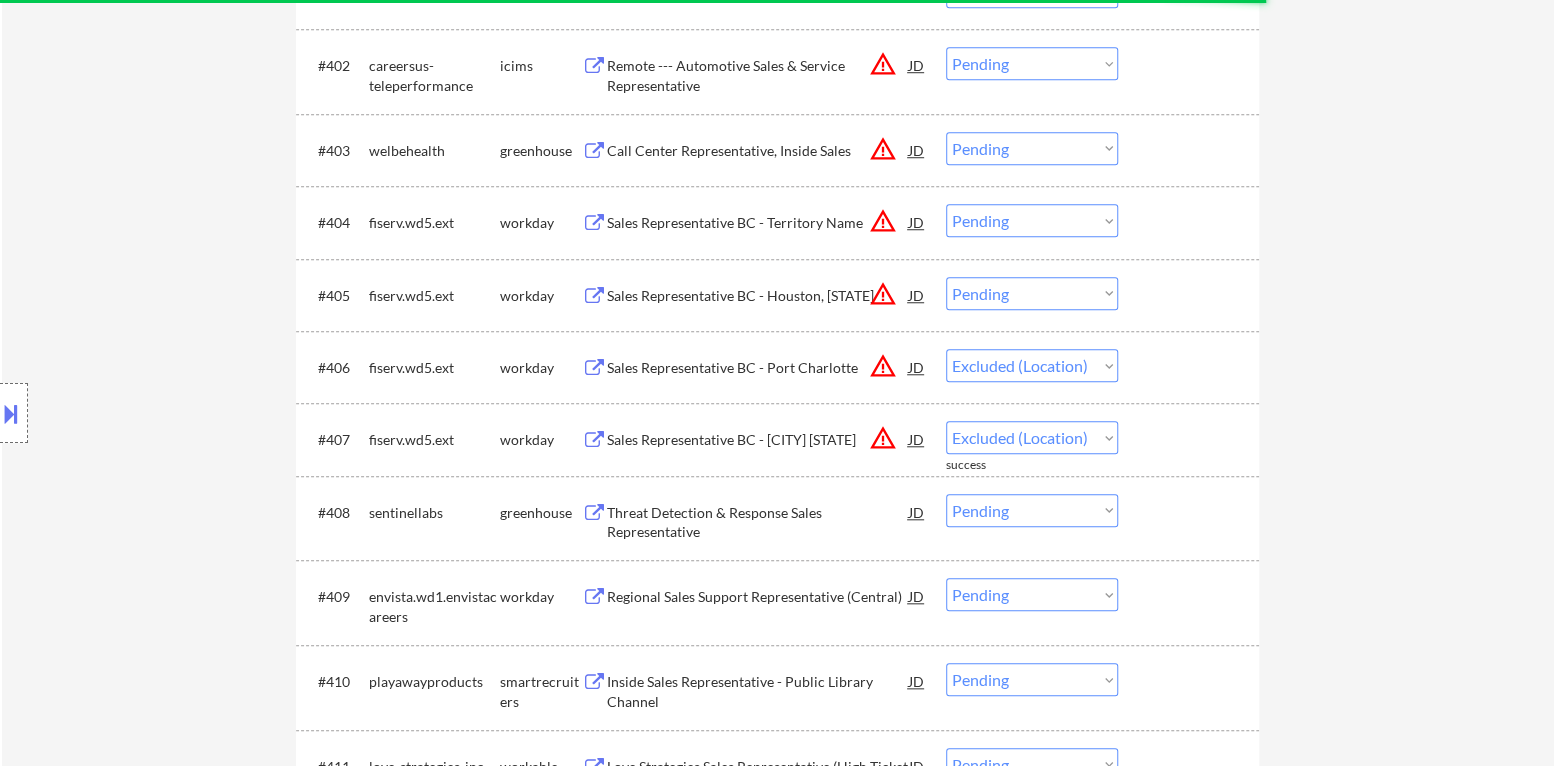 click on "Choose an option... Pending Applied Excluded (Questions) Excluded (Expired) Excluded (Location) Excluded (Bad Match) Excluded (Blocklist) Excluded (Salary) Excluded (Other)" at bounding box center (1032, 293) 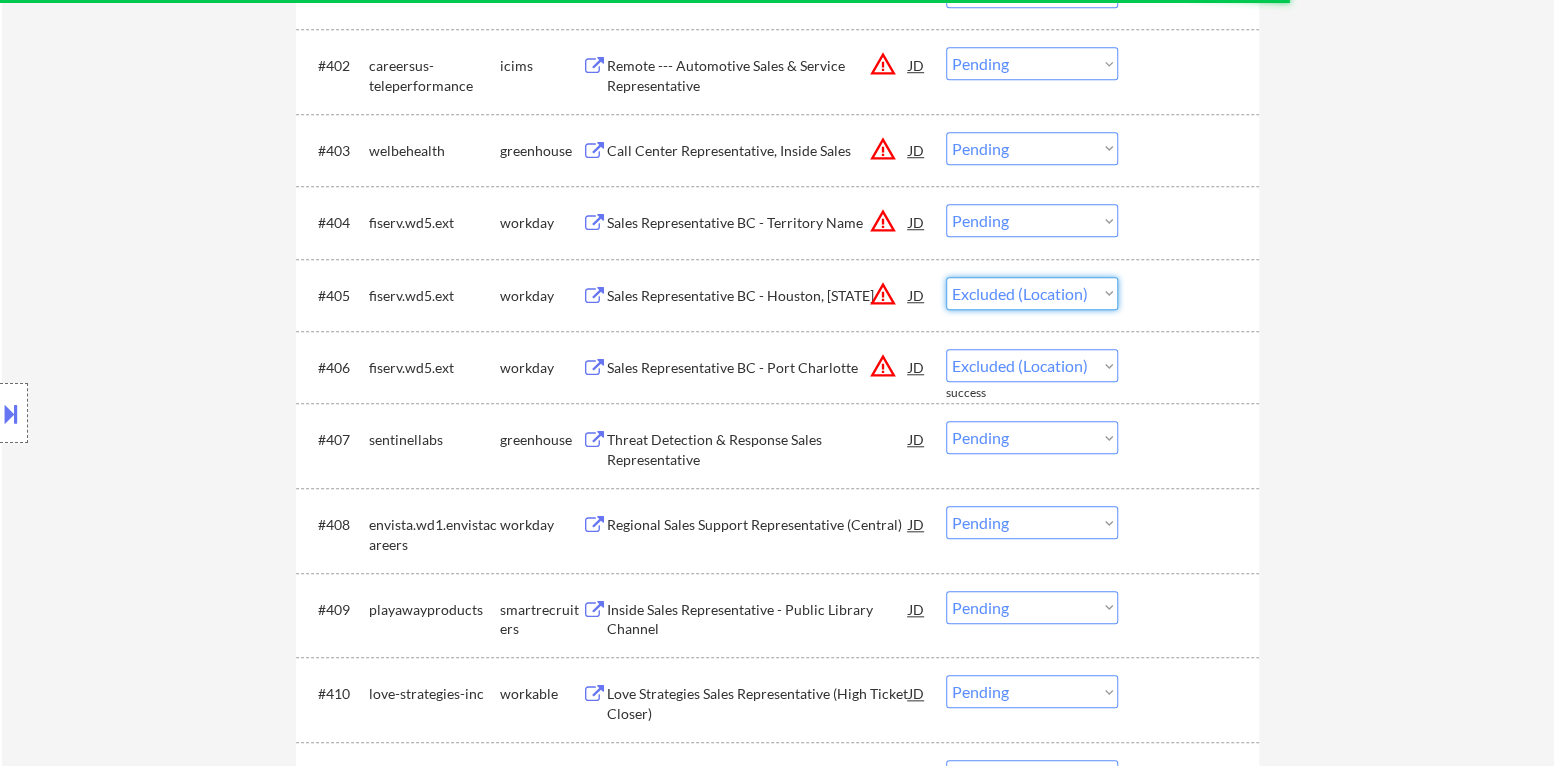 click on "Choose an option... Pending Applied Excluded (Questions) Excluded (Expired) Excluded (Location) Excluded (Bad Match) Excluded (Blocklist) Excluded (Salary) Excluded (Other)" at bounding box center [1032, 293] 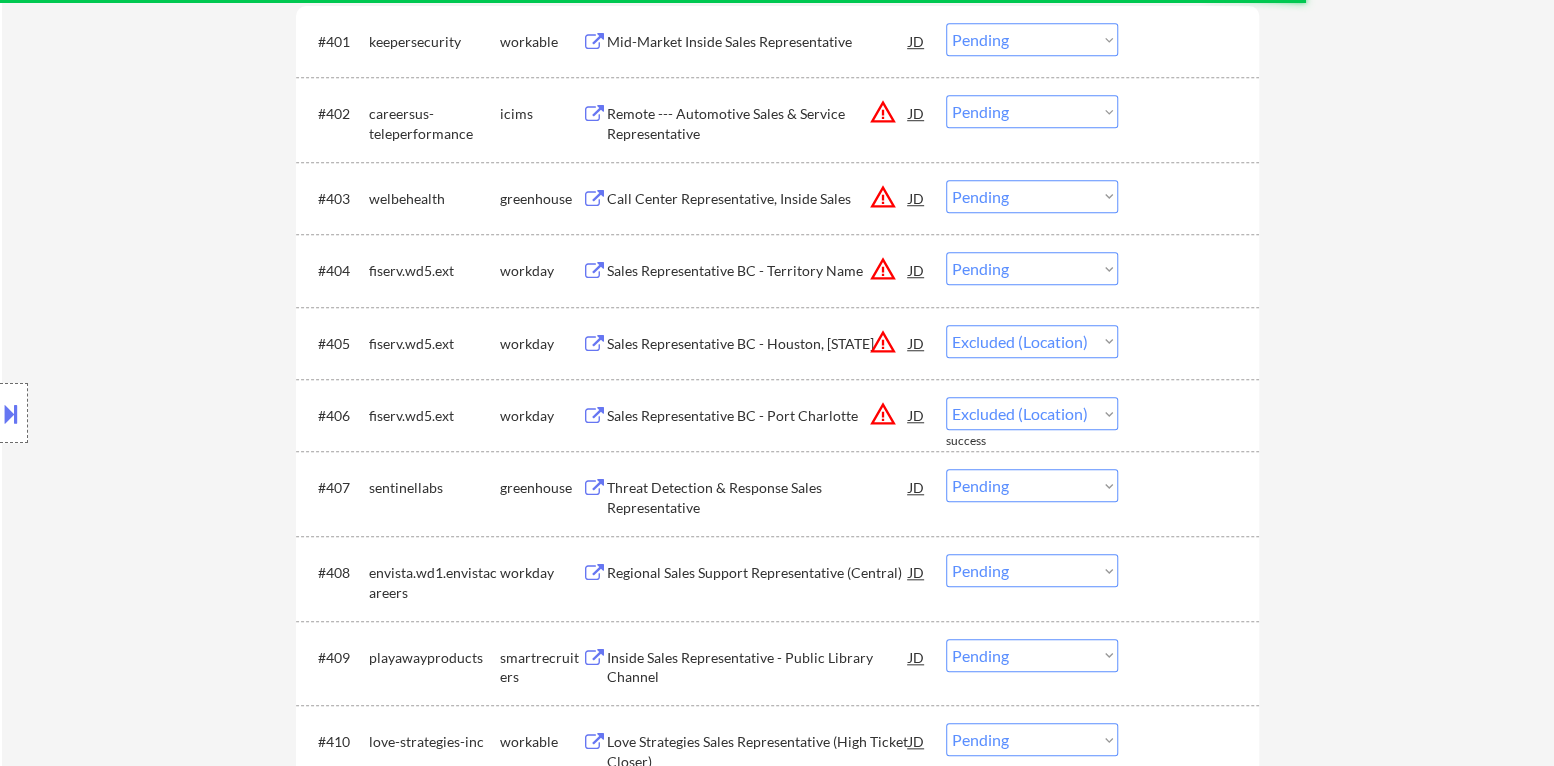 scroll, scrollTop: 700, scrollLeft: 0, axis: vertical 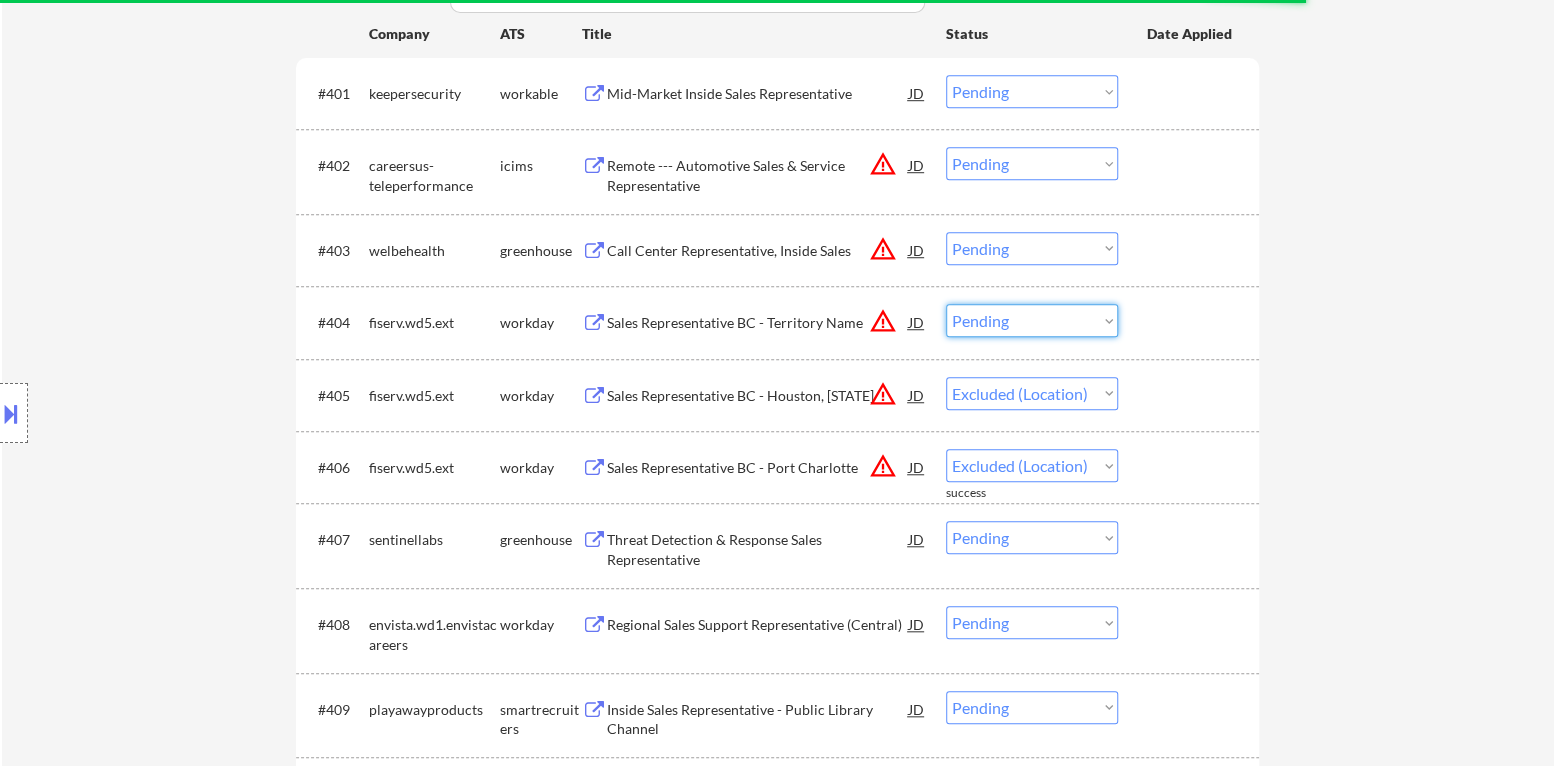 click on "Choose an option... Pending Applied Excluded (Questions) Excluded (Expired) Excluded (Location) Excluded (Bad Match) Excluded (Blocklist) Excluded (Salary) Excluded (Other)" at bounding box center [1032, 320] 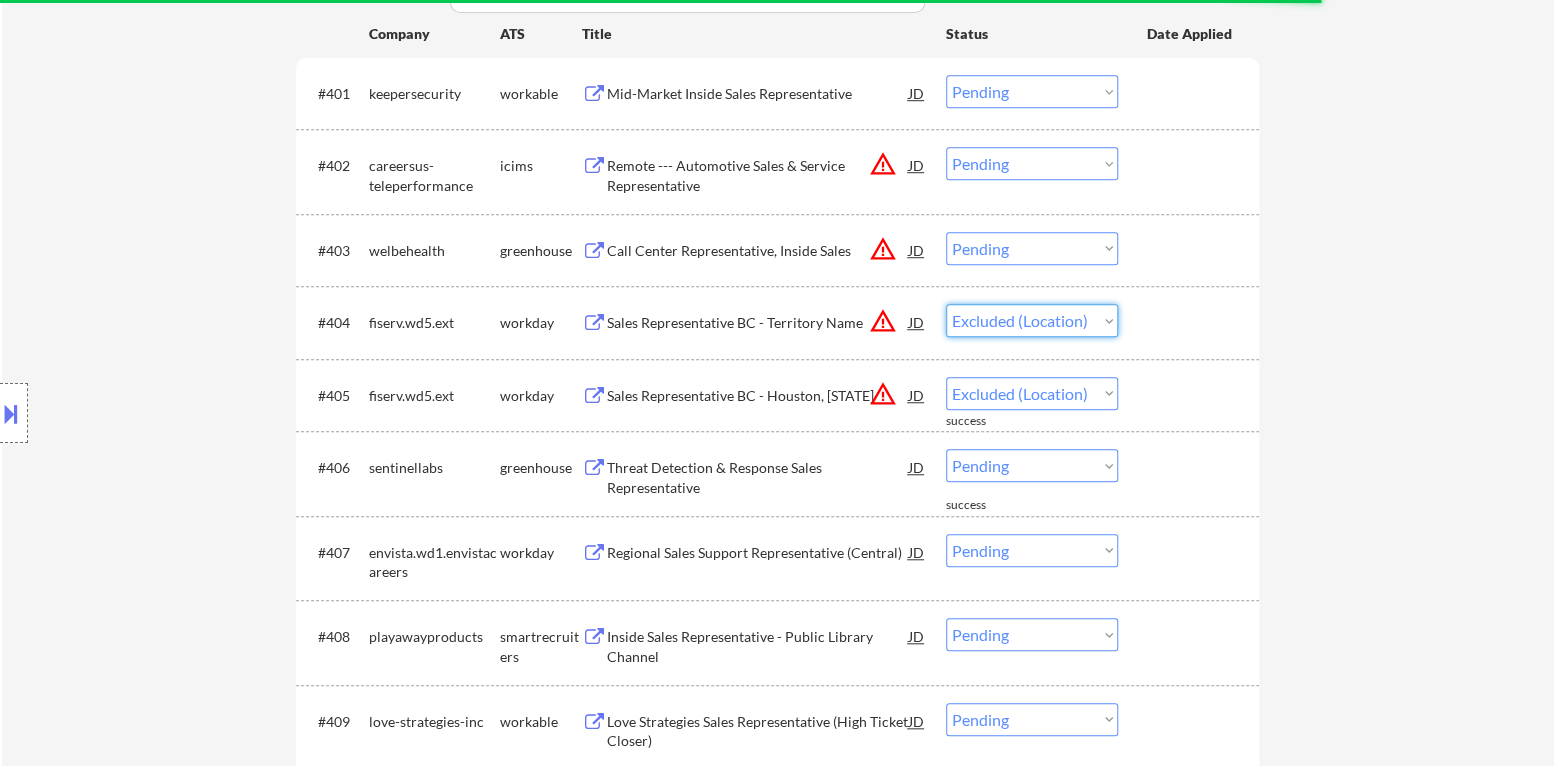 click on "Choose an option... Pending Applied Excluded (Questions) Excluded (Expired) Excluded (Location) Excluded (Bad Match) Excluded (Blocklist) Excluded (Salary) Excluded (Other)" at bounding box center (1032, 320) 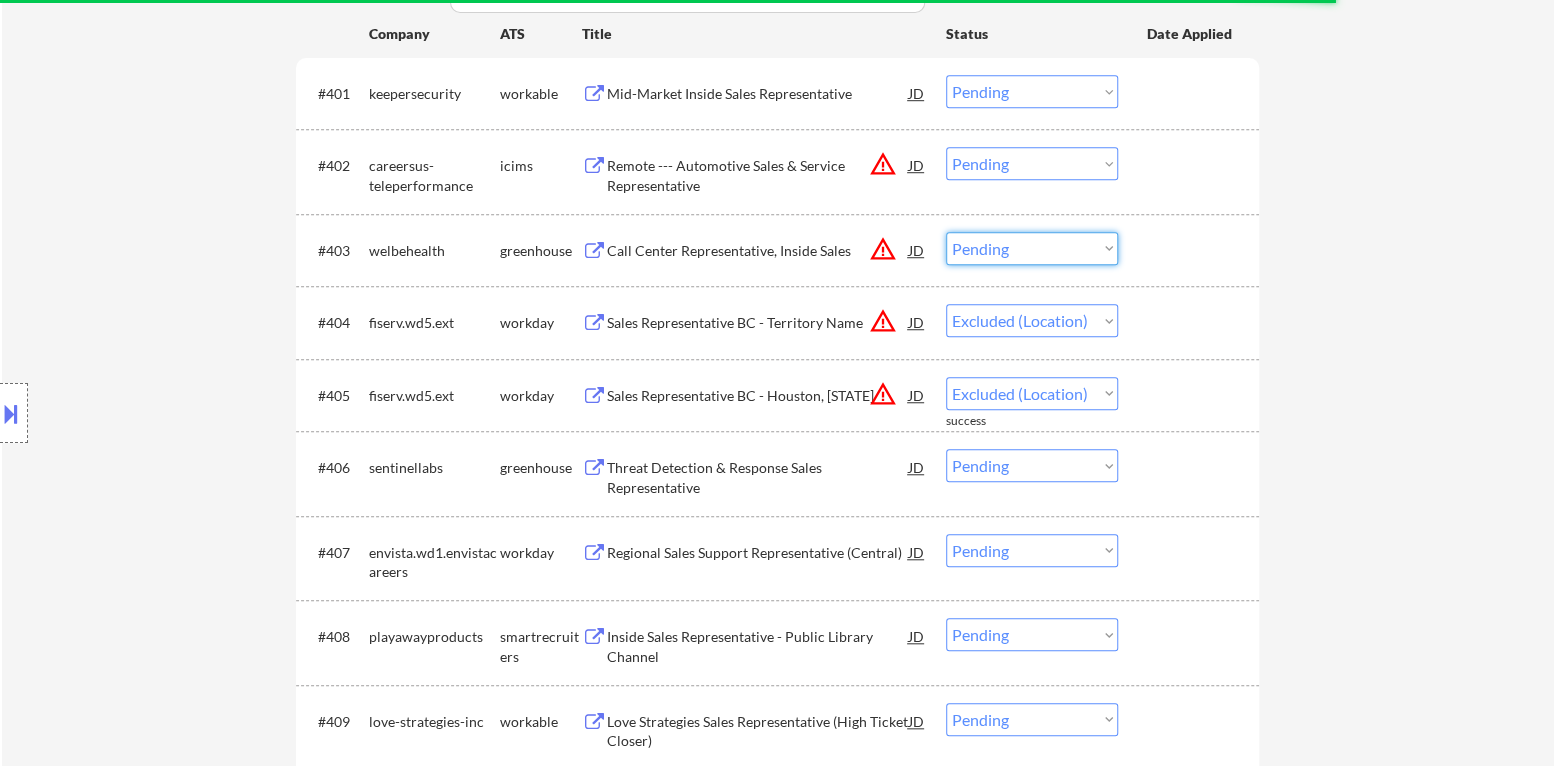 drag, startPoint x: 1007, startPoint y: 249, endPoint x: 1009, endPoint y: 262, distance: 13.152946 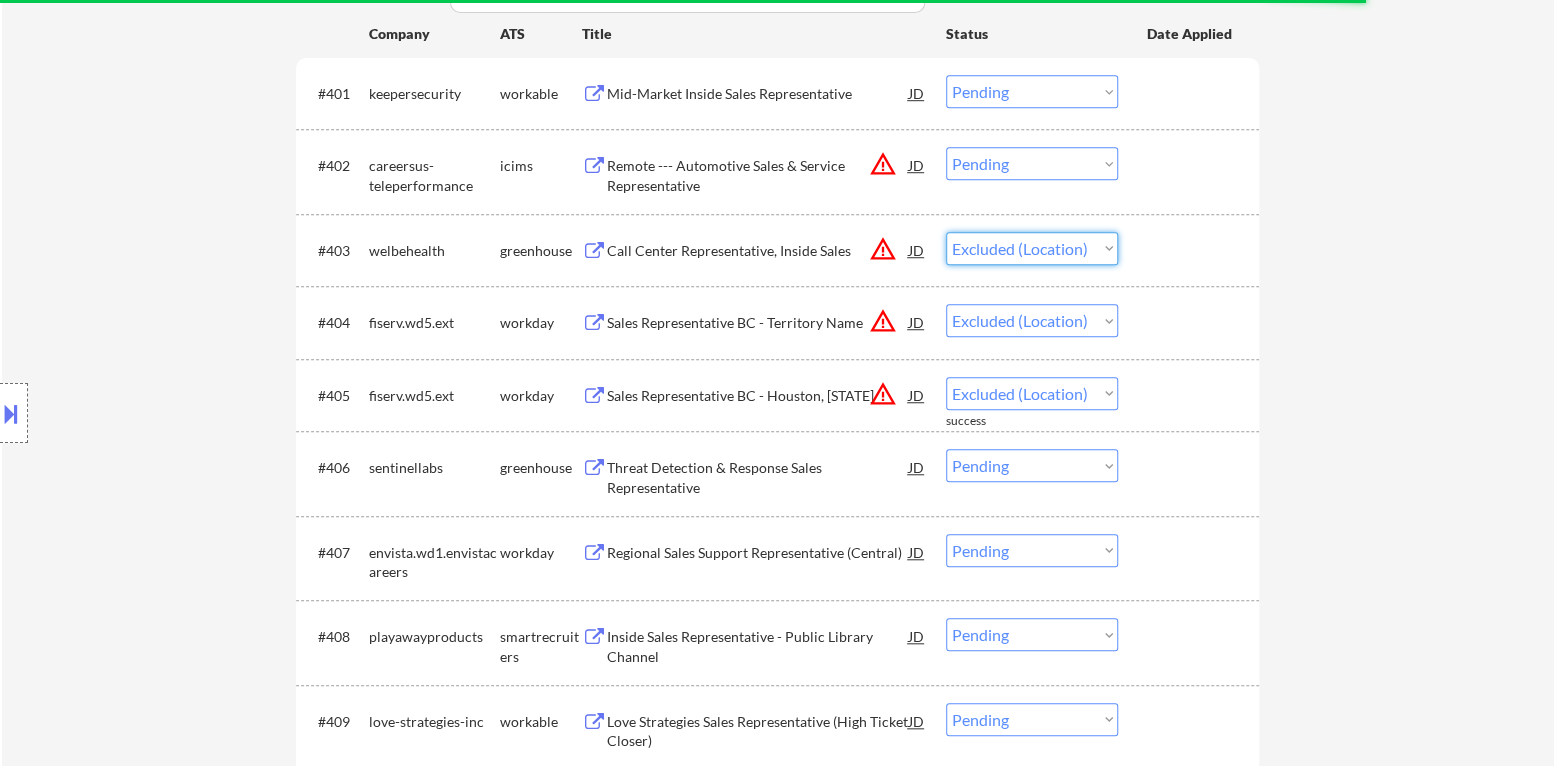 click on "Choose an option... Pending Applied Excluded (Questions) Excluded (Expired) Excluded (Location) Excluded (Bad Match) Excluded (Blocklist) Excluded (Salary) Excluded (Other)" at bounding box center [1032, 248] 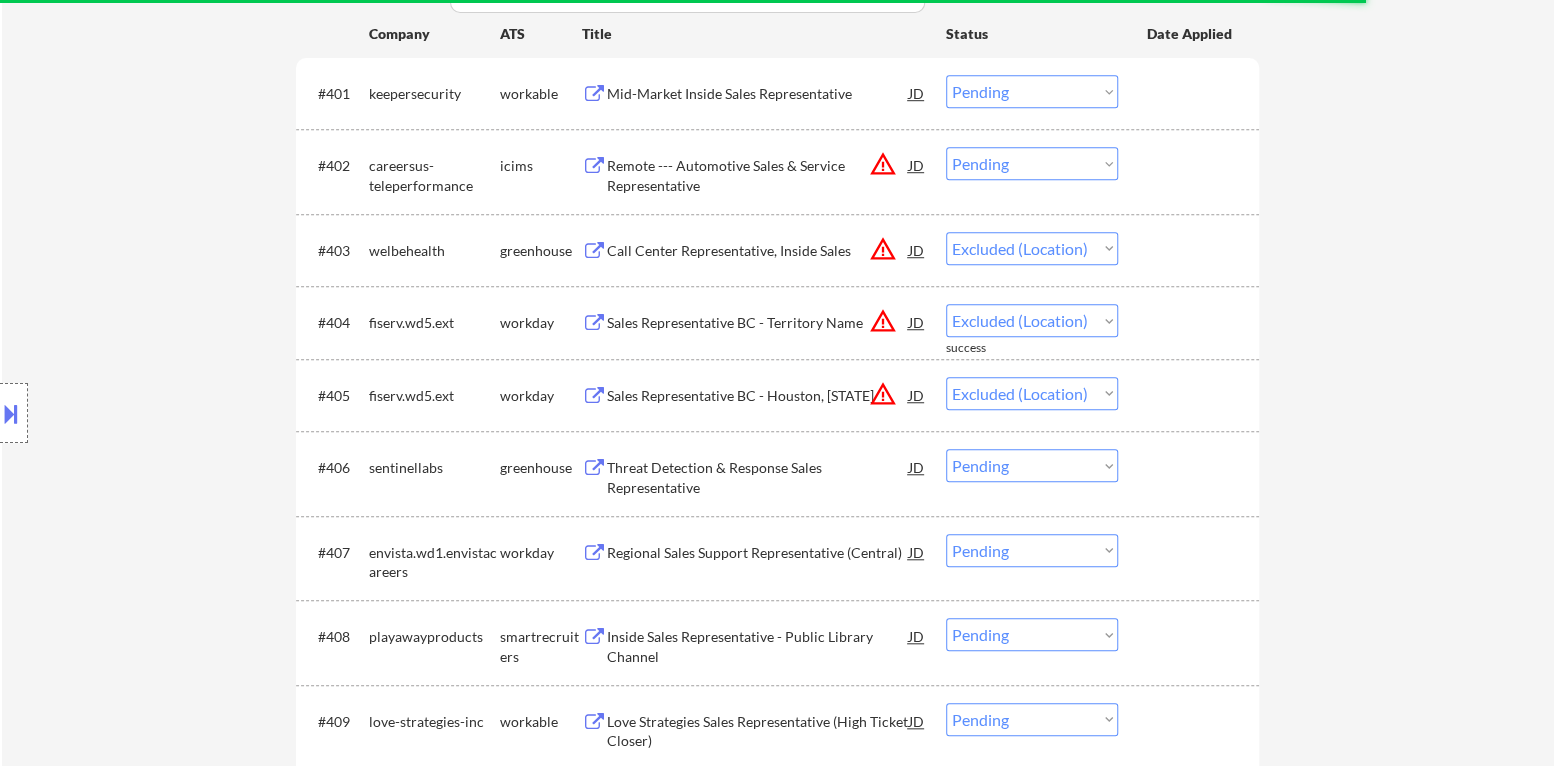 click on "Choose an option... Pending Applied Excluded (Questions) Excluded (Expired) Excluded (Location) Excluded (Bad Match) Excluded (Blocklist) Excluded (Salary) Excluded (Other)" at bounding box center (1032, 163) 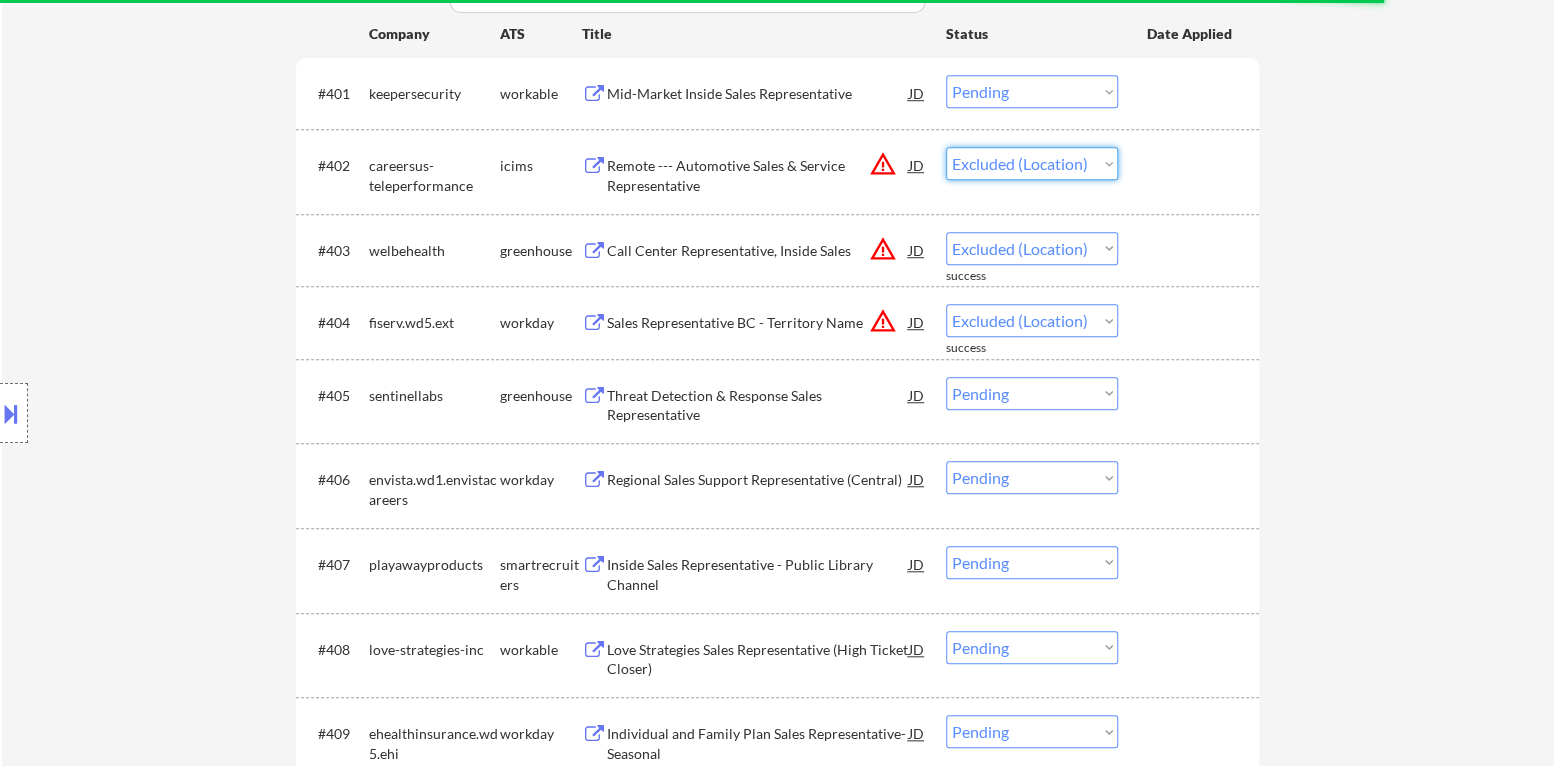 click on "Choose an option... Pending Applied Excluded (Questions) Excluded (Expired) Excluded (Location) Excluded (Bad Match) Excluded (Blocklist) Excluded (Salary) Excluded (Other)" at bounding box center (1032, 163) 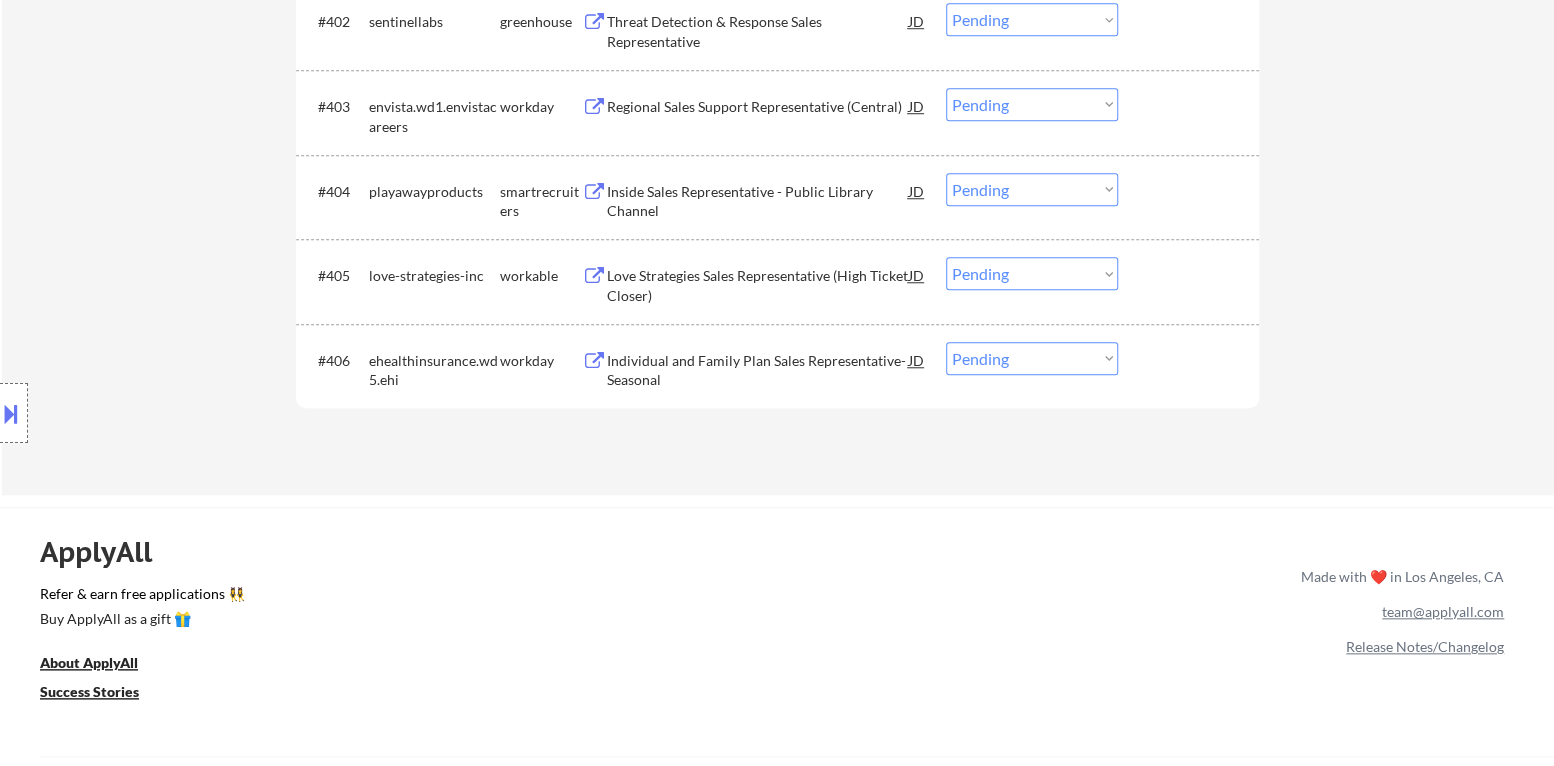 scroll, scrollTop: 800, scrollLeft: 0, axis: vertical 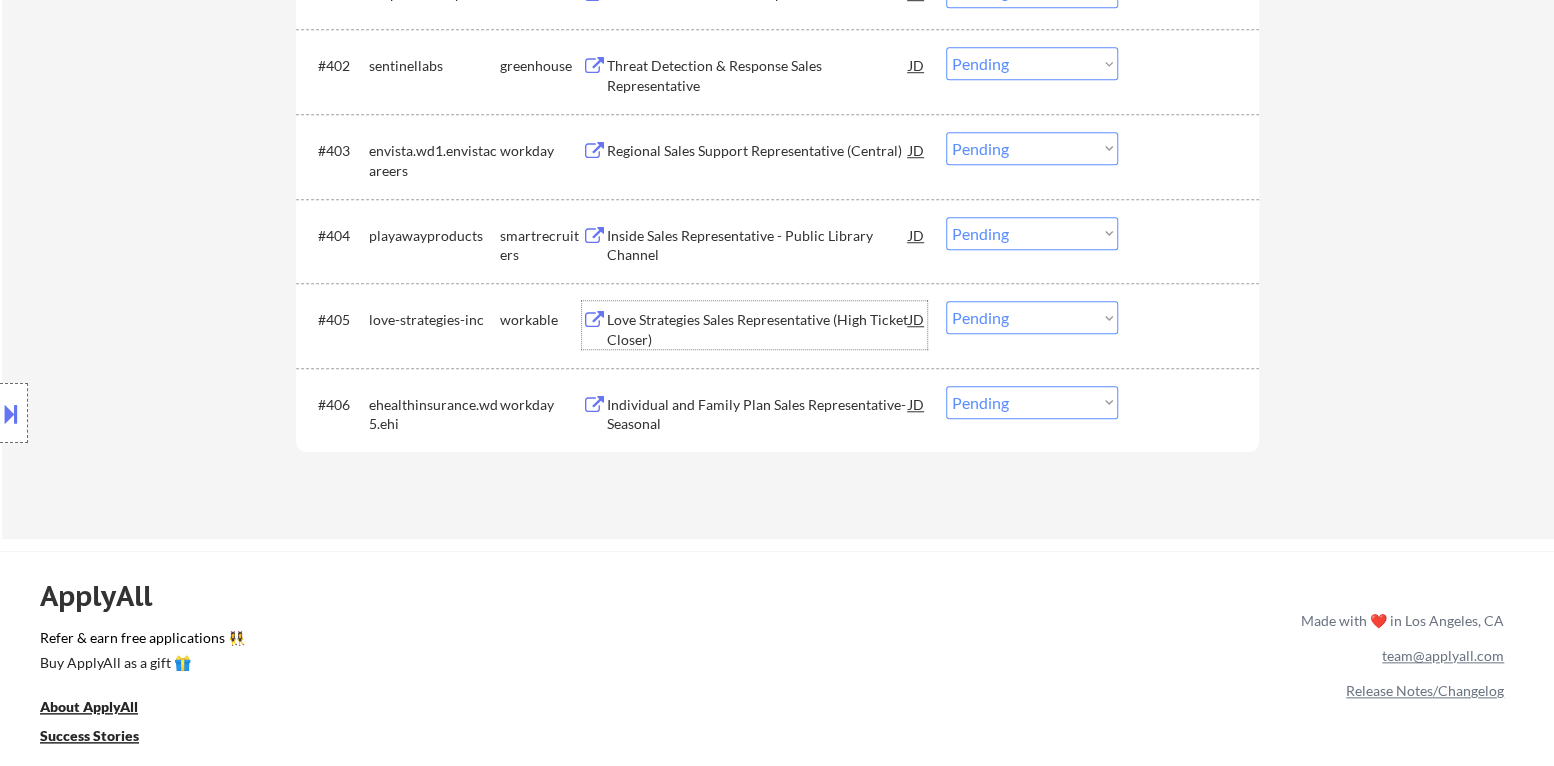 click on "Love Strategies Sales Representative (High Ticket Closer)" at bounding box center [758, 329] 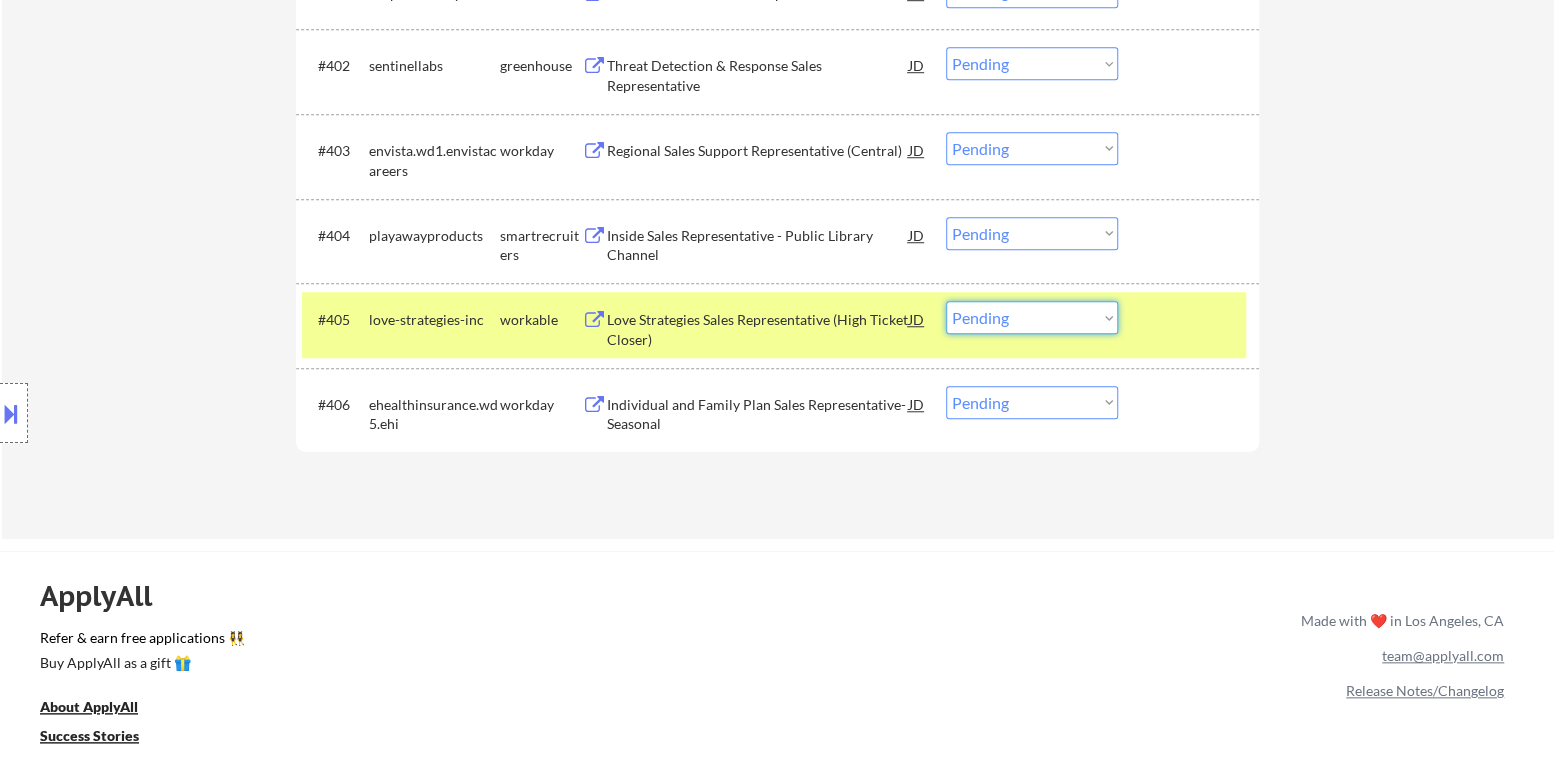 click on "Choose an option... Pending Applied Excluded (Questions) Excluded (Expired) Excluded (Location) Excluded (Bad Match) Excluded (Blocklist) Excluded (Salary) Excluded (Other)" at bounding box center (1032, 317) 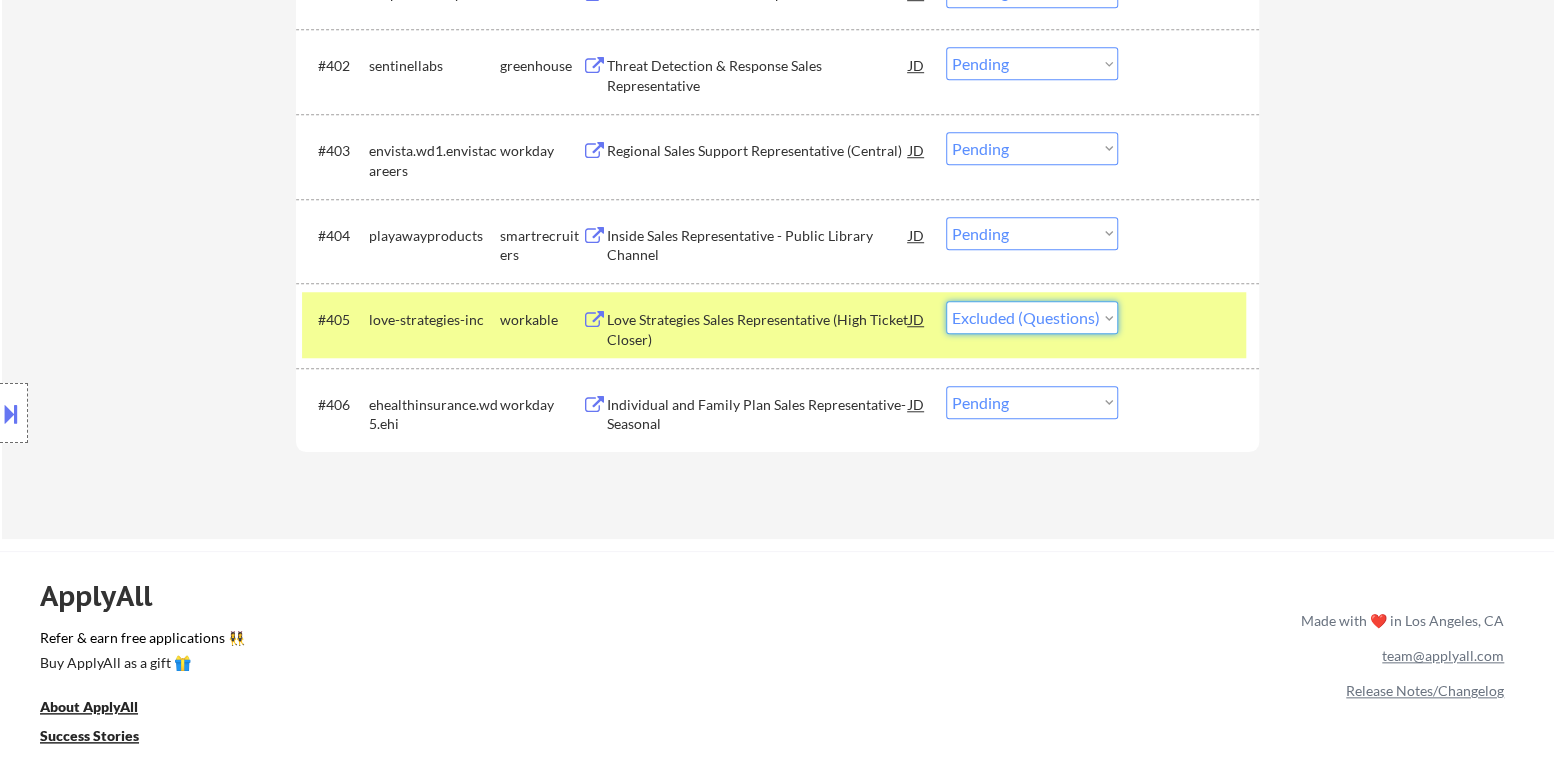 click on "Choose an option... Pending Applied Excluded (Questions) Excluded (Expired) Excluded (Location) Excluded (Bad Match) Excluded (Blocklist) Excluded (Salary) Excluded (Other)" at bounding box center [1032, 317] 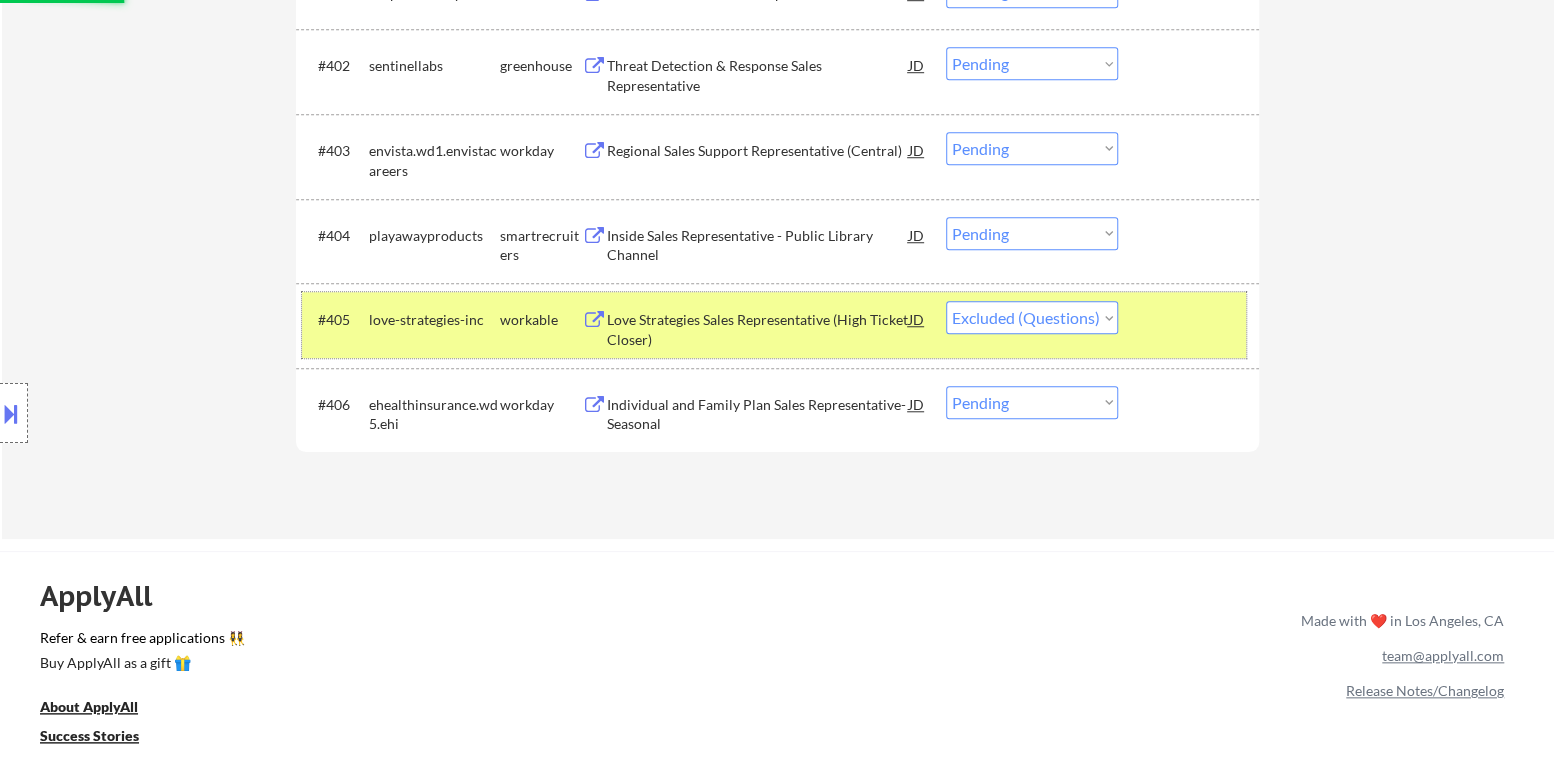 click at bounding box center [1191, 319] 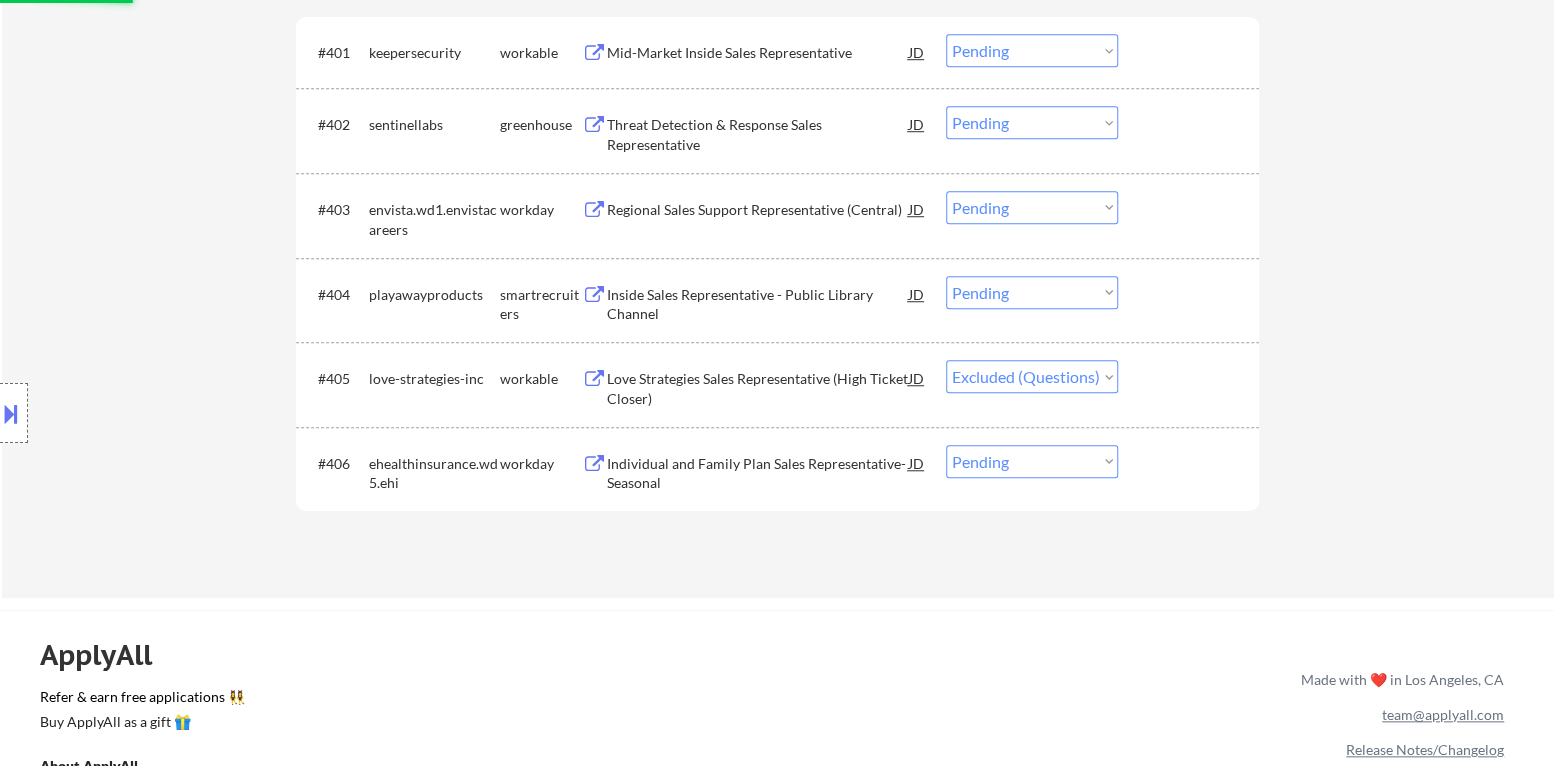 scroll, scrollTop: 700, scrollLeft: 0, axis: vertical 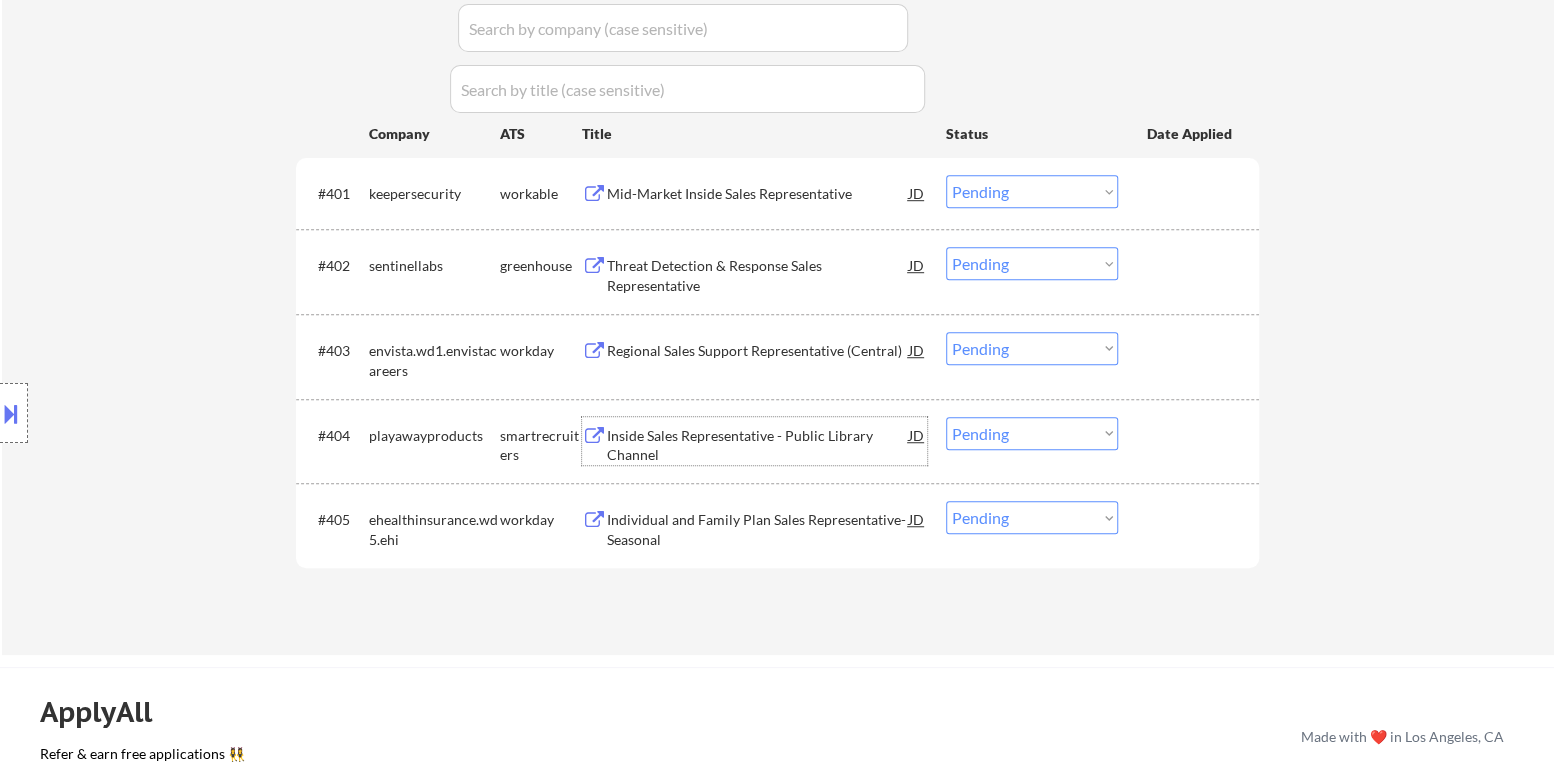 click on "Inside Sales Representative - Public Library Channel" at bounding box center [758, 445] 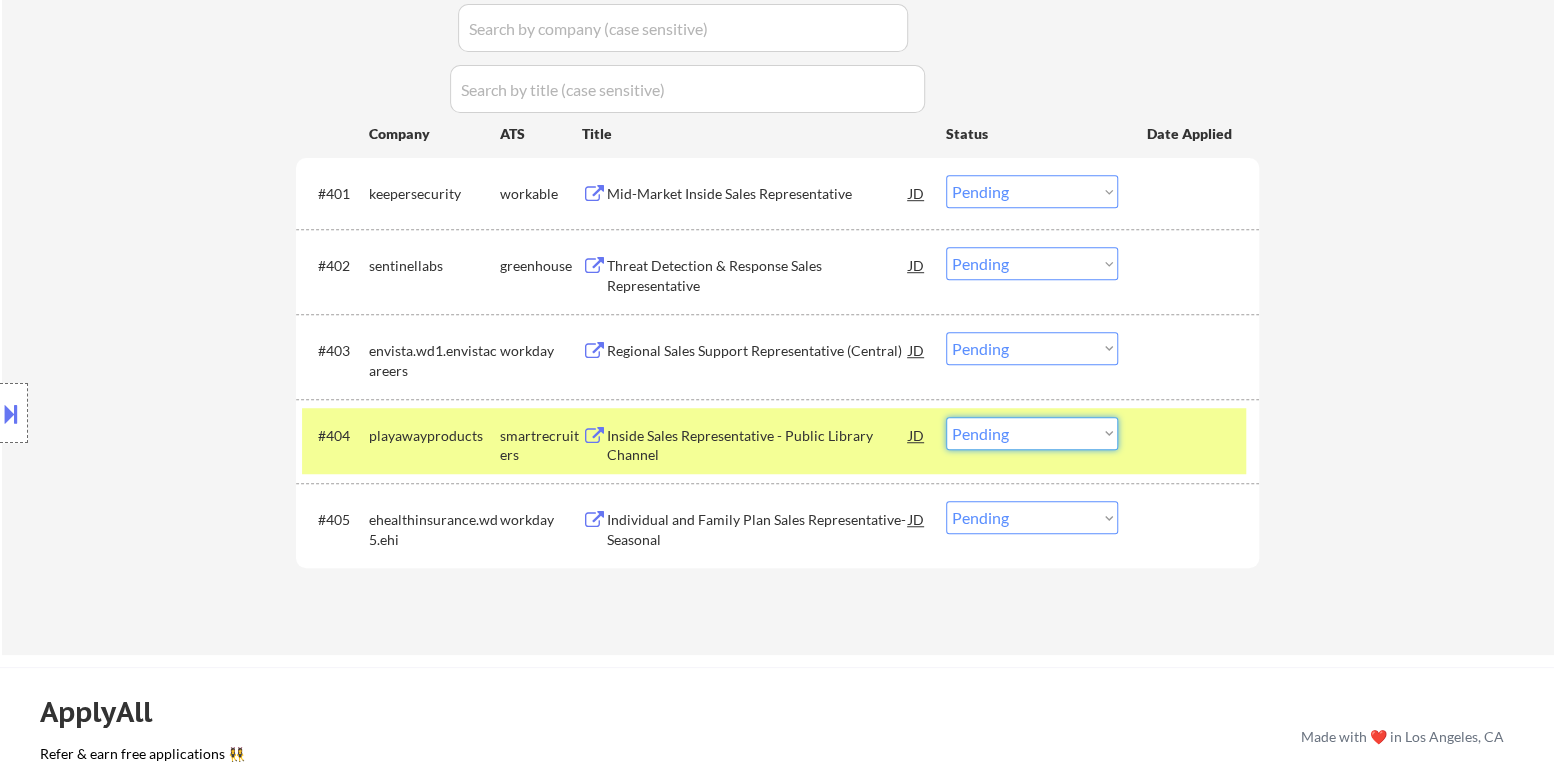 click on "Choose an option... Pending Applied Excluded (Questions) Excluded (Expired) Excluded (Location) Excluded (Bad Match) Excluded (Blocklist) Excluded (Salary) Excluded (Other)" at bounding box center (1032, 433) 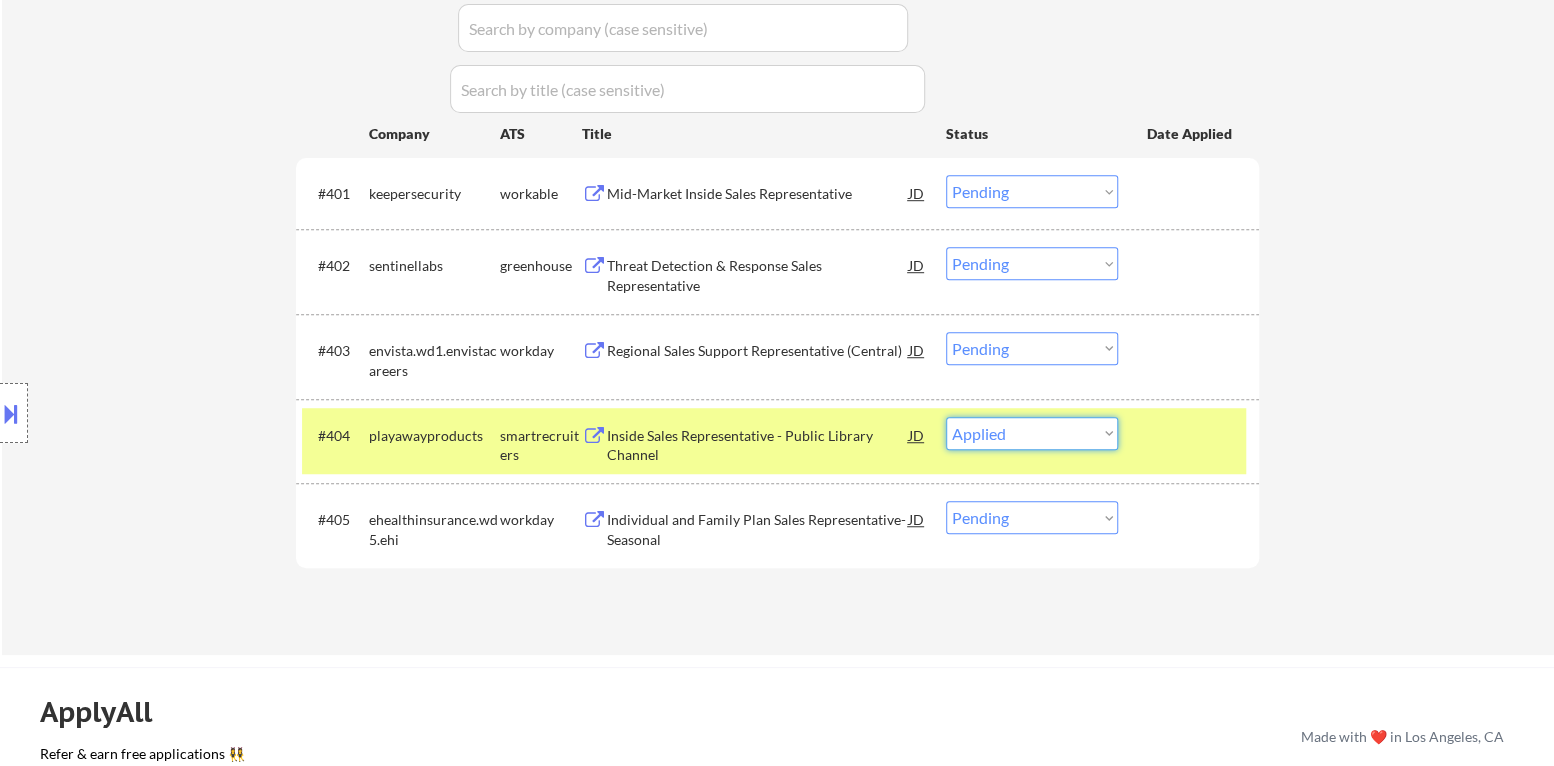 click on "Choose an option... Pending Applied Excluded (Questions) Excluded (Expired) Excluded (Location) Excluded (Bad Match) Excluded (Blocklist) Excluded (Salary) Excluded (Other)" at bounding box center [1032, 433] 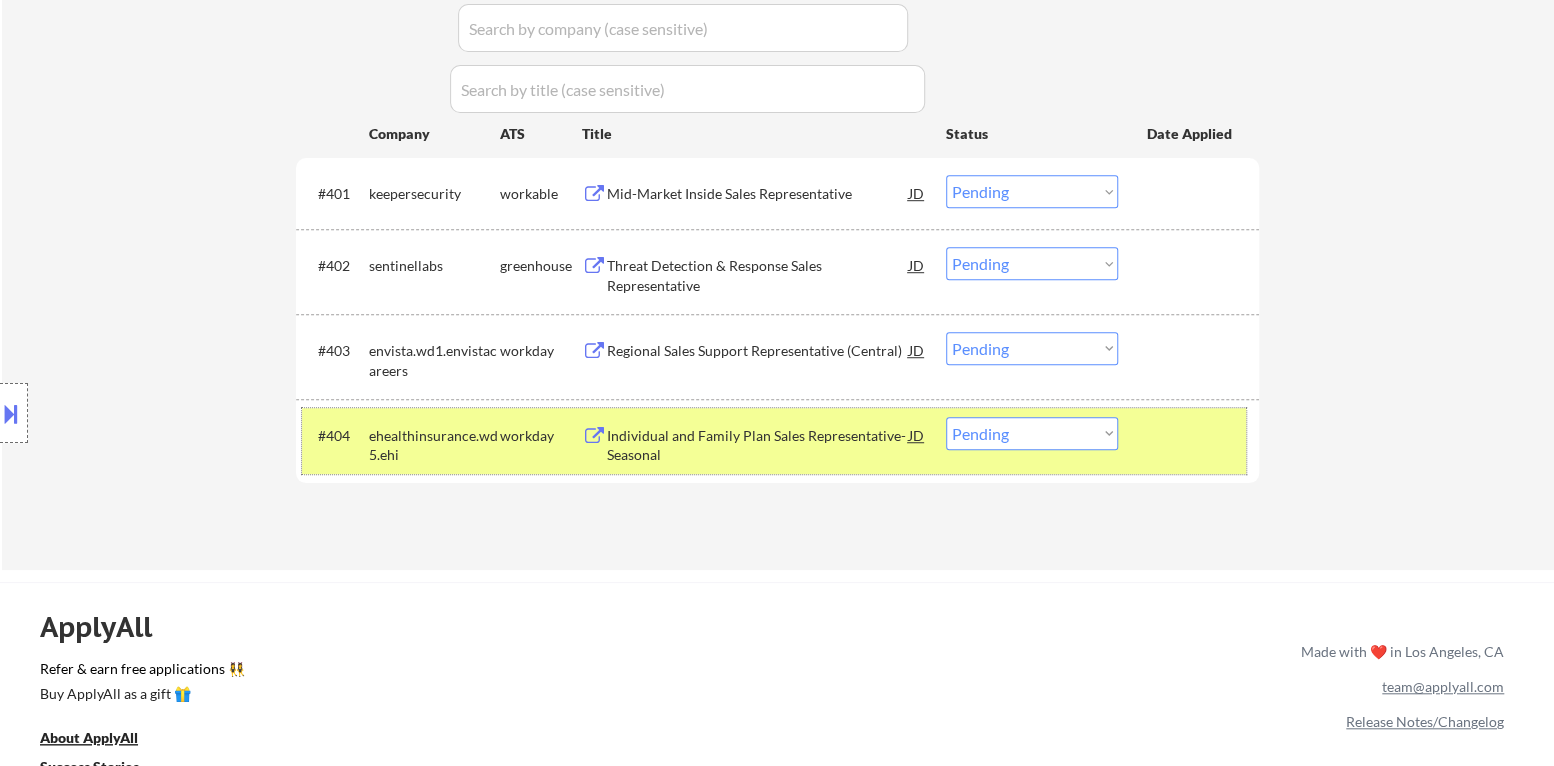 click at bounding box center [1191, 435] 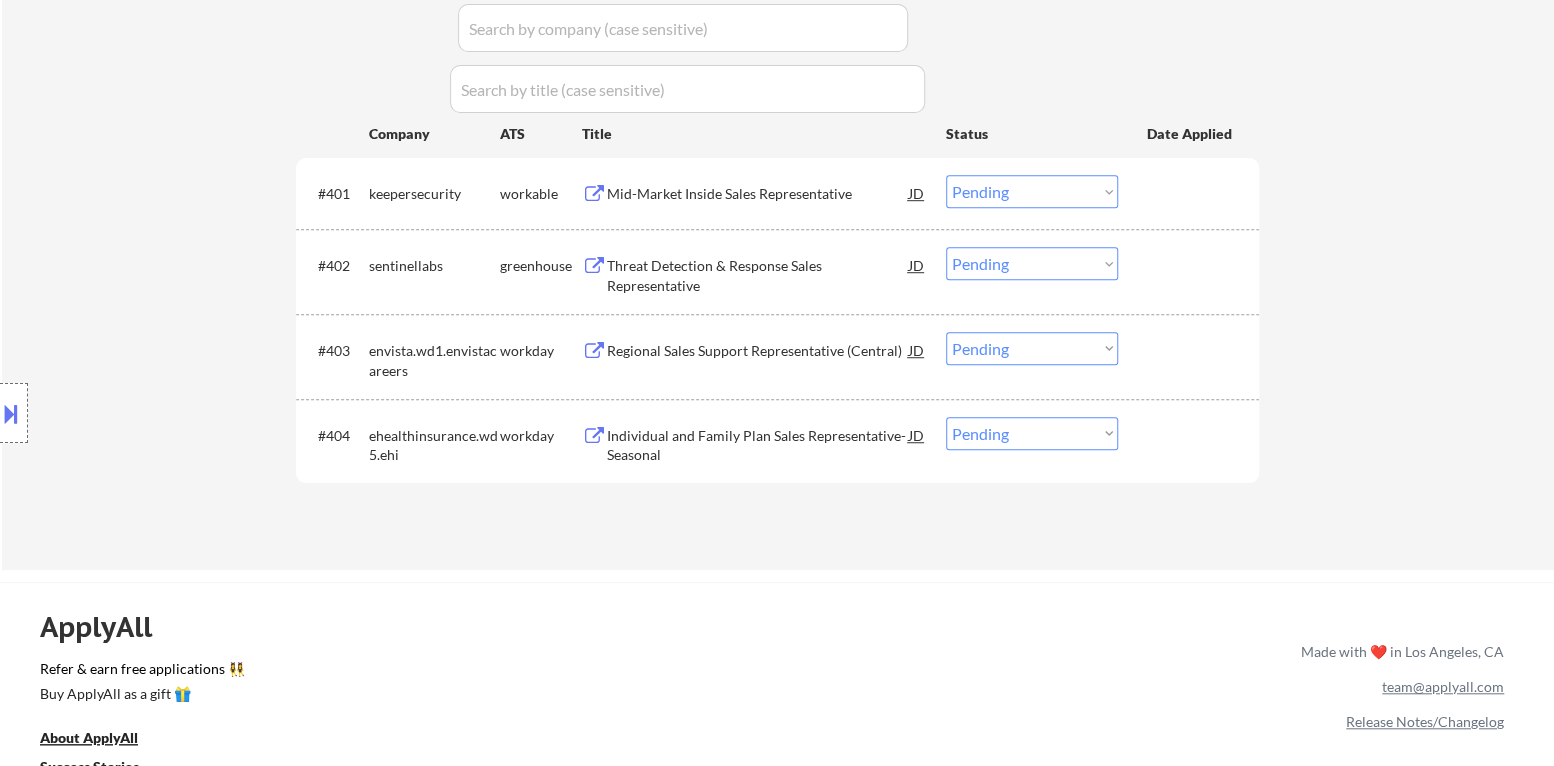 click on "Threat Detection & Response Sales Representative" at bounding box center [758, 275] 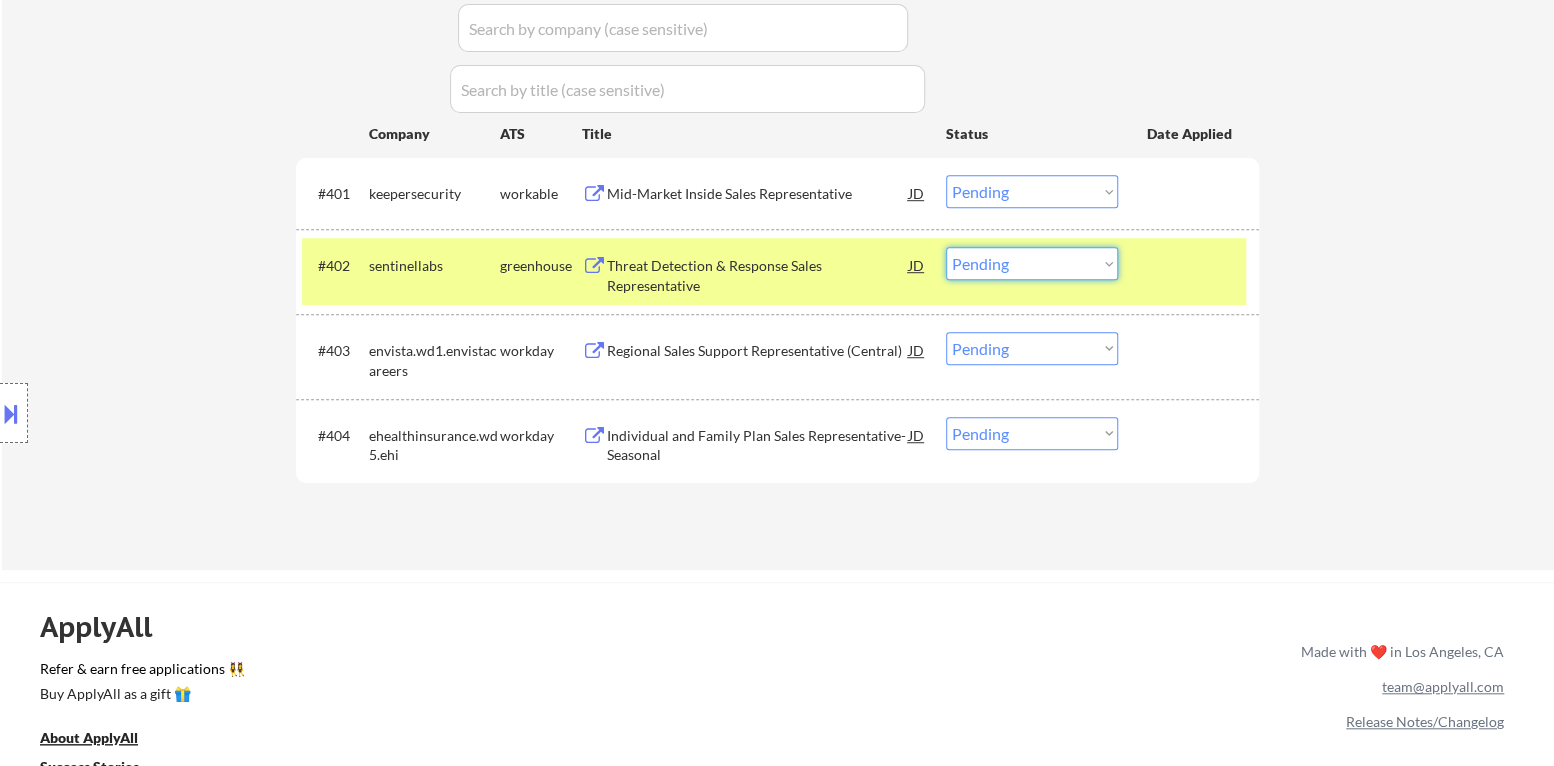drag, startPoint x: 1004, startPoint y: 255, endPoint x: 1014, endPoint y: 267, distance: 15.6205 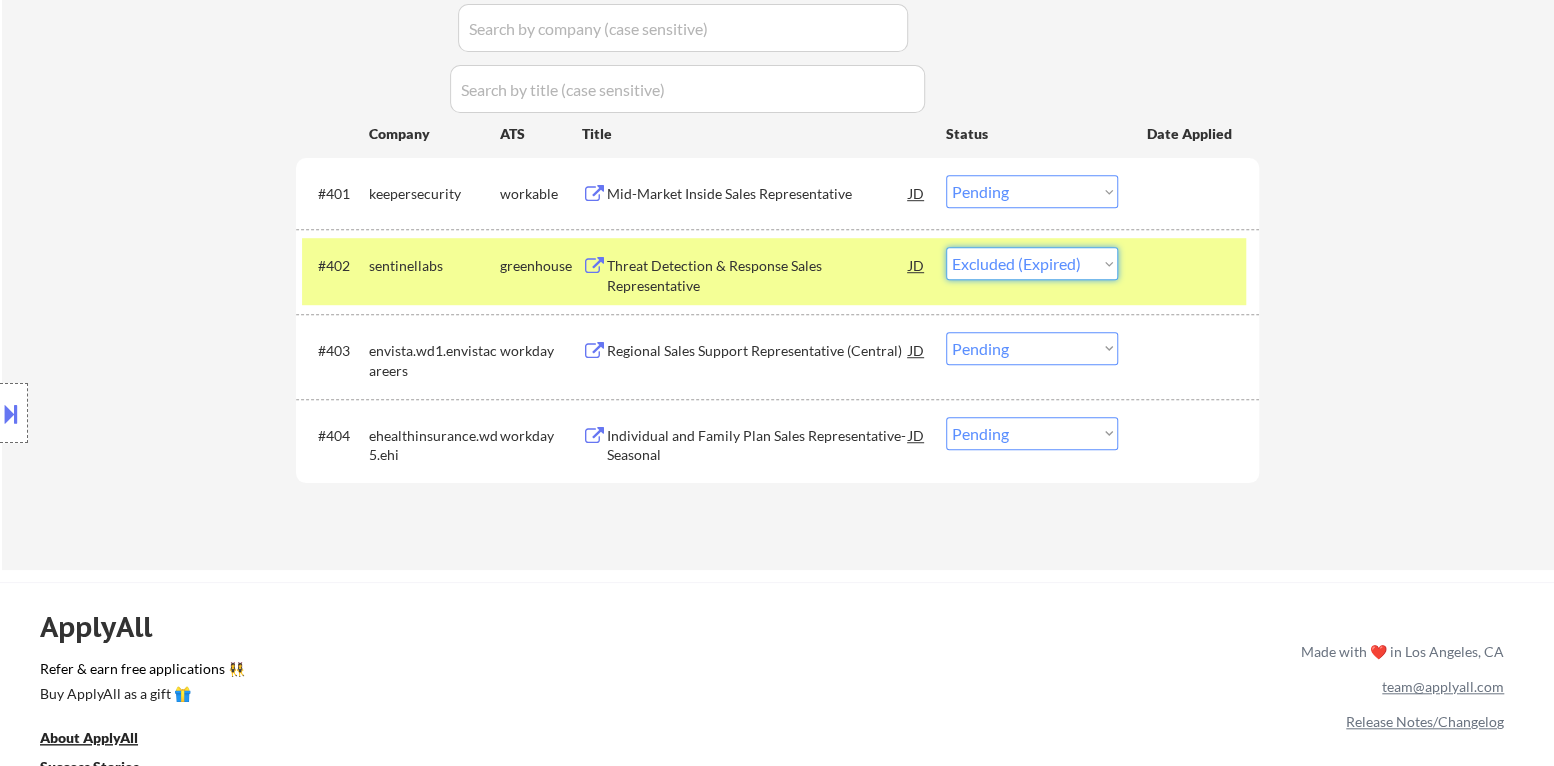click on "Choose an option... Pending Applied Excluded (Questions) Excluded (Expired) Excluded (Location) Excluded (Bad Match) Excluded (Blocklist) Excluded (Salary) Excluded (Other)" at bounding box center [1032, 263] 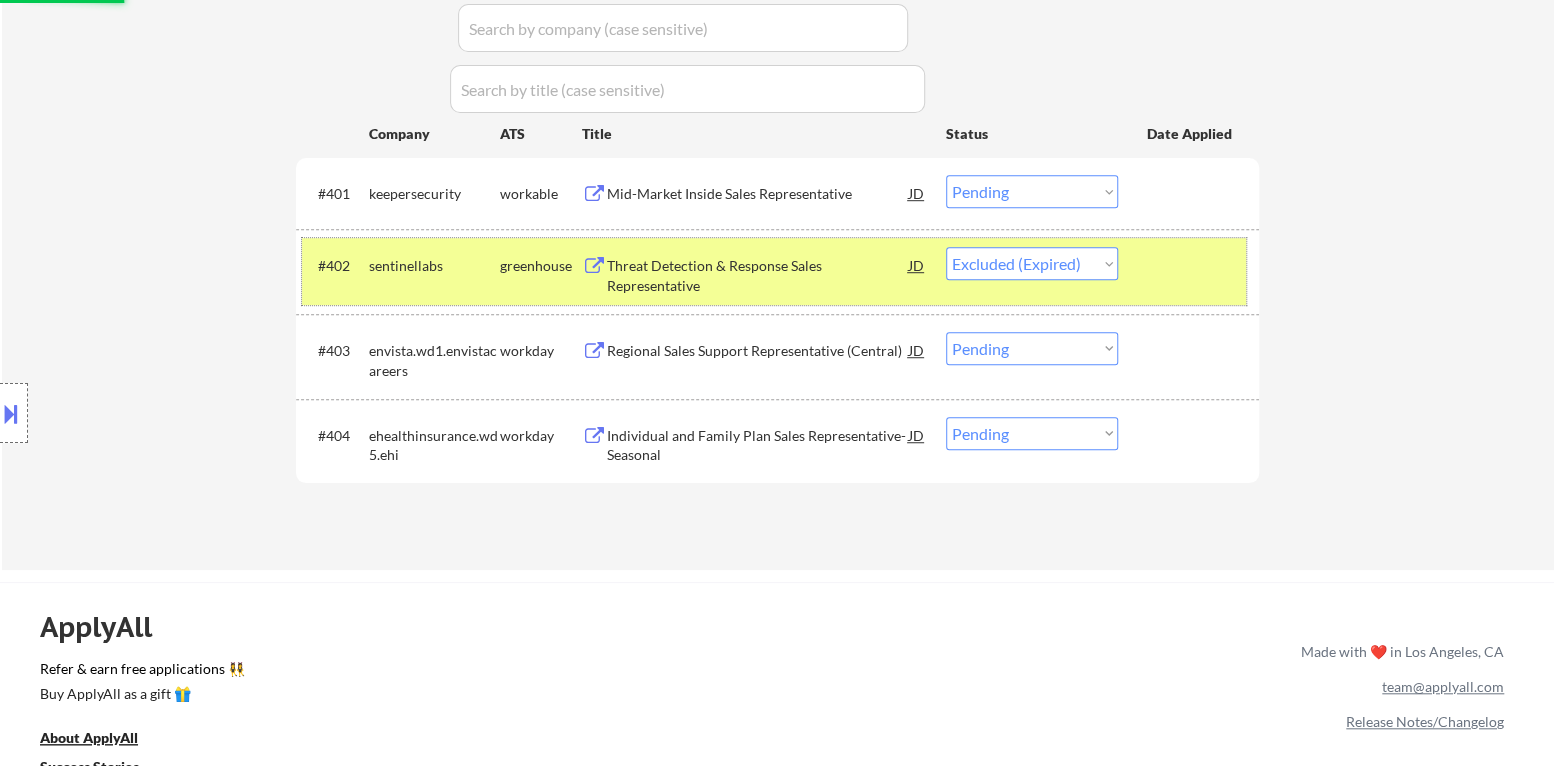 click at bounding box center [1191, 265] 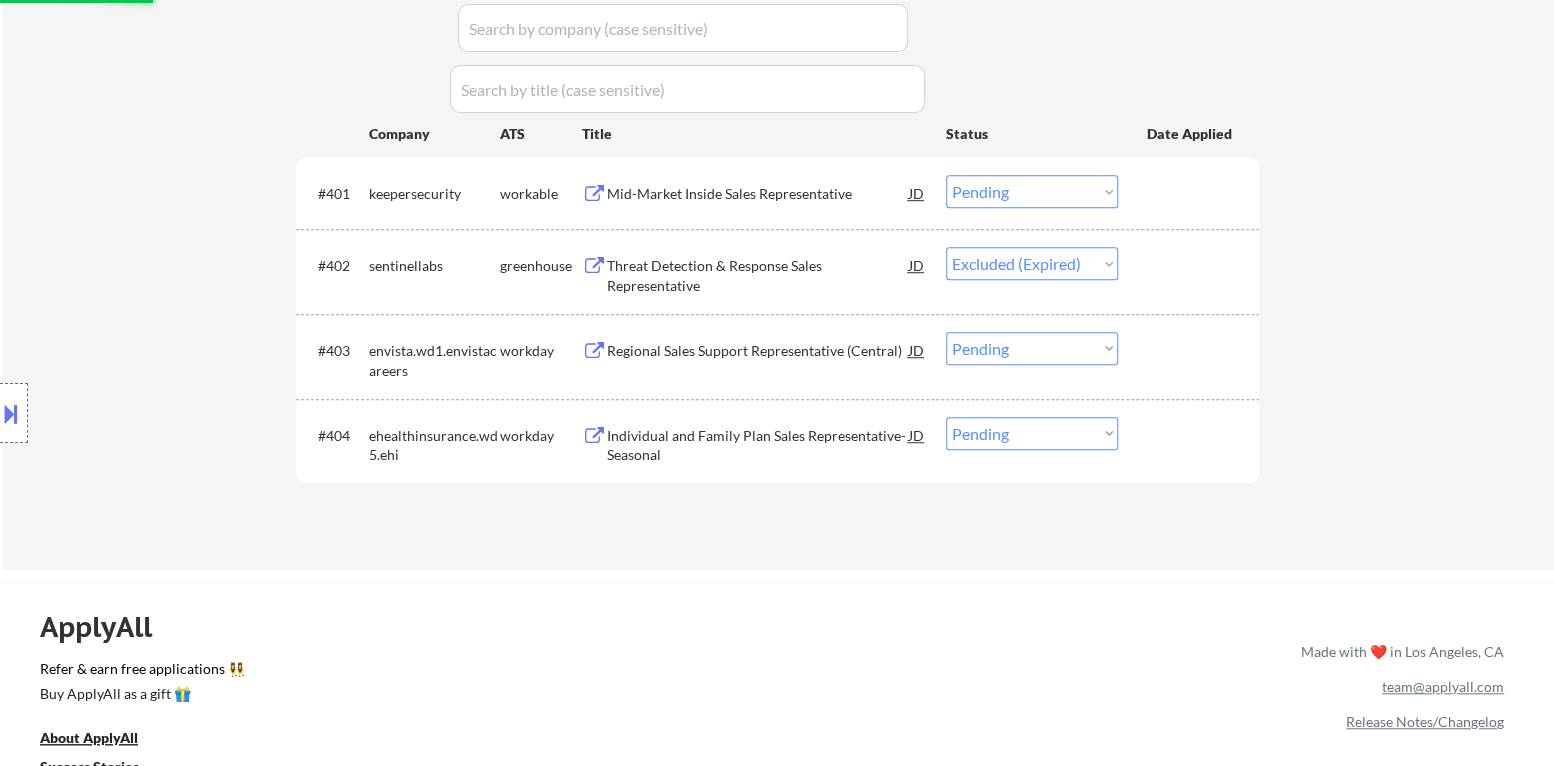 click on "Mid-Market Inside Sales Representative" at bounding box center (758, 194) 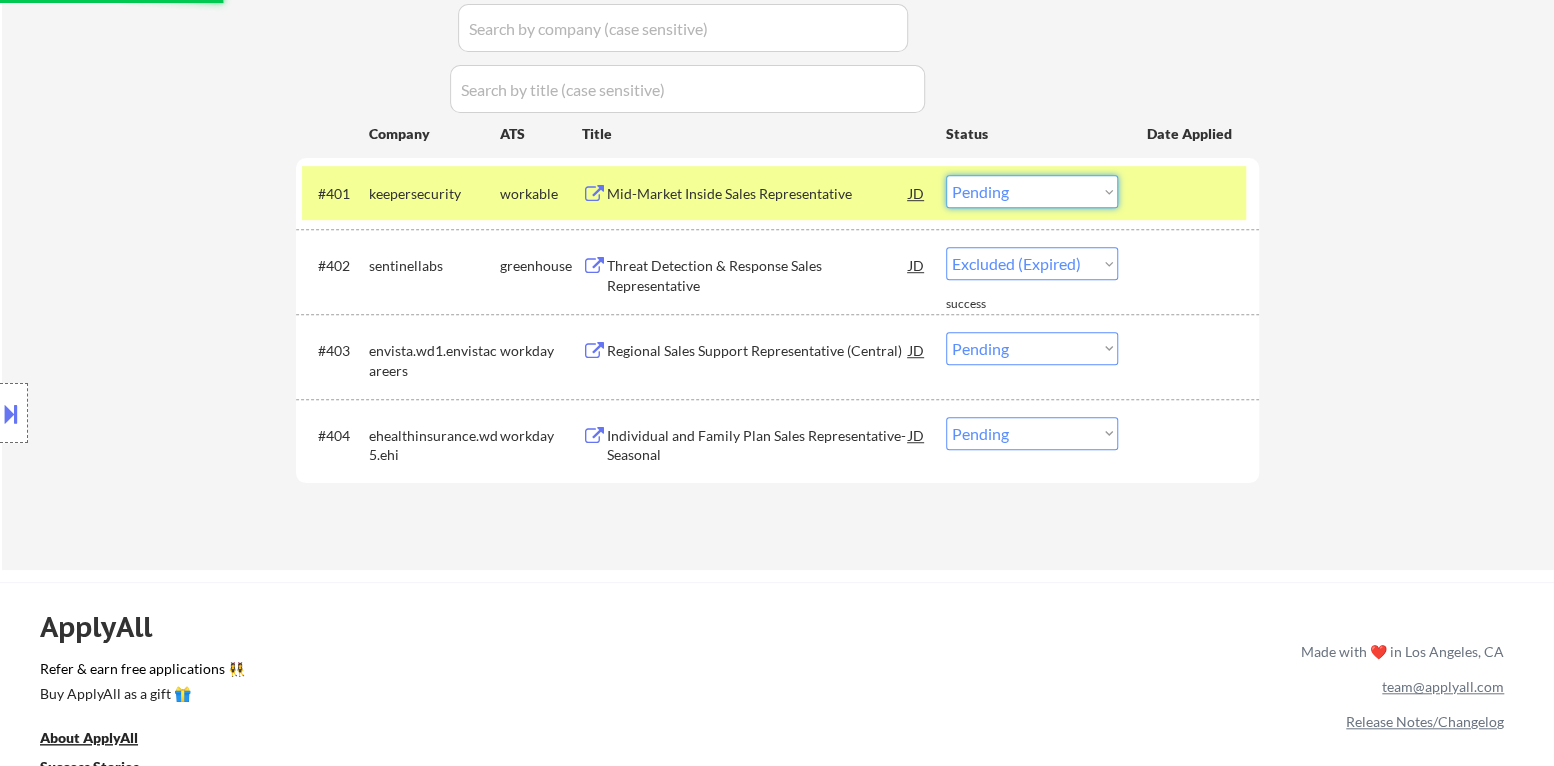click on "Choose an option... Pending Applied Excluded (Questions) Excluded (Expired) Excluded (Location) Excluded (Bad Match) Excluded (Blocklist) Excluded (Salary) Excluded (Other)" at bounding box center (1032, 191) 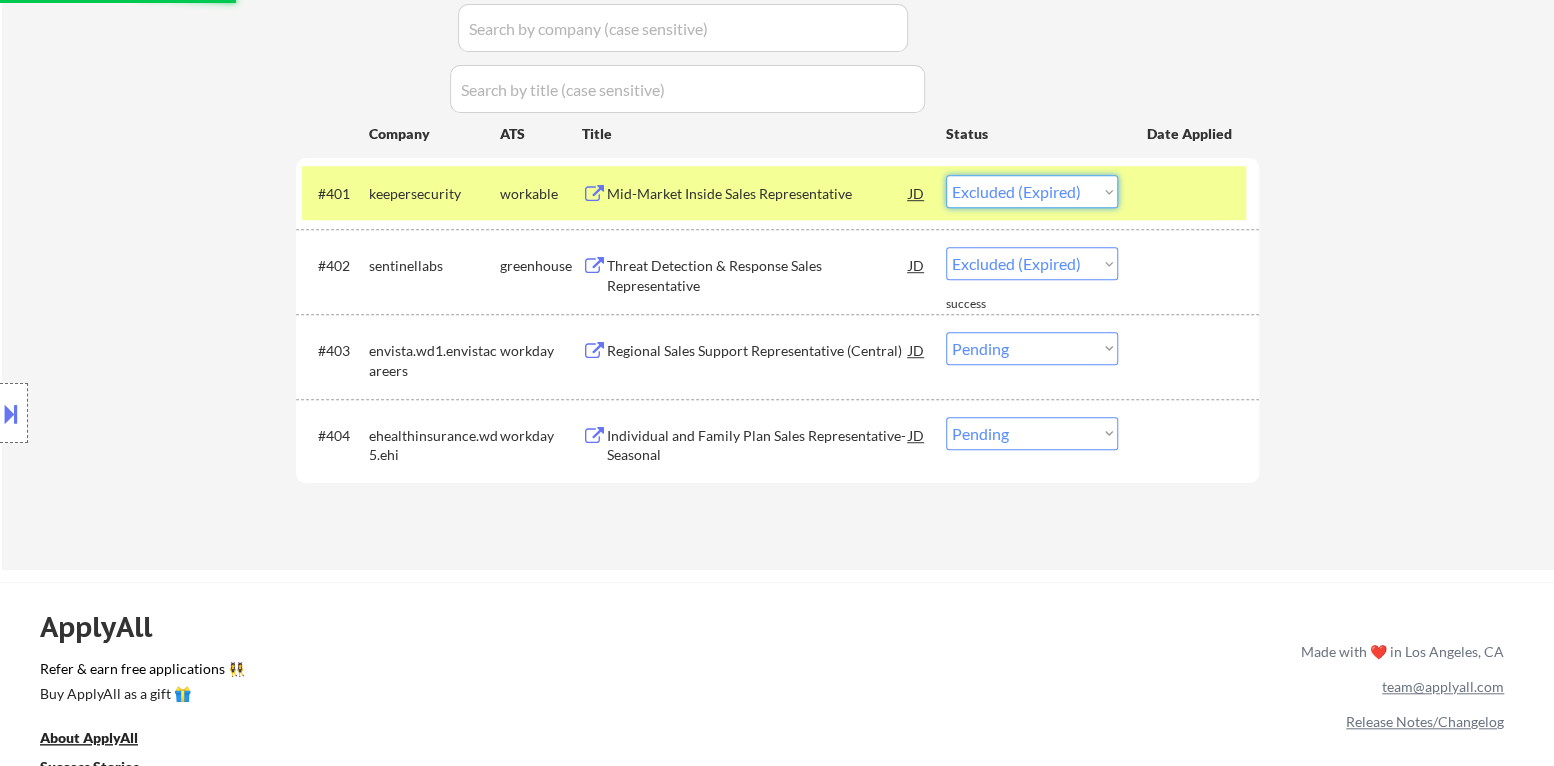 click on "Choose an option... Pending Applied Excluded (Questions) Excluded (Expired) Excluded (Location) Excluded (Bad Match) Excluded (Blocklist) Excluded (Salary) Excluded (Other)" at bounding box center (1032, 191) 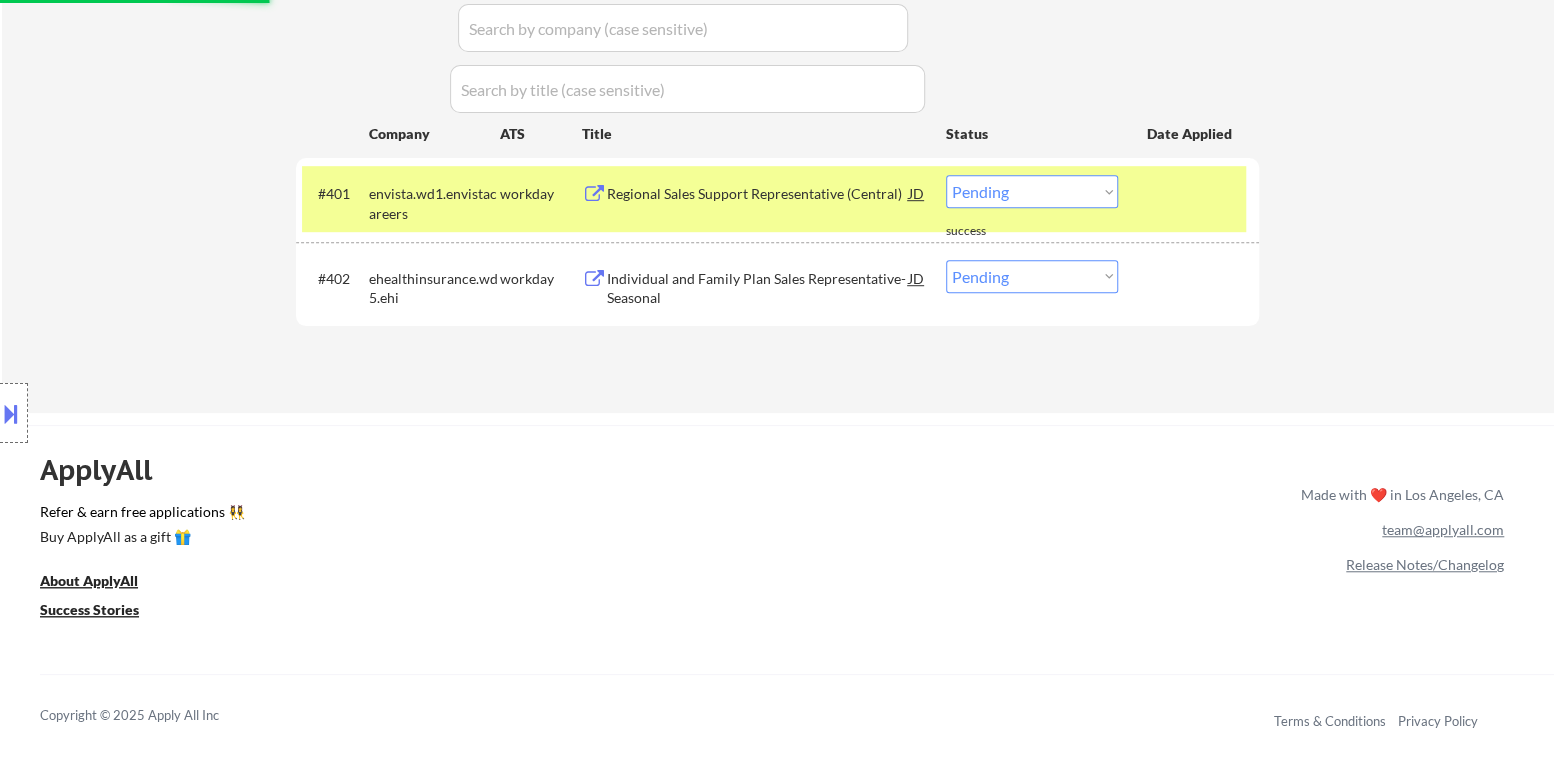 click at bounding box center [1191, 193] 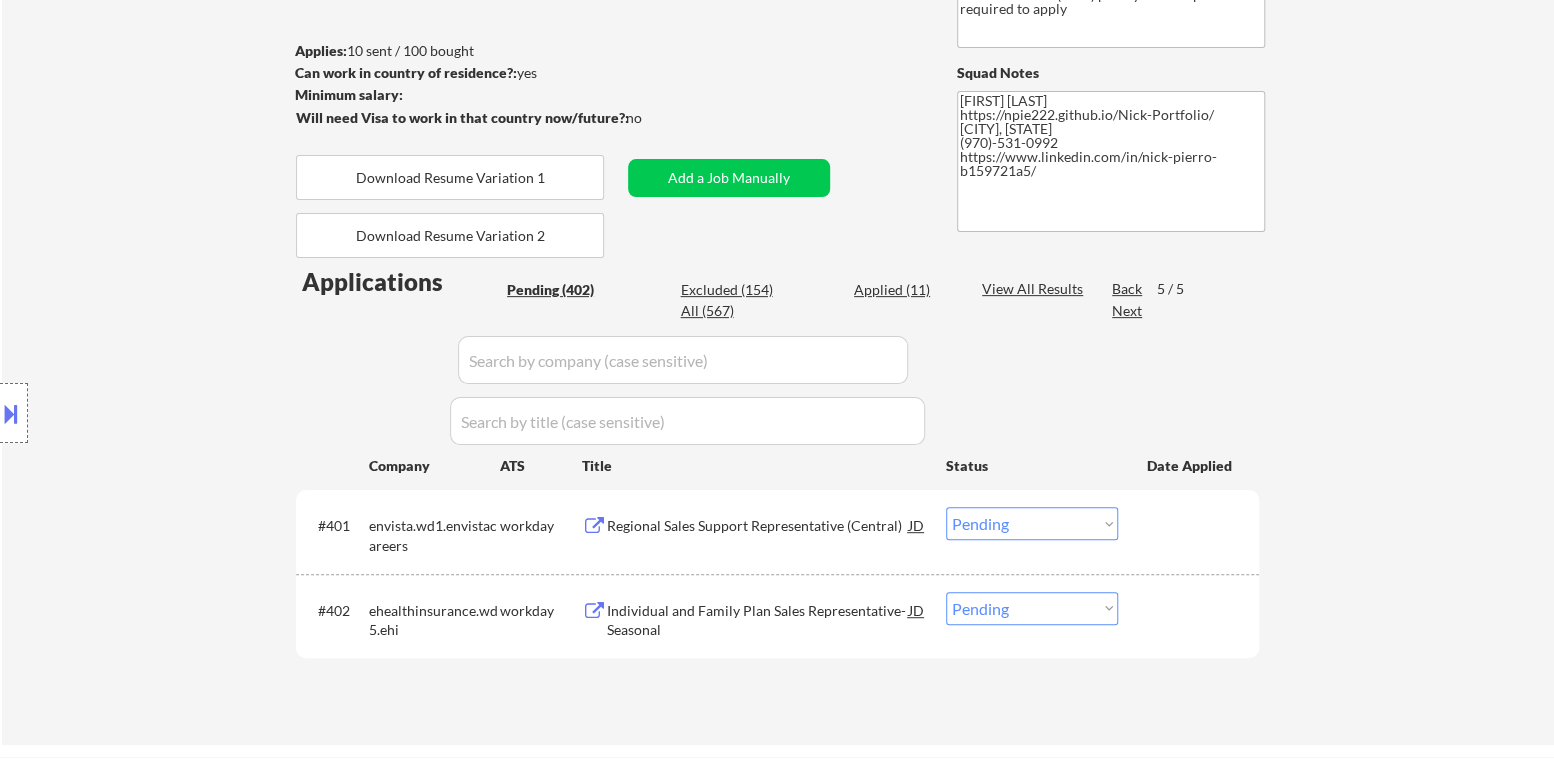 scroll, scrollTop: 199, scrollLeft: 0, axis: vertical 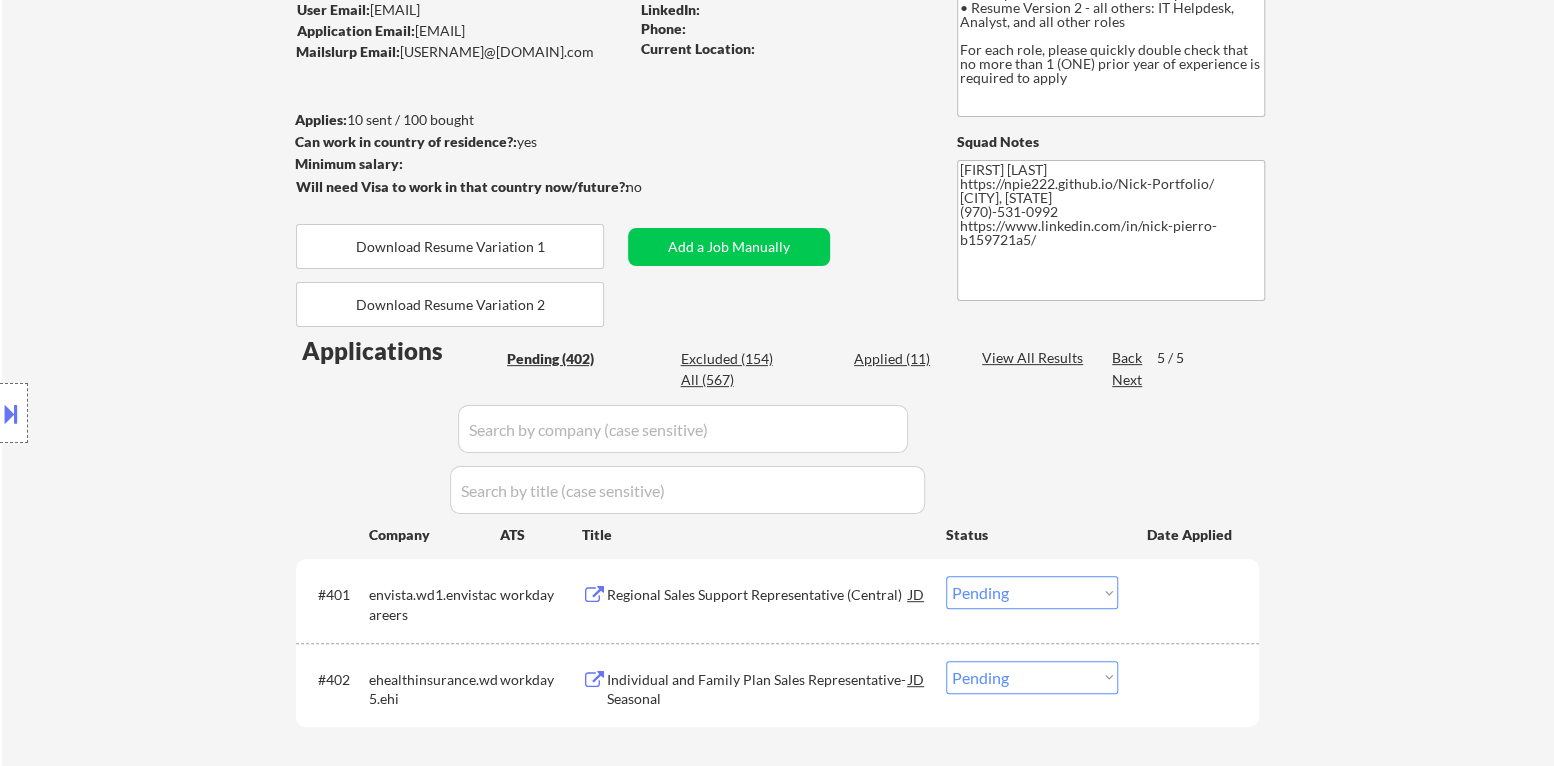 click on "Back" at bounding box center [1128, 358] 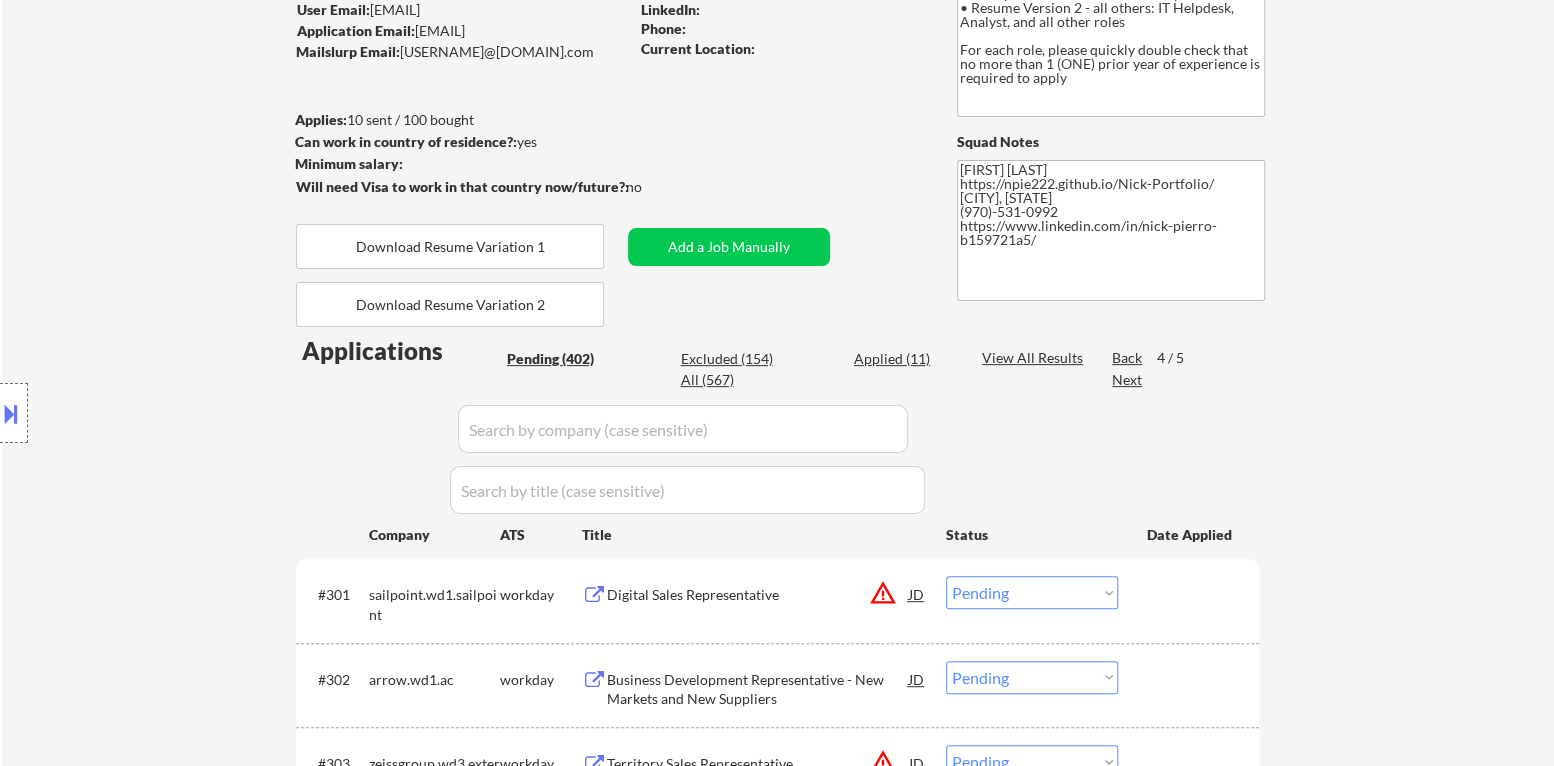 scroll, scrollTop: 900, scrollLeft: 0, axis: vertical 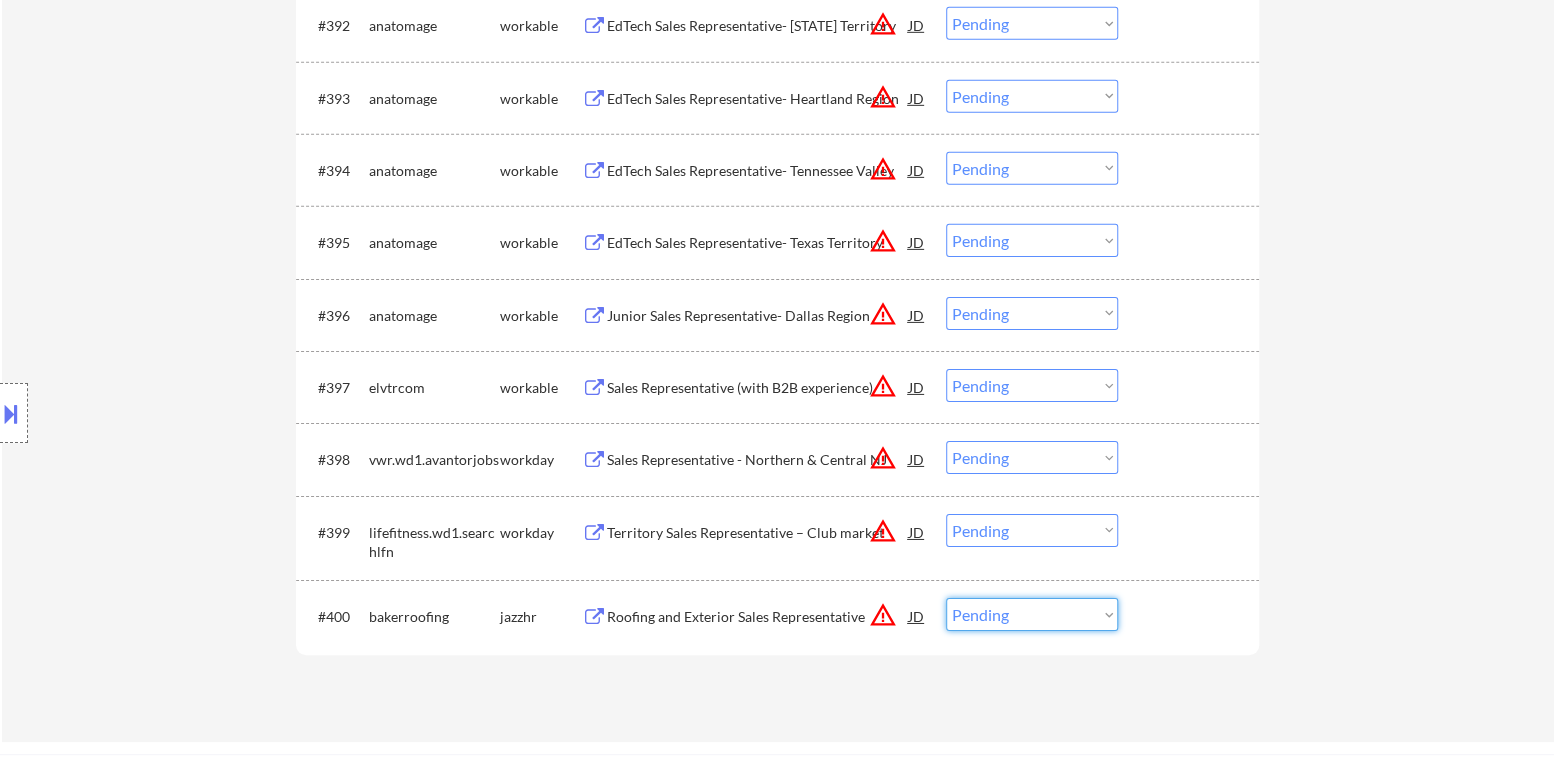 click on "Choose an option... Pending Applied Excluded (Questions) Excluded (Expired) Excluded (Location) Excluded (Bad Match) Excluded (Blocklist) Excluded (Salary) Excluded (Other)" at bounding box center [1032, 614] 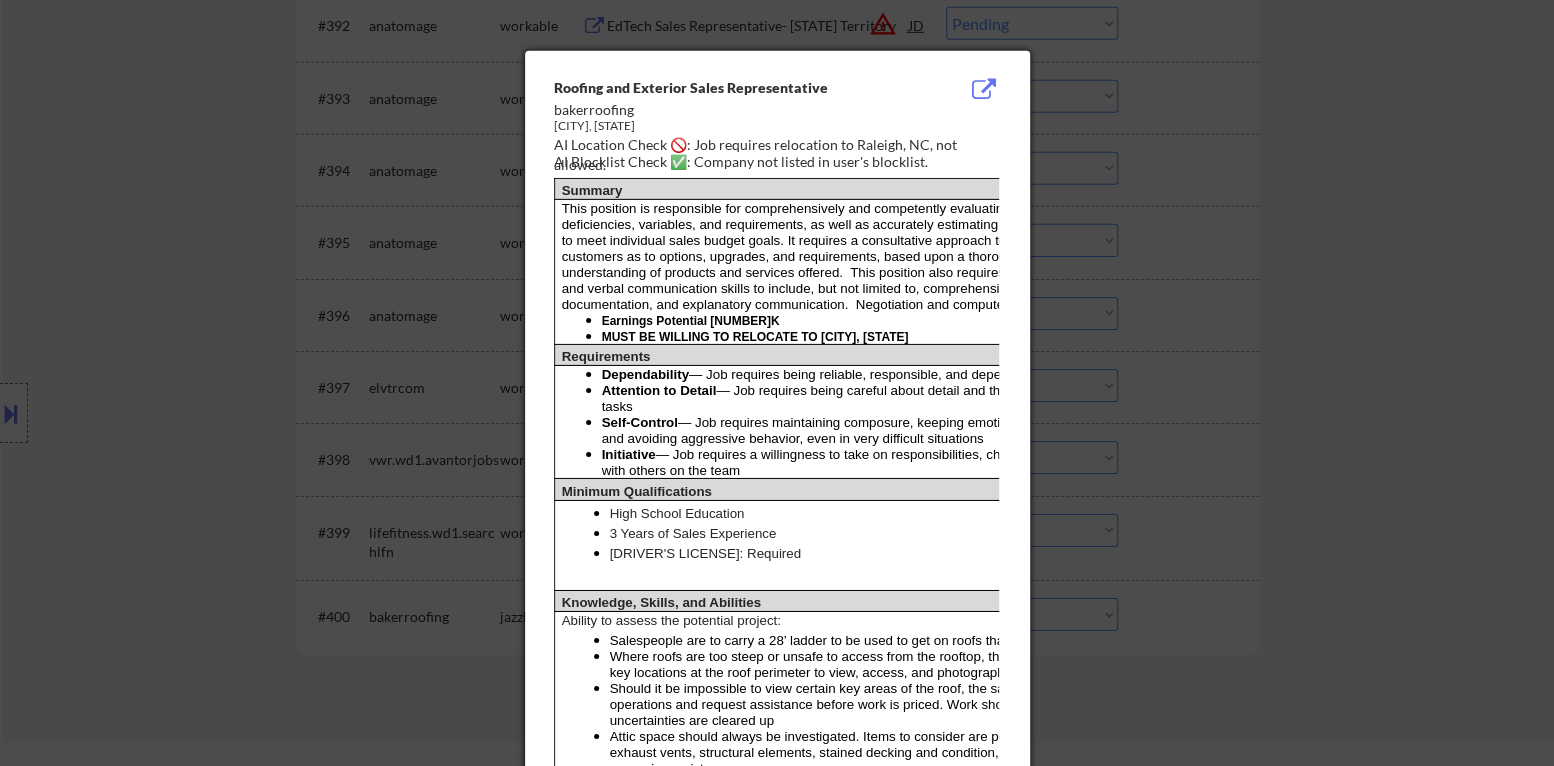 click at bounding box center (777, 383) 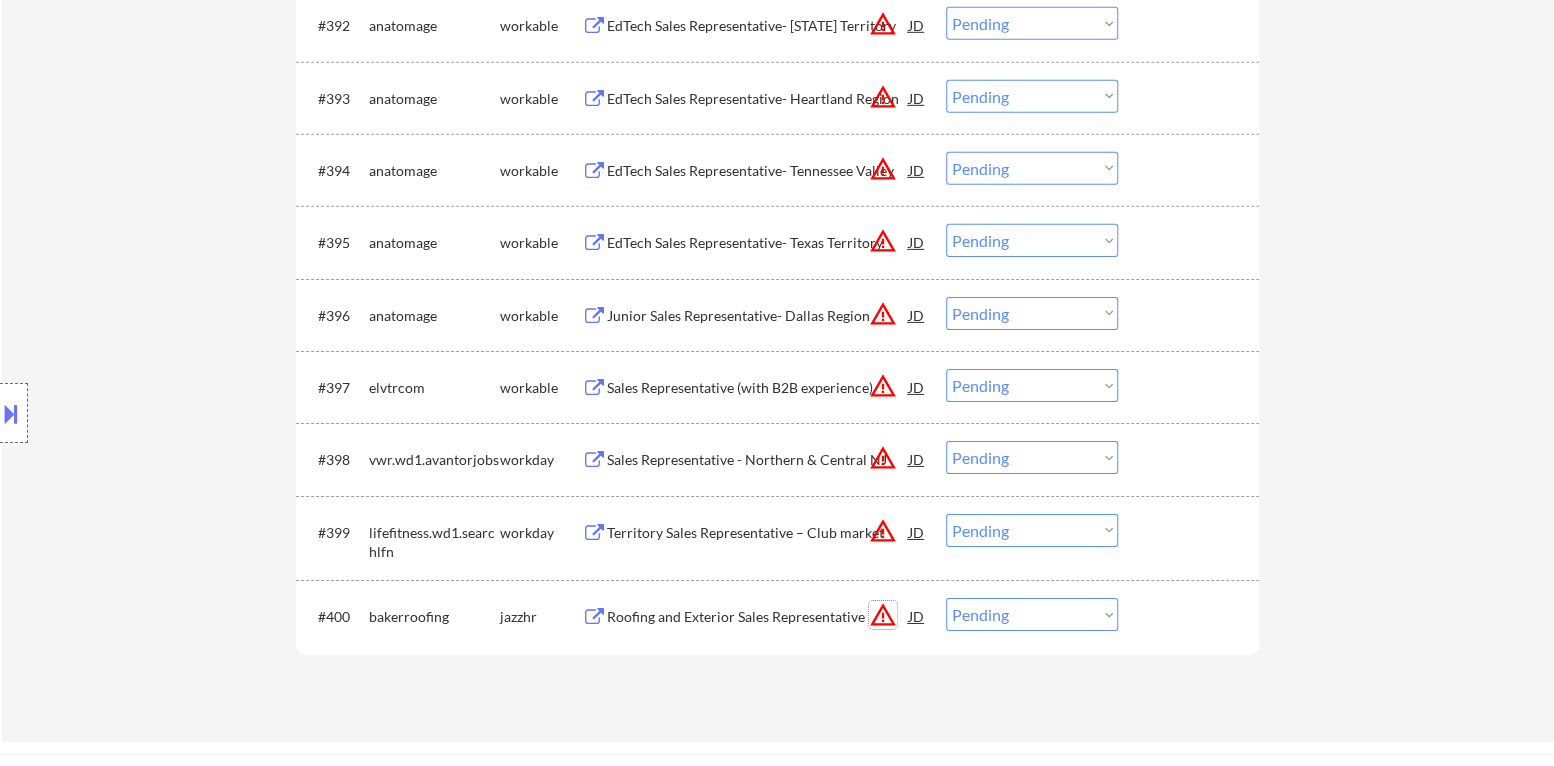 click on "warning_amber" at bounding box center (883, 615) 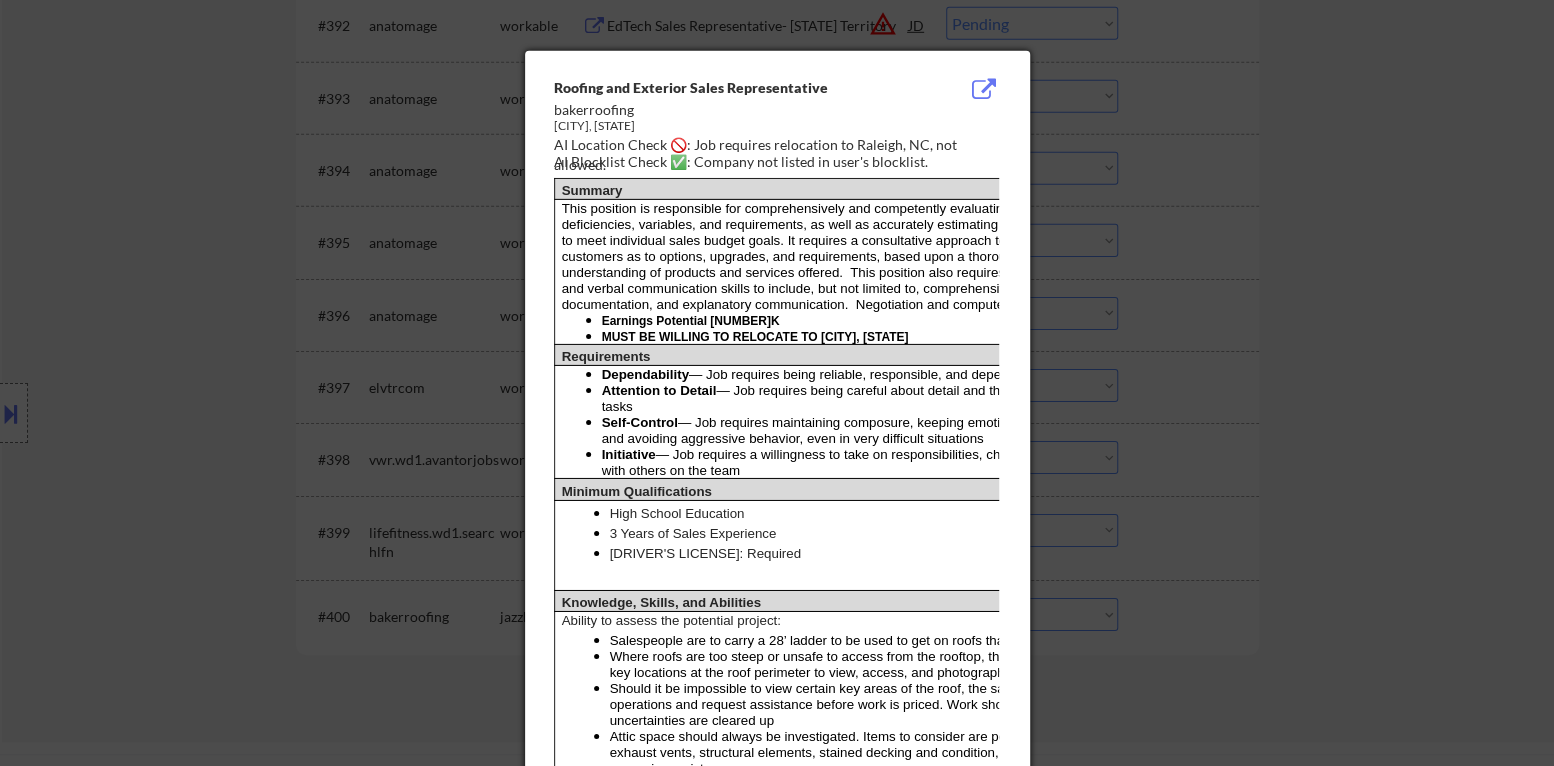 click at bounding box center (777, 383) 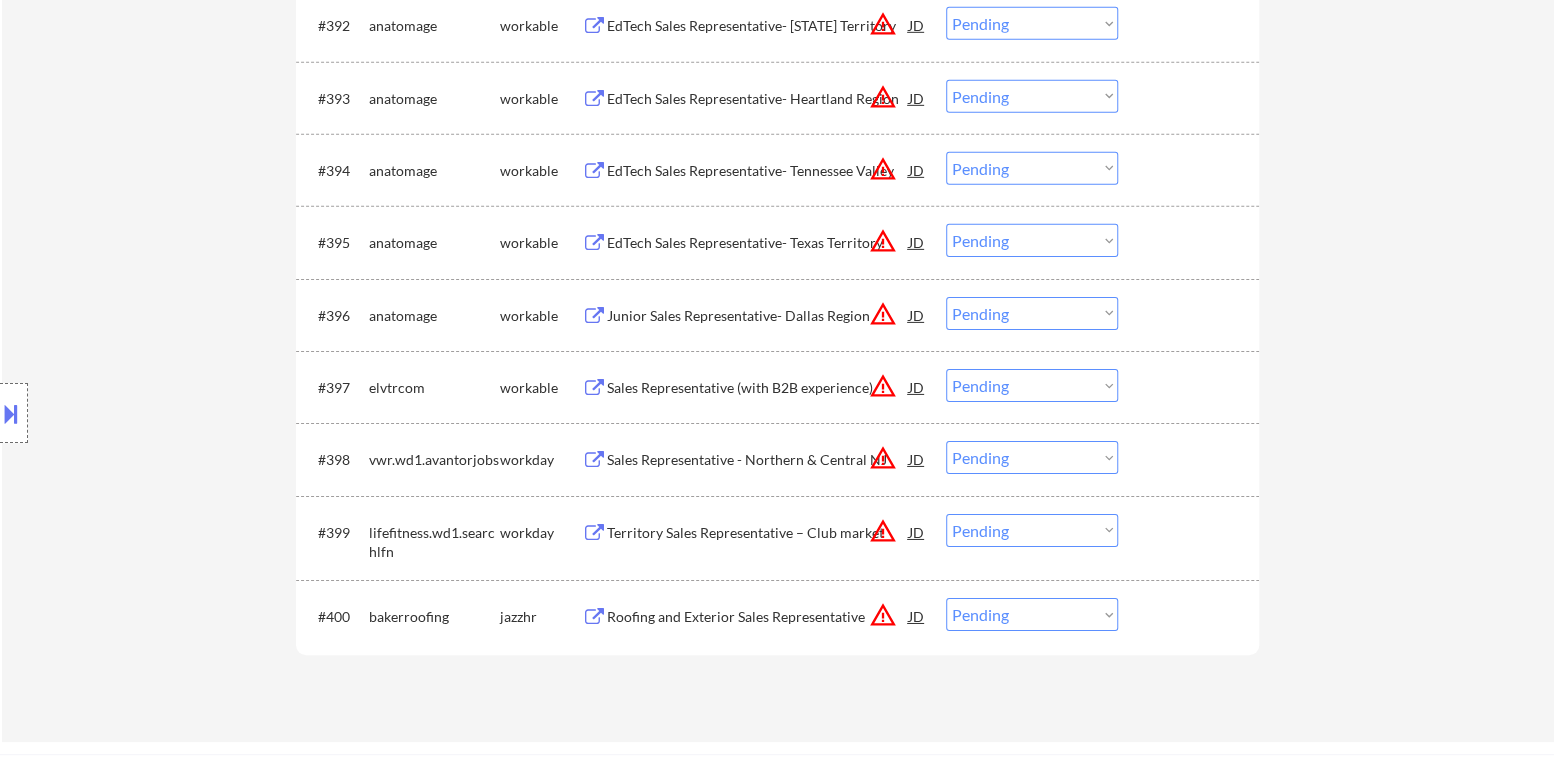 click on "Roofing and Exterior Sales Representative" at bounding box center [758, 617] 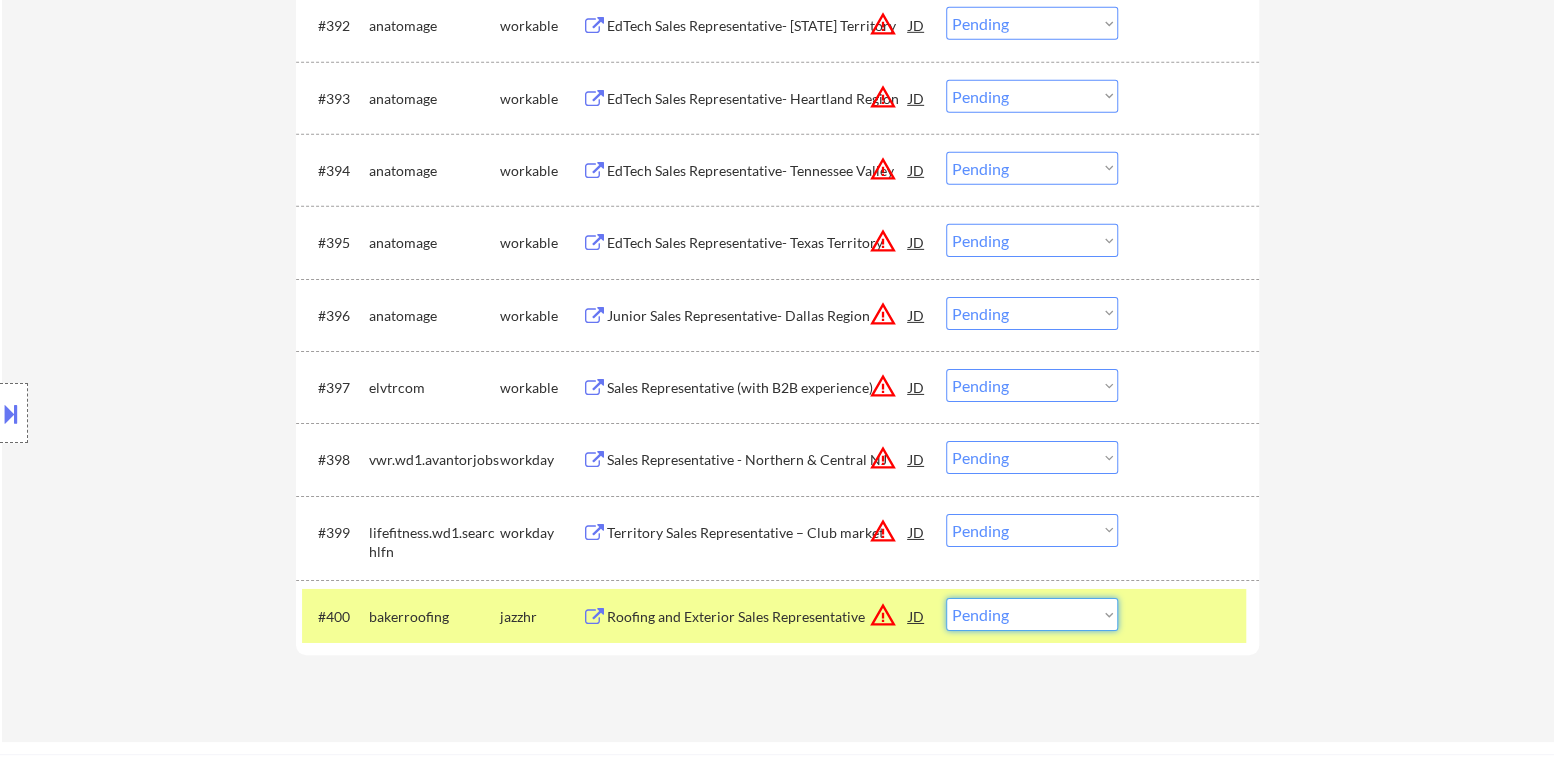 click on "Choose an option... Pending Applied Excluded (Questions) Excluded (Expired) Excluded (Location) Excluded (Bad Match) Excluded (Blocklist) Excluded (Salary) Excluded (Other)" at bounding box center [1032, 614] 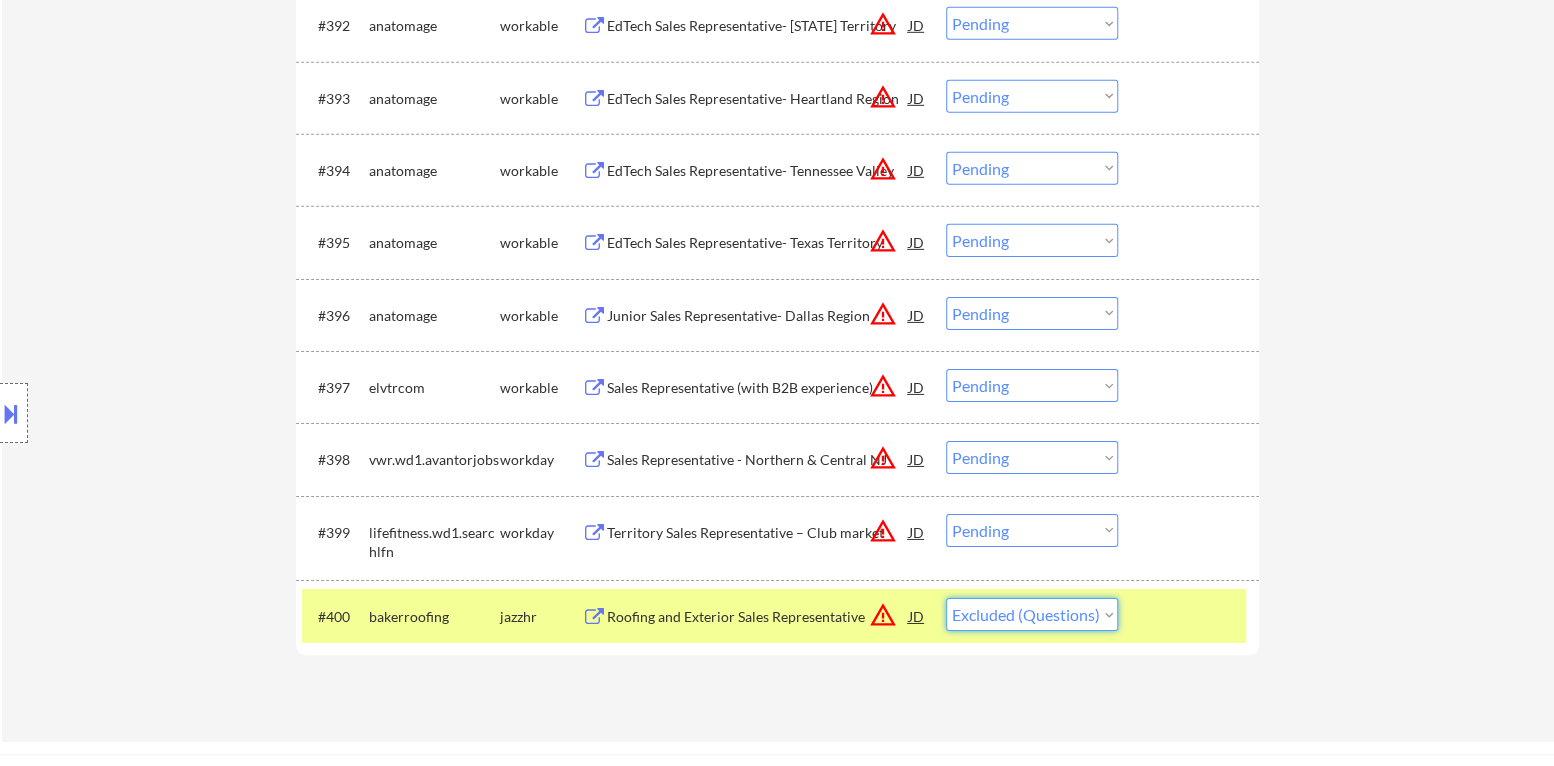 click on "Choose an option... Pending Applied Excluded (Questions) Excluded (Expired) Excluded (Location) Excluded (Bad Match) Excluded (Blocklist) Excluded (Salary) Excluded (Other)" at bounding box center (1032, 614) 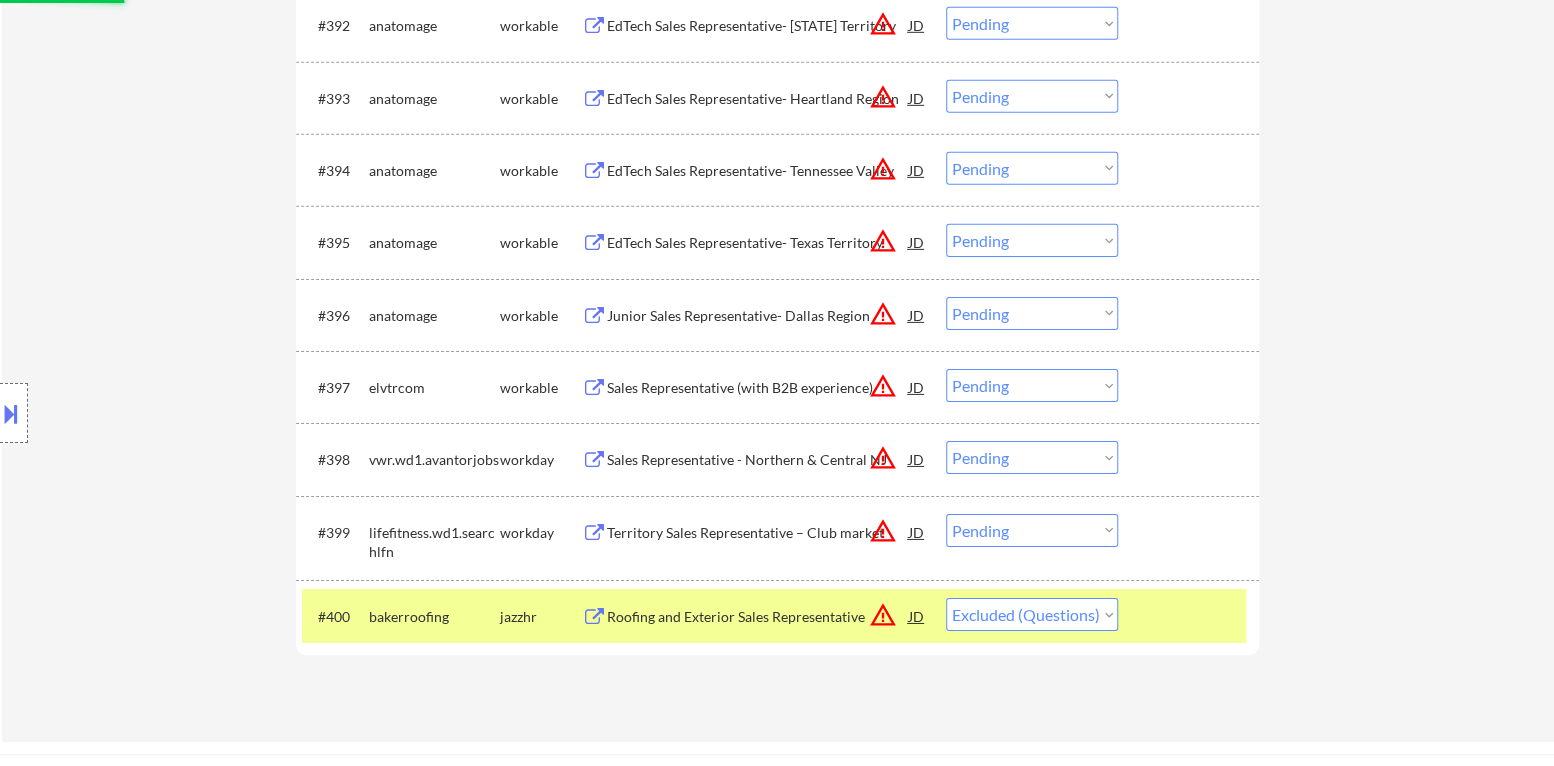 click at bounding box center (1191, 616) 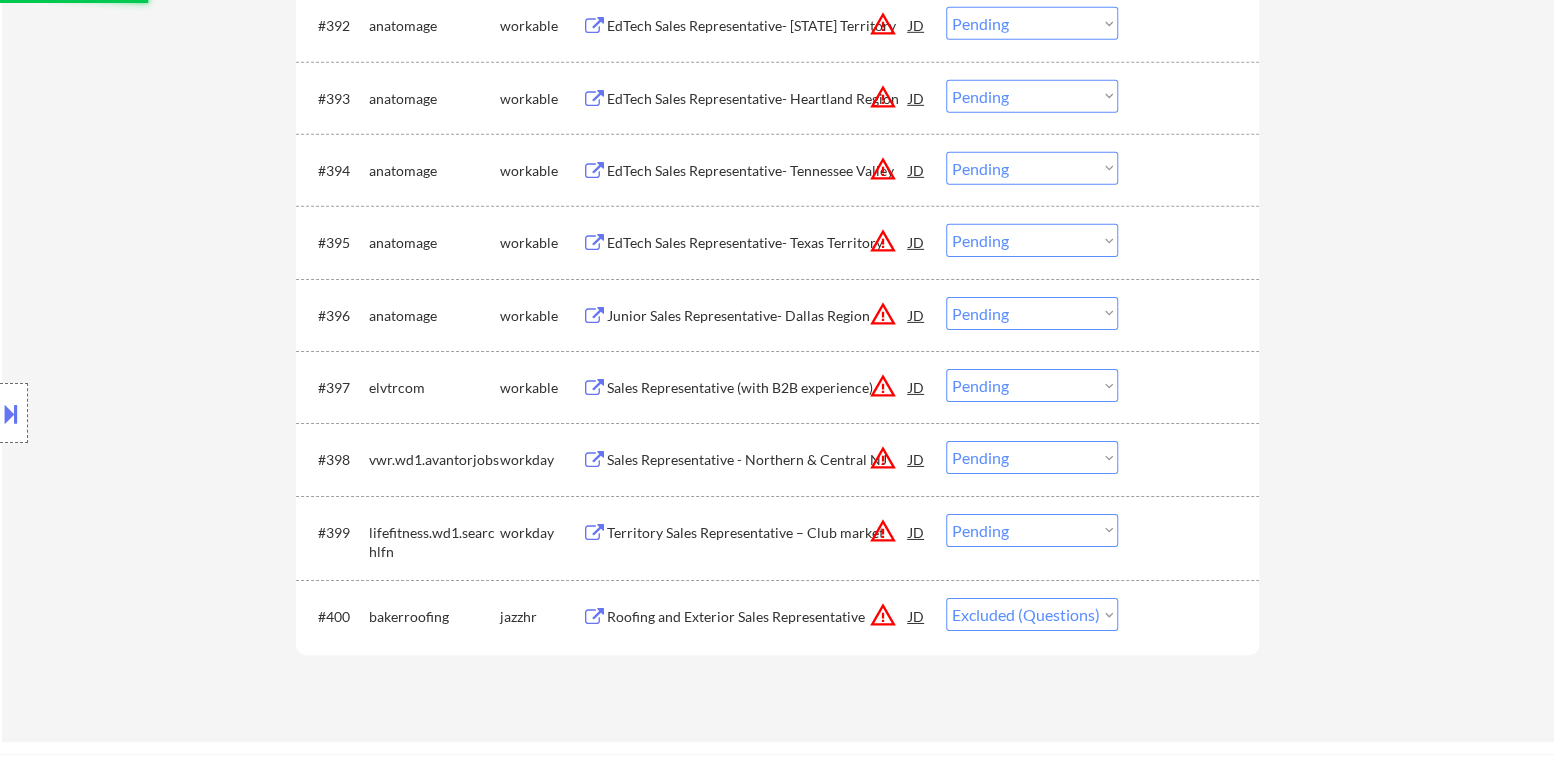click on "warning_amber" at bounding box center (883, 531) 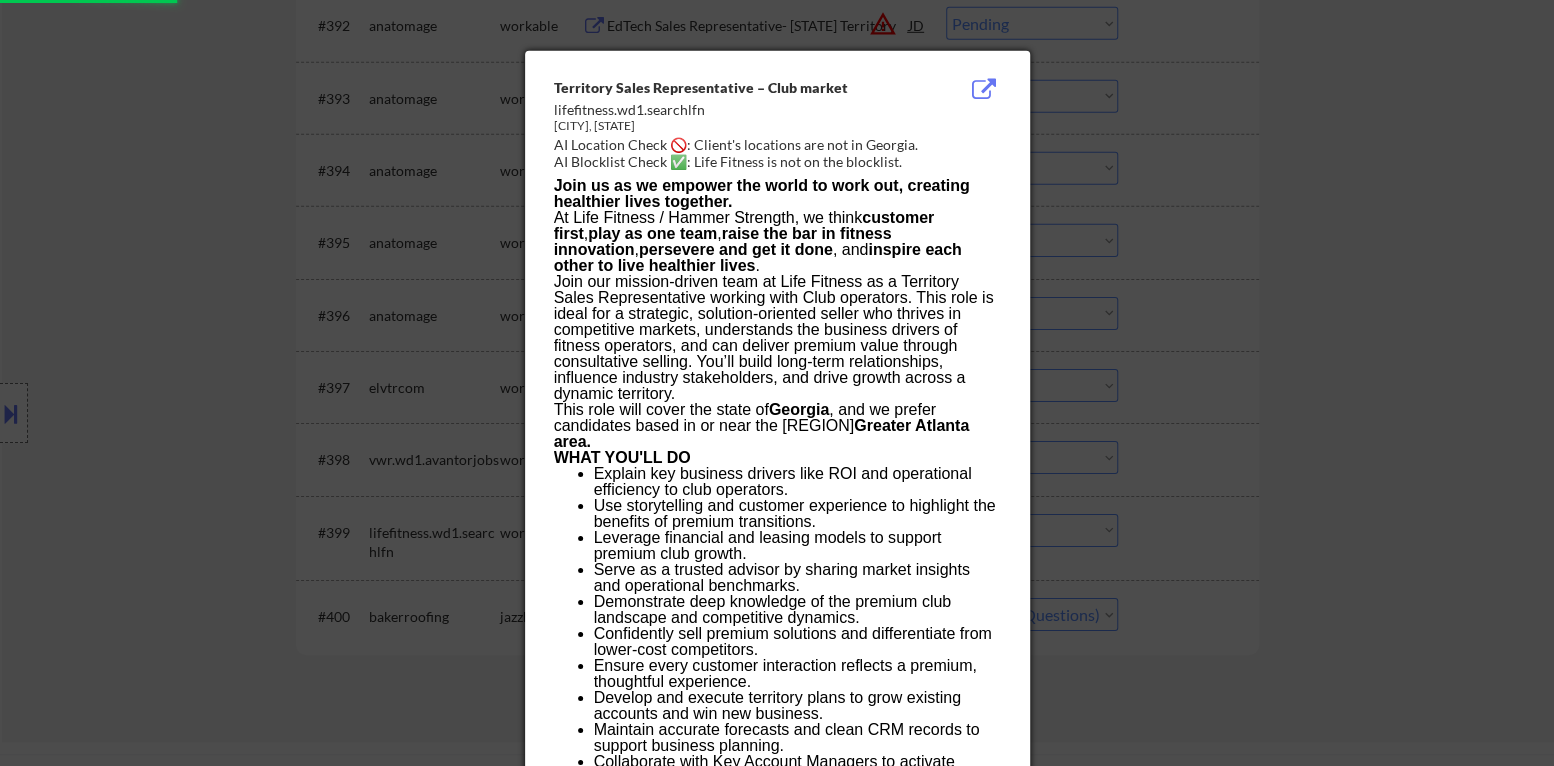 click at bounding box center [777, 383] 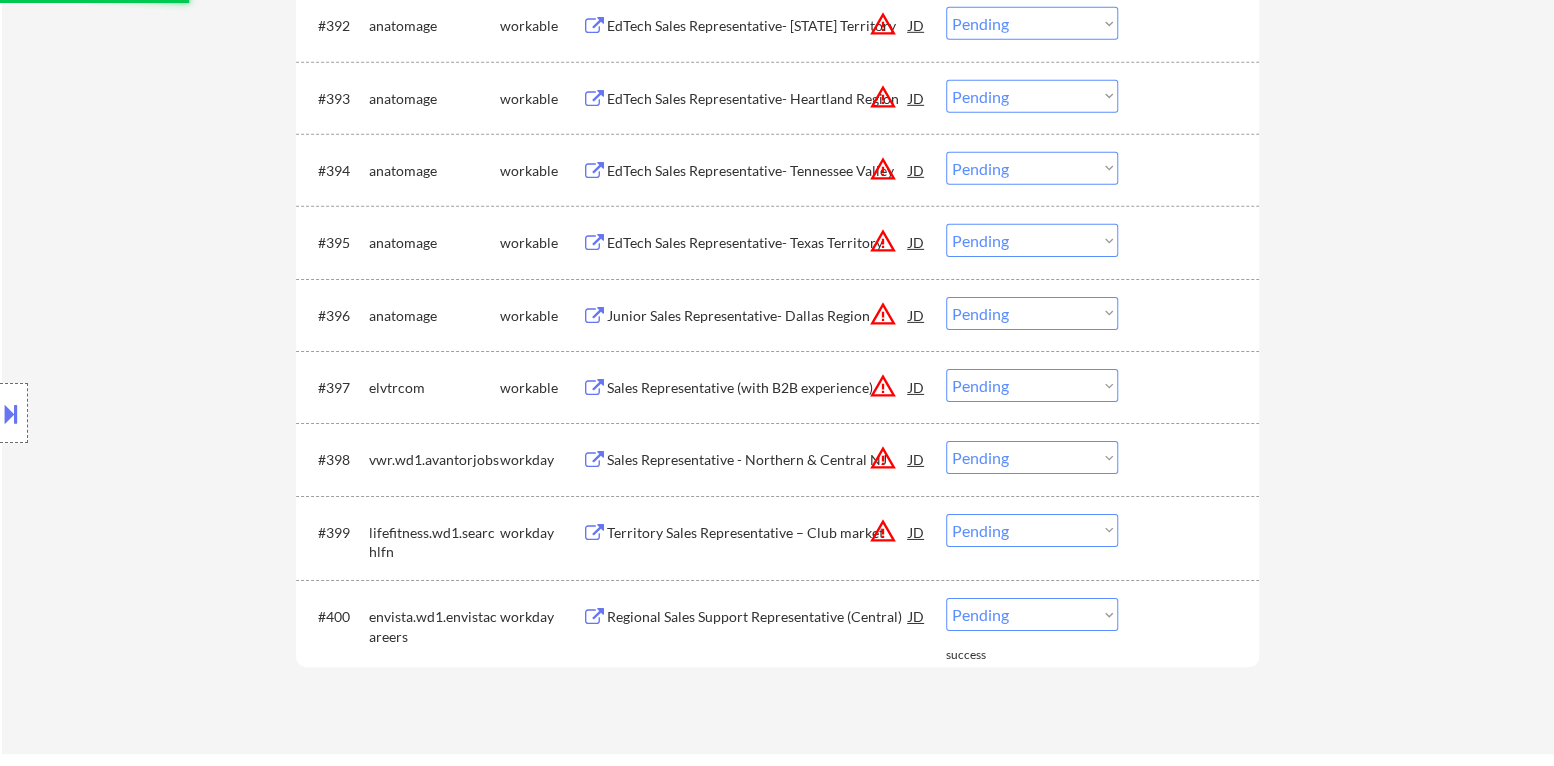 click on "Choose an option... Pending Applied Excluded (Questions) Excluded (Expired) Excluded (Location) Excluded (Bad Match) Excluded (Blocklist) Excluded (Salary) Excluded (Other)" at bounding box center [1032, 530] 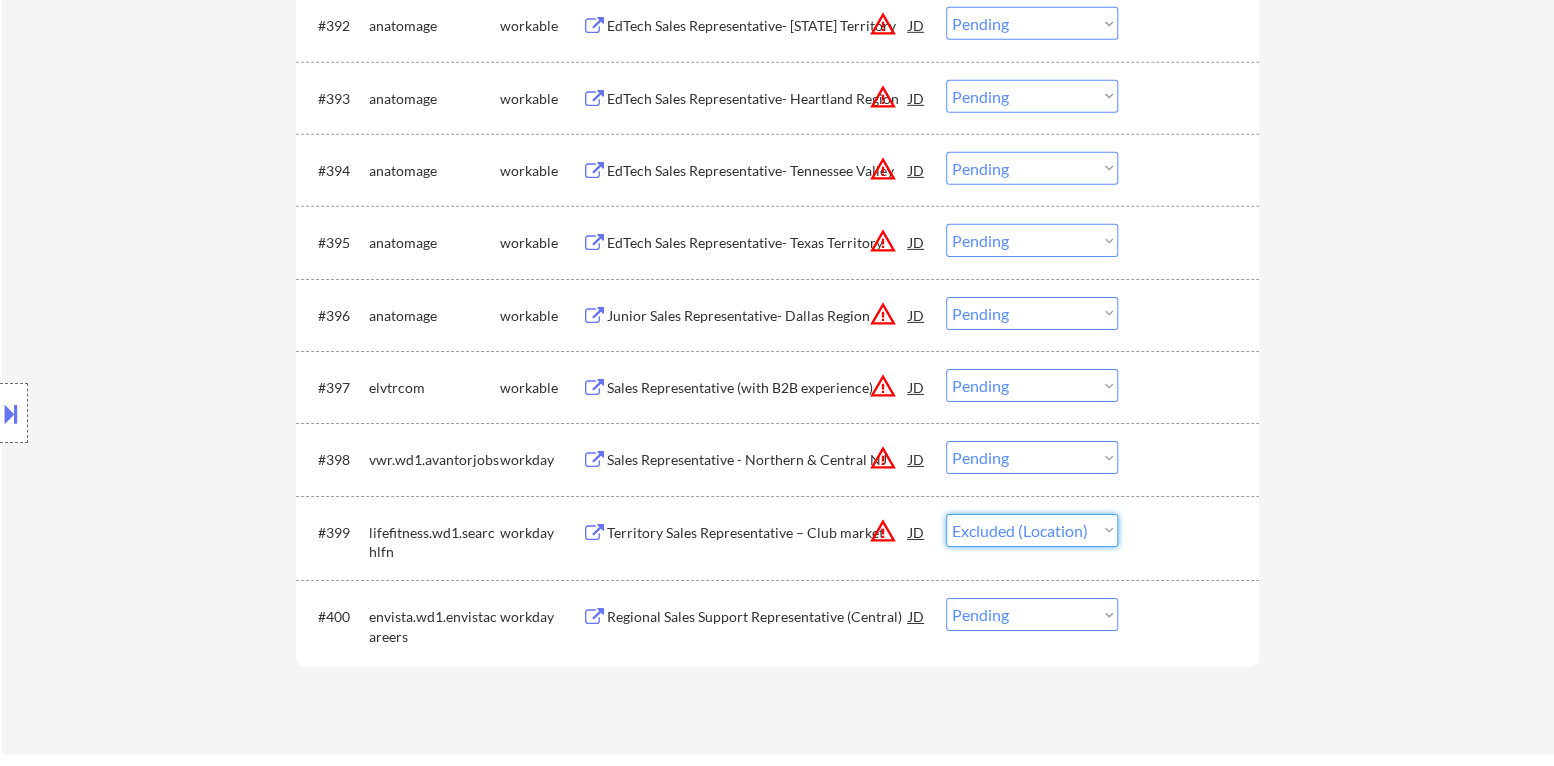 click on "Choose an option... Pending Applied Excluded (Questions) Excluded (Expired) Excluded (Location) Excluded (Bad Match) Excluded (Blocklist) Excluded (Salary) Excluded (Other)" at bounding box center (1032, 530) 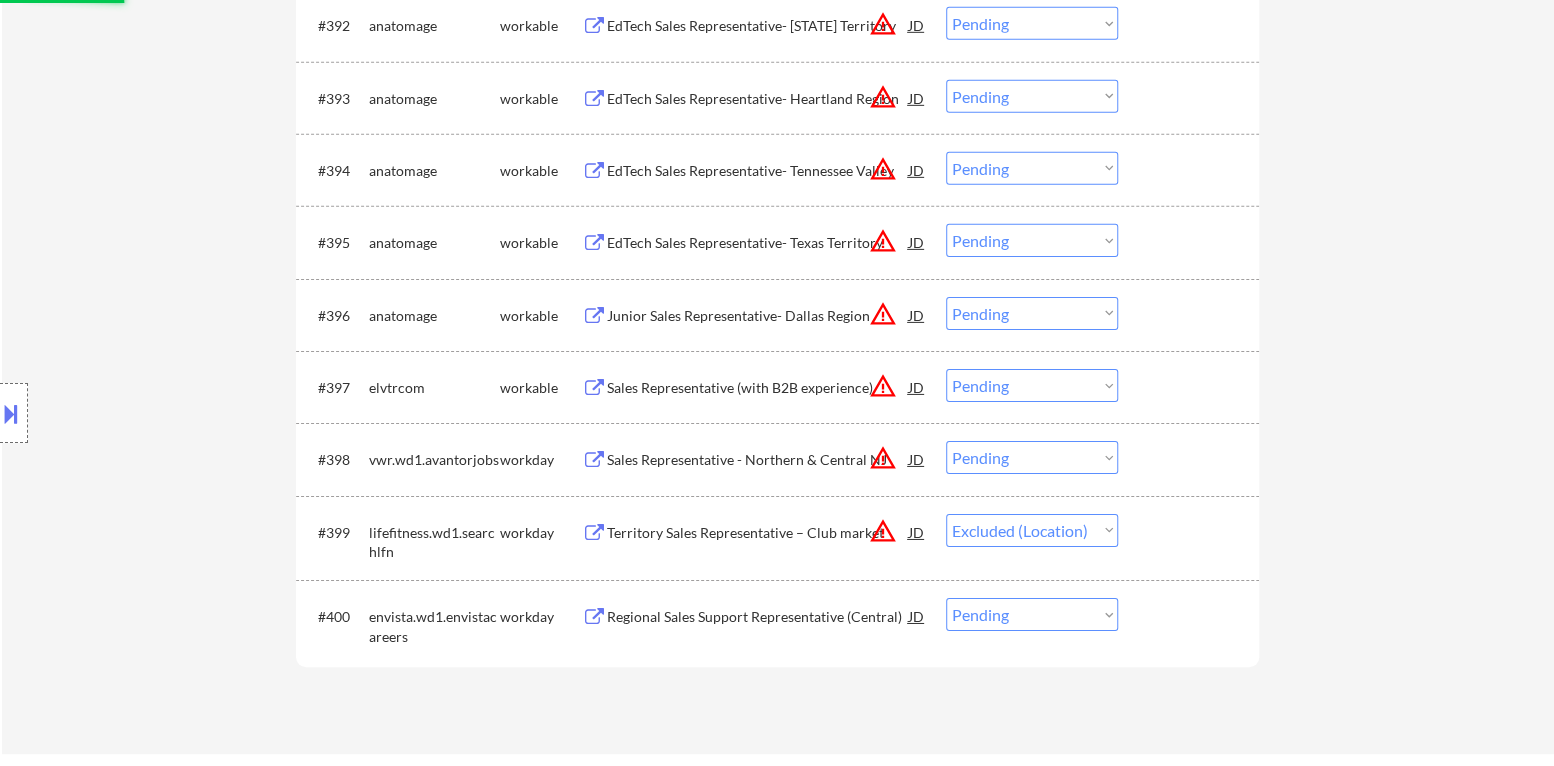 click on "warning_amber" at bounding box center (883, 458) 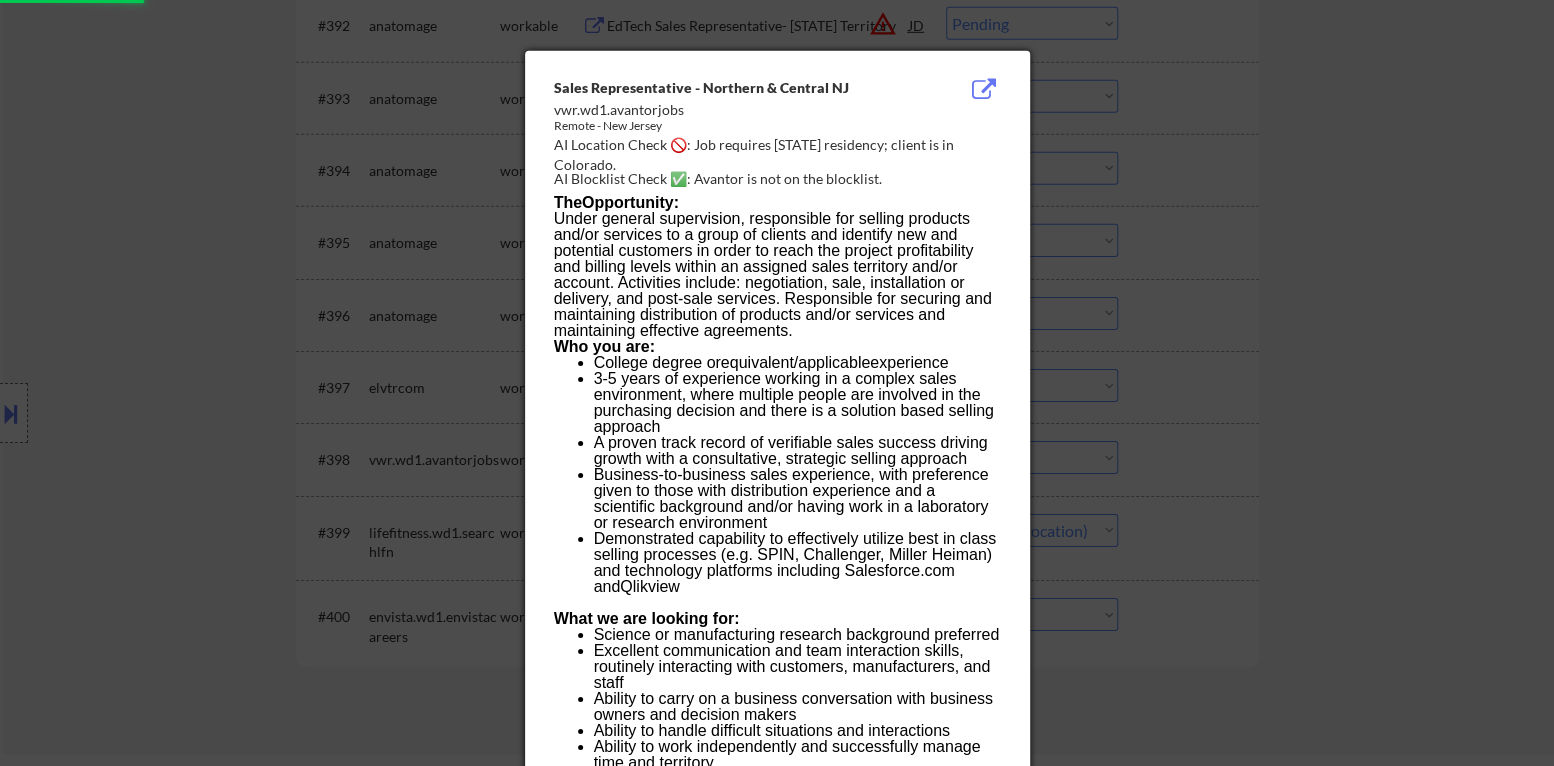 click at bounding box center [777, 383] 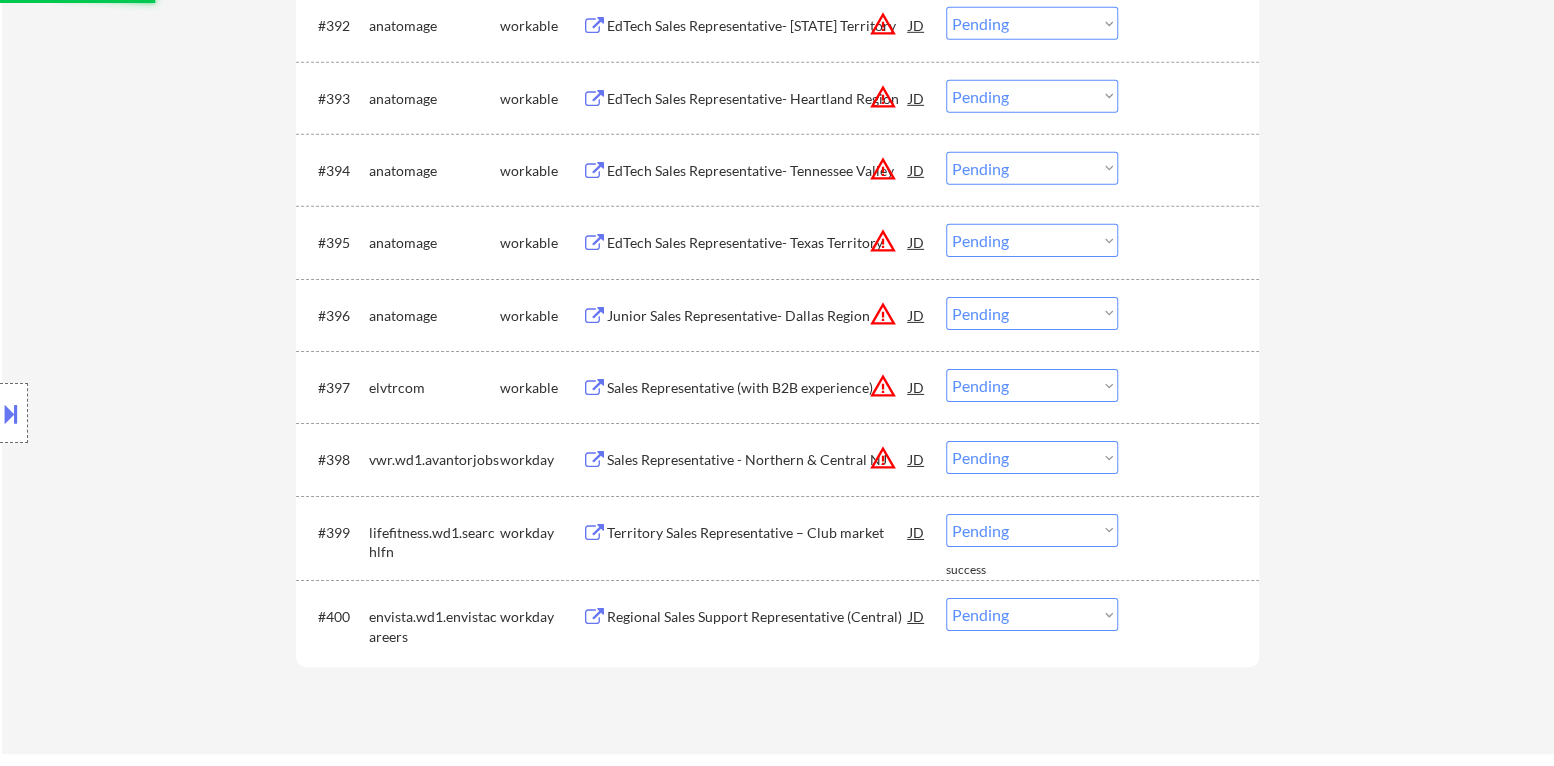 click on "Choose an option... Pending Applied Excluded (Questions) Excluded (Expired) Excluded (Location) Excluded (Bad Match) Excluded (Blocklist) Excluded (Salary) Excluded (Other)" at bounding box center (1032, 457) 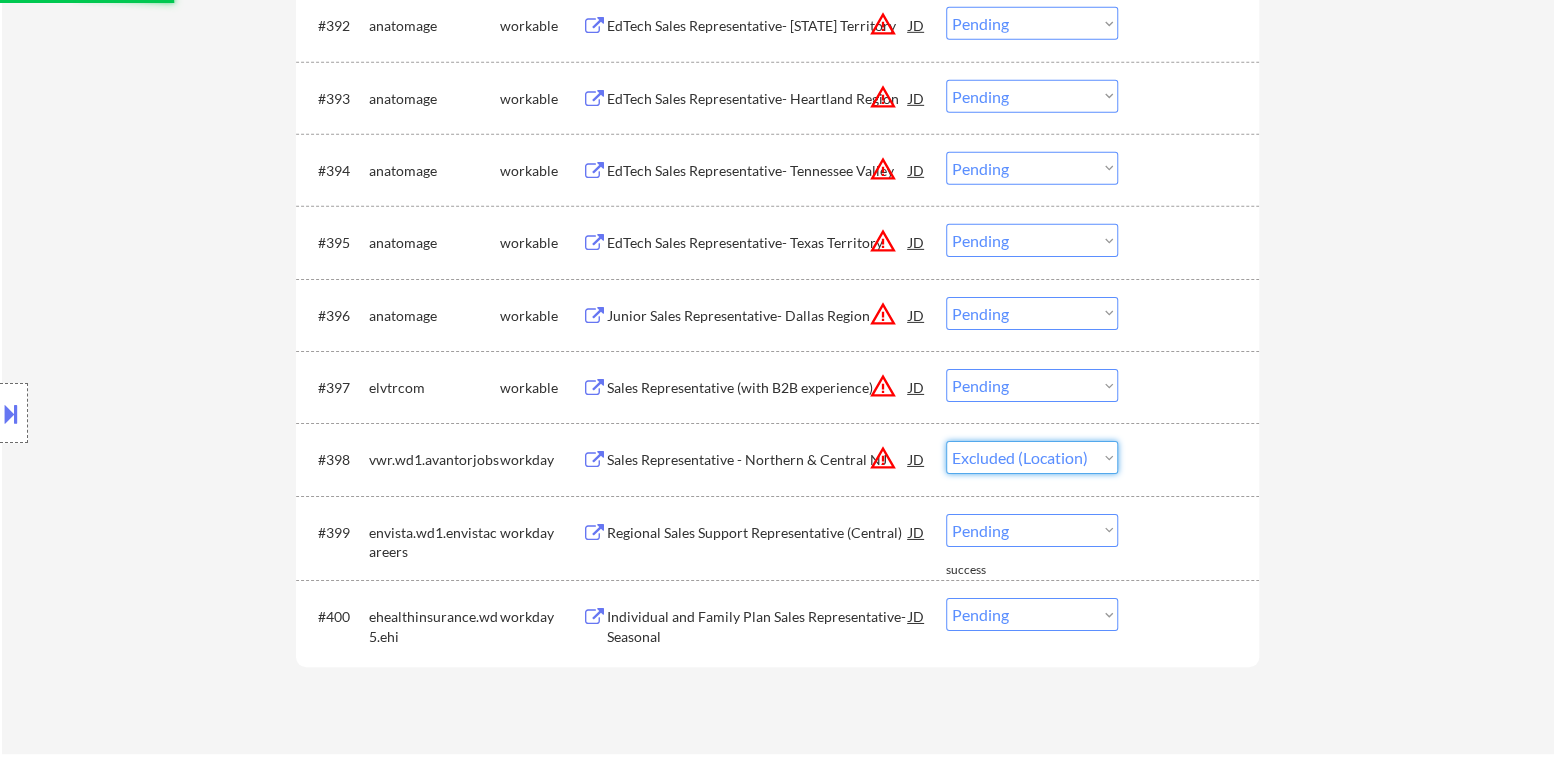 click on "Choose an option... Pending Applied Excluded (Questions) Excluded (Expired) Excluded (Location) Excluded (Bad Match) Excluded (Blocklist) Excluded (Salary) Excluded (Other)" at bounding box center (1032, 457) 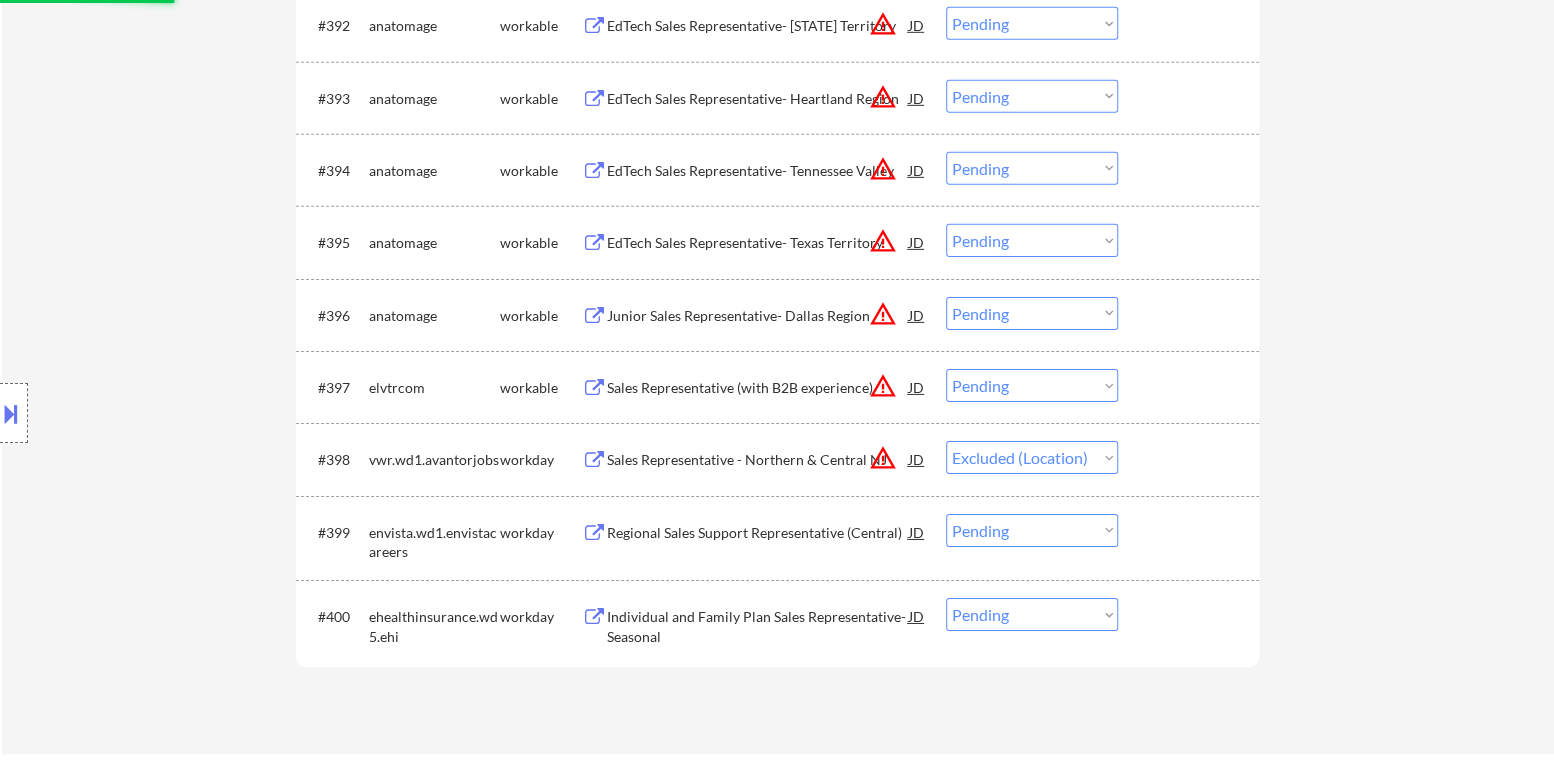 click on "warning_amber" at bounding box center [883, 386] 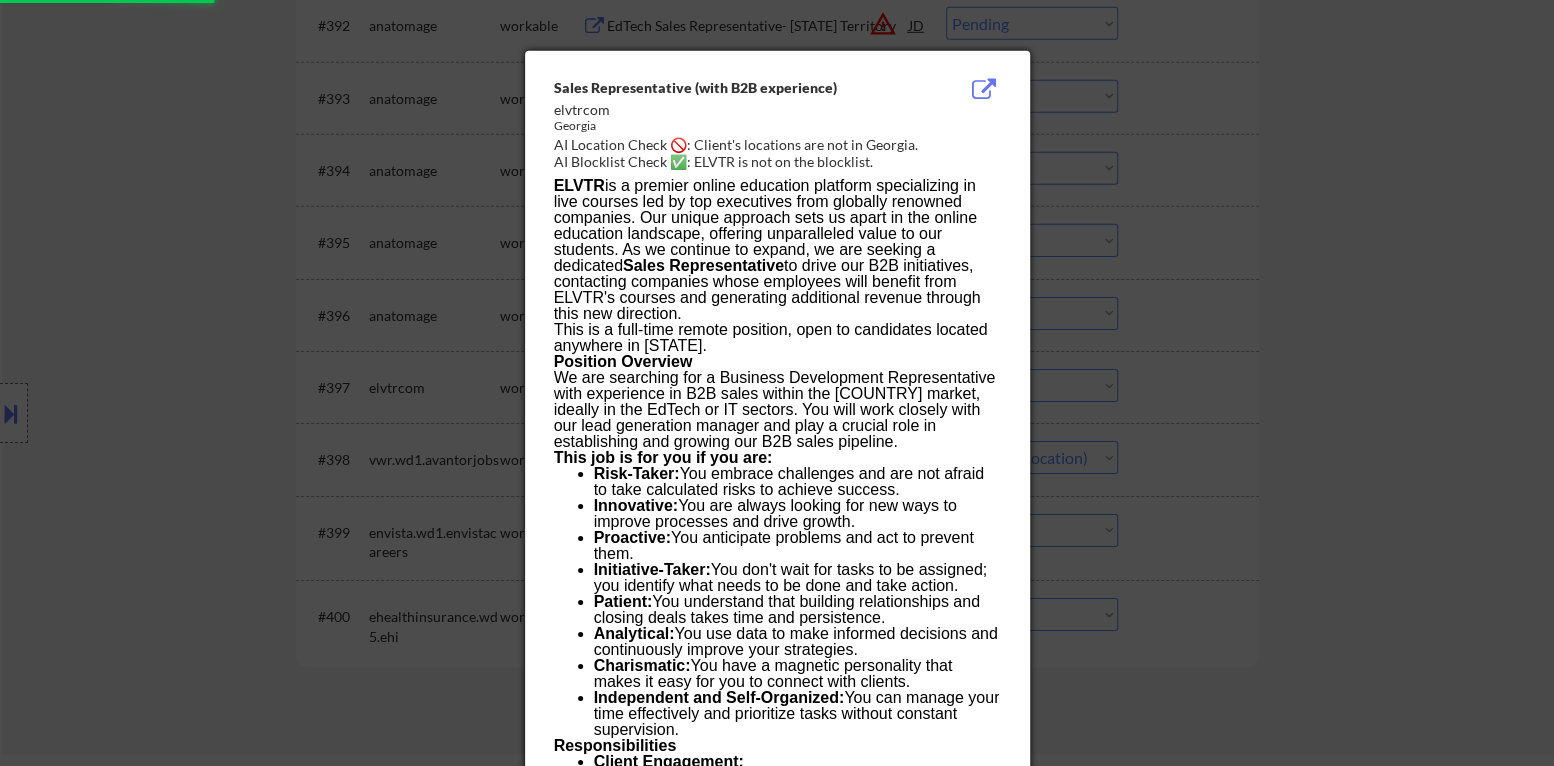 click at bounding box center [777, 383] 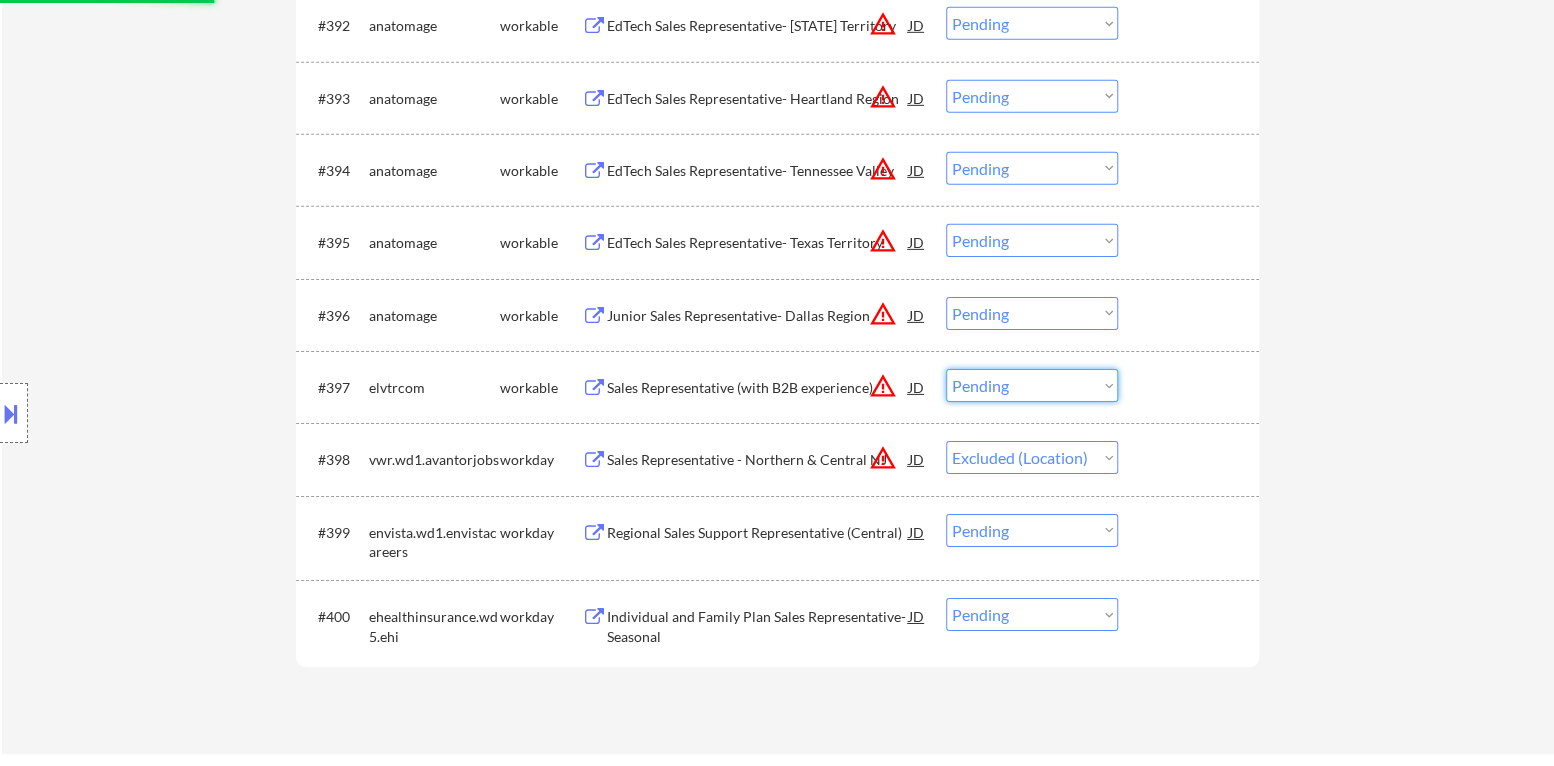 click on "Choose an option... Pending Applied Excluded (Questions) Excluded (Expired) Excluded (Location) Excluded (Bad Match) Excluded (Blocklist) Excluded (Salary) Excluded (Other)" at bounding box center (1032, 385) 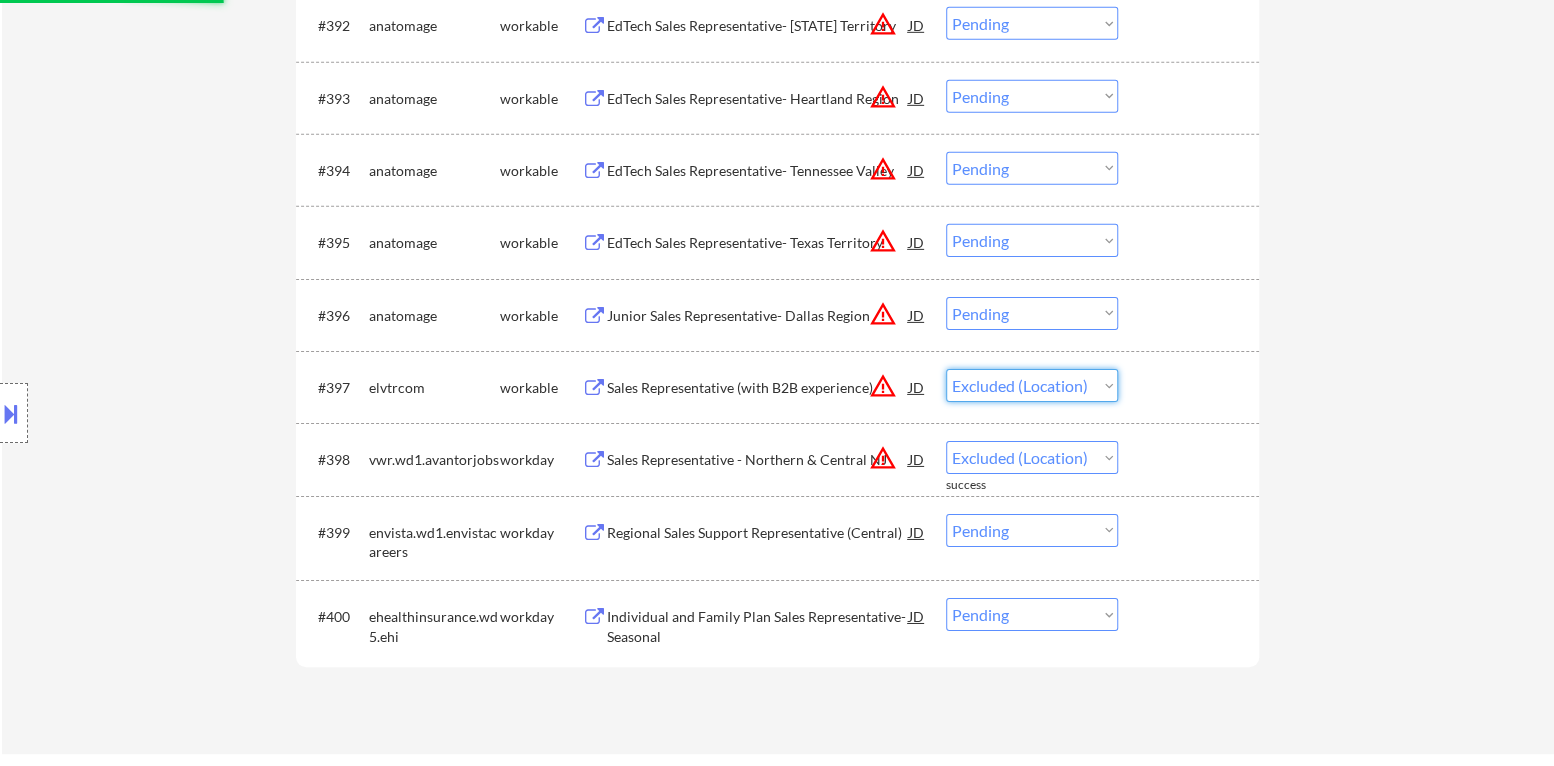 click on "Choose an option... Pending Applied Excluded (Questions) Excluded (Expired) Excluded (Location) Excluded (Bad Match) Excluded (Blocklist) Excluded (Salary) Excluded (Other)" at bounding box center (1032, 385) 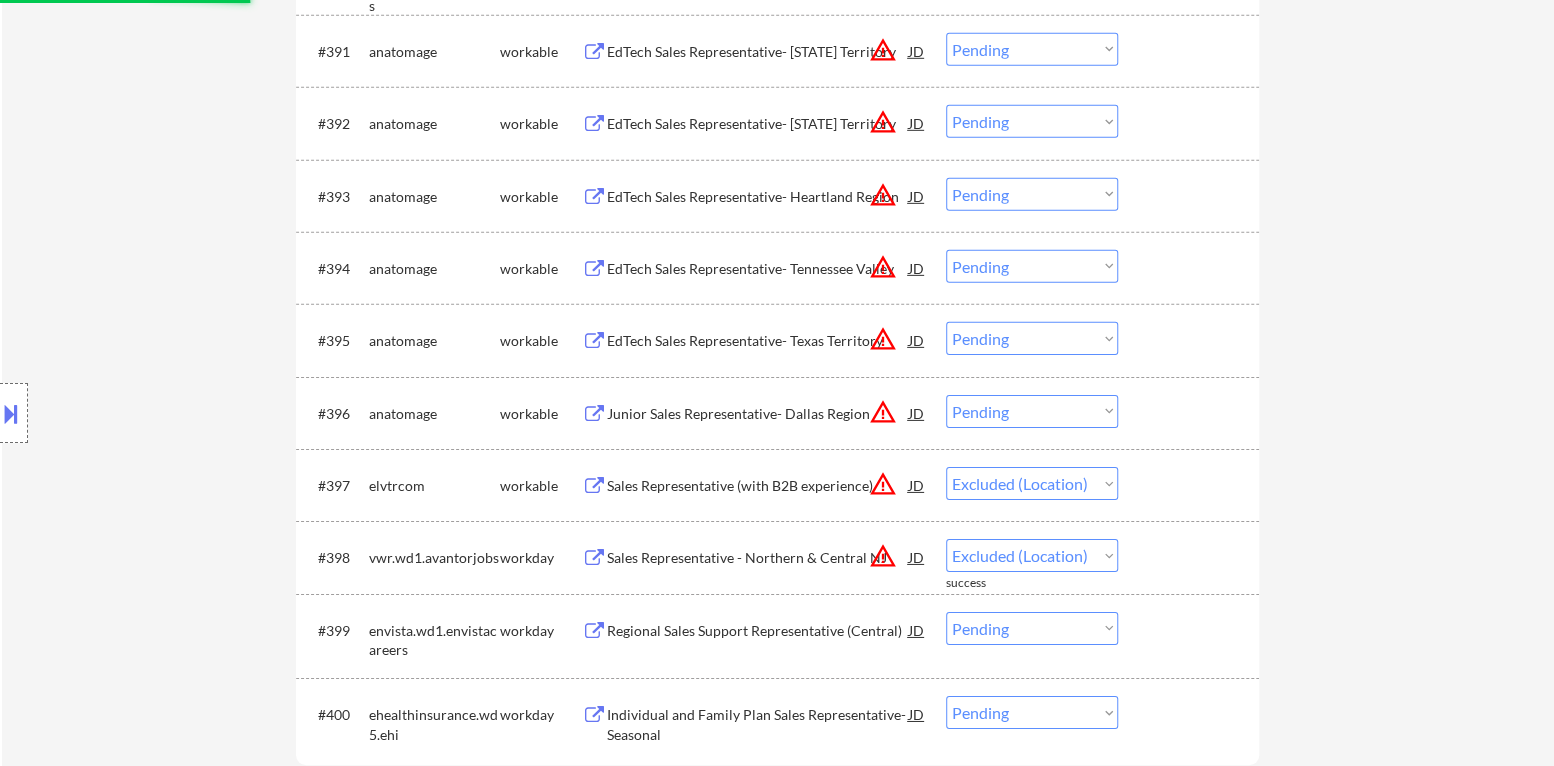scroll, scrollTop: 7580, scrollLeft: 0, axis: vertical 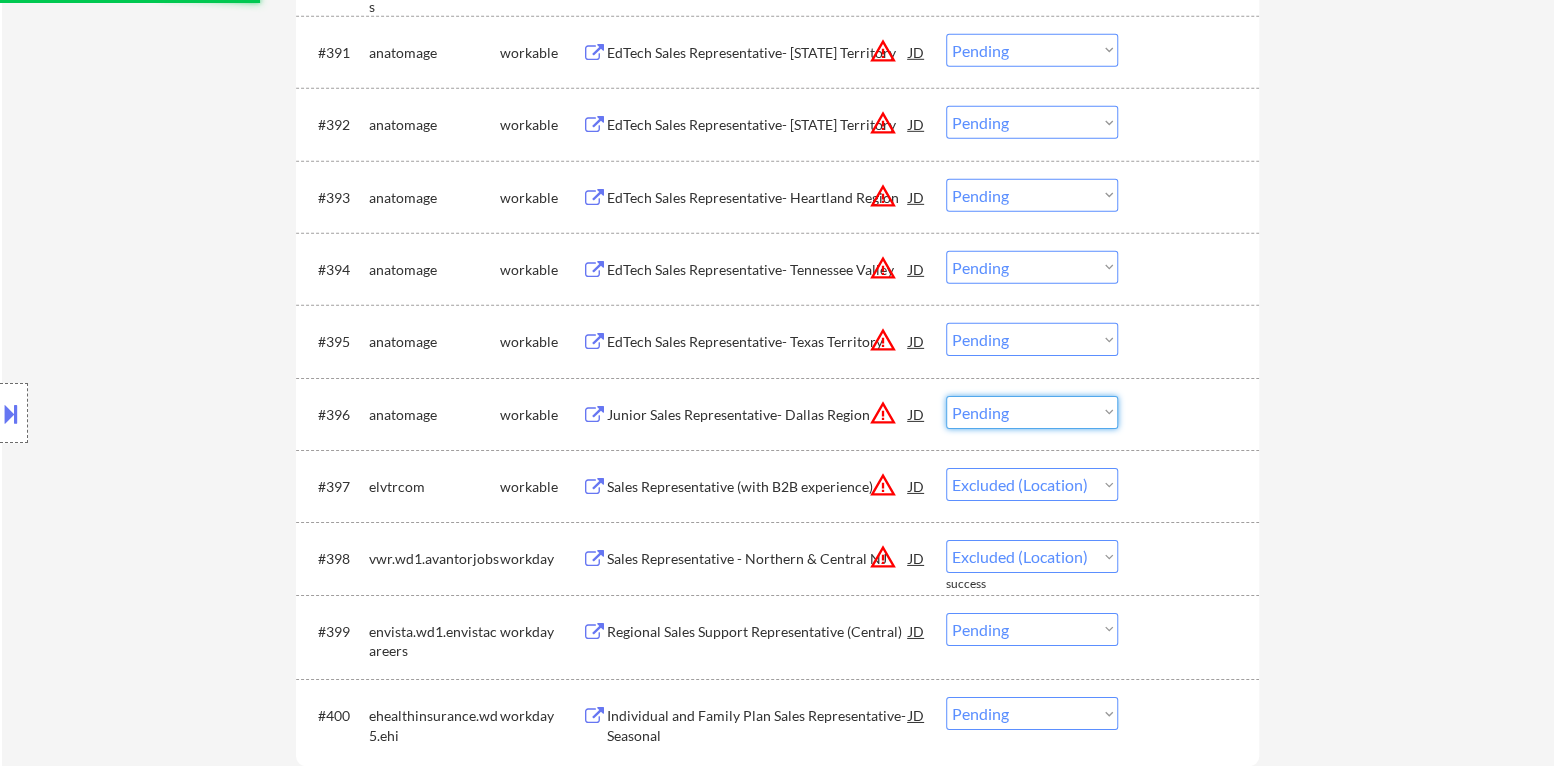 click on "Choose an option... Pending Applied Excluded (Questions) Excluded (Expired) Excluded (Location) Excluded (Bad Match) Excluded (Blocklist) Excluded (Salary) Excluded (Other)" at bounding box center [1032, 412] 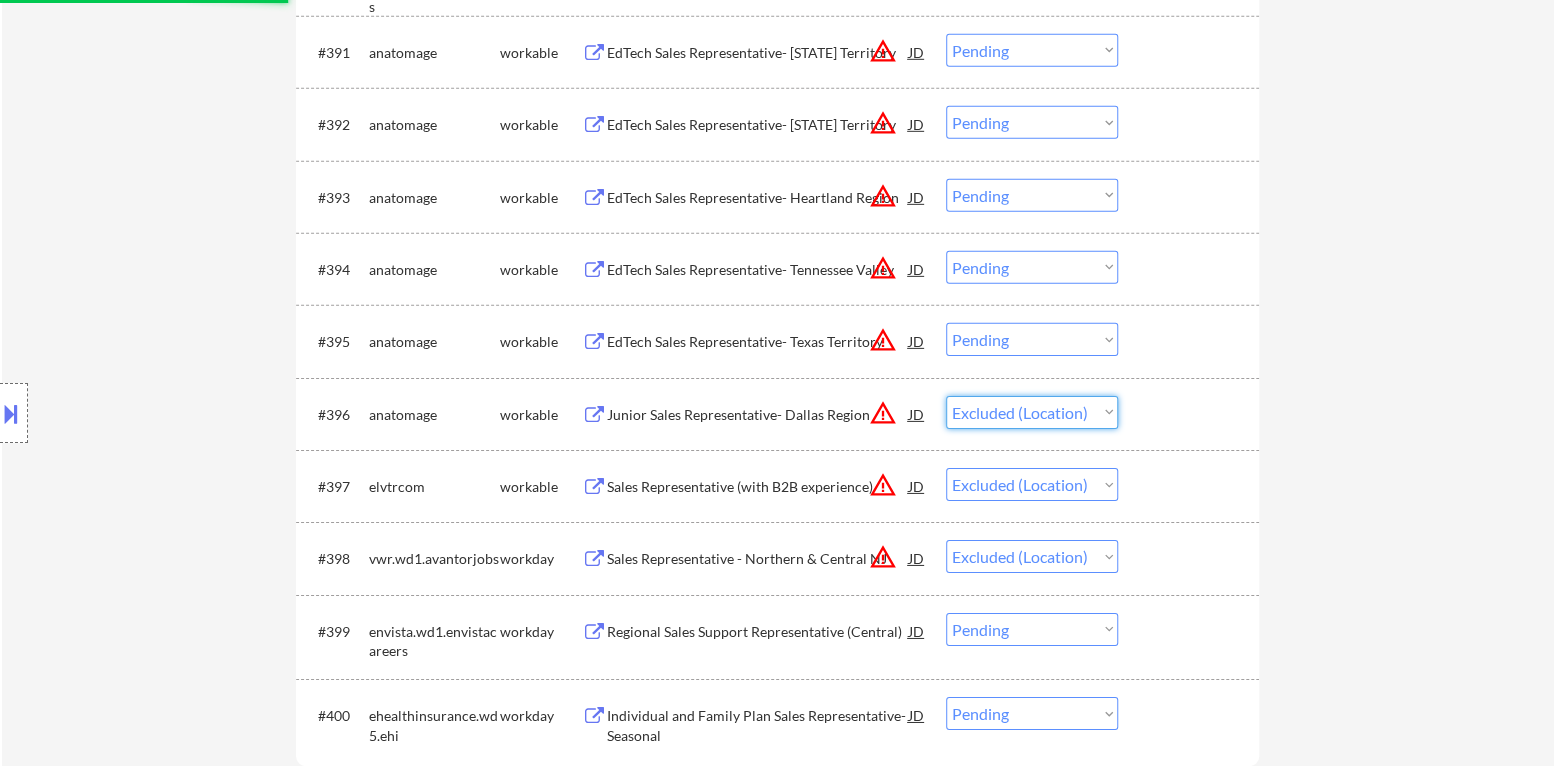 click on "Choose an option... Pending Applied Excluded (Questions) Excluded (Expired) Excluded (Location) Excluded (Bad Match) Excluded (Blocklist) Excluded (Salary) Excluded (Other)" at bounding box center (1032, 412) 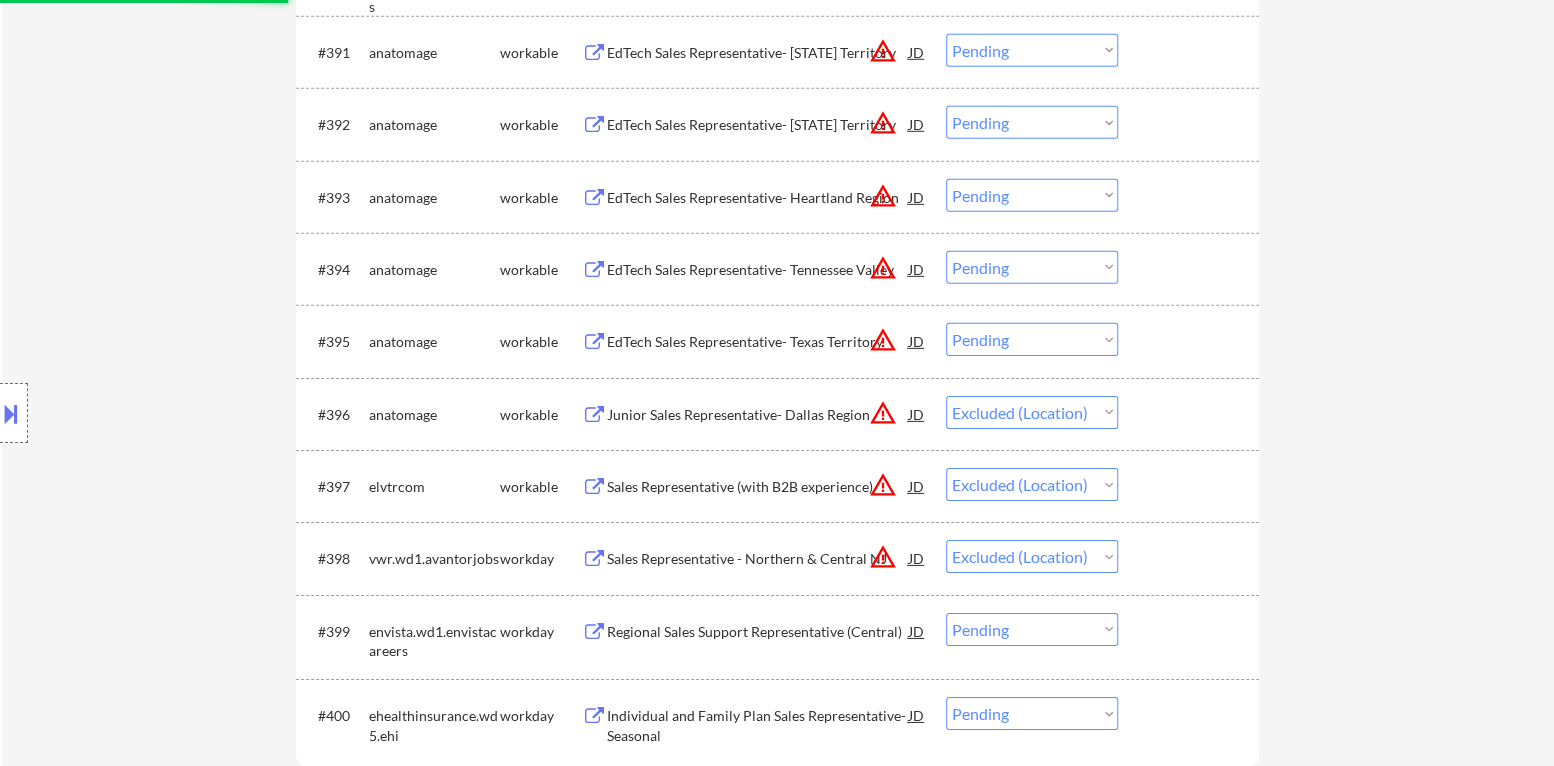click on "Choose an option... Pending Applied Excluded (Questions) Excluded (Expired) Excluded (Location) Excluded (Bad Match) Excluded (Blocklist) Excluded (Salary) Excluded (Other)" at bounding box center (1032, 339) 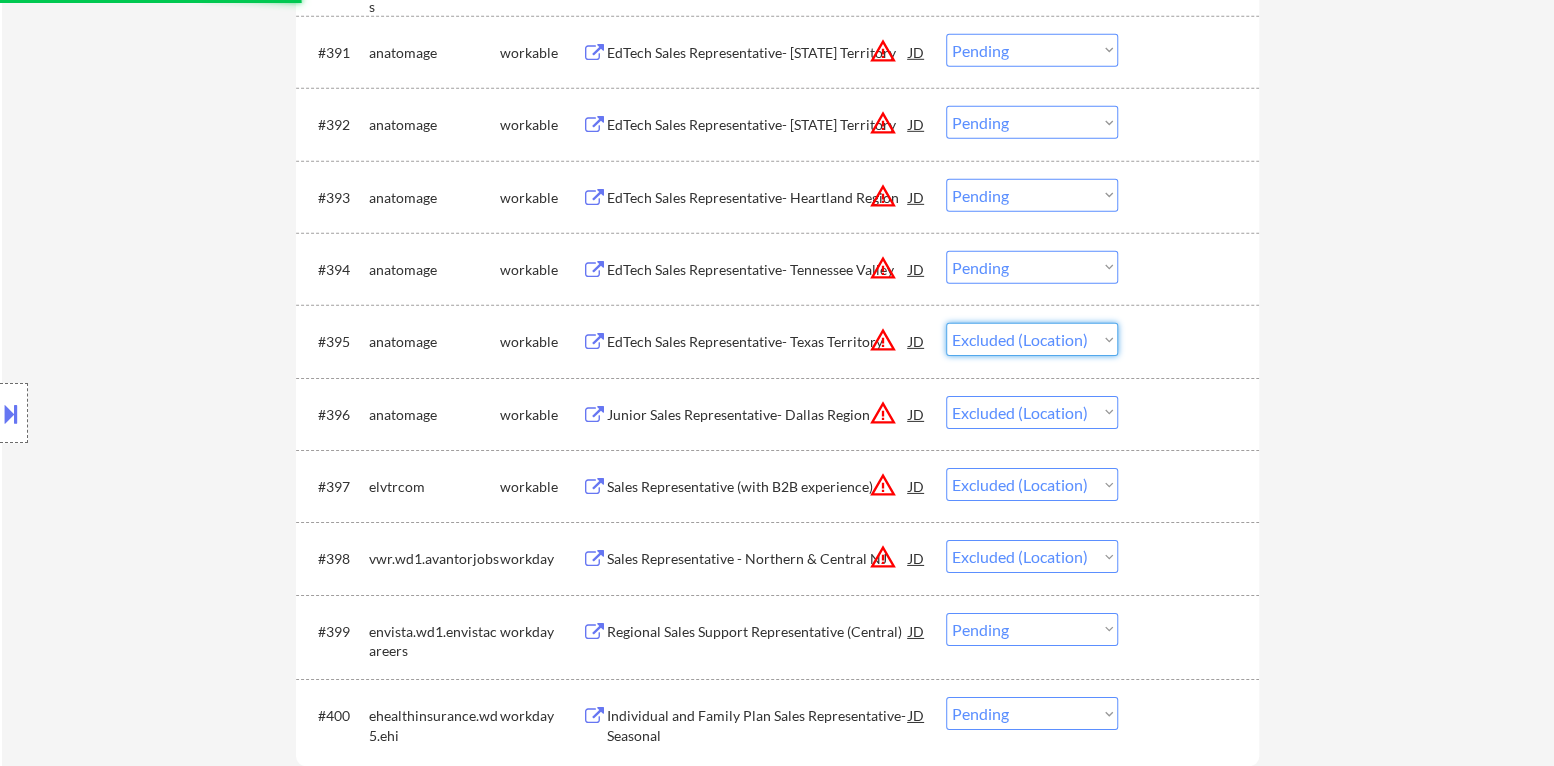 click on "Choose an option... Pending Applied Excluded (Questions) Excluded (Expired) Excluded (Location) Excluded (Bad Match) Excluded (Blocklist) Excluded (Salary) Excluded (Other)" at bounding box center (1032, 339) 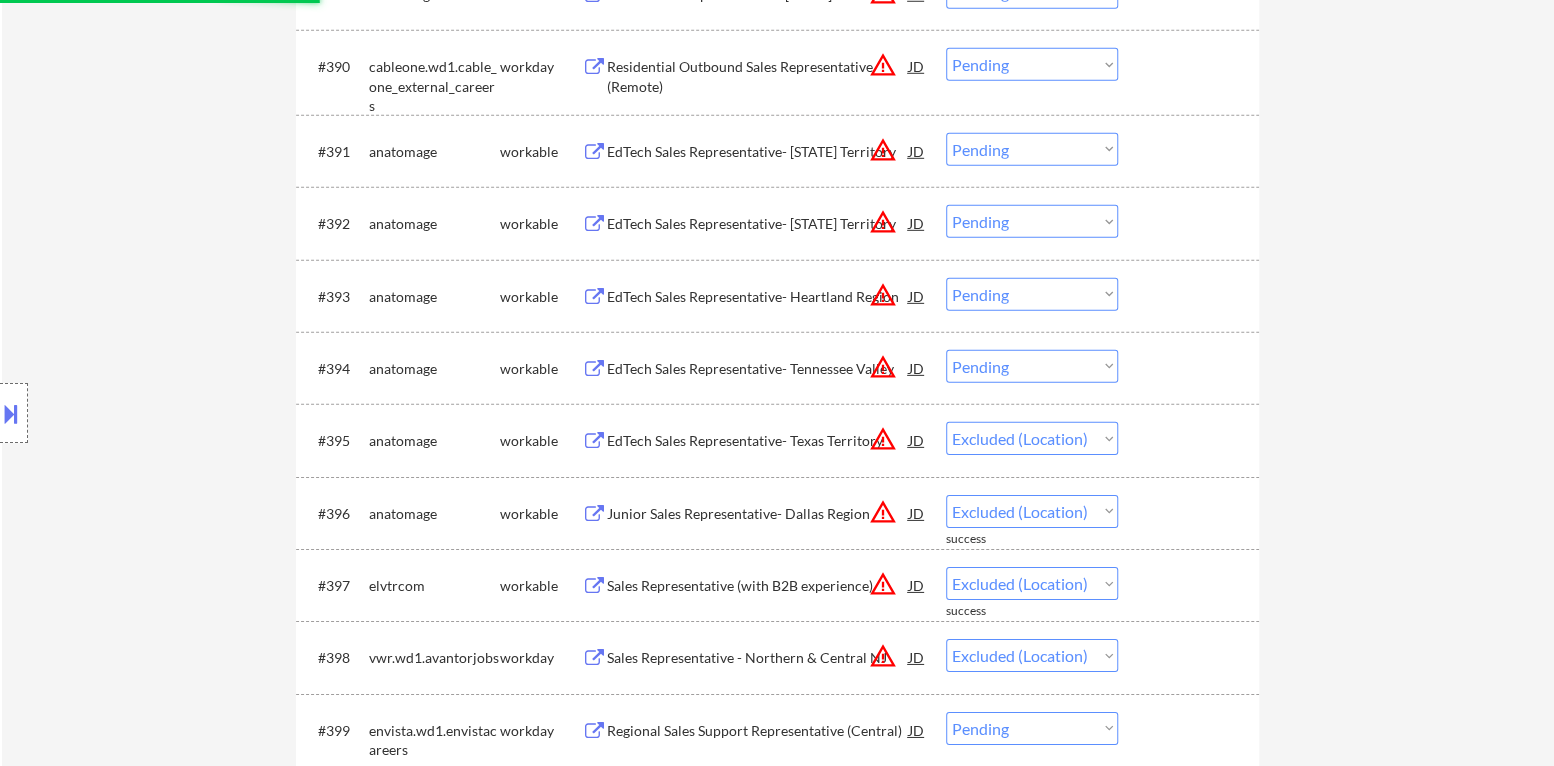 scroll, scrollTop: 7480, scrollLeft: 0, axis: vertical 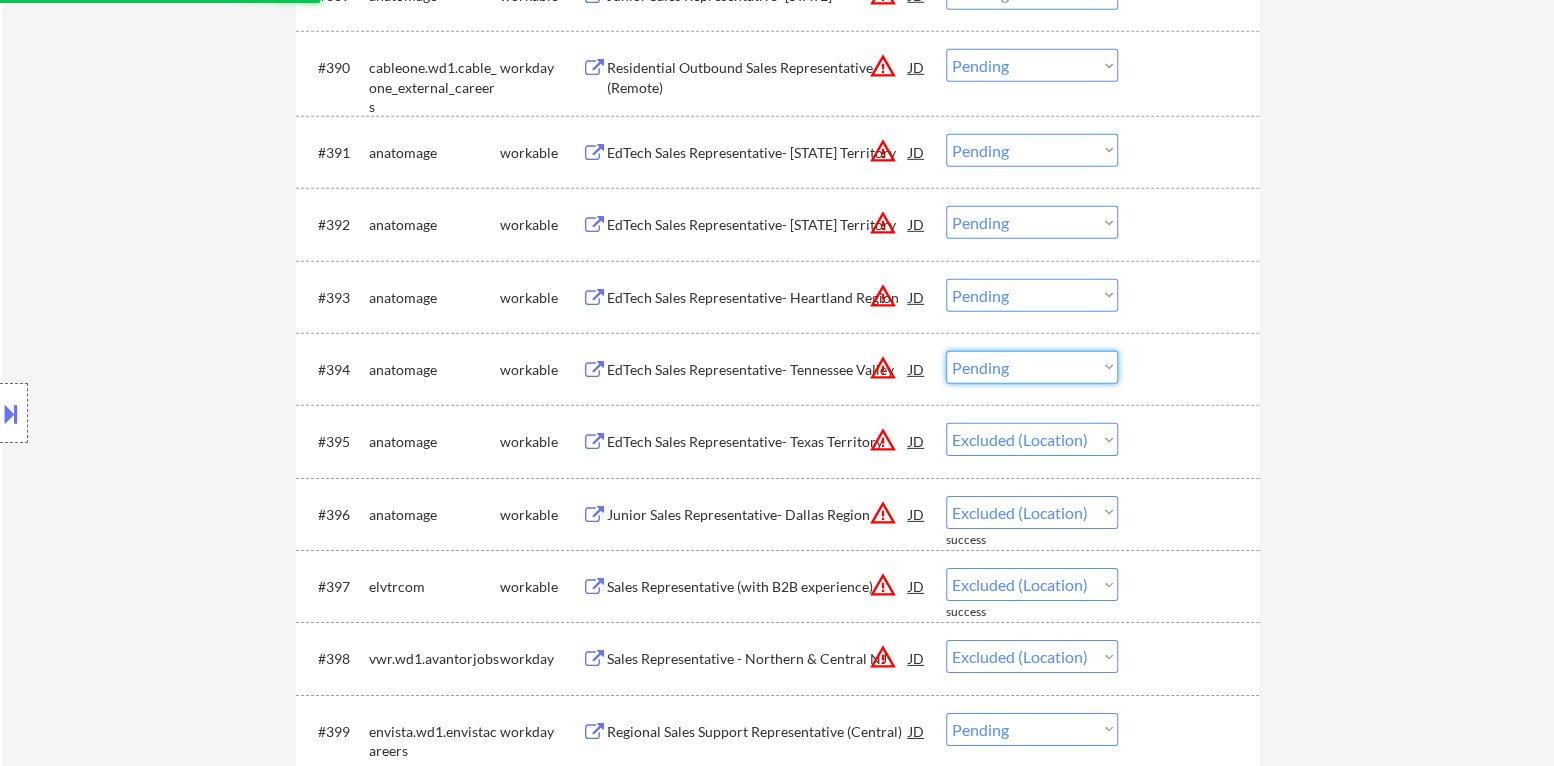 click on "Choose an option... Pending Applied Excluded (Questions) Excluded (Expired) Excluded (Location) Excluded (Bad Match) Excluded (Blocklist) Excluded (Salary) Excluded (Other)" at bounding box center [1032, 367] 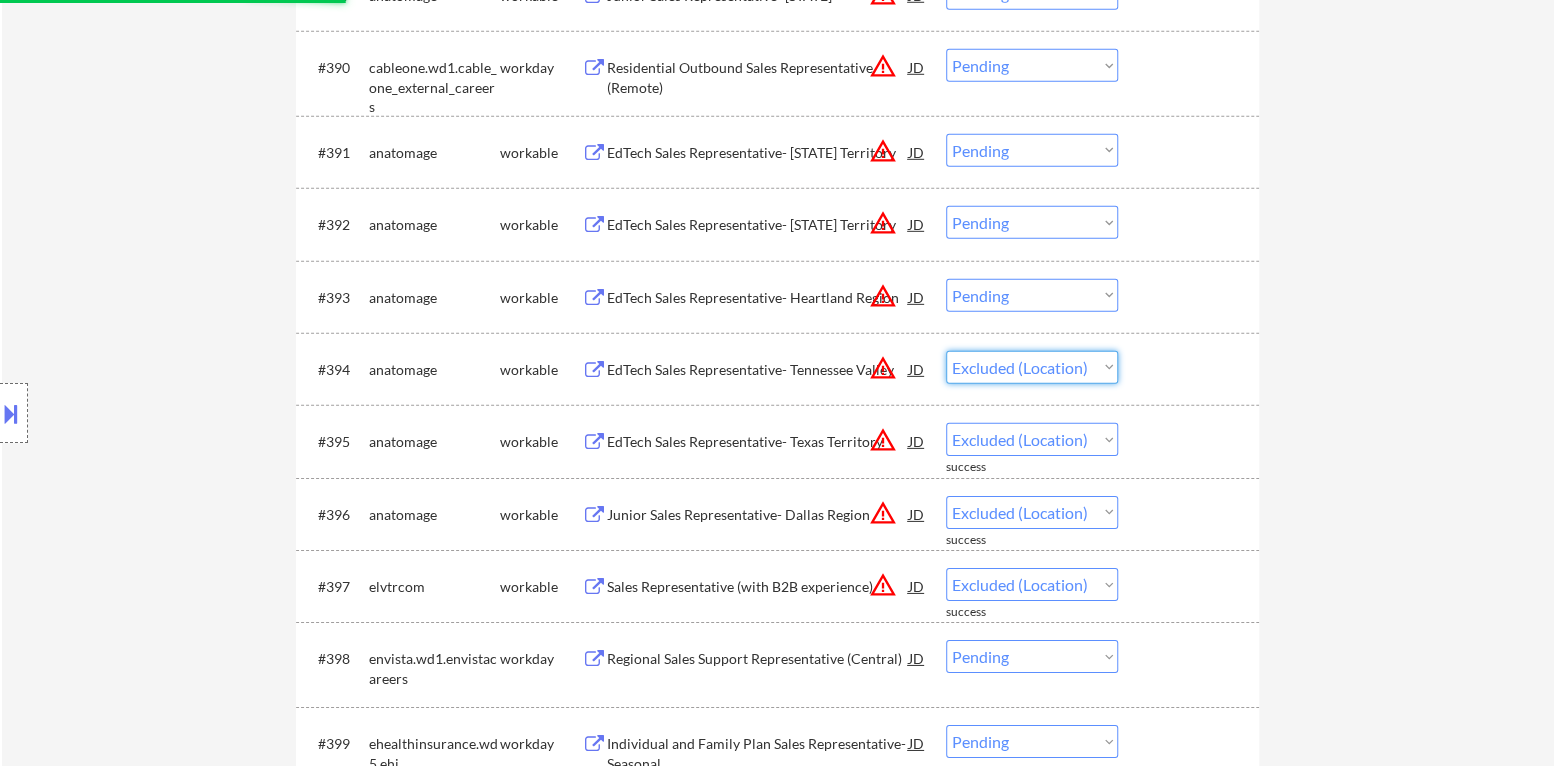 click on "Choose an option... Pending Applied Excluded (Questions) Excluded (Expired) Excluded (Location) Excluded (Bad Match) Excluded (Blocklist) Excluded (Salary) Excluded (Other)" at bounding box center [1032, 367] 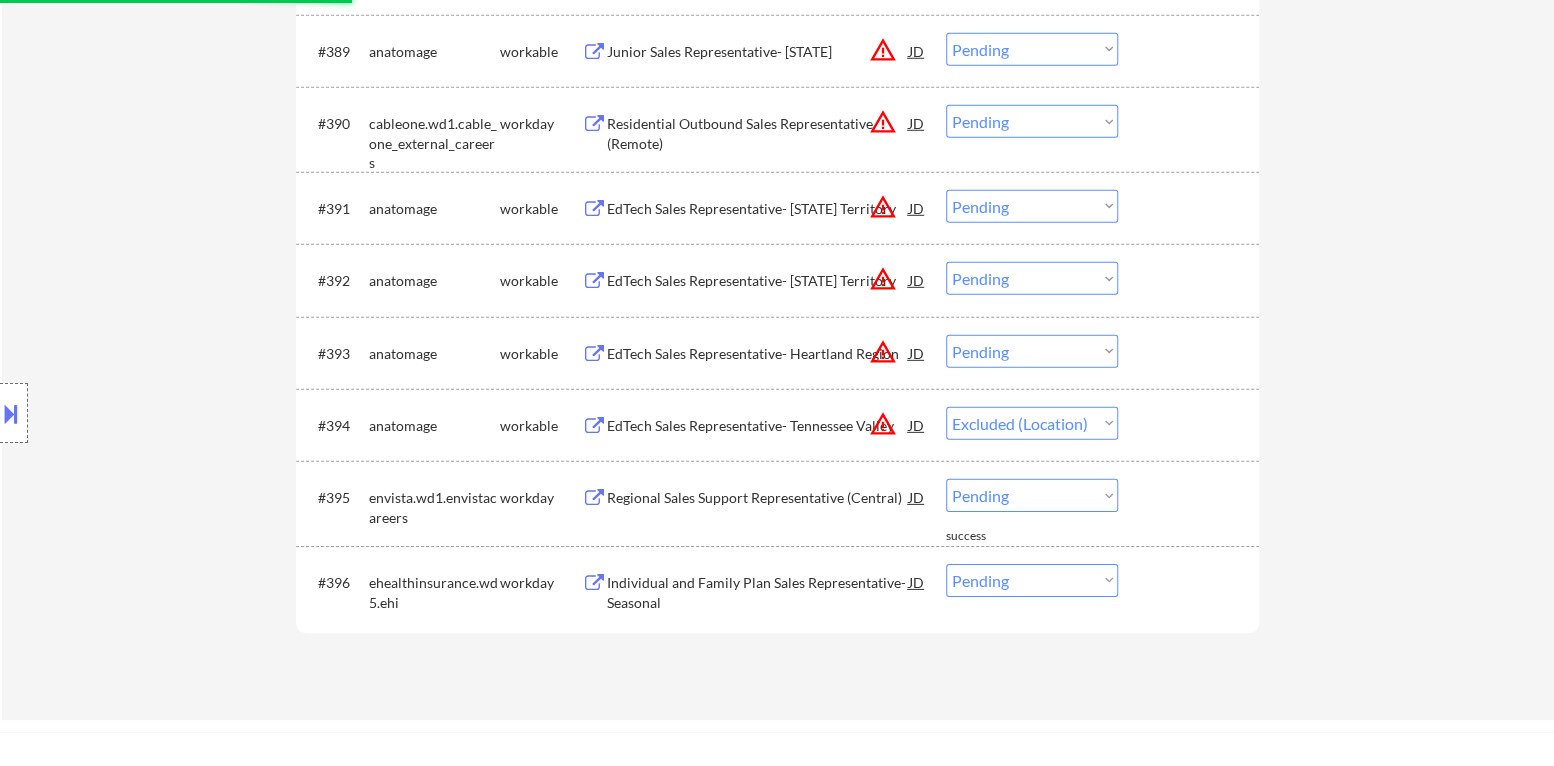 scroll, scrollTop: 7380, scrollLeft: 0, axis: vertical 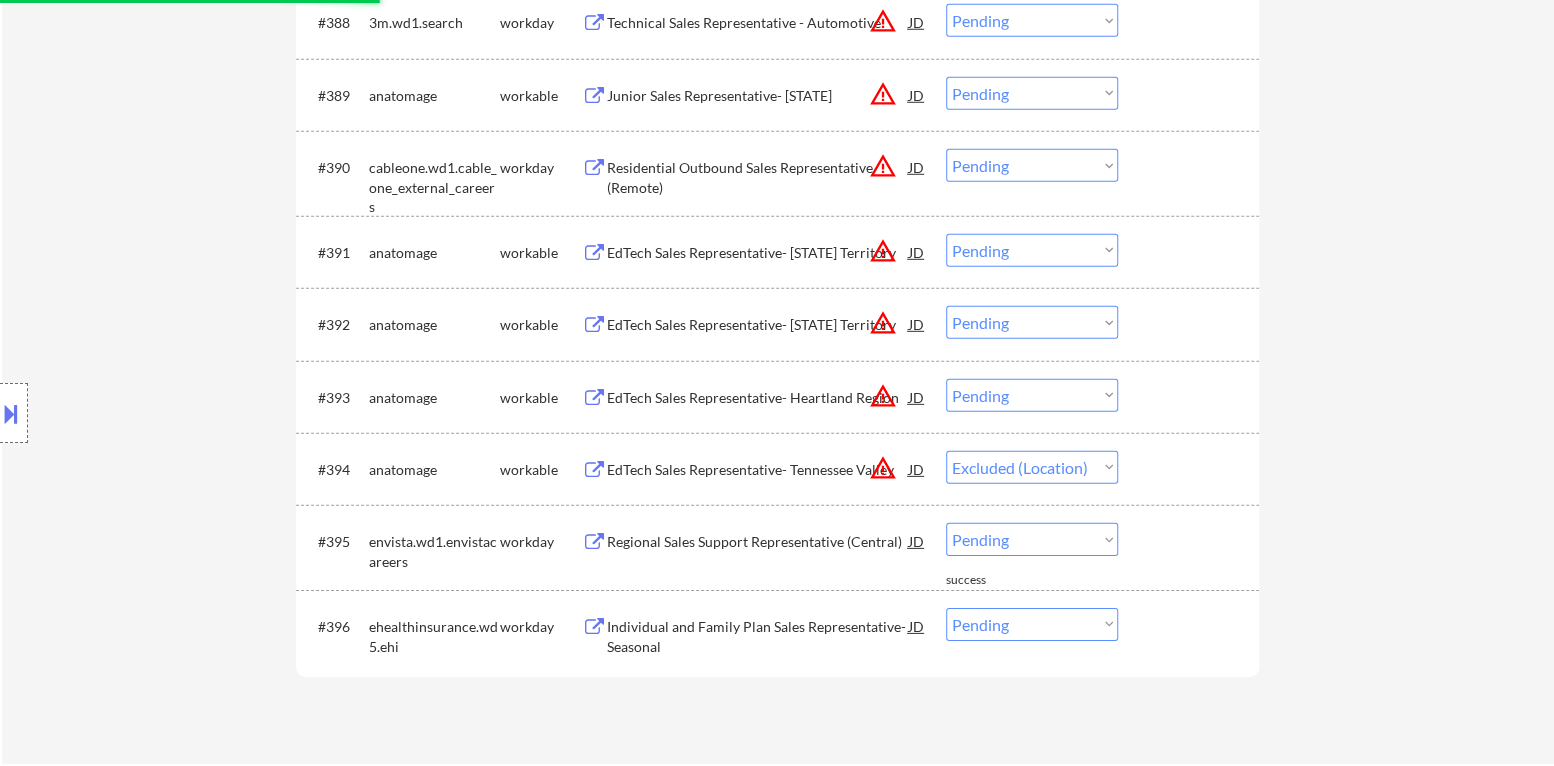 click on "Choose an option... Pending Applied Excluded (Questions) Excluded (Expired) Excluded (Location) Excluded (Bad Match) Excluded (Blocklist) Excluded (Salary) Excluded (Other)" at bounding box center (1032, 395) 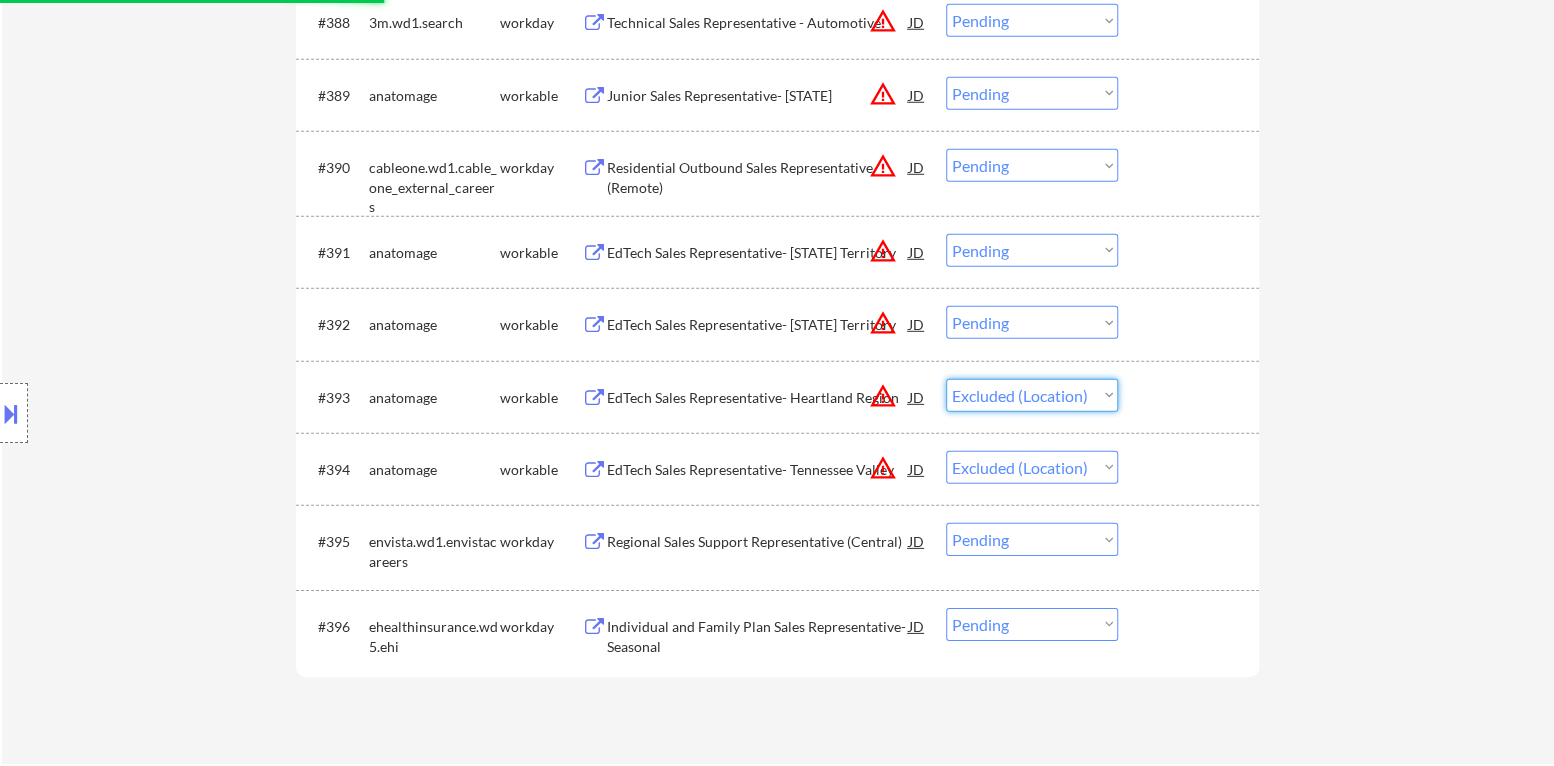 click on "Choose an option... Pending Applied Excluded (Questions) Excluded (Expired) Excluded (Location) Excluded (Bad Match) Excluded (Blocklist) Excluded (Salary) Excluded (Other)" at bounding box center [1032, 395] 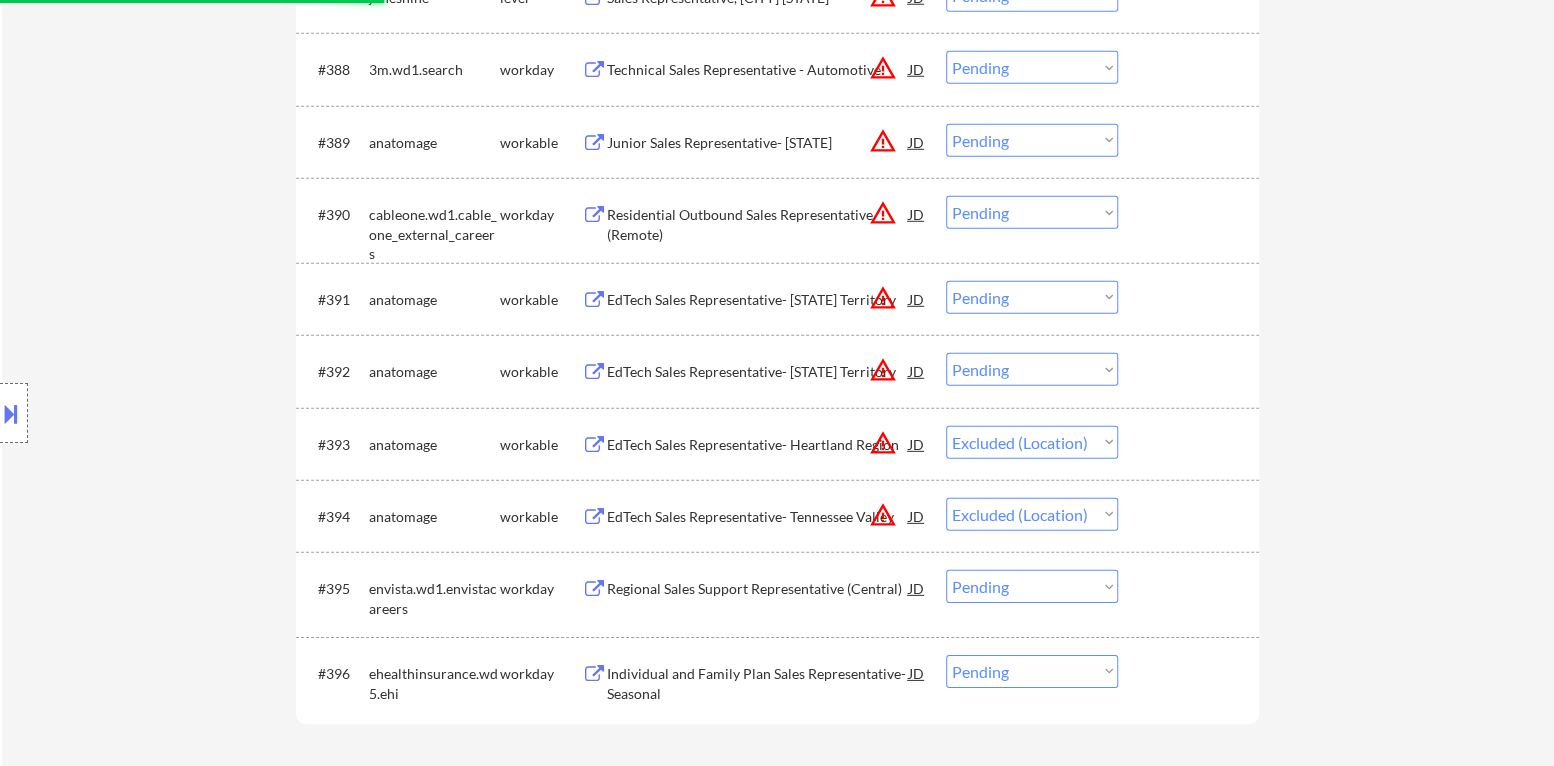 scroll, scrollTop: 7280, scrollLeft: 0, axis: vertical 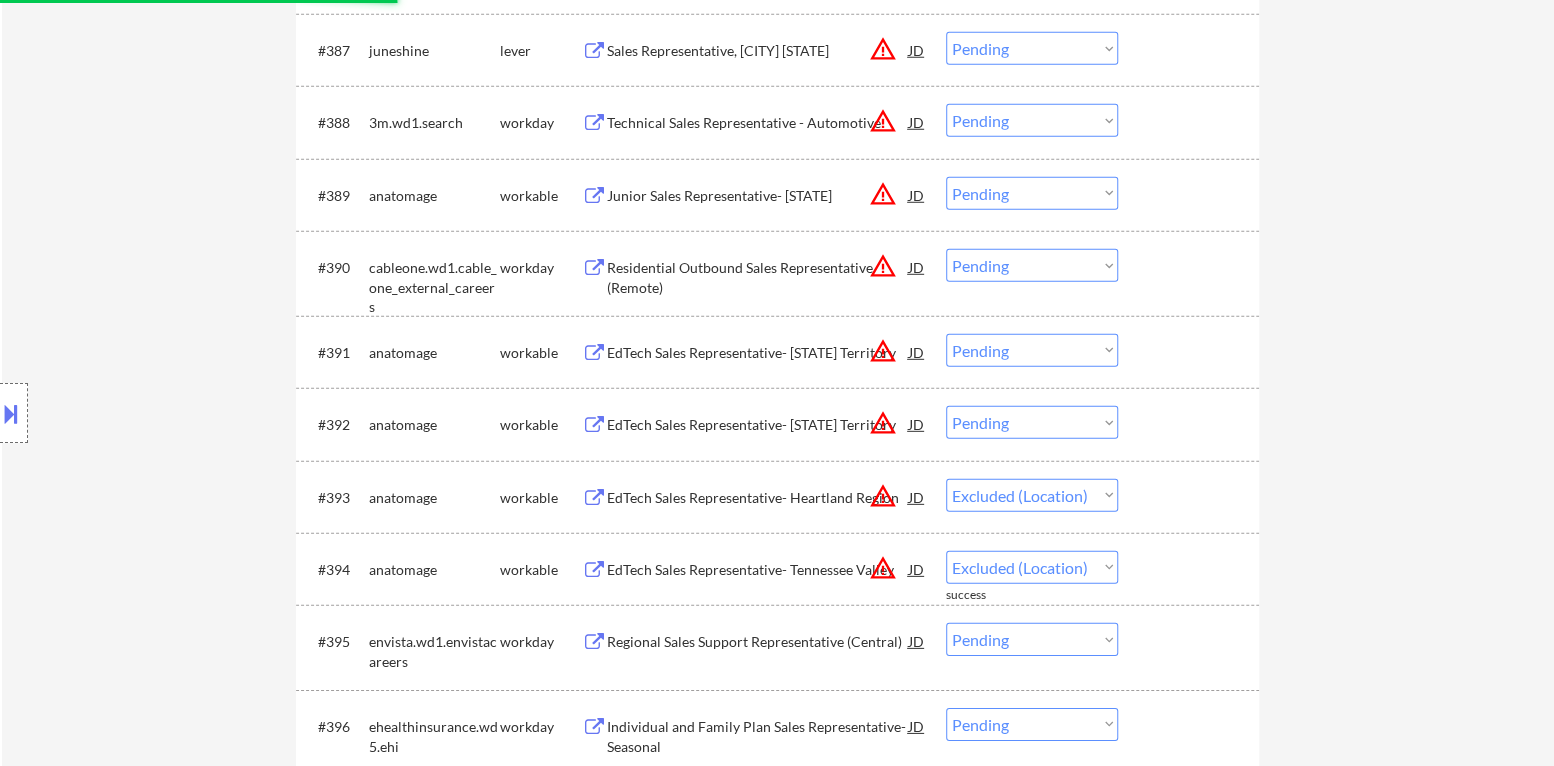 click on "Choose an option... Pending Applied Excluded (Questions) Excluded (Expired) Excluded (Location) Excluded (Bad Match) Excluded (Blocklist) Excluded (Salary) Excluded (Other)" at bounding box center [1032, 422] 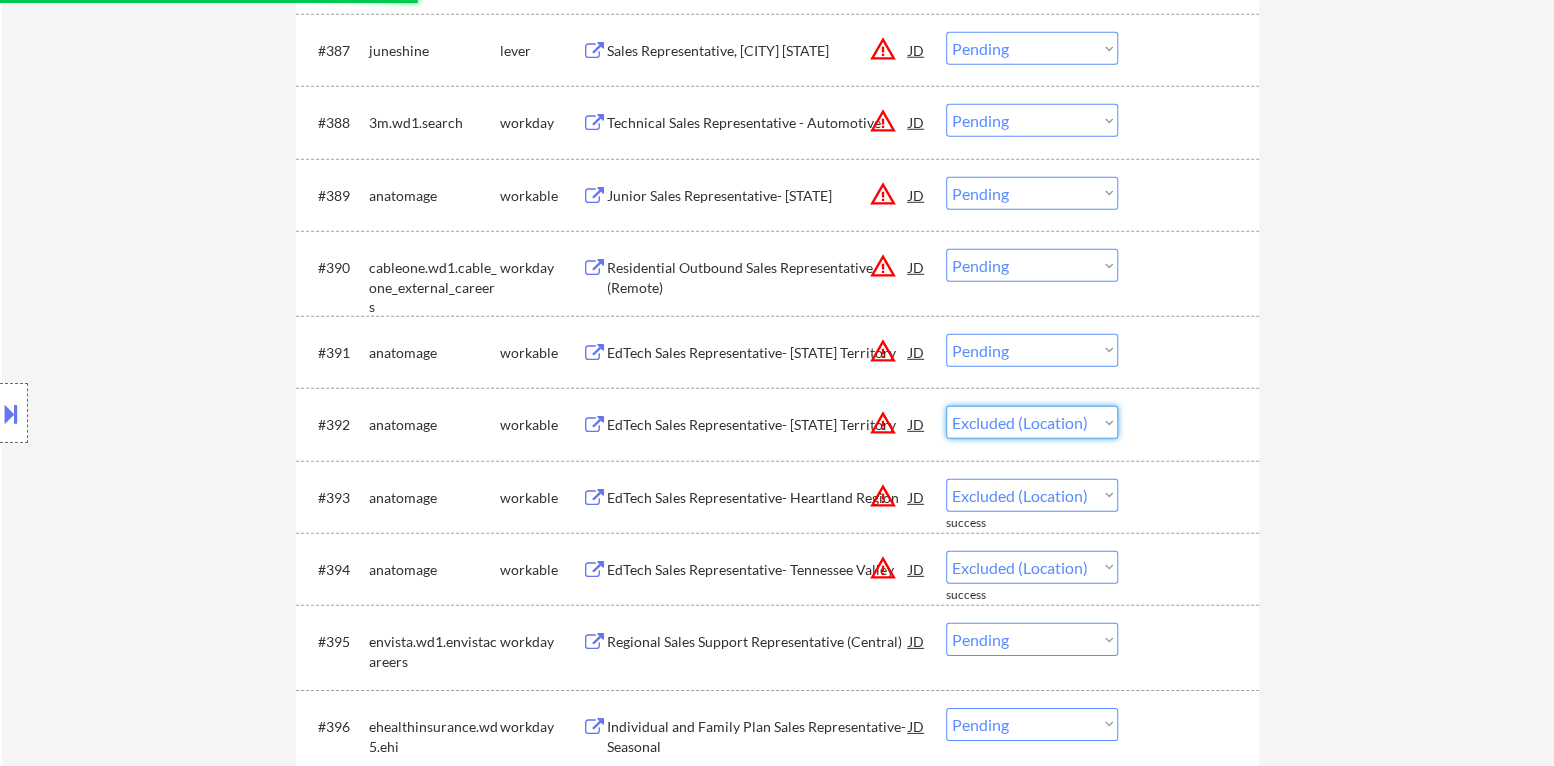 click on "Choose an option... Pending Applied Excluded (Questions) Excluded (Expired) Excluded (Location) Excluded (Bad Match) Excluded (Blocklist) Excluded (Salary) Excluded (Other)" at bounding box center (1032, 422) 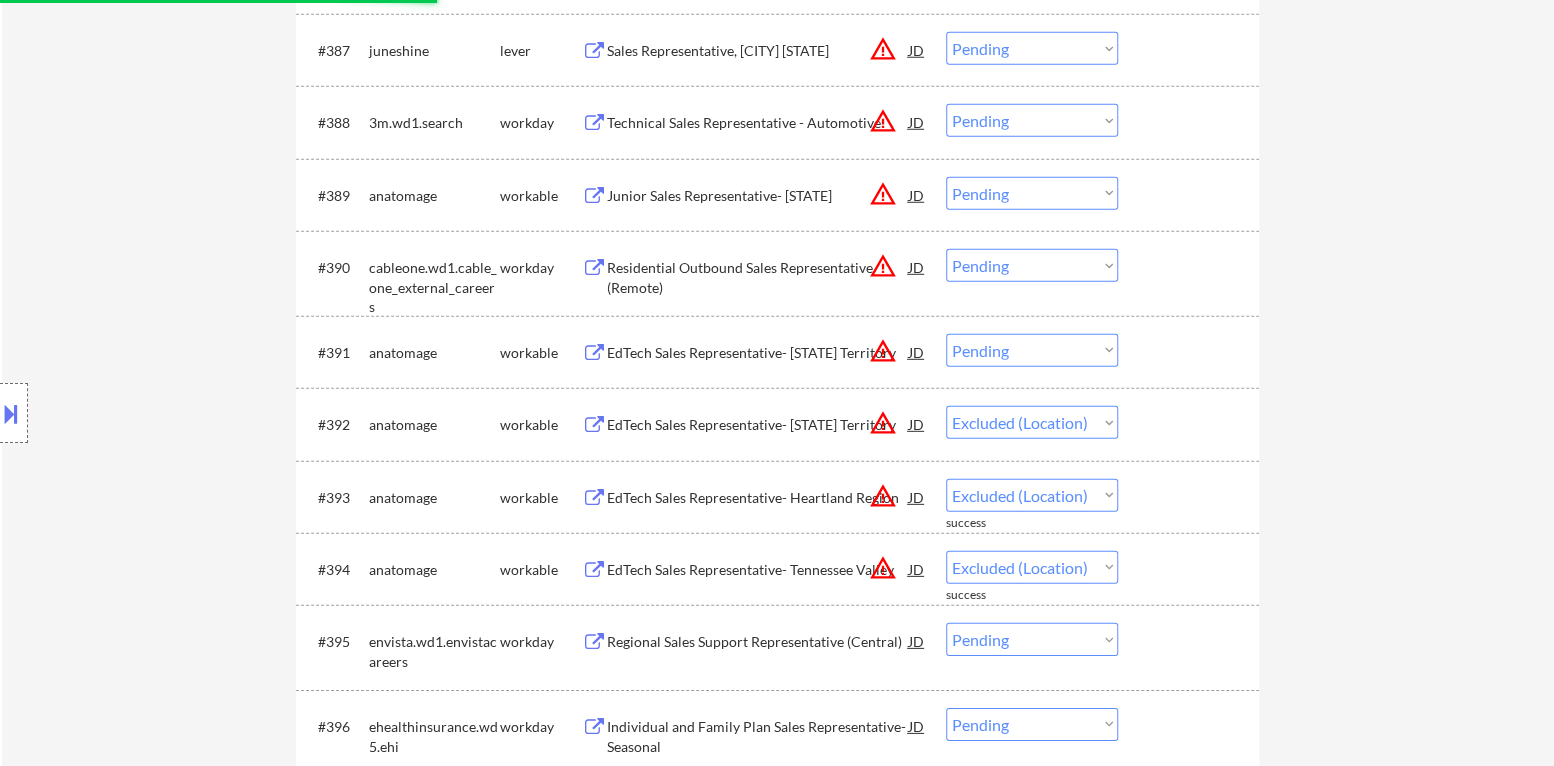 click on "Choose an option... Pending Applied Excluded (Questions) Excluded (Expired) Excluded (Location) Excluded (Bad Match) Excluded (Blocklist) Excluded (Salary) Excluded (Other)" at bounding box center (1032, 350) 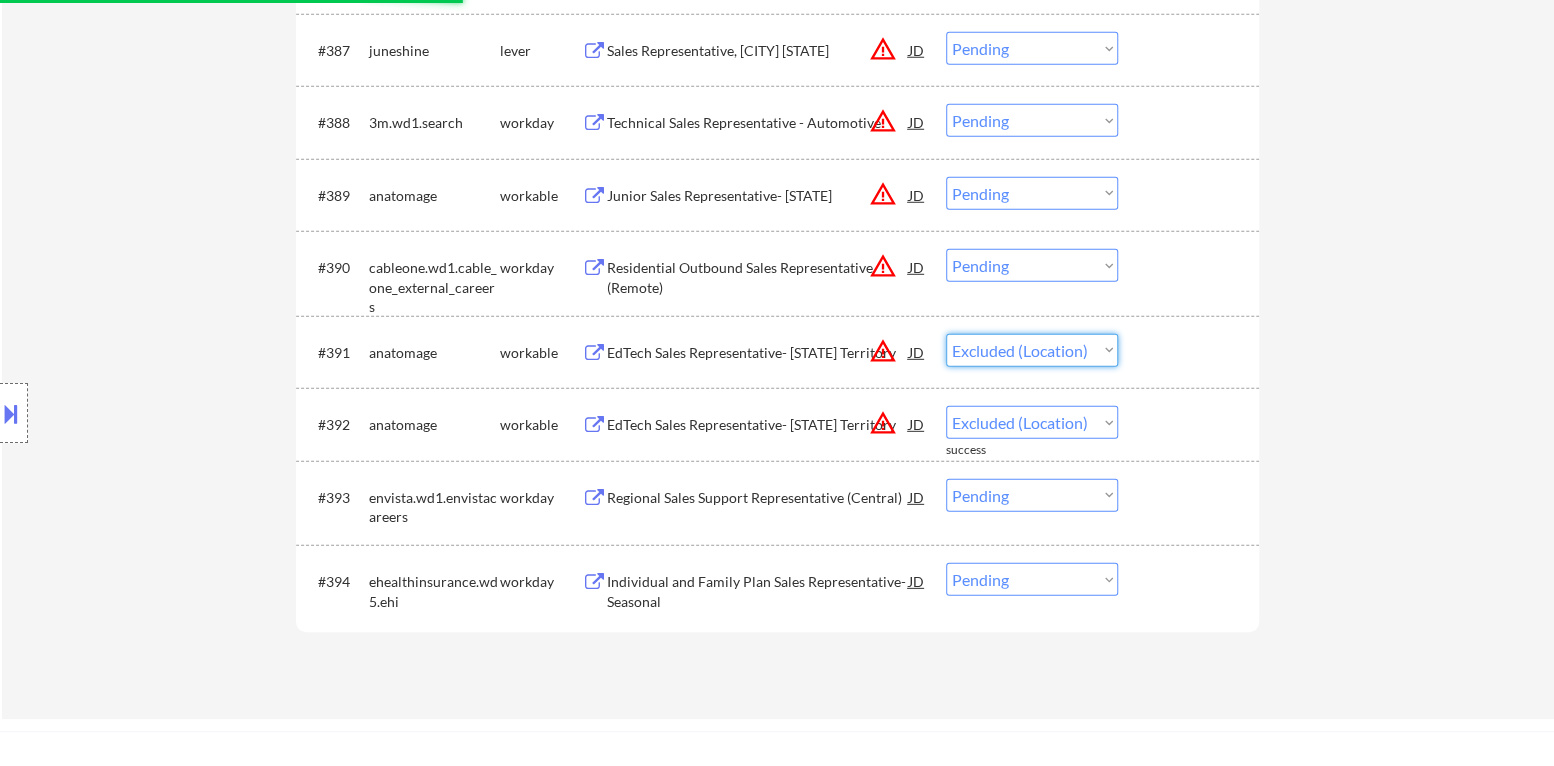 click on "Choose an option... Pending Applied Excluded (Questions) Excluded (Expired) Excluded (Location) Excluded (Bad Match) Excluded (Blocklist) Excluded (Salary) Excluded (Other)" at bounding box center (1032, 350) 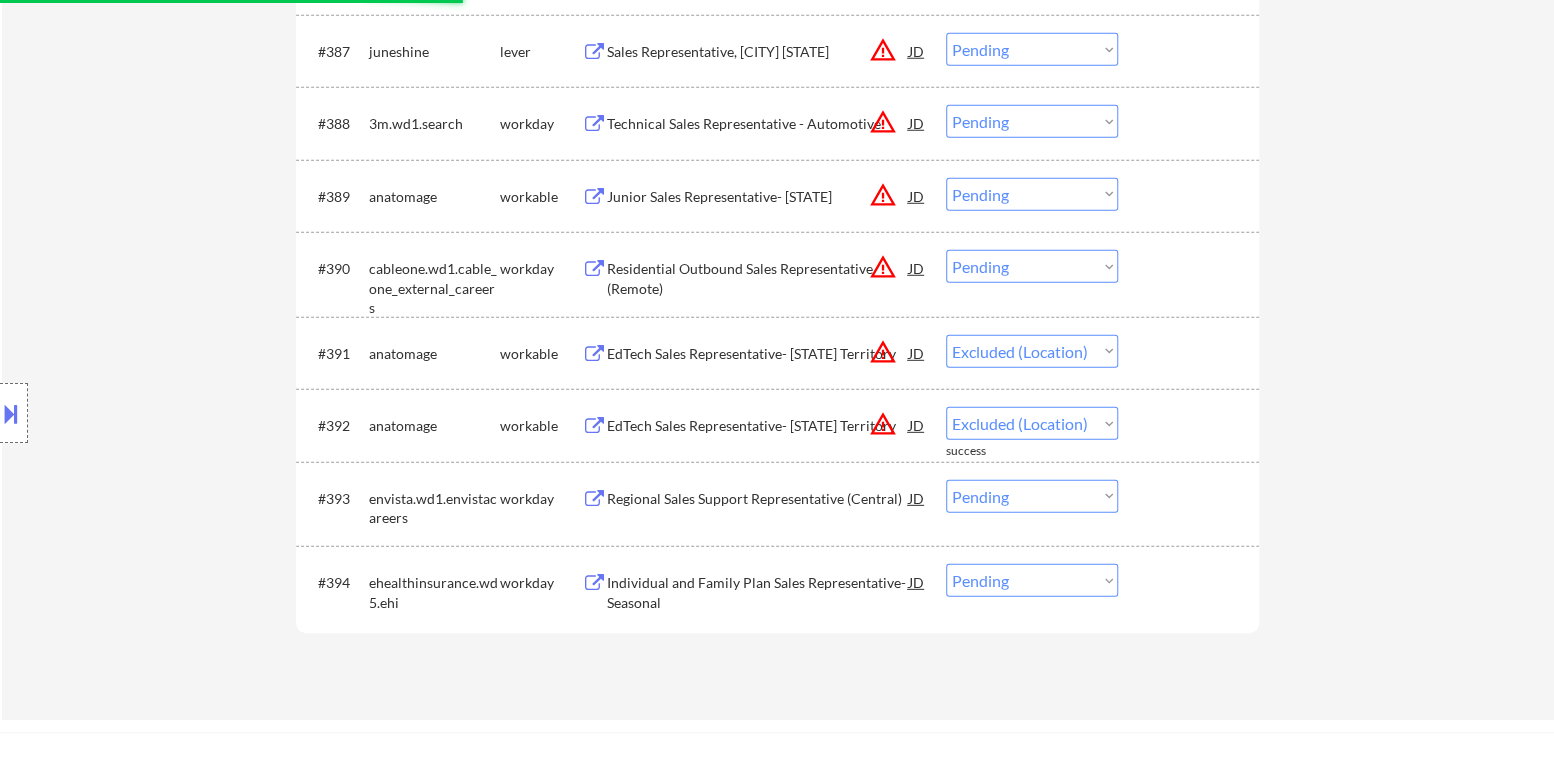 scroll, scrollTop: 7180, scrollLeft: 0, axis: vertical 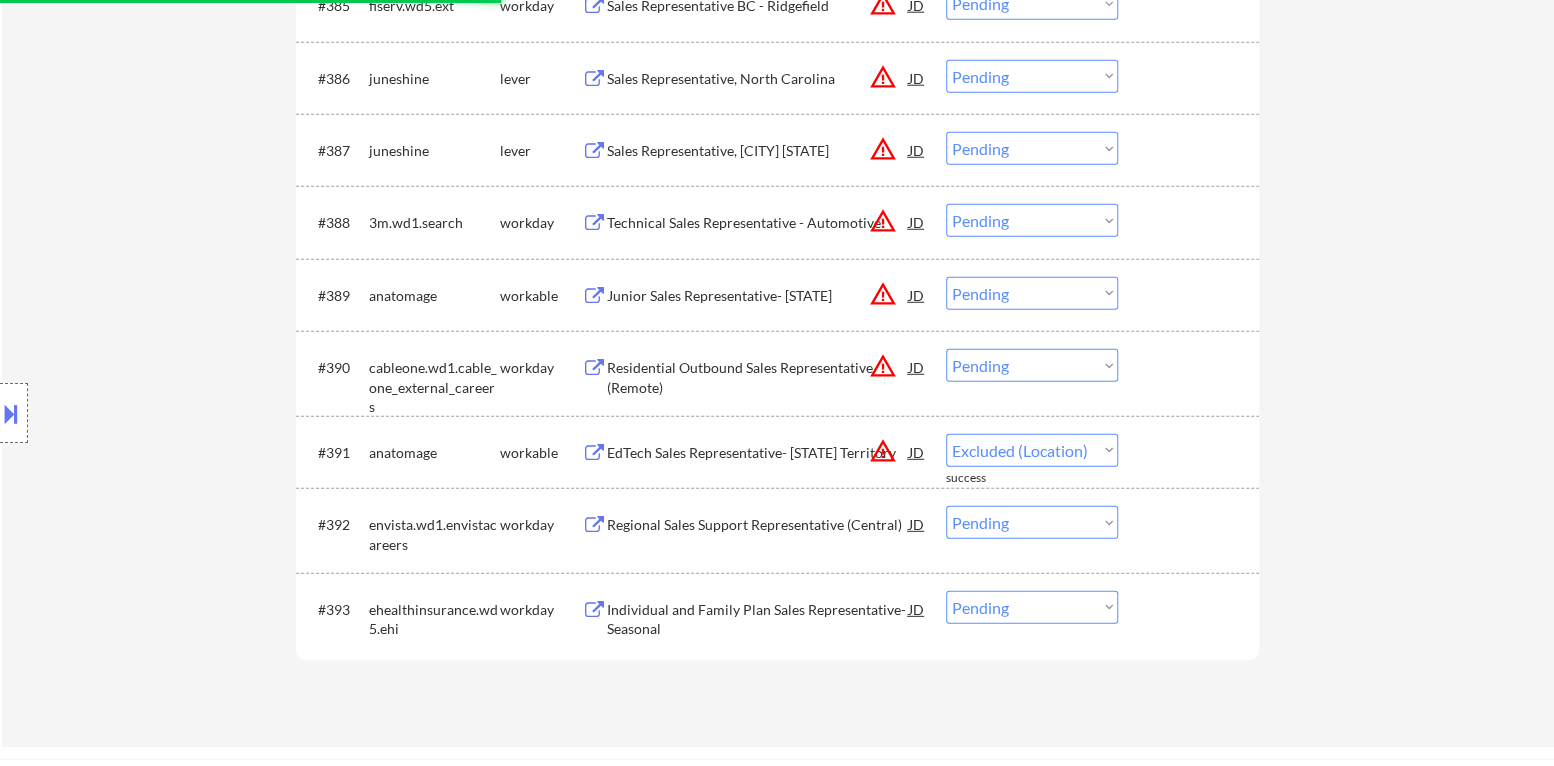 click on "warning_amber" at bounding box center (883, 366) 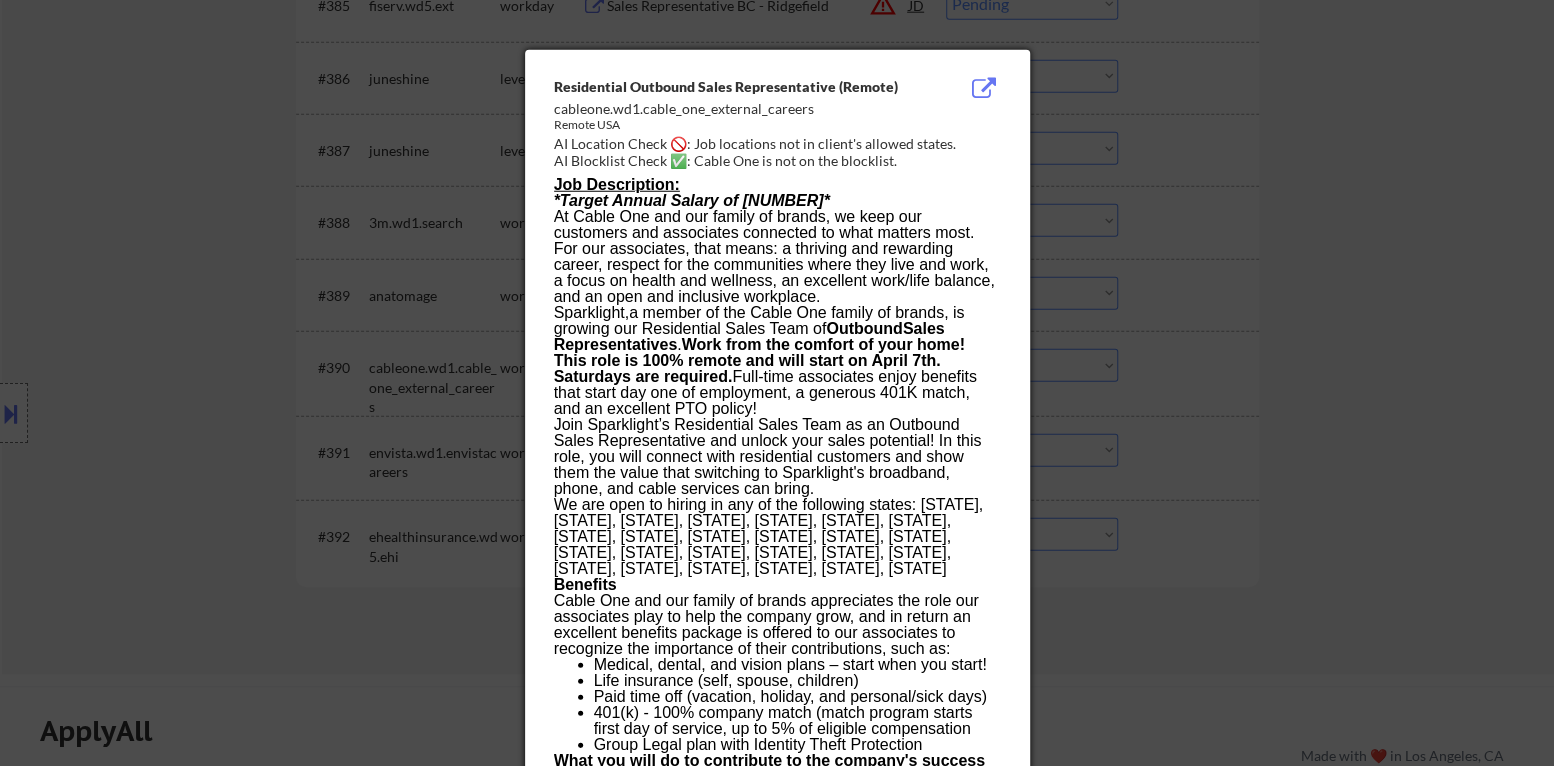click at bounding box center (777, 383) 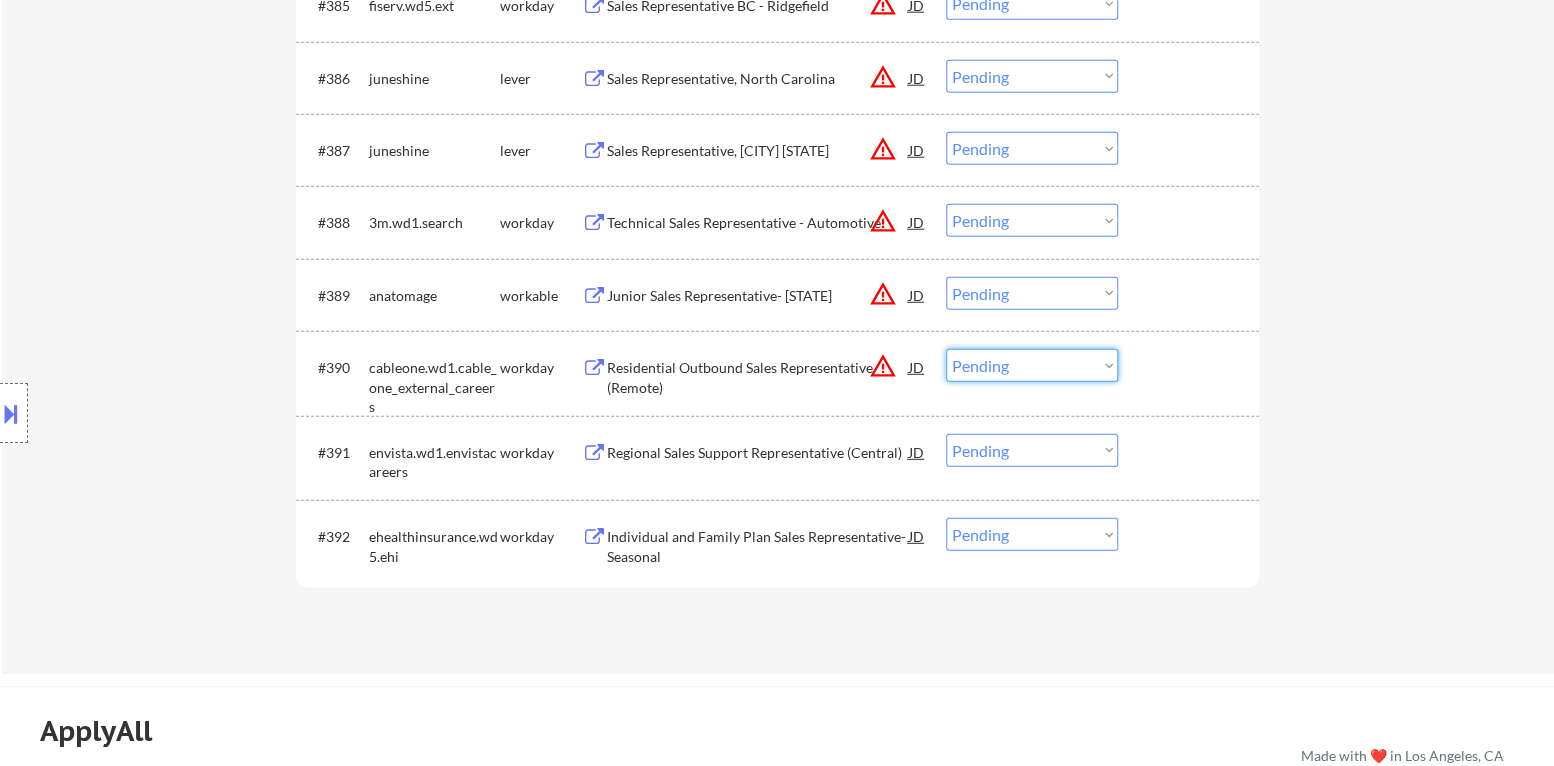 drag, startPoint x: 1038, startPoint y: 358, endPoint x: 1044, endPoint y: 376, distance: 18.973665 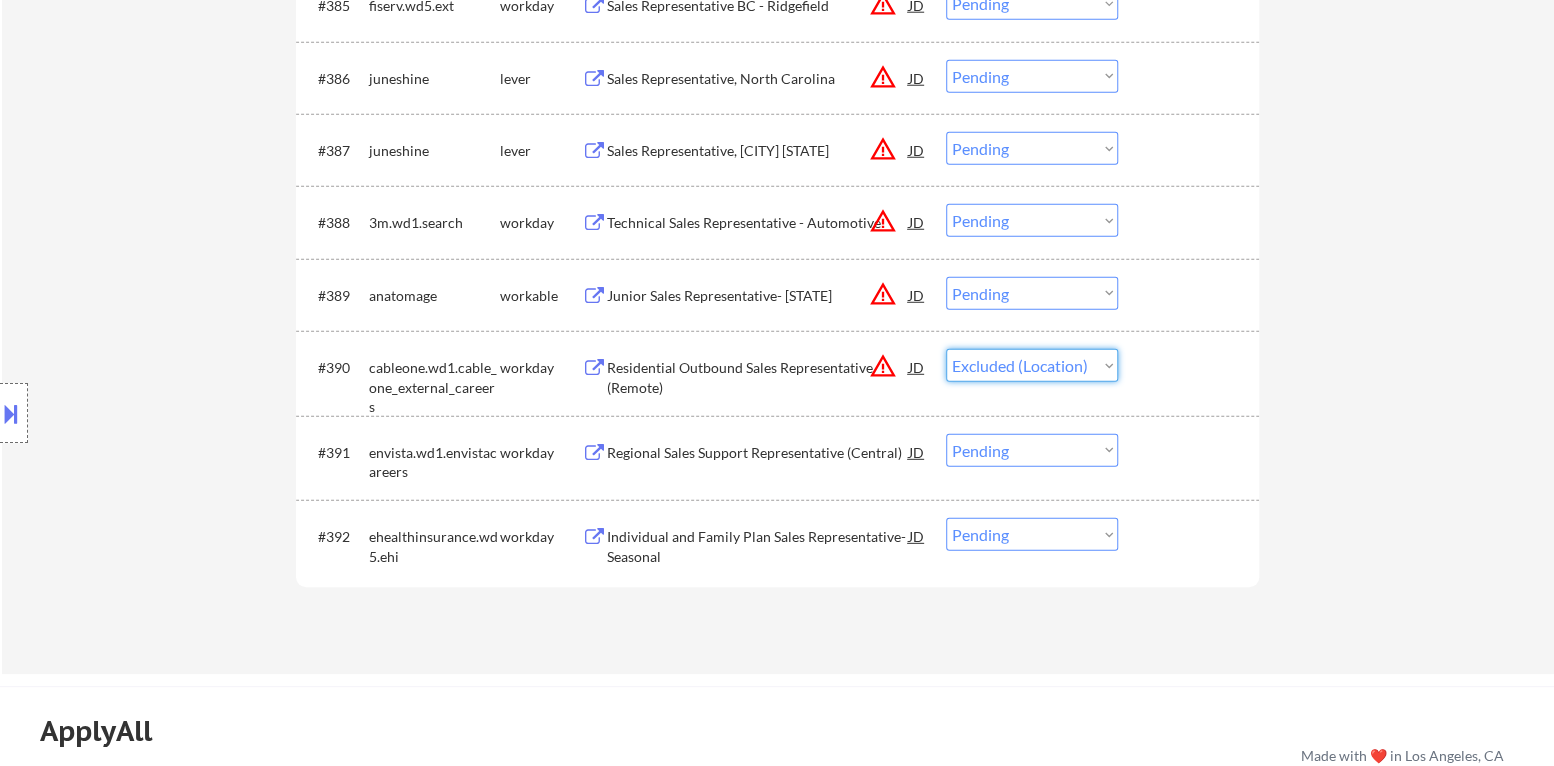 click on "Choose an option... Pending Applied Excluded (Questions) Excluded (Expired) Excluded (Location) Excluded (Bad Match) Excluded (Blocklist) Excluded (Salary) Excluded (Other)" at bounding box center (1032, 365) 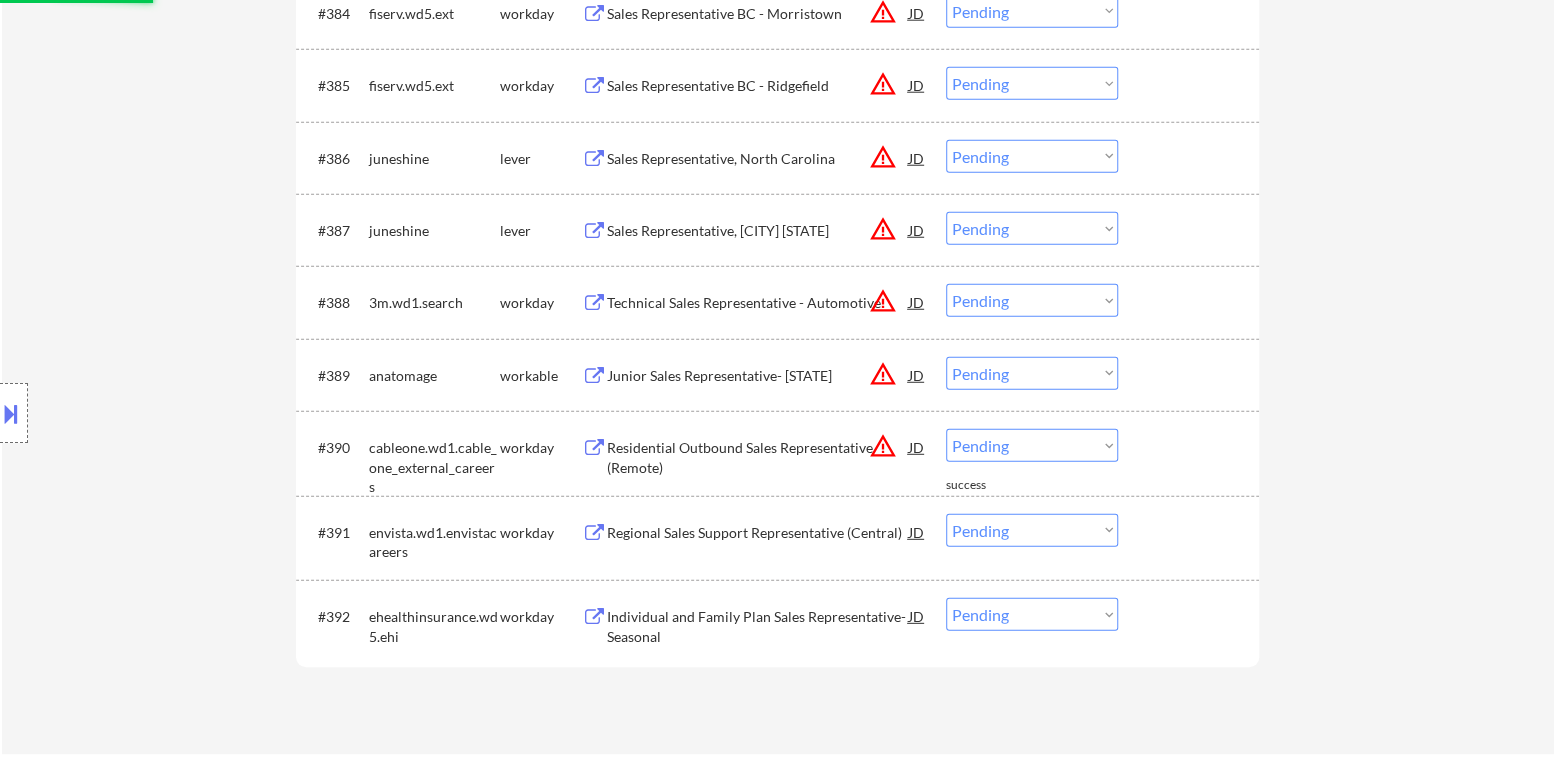 scroll, scrollTop: 7080, scrollLeft: 0, axis: vertical 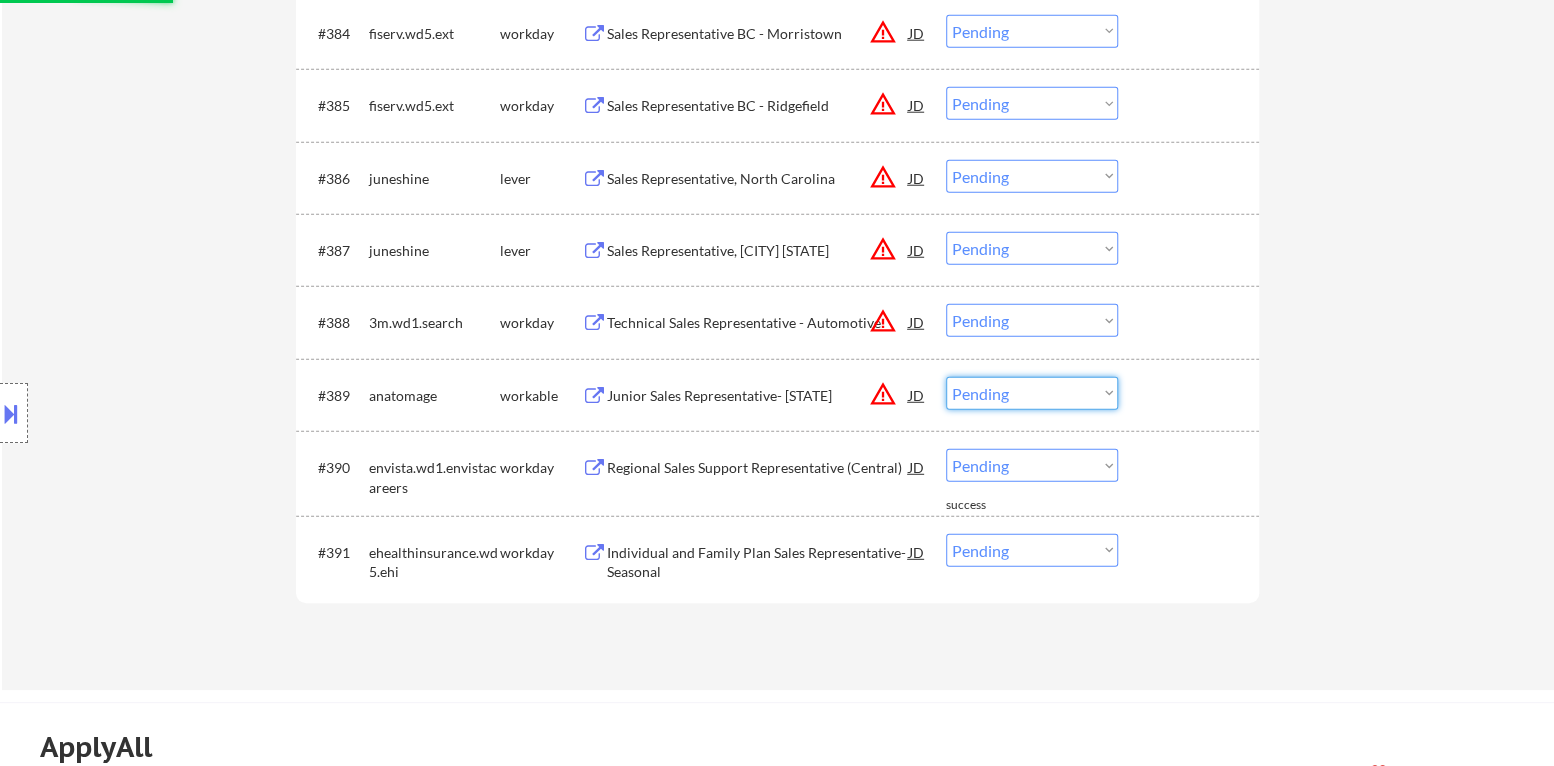 drag, startPoint x: 1033, startPoint y: 390, endPoint x: 1042, endPoint y: 396, distance: 10.816654 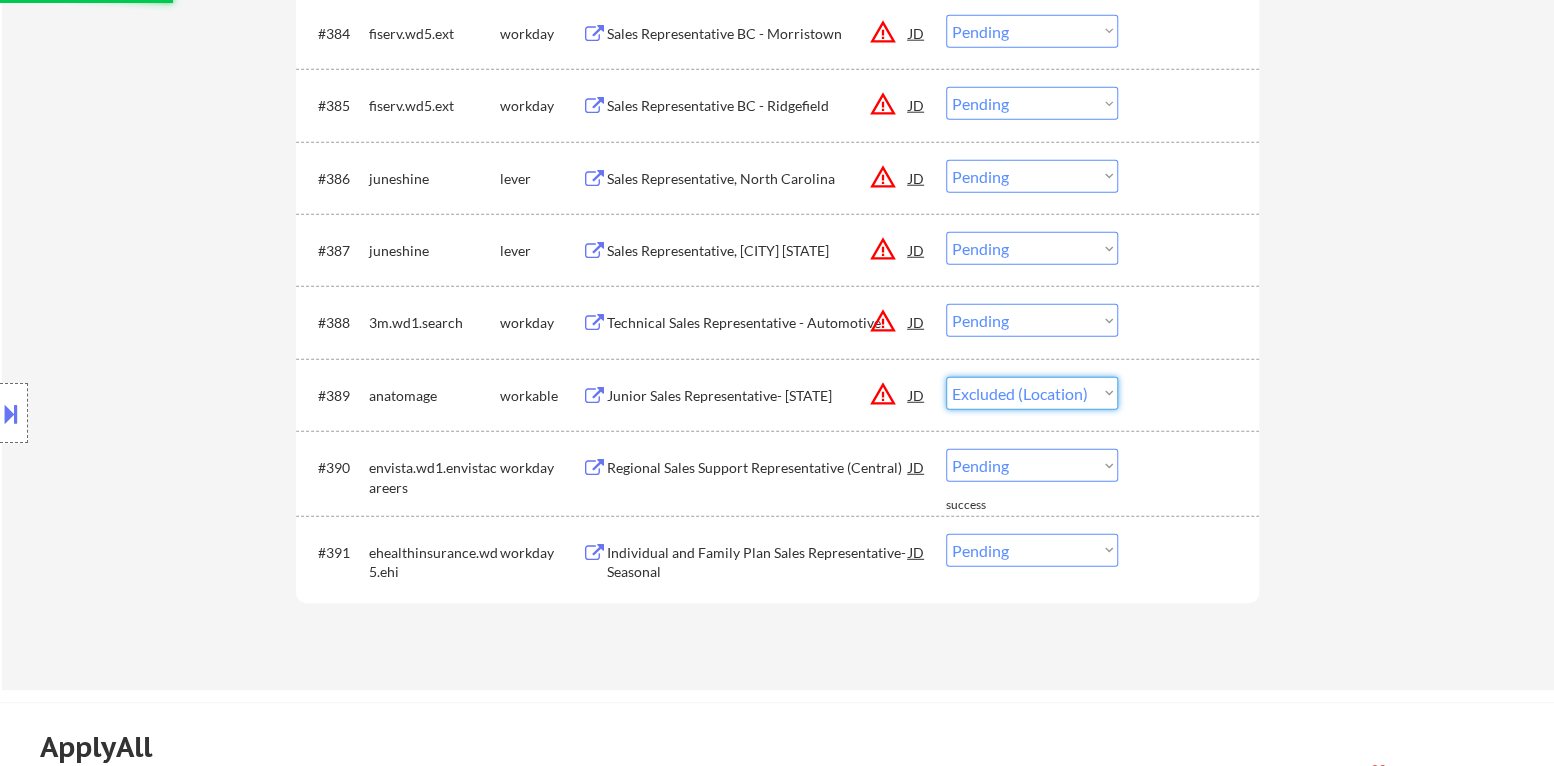 click on "Choose an option... Pending Applied Excluded (Questions) Excluded (Expired) Excluded (Location) Excluded (Bad Match) Excluded (Blocklist) Excluded (Salary) Excluded (Other)" at bounding box center [1032, 393] 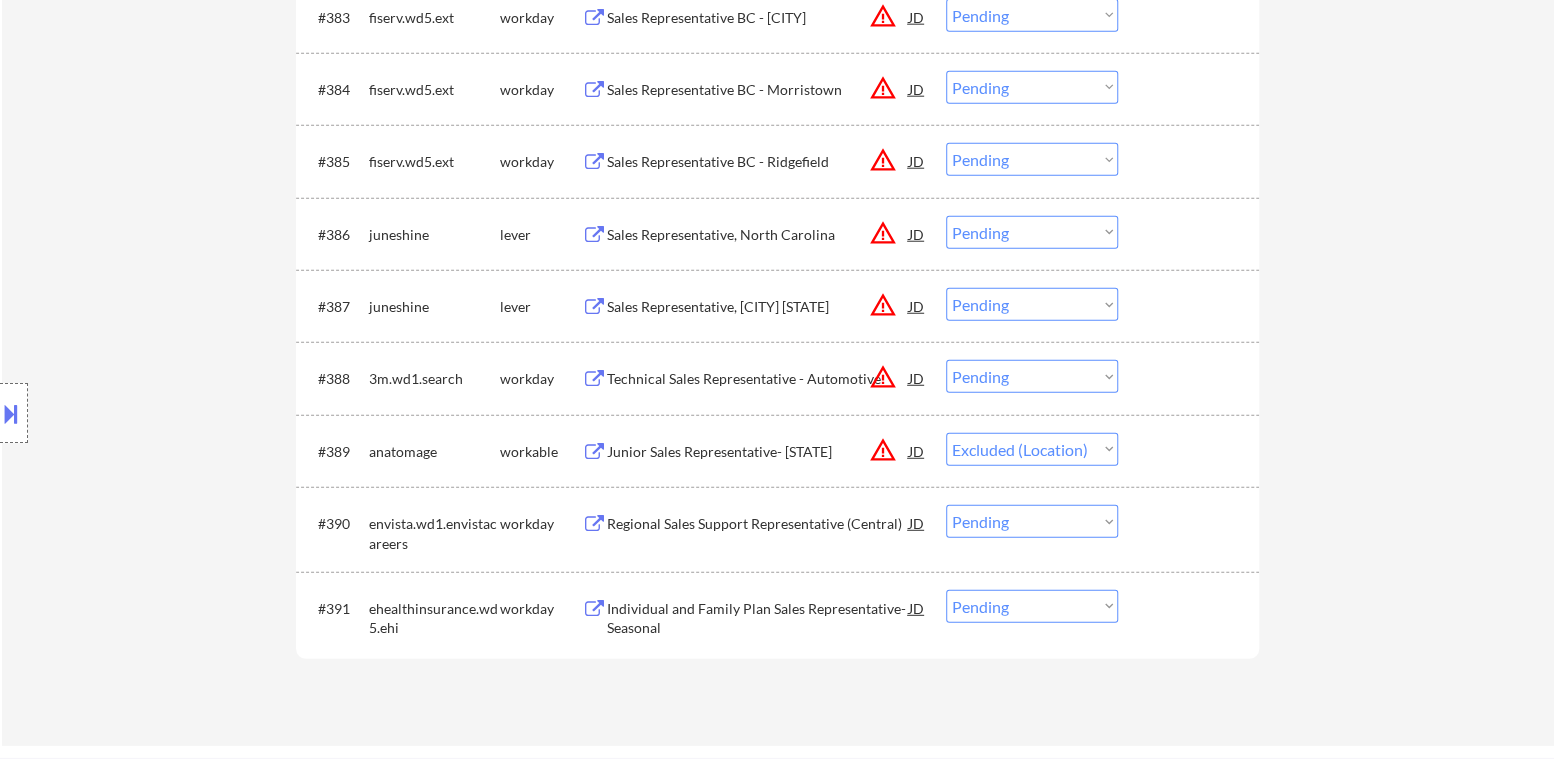 scroll, scrollTop: 6980, scrollLeft: 0, axis: vertical 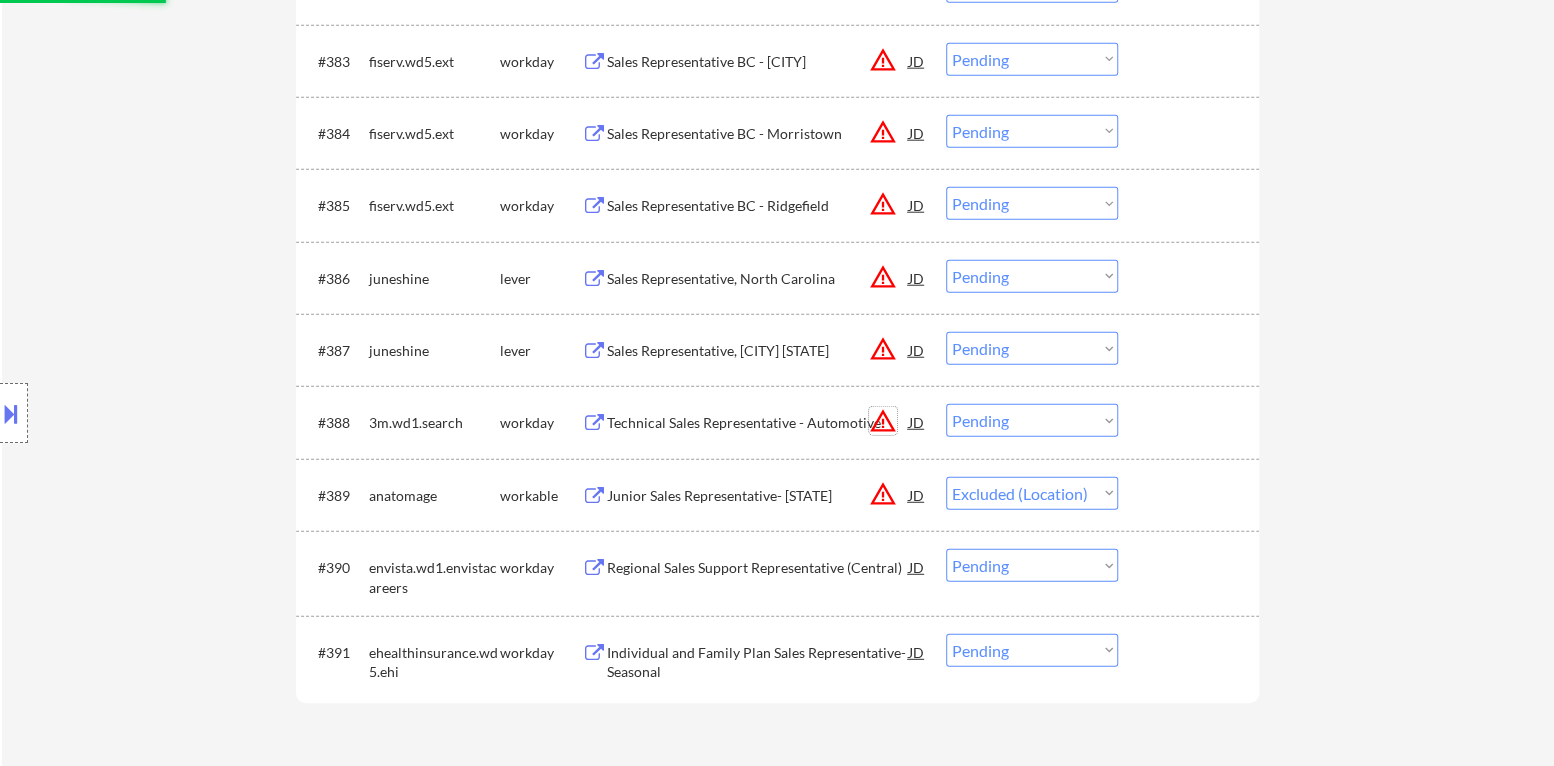 click on "warning_amber" at bounding box center (883, 421) 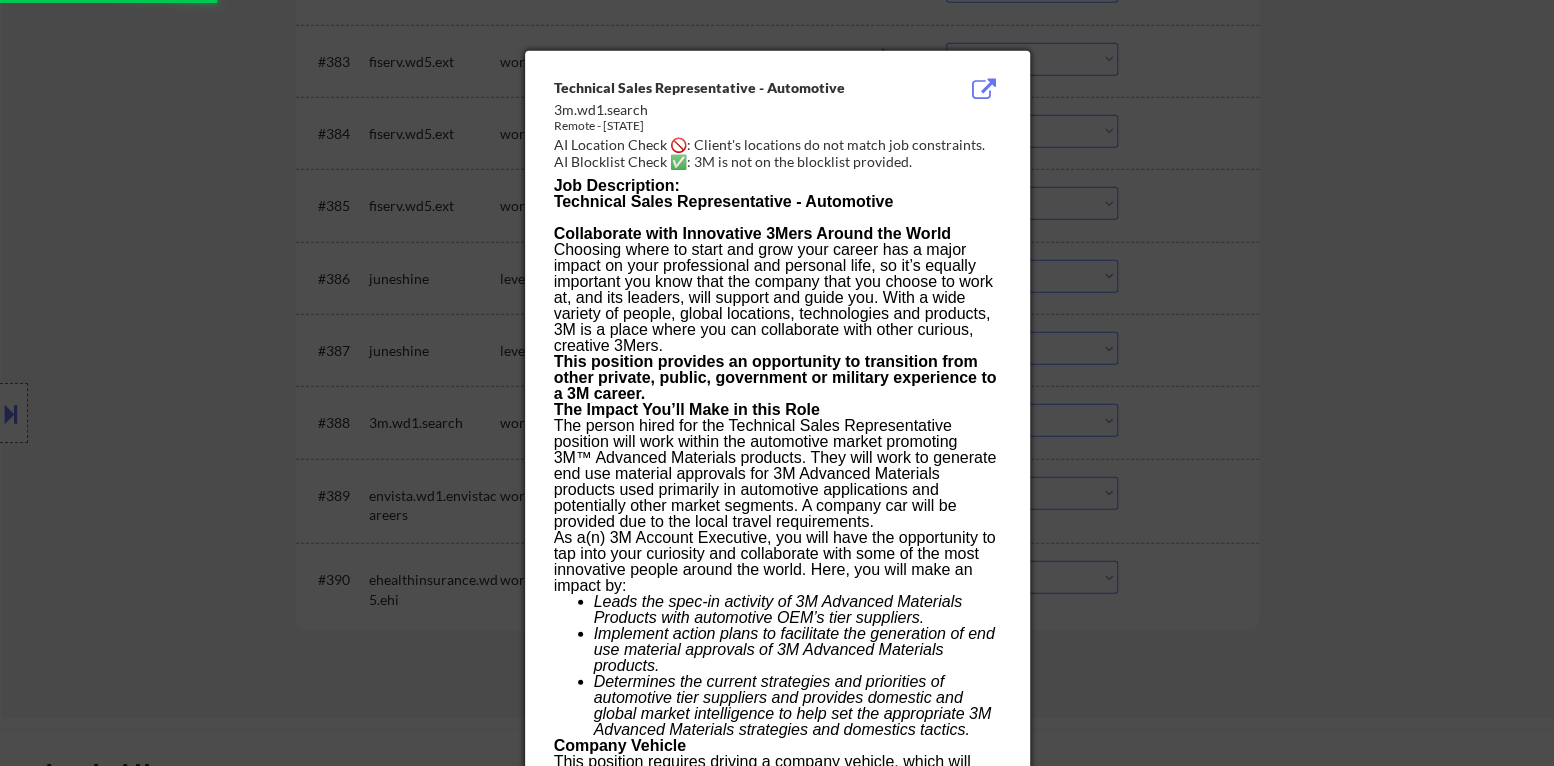 click at bounding box center [777, 383] 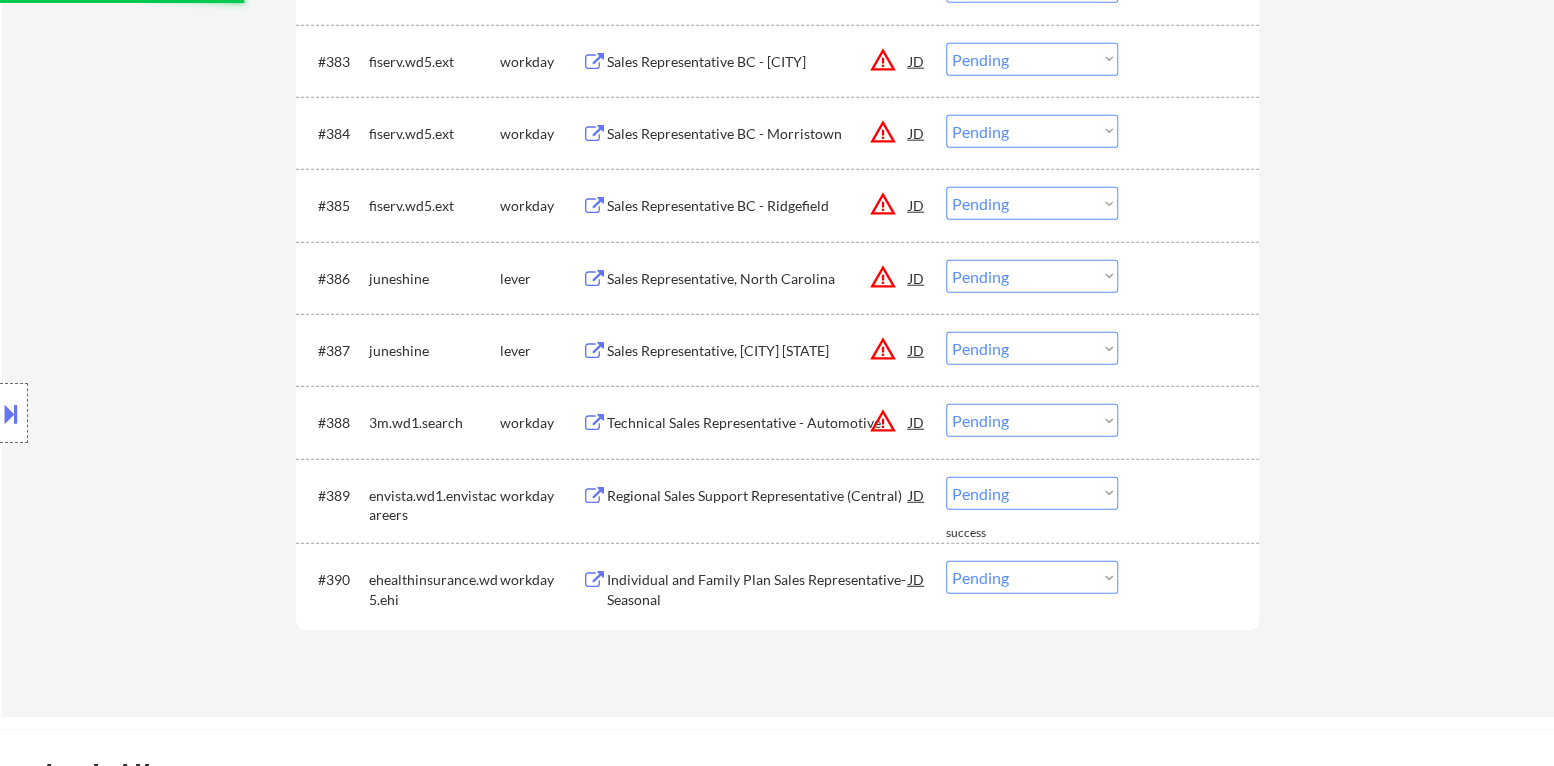 drag, startPoint x: 1031, startPoint y: 409, endPoint x: 1038, endPoint y: 433, distance: 25 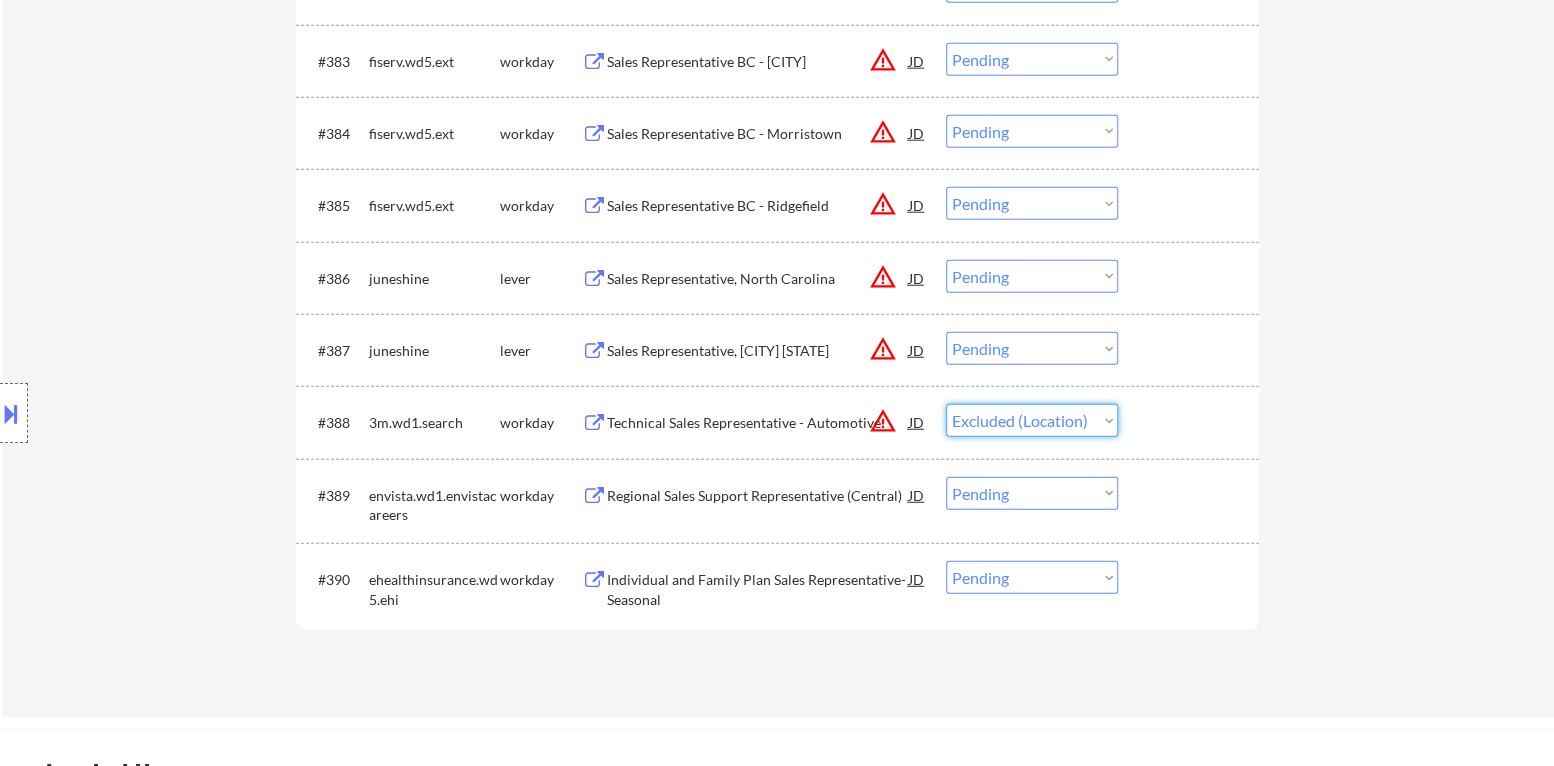click on "Choose an option... Pending Applied Excluded (Questions) Excluded (Expired) Excluded (Location) Excluded (Bad Match) Excluded (Blocklist) Excluded (Salary) Excluded (Other)" at bounding box center [1032, 420] 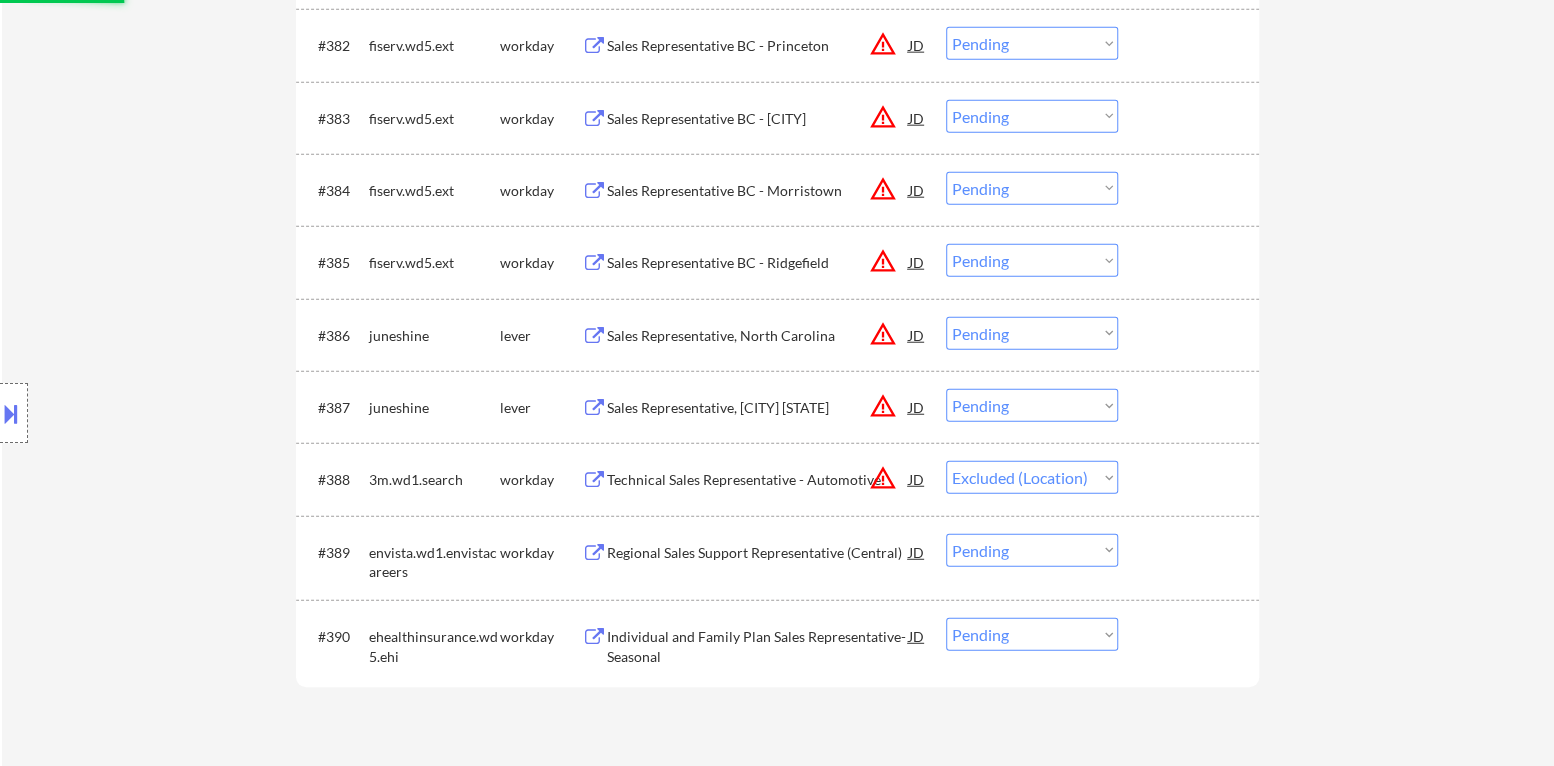 scroll, scrollTop: 6880, scrollLeft: 0, axis: vertical 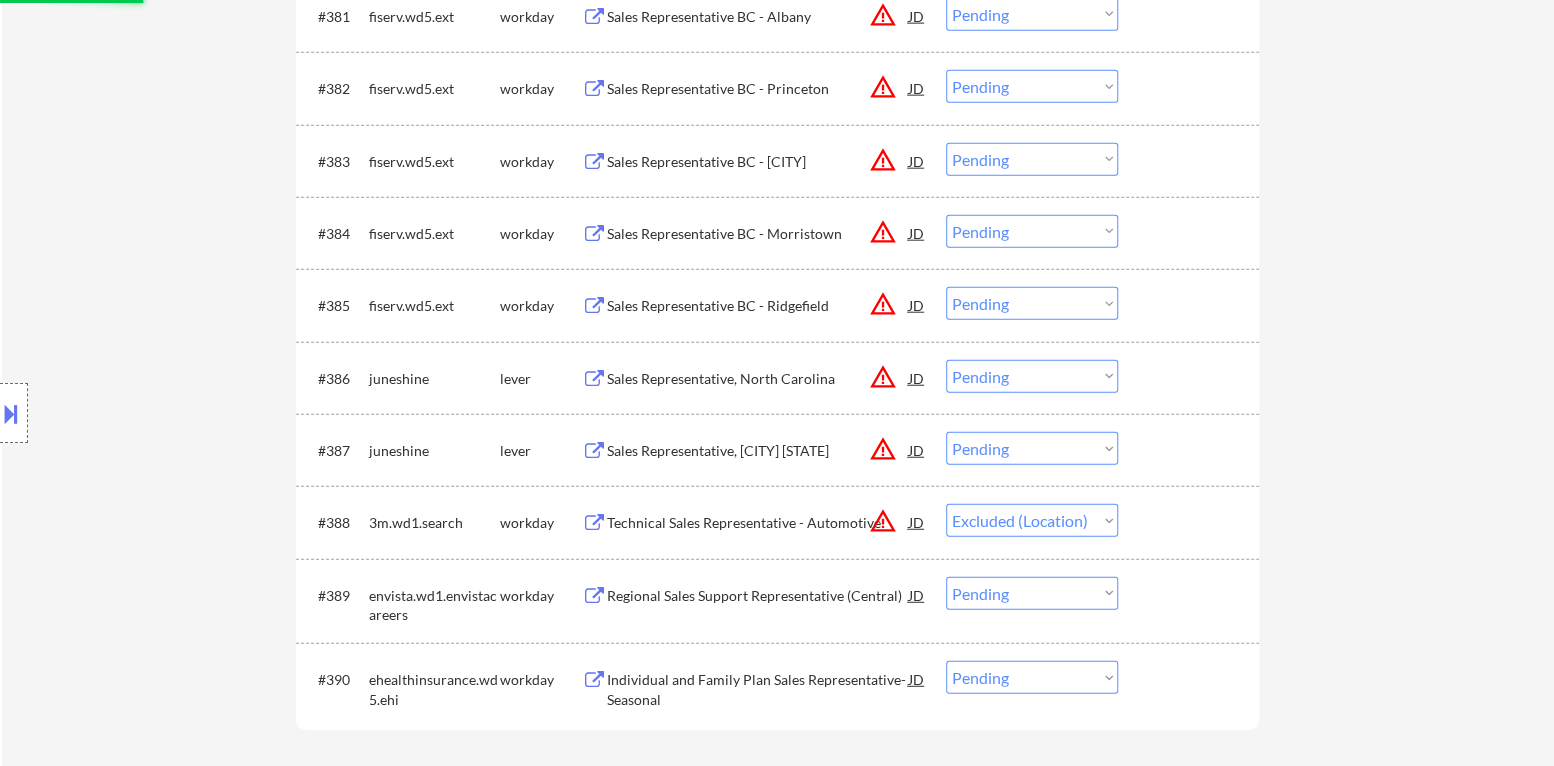 click on "Choose an option... Pending Applied Excluded (Questions) Excluded (Expired) Excluded (Location) Excluded (Bad Match) Excluded (Blocklist) Excluded (Salary) Excluded (Other)" at bounding box center (1032, 448) 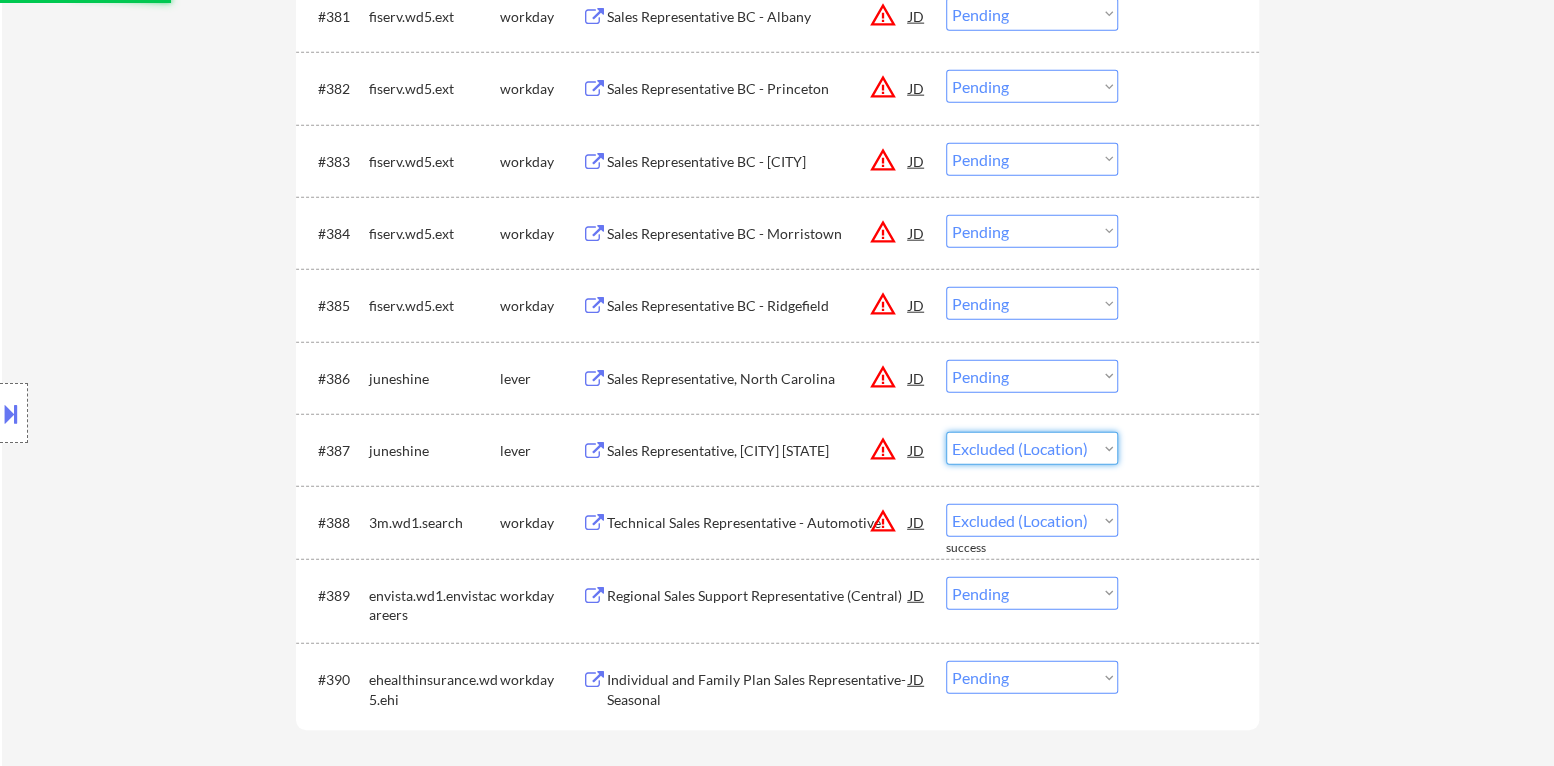 click on "Choose an option... Pending Applied Excluded (Questions) Excluded (Expired) Excluded (Location) Excluded (Bad Match) Excluded (Blocklist) Excluded (Salary) Excluded (Other)" at bounding box center (1032, 448) 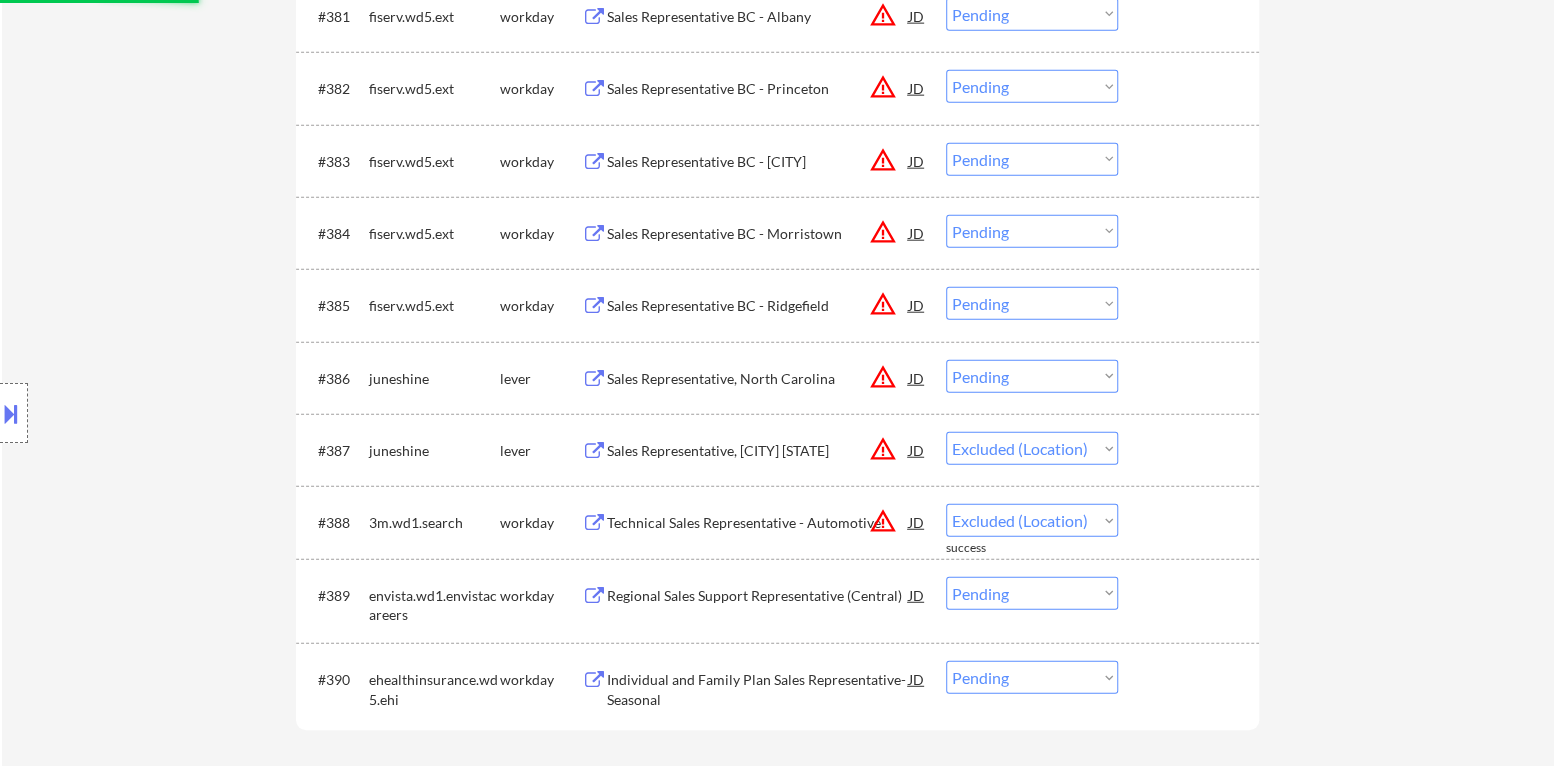 click on "Choose an option... Pending Applied Excluded (Questions) Excluded (Expired) Excluded (Location) Excluded (Bad Match) Excluded (Blocklist) Excluded (Salary) Excluded (Other)" at bounding box center [1032, 376] 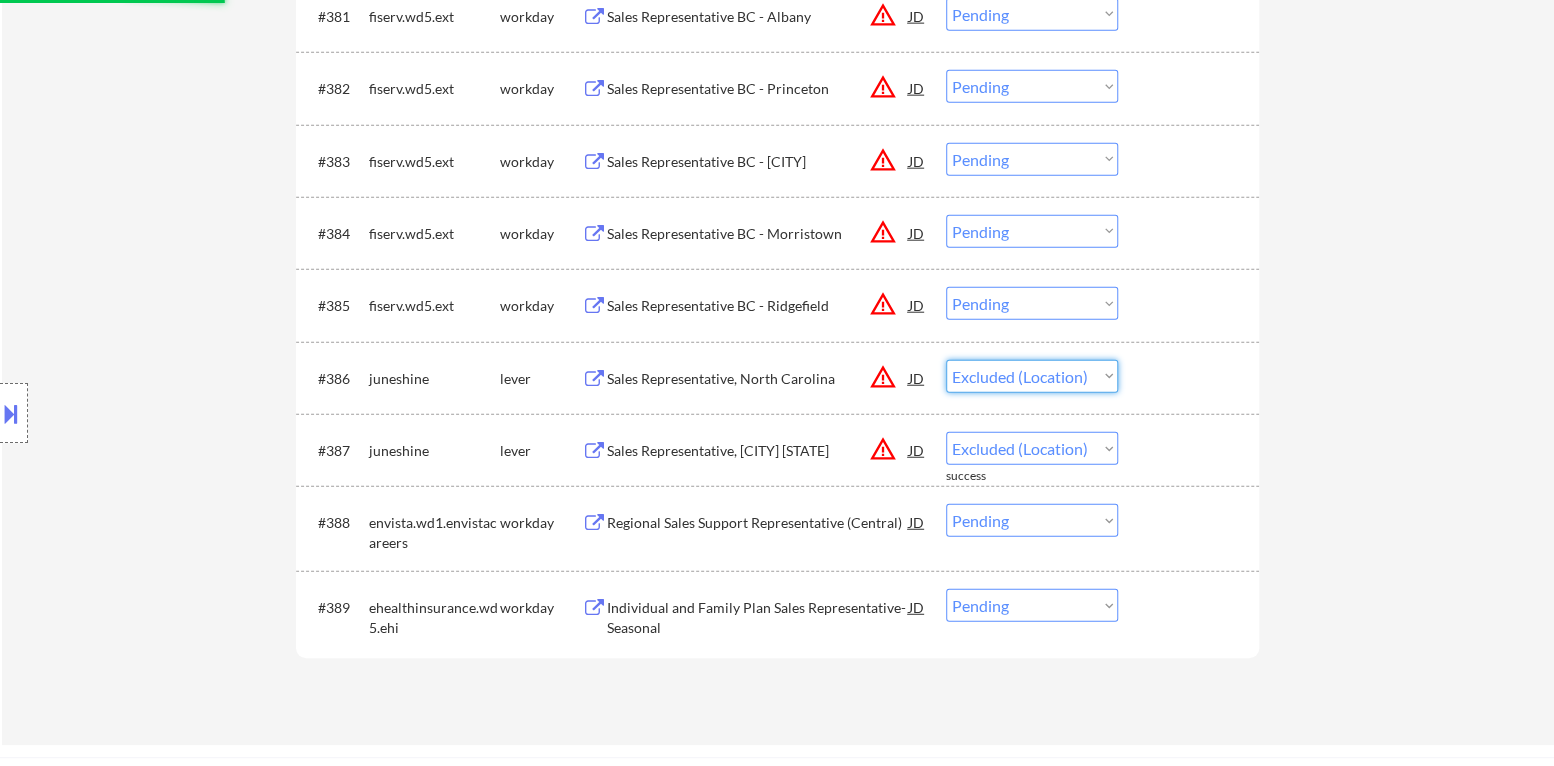 click on "Choose an option... Pending Applied Excluded (Questions) Excluded (Expired) Excluded (Location) Excluded (Bad Match) Excluded (Blocklist) Excluded (Salary) Excluded (Other)" at bounding box center [1032, 376] 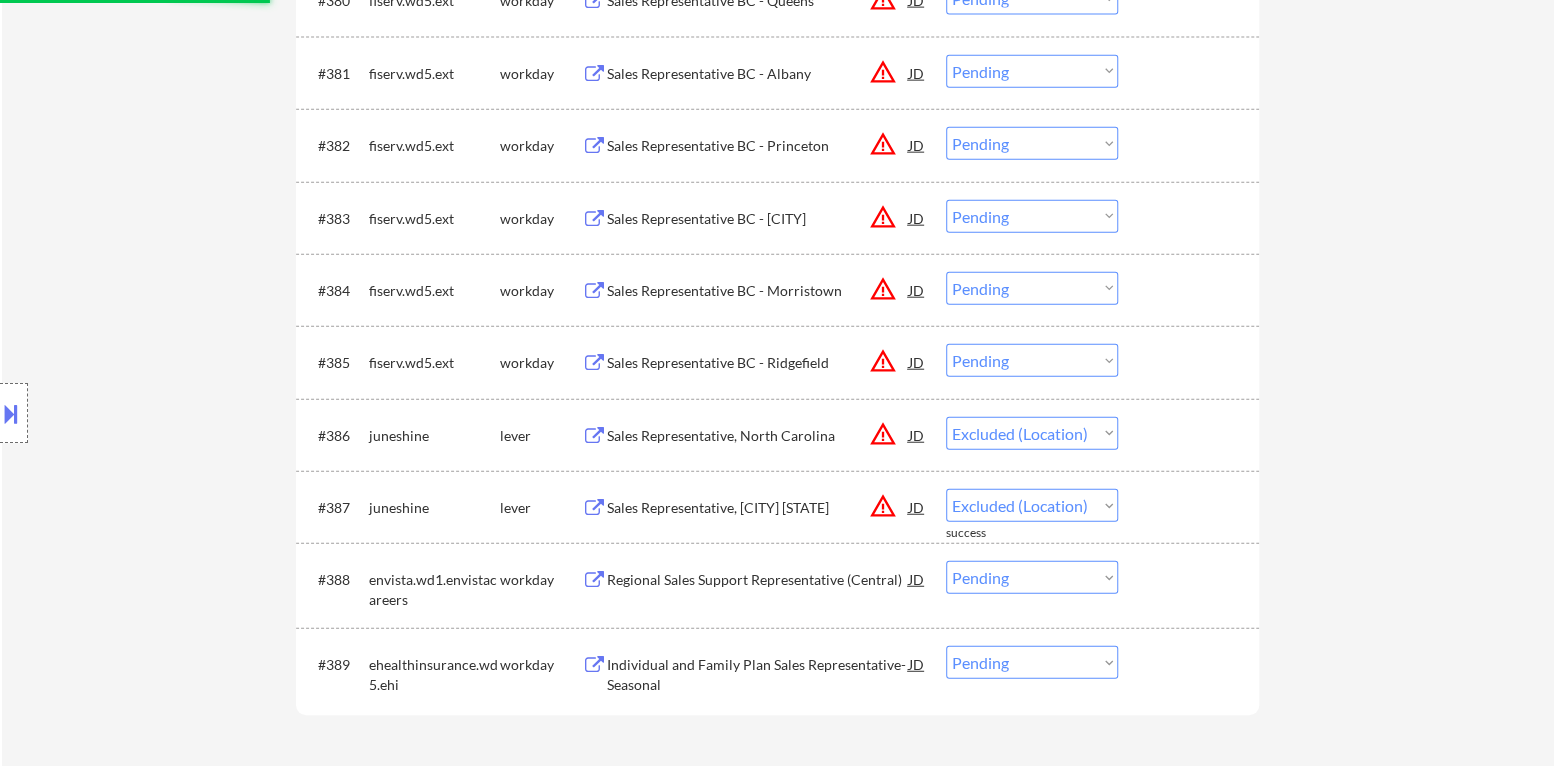 scroll, scrollTop: 6779, scrollLeft: 0, axis: vertical 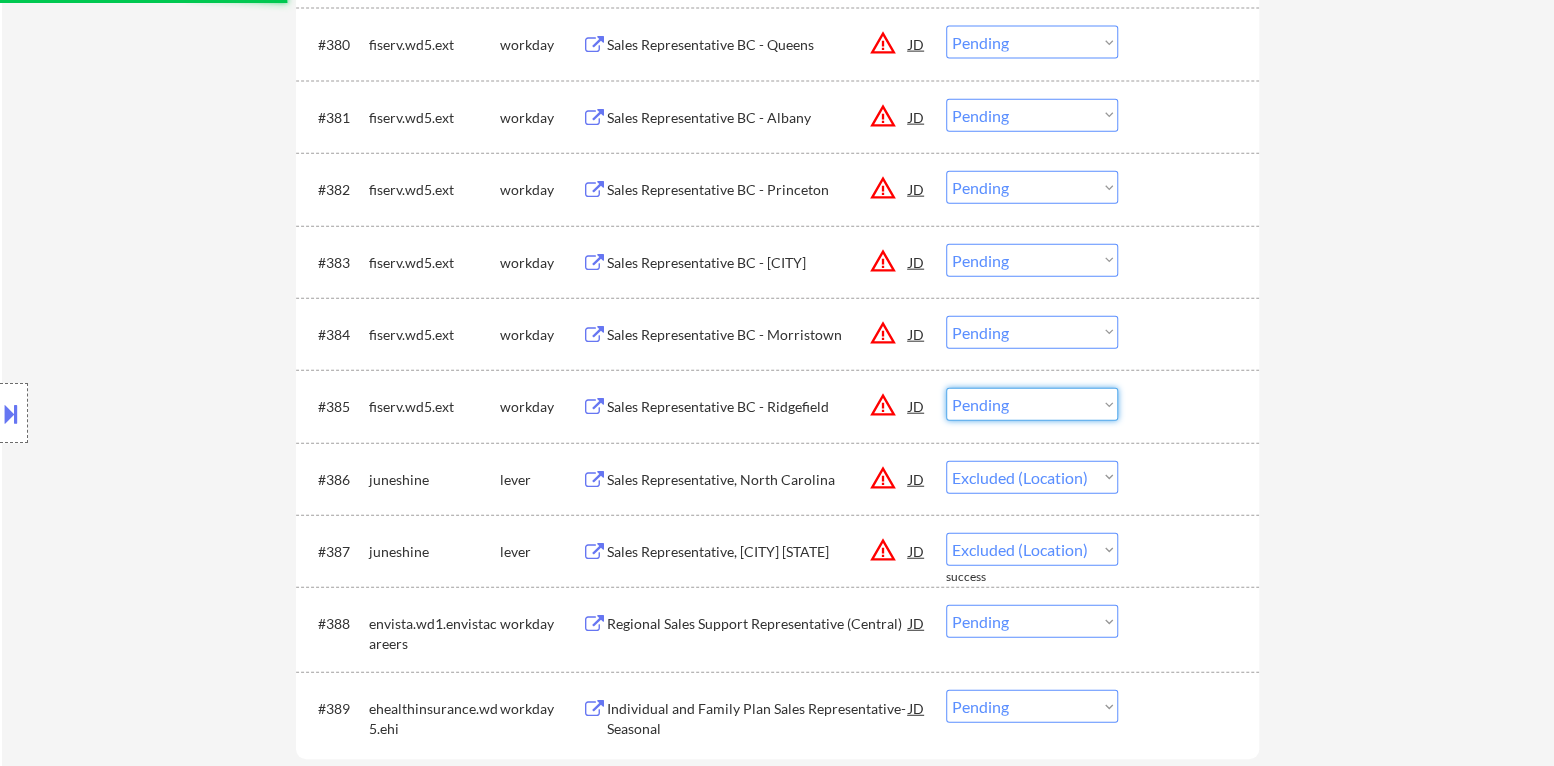click on "Choose an option... Pending Applied Excluded (Questions) Excluded (Expired) Excluded (Location) Excluded (Bad Match) Excluded (Blocklist) Excluded (Salary) Excluded (Other)" at bounding box center [1032, 404] 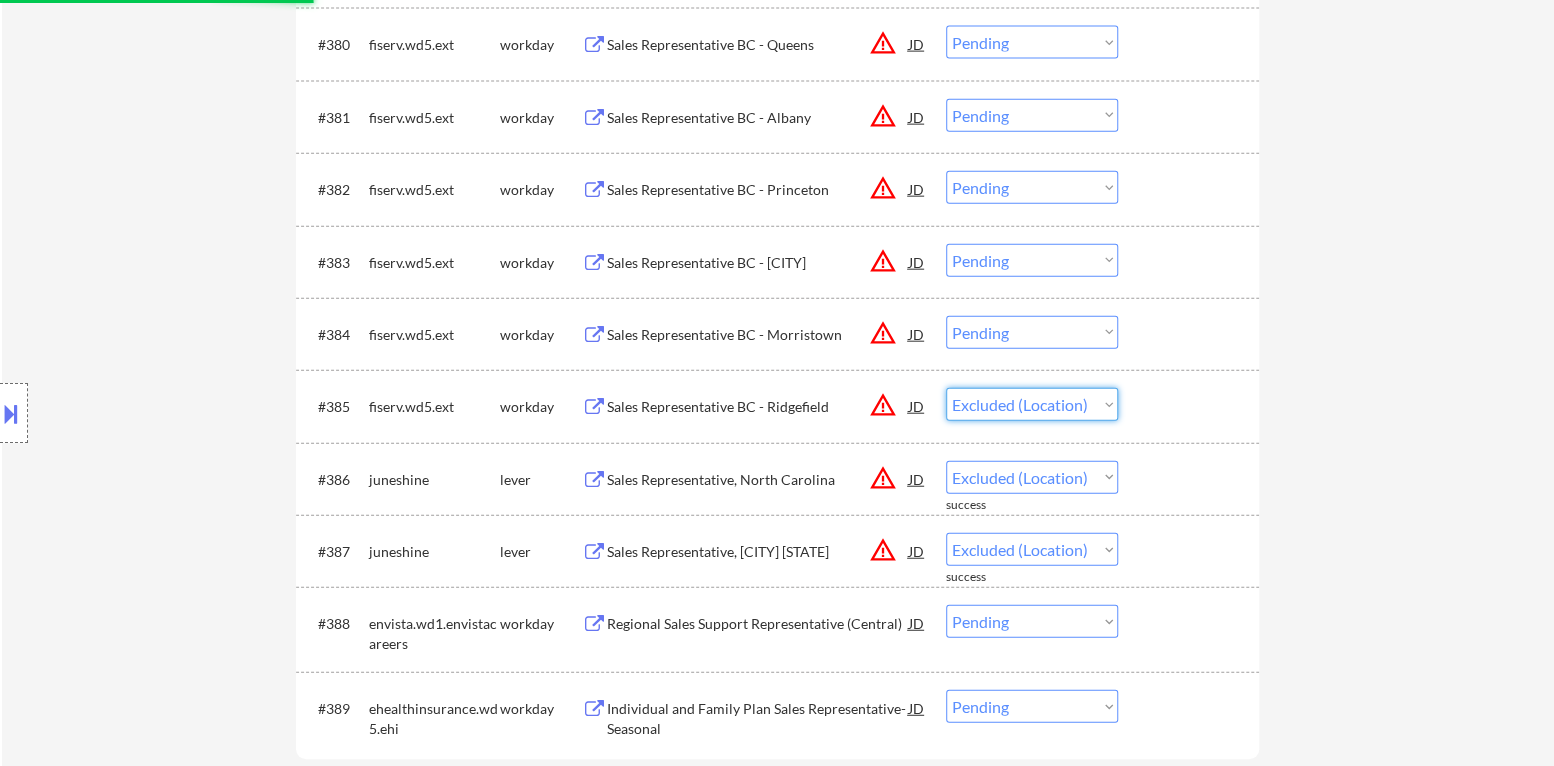 click on "Choose an option... Pending Applied Excluded (Questions) Excluded (Expired) Excluded (Location) Excluded (Bad Match) Excluded (Blocklist) Excluded (Salary) Excluded (Other)" at bounding box center [1032, 404] 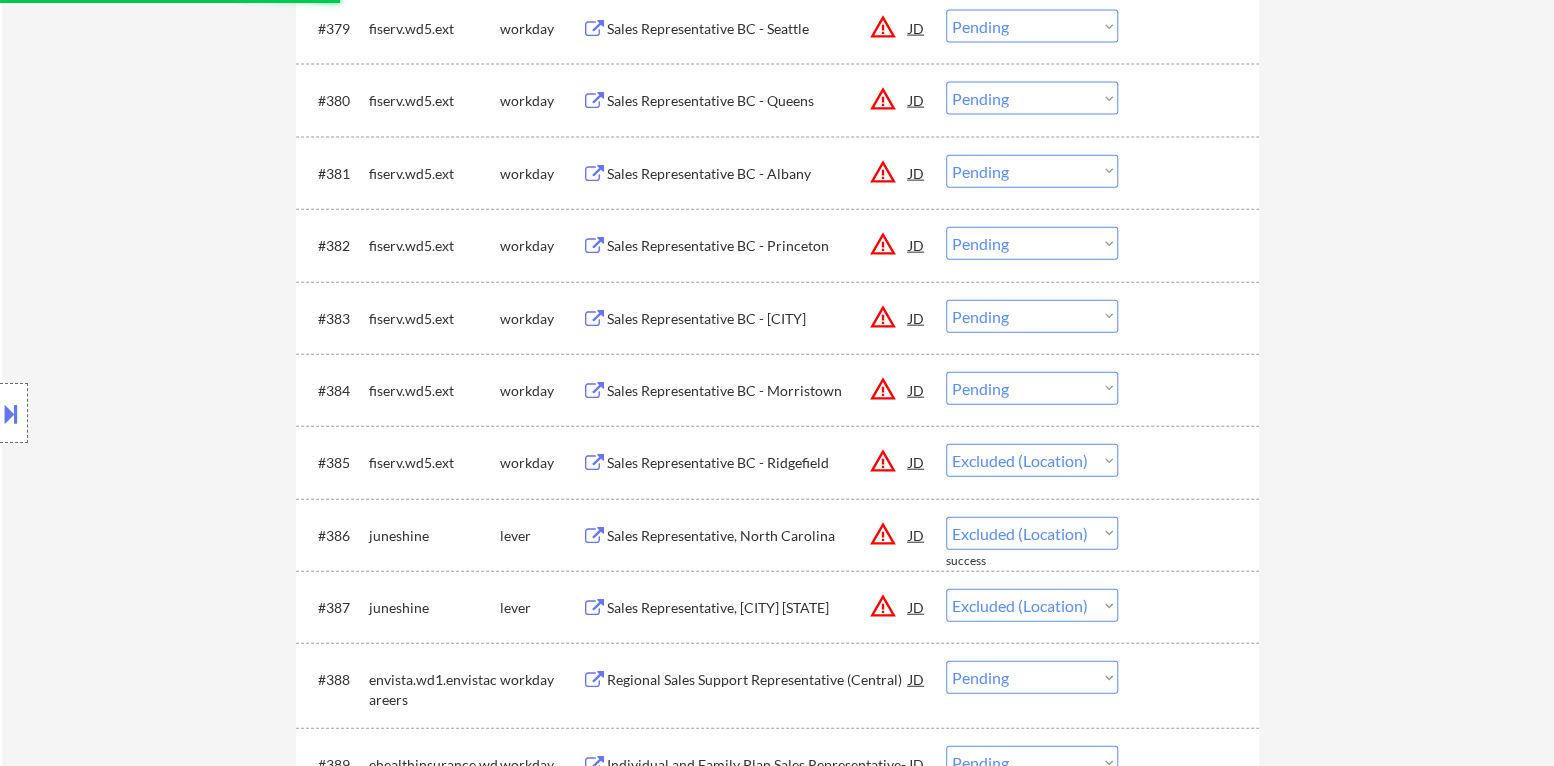 scroll, scrollTop: 6679, scrollLeft: 0, axis: vertical 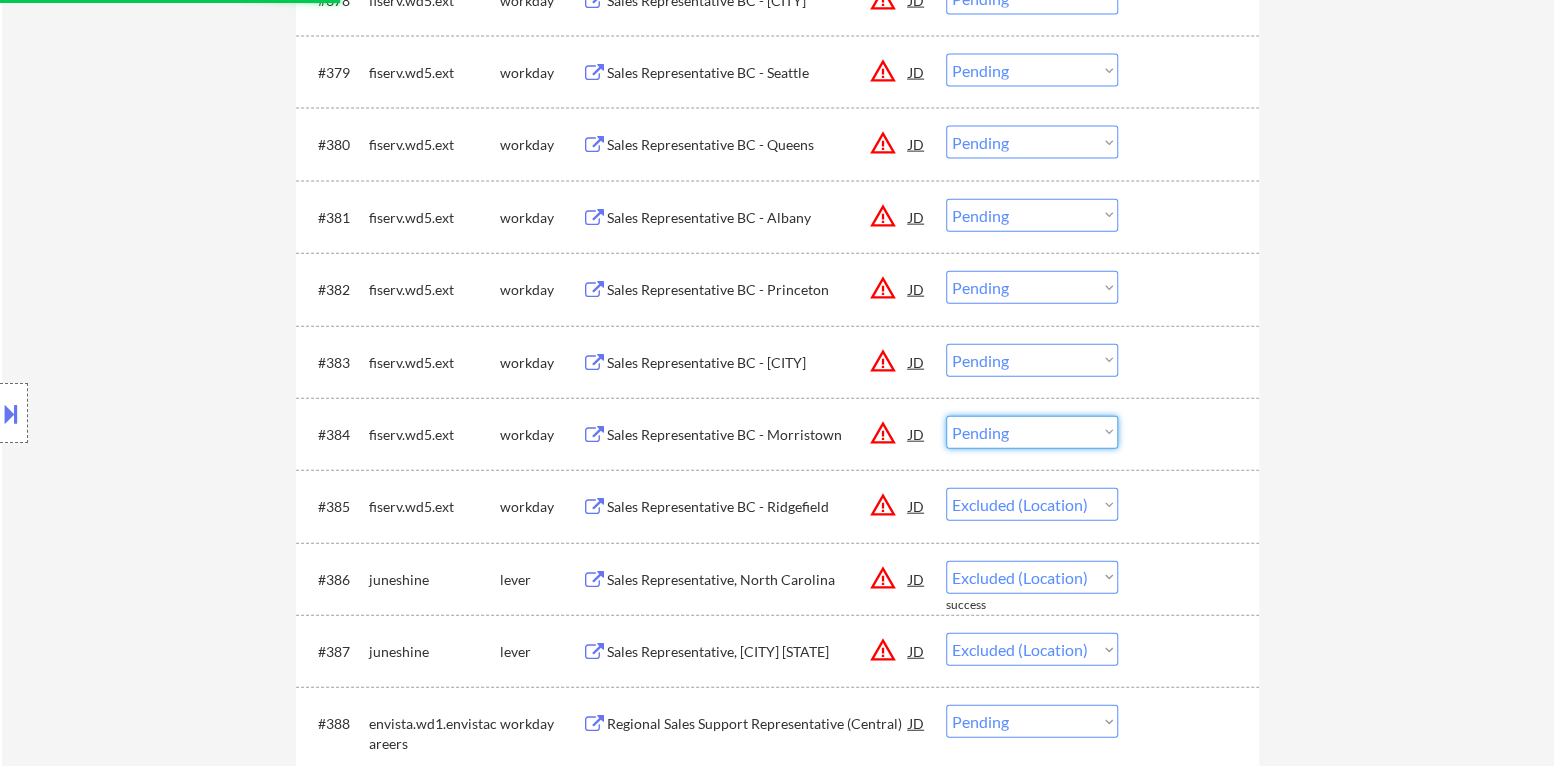 click on "Choose an option... Pending Applied Excluded (Questions) Excluded (Expired) Excluded (Location) Excluded (Bad Match) Excluded (Blocklist) Excluded (Salary) Excluded (Other)" at bounding box center [1032, 432] 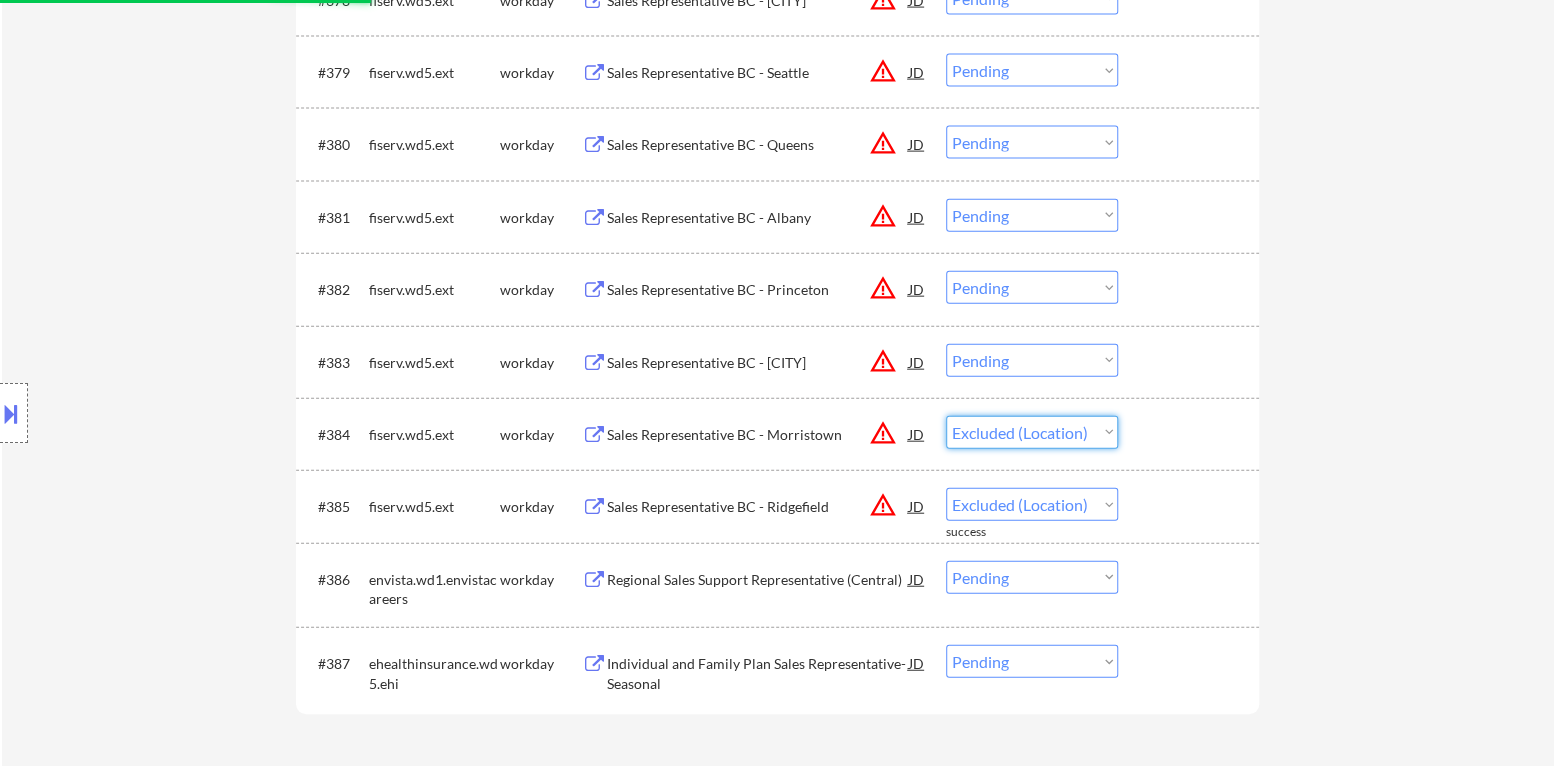 click on "Choose an option... Pending Applied Excluded (Questions) Excluded (Expired) Excluded (Location) Excluded (Bad Match) Excluded (Blocklist) Excluded (Salary) Excluded (Other)" at bounding box center (1032, 432) 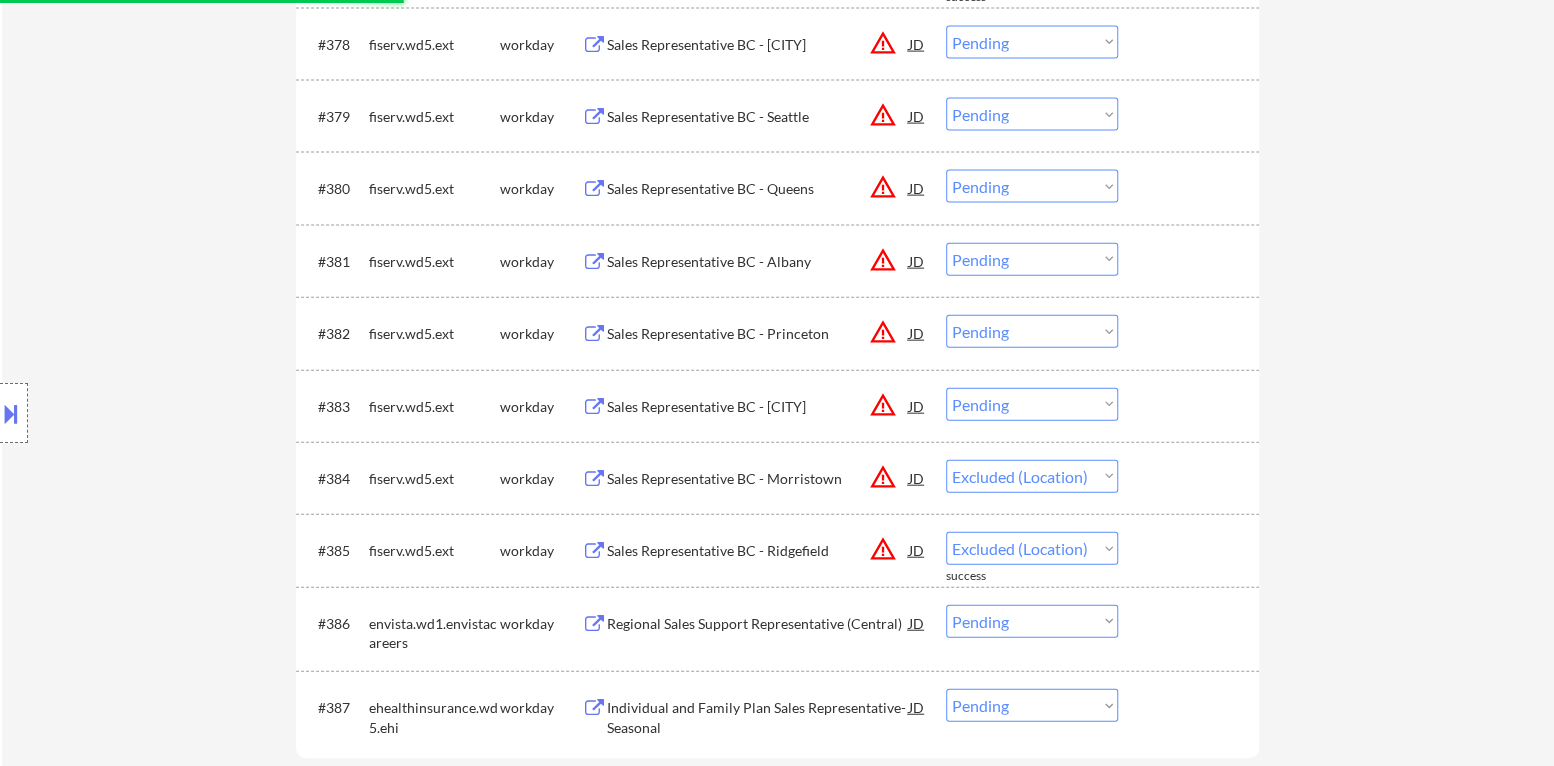 scroll, scrollTop: 6579, scrollLeft: 0, axis: vertical 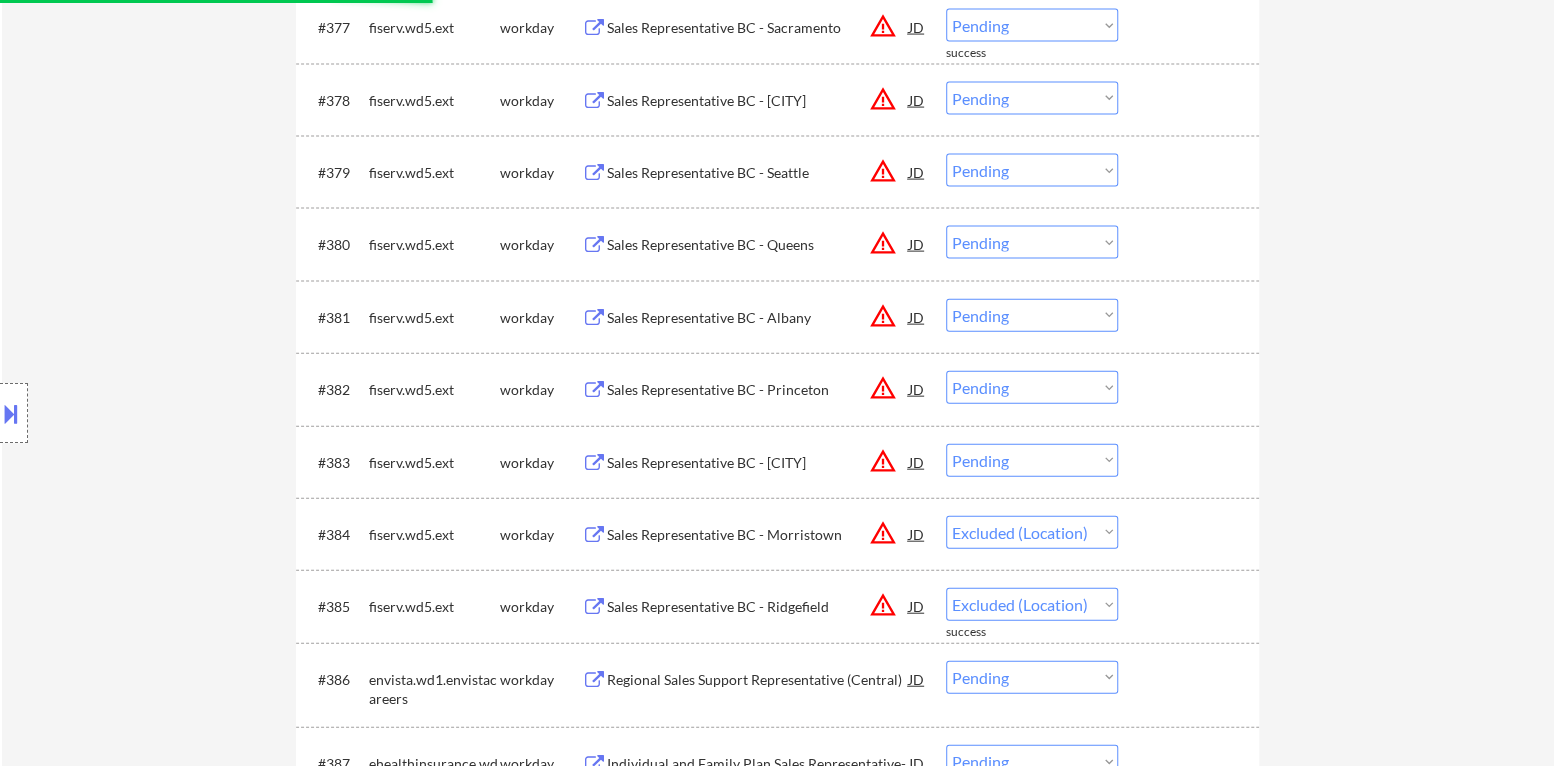 drag, startPoint x: 1053, startPoint y: 460, endPoint x: 1055, endPoint y: 472, distance: 12.165525 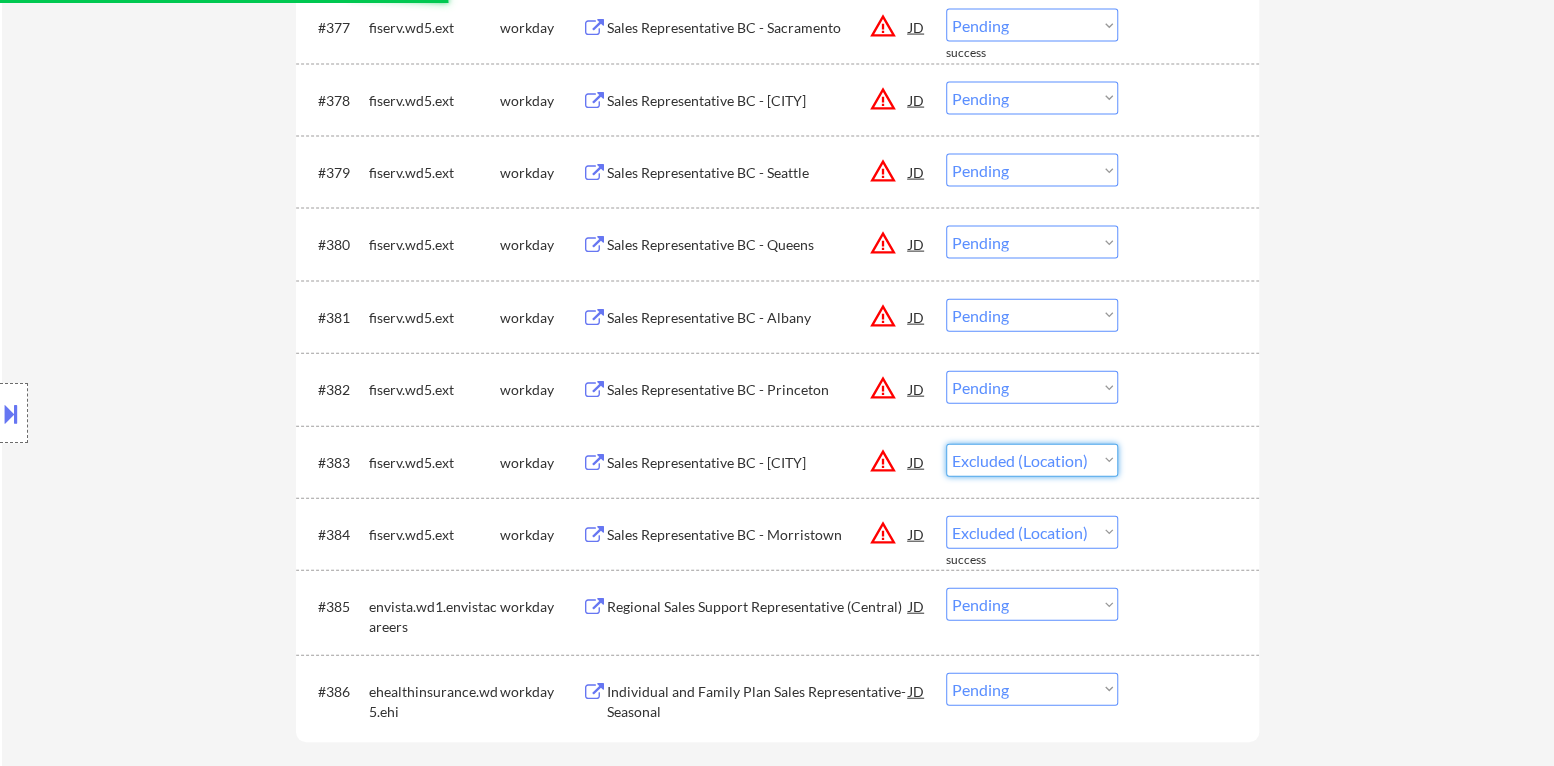 click on "Choose an option... Pending Applied Excluded (Questions) Excluded (Expired) Excluded (Location) Excluded (Bad Match) Excluded (Blocklist) Excluded (Salary) Excluded (Other)" at bounding box center (1032, 460) 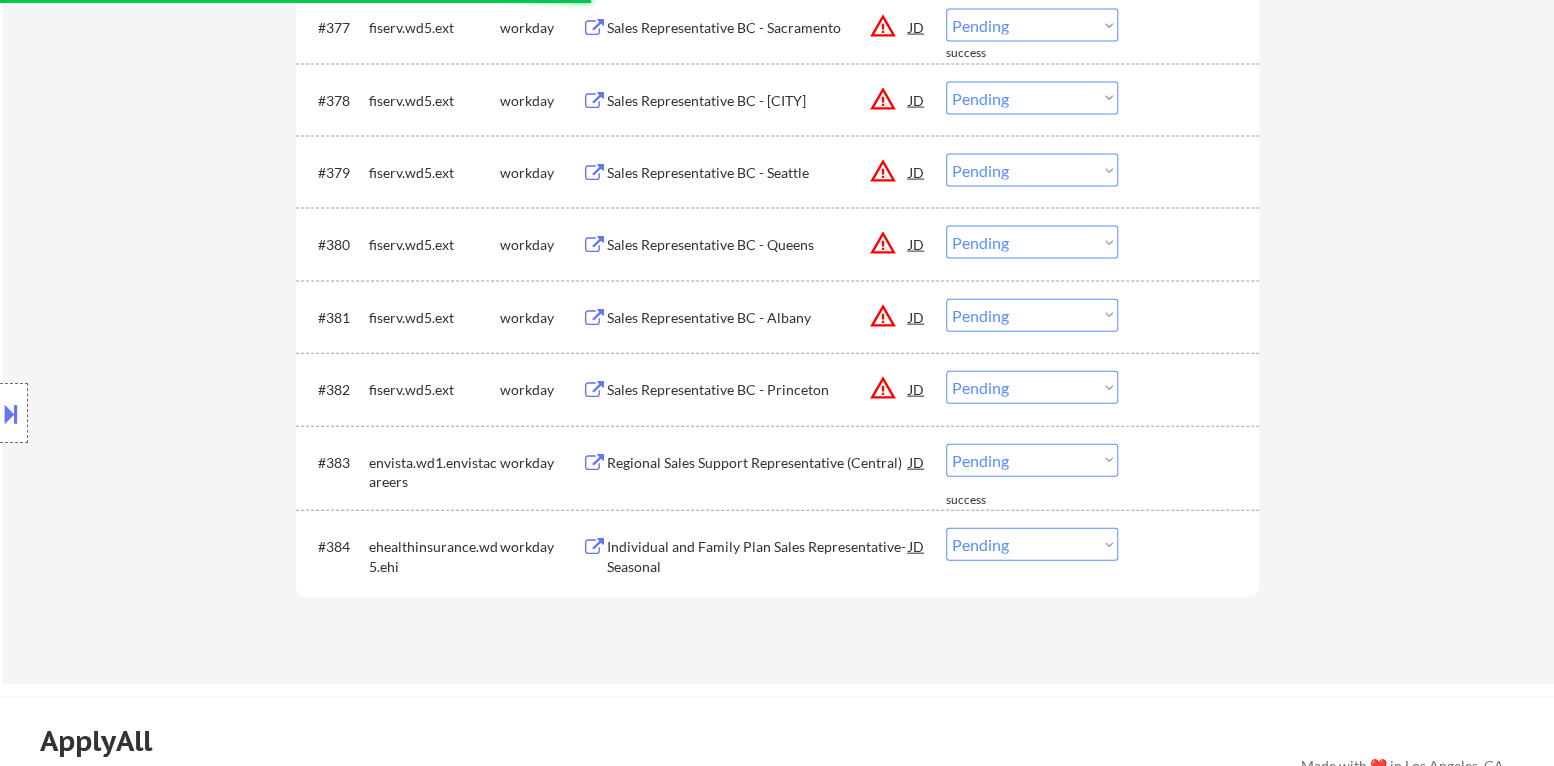 click on "Choose an option... Pending Applied Excluded (Questions) Excluded (Expired) Excluded (Location) Excluded (Bad Match) Excluded (Blocklist) Excluded (Salary) Excluded (Other)" at bounding box center (1032, 387) 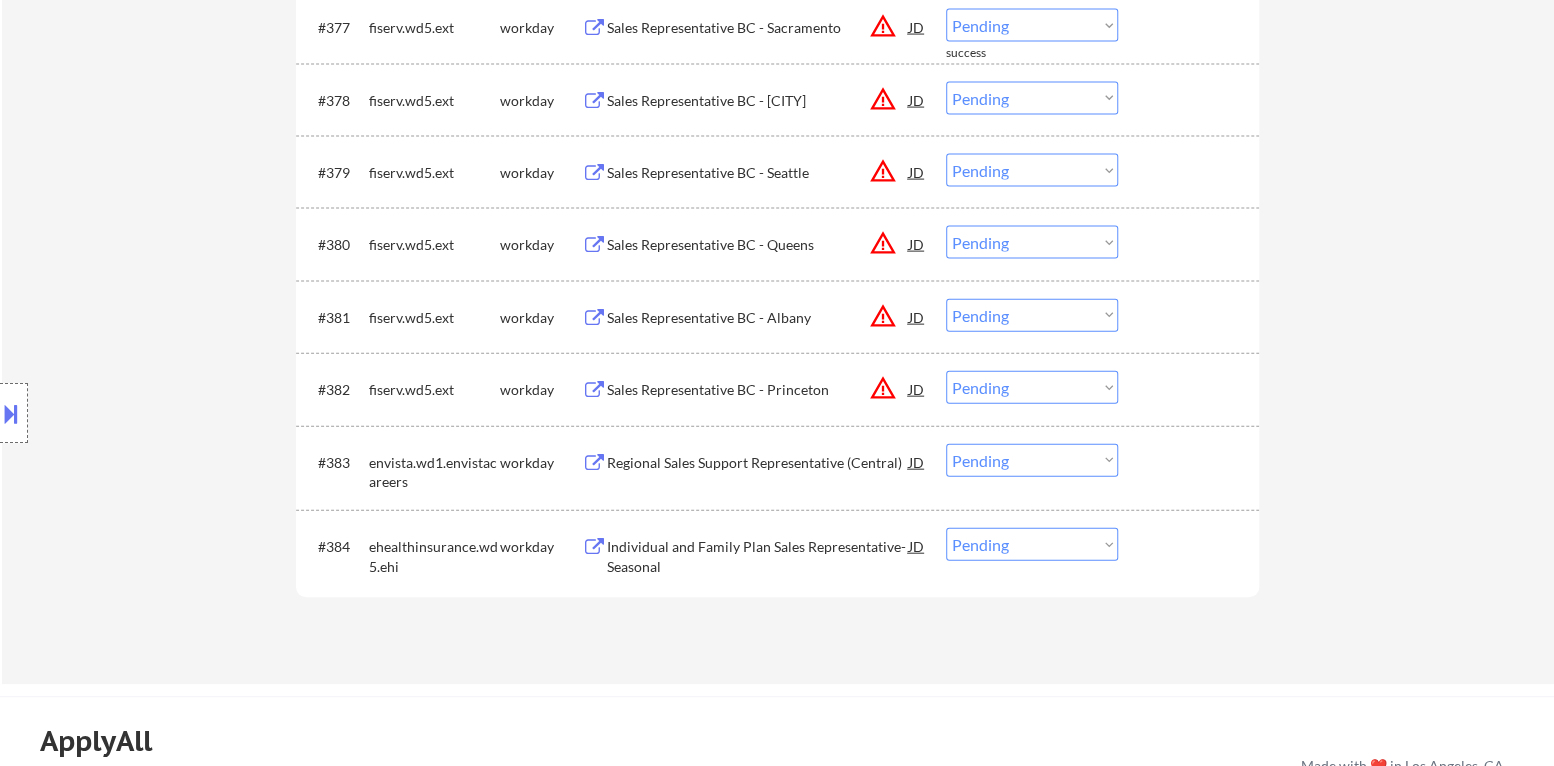 click on "← Return to /applysquad Mailslurp Inbox Job Search Builder [NAME] [NAME] User Email: [EMAIL] Application Email: [EMAIL] Mailslurp Email: [EMAIL] LinkedIn:
Phone: [PHONE] Current Location: [CITY], [STATE] Applies: 10 sent / 100 bought Internal Notes • Resume version 1 - Sales/BD: Sales Devleopment and Business Development roles
• Resume Version 2 - all others: IT Helpdesk, Analyst, and all other roles
For each role, please quickly double check that no more than 1 (ONE) prior year of experience is required to apply Can work in country of residence?: yes Squad Notes Minimum salary: Will need Visa to work in that country now/future?: no Download Resume Variation 1 Add a Job Manually Download Resume Variation 2 [NAME] [NAME]
https://npie222.github.io/Nick-Portfolio/
[CITY], [STATE]
([PHONE])
https://www.linkedin.com/in/nick-pierro-b159721a5/ Applications Pending (384) Excluded (172) Applied (11) All (567) View All Results Back 4 / 4
Next Company ATS Title Status #301 JD" at bounding box center [778, -2908] 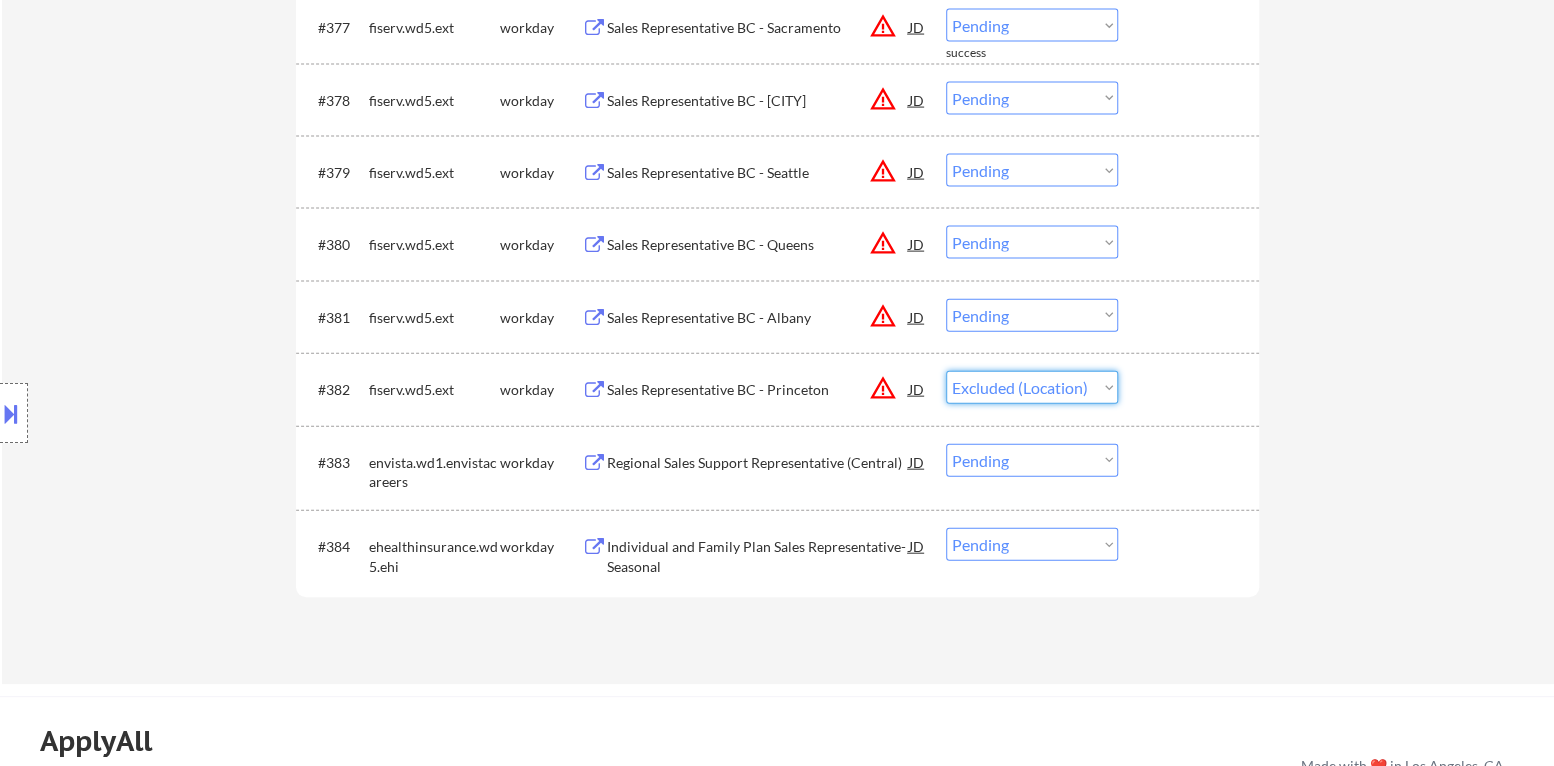 click on "Choose an option... Pending Applied Excluded (Questions) Excluded (Expired) Excluded (Location) Excluded (Bad Match) Excluded (Blocklist) Excluded (Salary) Excluded (Other)" at bounding box center (1032, 387) 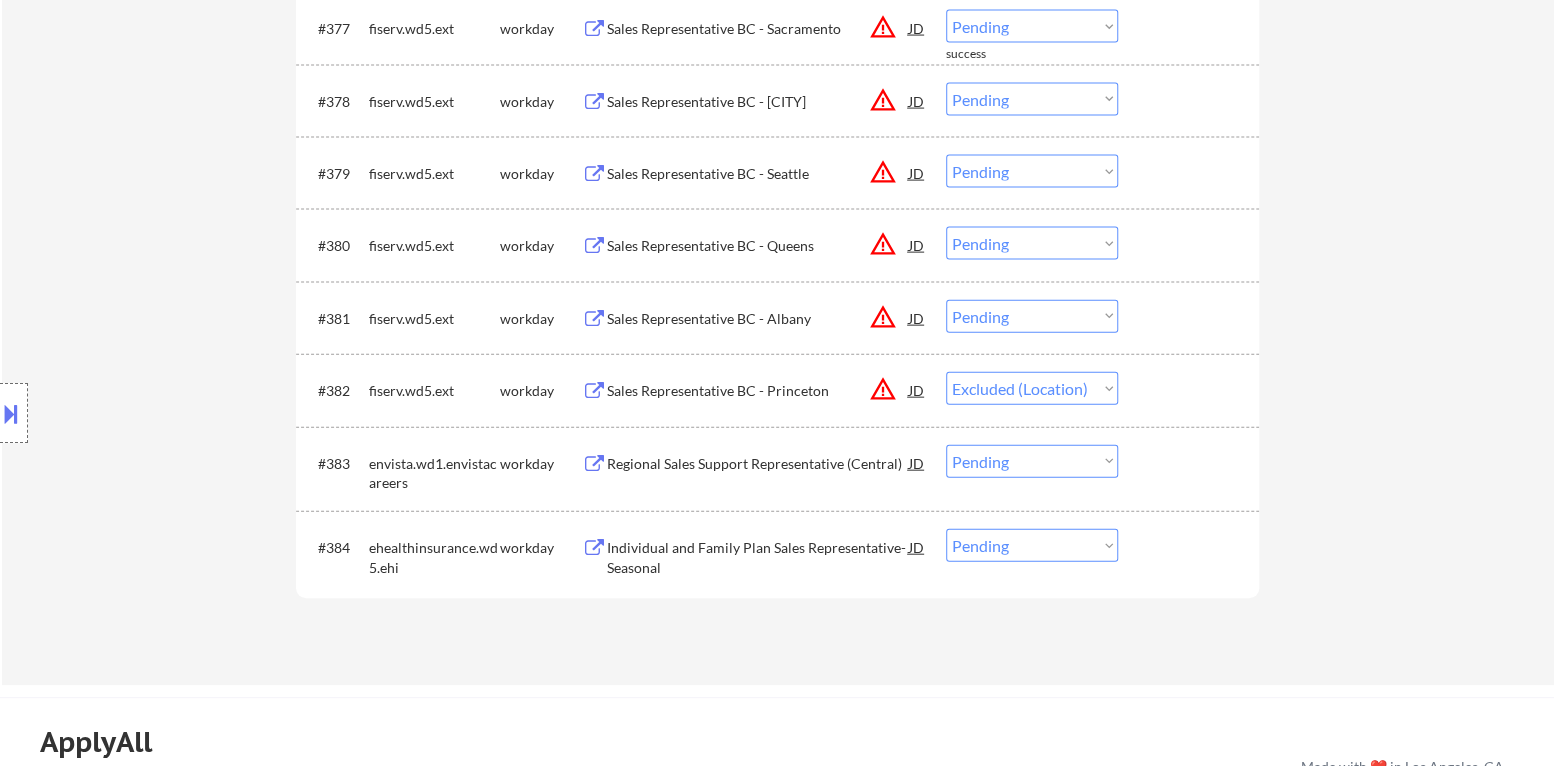 scroll, scrollTop: 6479, scrollLeft: 0, axis: vertical 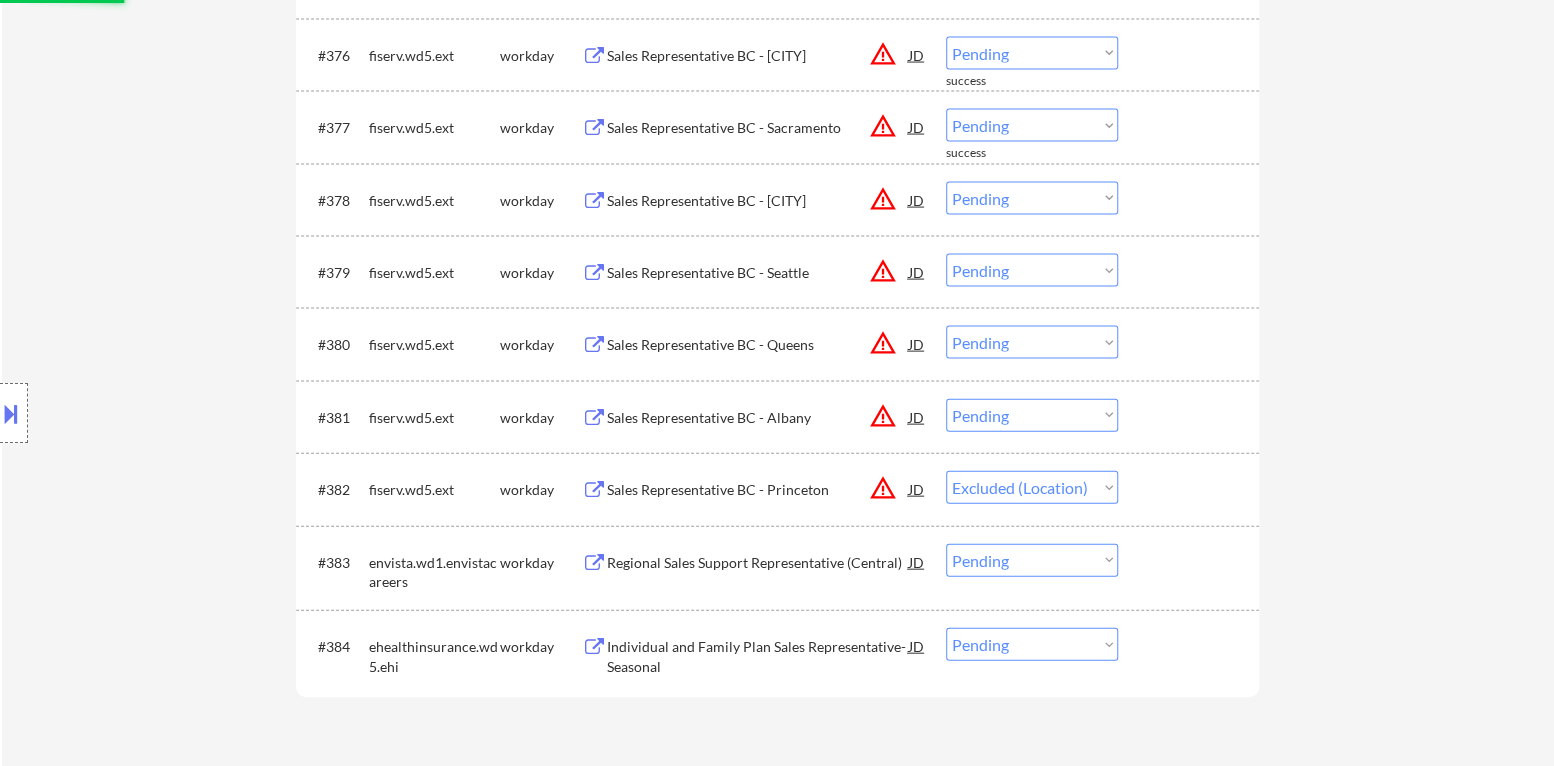 click on "Choose an option... Pending Applied Excluded (Questions) Excluded (Expired) Excluded (Location) Excluded (Bad Match) Excluded (Blocklist) Excluded (Salary) Excluded (Other)" at bounding box center [1032, 415] 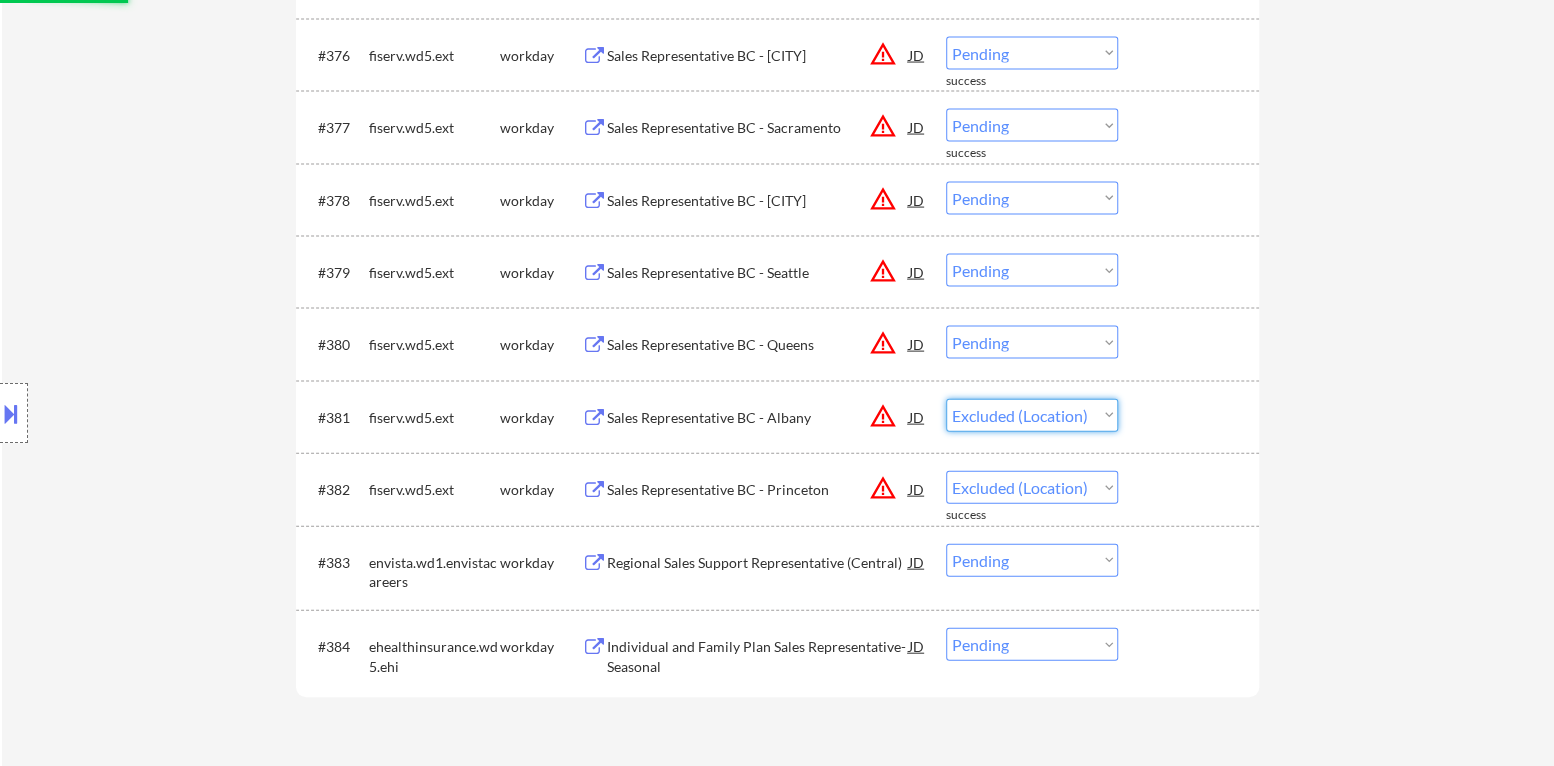 click on "Choose an option... Pending Applied Excluded (Questions) Excluded (Expired) Excluded (Location) Excluded (Bad Match) Excluded (Blocklist) Excluded (Salary) Excluded (Other)" at bounding box center (1032, 415) 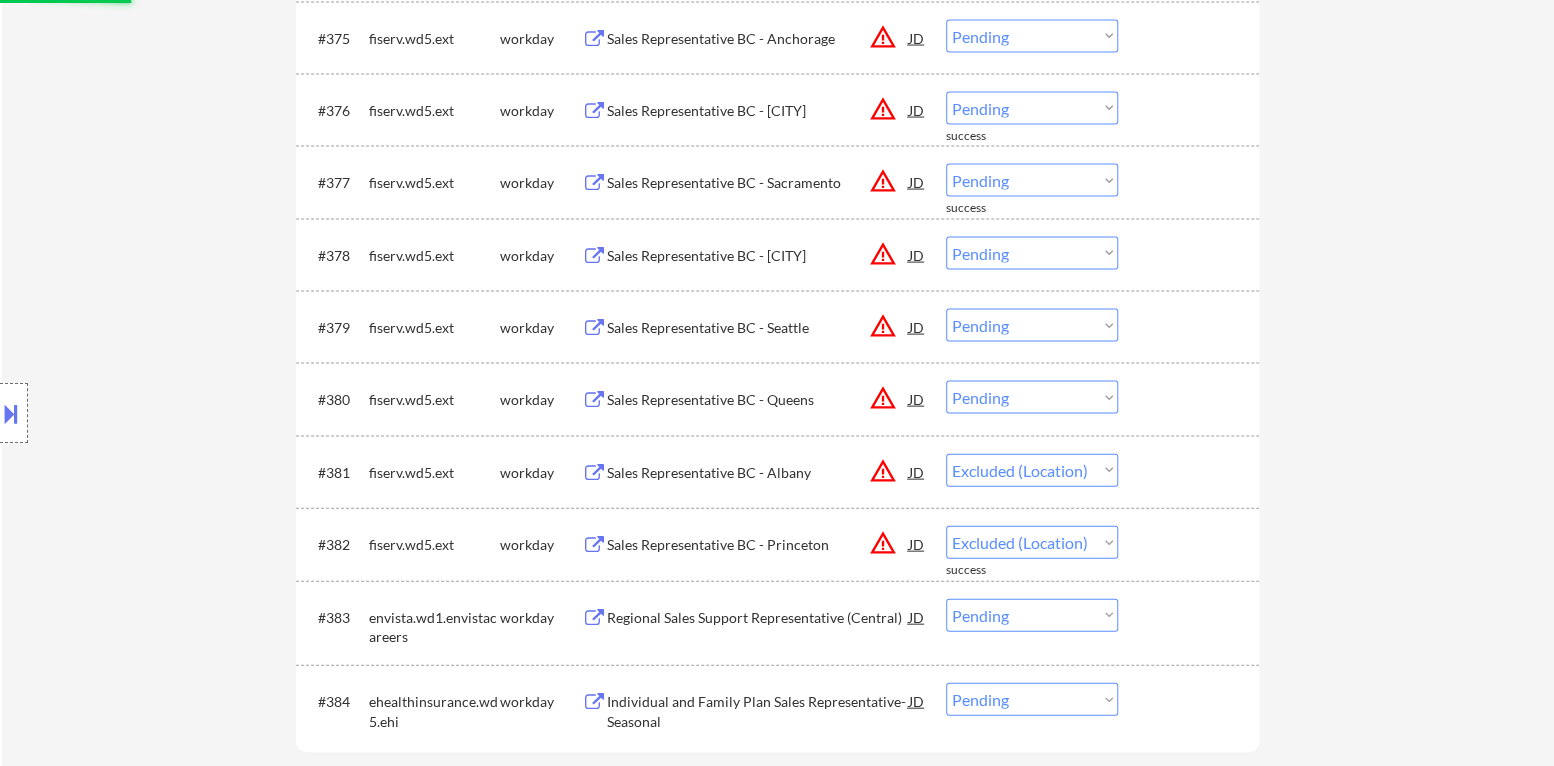 scroll, scrollTop: 6380, scrollLeft: 0, axis: vertical 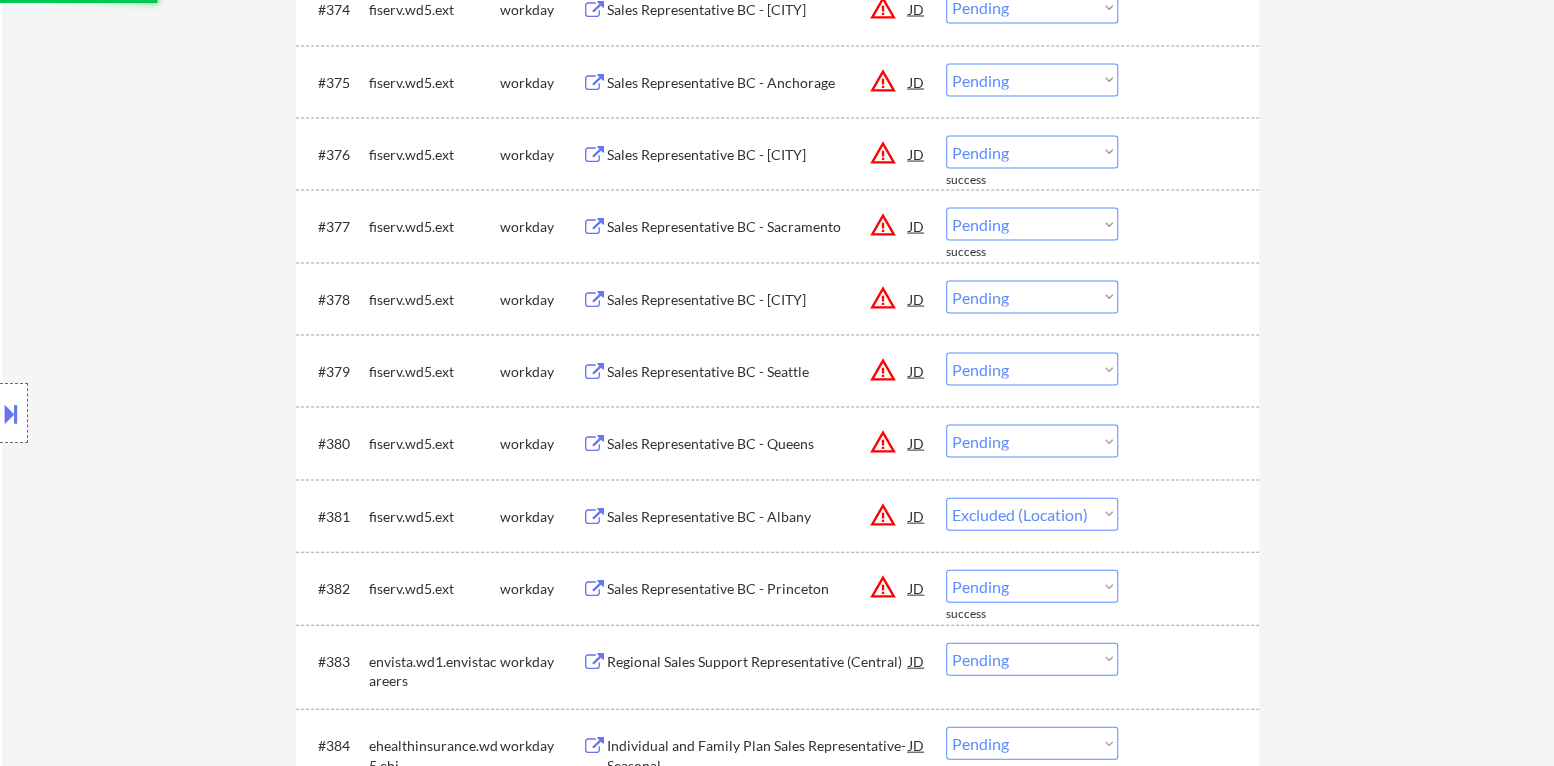 click on "Choose an option... Pending Applied Excluded (Questions) Excluded (Expired) Excluded (Location) Excluded (Bad Match) Excluded (Blocklist) Excluded (Salary) Excluded (Other)" at bounding box center [1032, 441] 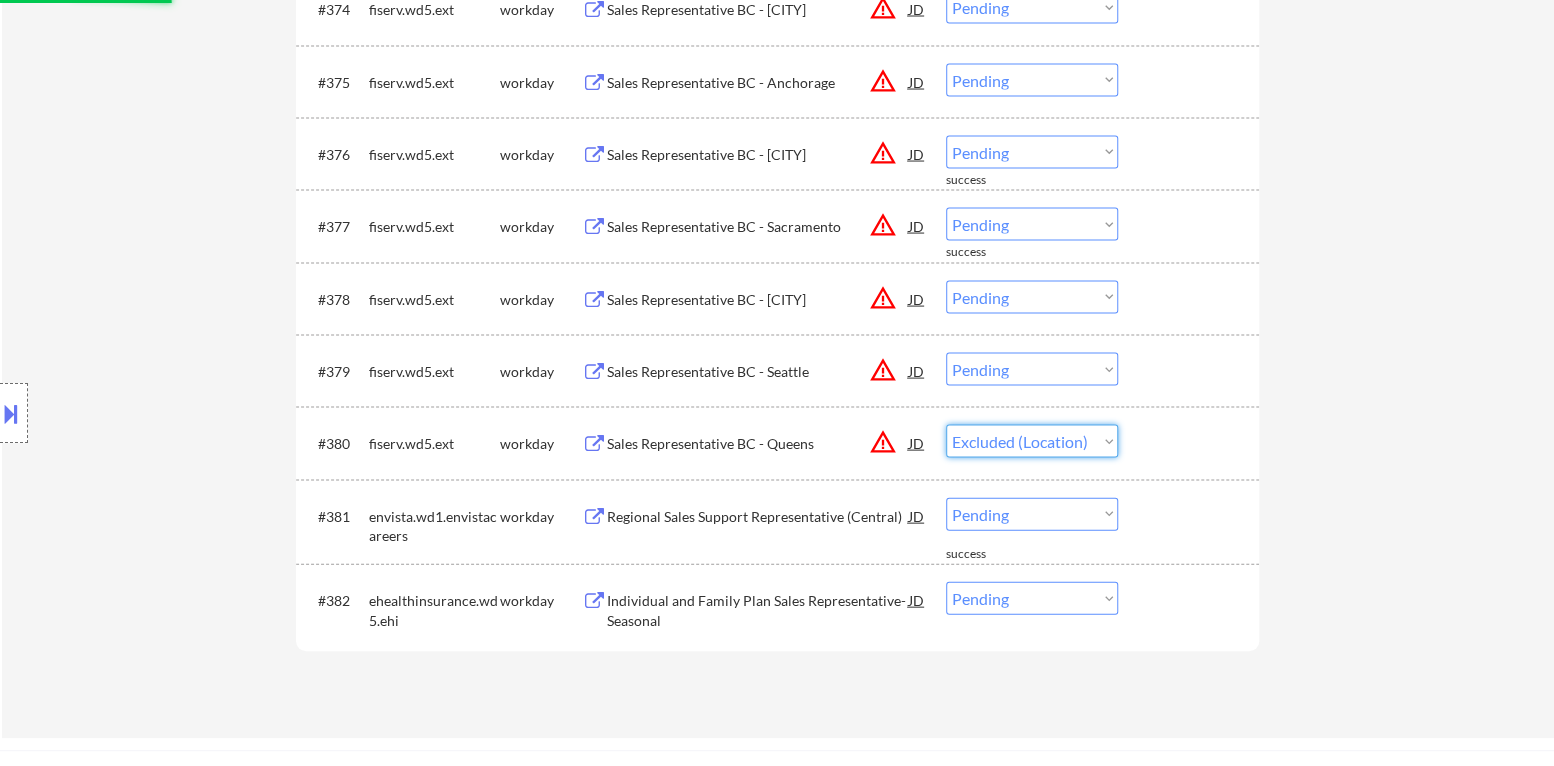 click on "Choose an option... Pending Applied Excluded (Questions) Excluded (Expired) Excluded (Location) Excluded (Bad Match) Excluded (Blocklist) Excluded (Salary) Excluded (Other)" at bounding box center (1032, 441) 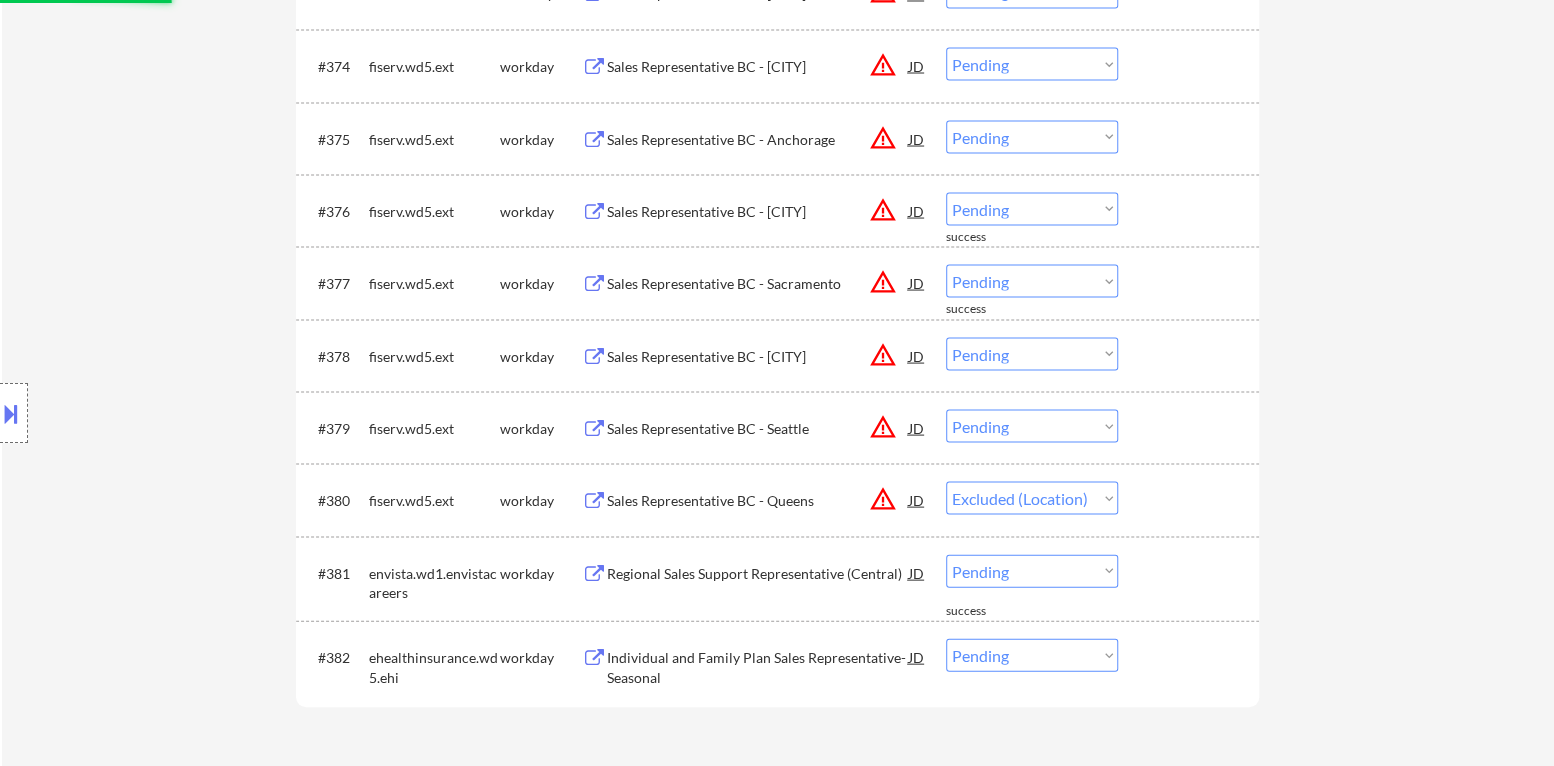 scroll, scrollTop: 6280, scrollLeft: 0, axis: vertical 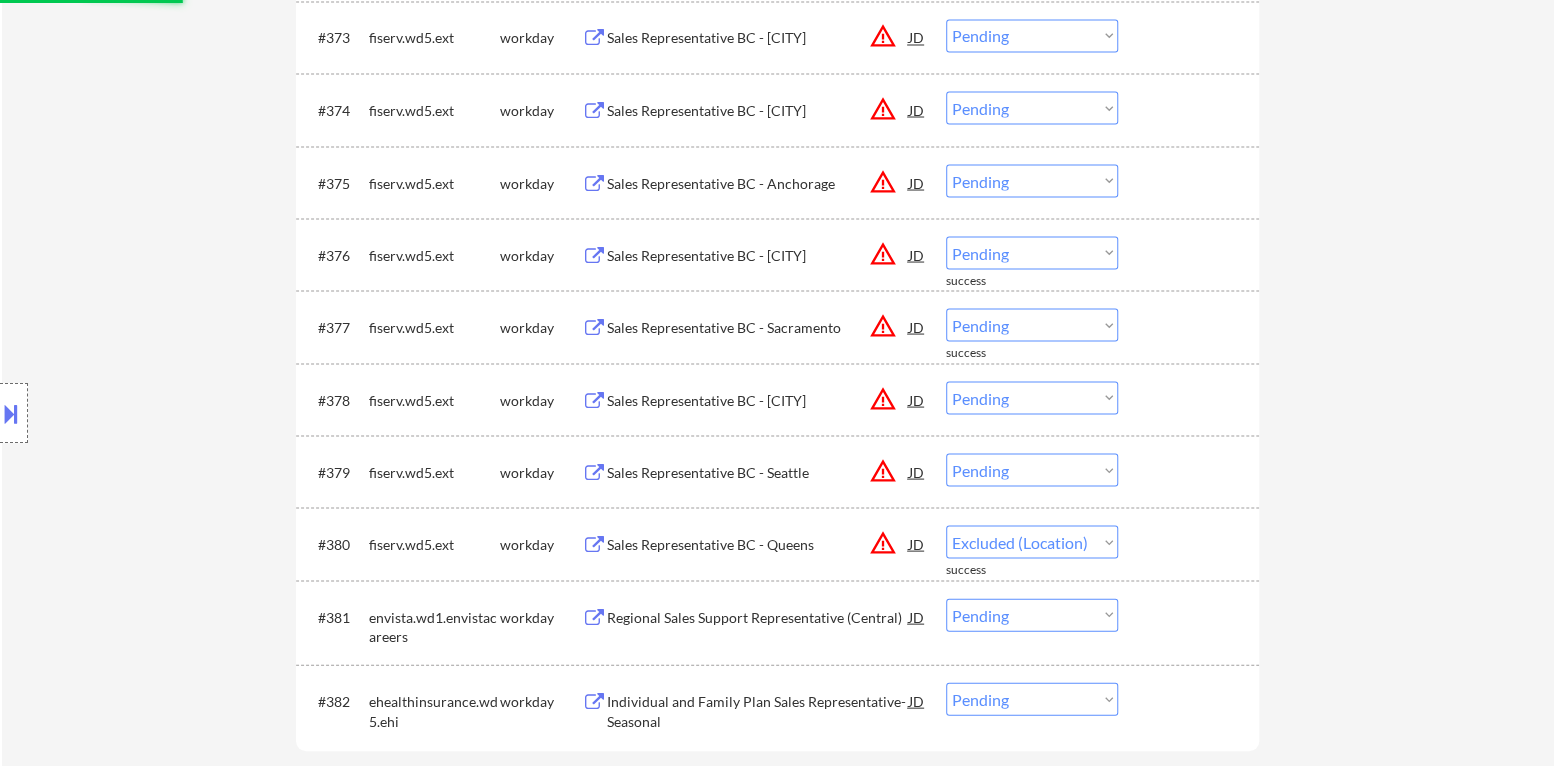 click on "Choose an option... Pending Applied Excluded (Questions) Excluded (Expired) Excluded (Location) Excluded (Bad Match) Excluded (Blocklist) Excluded (Salary) Excluded (Other)" at bounding box center (1032, 469) 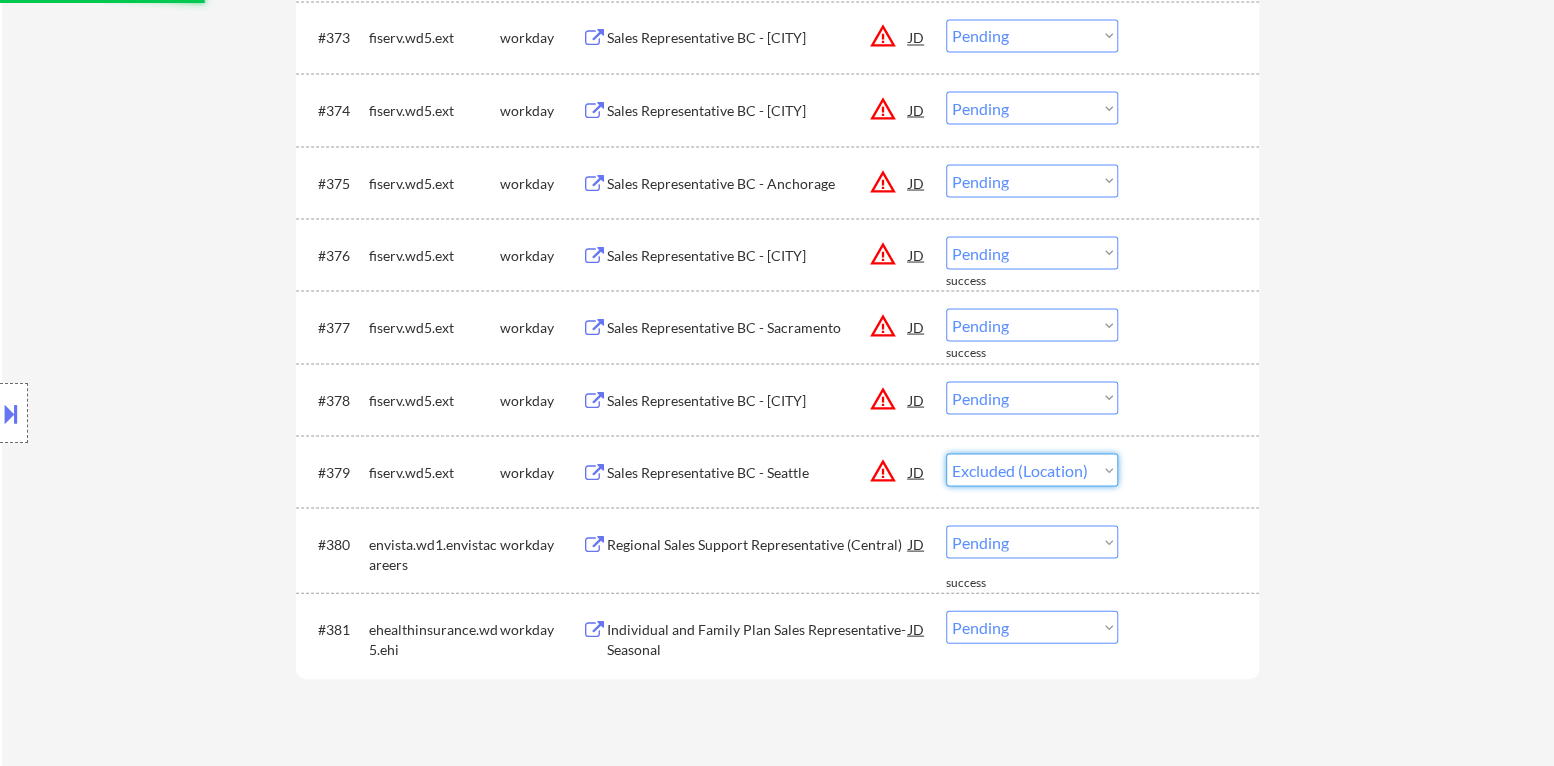 click on "Choose an option... Pending Applied Excluded (Questions) Excluded (Expired) Excluded (Location) Excluded (Bad Match) Excluded (Blocklist) Excluded (Salary) Excluded (Other)" at bounding box center [1032, 469] 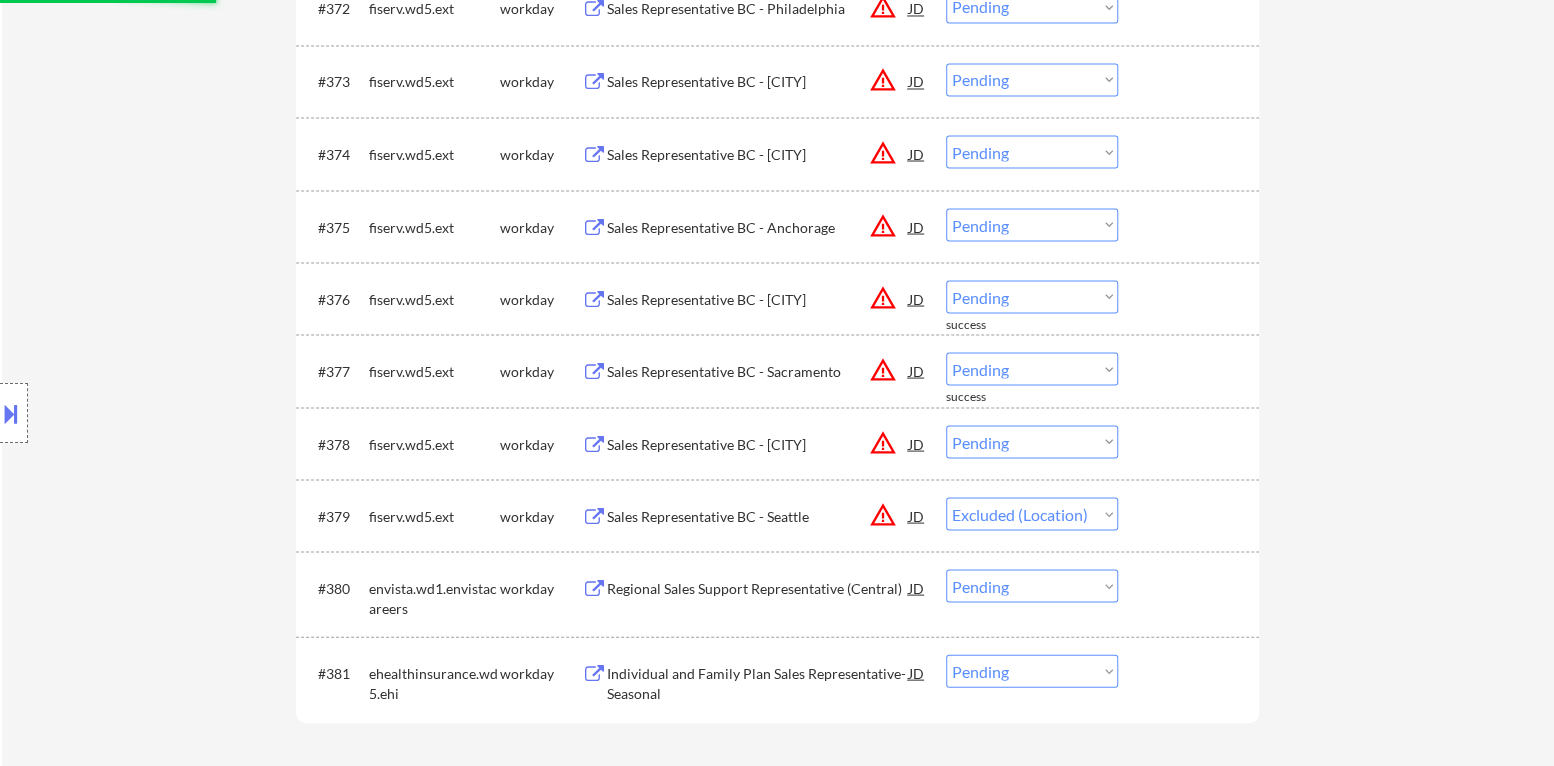 scroll, scrollTop: 6180, scrollLeft: 0, axis: vertical 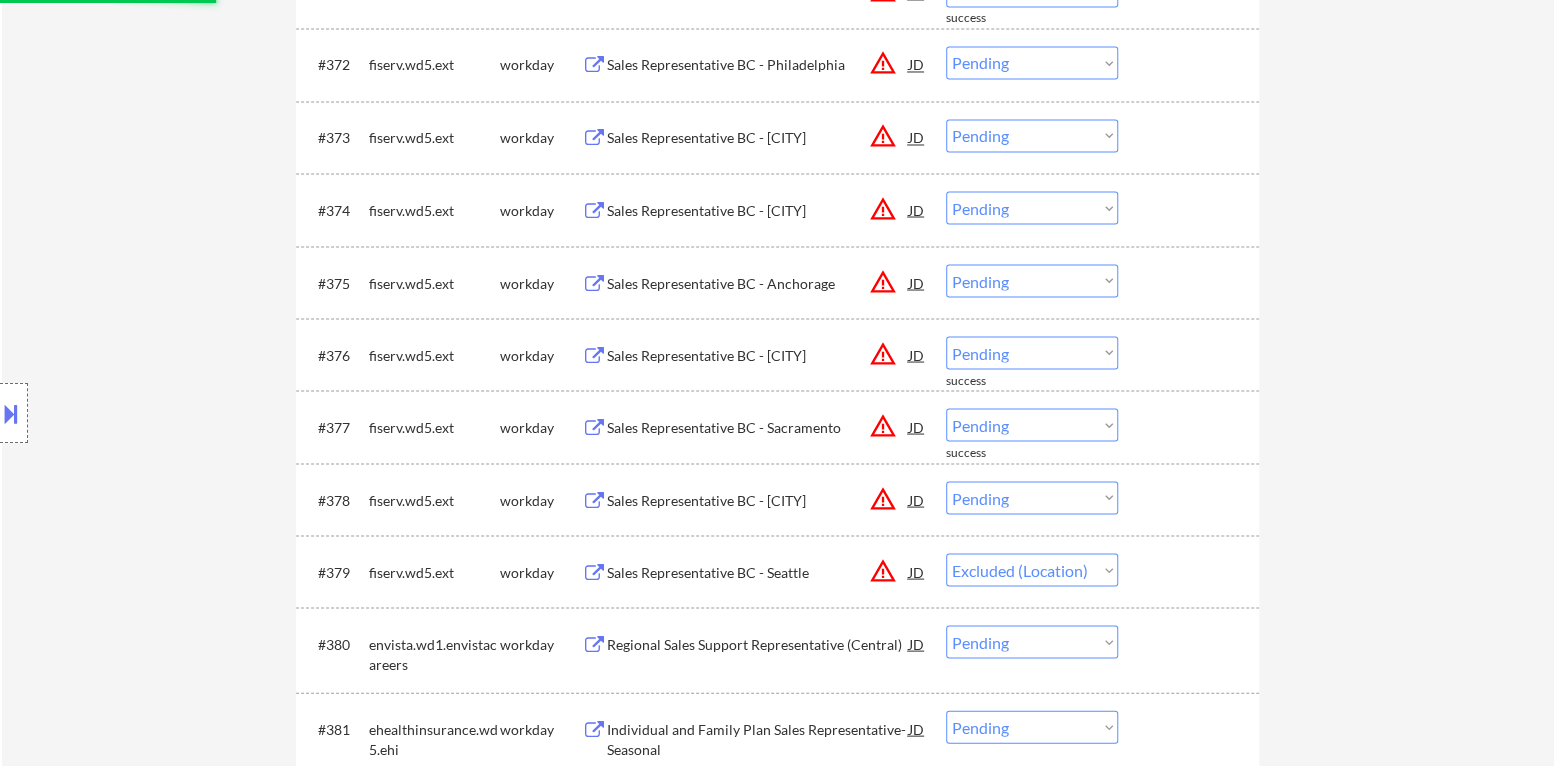 click on "Choose an option... Pending Applied Excluded (Questions) Excluded (Expired) Excluded (Location) Excluded (Bad Match) Excluded (Blocklist) Excluded (Salary) Excluded (Other)" at bounding box center [1032, 497] 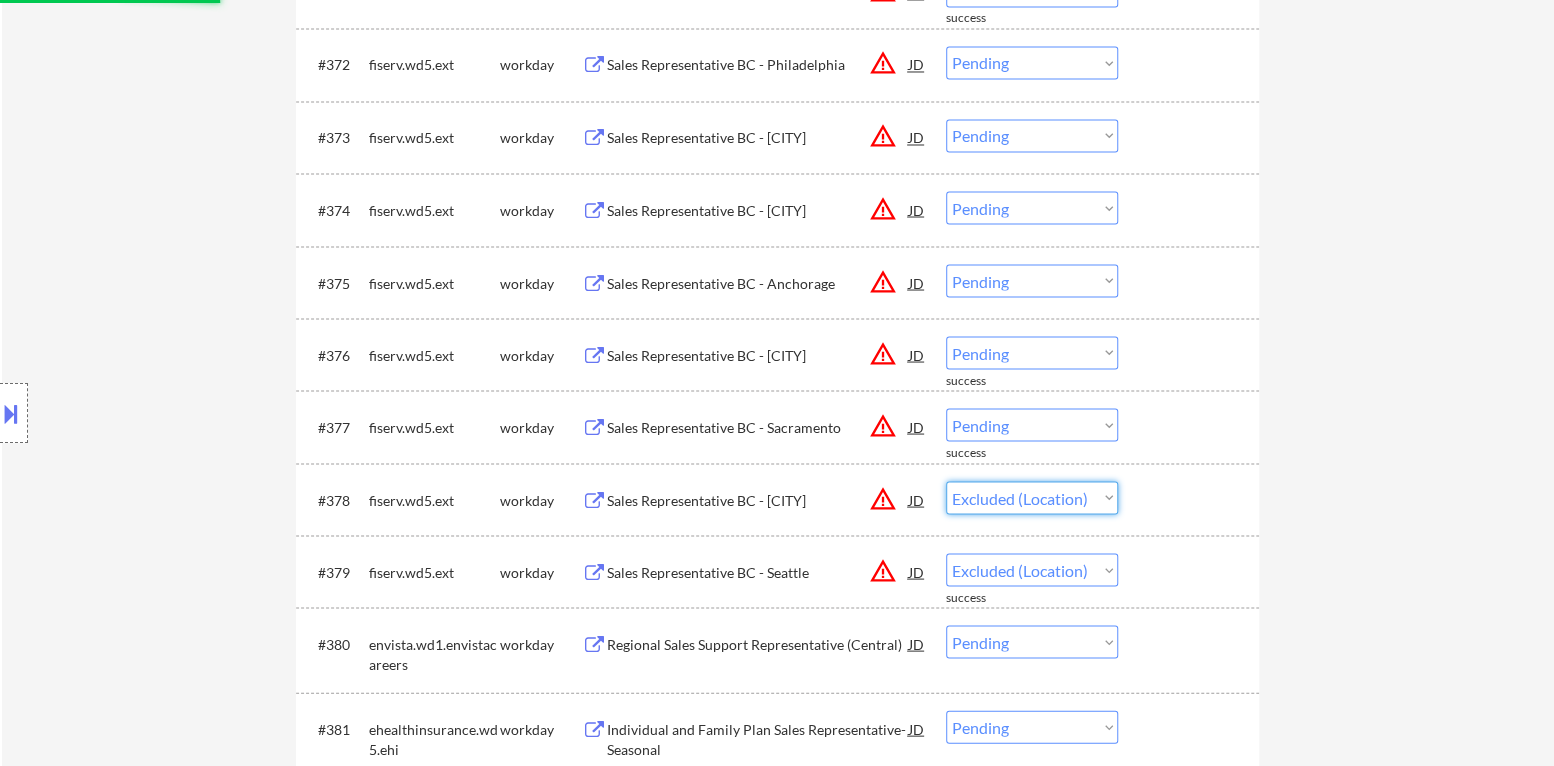 click on "Choose an option... Pending Applied Excluded (Questions) Excluded (Expired) Excluded (Location) Excluded (Bad Match) Excluded (Blocklist) Excluded (Salary) Excluded (Other)" at bounding box center [1032, 497] 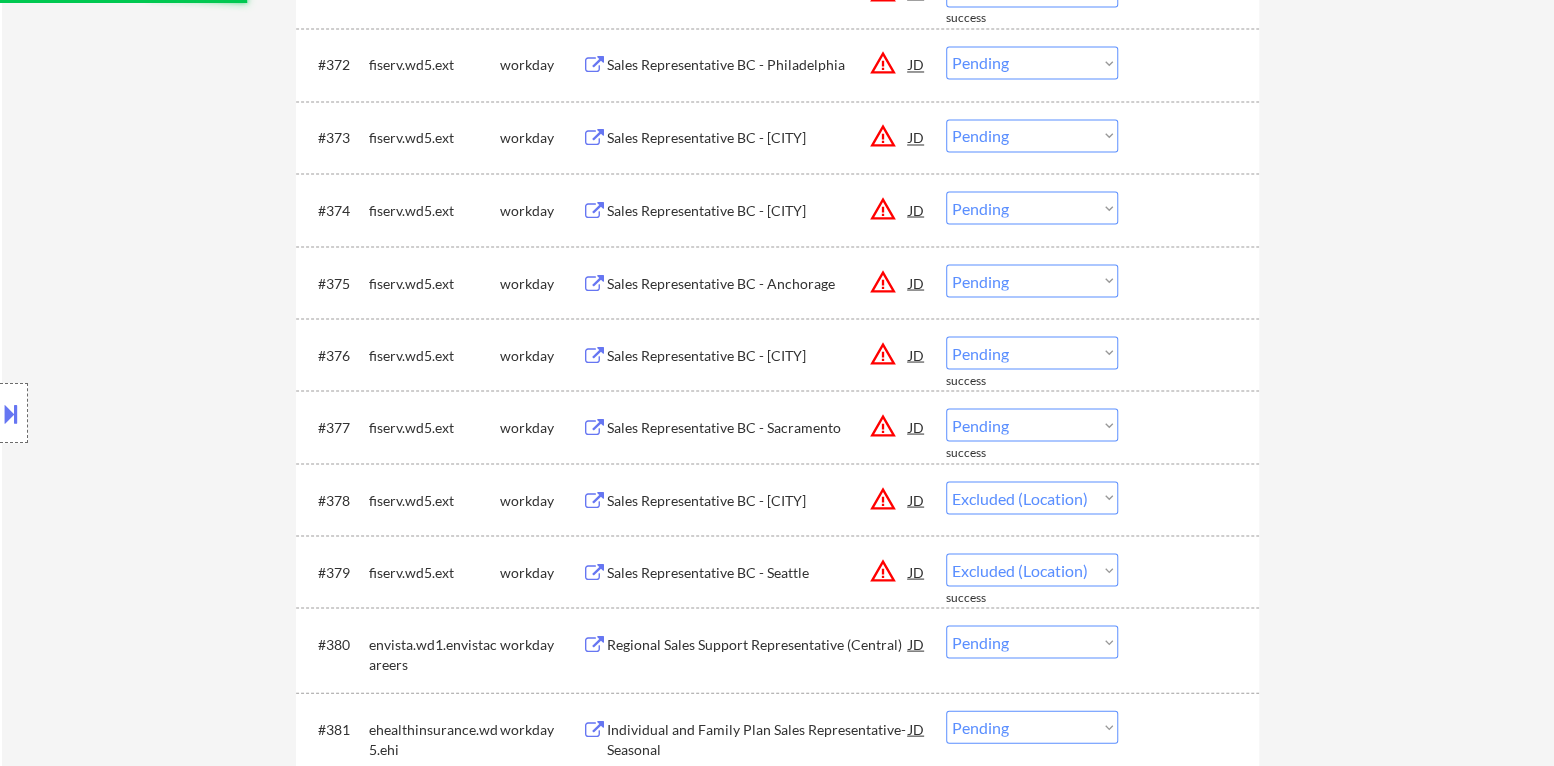 scroll, scrollTop: 6080, scrollLeft: 0, axis: vertical 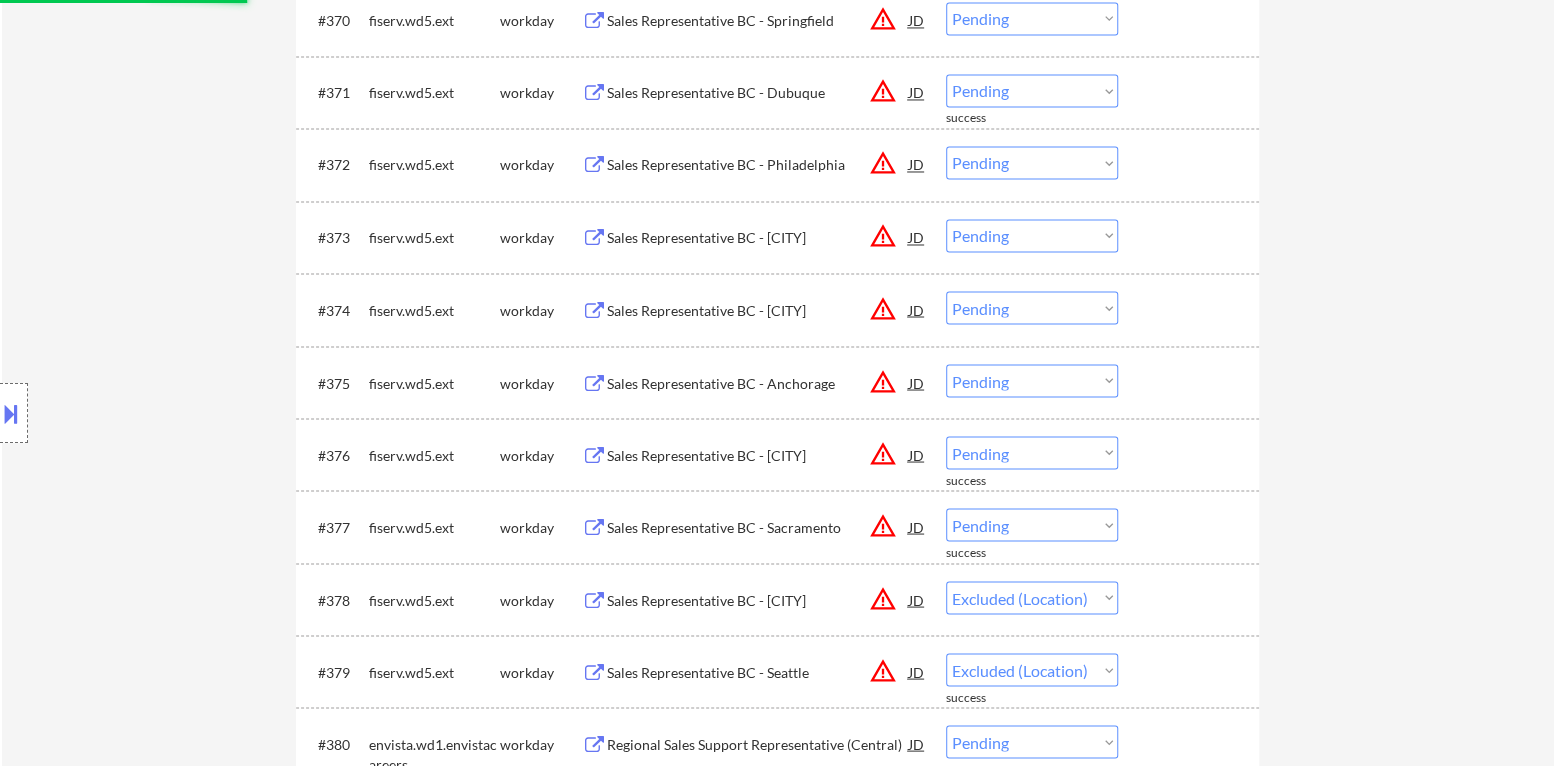 click on "Choose an option... Pending Applied Excluded (Questions) Excluded (Expired) Excluded (Location) Excluded (Bad Match) Excluded (Blocklist) Excluded (Salary) Excluded (Other)" at bounding box center (1032, 524) 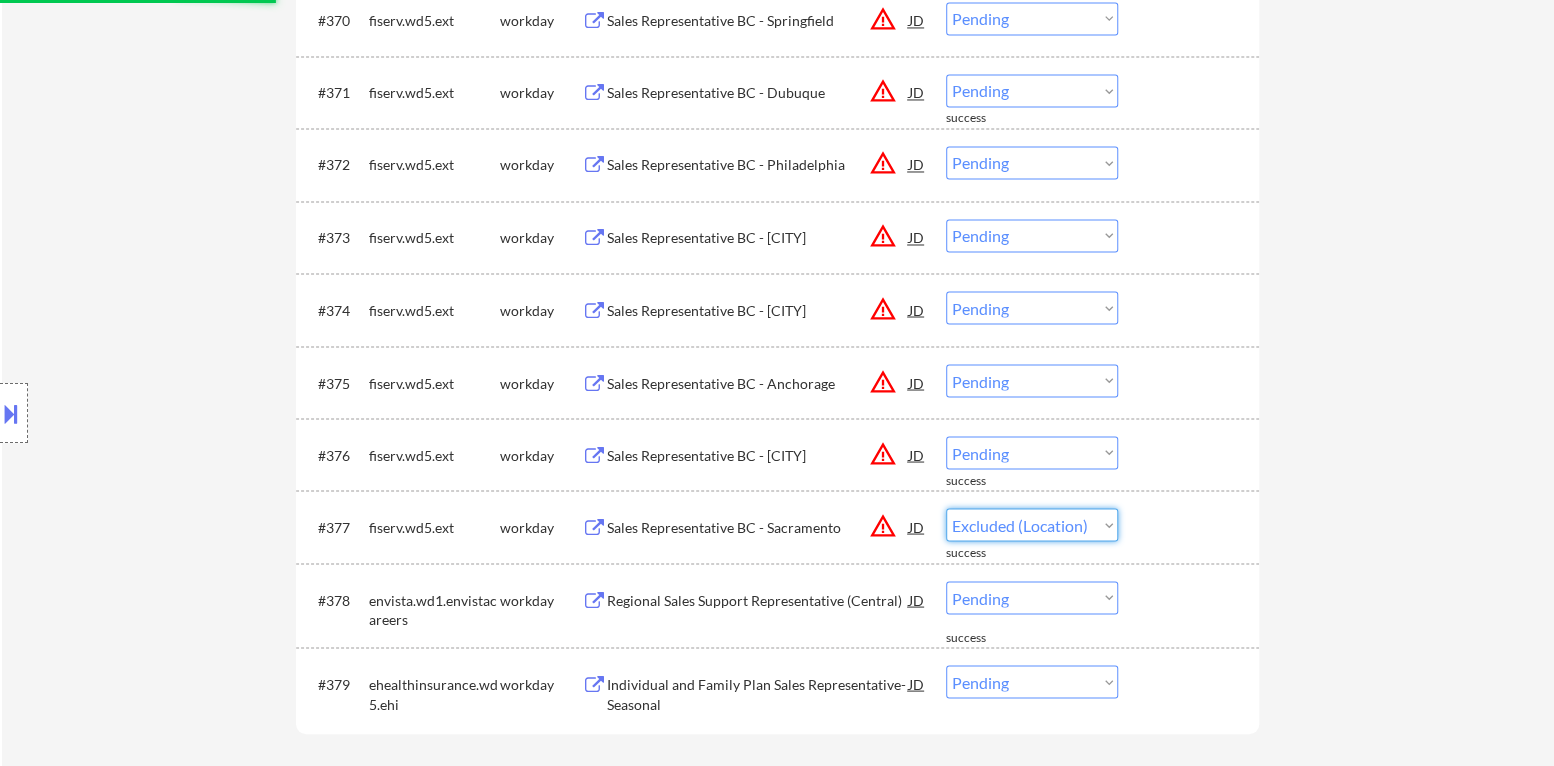 click on "Choose an option... Pending Applied Excluded (Questions) Excluded (Expired) Excluded (Location) Excluded (Bad Match) Excluded (Blocklist) Excluded (Salary) Excluded (Other)" at bounding box center (1032, 524) 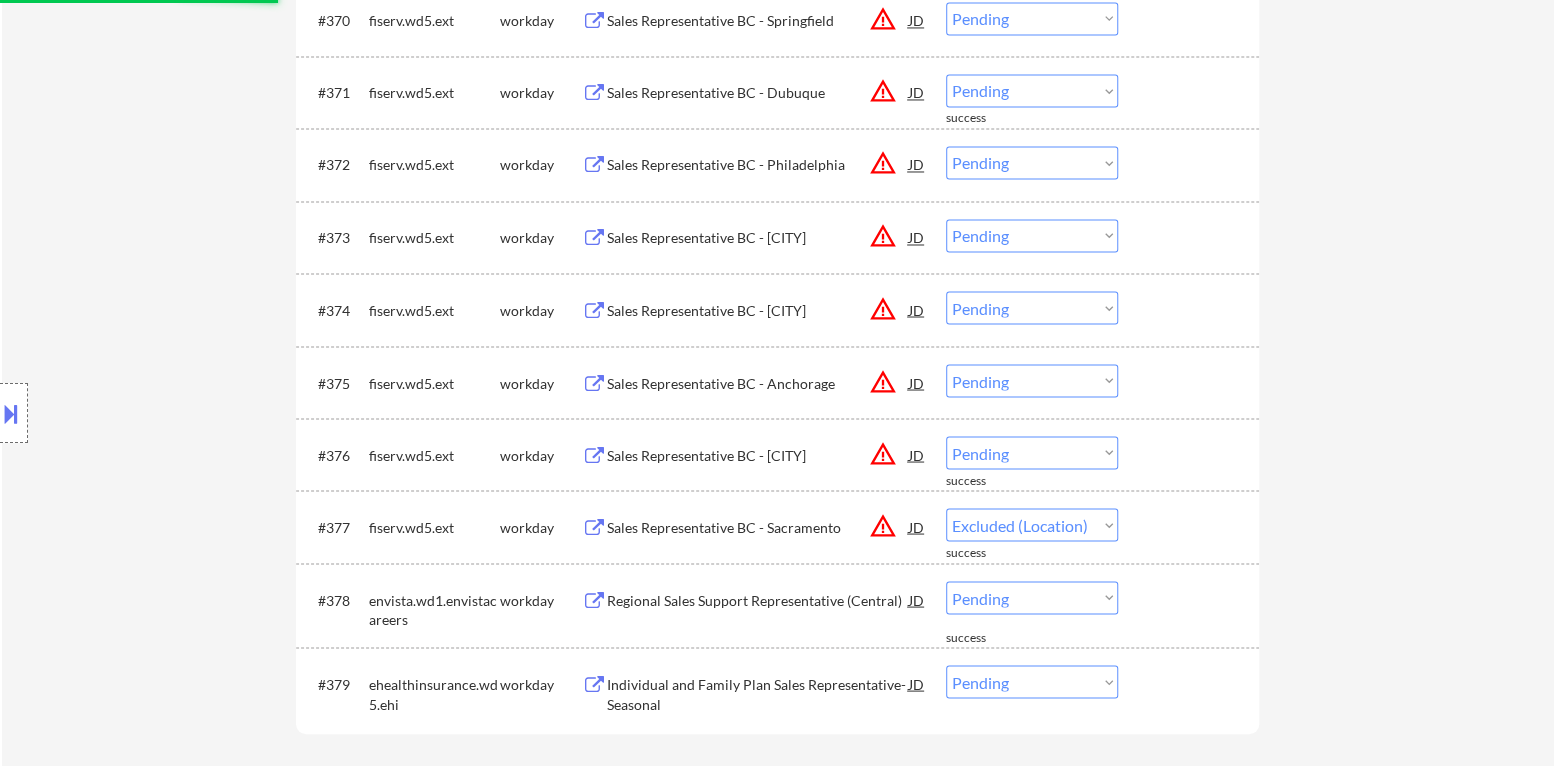 click on "Choose an option... Pending Applied Excluded (Questions) Excluded (Expired) Excluded (Location) Excluded (Bad Match) Excluded (Blocklist) Excluded (Salary) Excluded (Other)" at bounding box center (1032, 452) 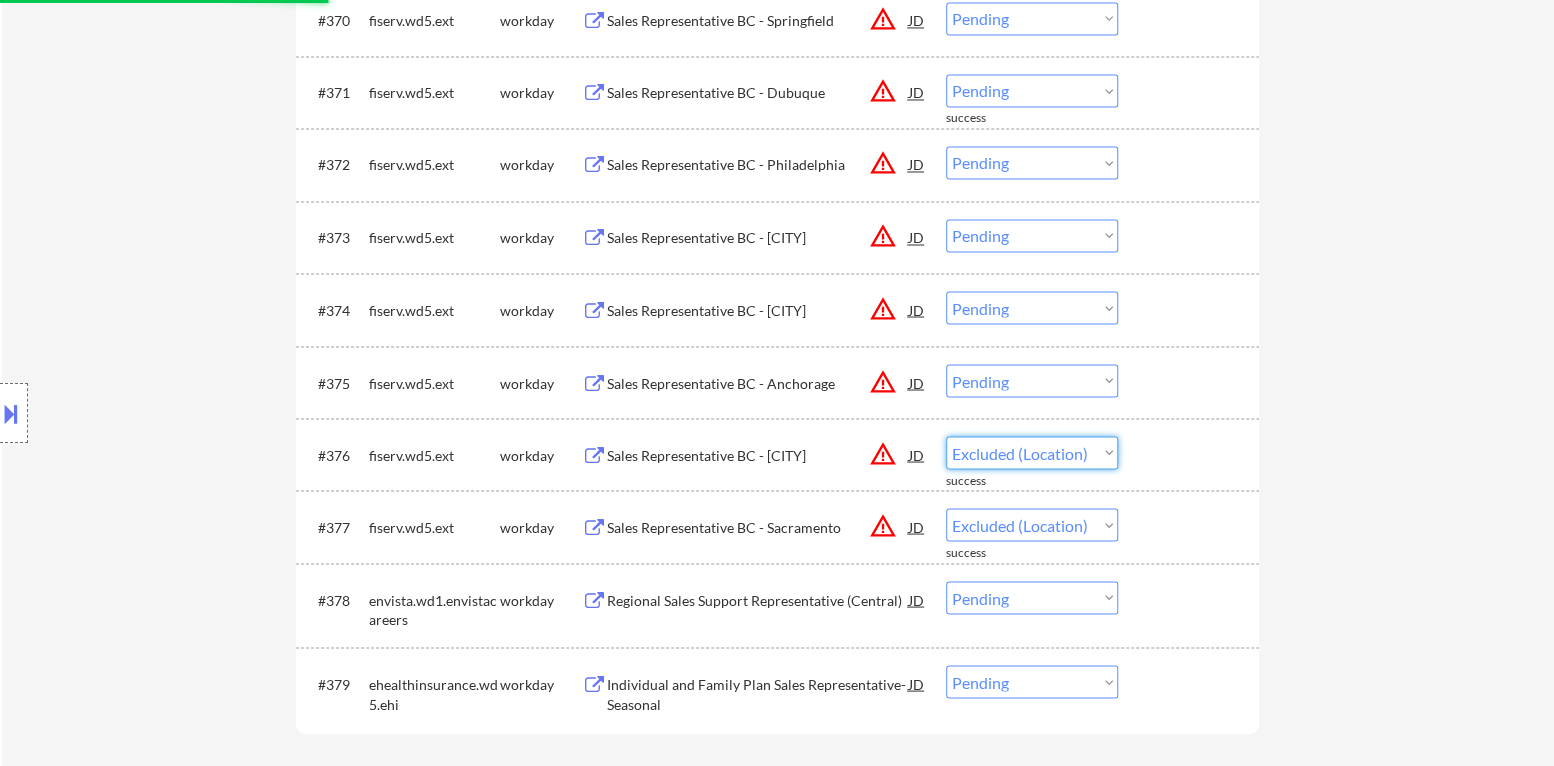 click on "Choose an option... Pending Applied Excluded (Questions) Excluded (Expired) Excluded (Location) Excluded (Bad Match) Excluded (Blocklist) Excluded (Salary) Excluded (Other)" at bounding box center [1032, 452] 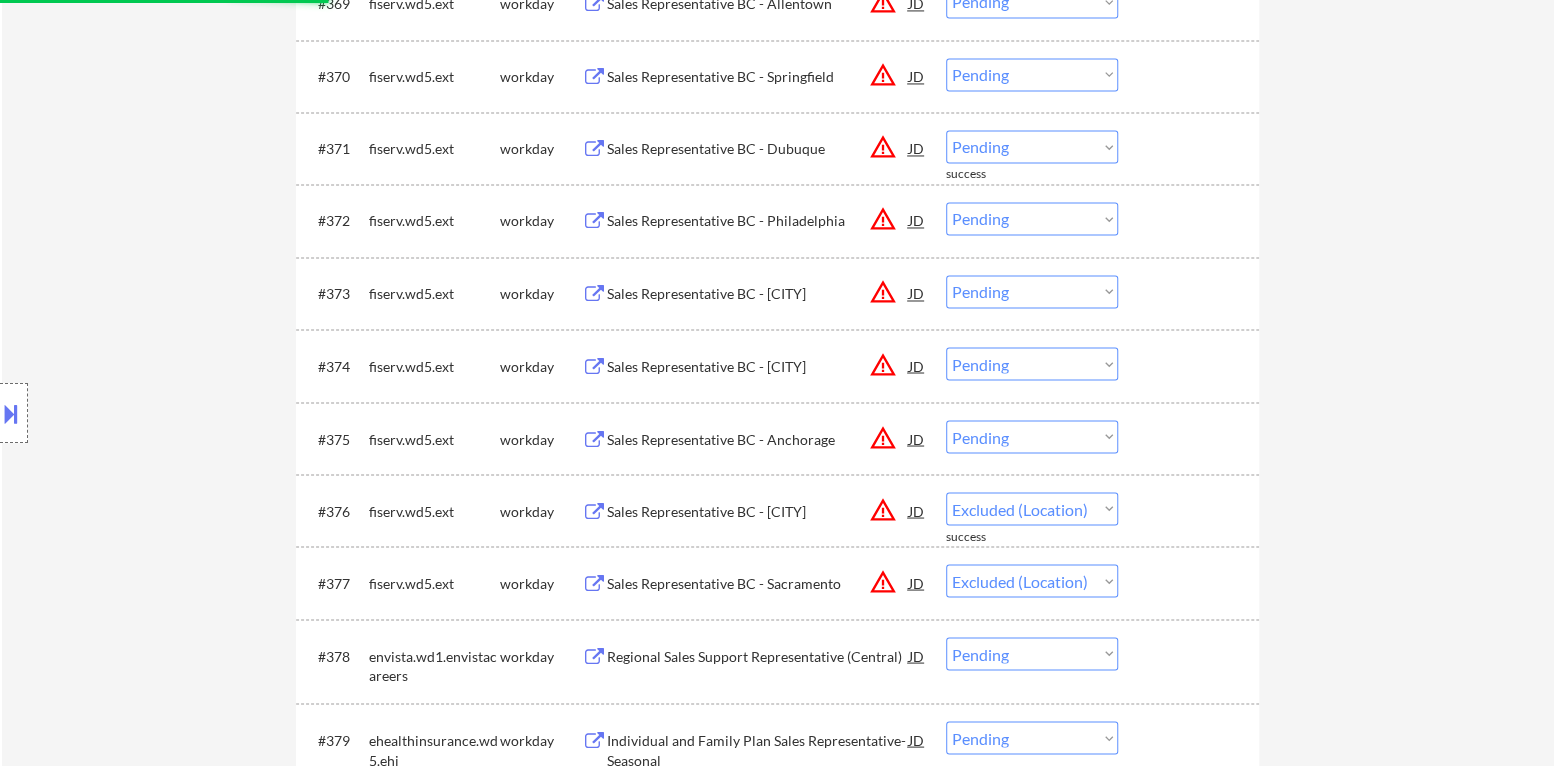 scroll, scrollTop: 5980, scrollLeft: 0, axis: vertical 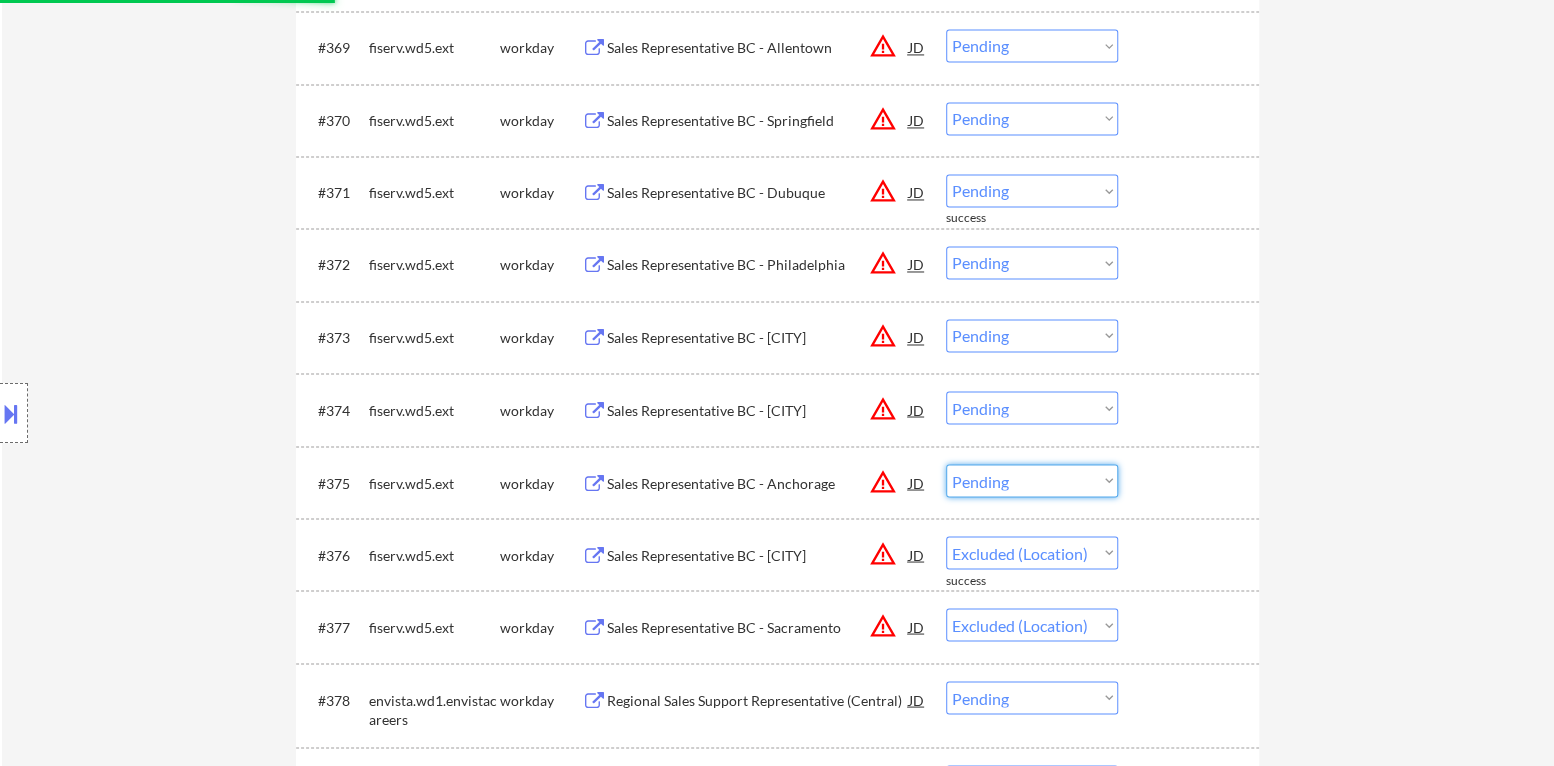 click on "Choose an option... Pending Applied Excluded (Questions) Excluded (Expired) Excluded (Location) Excluded (Bad Match) Excluded (Blocklist) Excluded (Salary) Excluded (Other)" at bounding box center [1032, 480] 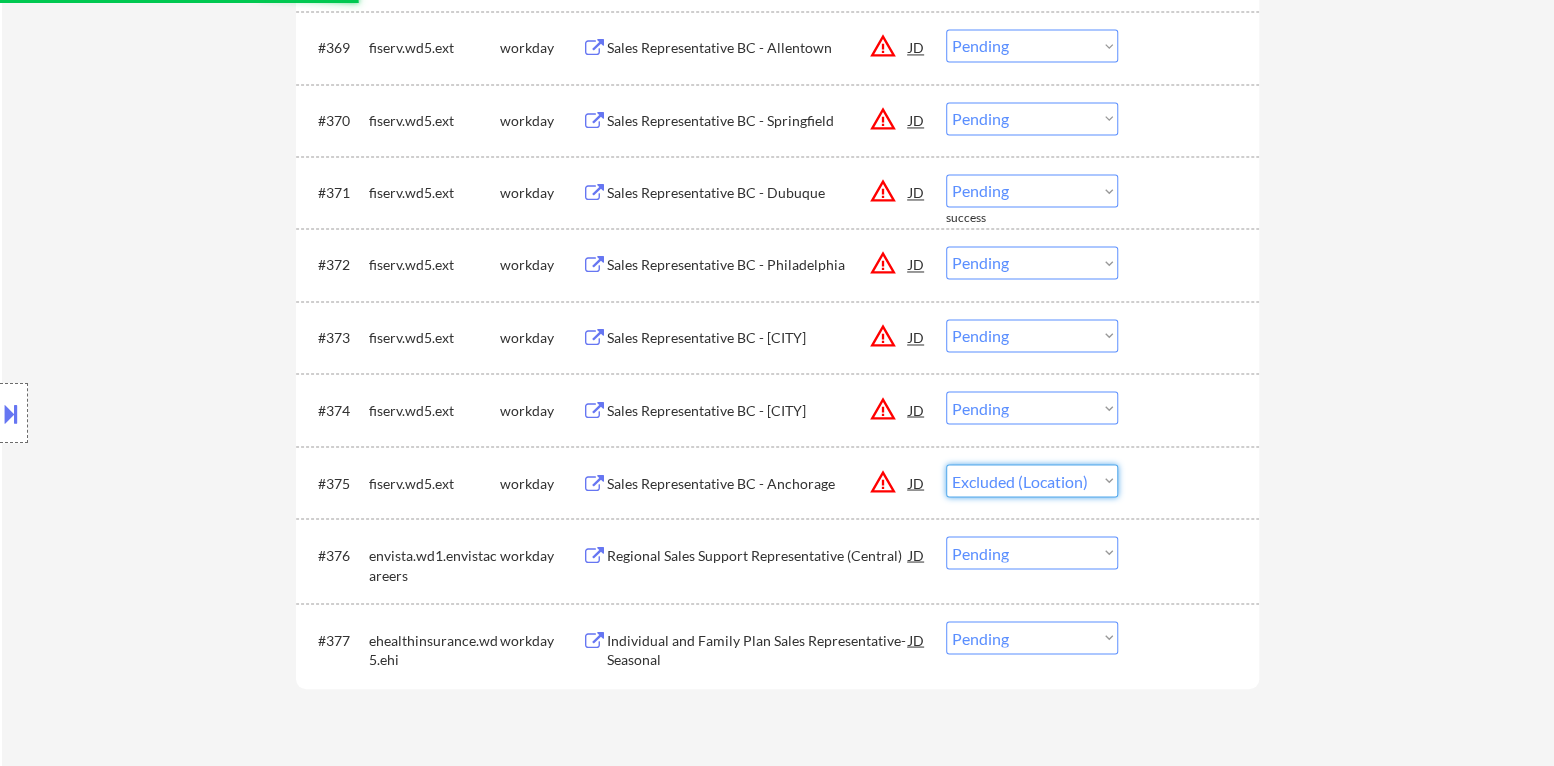 click on "Choose an option... Pending Applied Excluded (Questions) Excluded (Expired) Excluded (Location) Excluded (Bad Match) Excluded (Blocklist) Excluded (Salary) Excluded (Other)" at bounding box center (1032, 480) 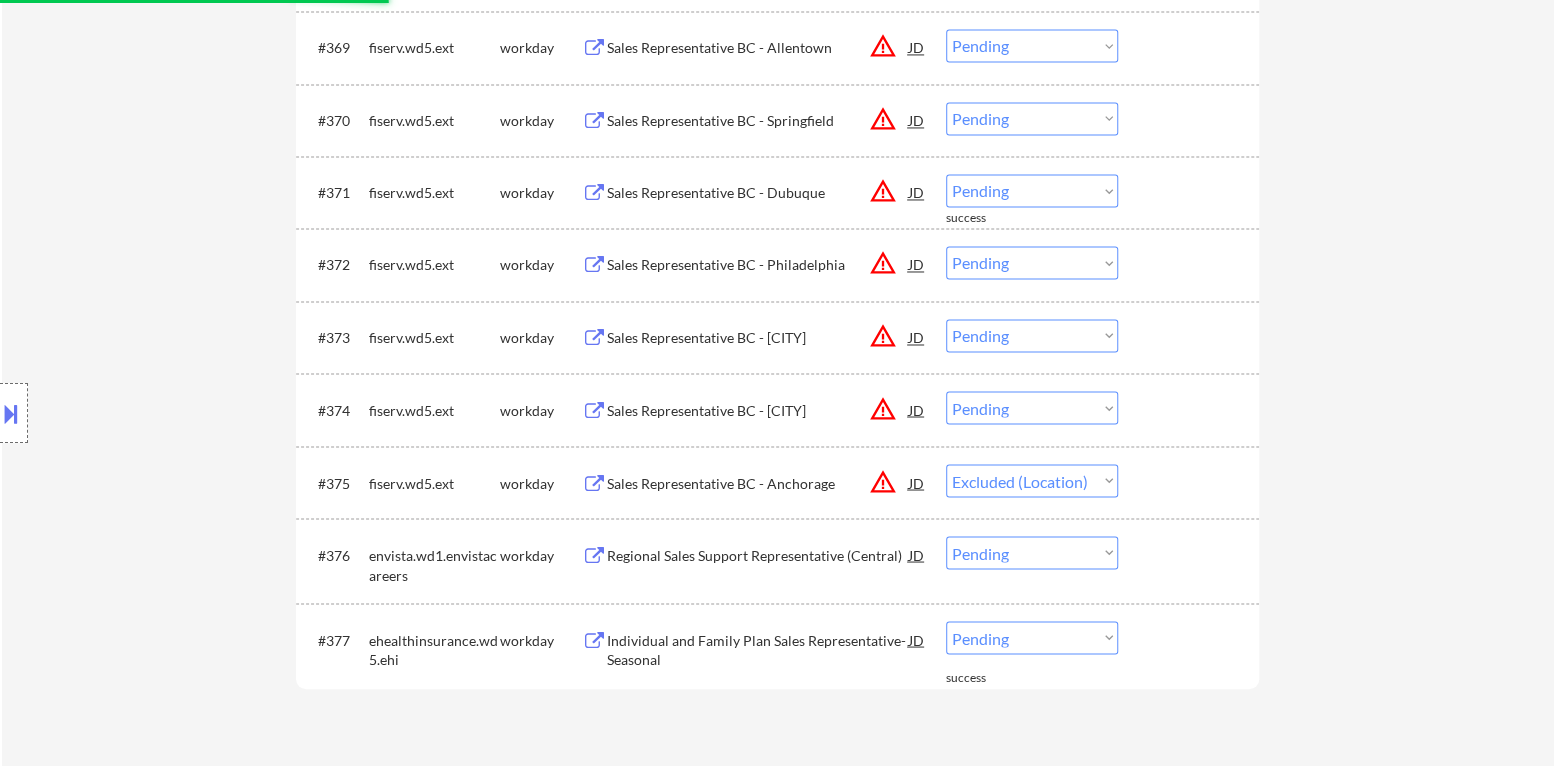 click on "Choose an option... Pending Applied Excluded (Questions) Excluded (Expired) Excluded (Location) Excluded (Bad Match) Excluded (Blocklist) Excluded (Salary) Excluded (Other)" at bounding box center [1032, 407] 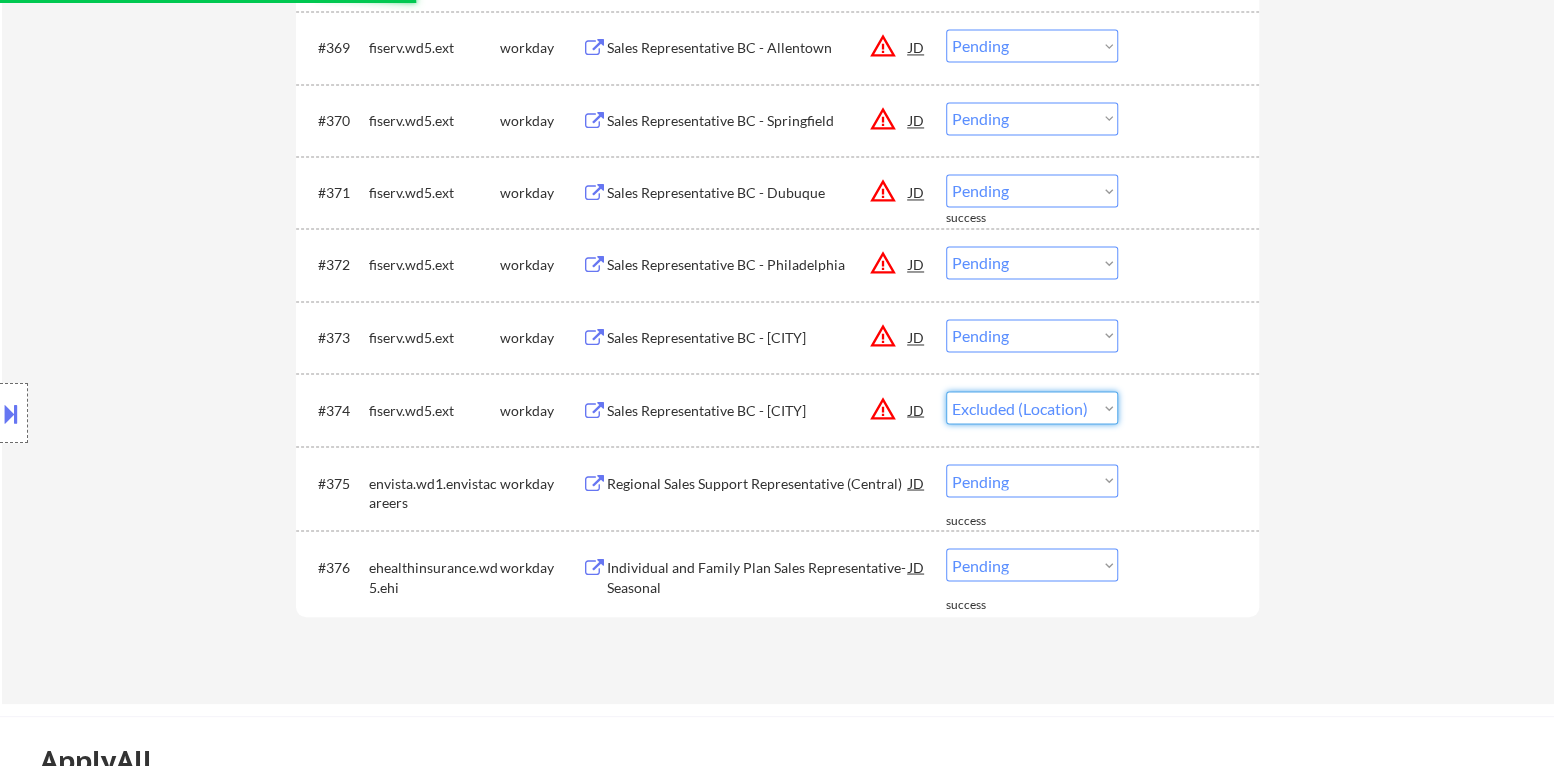 click on "Choose an option... Pending Applied Excluded (Questions) Excluded (Expired) Excluded (Location) Excluded (Bad Match) Excluded (Blocklist) Excluded (Salary) Excluded (Other)" at bounding box center (1032, 407) 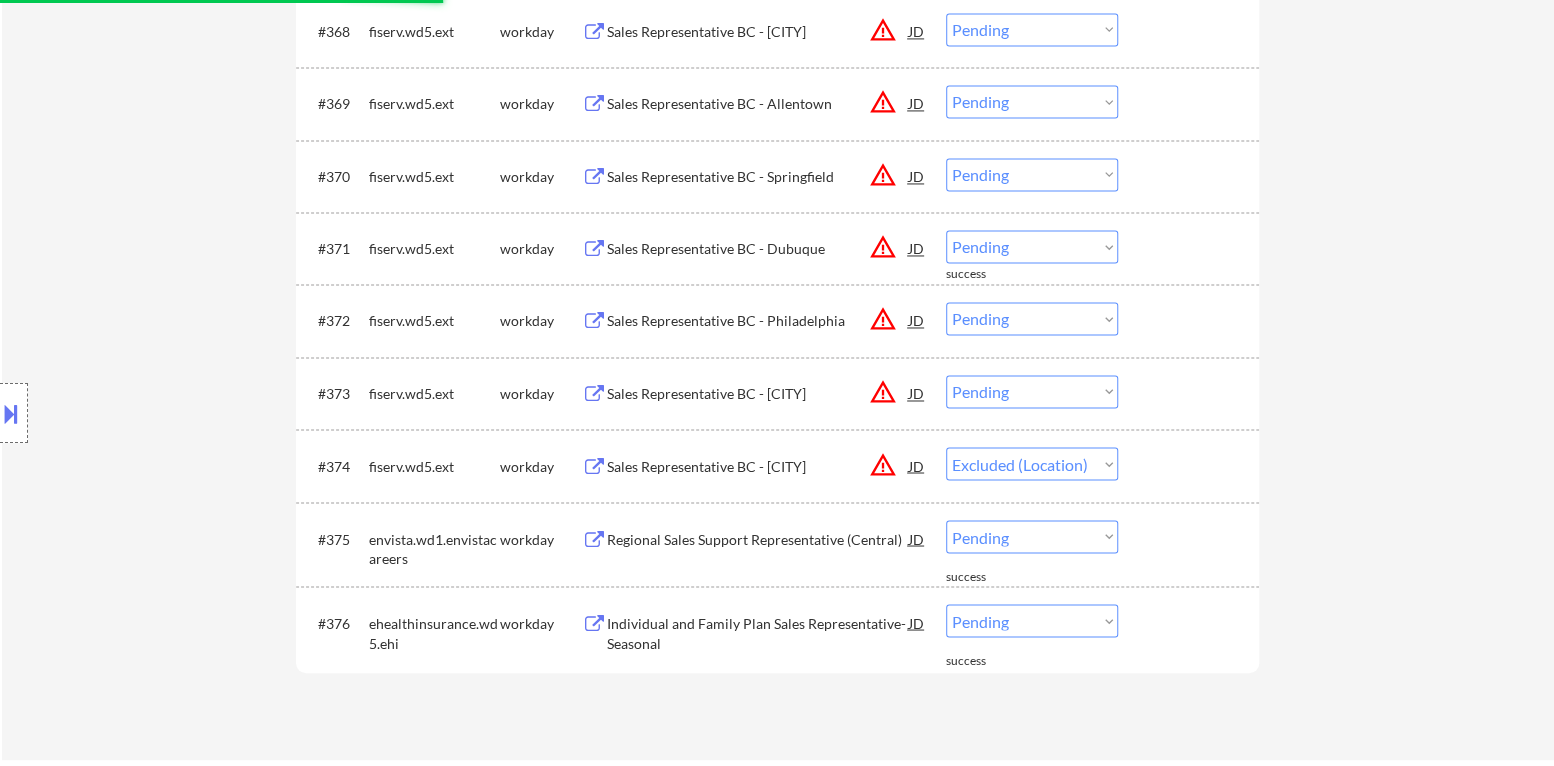 scroll, scrollTop: 5880, scrollLeft: 0, axis: vertical 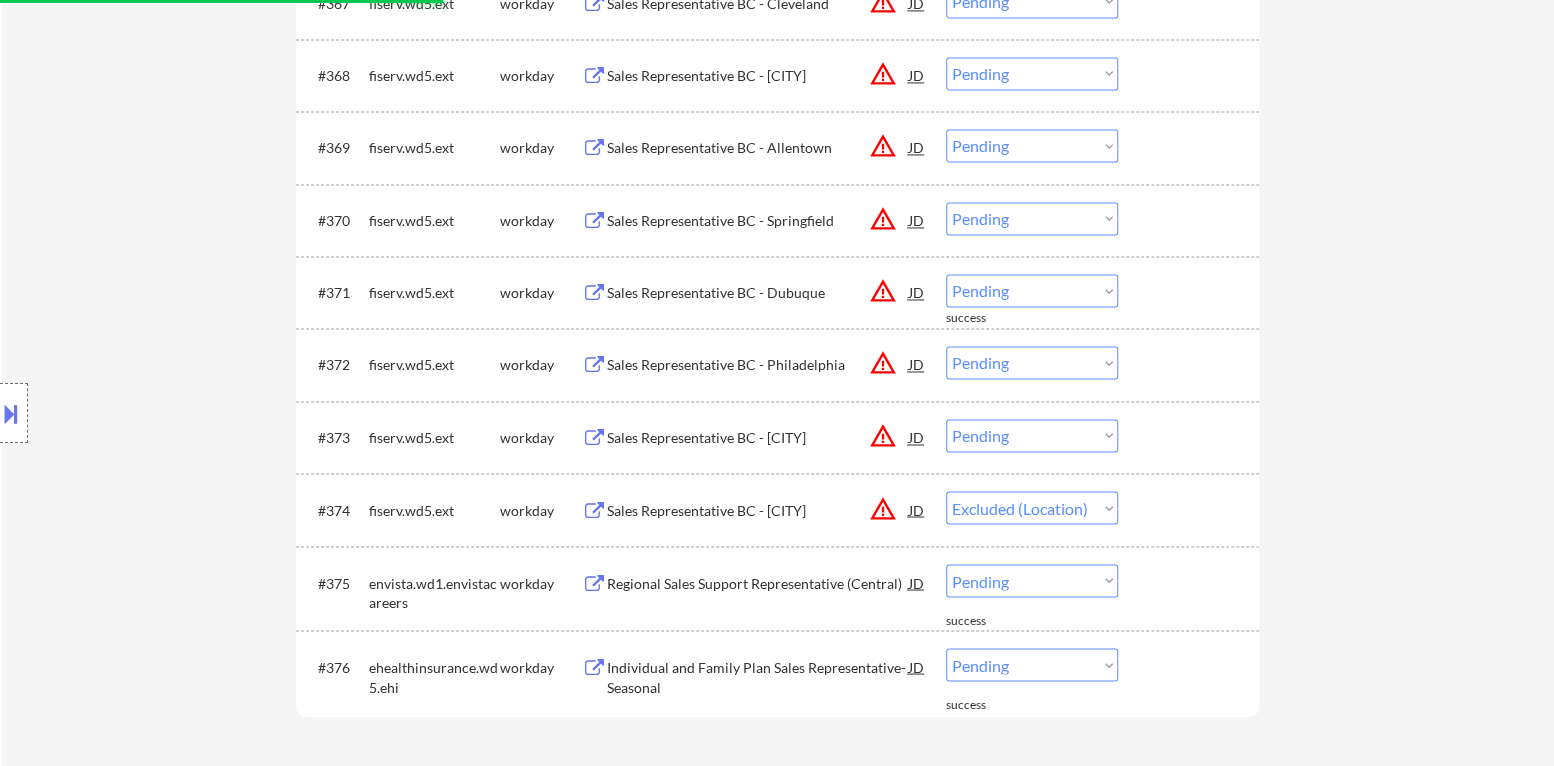 click on "Choose an option... Pending Applied Excluded (Questions) Excluded (Expired) Excluded (Location) Excluded (Bad Match) Excluded (Blocklist) Excluded (Salary) Excluded (Other)" at bounding box center [1032, 435] 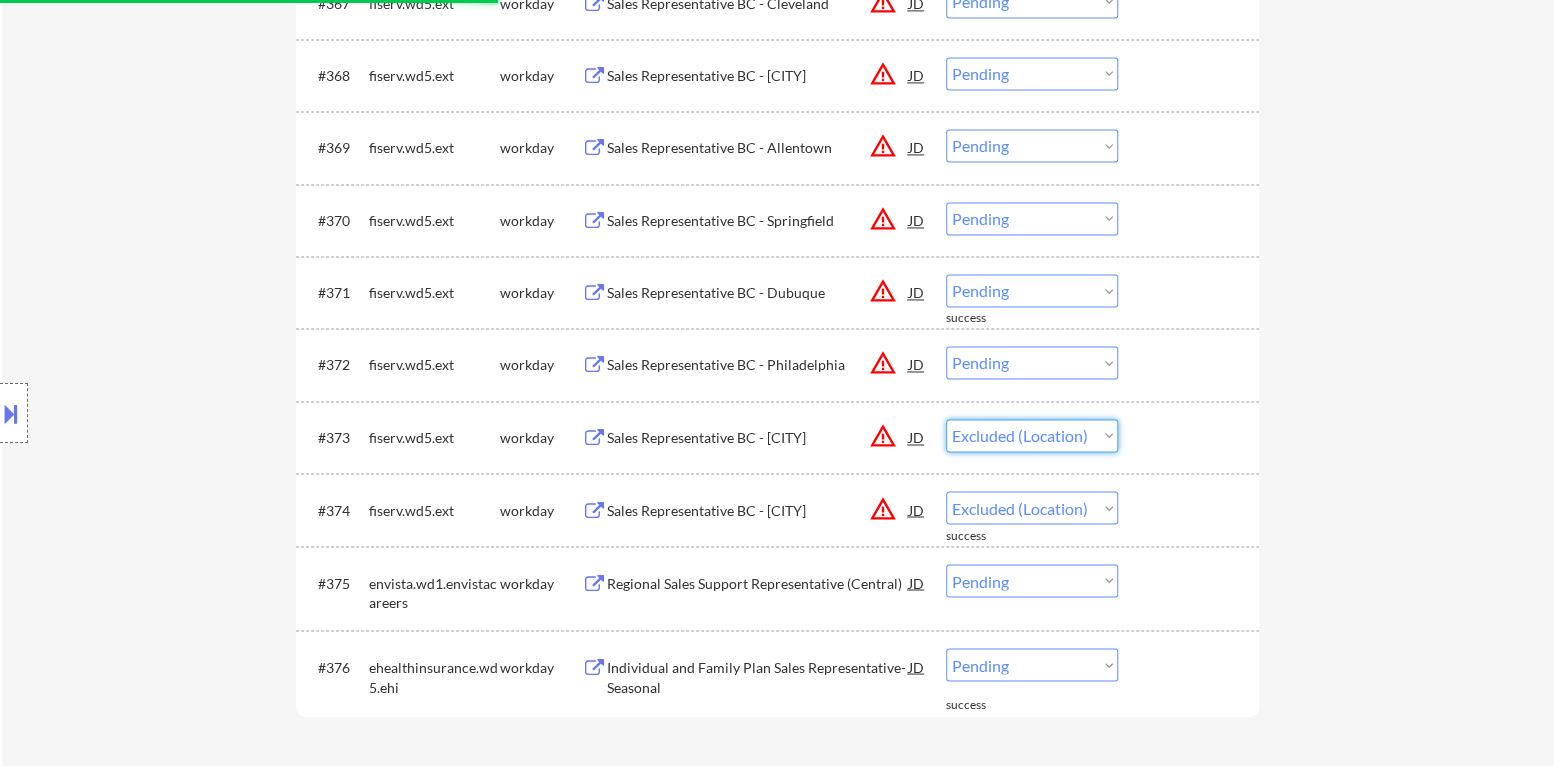click on "Choose an option... Pending Applied Excluded (Questions) Excluded (Expired) Excluded (Location) Excluded (Bad Match) Excluded (Blocklist) Excluded (Salary) Excluded (Other)" at bounding box center [1032, 435] 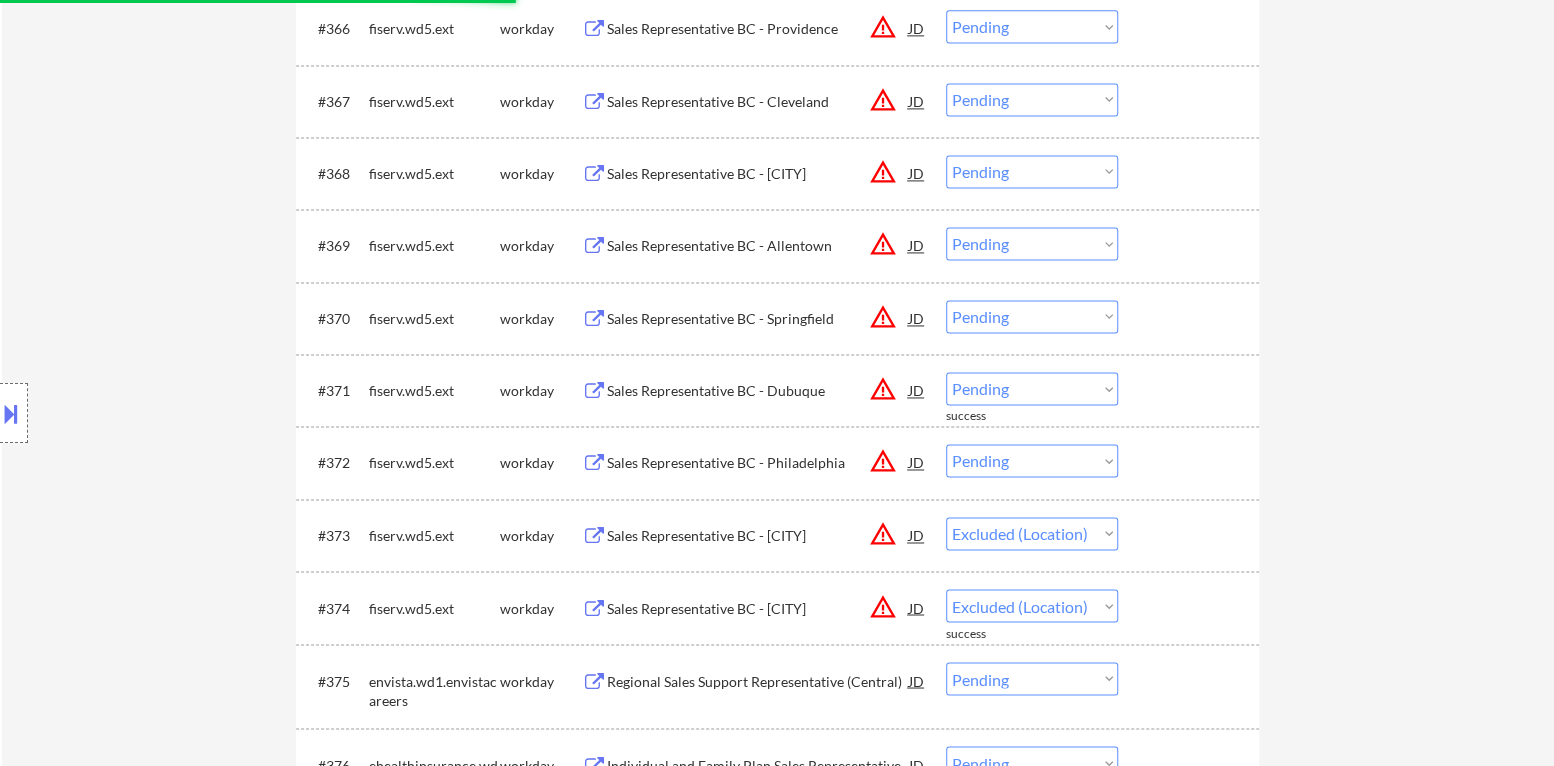 scroll, scrollTop: 5780, scrollLeft: 0, axis: vertical 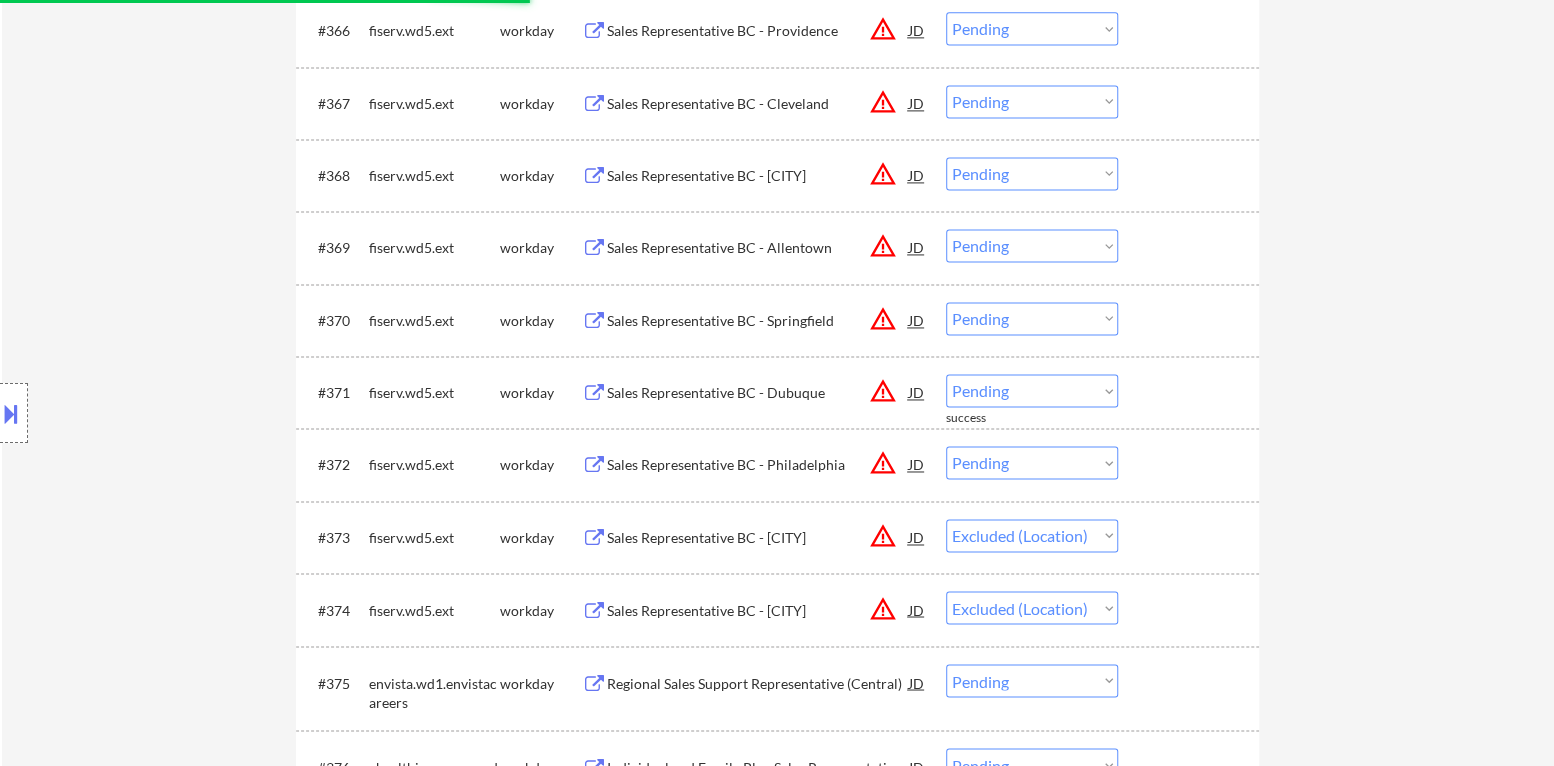 click on "Choose an option... Pending Applied Excluded (Questions) Excluded (Expired) Excluded (Location) Excluded (Bad Match) Excluded (Blocklist) Excluded (Salary) Excluded (Other)" at bounding box center [1032, 462] 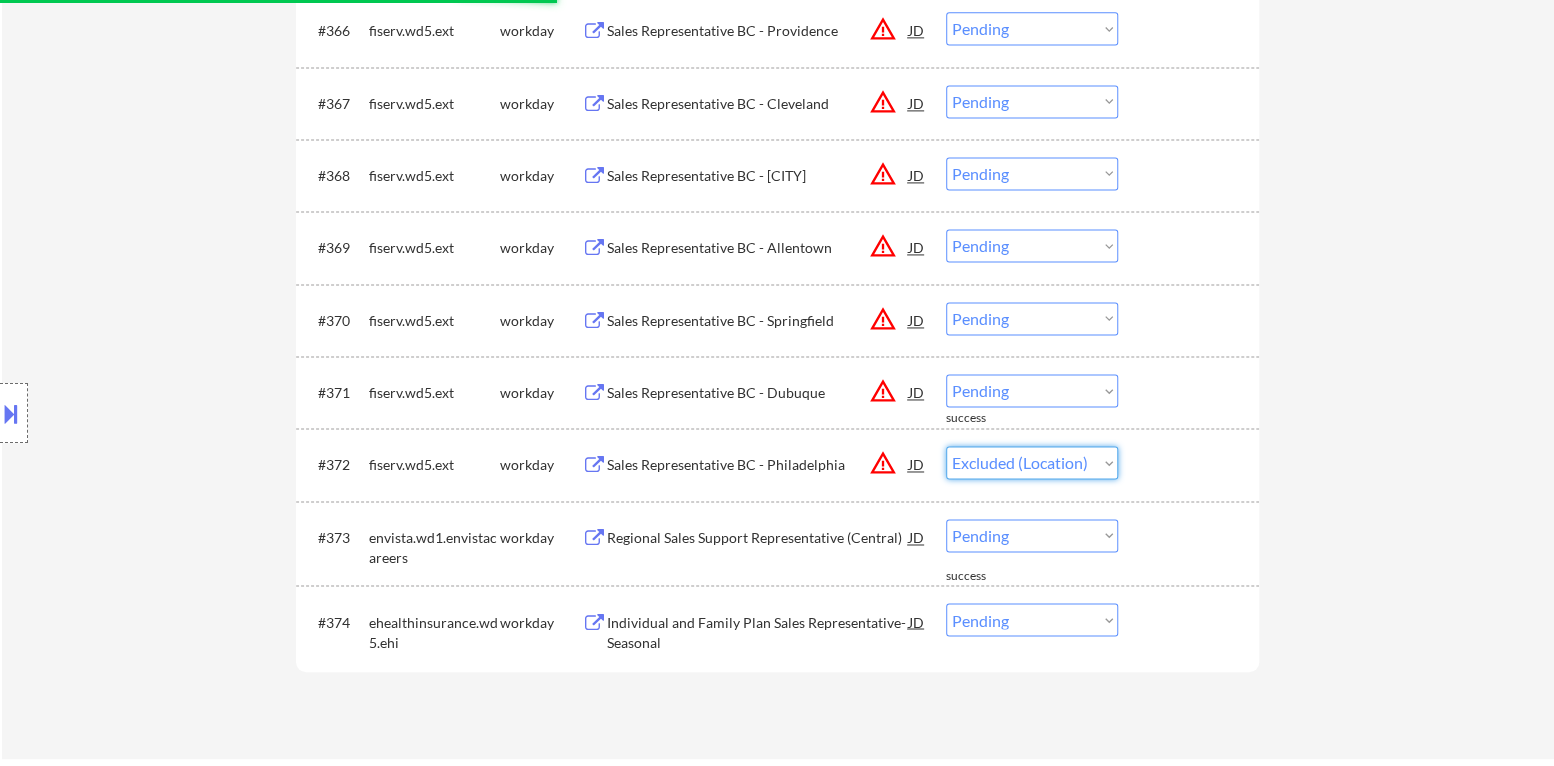 click on "Choose an option... Pending Applied Excluded (Questions) Excluded (Expired) Excluded (Location) Excluded (Bad Match) Excluded (Blocklist) Excluded (Salary) Excluded (Other)" at bounding box center [1032, 462] 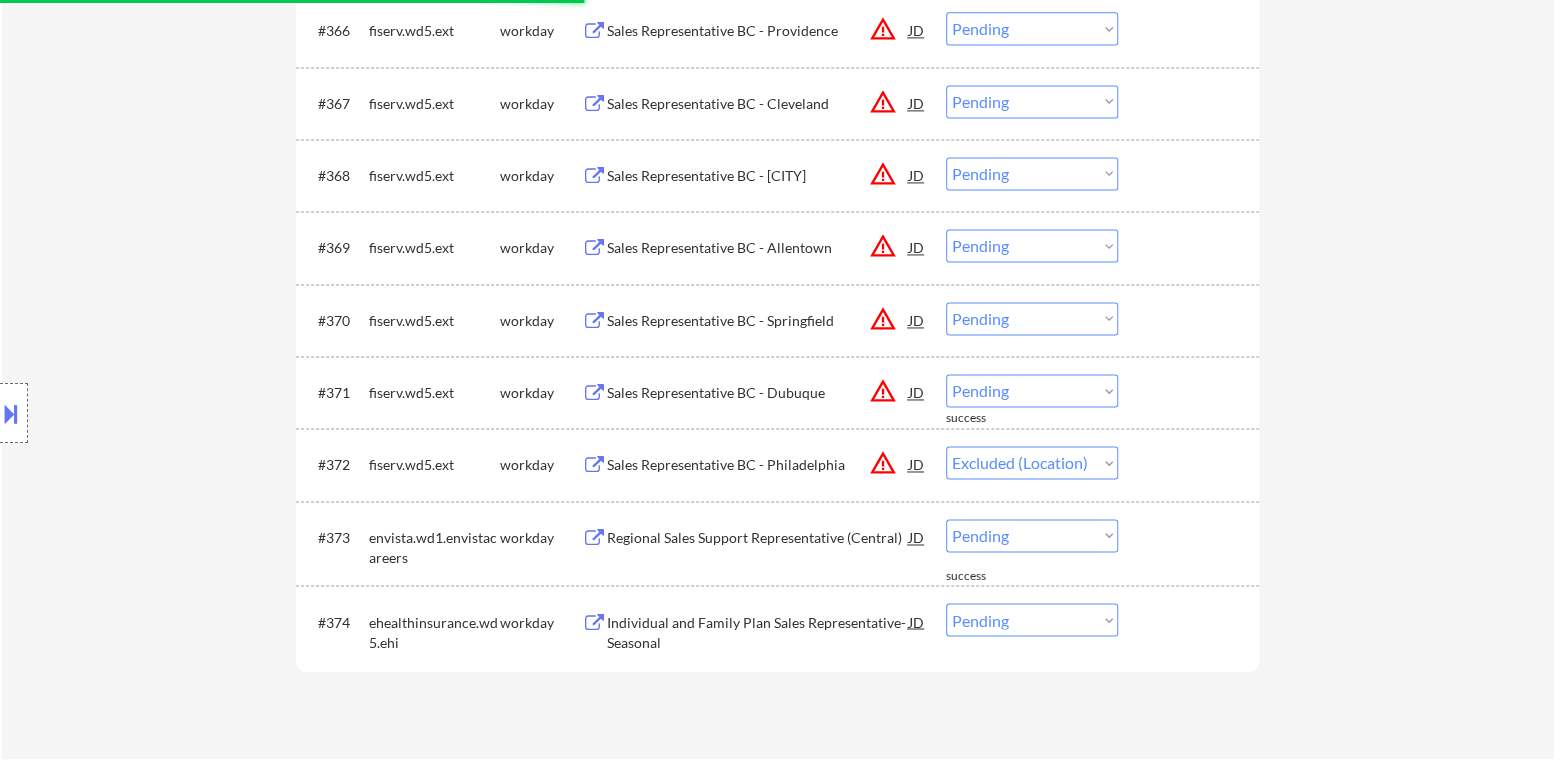 click on "Choose an option... Pending Applied Excluded (Questions) Excluded (Expired) Excluded (Location) Excluded (Bad Match) Excluded (Blocklist) Excluded (Salary) Excluded (Other)" at bounding box center (1032, 390) 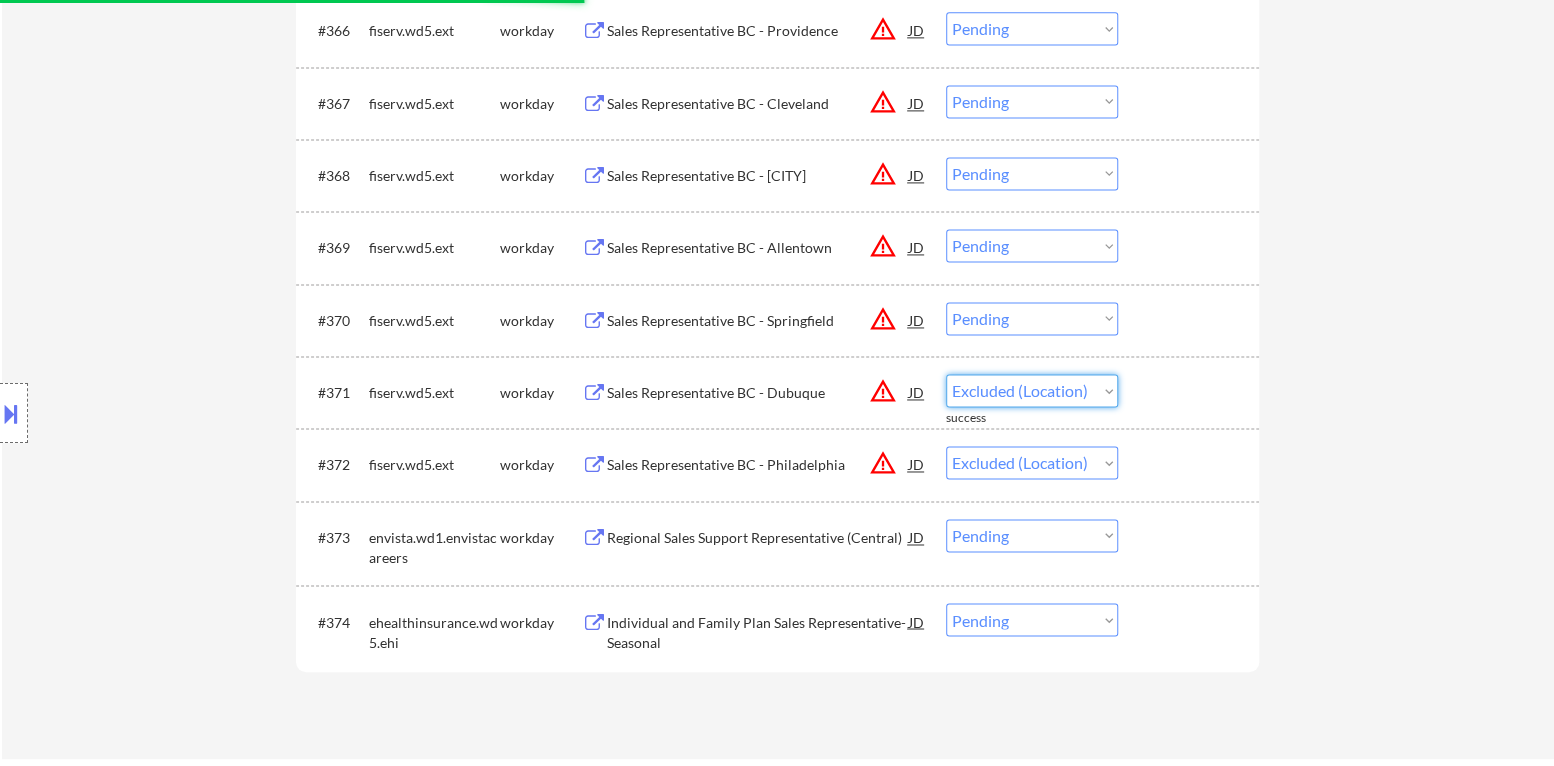 click on "Choose an option... Pending Applied Excluded (Questions) Excluded (Expired) Excluded (Location) Excluded (Bad Match) Excluded (Blocklist) Excluded (Salary) Excluded (Other)" at bounding box center (1032, 390) 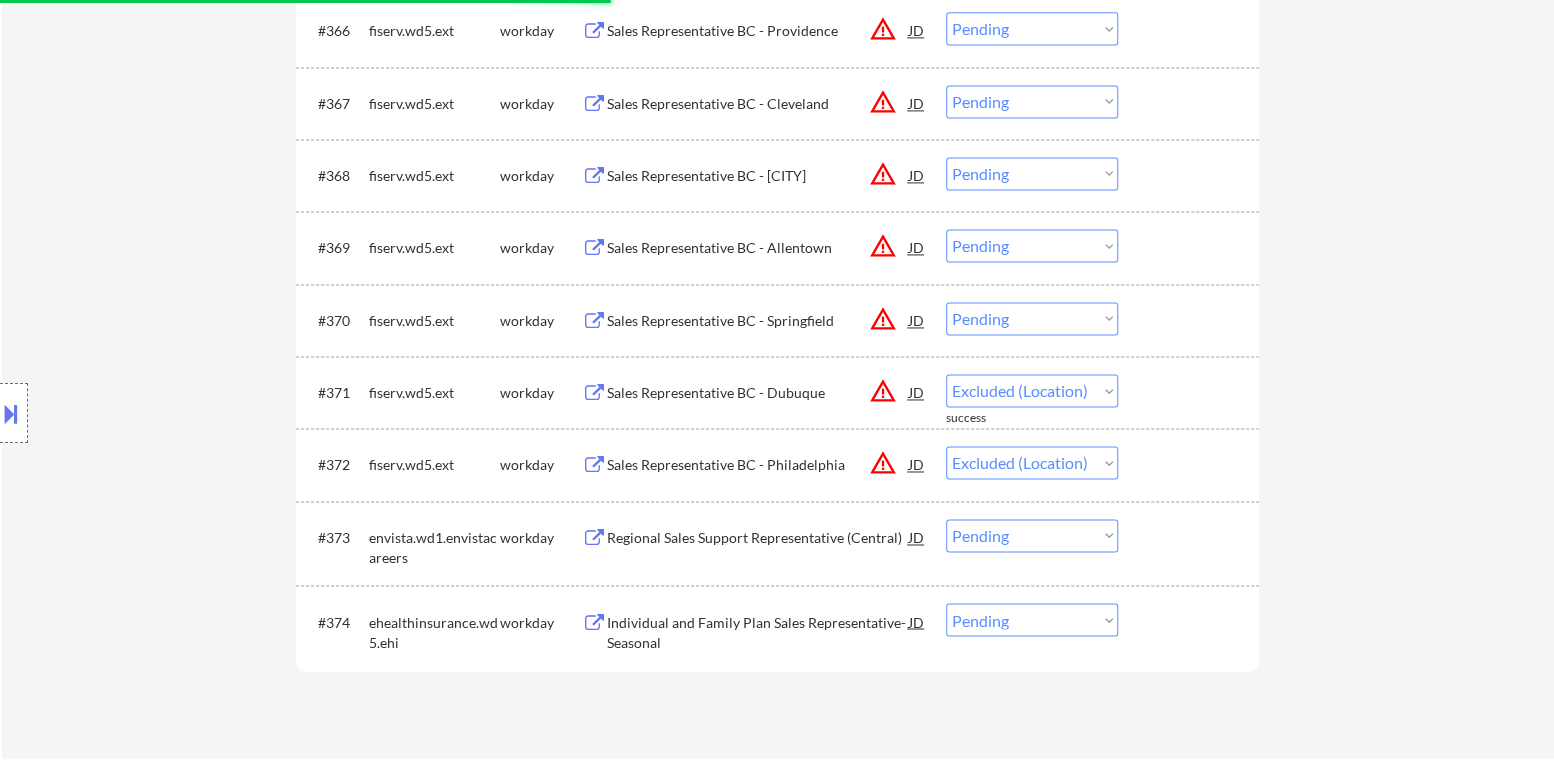scroll, scrollTop: 5679, scrollLeft: 0, axis: vertical 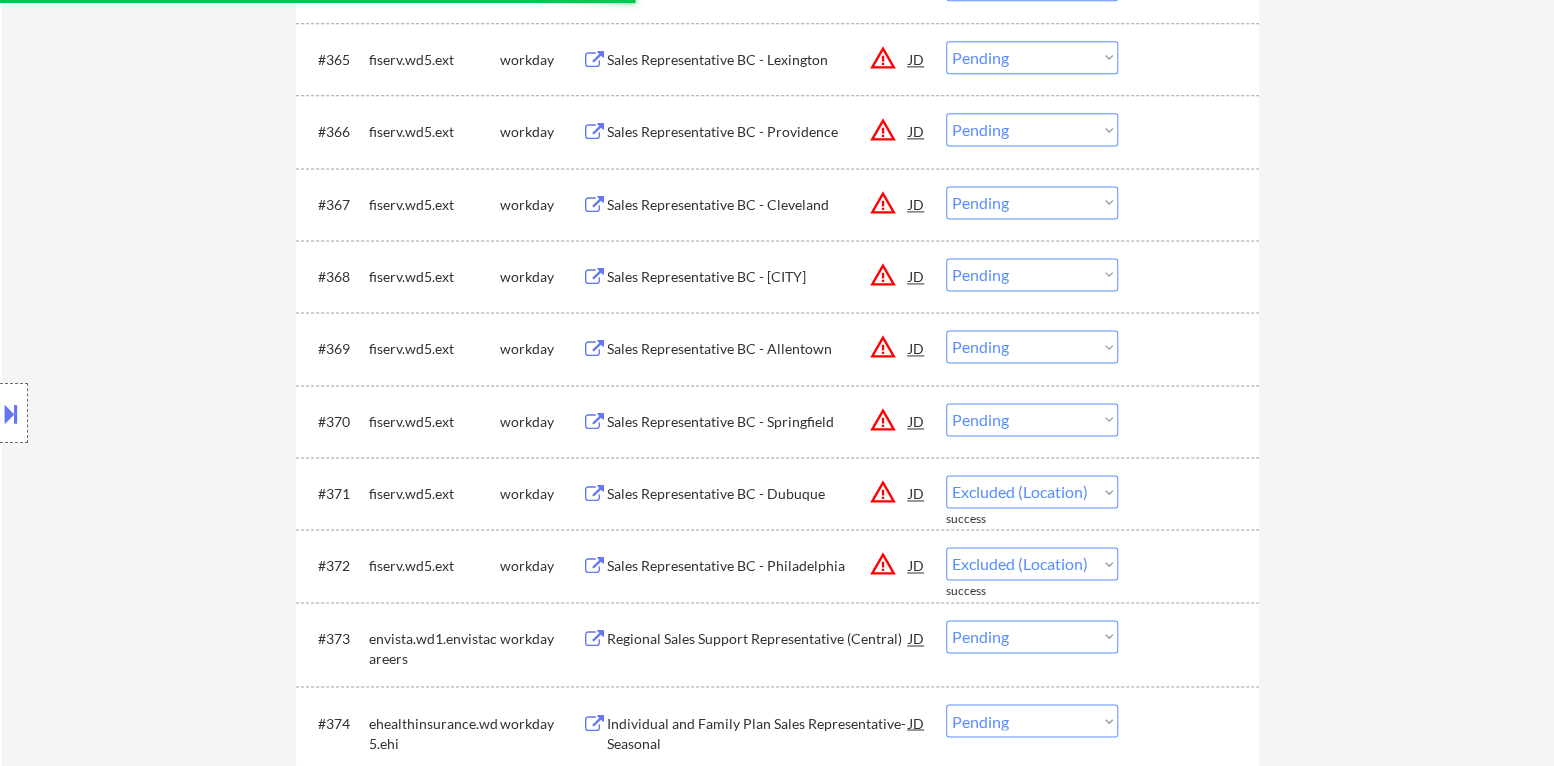 click on "Choose an option... Pending Applied Excluded (Questions) Excluded (Expired) Excluded (Location) Excluded (Bad Match) Excluded (Blocklist) Excluded (Salary) Excluded (Other)" at bounding box center (1032, 419) 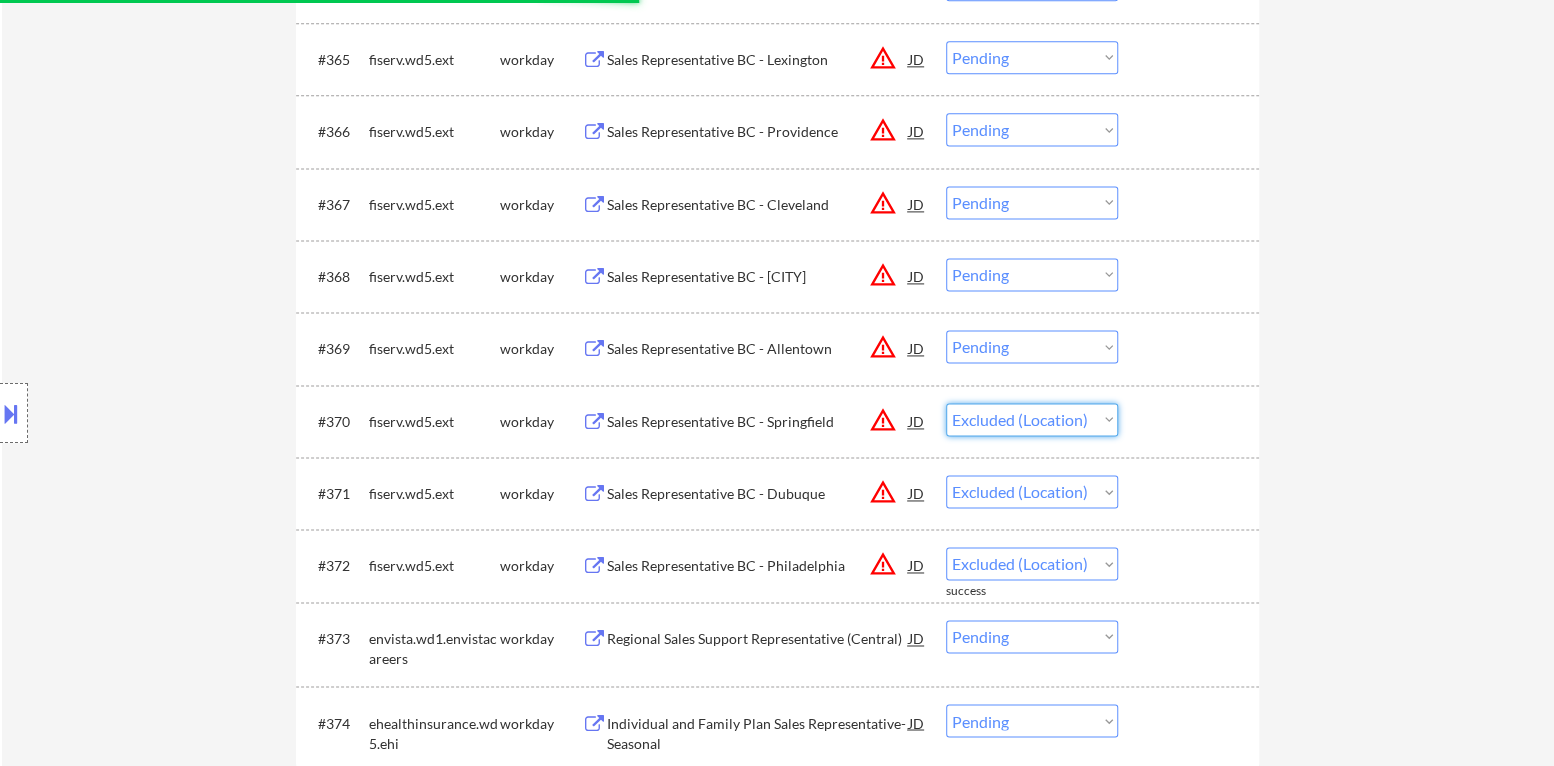click on "Choose an option... Pending Applied Excluded (Questions) Excluded (Expired) Excluded (Location) Excluded (Bad Match) Excluded (Blocklist) Excluded (Salary) Excluded (Other)" at bounding box center (1032, 419) 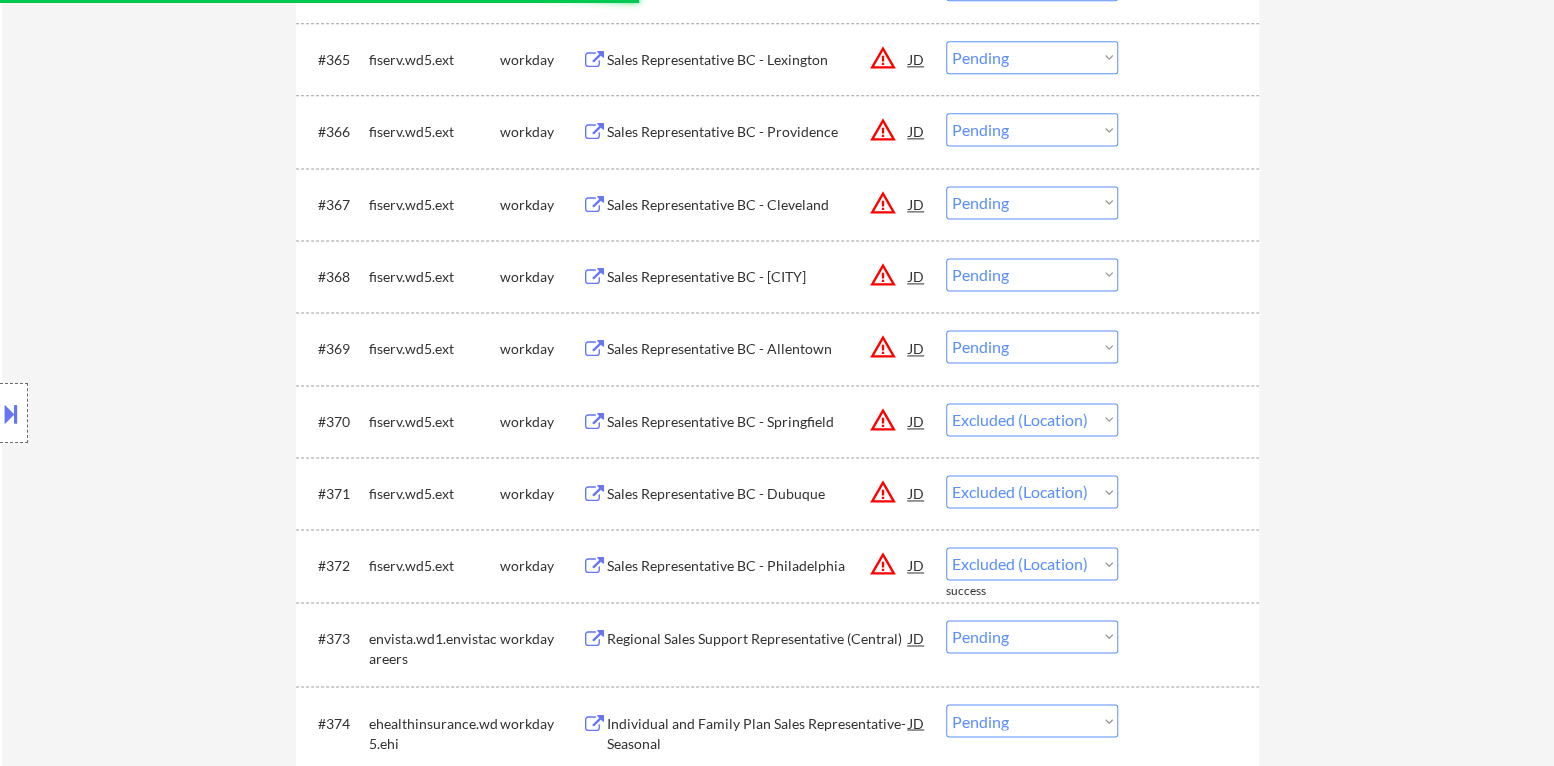 scroll, scrollTop: 5579, scrollLeft: 0, axis: vertical 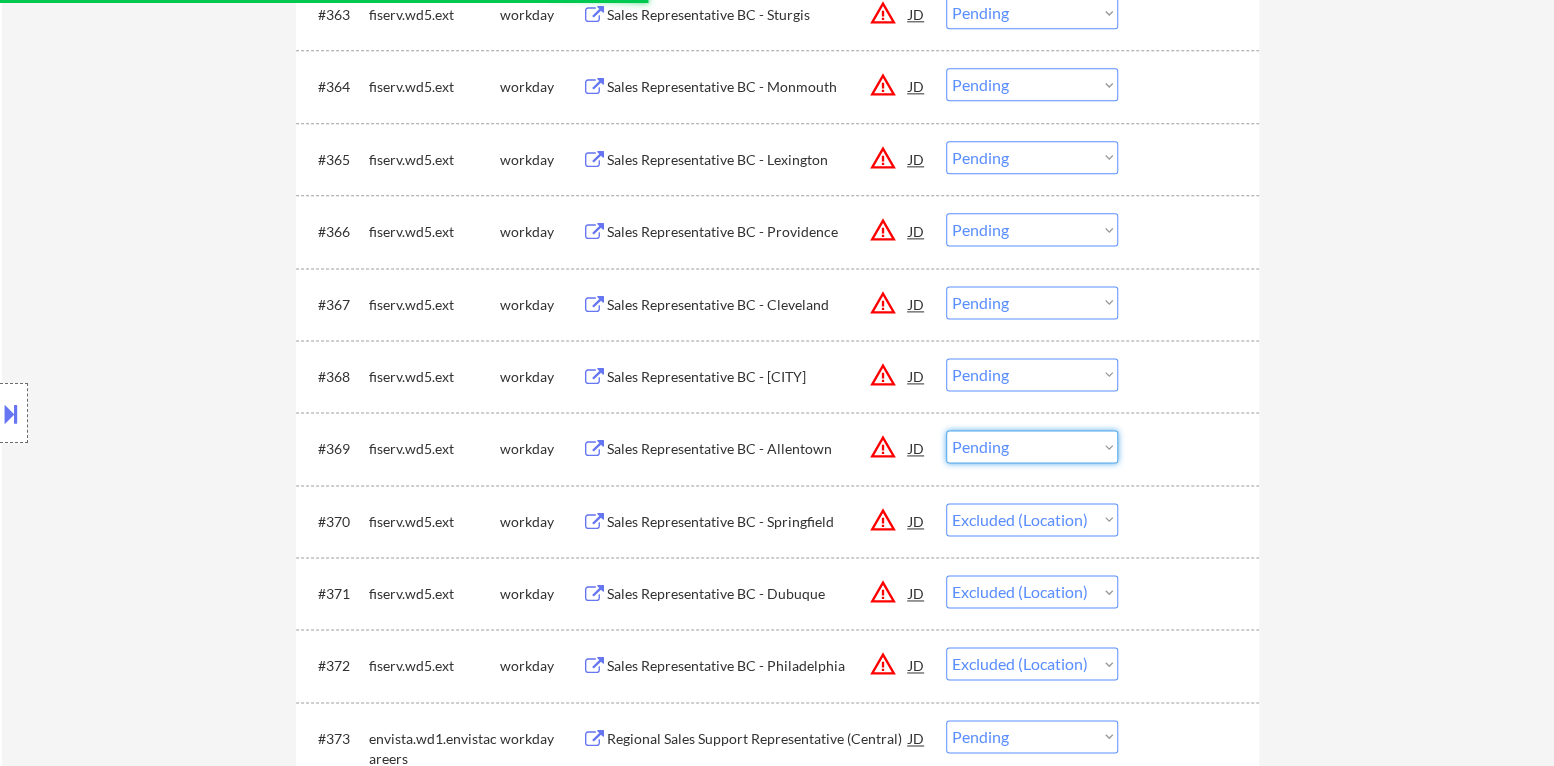 click on "Choose an option... Pending Applied Excluded (Questions) Excluded (Expired) Excluded (Location) Excluded (Bad Match) Excluded (Blocklist) Excluded (Salary) Excluded (Other)" at bounding box center (1032, 446) 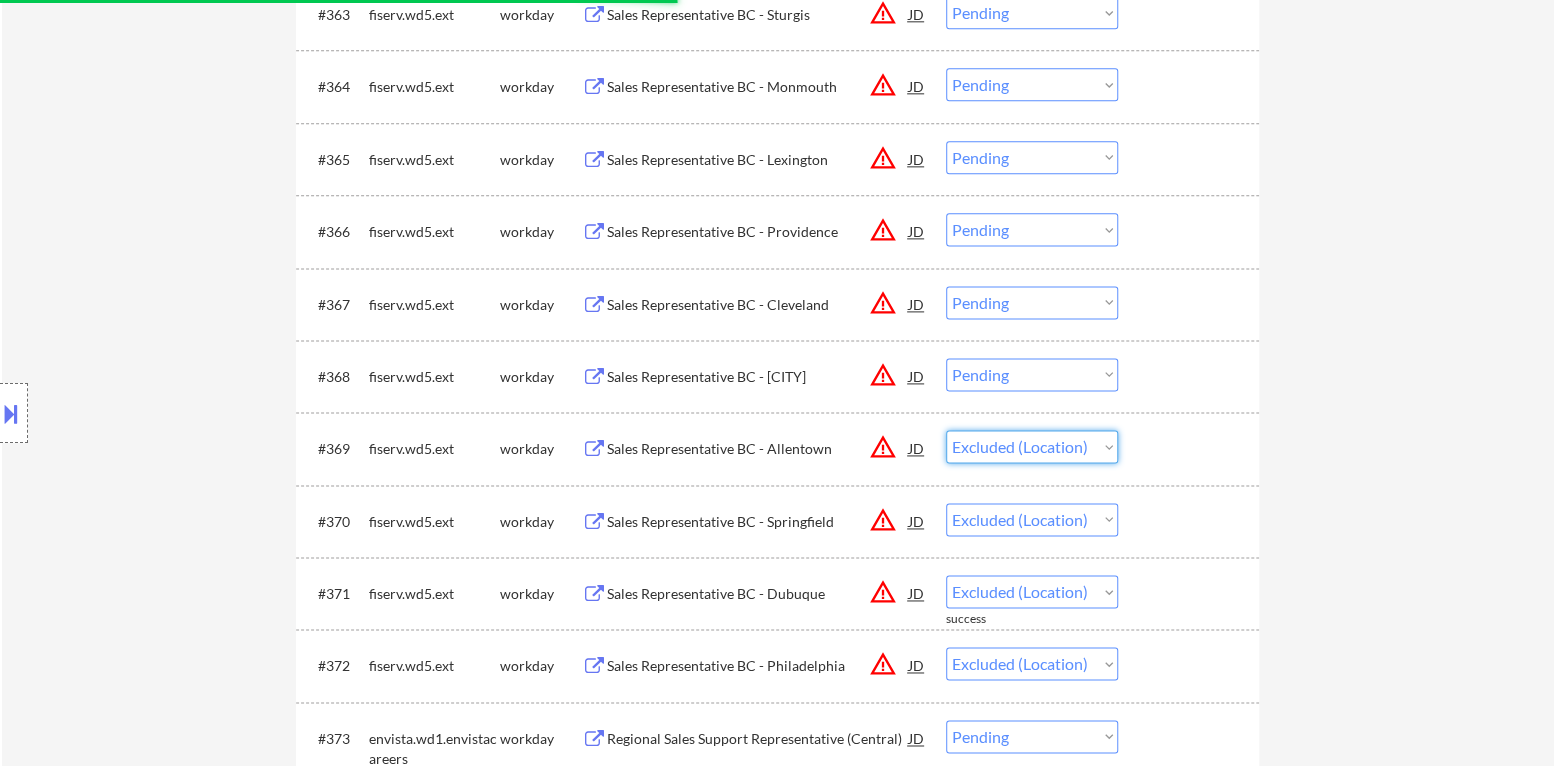 click on "Choose an option... Pending Applied Excluded (Questions) Excluded (Expired) Excluded (Location) Excluded (Bad Match) Excluded (Blocklist) Excluded (Salary) Excluded (Other)" at bounding box center (1032, 446) 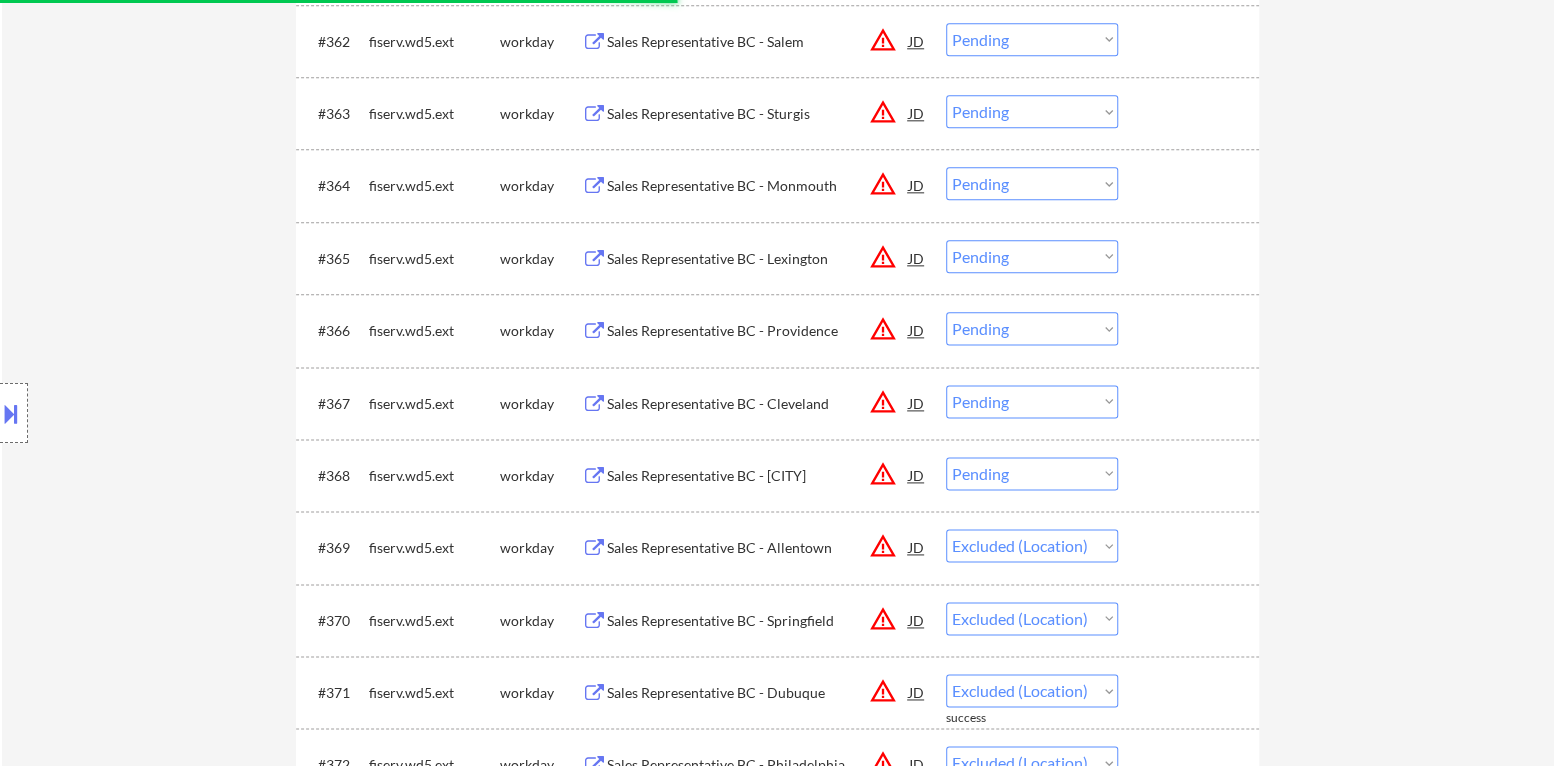 scroll, scrollTop: 5479, scrollLeft: 0, axis: vertical 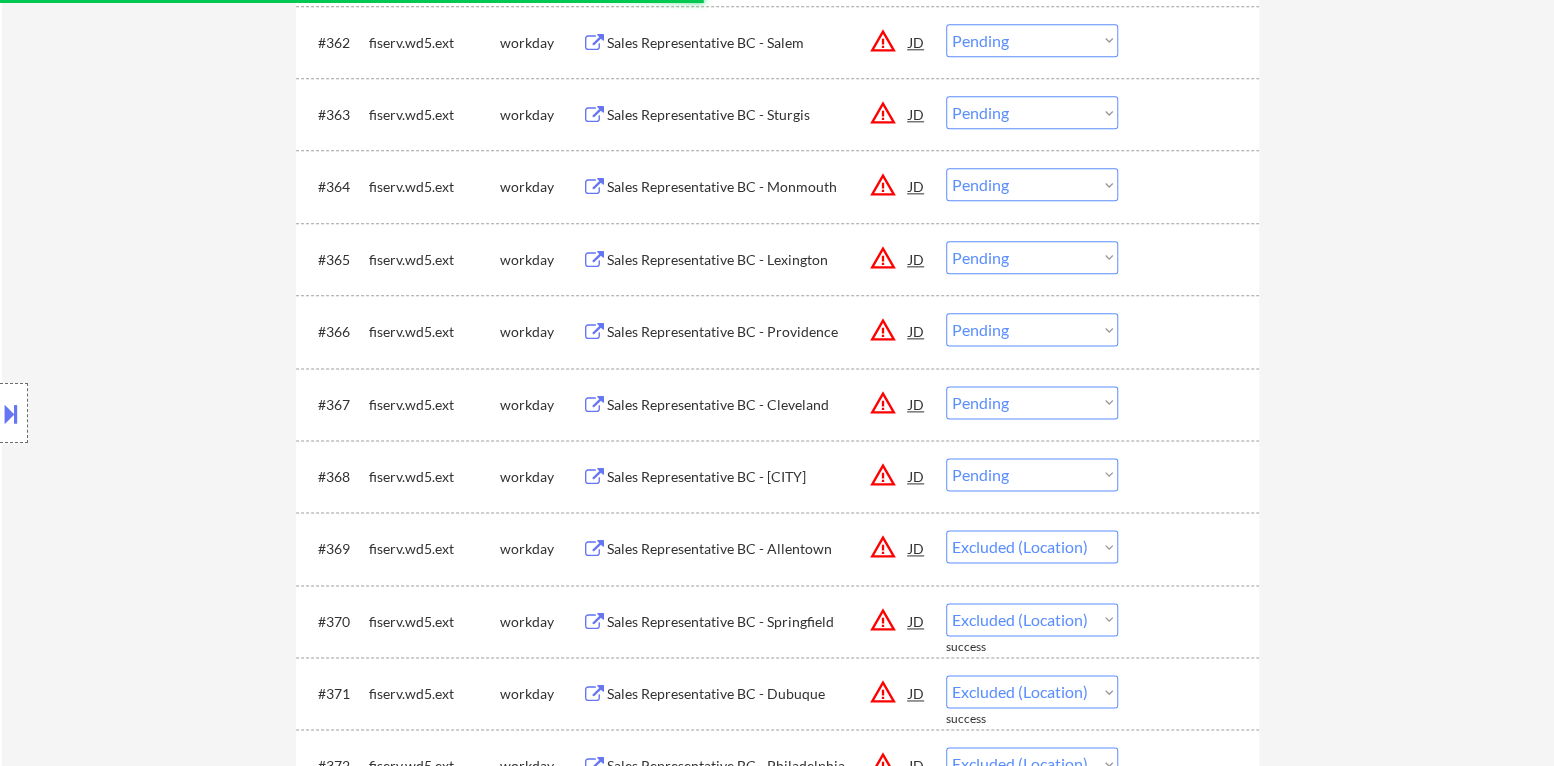 click on "Choose an option... Pending Applied Excluded (Questions) Excluded (Expired) Excluded (Location) Excluded (Bad Match) Excluded (Blocklist) Excluded (Salary) Excluded (Other)" at bounding box center [1032, 474] 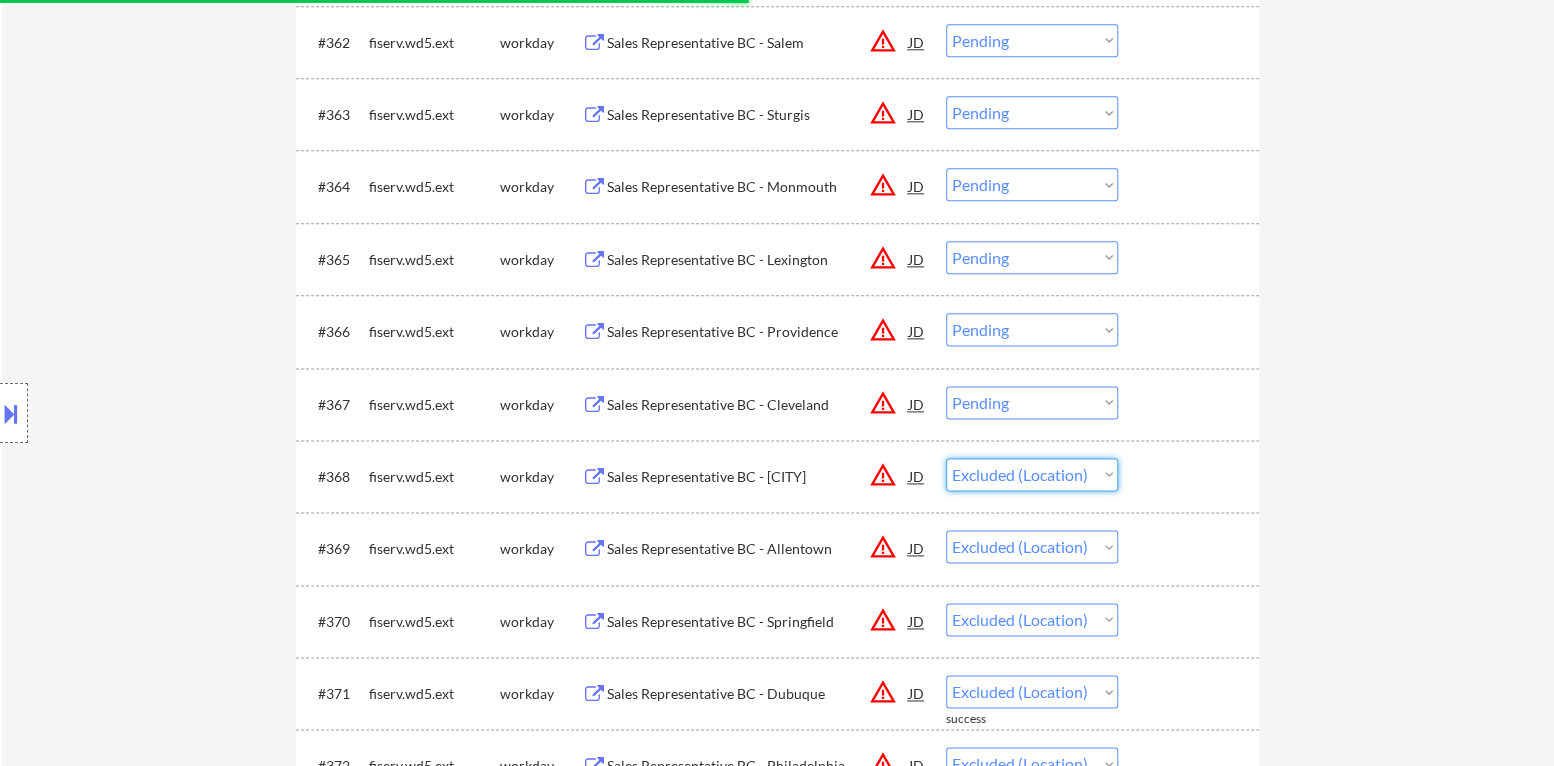 click on "Choose an option... Pending Applied Excluded (Questions) Excluded (Expired) Excluded (Location) Excluded (Bad Match) Excluded (Blocklist) Excluded (Salary) Excluded (Other)" at bounding box center (1032, 474) 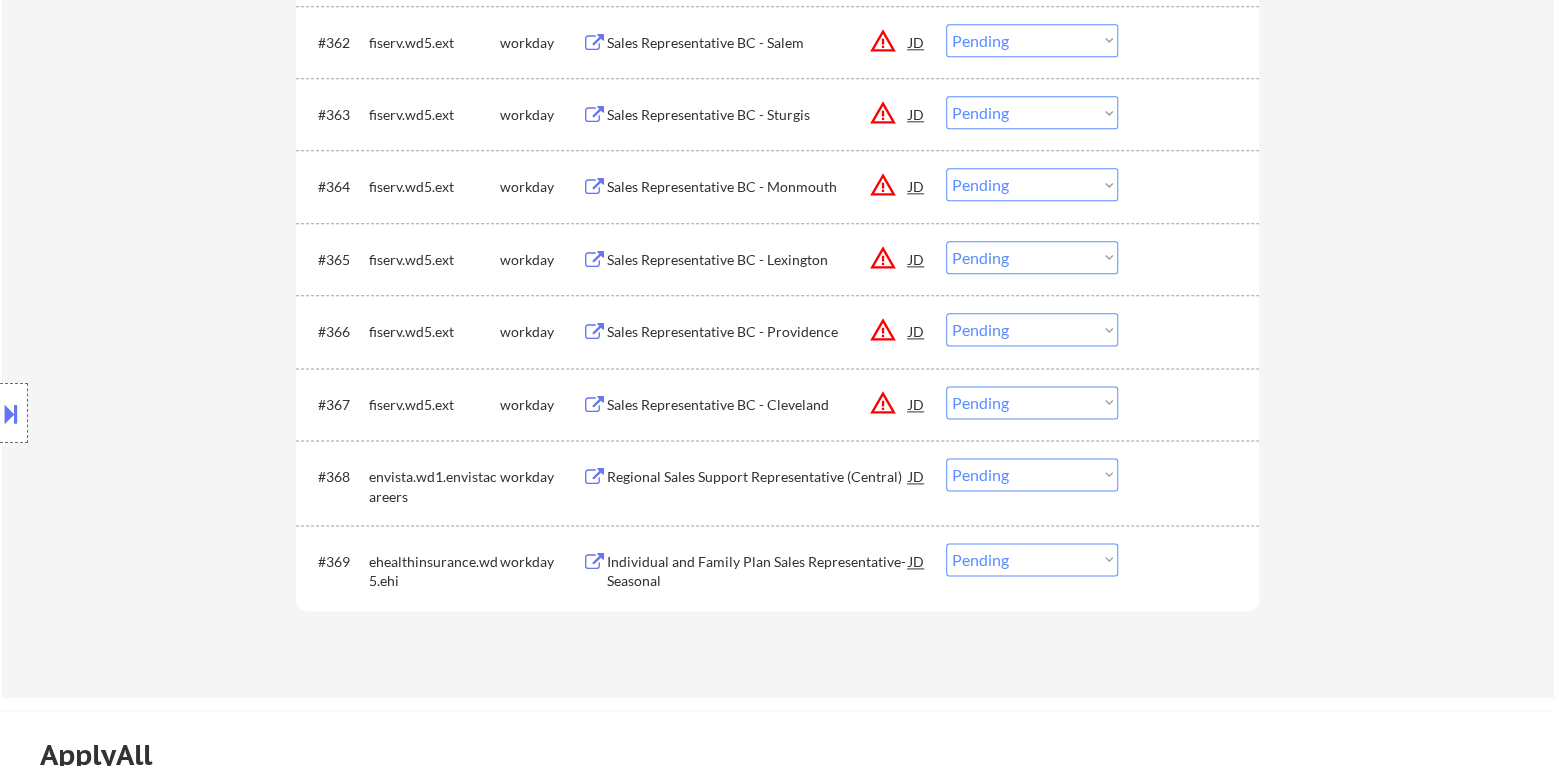 click on "Choose an option... Pending Applied Excluded (Questions) Excluded (Expired) Excluded (Location) Excluded (Bad Match) Excluded (Blocklist) Excluded (Salary) Excluded (Other)" at bounding box center [1032, 402] 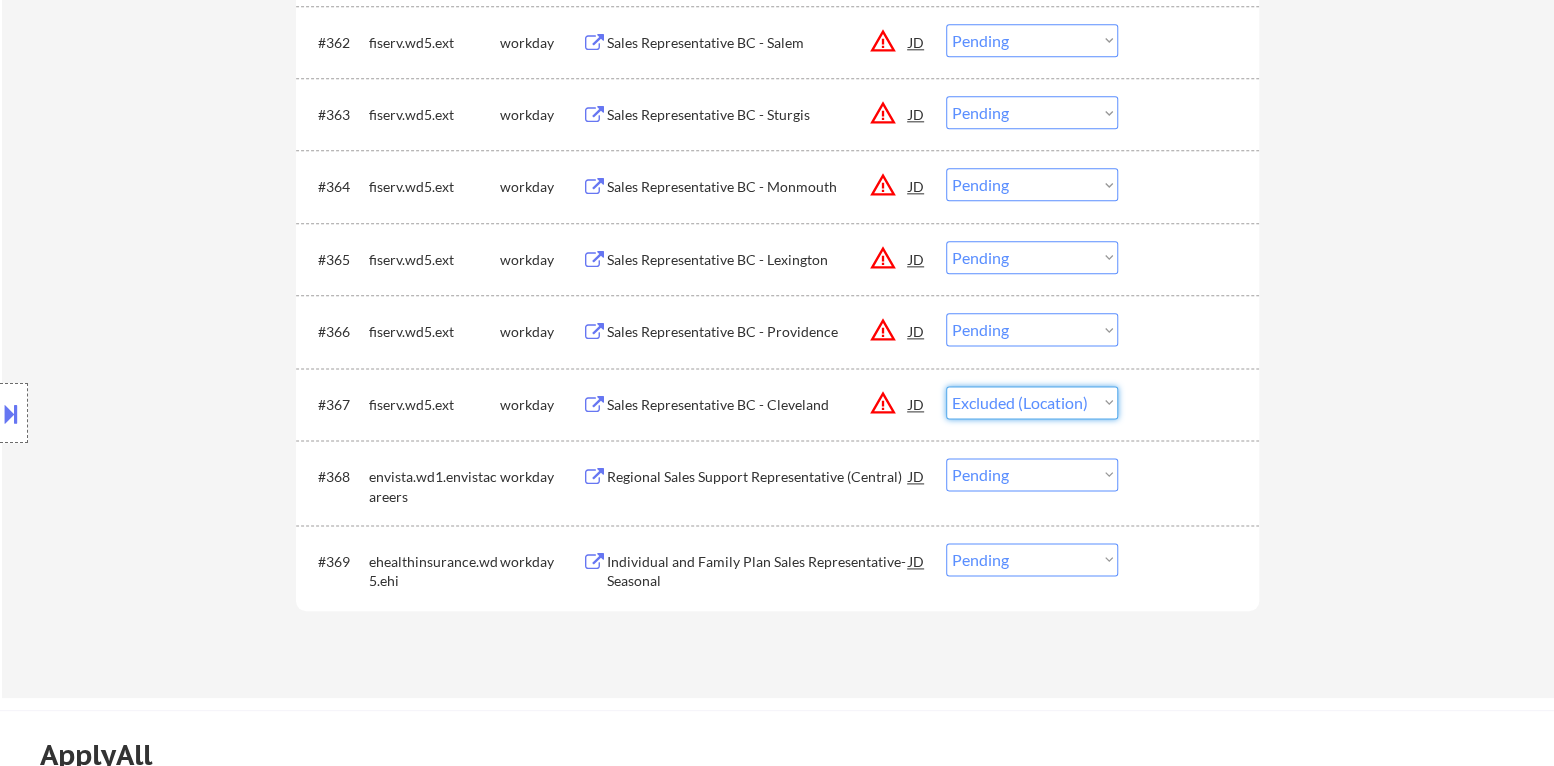 click on "Choose an option... Pending Applied Excluded (Questions) Excluded (Expired) Excluded (Location) Excluded (Bad Match) Excluded (Blocklist) Excluded (Salary) Excluded (Other)" at bounding box center [1032, 402] 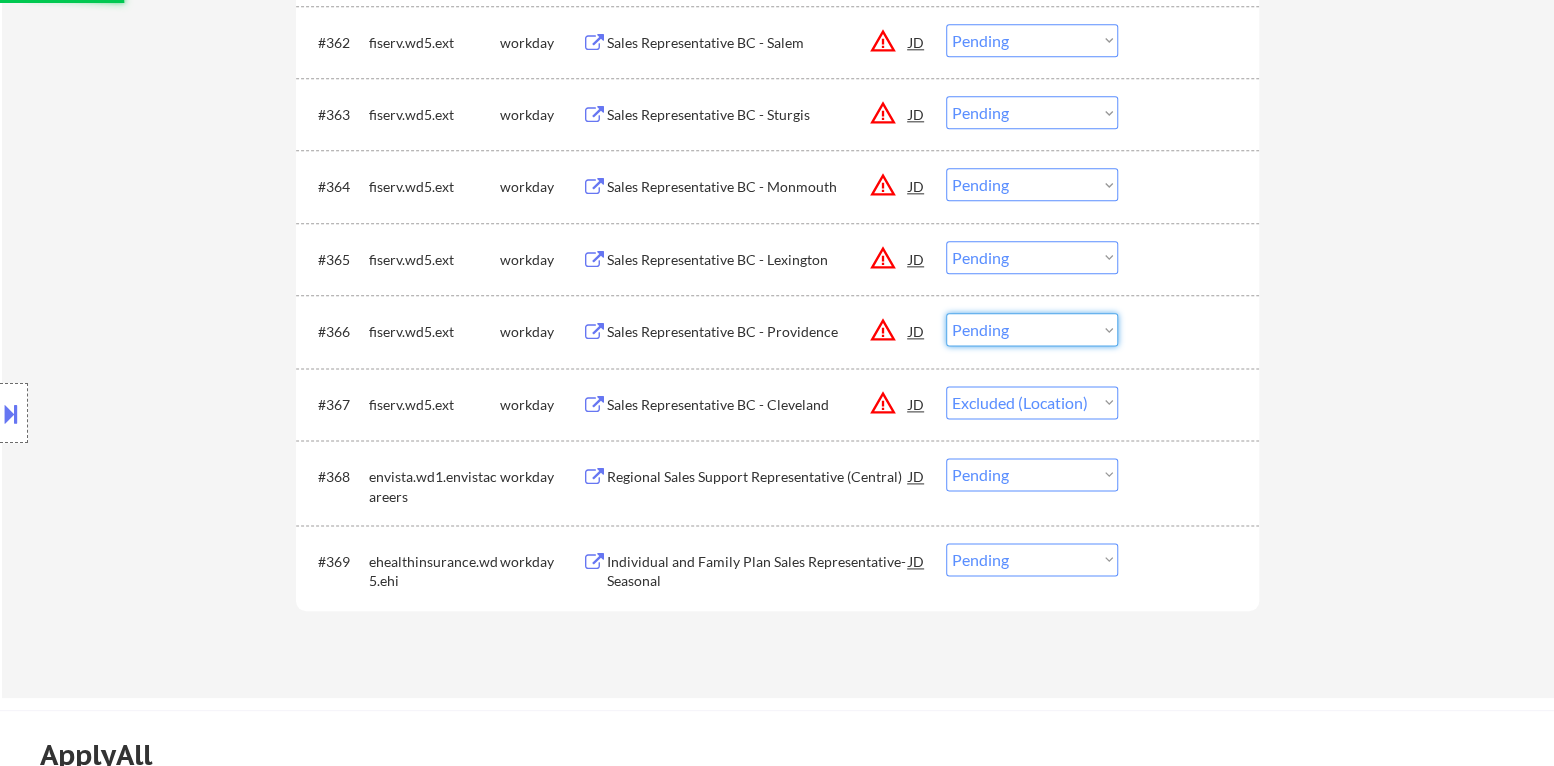 click on "Choose an option... Pending Applied Excluded (Questions) Excluded (Expired) Excluded (Location) Excluded (Bad Match) Excluded (Blocklist) Excluded (Salary) Excluded (Other)" at bounding box center [1032, 329] 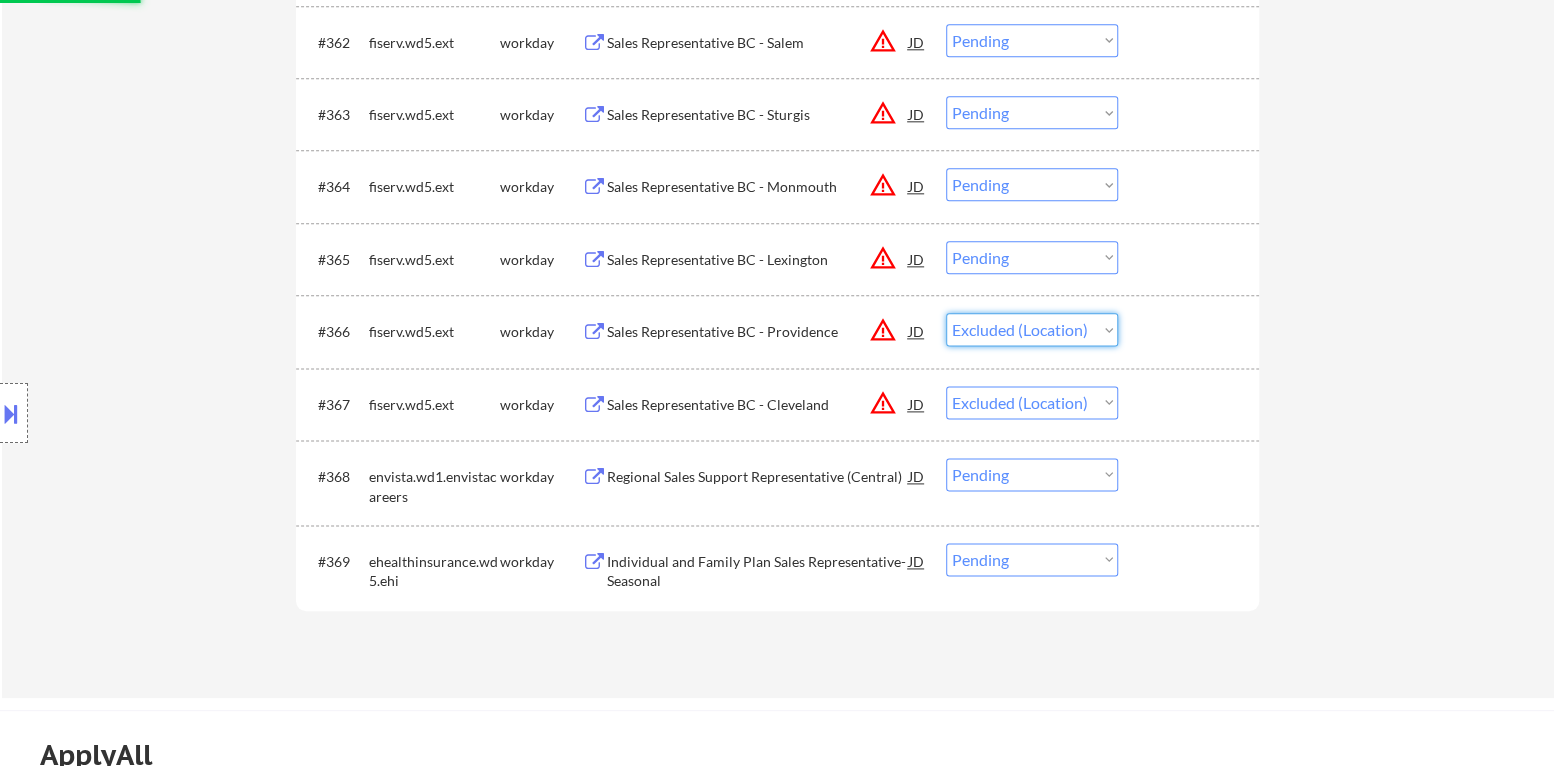 click on "Choose an option... Pending Applied Excluded (Questions) Excluded (Expired) Excluded (Location) Excluded (Bad Match) Excluded (Blocklist) Excluded (Salary) Excluded (Other)" at bounding box center (1032, 329) 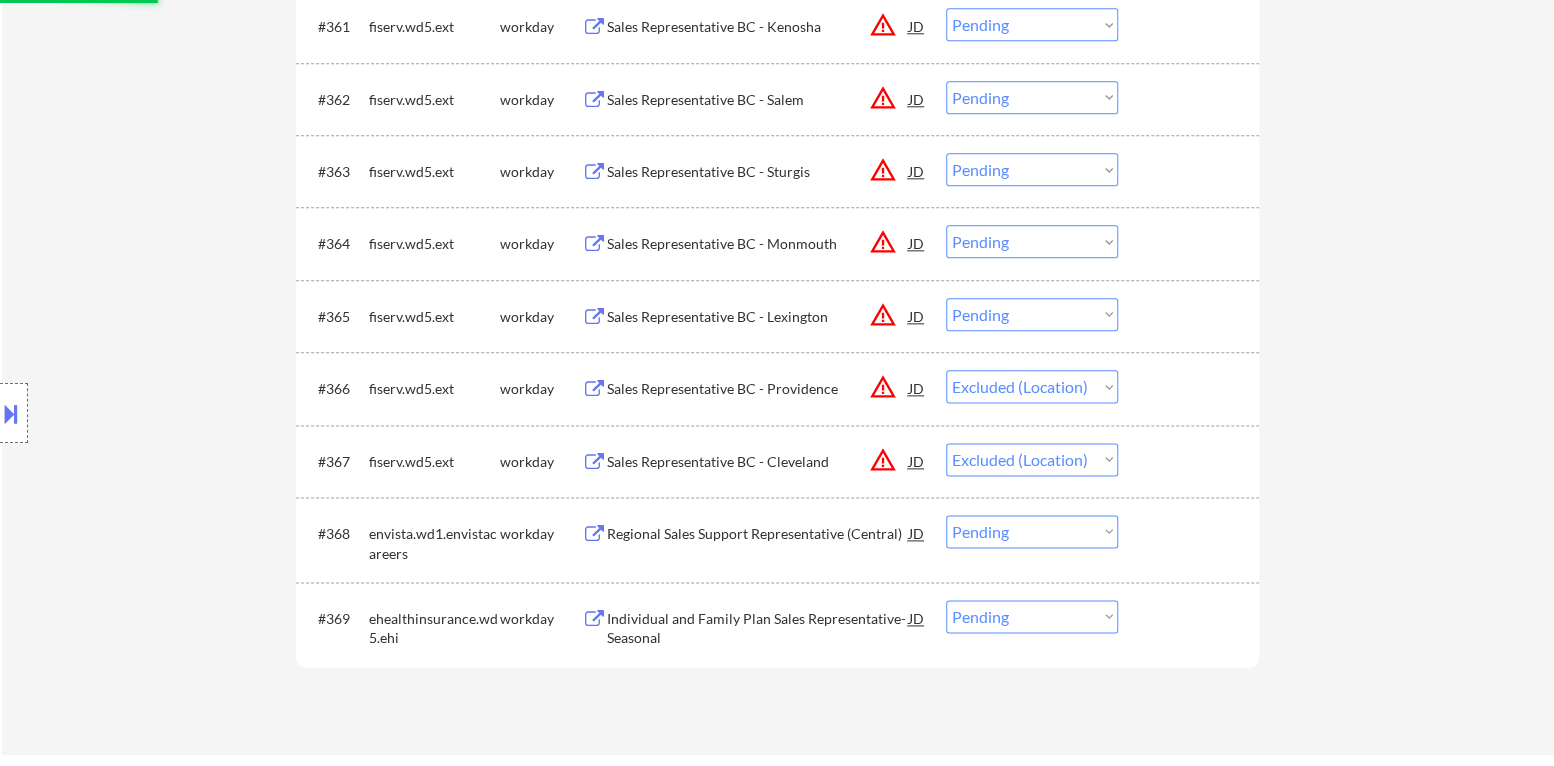 scroll, scrollTop: 5379, scrollLeft: 0, axis: vertical 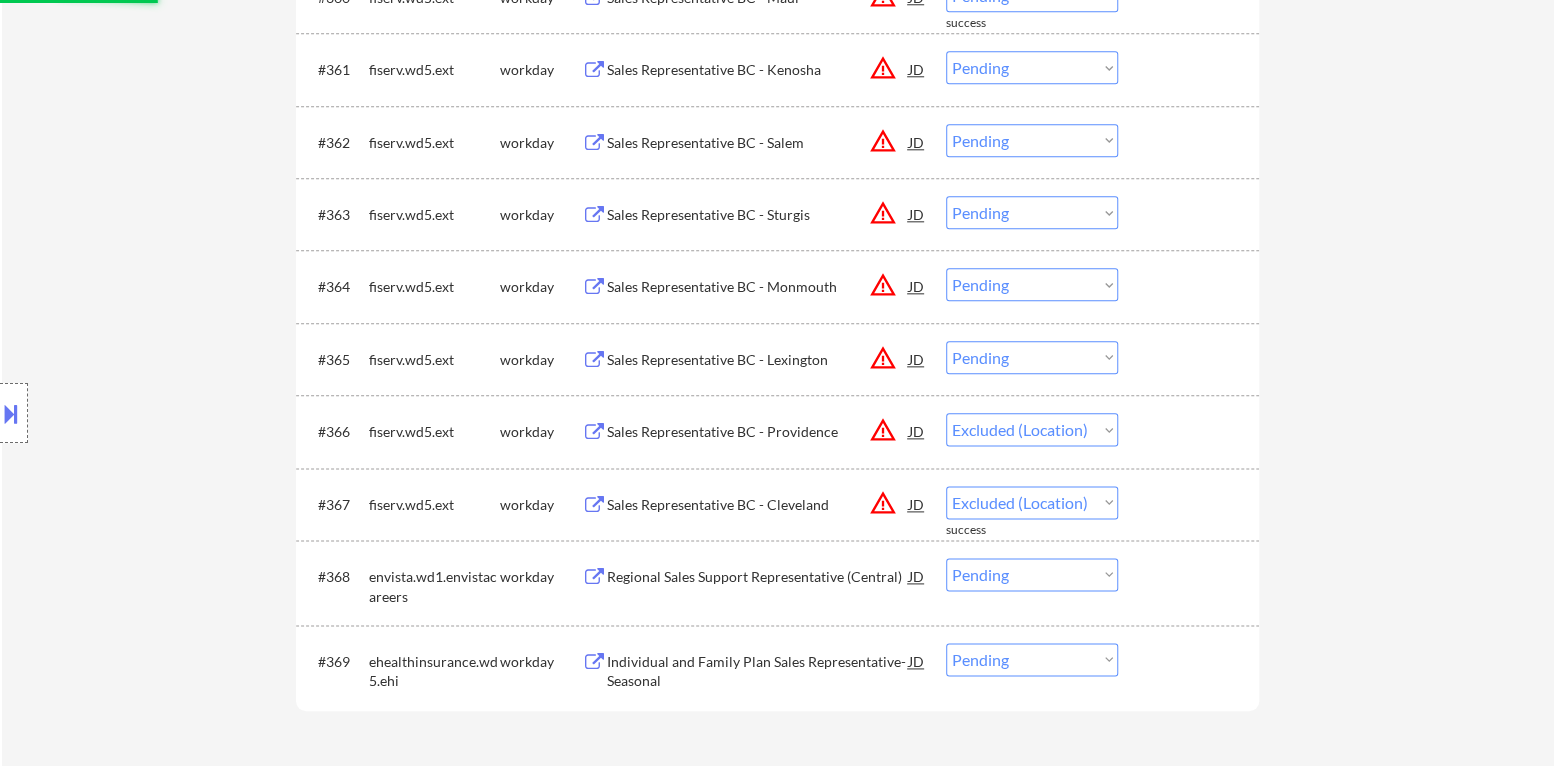 click on "Choose an option... Pending Applied Excluded (Questions) Excluded (Expired) Excluded (Location) Excluded (Bad Match) Excluded (Blocklist) Excluded (Salary) Excluded (Other)" at bounding box center (1032, 357) 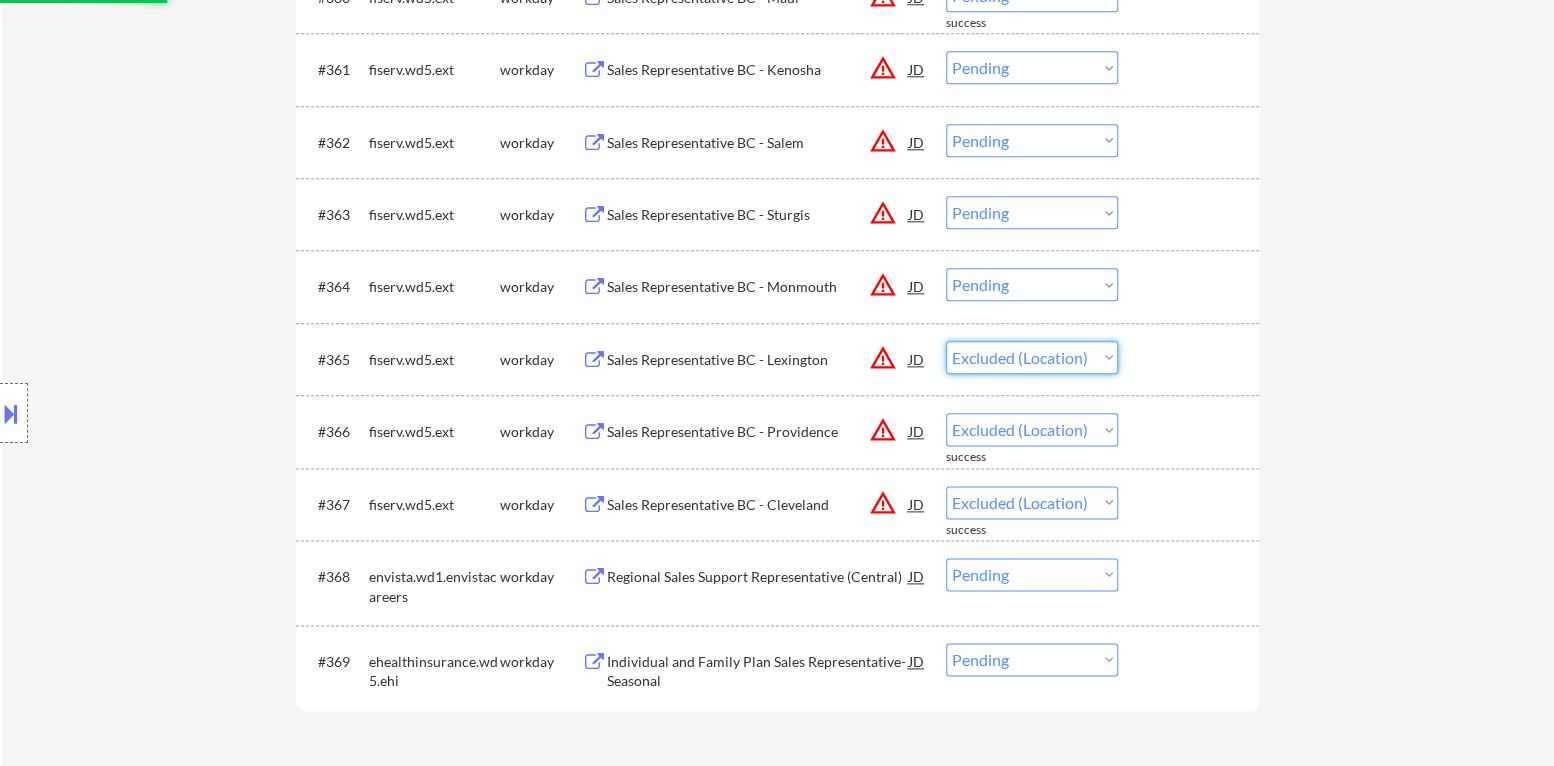 click on "Choose an option... Pending Applied Excluded (Questions) Excluded (Expired) Excluded (Location) Excluded (Bad Match) Excluded (Blocklist) Excluded (Salary) Excluded (Other)" at bounding box center [1032, 357] 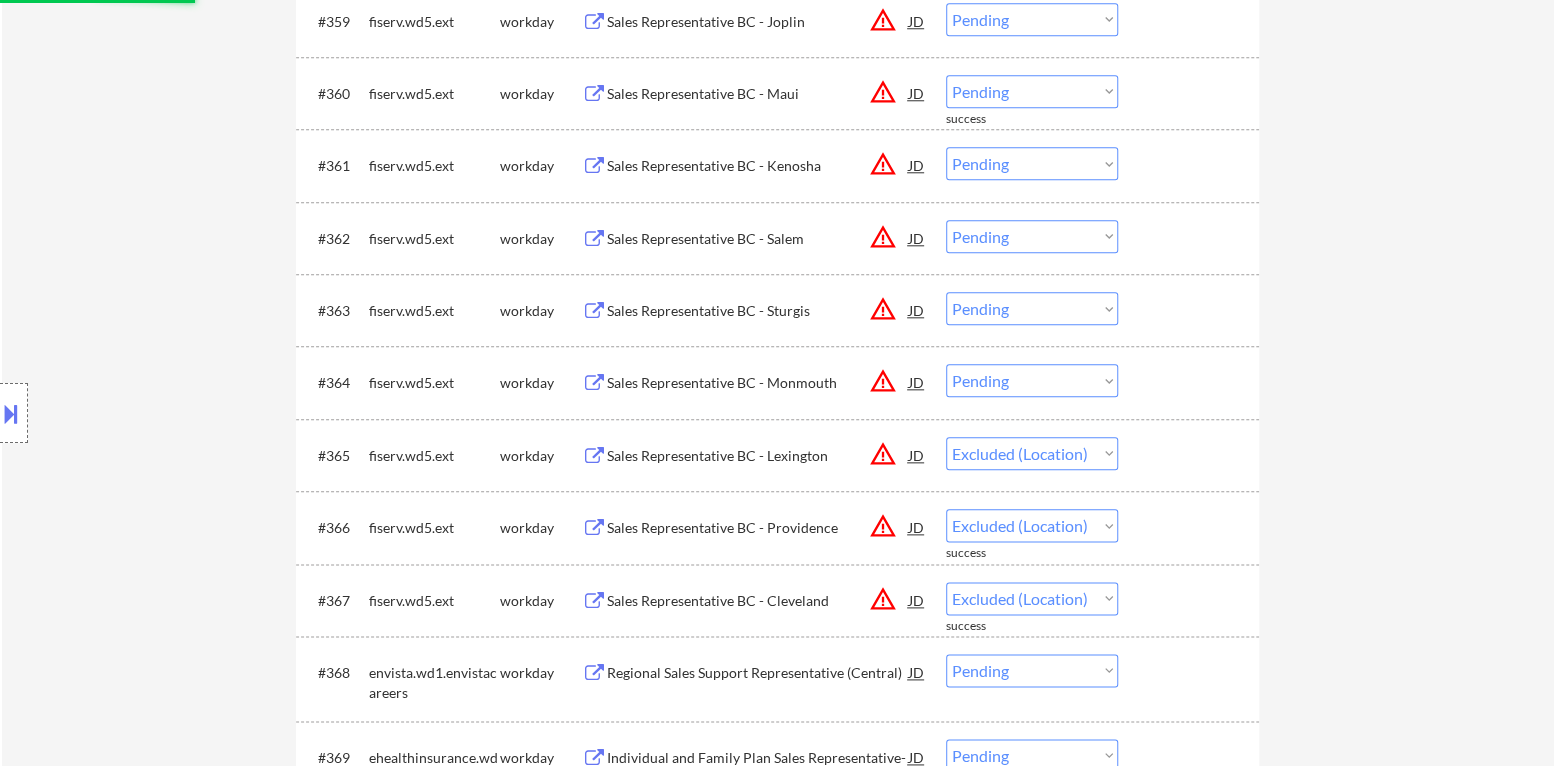 scroll, scrollTop: 5280, scrollLeft: 0, axis: vertical 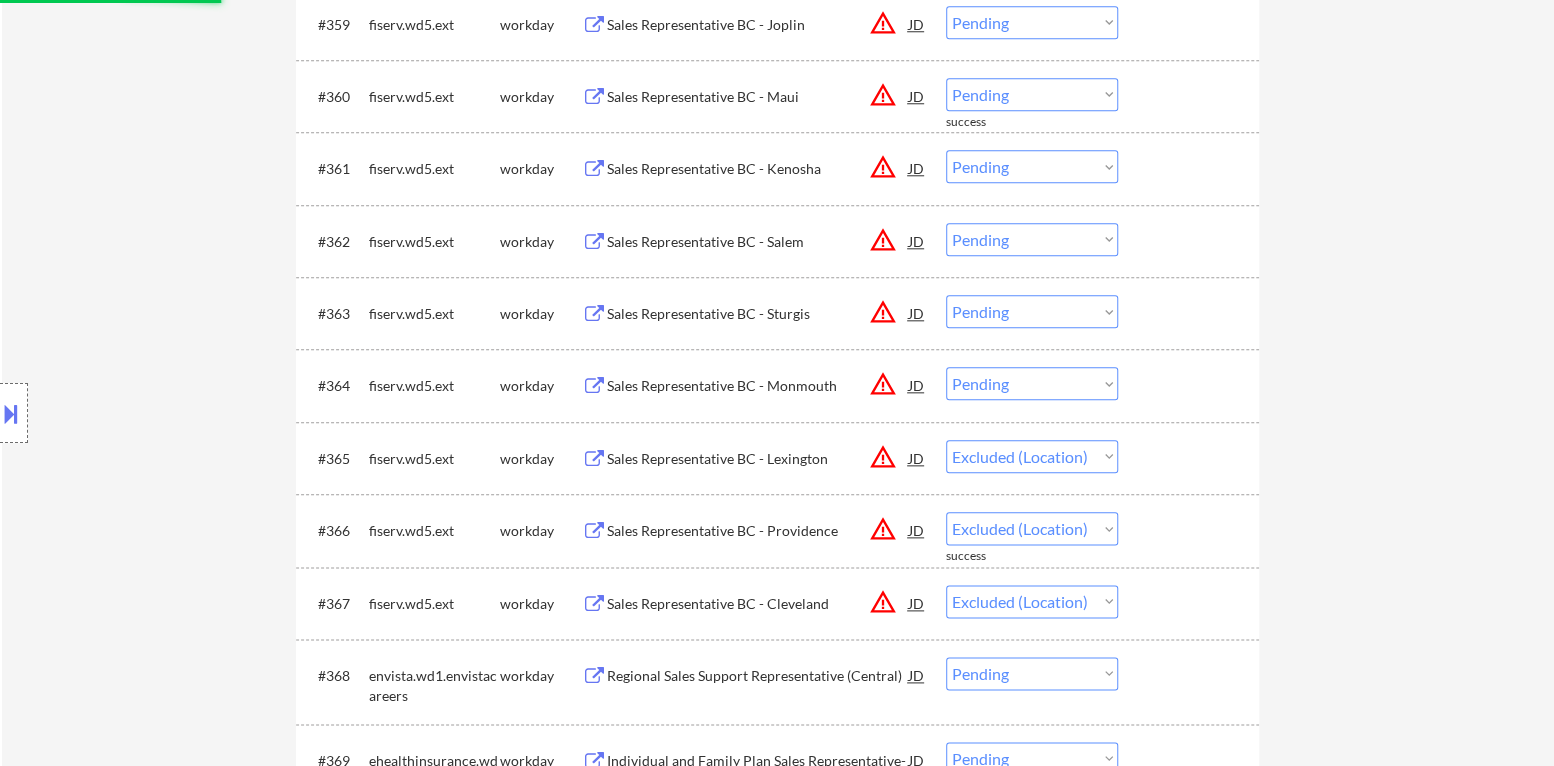 click on "Choose an option... Pending Applied Excluded (Questions) Excluded (Expired) Excluded (Location) Excluded (Bad Match) Excluded (Blocklist) Excluded (Salary) Excluded (Other)" at bounding box center [1032, 383] 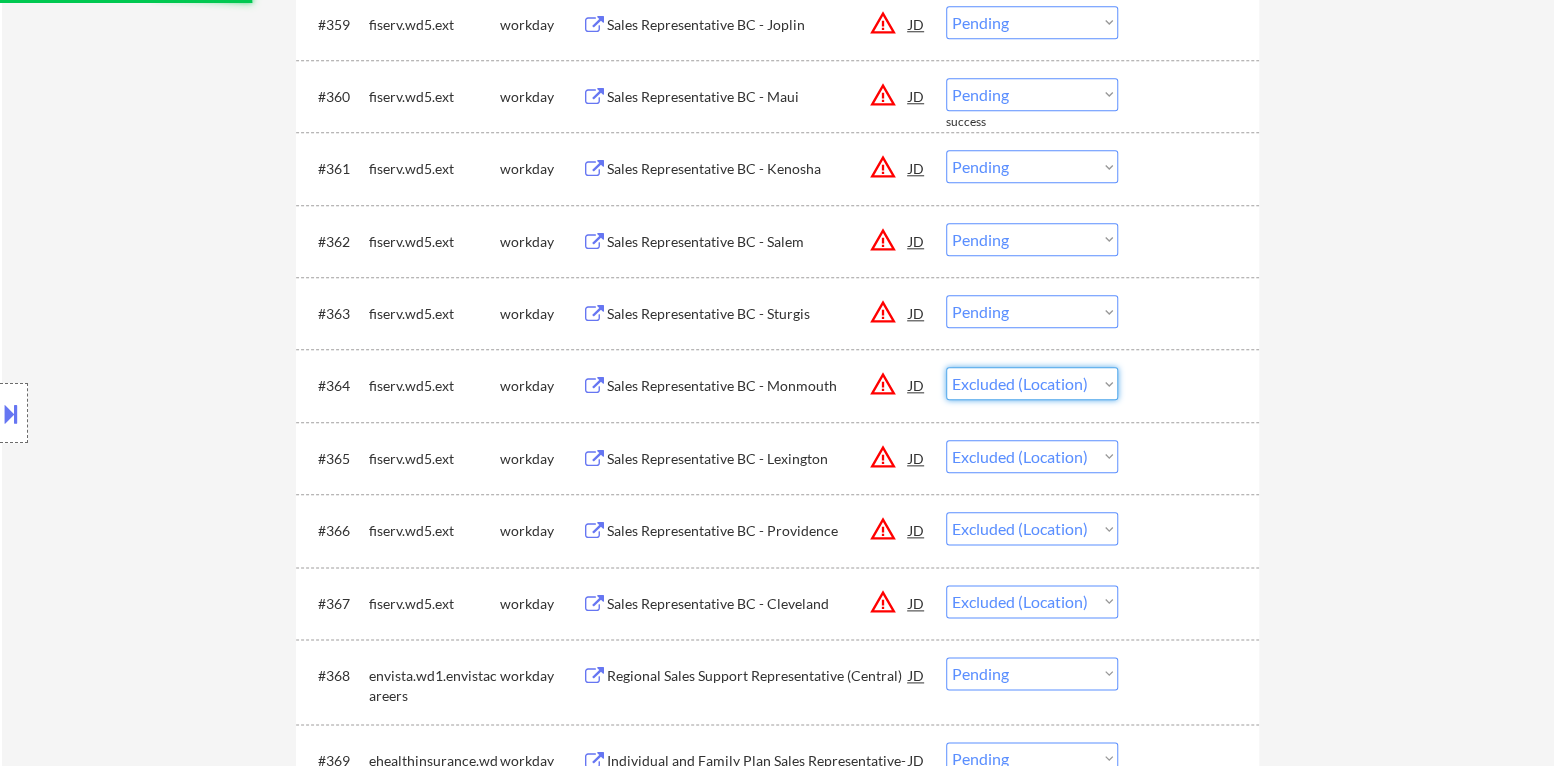 click on "Choose an option... Pending Applied Excluded (Questions) Excluded (Expired) Excluded (Location) Excluded (Bad Match) Excluded (Blocklist) Excluded (Salary) Excluded (Other)" at bounding box center [1032, 383] 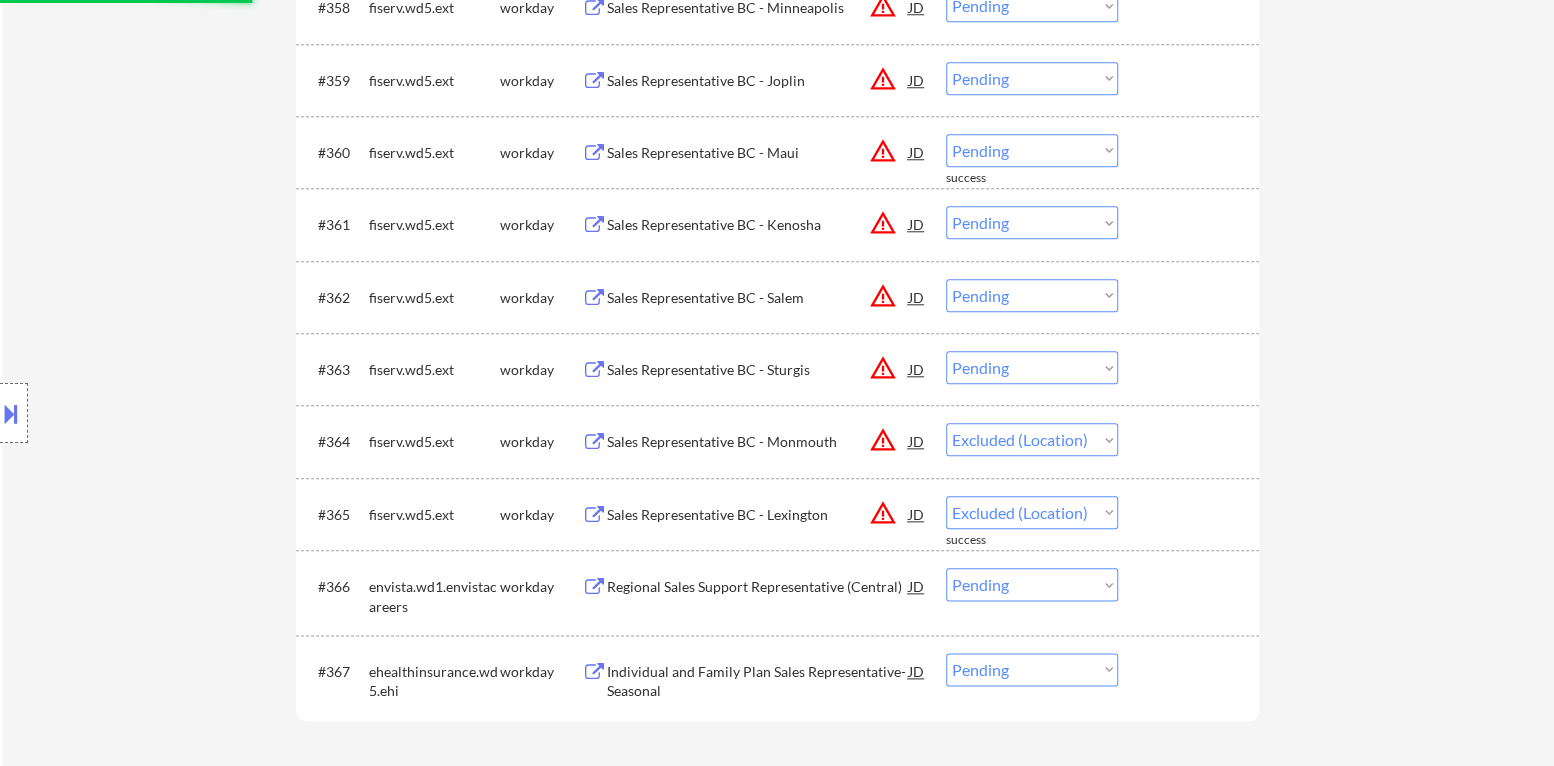 scroll, scrollTop: 5180, scrollLeft: 0, axis: vertical 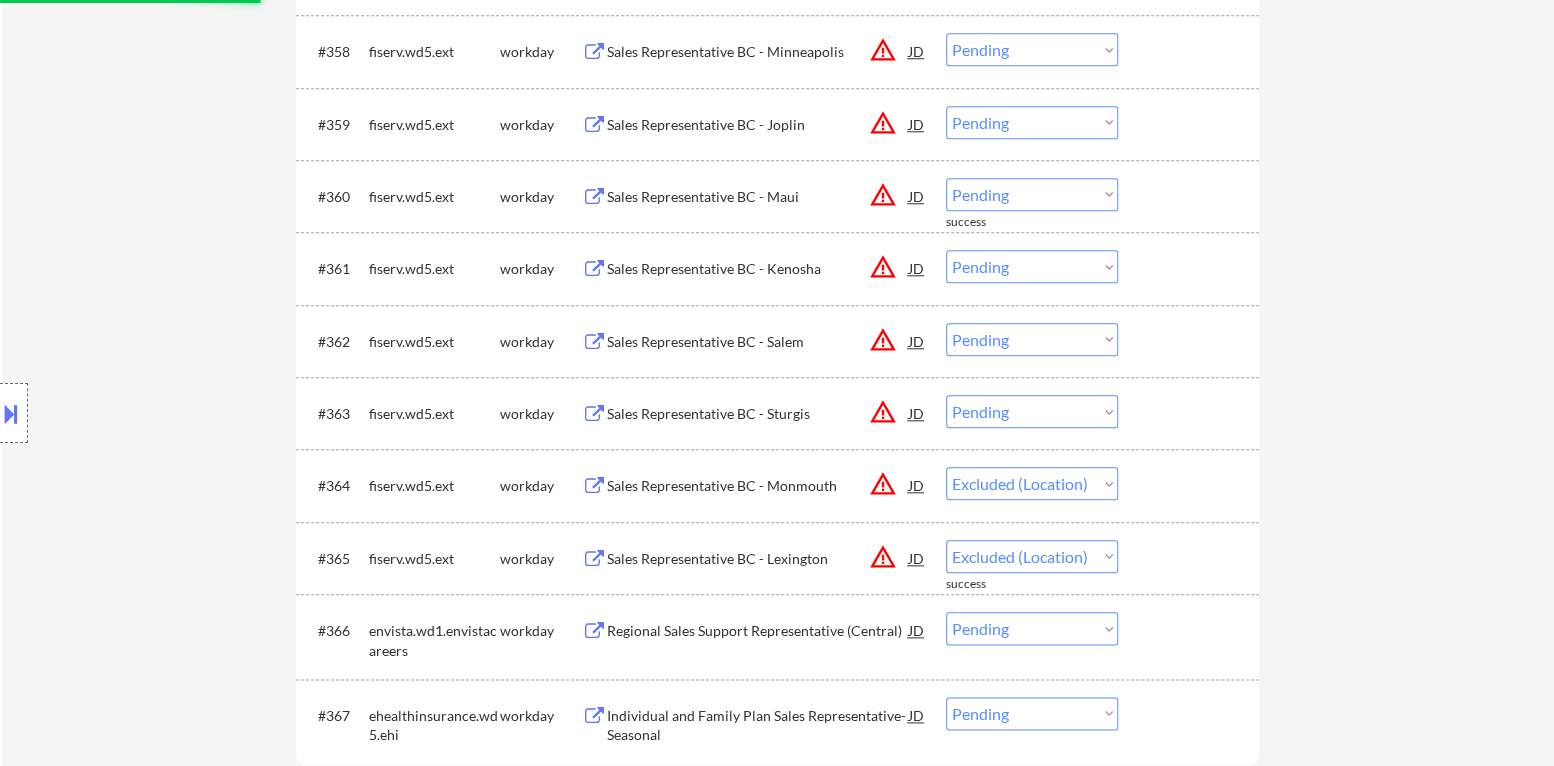 click on "Choose an option... Pending Applied Excluded (Questions) Excluded (Expired) Excluded (Location) Excluded (Bad Match) Excluded (Blocklist) Excluded (Salary) Excluded (Other)" at bounding box center [1032, 411] 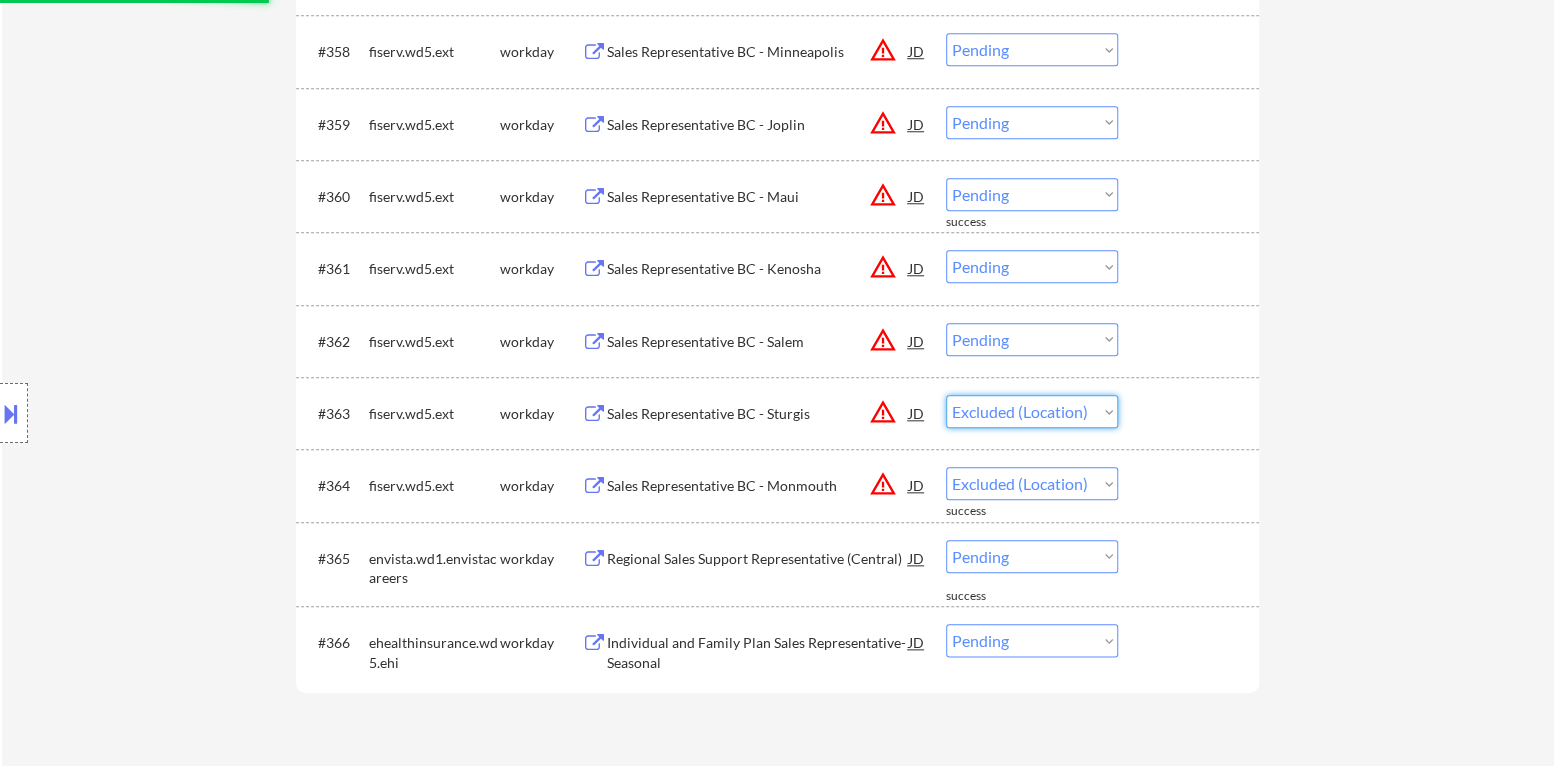click on "Choose an option... Pending Applied Excluded (Questions) Excluded (Expired) Excluded (Location) Excluded (Bad Match) Excluded (Blocklist) Excluded (Salary) Excluded (Other)" at bounding box center [1032, 411] 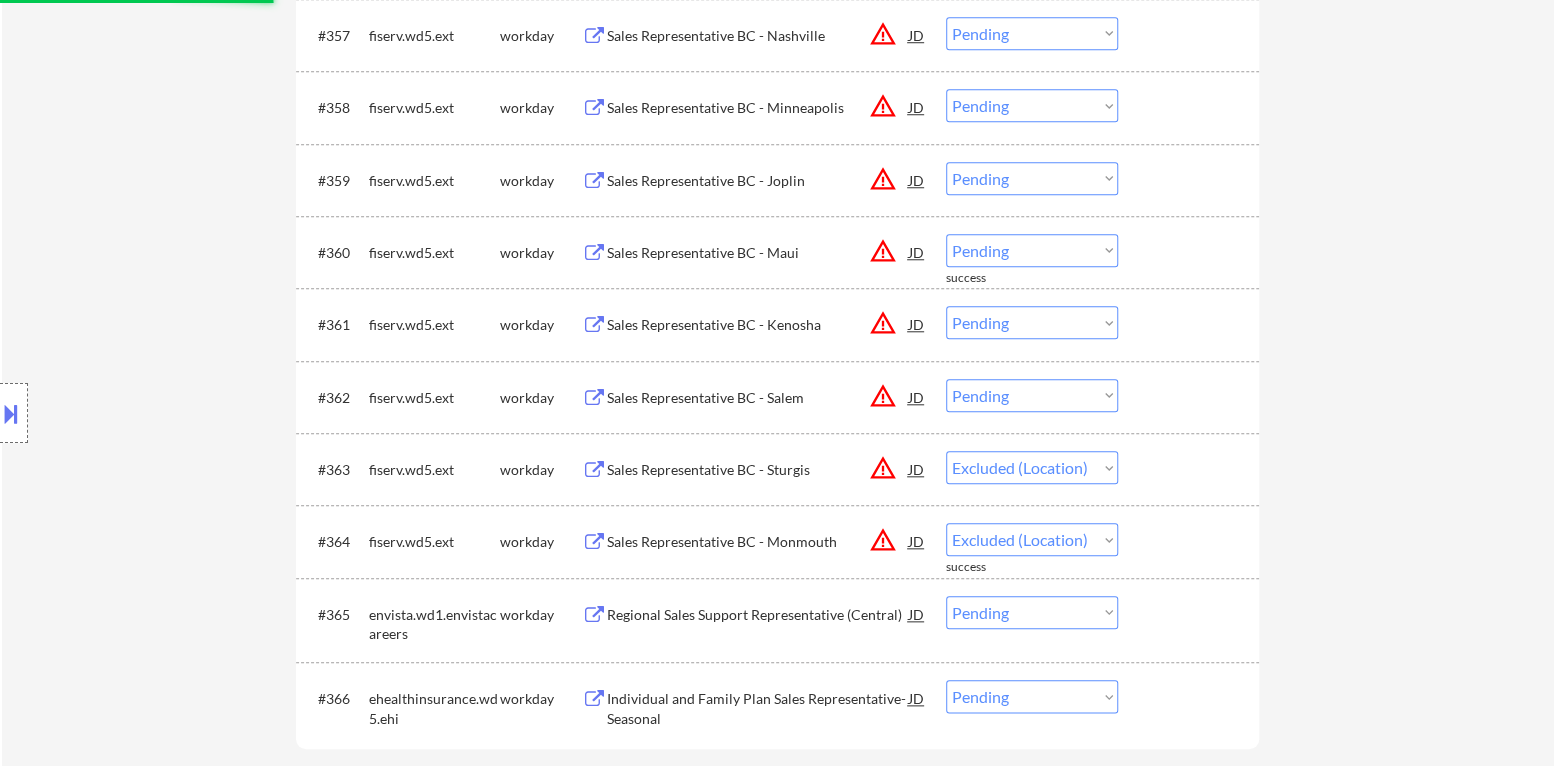 scroll, scrollTop: 5080, scrollLeft: 0, axis: vertical 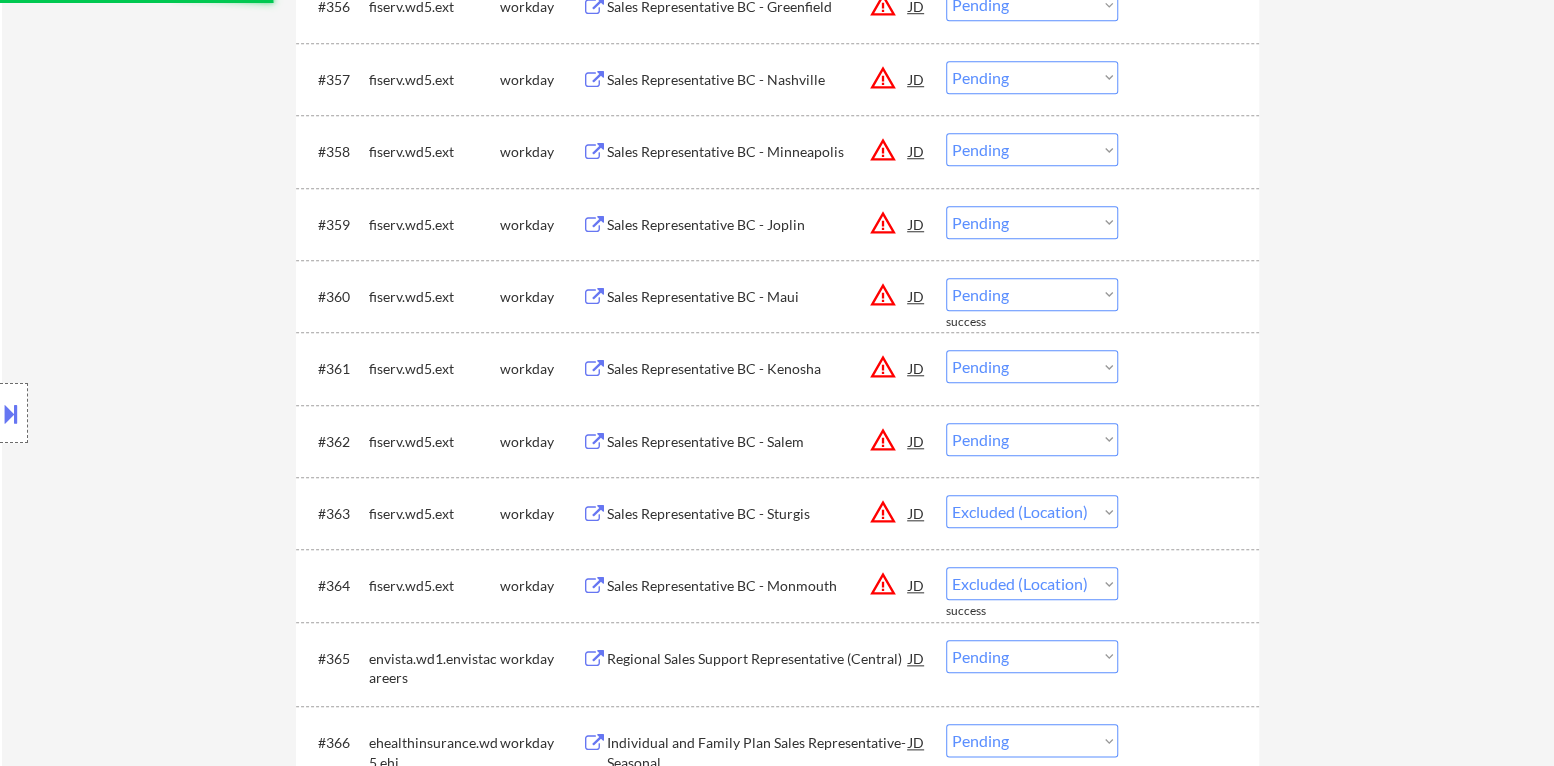 click on "Choose an option... Pending Applied Excluded (Questions) Excluded (Expired) Excluded (Location) Excluded (Bad Match) Excluded (Blocklist) Excluded (Salary) Excluded (Other)" at bounding box center [1032, 439] 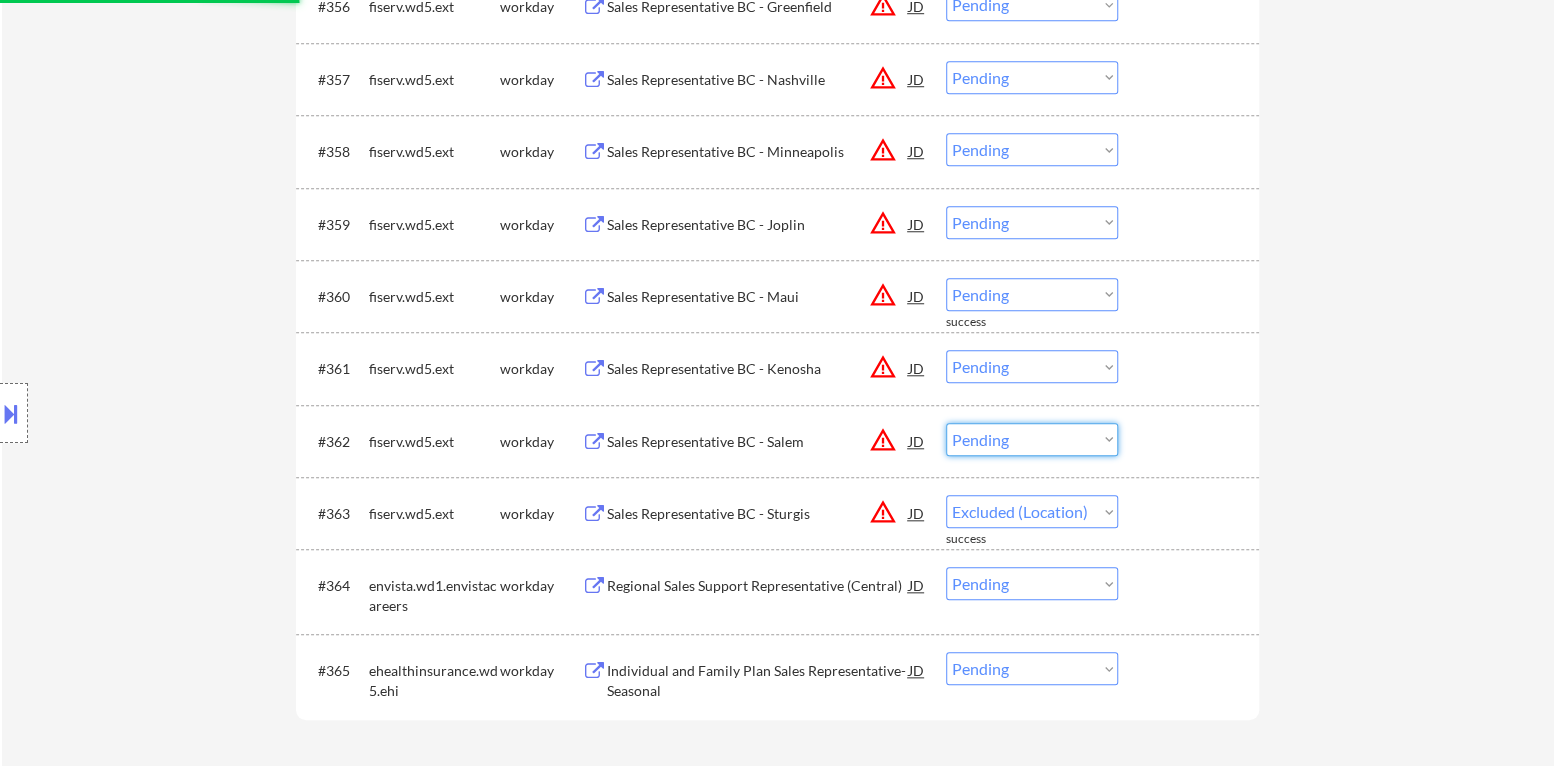click on "Choose an option... Pending Applied Excluded (Questions) Excluded (Expired) Excluded (Location) Excluded (Bad Match) Excluded (Blocklist) Excluded (Salary) Excluded (Other)" at bounding box center (1032, 439) 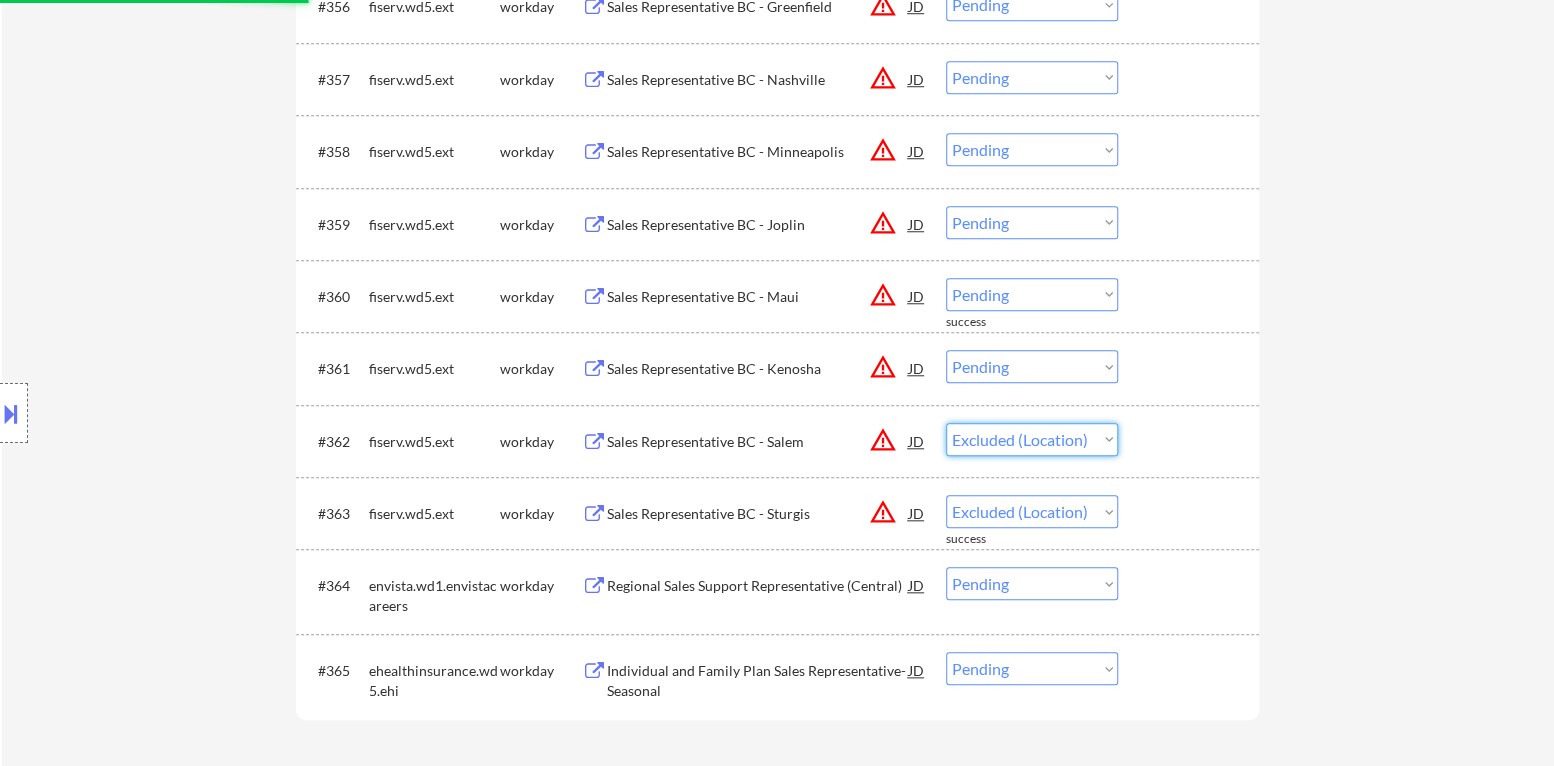 click on "Choose an option... Pending Applied Excluded (Questions) Excluded (Expired) Excluded (Location) Excluded (Bad Match) Excluded (Blocklist) Excluded (Salary) Excluded (Other)" at bounding box center [1032, 439] 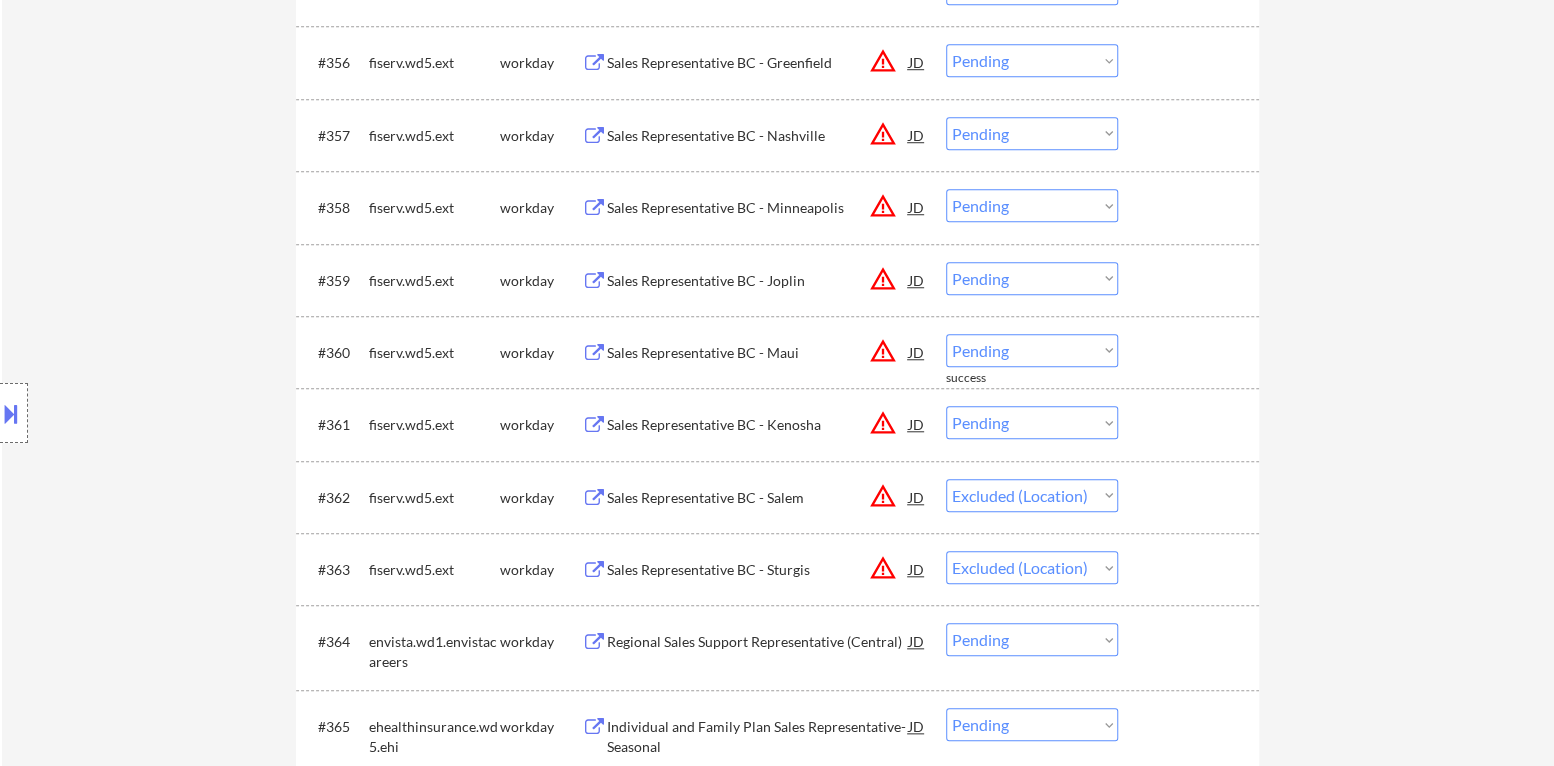 scroll, scrollTop: 4980, scrollLeft: 0, axis: vertical 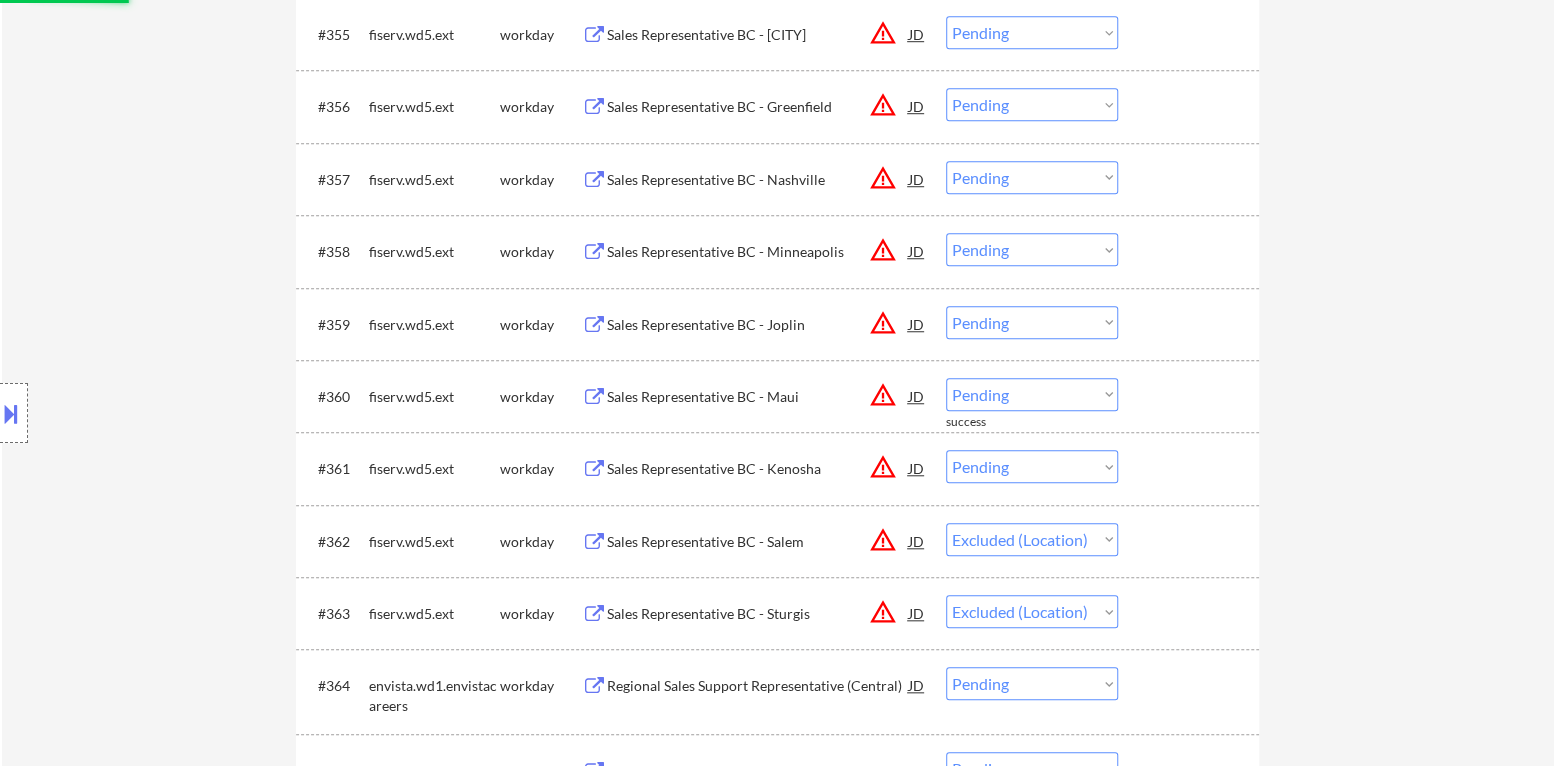 click on "Choose an option... Pending Applied Excluded (Questions) Excluded (Expired) Excluded (Location) Excluded (Bad Match) Excluded (Blocklist) Excluded (Salary) Excluded (Other)" at bounding box center (1032, 466) 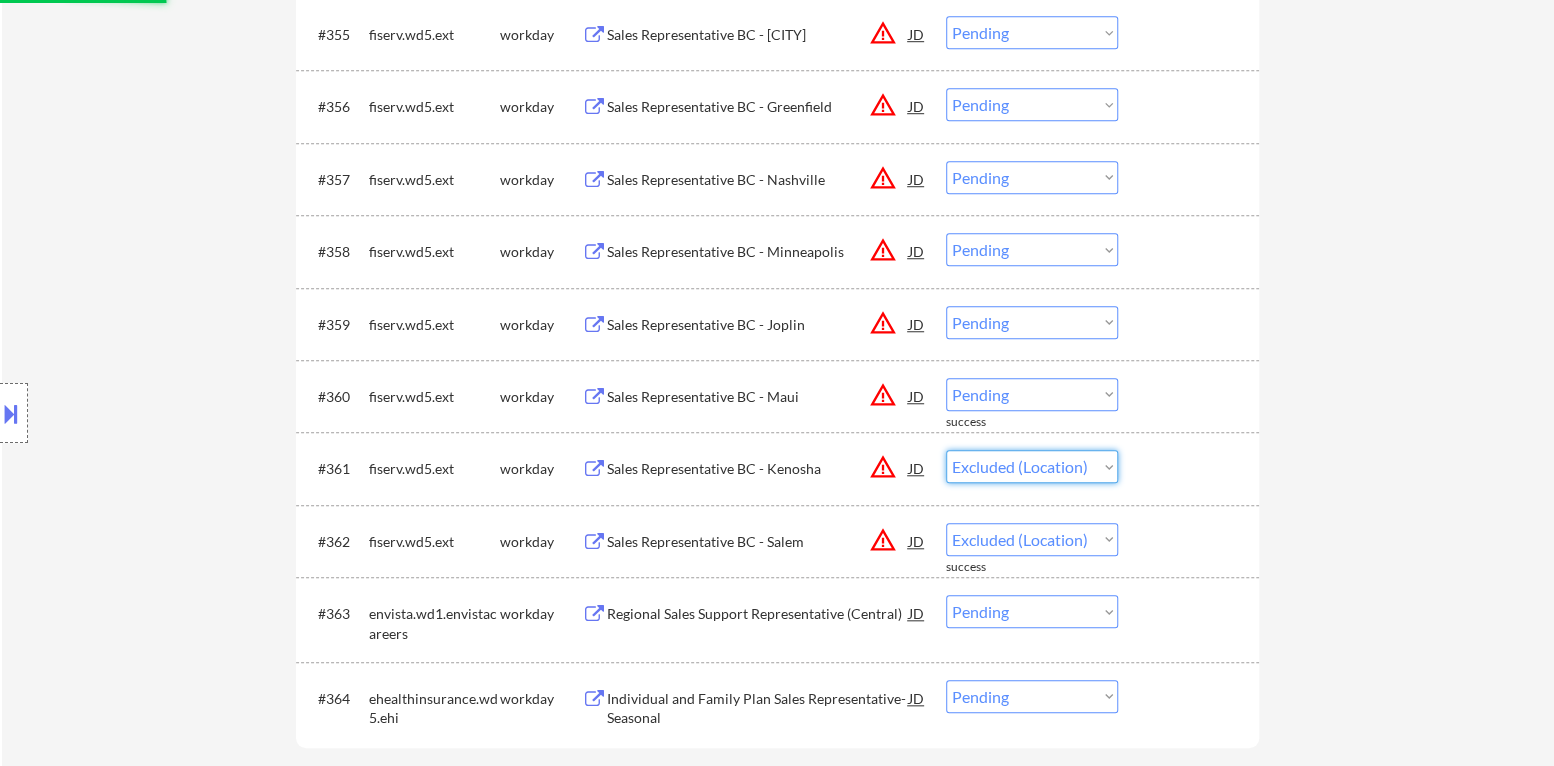 click on "Choose an option... Pending Applied Excluded (Questions) Excluded (Expired) Excluded (Location) Excluded (Bad Match) Excluded (Blocklist) Excluded (Salary) Excluded (Other)" at bounding box center [1032, 466] 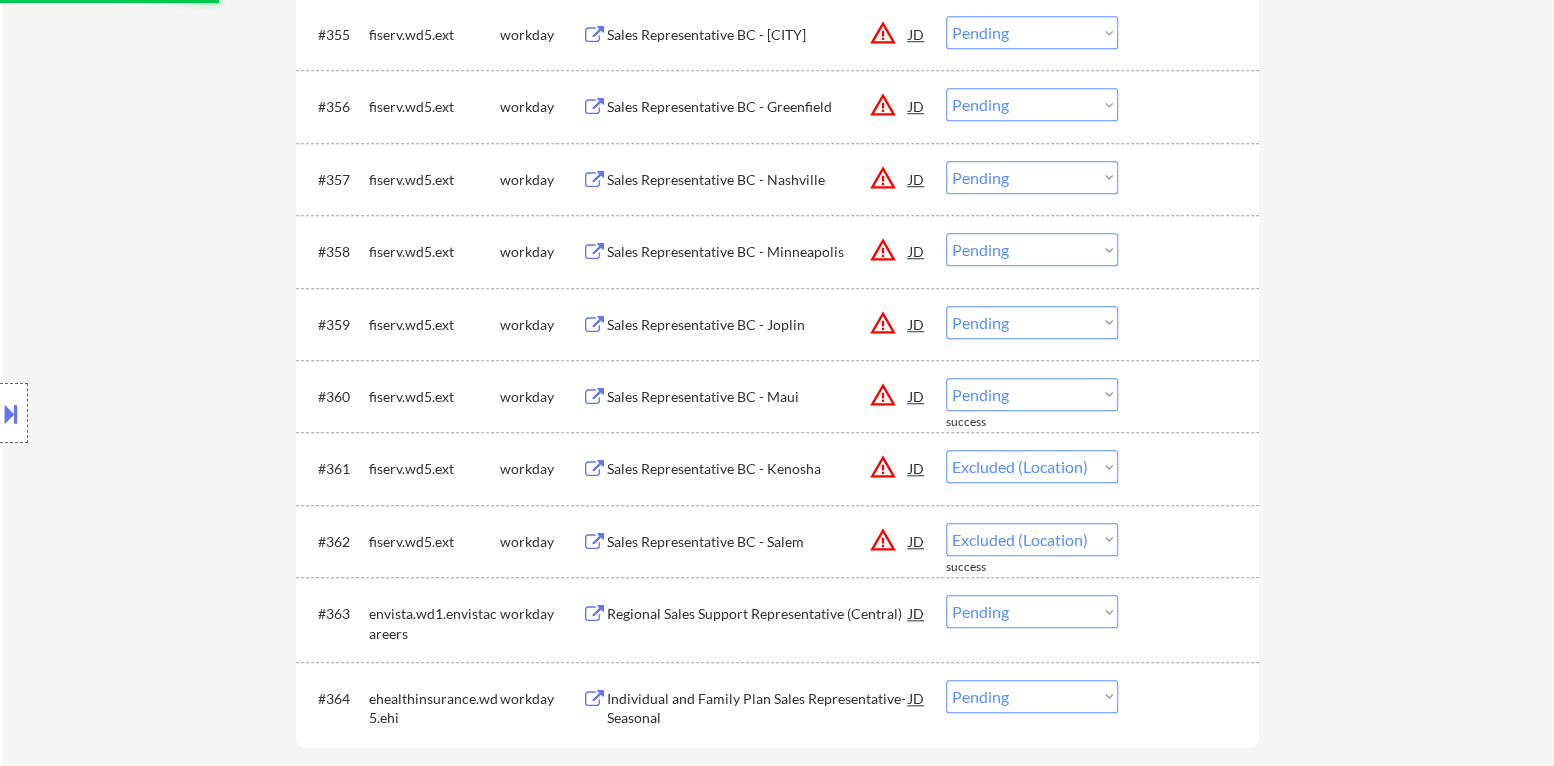 drag, startPoint x: 1033, startPoint y: 392, endPoint x: 1036, endPoint y: 402, distance: 10.440307 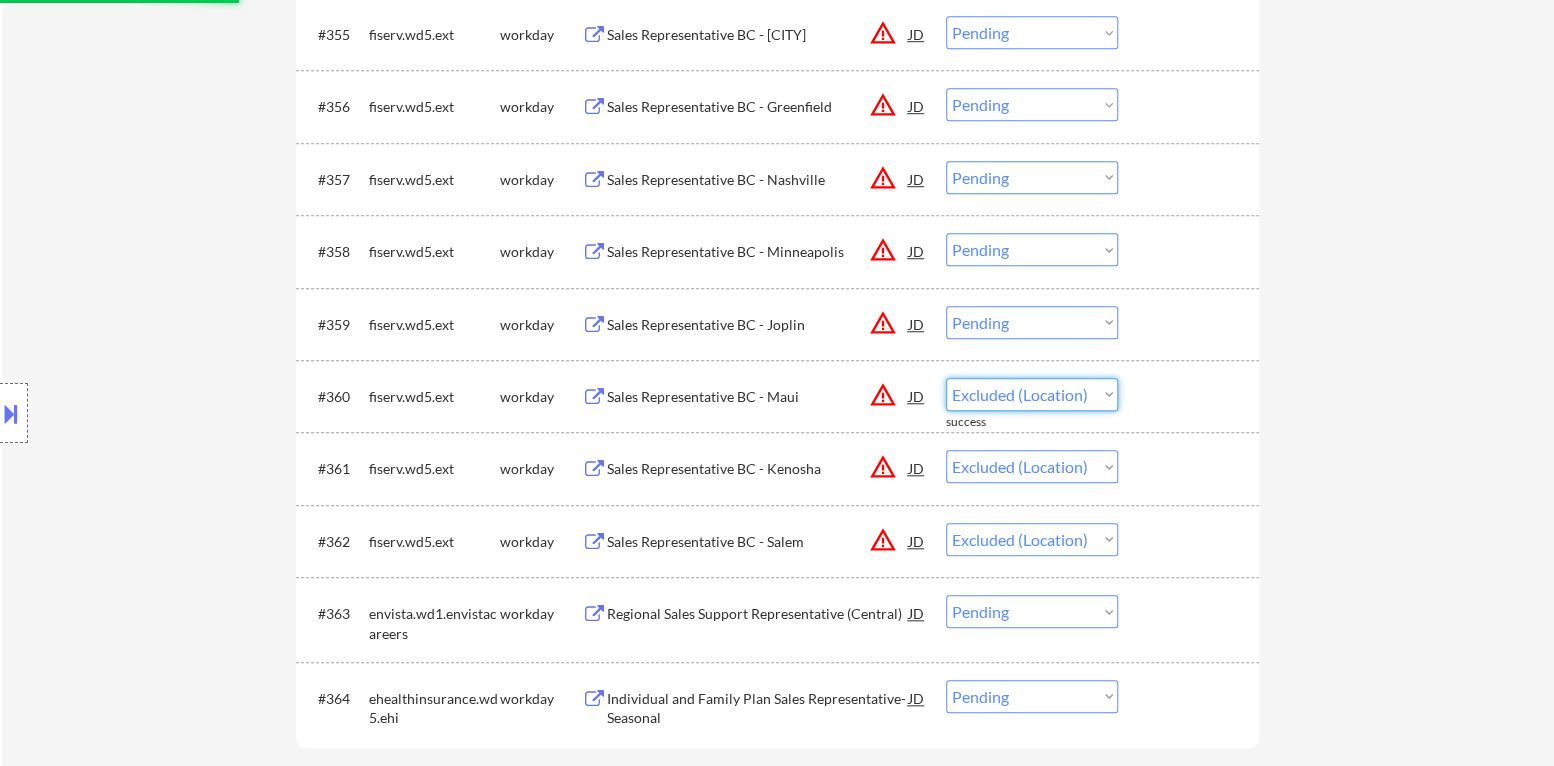 click on "Choose an option... Pending Applied Excluded (Questions) Excluded (Expired) Excluded (Location) Excluded (Bad Match) Excluded (Blocklist) Excluded (Salary) Excluded (Other)" at bounding box center (1032, 394) 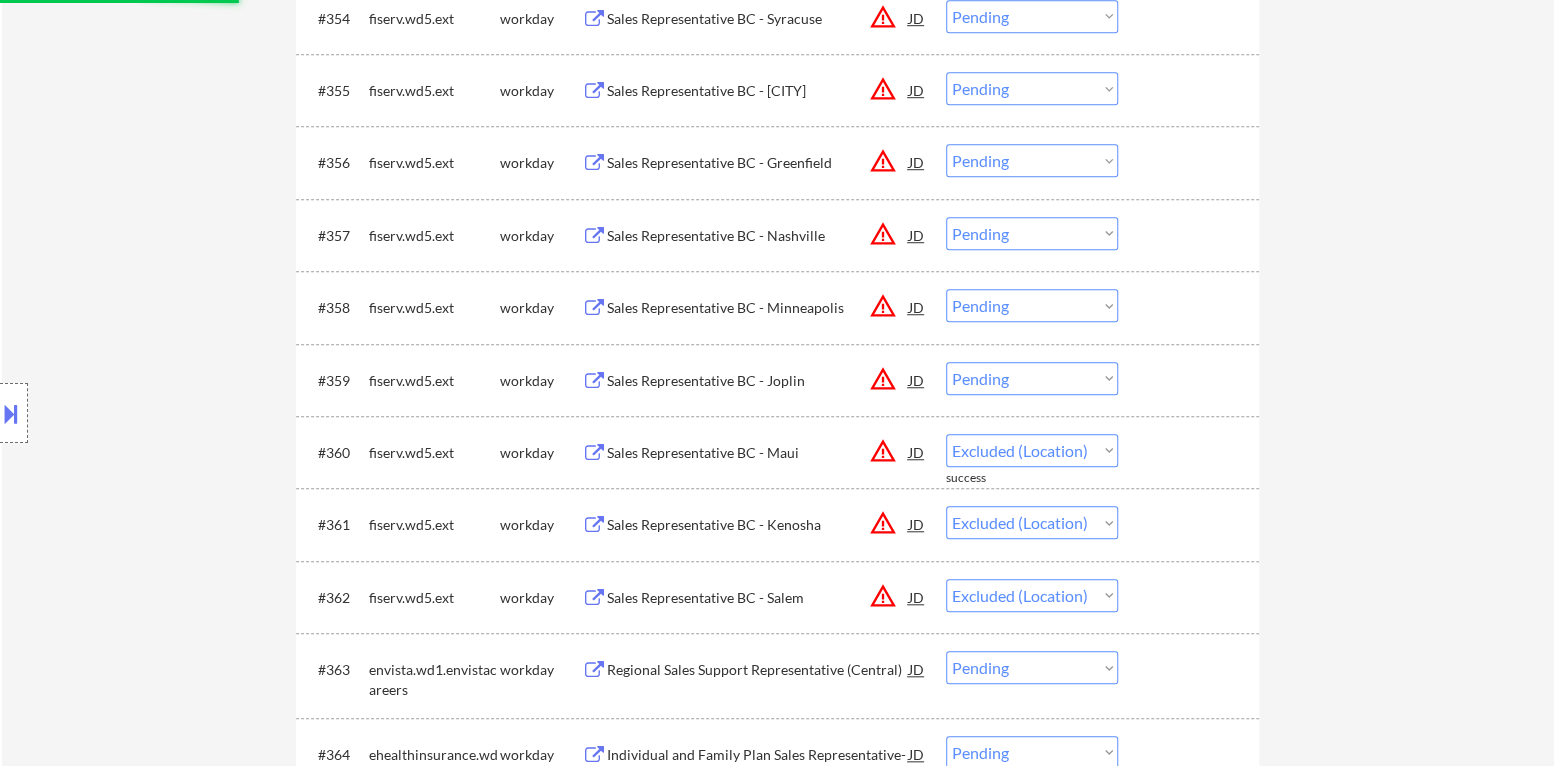 scroll, scrollTop: 4880, scrollLeft: 0, axis: vertical 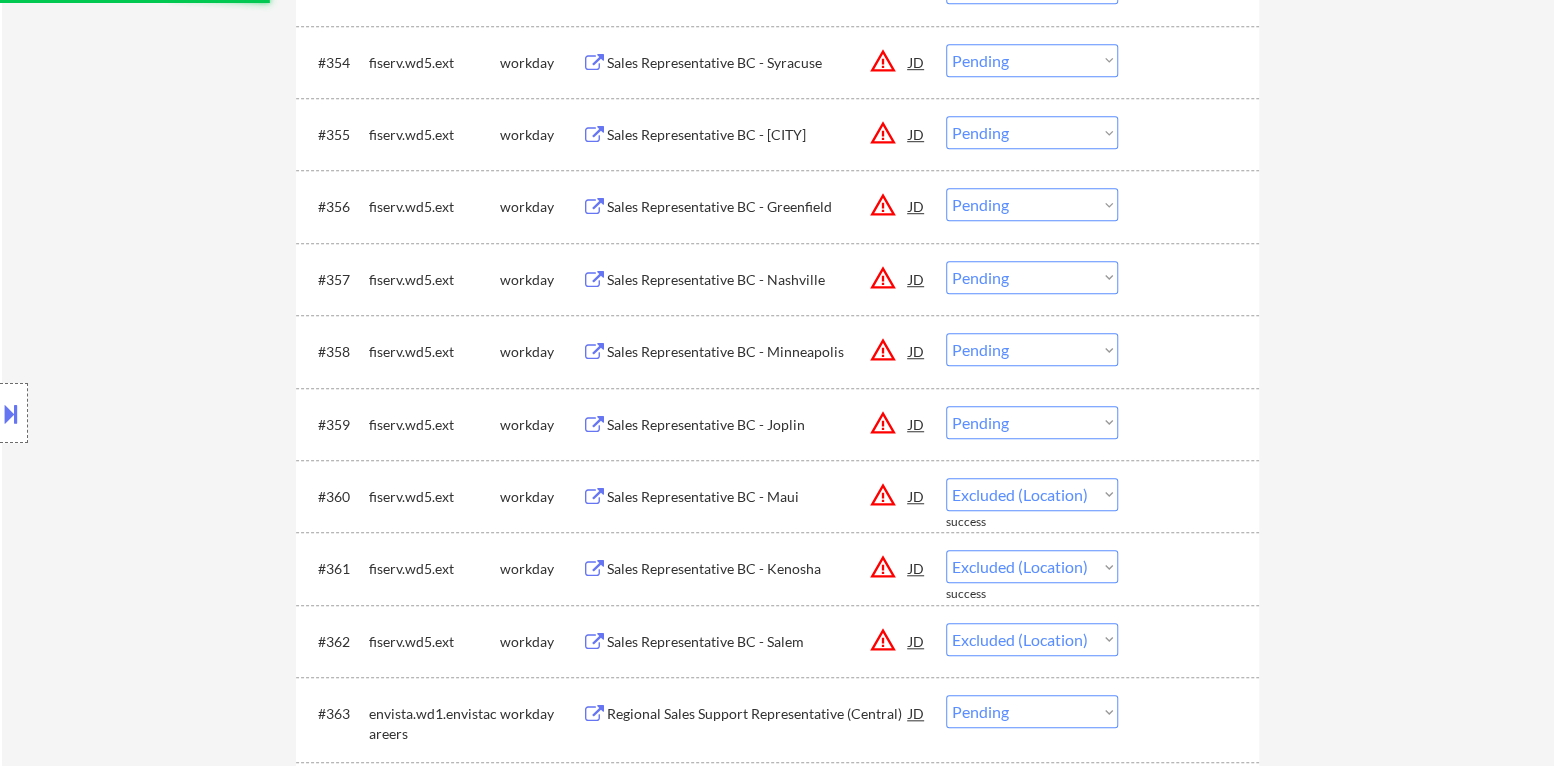 click on "Choose an option... Pending Applied Excluded (Questions) Excluded (Expired) Excluded (Location) Excluded (Bad Match) Excluded (Blocklist) Excluded (Salary) Excluded (Other)" at bounding box center (1032, 422) 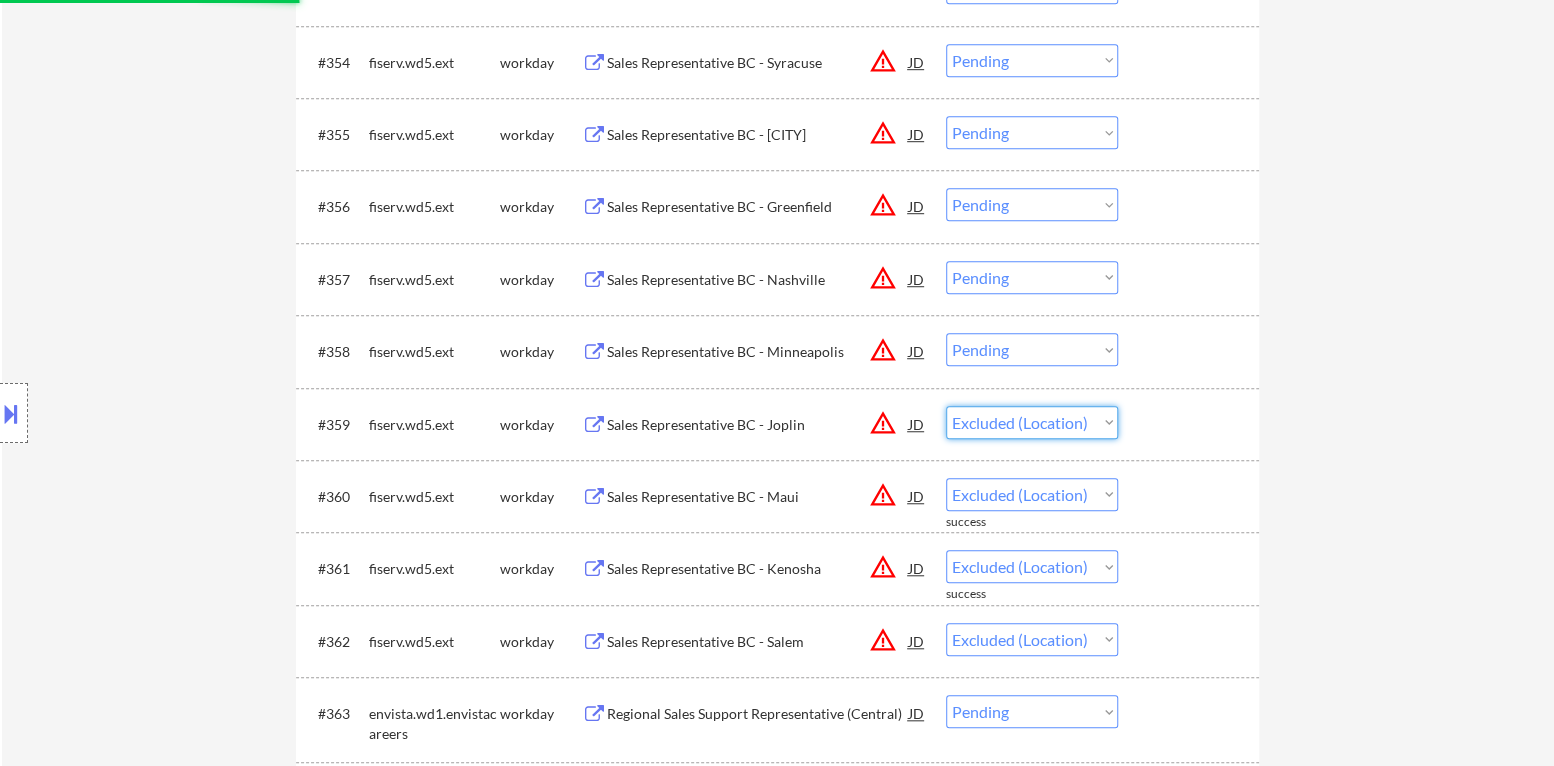 click on "Choose an option... Pending Applied Excluded (Questions) Excluded (Expired) Excluded (Location) Excluded (Bad Match) Excluded (Blocklist) Excluded (Salary) Excluded (Other)" at bounding box center [1032, 422] 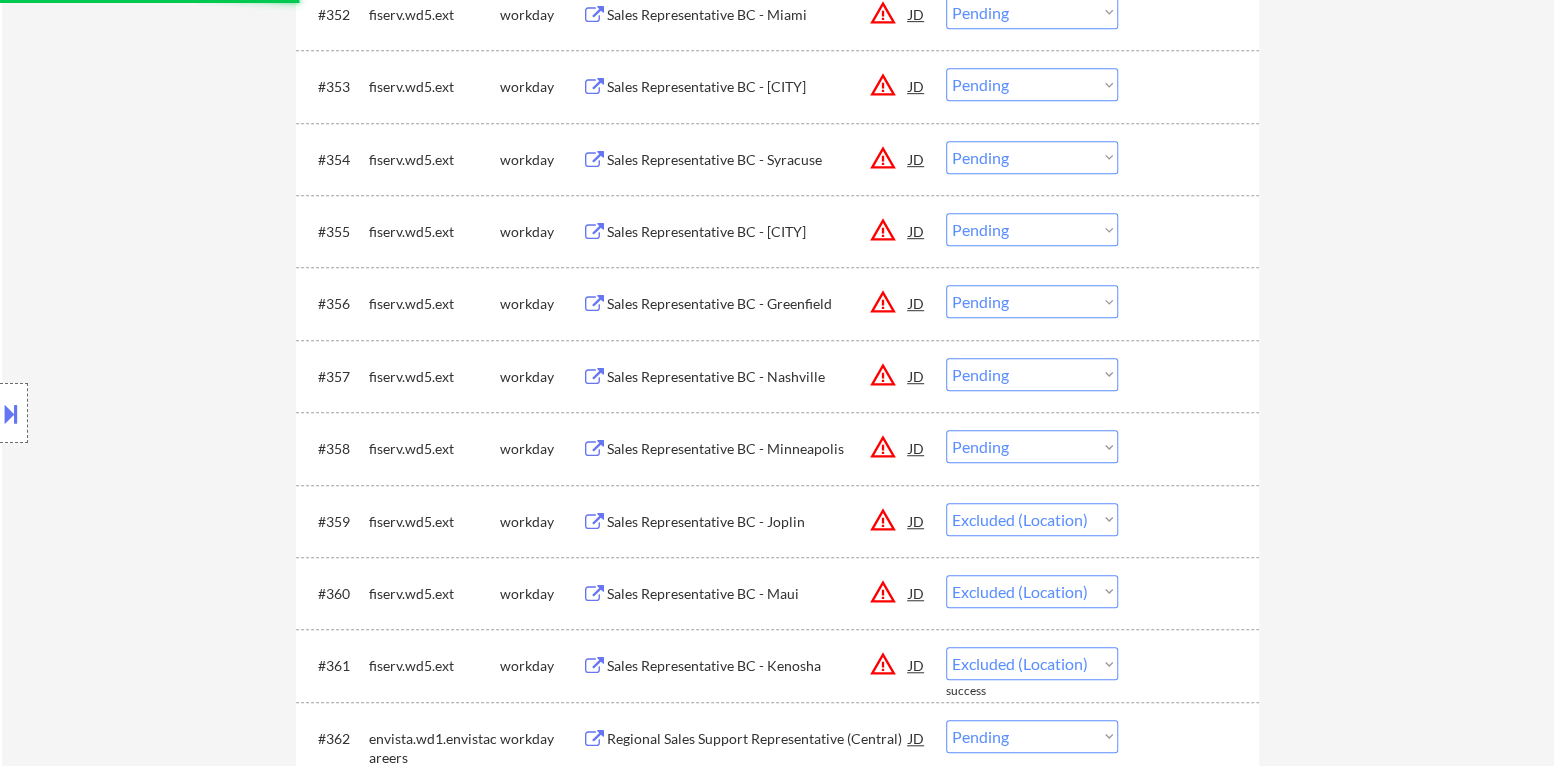 scroll, scrollTop: 4780, scrollLeft: 0, axis: vertical 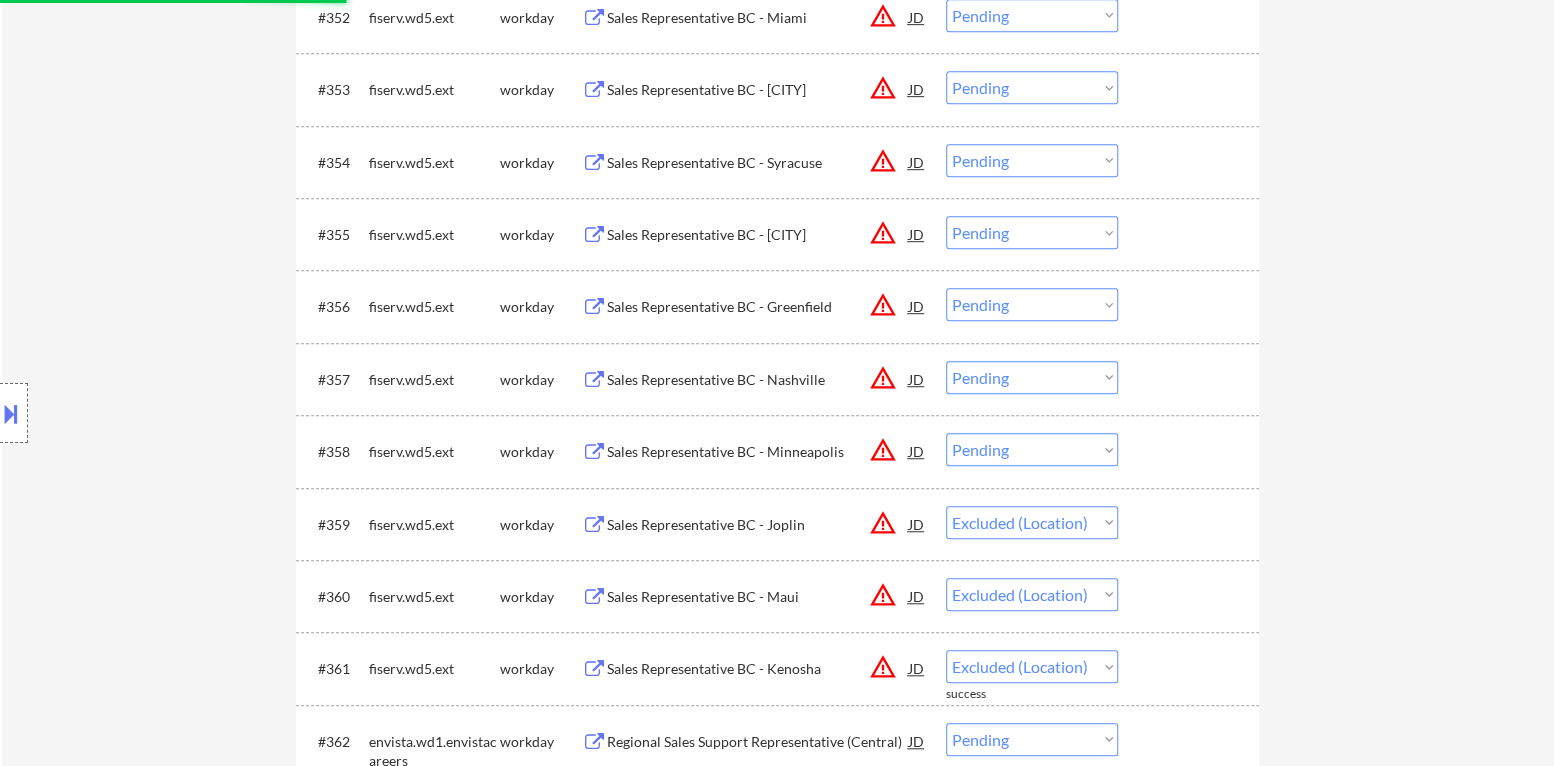 drag, startPoint x: 1024, startPoint y: 450, endPoint x: 1026, endPoint y: 461, distance: 11.18034 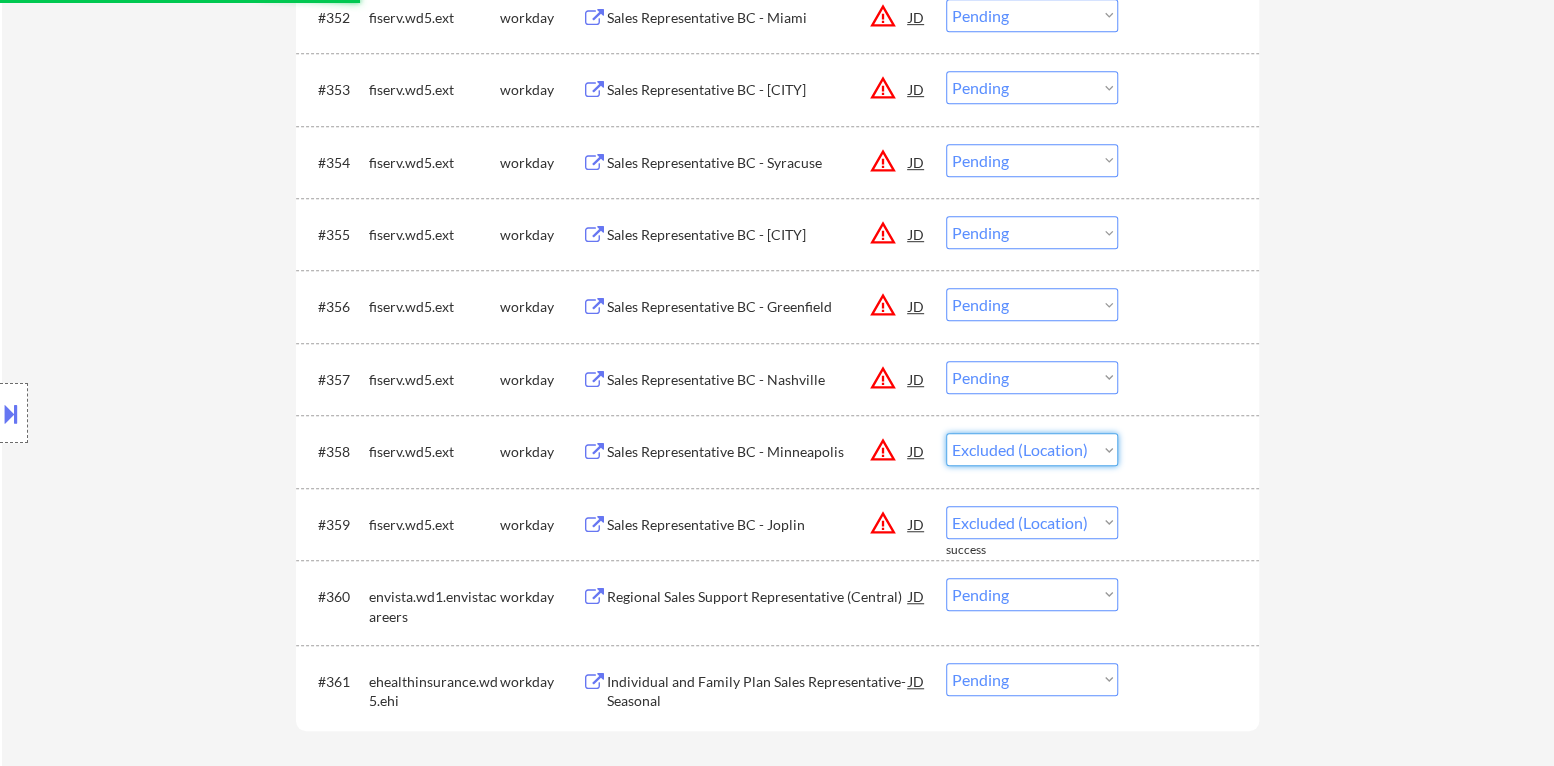 click on "Choose an option... Pending Applied Excluded (Questions) Excluded (Expired) Excluded (Location) Excluded (Bad Match) Excluded (Blocklist) Excluded (Salary) Excluded (Other)" at bounding box center [1032, 449] 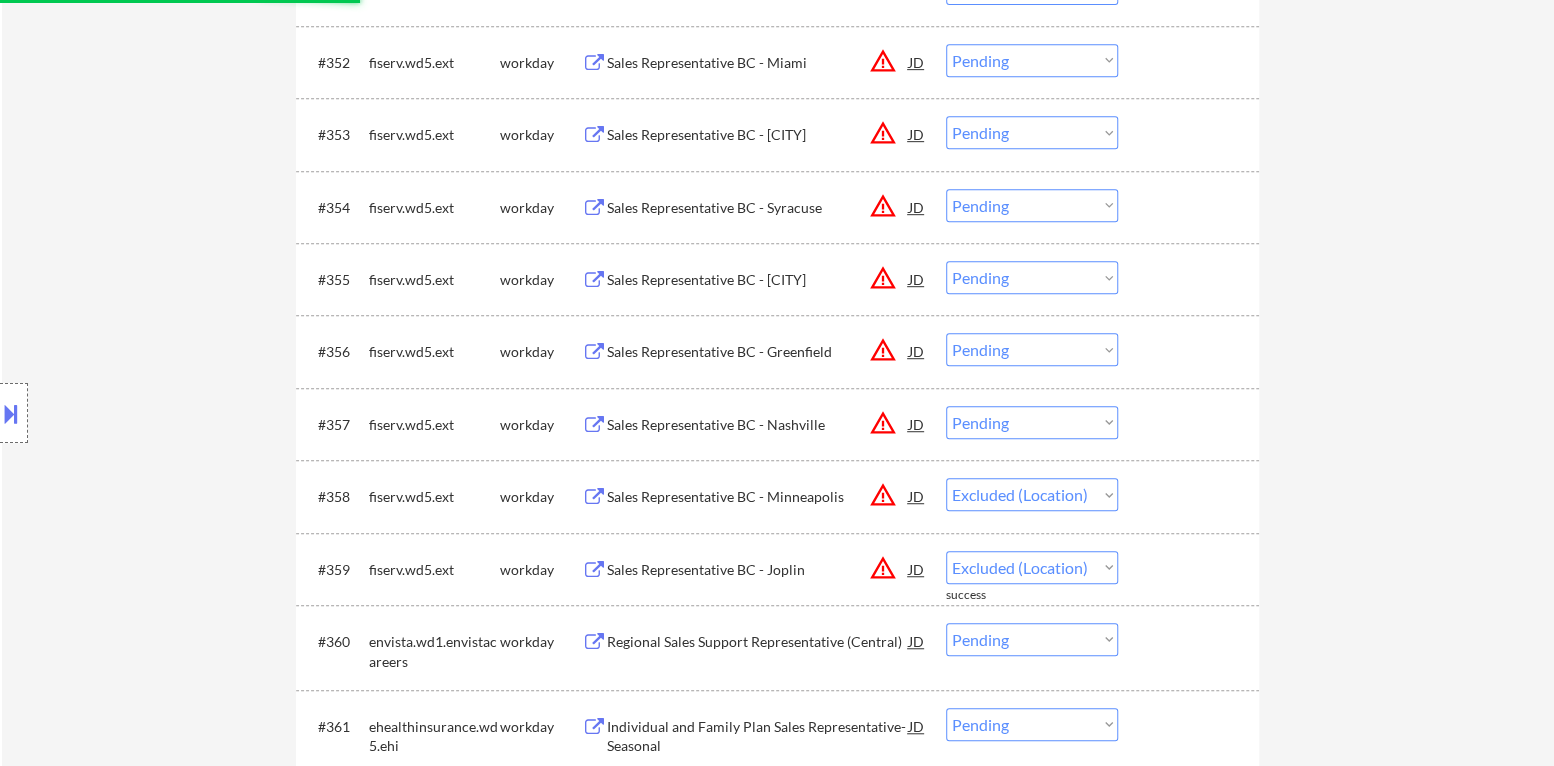 scroll, scrollTop: 4680, scrollLeft: 0, axis: vertical 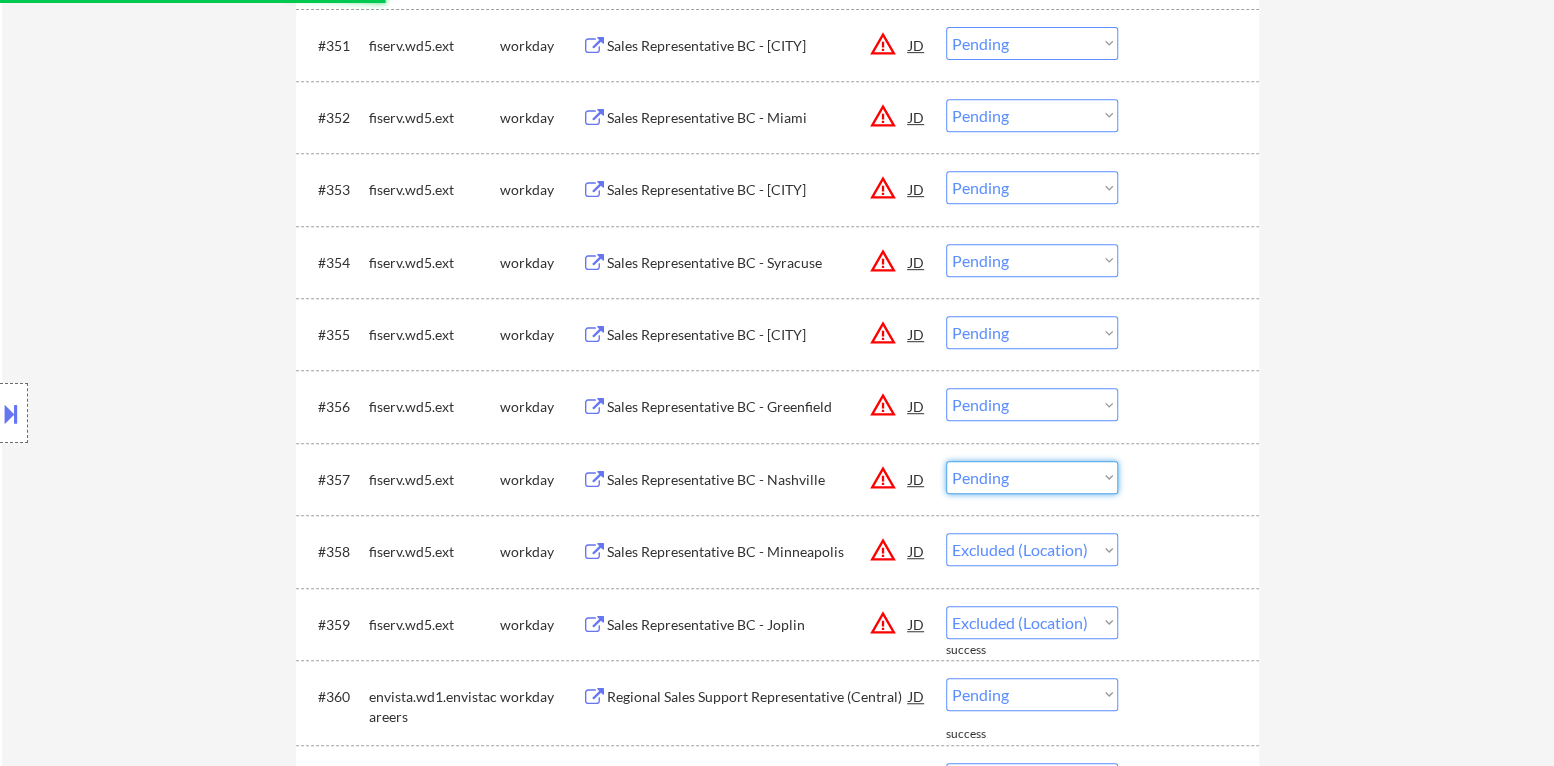 click on "Choose an option... Pending Applied Excluded (Questions) Excluded (Expired) Excluded (Location) Excluded (Bad Match) Excluded (Blocklist) Excluded (Salary) Excluded (Other)" at bounding box center (1032, 477) 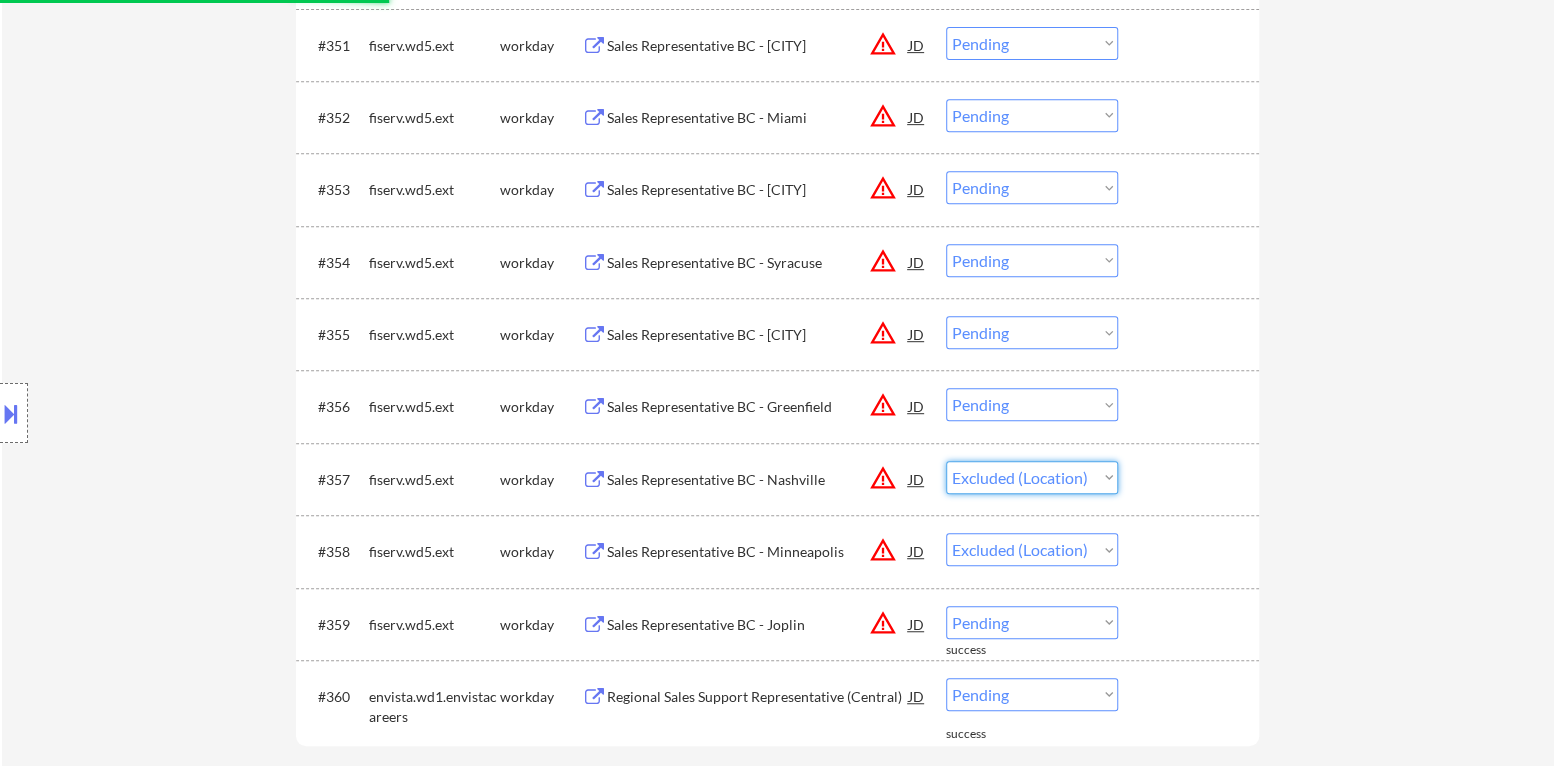 click on "Choose an option... Pending Applied Excluded (Questions) Excluded (Expired) Excluded (Location) Excluded (Bad Match) Excluded (Blocklist) Excluded (Salary) Excluded (Other)" at bounding box center (1032, 477) 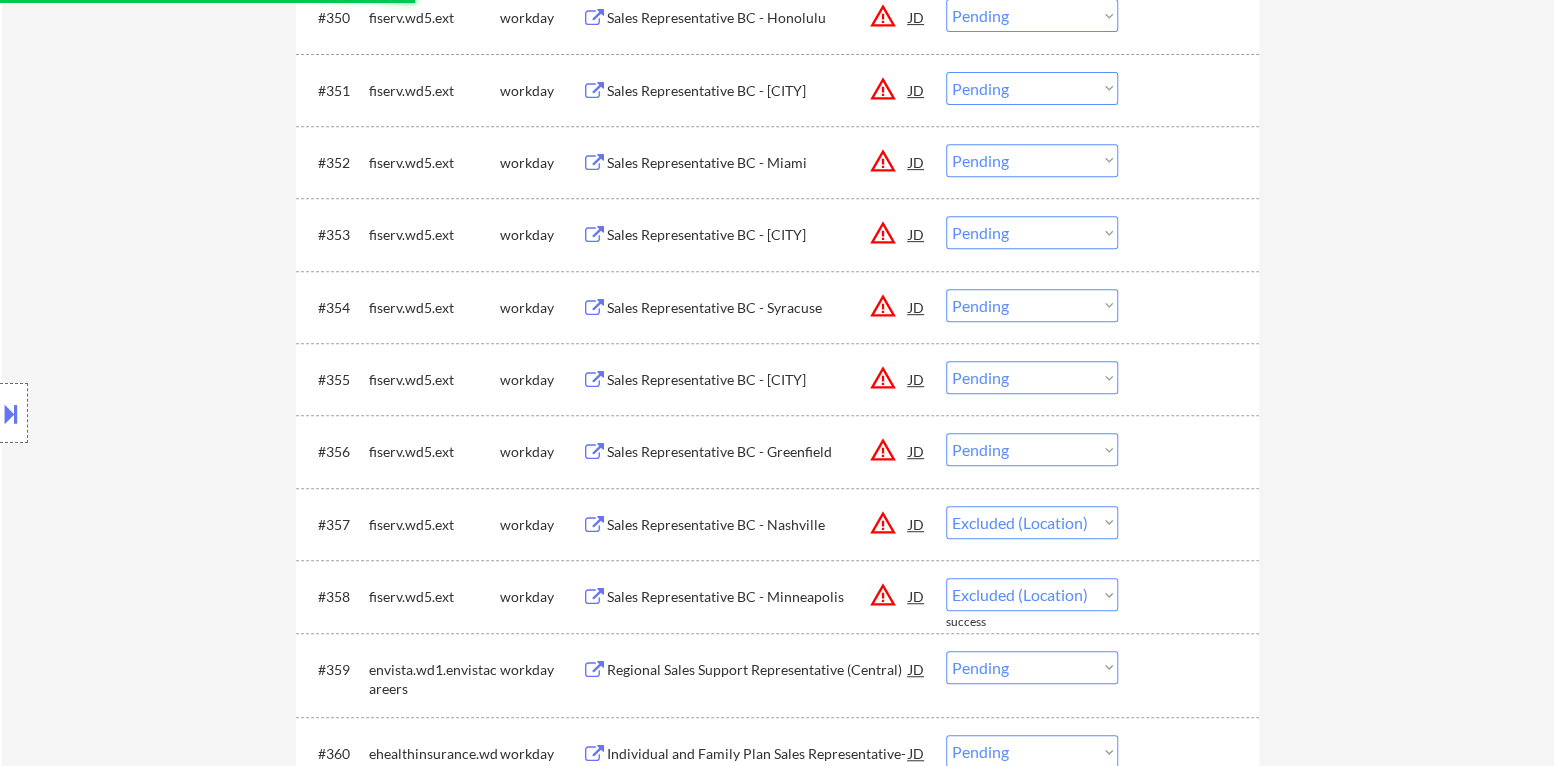 scroll, scrollTop: 4580, scrollLeft: 0, axis: vertical 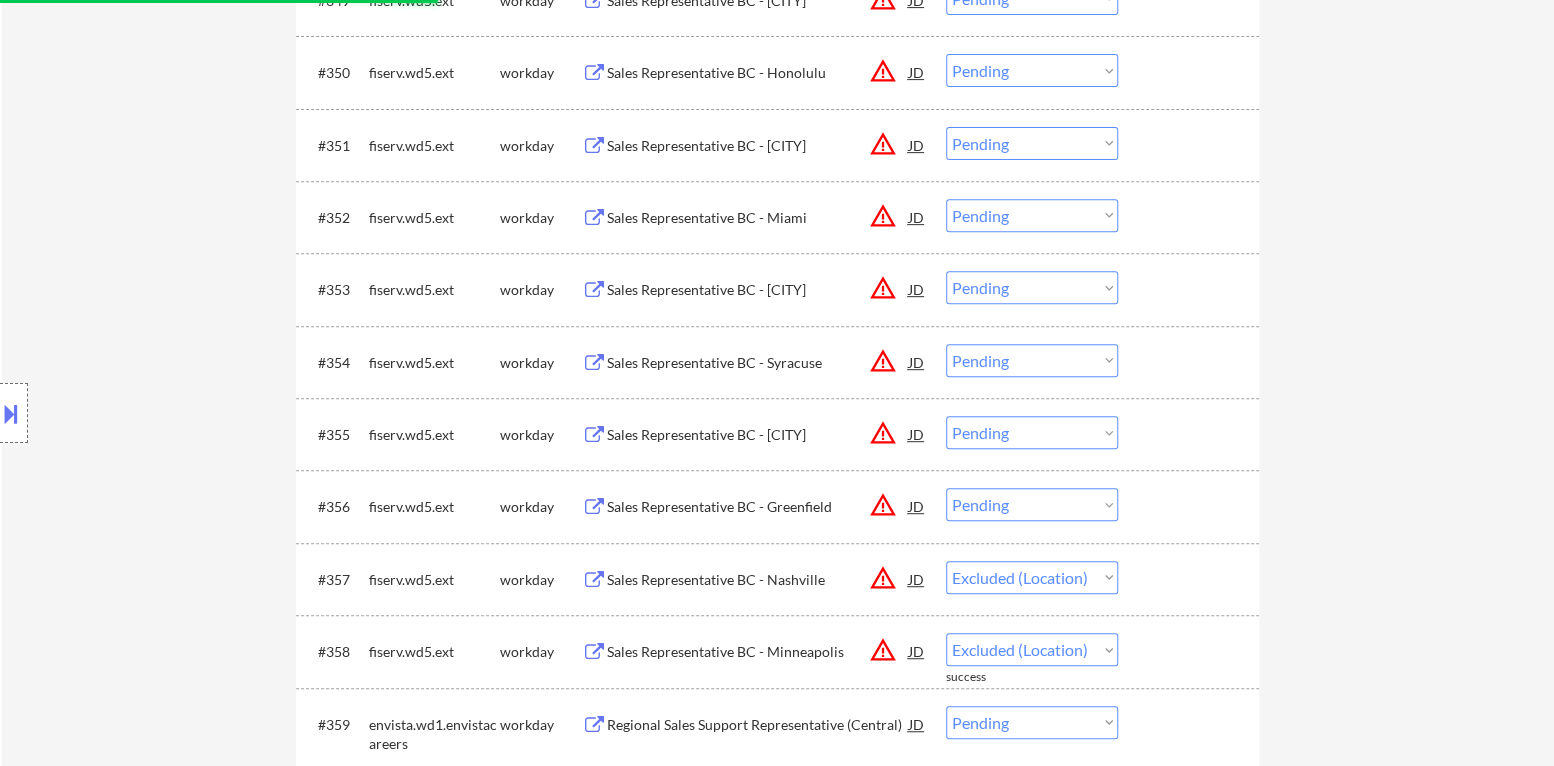 drag, startPoint x: 1050, startPoint y: 506, endPoint x: 1052, endPoint y: 518, distance: 12.165525 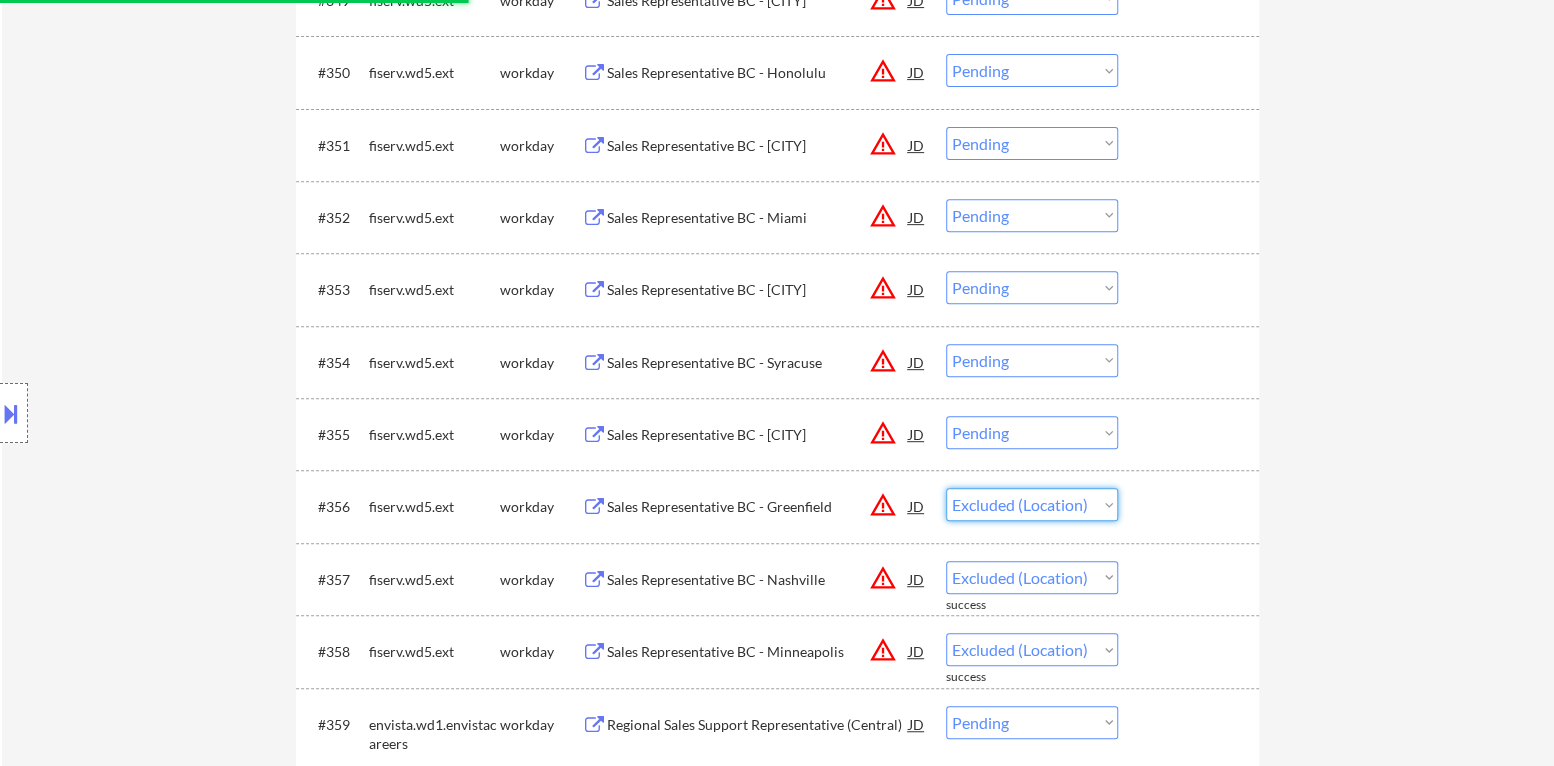 click on "Choose an option... Pending Applied Excluded (Questions) Excluded (Expired) Excluded (Location) Excluded (Bad Match) Excluded (Blocklist) Excluded (Salary) Excluded (Other)" at bounding box center (1032, 504) 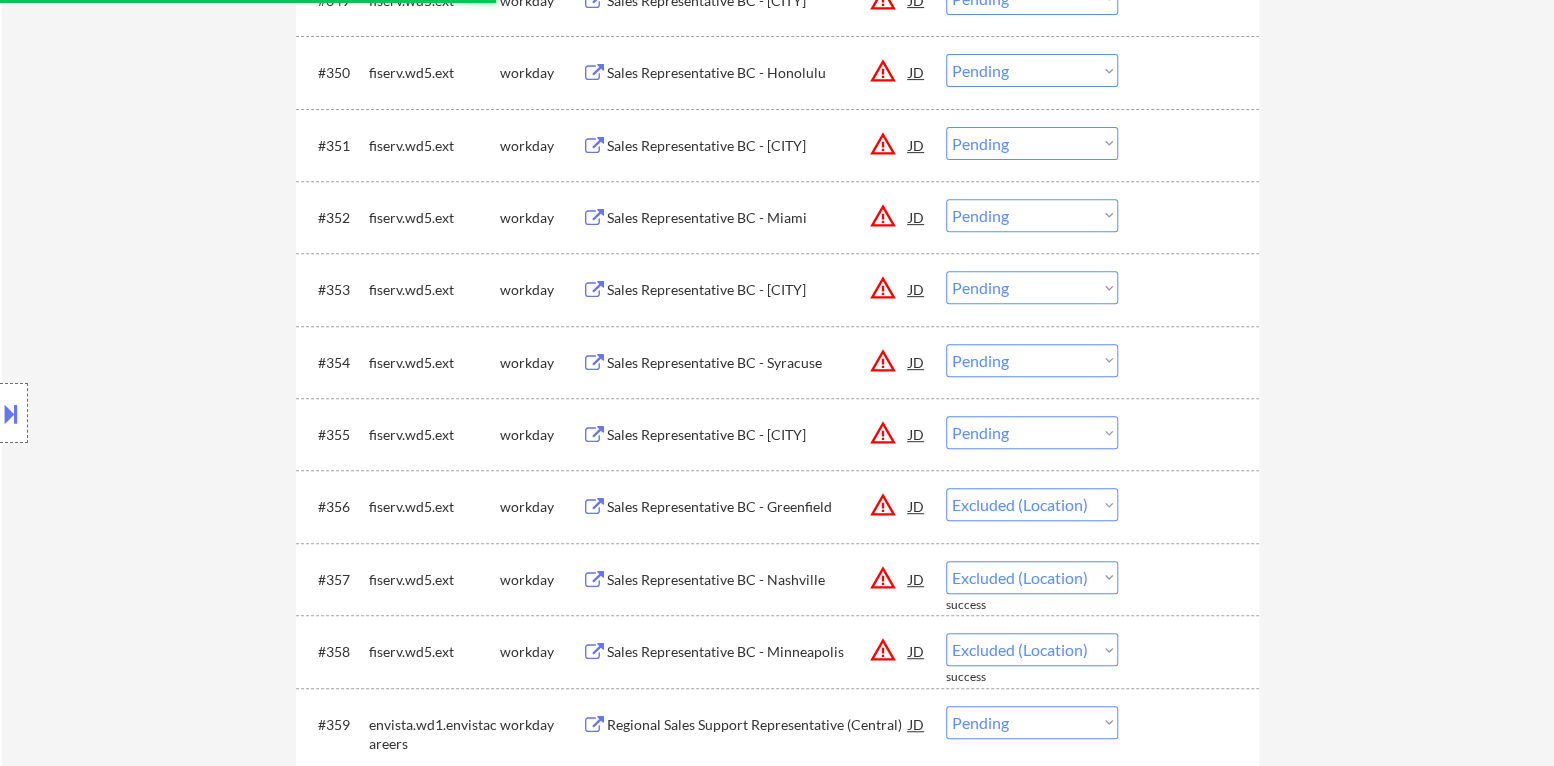 drag, startPoint x: 1049, startPoint y: 428, endPoint x: 1052, endPoint y: 440, distance: 12.369317 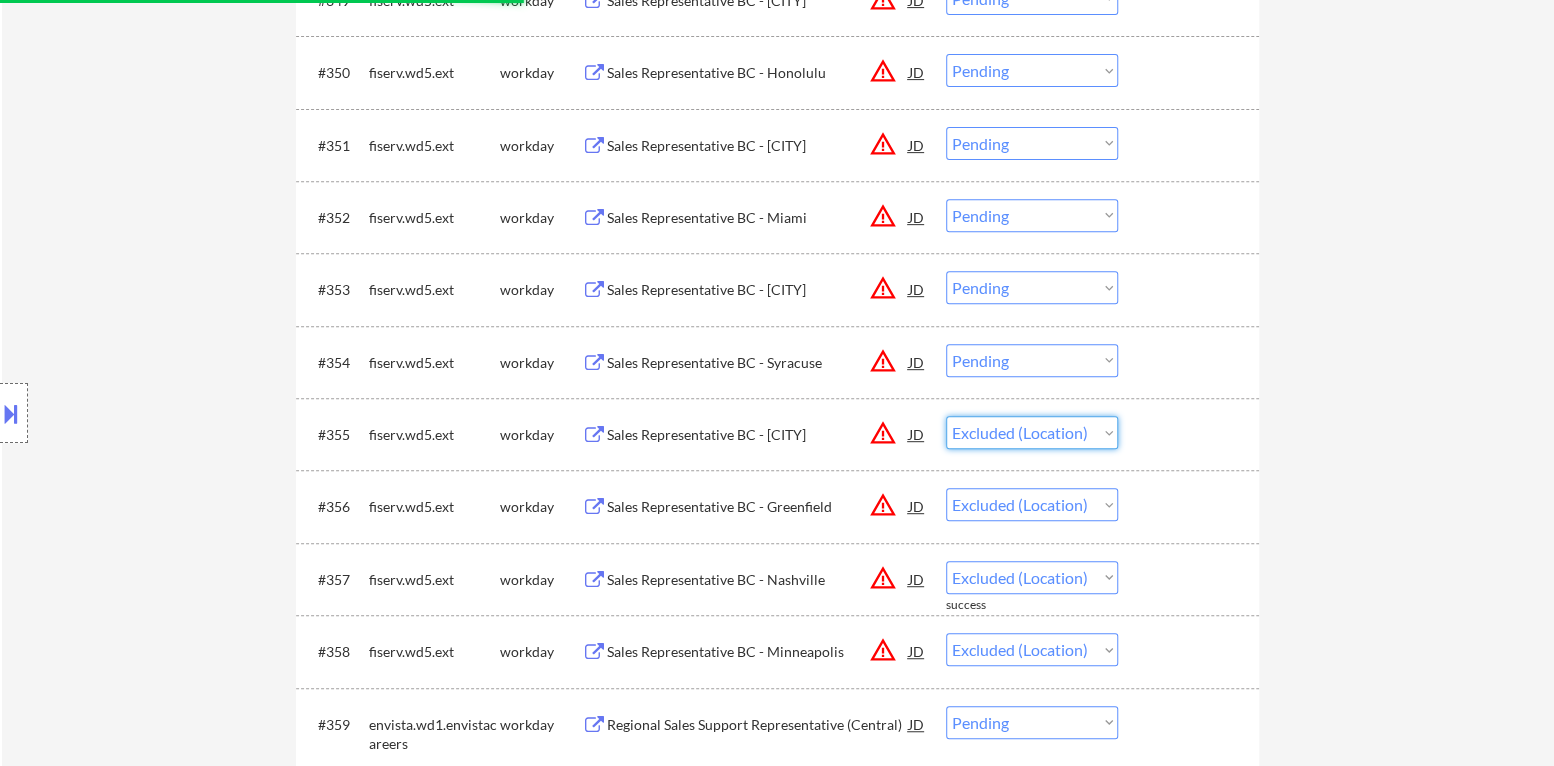 click on "Choose an option... Pending Applied Excluded (Questions) Excluded (Expired) Excluded (Location) Excluded (Bad Match) Excluded (Blocklist) Excluded (Salary) Excluded (Other)" at bounding box center [1032, 432] 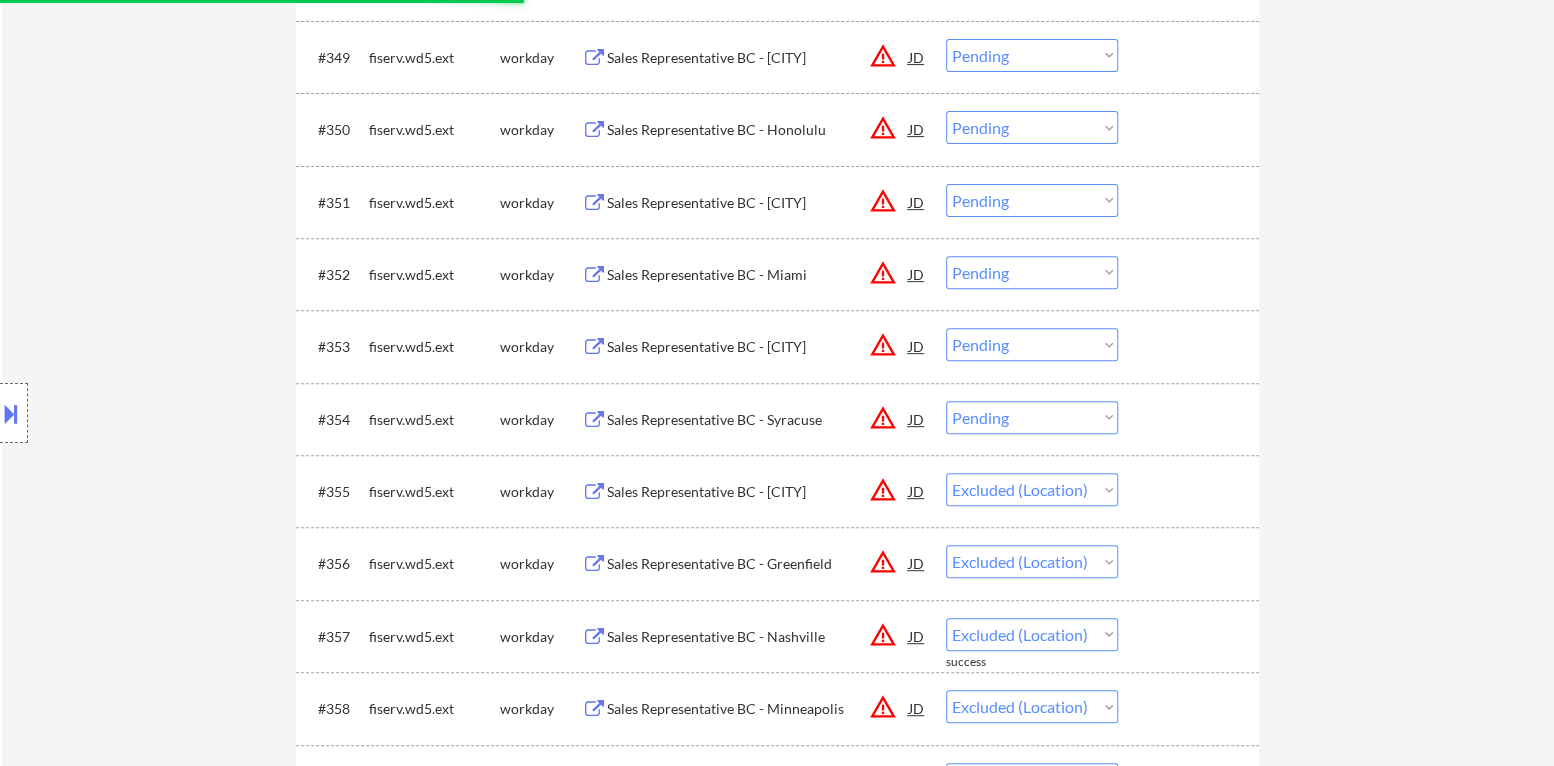 scroll, scrollTop: 4479, scrollLeft: 0, axis: vertical 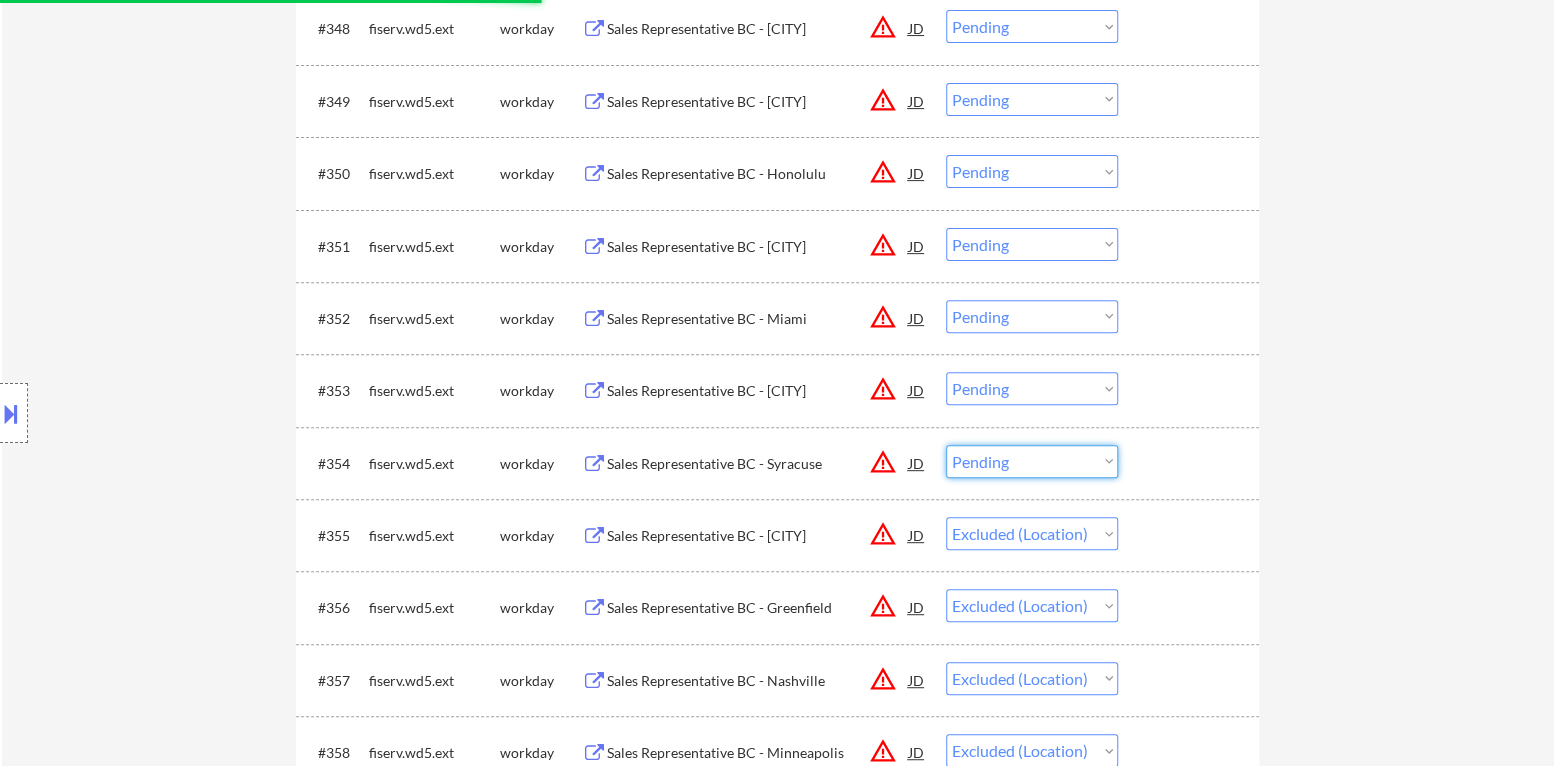 click on "Choose an option... Pending Applied Excluded (Questions) Excluded (Expired) Excluded (Location) Excluded (Bad Match) Excluded (Blocklist) Excluded (Salary) Excluded (Other)" at bounding box center (1032, 461) 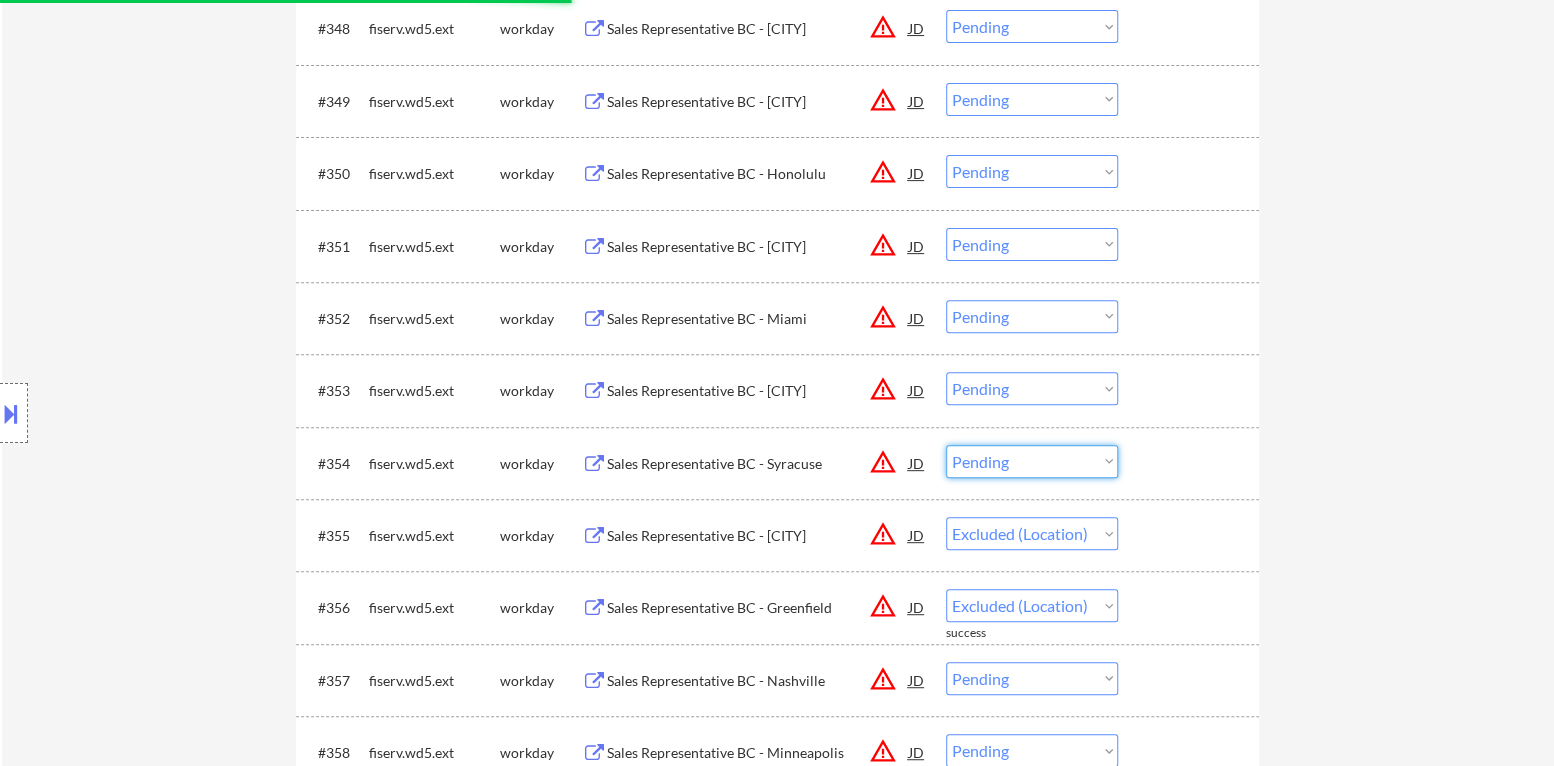 click on "Choose an option... Pending Applied Excluded (Questions) Excluded (Expired) Excluded (Location) Excluded (Bad Match) Excluded (Blocklist) Excluded (Salary) Excluded (Other)" at bounding box center (1032, 461) 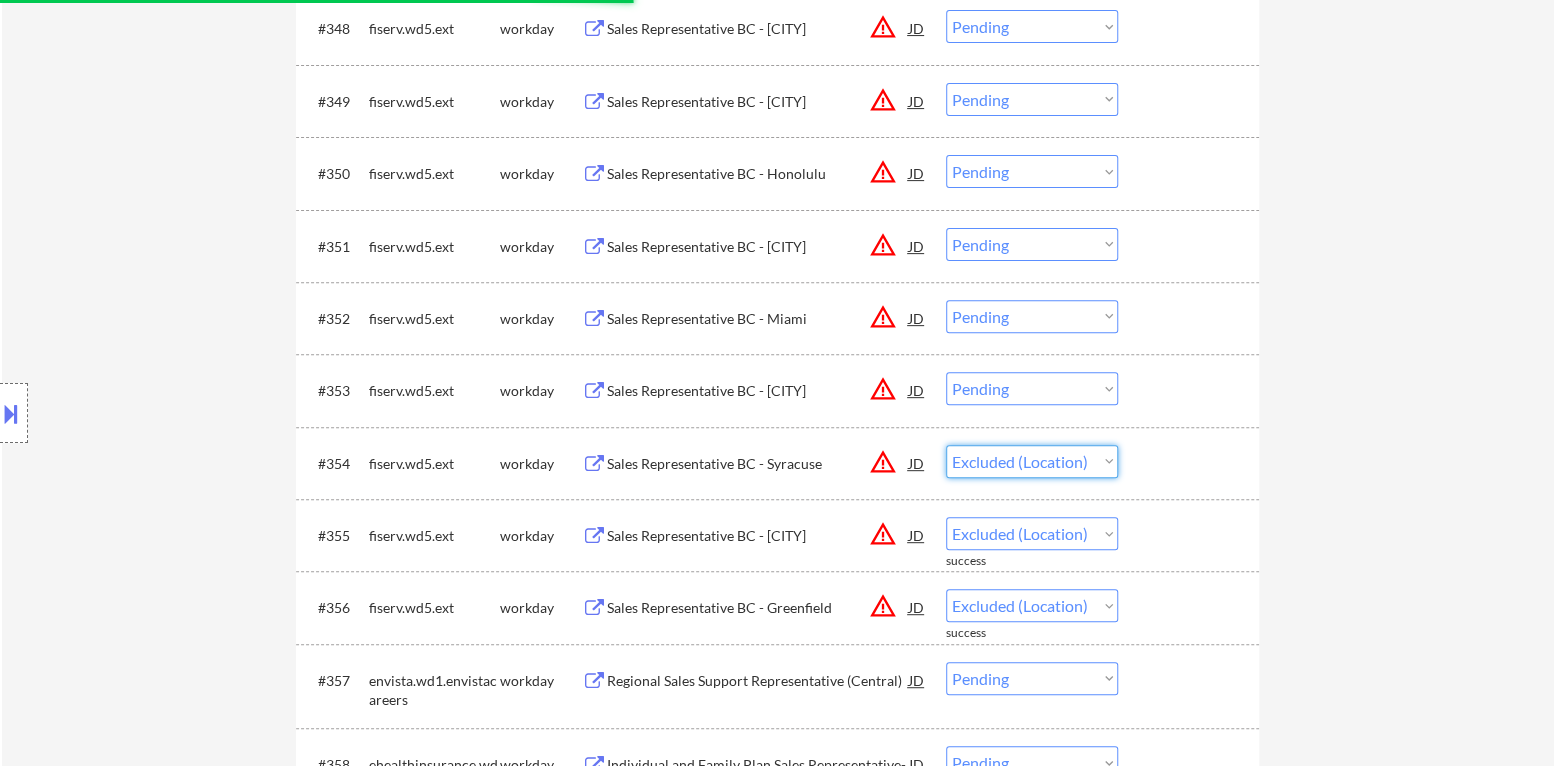 click on "Choose an option... Pending Applied Excluded (Questions) Excluded (Expired) Excluded (Location) Excluded (Bad Match) Excluded (Blocklist) Excluded (Salary) Excluded (Other)" at bounding box center [1032, 461] 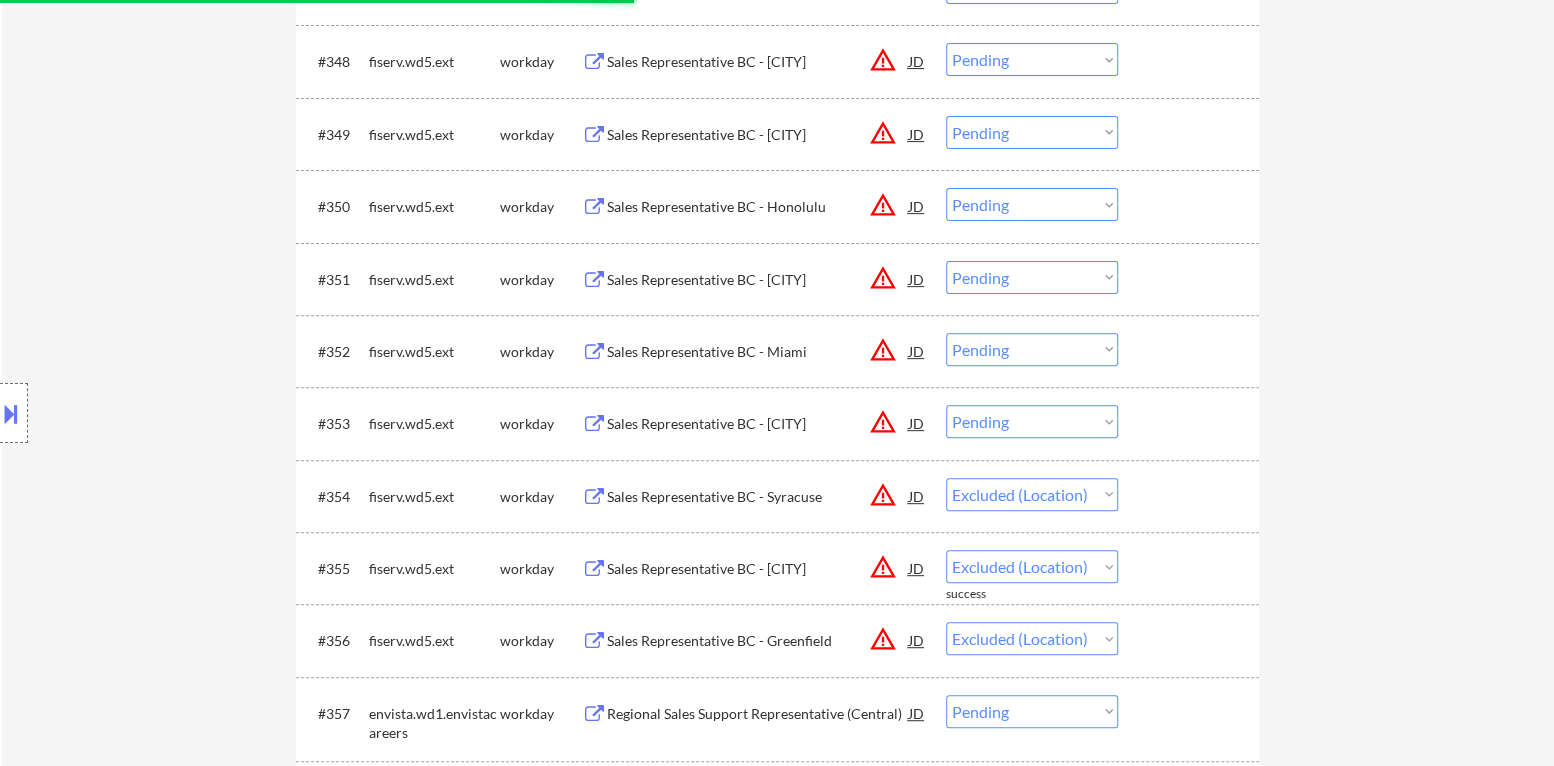 scroll, scrollTop: 4379, scrollLeft: 0, axis: vertical 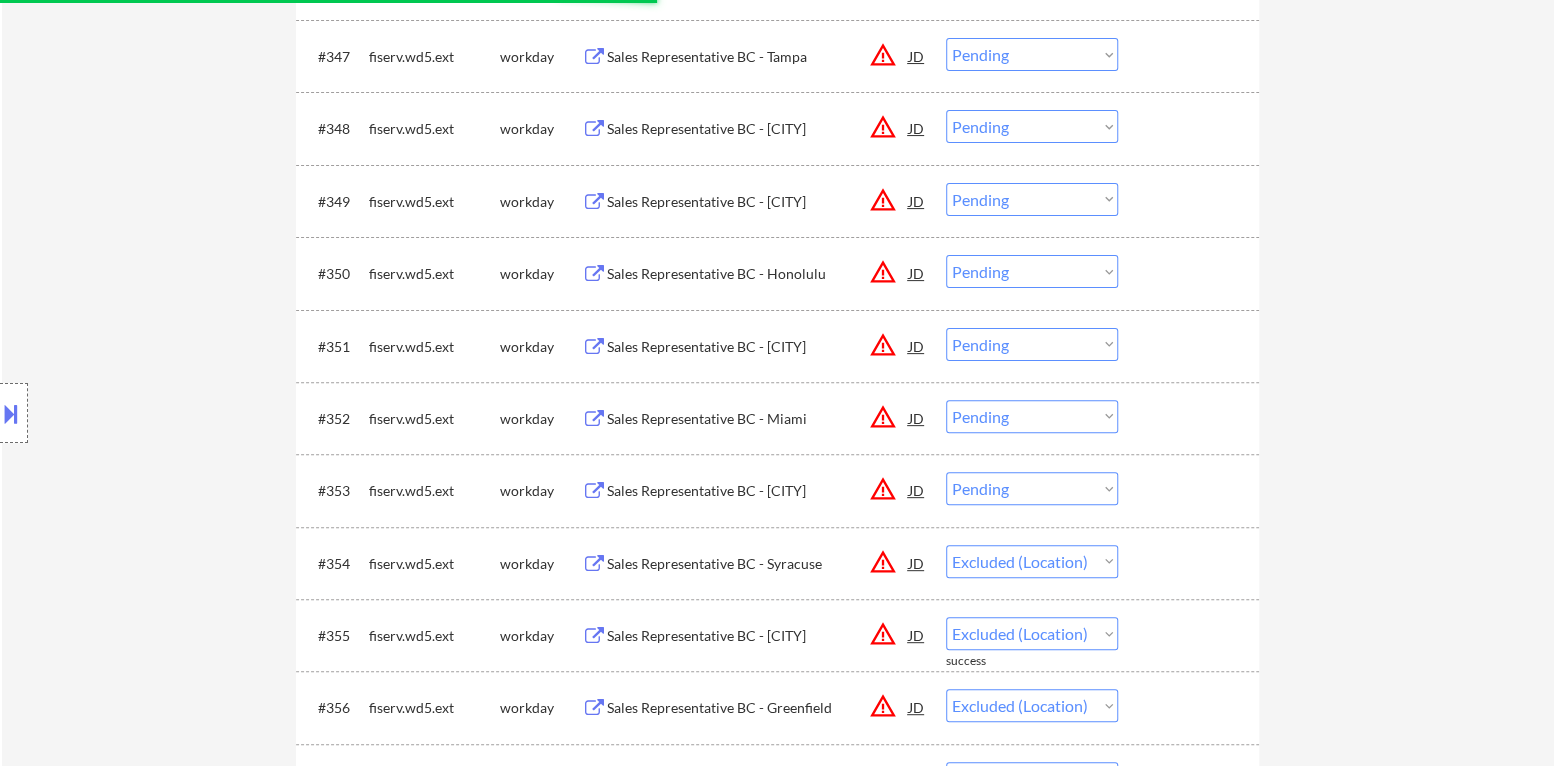 click on "Choose an option... Pending Applied Excluded (Questions) Excluded (Expired) Excluded (Location) Excluded (Bad Match) Excluded (Blocklist) Excluded (Salary) Excluded (Other)" at bounding box center [1032, 488] 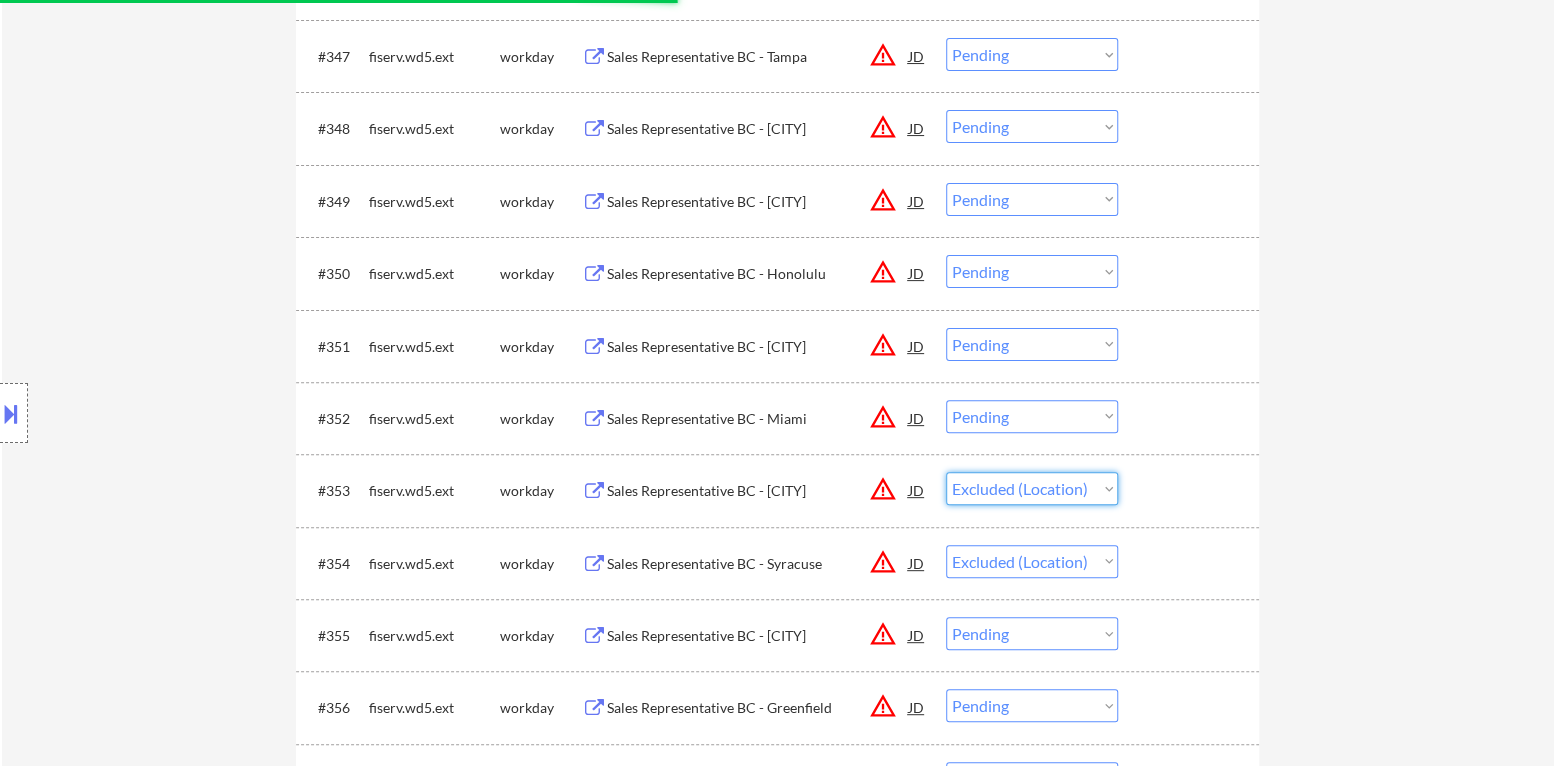 click on "Choose an option... Pending Applied Excluded (Questions) Excluded (Expired) Excluded (Location) Excluded (Bad Match) Excluded (Blocklist) Excluded (Salary) Excluded (Other)" at bounding box center [1032, 488] 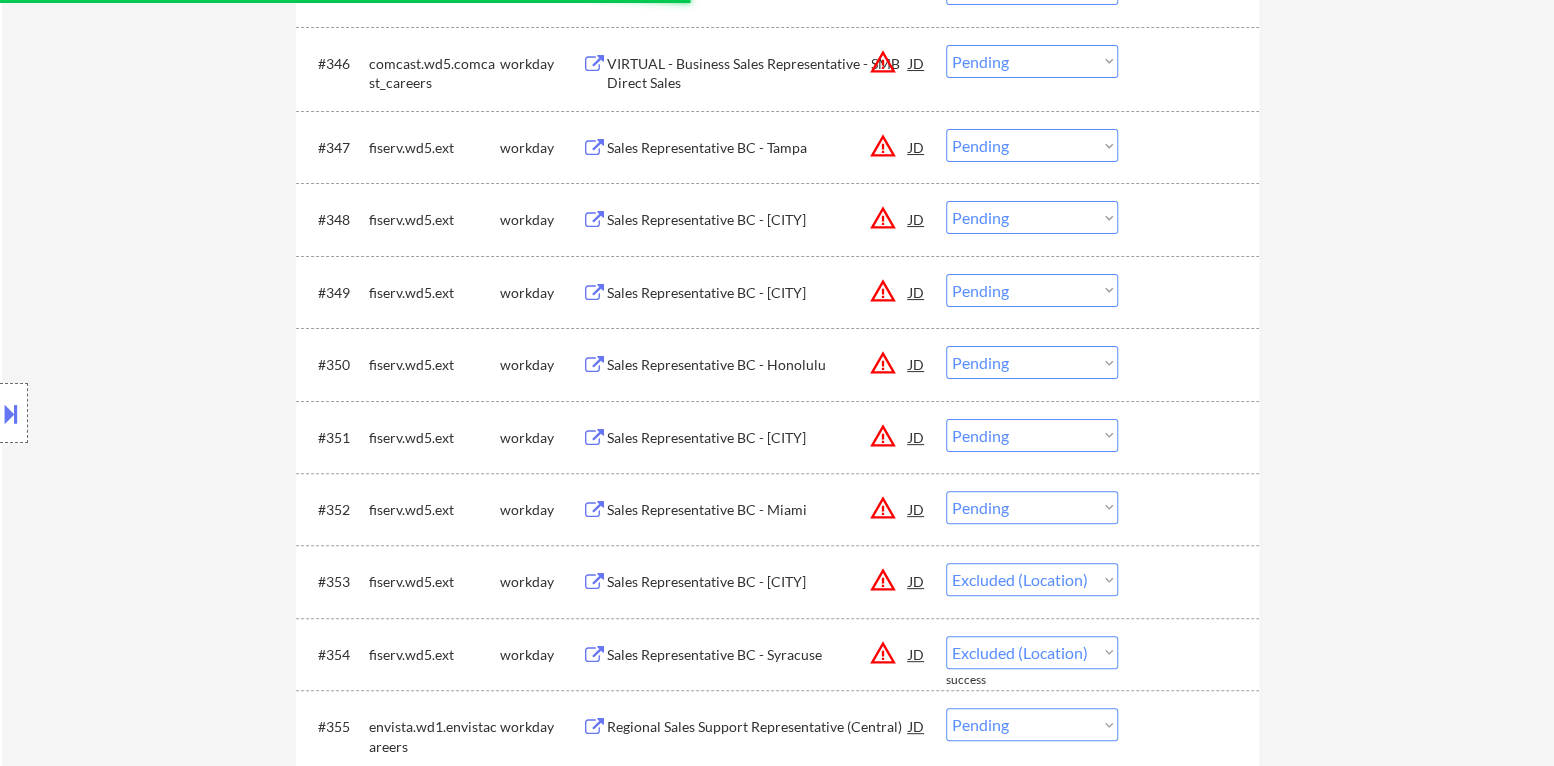 scroll, scrollTop: 4279, scrollLeft: 0, axis: vertical 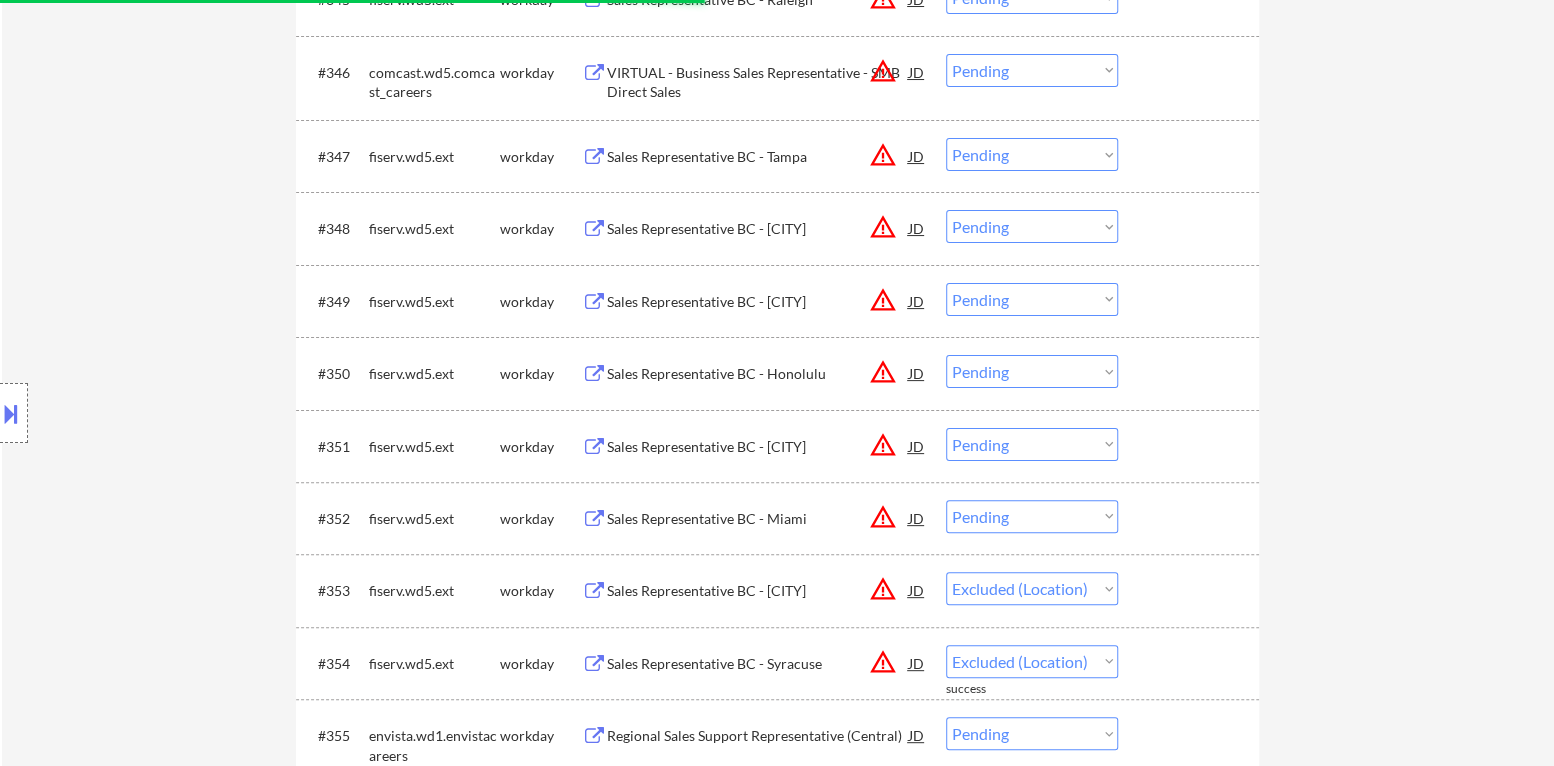 click on "Choose an option... Pending Applied Excluded (Questions) Excluded (Expired) Excluded (Location) Excluded (Bad Match) Excluded (Blocklist) Excluded (Salary) Excluded (Other)" at bounding box center [1032, 516] 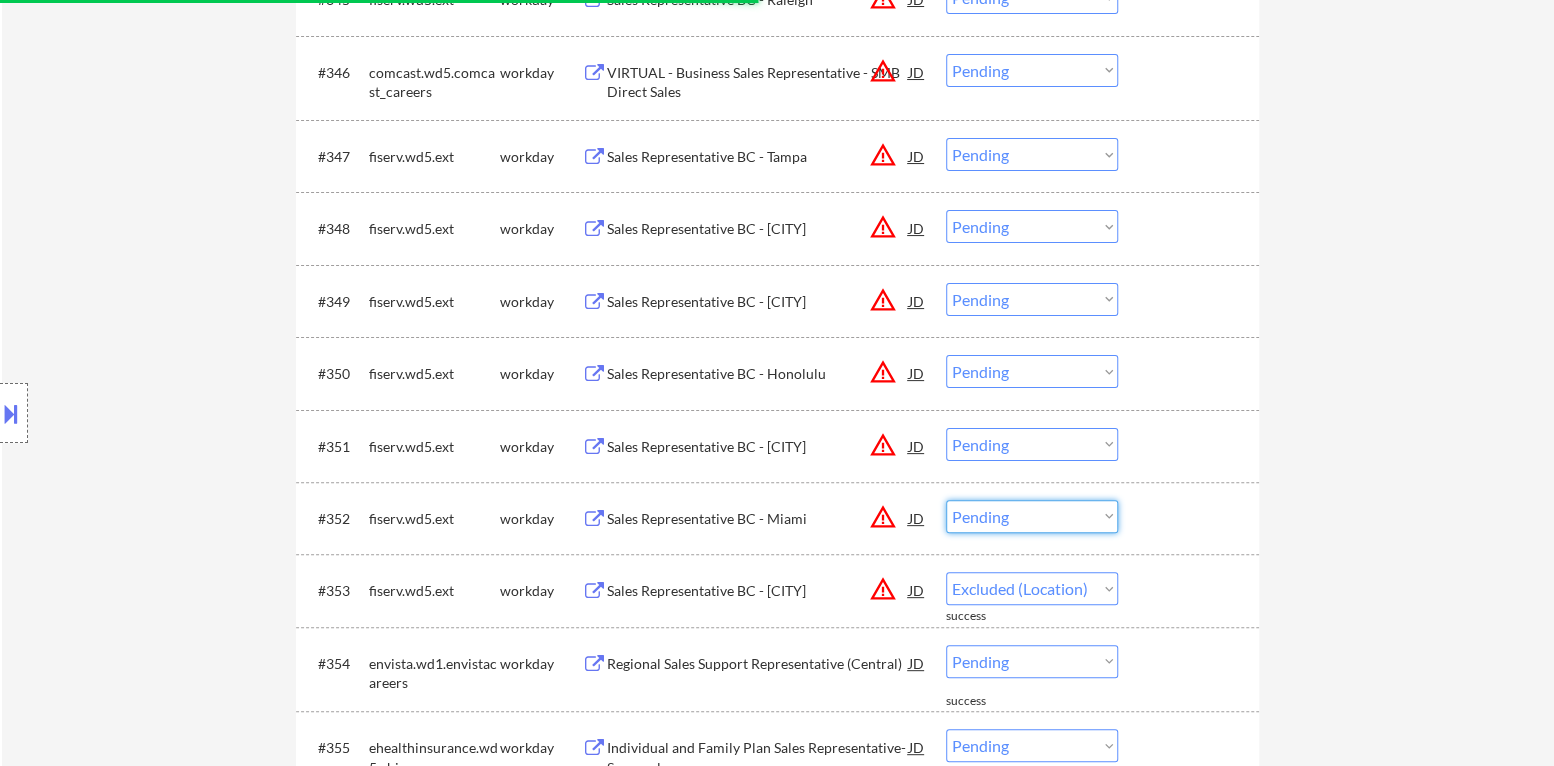 click on "Choose an option... Pending Applied Excluded (Questions) Excluded (Expired) Excluded (Location) Excluded (Bad Match) Excluded (Blocklist) Excluded (Salary) Excluded (Other)" at bounding box center (1032, 516) 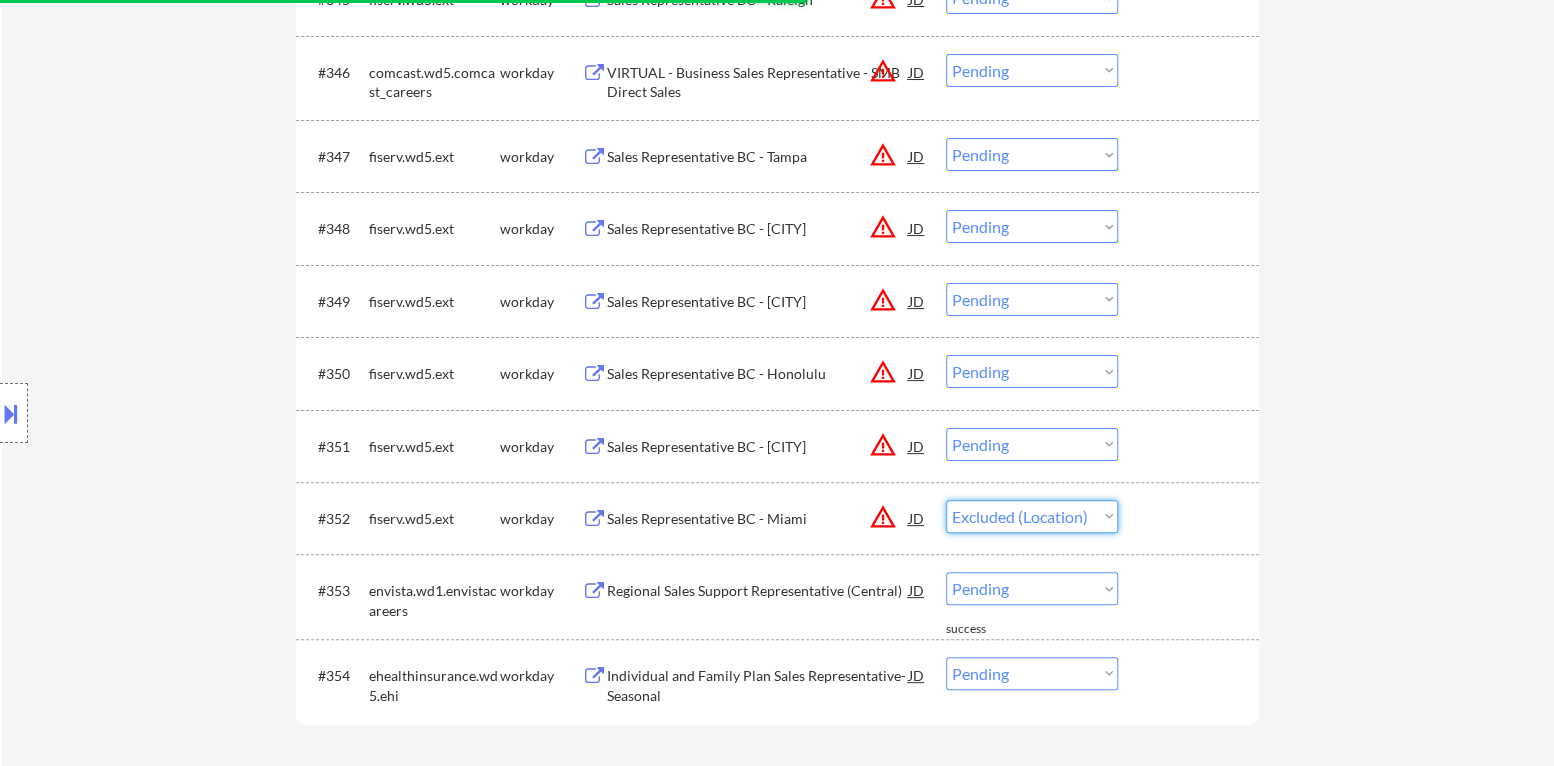 click on "Choose an option... Pending Applied Excluded (Questions) Excluded (Expired) Excluded (Location) Excluded (Bad Match) Excluded (Blocklist) Excluded (Salary) Excluded (Other)" at bounding box center (1032, 516) 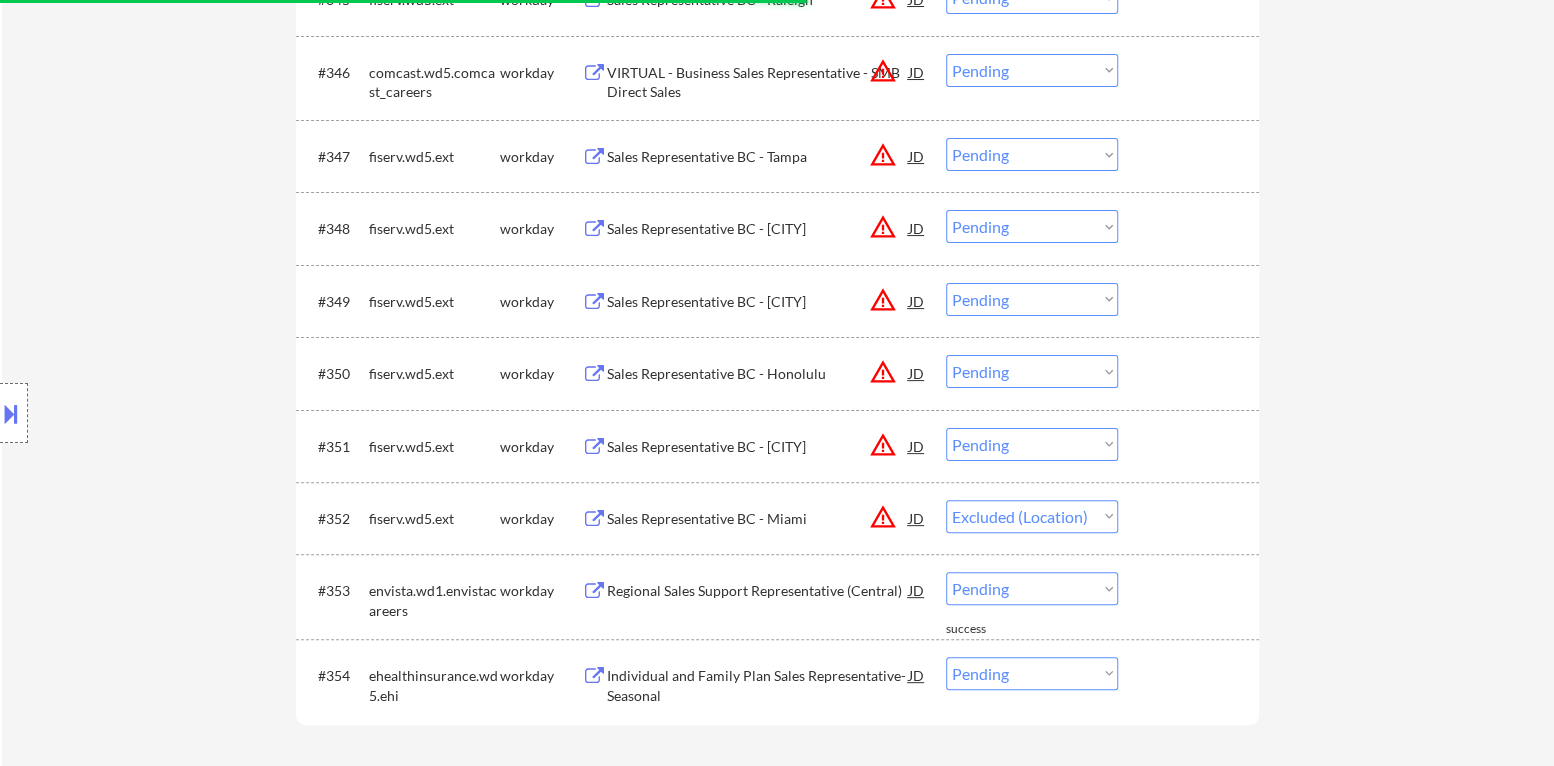 click on "Choose an option... Pending Applied Excluded (Questions) Excluded (Expired) Excluded (Location) Excluded (Bad Match) Excluded (Blocklist) Excluded (Salary) Excluded (Other)" at bounding box center (1032, 444) 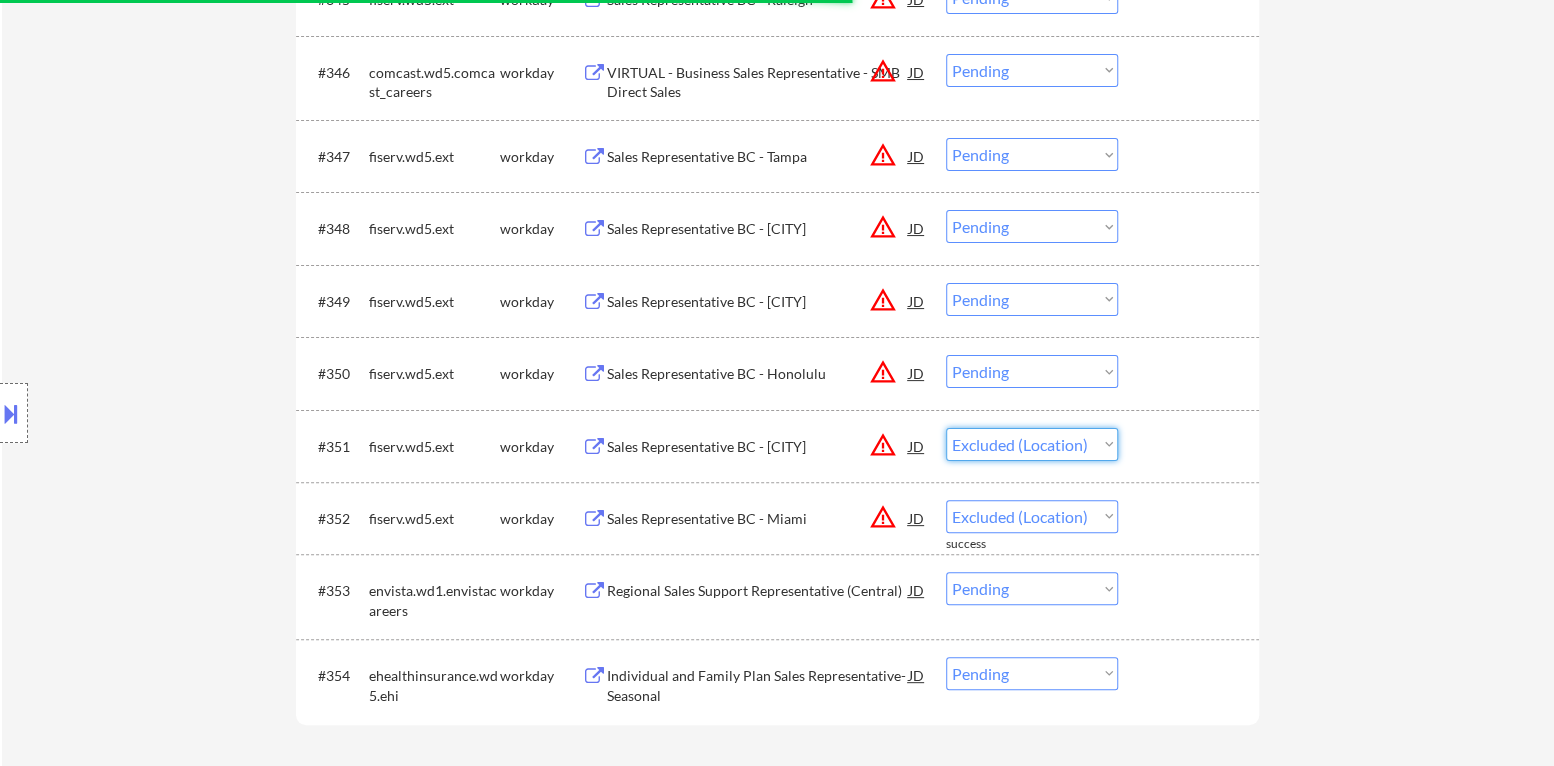 click on "Choose an option... Pending Applied Excluded (Questions) Excluded (Expired) Excluded (Location) Excluded (Bad Match) Excluded (Blocklist) Excluded (Salary) Excluded (Other)" at bounding box center [1032, 444] 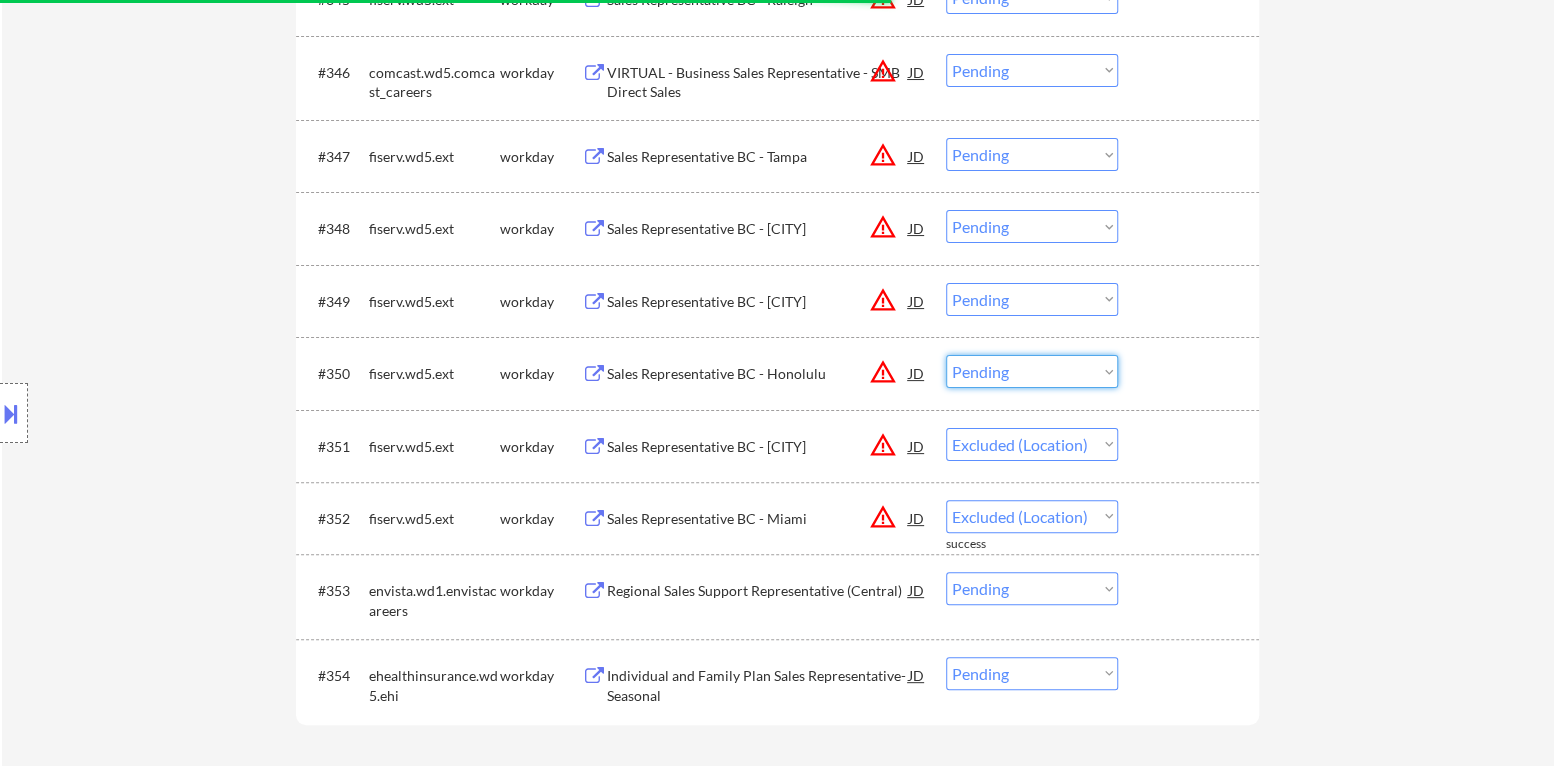 click on "Choose an option... Pending Applied Excluded (Questions) Excluded (Expired) Excluded (Location) Excluded (Bad Match) Excluded (Blocklist) Excluded (Salary) Excluded (Other)" at bounding box center (1032, 371) 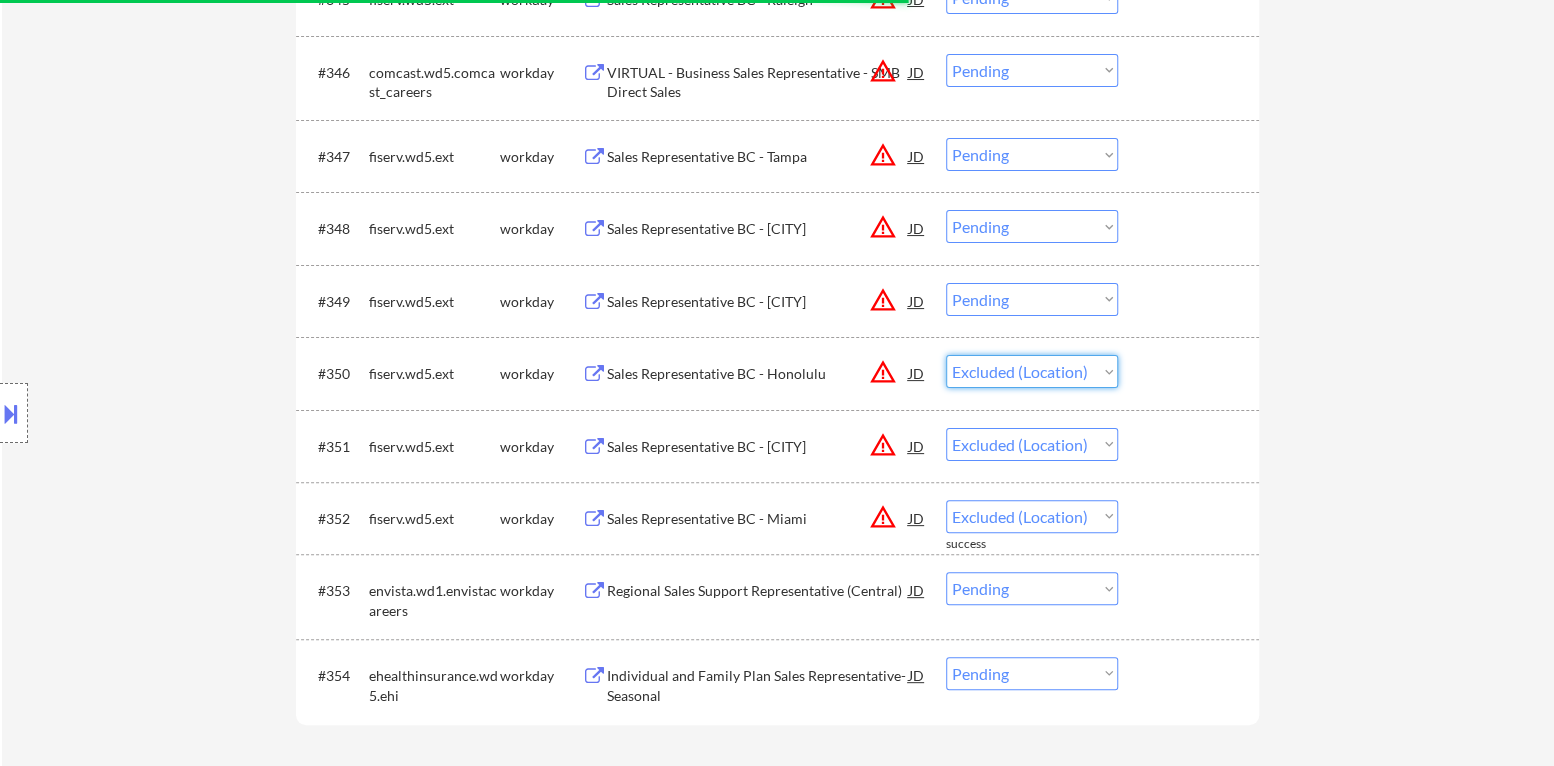click on "Choose an option... Pending Applied Excluded (Questions) Excluded (Expired) Excluded (Location) Excluded (Bad Match) Excluded (Blocklist) Excluded (Salary) Excluded (Other)" at bounding box center (1032, 371) 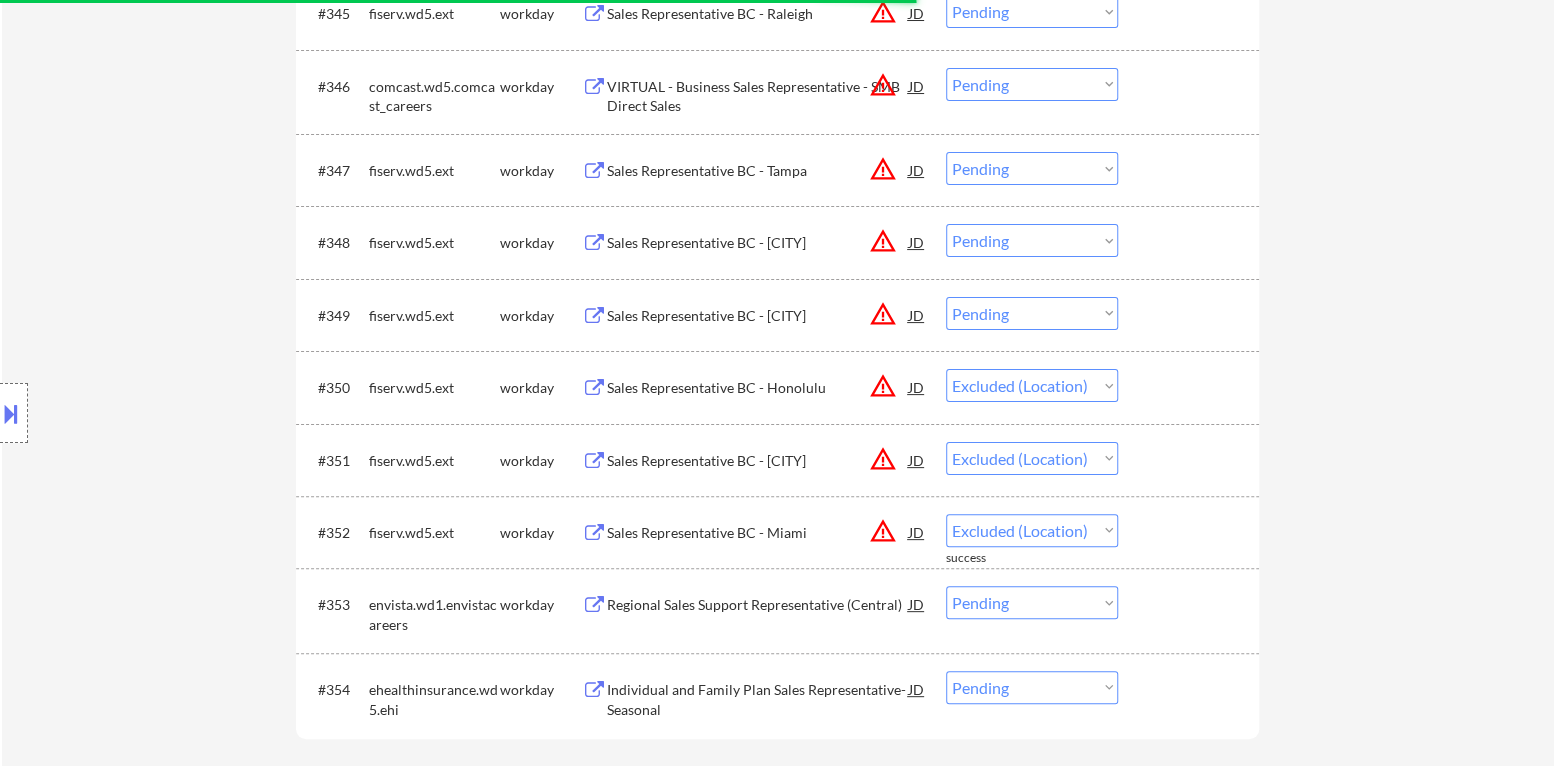 scroll, scrollTop: 4179, scrollLeft: 0, axis: vertical 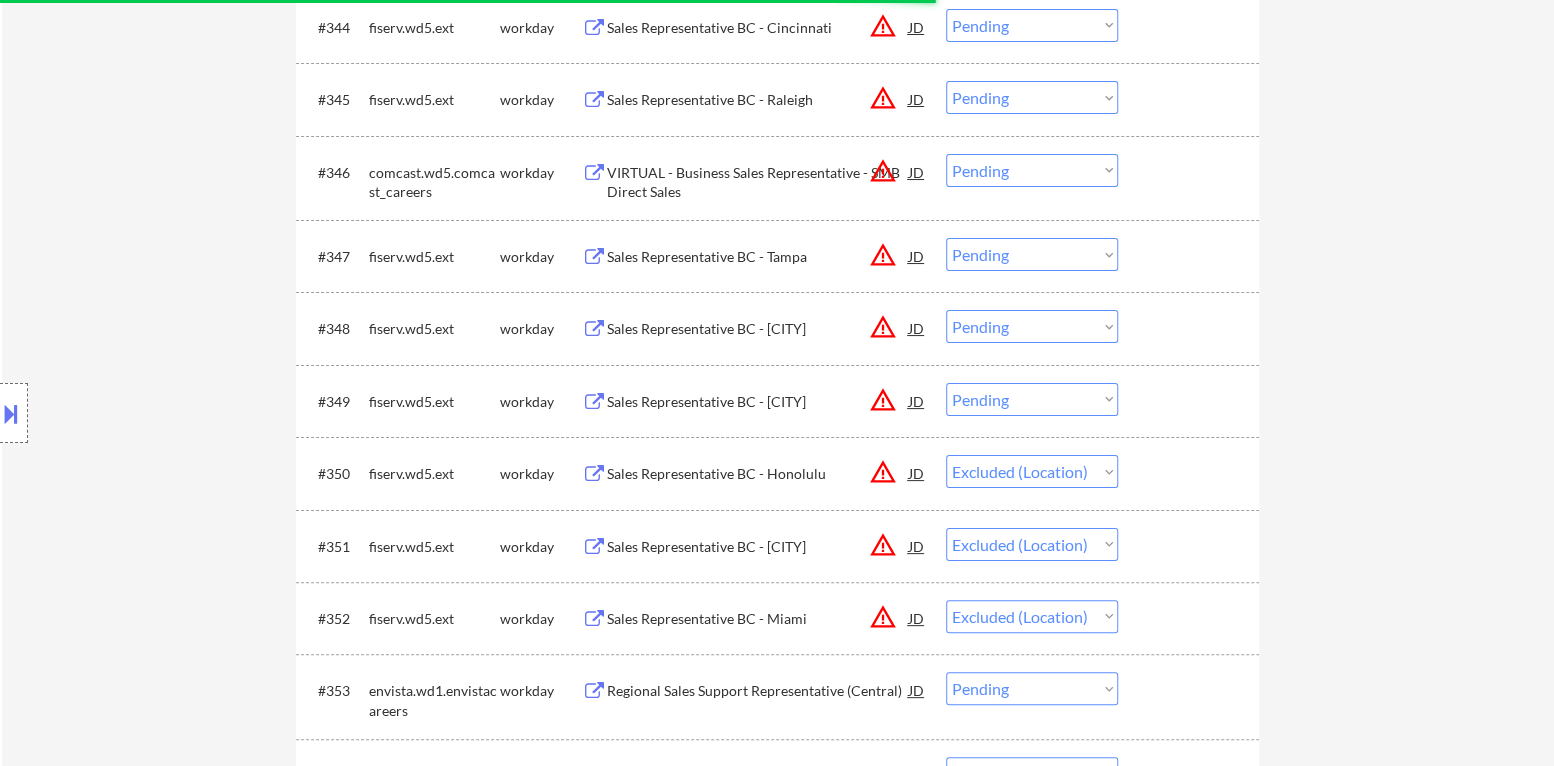 click on "Choose an option... Pending Applied Excluded (Questions) Excluded (Expired) Excluded (Location) Excluded (Bad Match) Excluded (Blocklist) Excluded (Salary) Excluded (Other)" at bounding box center (1032, 399) 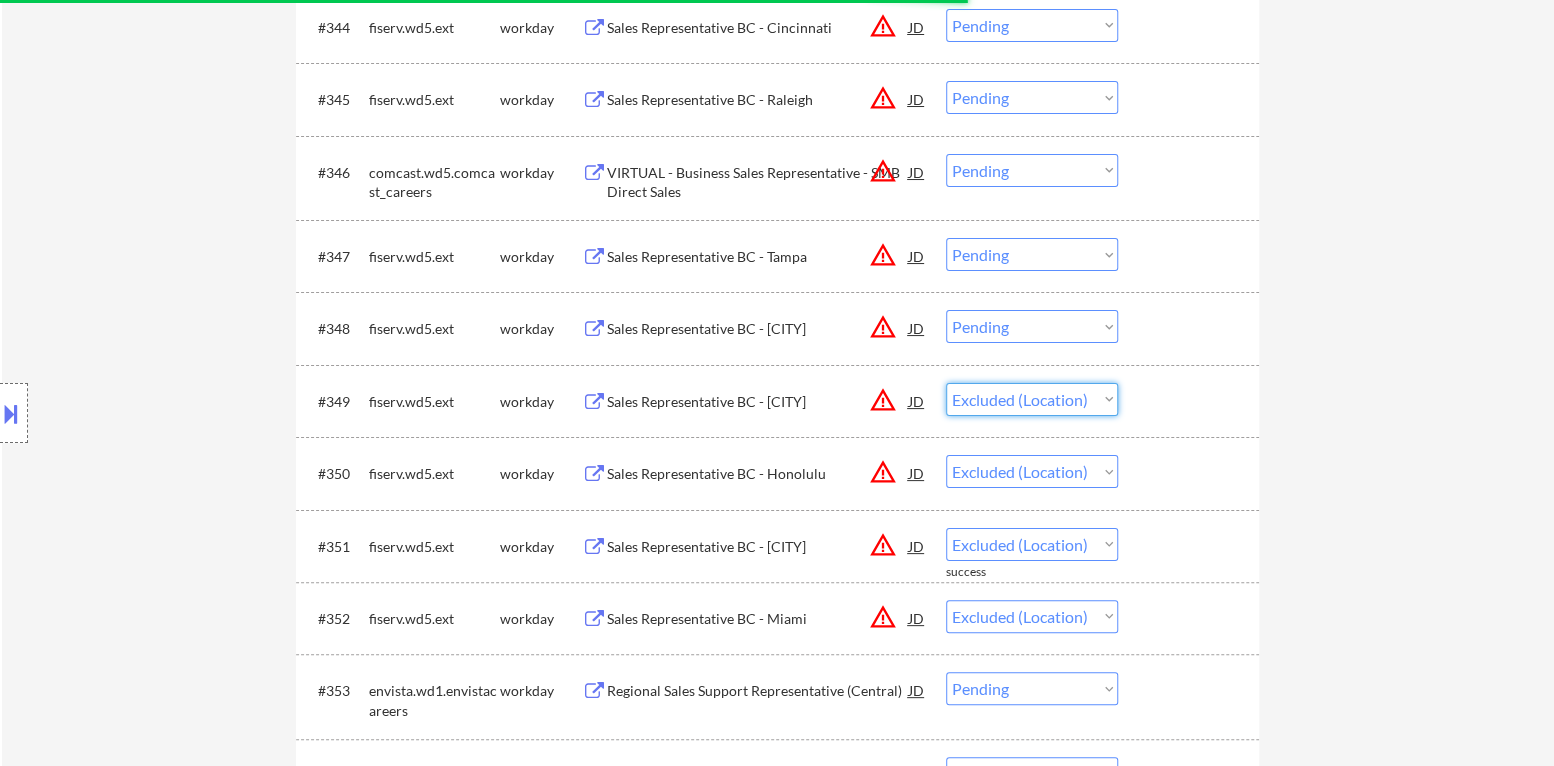 click on "Choose an option... Pending Applied Excluded (Questions) Excluded (Expired) Excluded (Location) Excluded (Bad Match) Excluded (Blocklist) Excluded (Salary) Excluded (Other)" at bounding box center (1032, 399) 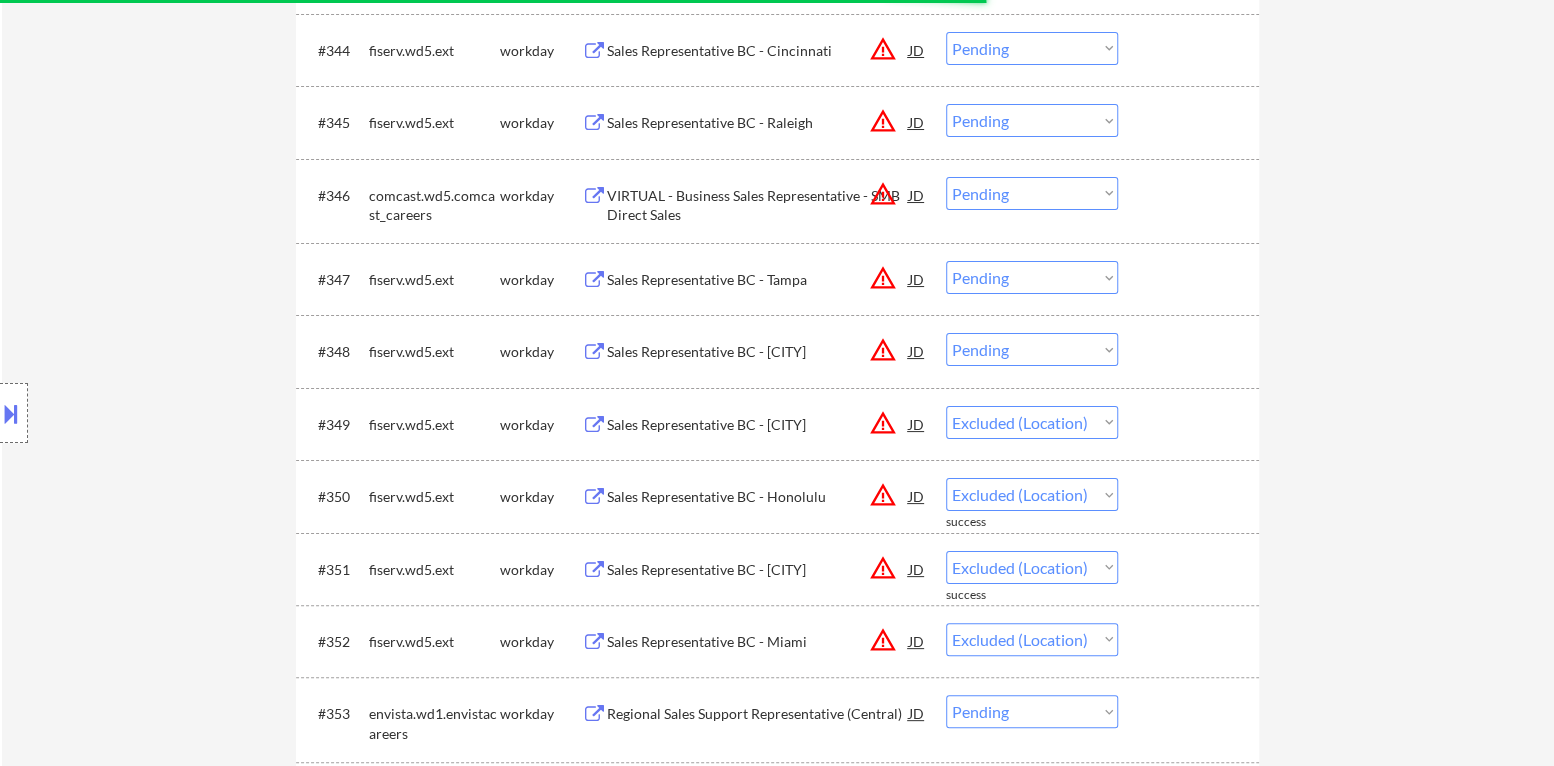 scroll, scrollTop: 4079, scrollLeft: 0, axis: vertical 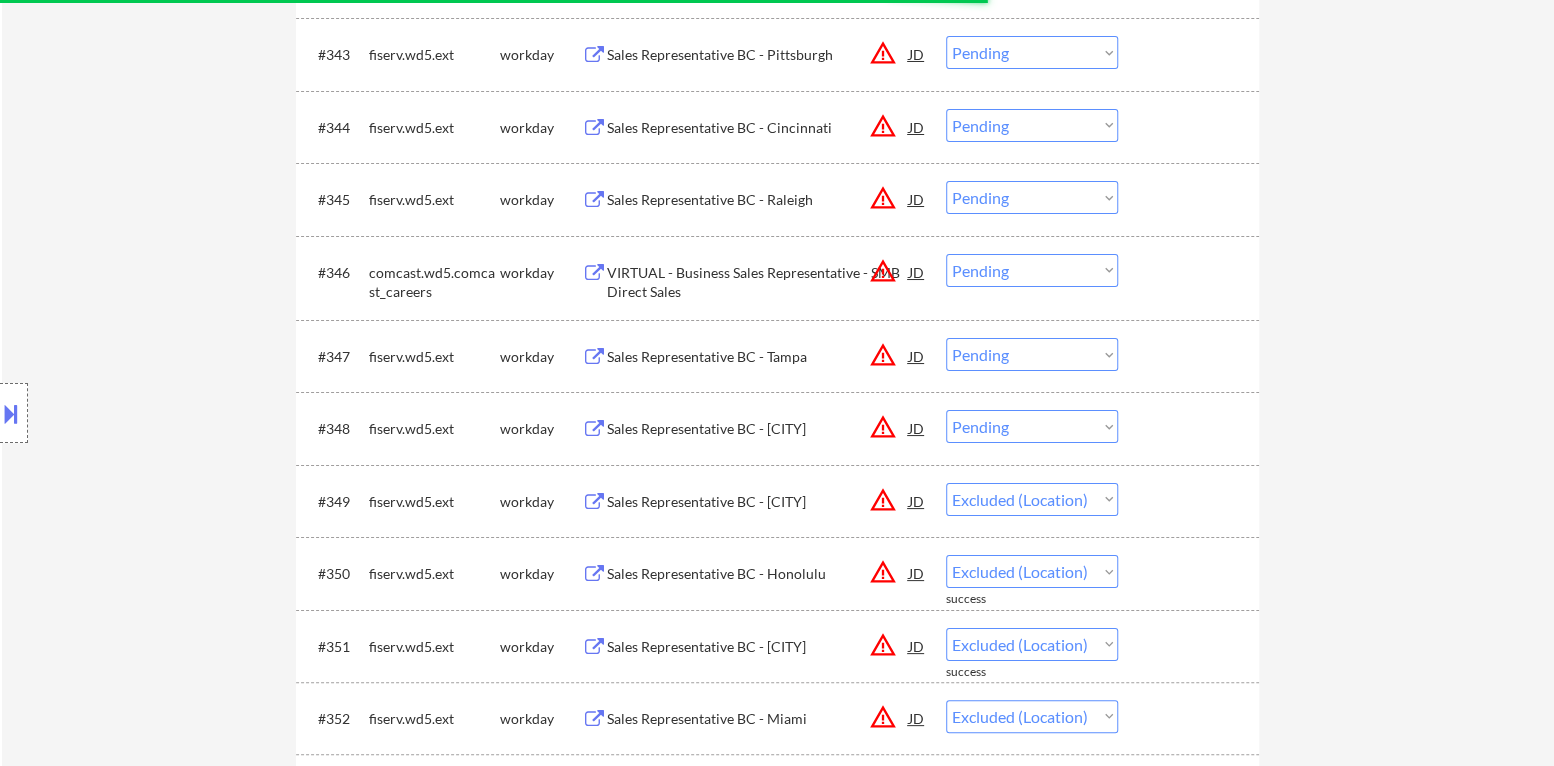 click on "Choose an option... Pending Applied Excluded (Questions) Excluded (Expired) Excluded (Location) Excluded (Bad Match) Excluded (Blocklist) Excluded (Salary) Excluded (Other)" at bounding box center (1032, 426) 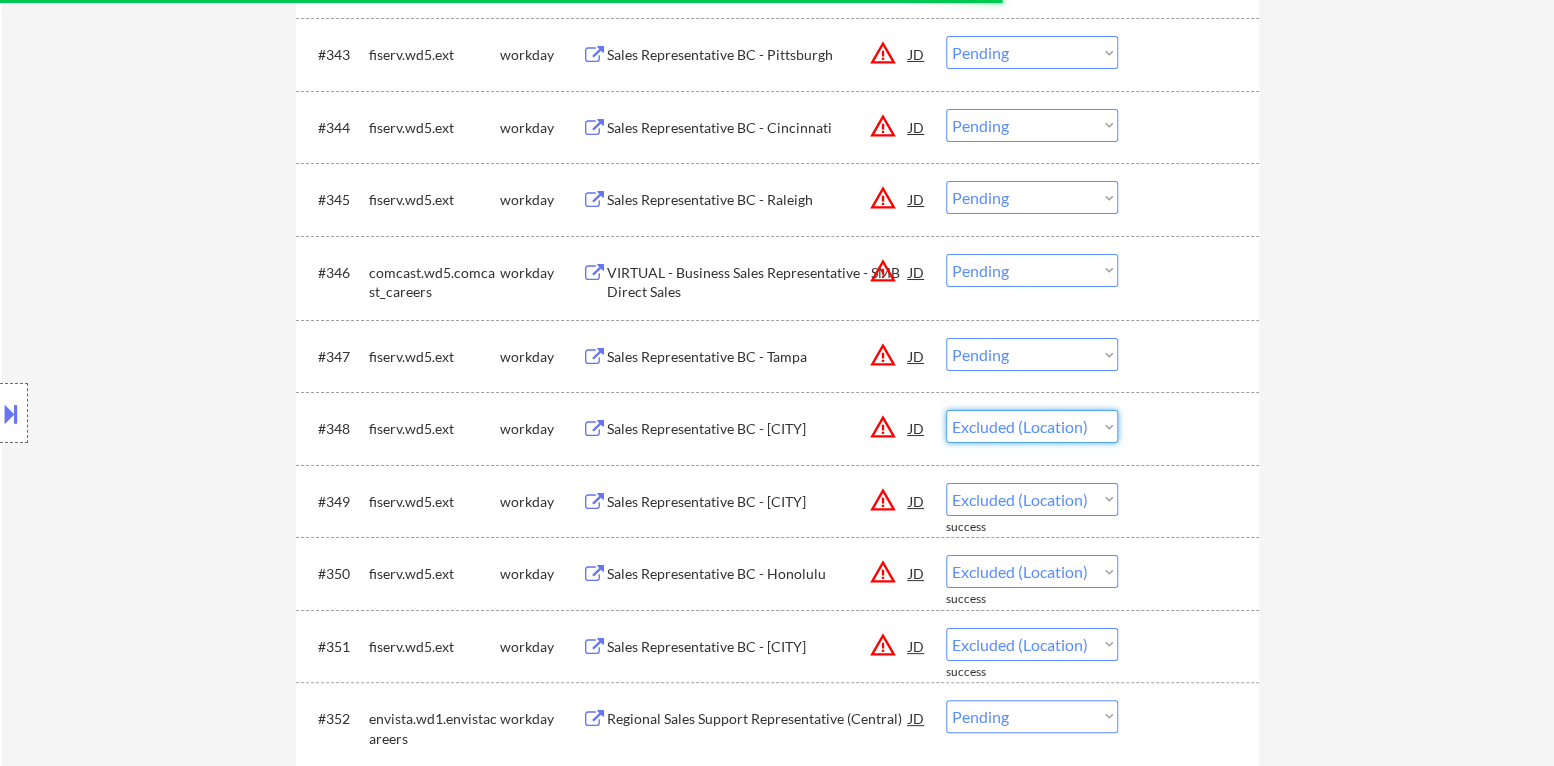 click on "Choose an option... Pending Applied Excluded (Questions) Excluded (Expired) Excluded (Location) Excluded (Bad Match) Excluded (Blocklist) Excluded (Salary) Excluded (Other)" at bounding box center [1032, 426] 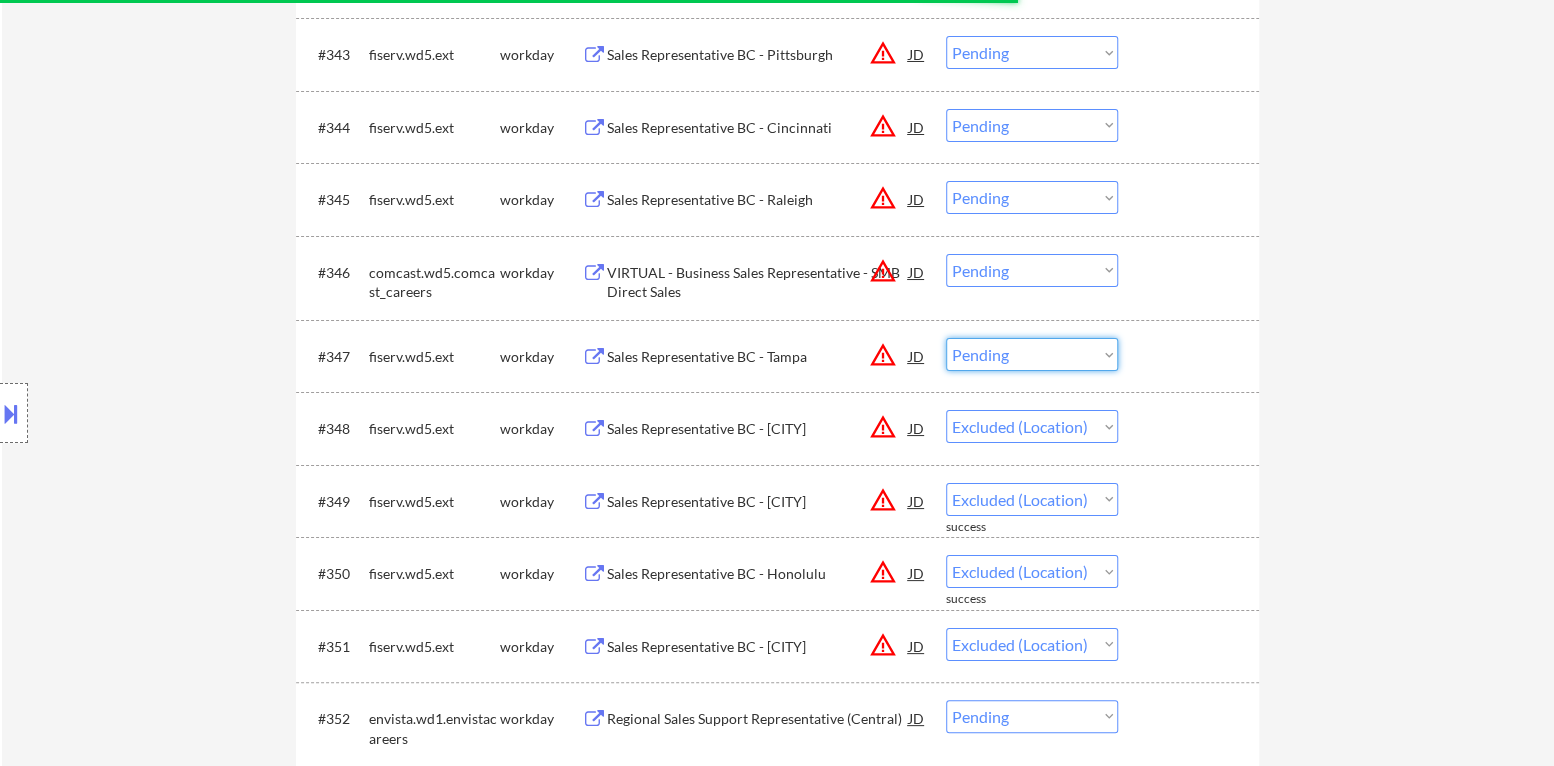 drag, startPoint x: 1039, startPoint y: 351, endPoint x: 1038, endPoint y: 361, distance: 10.049875 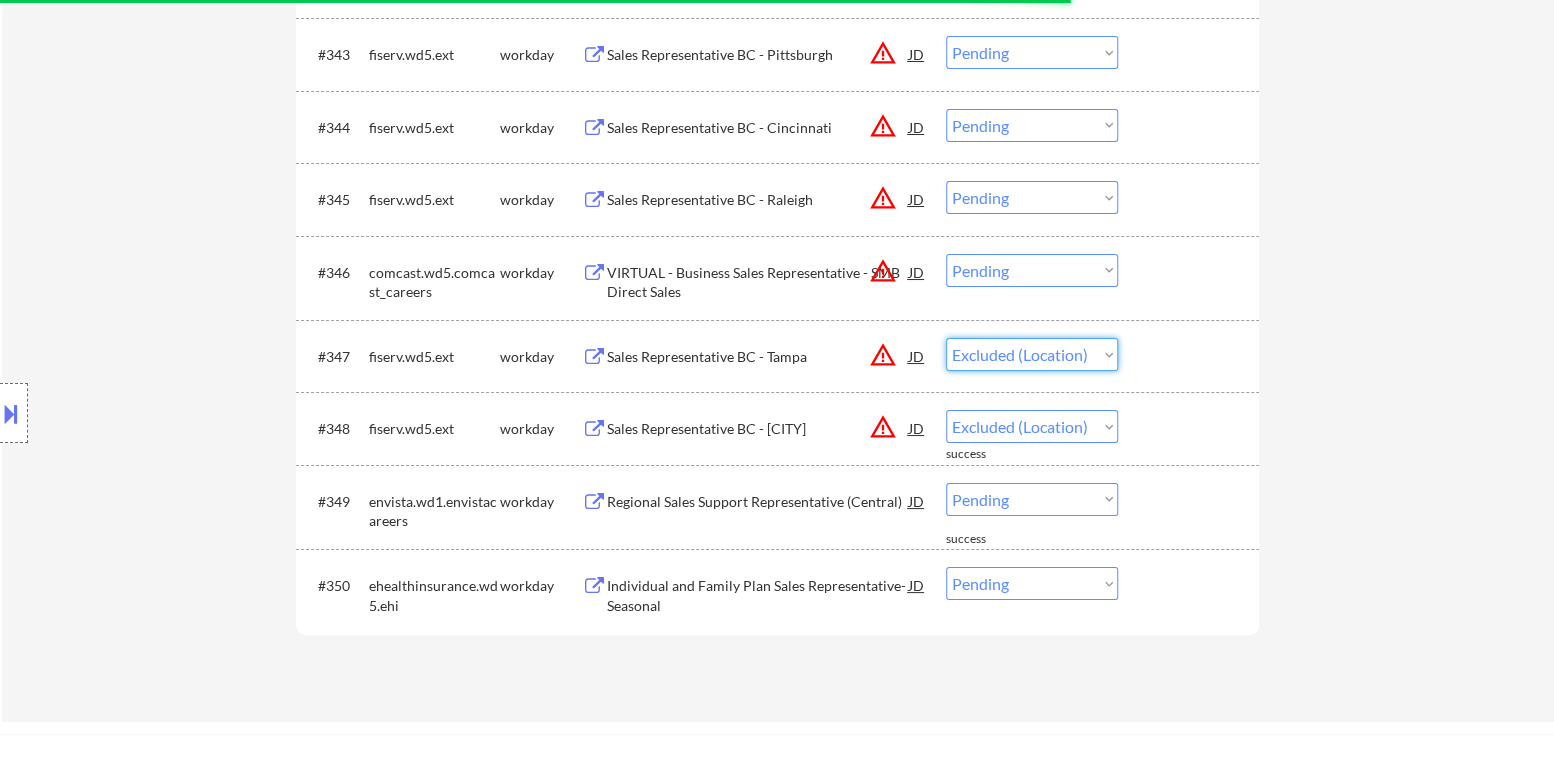 click on "Choose an option... Pending Applied Excluded (Questions) Excluded (Expired) Excluded (Location) Excluded (Bad Match) Excluded (Blocklist) Excluded (Salary) Excluded (Other)" at bounding box center [1032, 354] 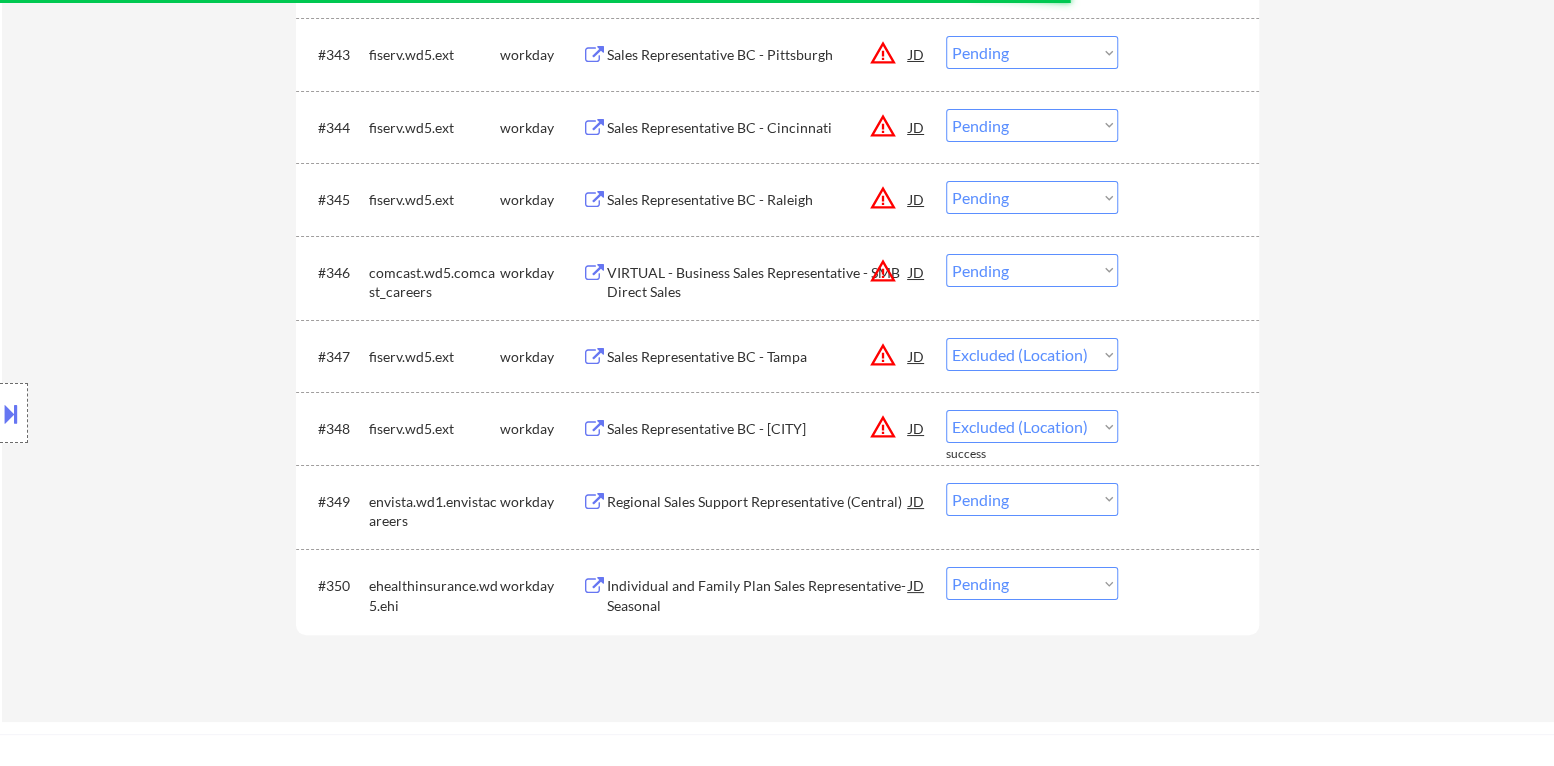 scroll, scrollTop: 3980, scrollLeft: 0, axis: vertical 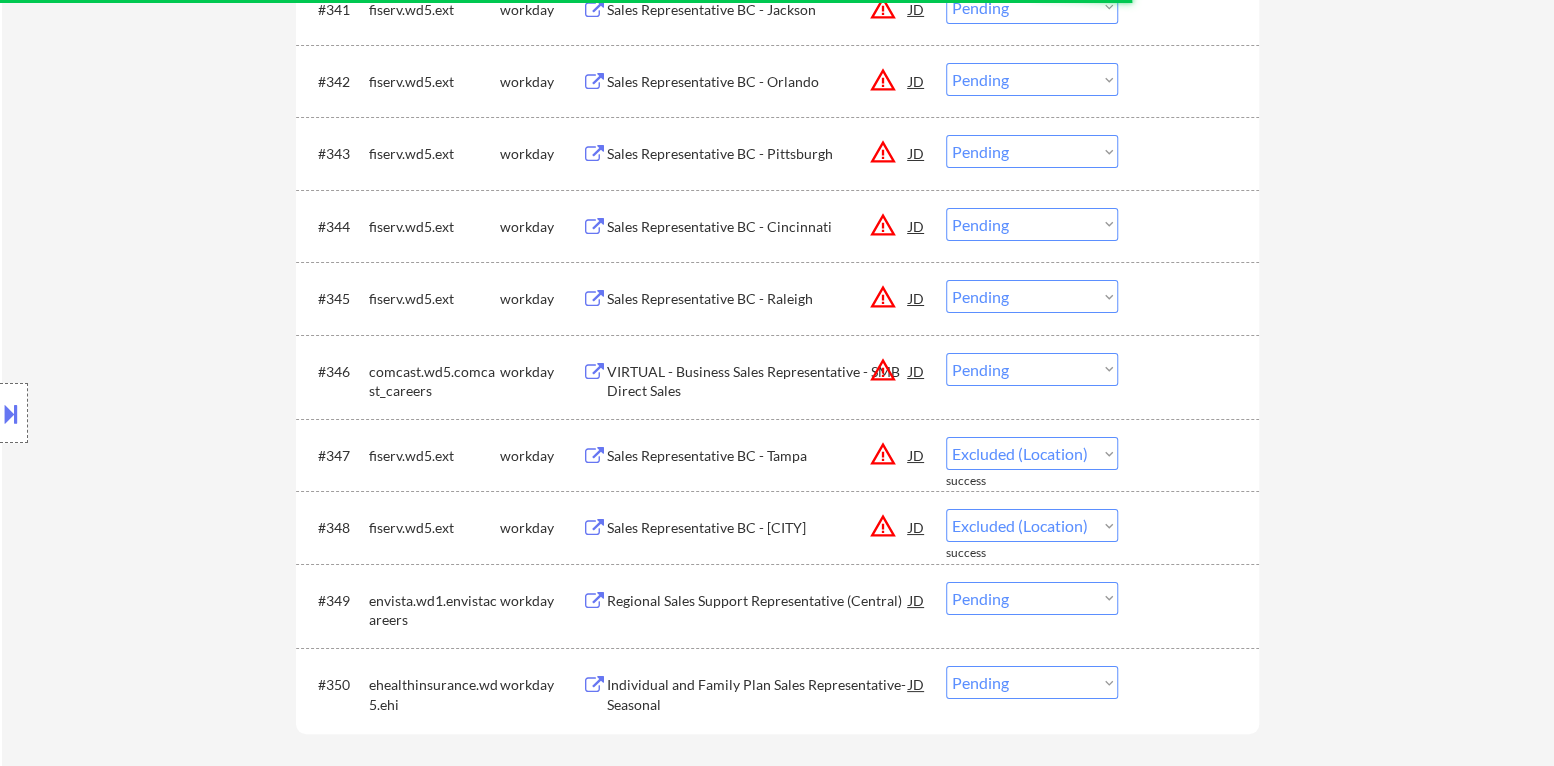 click on "Choose an option... Pending Applied Excluded (Questions) Excluded (Expired) Excluded (Location) Excluded (Bad Match) Excluded (Blocklist) Excluded (Salary) Excluded (Other)" at bounding box center (1032, 369) 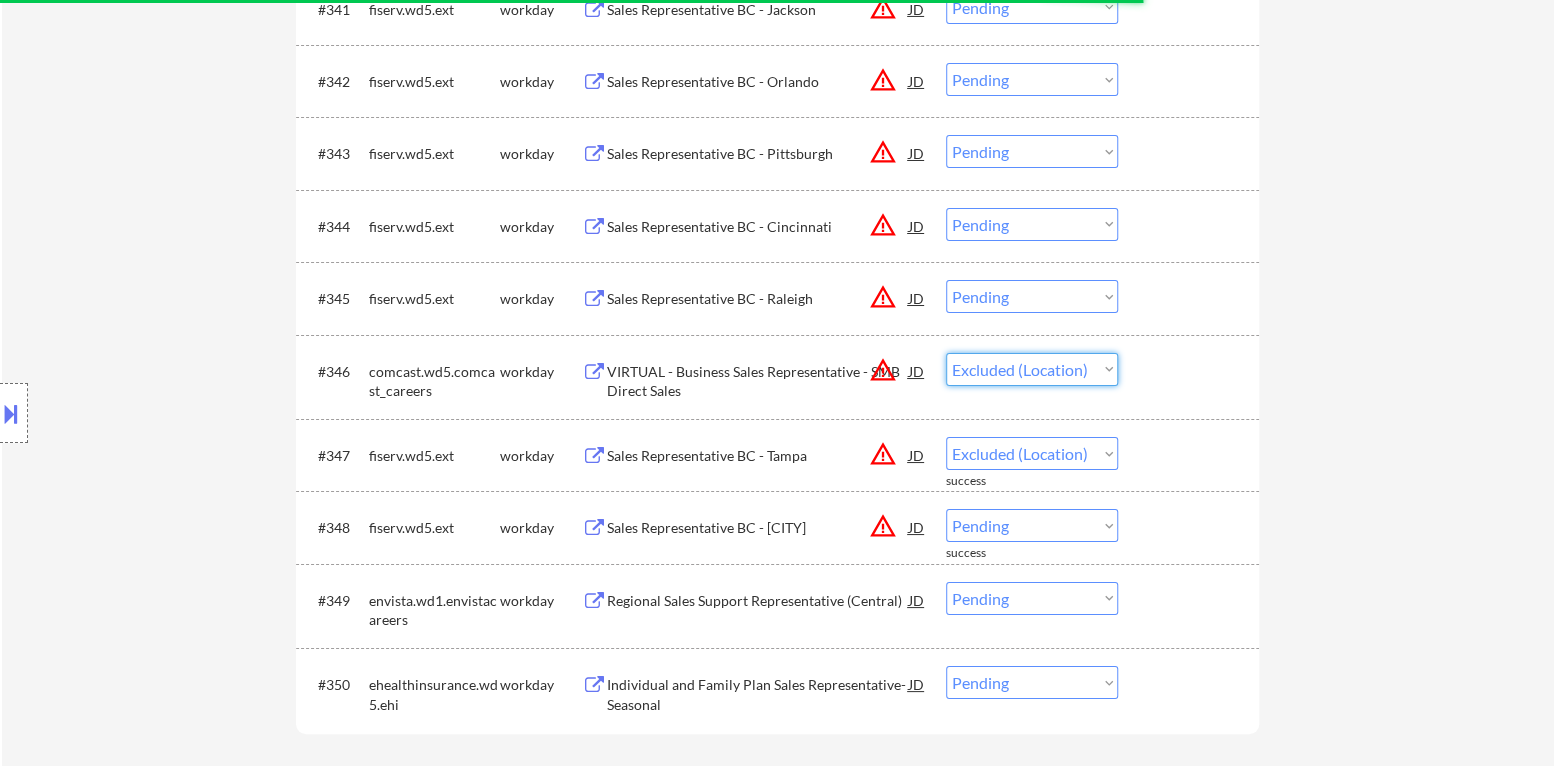 click on "Choose an option... Pending Applied Excluded (Questions) Excluded (Expired) Excluded (Location) Excluded (Bad Match) Excluded (Blocklist) Excluded (Salary) Excluded (Other)" at bounding box center (1032, 369) 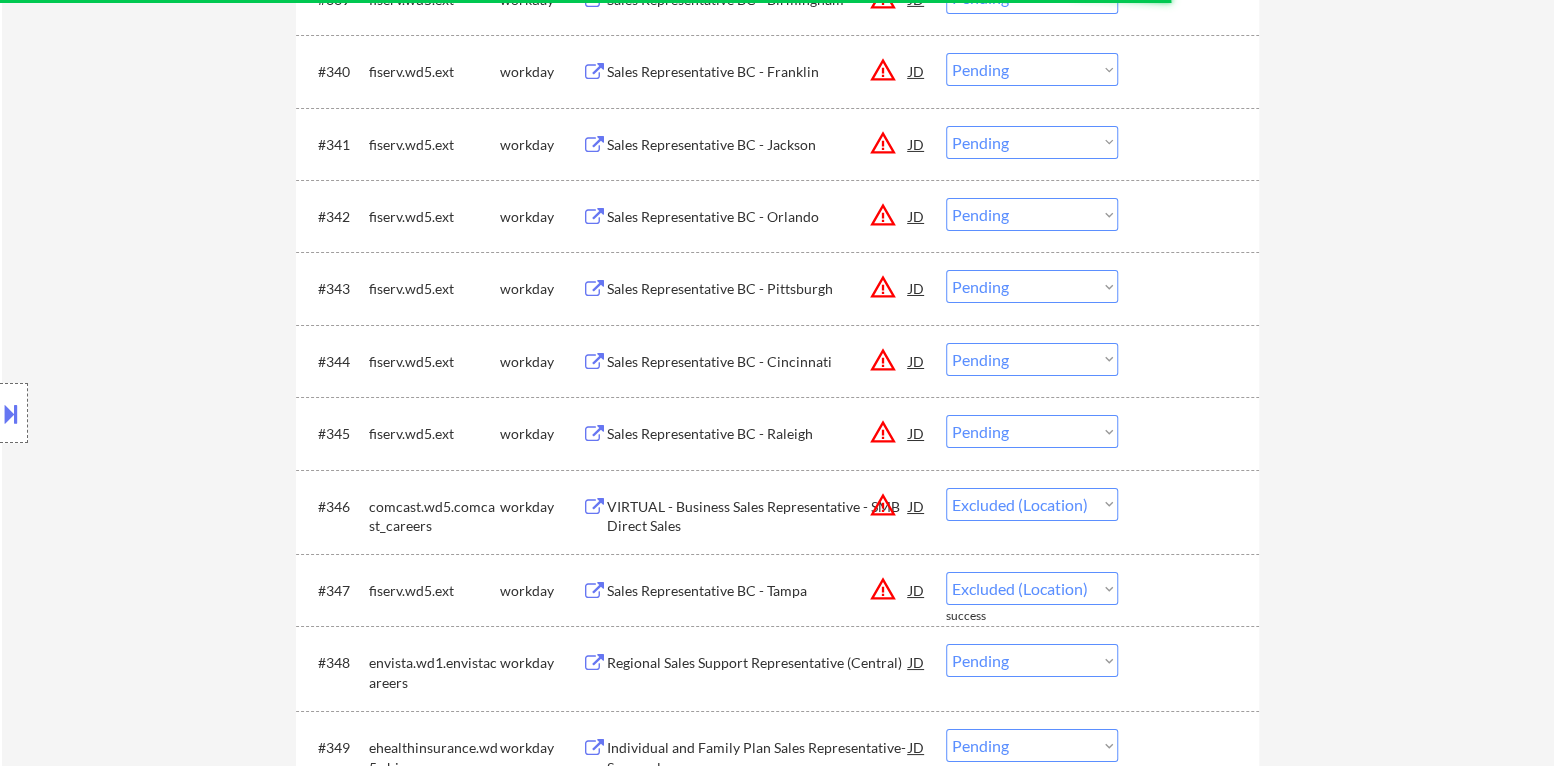 scroll, scrollTop: 3780, scrollLeft: 0, axis: vertical 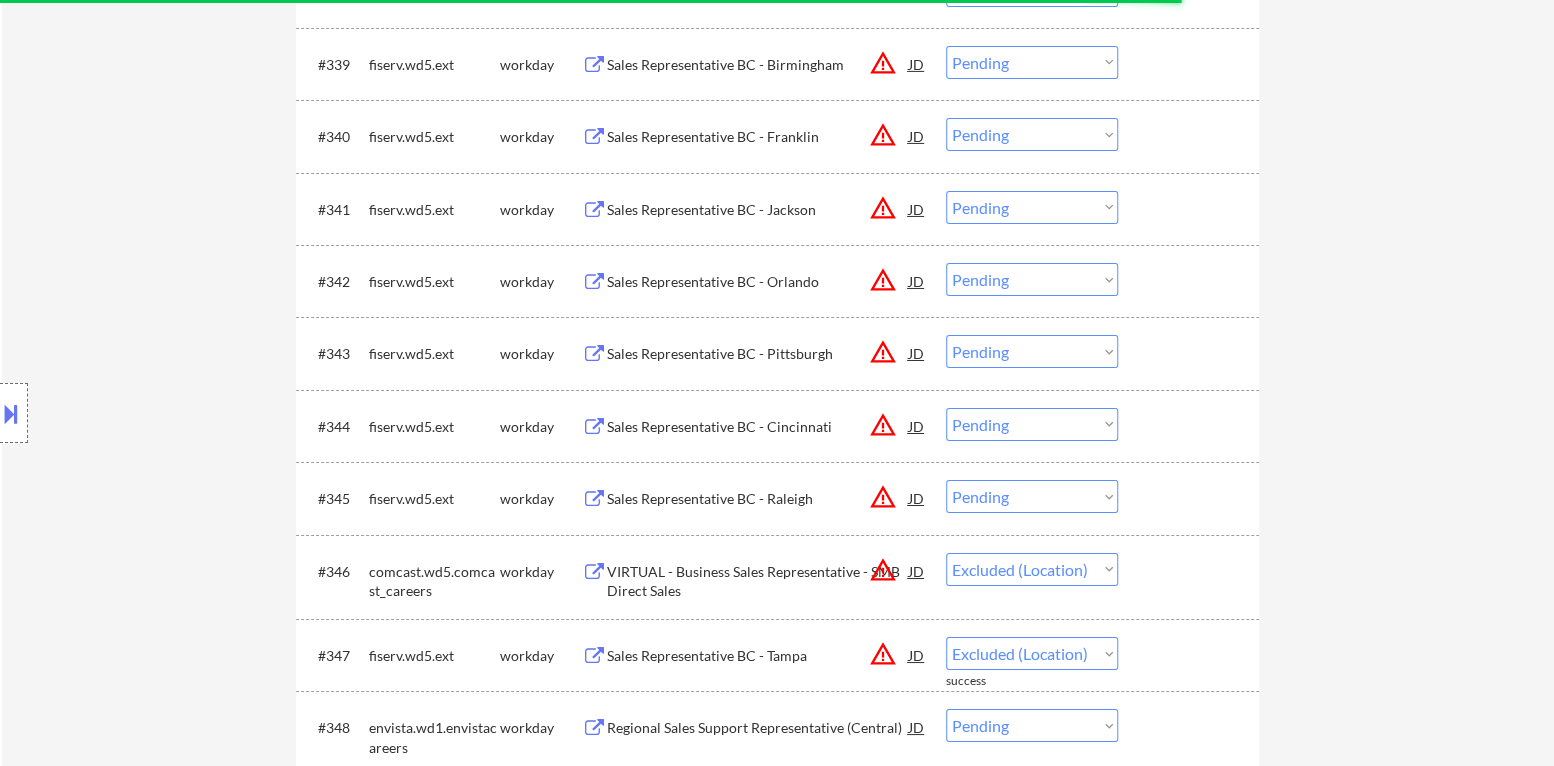 click on "Choose an option... Pending Applied Excluded (Questions) Excluded (Expired) Excluded (Location) Excluded (Bad Match) Excluded (Blocklist) Excluded (Salary) Excluded (Other)" at bounding box center [1032, 496] 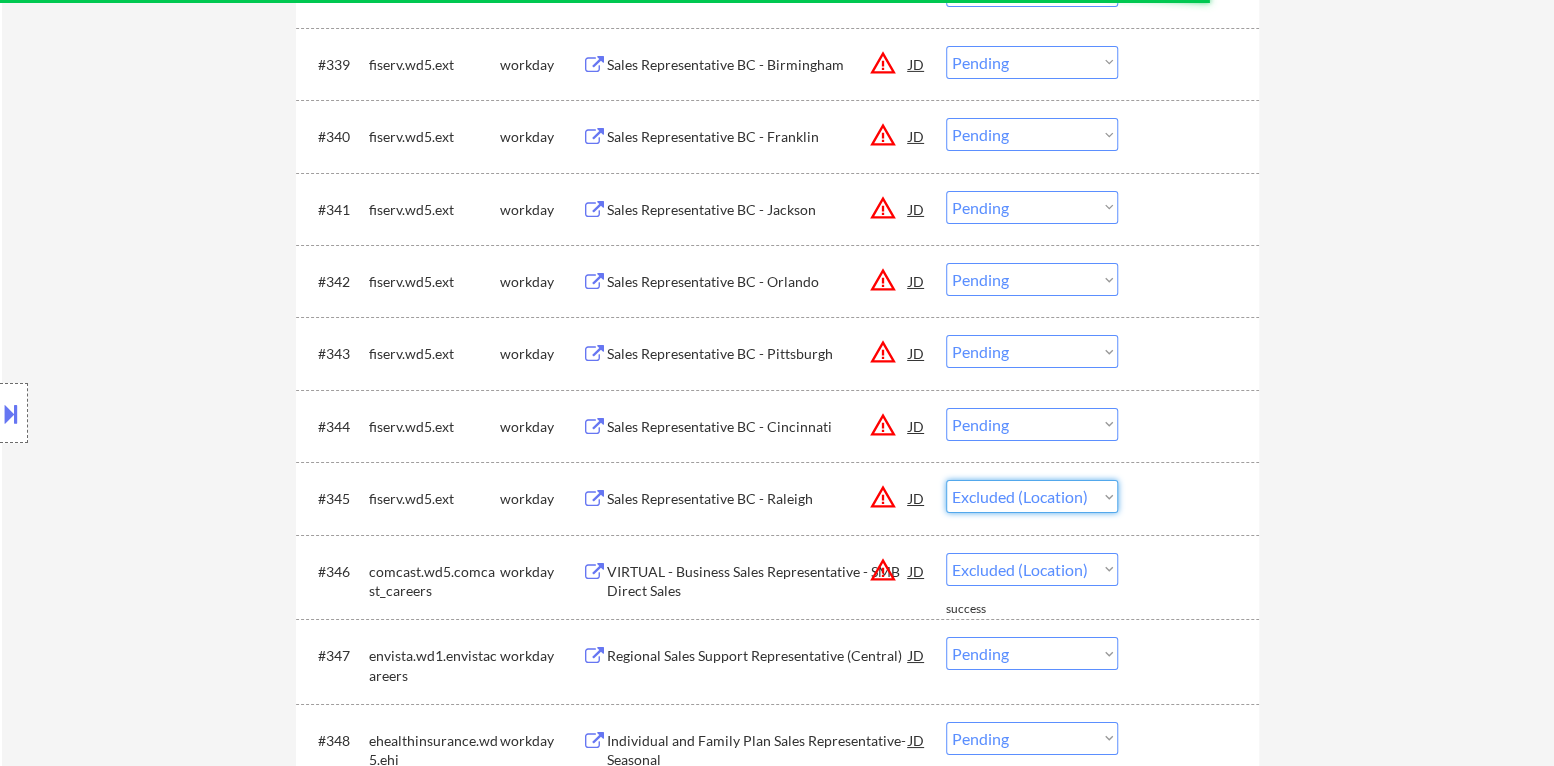 click on "Choose an option... Pending Applied Excluded (Questions) Excluded (Expired) Excluded (Location) Excluded (Bad Match) Excluded (Blocklist) Excluded (Salary) Excluded (Other)" at bounding box center (1032, 496) 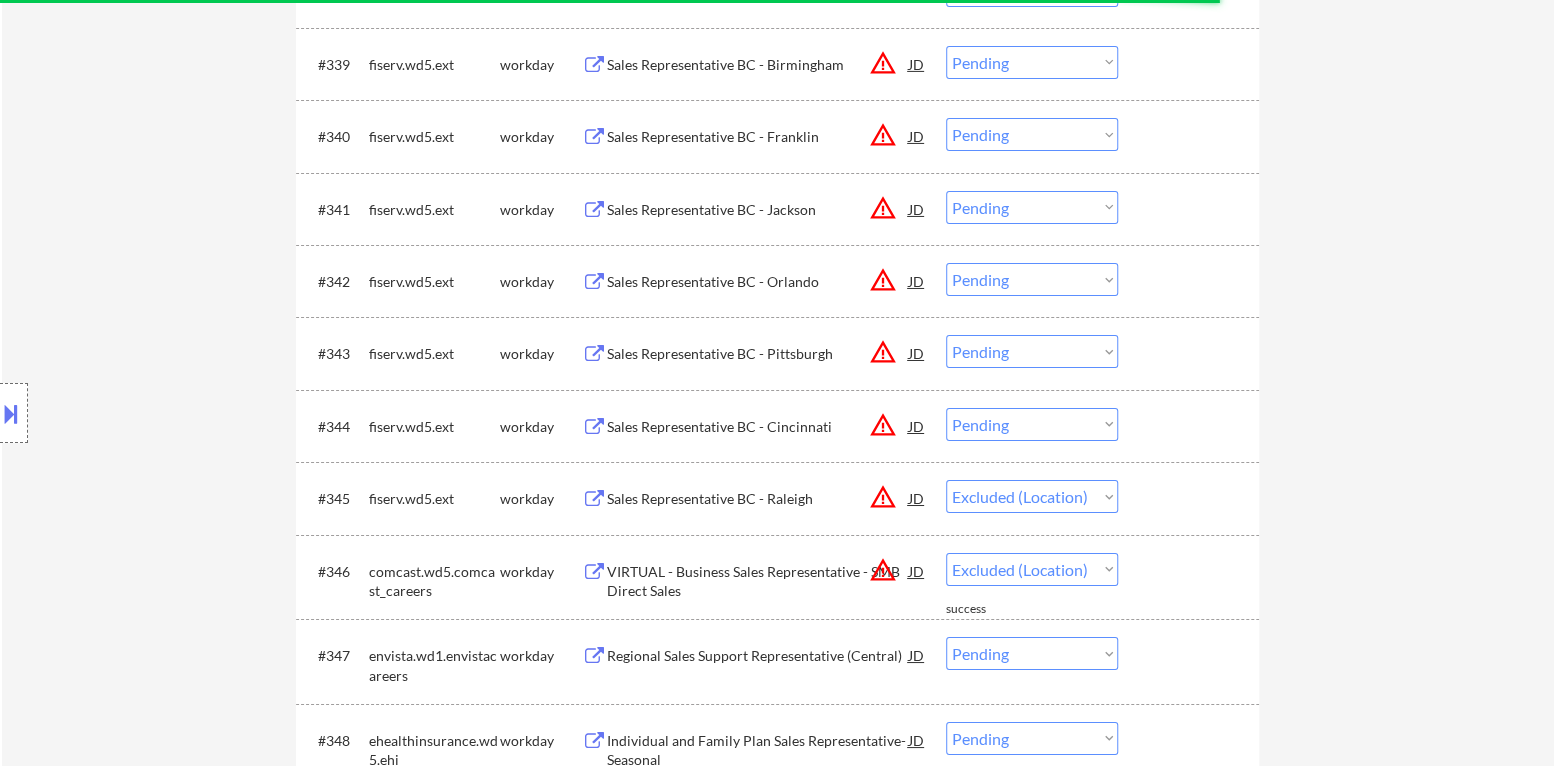 click on "Choose an option... Pending Applied Excluded (Questions) Excluded (Expired) Excluded (Location) Excluded (Bad Match) Excluded (Blocklist) Excluded (Salary) Excluded (Other)" at bounding box center [1032, 424] 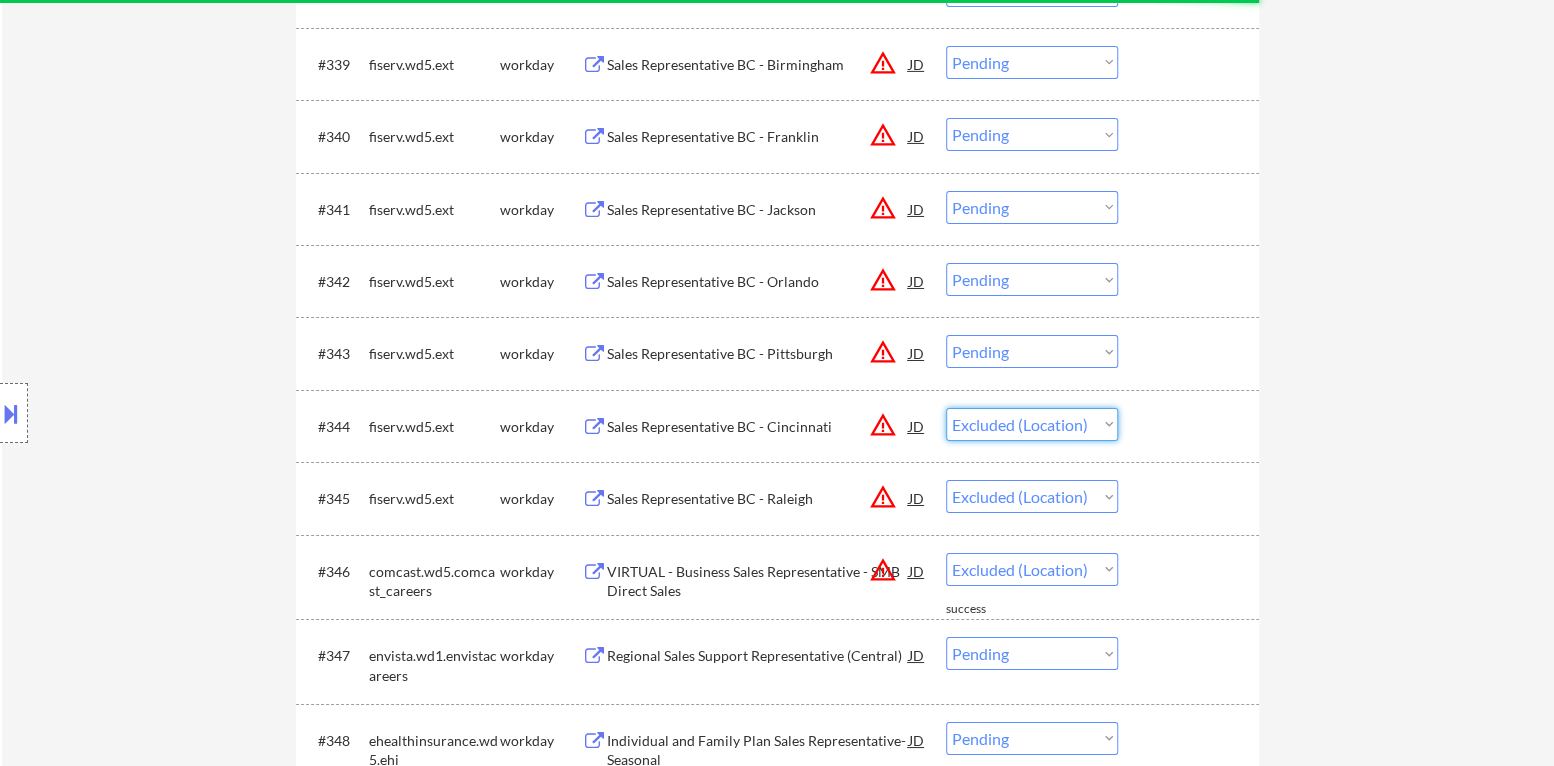 click on "Choose an option... Pending Applied Excluded (Questions) Excluded (Expired) Excluded (Location) Excluded (Bad Match) Excluded (Blocklist) Excluded (Salary) Excluded (Other)" at bounding box center (1032, 424) 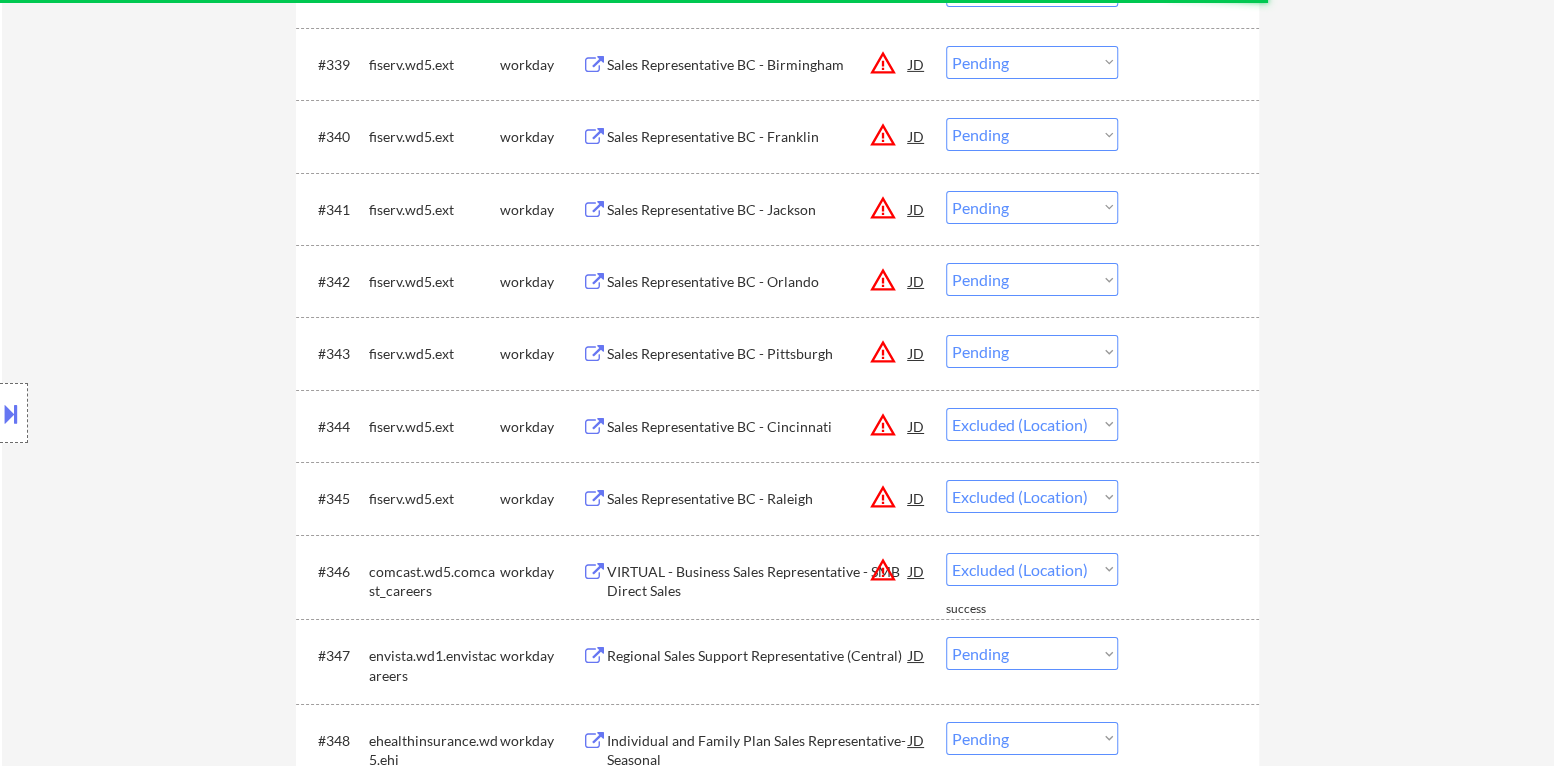 scroll, scrollTop: 3680, scrollLeft: 0, axis: vertical 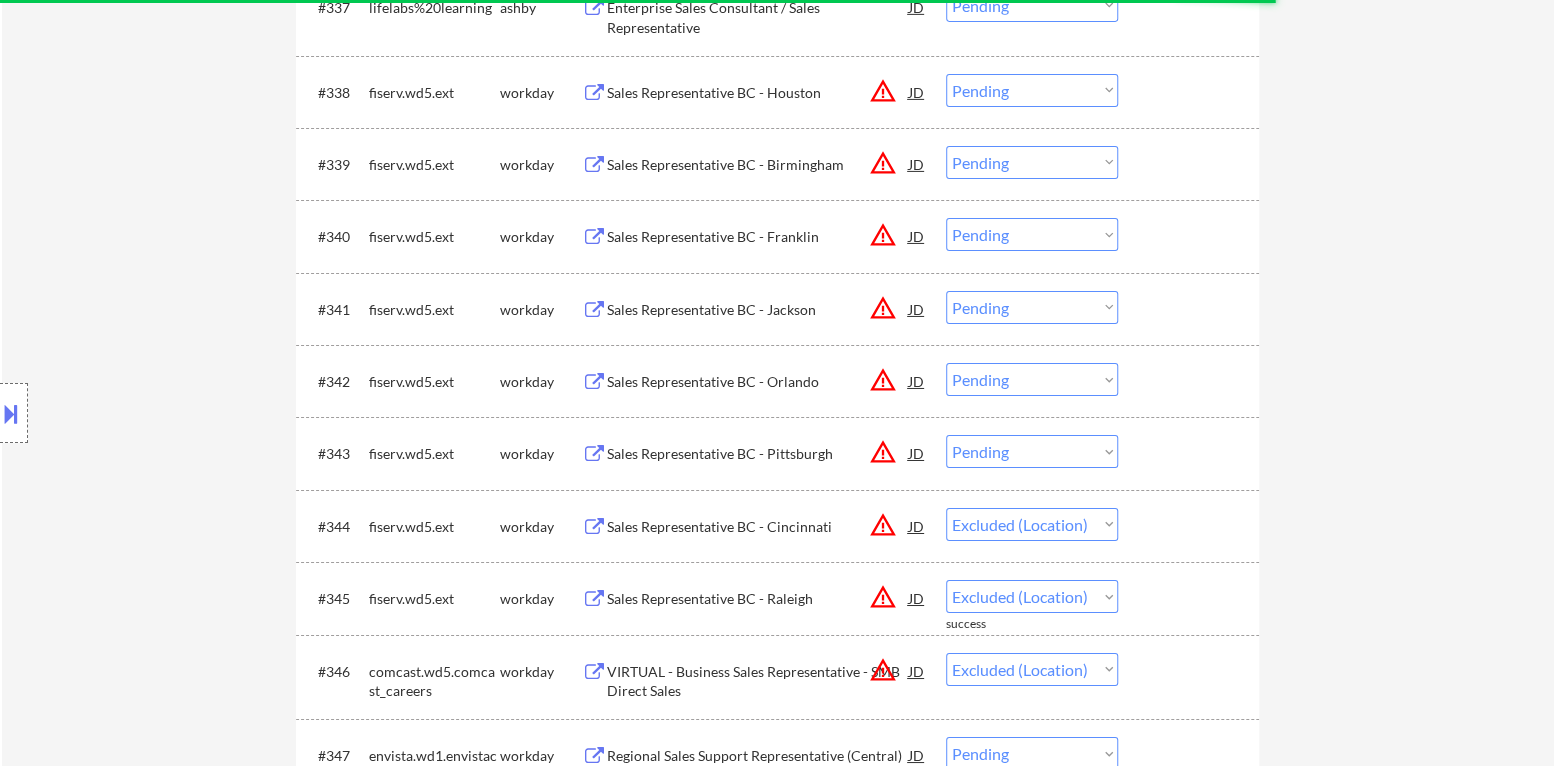 click on "Choose an option... Pending Applied Excluded (Questions) Excluded (Expired) Excluded (Location) Excluded (Bad Match) Excluded (Blocklist) Excluded (Salary) Excluded (Other)" at bounding box center [1032, 451] 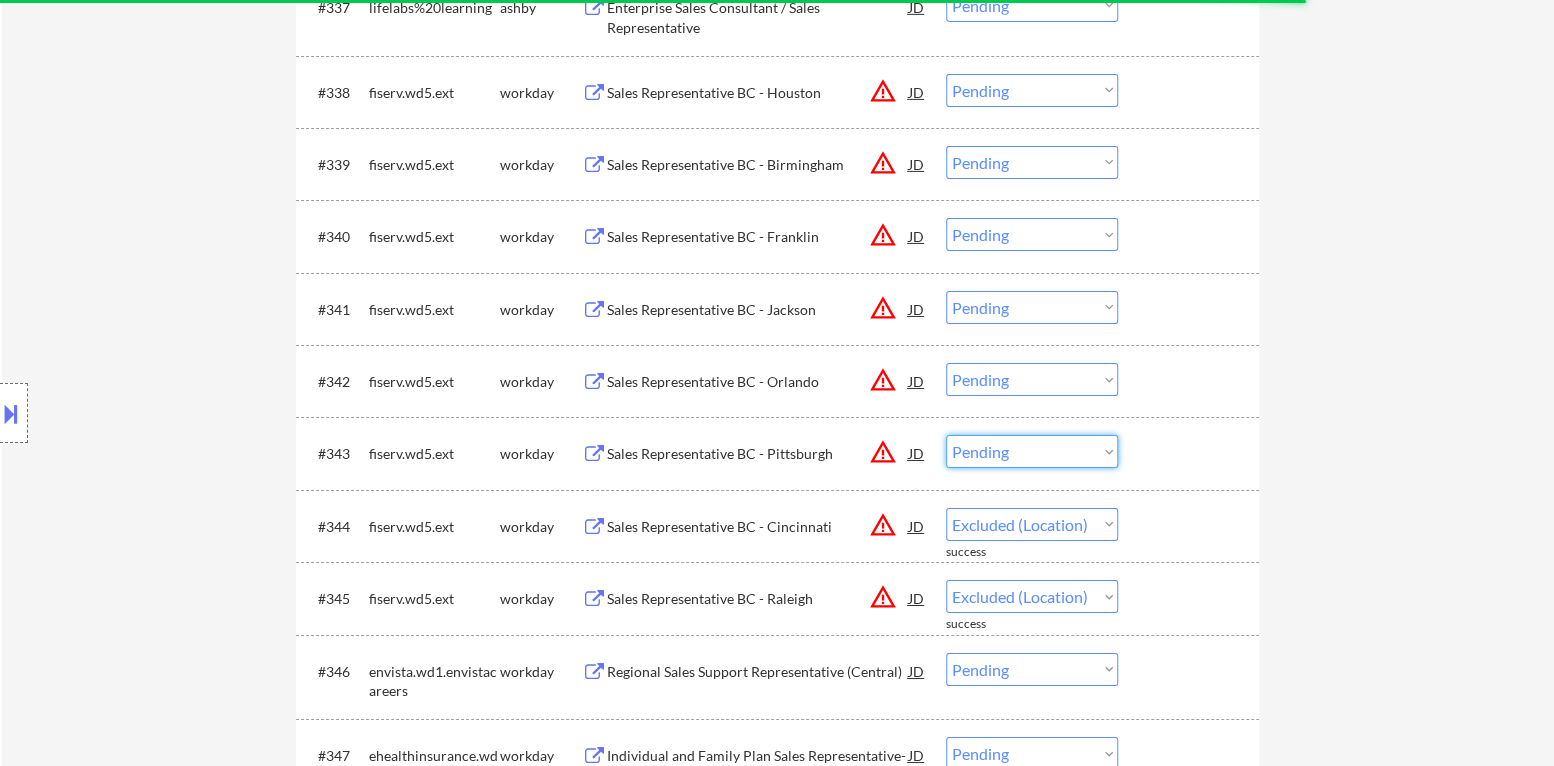 click on "Choose an option... Pending Applied Excluded (Questions) Excluded (Expired) Excluded (Location) Excluded (Bad Match) Excluded (Blocklist) Excluded (Salary) Excluded (Other)" at bounding box center (1032, 451) 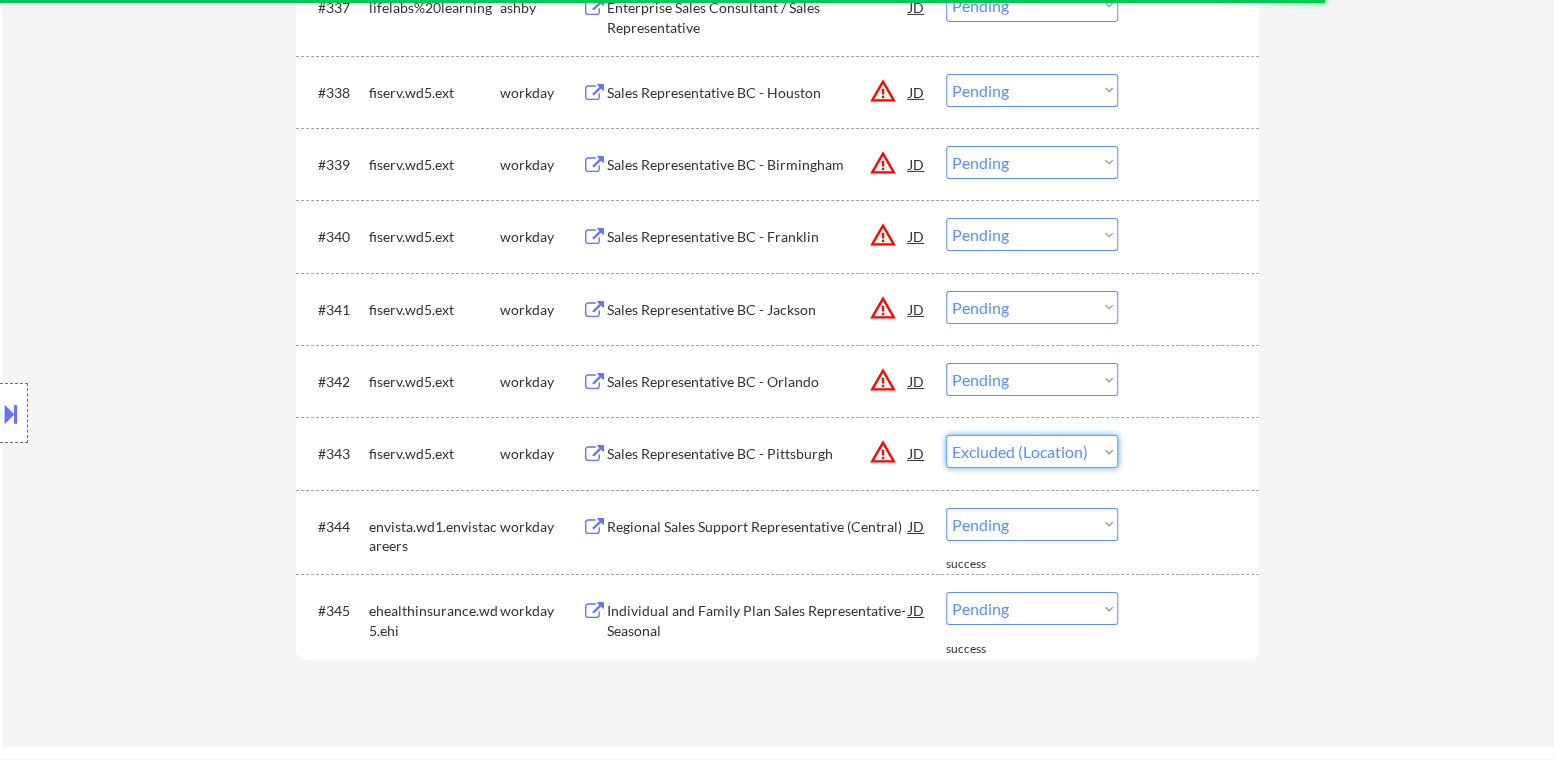 click on "Choose an option... Pending Applied Excluded (Questions) Excluded (Expired) Excluded (Location) Excluded (Bad Match) Excluded (Blocklist) Excluded (Salary) Excluded (Other)" at bounding box center [1032, 451] 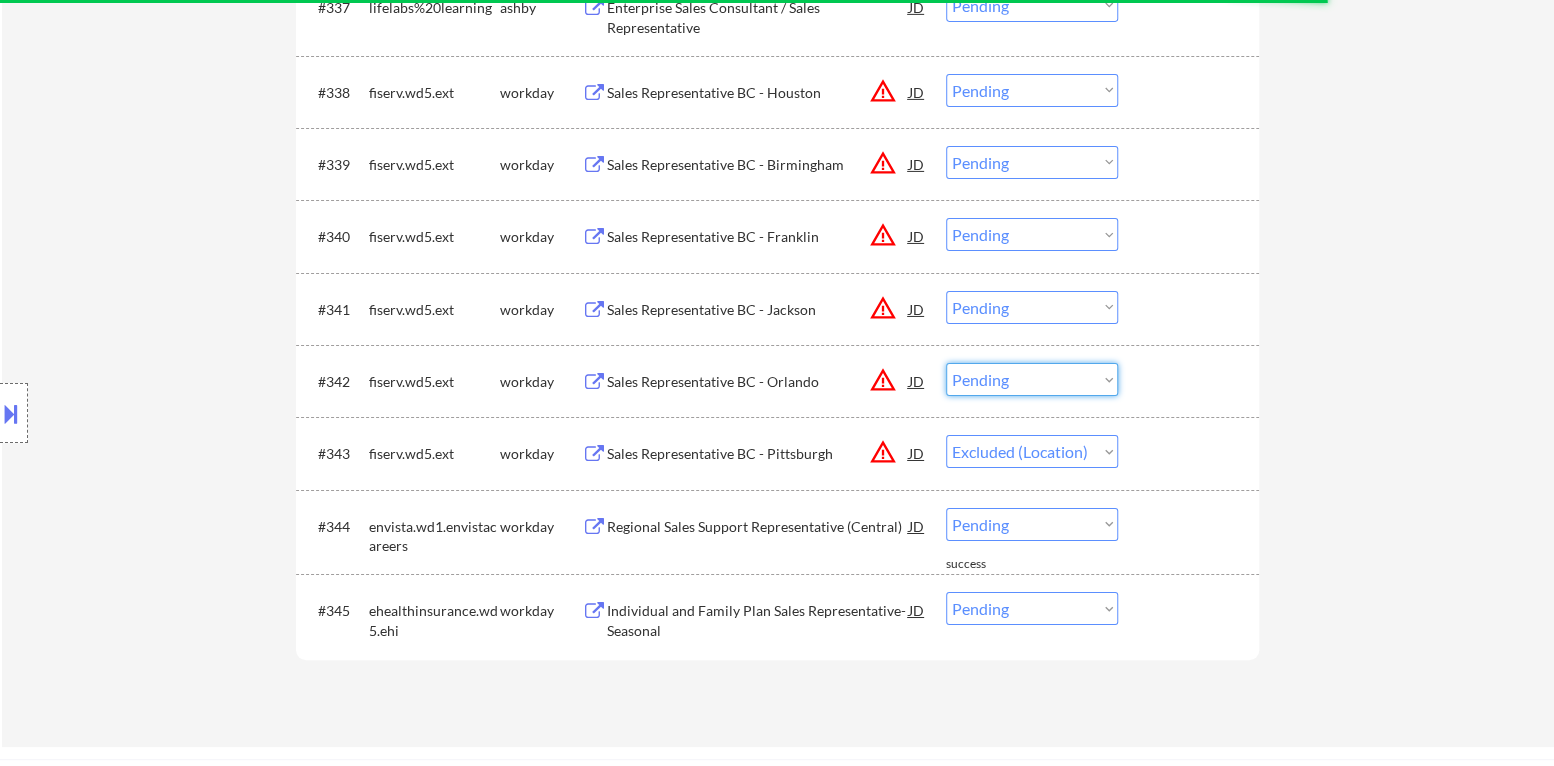 click on "Choose an option... Pending Applied Excluded (Questions) Excluded (Expired) Excluded (Location) Excluded (Bad Match) Excluded (Blocklist) Excluded (Salary) Excluded (Other)" at bounding box center [1032, 379] 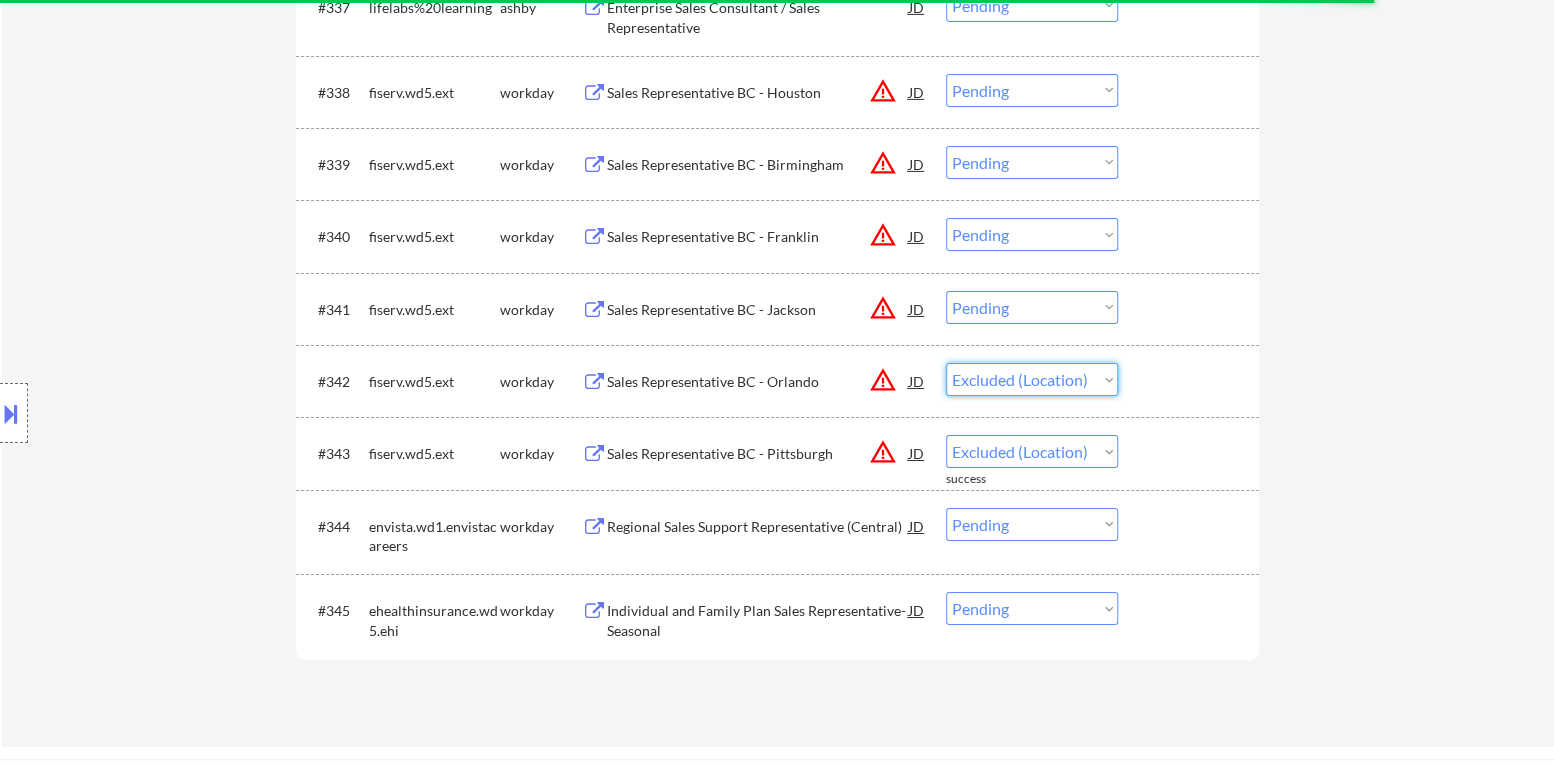 click on "Choose an option... Pending Applied Excluded (Questions) Excluded (Expired) Excluded (Location) Excluded (Bad Match) Excluded (Blocklist) Excluded (Salary) Excluded (Other)" at bounding box center [1032, 379] 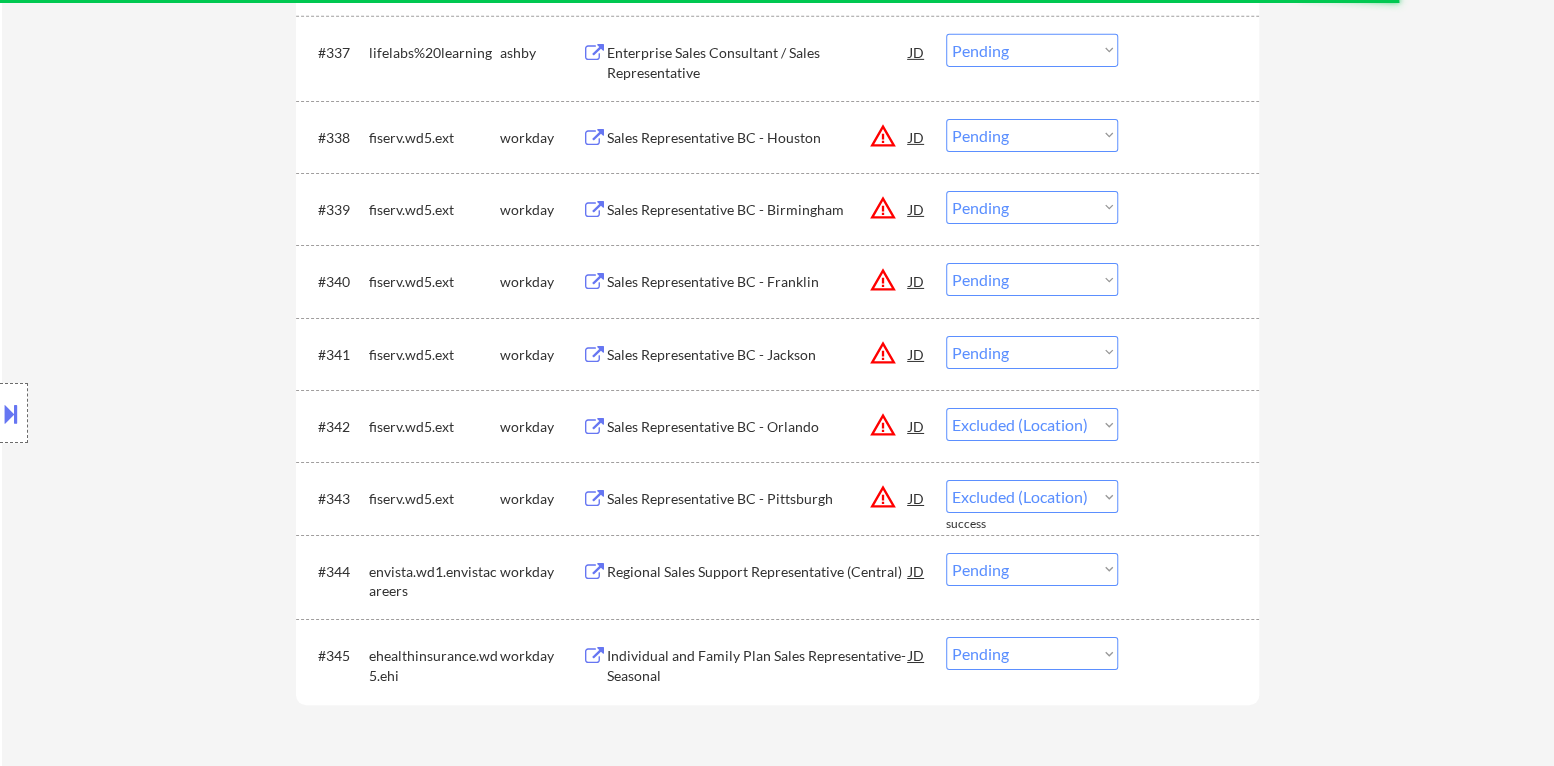 scroll, scrollTop: 3580, scrollLeft: 0, axis: vertical 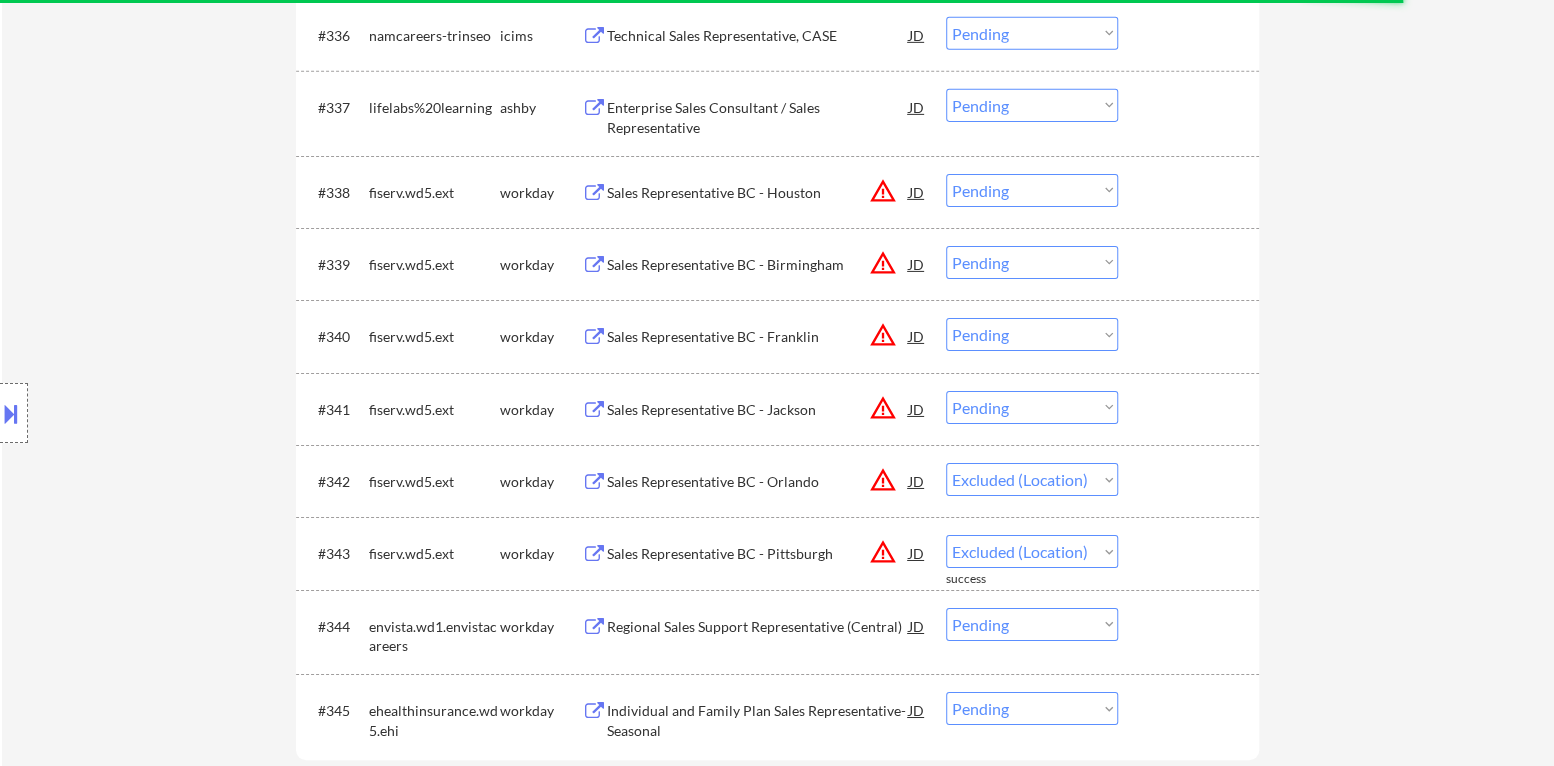 click on "Choose an option... Pending Applied Excluded (Questions) Excluded (Expired) Excluded (Location) Excluded (Bad Match) Excluded (Blocklist) Excluded (Salary) Excluded (Other)" at bounding box center [1032, 407] 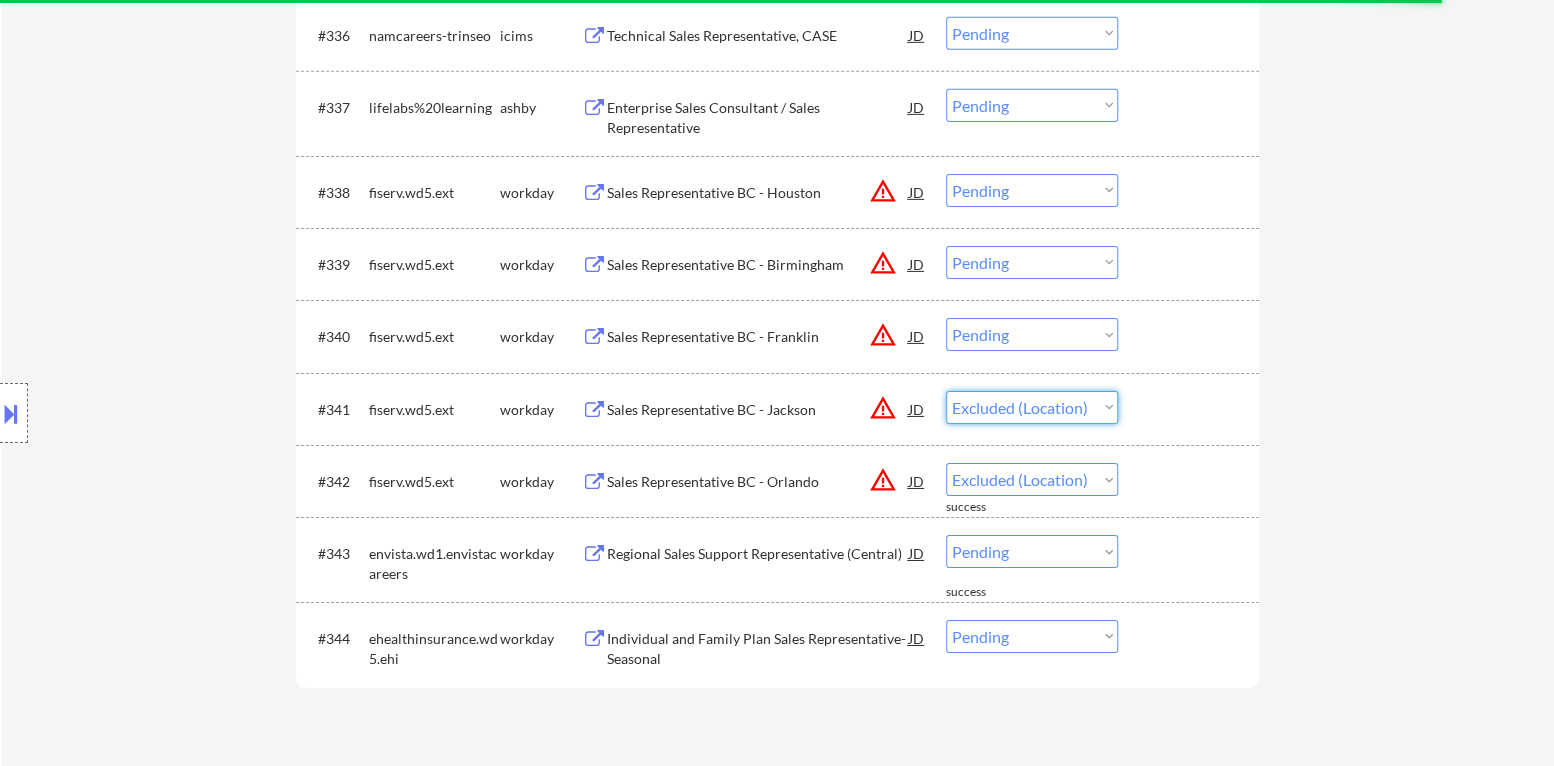click on "Choose an option... Pending Applied Excluded (Questions) Excluded (Expired) Excluded (Location) Excluded (Bad Match) Excluded (Blocklist) Excluded (Salary) Excluded (Other)" at bounding box center (1032, 407) 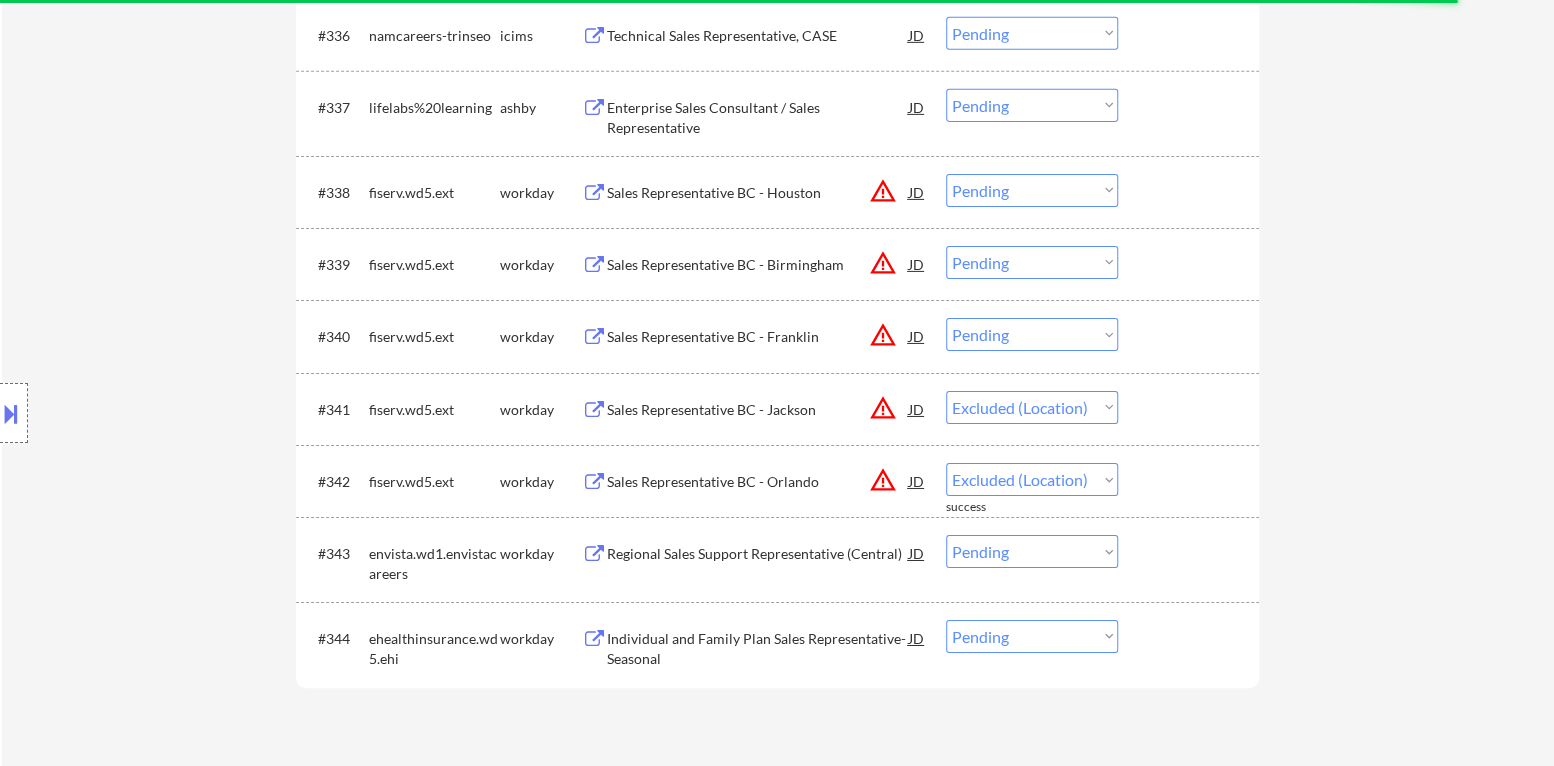 click on "Choose an option... Pending Applied Excluded (Questions) Excluded (Expired) Excluded (Location) Excluded (Bad Match) Excluded (Blocklist) Excluded (Salary) Excluded (Other)" at bounding box center [1032, 334] 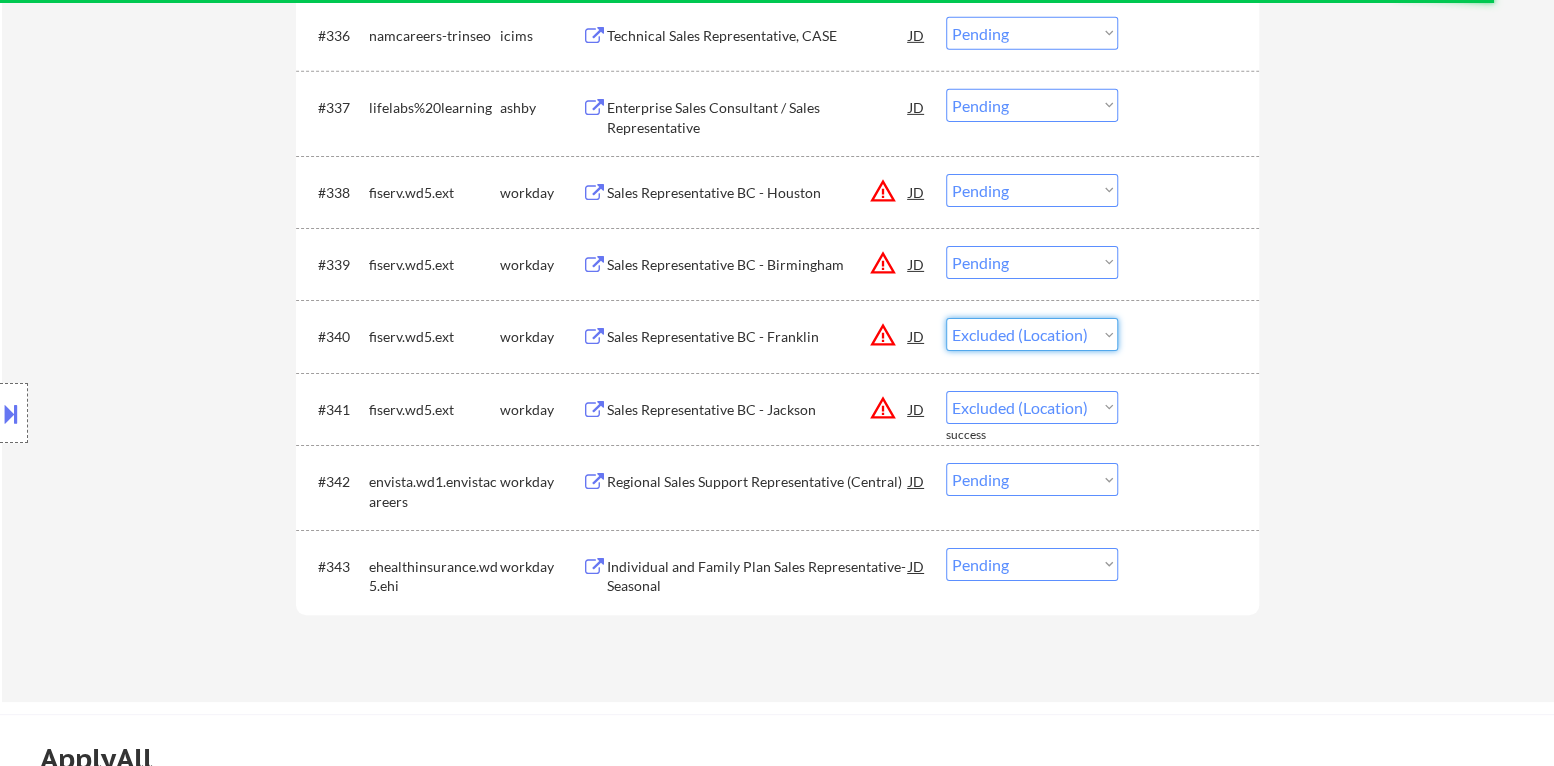 click on "Choose an option... Pending Applied Excluded (Questions) Excluded (Expired) Excluded (Location) Excluded (Bad Match) Excluded (Blocklist) Excluded (Salary) Excluded (Other)" at bounding box center [1032, 334] 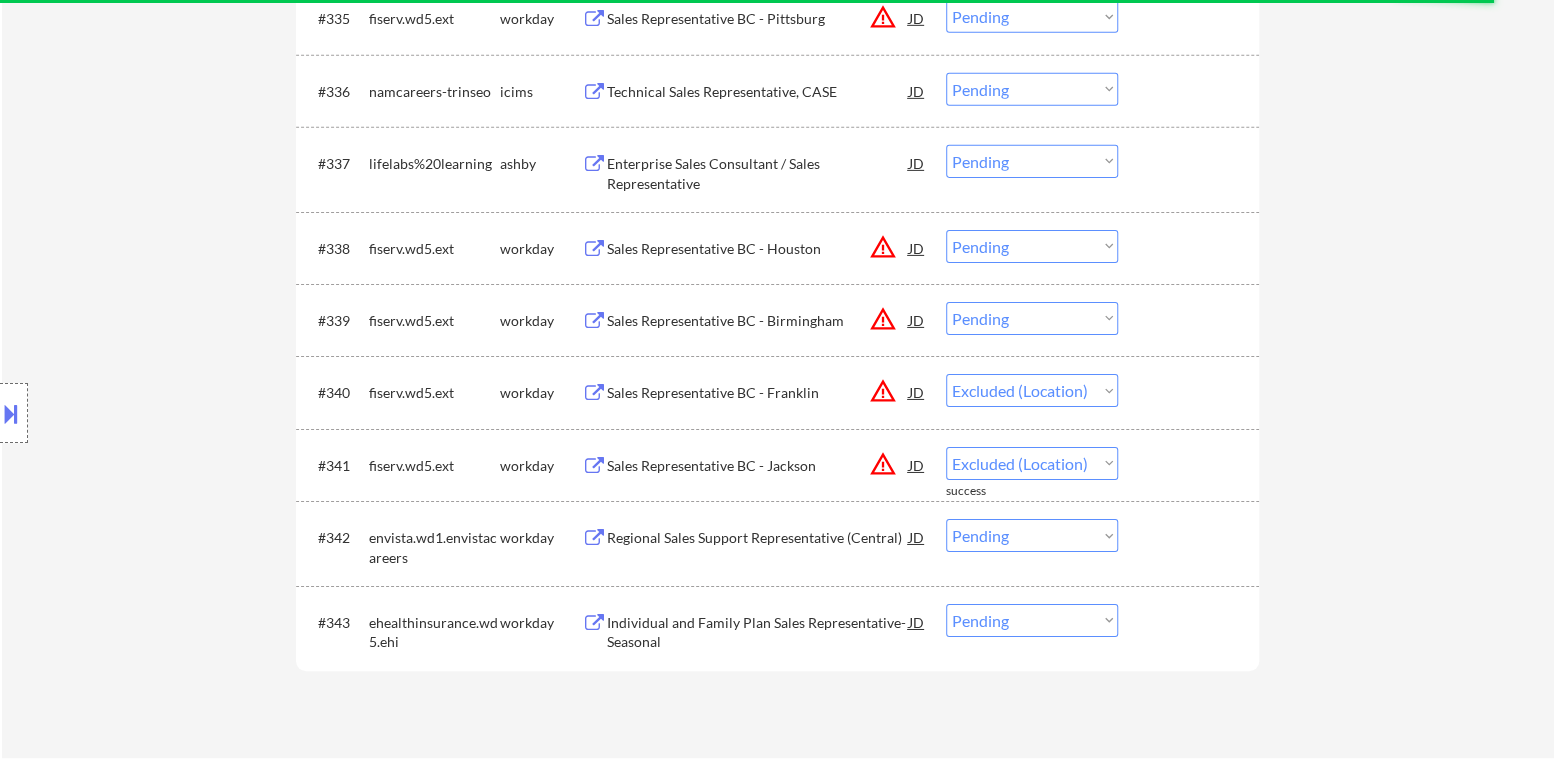 scroll, scrollTop: 3480, scrollLeft: 0, axis: vertical 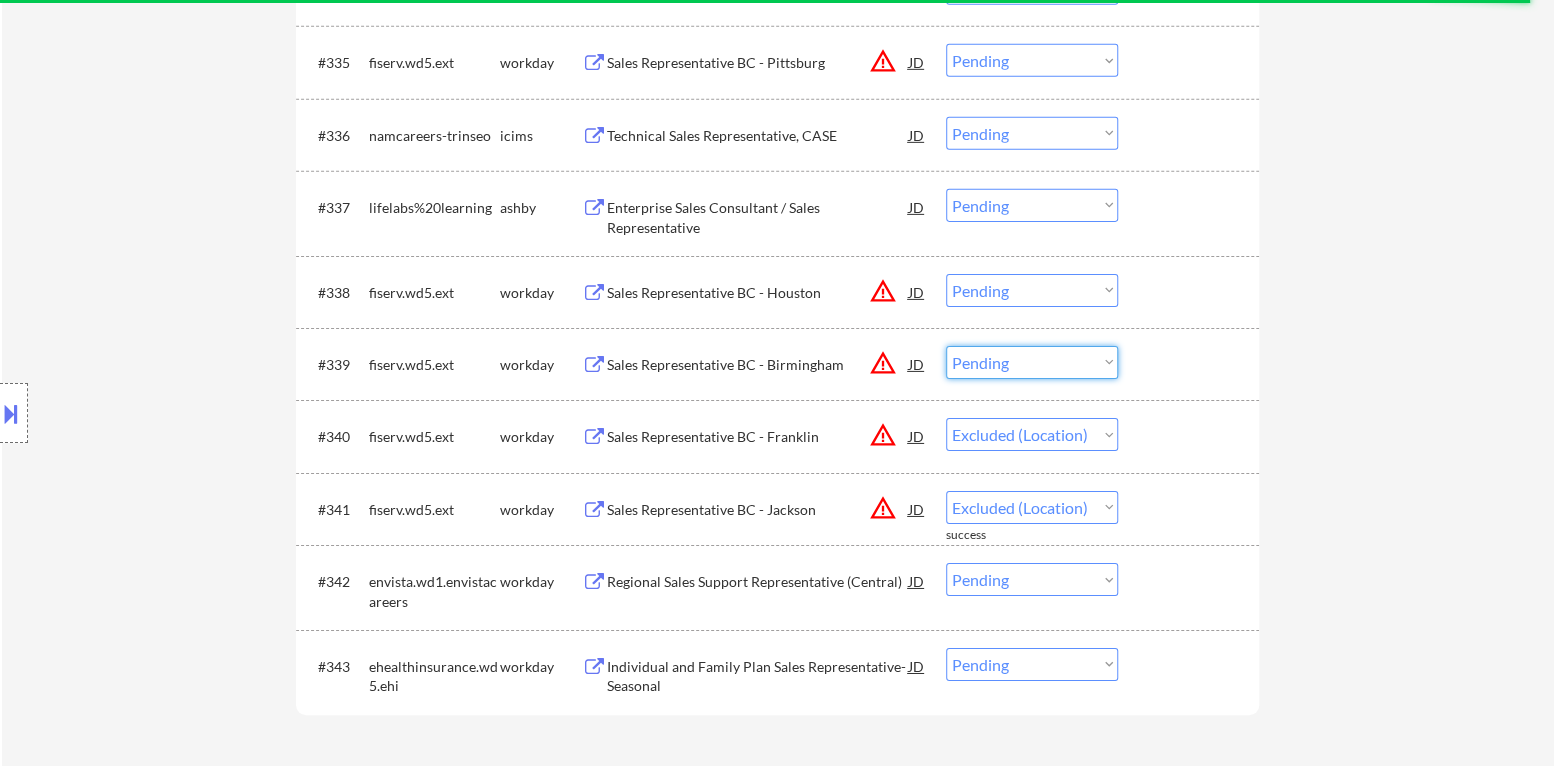 click on "Choose an option... Pending Applied Excluded (Questions) Excluded (Expired) Excluded (Location) Excluded (Bad Match) Excluded (Blocklist) Excluded (Salary) Excluded (Other)" at bounding box center [1032, 362] 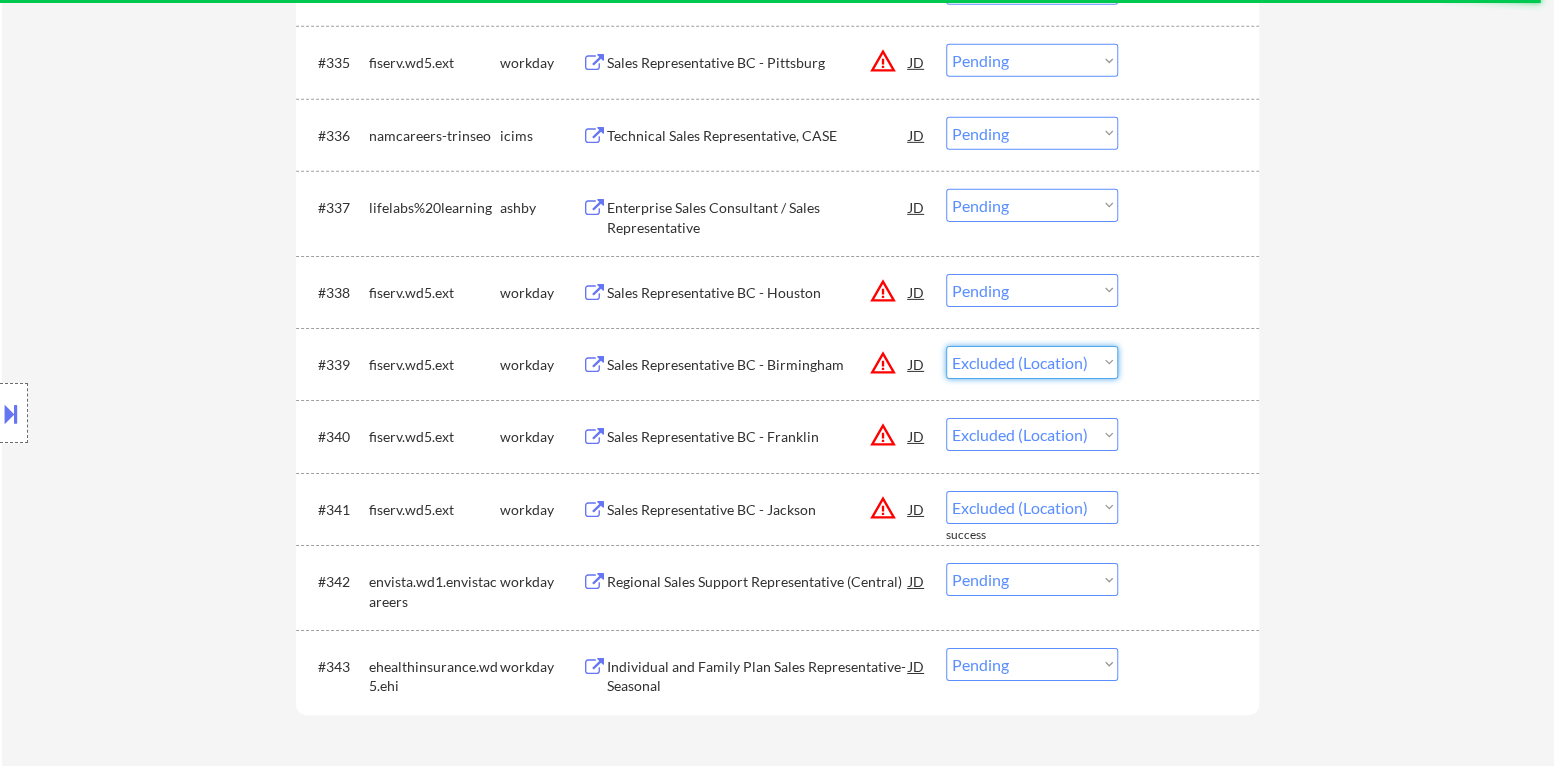 click on "Choose an option... Pending Applied Excluded (Questions) Excluded (Expired) Excluded (Location) Excluded (Bad Match) Excluded (Blocklist) Excluded (Salary) Excluded (Other)" at bounding box center (1032, 362) 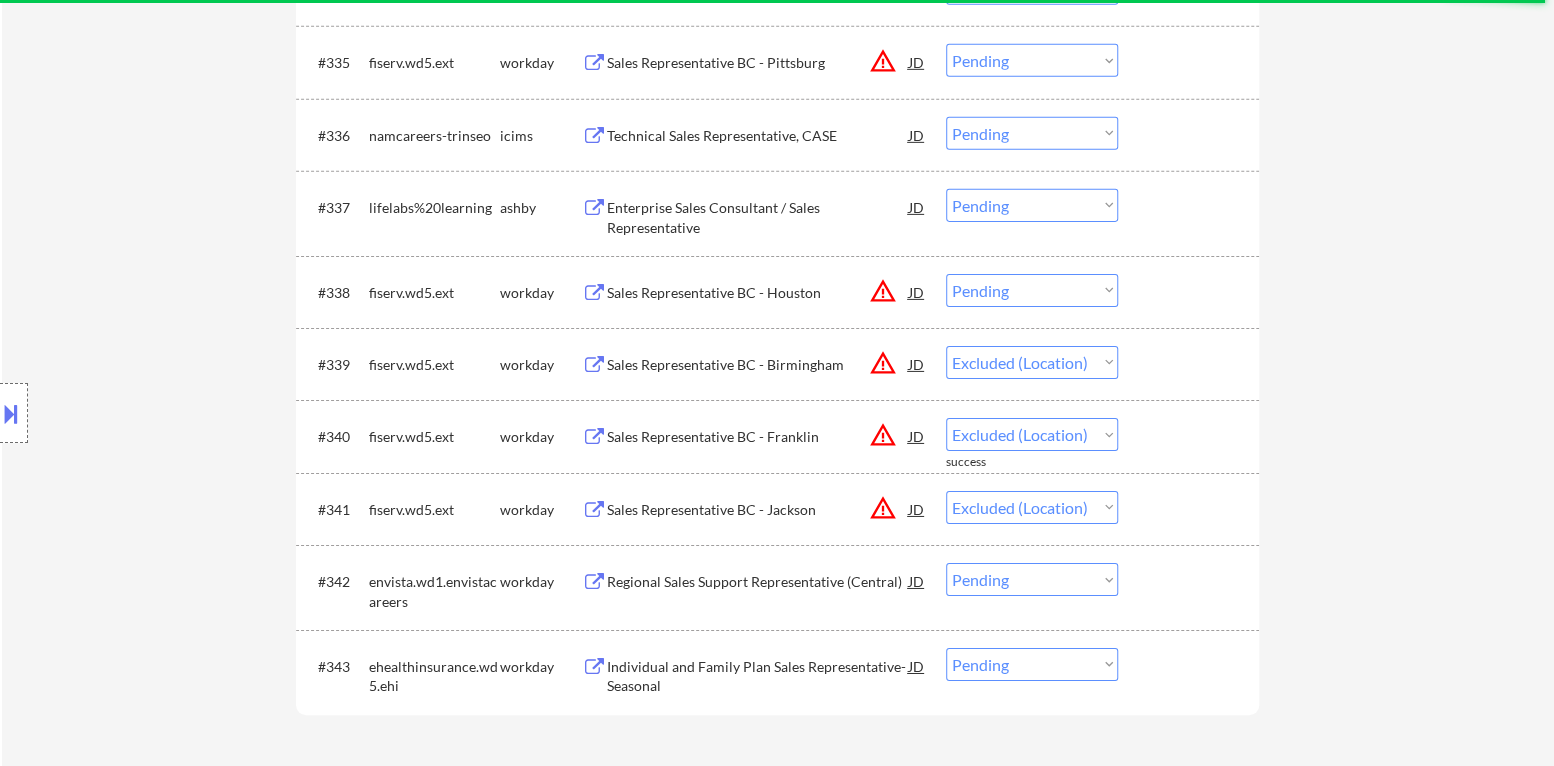 click on "Choose an option... Pending Applied Excluded (Questions) Excluded (Expired) Excluded (Location) Excluded (Bad Match) Excluded (Blocklist) Excluded (Salary) Excluded (Other)" at bounding box center [1032, 290] 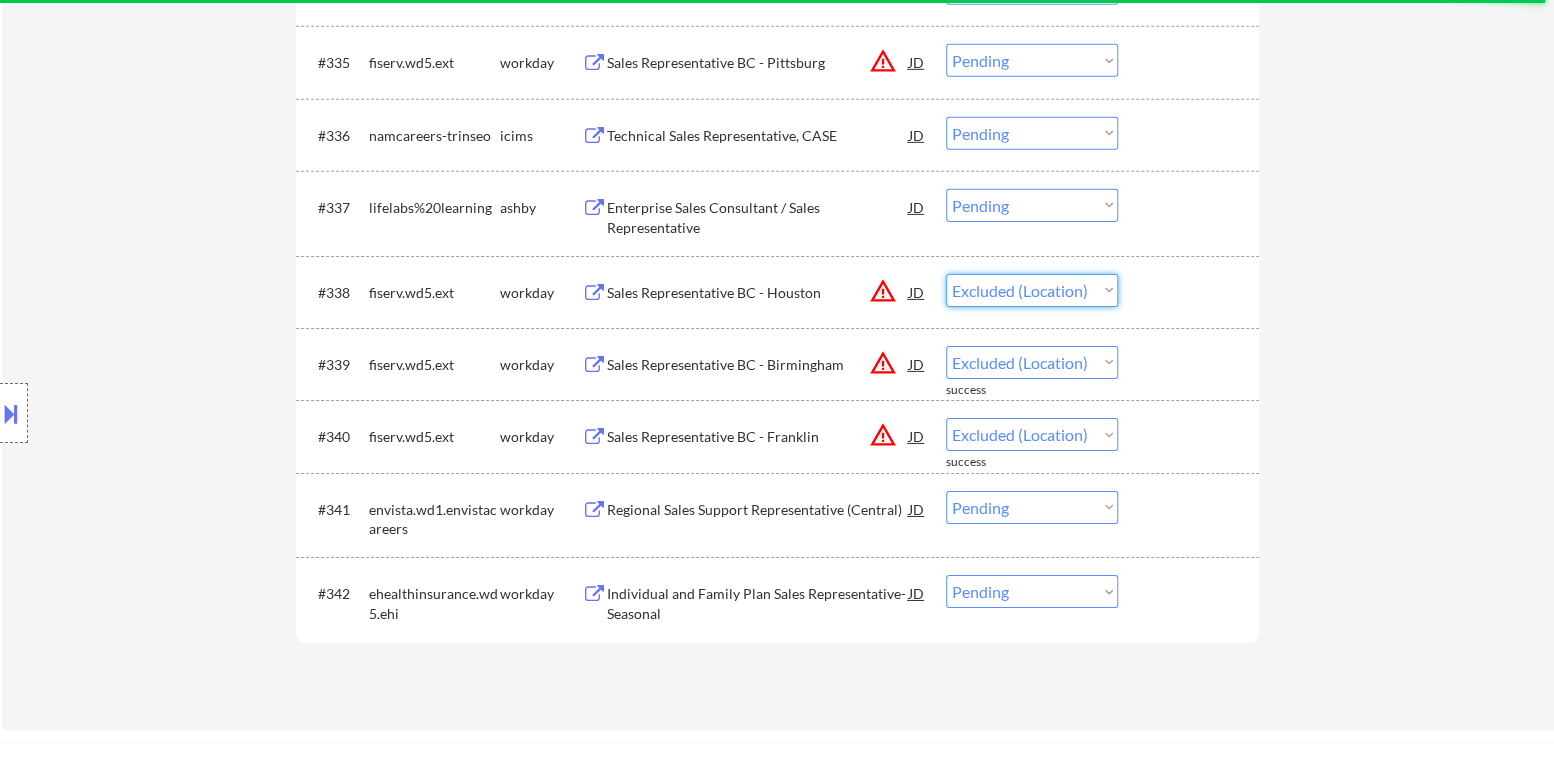 click on "Choose an option... Pending Applied Excluded (Questions) Excluded (Expired) Excluded (Location) Excluded (Bad Match) Excluded (Blocklist) Excluded (Salary) Excluded (Other)" at bounding box center [1032, 290] 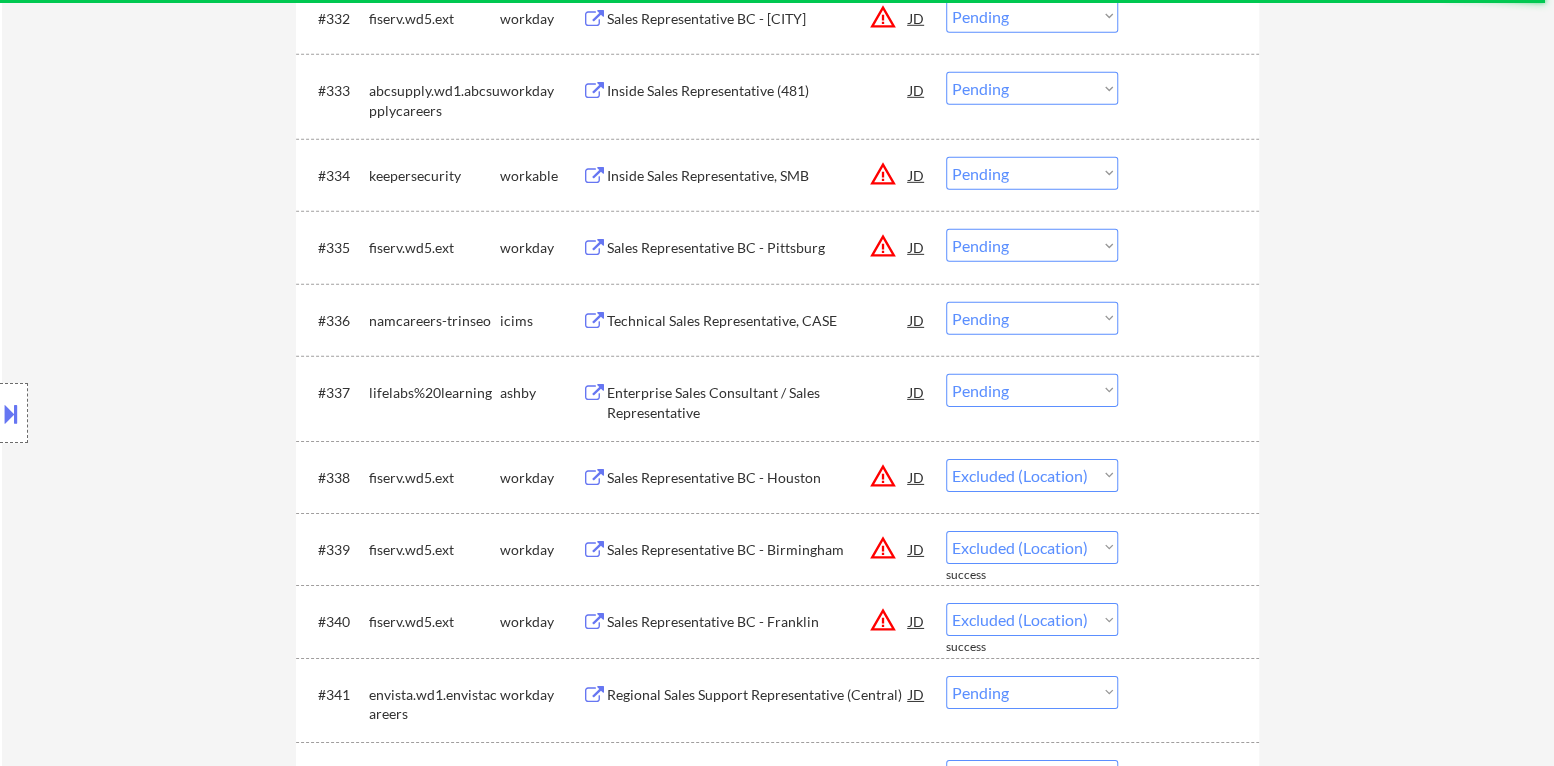 scroll, scrollTop: 3279, scrollLeft: 0, axis: vertical 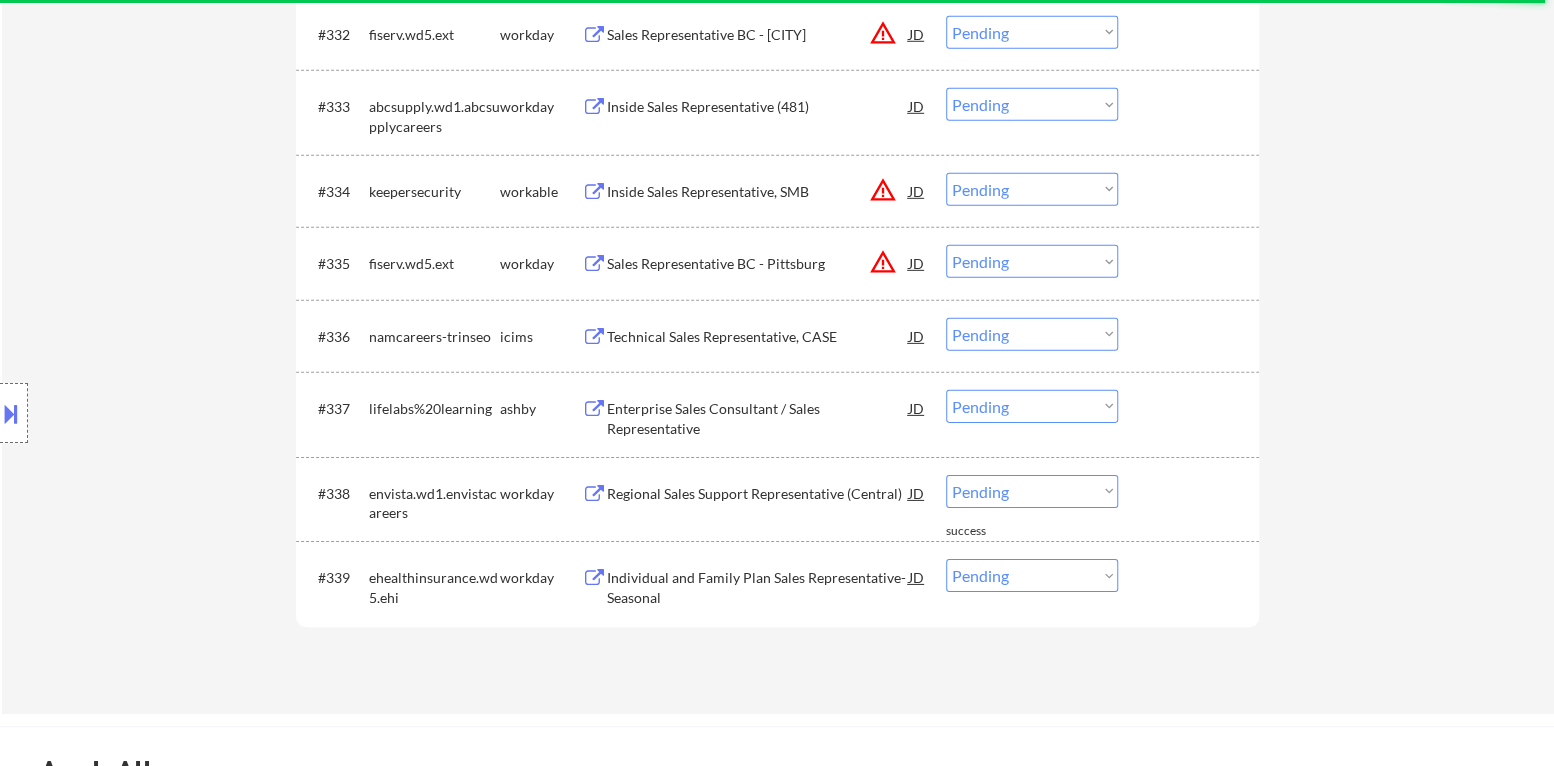 click on "Choose an option... Pending Applied Excluded (Questions) Excluded (Expired) Excluded (Location) Excluded (Bad Match) Excluded (Blocklist) Excluded (Salary) Excluded (Other)" at bounding box center (1032, 261) 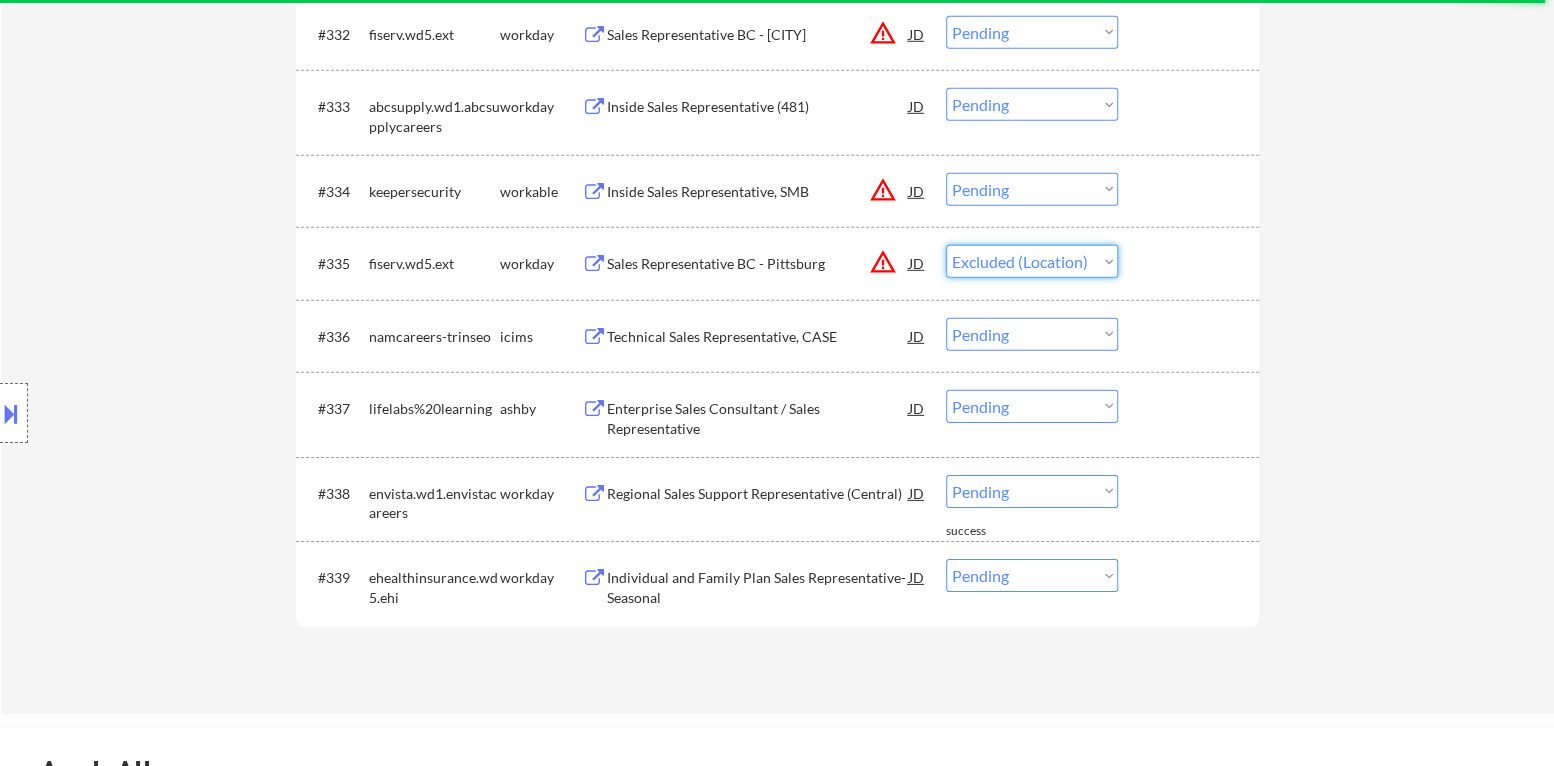 click on "Choose an option... Pending Applied Excluded (Questions) Excluded (Expired) Excluded (Location) Excluded (Bad Match) Excluded (Blocklist) Excluded (Salary) Excluded (Other)" at bounding box center (1032, 261) 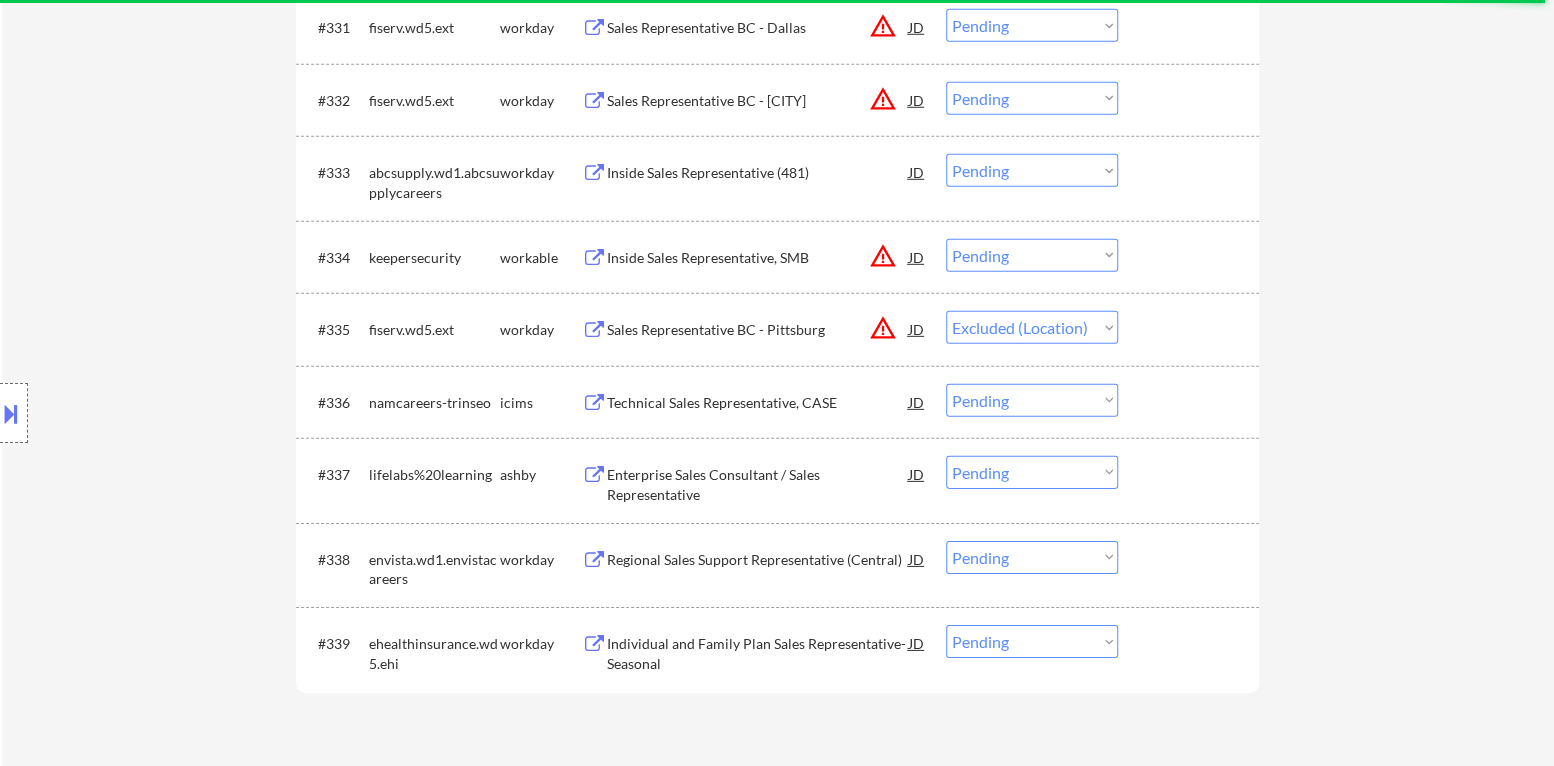 scroll, scrollTop: 3179, scrollLeft: 0, axis: vertical 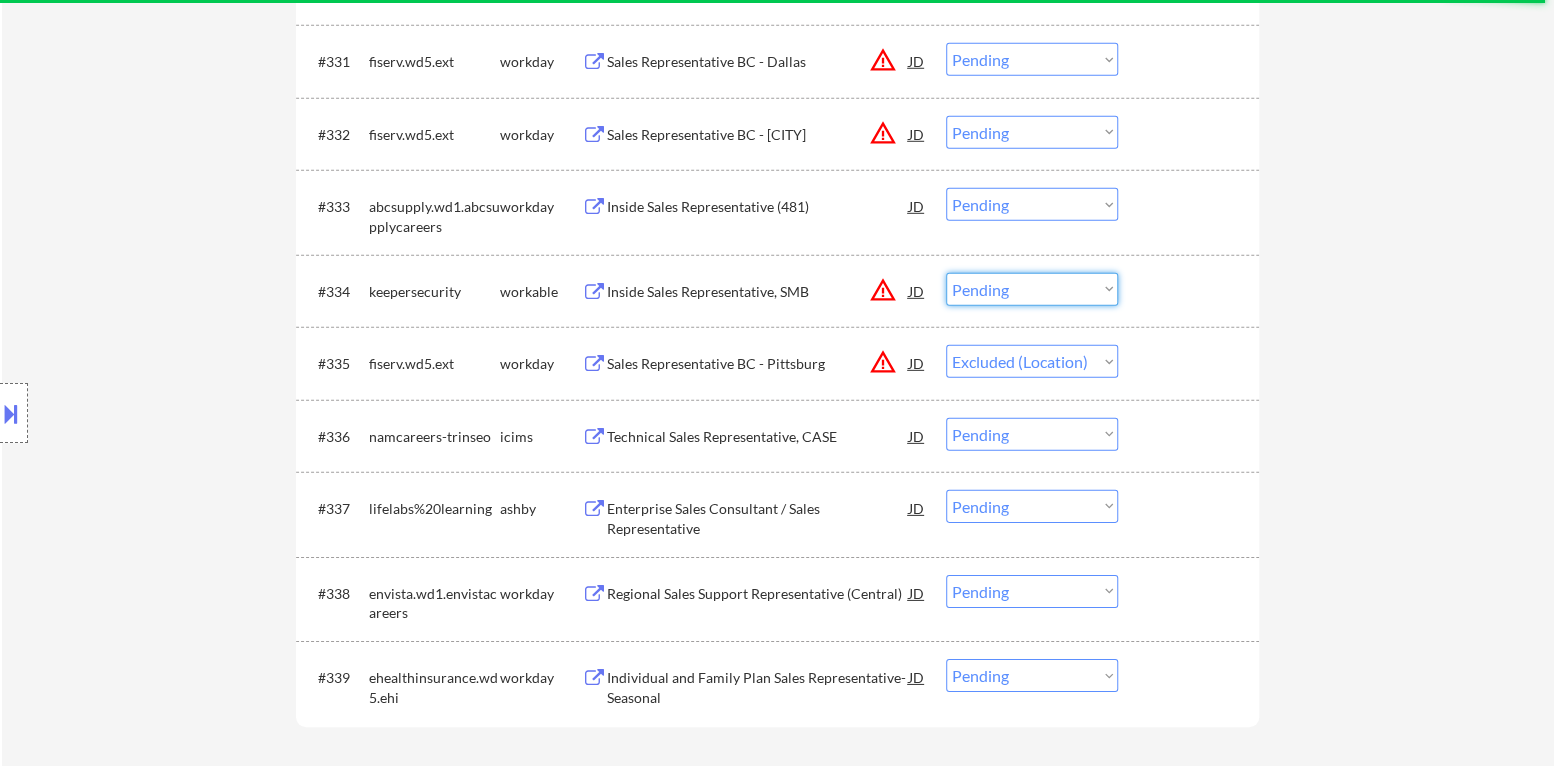 click on "Choose an option... Pending Applied Excluded (Questions) Excluded (Expired) Excluded (Location) Excluded (Bad Match) Excluded (Blocklist) Excluded (Salary) Excluded (Other)" at bounding box center [1032, 289] 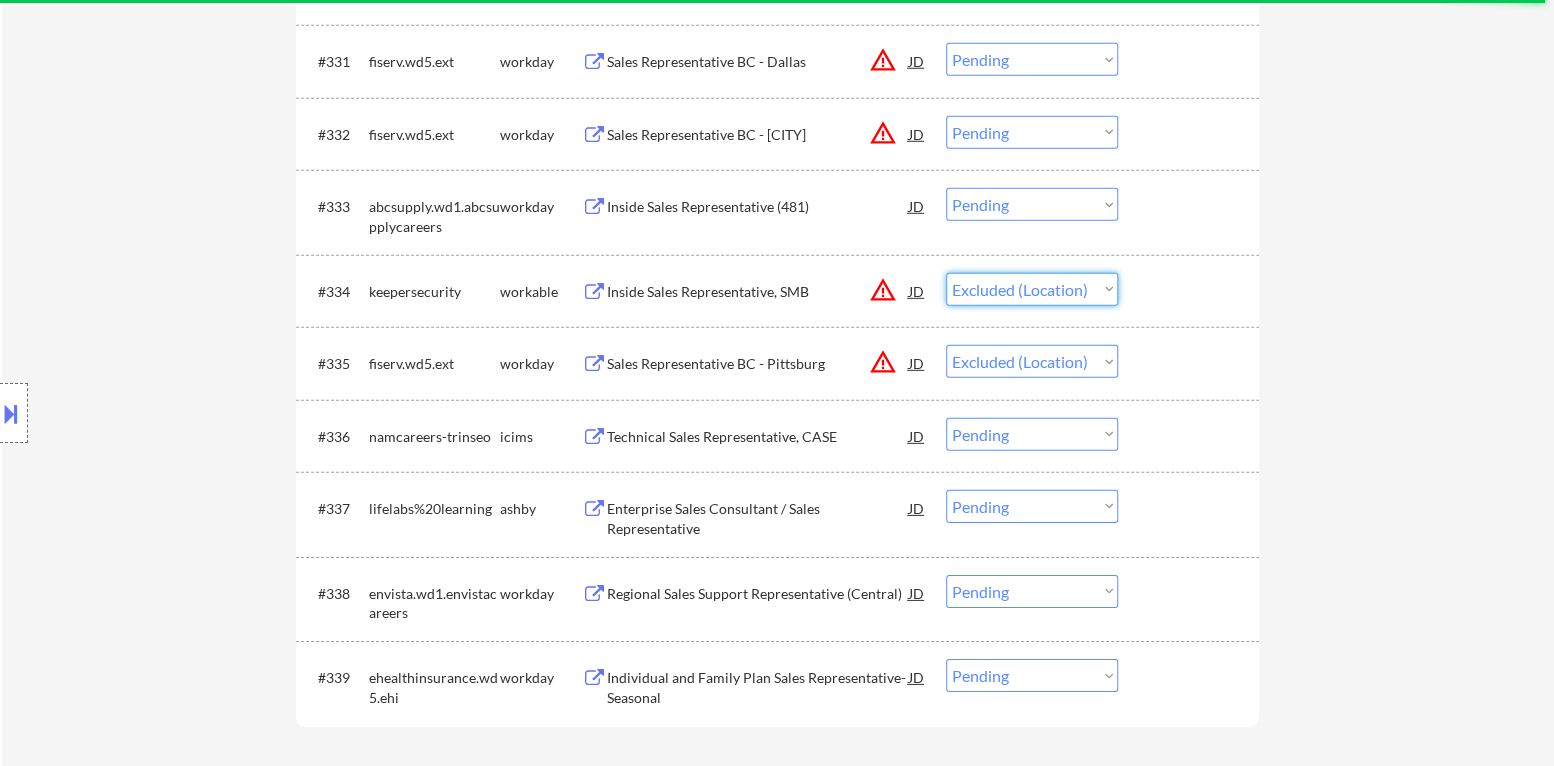 click on "Choose an option... Pending Applied Excluded (Questions) Excluded (Expired) Excluded (Location) Excluded (Bad Match) Excluded (Blocklist) Excluded (Salary) Excluded (Other)" at bounding box center [1032, 289] 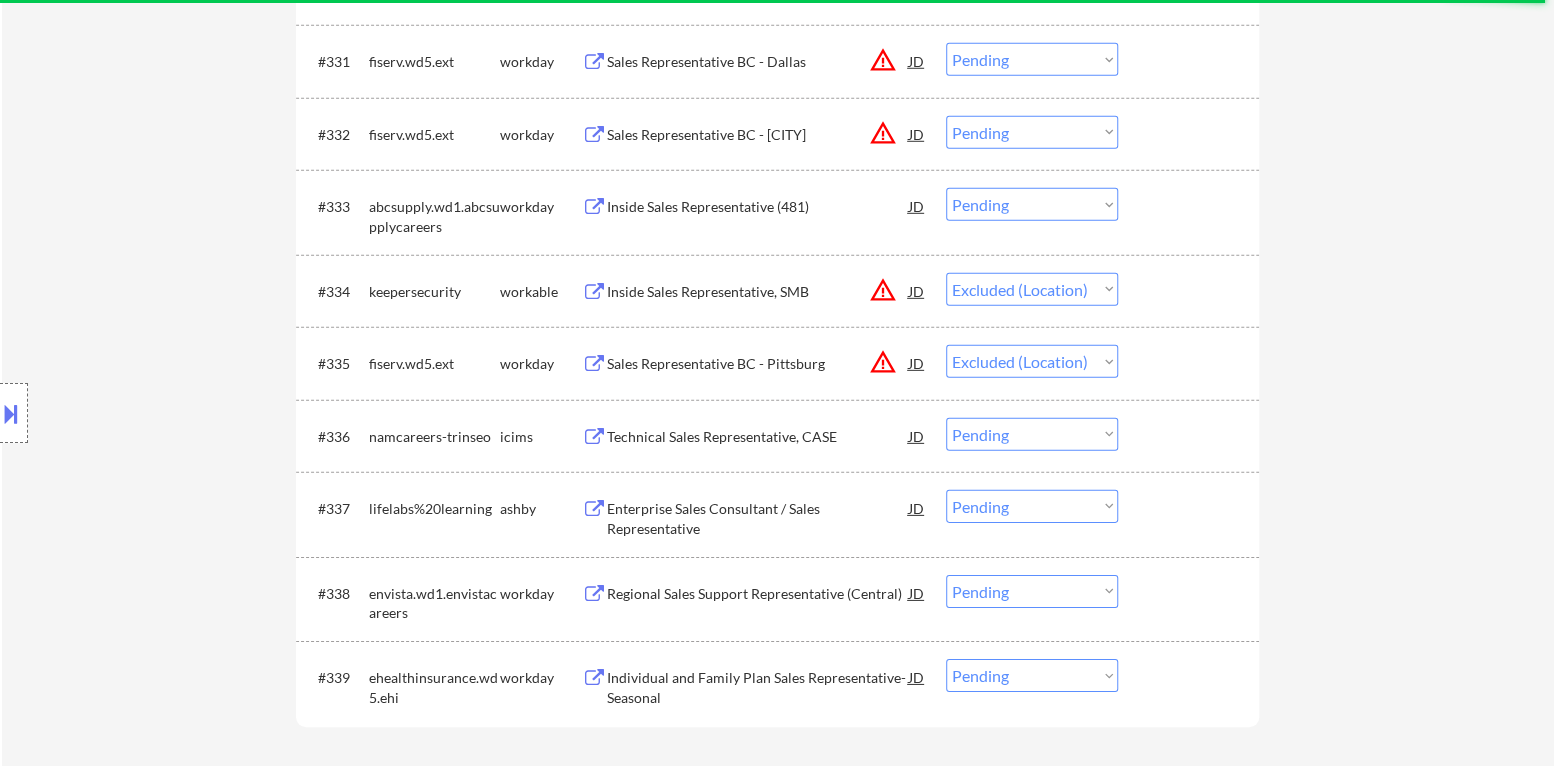 scroll, scrollTop: 3079, scrollLeft: 0, axis: vertical 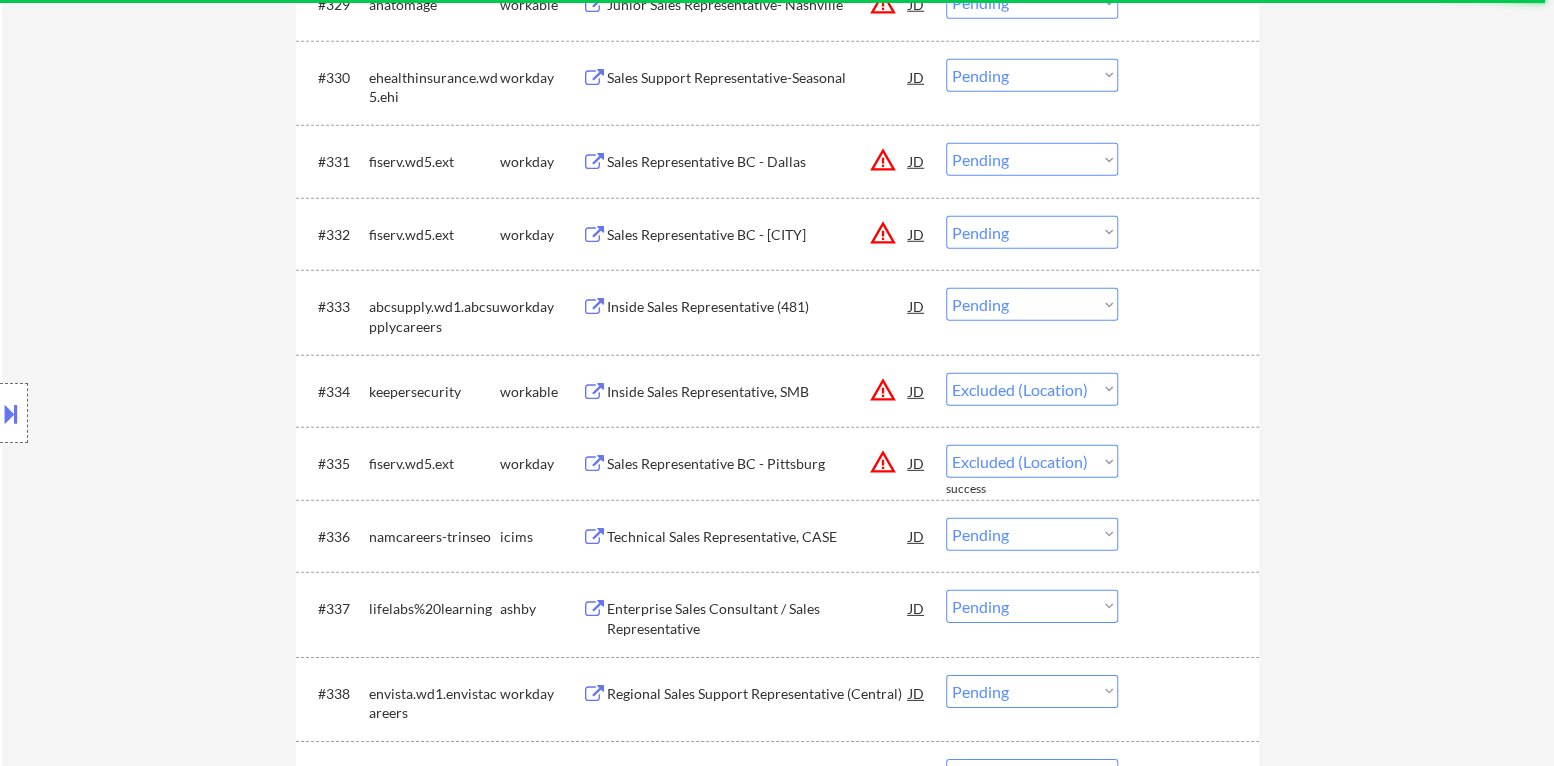 click on "Choose an option... Pending Applied Excluded (Questions) Excluded (Expired) Excluded (Location) Excluded (Bad Match) Excluded (Blocklist) Excluded (Salary) Excluded (Other)" at bounding box center (1032, 232) 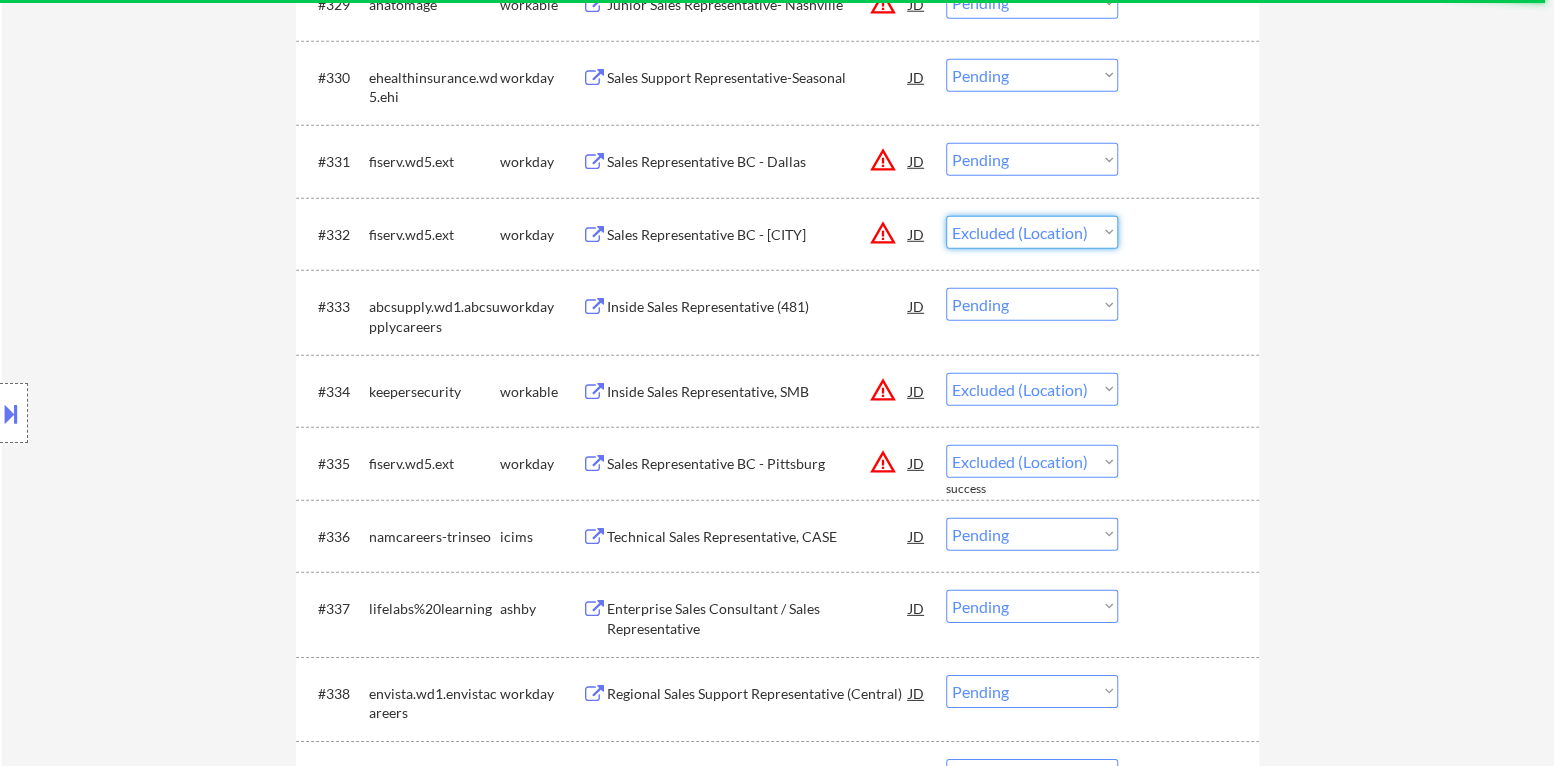 click on "Choose an option... Pending Applied Excluded (Questions) Excluded (Expired) Excluded (Location) Excluded (Bad Match) Excluded (Blocklist) Excluded (Salary) Excluded (Other)" at bounding box center (1032, 232) 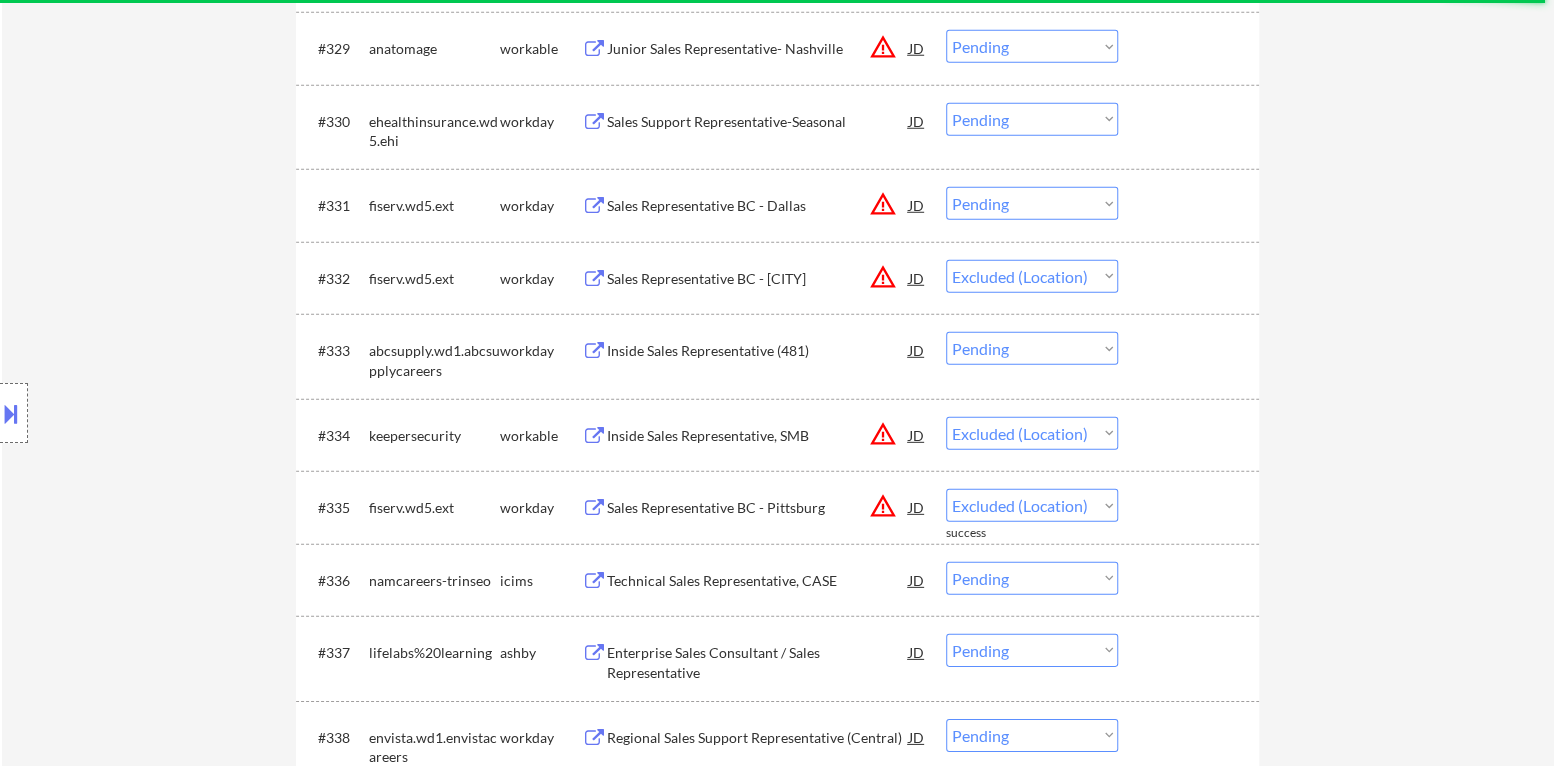 scroll, scrollTop: 2979, scrollLeft: 0, axis: vertical 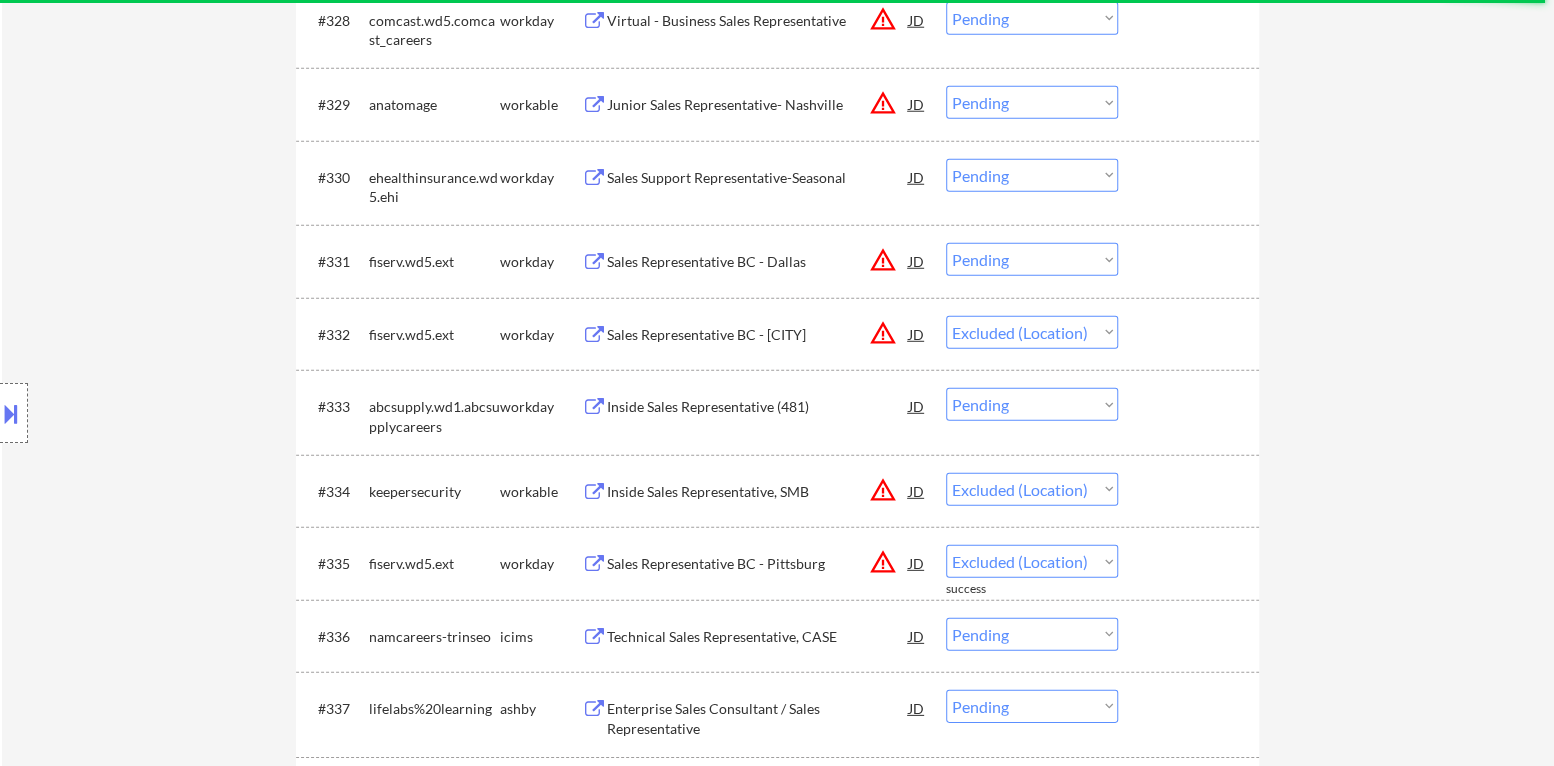click on "Choose an option... Pending Applied Excluded (Questions) Excluded (Expired) Excluded (Location) Excluded (Bad Match) Excluded (Blocklist) Excluded (Salary) Excluded (Other)" at bounding box center (1032, 259) 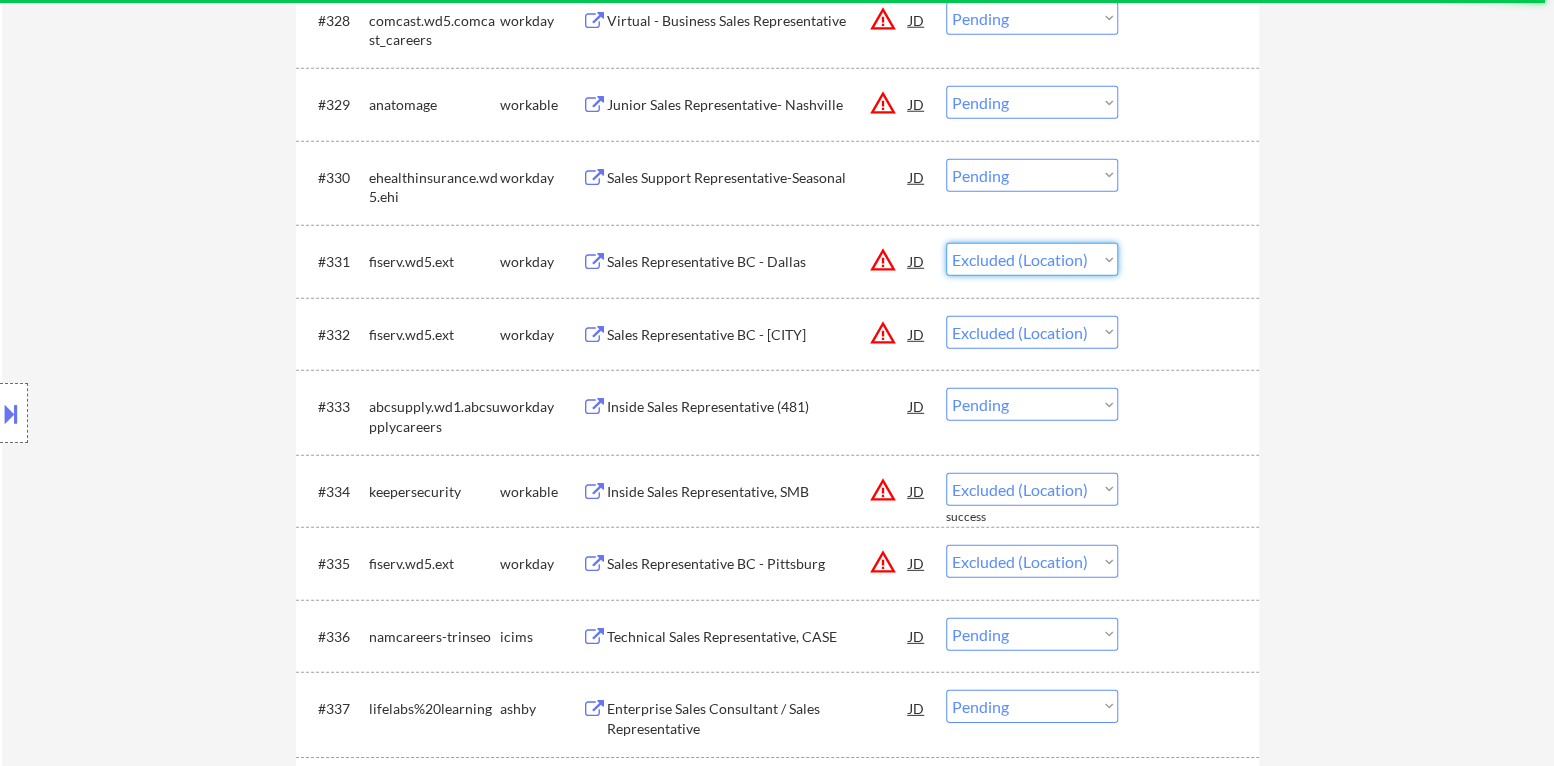 click on "Choose an option... Pending Applied Excluded (Questions) Excluded (Expired) Excluded (Location) Excluded (Bad Match) Excluded (Blocklist) Excluded (Salary) Excluded (Other)" at bounding box center (1032, 259) 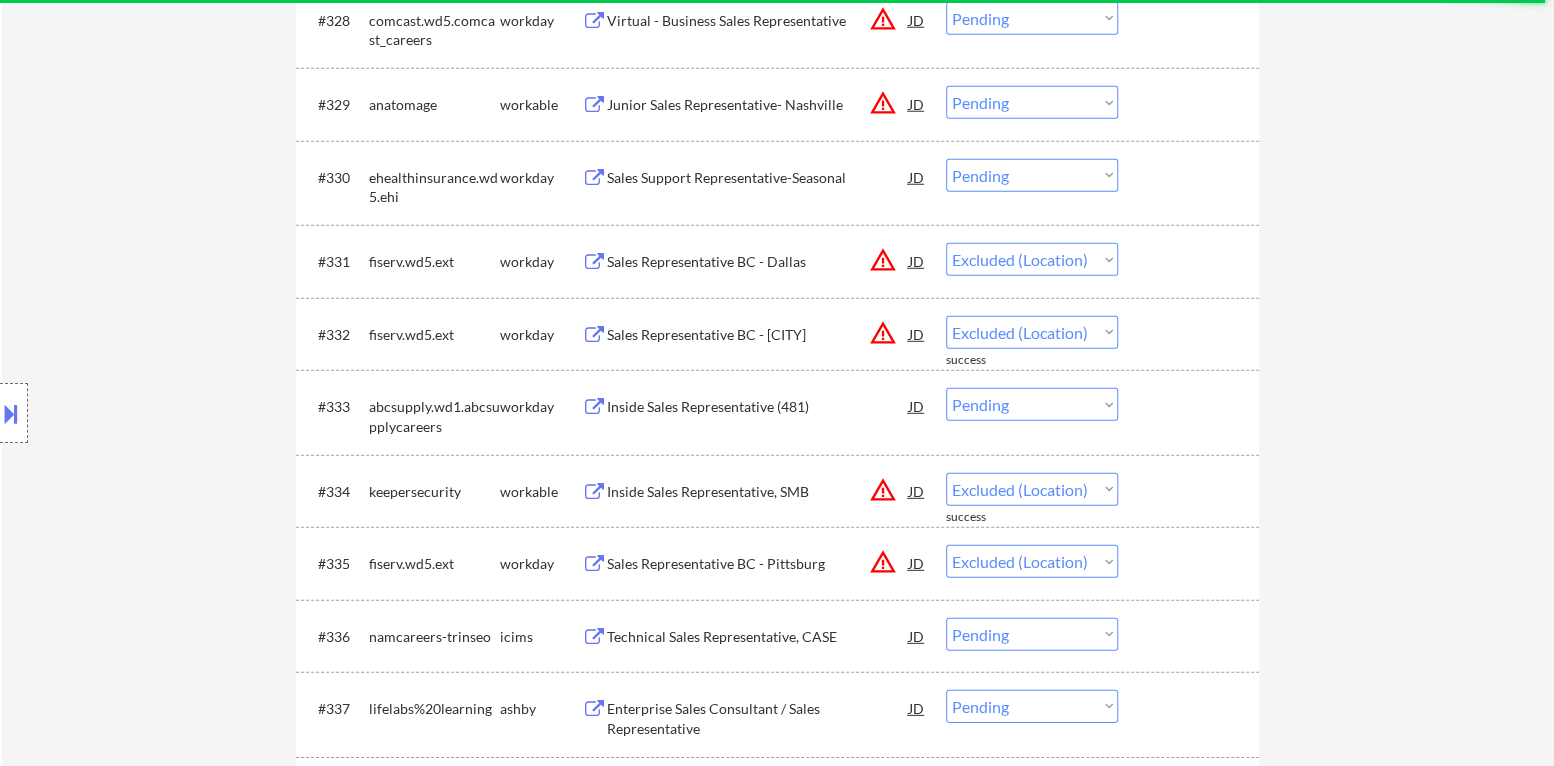 scroll, scrollTop: 2880, scrollLeft: 0, axis: vertical 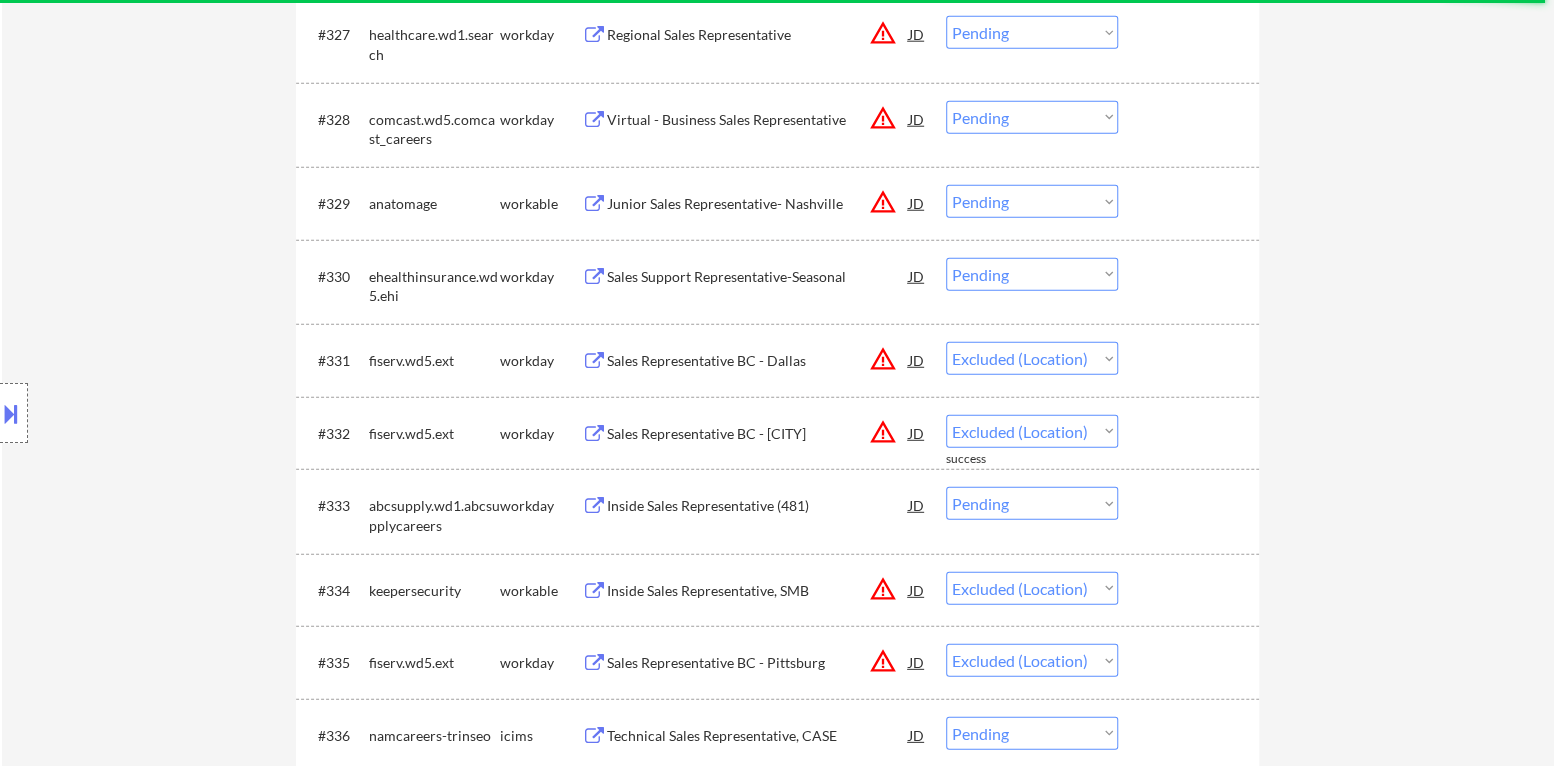 click on "Choose an option... Pending Applied Excluded (Questions) Excluded (Expired) Excluded (Location) Excluded (Bad Match) Excluded (Blocklist) Excluded (Salary) Excluded (Other)" at bounding box center (1032, 201) 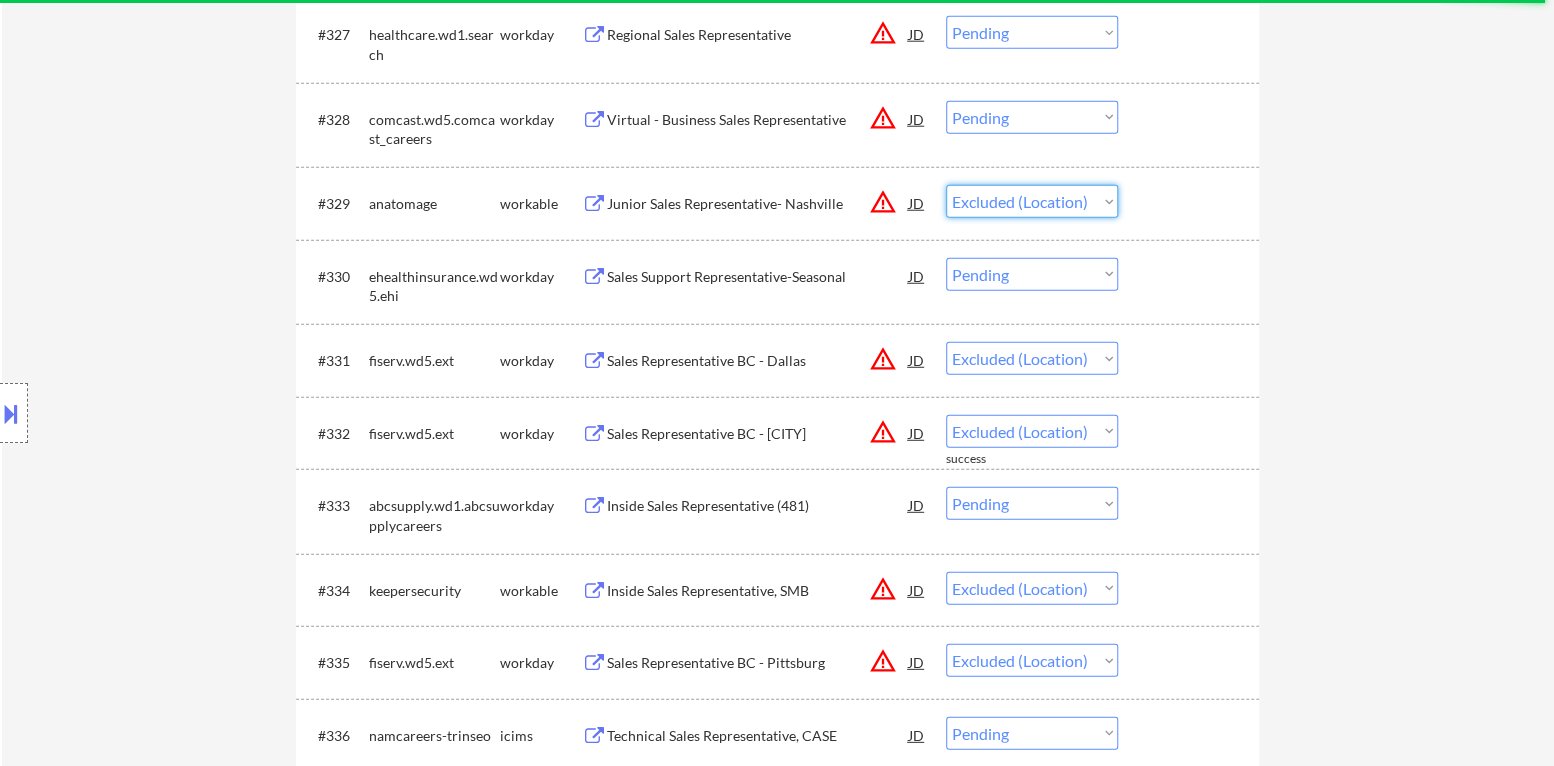 click on "Choose an option... Pending Applied Excluded (Questions) Excluded (Expired) Excluded (Location) Excluded (Bad Match) Excluded (Blocklist) Excluded (Salary) Excluded (Other)" at bounding box center [1032, 201] 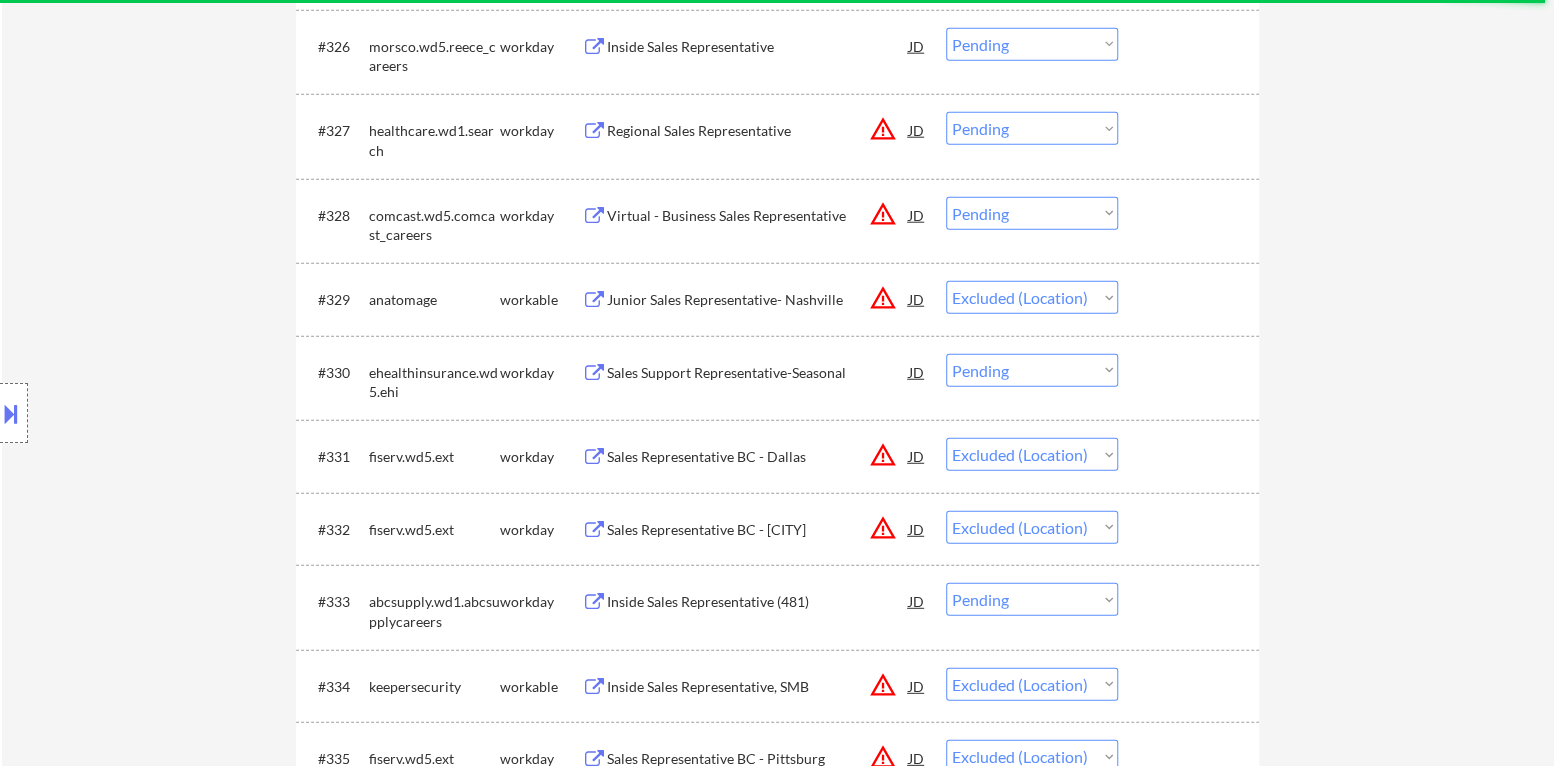 scroll, scrollTop: 2780, scrollLeft: 0, axis: vertical 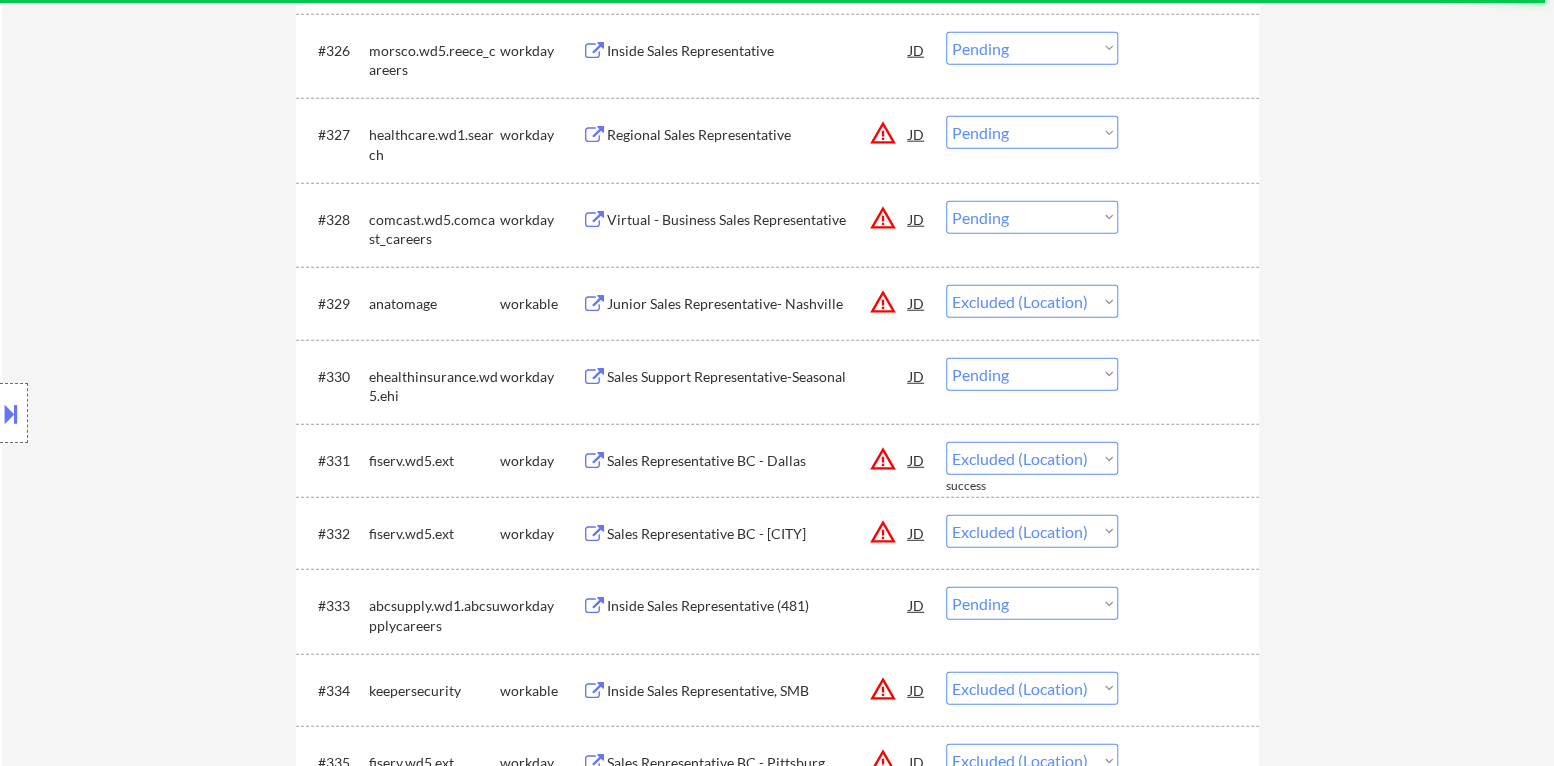 click on "Choose an option... Pending Applied Excluded (Questions) Excluded (Expired) Excluded (Location) Excluded (Bad Match) Excluded (Blocklist) Excluded (Salary) Excluded (Other)" at bounding box center [1032, 217] 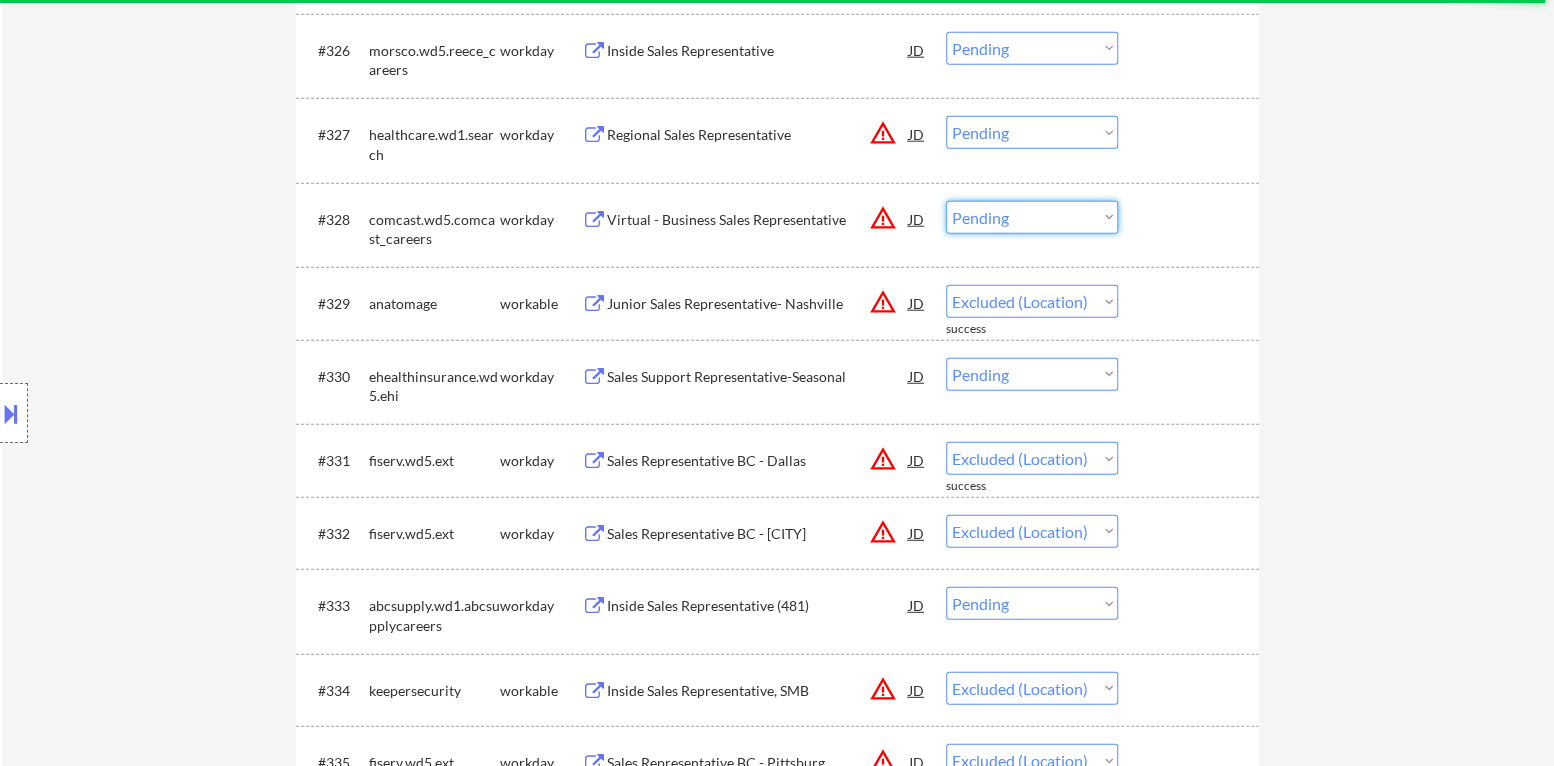 click on "warning_amber" at bounding box center [883, 218] 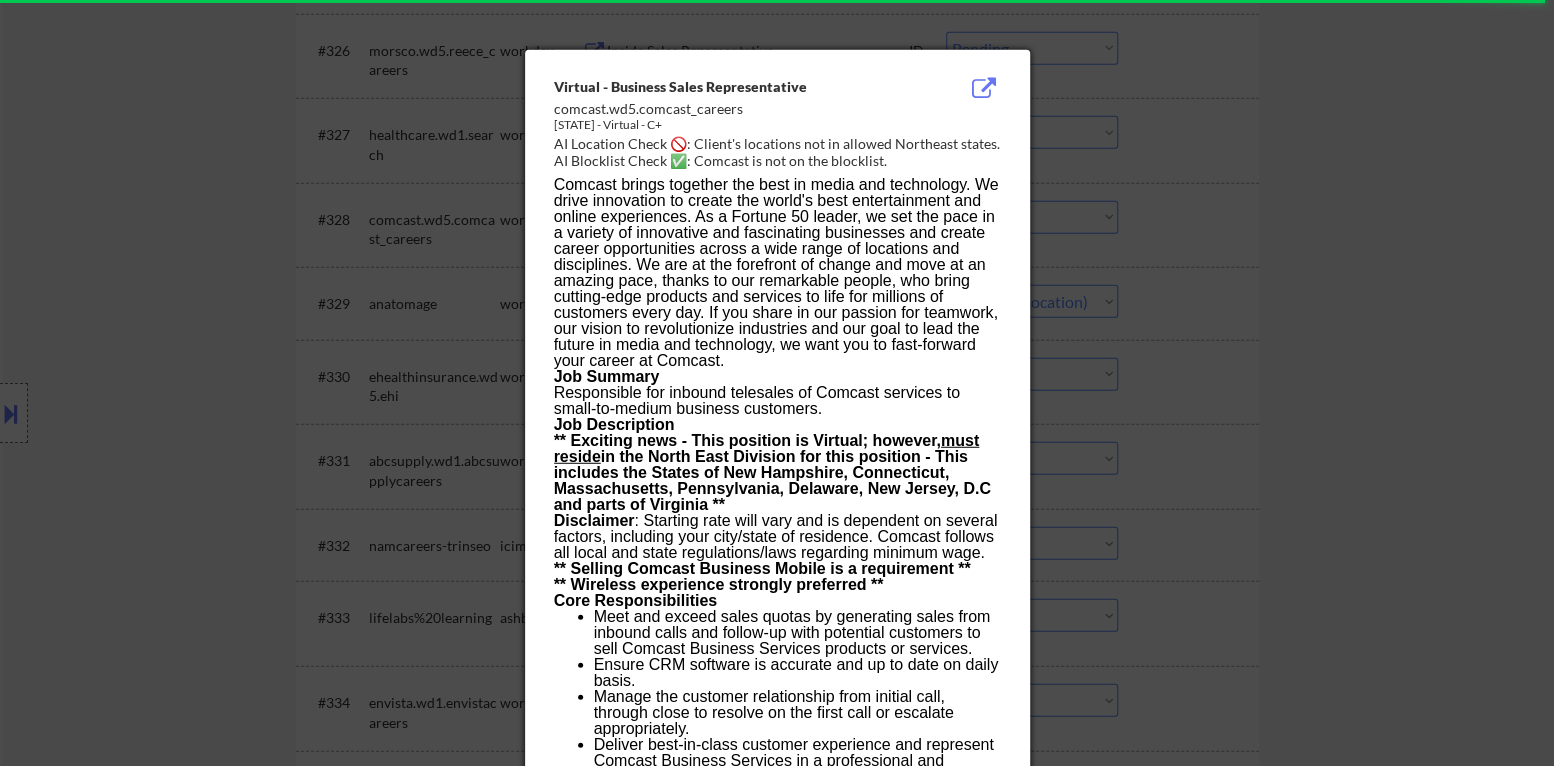 click at bounding box center [777, 383] 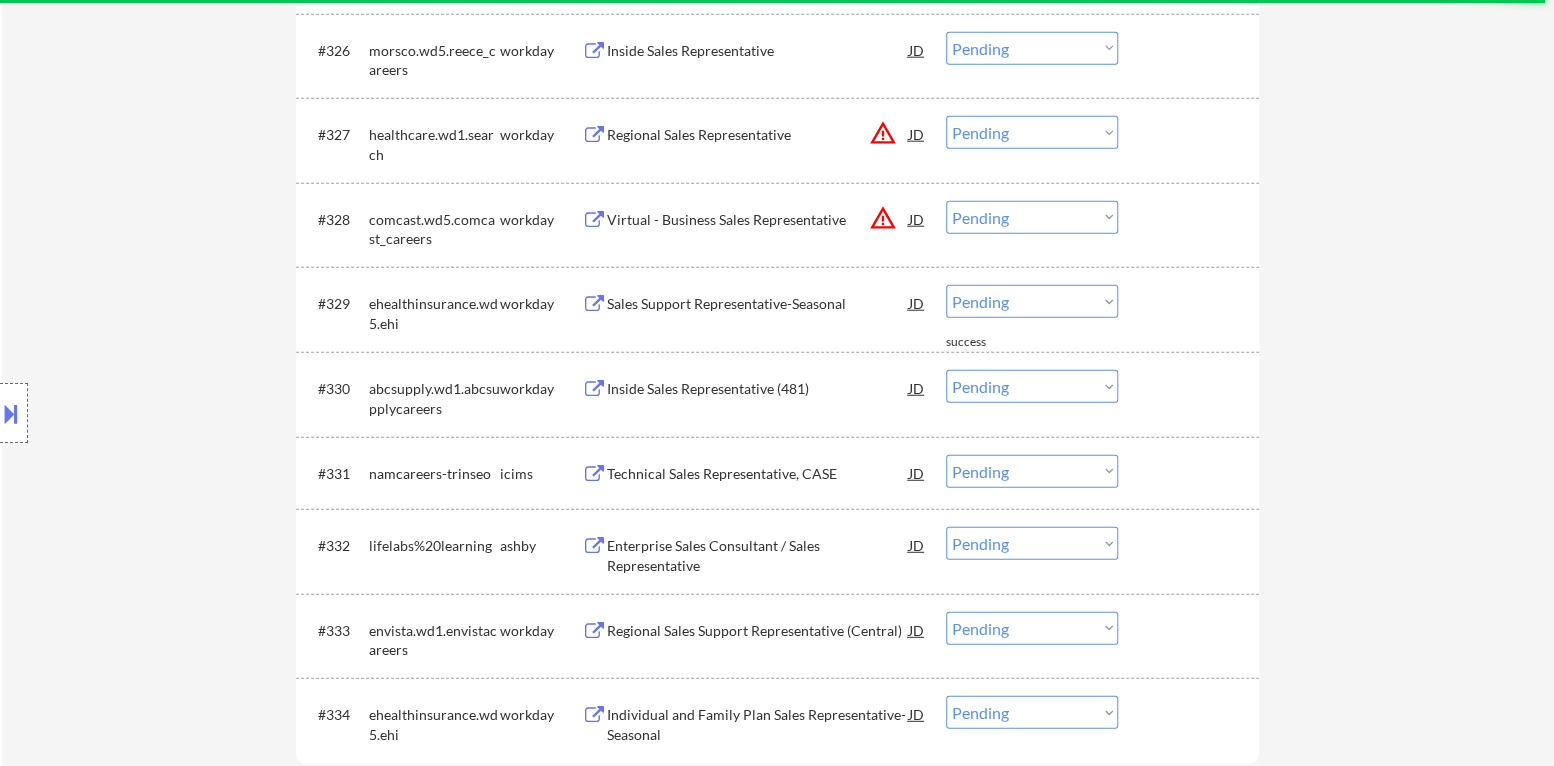 click on "#328 comcast.wd5.comcast_careers workday Virtual - Business Sales Representative JD warning_amber Choose an option... Pending Applied Excluded (Questions) Excluded (Expired) Excluded (Location) Excluded (Bad Match) Excluded (Blocklist) Excluded (Salary) Excluded (Other)" at bounding box center [774, 225] 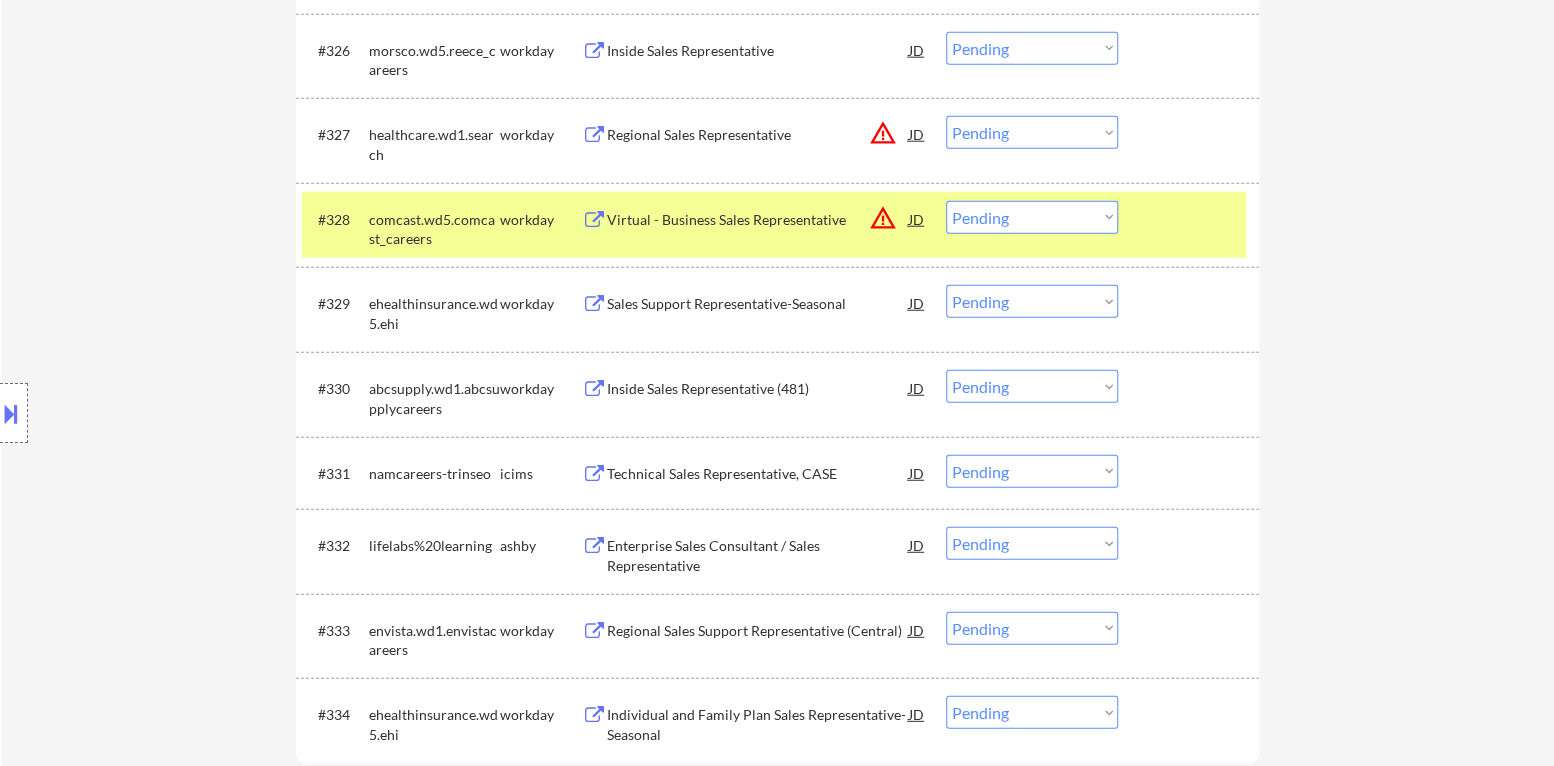 click on "Choose an option... Pending Applied Excluded (Questions) Excluded (Expired) Excluded (Location) Excluded (Bad Match) Excluded (Blocklist) Excluded (Salary) Excluded (Other)" at bounding box center [1032, 217] 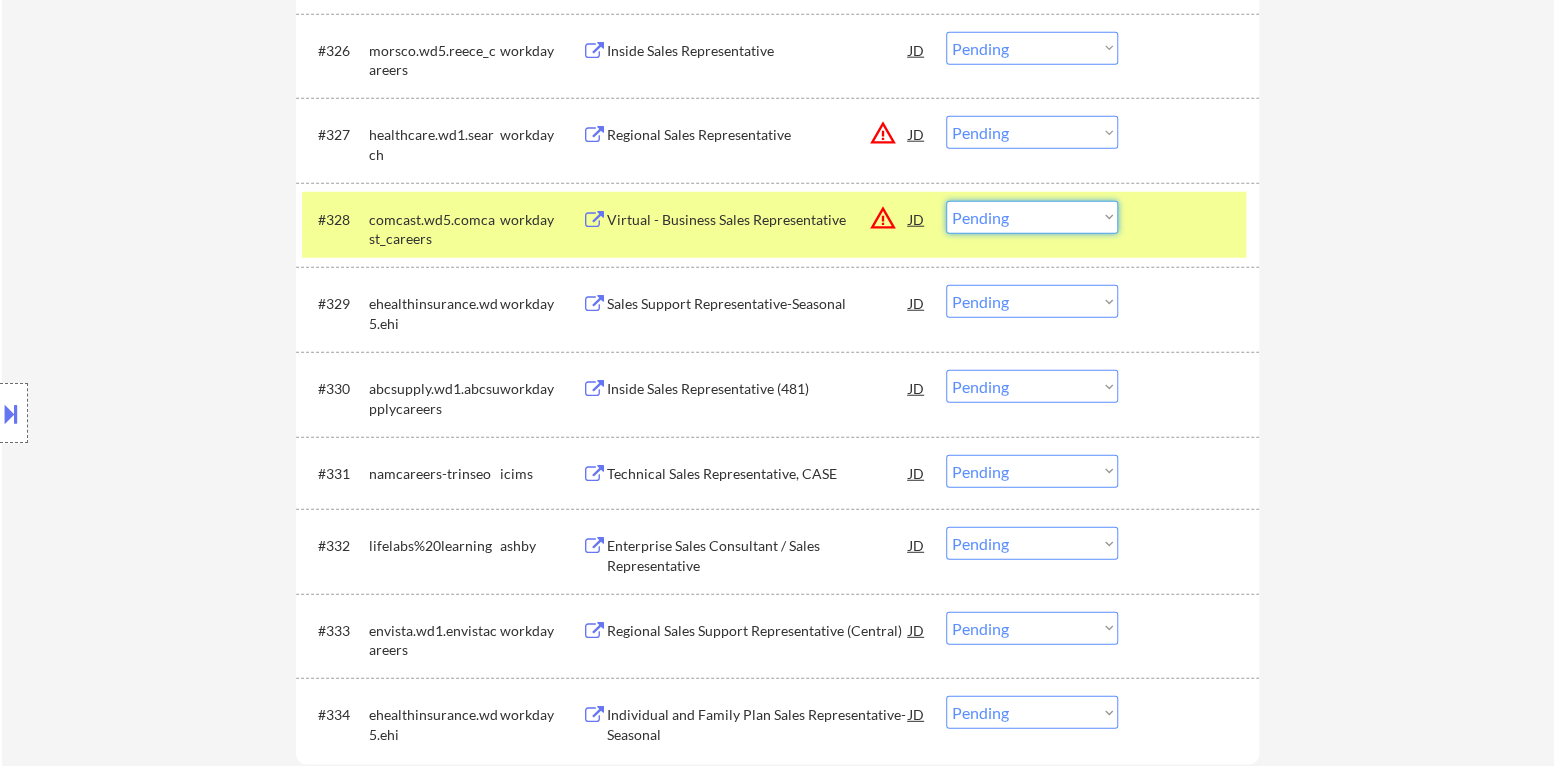 click at bounding box center (1191, 219) 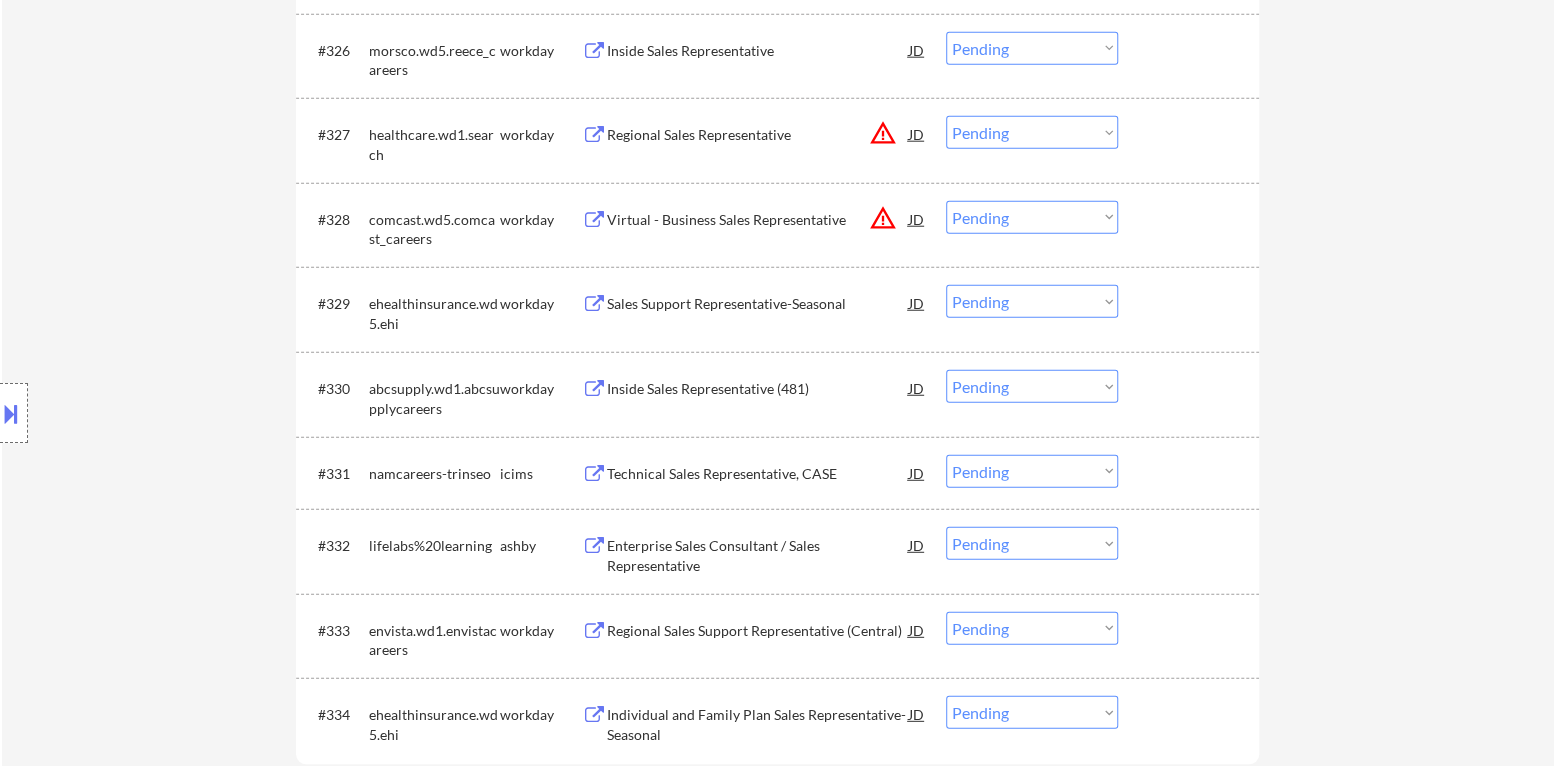 click on "Choose an option... Pending Applied Excluded (Questions) Excluded (Expired) Excluded (Location) Excluded (Bad Match) Excluded (Blocklist) Excluded (Salary) Excluded (Other)" at bounding box center [1032, 217] 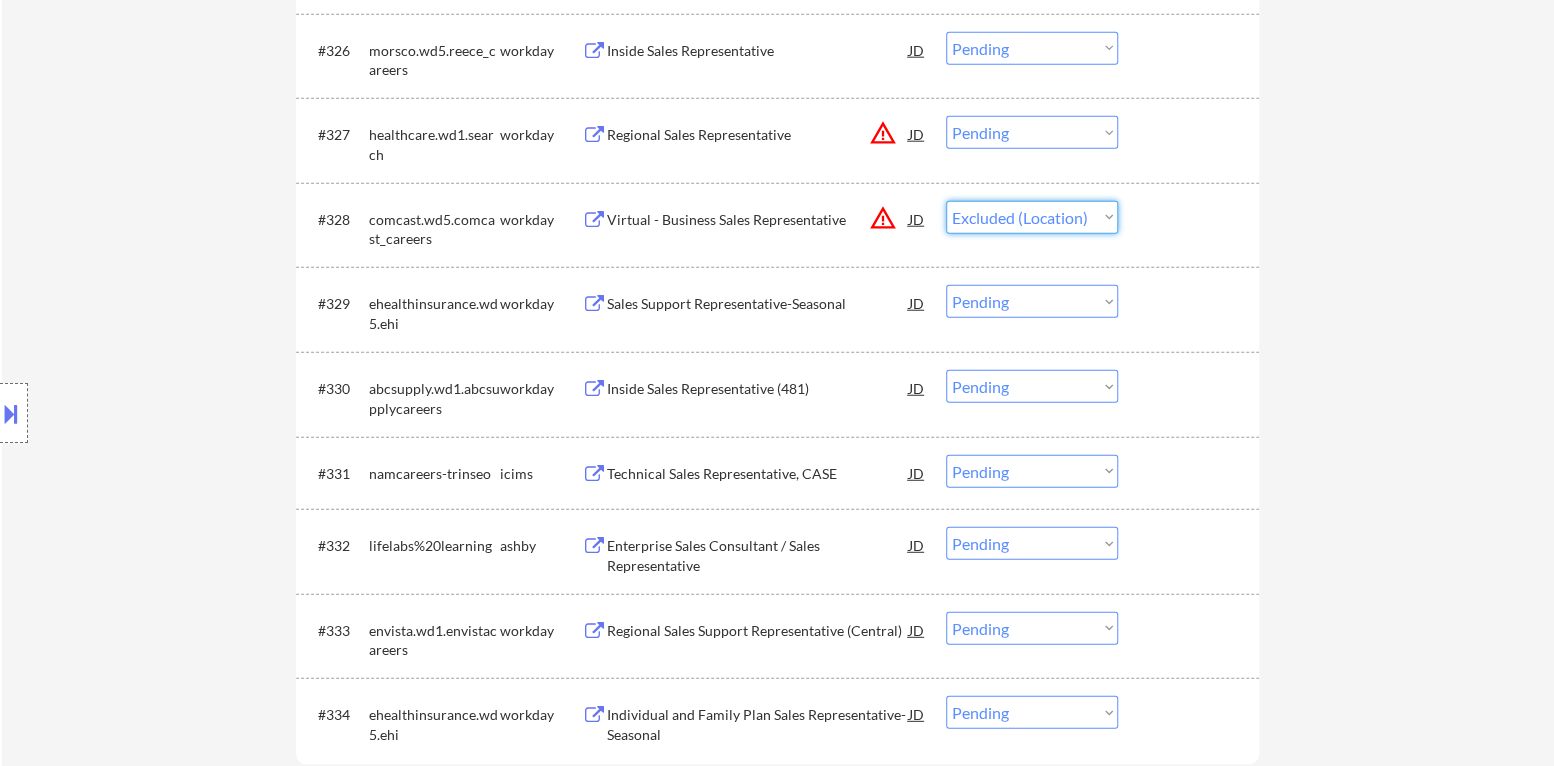click on "Choose an option... Pending Applied Excluded (Questions) Excluded (Expired) Excluded (Location) Excluded (Bad Match) Excluded (Blocklist) Excluded (Salary) Excluded (Other)" at bounding box center [1032, 217] 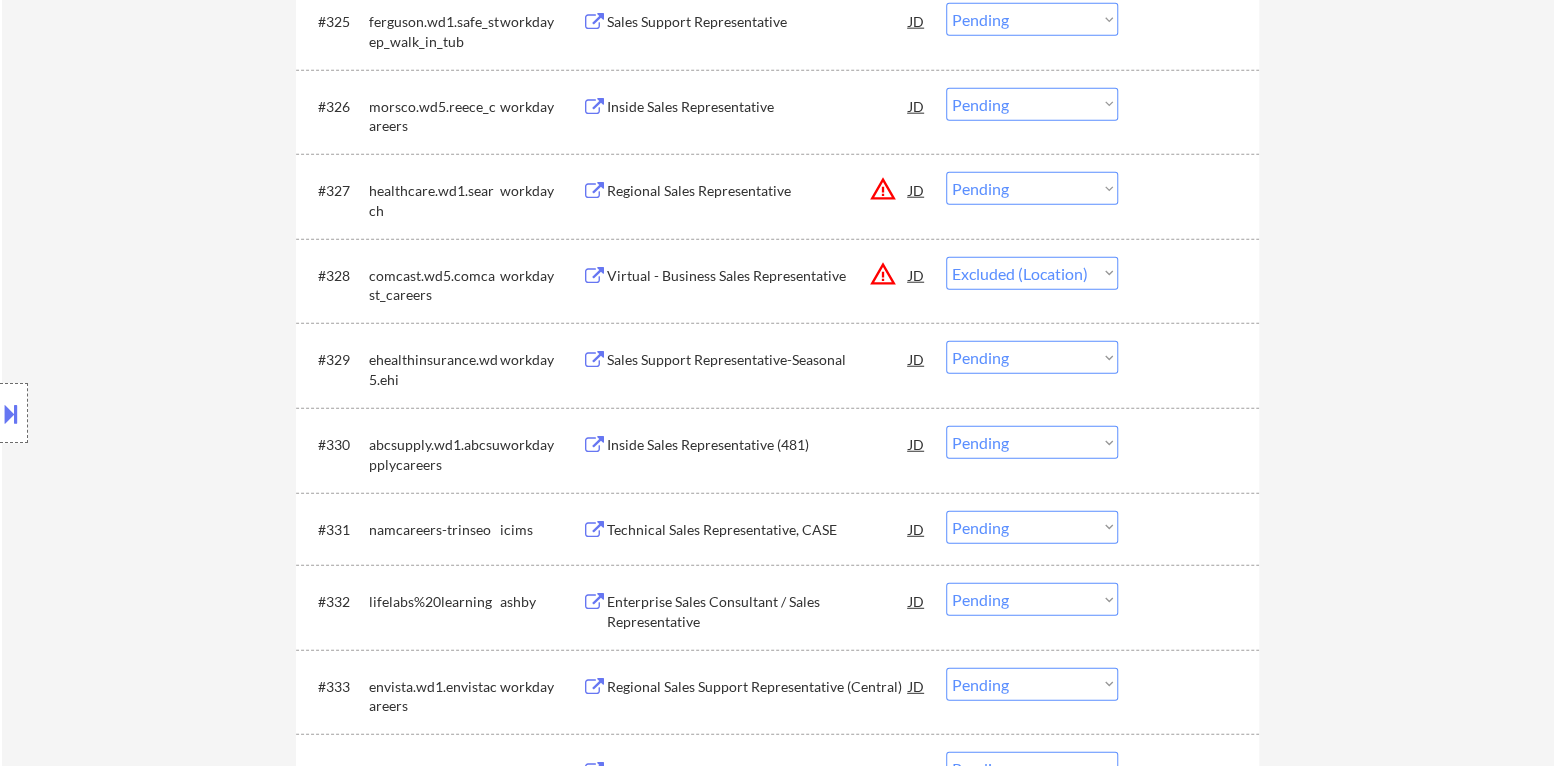 scroll, scrollTop: 2680, scrollLeft: 0, axis: vertical 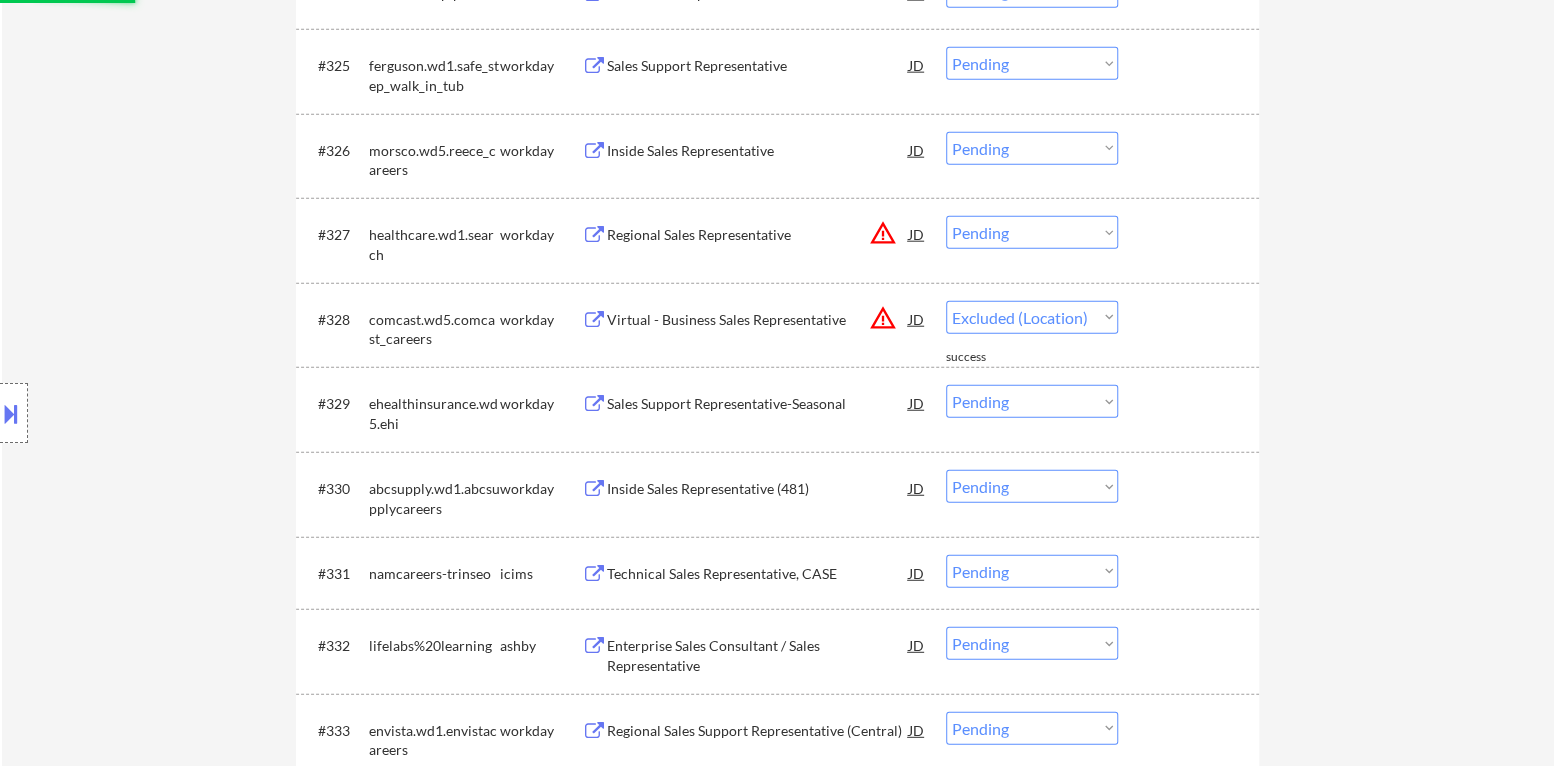 click on "warning_amber" at bounding box center [883, 233] 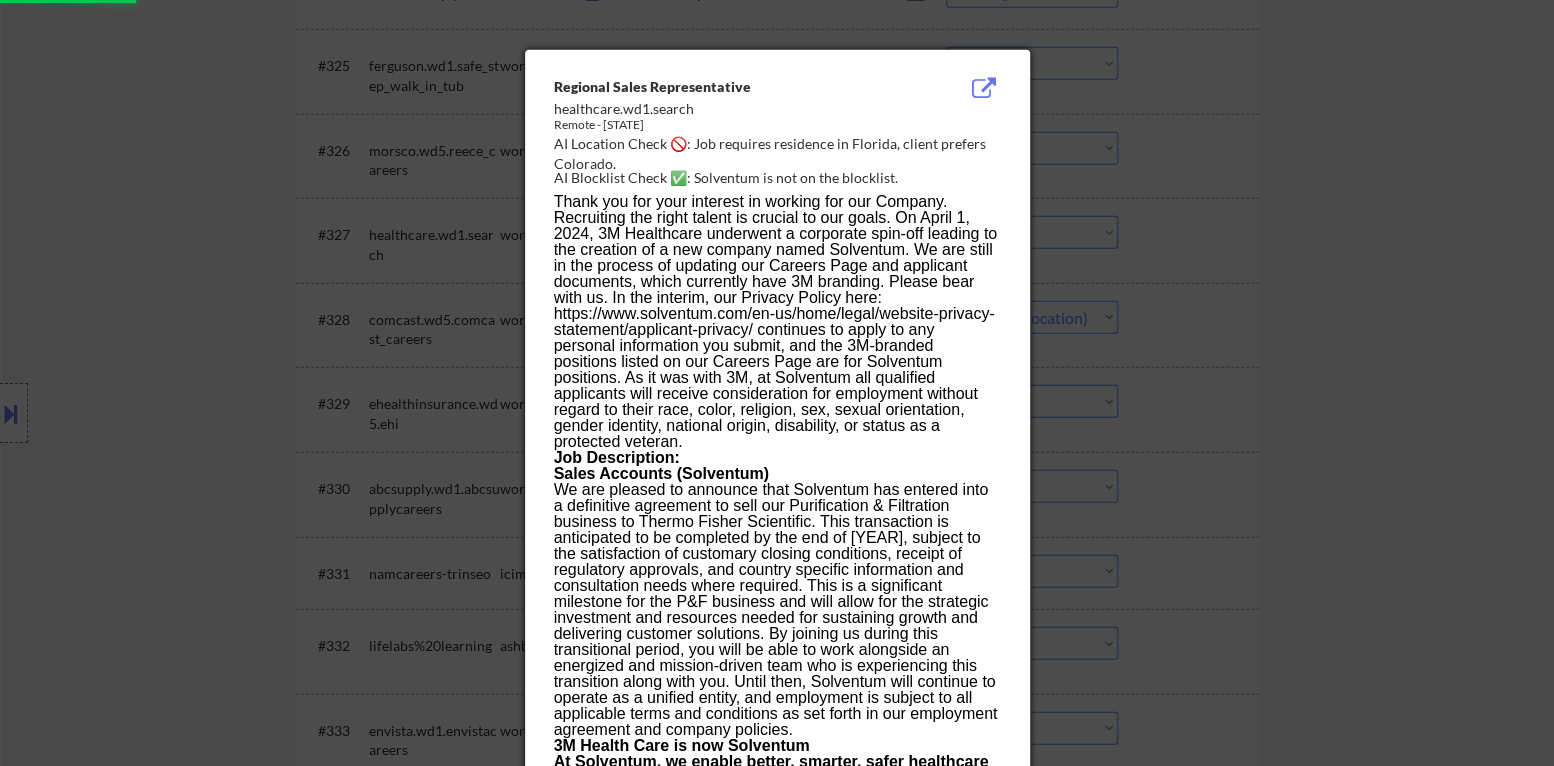 click at bounding box center (777, 383) 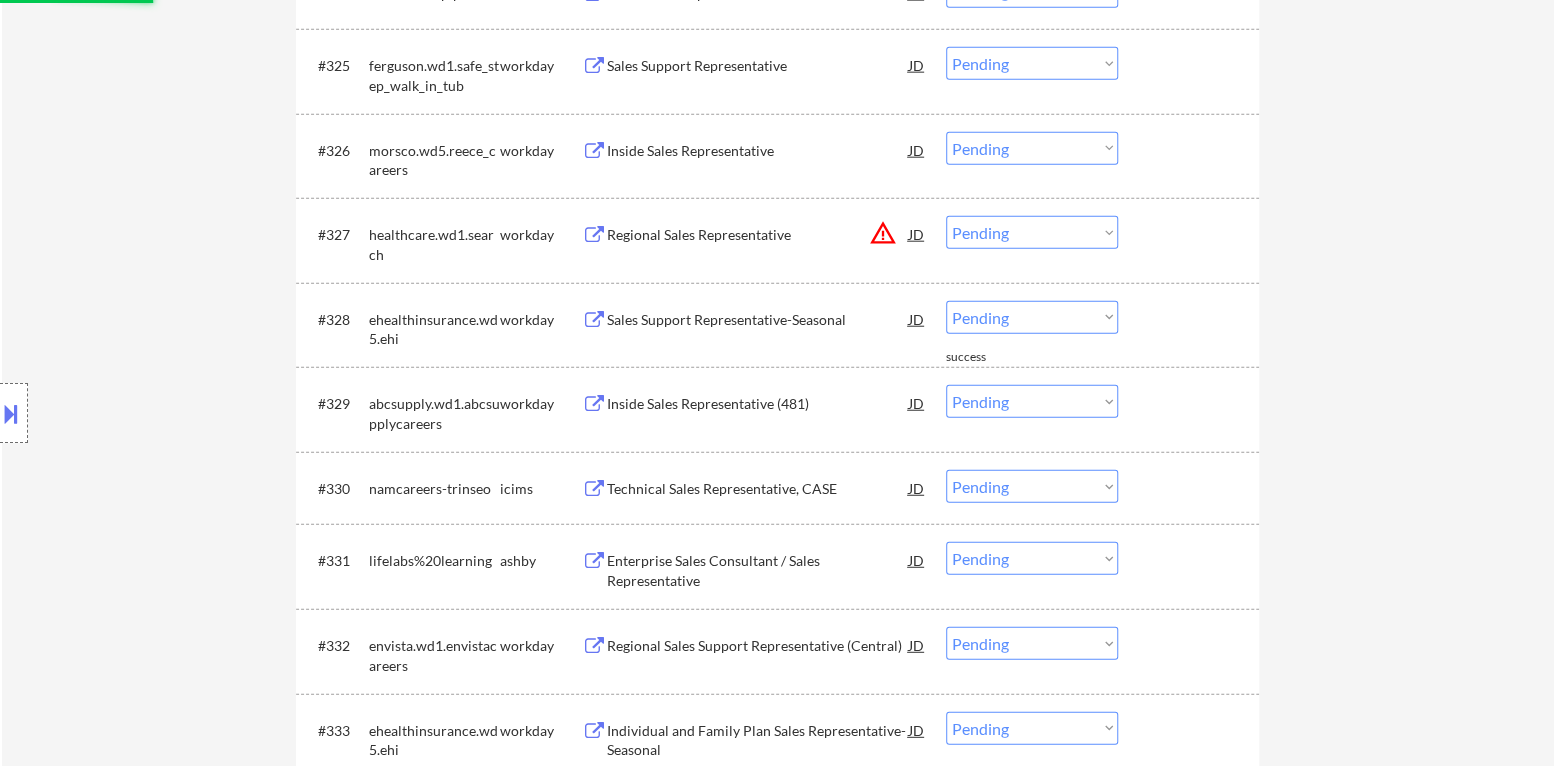 click on "Choose an option... Pending Applied Excluded (Questions) Excluded (Expired) Excluded (Location) Excluded (Bad Match) Excluded (Blocklist) Excluded (Salary) Excluded (Other)" at bounding box center [1032, 232] 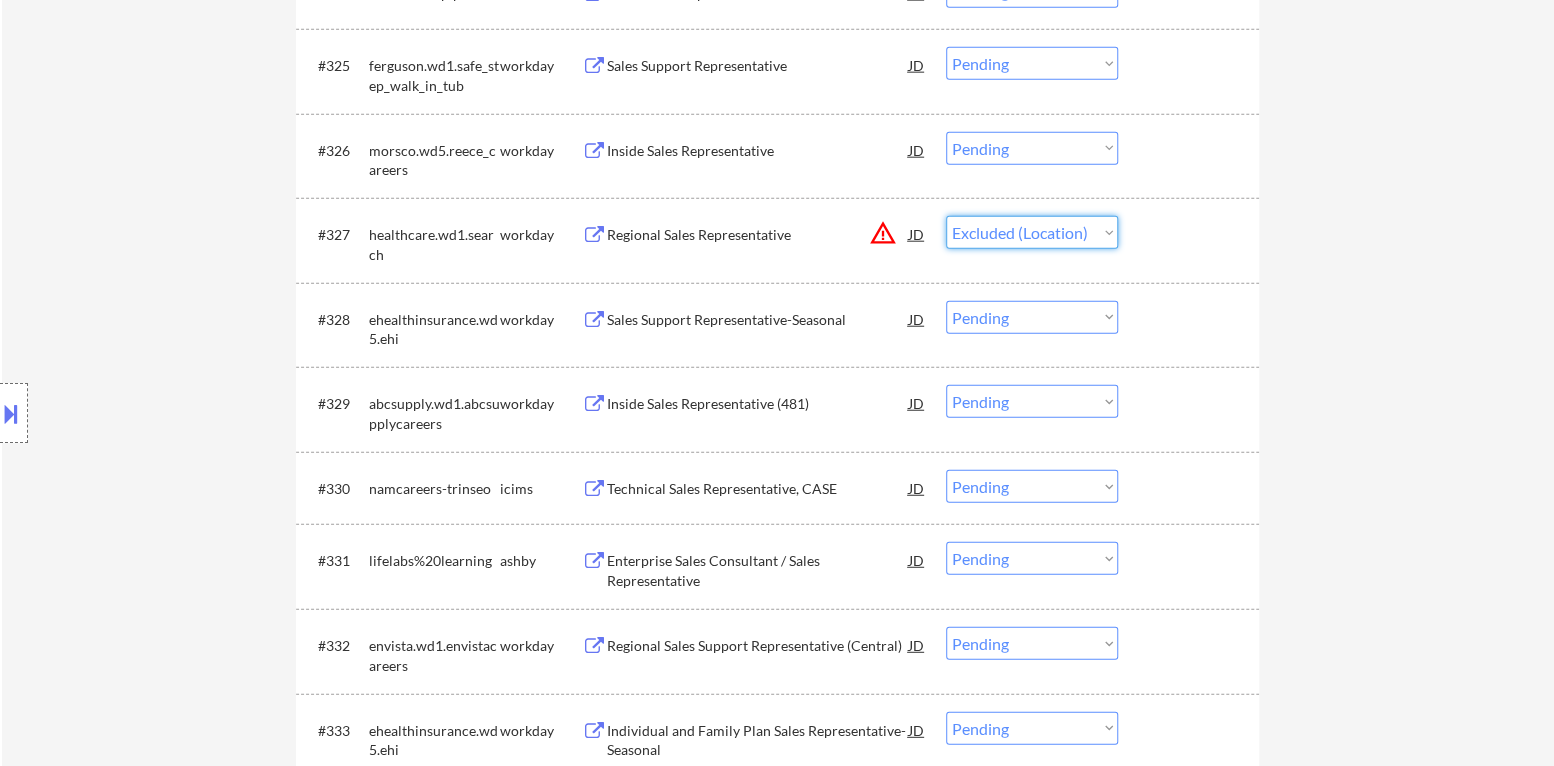 click on "Choose an option... Pending Applied Excluded (Questions) Excluded (Expired) Excluded (Location) Excluded (Bad Match) Excluded (Blocklist) Excluded (Salary) Excluded (Other)" at bounding box center [1032, 232] 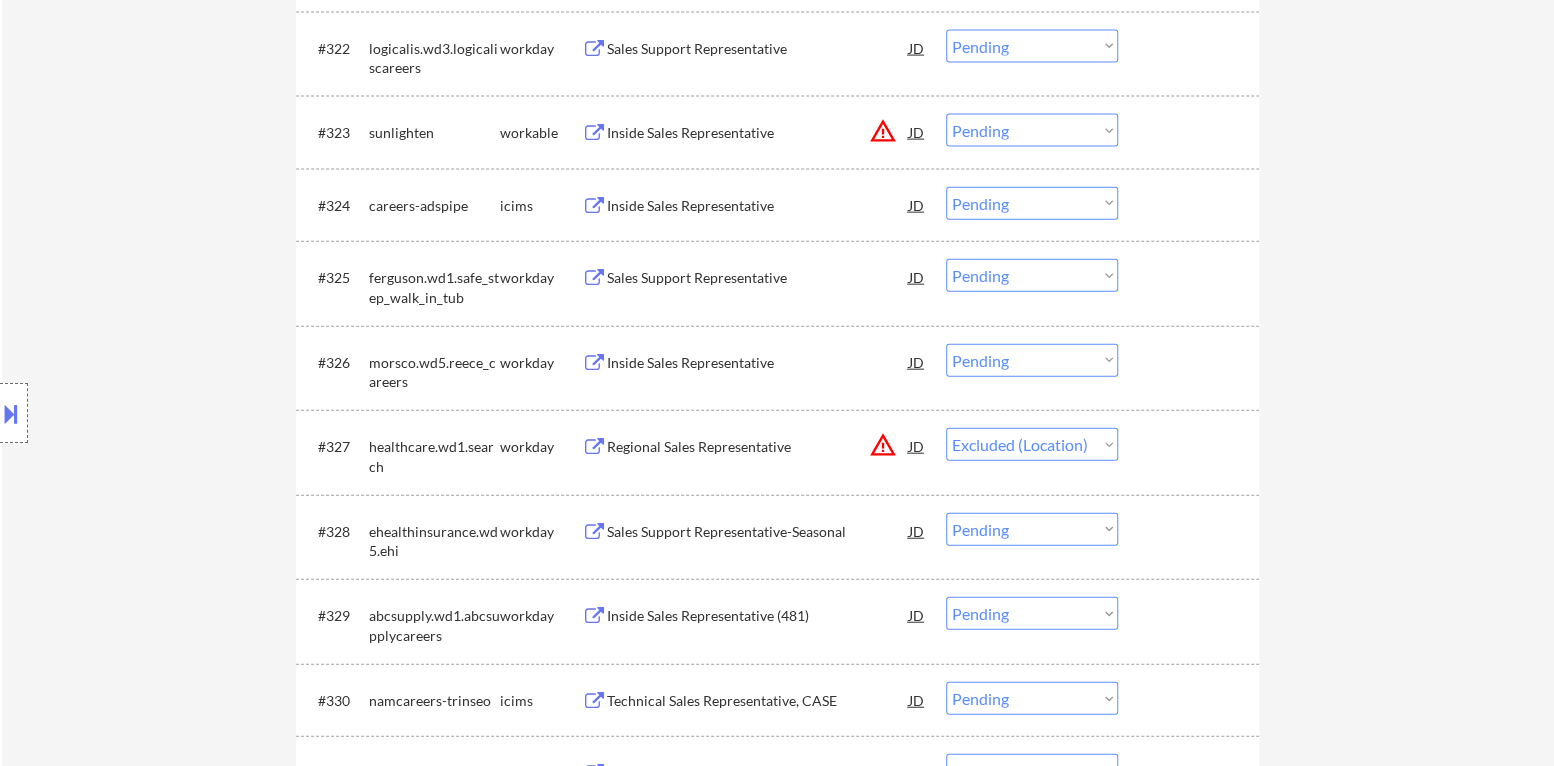 scroll, scrollTop: 2380, scrollLeft: 0, axis: vertical 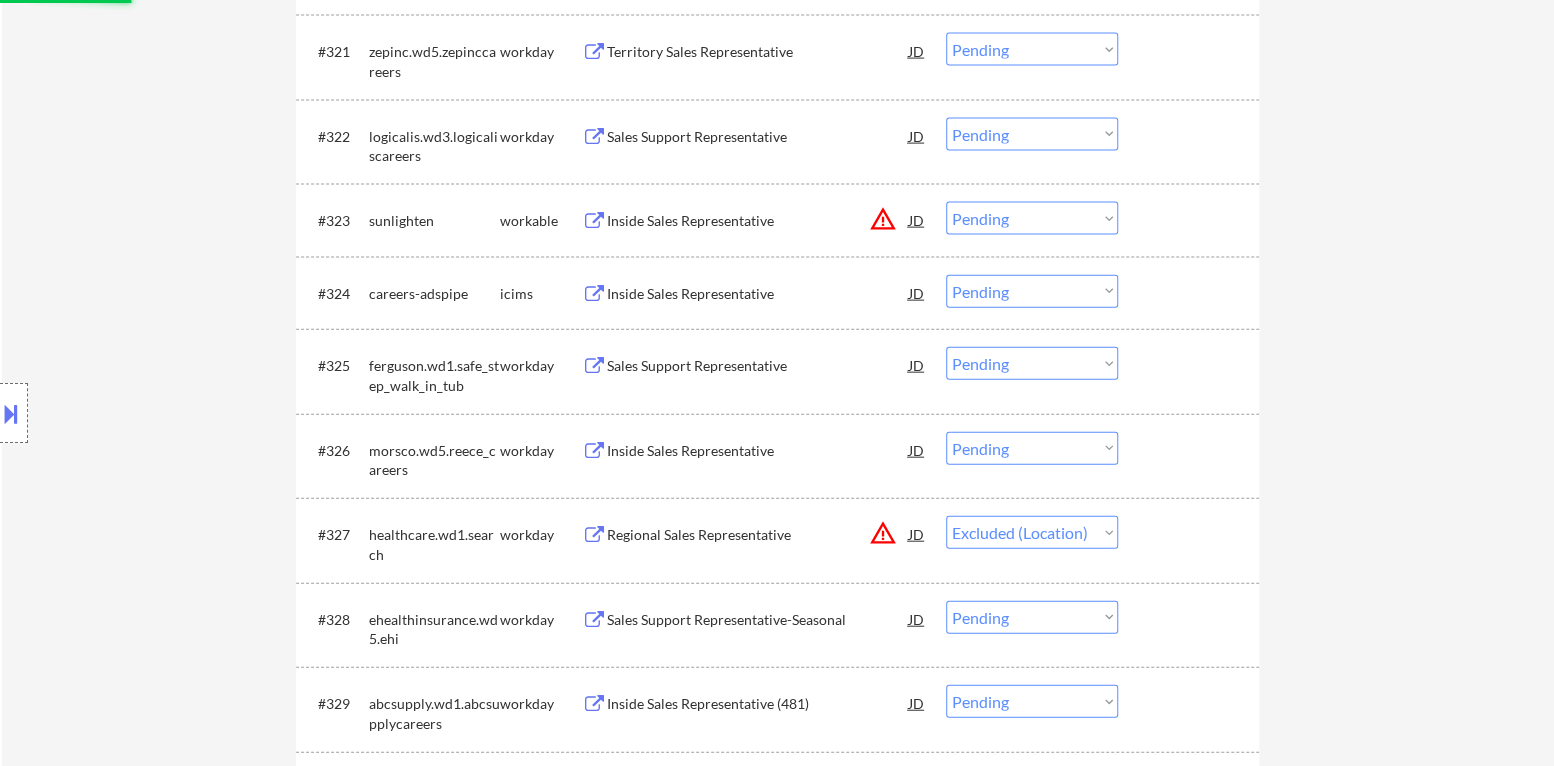click on "warning_amber" at bounding box center (883, 219) 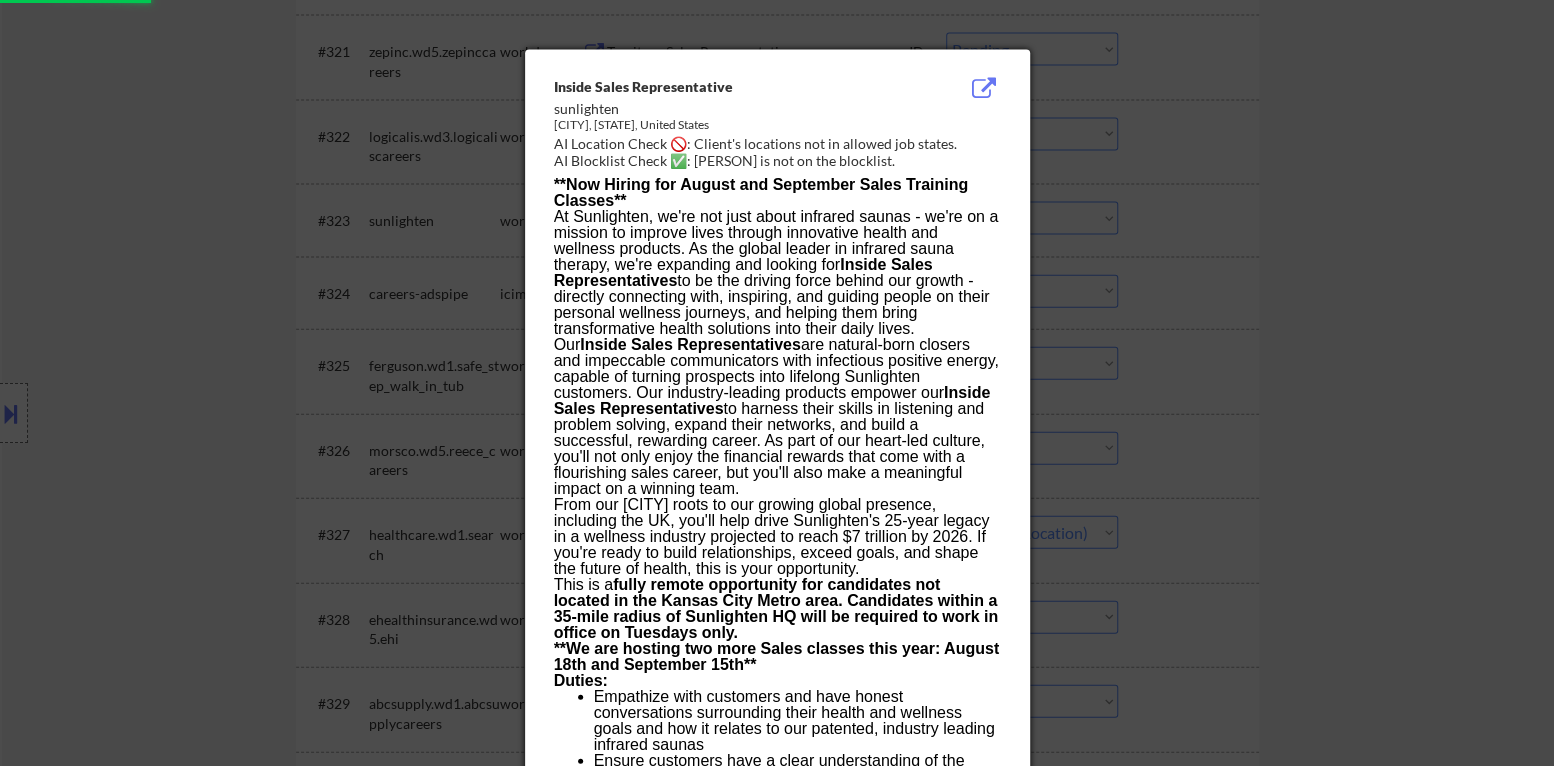 click at bounding box center (777, 383) 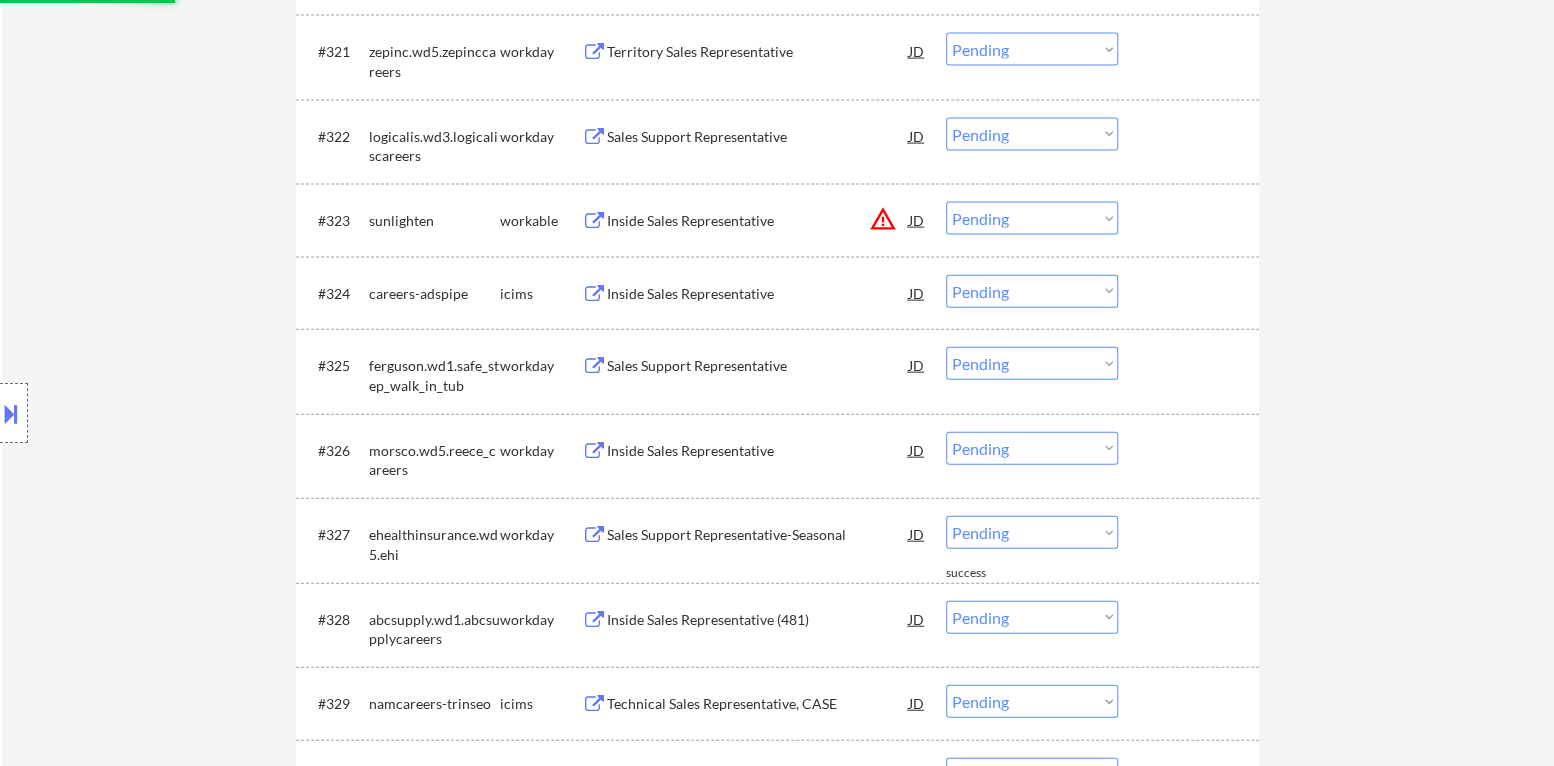 click on "Choose an option... Pending Applied Excluded (Questions) Excluded (Expired) Excluded (Location) Excluded (Bad Match) Excluded (Blocklist) Excluded (Salary) Excluded (Other)" at bounding box center [1032, 218] 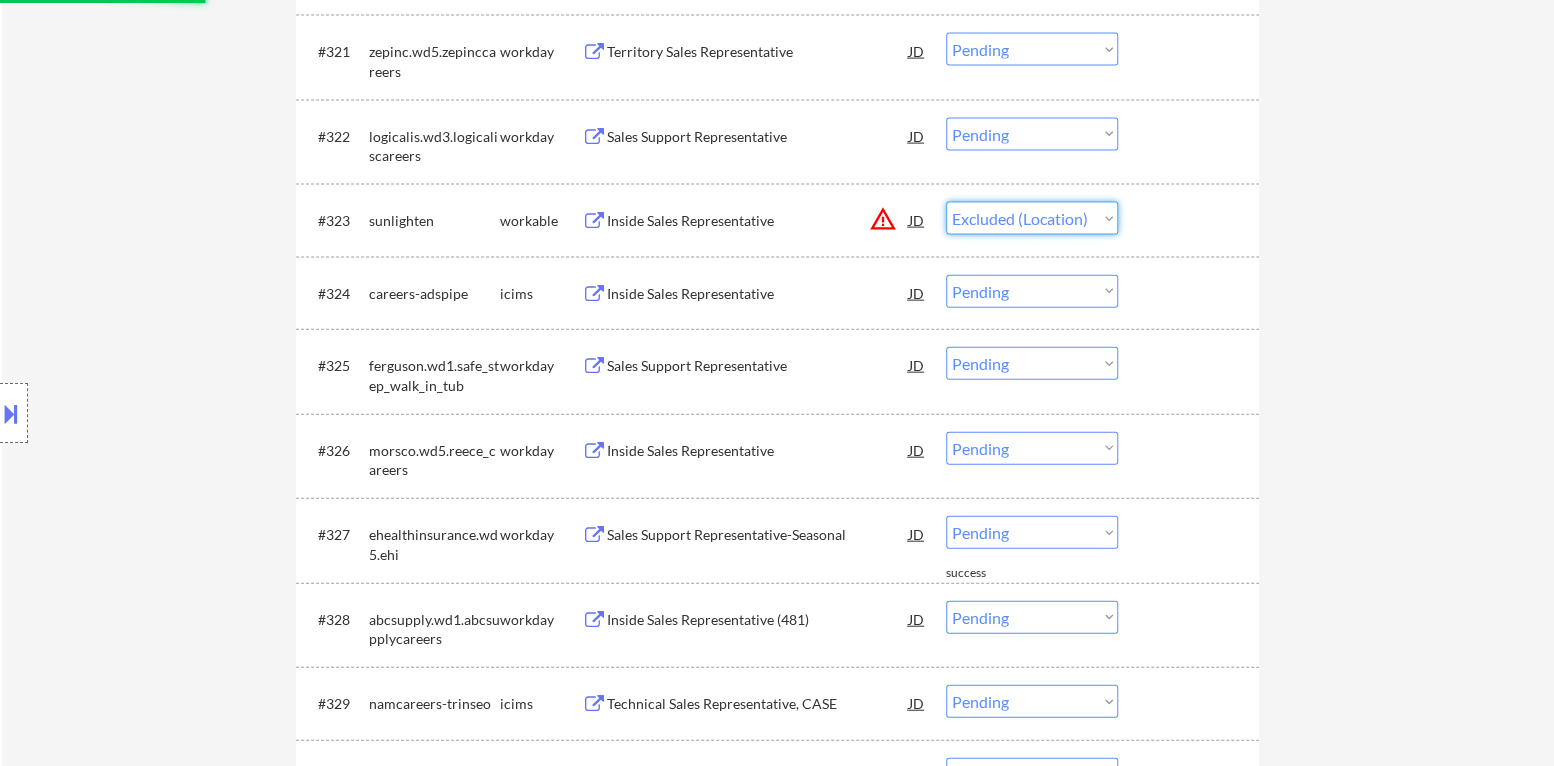 click on "Choose an option... Pending Applied Excluded (Questions) Excluded (Expired) Excluded (Location) Excluded (Bad Match) Excluded (Blocklist) Excluded (Salary) Excluded (Other)" at bounding box center (1032, 218) 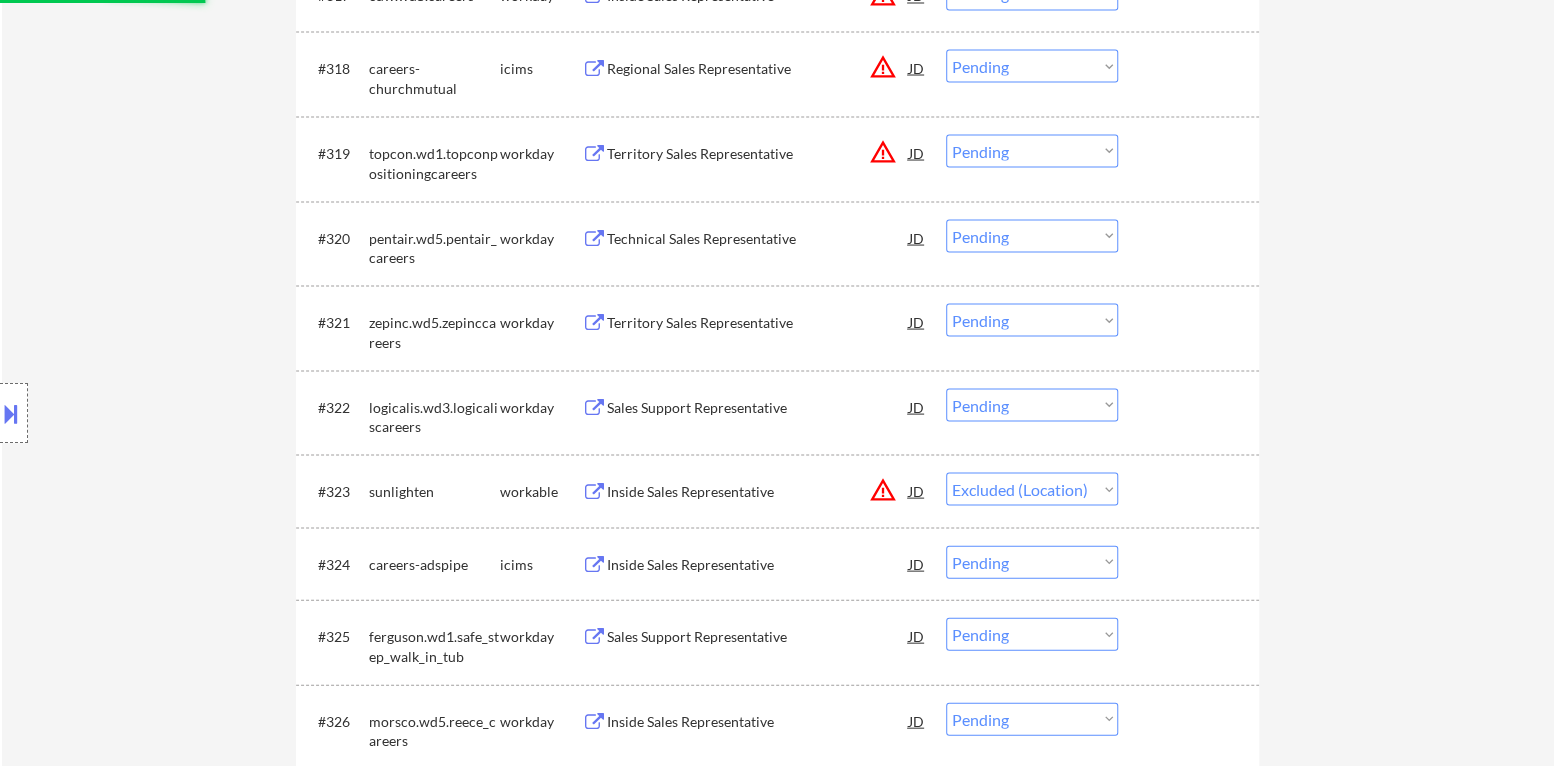 scroll, scrollTop: 2079, scrollLeft: 0, axis: vertical 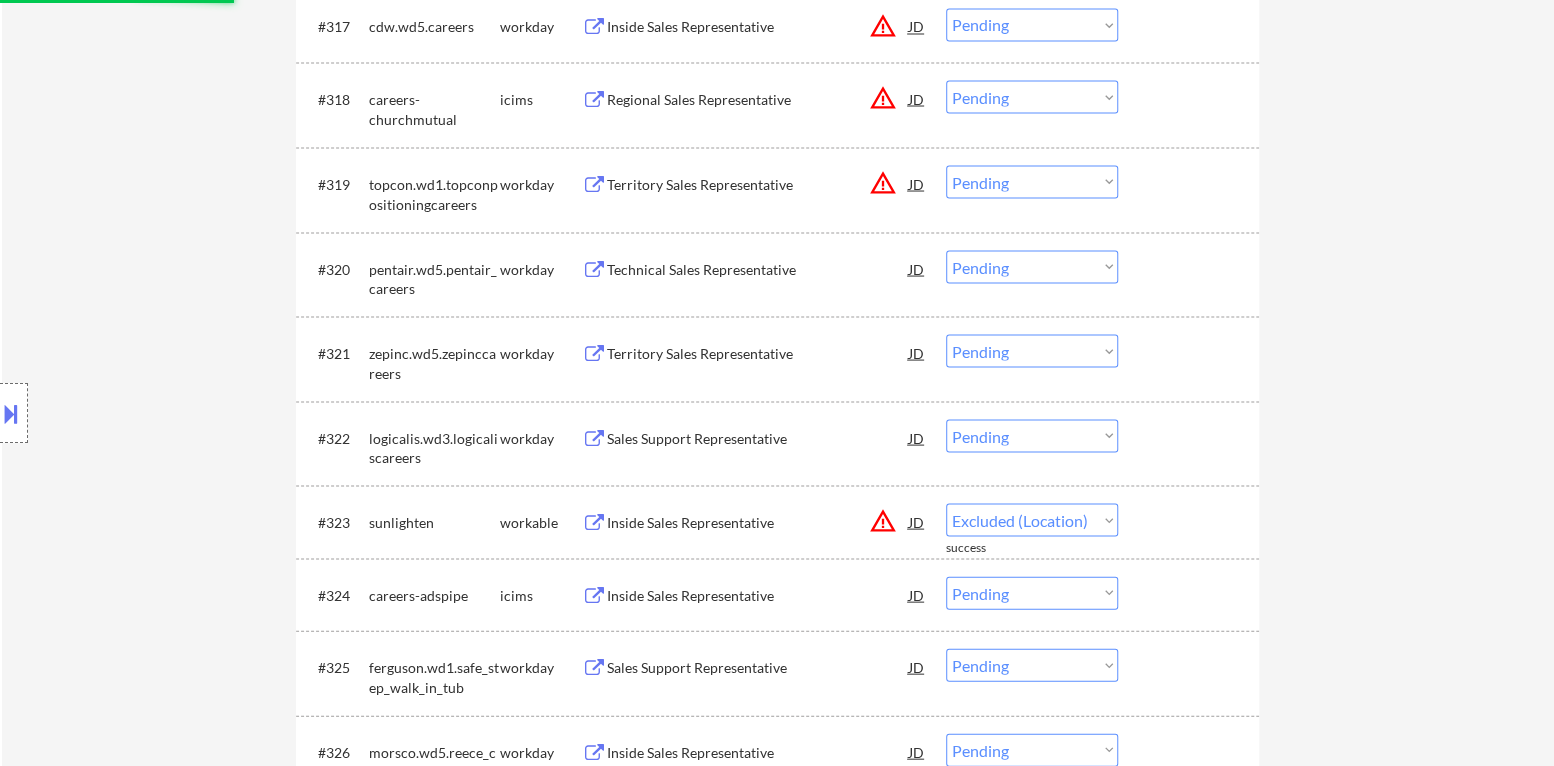 click on "warning_amber" at bounding box center (883, 182) 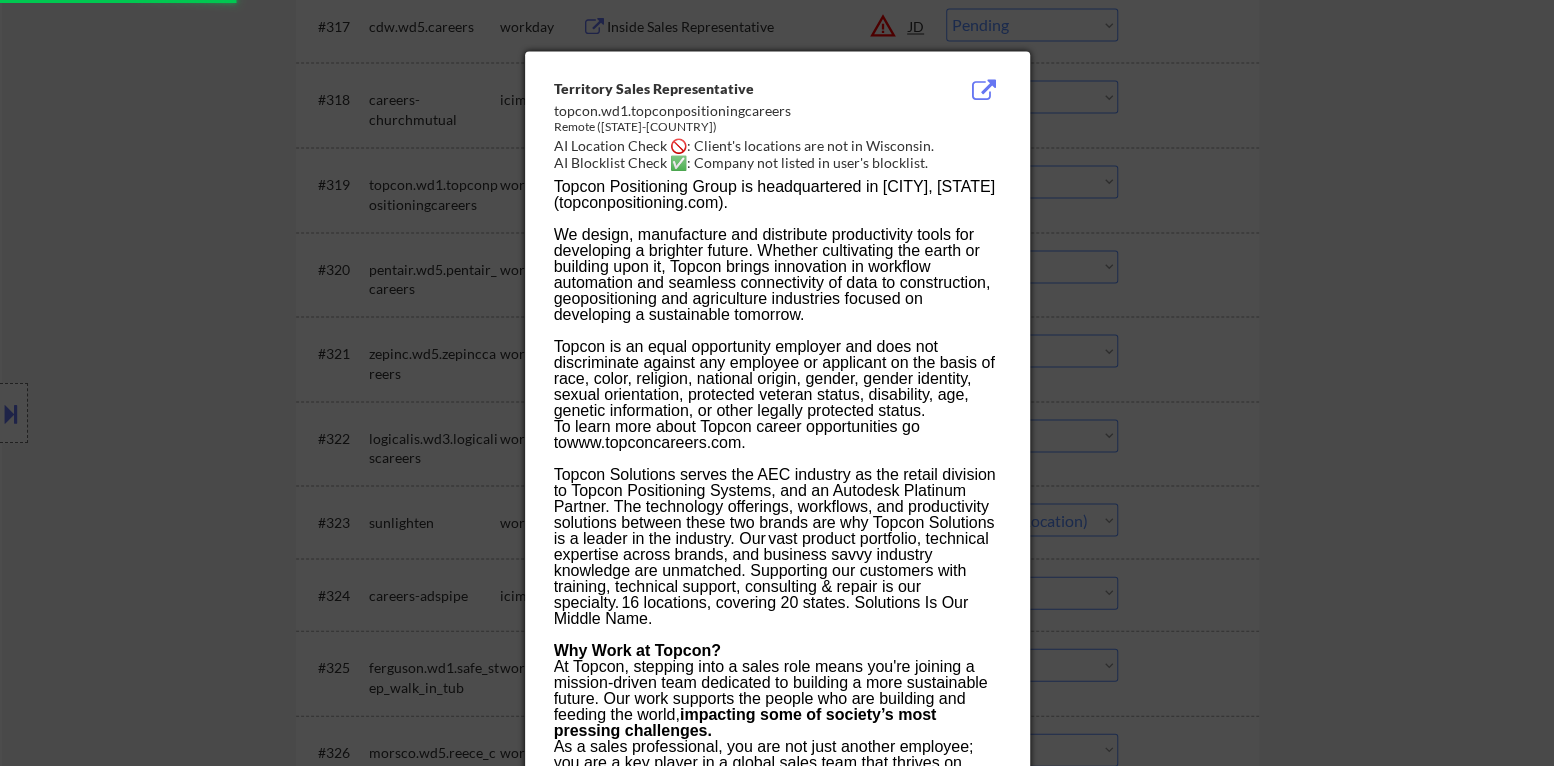 click at bounding box center (777, 383) 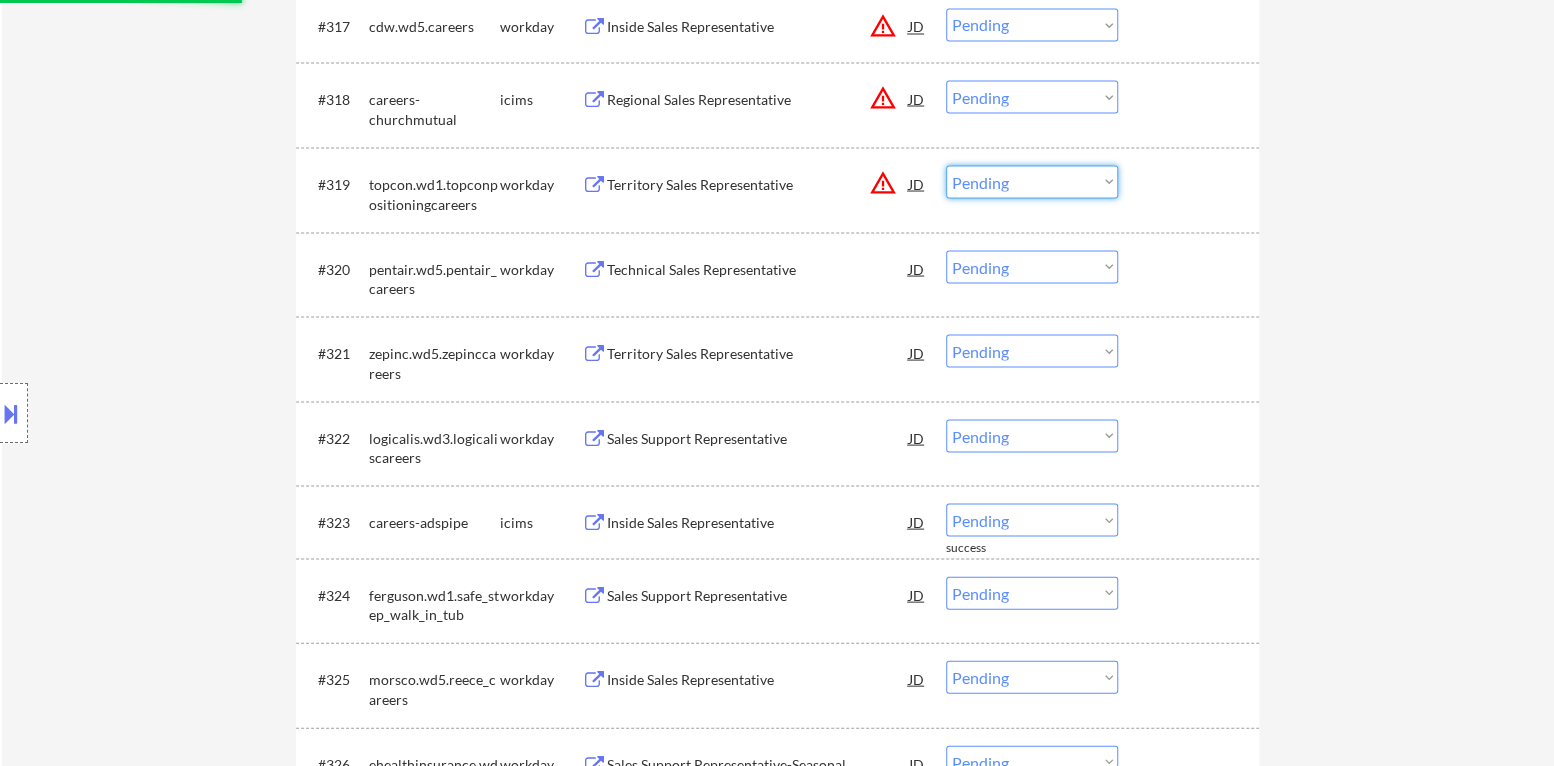 click on "Choose an option... Pending Applied Excluded (Questions) Excluded (Expired) Excluded (Location) Excluded (Bad Match) Excluded (Blocklist) Excluded (Salary) Excluded (Other)" at bounding box center (1032, 181) 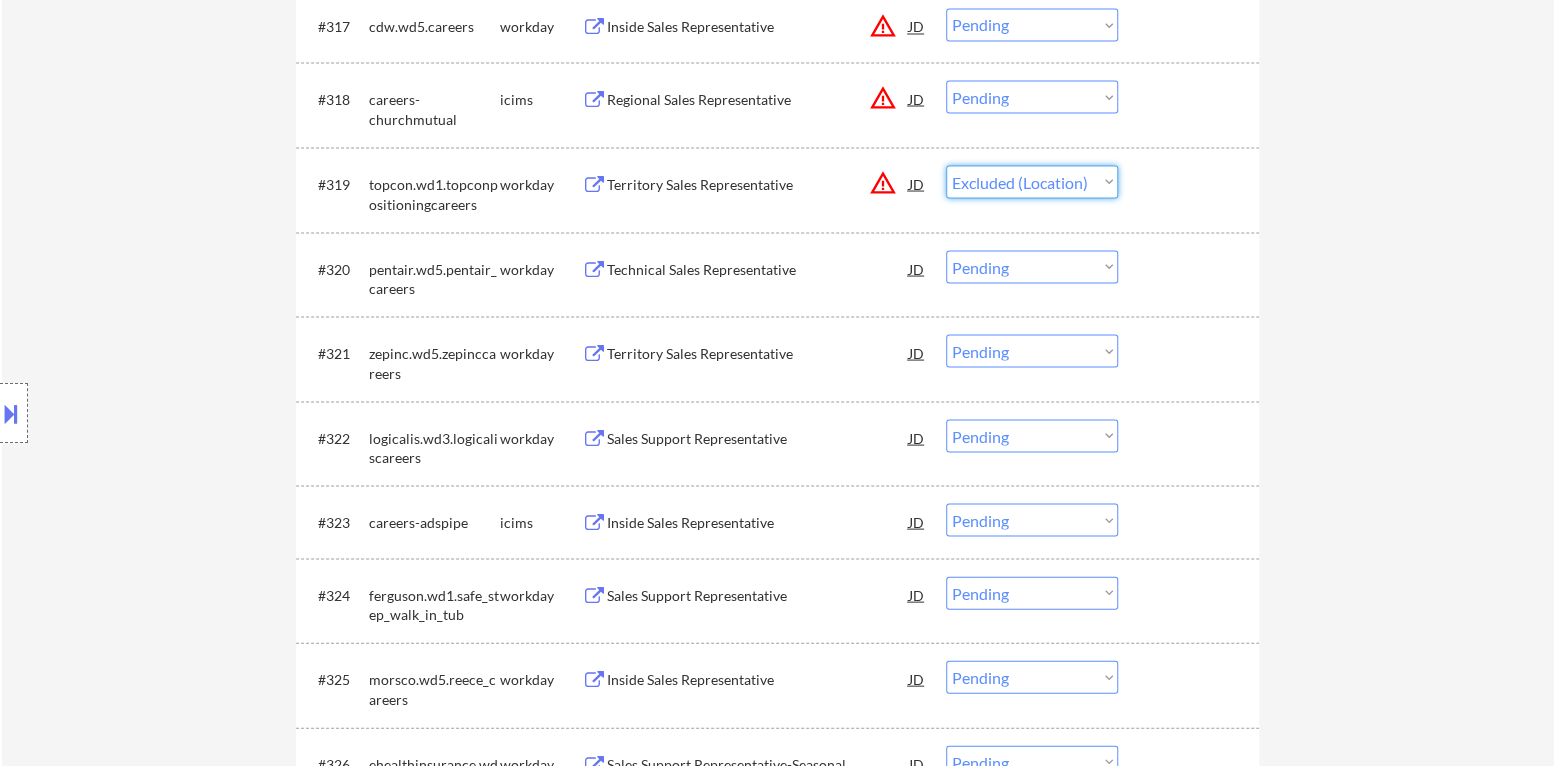 click on "Choose an option... Pending Applied Excluded (Questions) Excluded (Expired) Excluded (Location) Excluded (Bad Match) Excluded (Blocklist) Excluded (Salary) Excluded (Other)" at bounding box center (1032, 181) 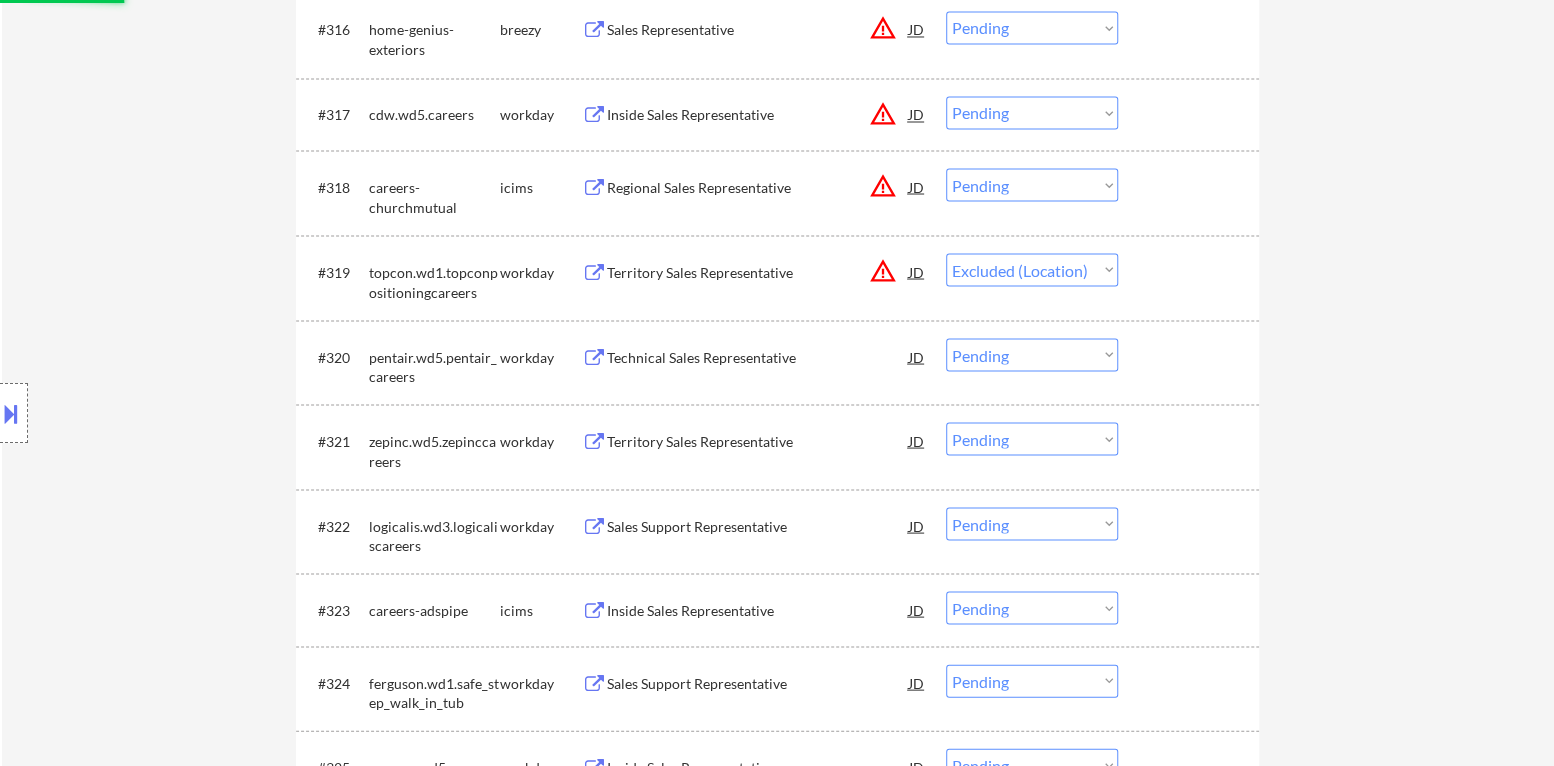 scroll, scrollTop: 1879, scrollLeft: 0, axis: vertical 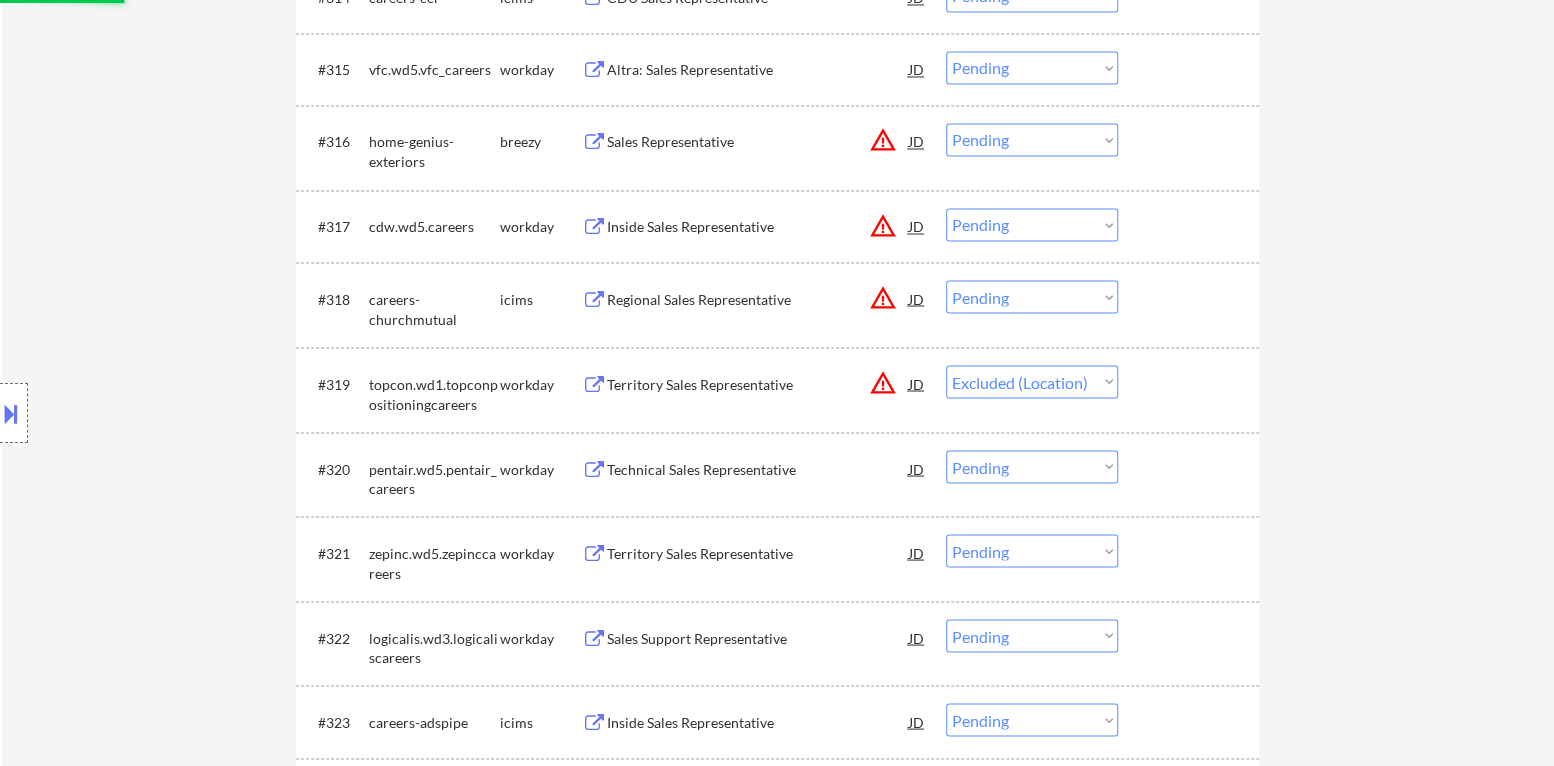 click on "Choose an option... Pending Applied Excluded (Questions) Excluded (Expired) Excluded (Location) Excluded (Bad Match) Excluded (Blocklist) Excluded (Salary) Excluded (Other)" at bounding box center [1032, 296] 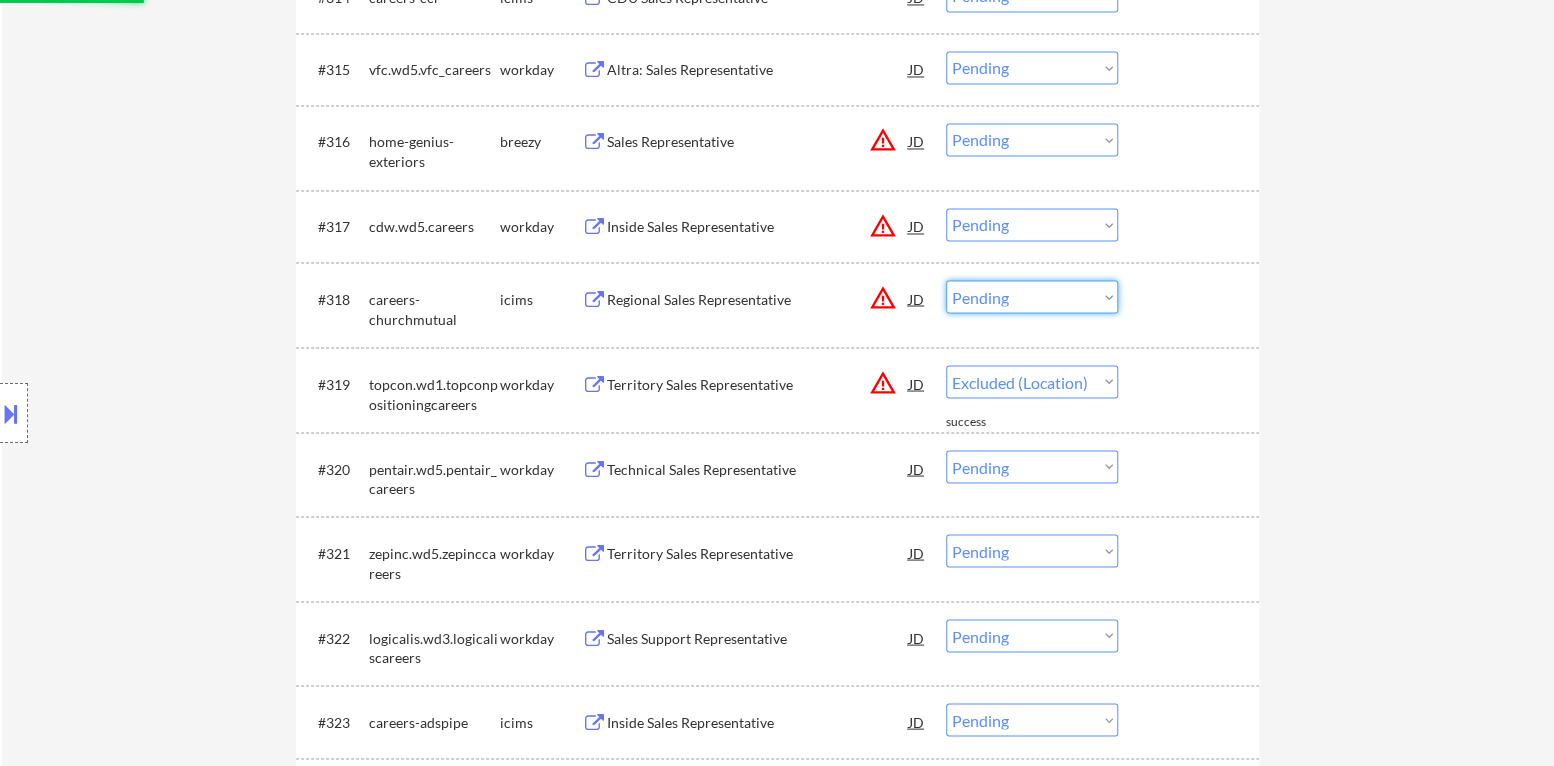 click on "warning_amber" at bounding box center [883, 297] 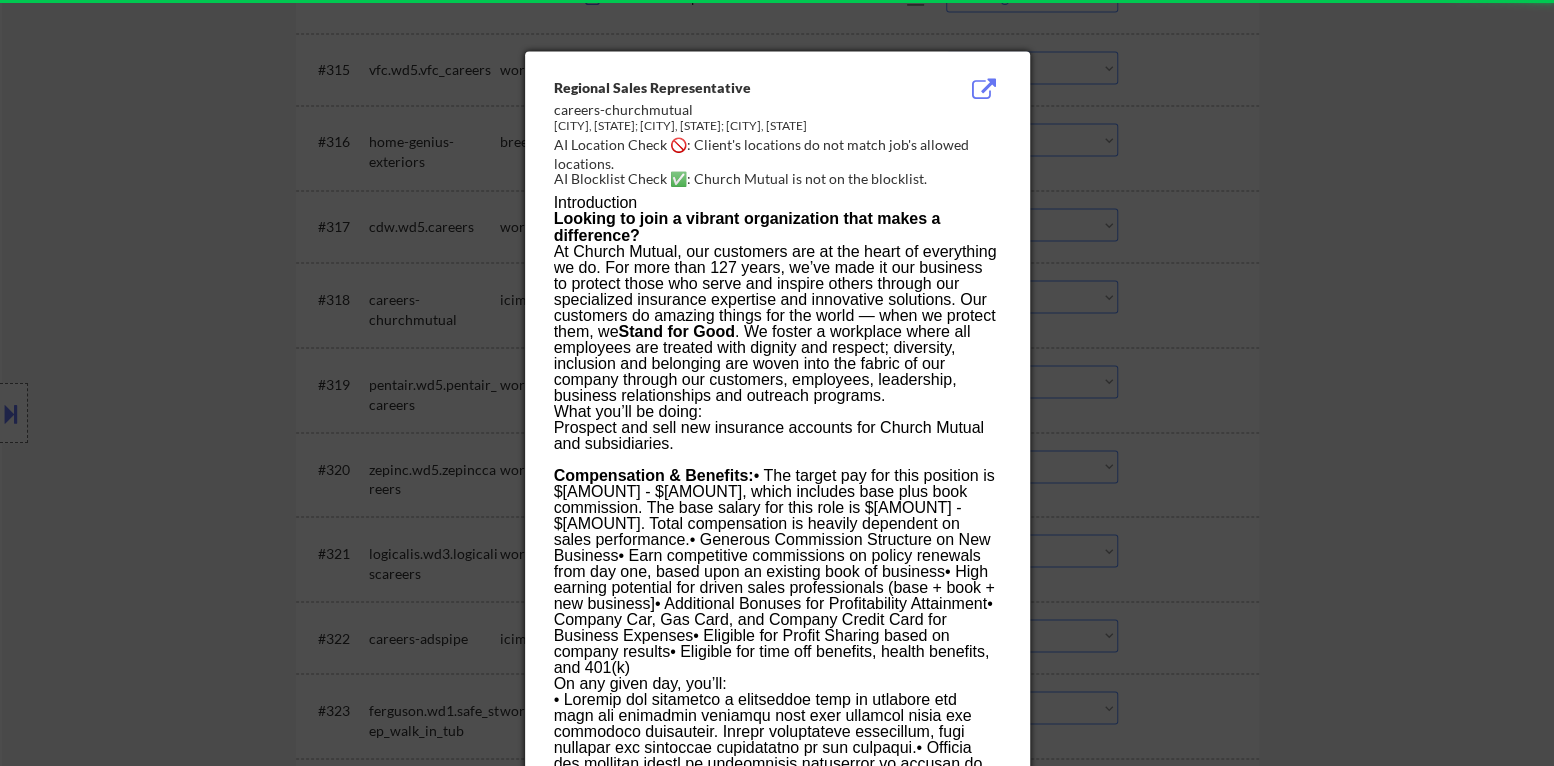 click at bounding box center (777, 383) 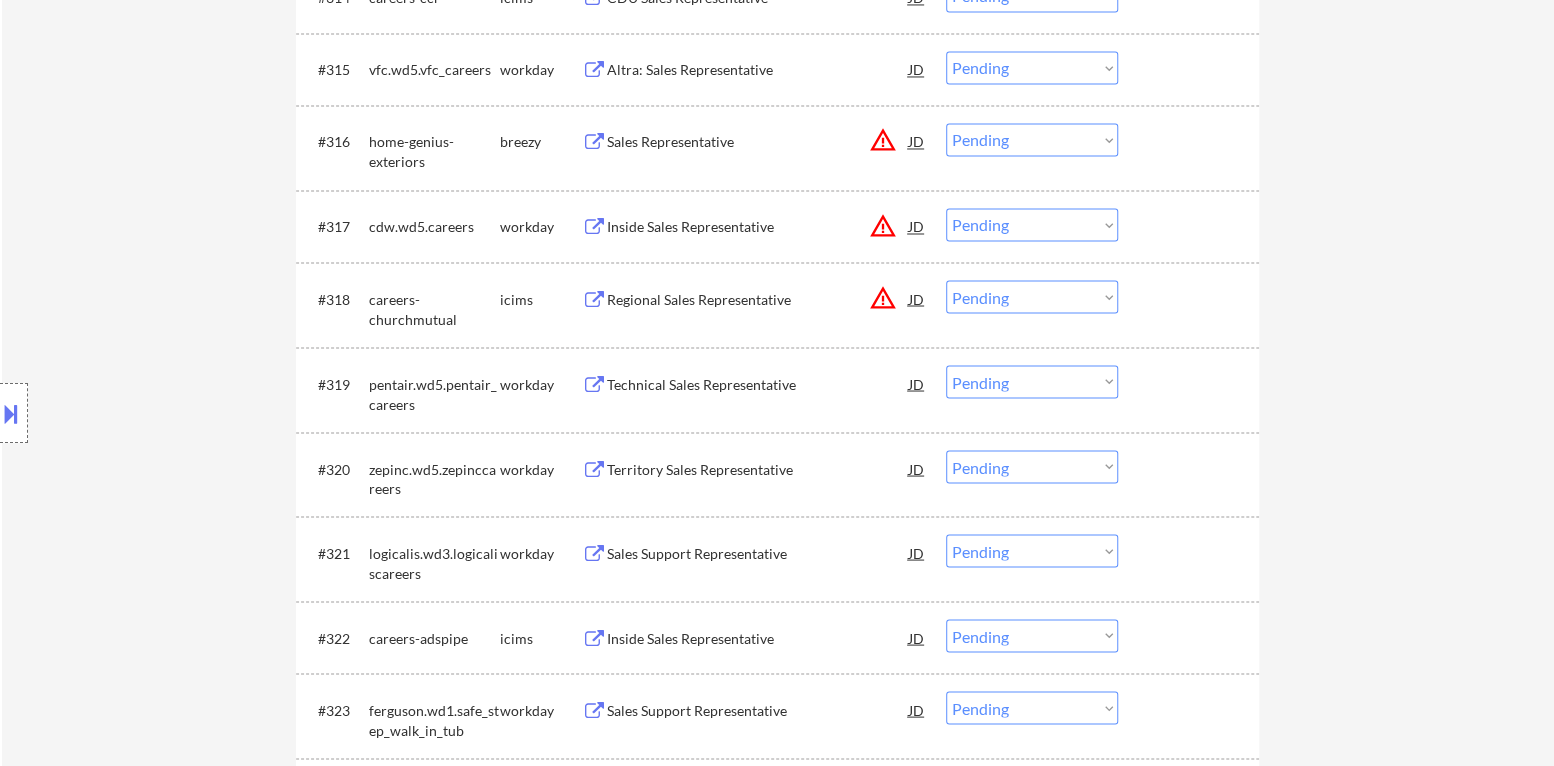 click on "Choose an option... Pending Applied Excluded (Questions) Excluded (Expired) Excluded (Location) Excluded (Bad Match) Excluded (Blocklist) Excluded (Salary) Excluded (Other)" at bounding box center (1032, 296) 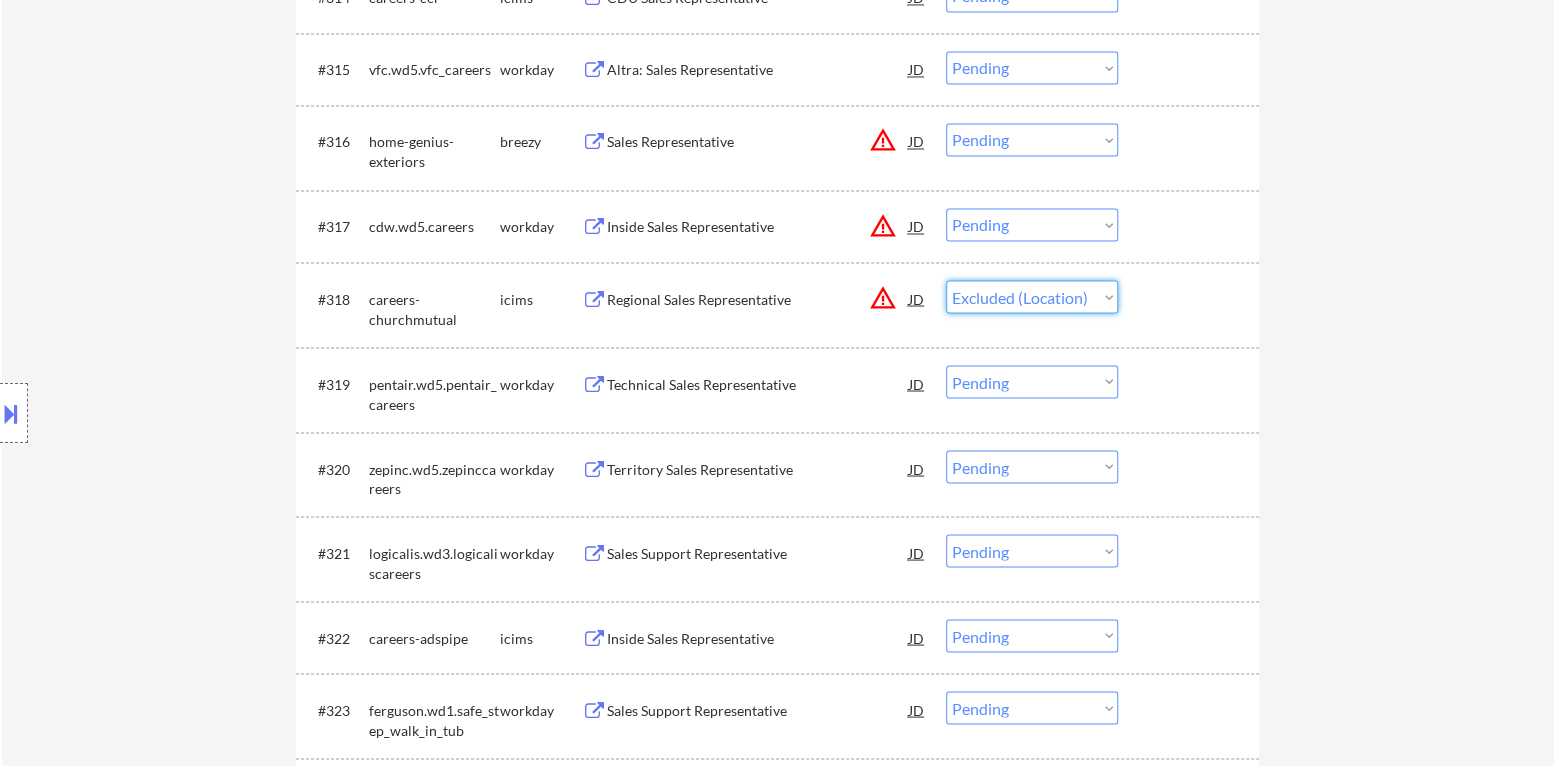 click on "Choose an option... Pending Applied Excluded (Questions) Excluded (Expired) Excluded (Location) Excluded (Bad Match) Excluded (Blocklist) Excluded (Salary) Excluded (Other)" at bounding box center (1032, 296) 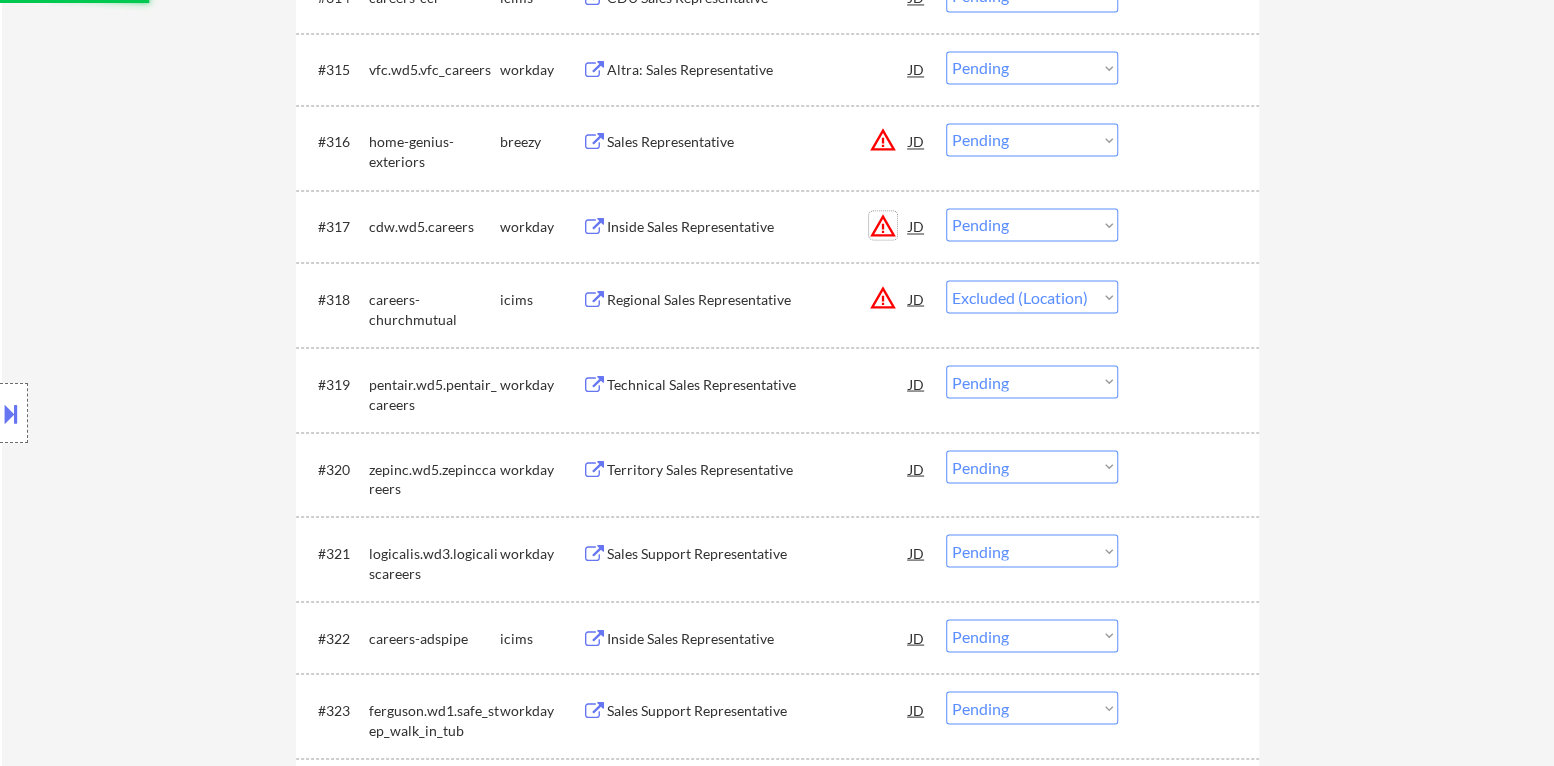 click on "warning_amber" at bounding box center [883, 225] 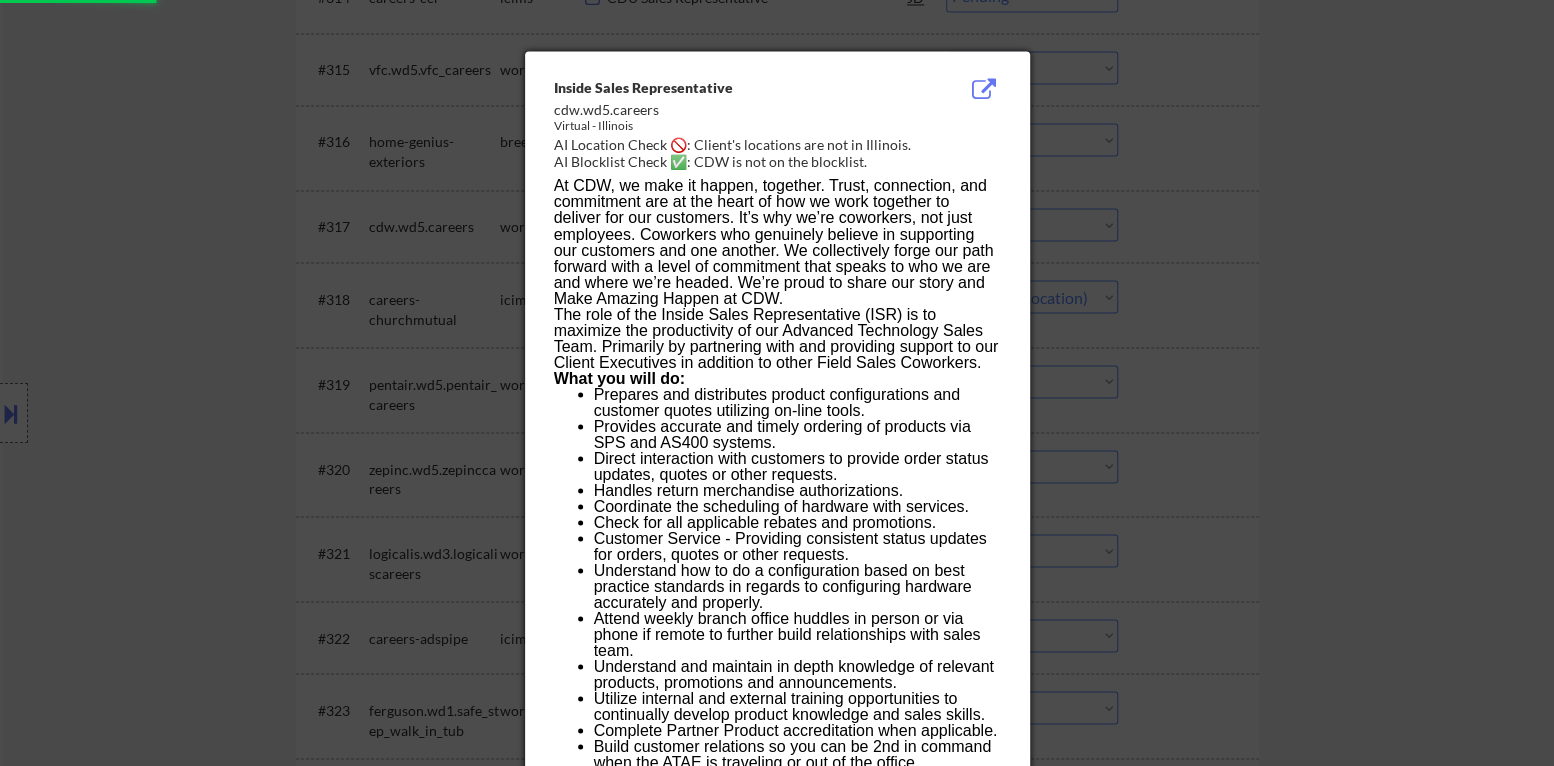 click at bounding box center (777, 383) 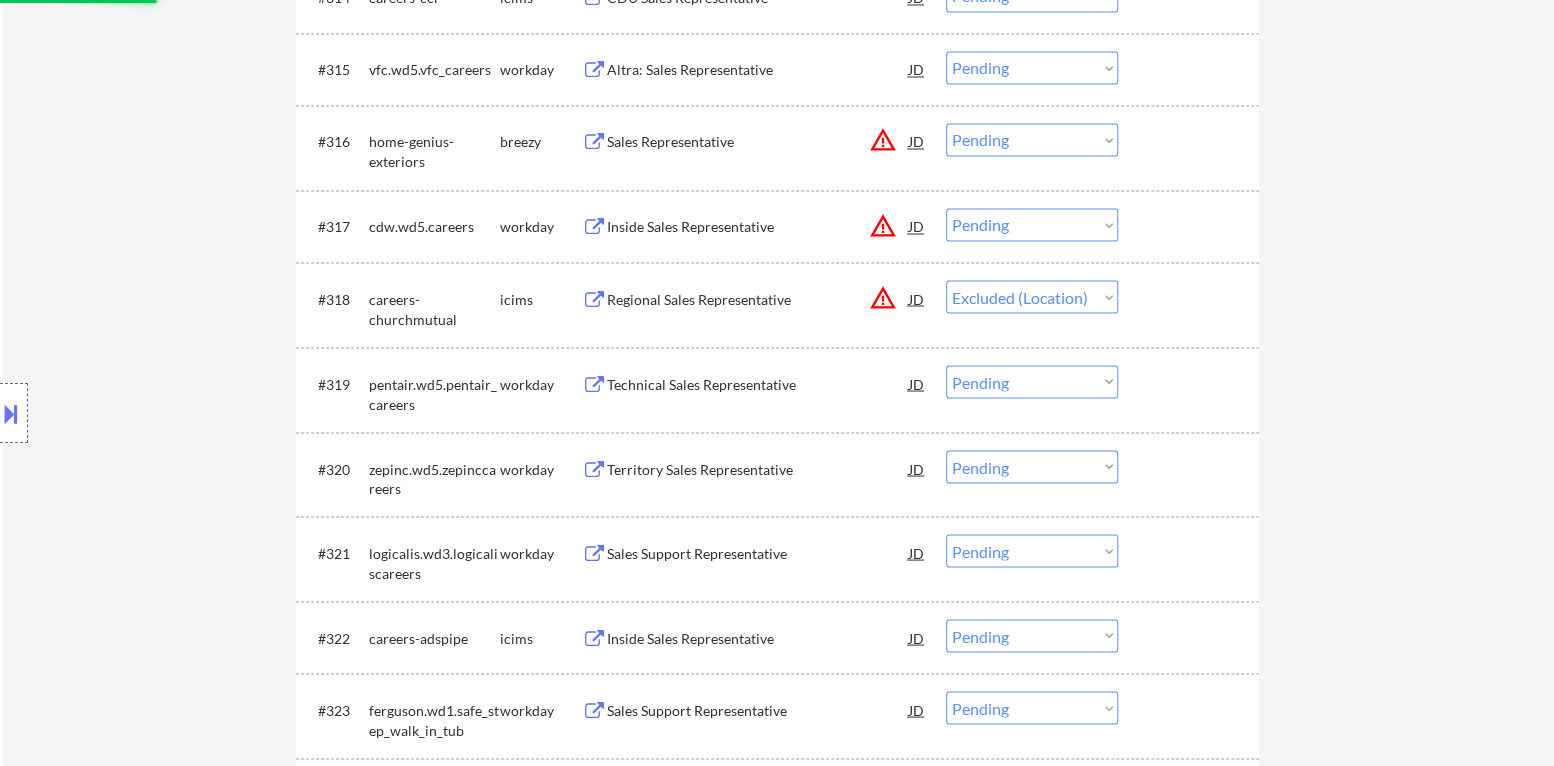 click on "Choose an option... Pending Applied Excluded (Questions) Excluded (Expired) Excluded (Location) Excluded (Bad Match) Excluded (Blocklist) Excluded (Salary) Excluded (Other)" at bounding box center (1032, 224) 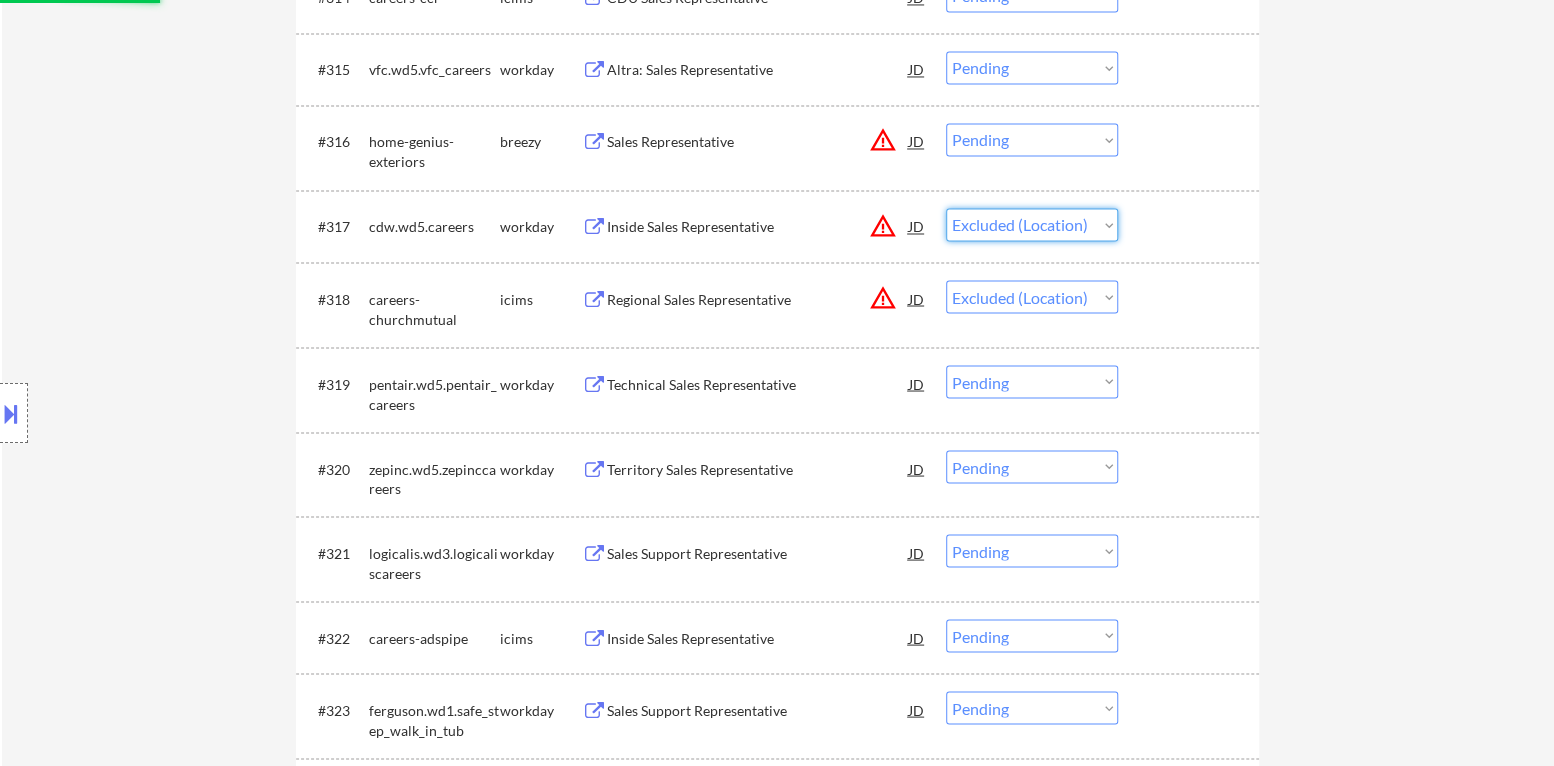 click on "Choose an option... Pending Applied Excluded (Questions) Excluded (Expired) Excluded (Location) Excluded (Bad Match) Excluded (Blocklist) Excluded (Salary) Excluded (Other)" at bounding box center [1032, 224] 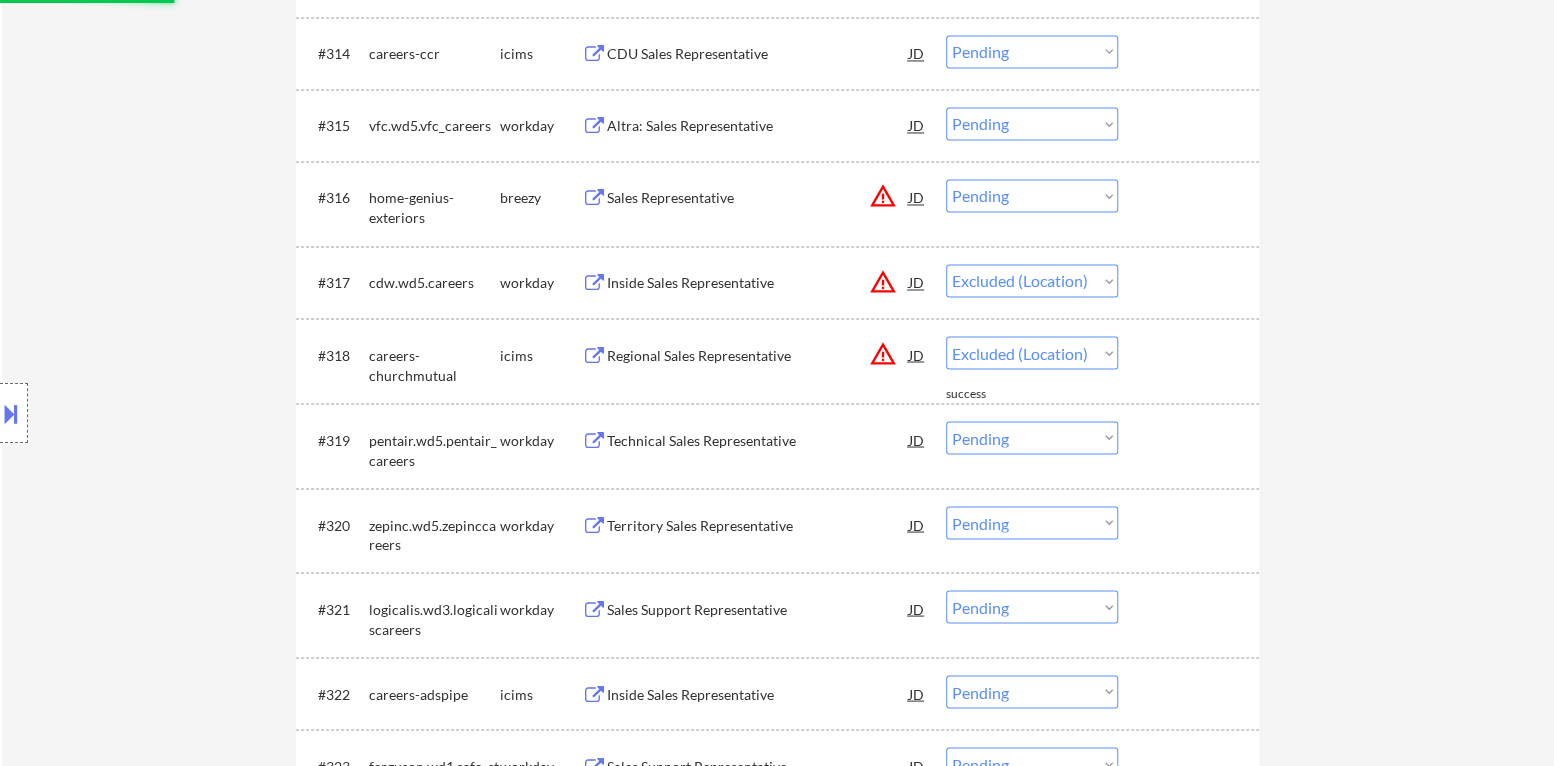 scroll, scrollTop: 1779, scrollLeft: 0, axis: vertical 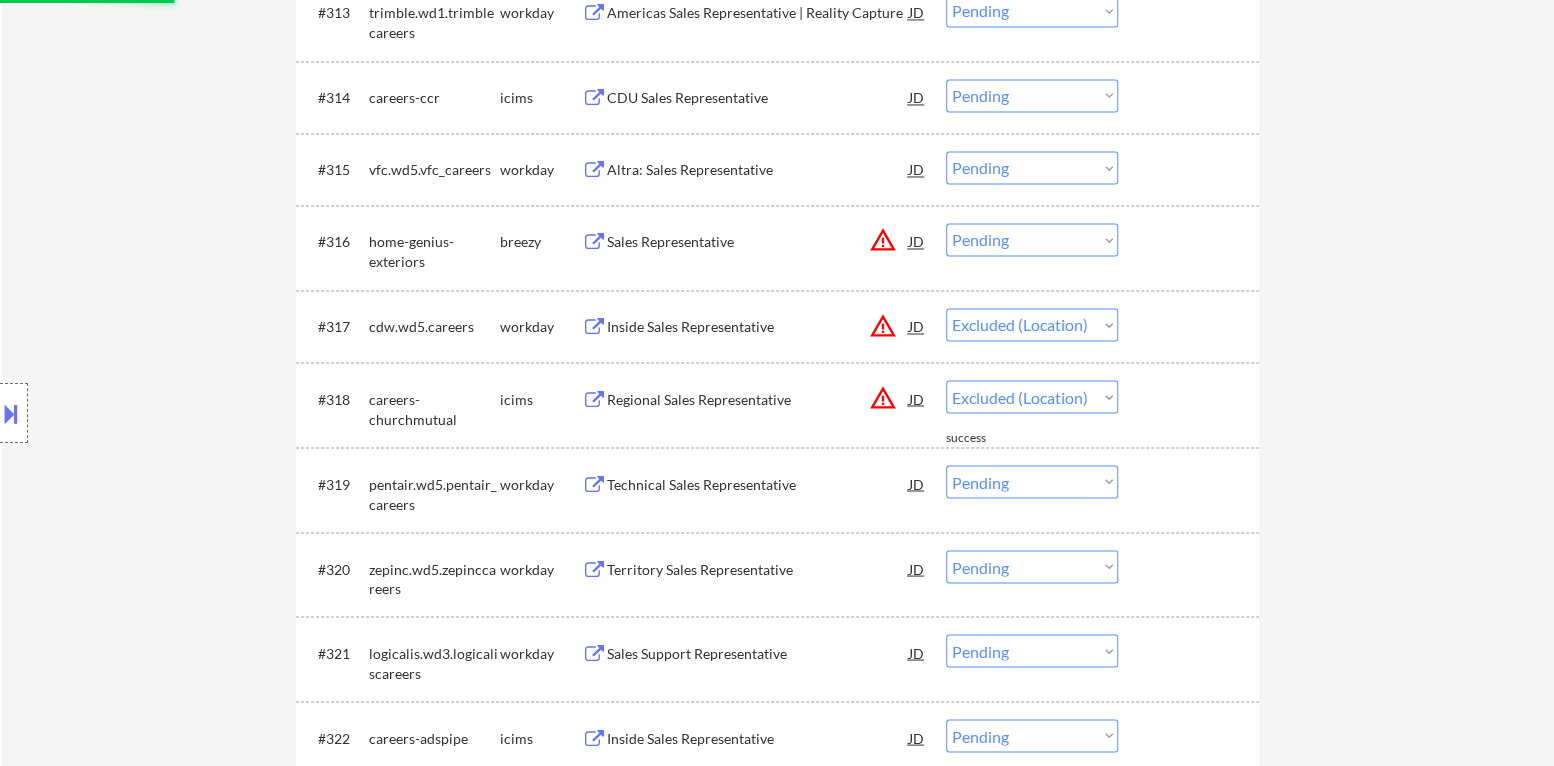 click on "warning_amber" at bounding box center (883, 240) 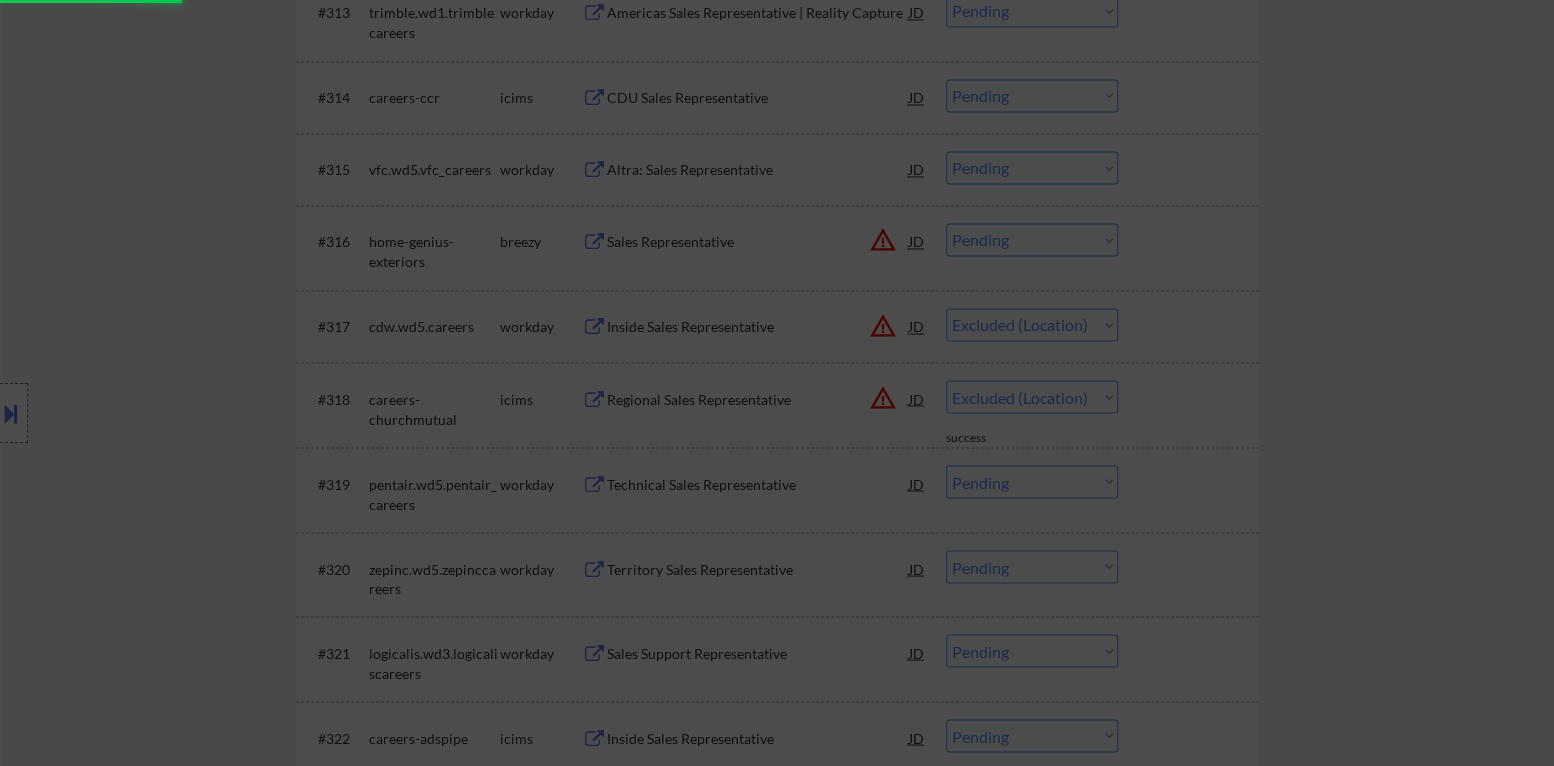 click at bounding box center (777, 383) 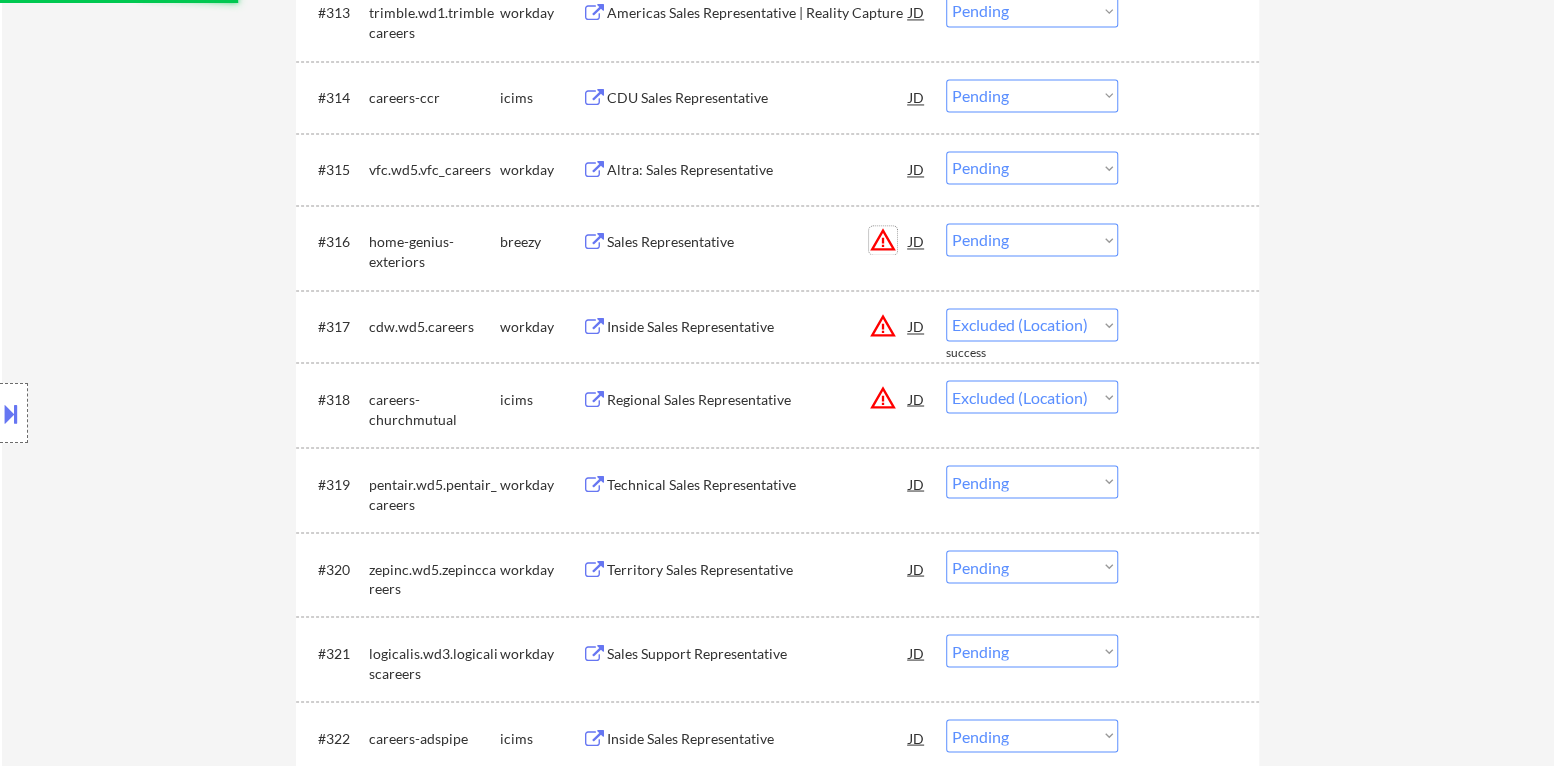 click on "warning_amber" at bounding box center (883, 240) 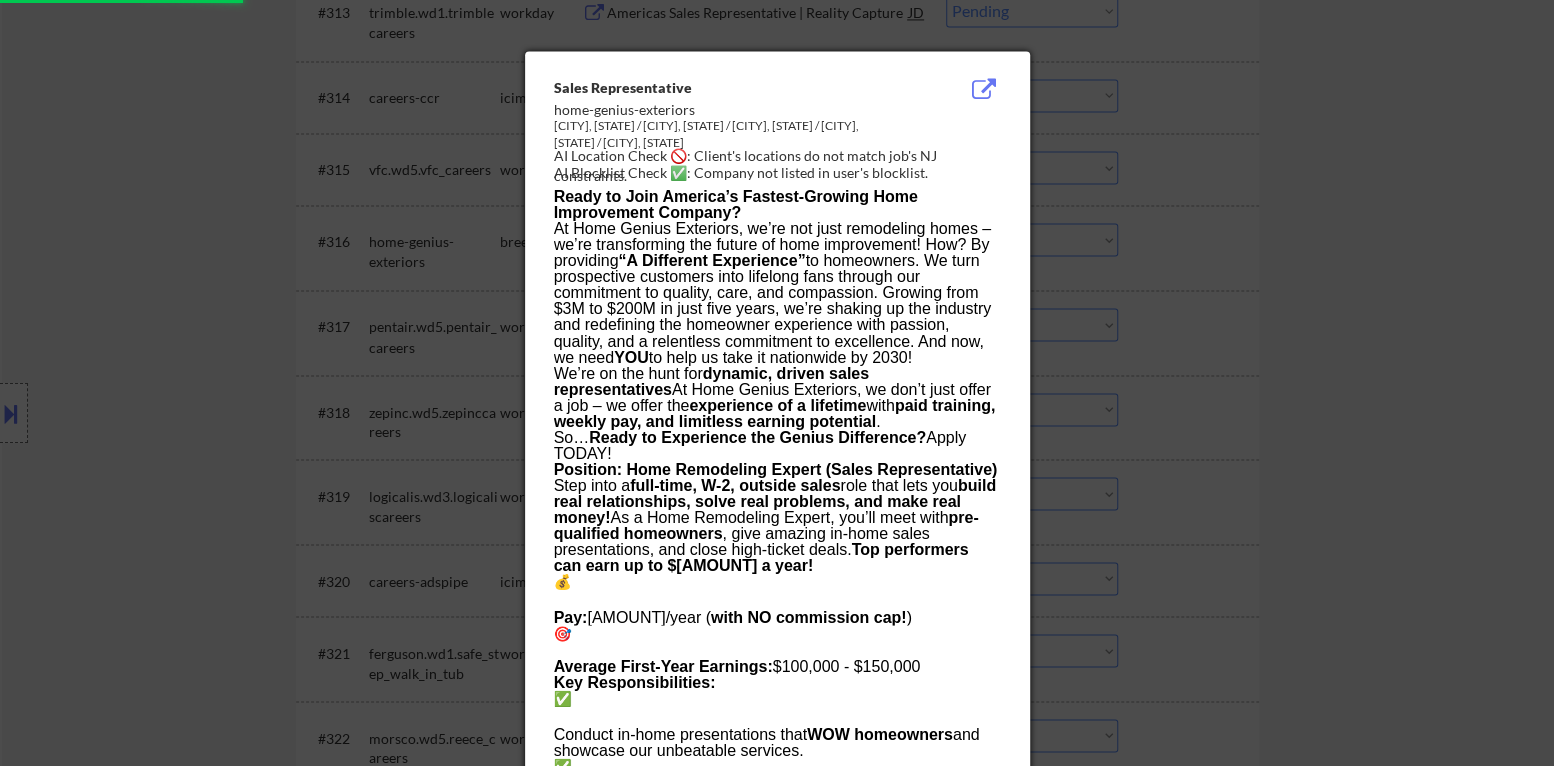 click at bounding box center [777, 383] 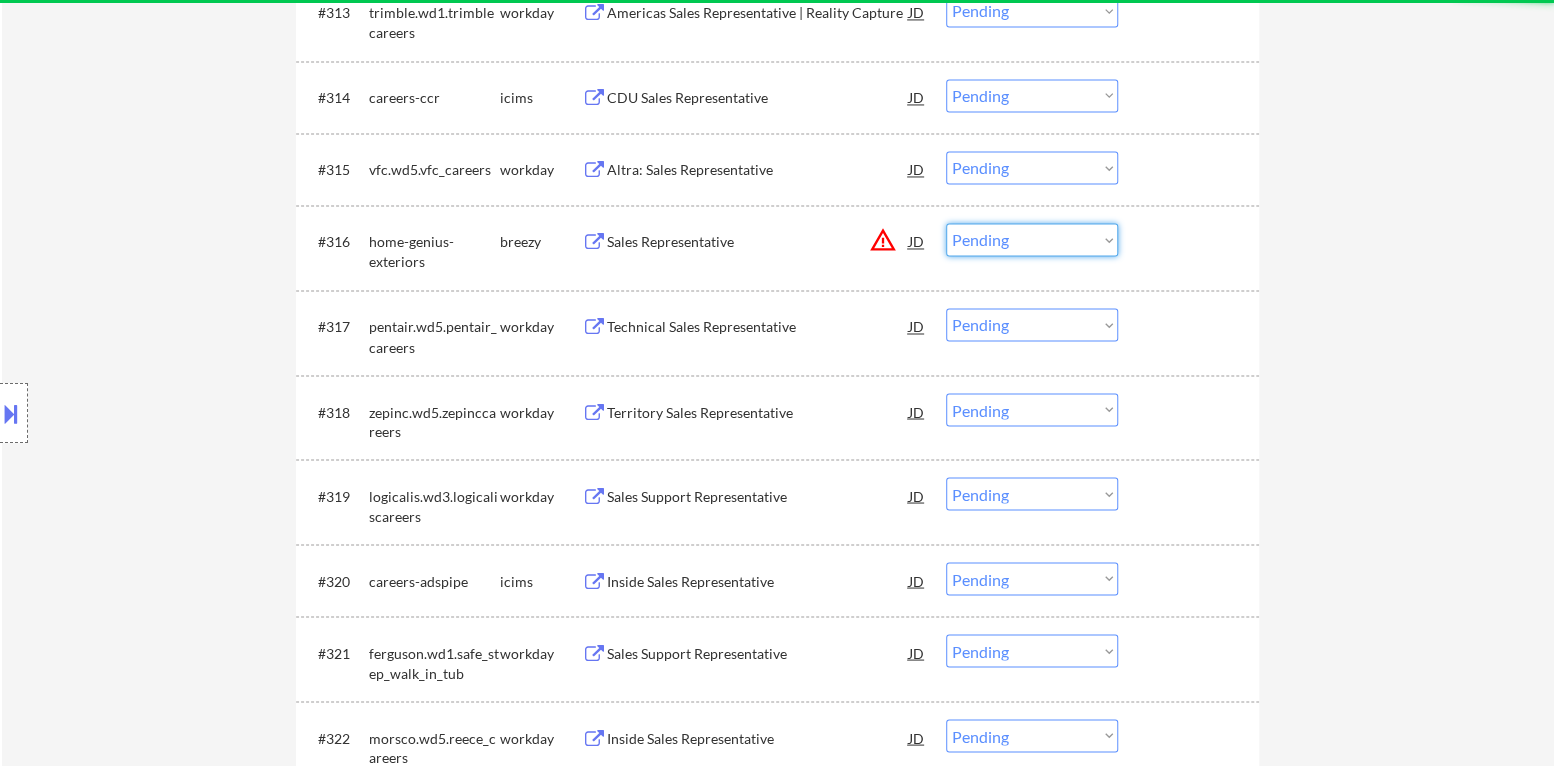 click on "Choose an option... Pending Applied Excluded (Questions) Excluded (Expired) Excluded (Location) Excluded (Bad Match) Excluded (Blocklist) Excluded (Salary) Excluded (Other)" at bounding box center (1032, 239) 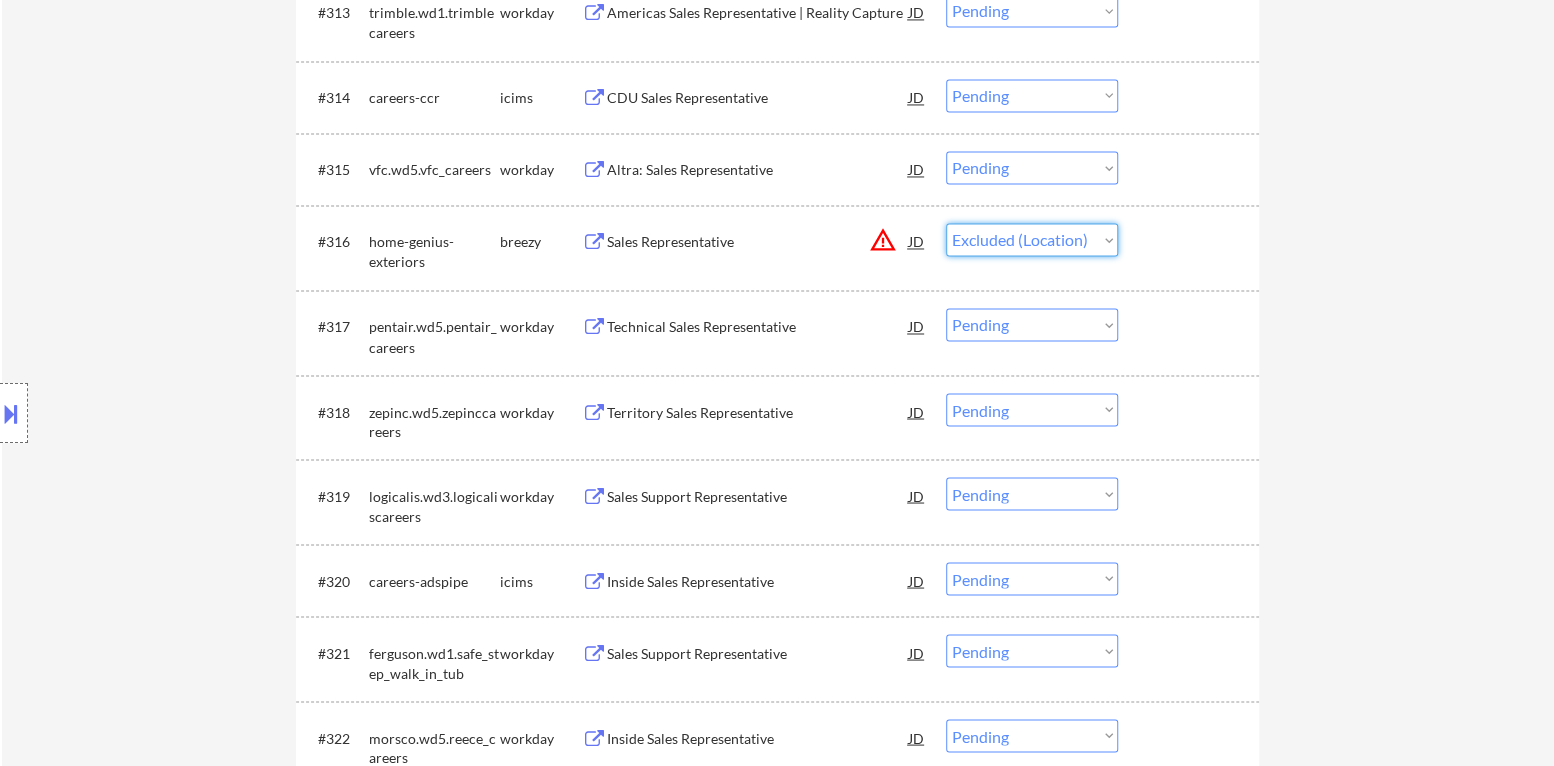 click on "Choose an option... Pending Applied Excluded (Questions) Excluded (Expired) Excluded (Location) Excluded (Bad Match) Excluded (Blocklist) Excluded (Salary) Excluded (Other)" at bounding box center (1032, 239) 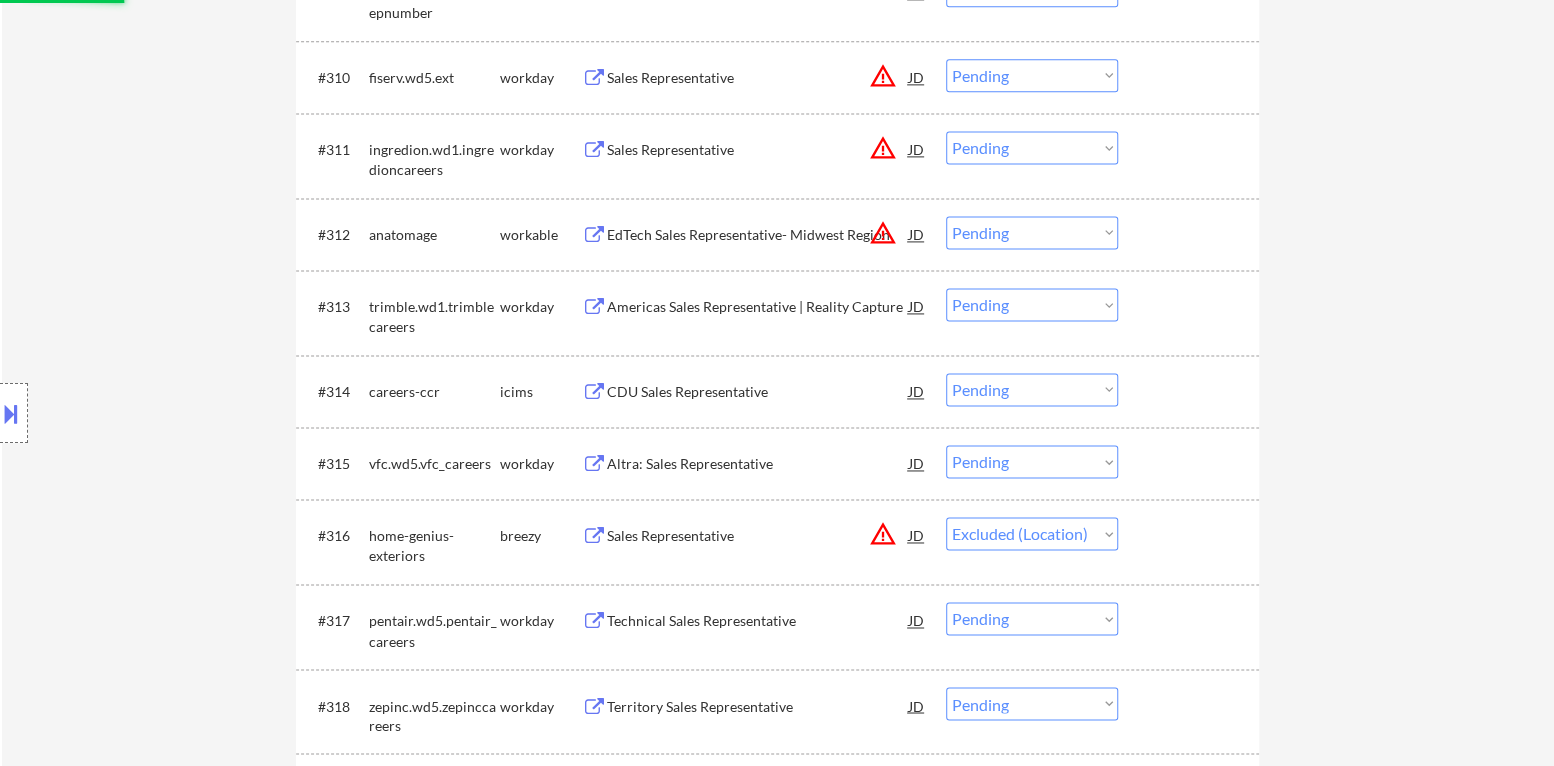 scroll, scrollTop: 1480, scrollLeft: 0, axis: vertical 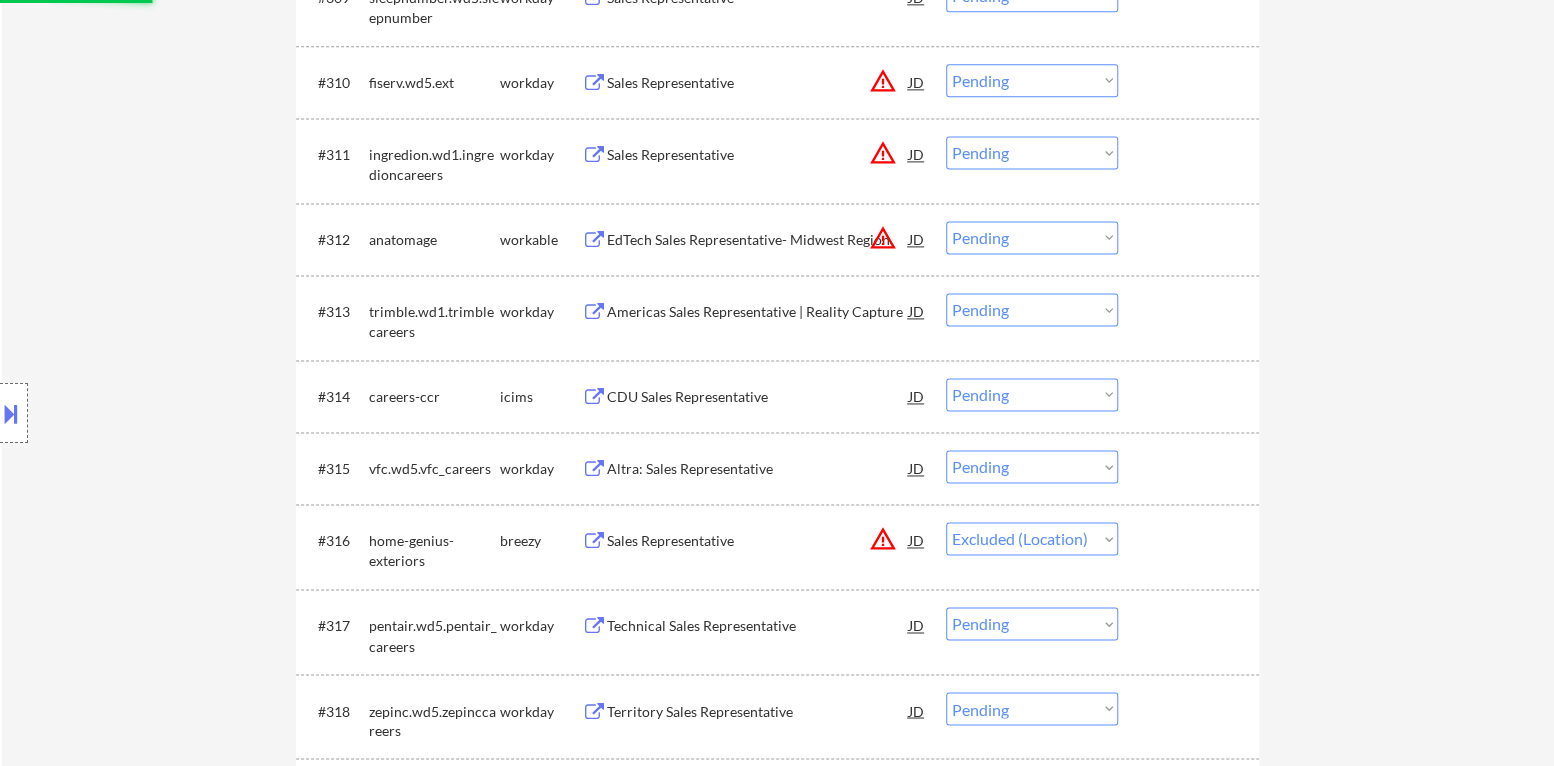 click on "Choose an option... Pending Applied Excluded (Questions) Excluded (Expired) Excluded (Location) Excluded (Bad Match) Excluded (Blocklist) Excluded (Salary) Excluded (Other)" at bounding box center (1032, 237) 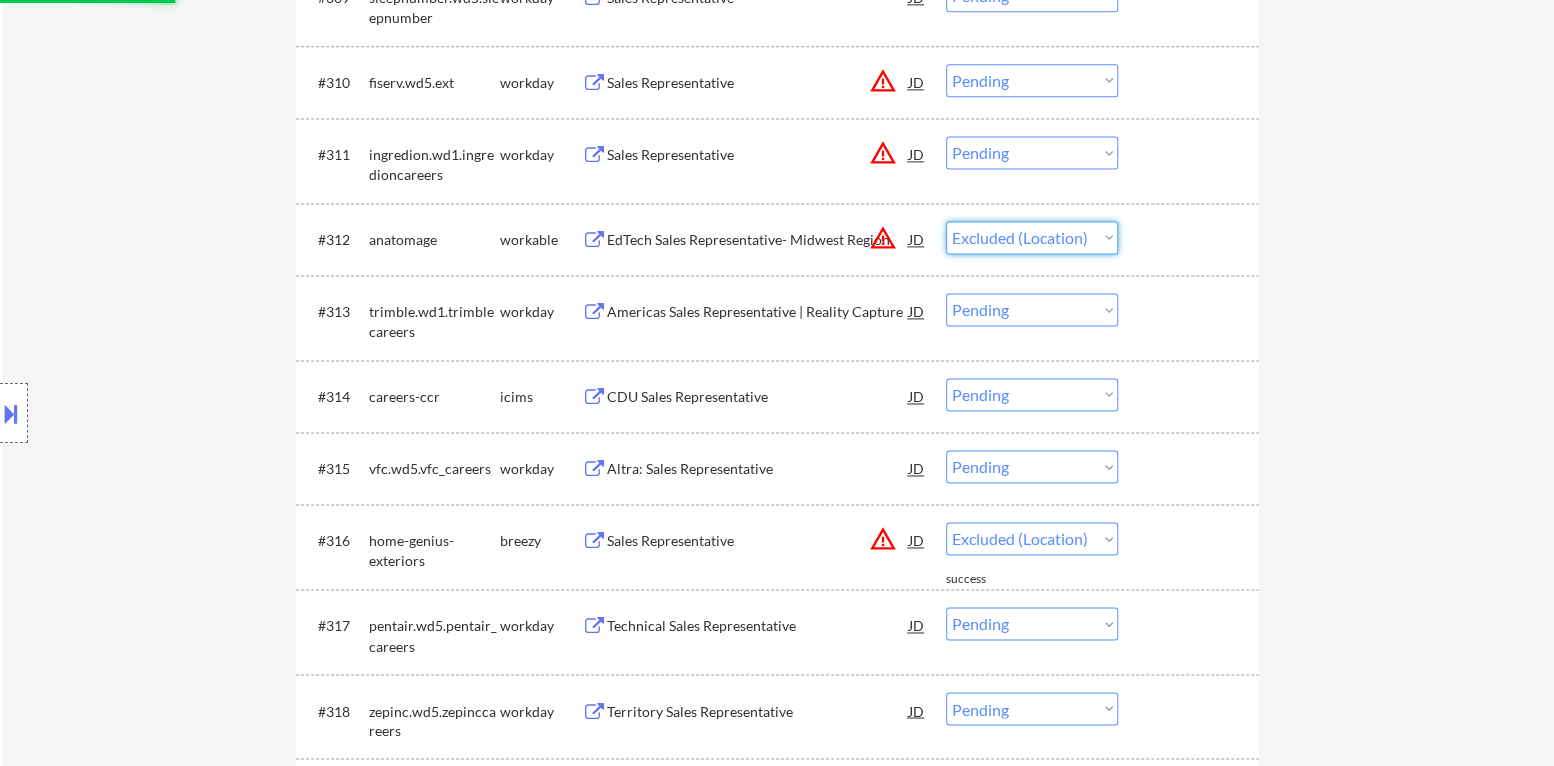 click on "Choose an option... Pending Applied Excluded (Questions) Excluded (Expired) Excluded (Location) Excluded (Bad Match) Excluded (Blocklist) Excluded (Salary) Excluded (Other)" at bounding box center [1032, 237] 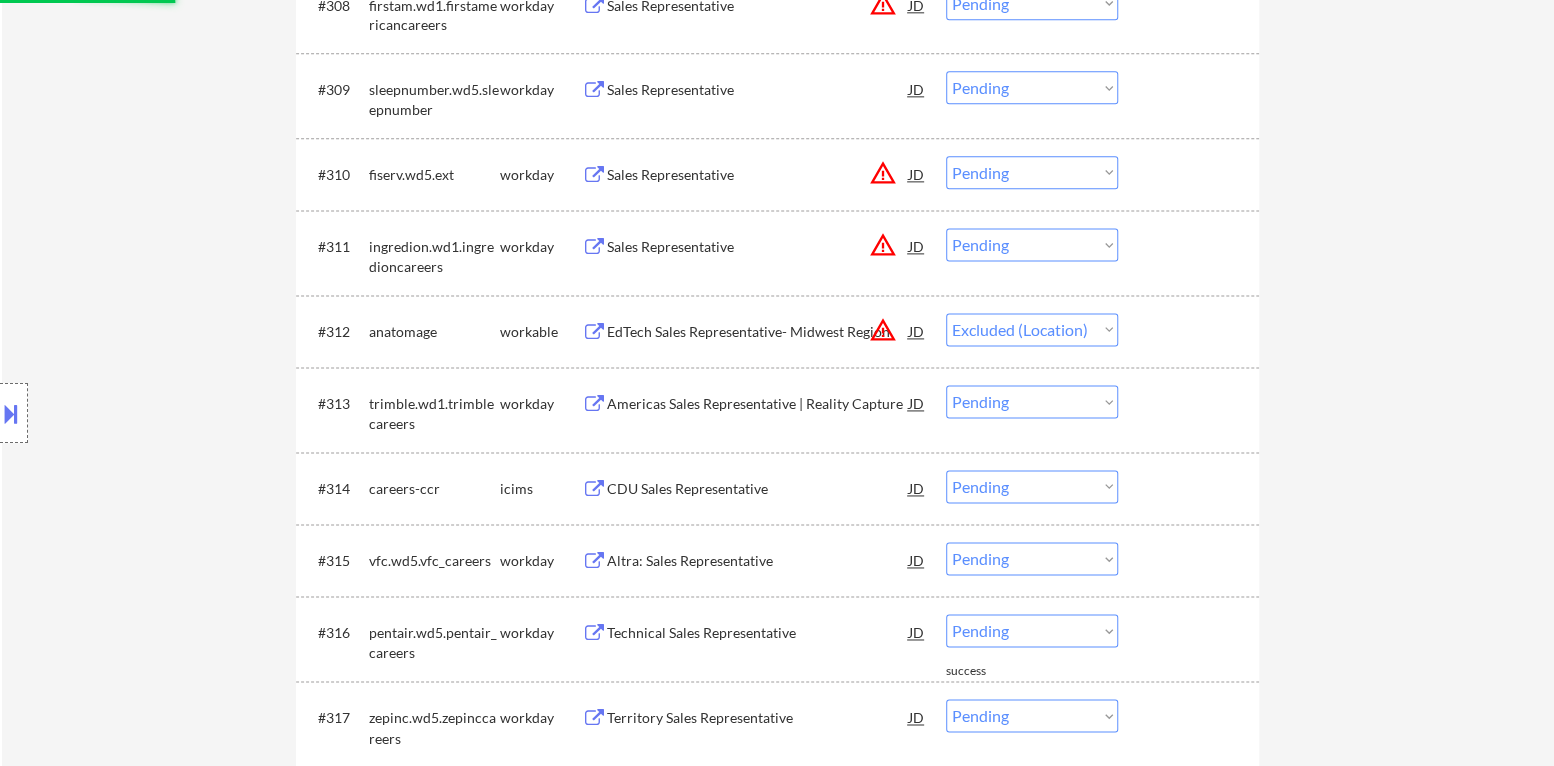 scroll, scrollTop: 1380, scrollLeft: 0, axis: vertical 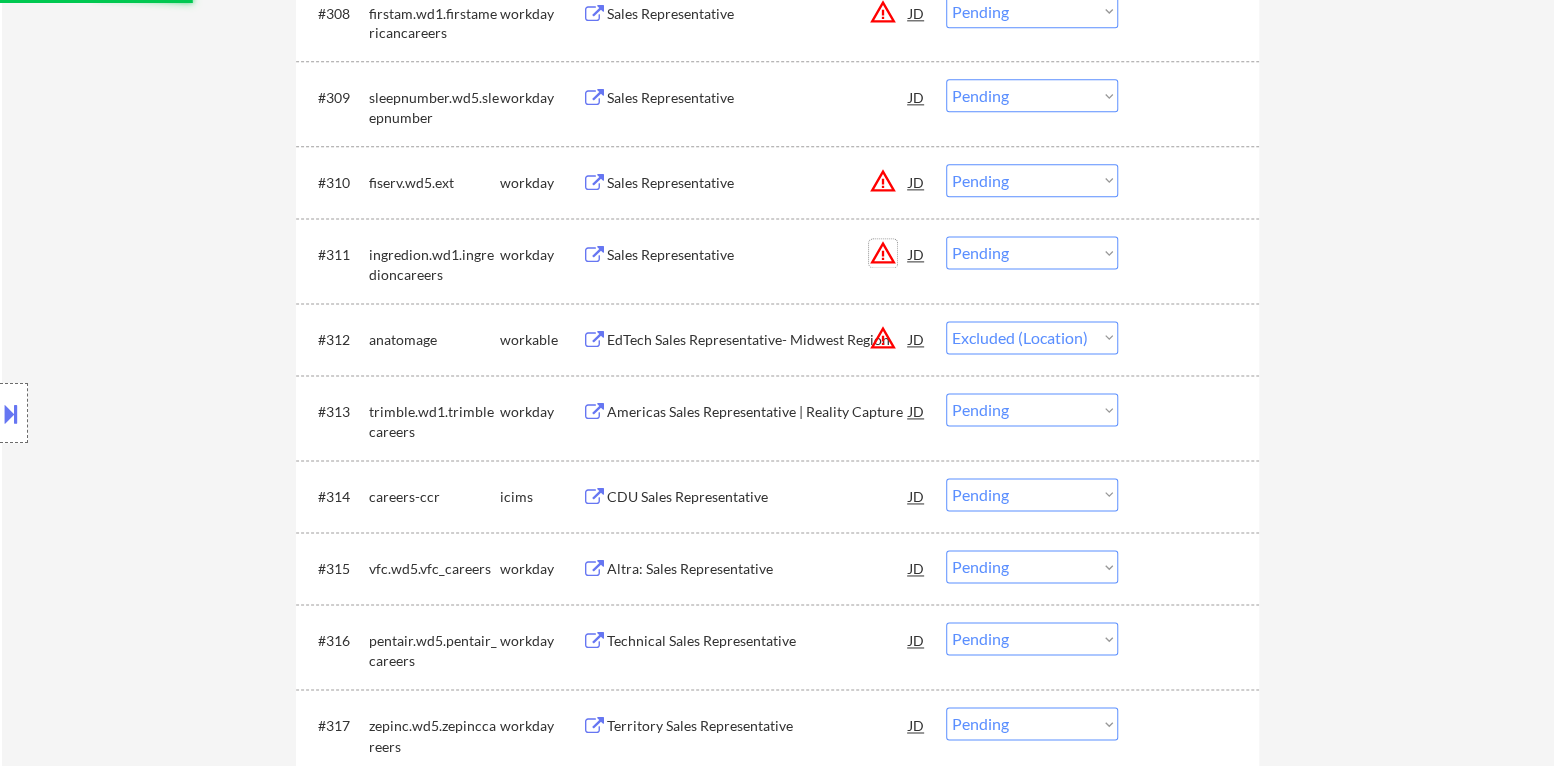 click on "warning_amber" at bounding box center (883, 253) 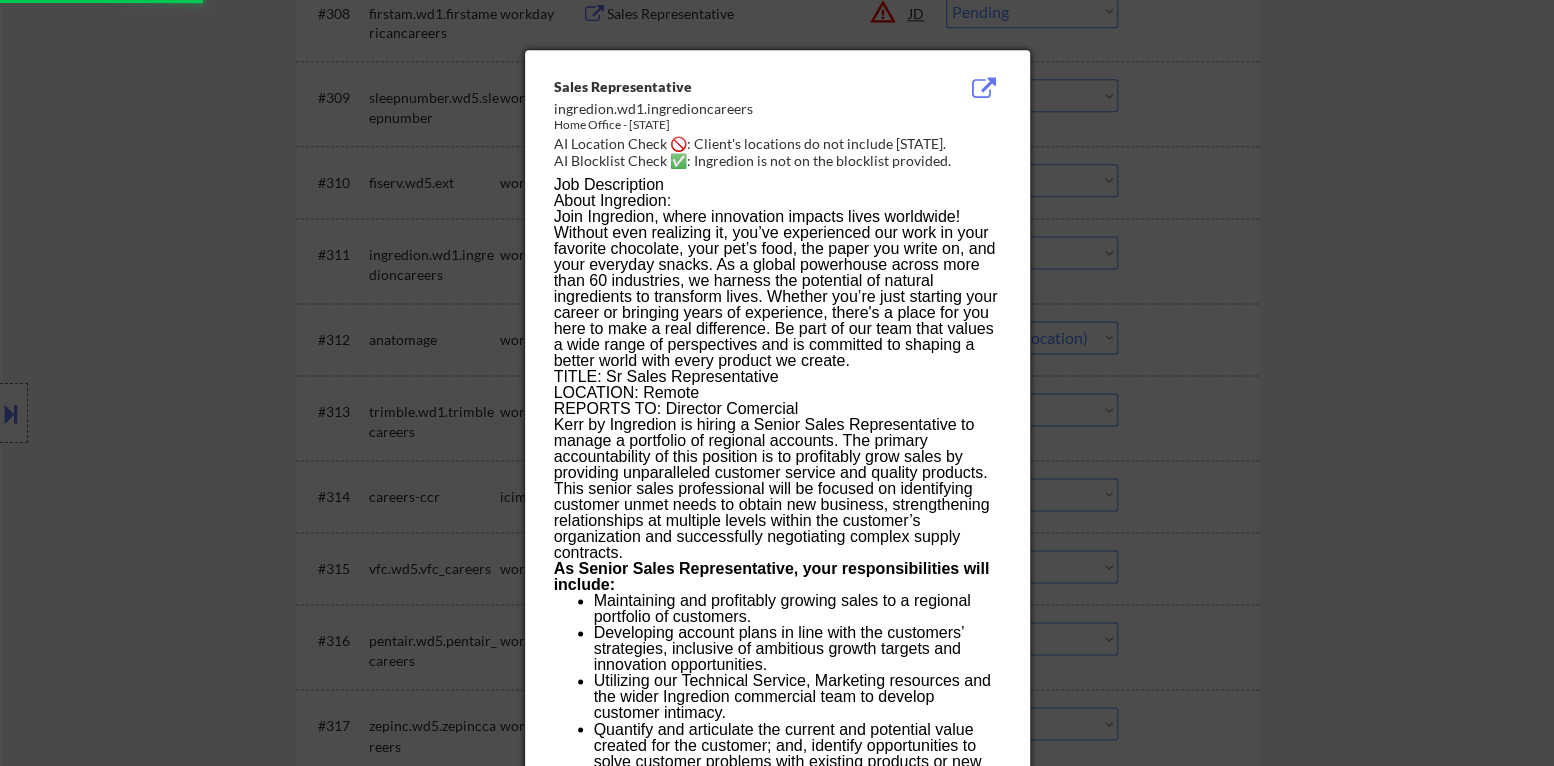 click at bounding box center (777, 383) 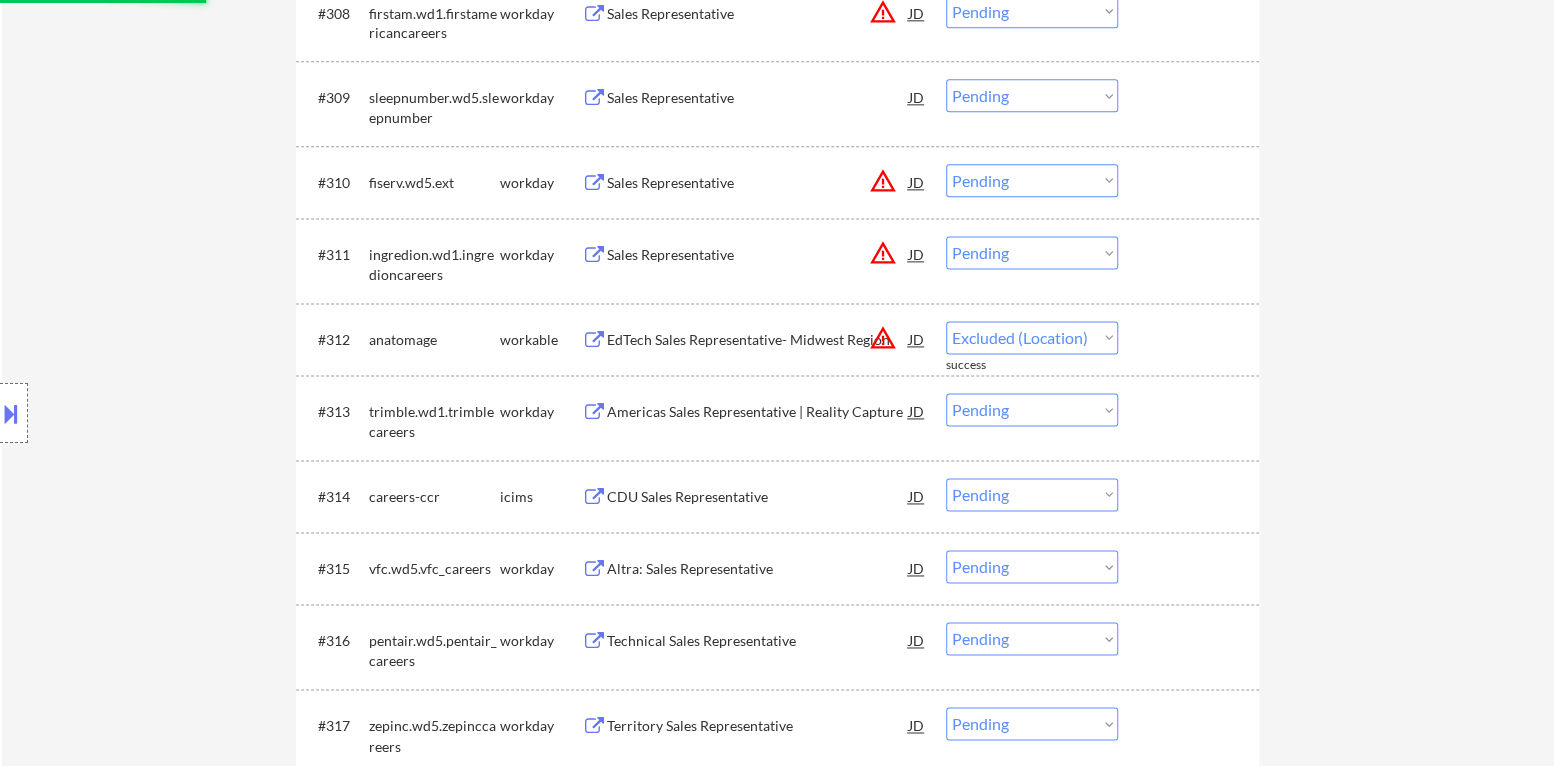 click on "Choose an option... Pending Applied Excluded (Questions) Excluded (Expired) Excluded (Location) Excluded (Bad Match) Excluded (Blocklist) Excluded (Salary) Excluded (Other)" at bounding box center [1032, 252] 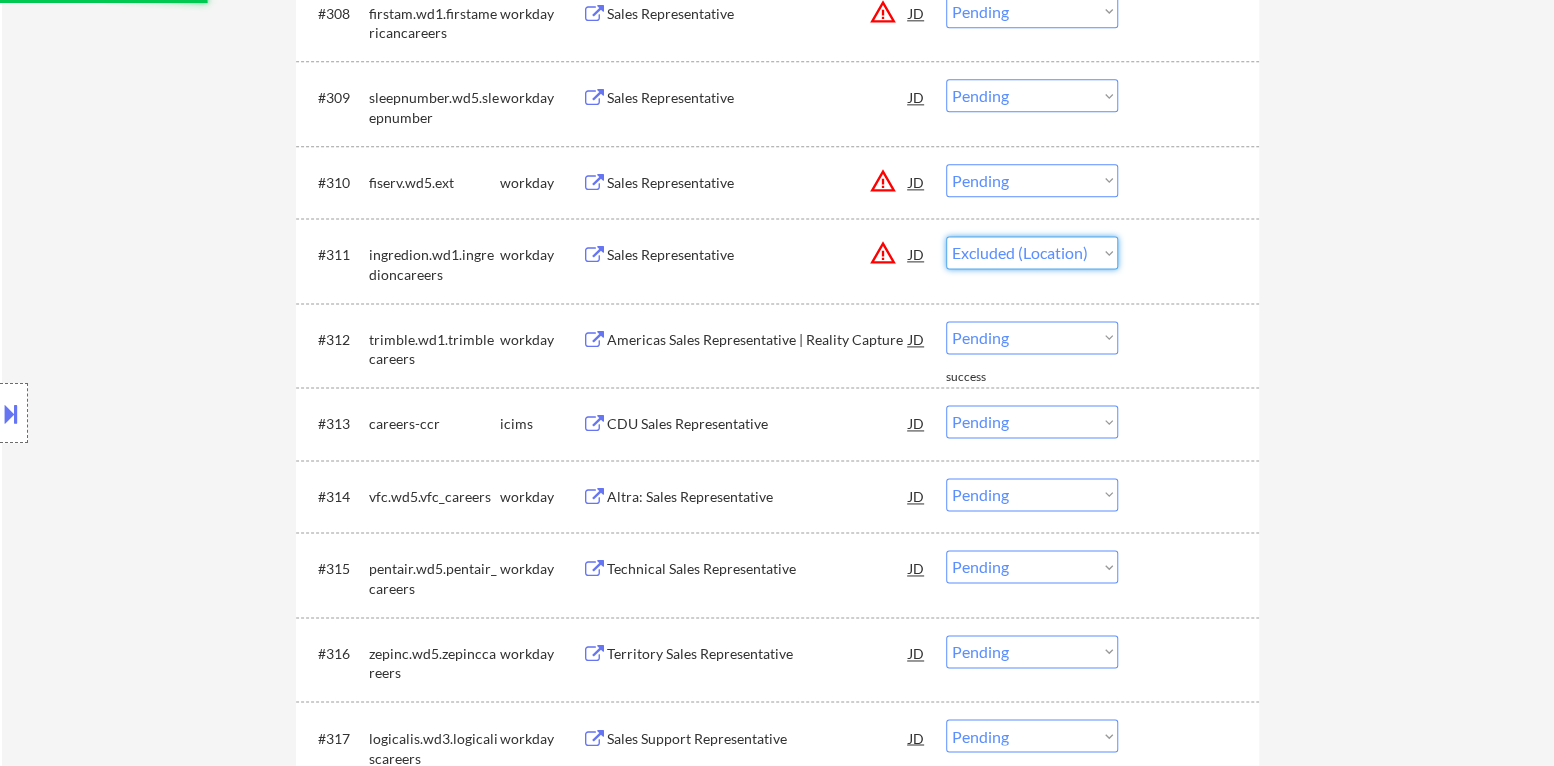 click on "Choose an option... Pending Applied Excluded (Questions) Excluded (Expired) Excluded (Location) Excluded (Bad Match) Excluded (Blocklist) Excluded (Salary) Excluded (Other)" at bounding box center (1032, 252) 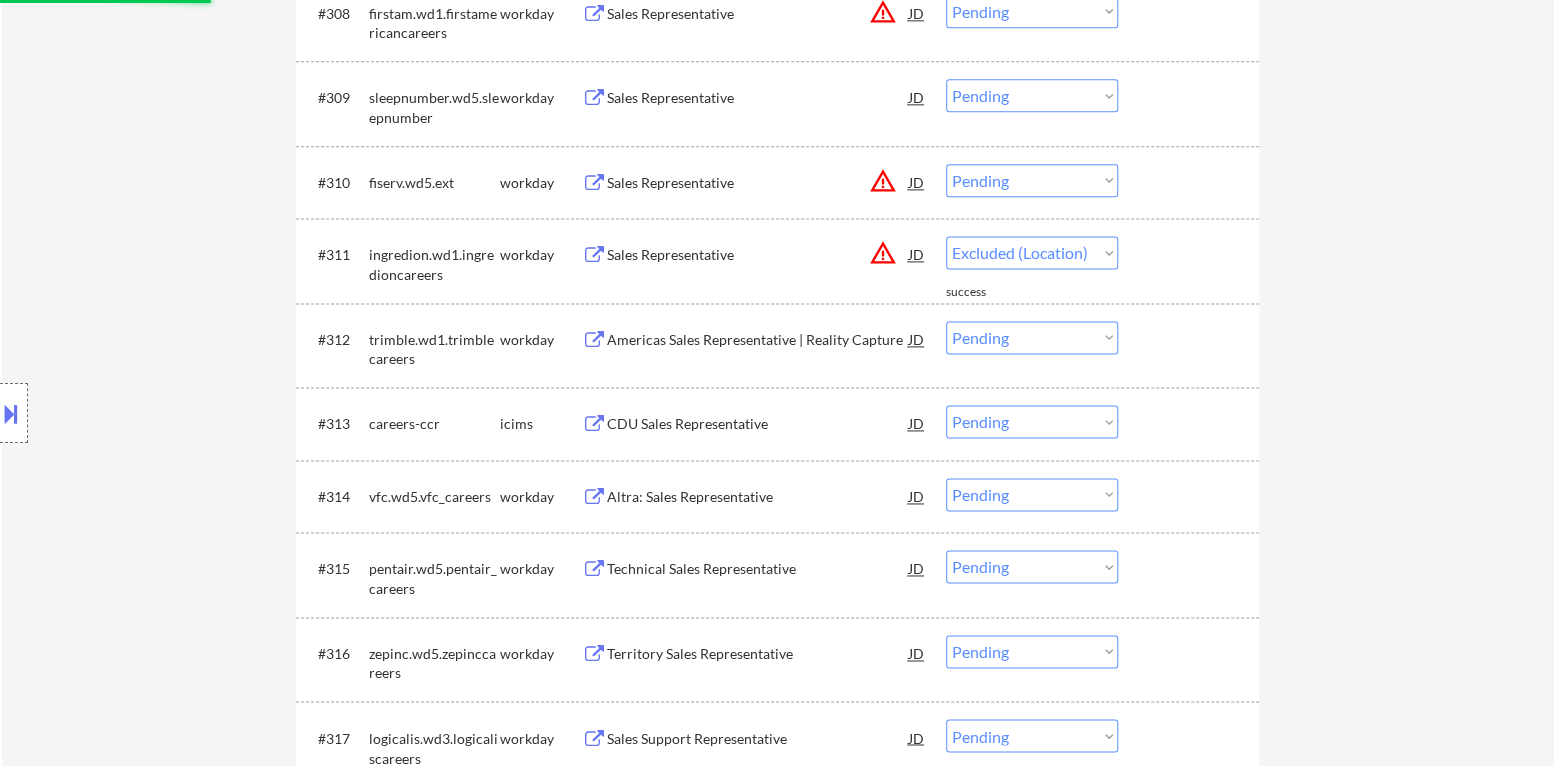 click on "Choose an option... Pending Applied Excluded (Questions) Excluded (Expired) Excluded (Location) Excluded (Bad Match) Excluded (Blocklist) Excluded (Salary) Excluded (Other)" at bounding box center [1032, 180] 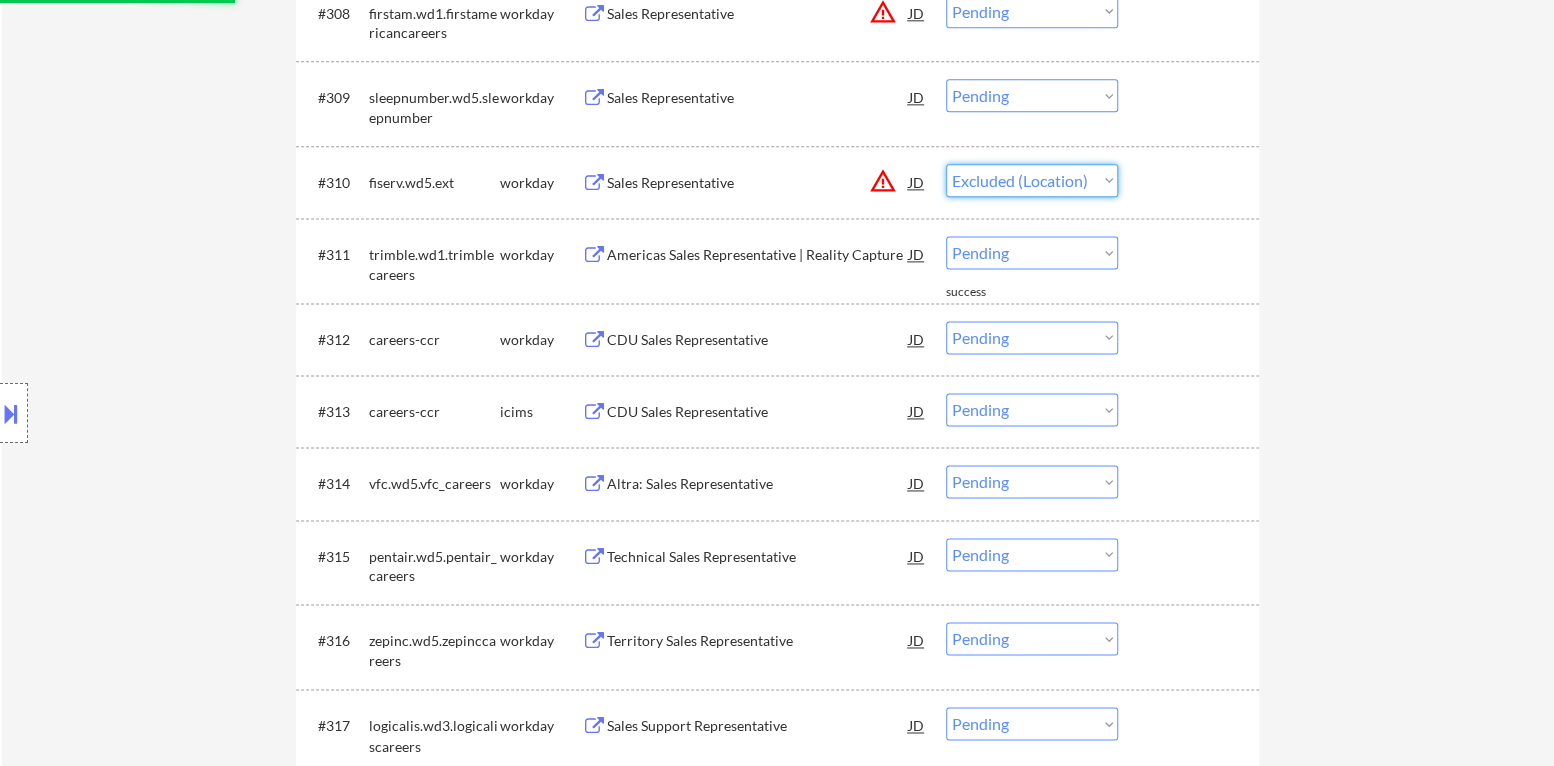 click on "Choose an option... Pending Applied Excluded (Questions) Excluded (Expired) Excluded (Location) Excluded (Bad Match) Excluded (Blocklist) Excluded (Salary) Excluded (Other)" at bounding box center [1032, 180] 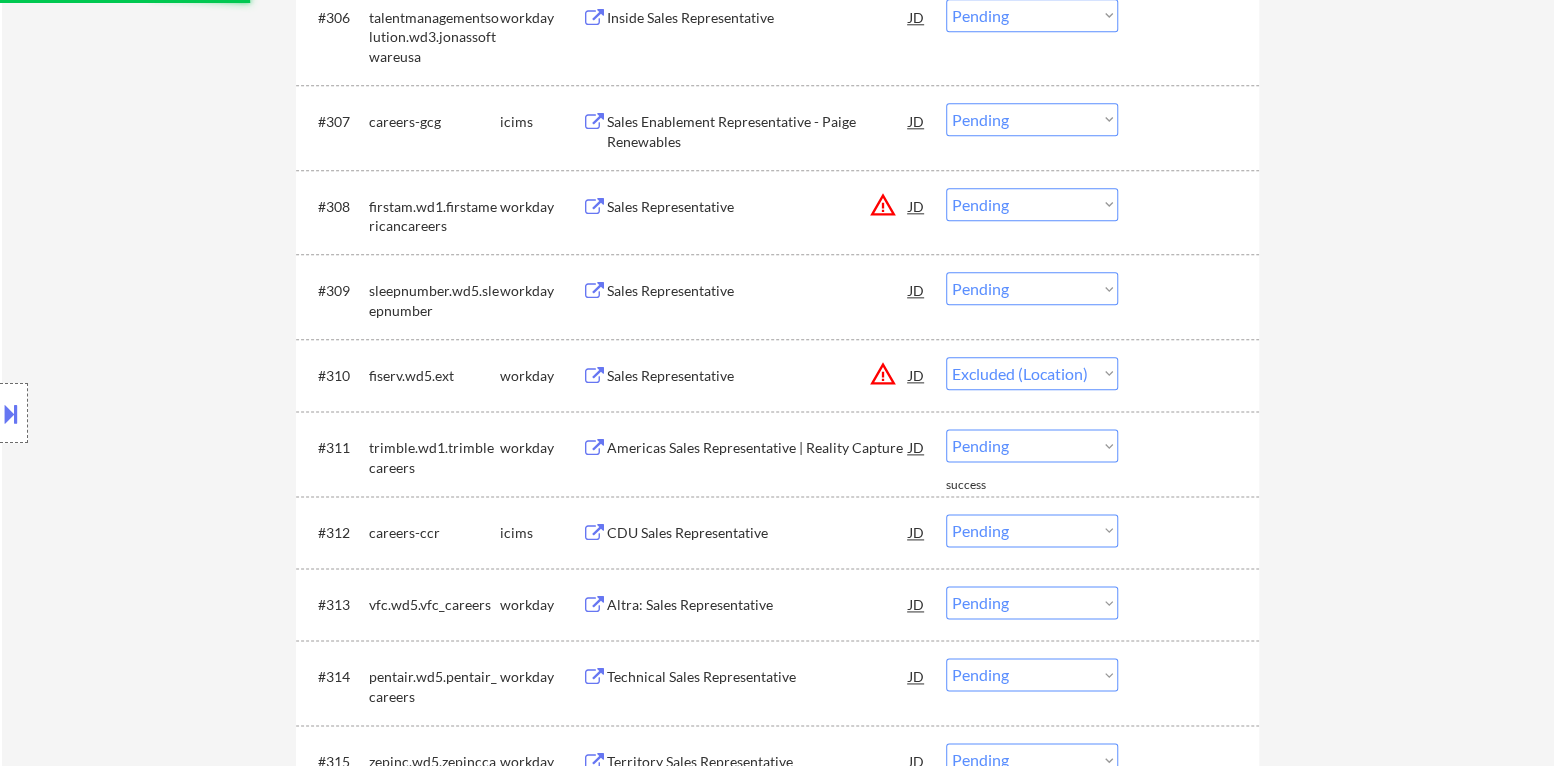 scroll, scrollTop: 1180, scrollLeft: 0, axis: vertical 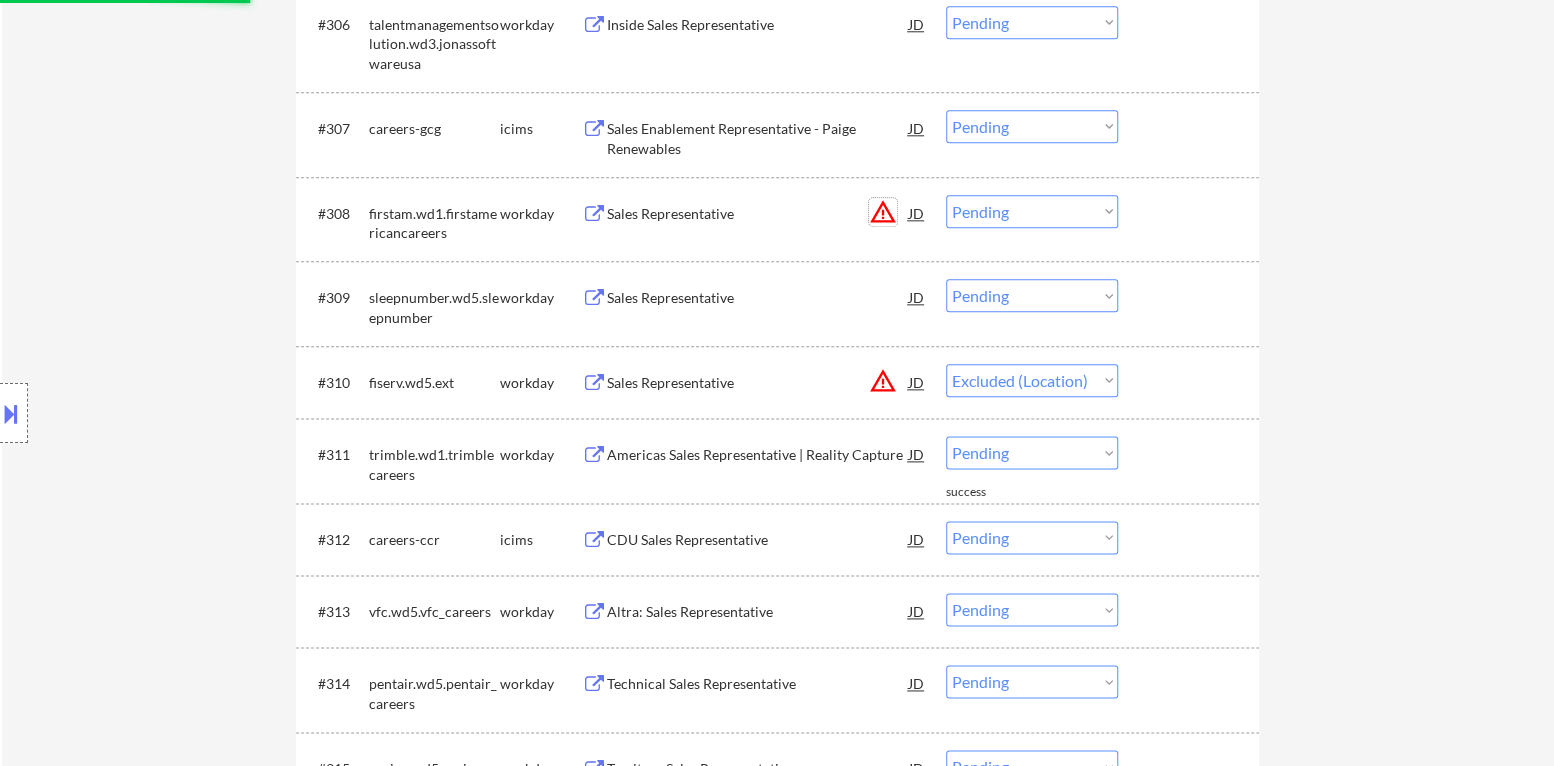 click on "warning_amber" at bounding box center (883, 212) 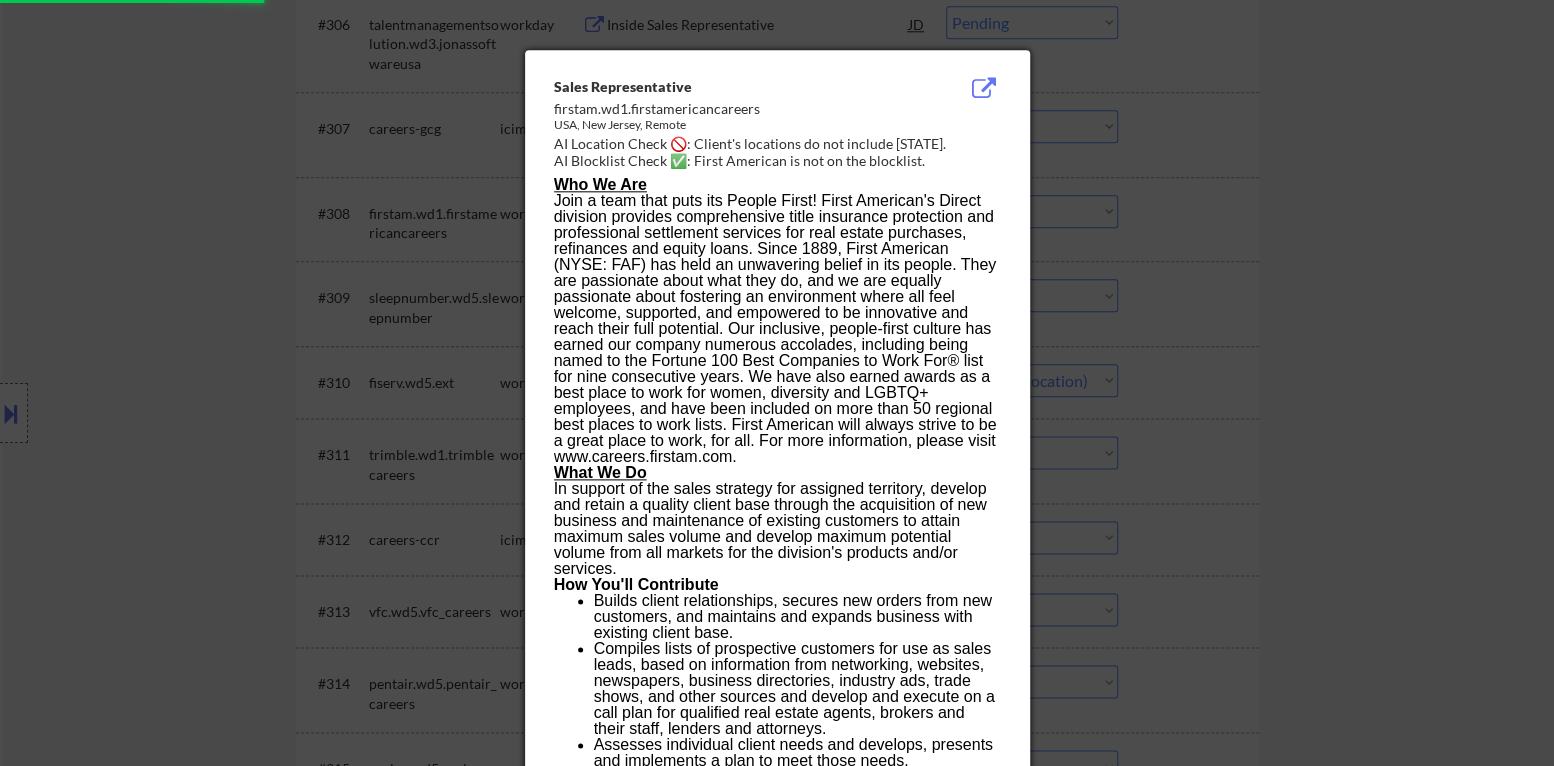 click at bounding box center (777, 383) 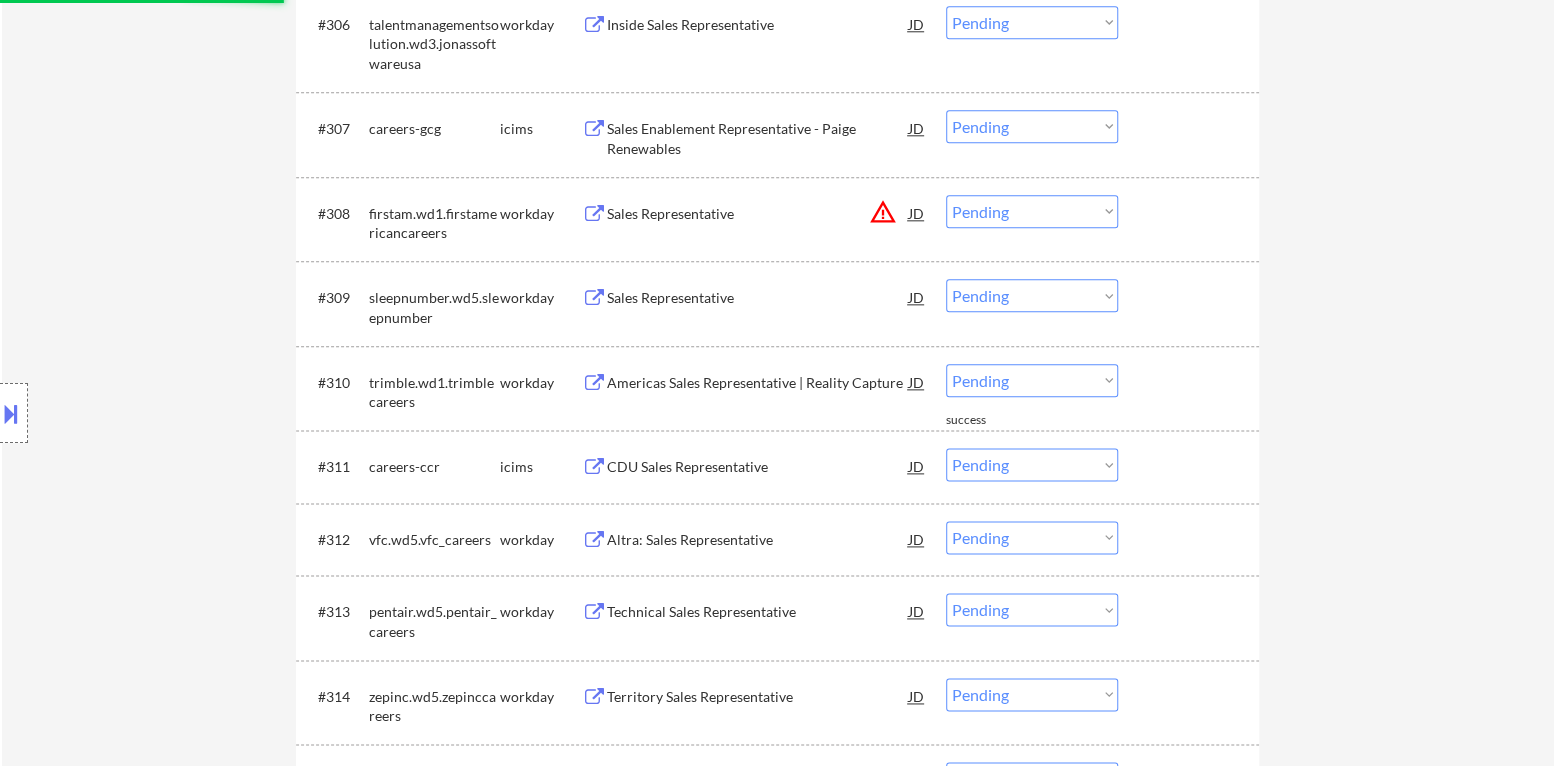 click on "Choose an option... Pending Applied Excluded (Questions) Excluded (Expired) Excluded (Location) Excluded (Bad Match) Excluded (Blocklist) Excluded (Salary) Excluded (Other)" at bounding box center (1032, 211) 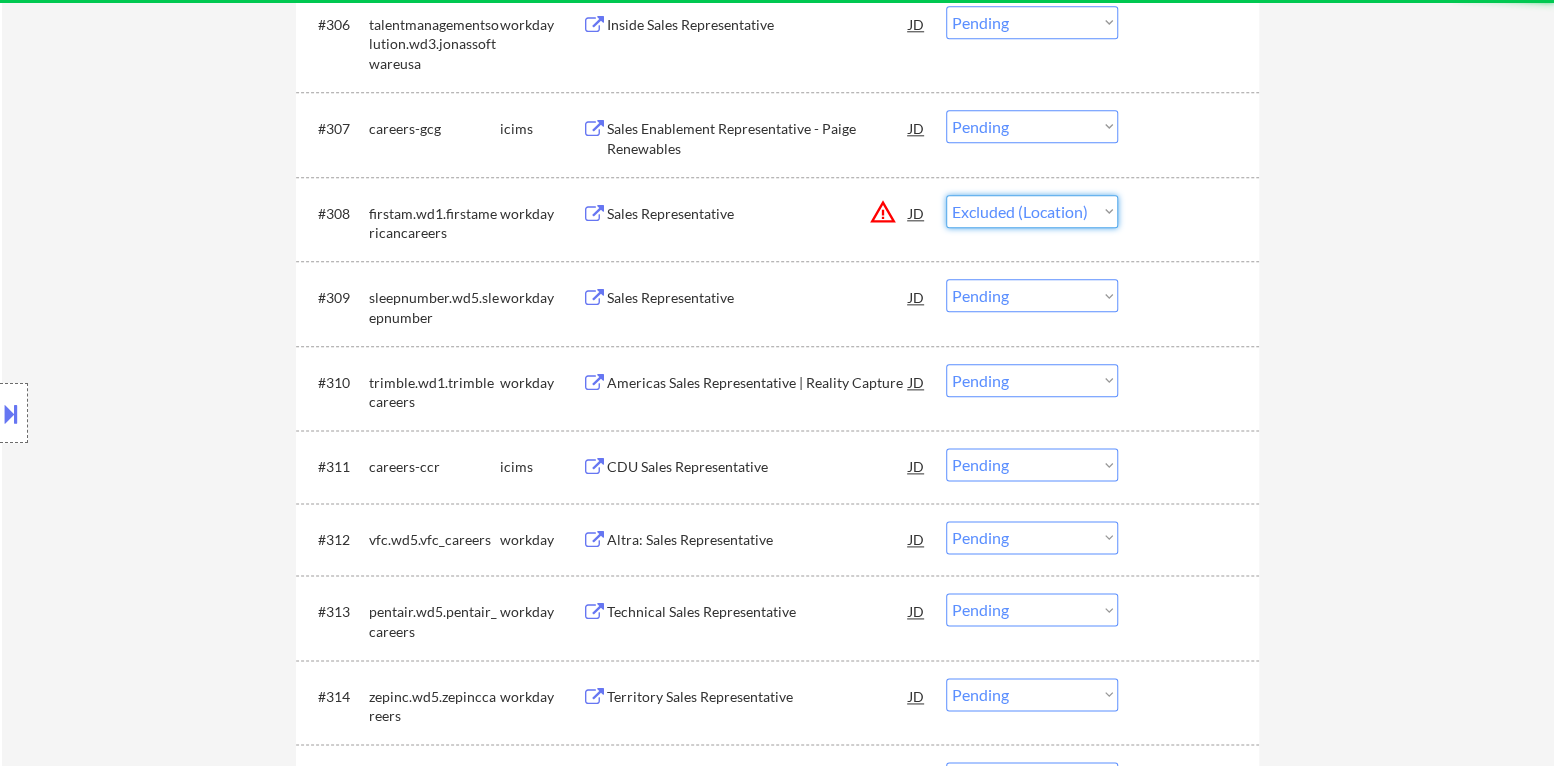 click on "Choose an option... Pending Applied Excluded (Questions) Excluded (Expired) Excluded (Location) Excluded (Bad Match) Excluded (Blocklist) Excluded (Salary) Excluded (Other)" at bounding box center (1032, 211) 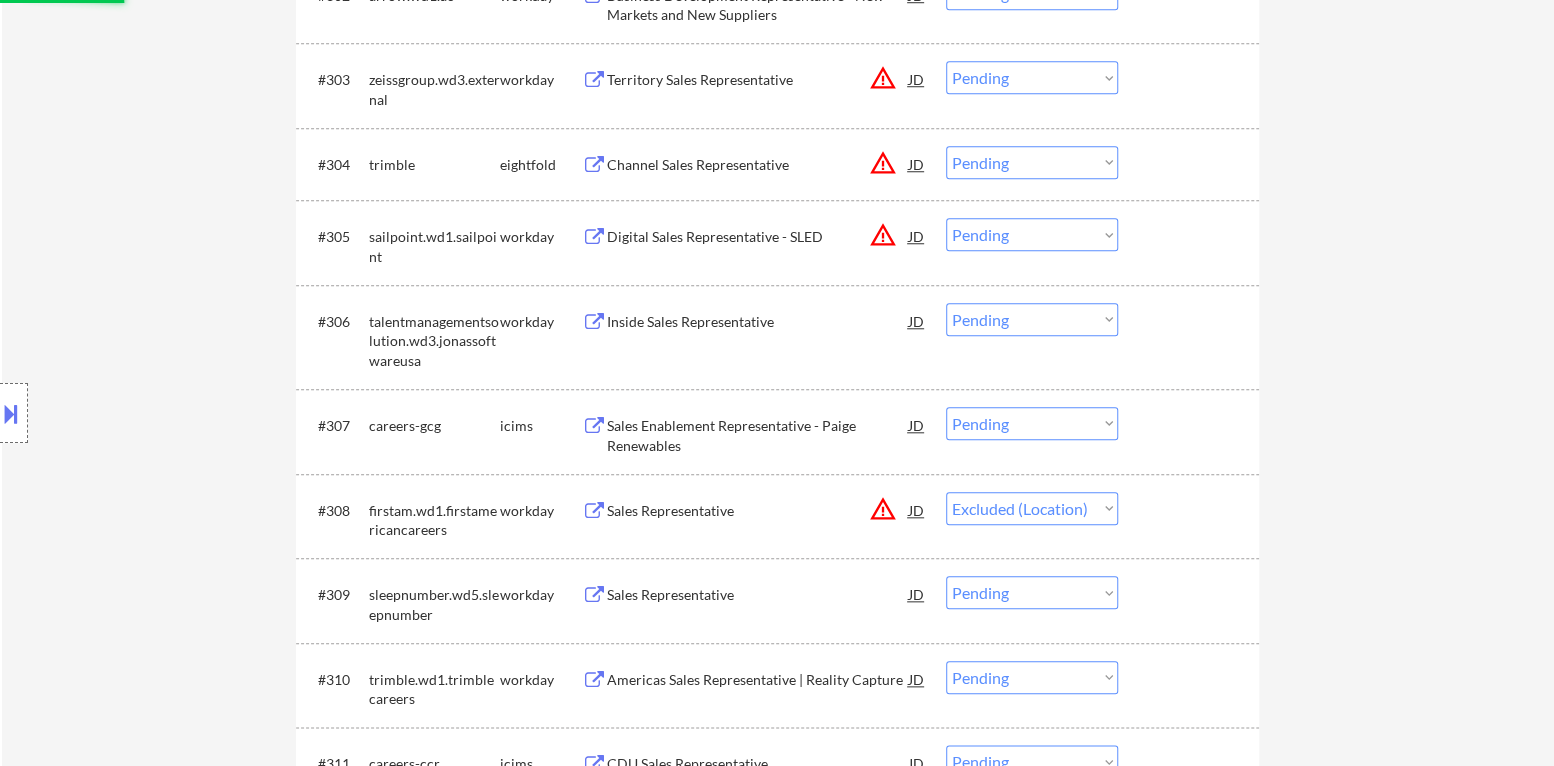 scroll, scrollTop: 879, scrollLeft: 0, axis: vertical 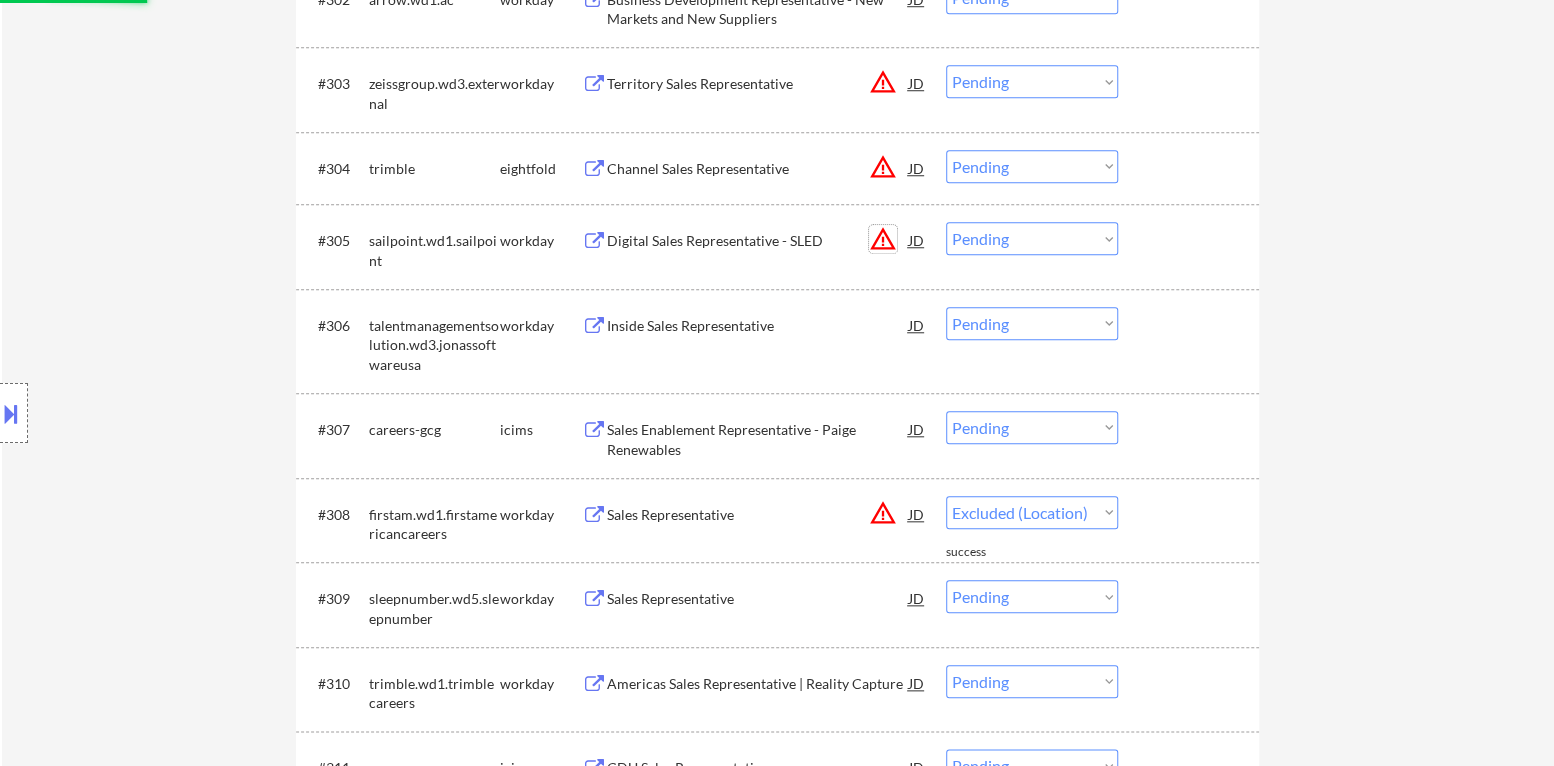 click on "warning_amber" at bounding box center (883, 239) 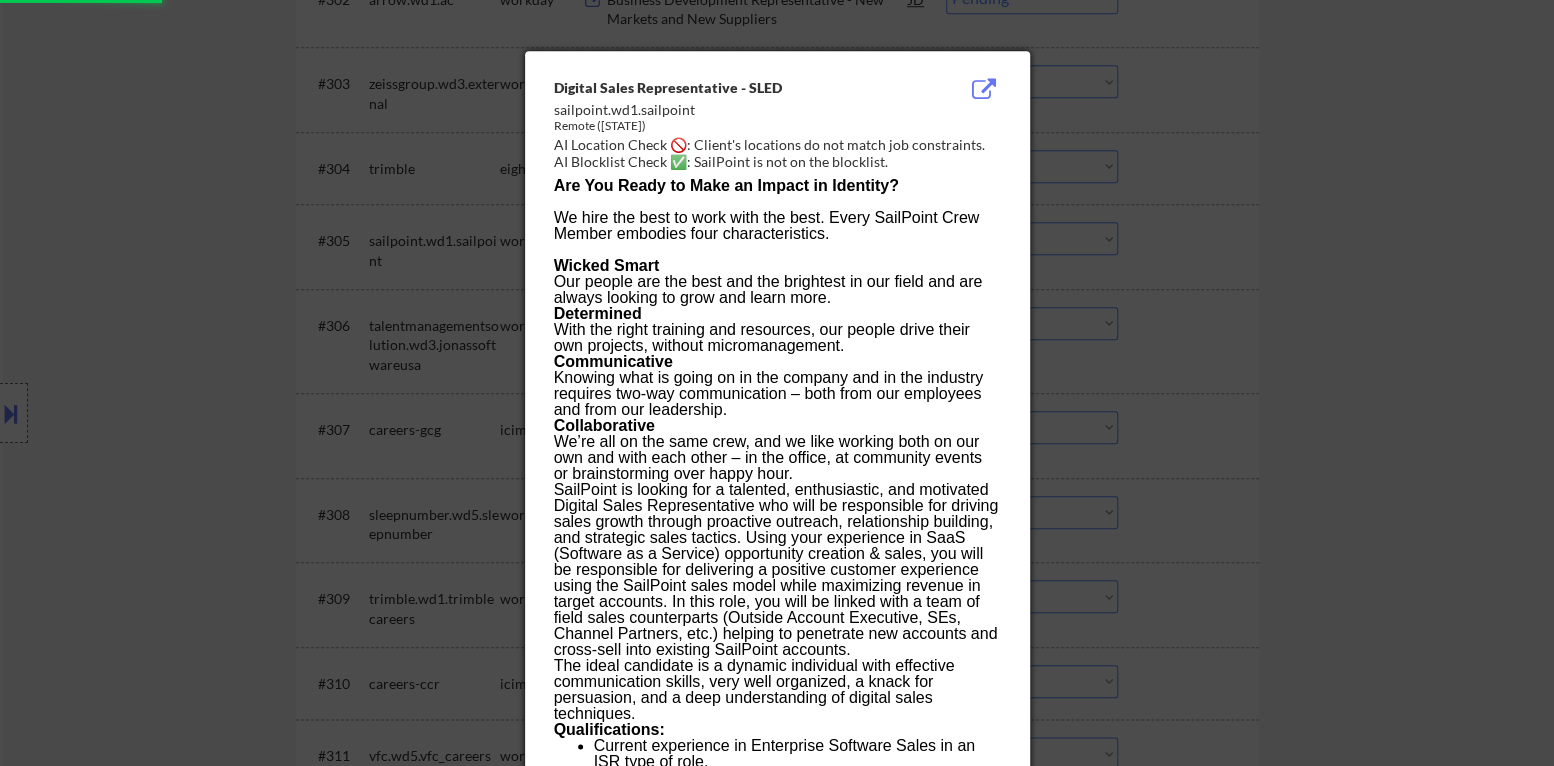 click at bounding box center (777, 383) 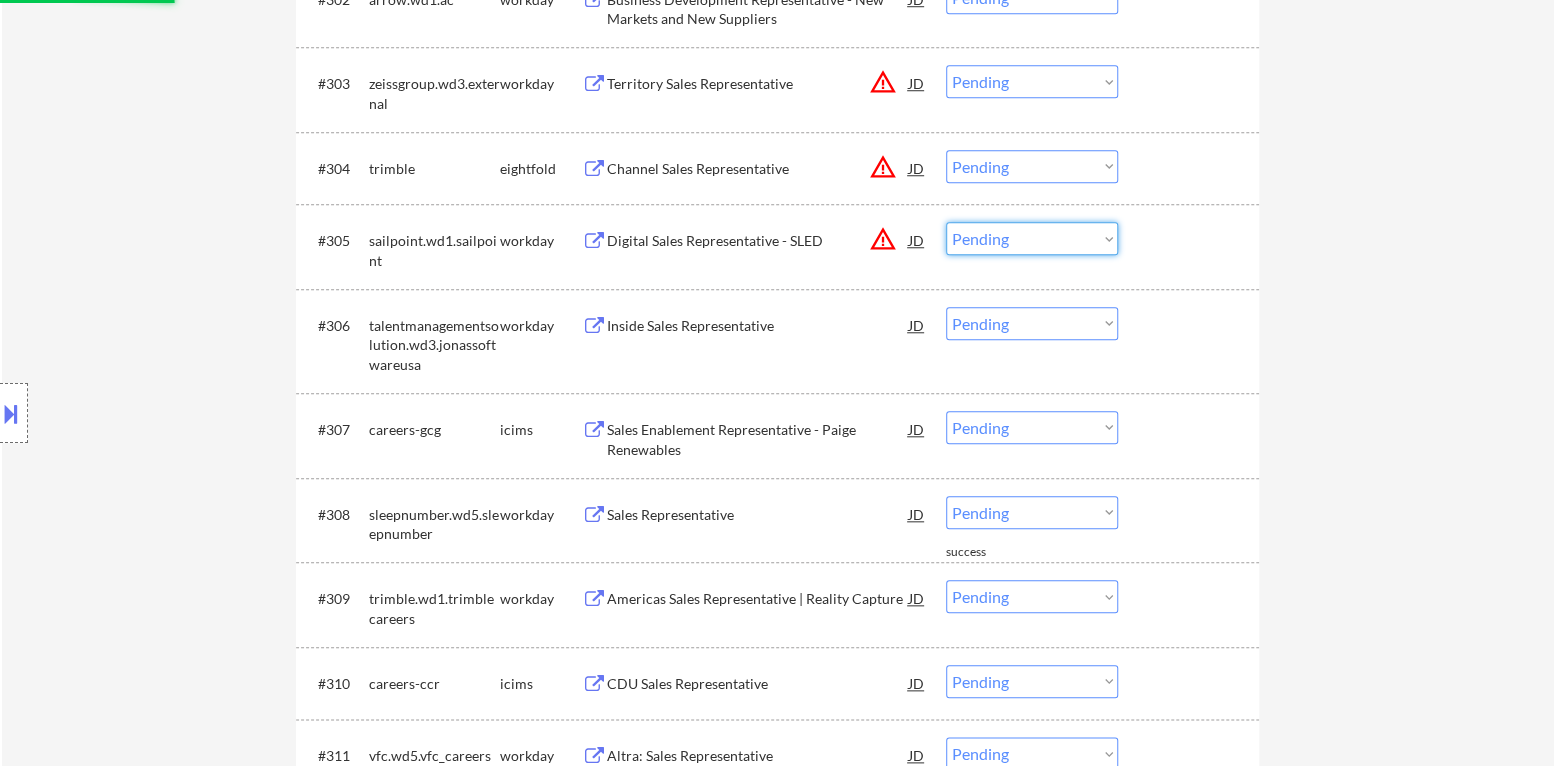 click on "Choose an option... Pending Applied Excluded (Questions) Excluded (Expired) Excluded (Location) Excluded (Bad Match) Excluded (Blocklist) Excluded (Salary) Excluded (Other)" at bounding box center (1032, 238) 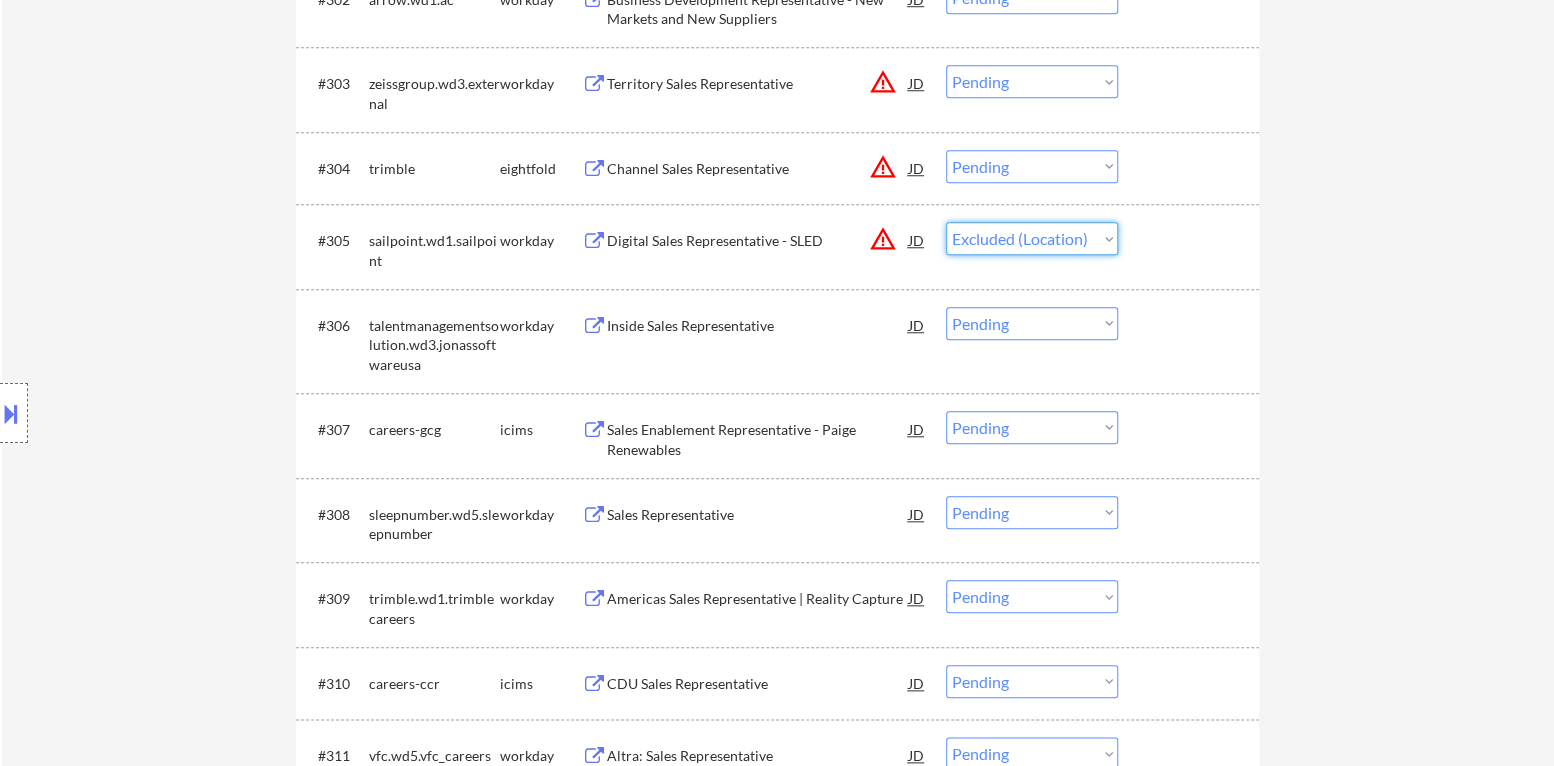 click on "Choose an option... Pending Applied Excluded (Questions) Excluded (Expired) Excluded (Location) Excluded (Bad Match) Excluded (Blocklist) Excluded (Salary) Excluded (Other)" at bounding box center [1032, 238] 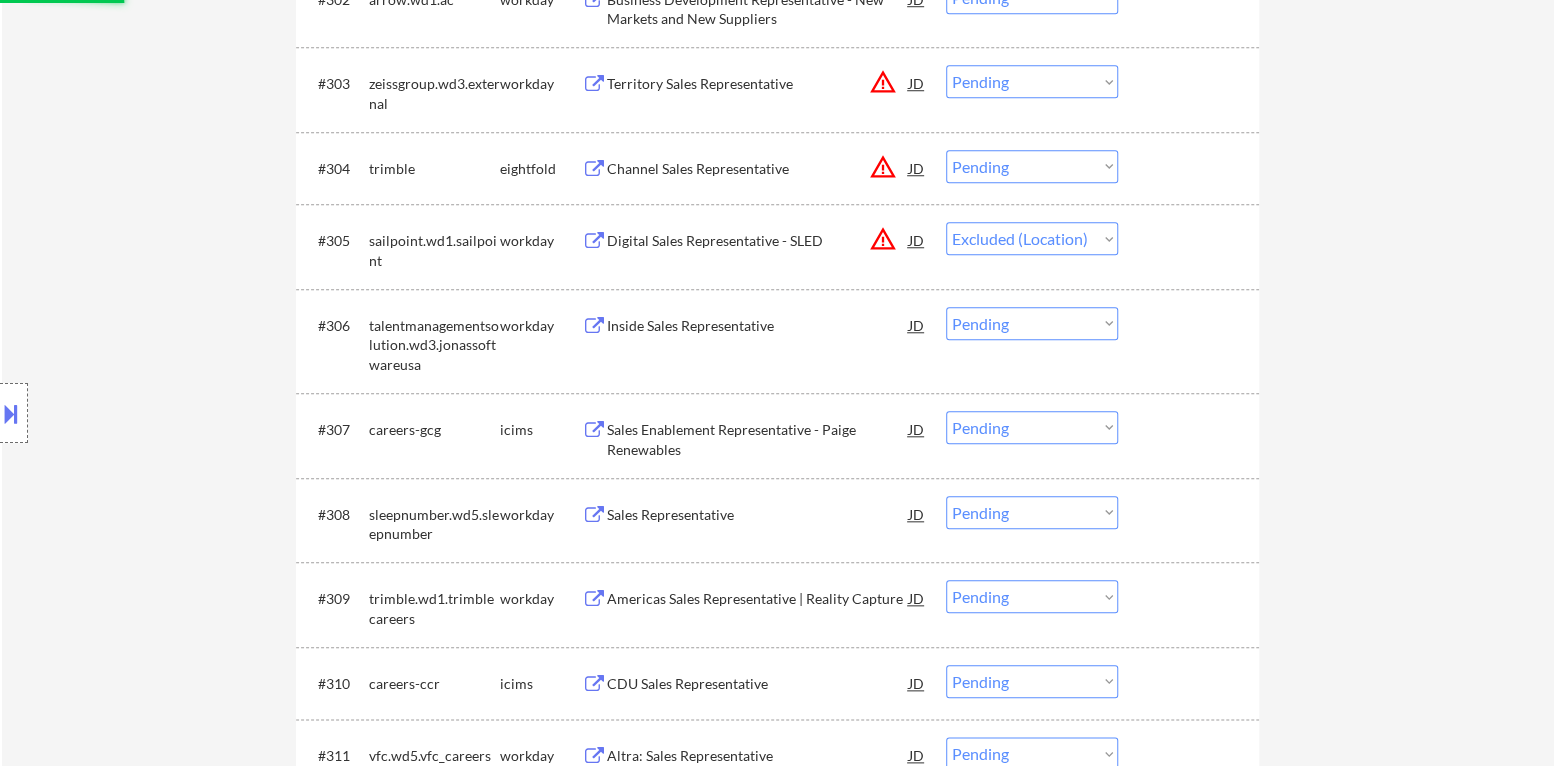click on "warning_amber" at bounding box center (883, 167) 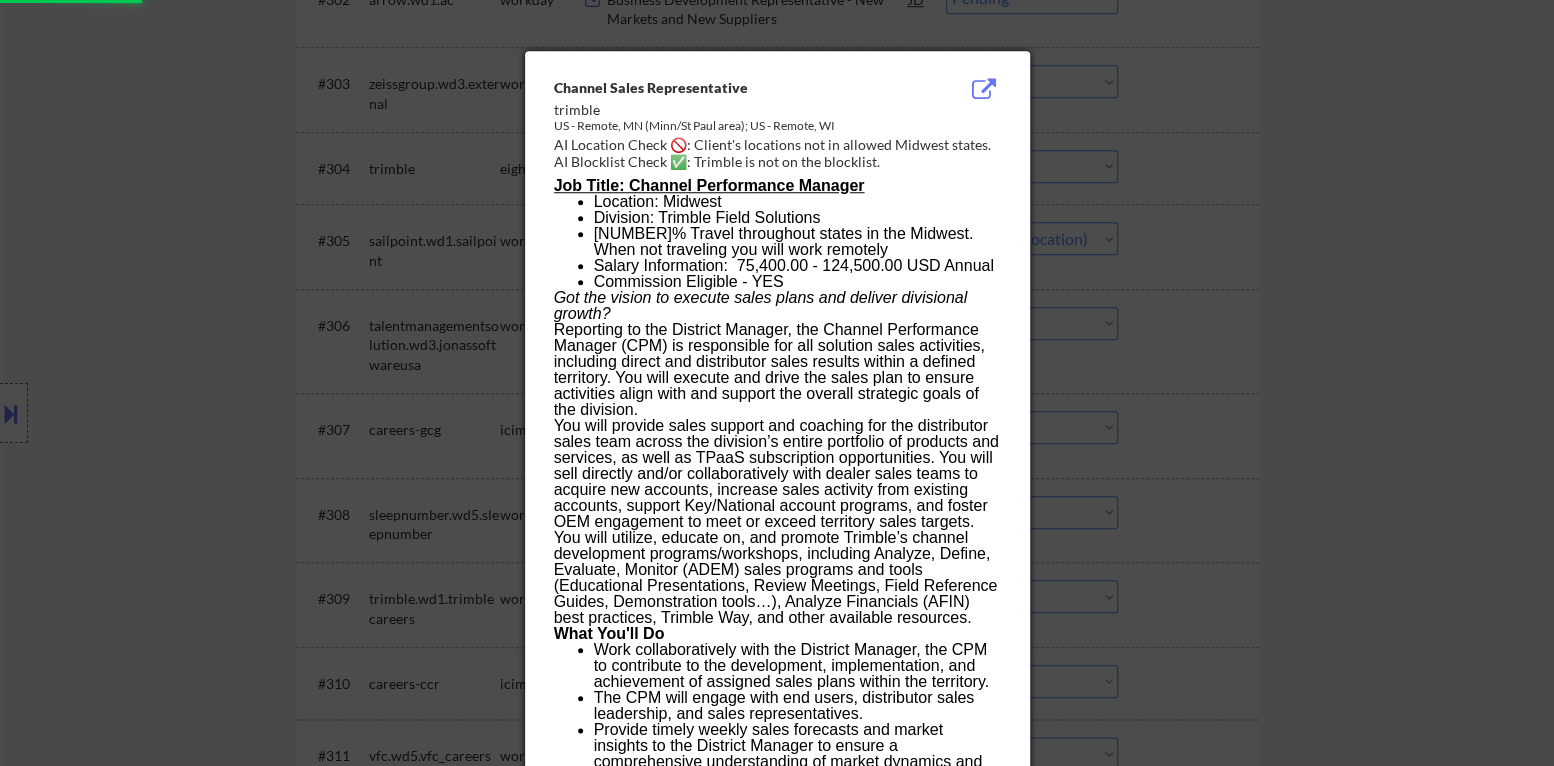 click at bounding box center (777, 383) 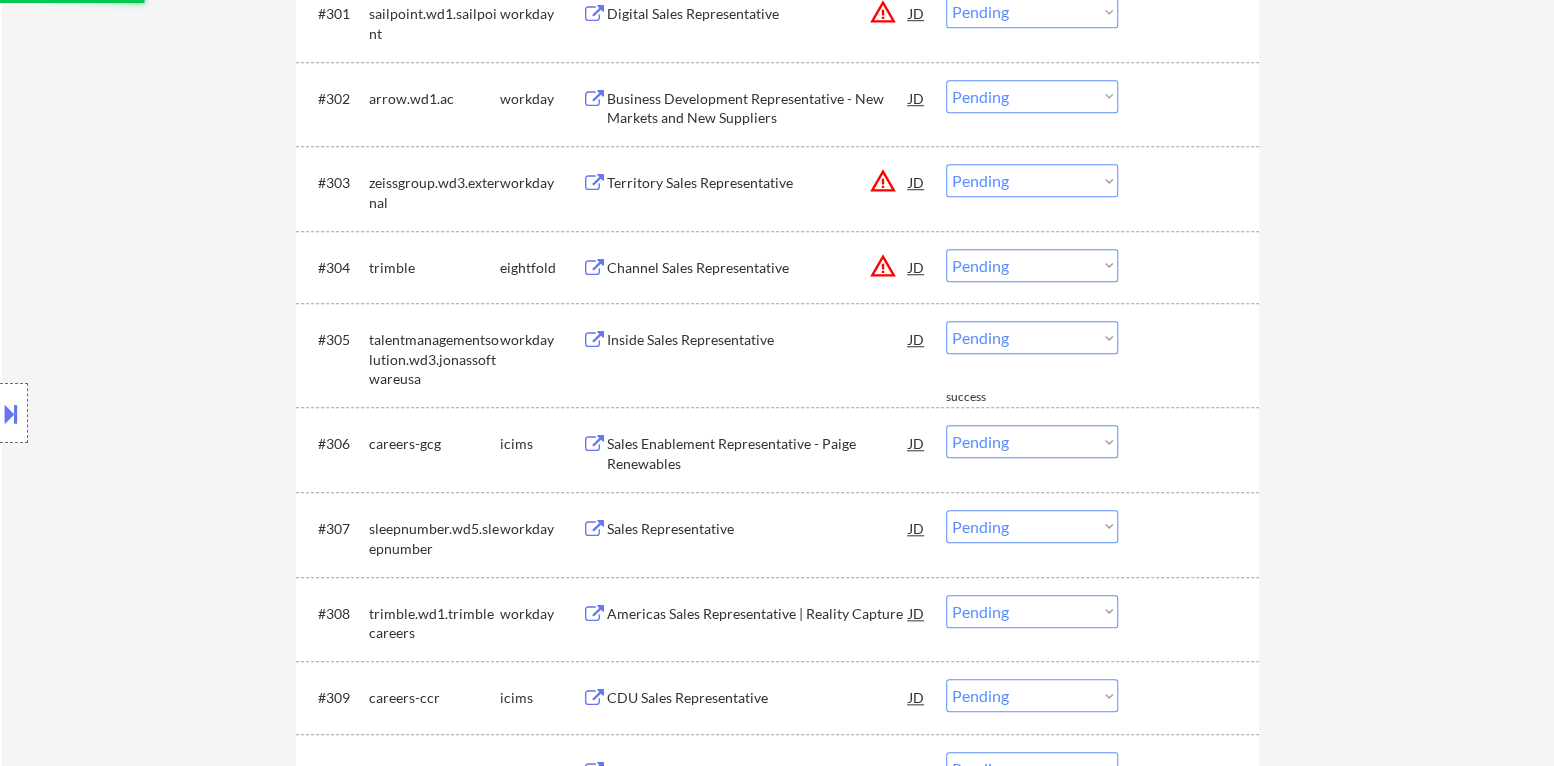 scroll, scrollTop: 779, scrollLeft: 0, axis: vertical 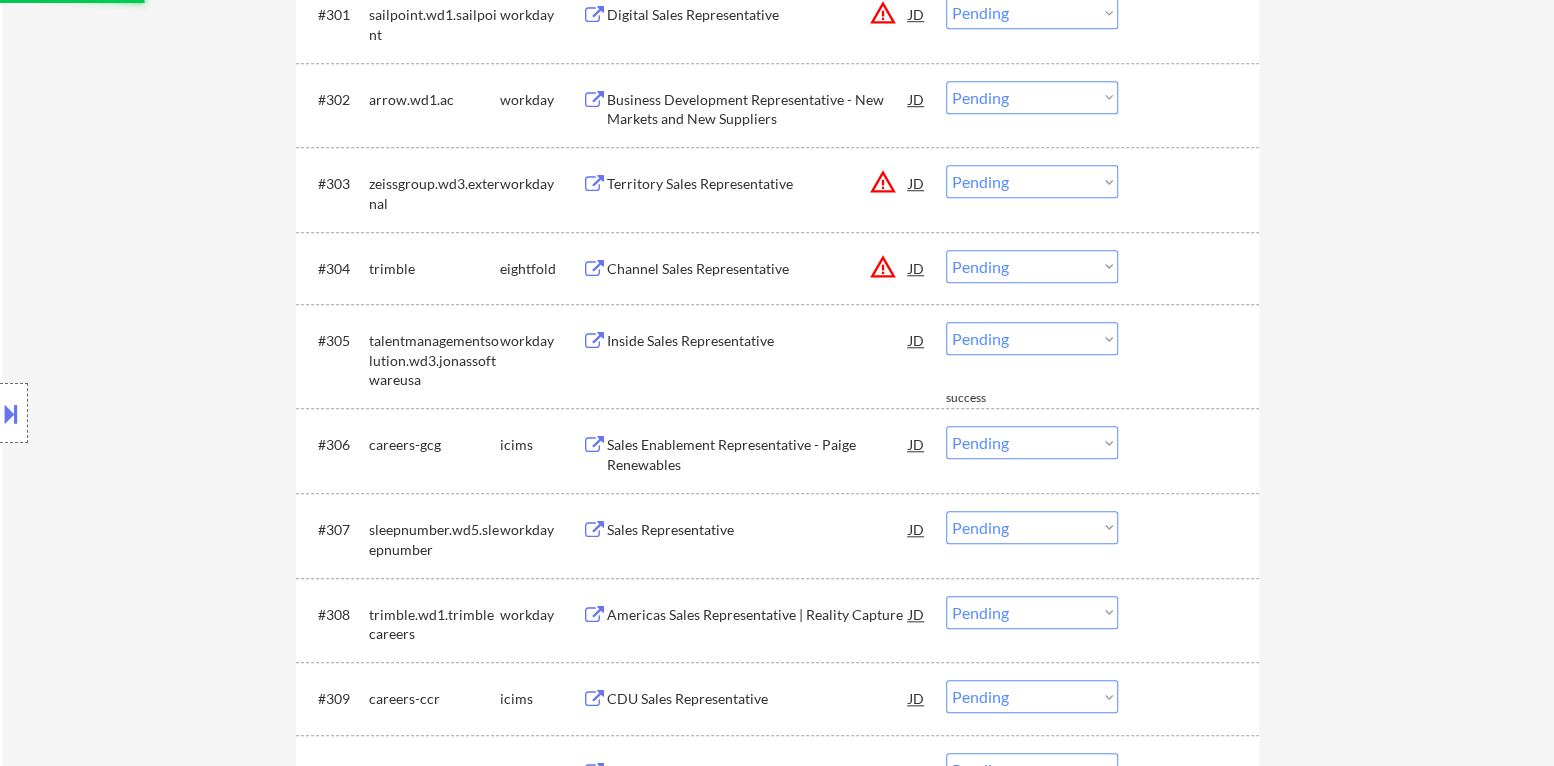 click on "warning_amber" at bounding box center [883, 267] 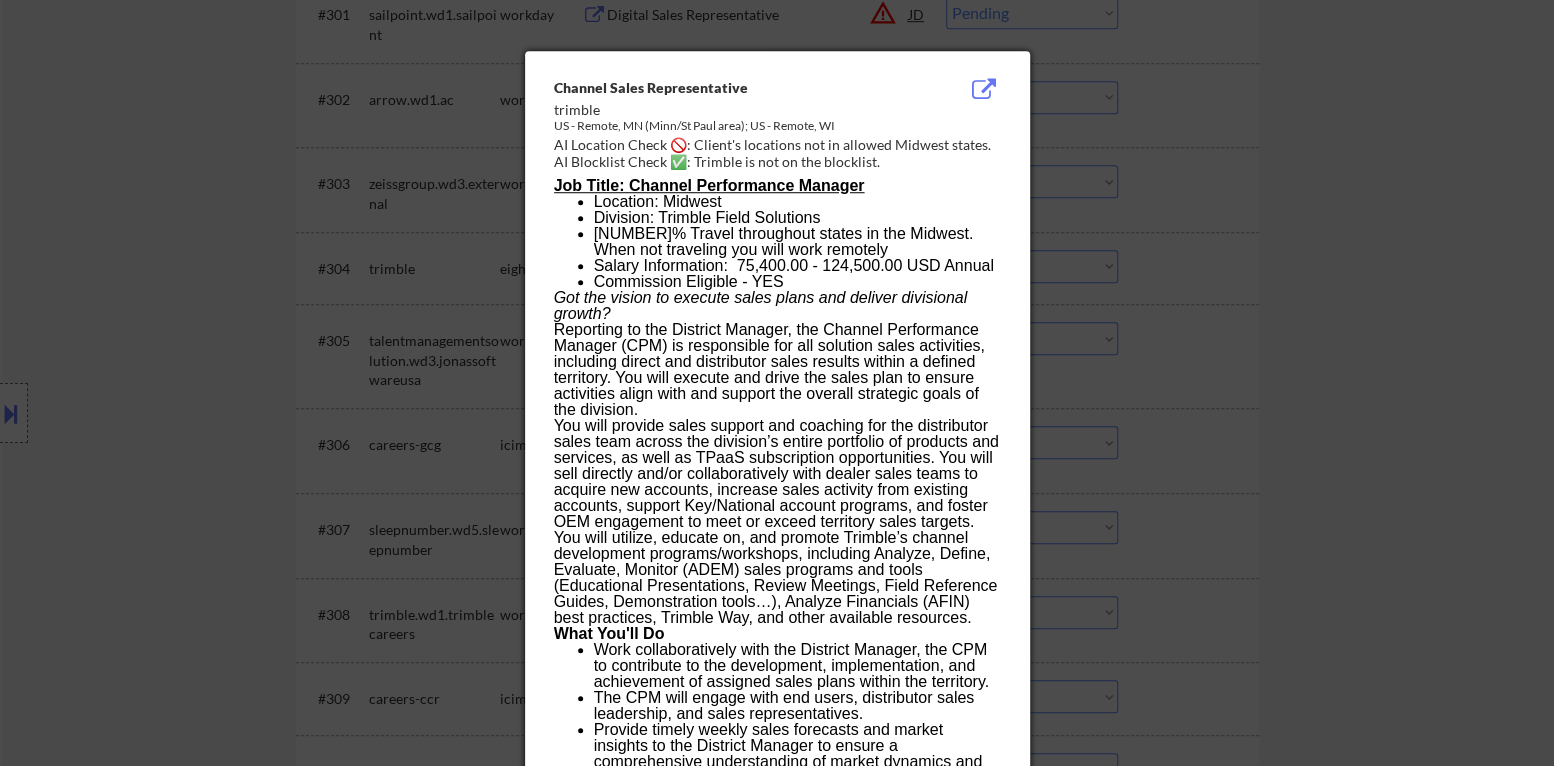 click at bounding box center (777, 383) 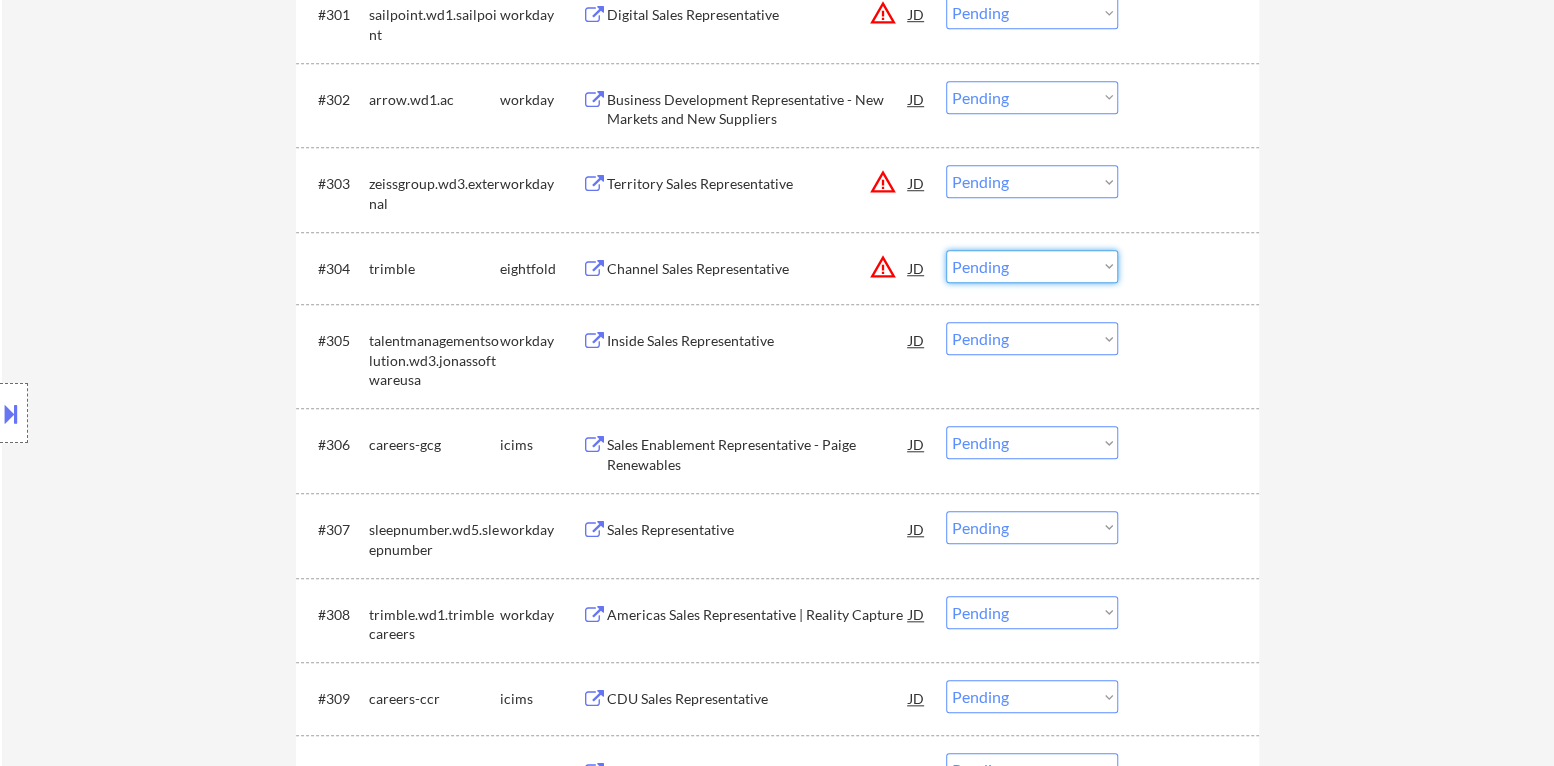 click on "Choose an option... Pending Applied Excluded (Questions) Excluded (Expired) Excluded (Location) Excluded (Bad Match) Excluded (Blocklist) Excluded (Salary) Excluded (Other)" at bounding box center [1032, 266] 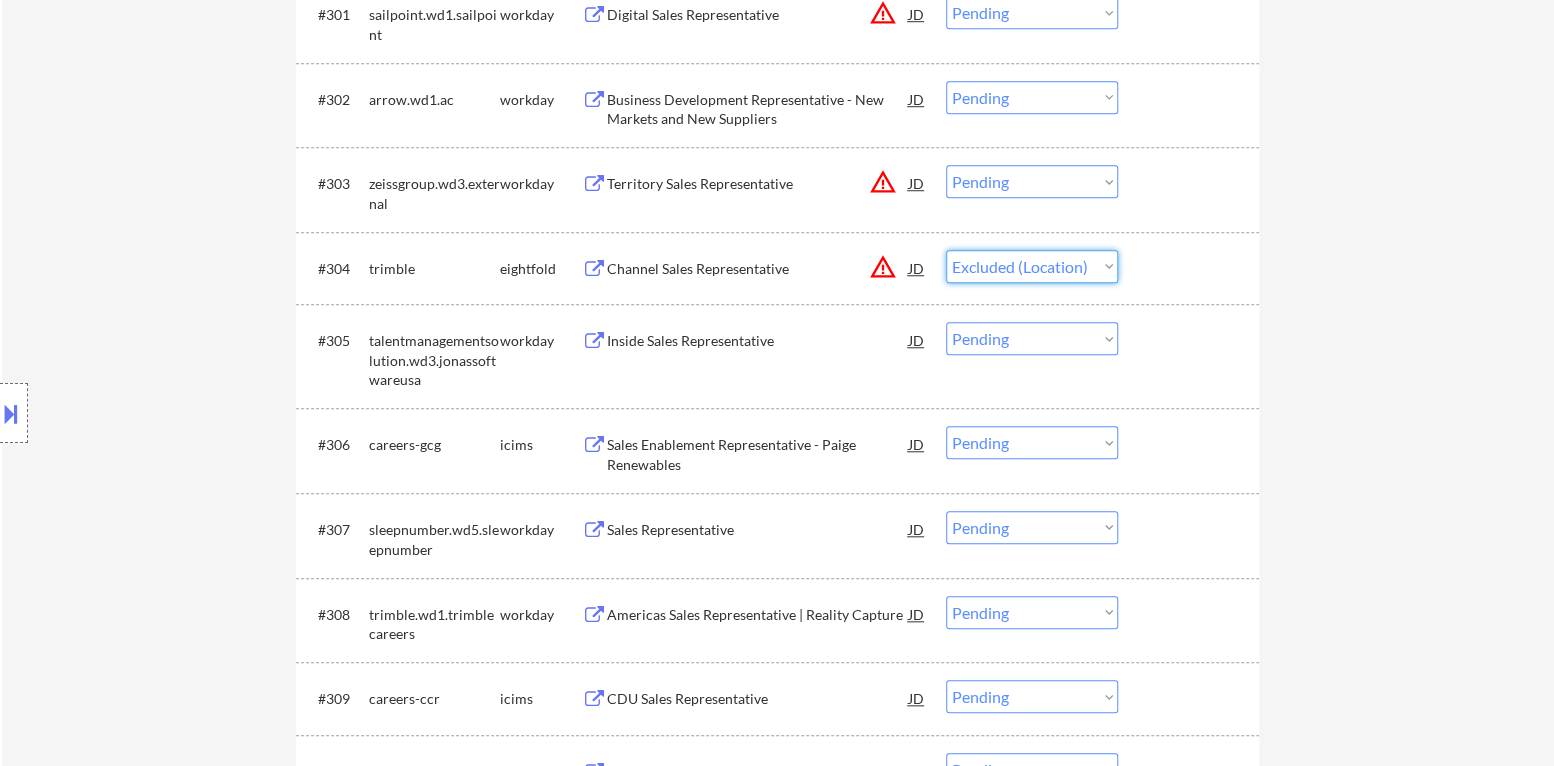 click on "Choose an option... Pending Applied Excluded (Questions) Excluded (Expired) Excluded (Location) Excluded (Bad Match) Excluded (Blocklist) Excluded (Salary) Excluded (Other)" at bounding box center (1032, 266) 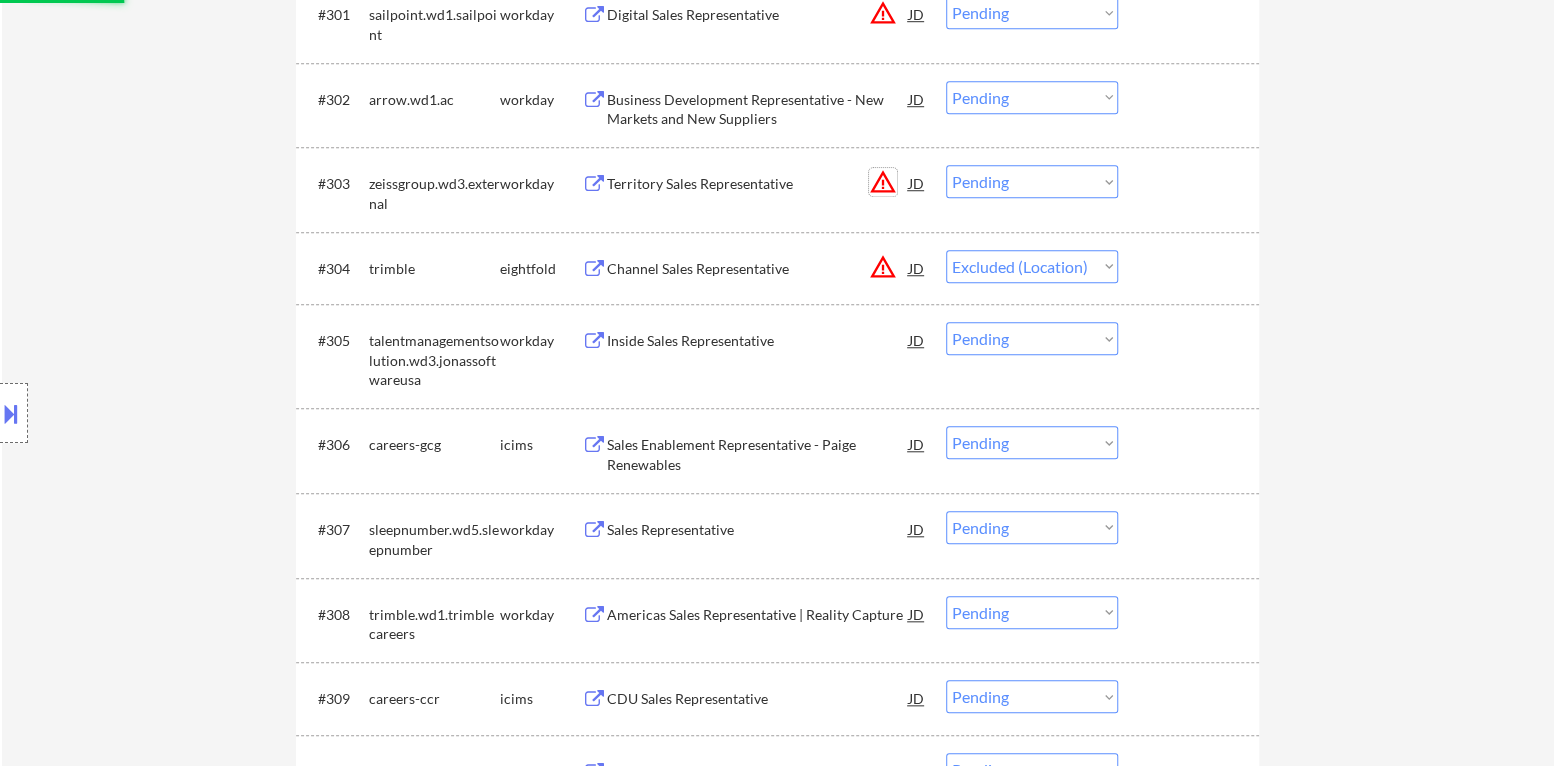 click on "warning_amber" at bounding box center [883, 182] 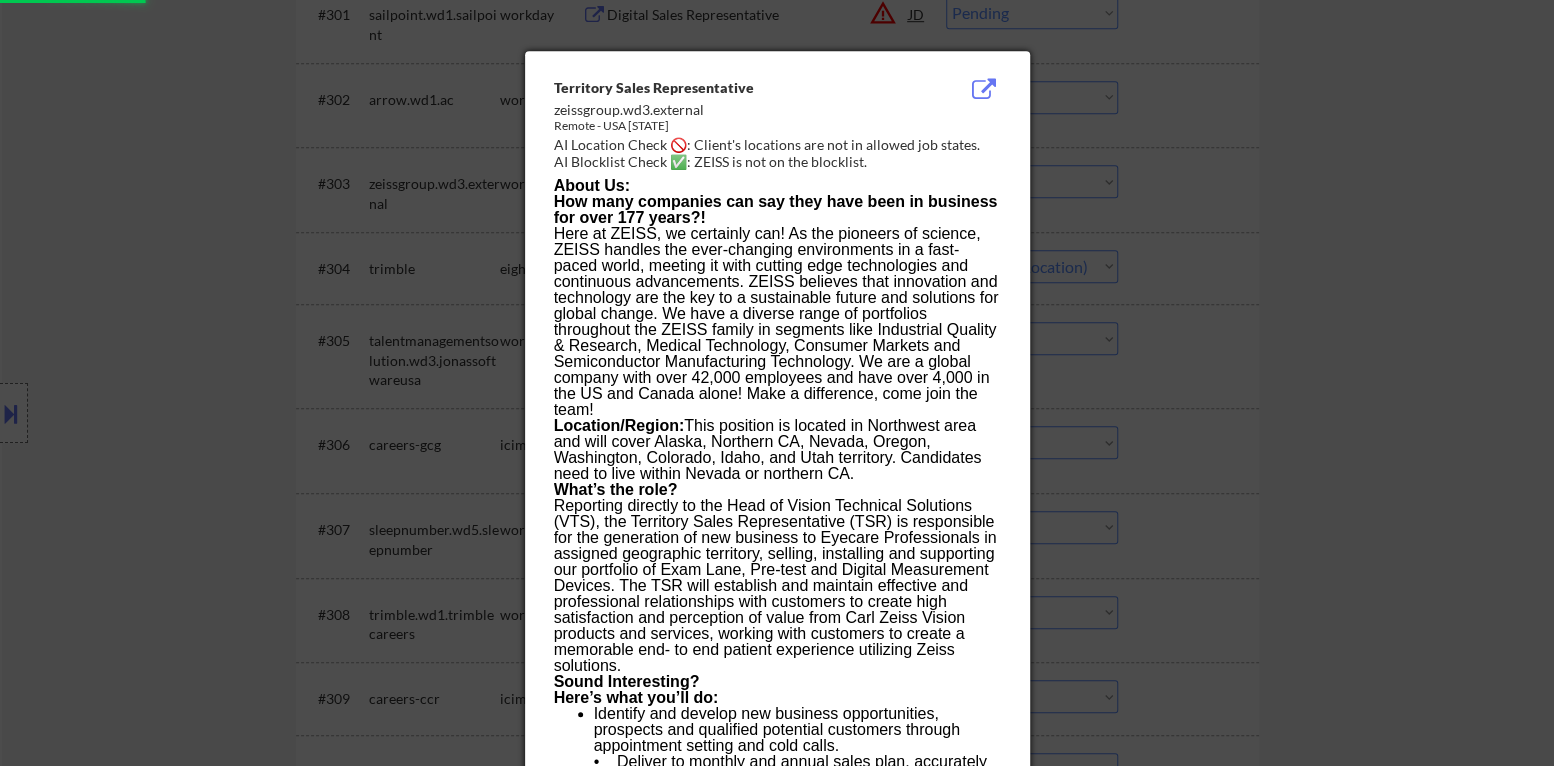 click at bounding box center (777, 383) 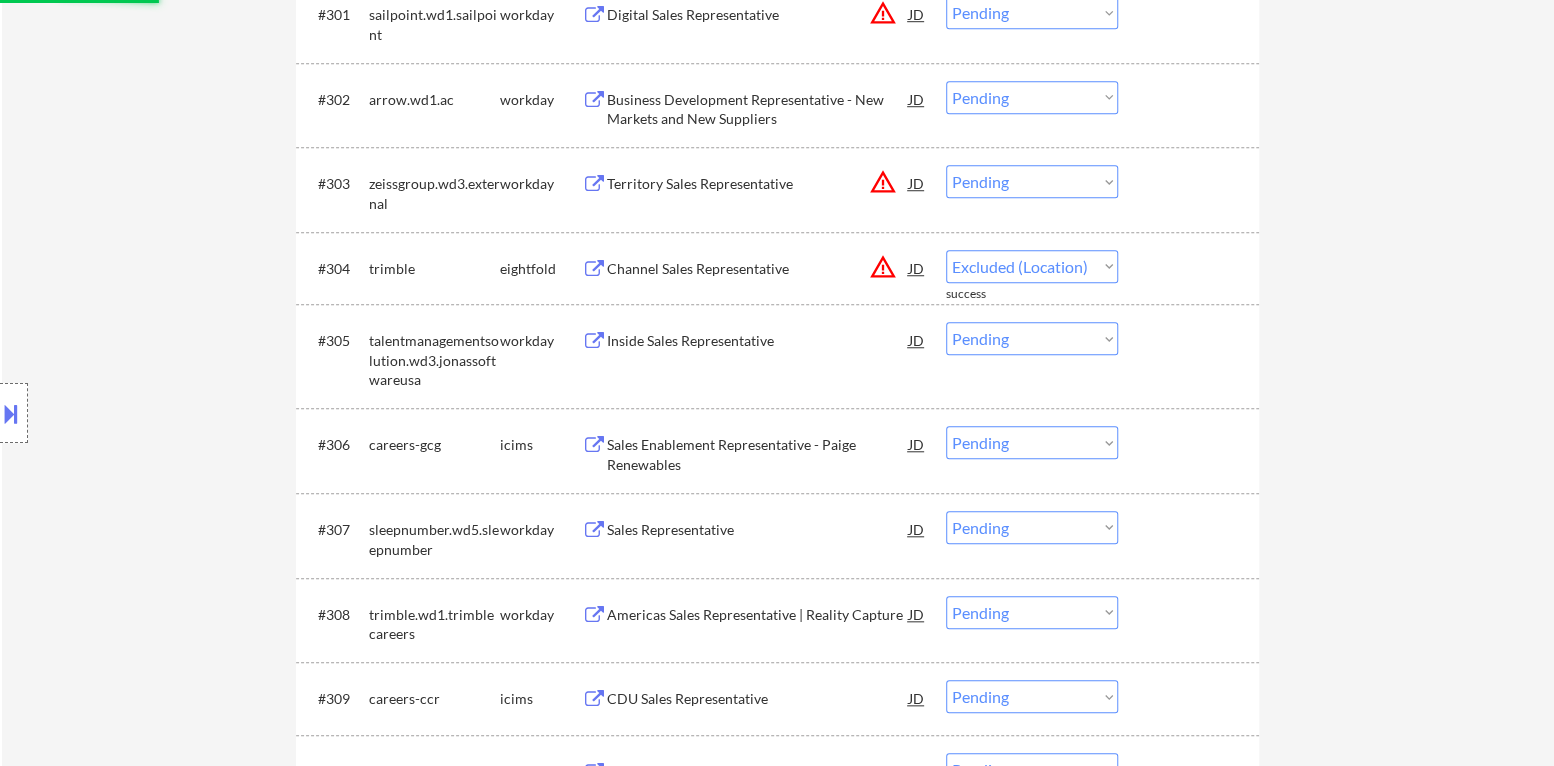 click on "Choose an option... Pending Applied Excluded (Questions) Excluded (Expired) Excluded (Location) Excluded (Bad Match) Excluded (Blocklist) Excluded (Salary) Excluded (Other)" at bounding box center [1032, 181] 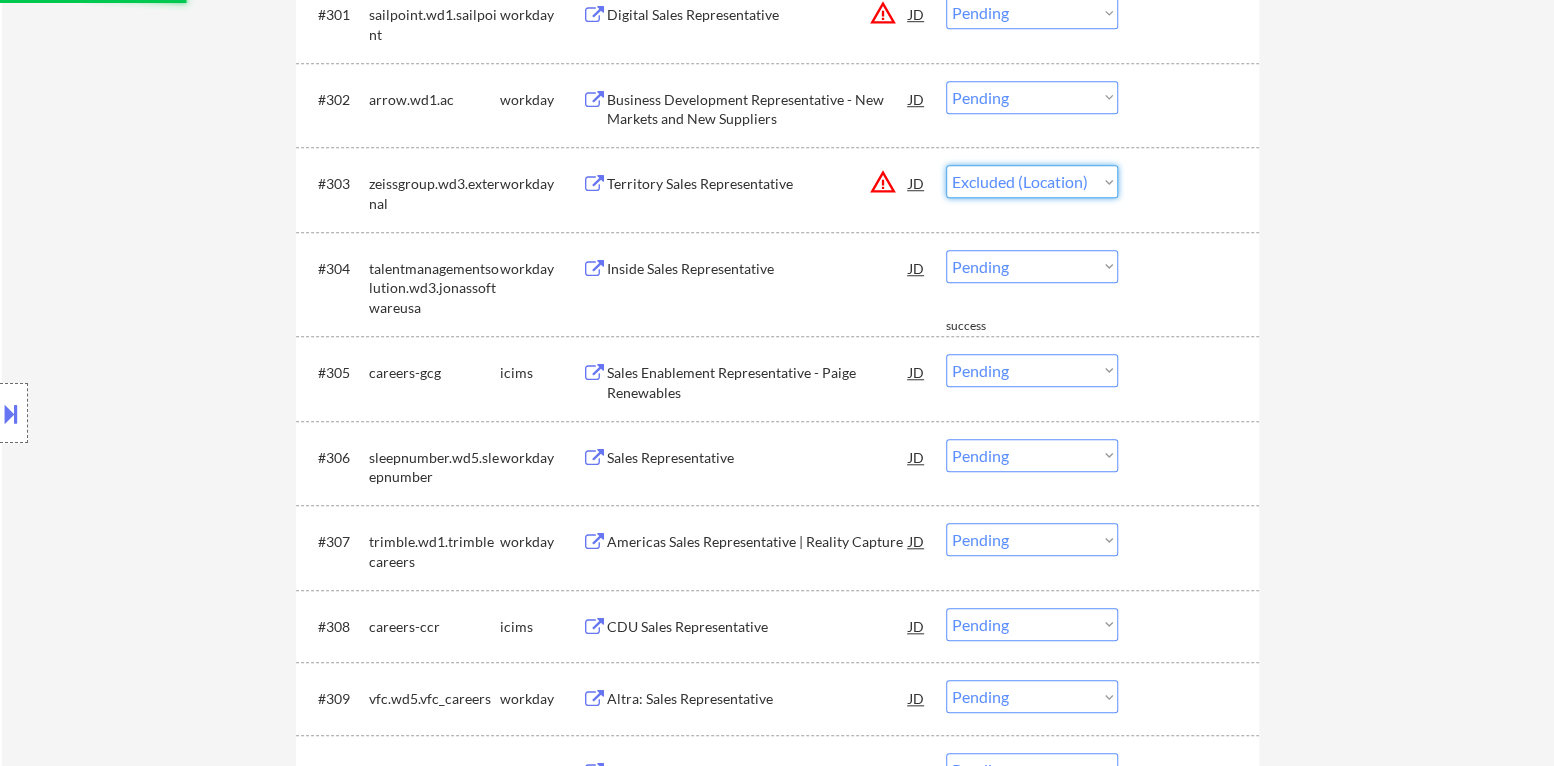 click on "Choose an option... Pending Applied Excluded (Questions) Excluded (Expired) Excluded (Location) Excluded (Bad Match) Excluded (Blocklist) Excluded (Salary) Excluded (Other)" at bounding box center (1032, 181) 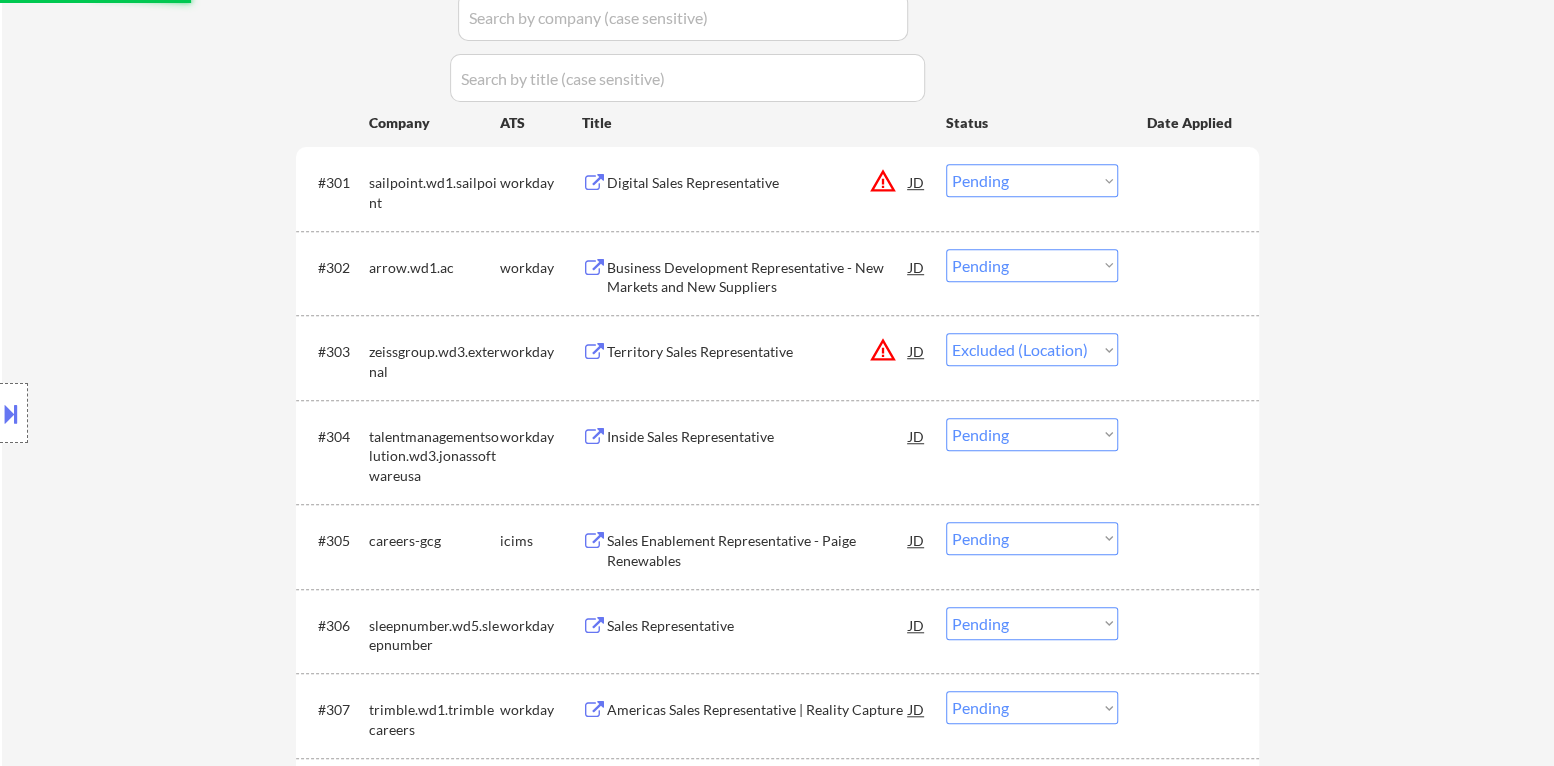 scroll, scrollTop: 579, scrollLeft: 0, axis: vertical 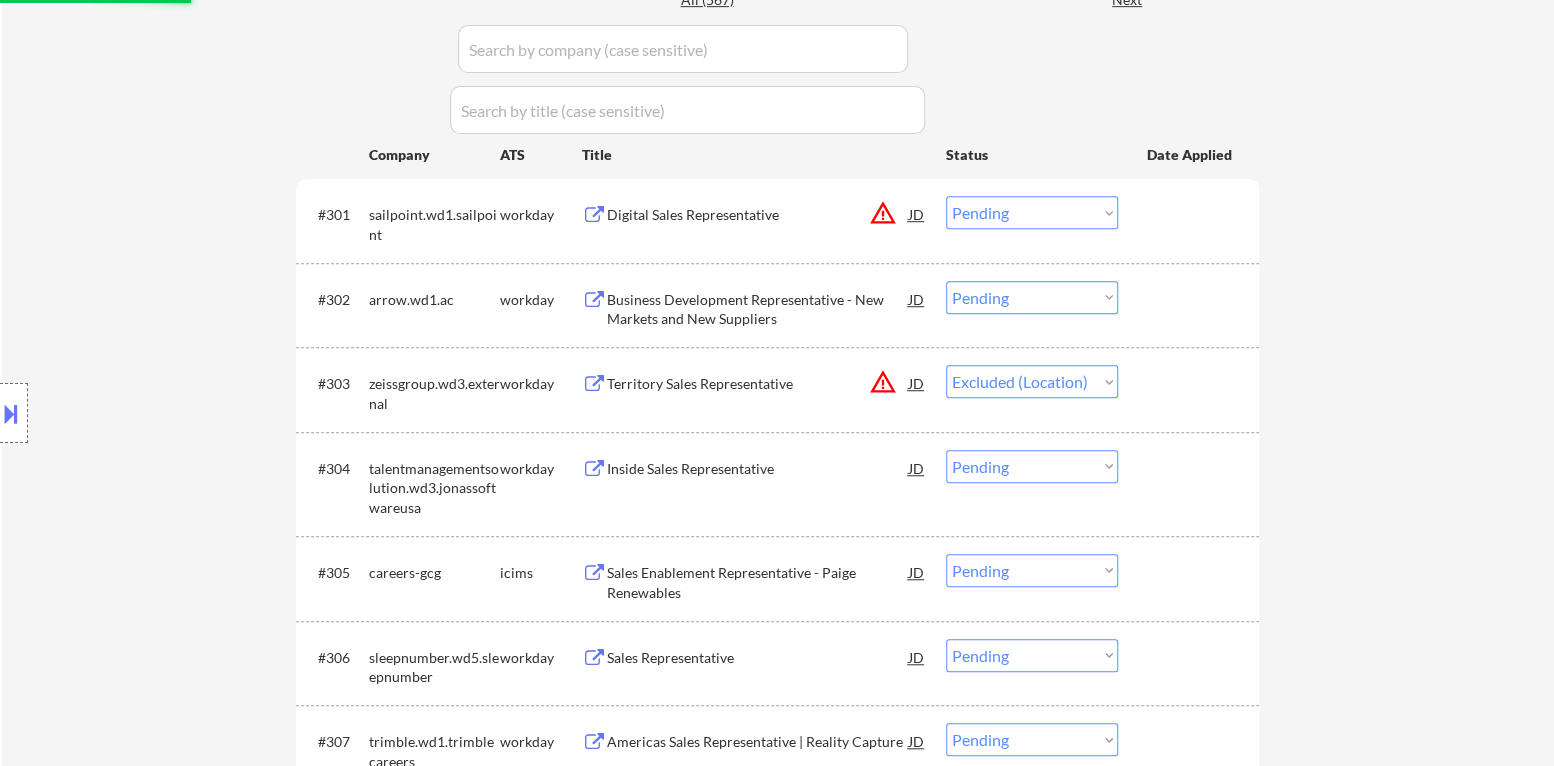 click on "warning_amber" at bounding box center [883, 213] 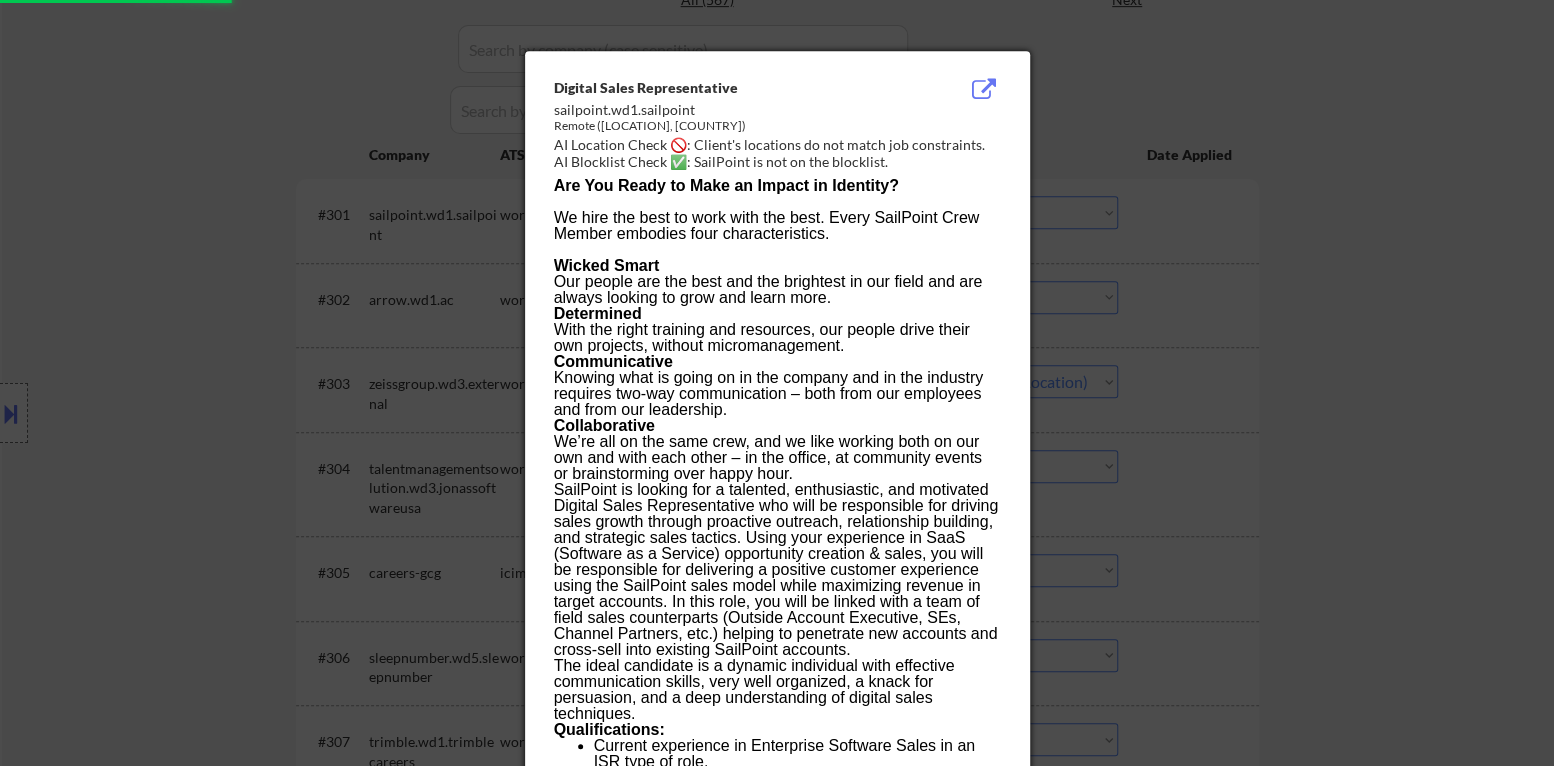 click at bounding box center (777, 383) 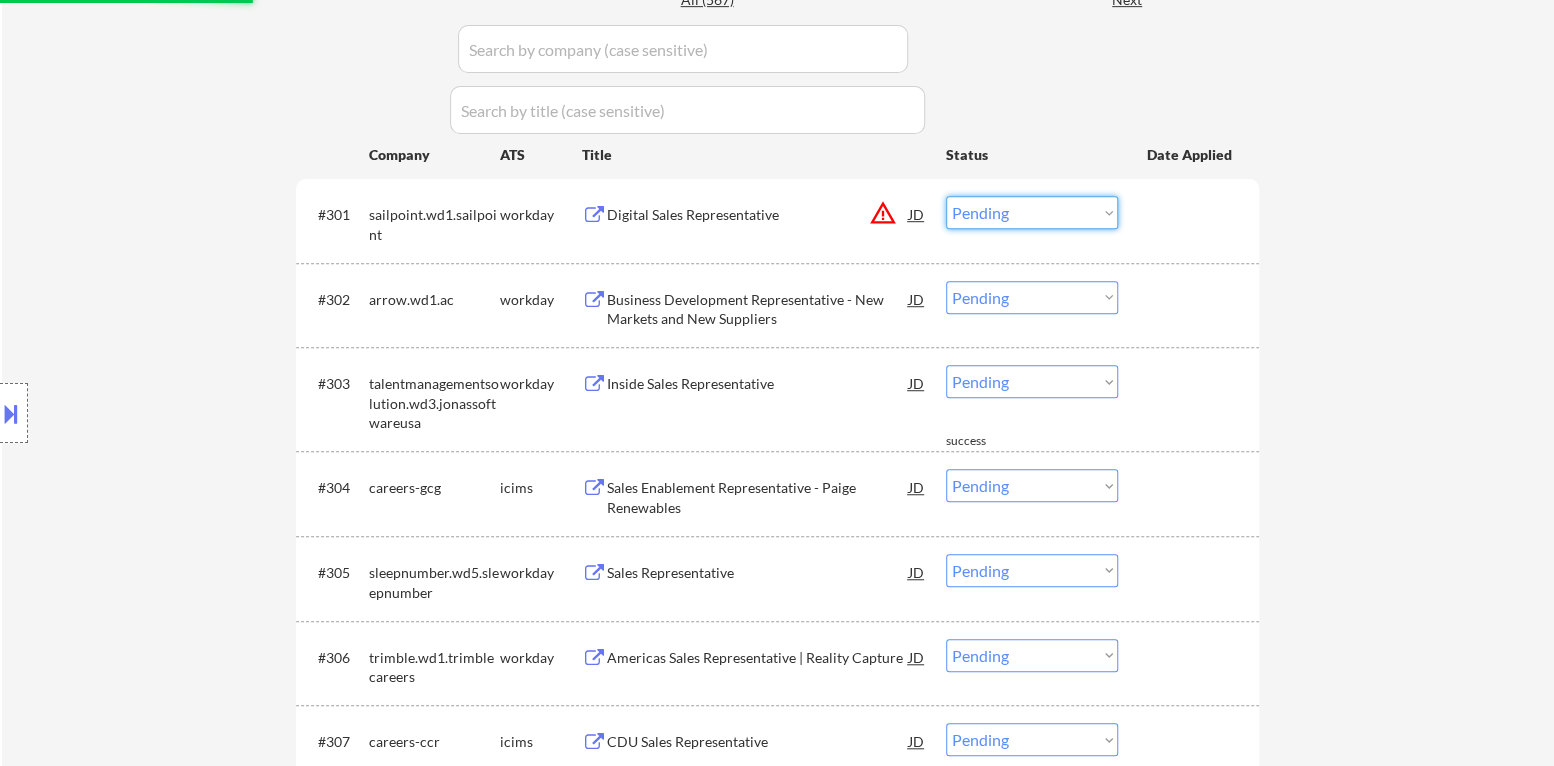 click on "Choose an option... Pending Applied Excluded (Questions) Excluded (Expired) Excluded (Location) Excluded (Bad Match) Excluded (Blocklist) Excluded (Salary) Excluded (Other)" at bounding box center (1032, 212) 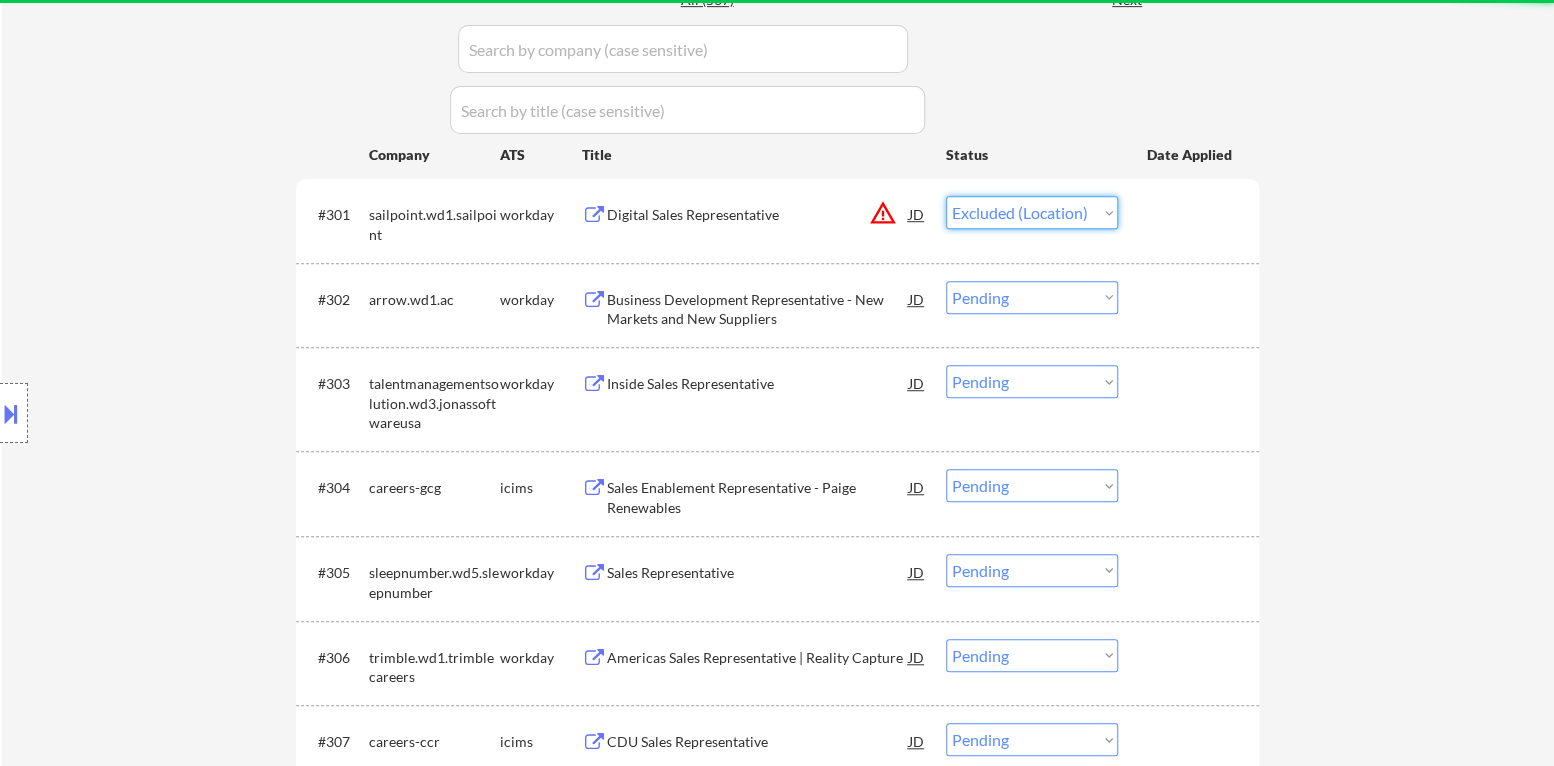 click on "Choose an option... Pending Applied Excluded (Questions) Excluded (Expired) Excluded (Location) Excluded (Bad Match) Excluded (Blocklist) Excluded (Salary) Excluded (Other)" at bounding box center [1032, 212] 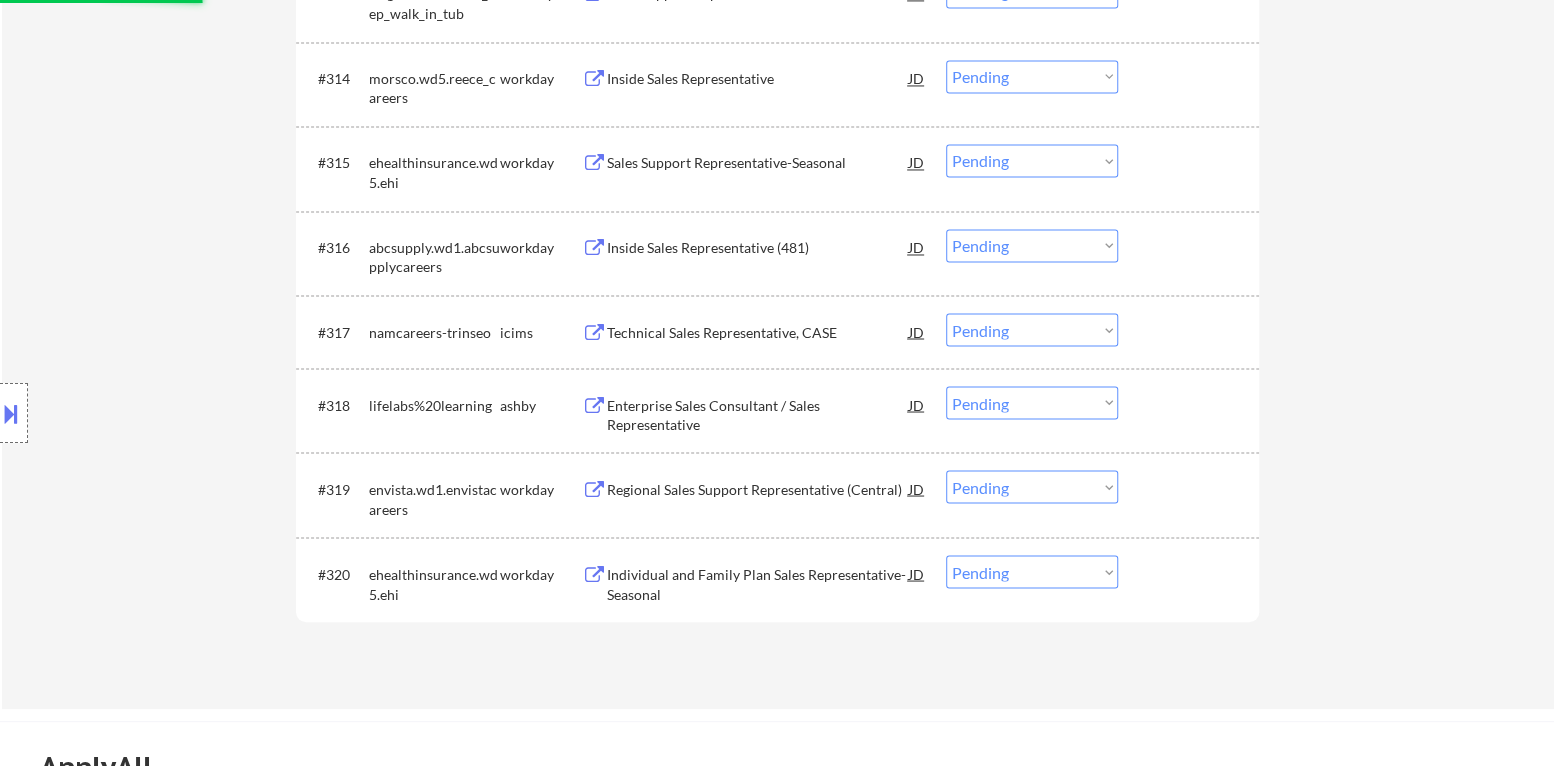scroll, scrollTop: 1779, scrollLeft: 0, axis: vertical 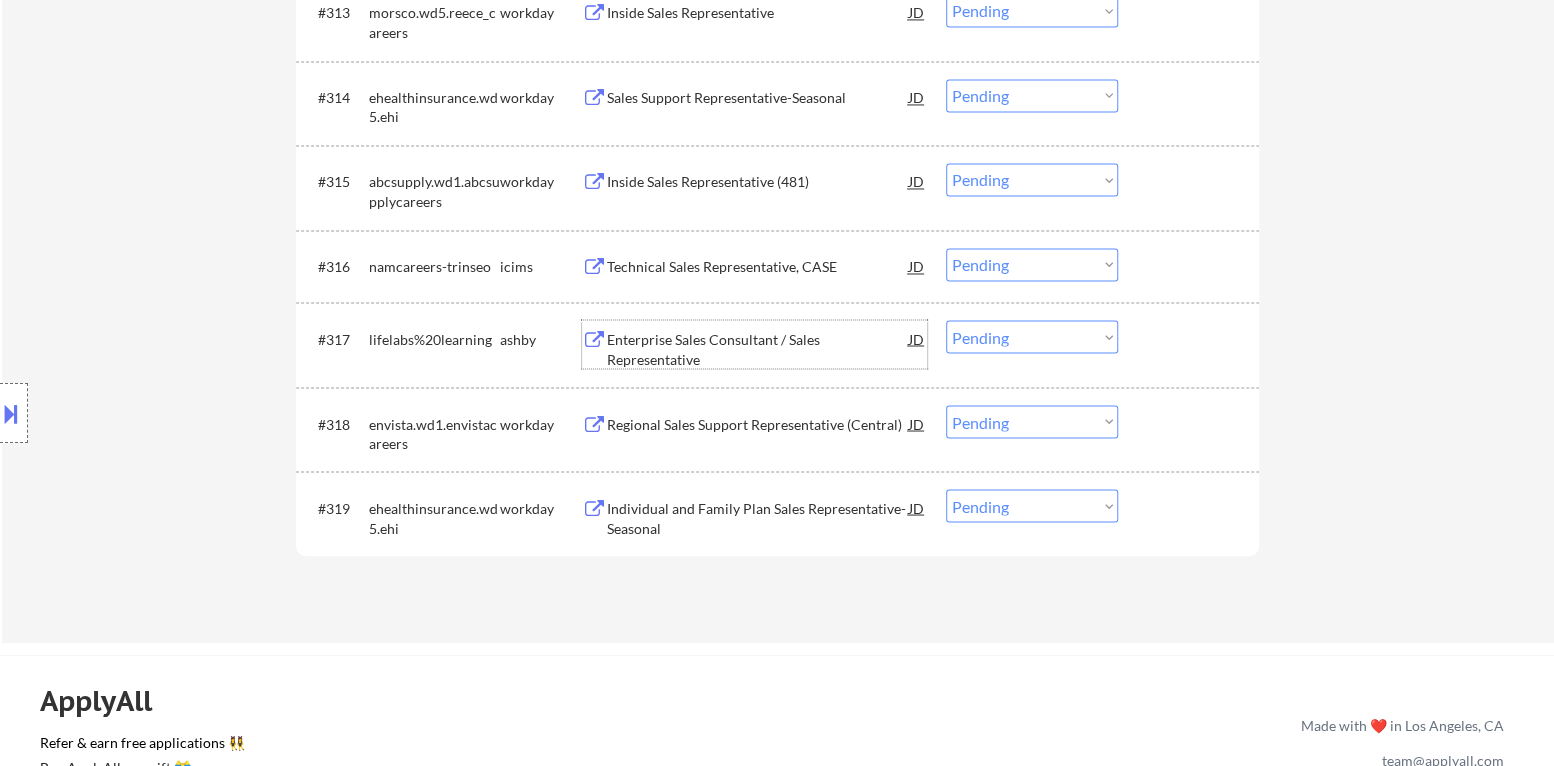 click on "Enterprise Sales Consultant / Sales Representative" at bounding box center [758, 348] 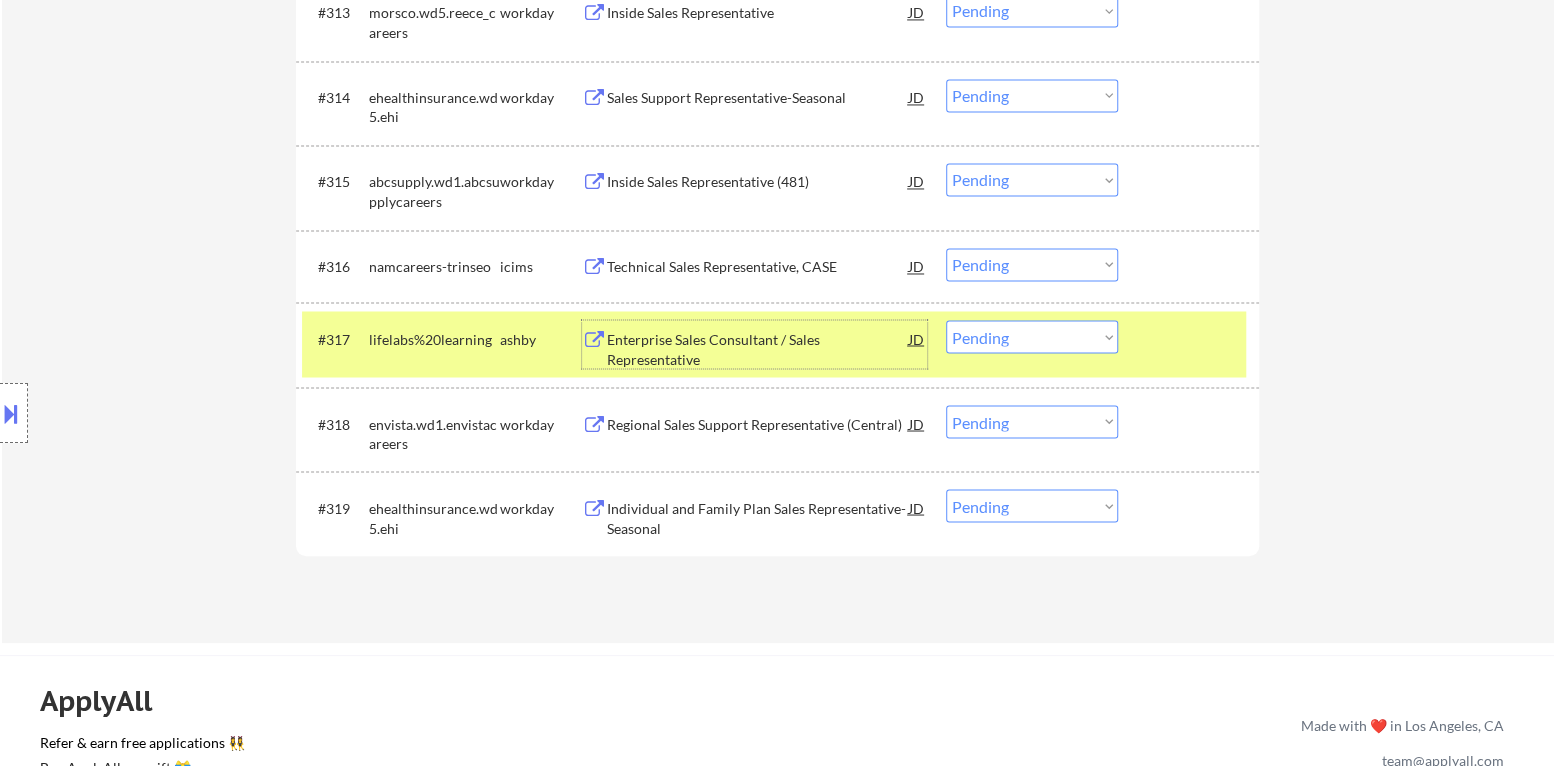 click on "Choose an option... Pending Applied Excluded (Questions) Excluded (Expired) Excluded (Location) Excluded (Bad Match) Excluded (Blocklist) Excluded (Salary) Excluded (Other)" at bounding box center [1032, 336] 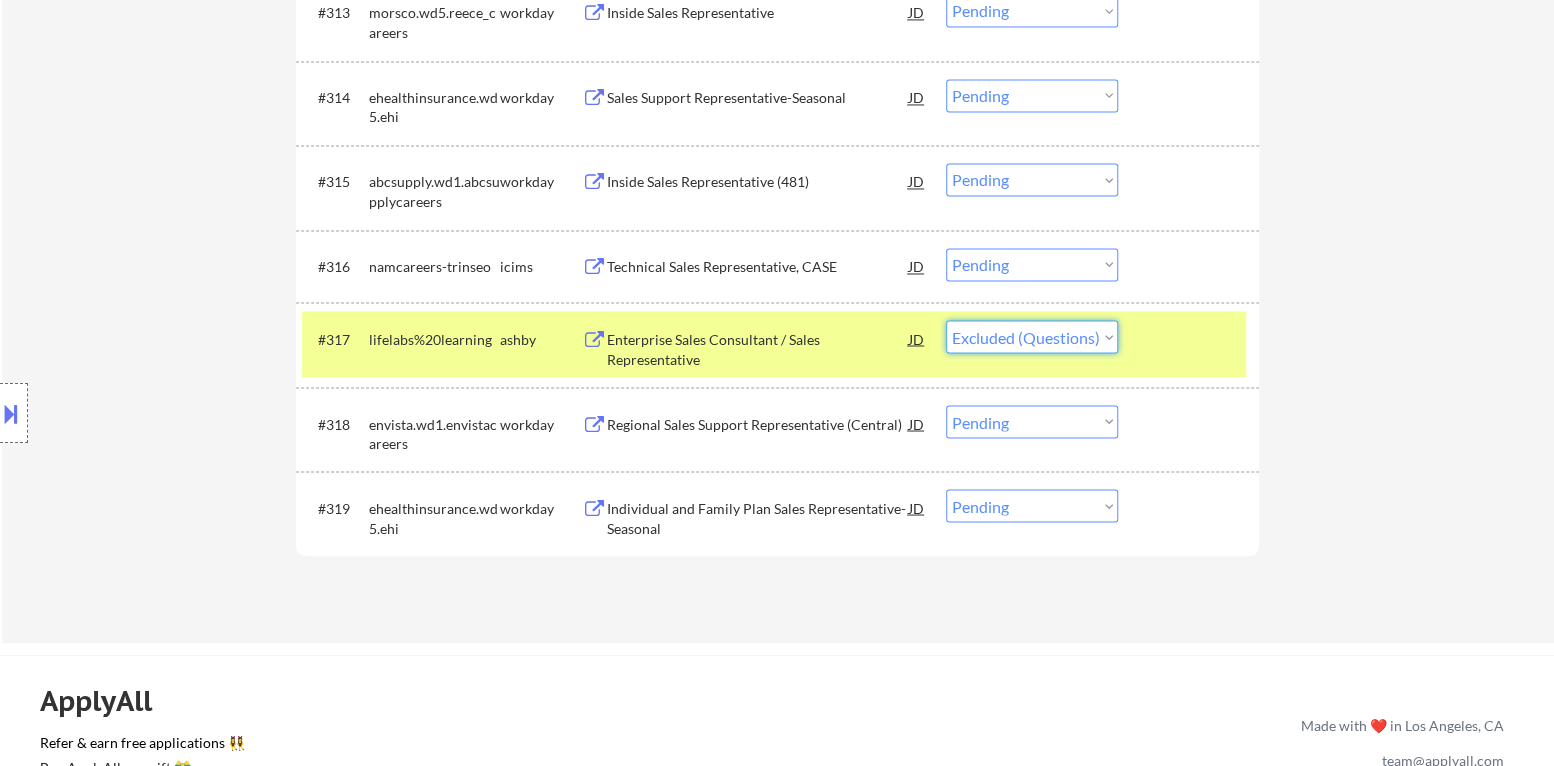 click on "Choose an option... Pending Applied Excluded (Questions) Excluded (Expired) Excluded (Location) Excluded (Bad Match) Excluded (Blocklist) Excluded (Salary) Excluded (Other)" at bounding box center (1032, 336) 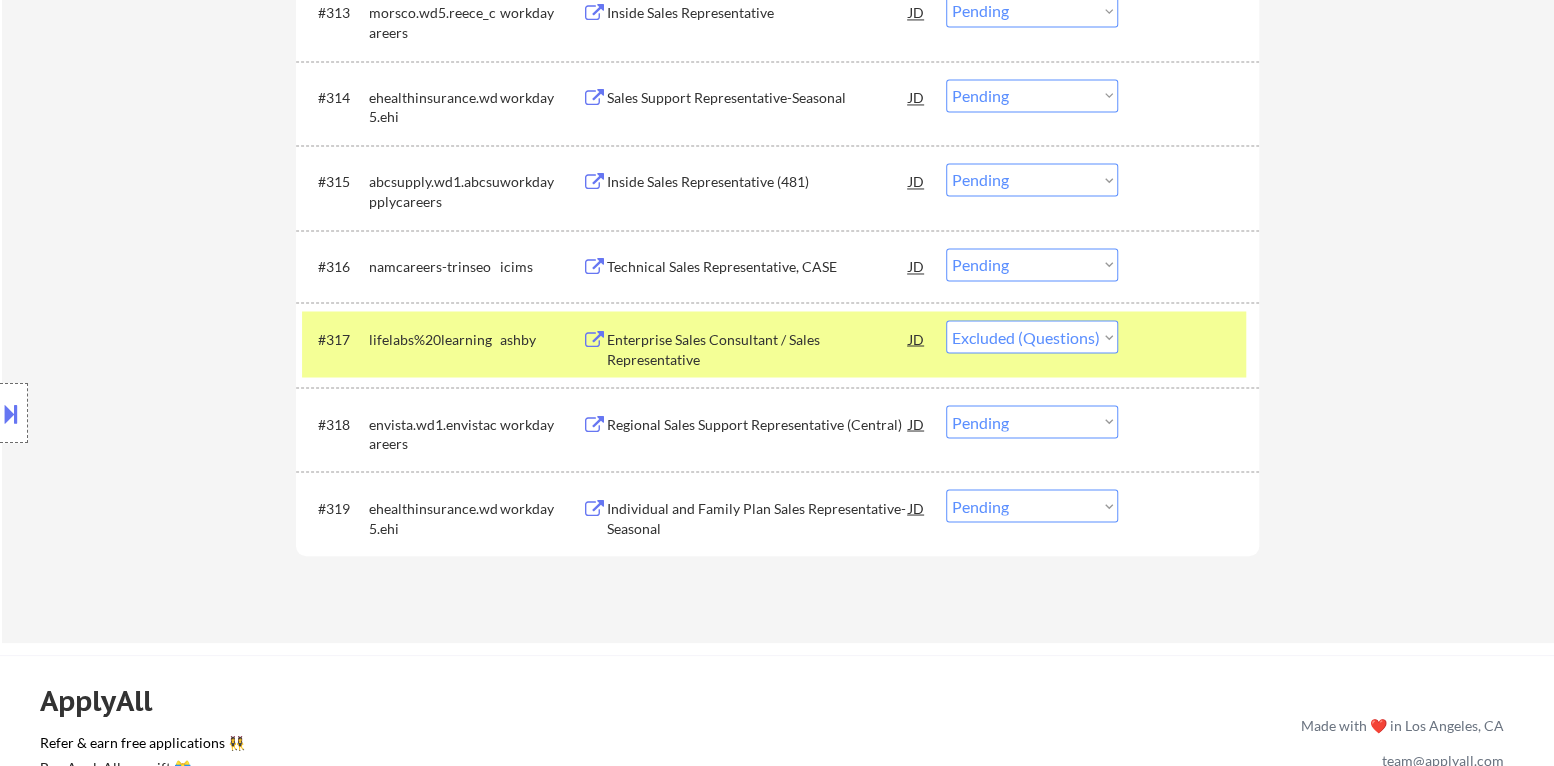 click on "#[NUMBER] [PERSON] ashby Enterprise Sales Consultant / Sales Representative JD warning_amber Choose an option... Pending Applied Excluded (Questions) Excluded (Expired) Excluded (Location) Excluded (Bad Match) Excluded (Blocklist) Excluded (Salary) Excluded (Other)" at bounding box center [774, 344] 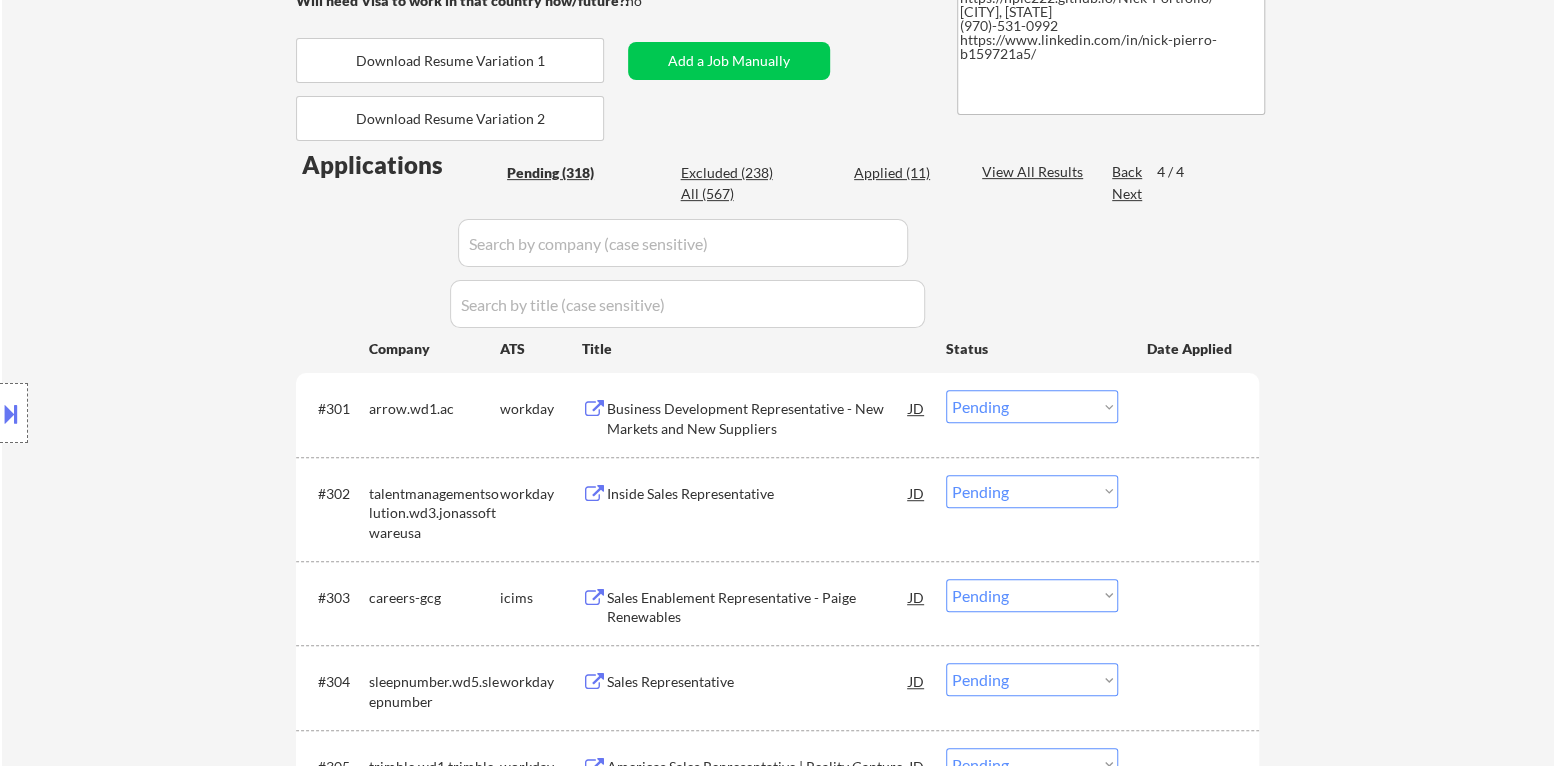 scroll, scrollTop: 380, scrollLeft: 0, axis: vertical 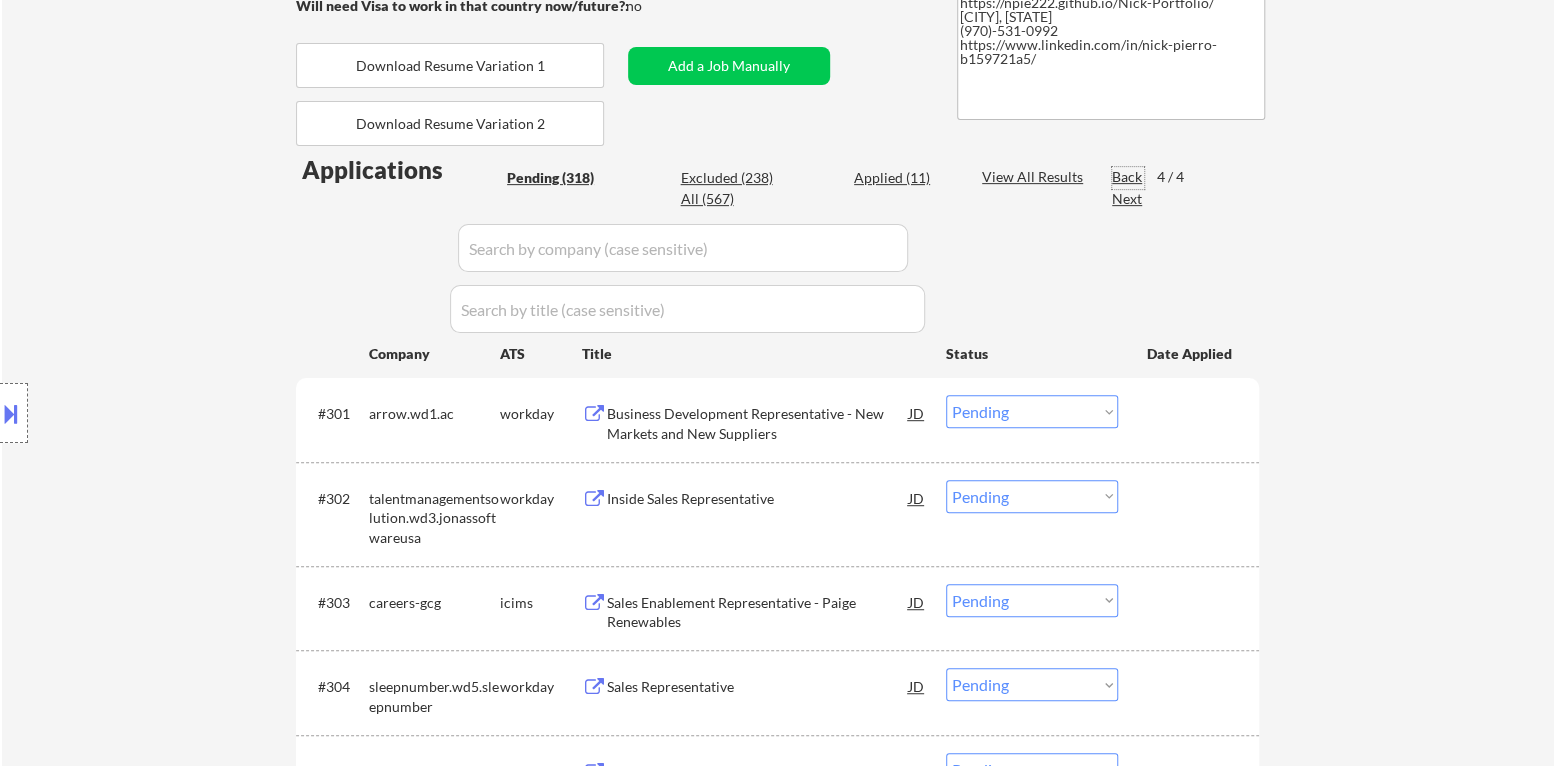 click on "Back" at bounding box center (1128, 177) 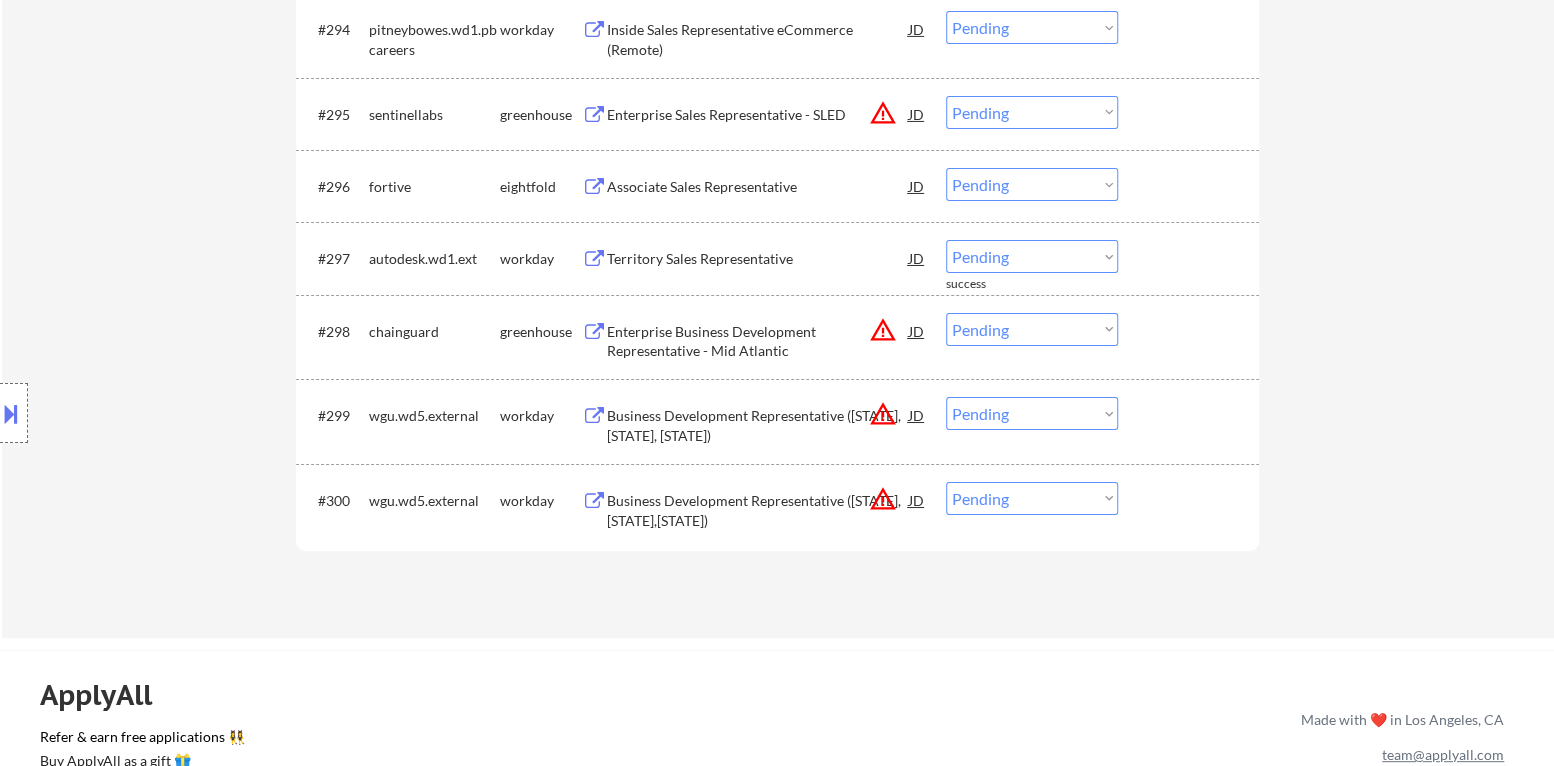 scroll, scrollTop: 8175, scrollLeft: 0, axis: vertical 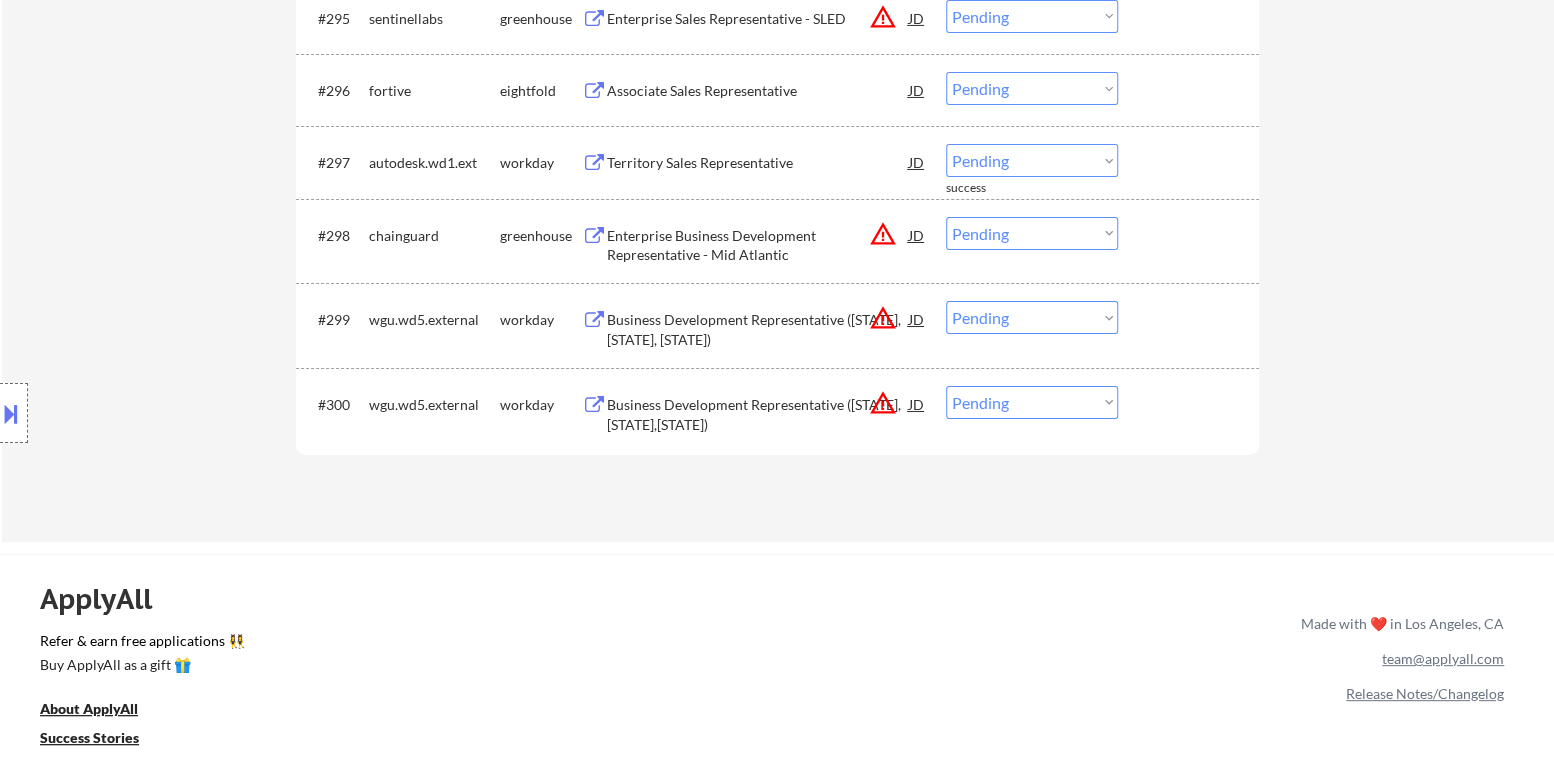 click on "Choose an option... Pending Applied Excluded (Questions) Excluded (Expired) Excluded (Location) Excluded (Bad Match) Excluded (Blocklist) Excluded (Salary) Excluded (Other)" at bounding box center (1032, 402) 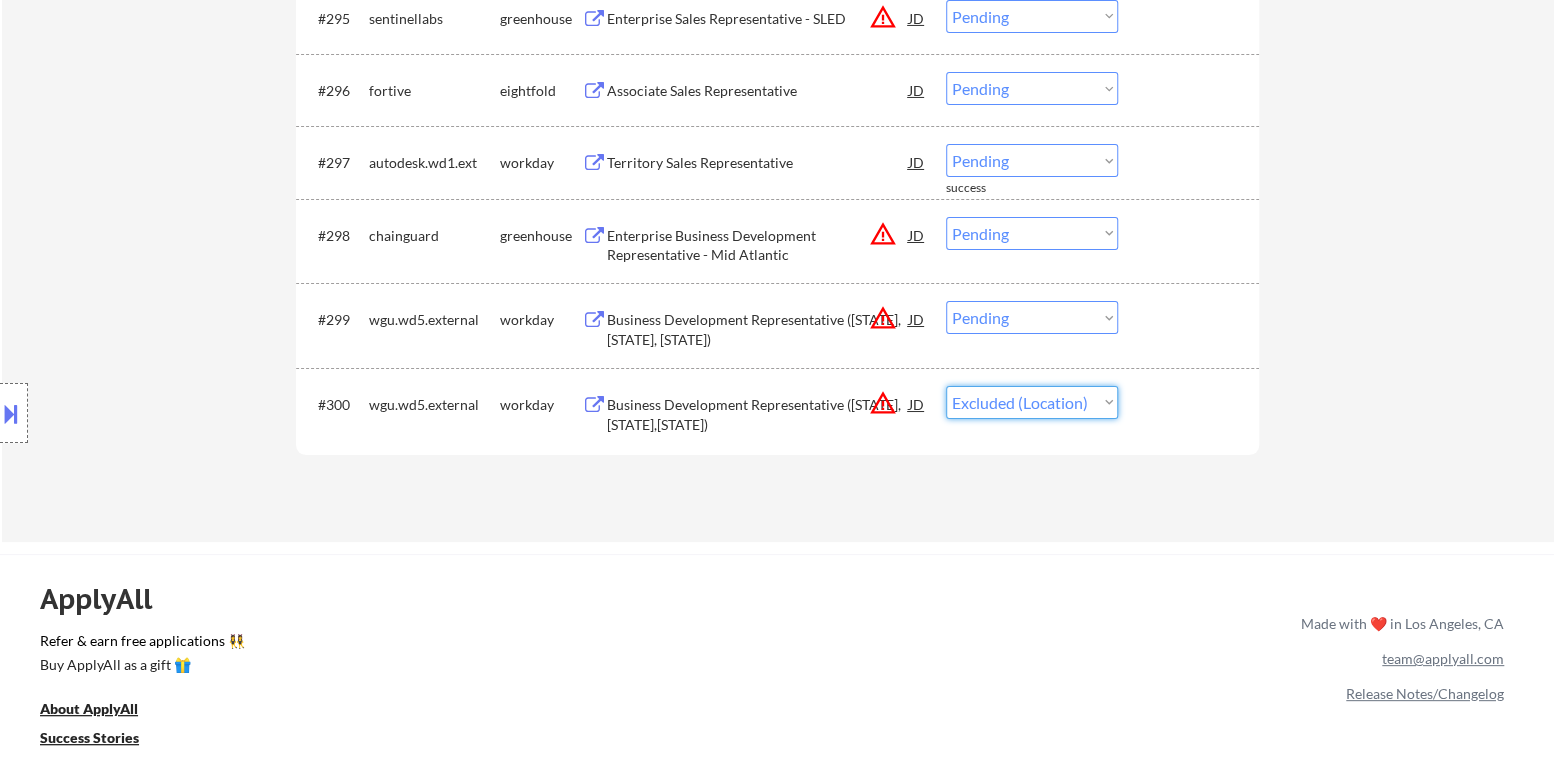 click on "Choose an option... Pending Applied Excluded (Questions) Excluded (Expired) Excluded (Location) Excluded (Bad Match) Excluded (Blocklist) Excluded (Salary) Excluded (Other)" at bounding box center [1032, 402] 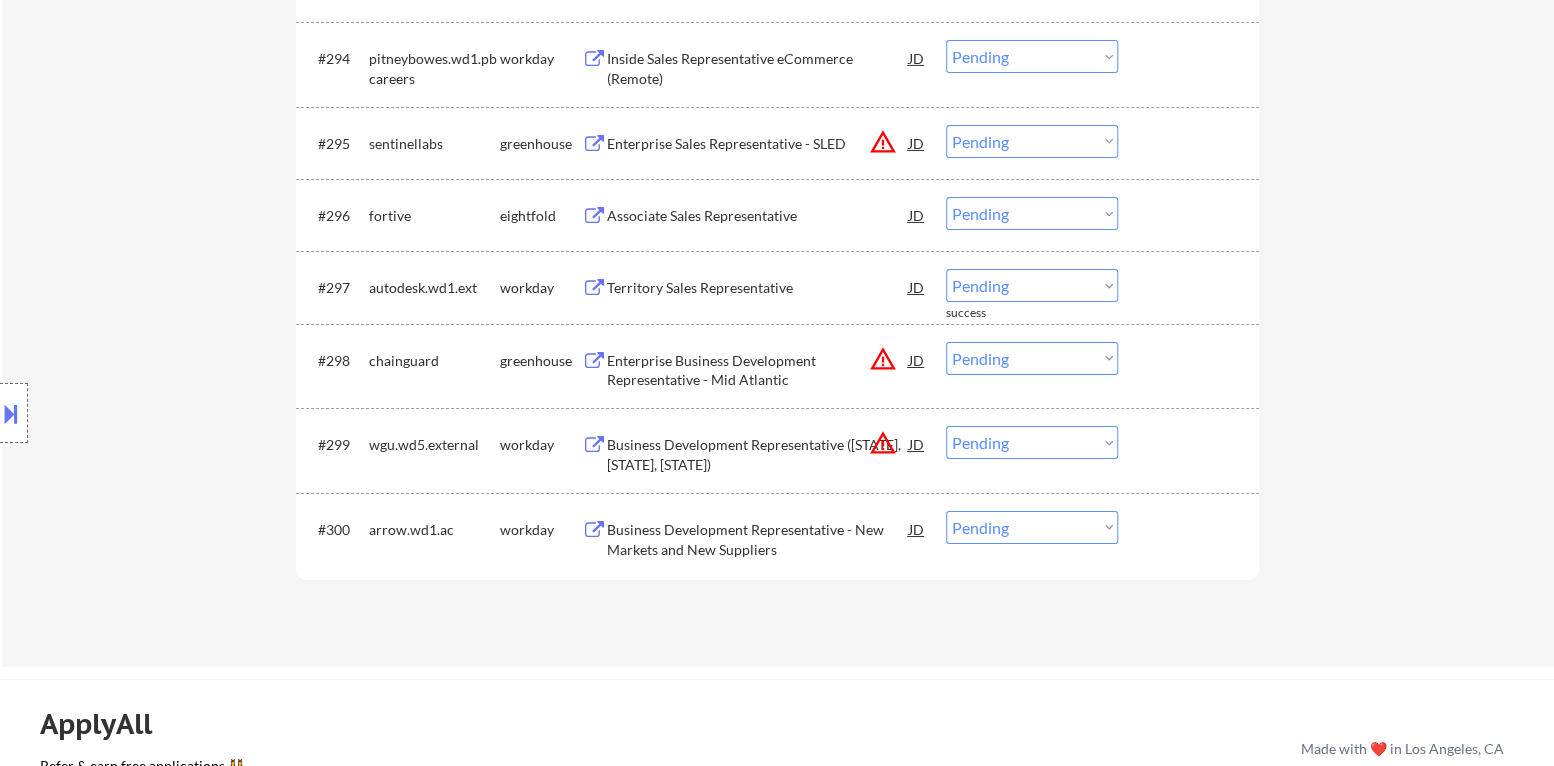 scroll, scrollTop: 8075, scrollLeft: 0, axis: vertical 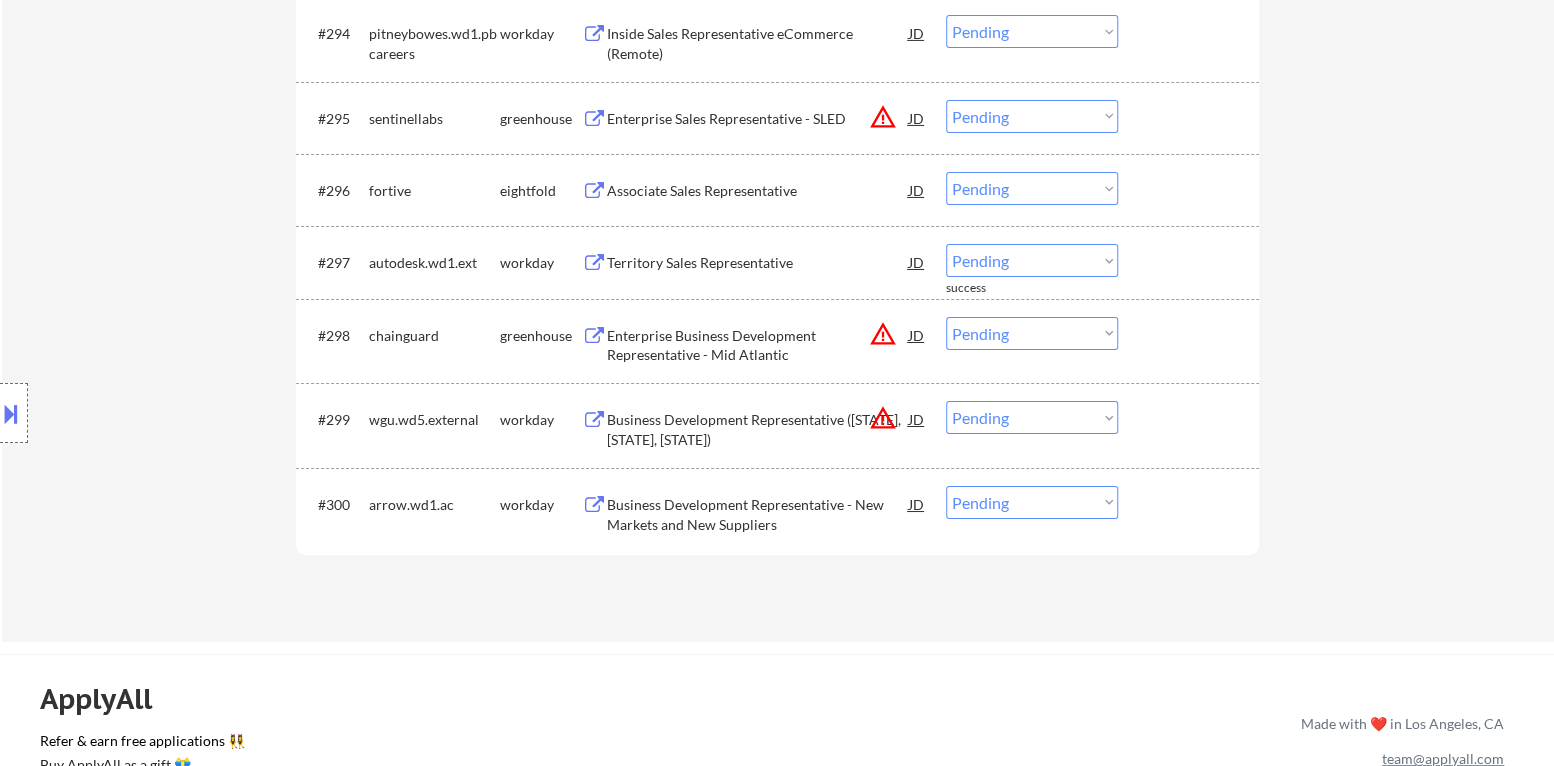 click on "Choose an option... Pending Applied Excluded (Questions) Excluded (Expired) Excluded (Location) Excluded (Bad Match) Excluded (Blocklist) Excluded (Salary) Excluded (Other)" at bounding box center [1032, 417] 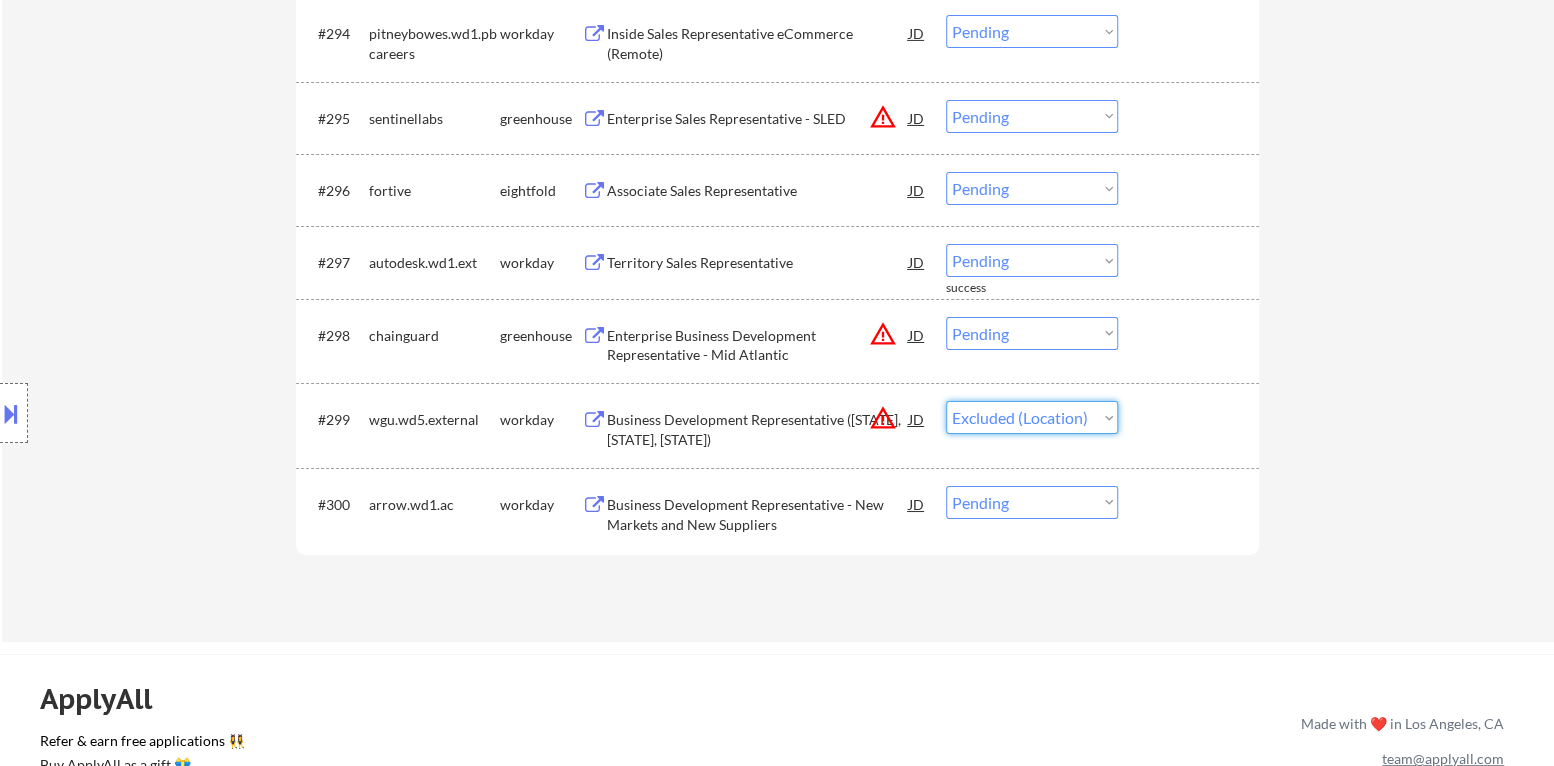 click on "Choose an option... Pending Applied Excluded (Questions) Excluded (Expired) Excluded (Location) Excluded (Bad Match) Excluded (Blocklist) Excluded (Salary) Excluded (Other)" at bounding box center [1032, 417] 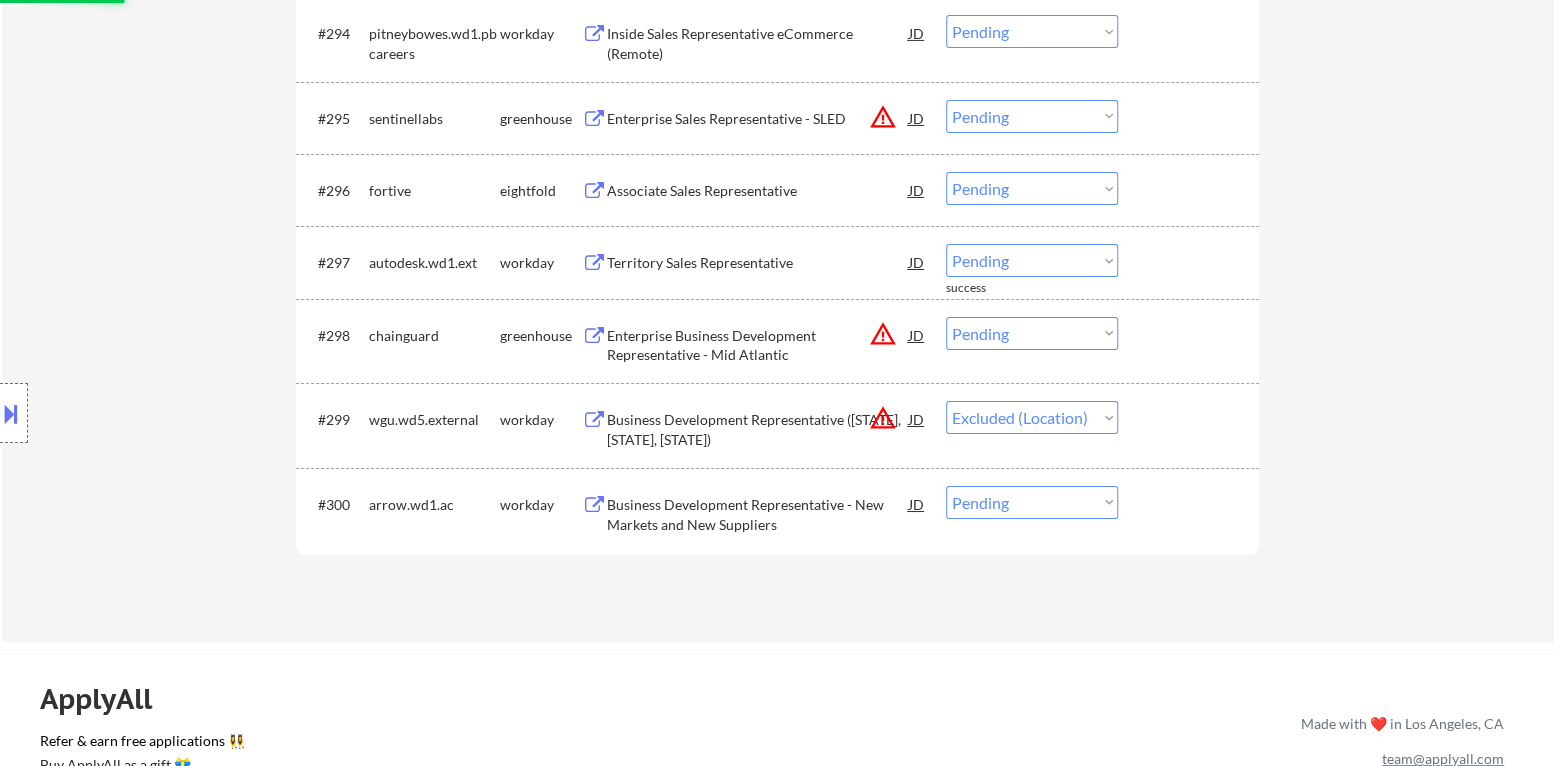 click on "Choose an option... Pending Applied Excluded (Questions) Excluded (Expired) Excluded (Location) Excluded (Bad Match) Excluded (Blocklist) Excluded (Salary) Excluded (Other)" at bounding box center (1032, 333) 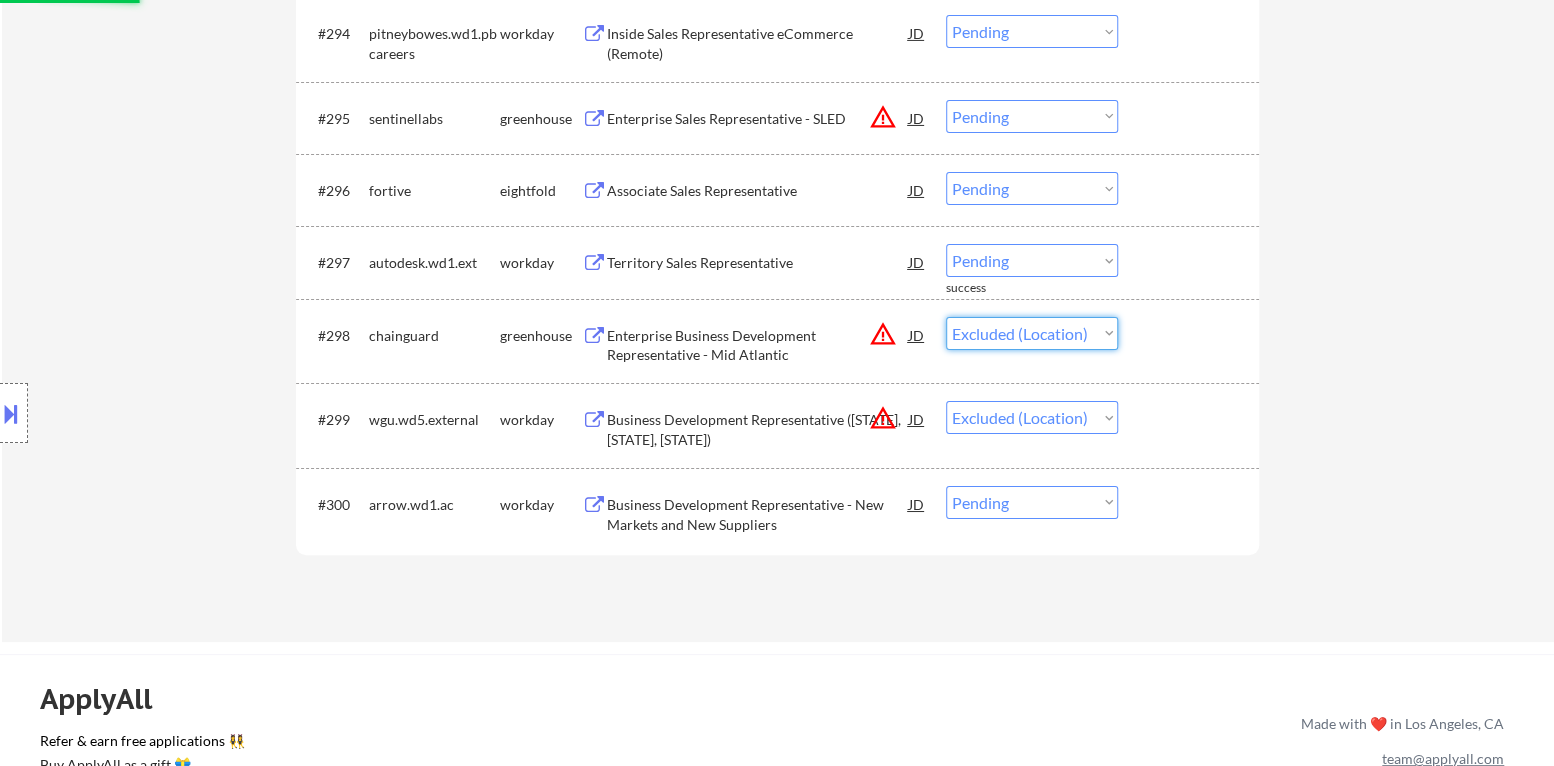click on "Choose an option... Pending Applied Excluded (Questions) Excluded (Expired) Excluded (Location) Excluded (Bad Match) Excluded (Blocklist) Excluded (Salary) Excluded (Other)" at bounding box center [1032, 333] 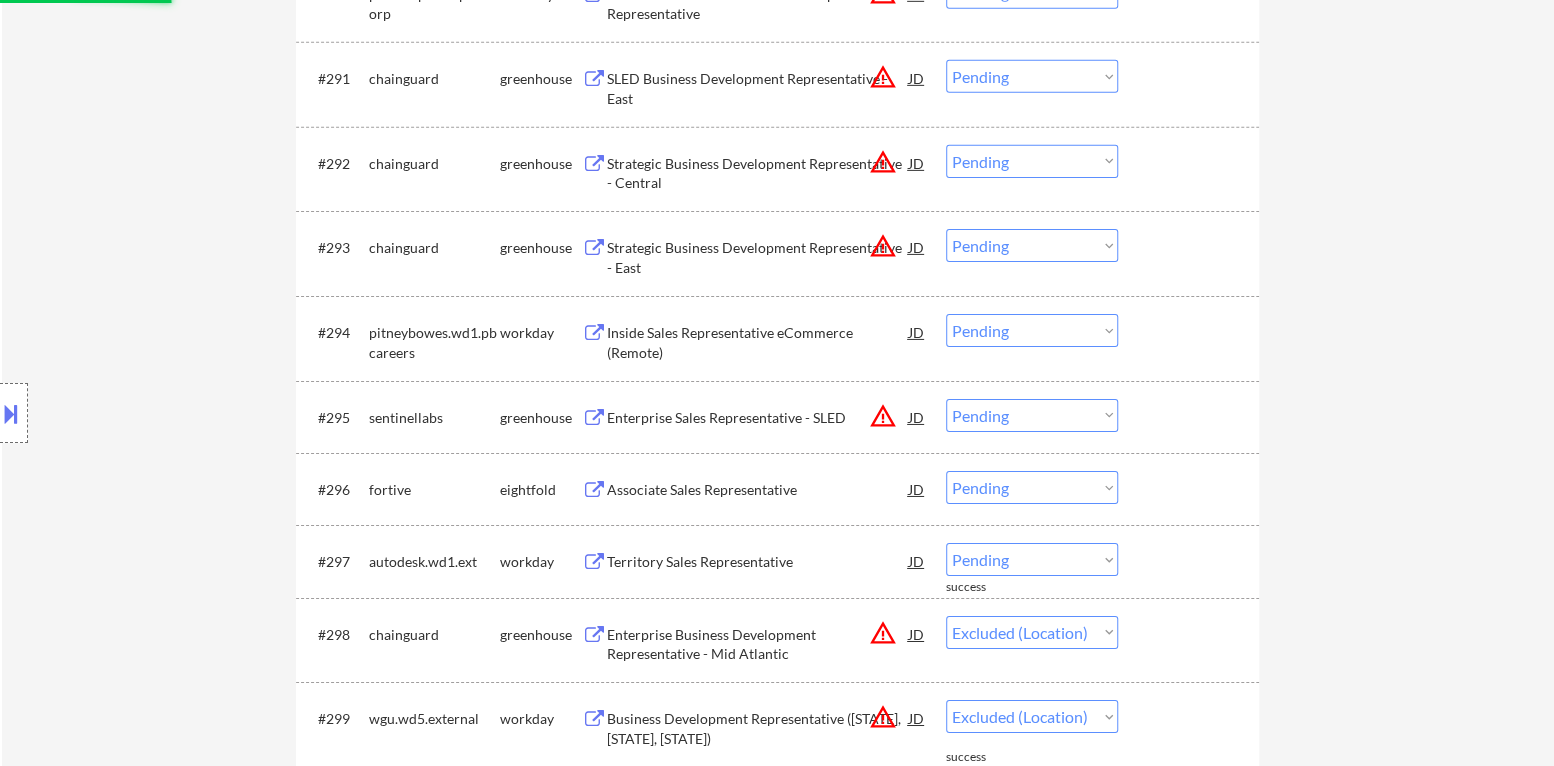 scroll, scrollTop: 7775, scrollLeft: 0, axis: vertical 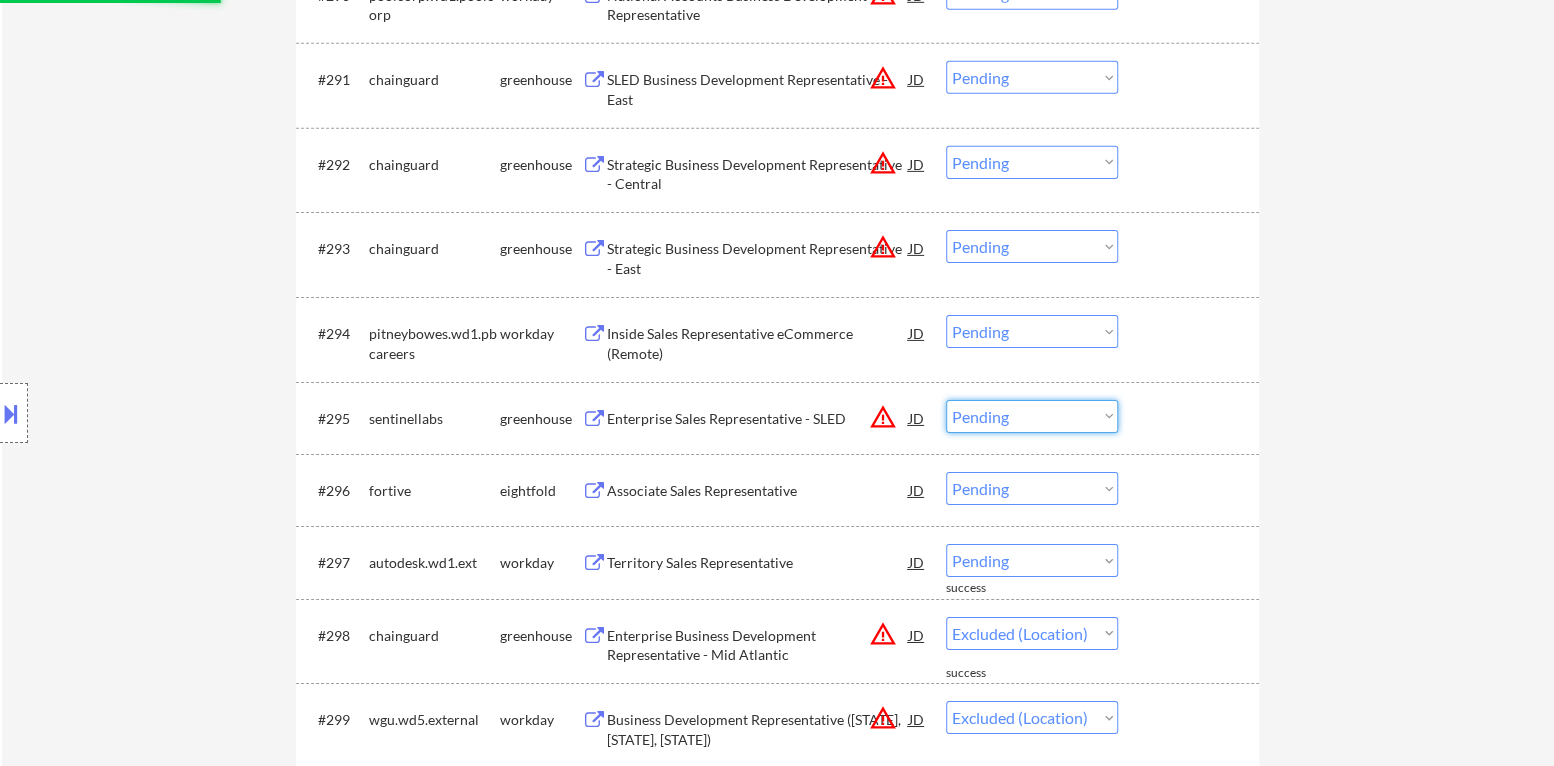 click on "Choose an option... Pending Applied Excluded (Questions) Excluded (Expired) Excluded (Location) Excluded (Bad Match) Excluded (Blocklist) Excluded (Salary) Excluded (Other)" at bounding box center (1032, 416) 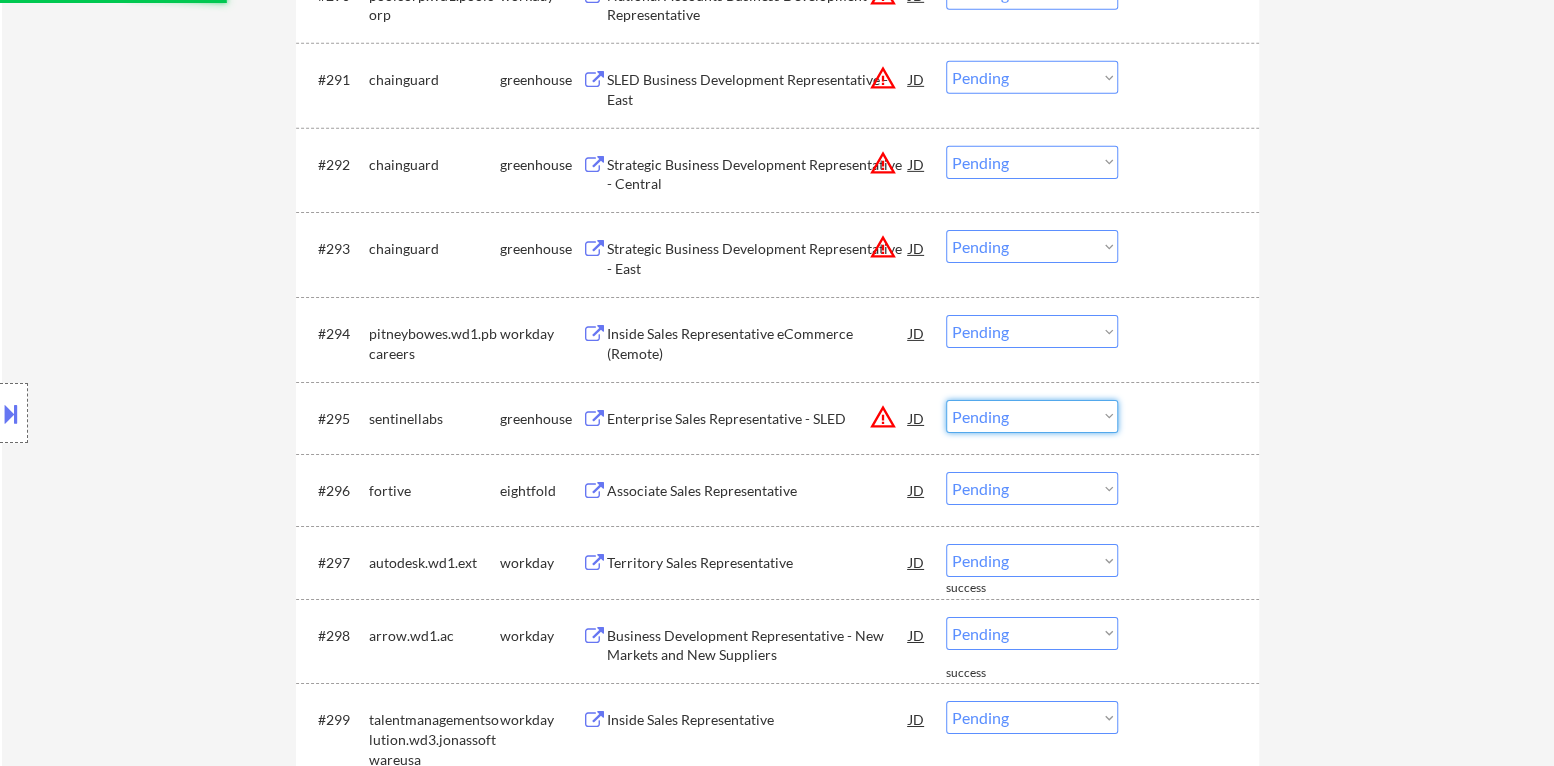 click on "warning_amber" at bounding box center [883, 417] 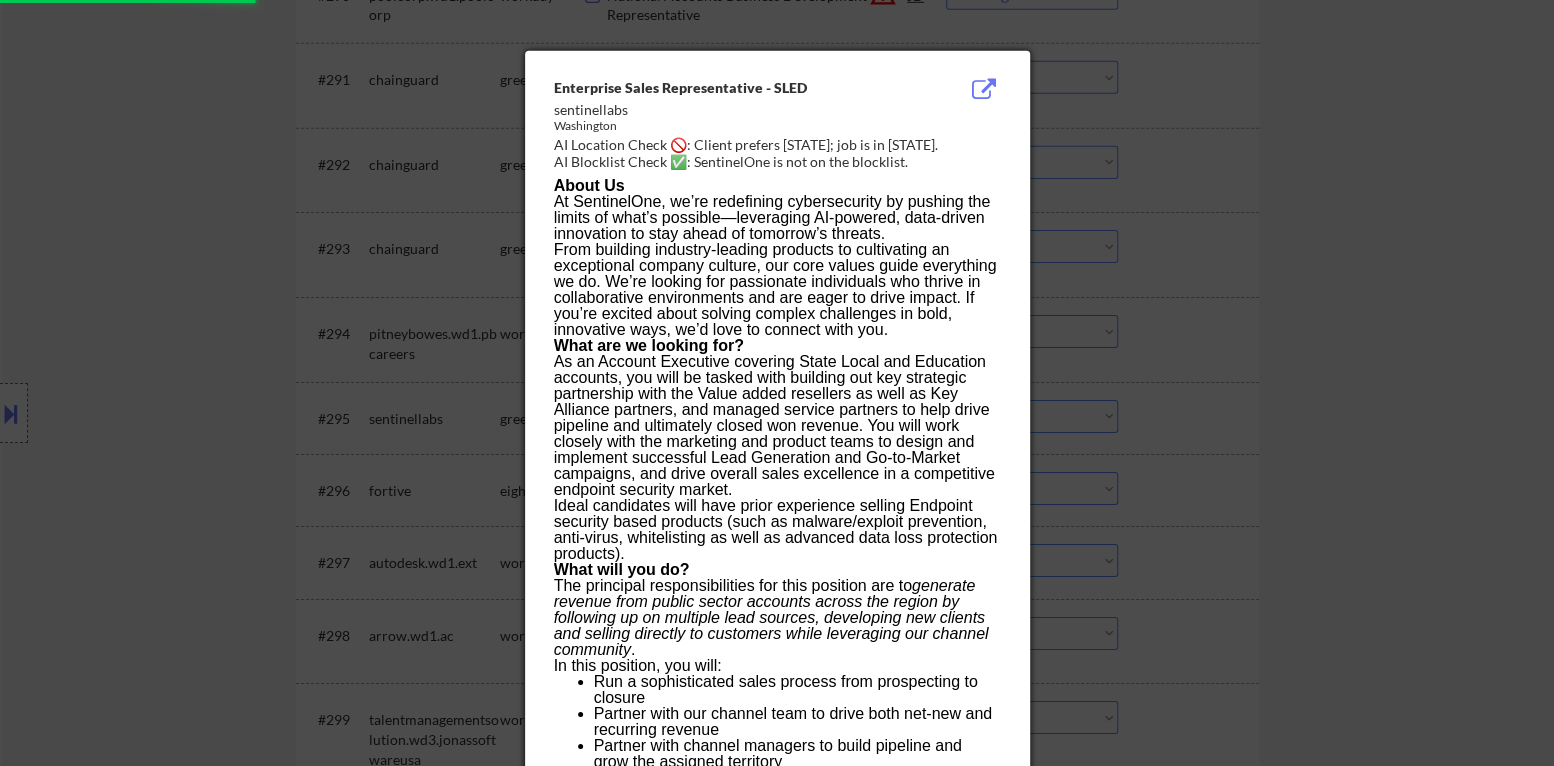 click at bounding box center (777, 383) 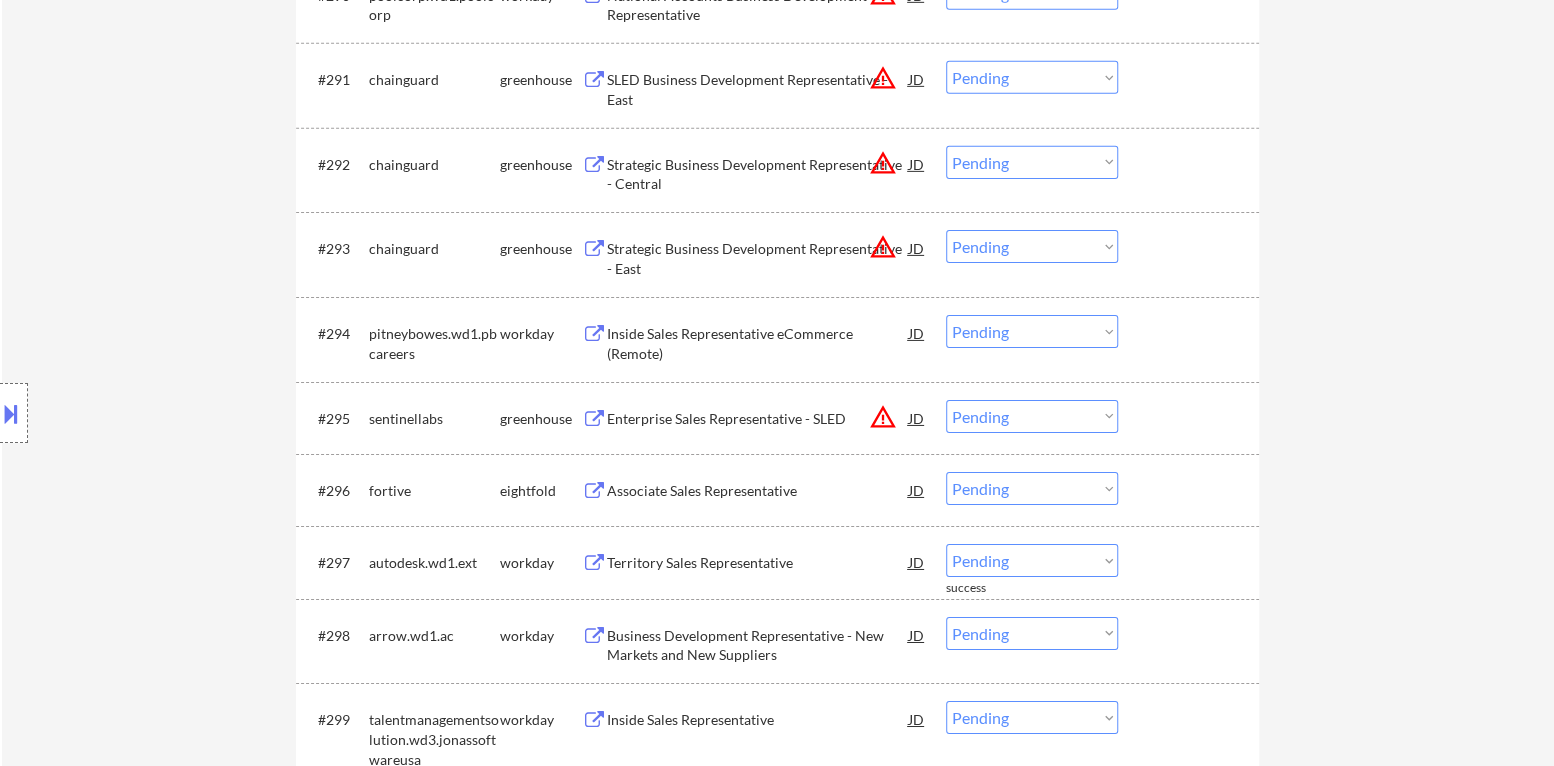 click on "Choose an option... Pending Applied Excluded (Questions) Excluded (Expired) Excluded (Location) Excluded (Bad Match) Excluded (Blocklist) Excluded (Salary) Excluded (Other)" at bounding box center (1032, 416) 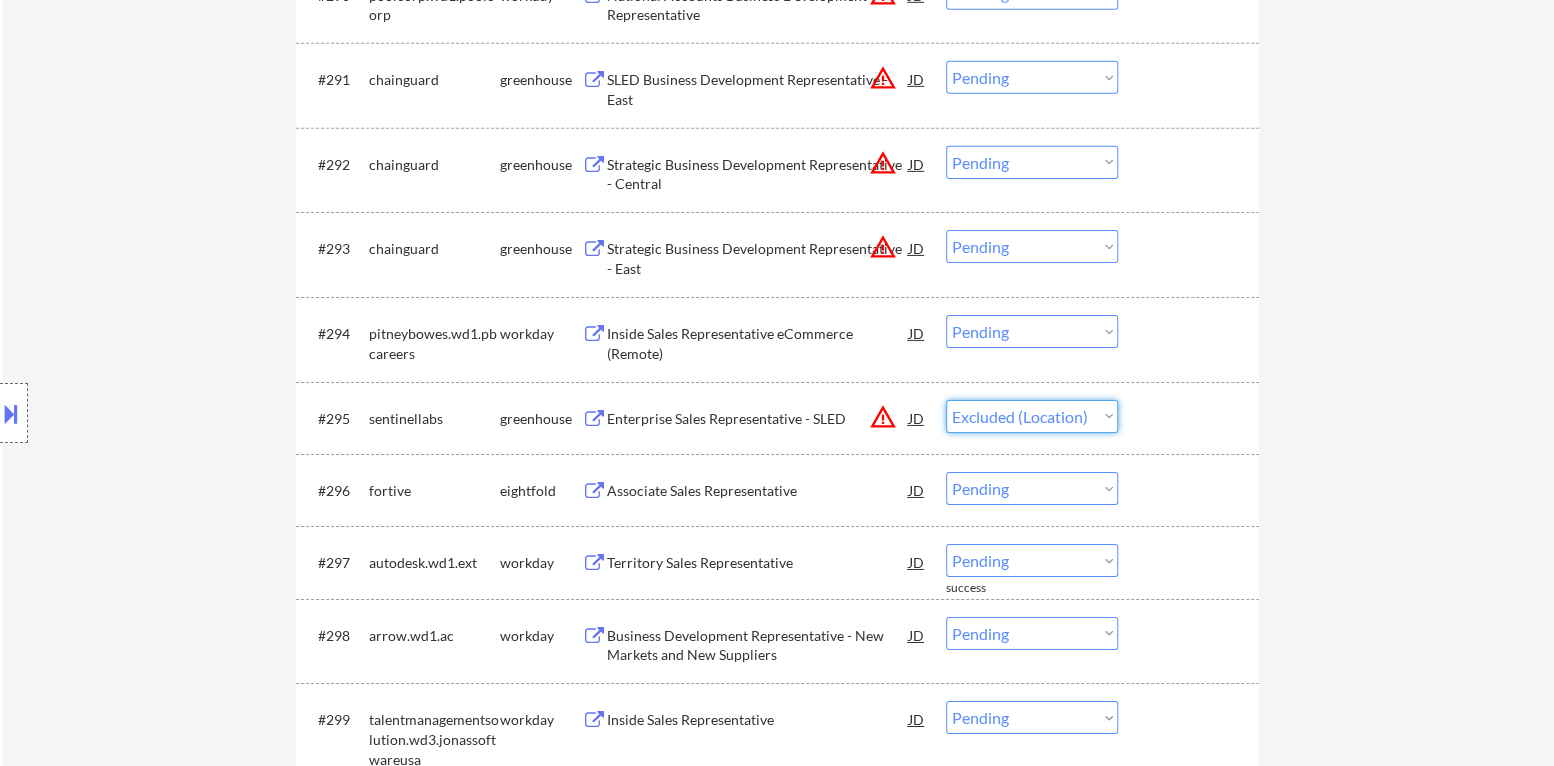 click on "Choose an option... Pending Applied Excluded (Questions) Excluded (Expired) Excluded (Location) Excluded (Bad Match) Excluded (Blocklist) Excluded (Salary) Excluded (Other)" at bounding box center (1032, 416) 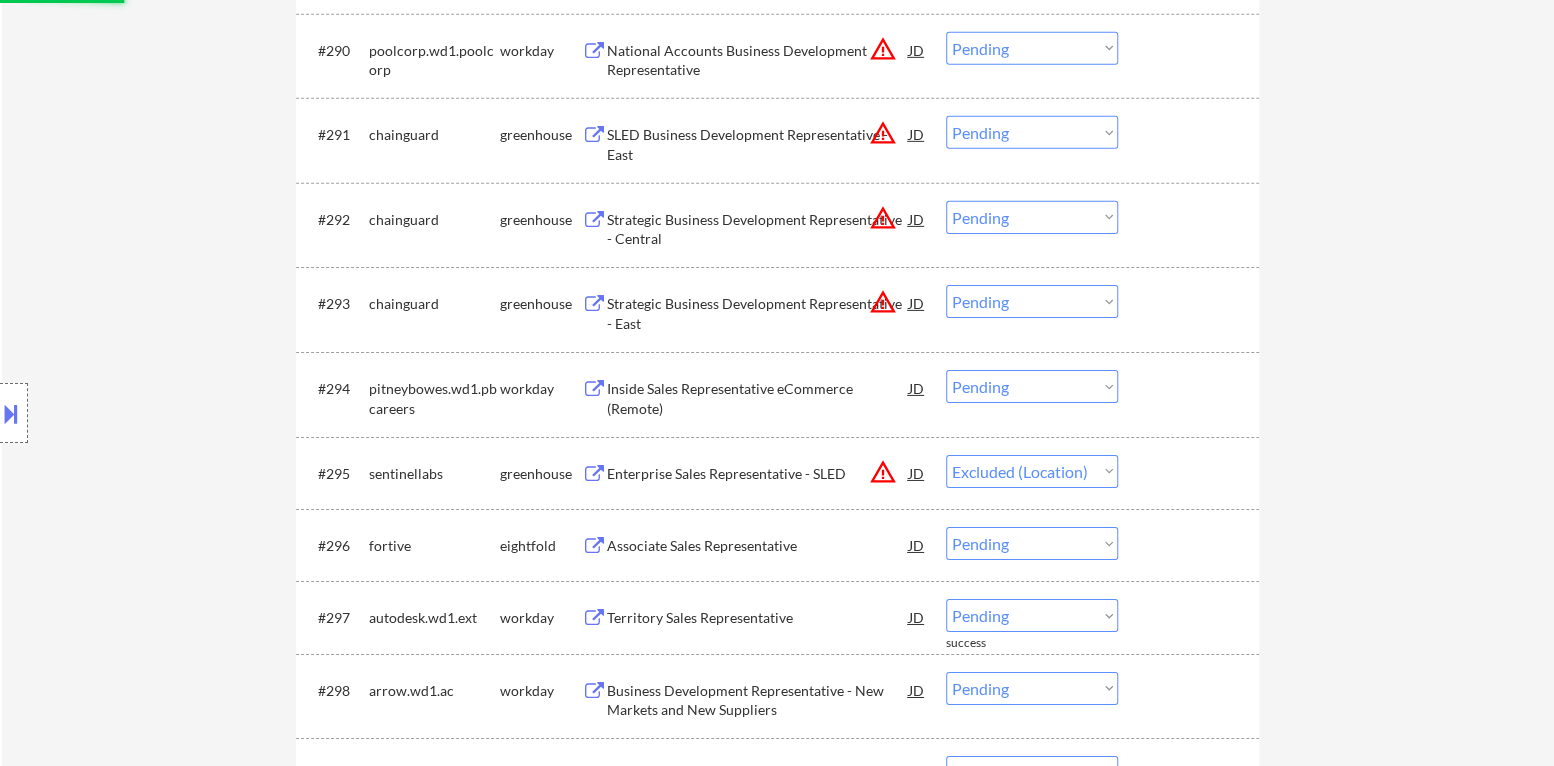 scroll, scrollTop: 7676, scrollLeft: 0, axis: vertical 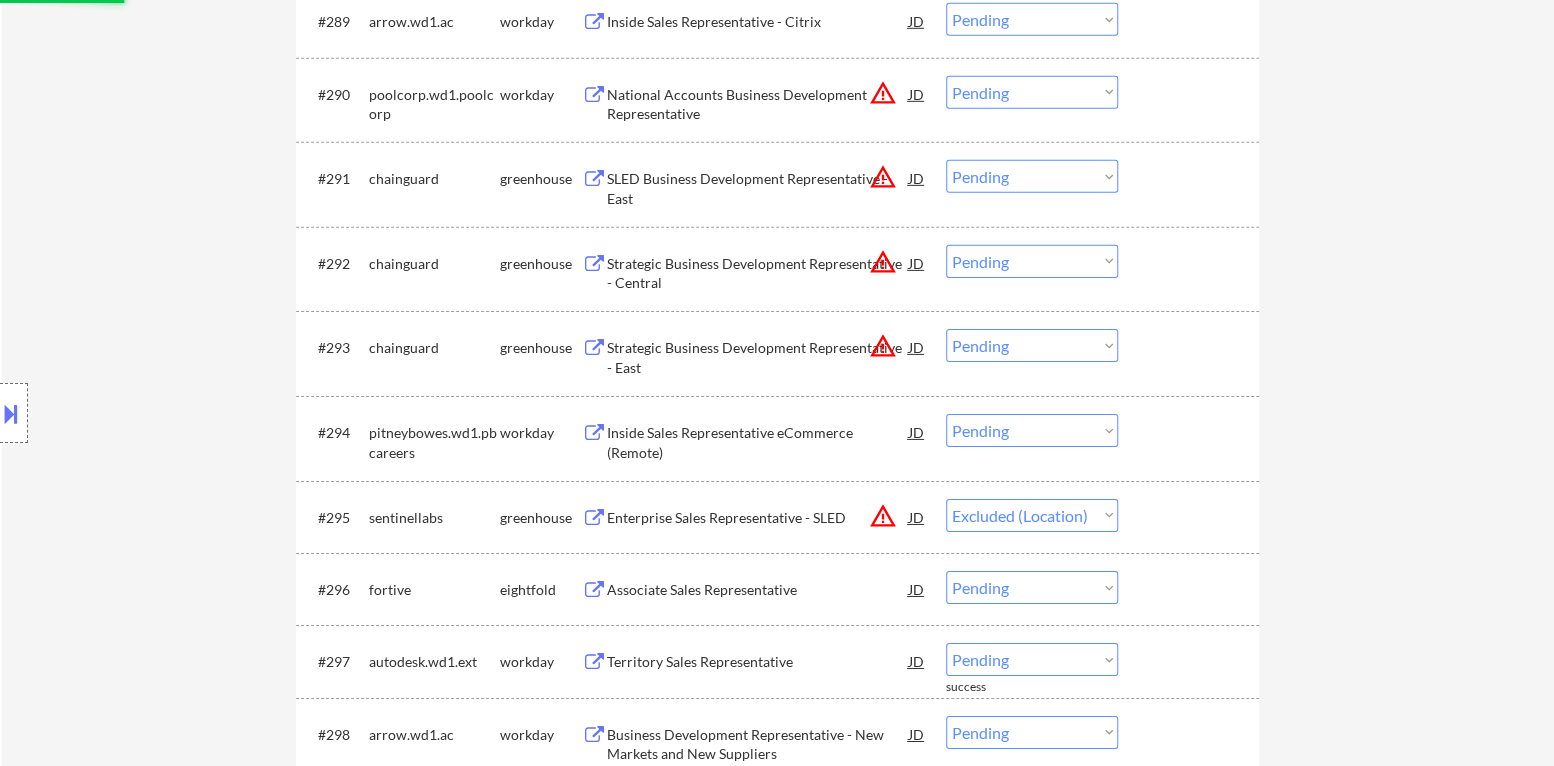click on "warning_amber" at bounding box center [883, 346] 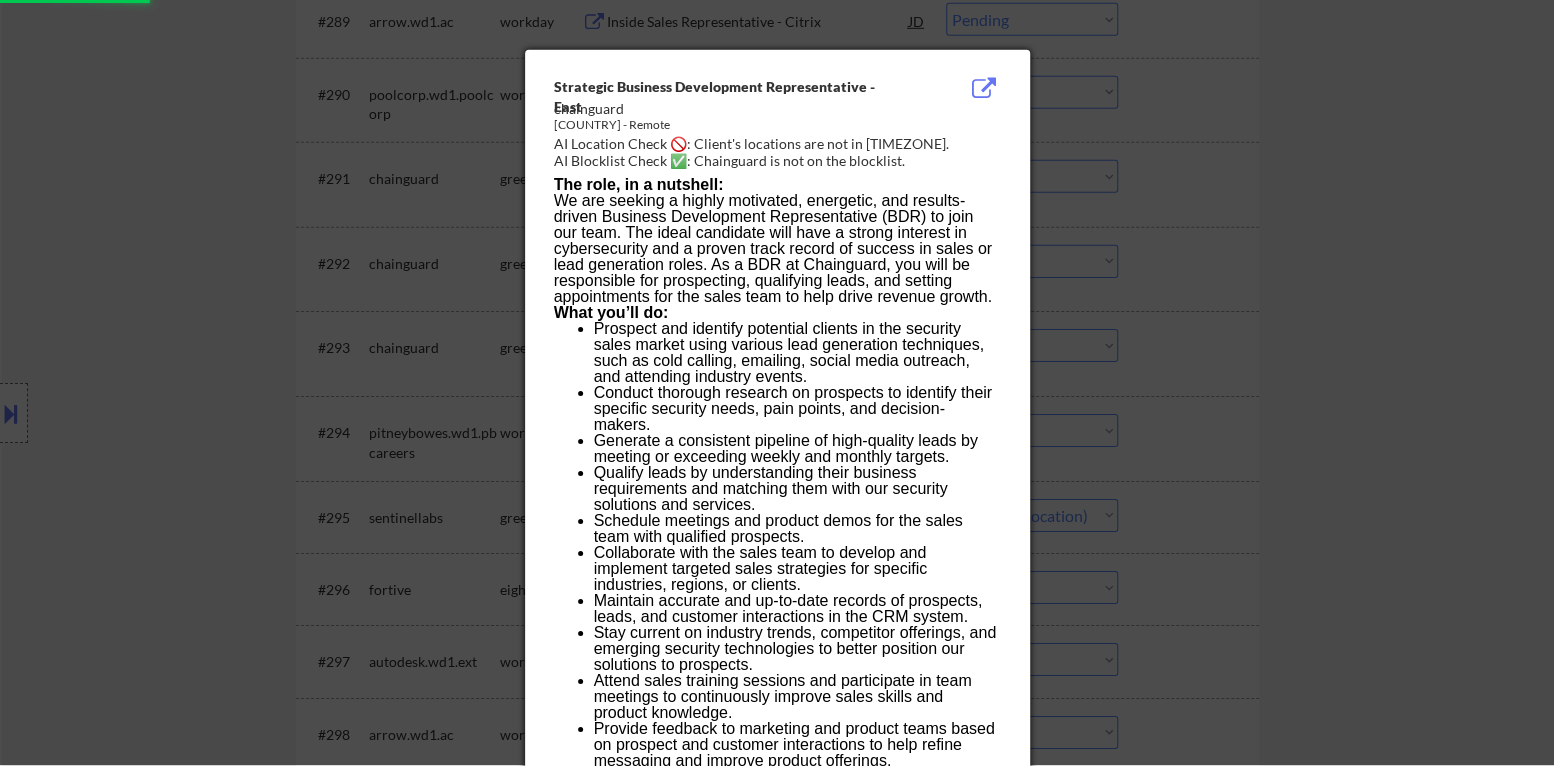 click at bounding box center (777, 382) 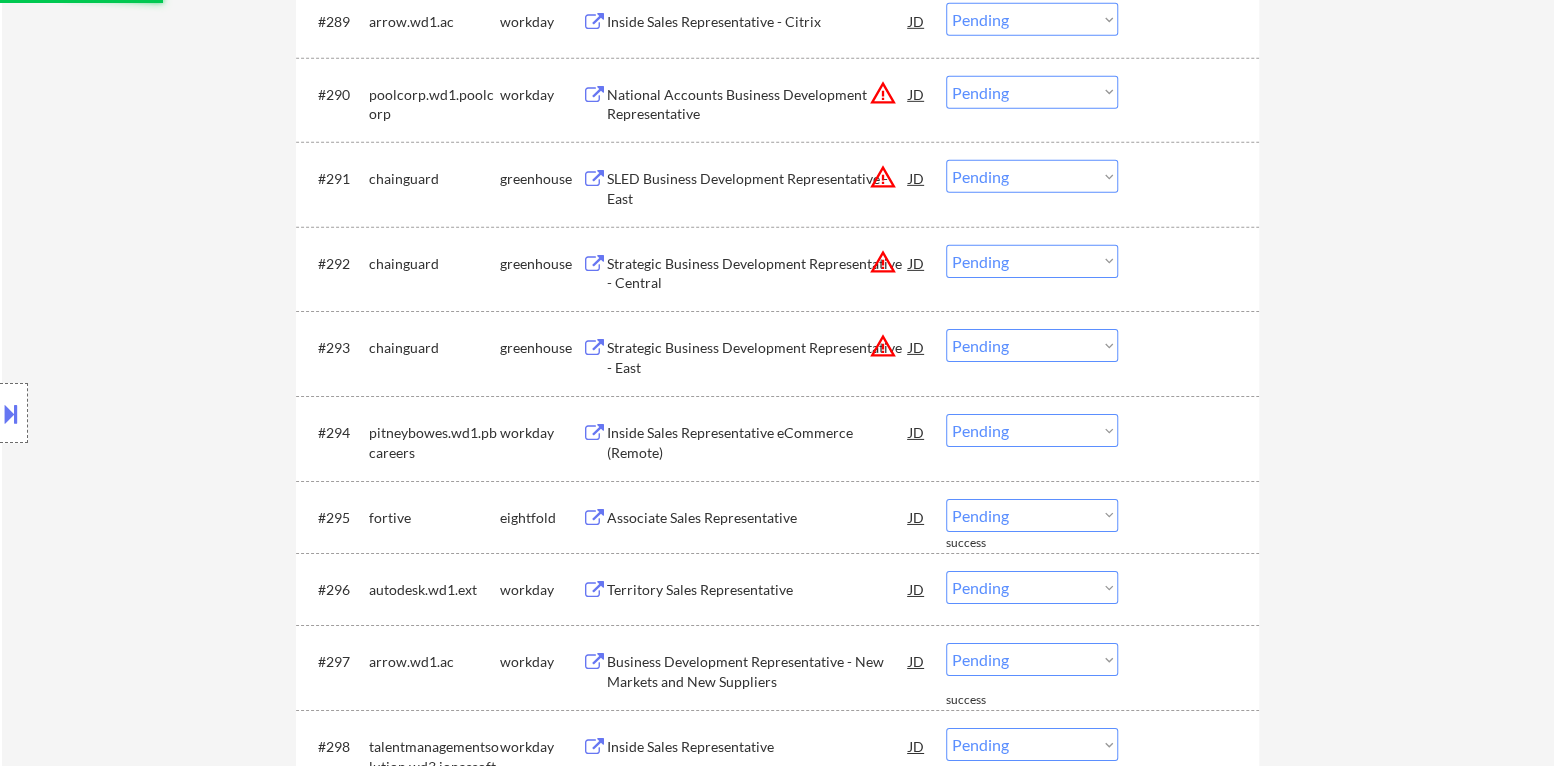 click on "warning_amber" at bounding box center [883, 346] 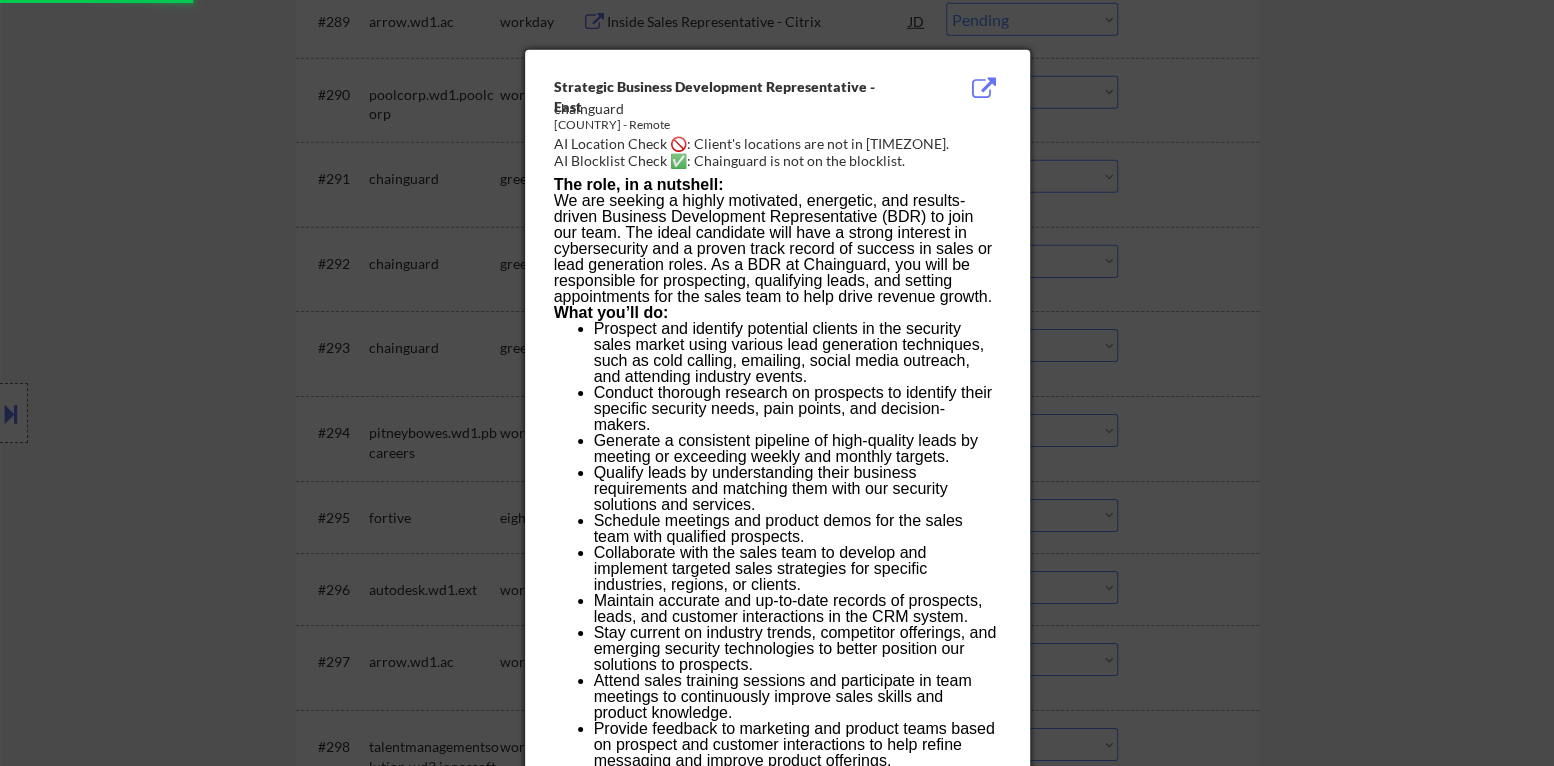 click at bounding box center [777, 383] 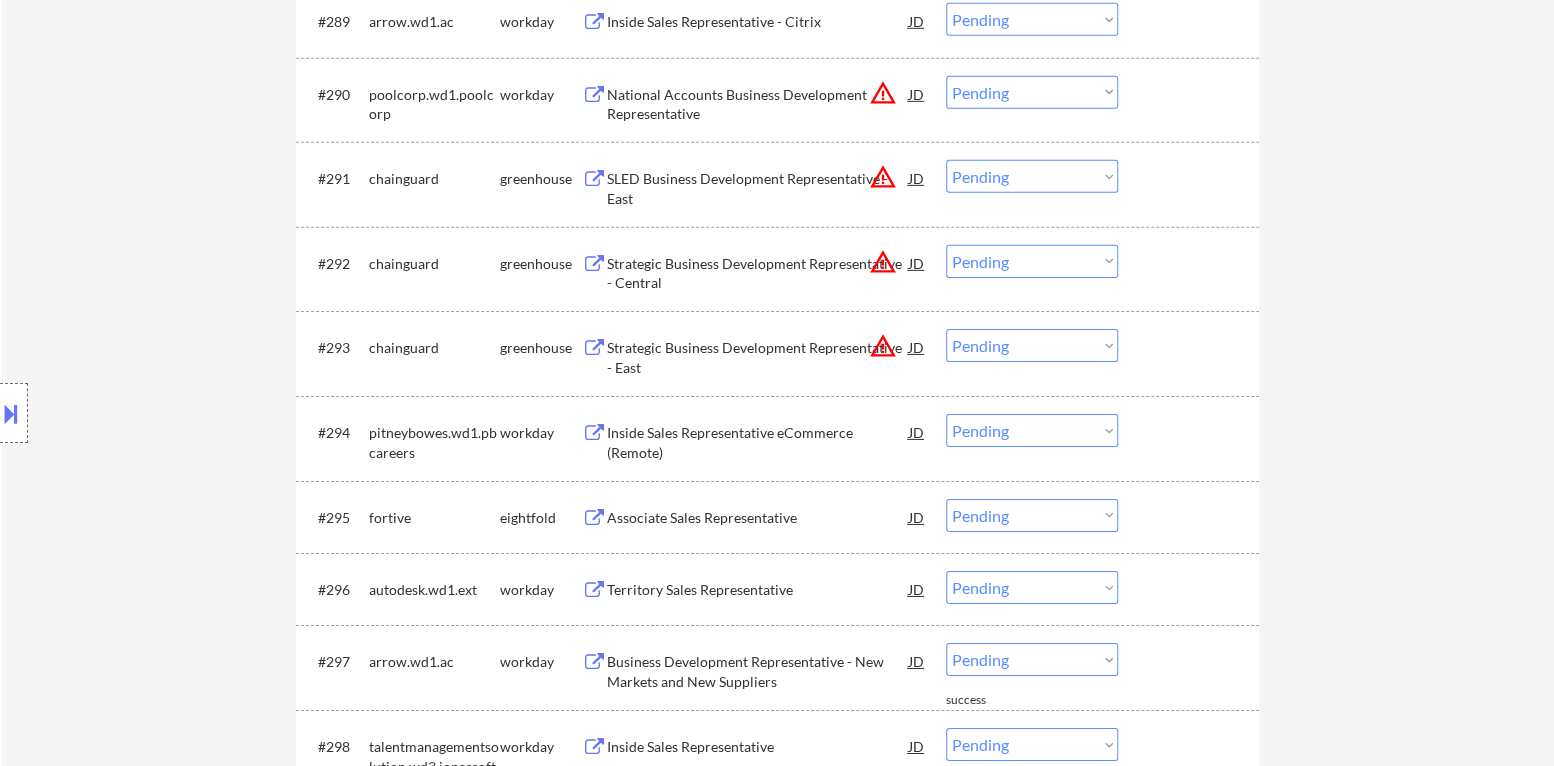 click on "Choose an option... Pending Applied Excluded (Questions) Excluded (Expired) Excluded (Location) Excluded (Bad Match) Excluded (Blocklist) Excluded (Salary) Excluded (Other)" at bounding box center (1032, 345) 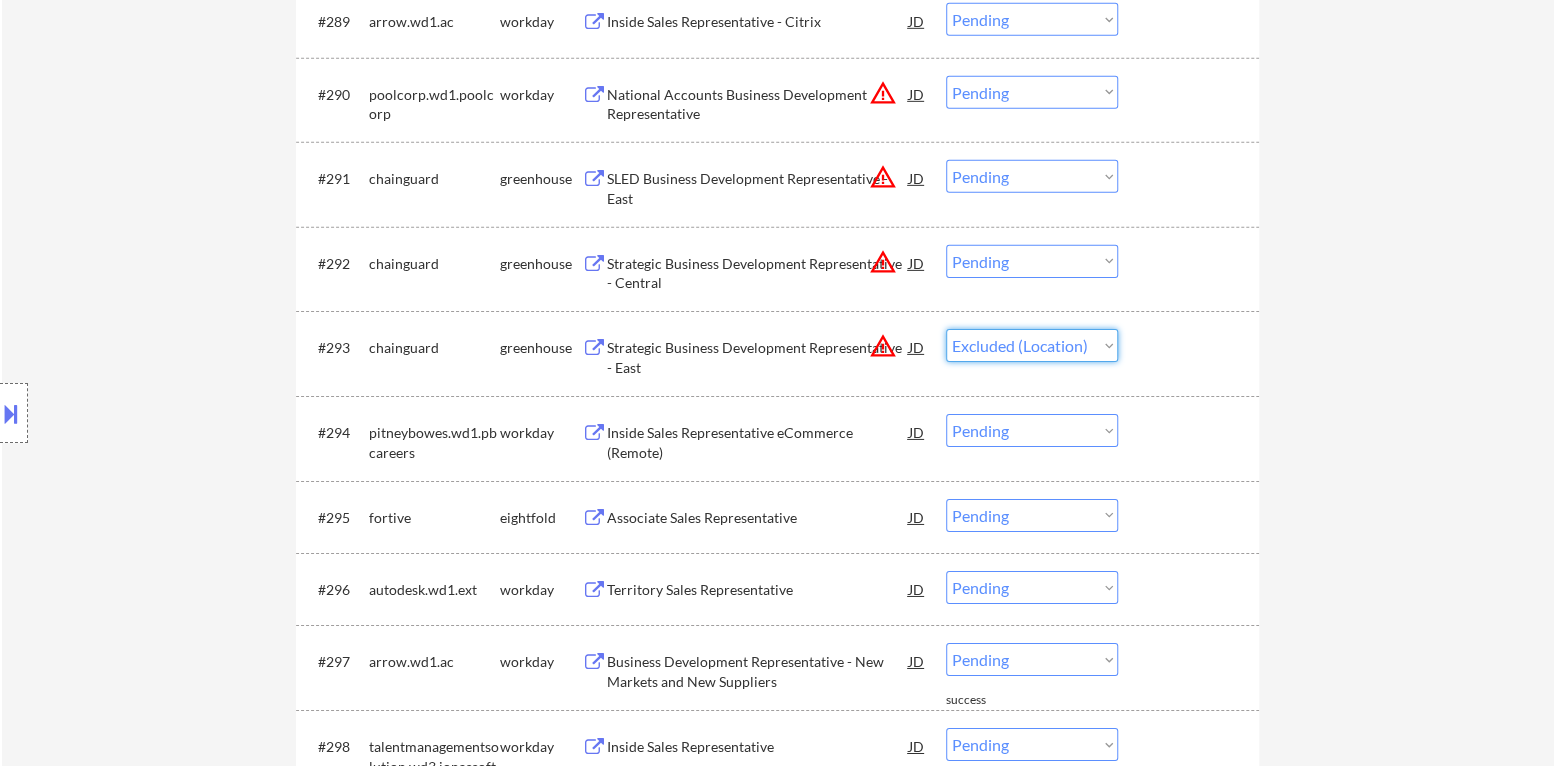 click on "Choose an option... Pending Applied Excluded (Questions) Excluded (Expired) Excluded (Location) Excluded (Bad Match) Excluded (Blocklist) Excluded (Salary) Excluded (Other)" at bounding box center (1032, 345) 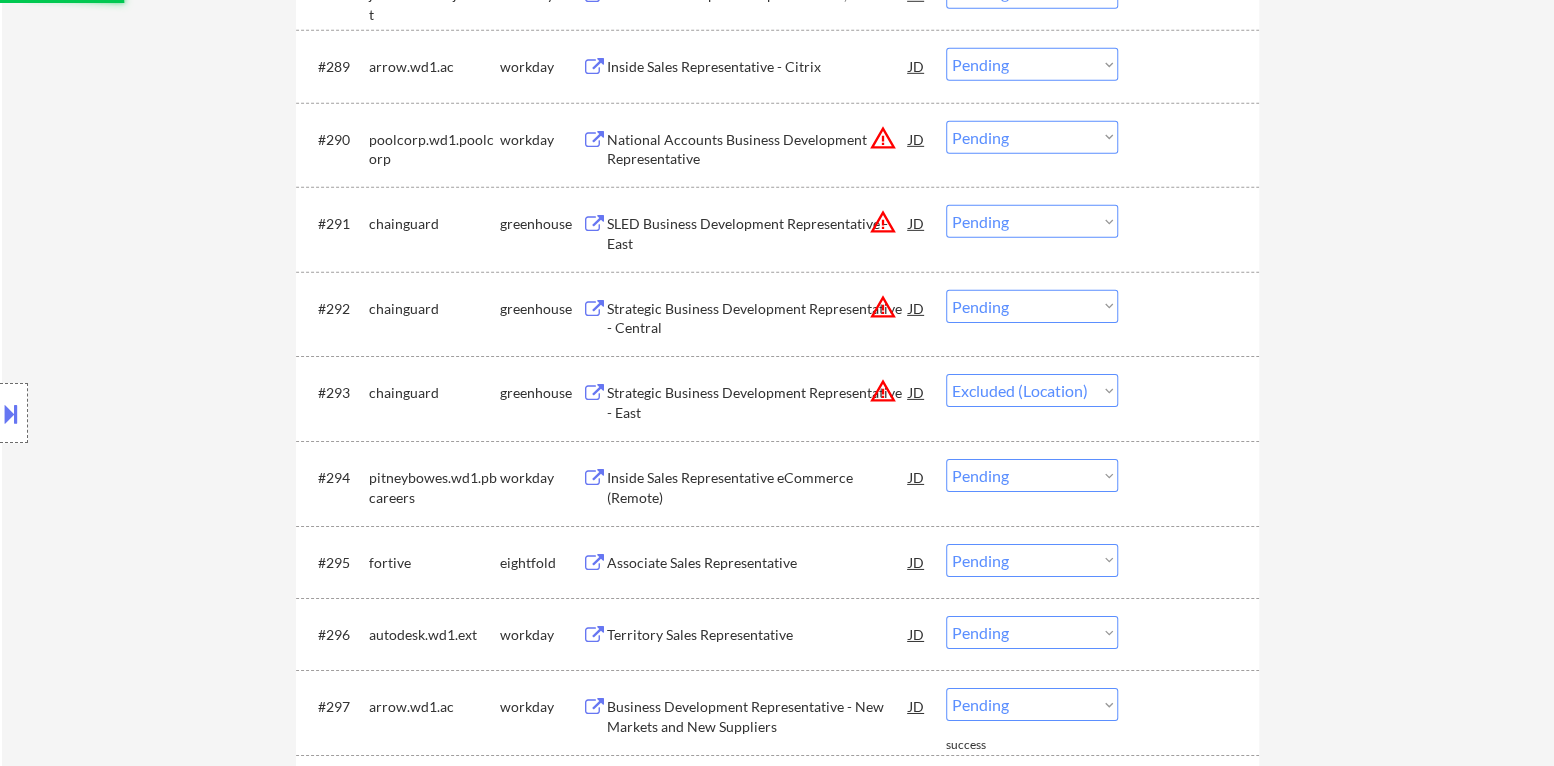 scroll, scrollTop: 7576, scrollLeft: 0, axis: vertical 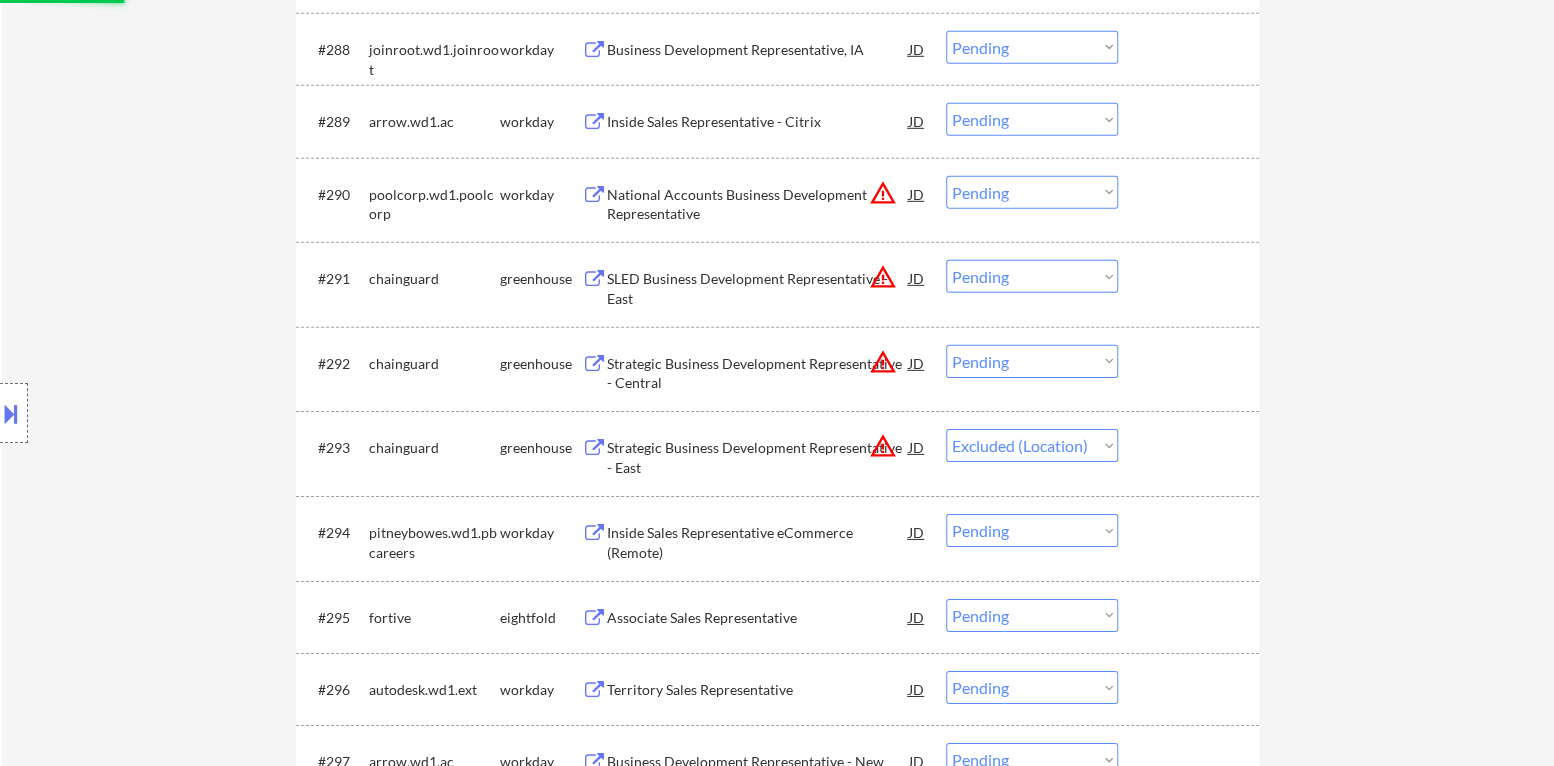 click on "Choose an option... Pending Applied Excluded (Questions) Excluded (Expired) Excluded (Location) Excluded (Bad Match) Excluded (Blocklist) Excluded (Salary) Excluded (Other)" at bounding box center (1032, 361) 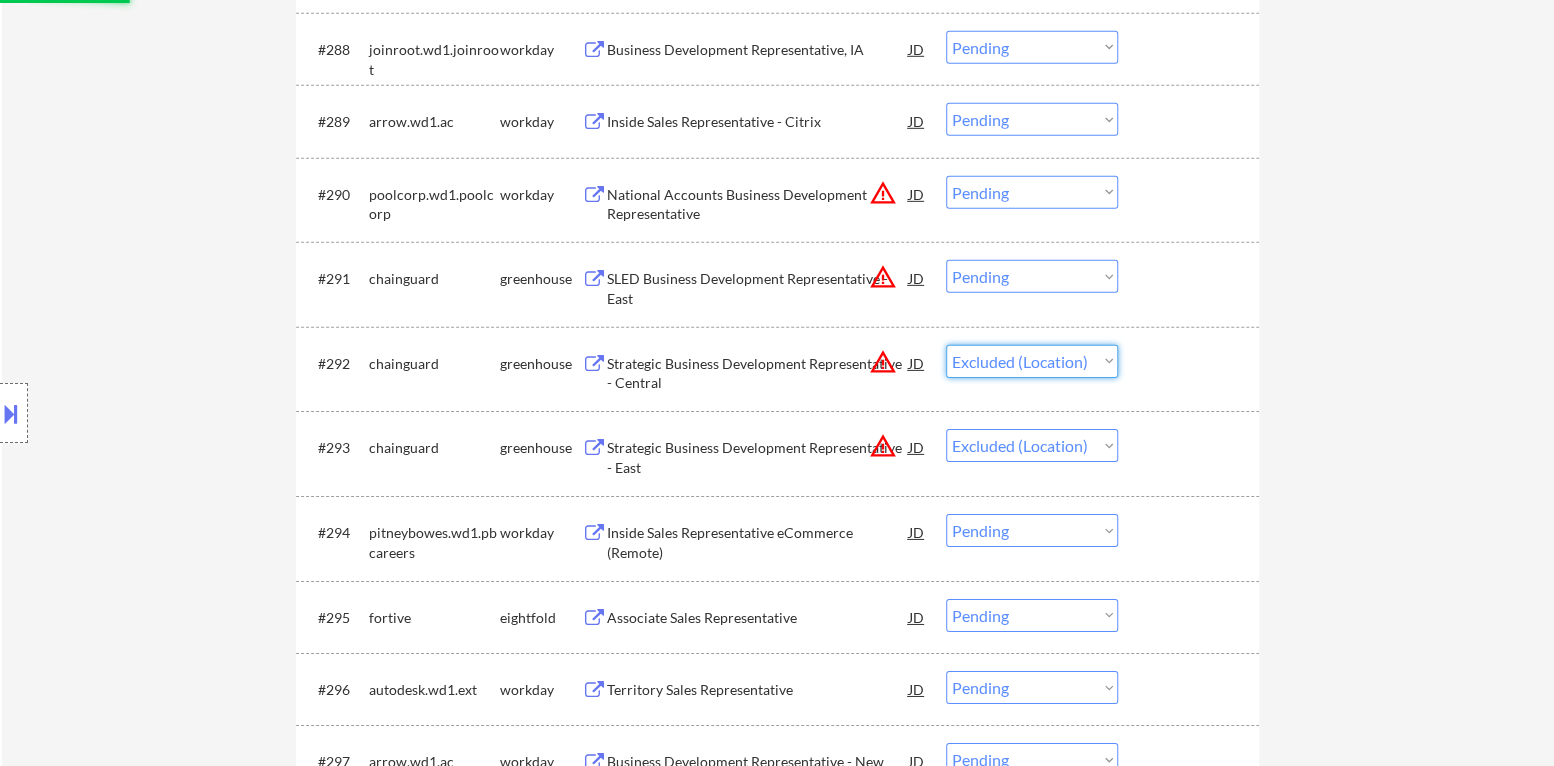 click on "Choose an option... Pending Applied Excluded (Questions) Excluded (Expired) Excluded (Location) Excluded (Bad Match) Excluded (Blocklist) Excluded (Salary) Excluded (Other)" at bounding box center [1032, 361] 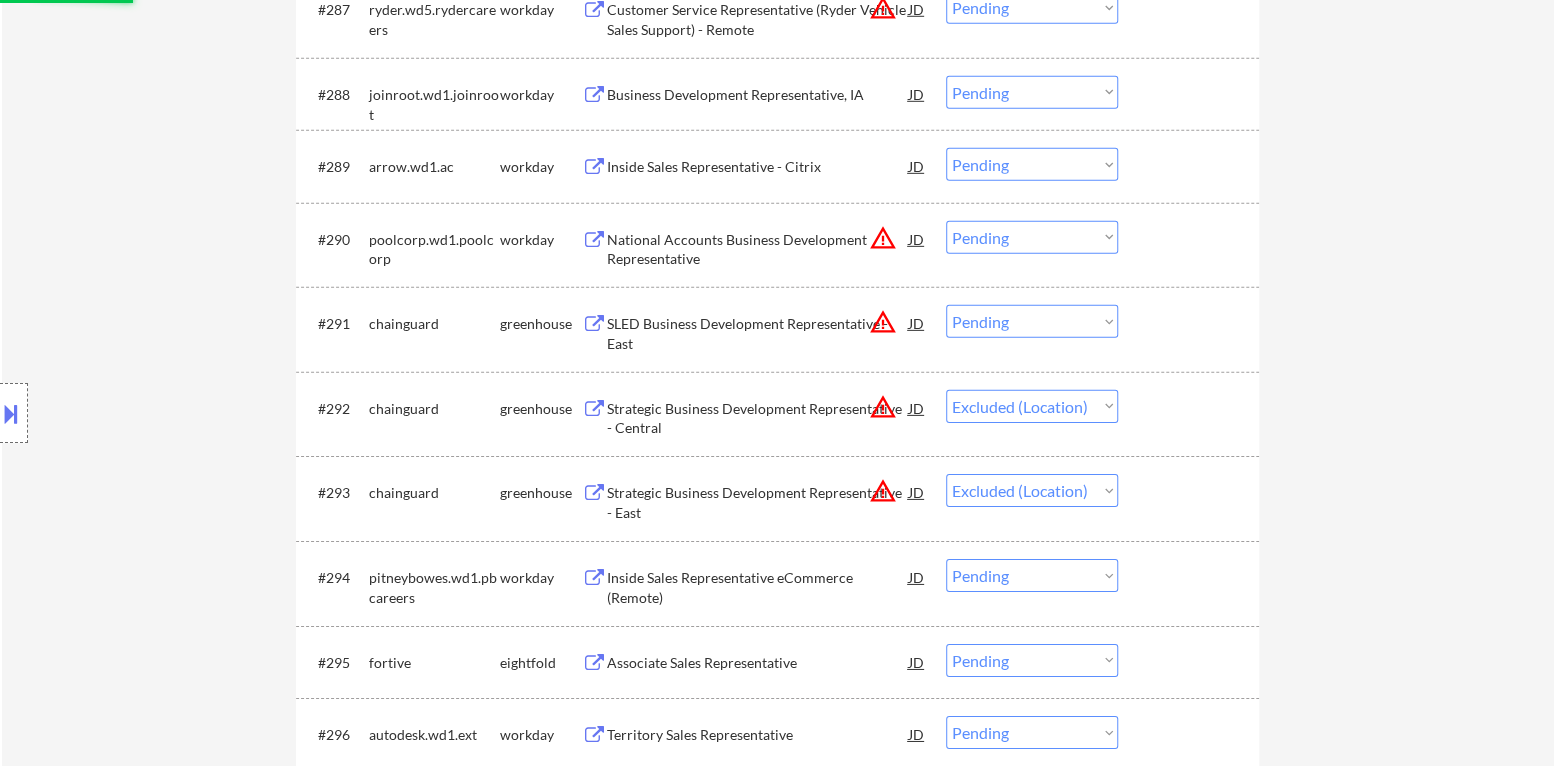 scroll, scrollTop: 7476, scrollLeft: 0, axis: vertical 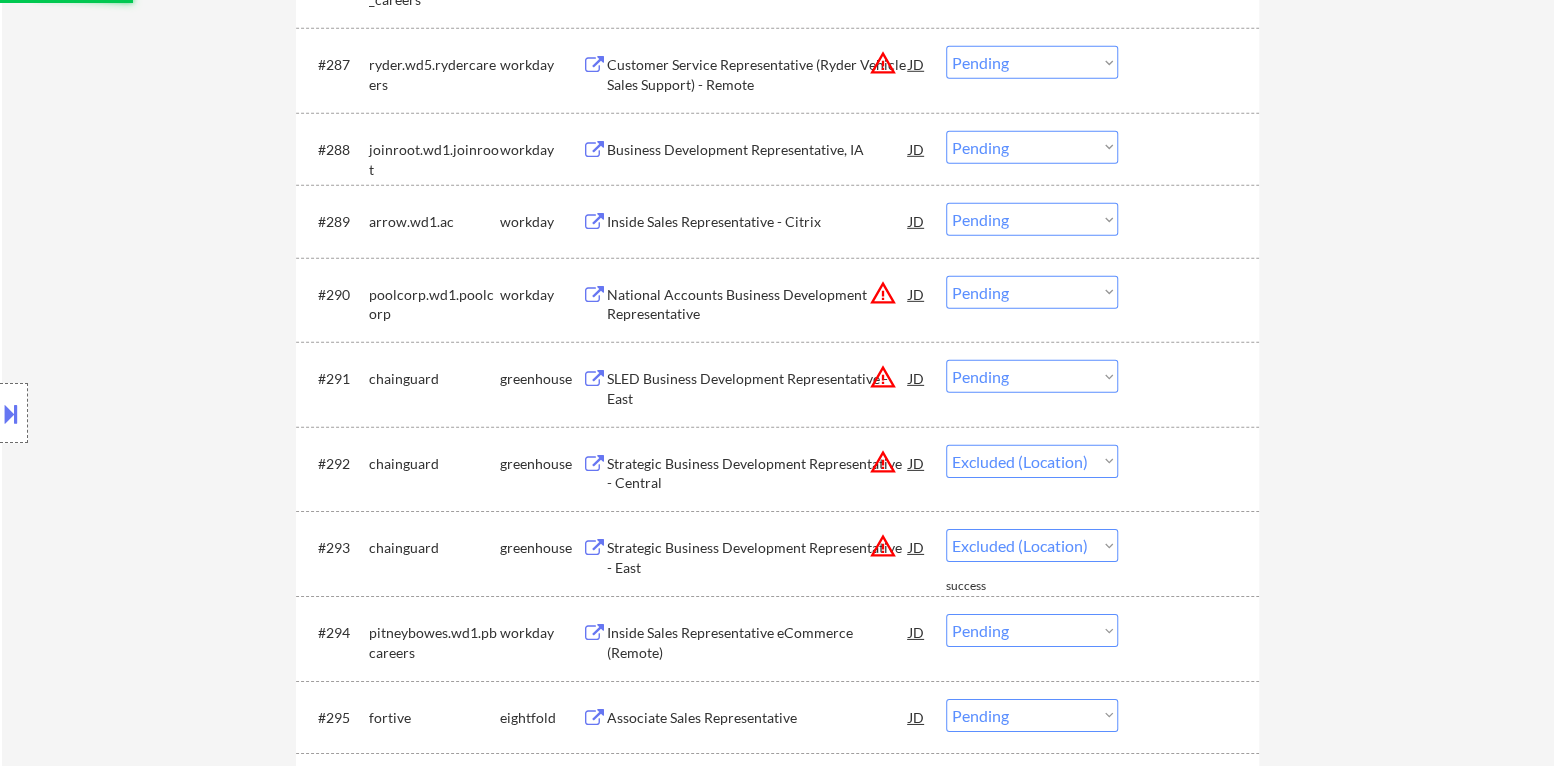 click on "Choose an option... Pending Applied Excluded (Questions) Excluded (Expired) Excluded (Location) Excluded (Bad Match) Excluded (Blocklist) Excluded (Salary) Excluded (Other)" at bounding box center [1032, 376] 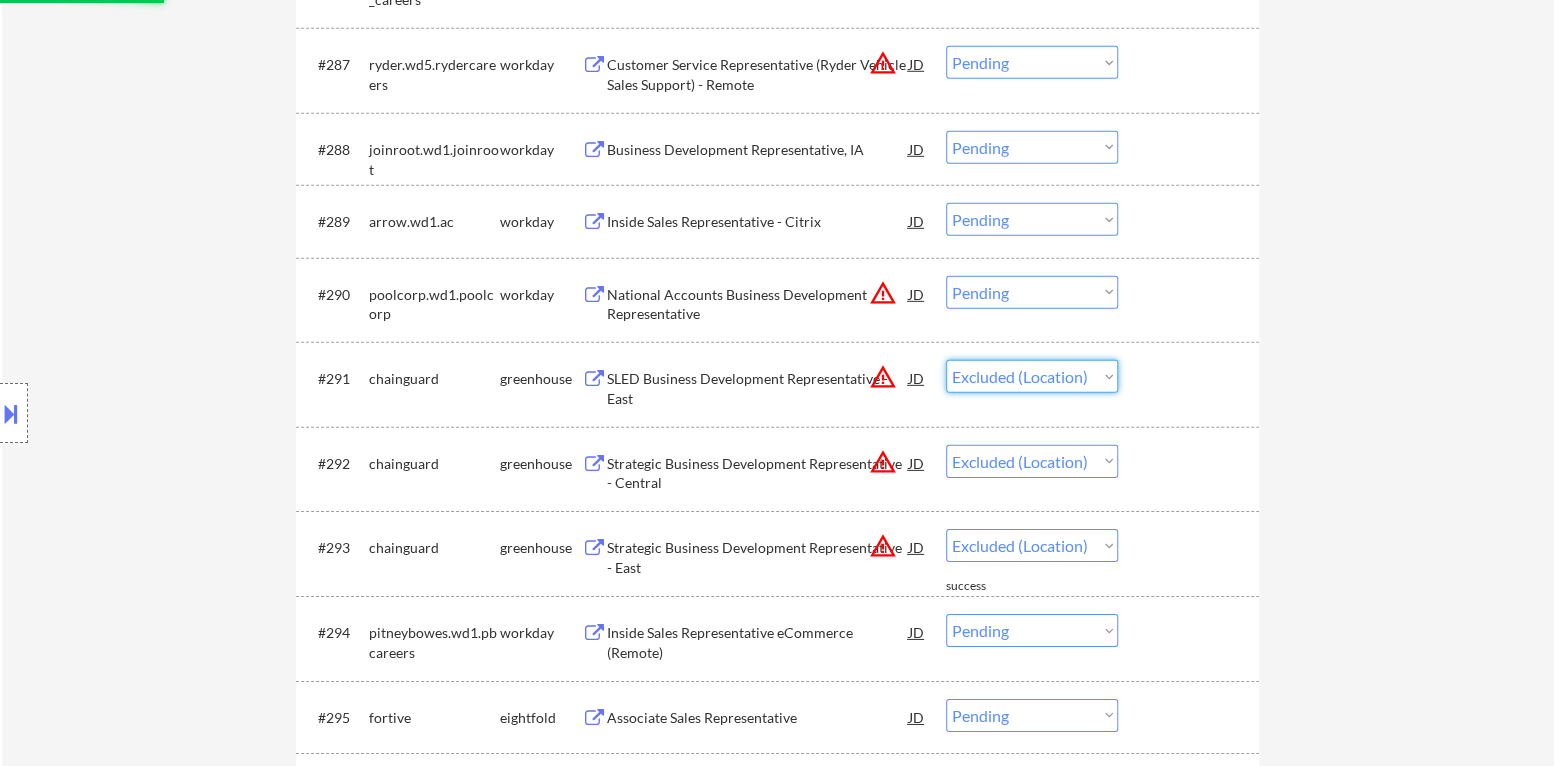 click on "Choose an option... Pending Applied Excluded (Questions) Excluded (Expired) Excluded (Location) Excluded (Bad Match) Excluded (Blocklist) Excluded (Salary) Excluded (Other)" at bounding box center (1032, 376) 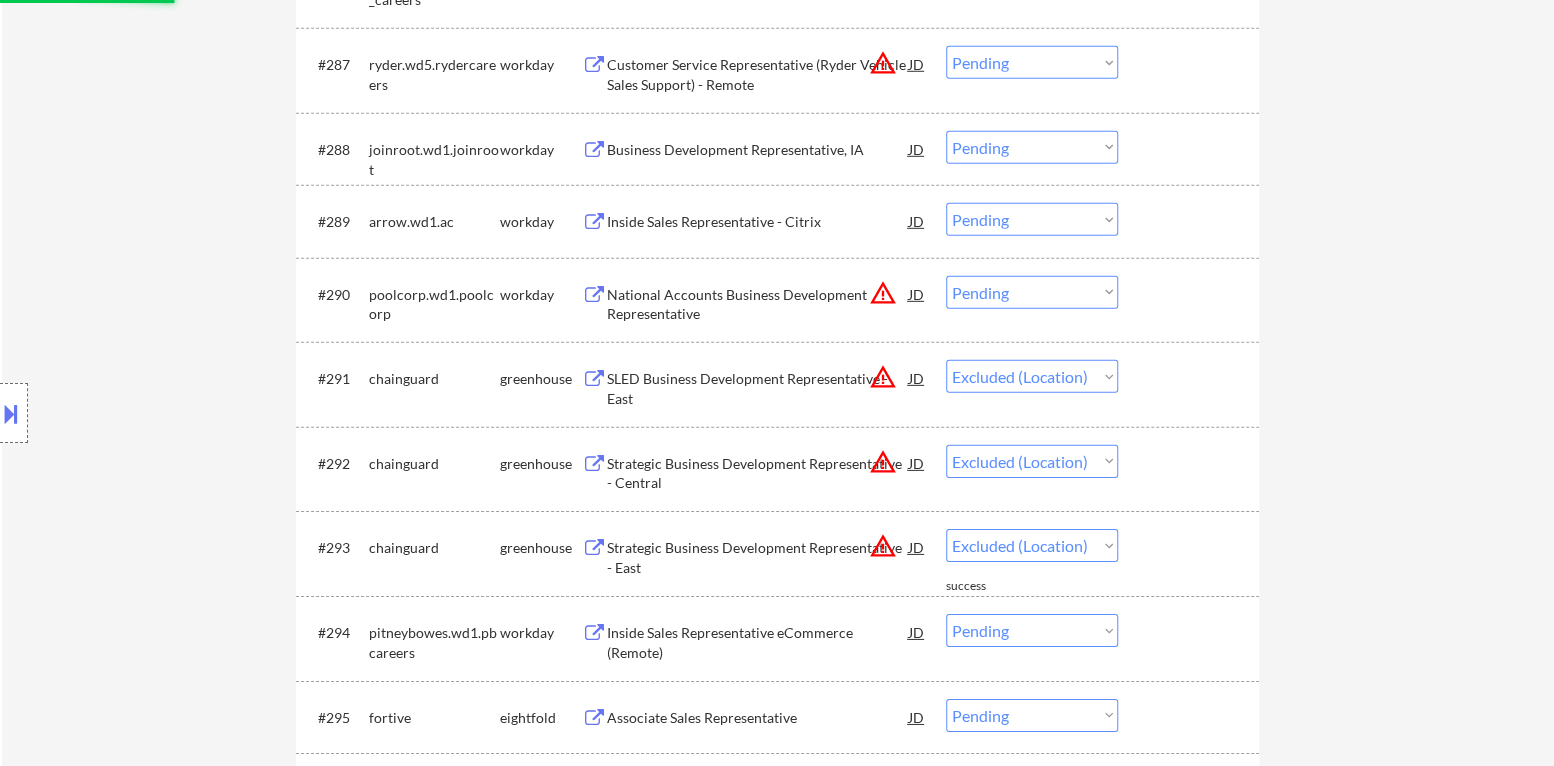 click on "warning_amber" at bounding box center (883, 293) 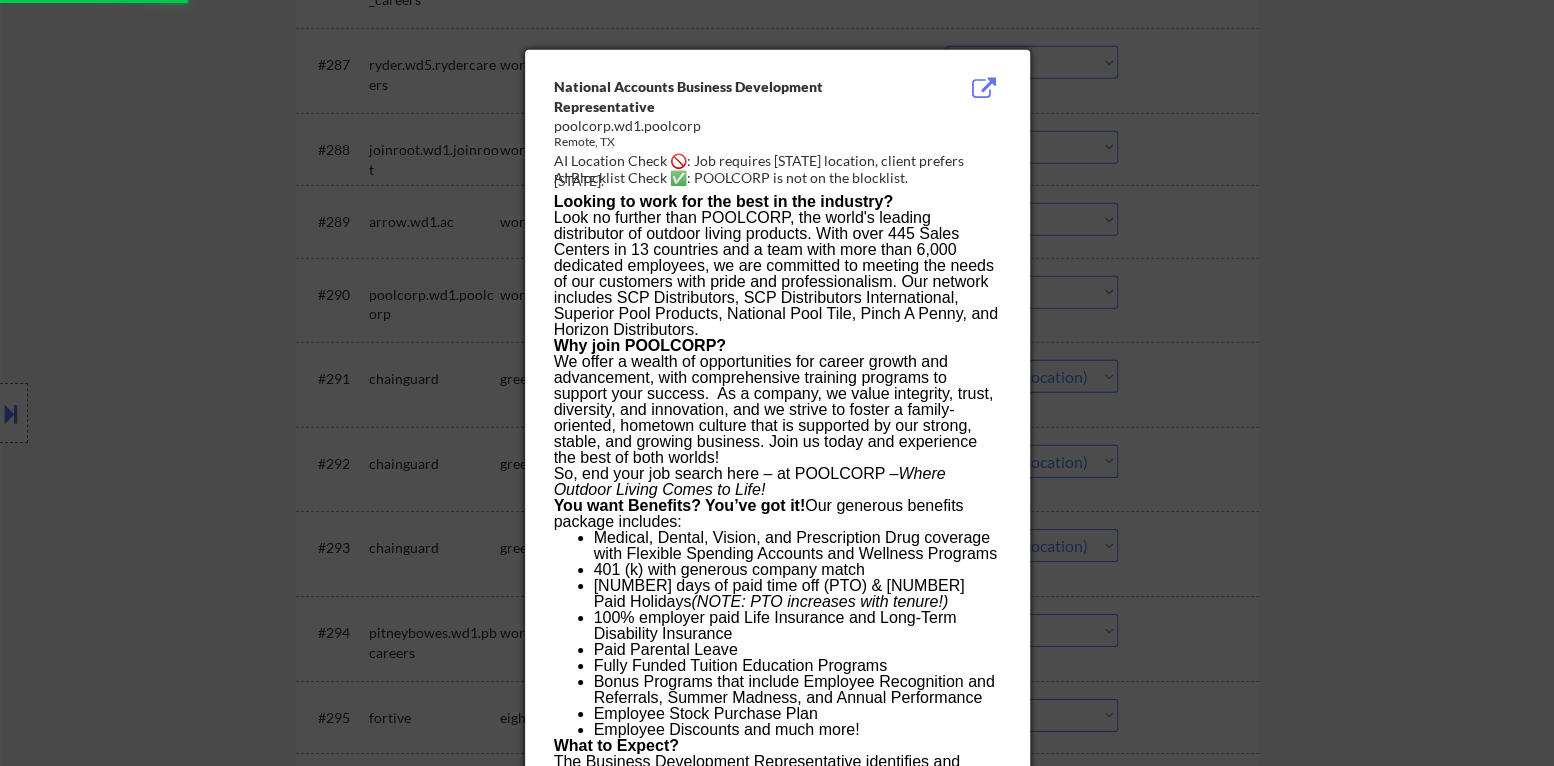 click at bounding box center [777, 383] 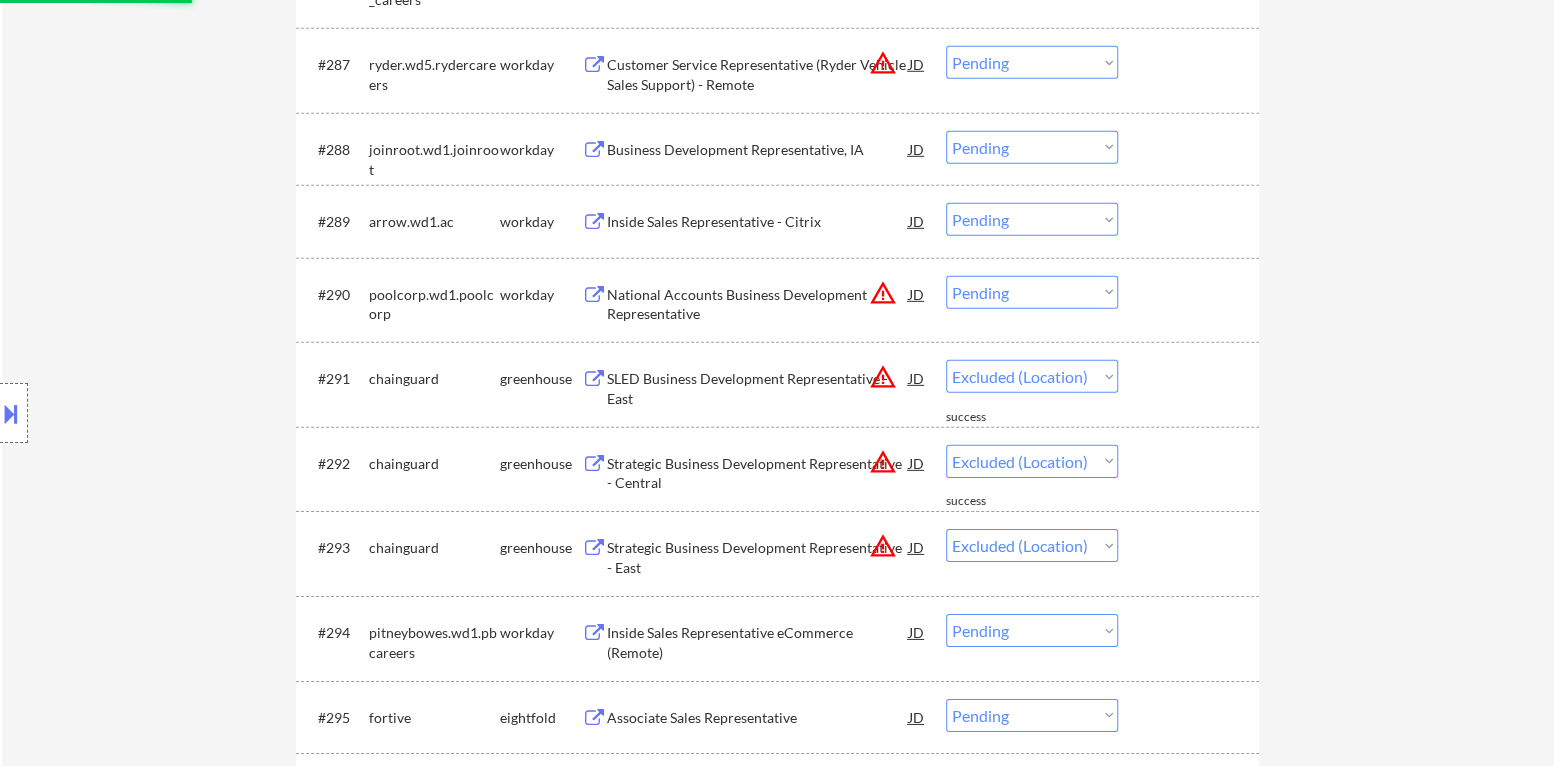 click on "Choose an option... Pending Applied Excluded (Questions) Excluded (Expired) Excluded (Location) Excluded (Bad Match) Excluded (Blocklist) Excluded (Salary) Excluded (Other)" at bounding box center [1032, 292] 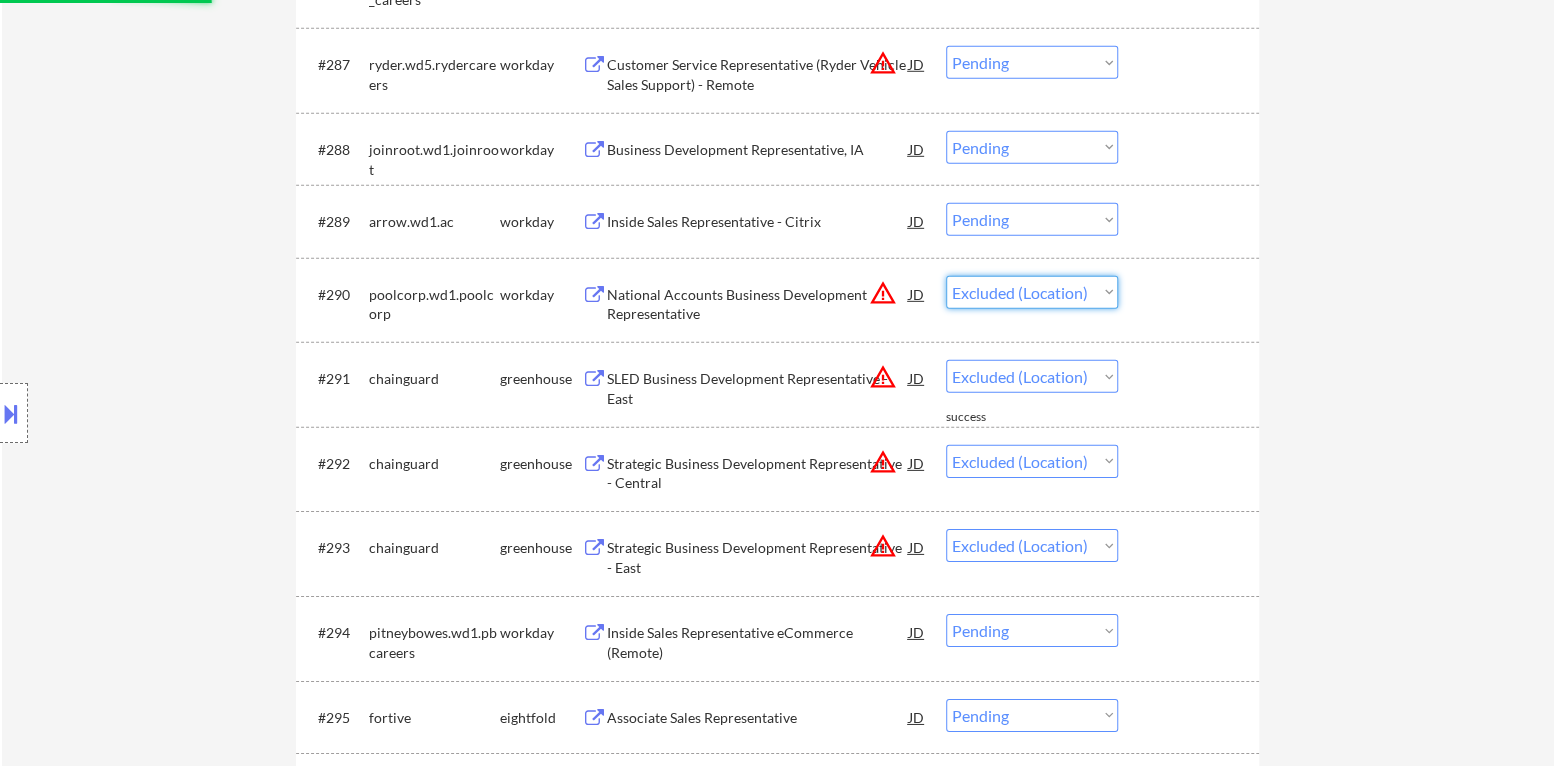 click on "Choose an option... Pending Applied Excluded (Questions) Excluded (Expired) Excluded (Location) Excluded (Bad Match) Excluded (Blocklist) Excluded (Salary) Excluded (Other)" at bounding box center [1032, 292] 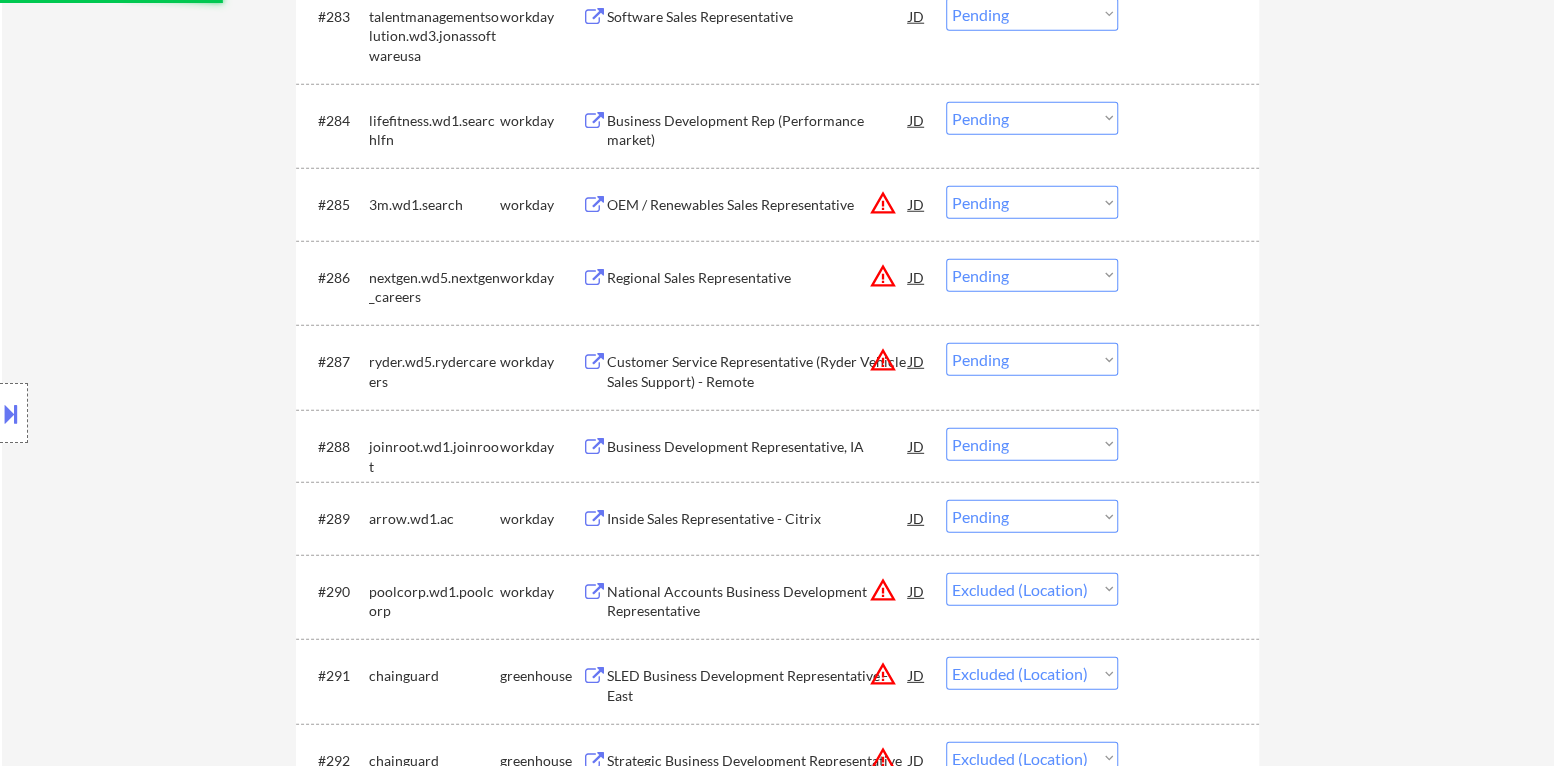 scroll, scrollTop: 7175, scrollLeft: 0, axis: vertical 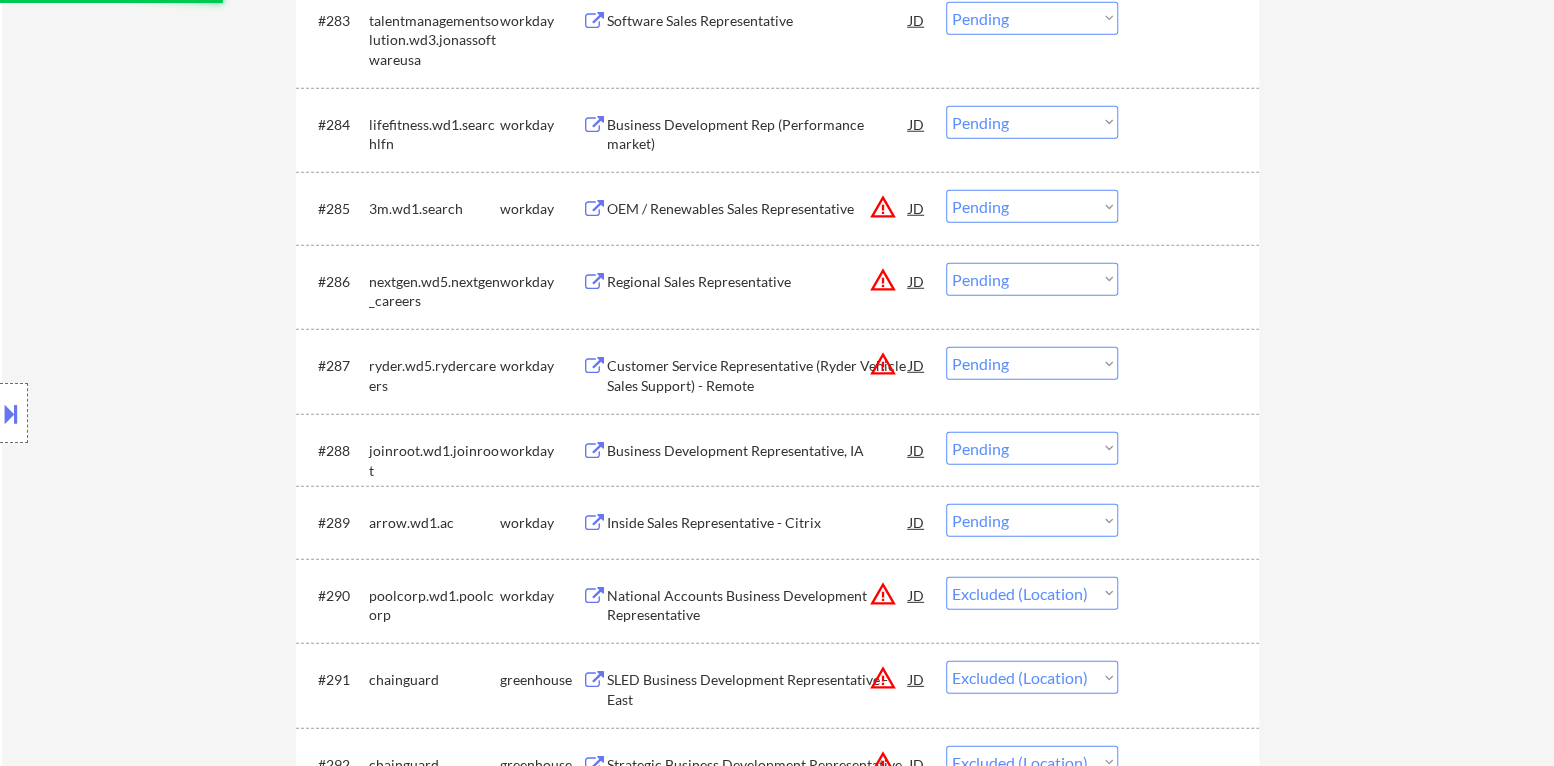click on "warning_amber" at bounding box center [883, 364] 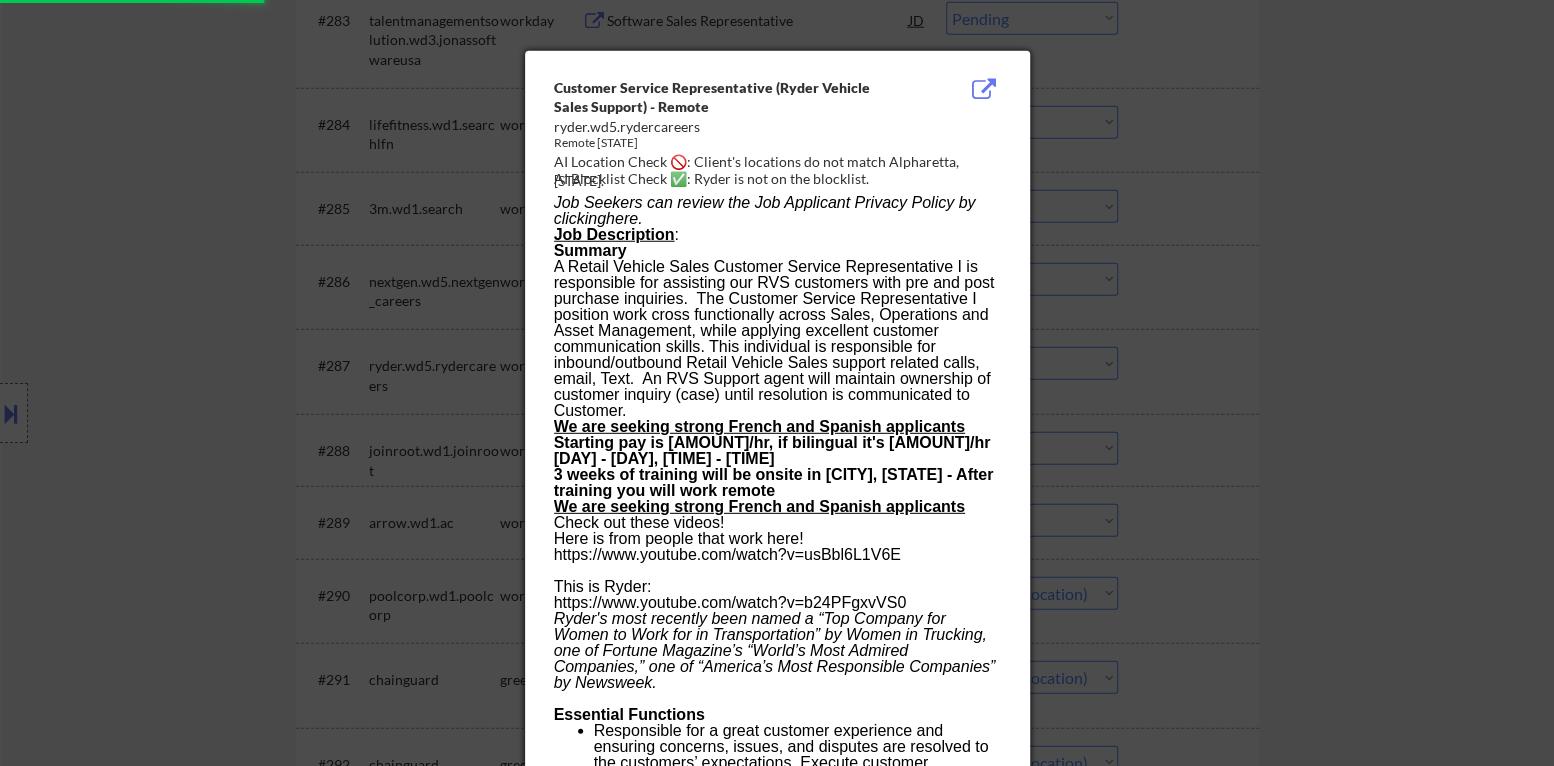 click at bounding box center [777, 383] 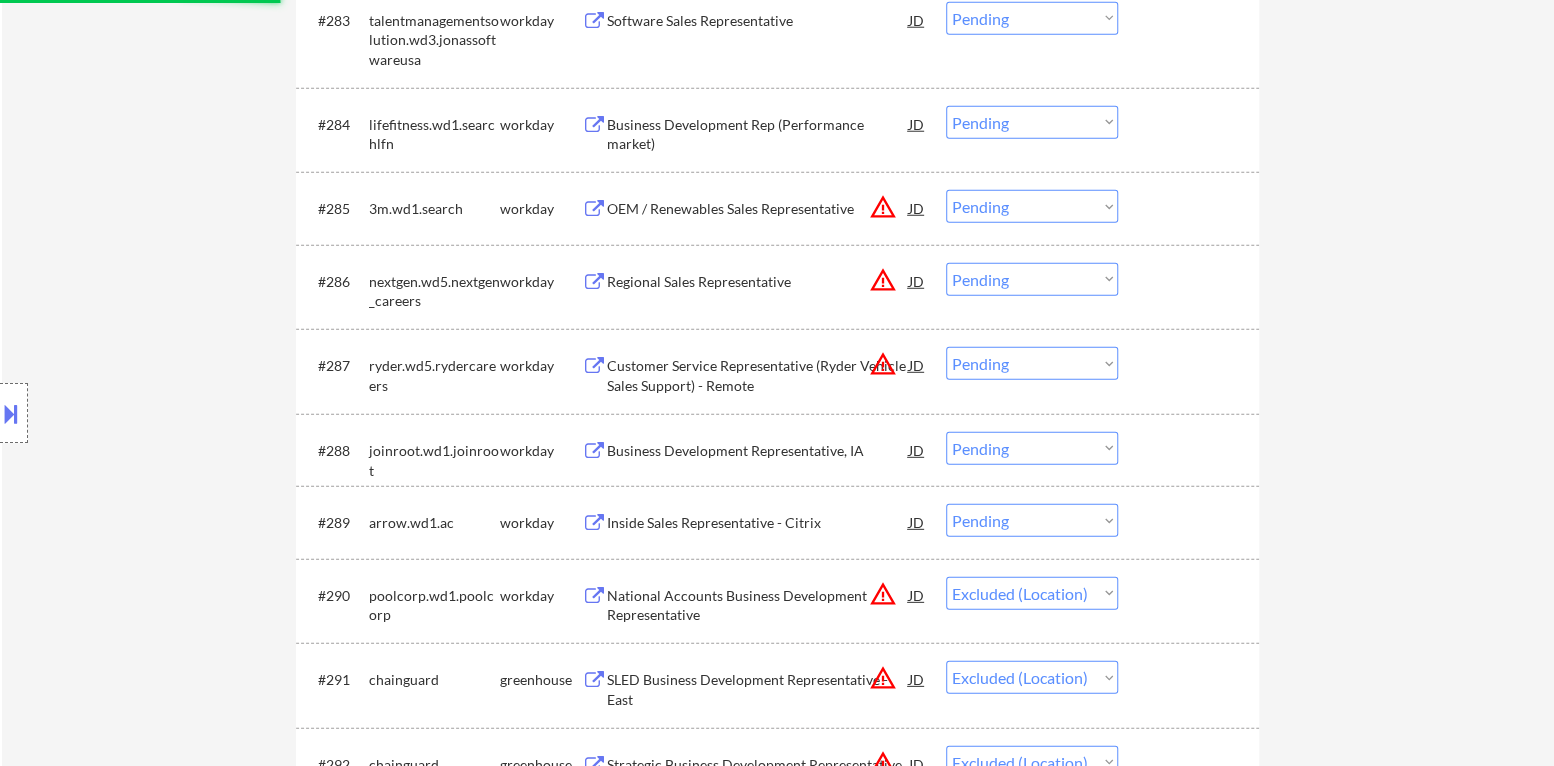 click on "Choose an option... Pending Applied Excluded (Questions) Excluded (Expired) Excluded (Location) Excluded (Bad Match) Excluded (Blocklist) Excluded (Salary) Excluded (Other)" at bounding box center (1032, 363) 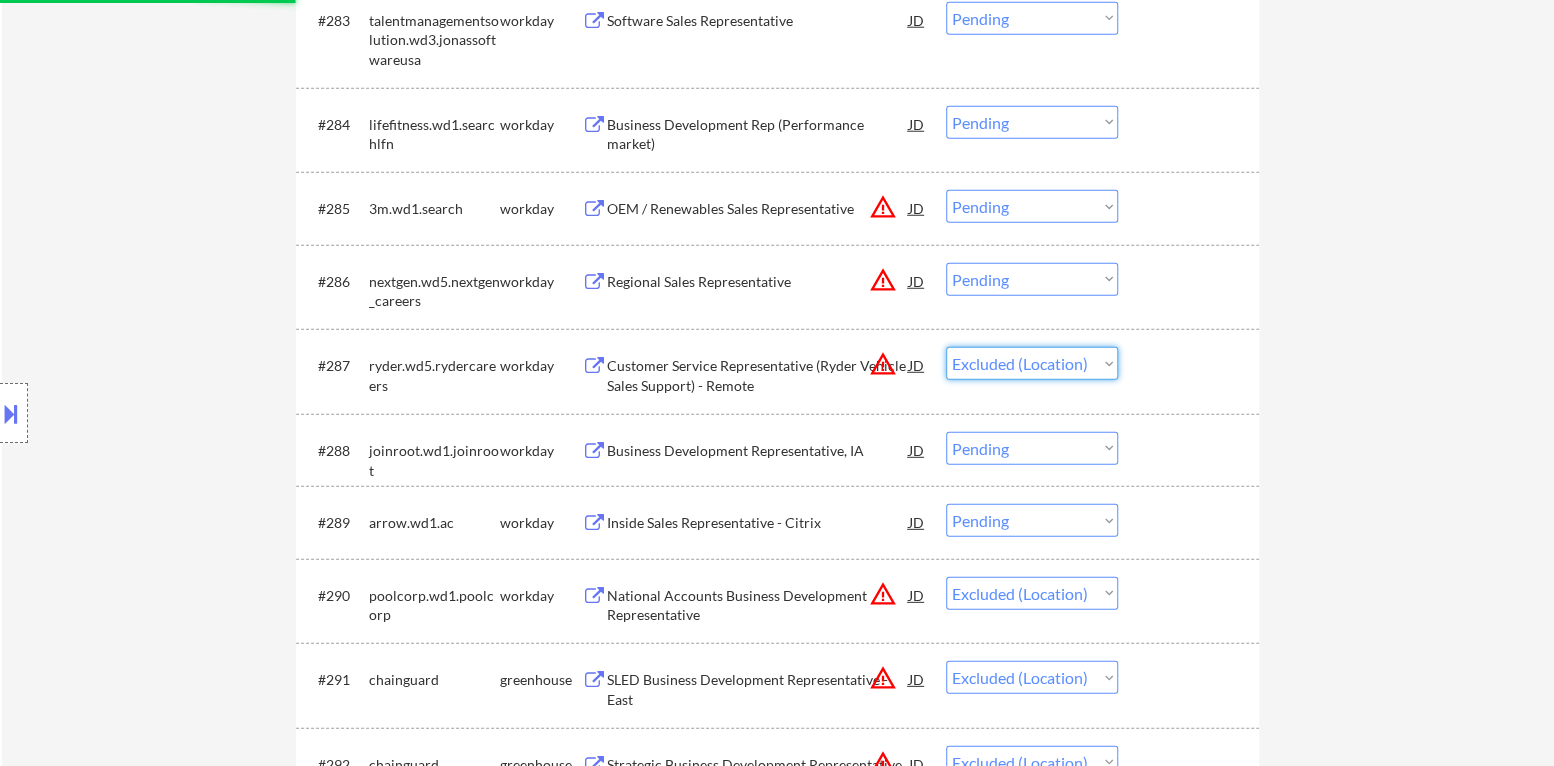 click on "Choose an option... Pending Applied Excluded (Questions) Excluded (Expired) Excluded (Location) Excluded (Bad Match) Excluded (Blocklist) Excluded (Salary) Excluded (Other)" at bounding box center (1032, 363) 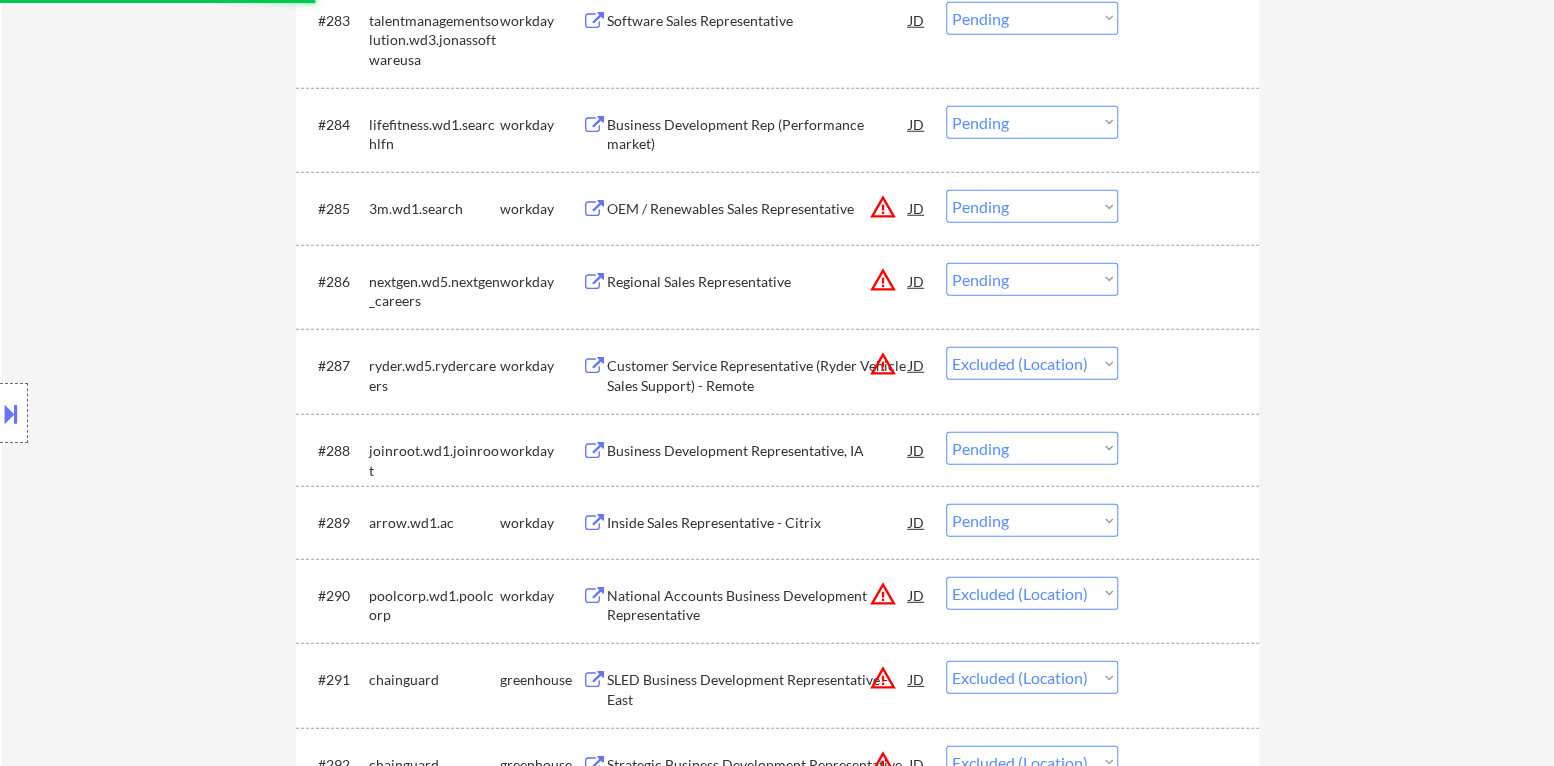 click on "warning_amber" at bounding box center [883, 280] 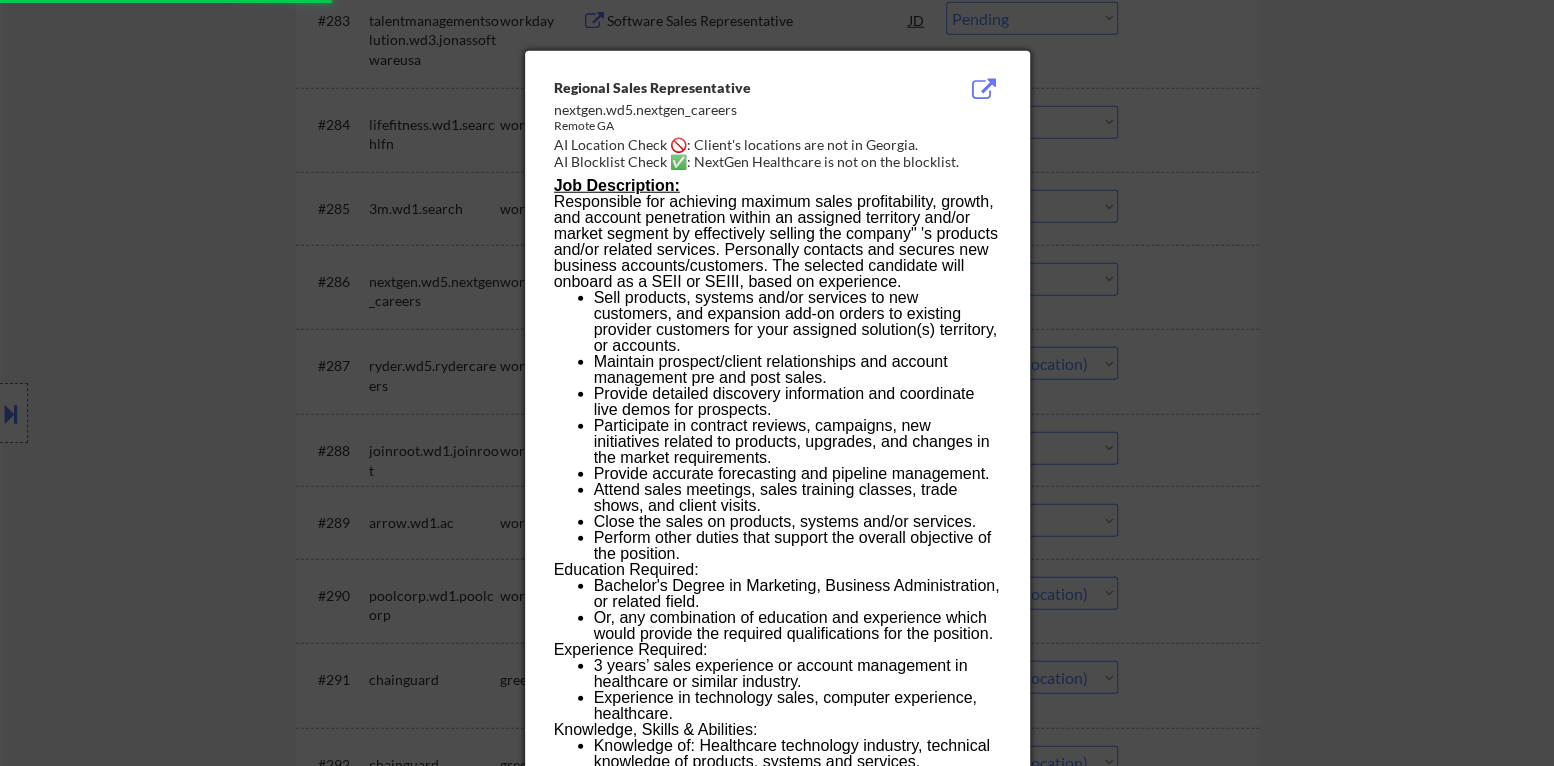 click at bounding box center [777, 383] 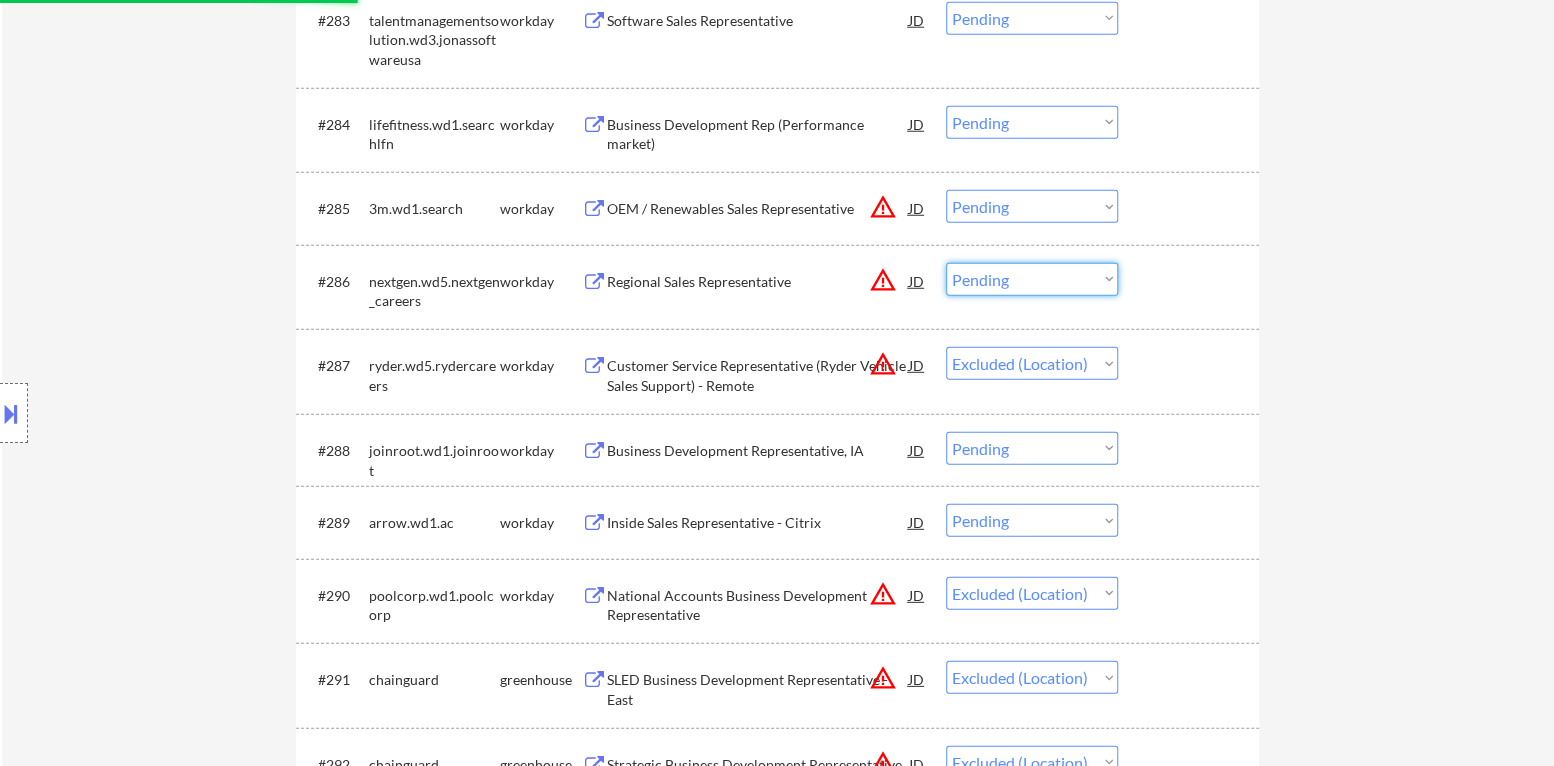 click on "Choose an option... Pending Applied Excluded (Questions) Excluded (Expired) Excluded (Location) Excluded (Bad Match) Excluded (Blocklist) Excluded (Salary) Excluded (Other)" at bounding box center (1032, 279) 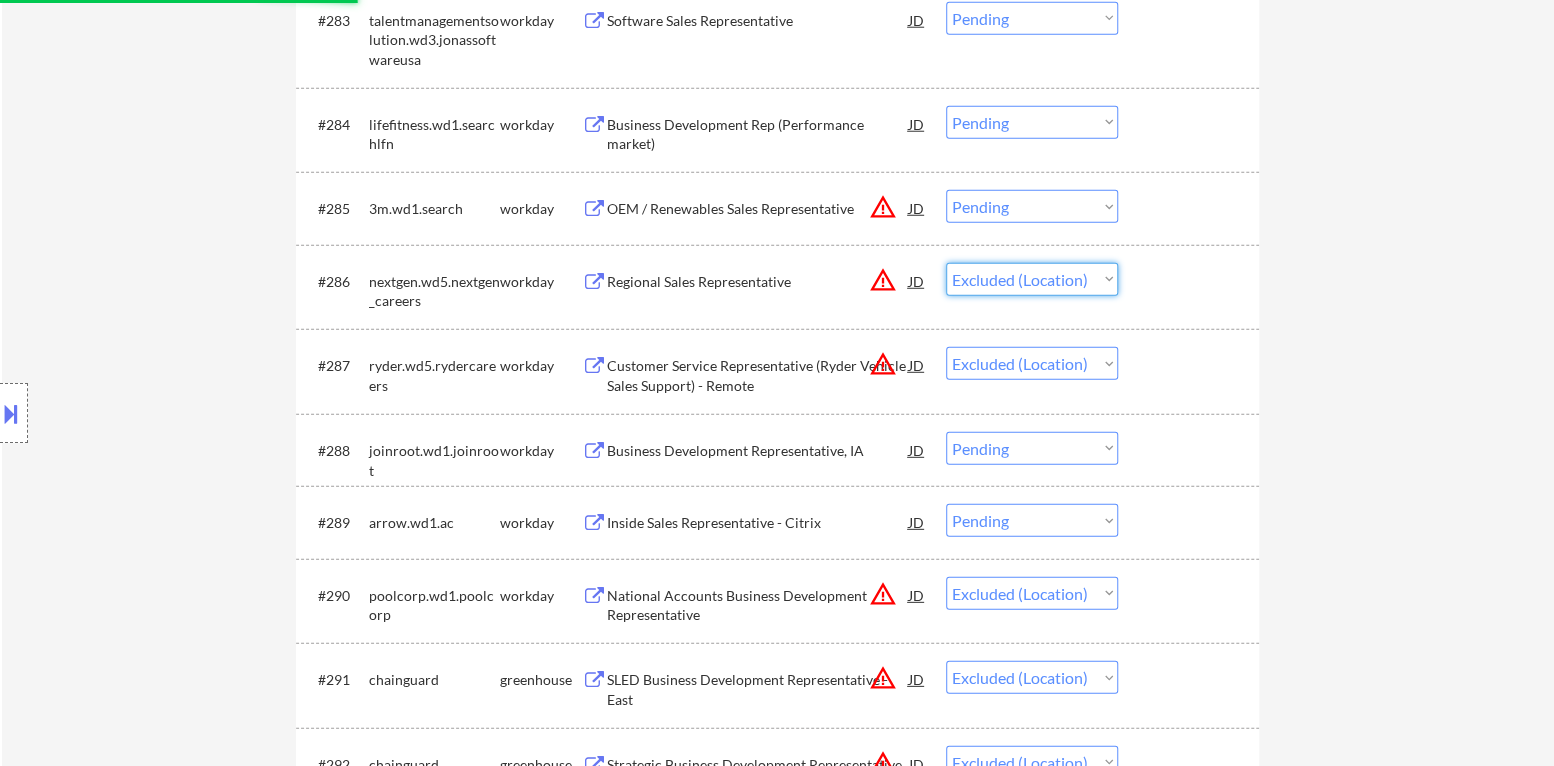 click on "Choose an option... Pending Applied Excluded (Questions) Excluded (Expired) Excluded (Location) Excluded (Bad Match) Excluded (Blocklist) Excluded (Salary) Excluded (Other)" at bounding box center (1032, 279) 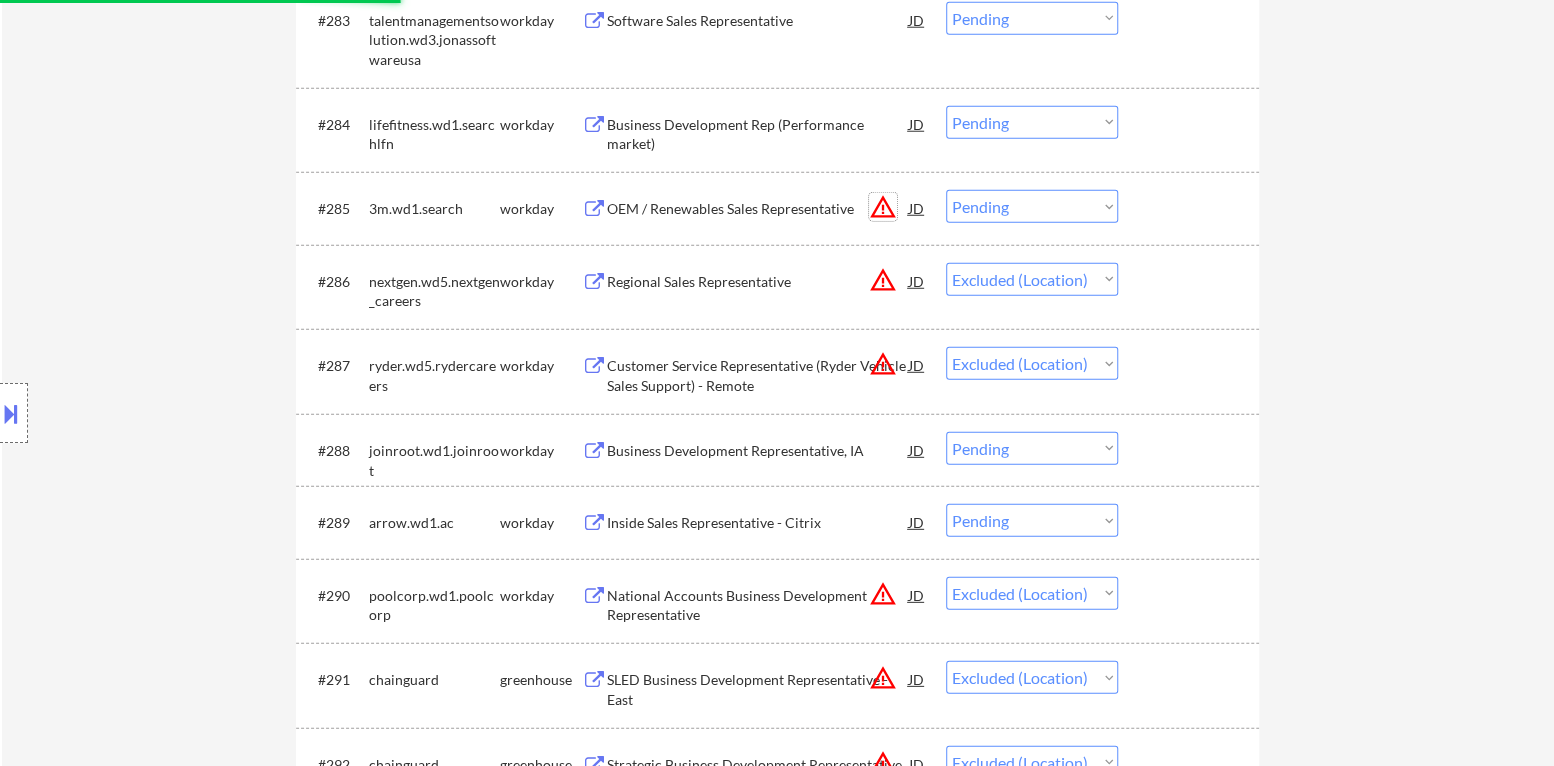 click on "warning_amber" at bounding box center [883, 207] 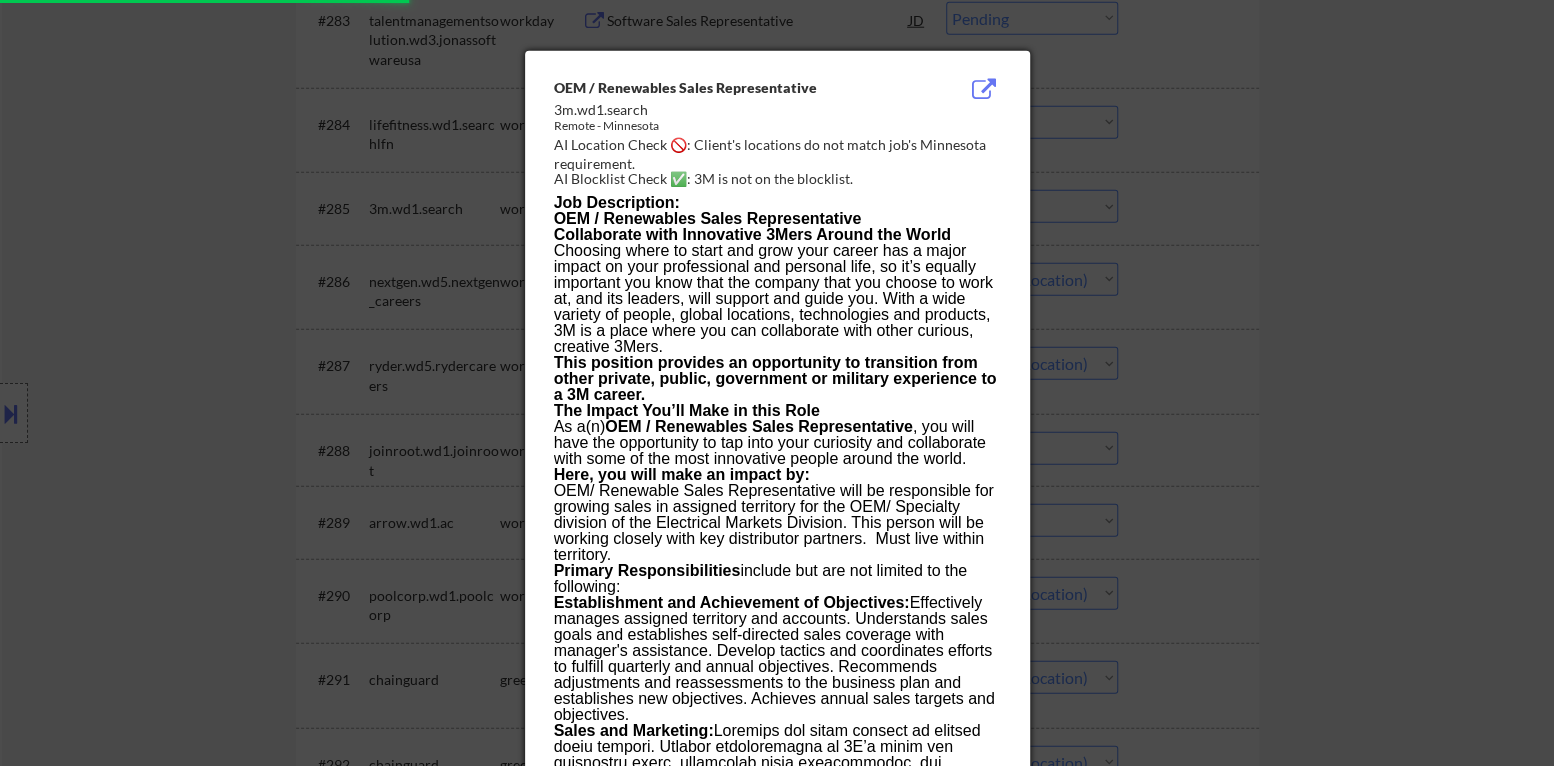click at bounding box center [777, 383] 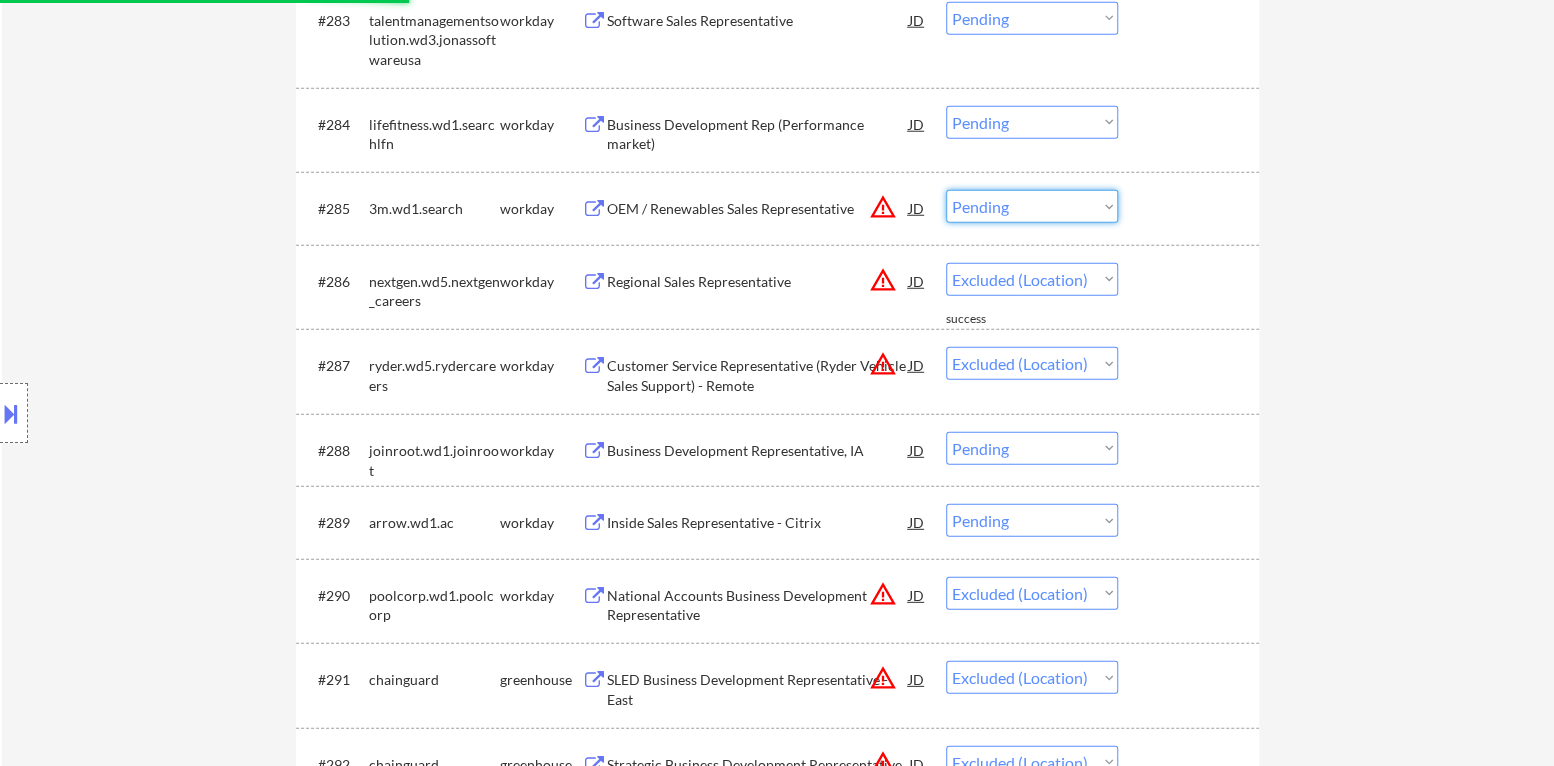 click on "Choose an option... Pending Applied Excluded (Questions) Excluded (Expired) Excluded (Location) Excluded (Bad Match) Excluded (Blocklist) Excluded (Salary) Excluded (Other)" at bounding box center [1032, 206] 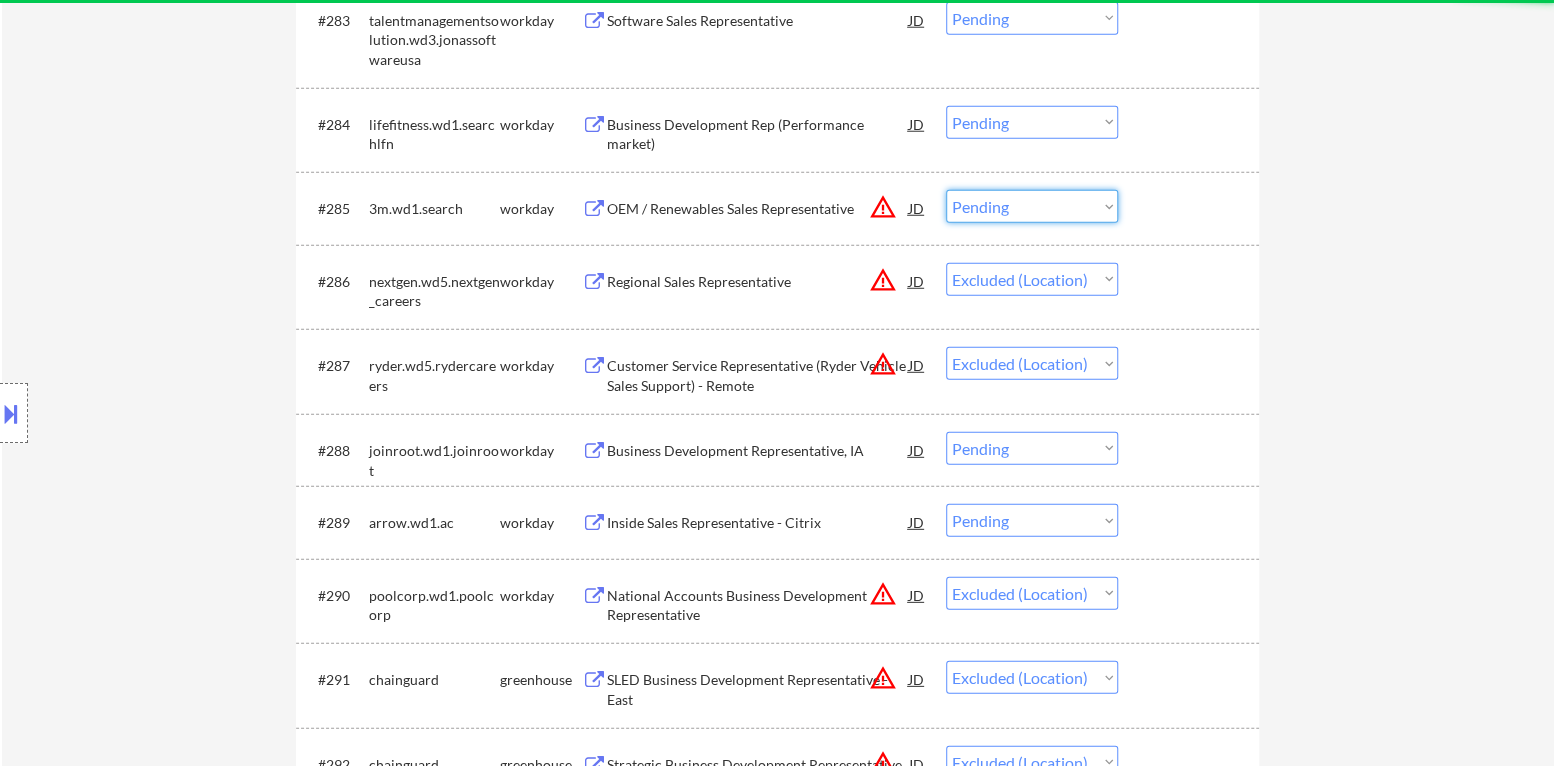 click on "Choose an option... Pending Applied Excluded (Questions) Excluded (Expired) Excluded (Location) Excluded (Bad Match) Excluded (Blocklist) Excluded (Salary) Excluded (Other)" at bounding box center [1032, 206] 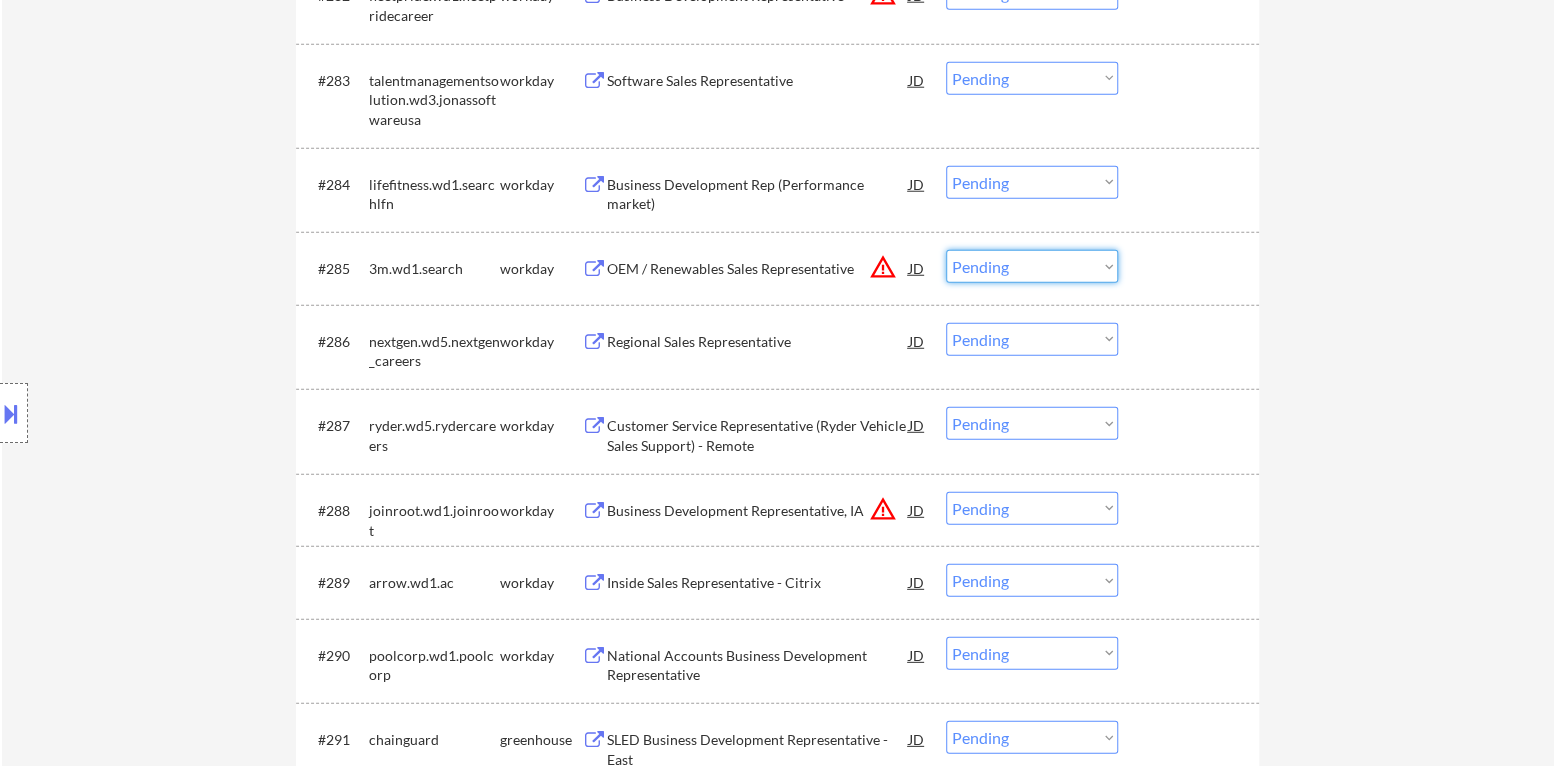 scroll, scrollTop: 7075, scrollLeft: 0, axis: vertical 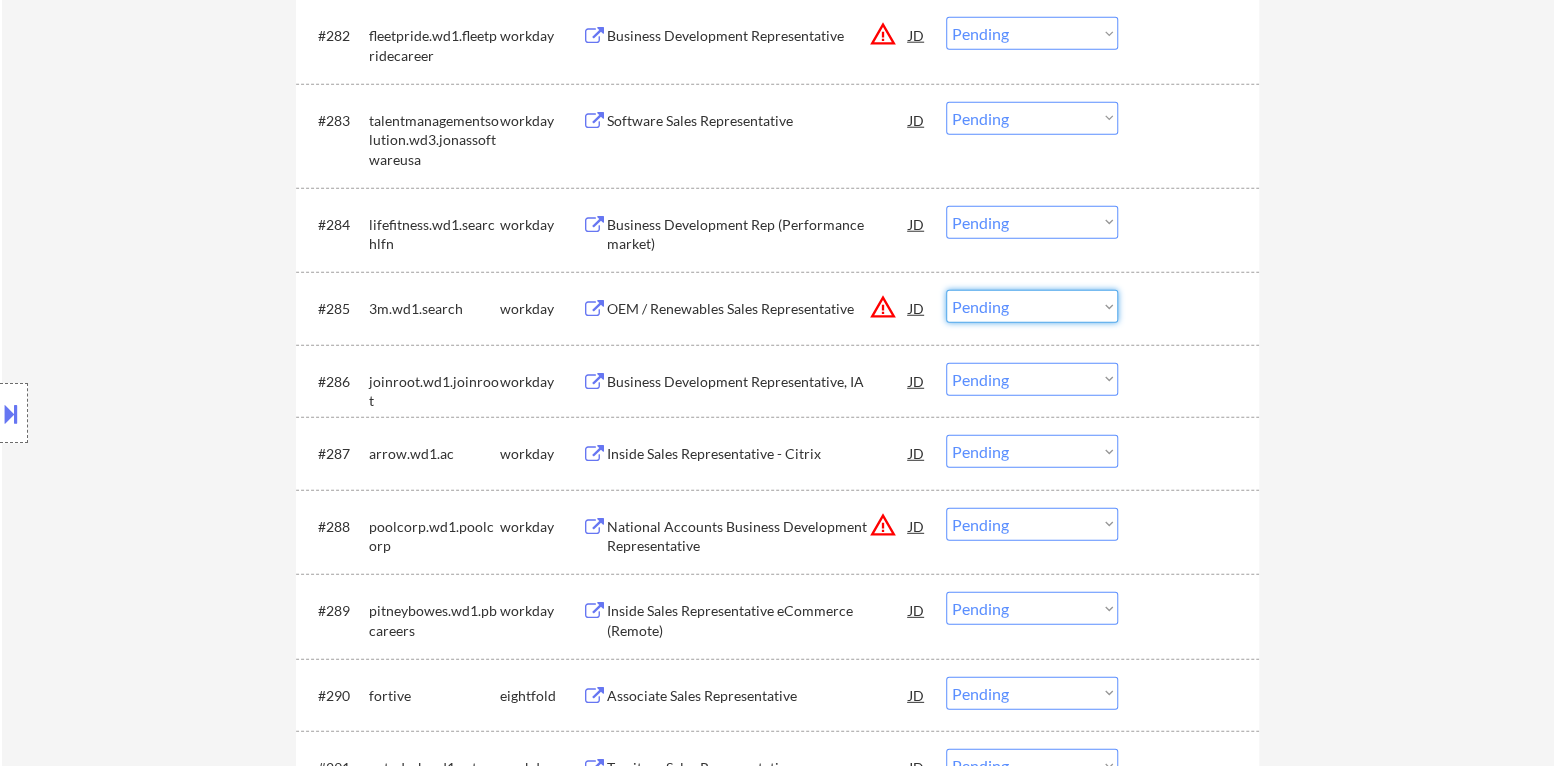 click on "← Return to /applysquad Mailslurp Inbox Job Search Builder [NAME] User Email: [EMAIL] Application Email: [EMAIL] Mailslurp Email: [EMAIL] LinkedIn:
Phone: [PHONE] Current Location: [CITY], [STATE] Applies: [NUMBER] sent / [NUMBER] bought Internal Notes • Resume version 1 - Sales/BD: Sales Devleopment and Business Development roles
• Resume Version 2 - all others: IT Helpdesk, Analyst, and all other roles
For each role, please quickly double check that no more than 1 (ONE) prior year of experience is required to apply Can work in country of residence?:  yes Squad Notes Minimum salary:   Will need Visa to work in that country now/future?:   no Download Resume Variation 1 Add a Job Manually Download Resume Variation 2 [NAME]
https://npie[NUMBER].github.io/[NAME]-Portfolio/
[CITY], [STATE]
([AREA_CODE])-([EXCHANGE_CODE])-[LINE_NUMBER]
https://www.linkedin.com/in/[NAME]-[STRING] Applications Pending ([NUMBER]) Excluded ([NUMBER]) Applied ([NUMBER]) All ([NUMBER]) View All Results Back [NUMBER] / [NUMBER]
Next Company ATS Title Status #[NUMBER] JD" at bounding box center (778, -2673) 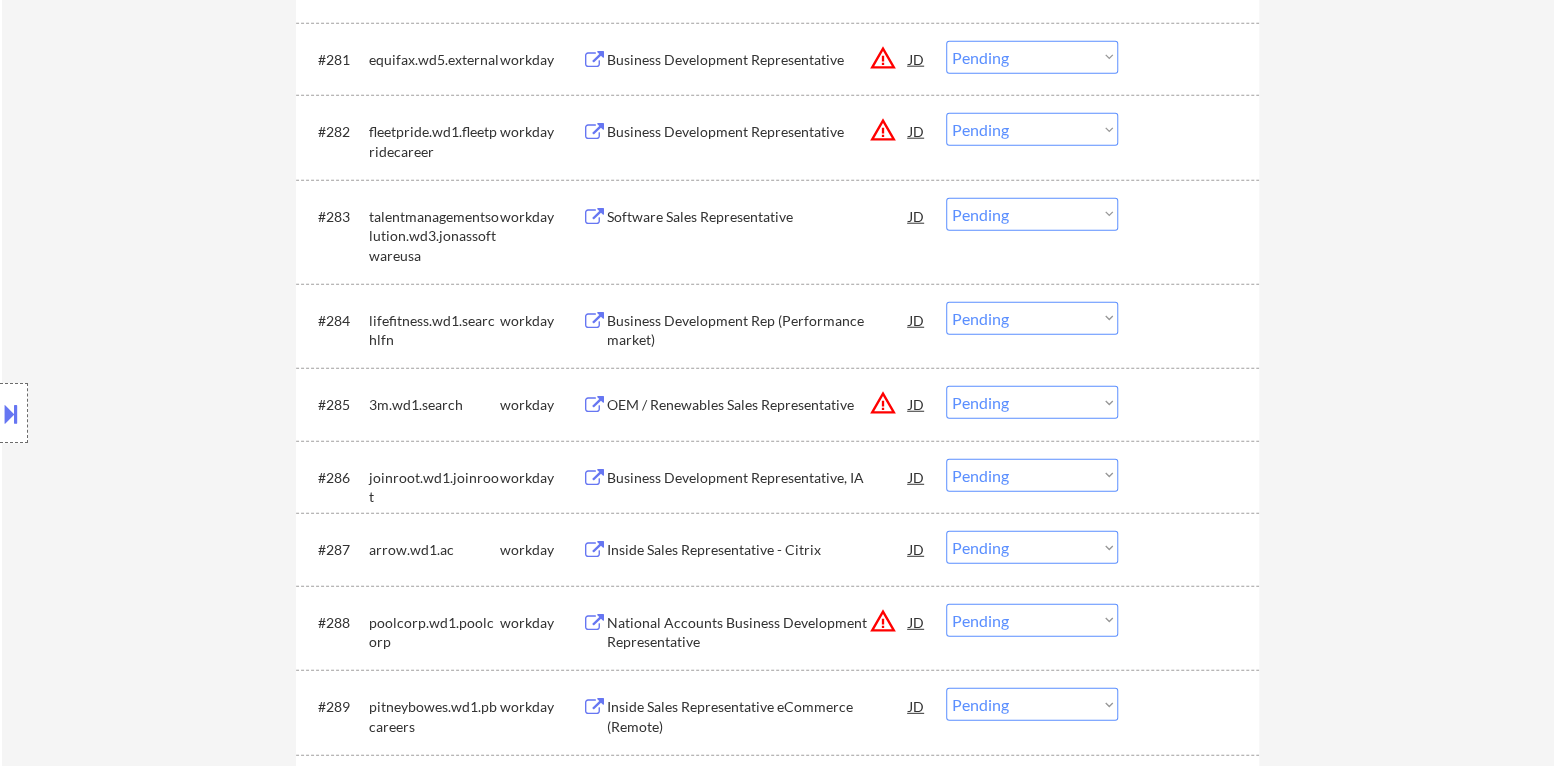 scroll, scrollTop: 7075, scrollLeft: 0, axis: vertical 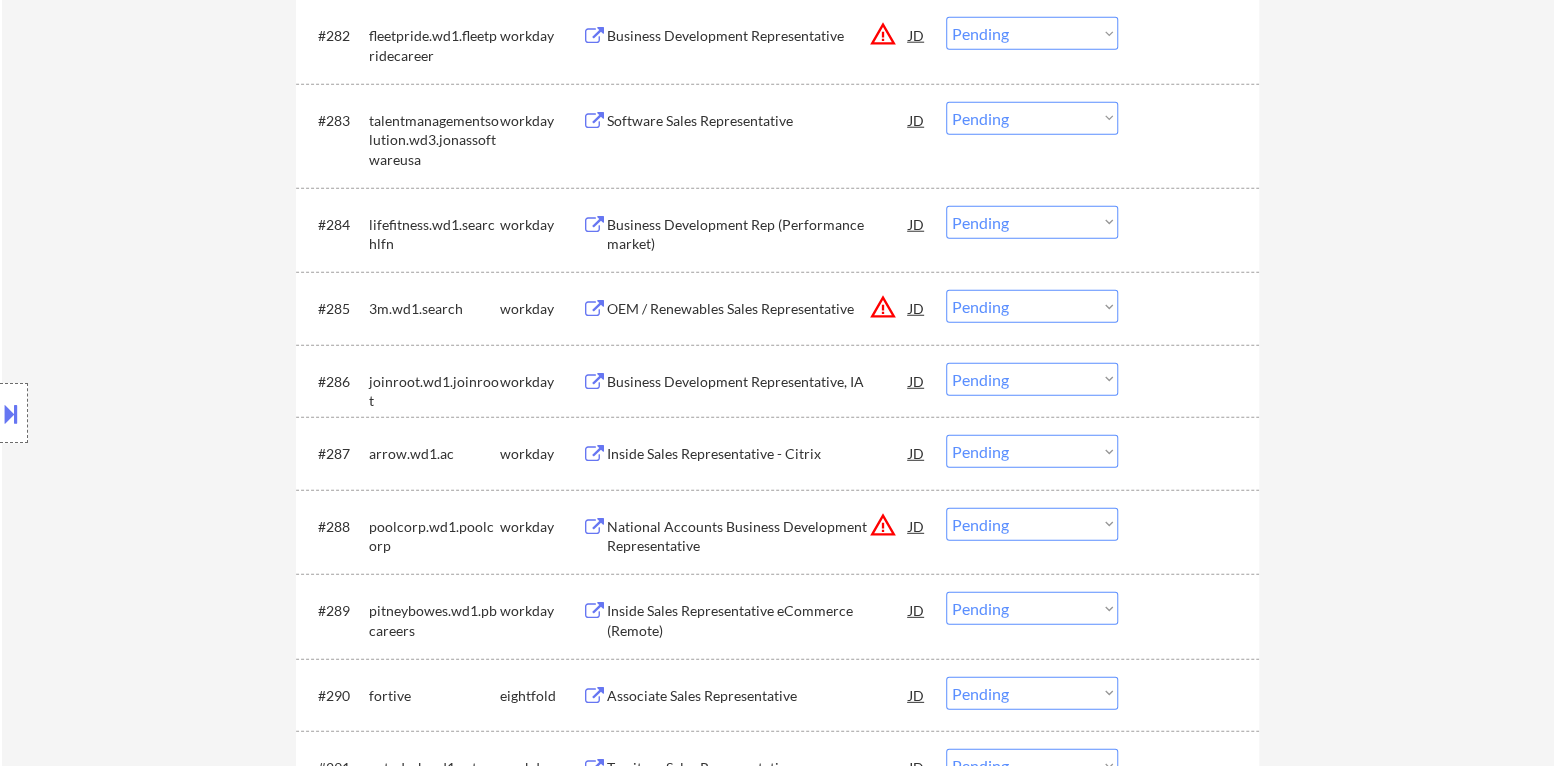 click on "Choose an option... Pending Applied Excluded (Questions) Excluded (Expired) Excluded (Location) Excluded (Bad Match) Excluded (Blocklist) Excluded (Salary) Excluded (Other)" at bounding box center [1032, 524] 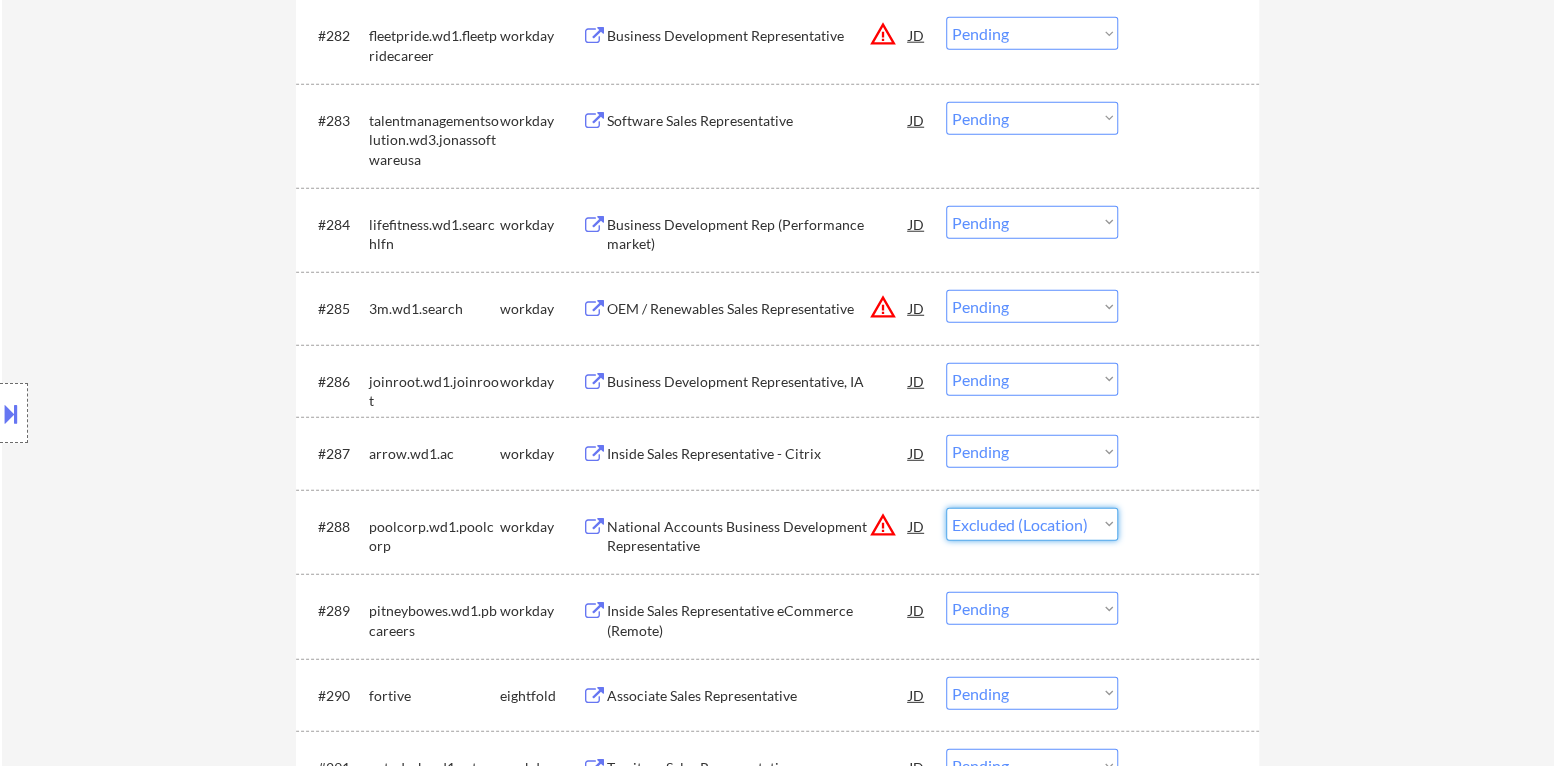 click on "Choose an option... Pending Applied Excluded (Questions) Excluded (Expired) Excluded (Location) Excluded (Bad Match) Excluded (Blocklist) Excluded (Salary) Excluded (Other)" at bounding box center [1032, 524] 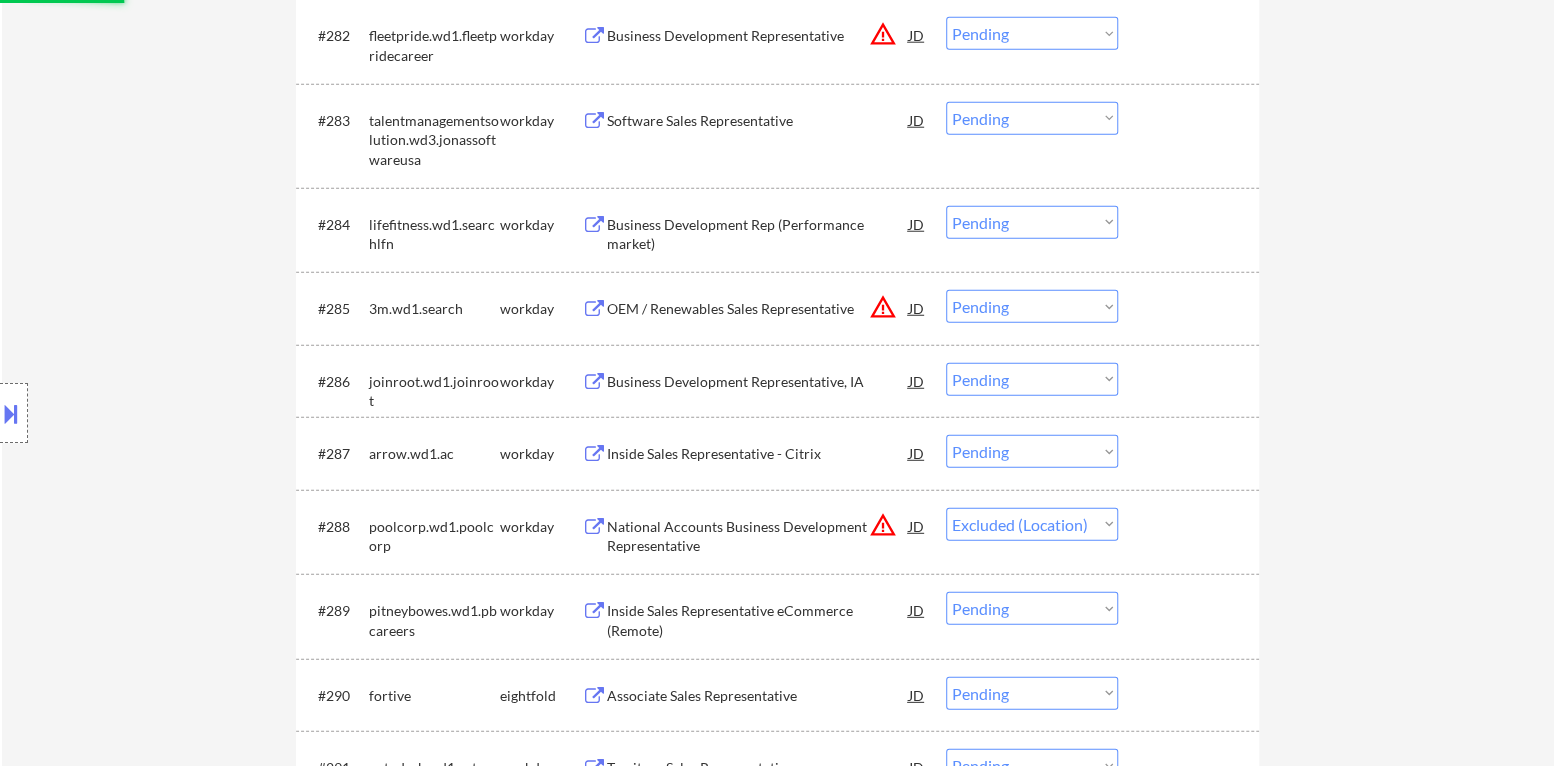 click on "Choose an option... Pending Applied Excluded (Questions) Excluded (Expired) Excluded (Location) Excluded (Bad Match) Excluded (Blocklist) Excluded (Salary) Excluded (Other)" at bounding box center [1032, 306] 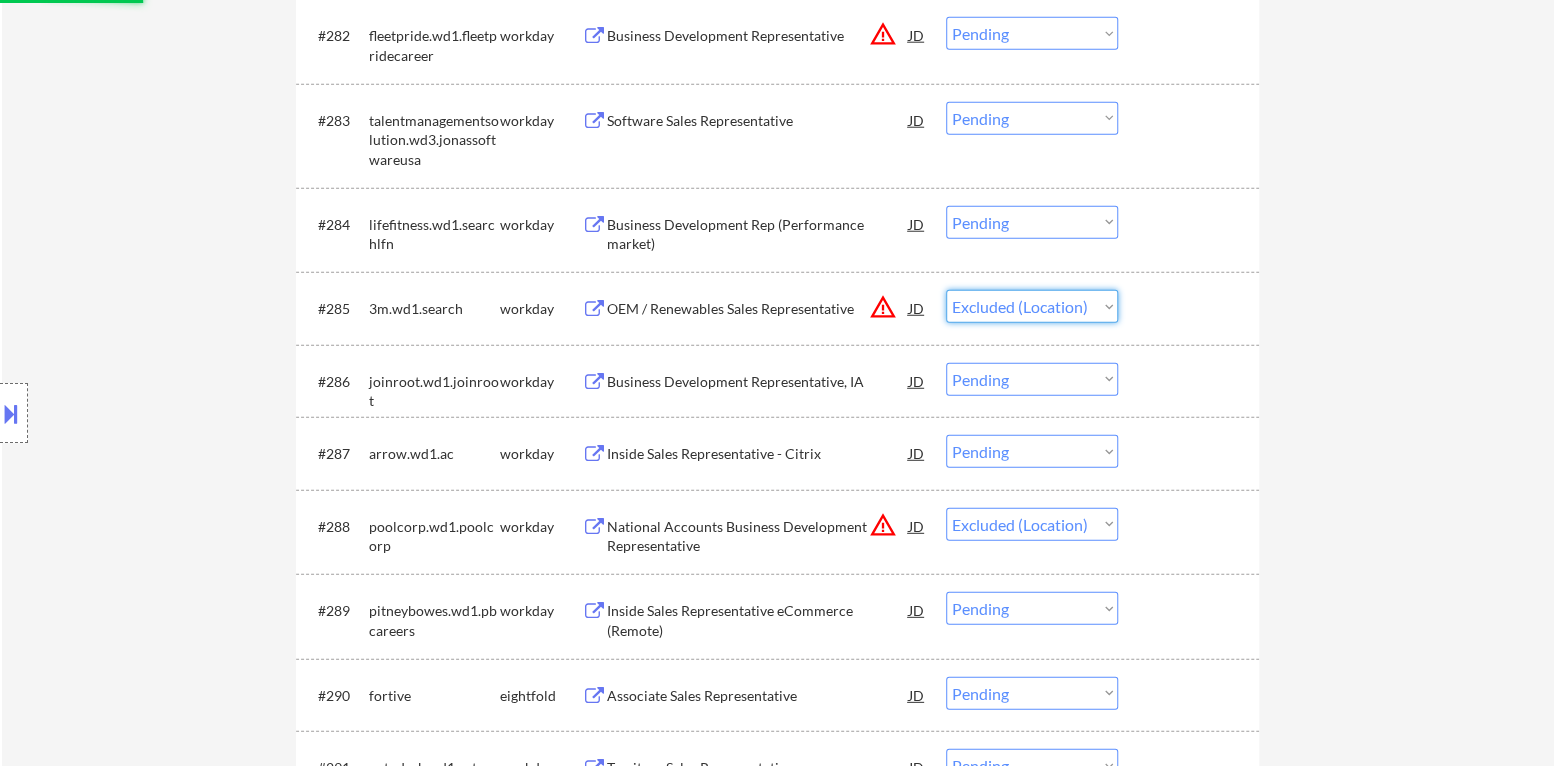 click on "Choose an option... Pending Applied Excluded (Questions) Excluded (Expired) Excluded (Location) Excluded (Bad Match) Excluded (Blocklist) Excluded (Salary) Excluded (Other)" at bounding box center [1032, 306] 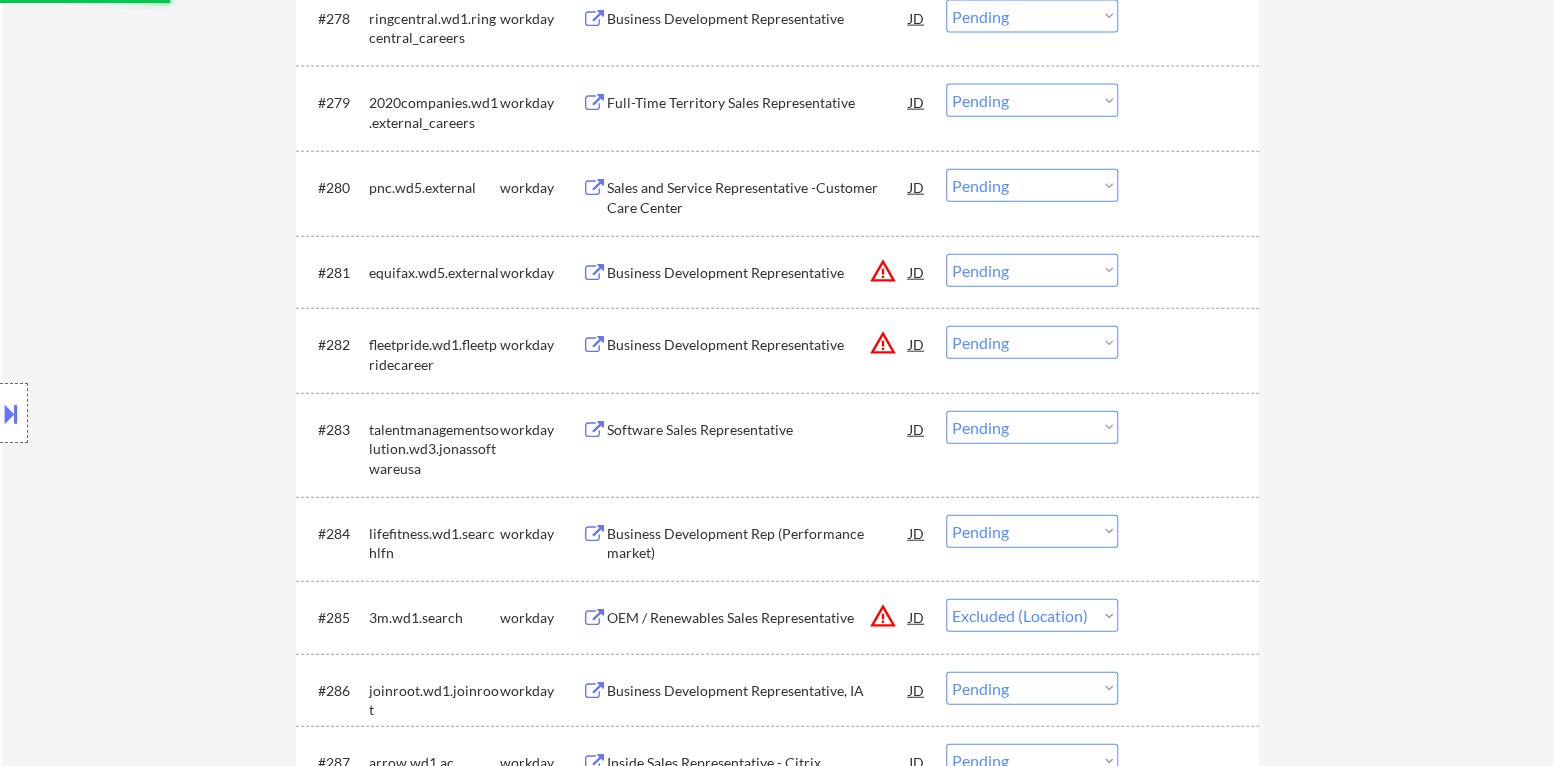 scroll, scrollTop: 6775, scrollLeft: 0, axis: vertical 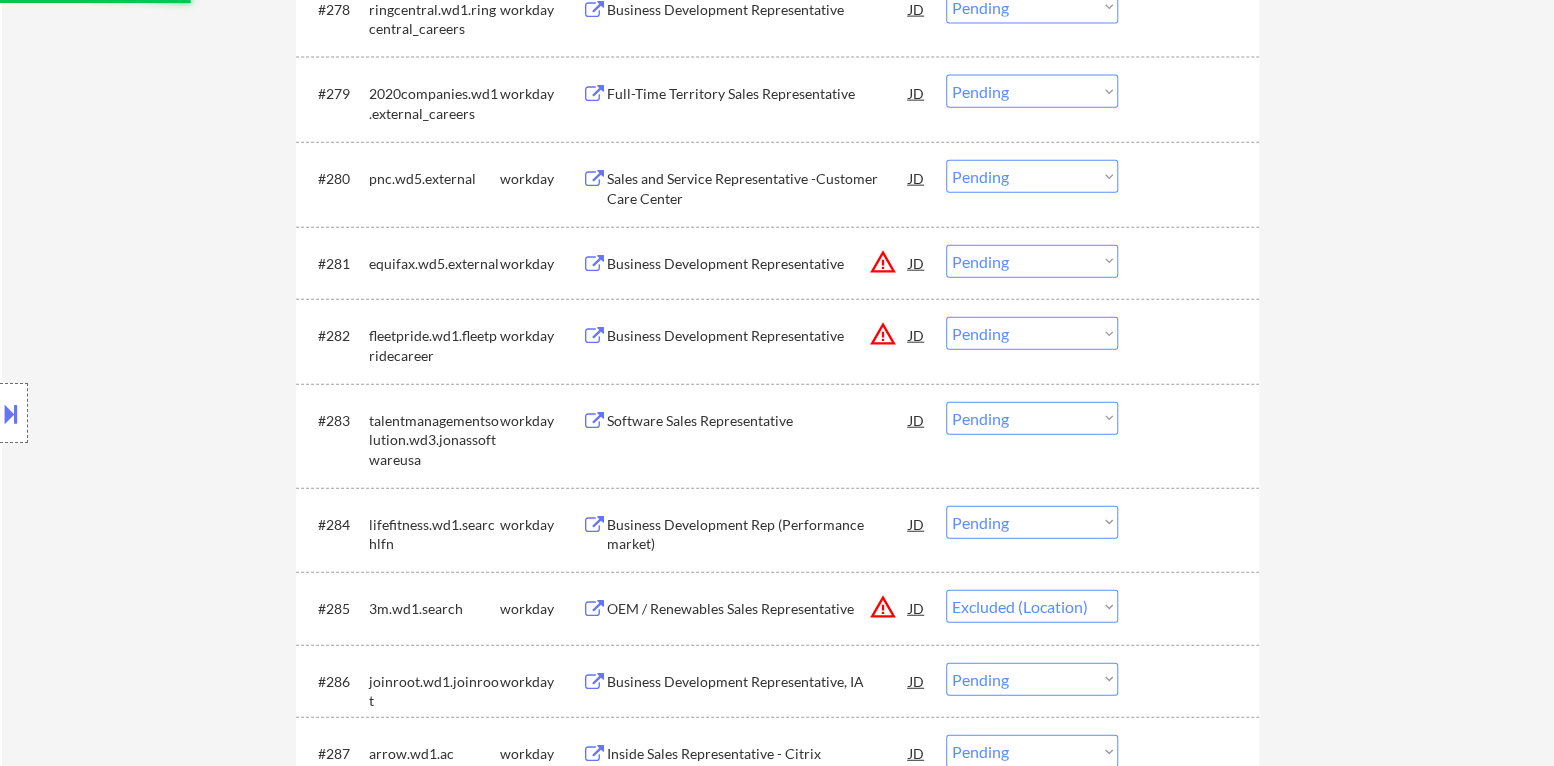 click on "warning_amber" at bounding box center [883, 334] 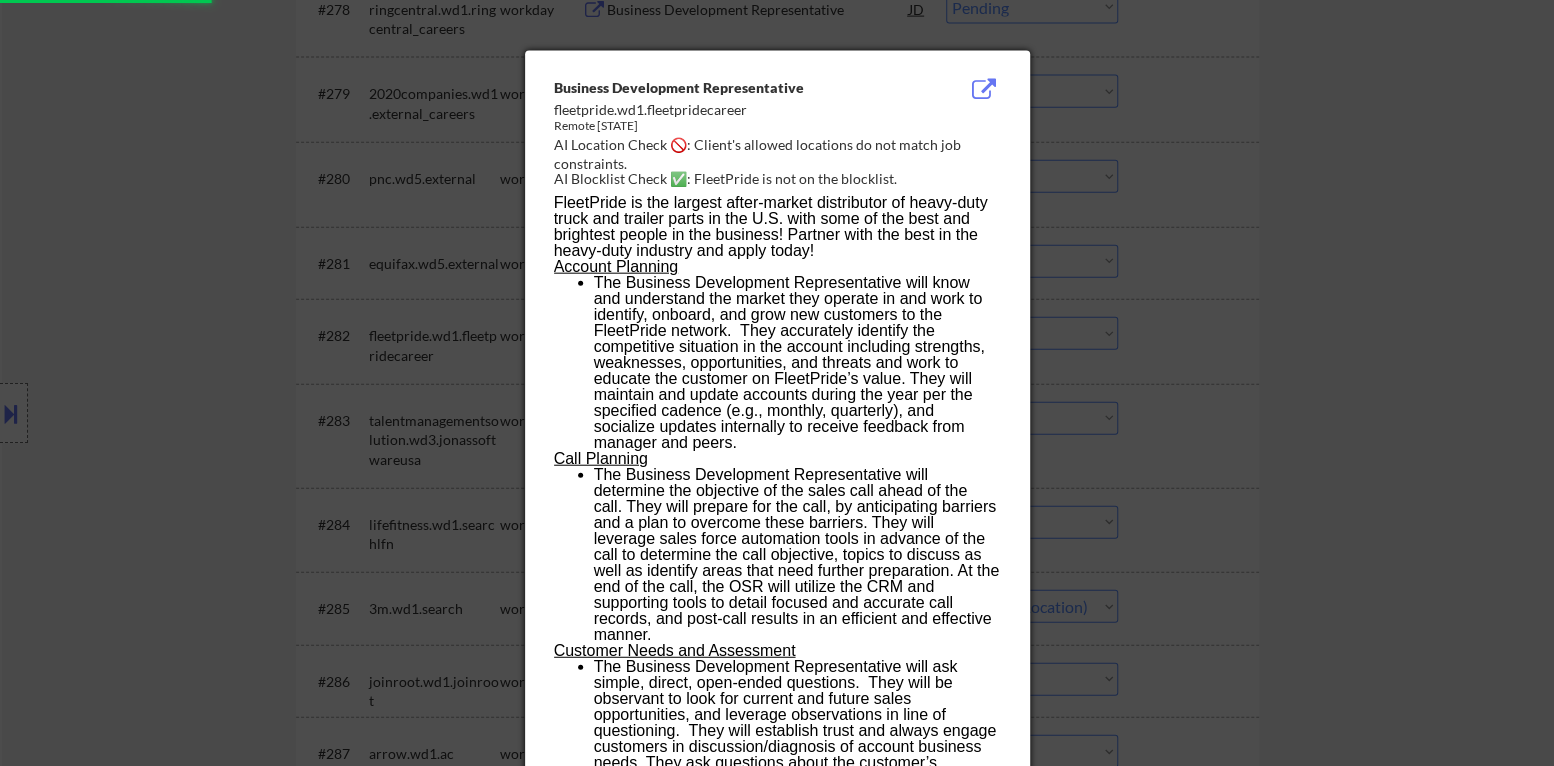 click at bounding box center [777, 383] 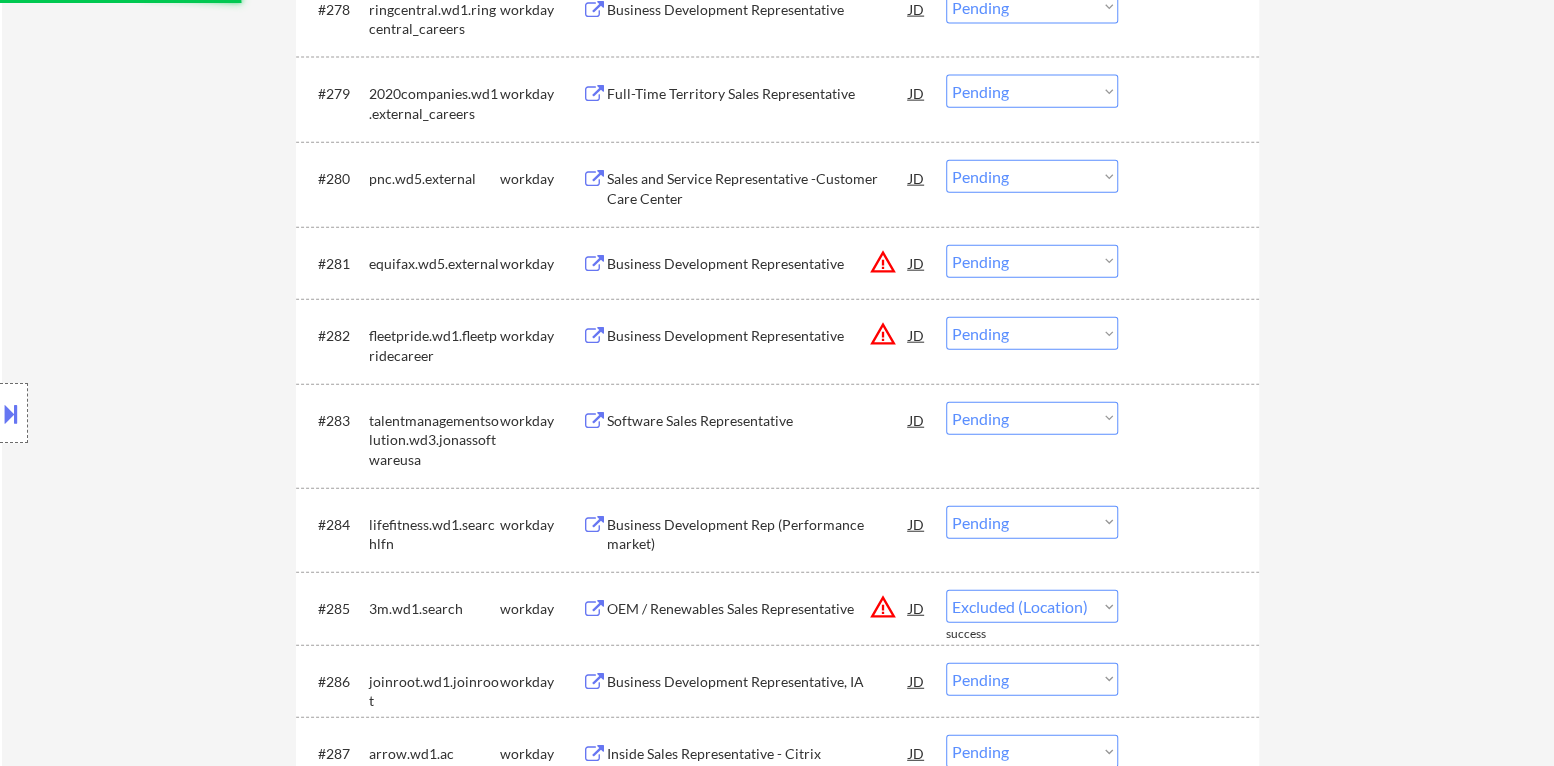 click on "Choose an option... Pending Applied Excluded (Questions) Excluded (Expired) Excluded (Location) Excluded (Bad Match) Excluded (Blocklist) Excluded (Salary) Excluded (Other)" at bounding box center [1032, 333] 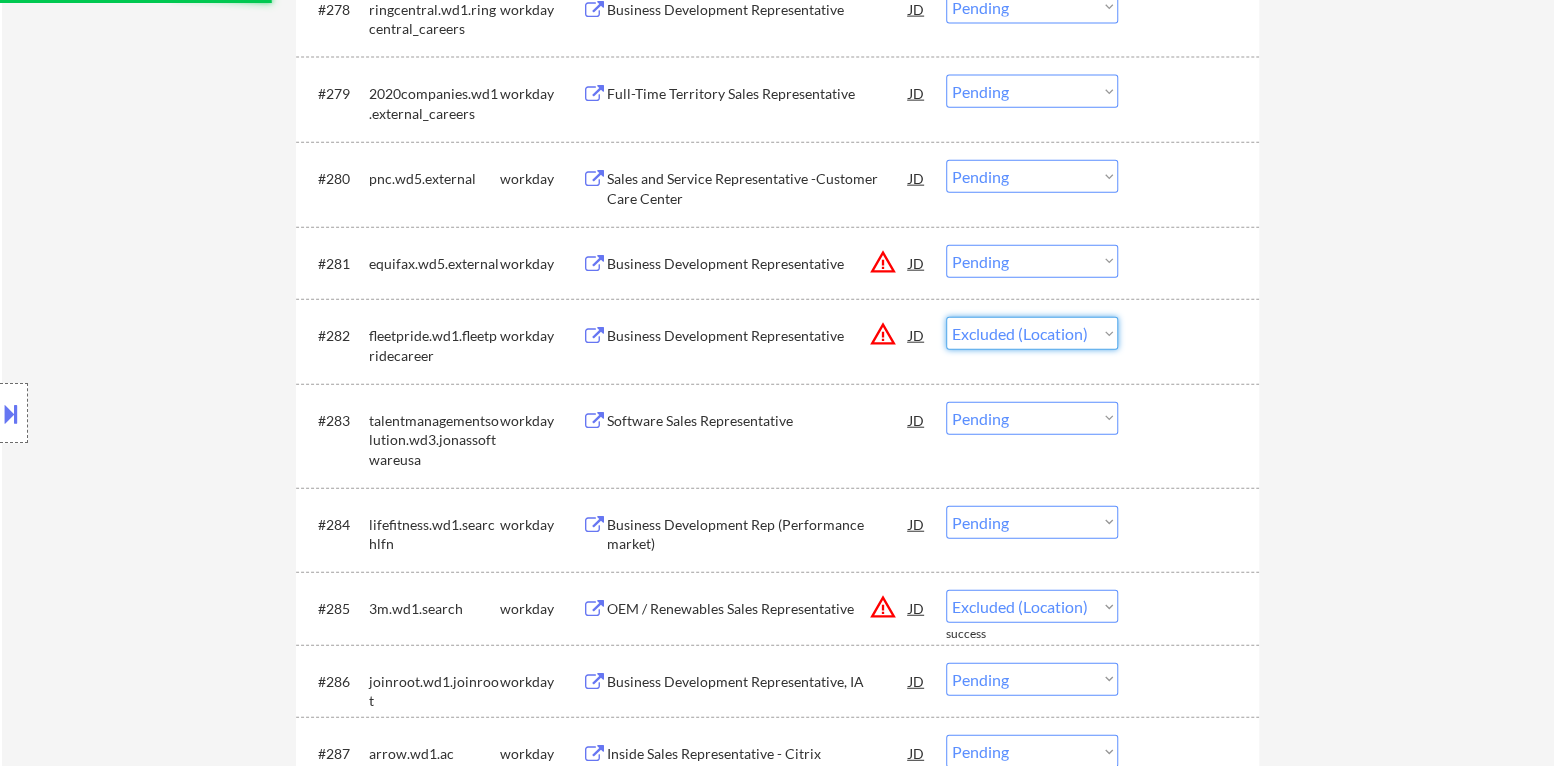 click on "Choose an option... Pending Applied Excluded (Questions) Excluded (Expired) Excluded (Location) Excluded (Bad Match) Excluded (Blocklist) Excluded (Salary) Excluded (Other)" at bounding box center [1032, 333] 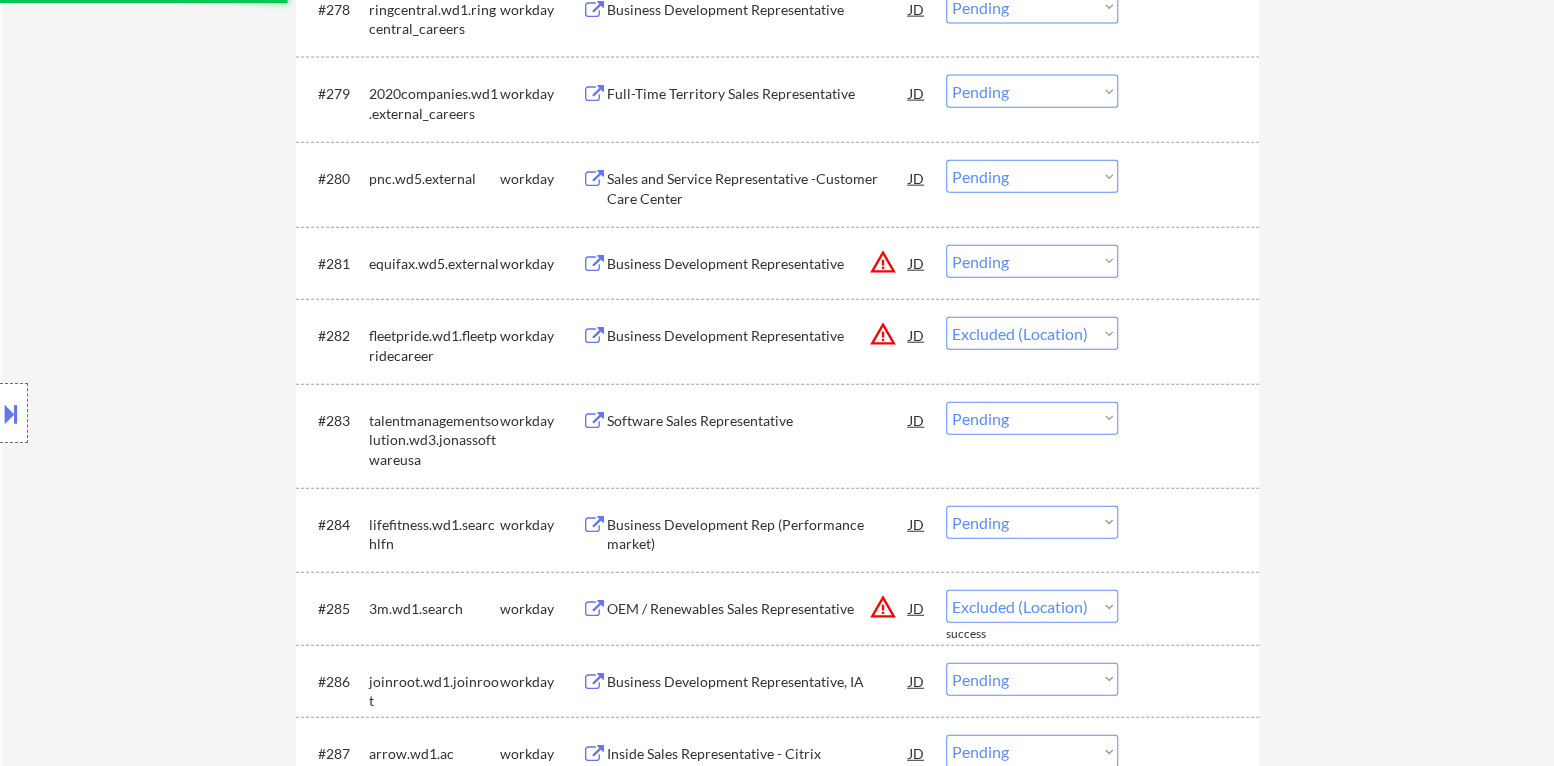 click on "Choose an option... Pending Applied Excluded (Questions) Excluded (Expired) Excluded (Location) Excluded (Bad Match) Excluded (Blocklist) Excluded (Salary) Excluded (Other)" at bounding box center [1032, 261] 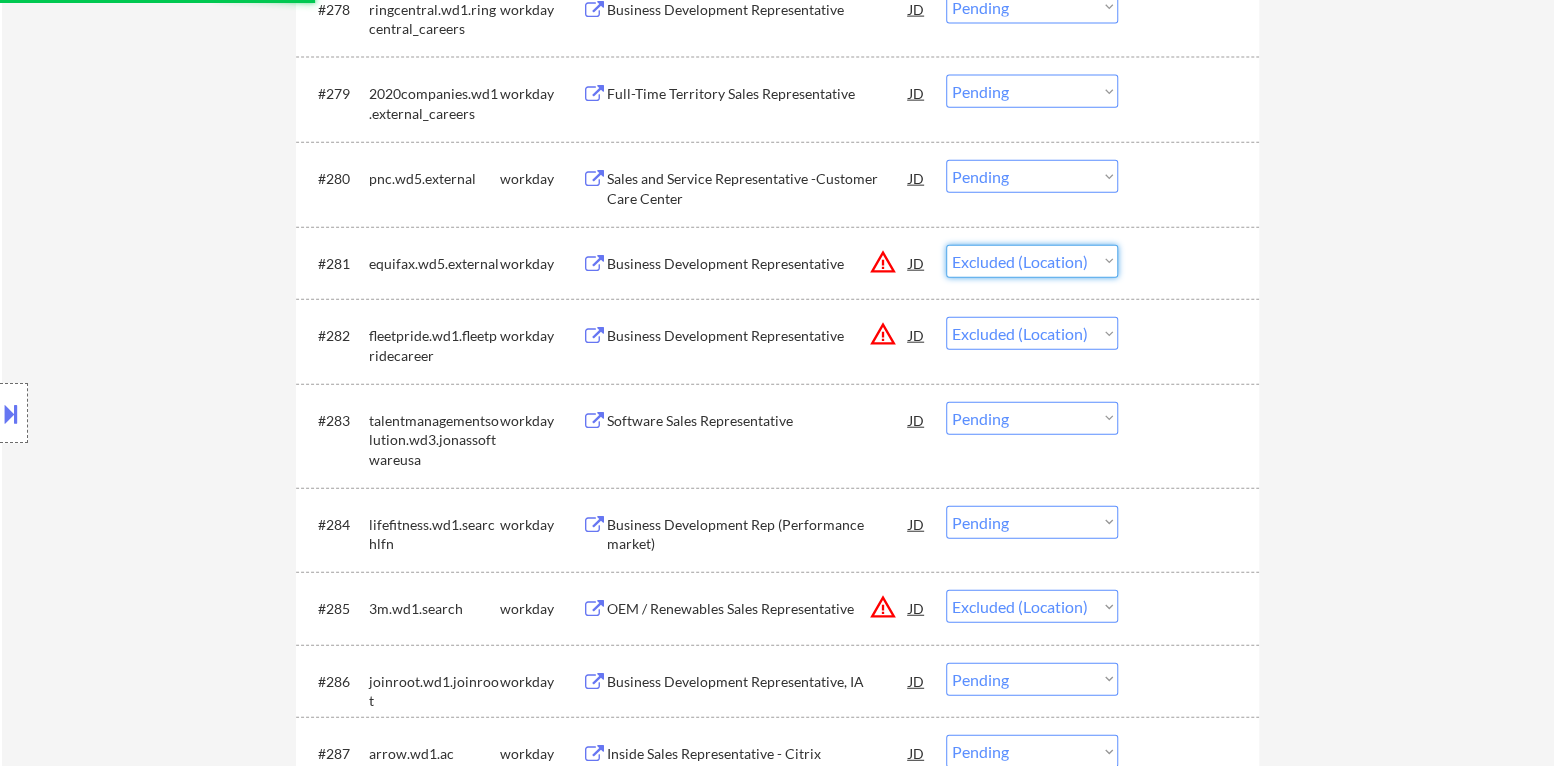 click on "Choose an option... Pending Applied Excluded (Questions) Excluded (Expired) Excluded (Location) Excluded (Bad Match) Excluded (Blocklist) Excluded (Salary) Excluded (Other)" at bounding box center (1032, 261) 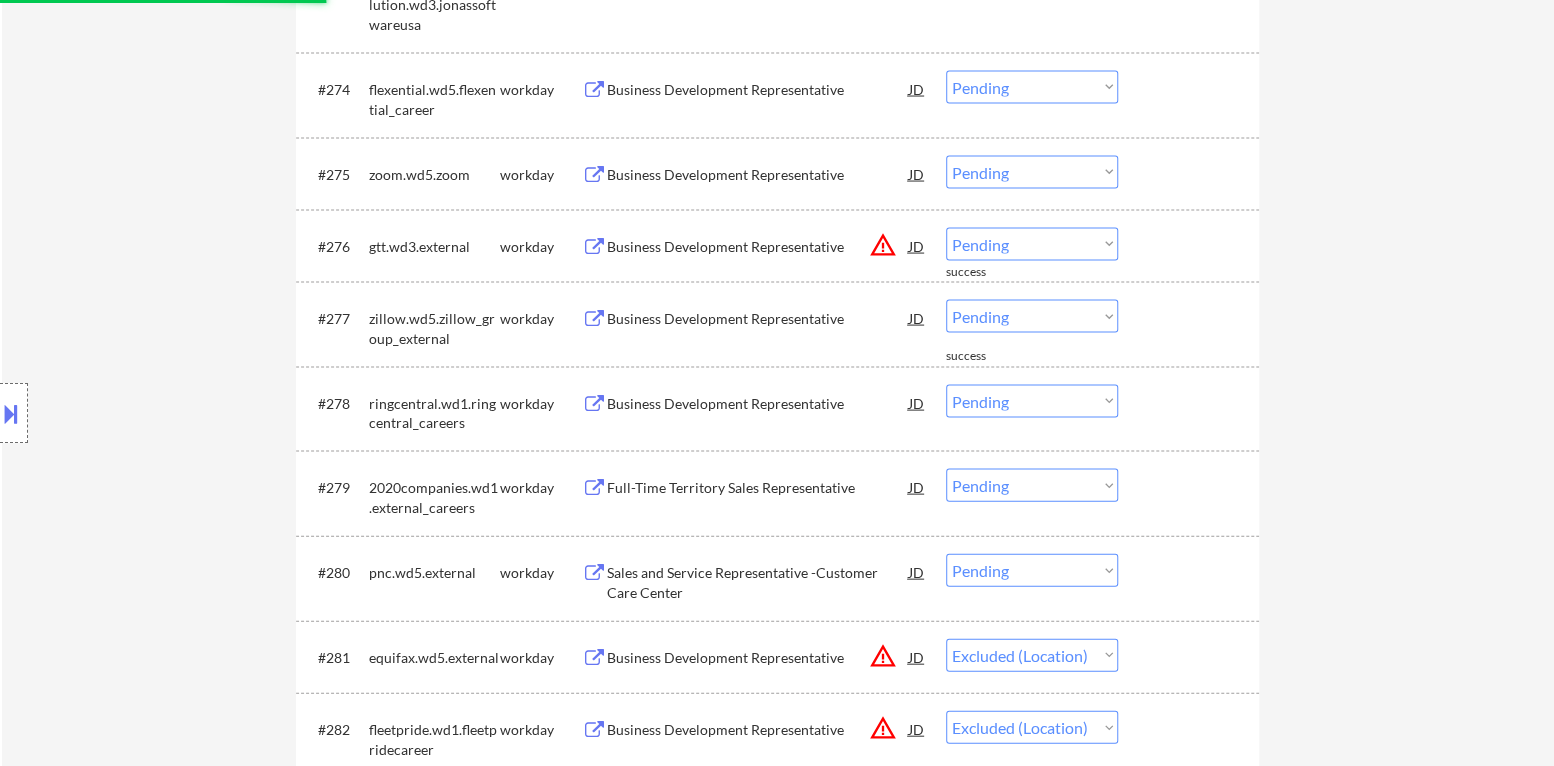 scroll, scrollTop: 6376, scrollLeft: 0, axis: vertical 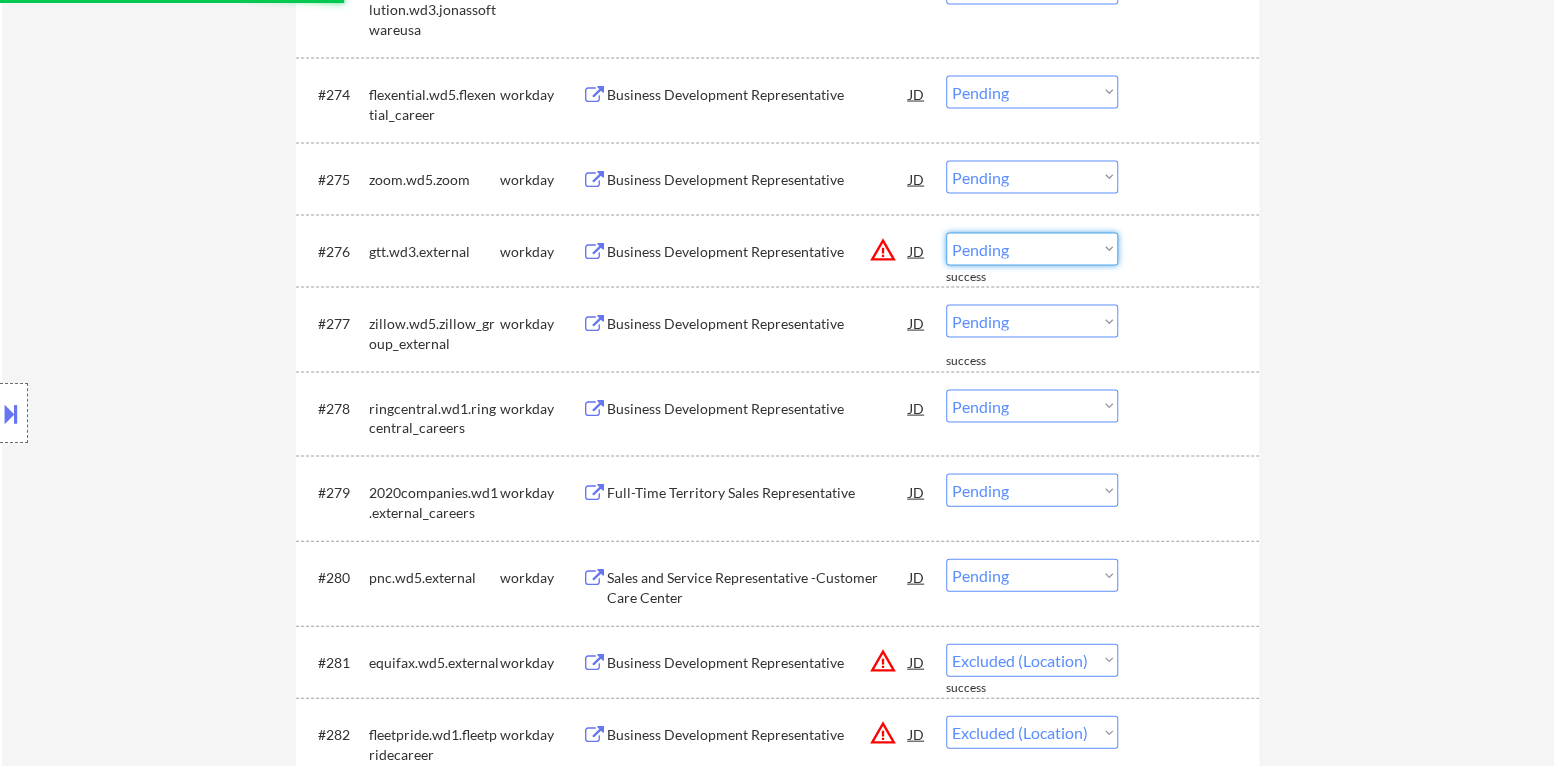 click on "Choose an option... Pending Applied Excluded (Questions) Excluded (Expired) Excluded (Location) Excluded (Bad Match) Excluded (Blocklist) Excluded (Salary) Excluded (Other)" at bounding box center [1032, 249] 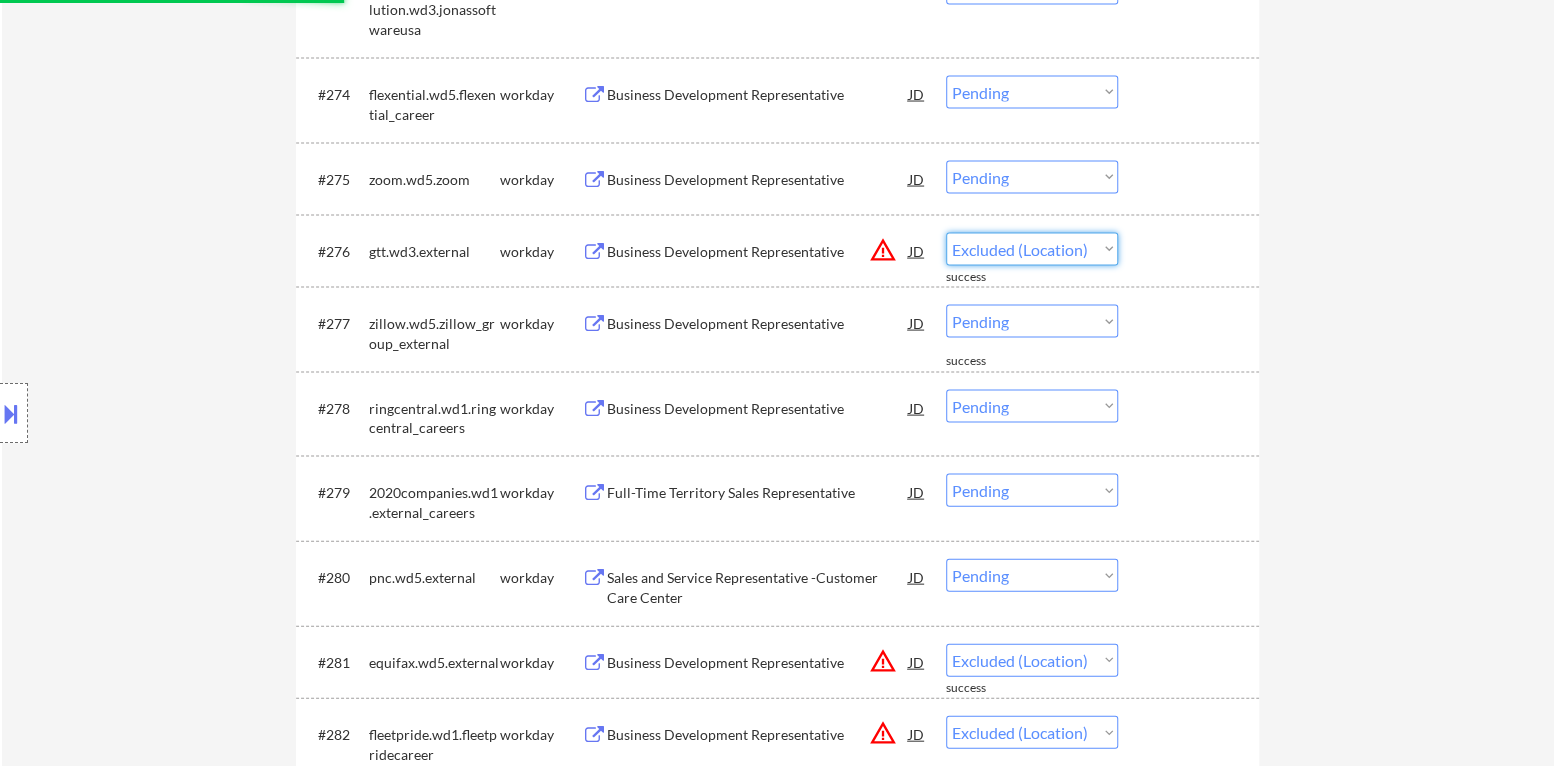 click on "Choose an option... Pending Applied Excluded (Questions) Excluded (Expired) Excluded (Location) Excluded (Bad Match) Excluded (Blocklist) Excluded (Salary) Excluded (Other)" at bounding box center [1032, 249] 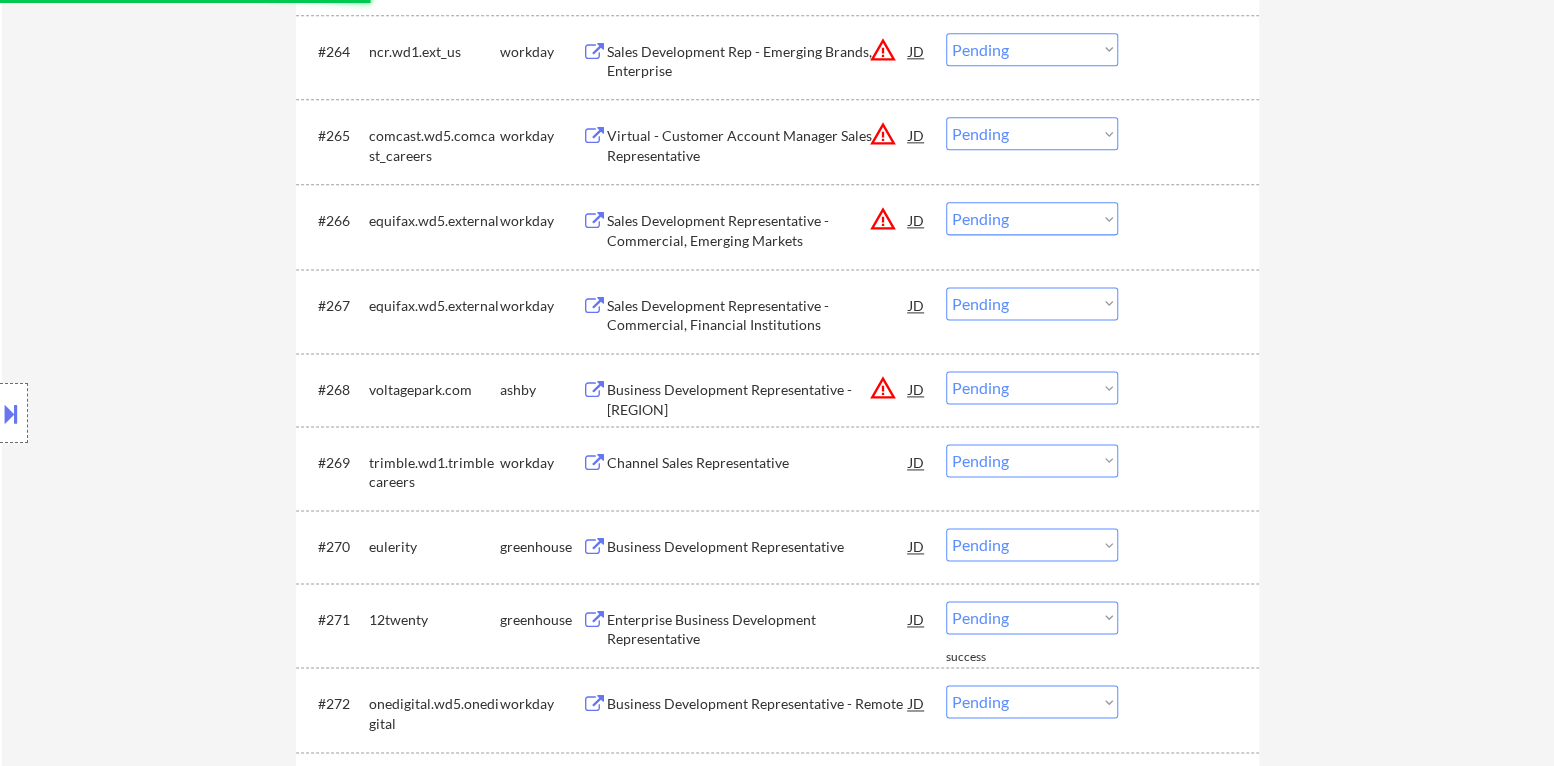 scroll, scrollTop: 5575, scrollLeft: 0, axis: vertical 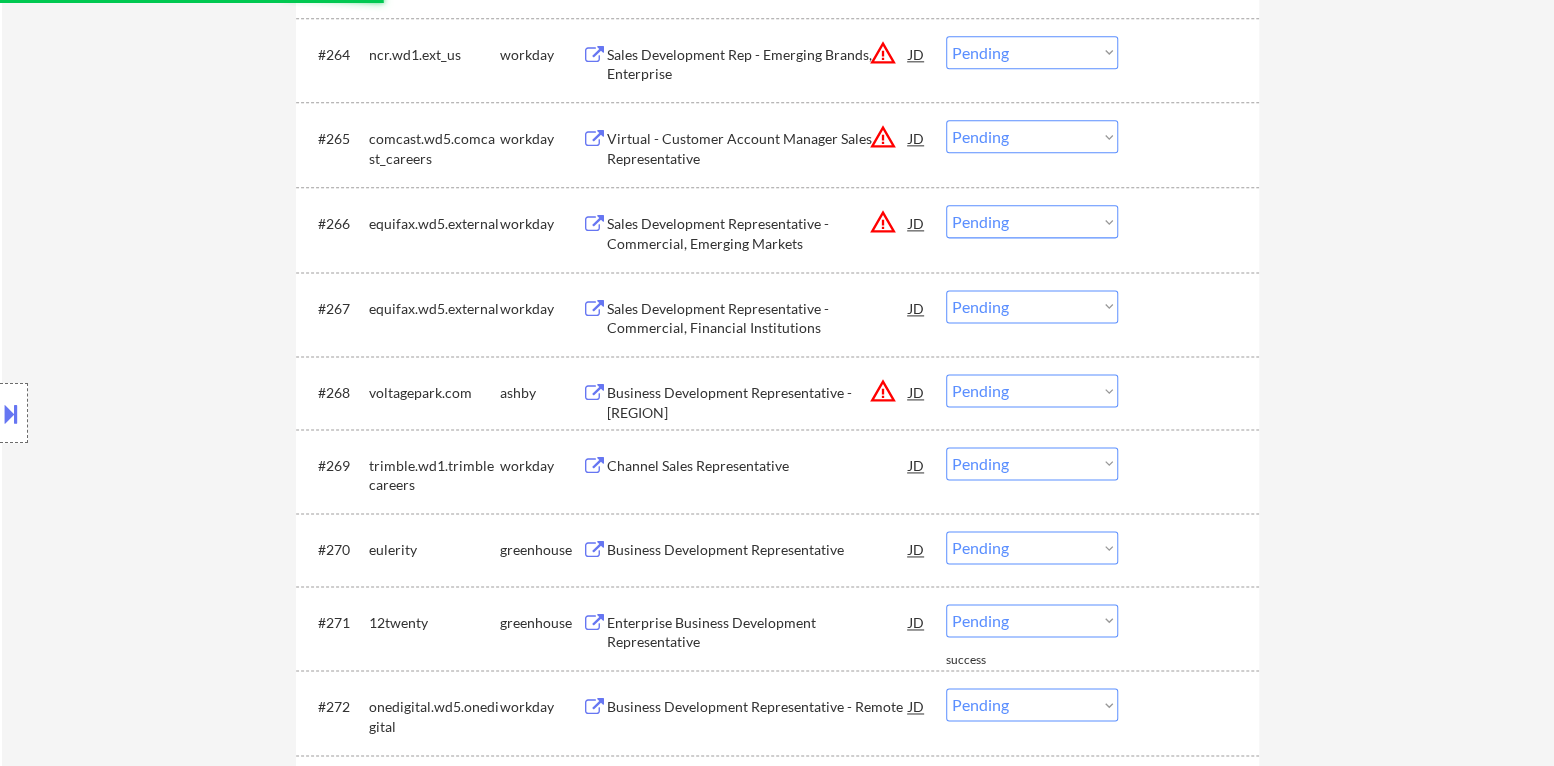click on "Choose an option... Pending Applied Excluded (Questions) Excluded (Expired) Excluded (Location) Excluded (Bad Match) Excluded (Blocklist) Excluded (Salary) Excluded (Other)" at bounding box center [1032, 390] 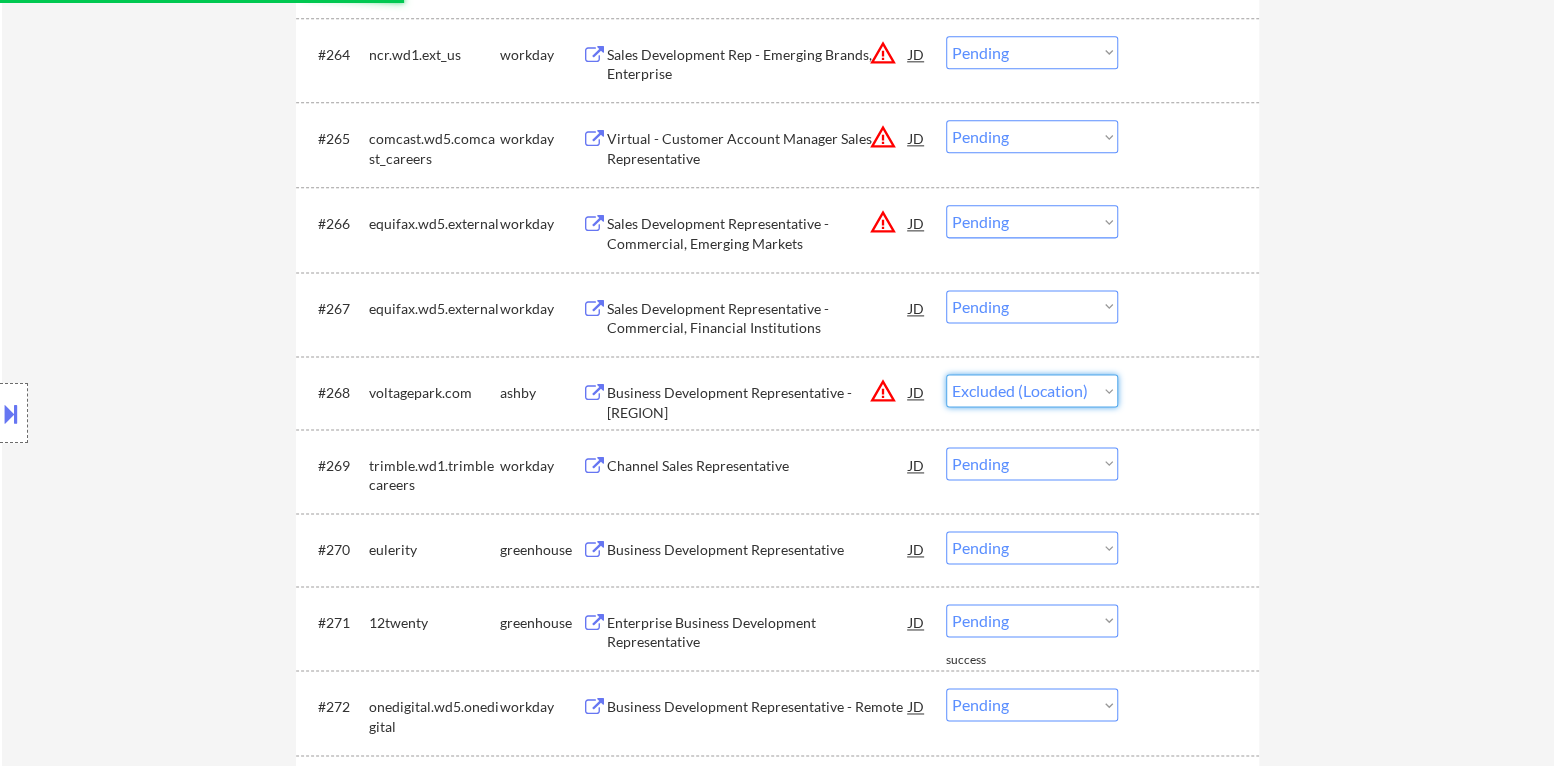 click on "Choose an option... Pending Applied Excluded (Questions) Excluded (Expired) Excluded (Location) Excluded (Bad Match) Excluded (Blocklist) Excluded (Salary) Excluded (Other)" at bounding box center [1032, 390] 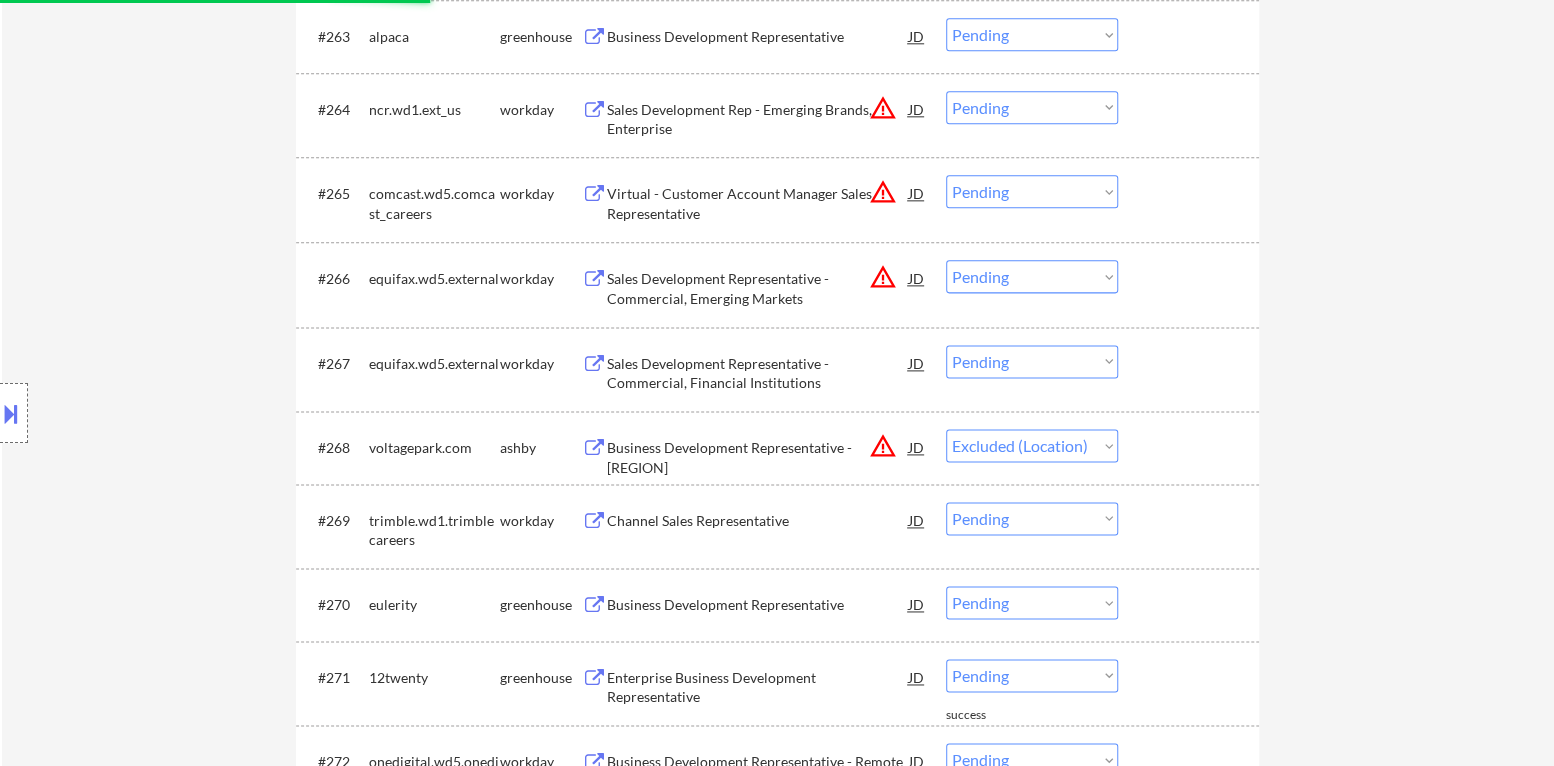 scroll, scrollTop: 5475, scrollLeft: 0, axis: vertical 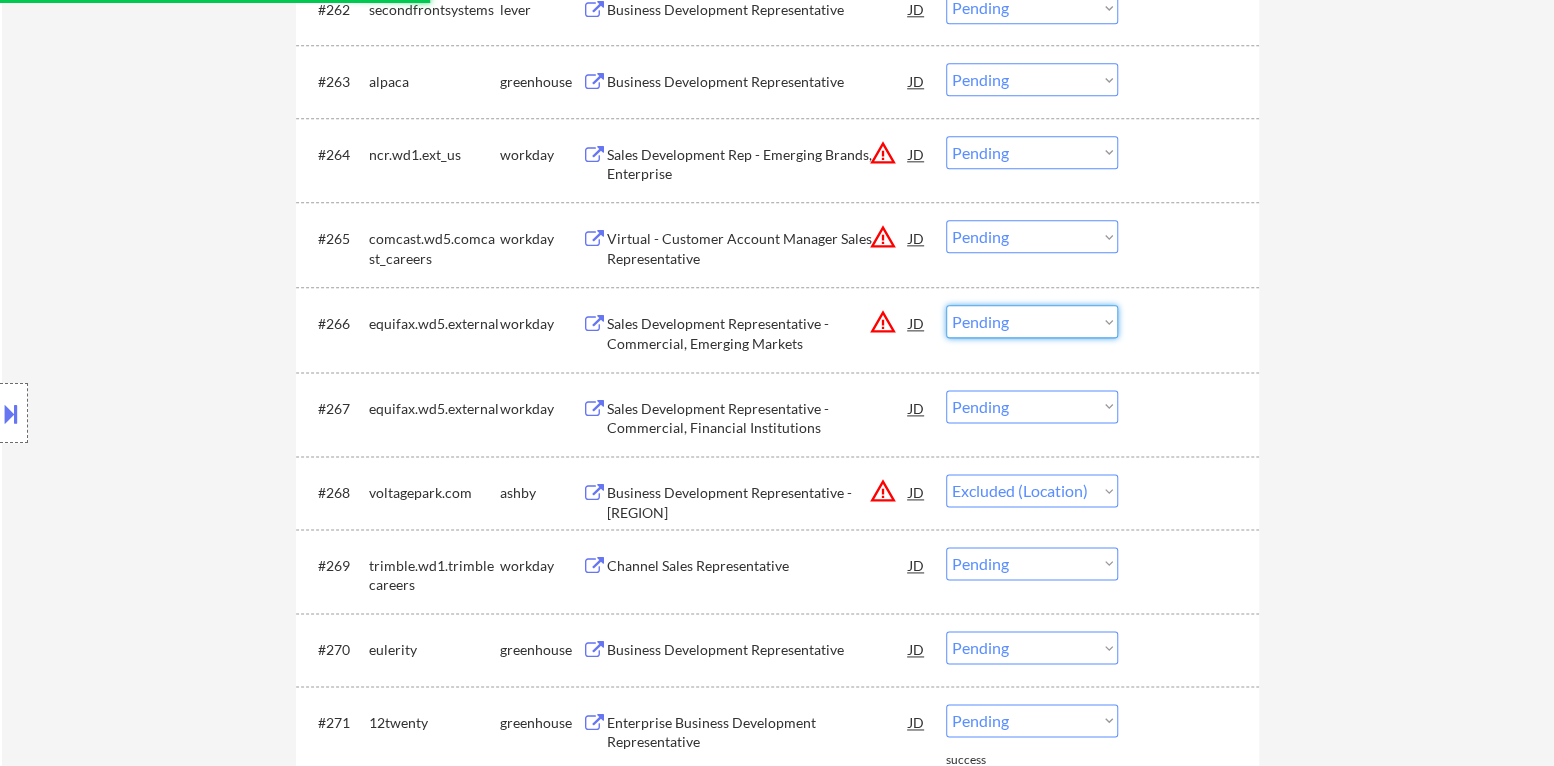 click on "Choose an option... Pending Applied Excluded (Questions) Excluded (Expired) Excluded (Location) Excluded (Bad Match) Excluded (Blocklist) Excluded (Salary) Excluded (Other)" at bounding box center [1032, 321] 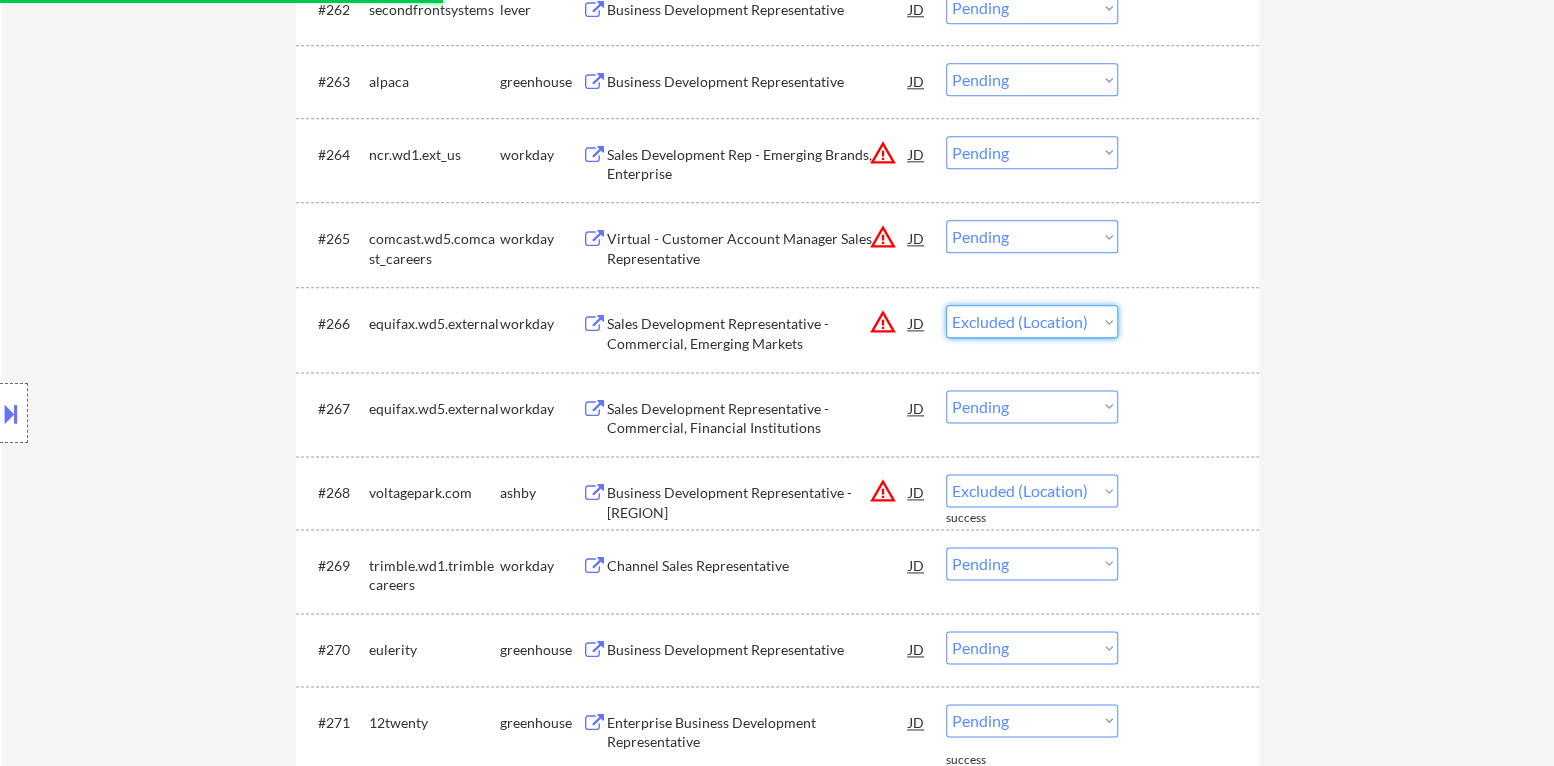 click on "Choose an option... Pending Applied Excluded (Questions) Excluded (Expired) Excluded (Location) Excluded (Bad Match) Excluded (Blocklist) Excluded (Salary) Excluded (Other)" at bounding box center [1032, 321] 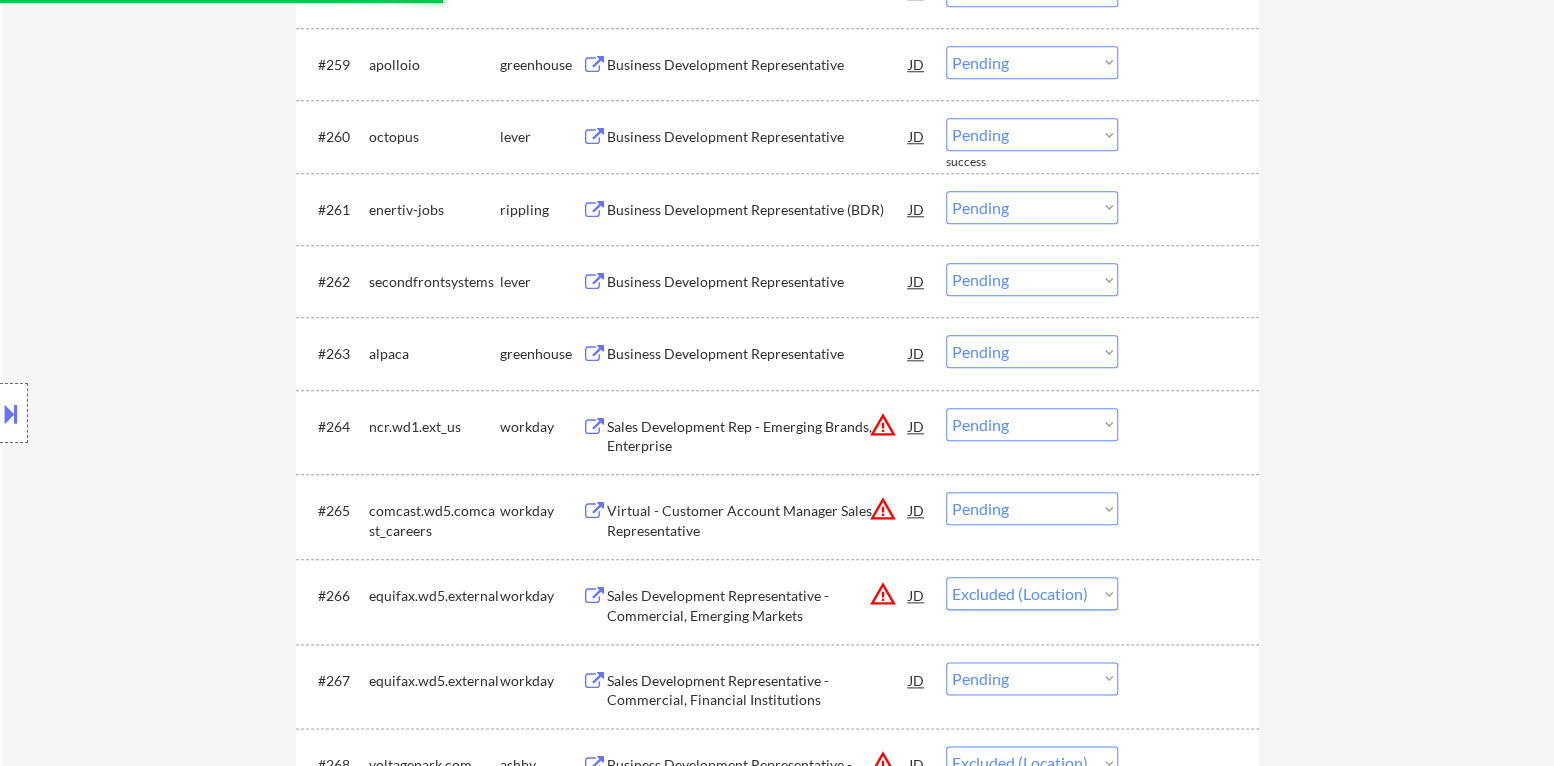 scroll, scrollTop: 5176, scrollLeft: 0, axis: vertical 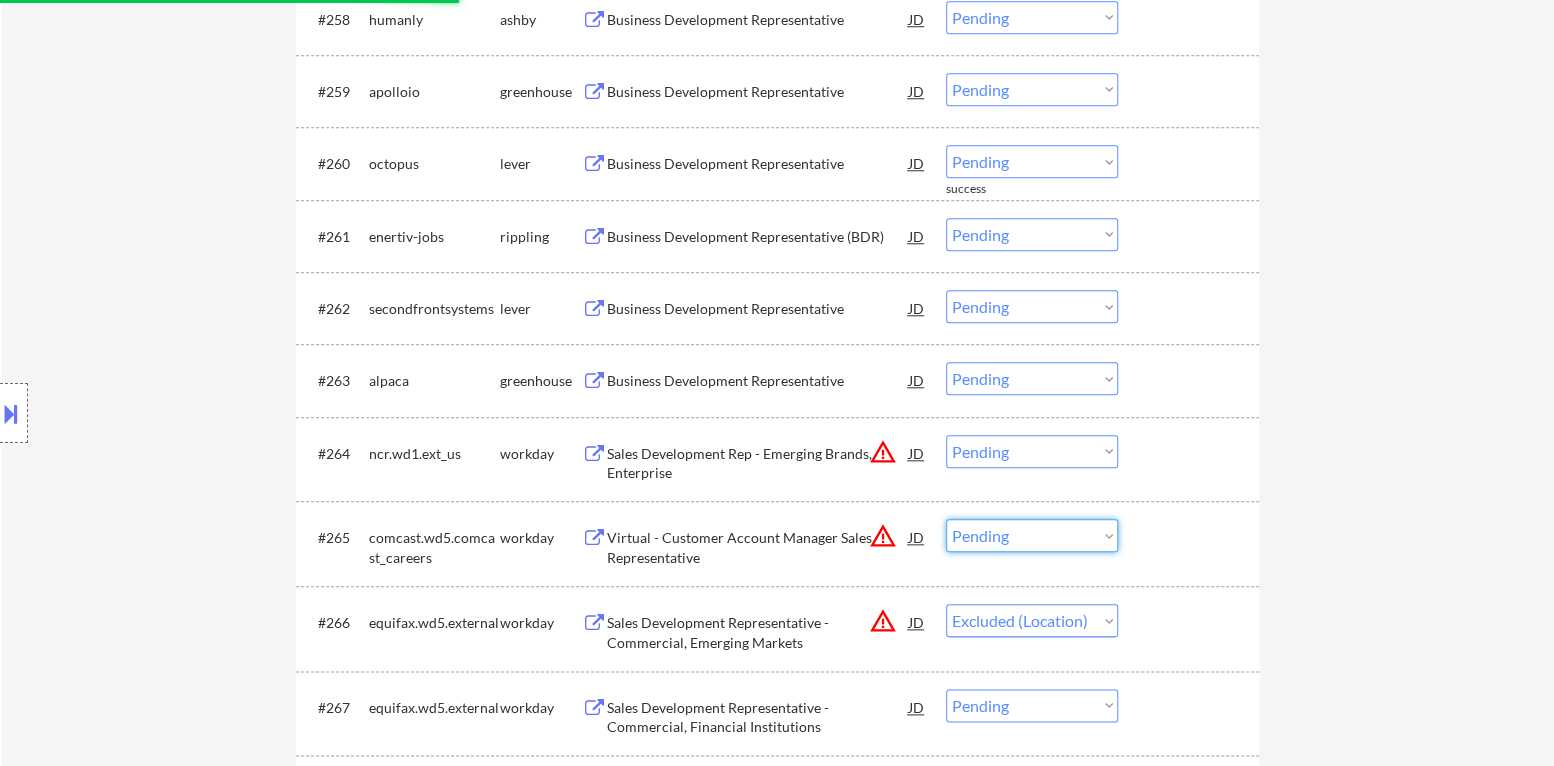 click on "Choose an option... Pending Applied Excluded (Questions) Excluded (Expired) Excluded (Location) Excluded (Bad Match) Excluded (Blocklist) Excluded (Salary) Excluded (Other)" at bounding box center (1032, 535) 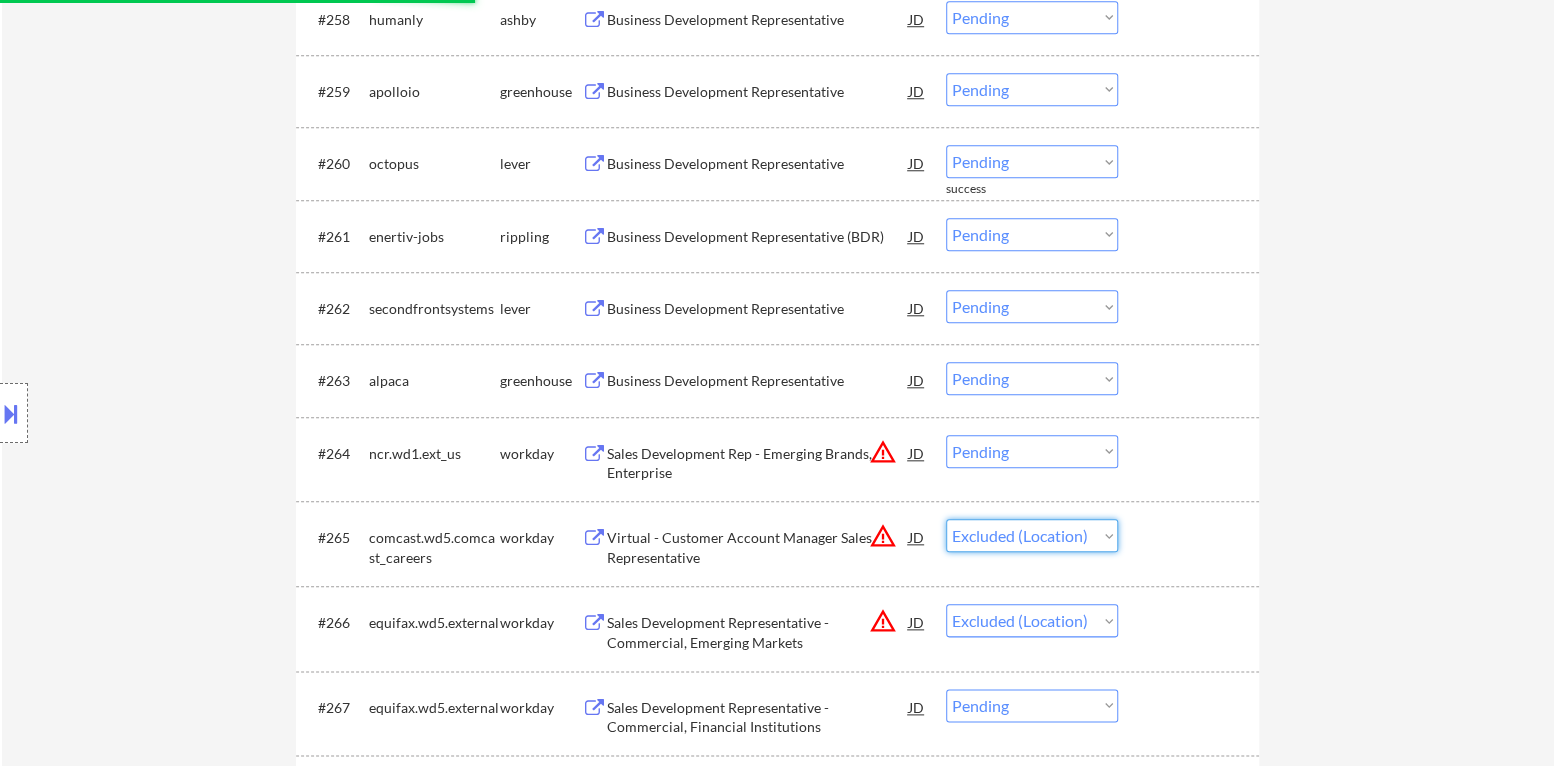 click on "Choose an option... Pending Applied Excluded (Questions) Excluded (Expired) Excluded (Location) Excluded (Bad Match) Excluded (Blocklist) Excluded (Salary) Excluded (Other)" at bounding box center [1032, 535] 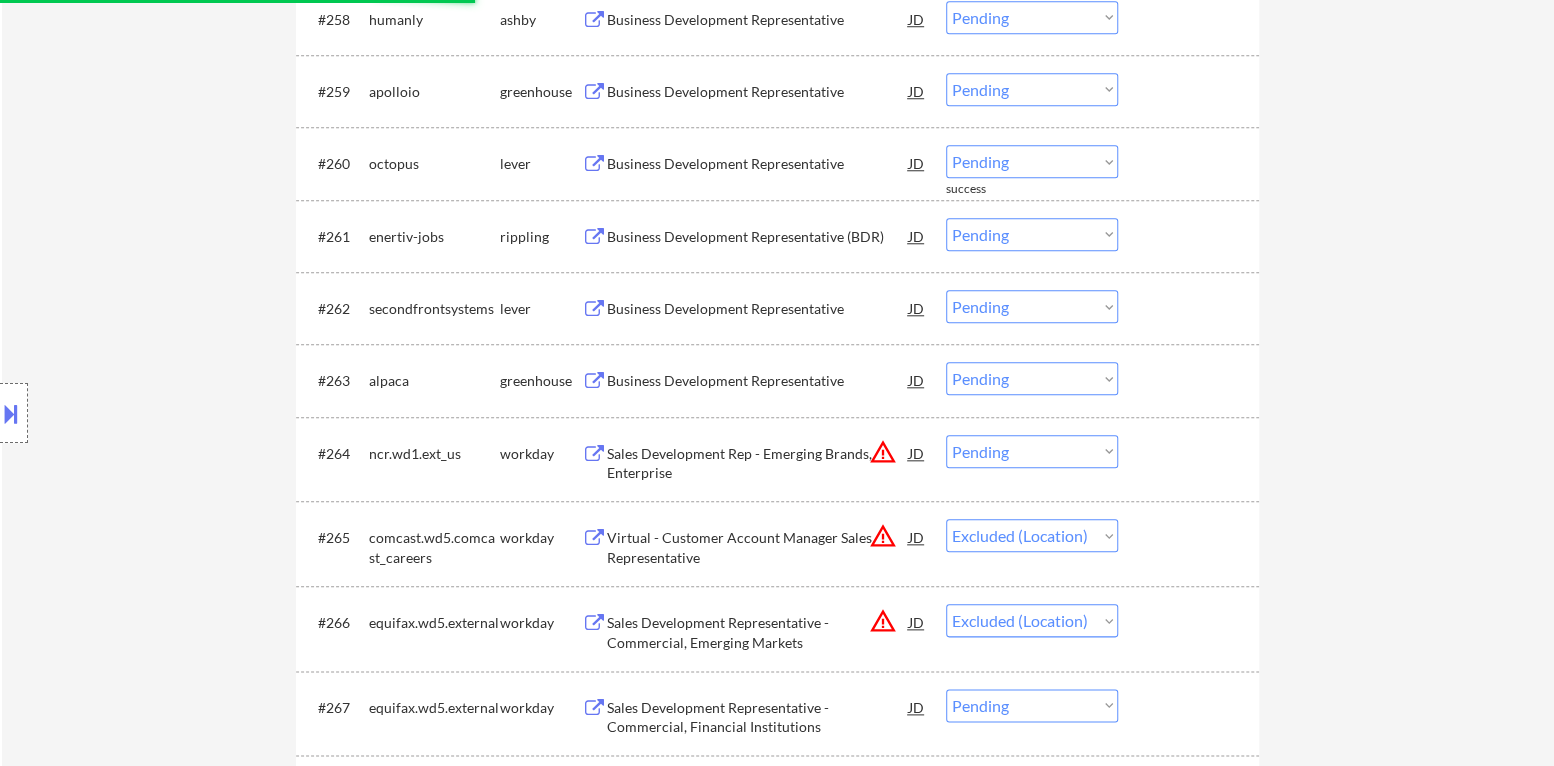 click on "Choose an option... Pending Applied Excluded (Questions) Excluded (Expired) Excluded (Location) Excluded (Bad Match) Excluded (Blocklist) Excluded (Salary) Excluded (Other)" at bounding box center (1032, 451) 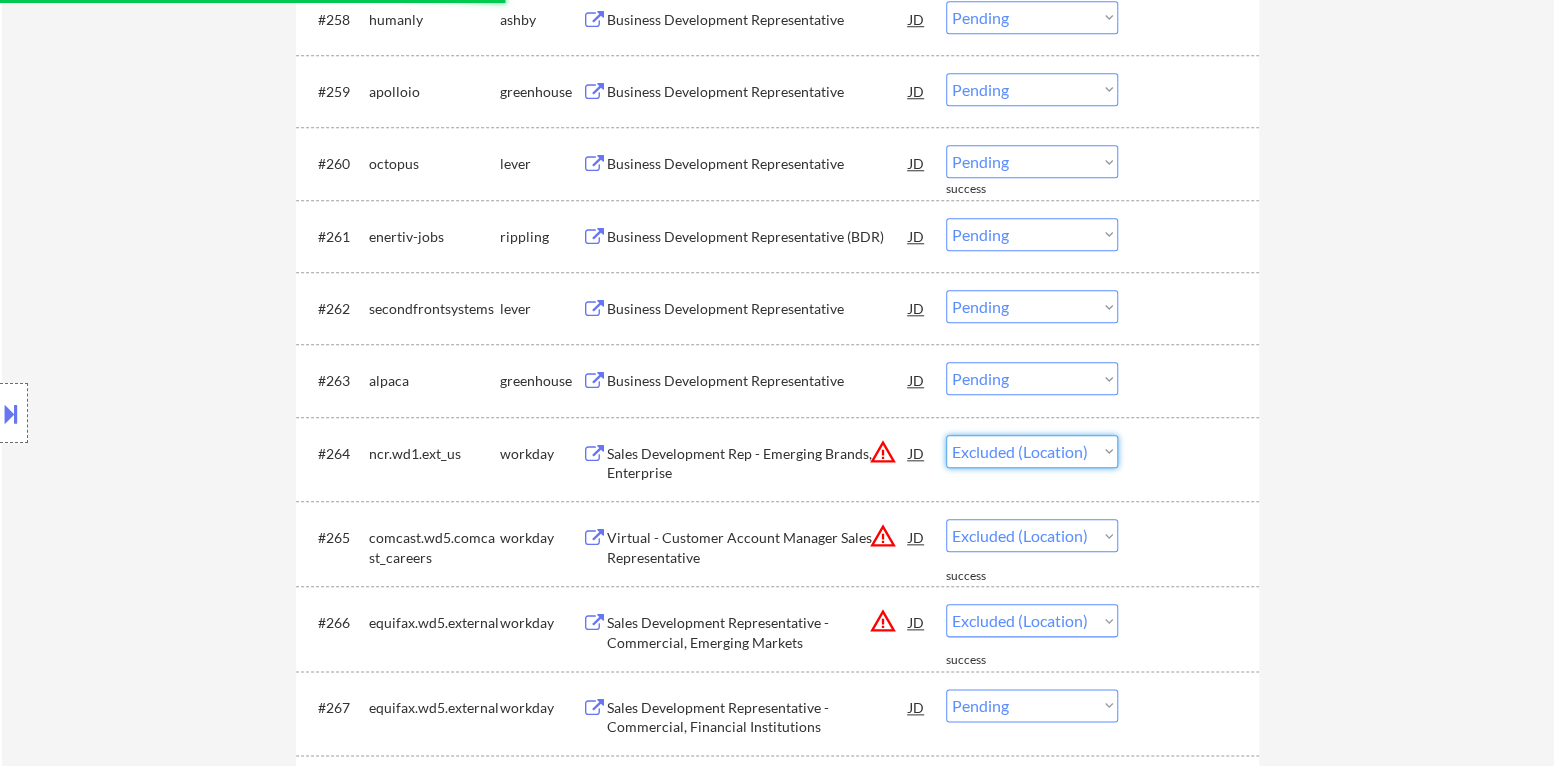 click on "Choose an option... Pending Applied Excluded (Questions) Excluded (Expired) Excluded (Location) Excluded (Bad Match) Excluded (Blocklist) Excluded (Salary) Excluded (Other)" at bounding box center [1032, 451] 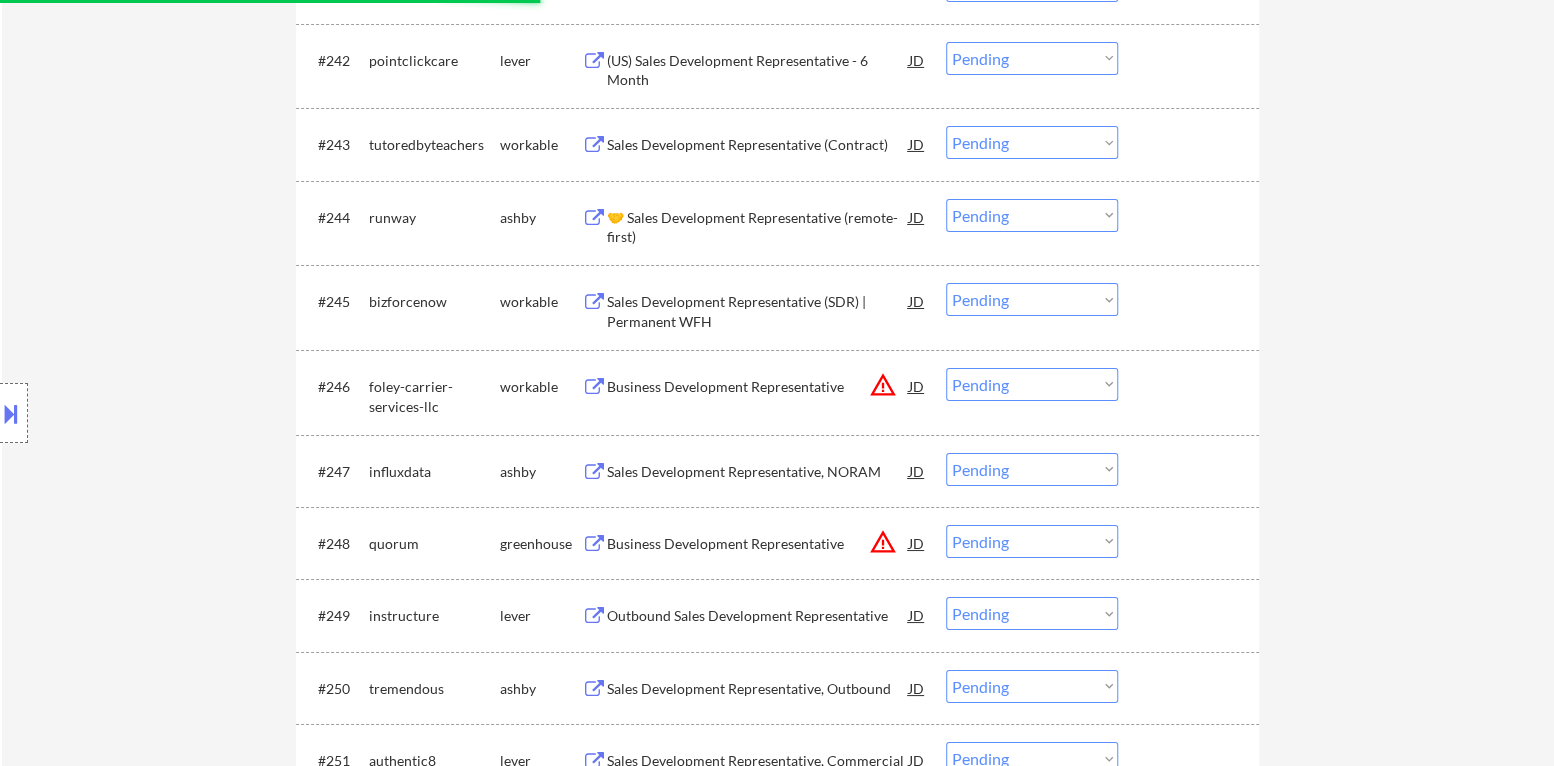 scroll, scrollTop: 3876, scrollLeft: 0, axis: vertical 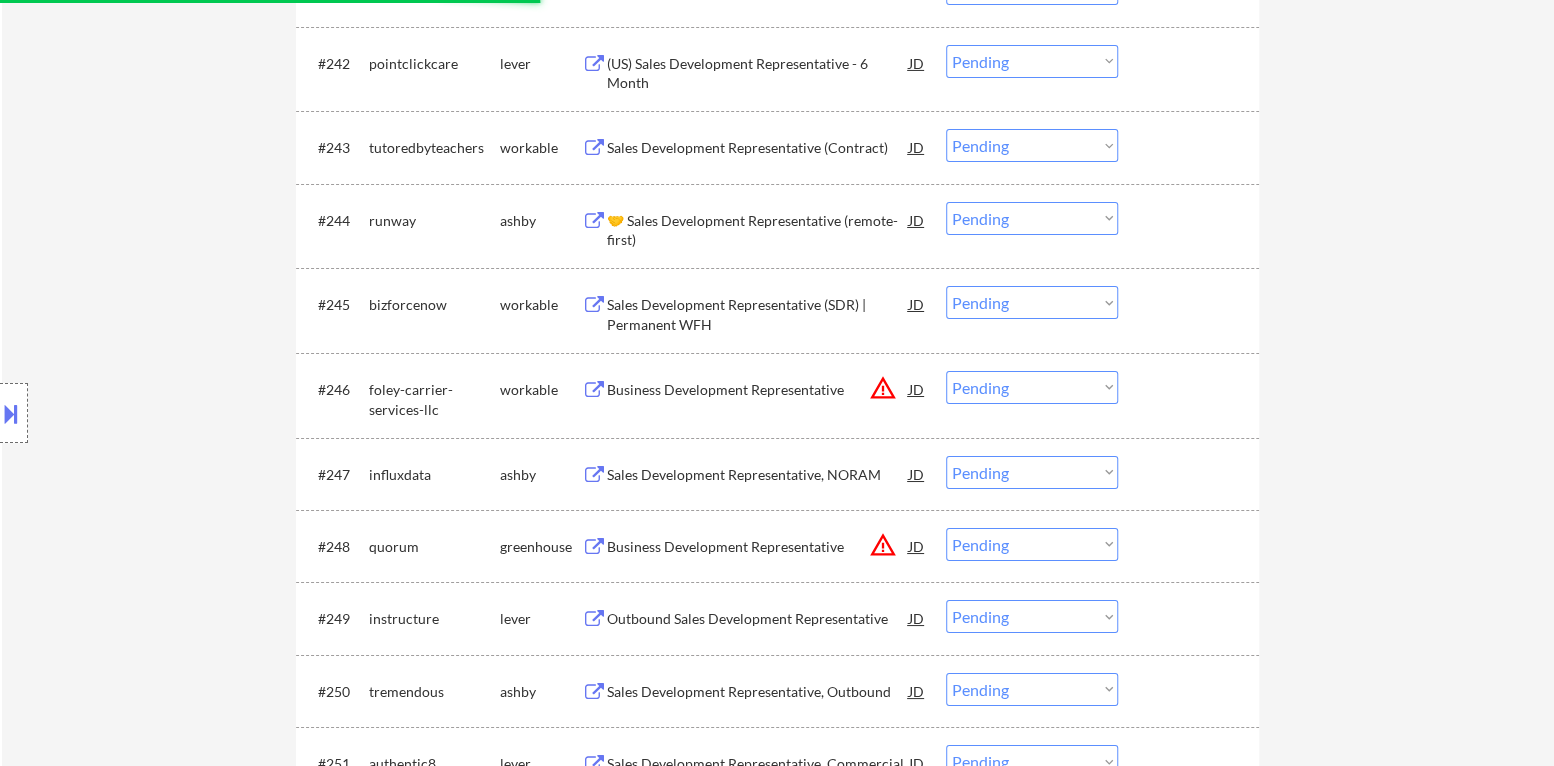click on "warning_amber" at bounding box center (883, 545) 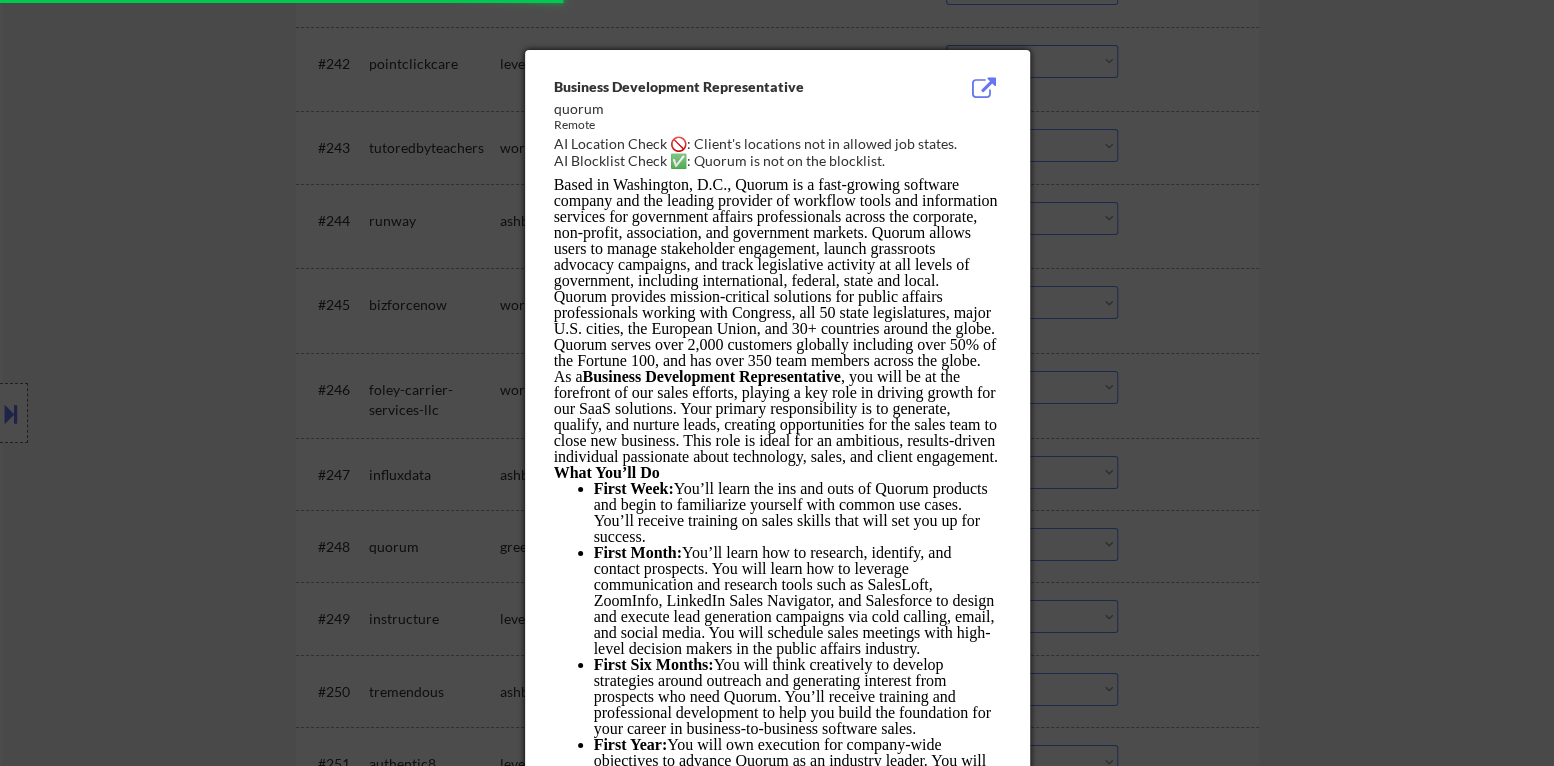 click at bounding box center [777, 383] 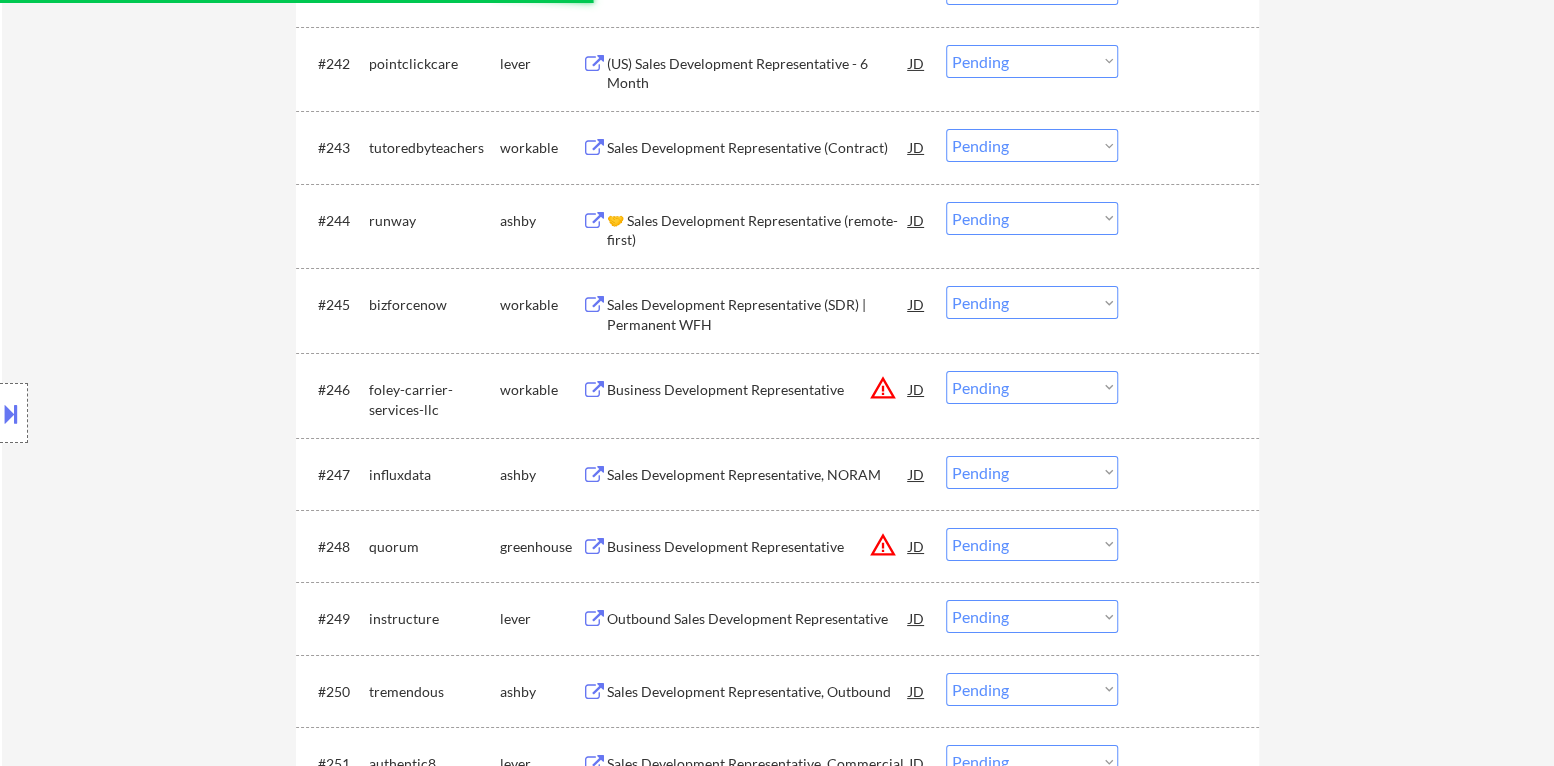 click on "warning_amber" at bounding box center (883, 388) 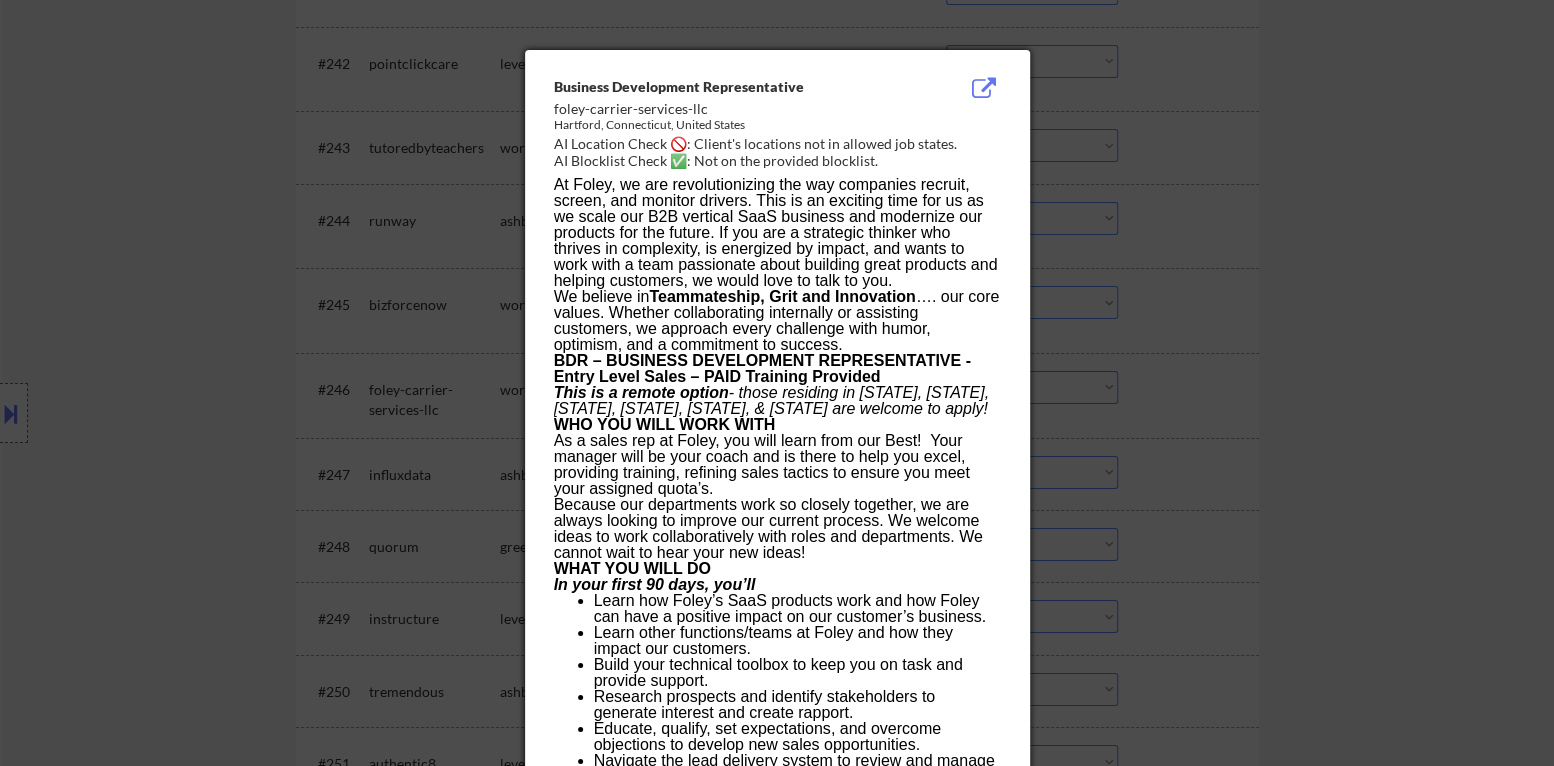 click at bounding box center (777, 383) 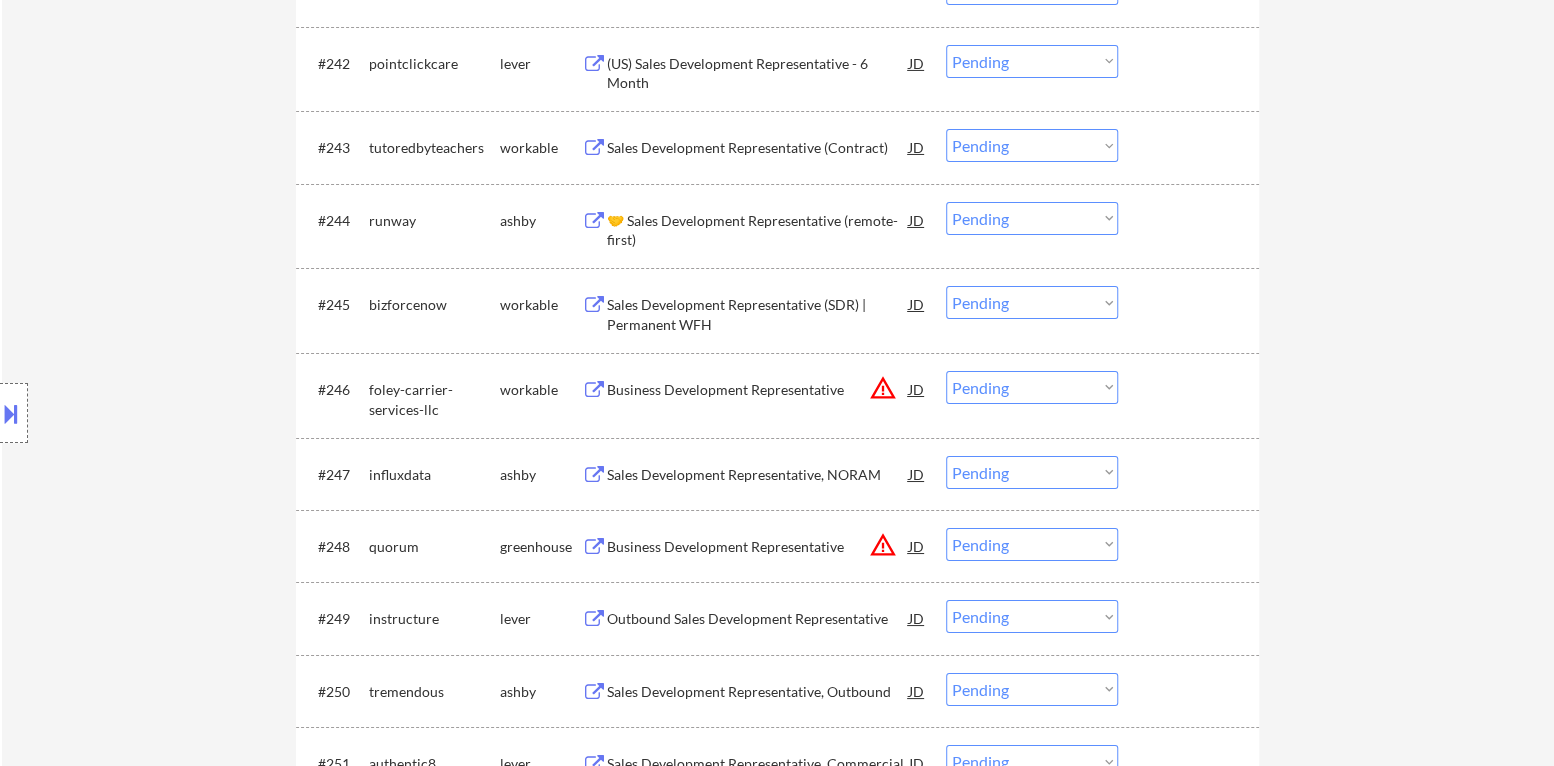 click on "Choose an option... Pending Applied Excluded (Questions) Excluded (Expired) Excluded (Location) Excluded (Bad Match) Excluded (Blocklist) Excluded (Salary) Excluded (Other)" at bounding box center [1032, 387] 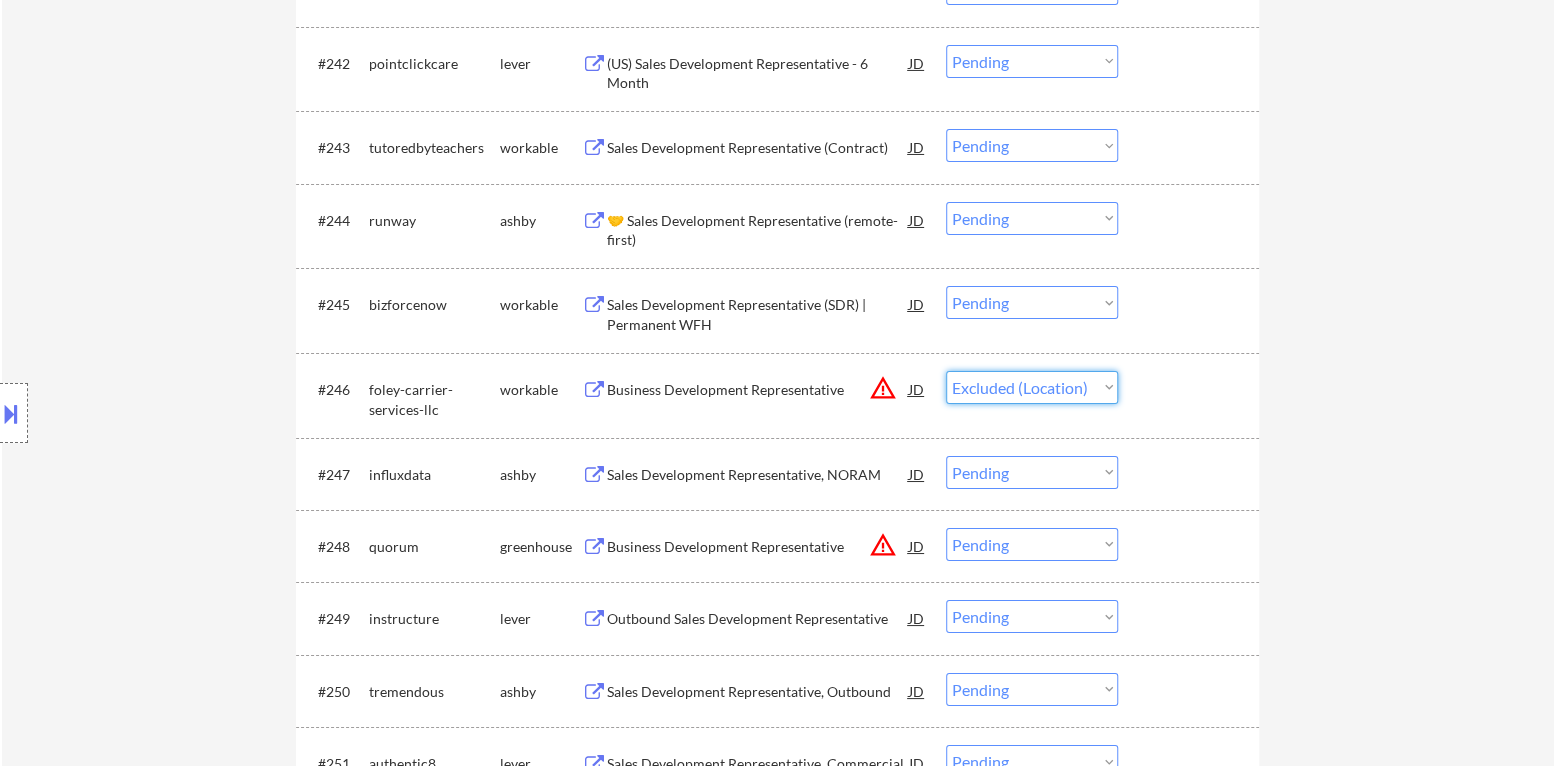 click on "Choose an option... Pending Applied Excluded (Questions) Excluded (Expired) Excluded (Location) Excluded (Bad Match) Excluded (Blocklist) Excluded (Salary) Excluded (Other)" at bounding box center (1032, 387) 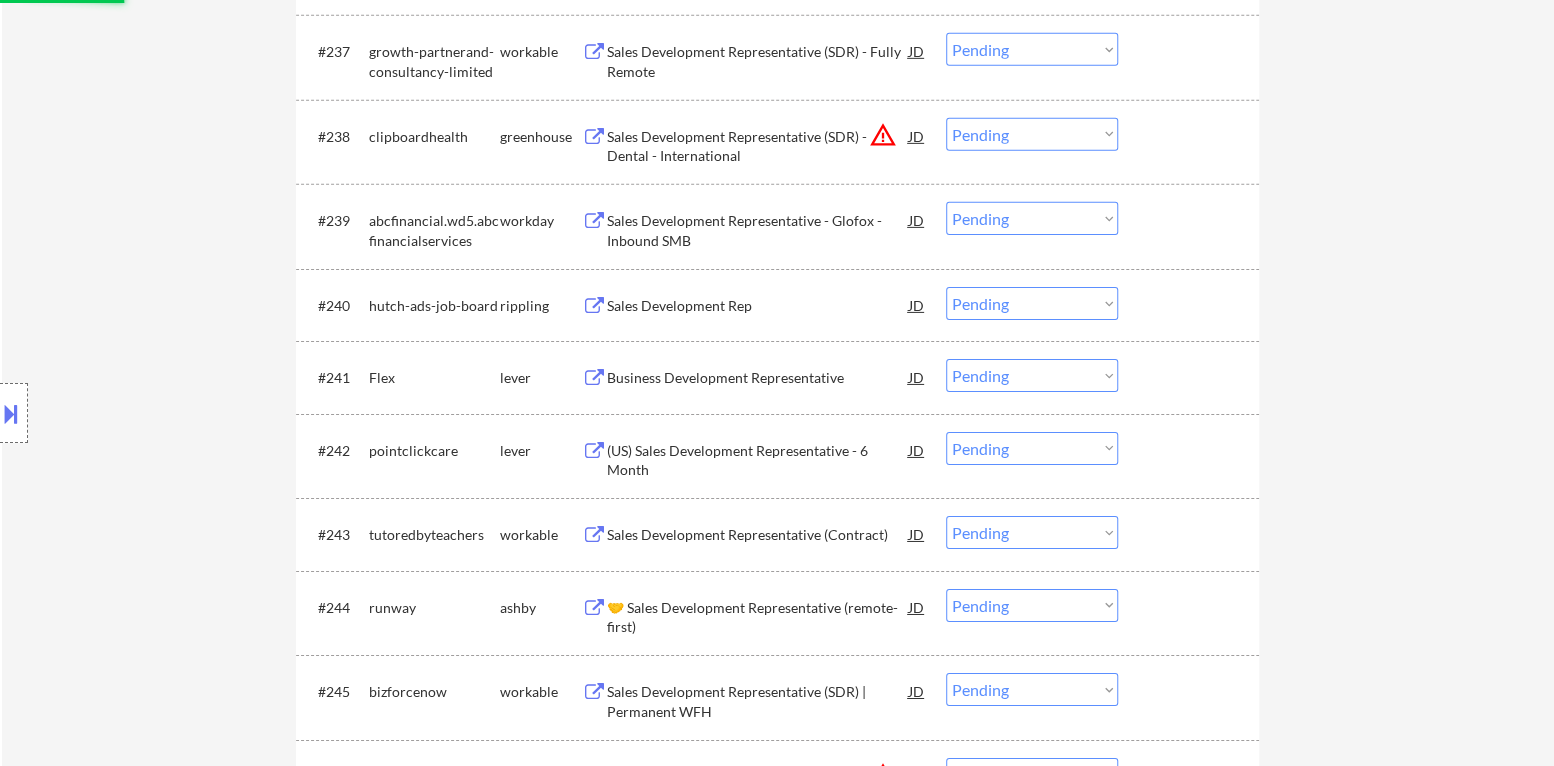 scroll, scrollTop: 3275, scrollLeft: 0, axis: vertical 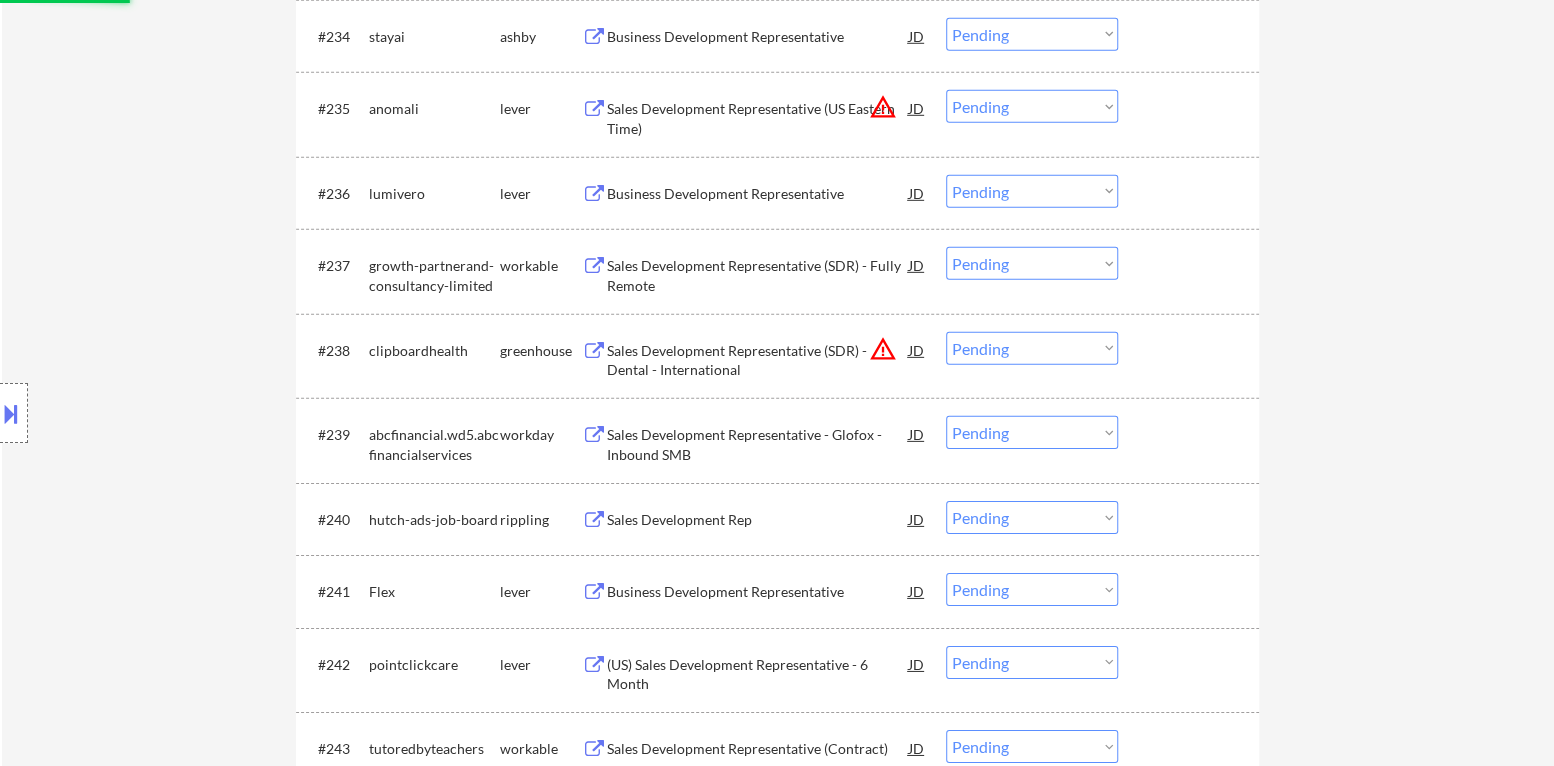 click on "warning_amber" at bounding box center [883, 349] 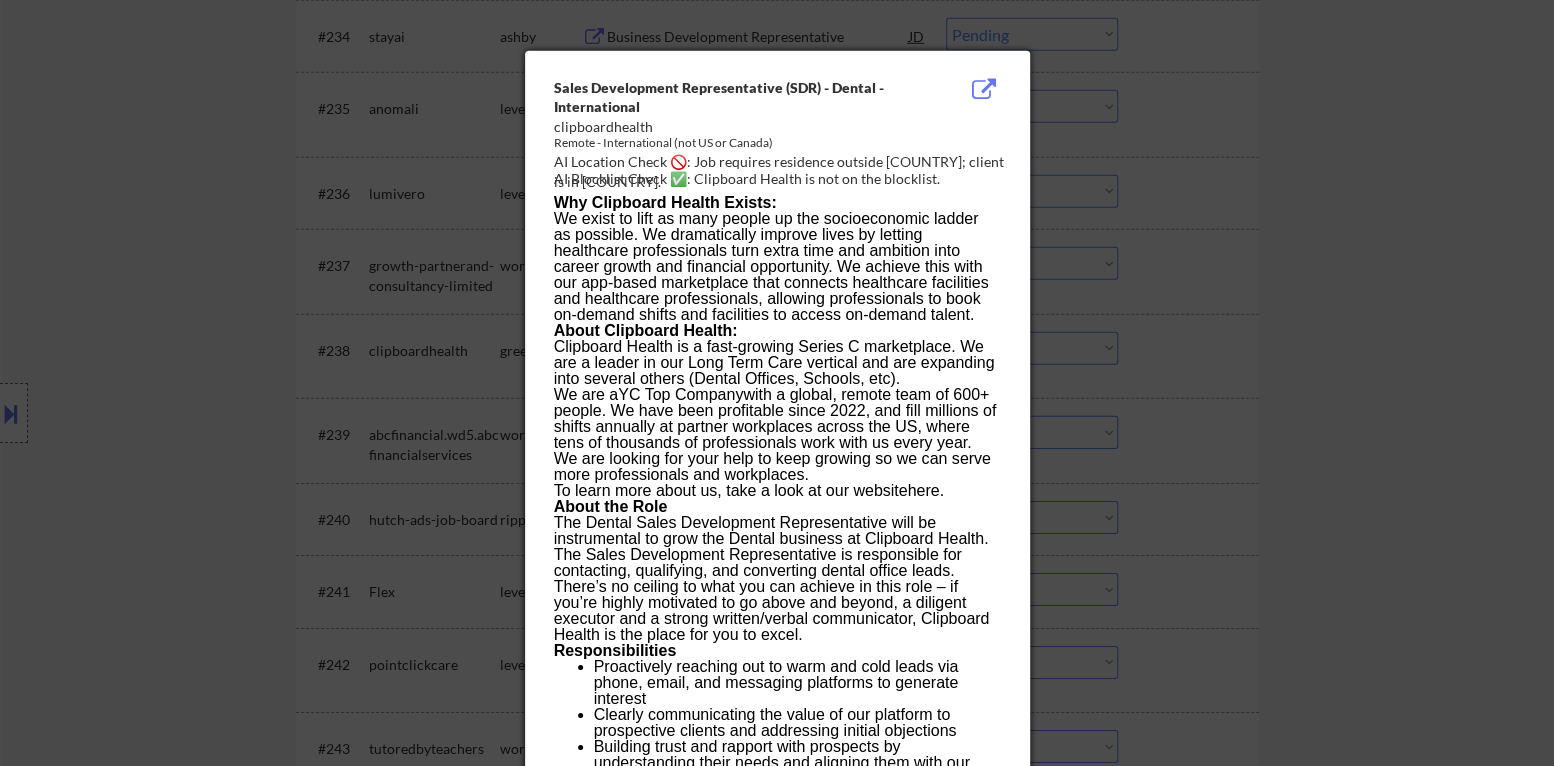 click at bounding box center [777, 383] 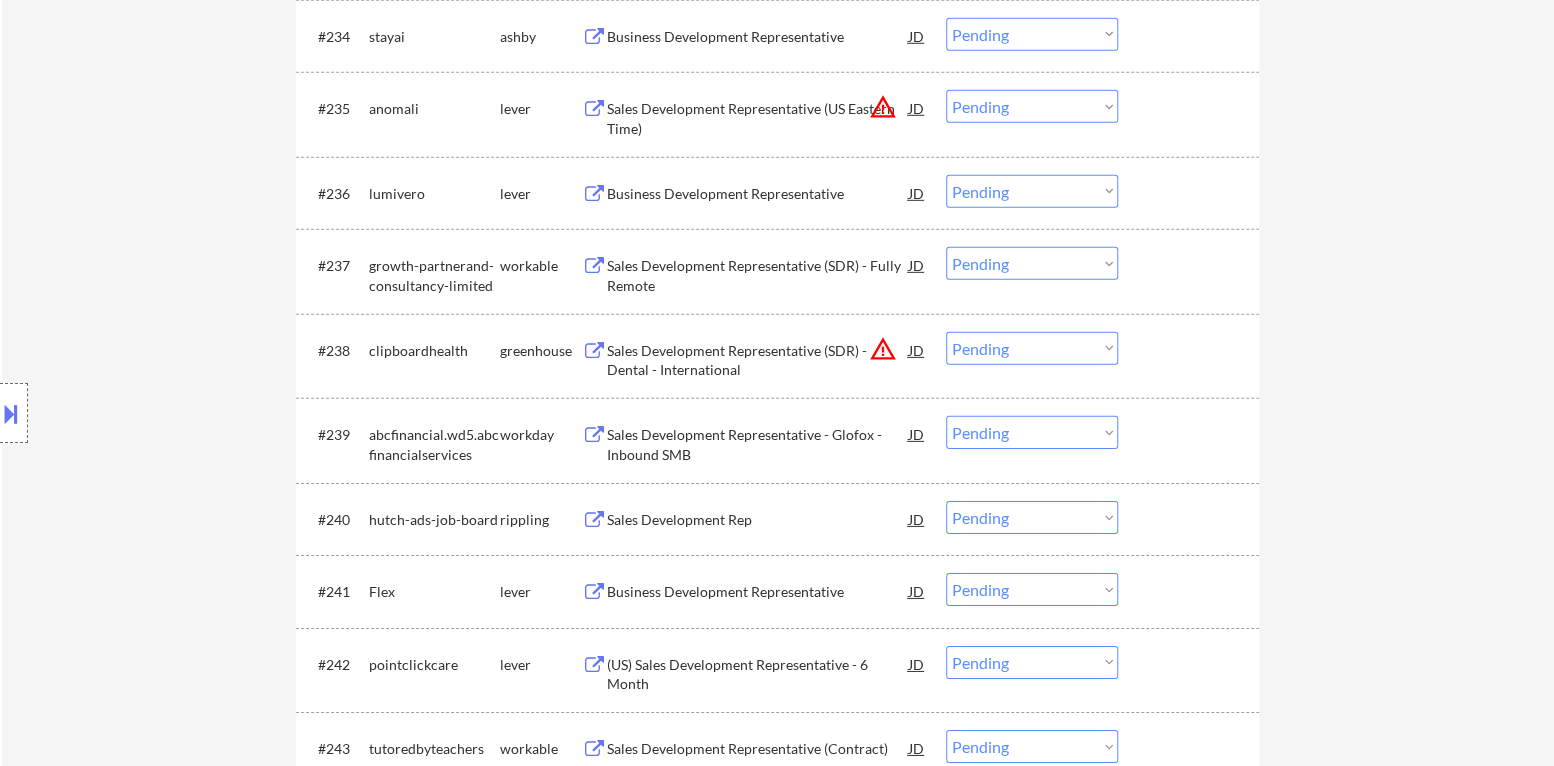 click on "Choose an option... Pending Applied Excluded (Questions) Excluded (Expired) Excluded (Location) Excluded (Bad Match) Excluded (Blocklist) Excluded (Salary) Excluded (Other)" at bounding box center (1032, 348) 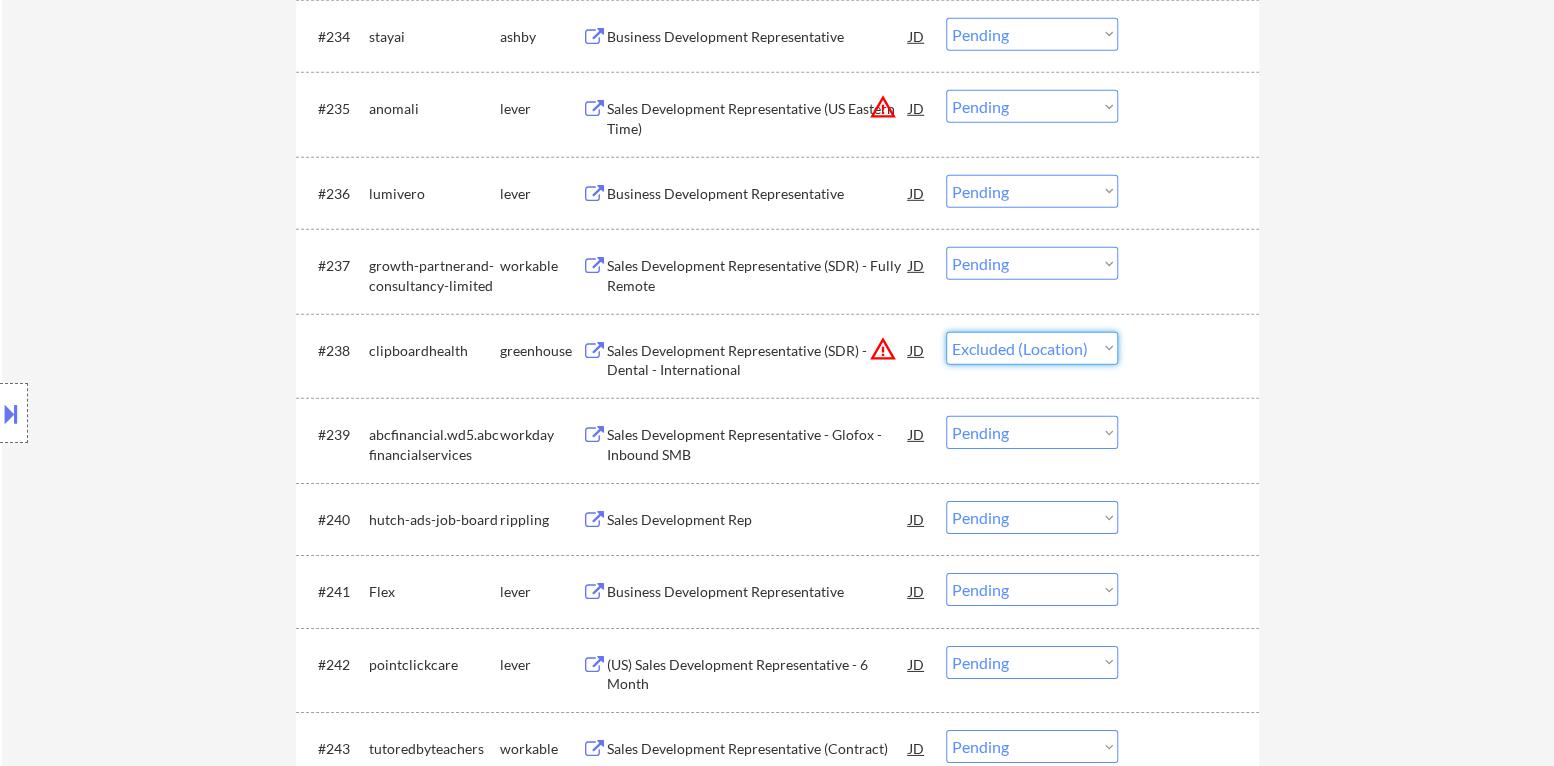 click on "Choose an option... Pending Applied Excluded (Questions) Excluded (Expired) Excluded (Location) Excluded (Bad Match) Excluded (Blocklist) Excluded (Salary) Excluded (Other)" at bounding box center (1032, 348) 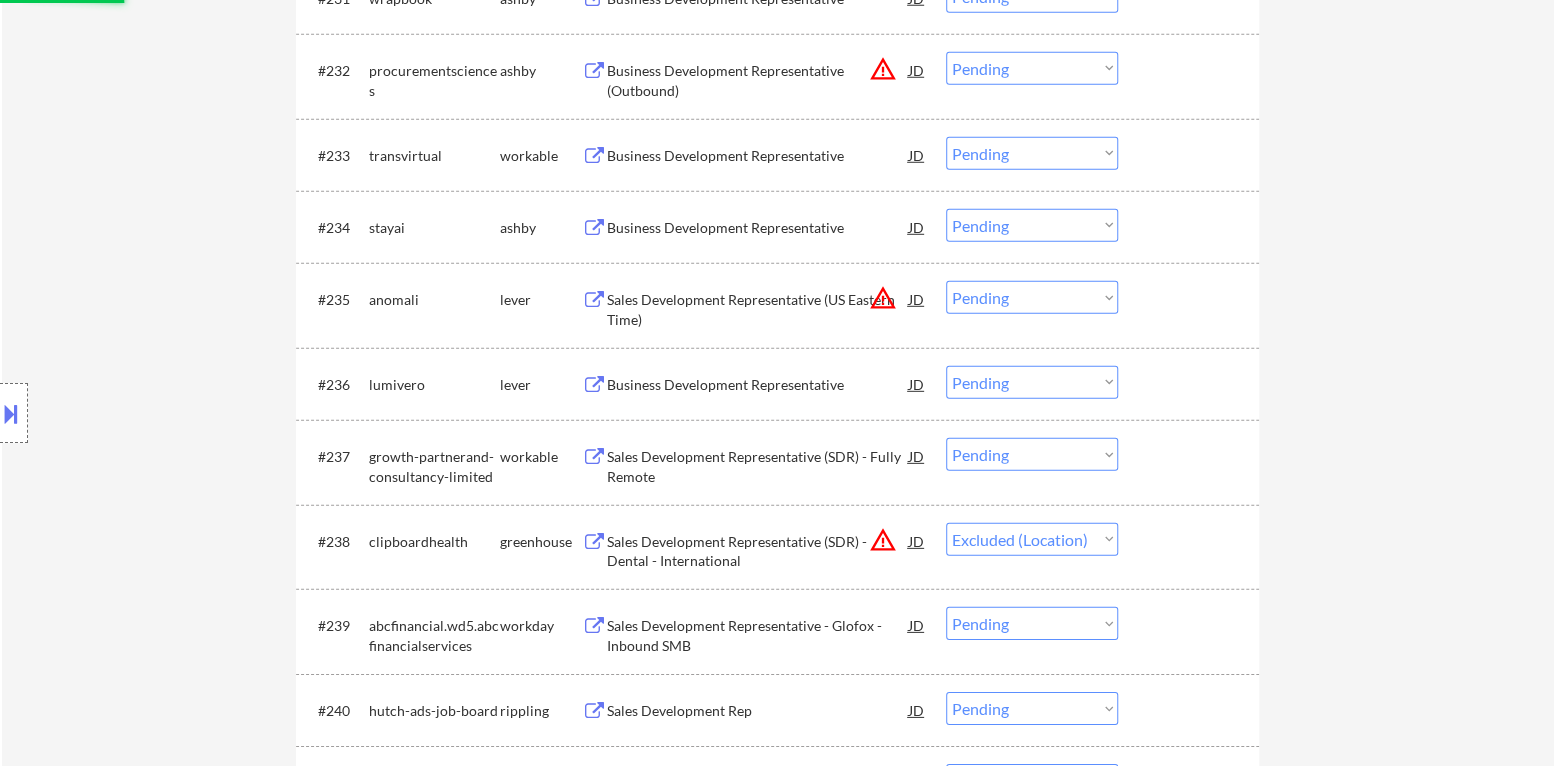 scroll, scrollTop: 3075, scrollLeft: 0, axis: vertical 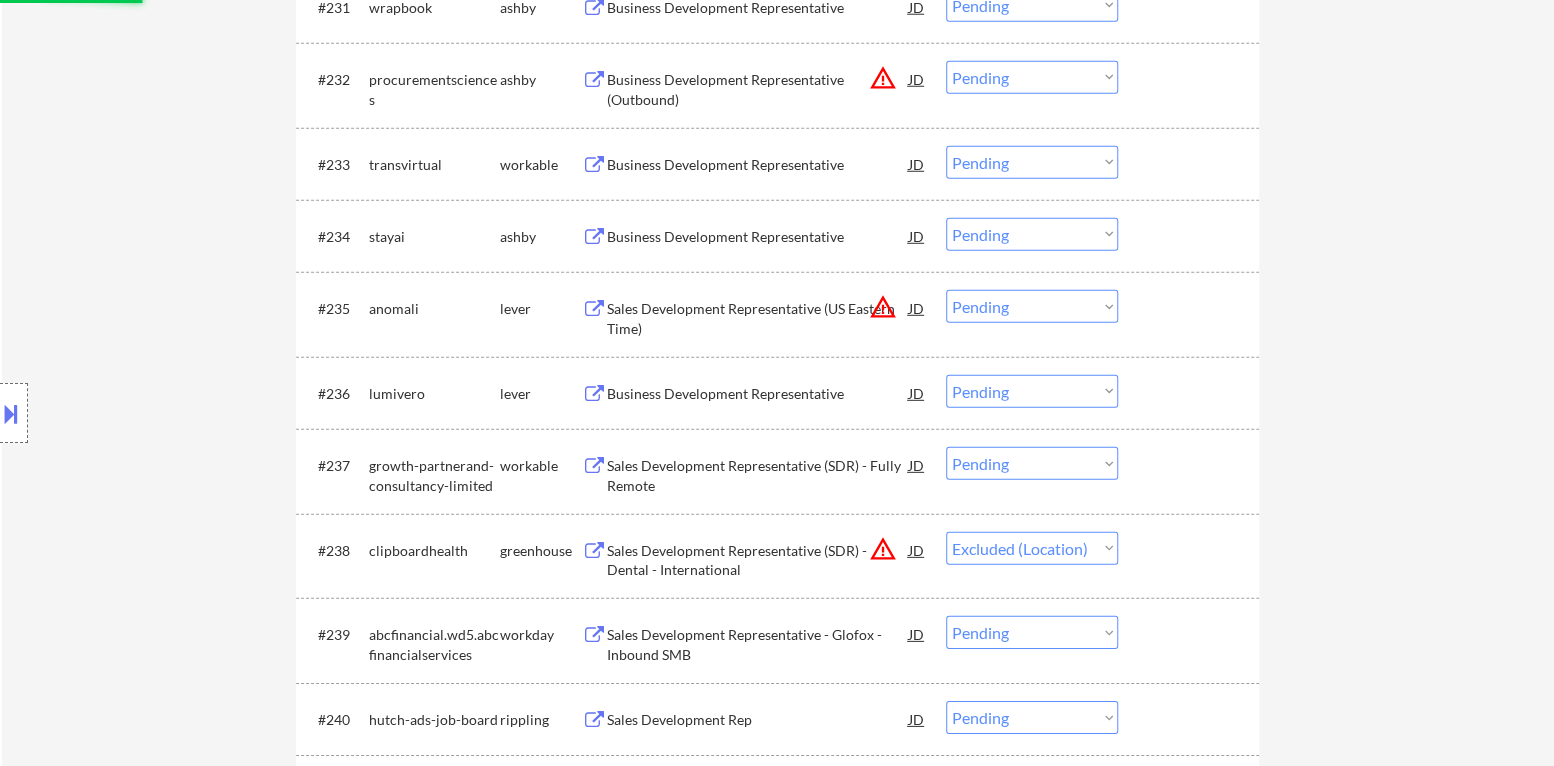 click on "warning_amber" at bounding box center [883, 307] 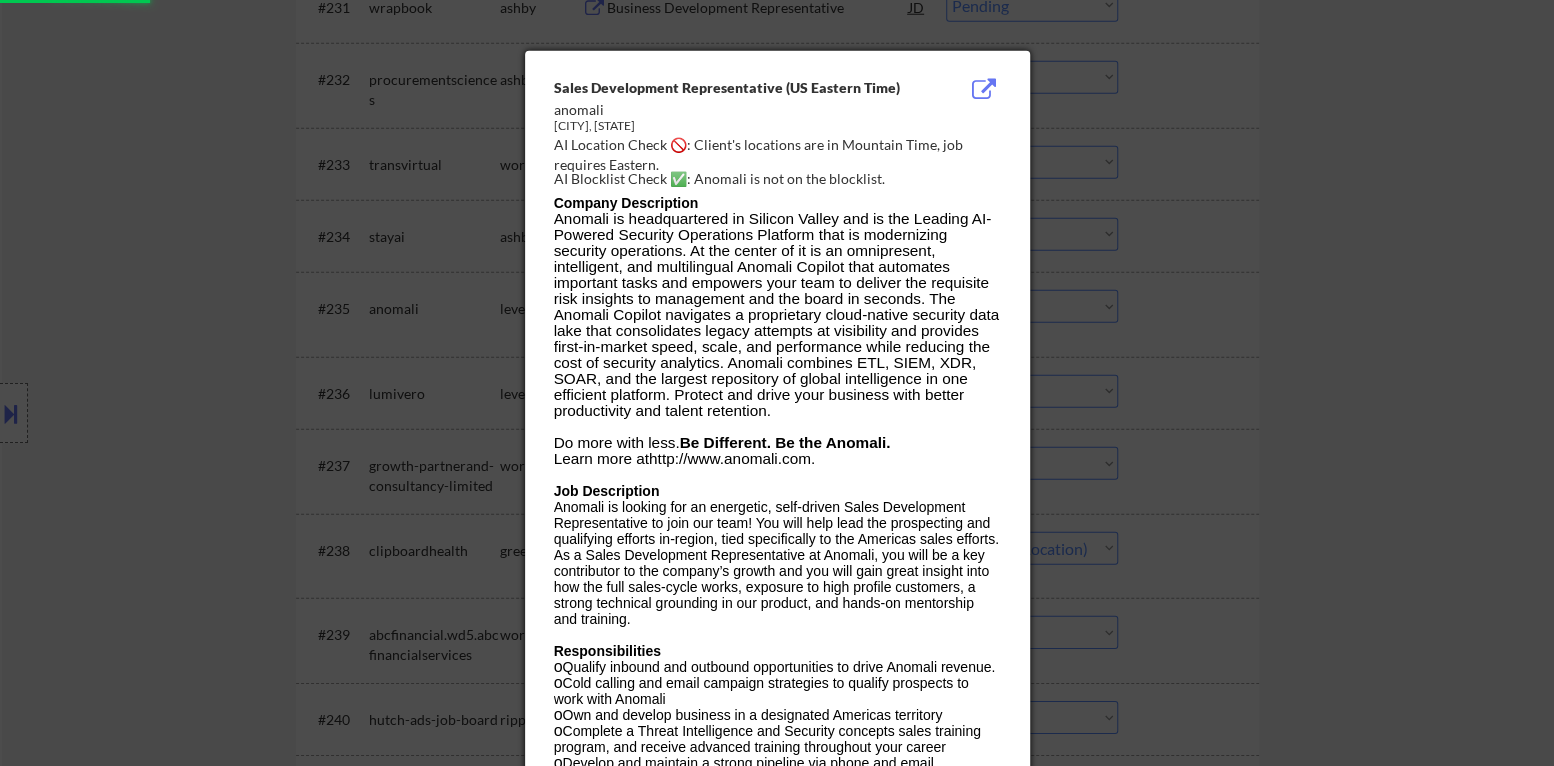 click at bounding box center (777, 383) 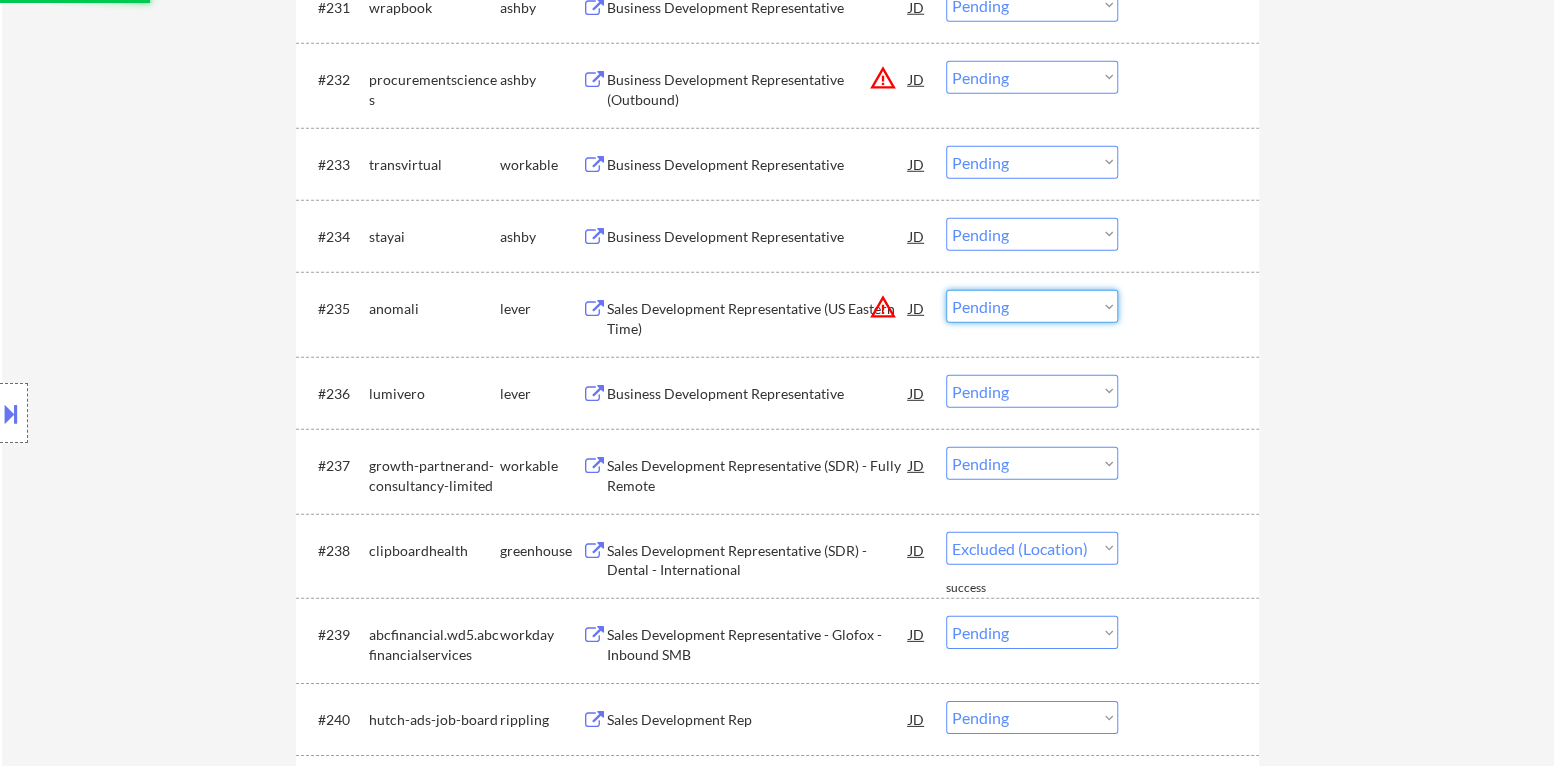 click on "Choose an option... Pending Applied Excluded (Questions) Excluded (Expired) Excluded (Location) Excluded (Bad Match) Excluded (Blocklist) Excluded (Salary) Excluded (Other)" at bounding box center [1032, 306] 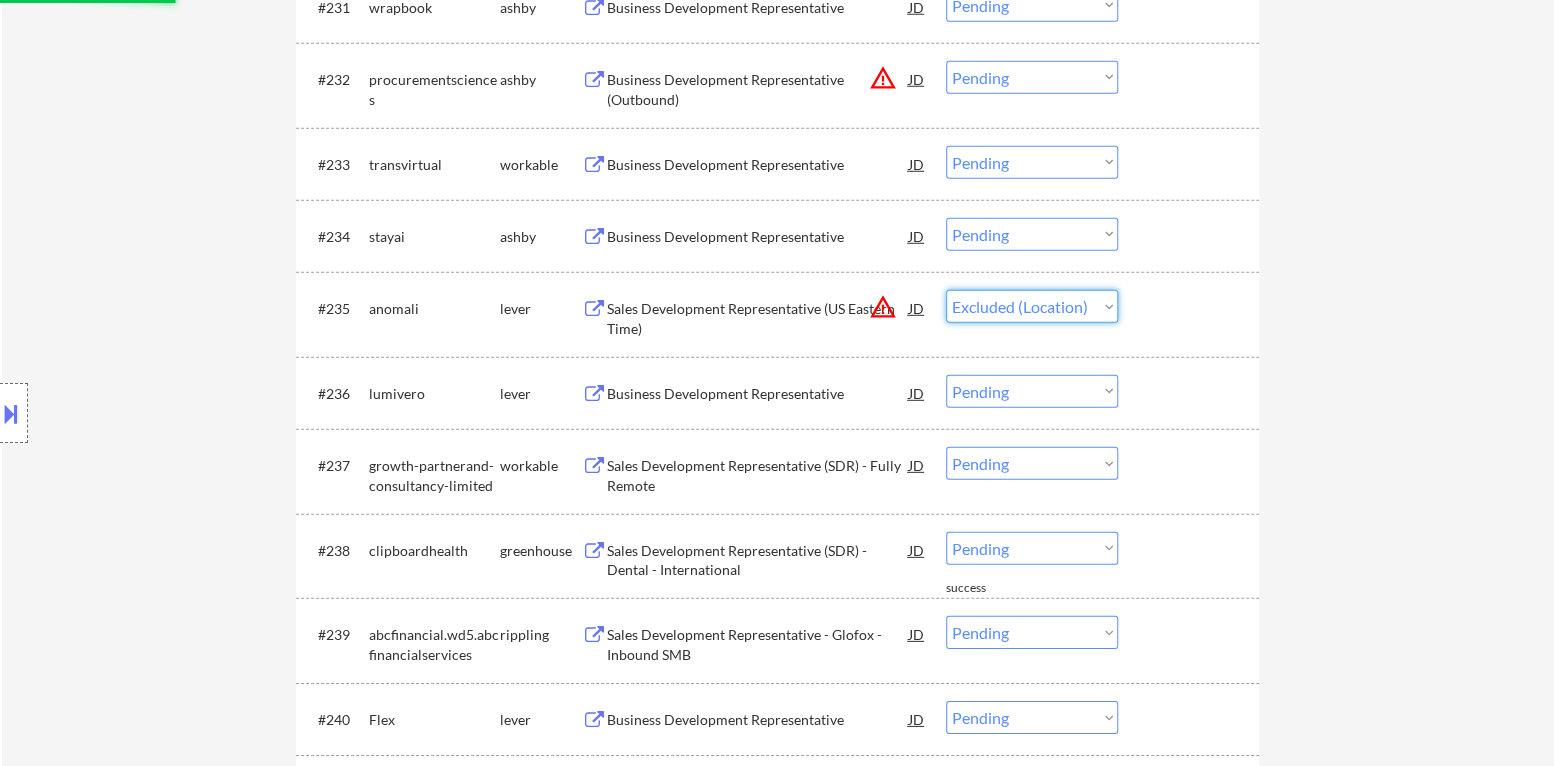 click on "Choose an option... Pending Applied Excluded (Questions) Excluded (Expired) Excluded (Location) Excluded (Bad Match) Excluded (Blocklist) Excluded (Salary) Excluded (Other)" at bounding box center [1032, 306] 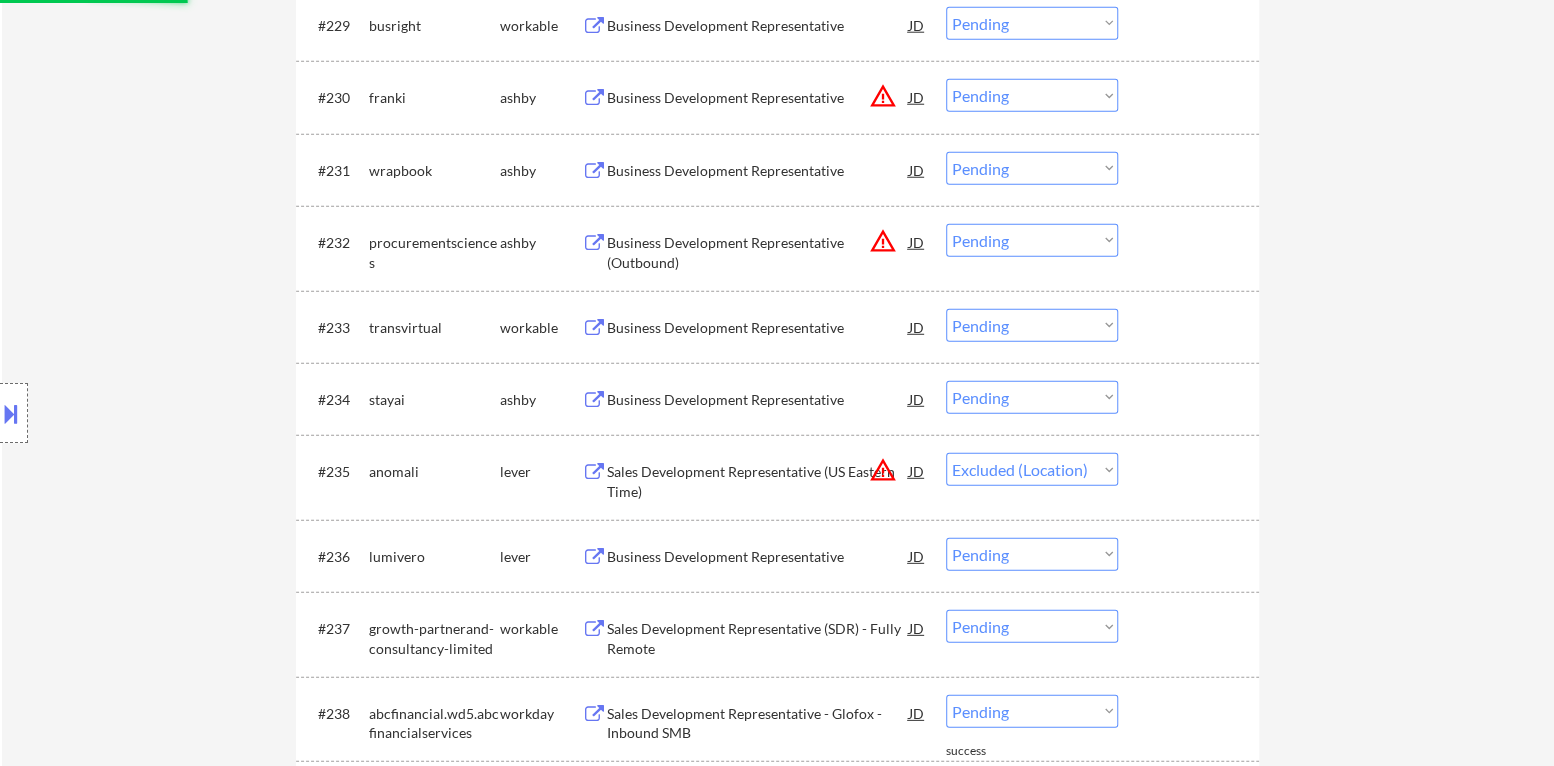 scroll, scrollTop: 2876, scrollLeft: 0, axis: vertical 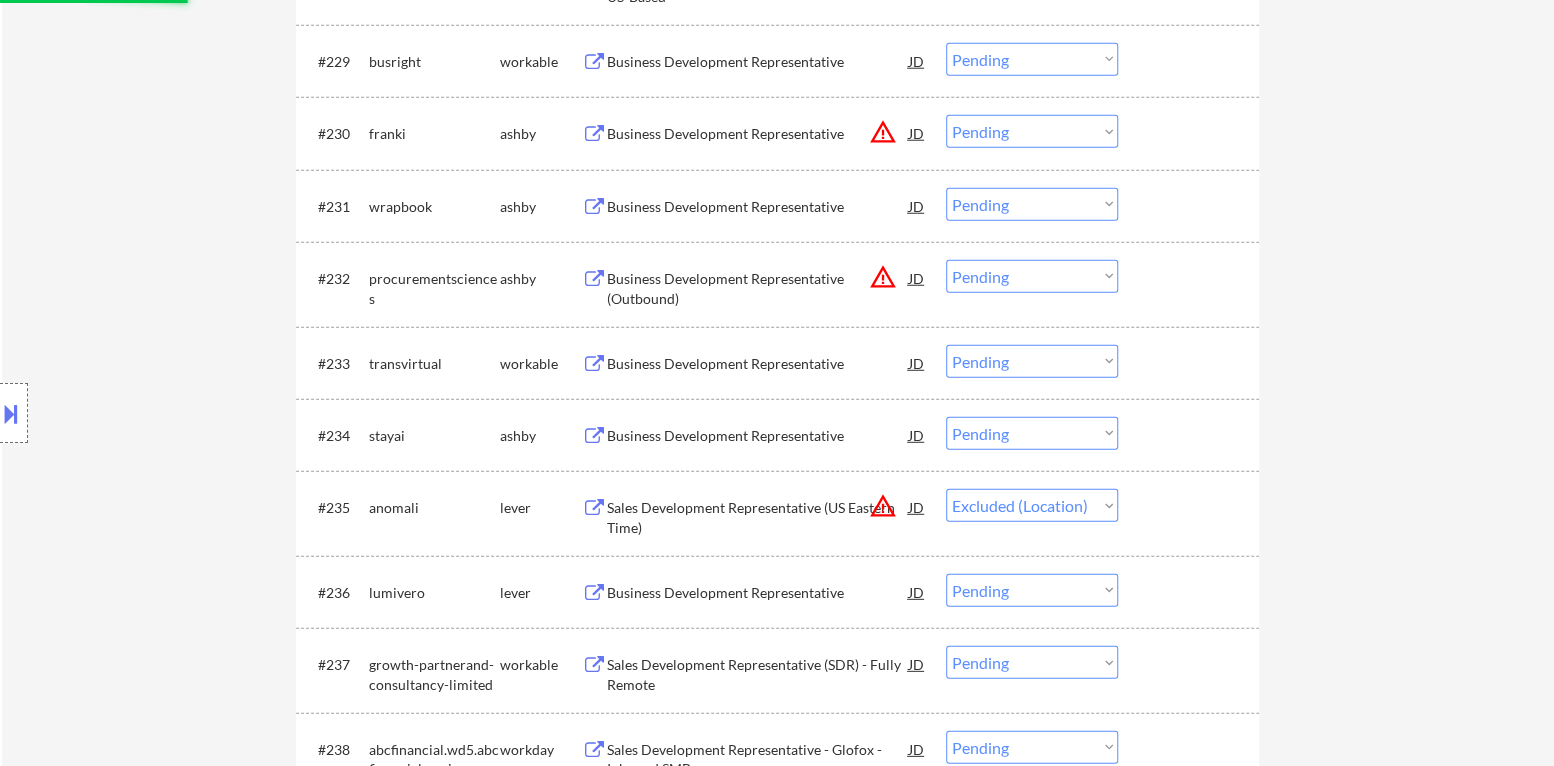 click on "warning_amber" at bounding box center (883, 277) 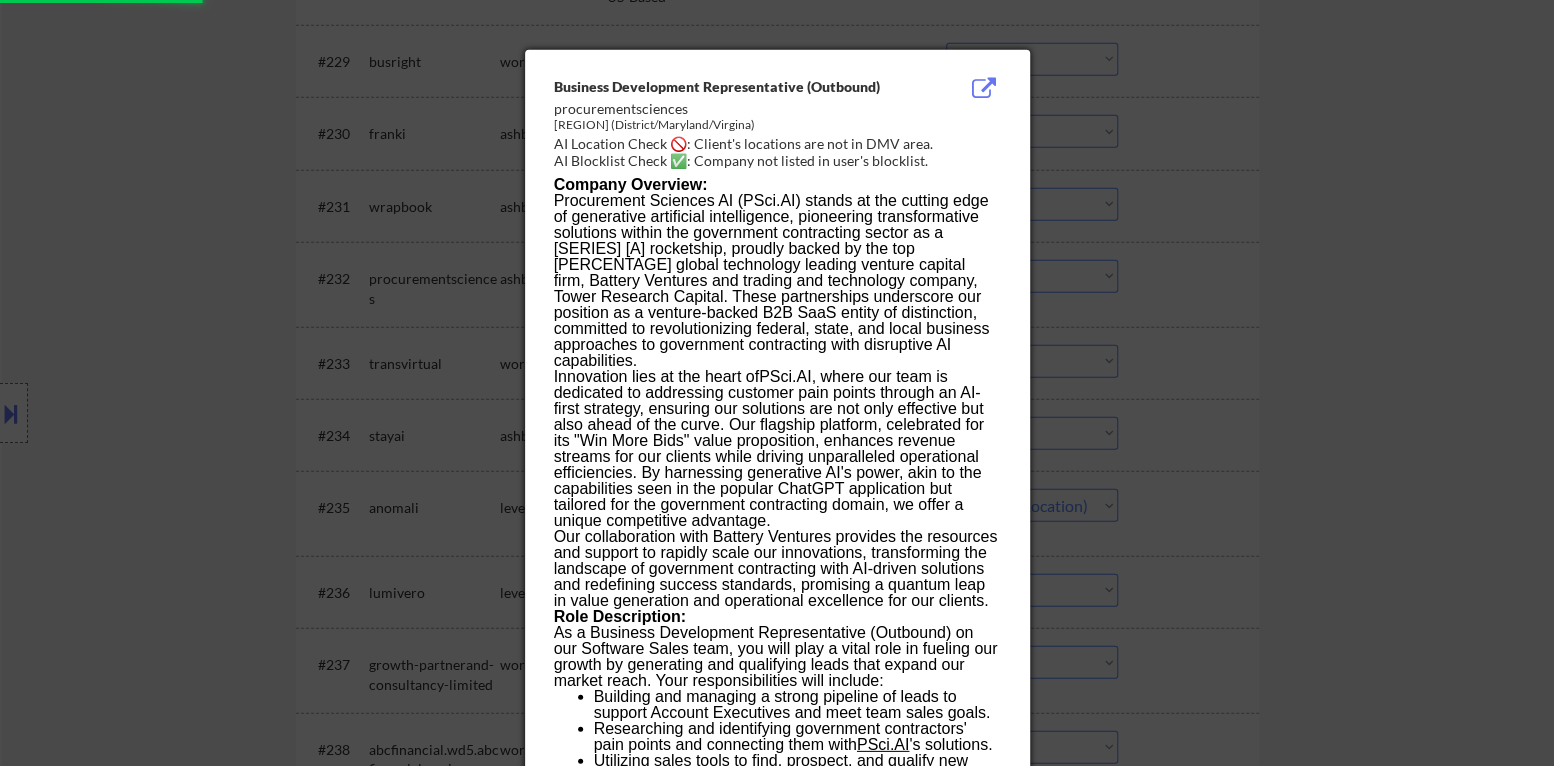 click at bounding box center [777, 383] 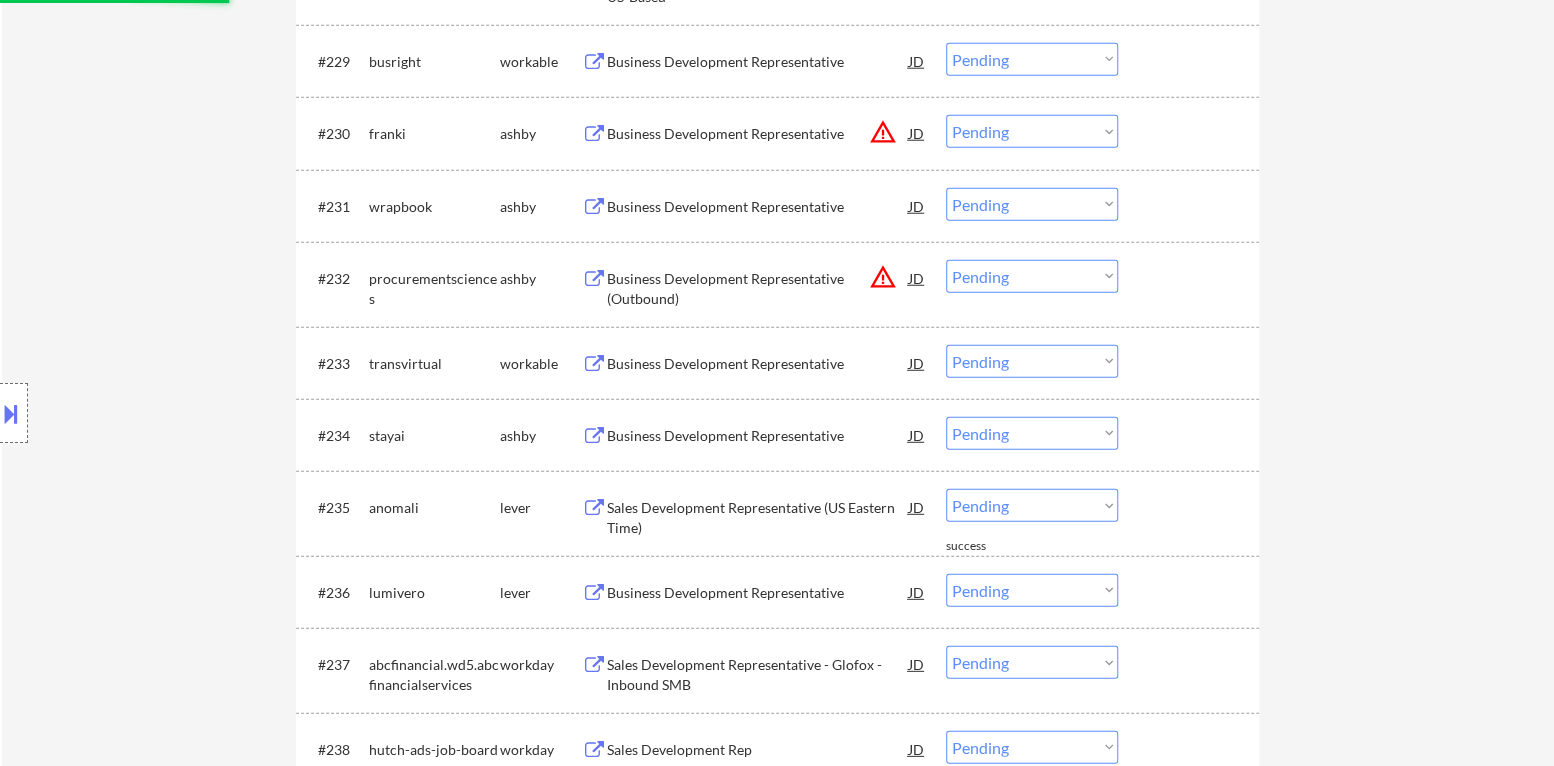 click on "Choose an option... Pending Applied Excluded (Questions) Excluded (Expired) Excluded (Location) Excluded (Bad Match) Excluded (Blocklist) Excluded (Salary) Excluded (Other)" at bounding box center [1032, 276] 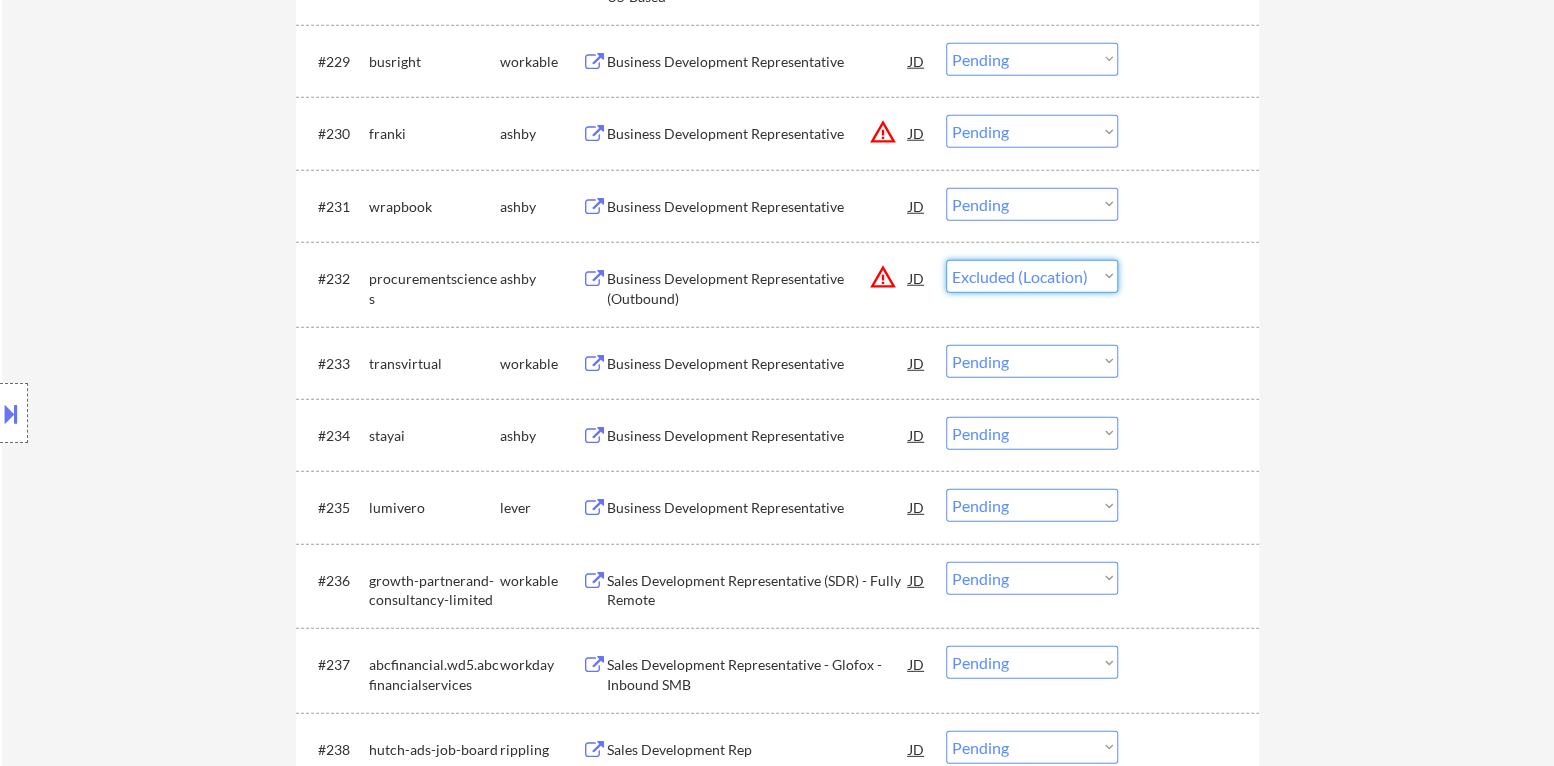 click on "Choose an option... Pending Applied Excluded (Questions) Excluded (Expired) Excluded (Location) Excluded (Bad Match) Excluded (Blocklist) Excluded (Salary) Excluded (Other)" at bounding box center [1032, 276] 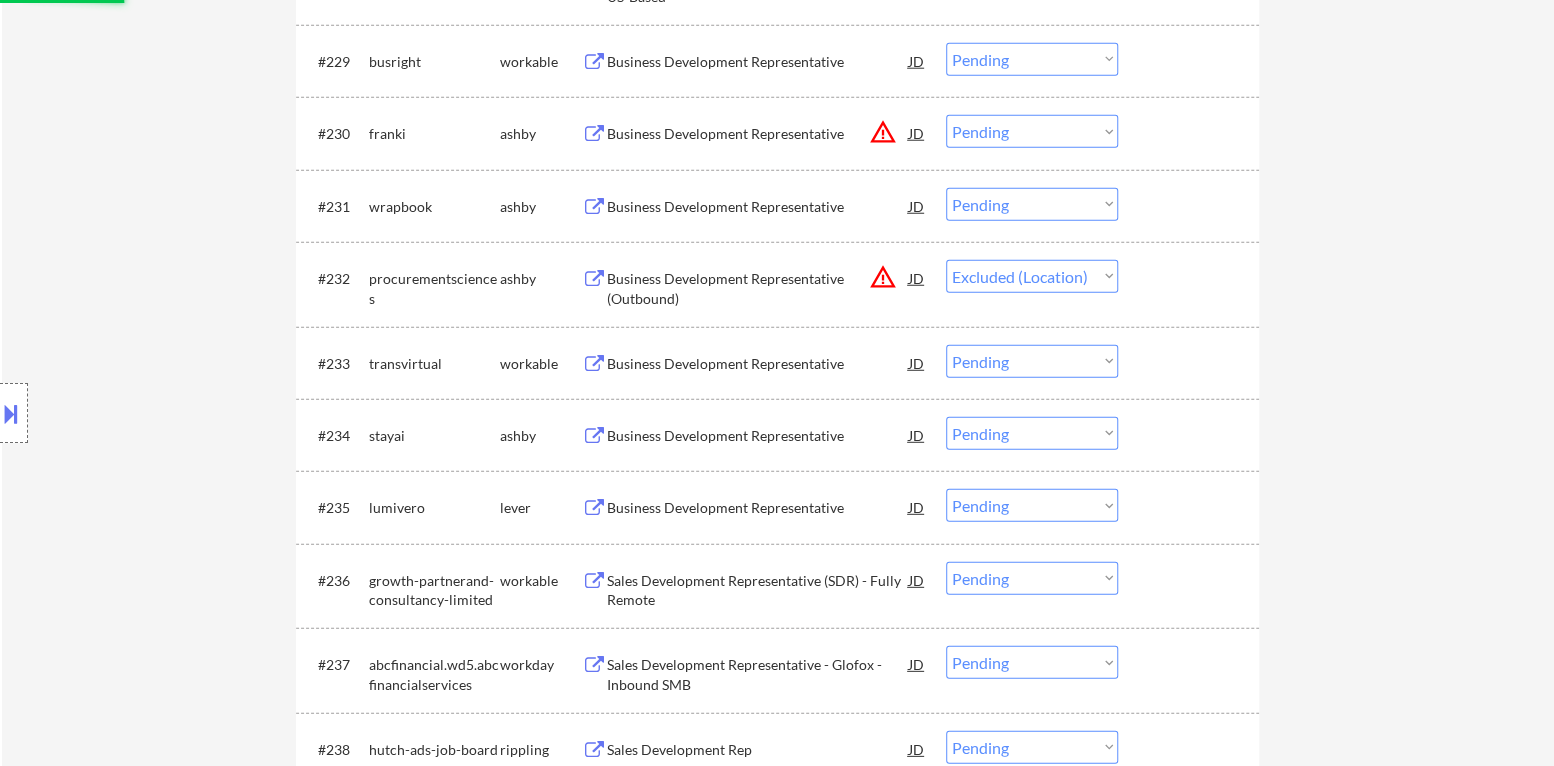 click on "warning_amber" at bounding box center (883, 132) 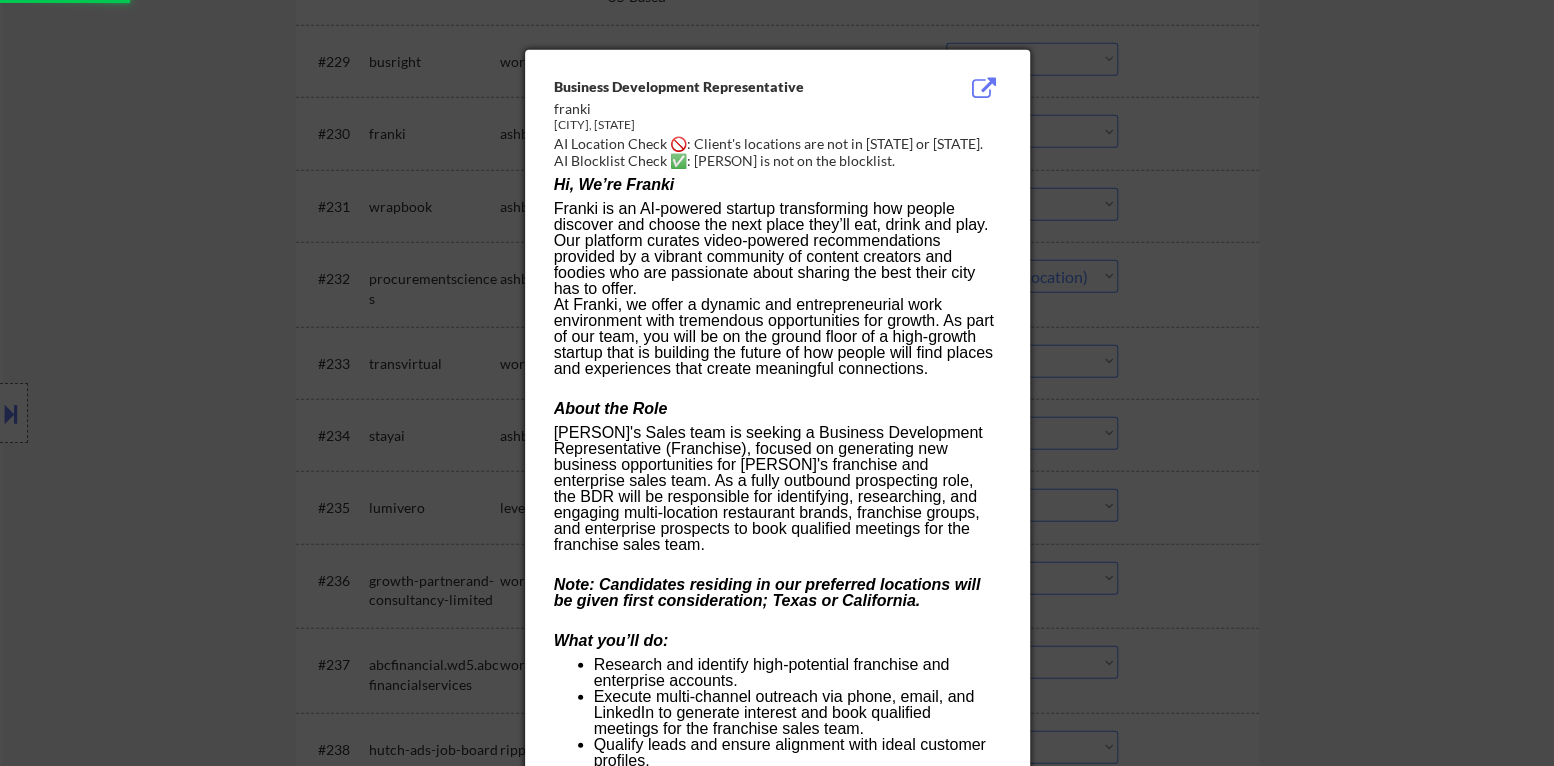 click at bounding box center (777, 383) 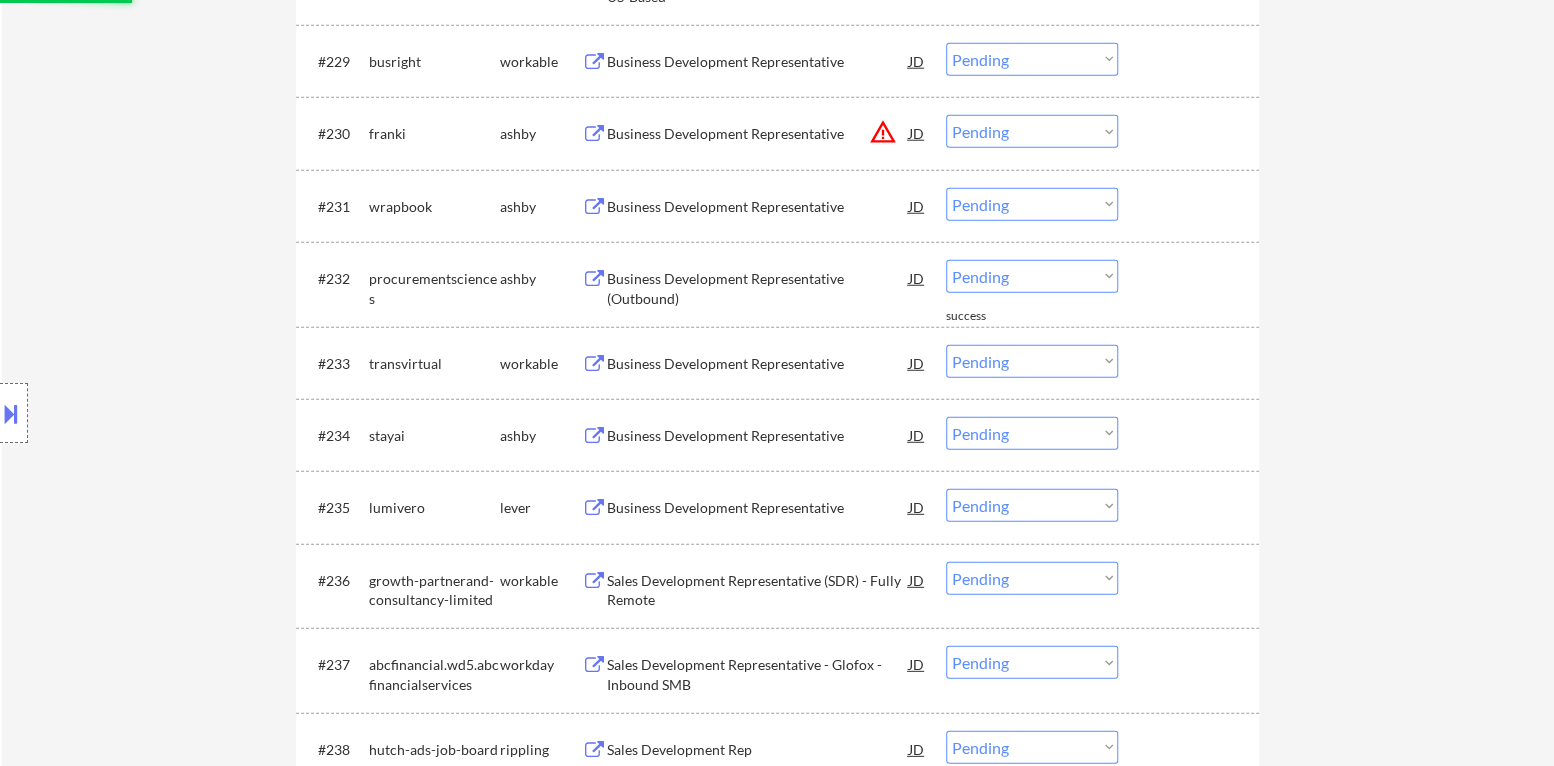 click on "Choose an option... Pending Applied Excluded (Questions) Excluded (Expired) Excluded (Location) Excluded (Bad Match) Excluded (Blocklist) Excluded (Salary) Excluded (Other)" at bounding box center [1032, 131] 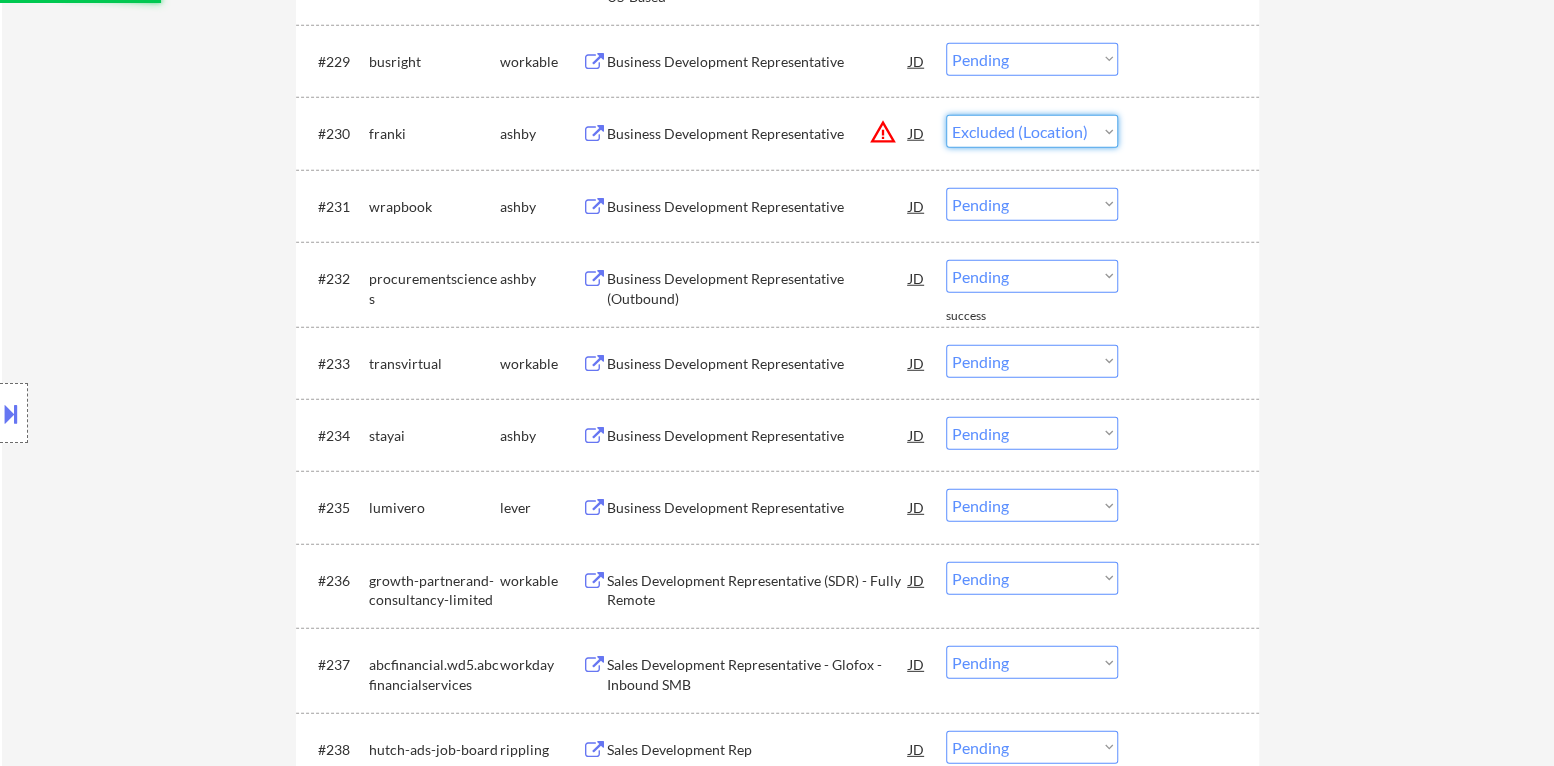 click on "Choose an option... Pending Applied Excluded (Questions) Excluded (Expired) Excluded (Location) Excluded (Bad Match) Excluded (Blocklist) Excluded (Salary) Excluded (Other)" at bounding box center [1032, 131] 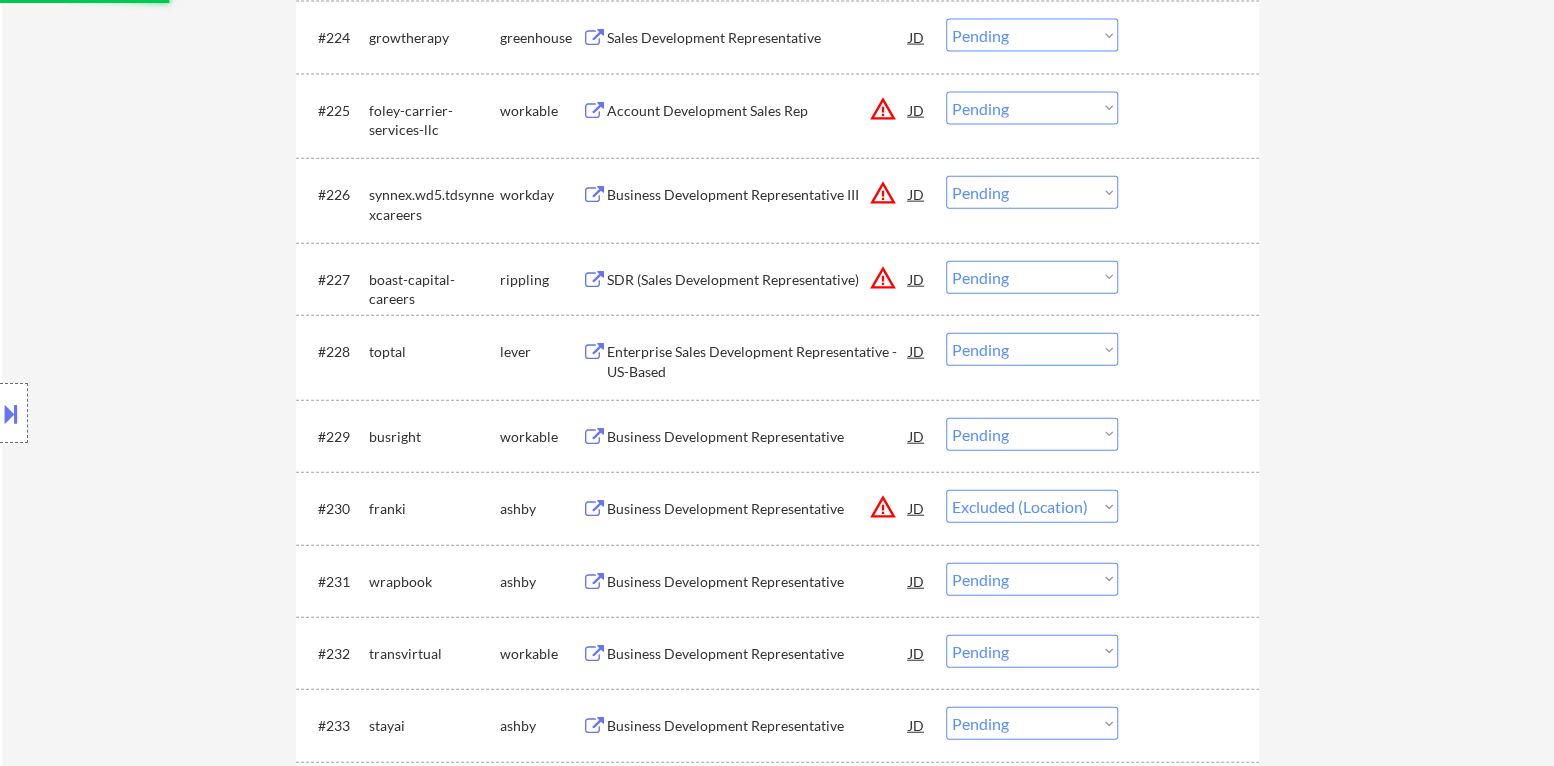 scroll, scrollTop: 2476, scrollLeft: 0, axis: vertical 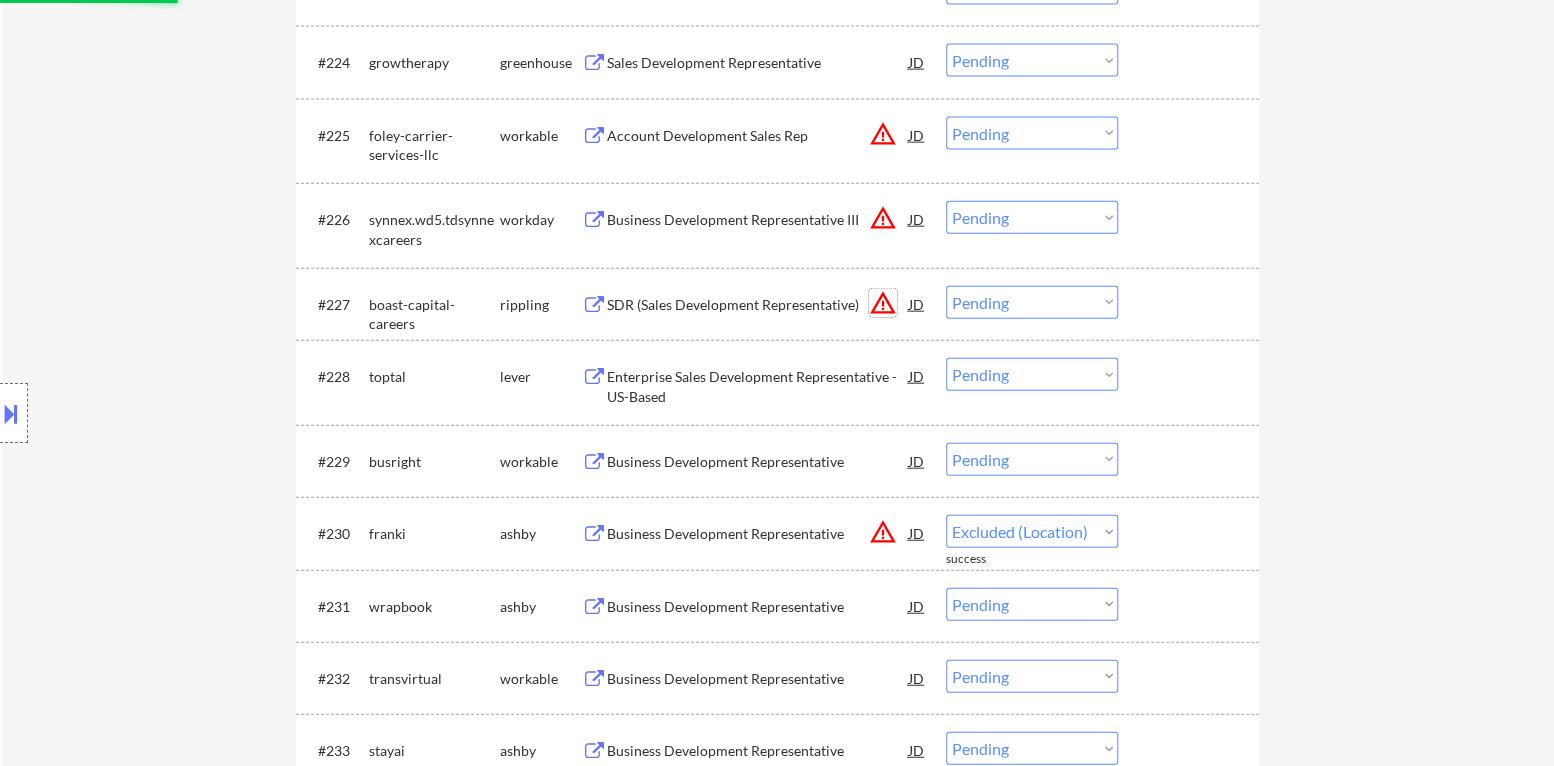 click on "warning_amber" at bounding box center (883, 303) 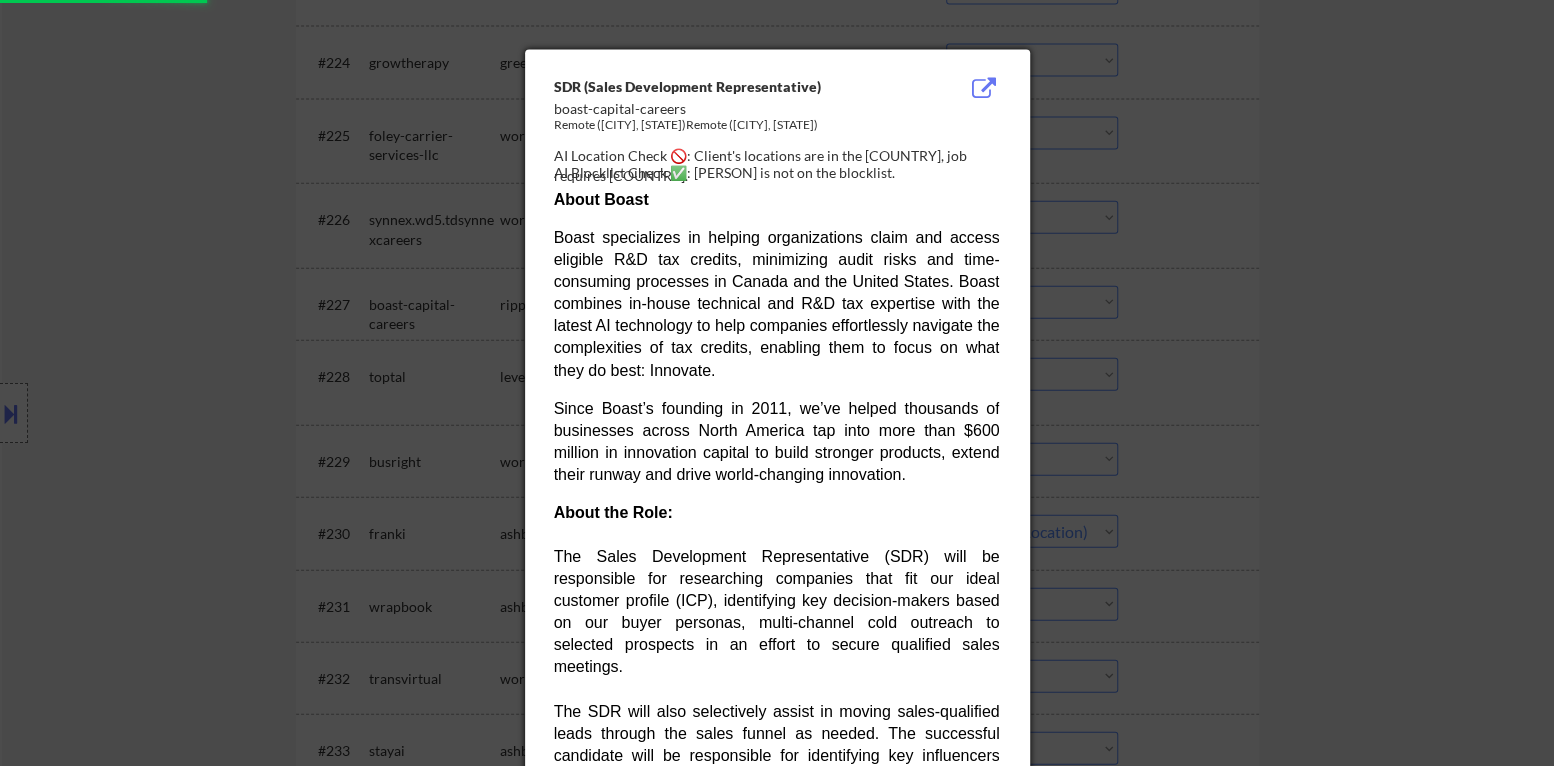 click at bounding box center [777, 383] 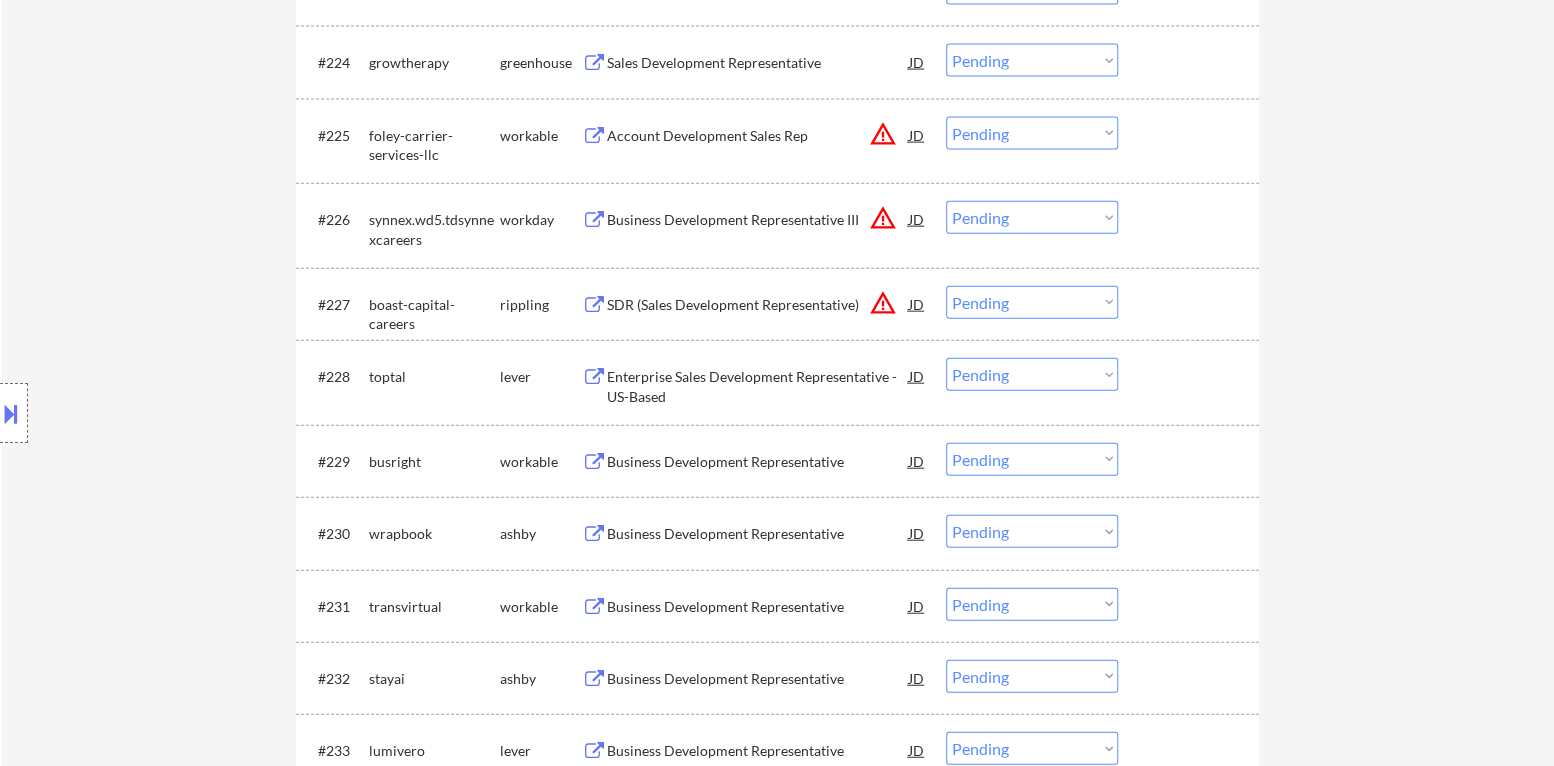 click on "Choose an option... Pending Applied Excluded (Questions) Excluded (Expired) Excluded (Location) Excluded (Bad Match) Excluded (Blocklist) Excluded (Salary) Excluded (Other)" at bounding box center (1032, 302) 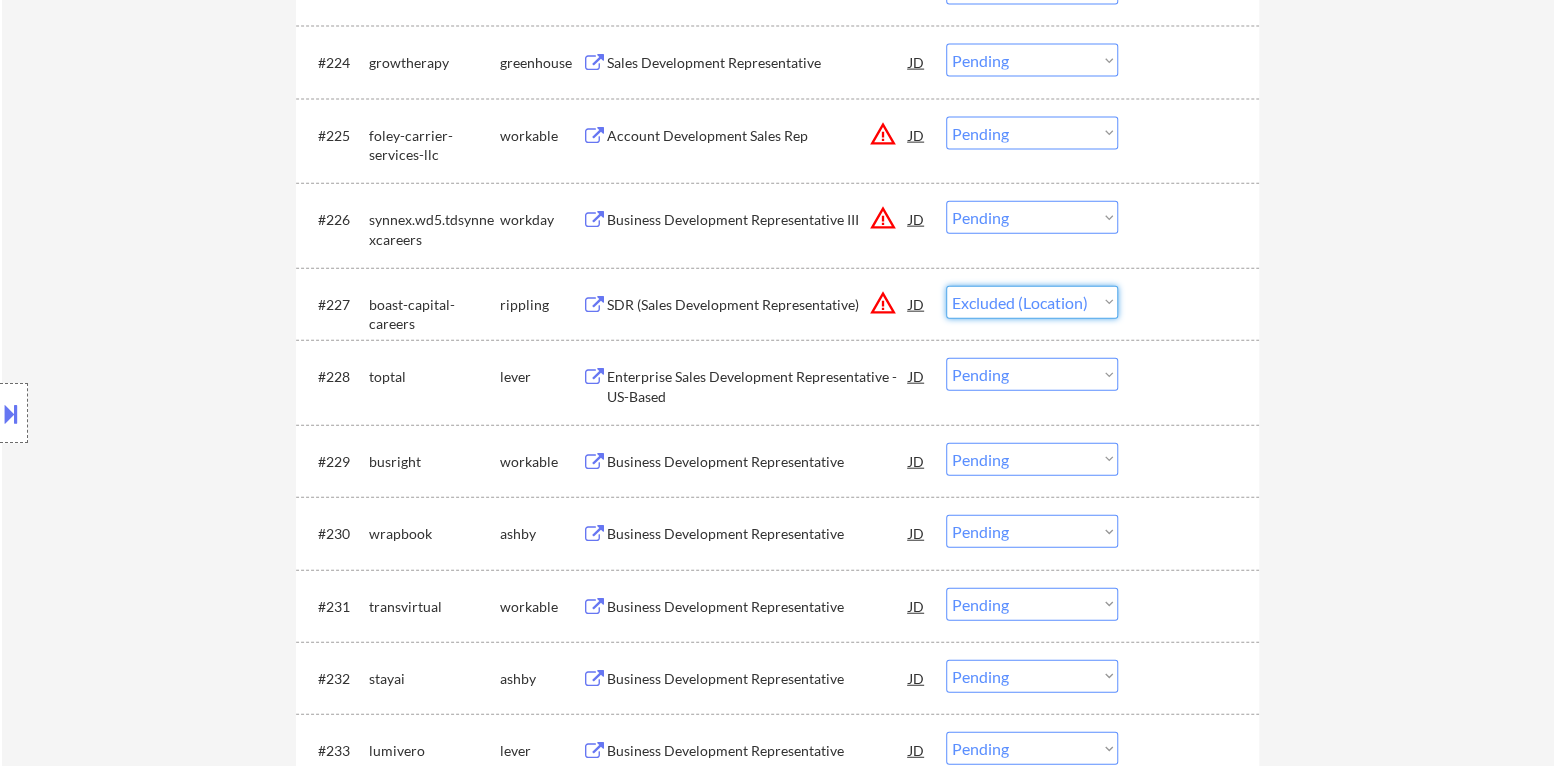 click on "Choose an option... Pending Applied Excluded (Questions) Excluded (Expired) Excluded (Location) Excluded (Bad Match) Excluded (Blocklist) Excluded (Salary) Excluded (Other)" at bounding box center [1032, 302] 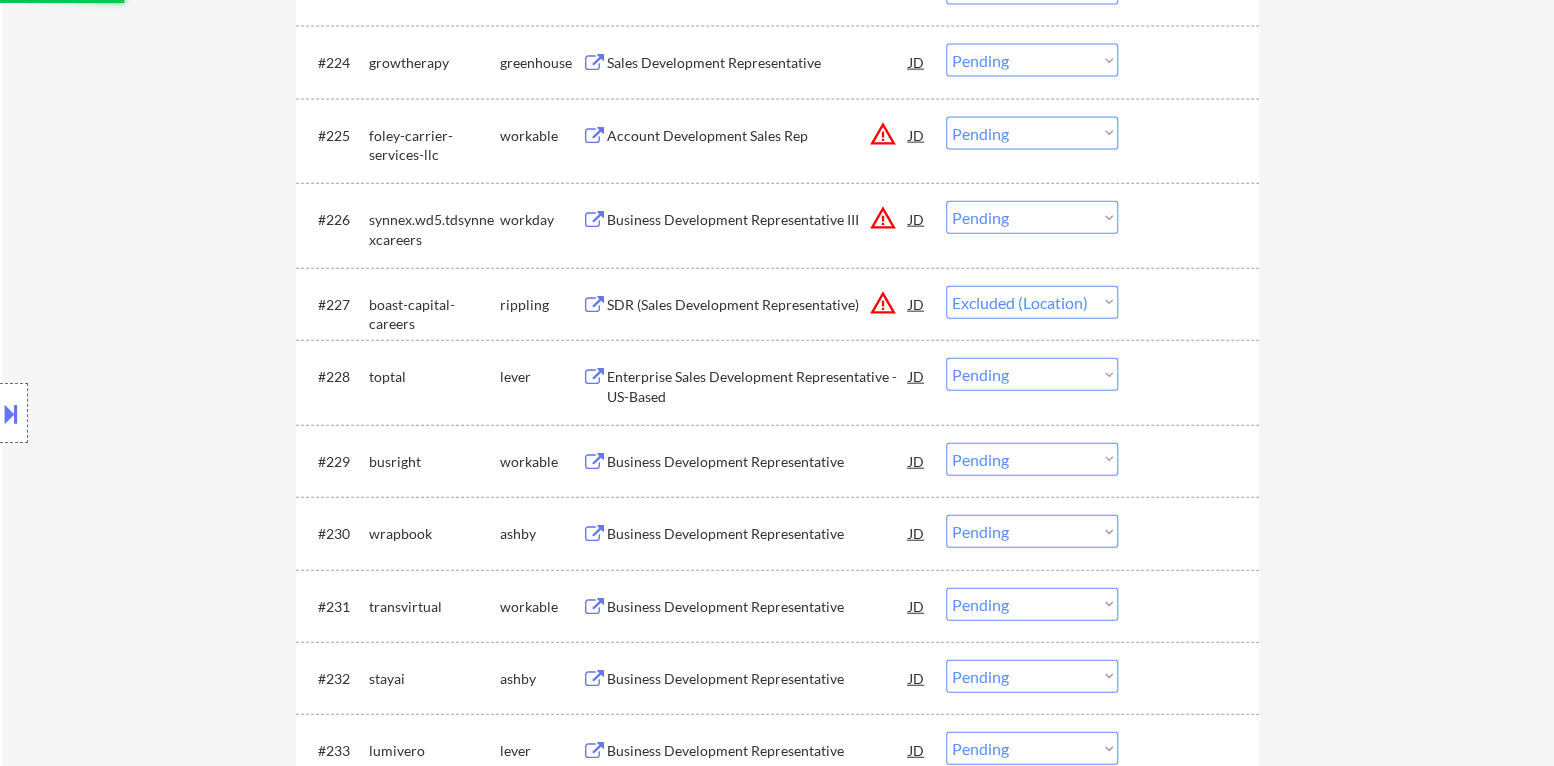click on "warning_amber" at bounding box center [883, 218] 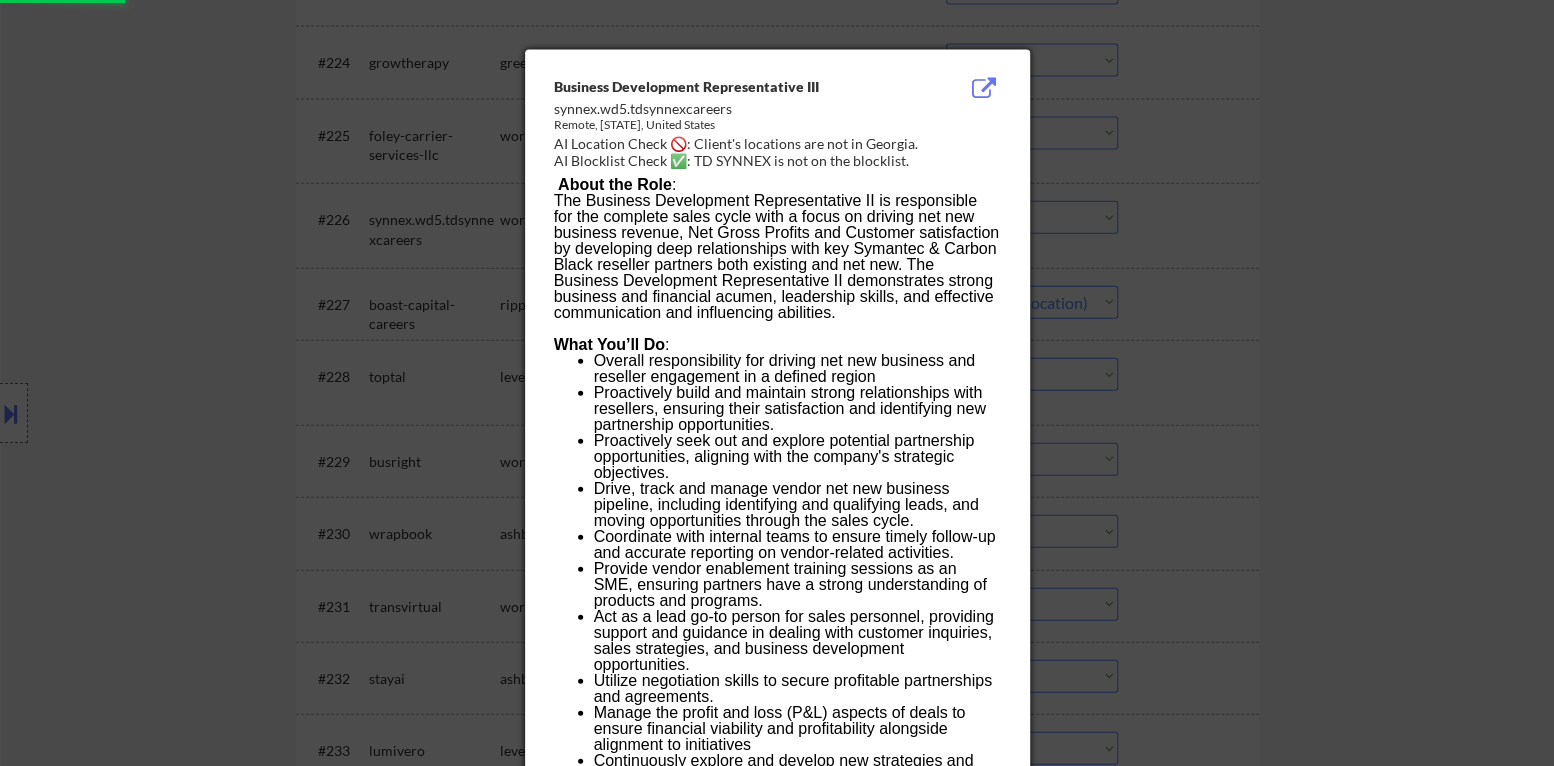 click at bounding box center [777, 383] 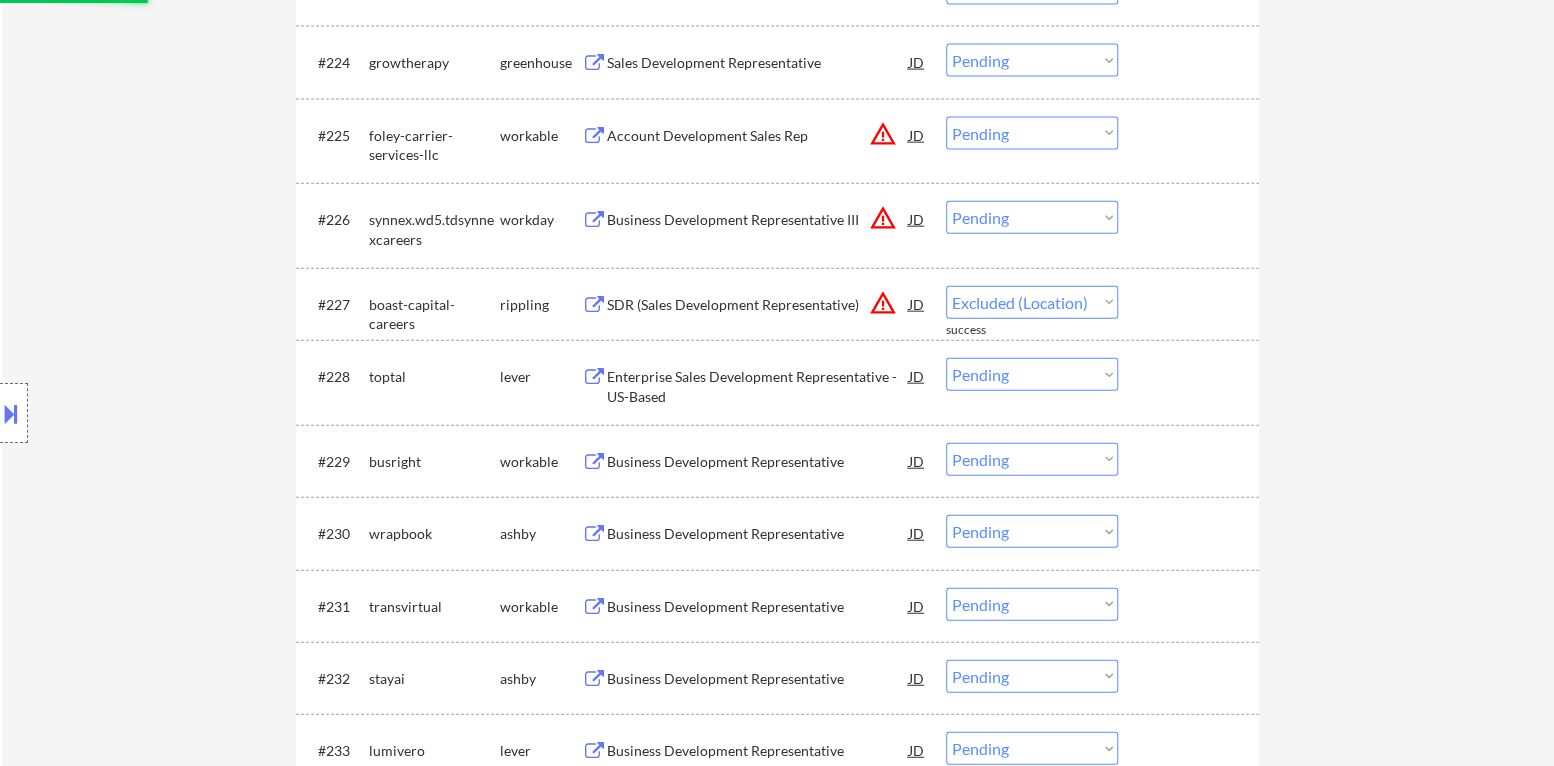 click on "Choose an option... Pending Applied Excluded (Questions) Excluded (Expired) Excluded (Location) Excluded (Bad Match) Excluded (Blocklist) Excluded (Salary) Excluded (Other)" at bounding box center [1032, 217] 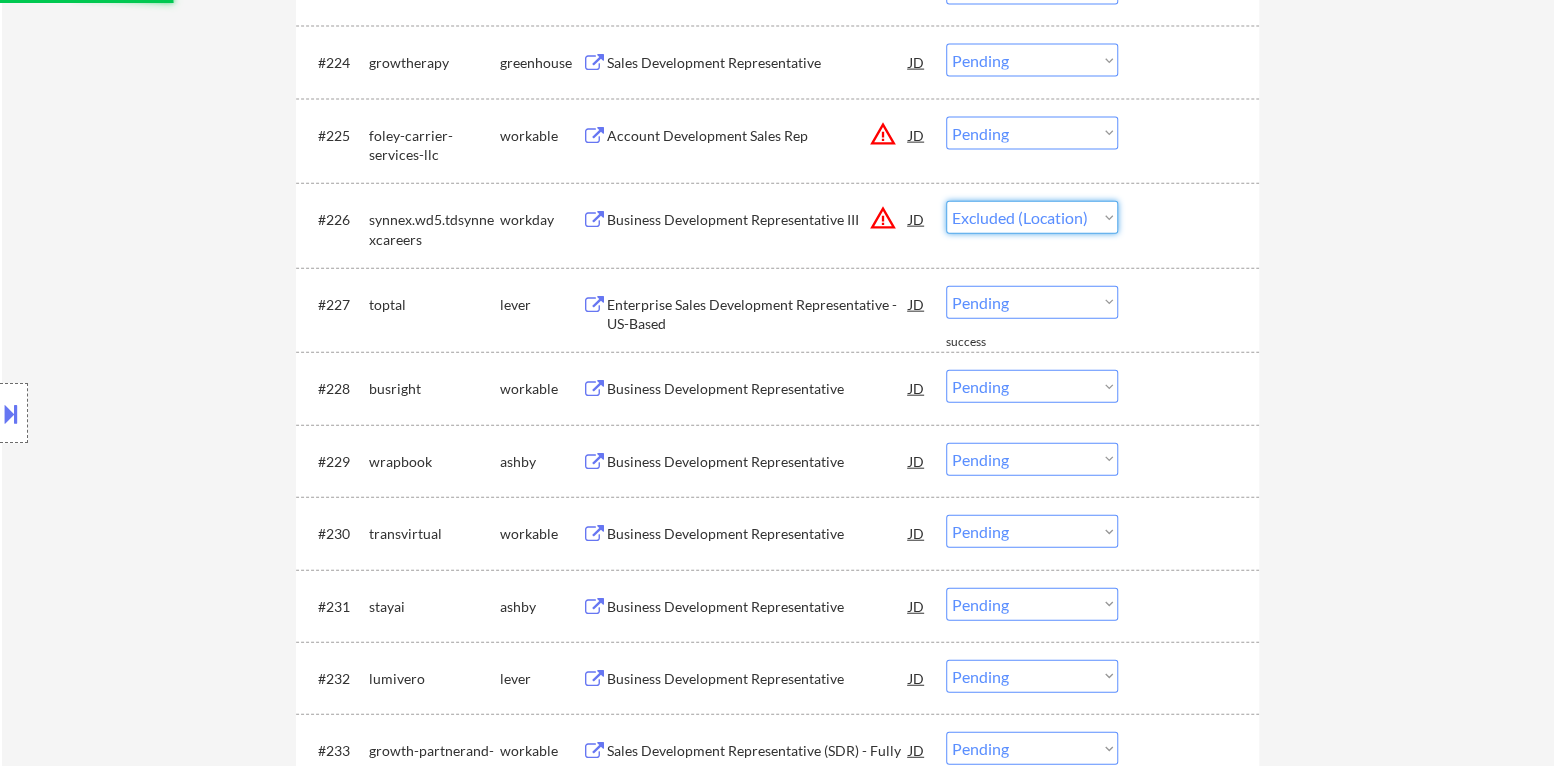 click on "Choose an option... Pending Applied Excluded (Questions) Excluded (Expired) Excluded (Location) Excluded (Bad Match) Excluded (Blocklist) Excluded (Salary) Excluded (Other)" at bounding box center [1032, 217] 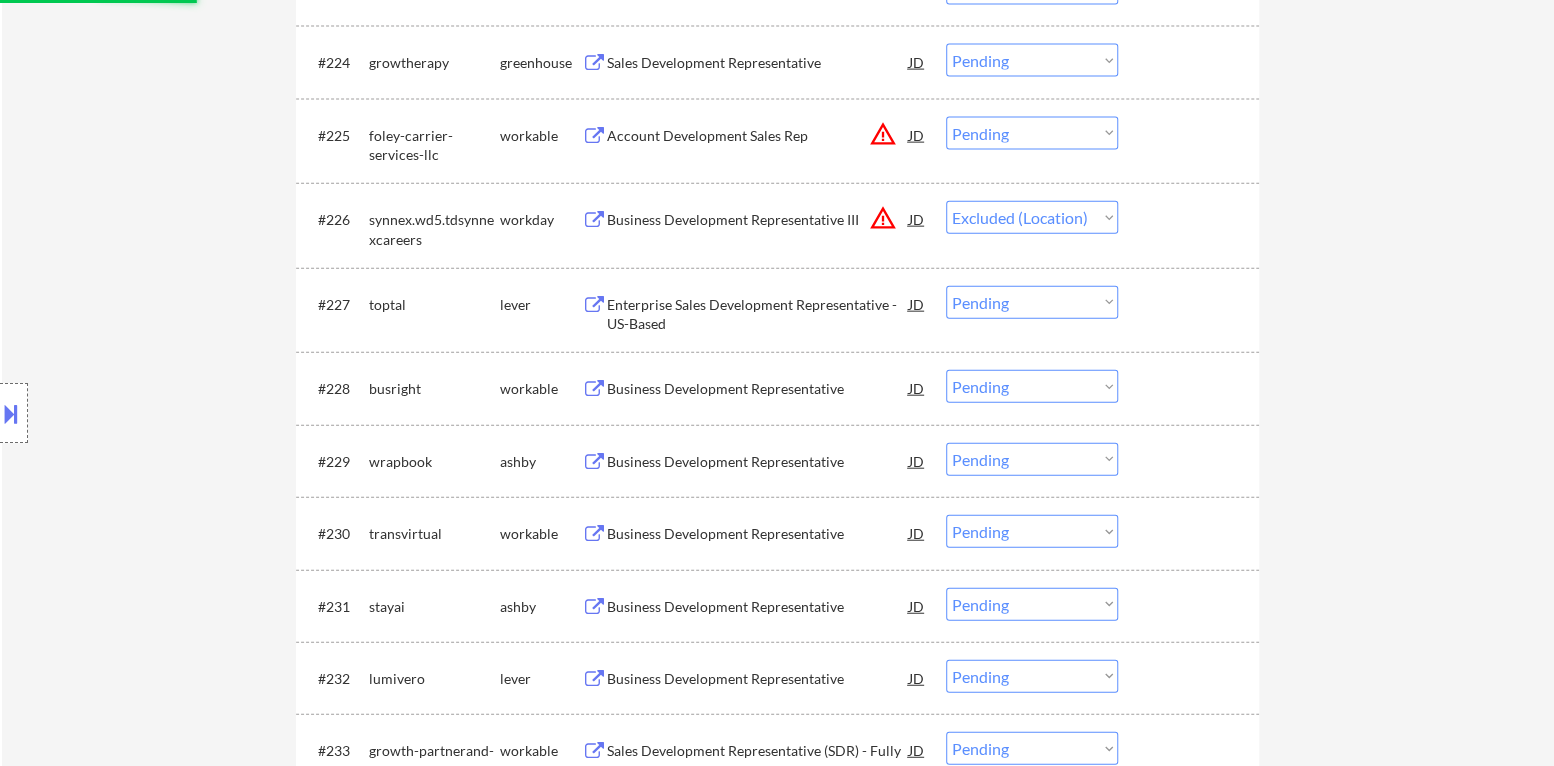 click on "warning_amber" at bounding box center [883, 134] 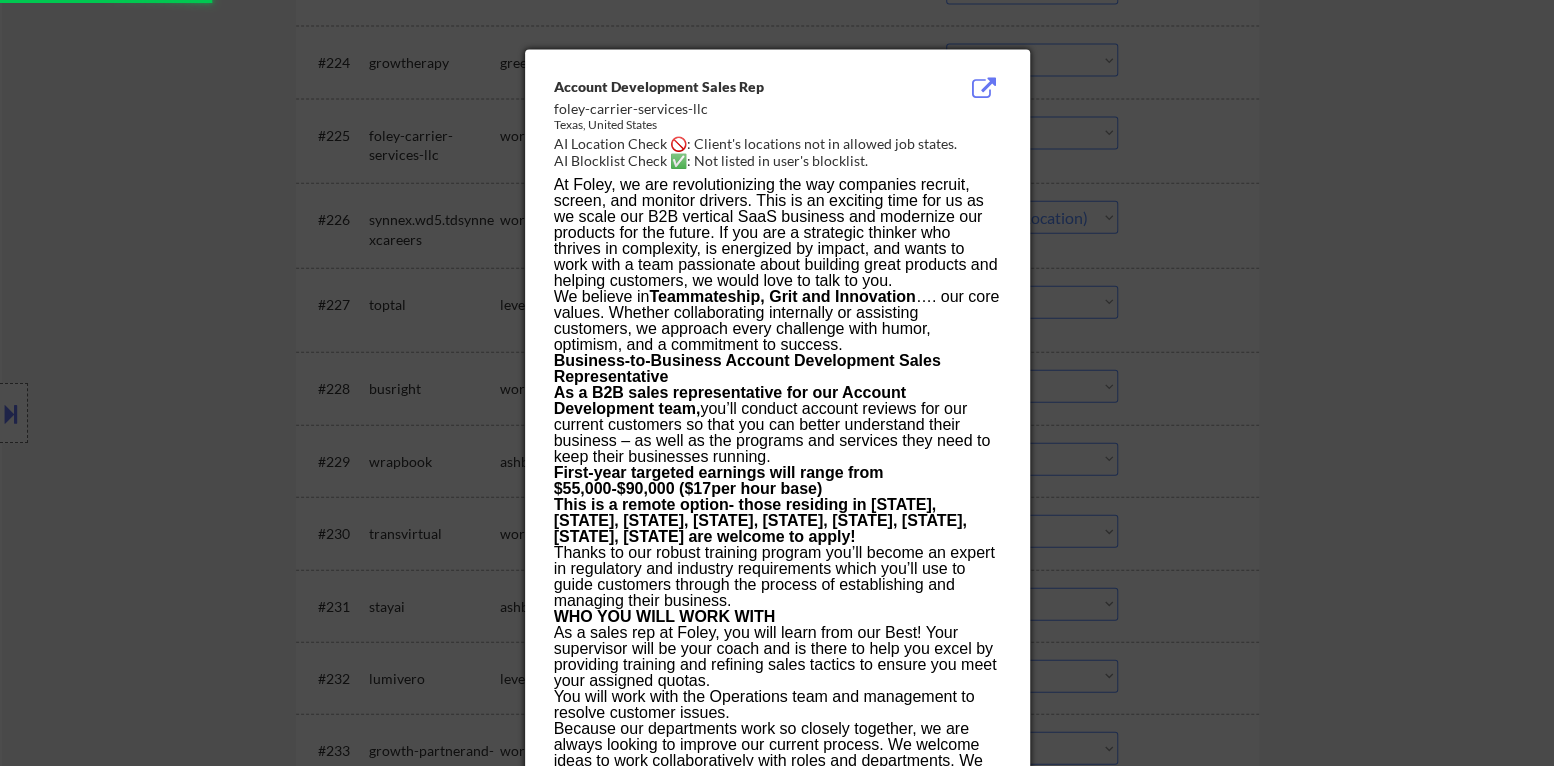click at bounding box center [777, 383] 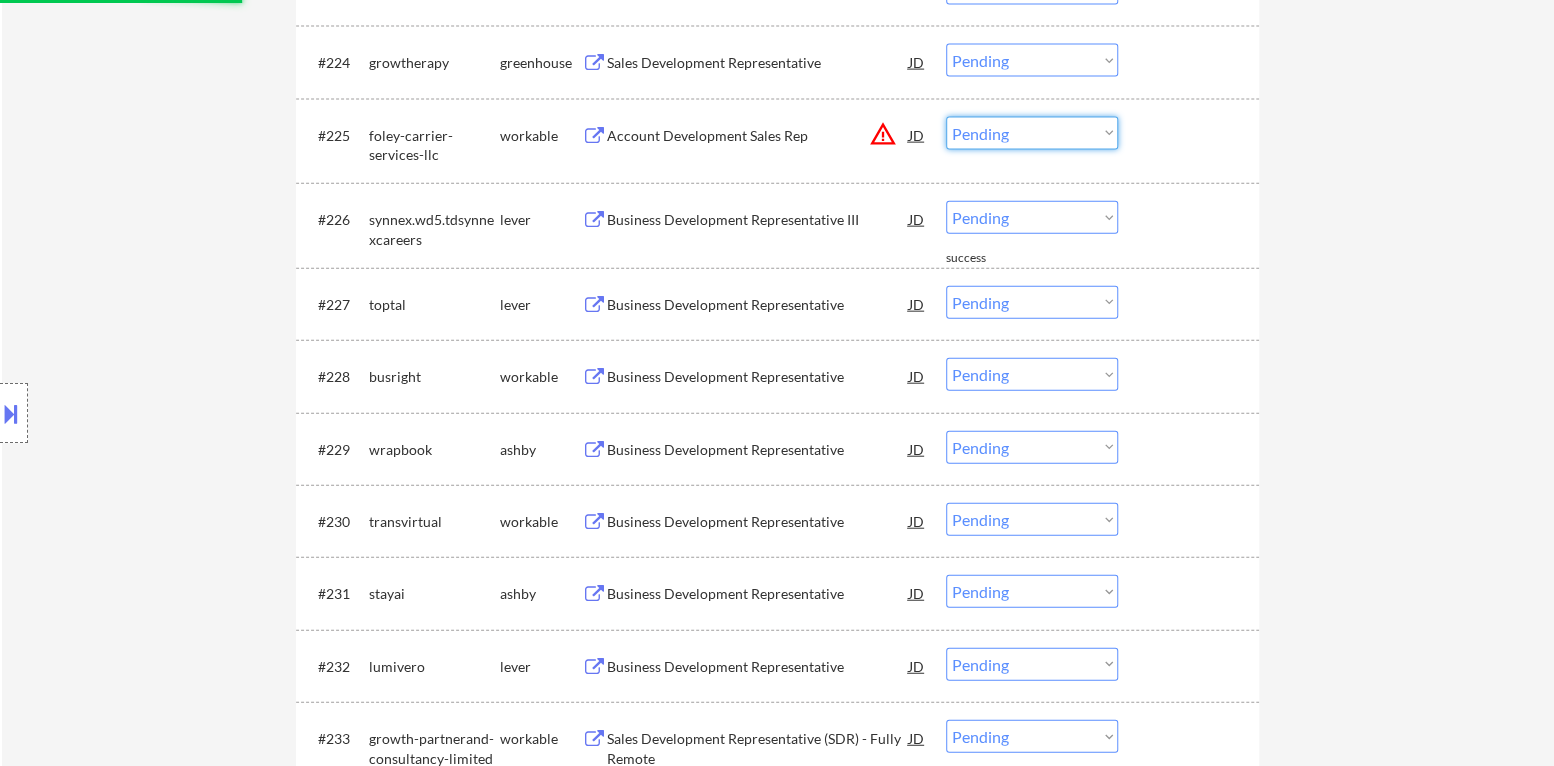 click on "Choose an option... Pending Applied Excluded (Questions) Excluded (Expired) Excluded (Location) Excluded (Bad Match) Excluded (Blocklist) Excluded (Salary) Excluded (Other)" at bounding box center (1032, 133) 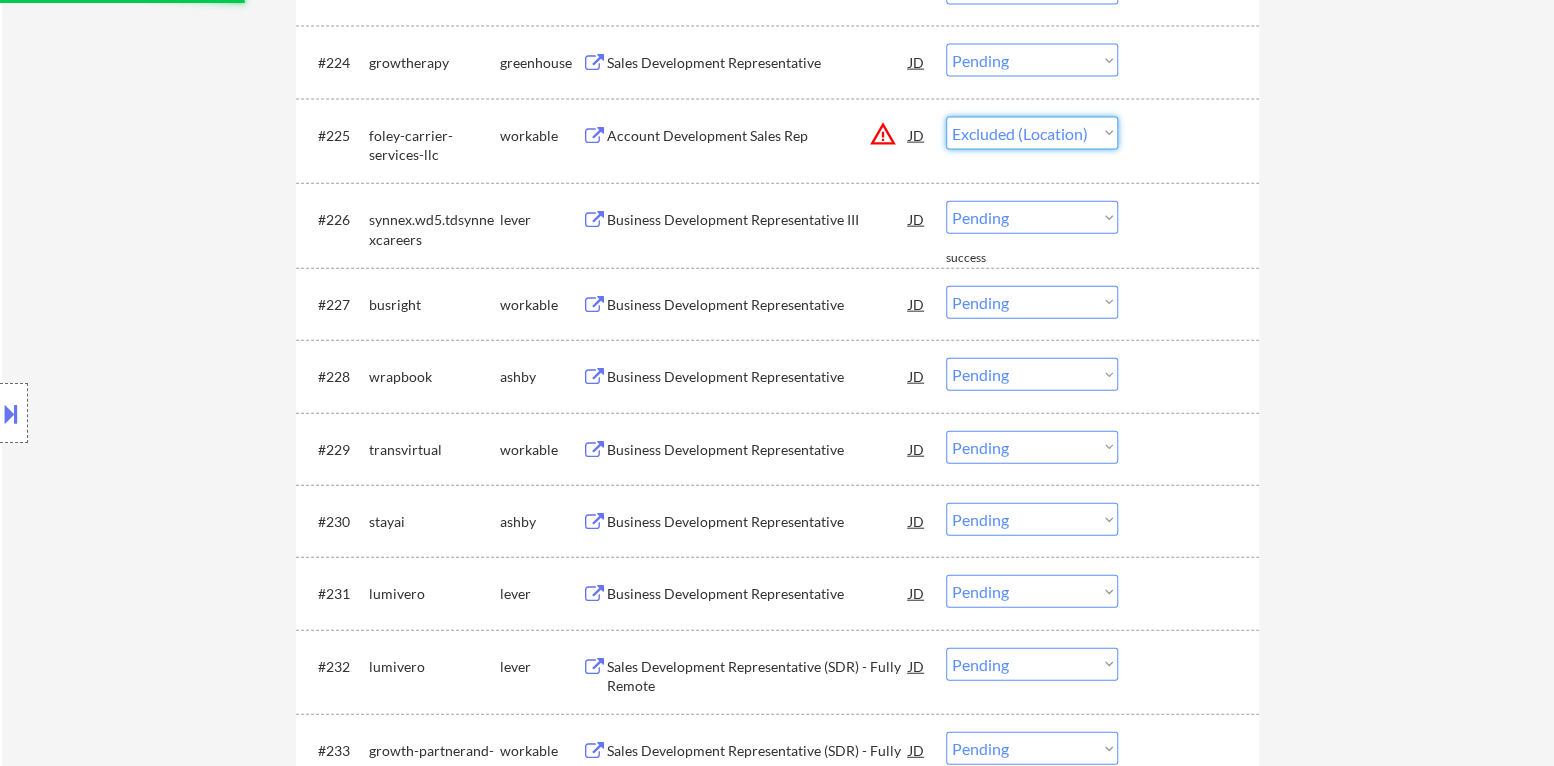 click on "Choose an option... Pending Applied Excluded (Questions) Excluded (Expired) Excluded (Location) Excluded (Bad Match) Excluded (Blocklist) Excluded (Salary) Excluded (Other)" at bounding box center (1032, 133) 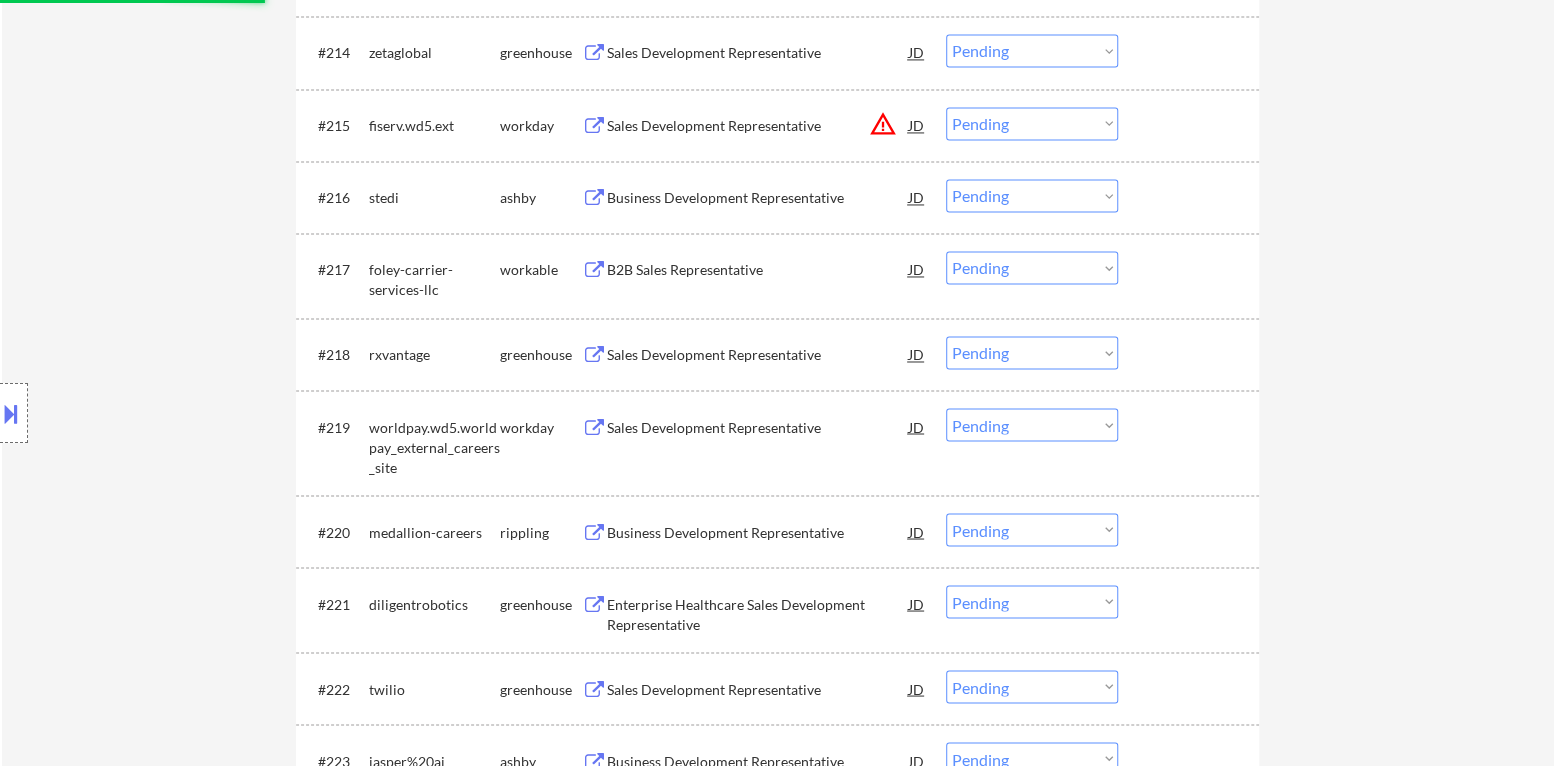 scroll, scrollTop: 1576, scrollLeft: 0, axis: vertical 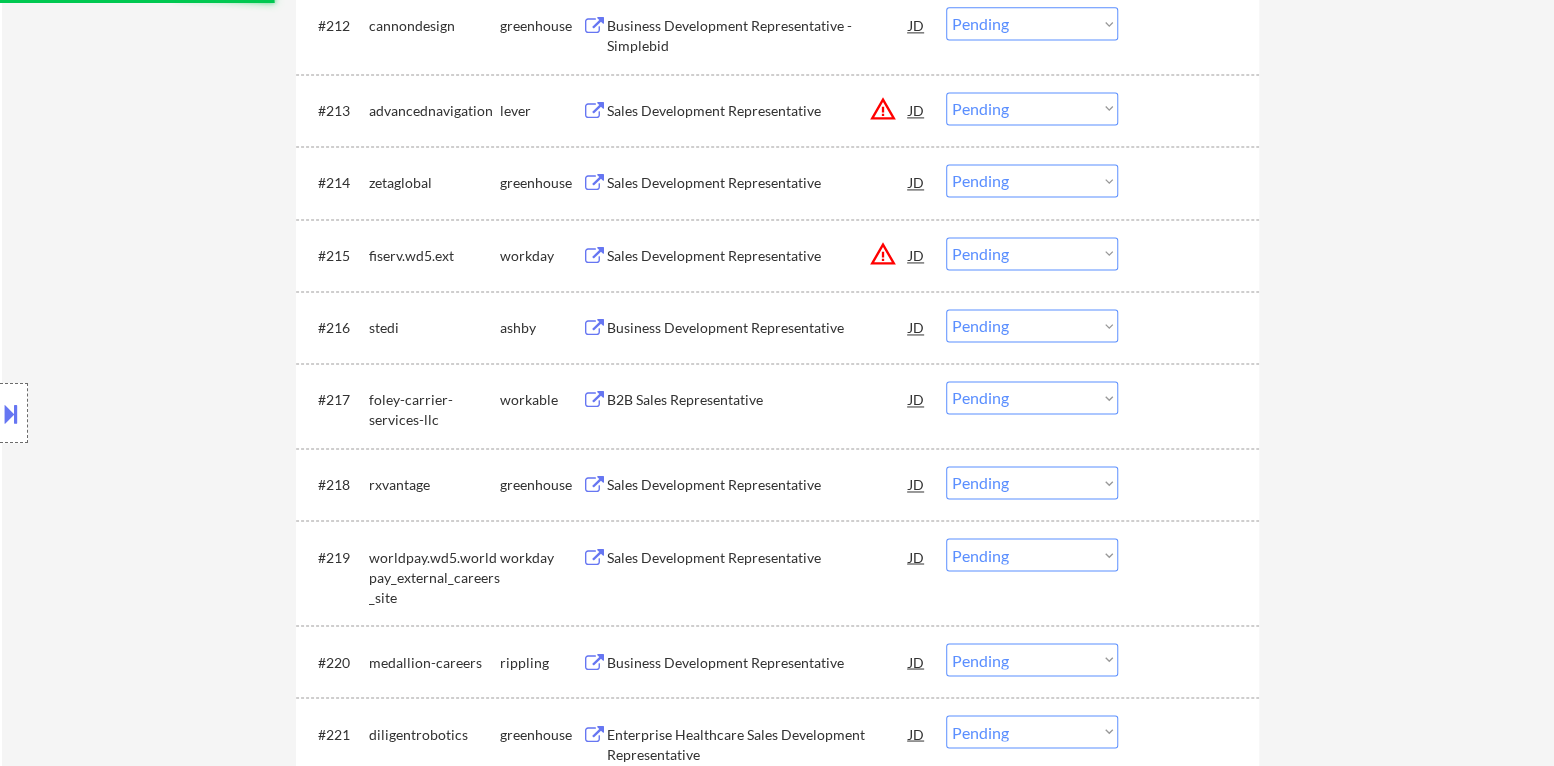 click on "warning_amber" at bounding box center [883, 254] 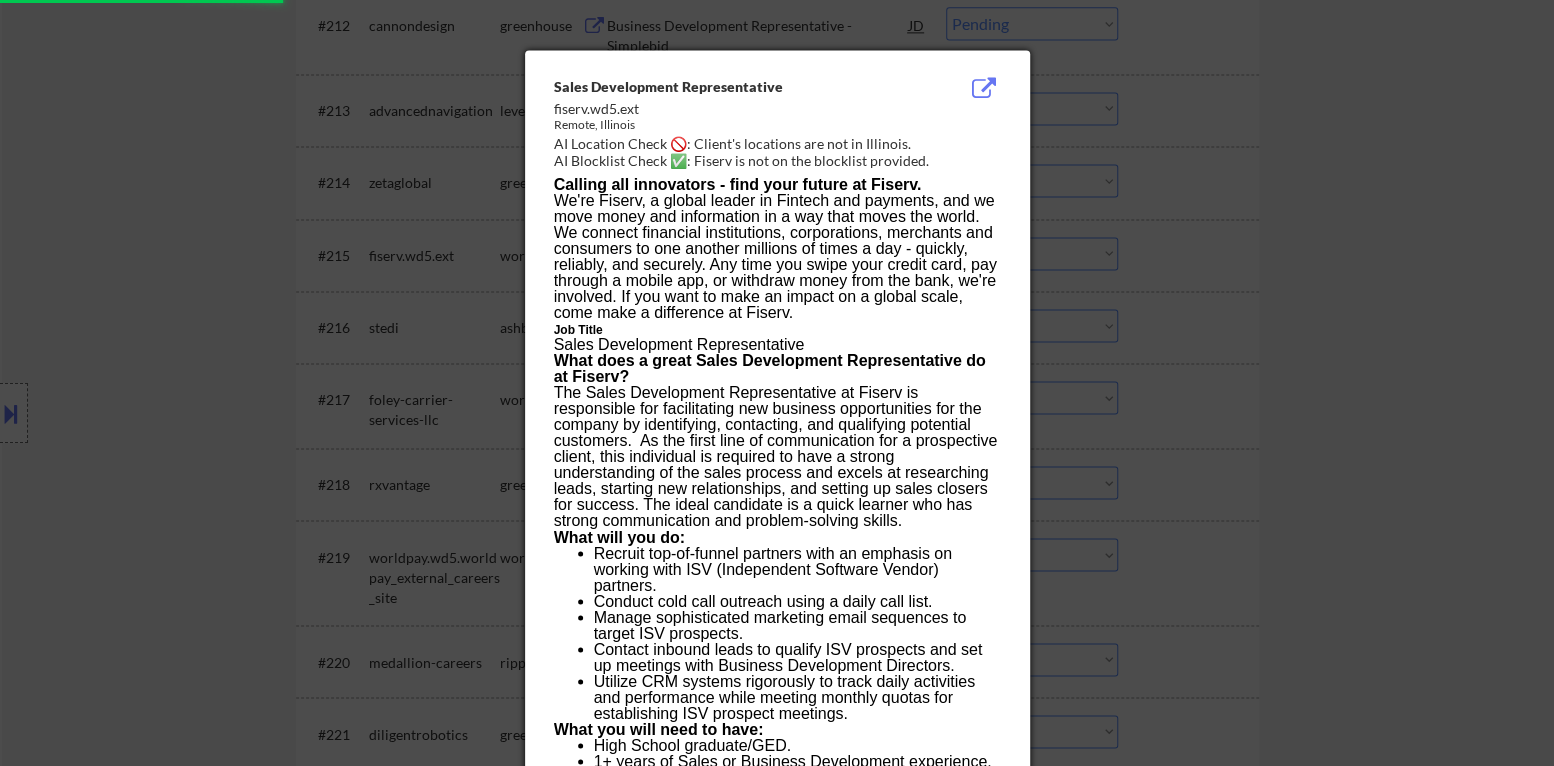 click at bounding box center (777, 383) 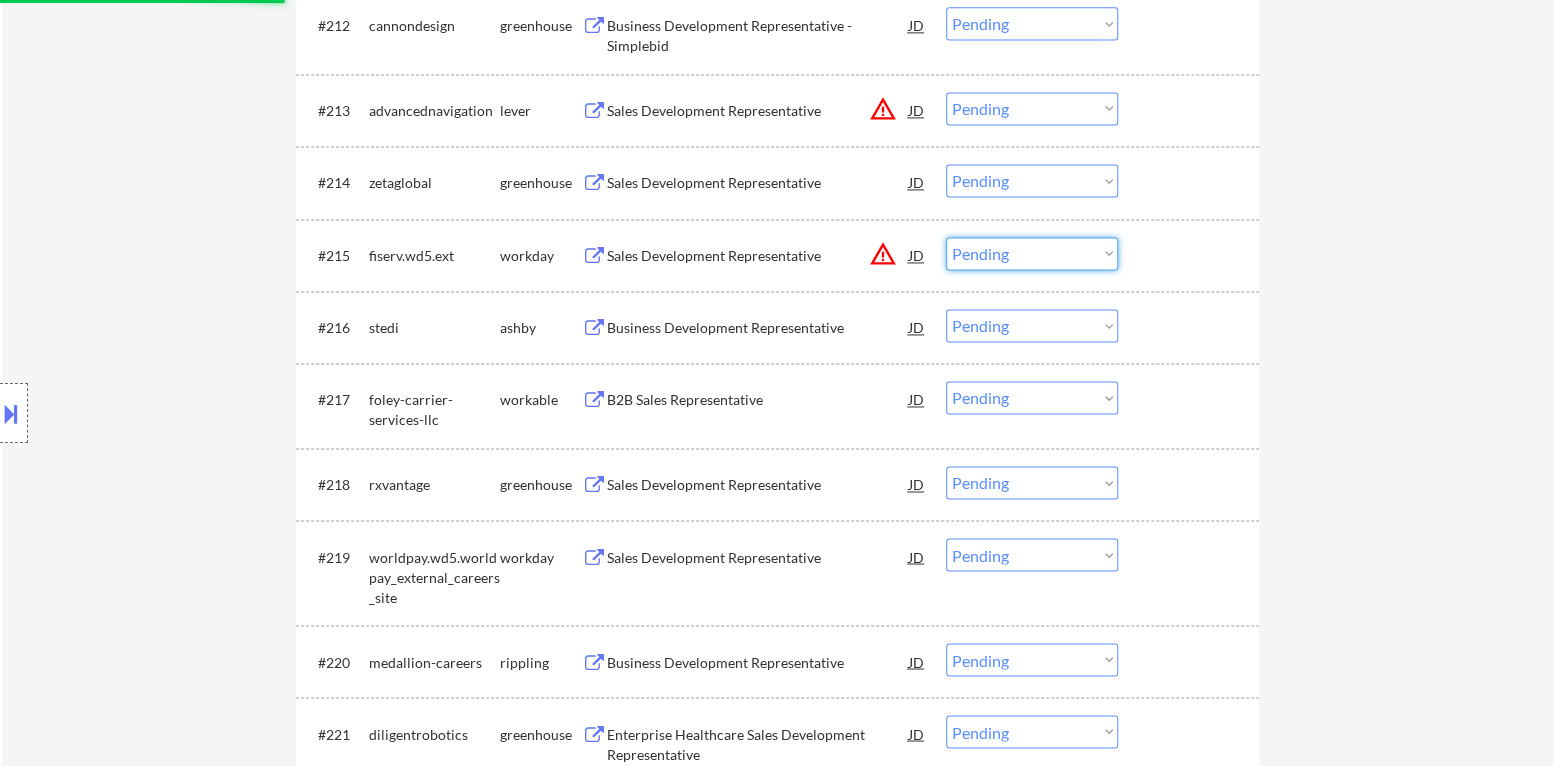 click on "Choose an option... Pending Applied Excluded (Questions) Excluded (Expired) Excluded (Location) Excluded (Bad Match) Excluded (Blocklist) Excluded (Salary) Excluded (Other)" at bounding box center (1032, 253) 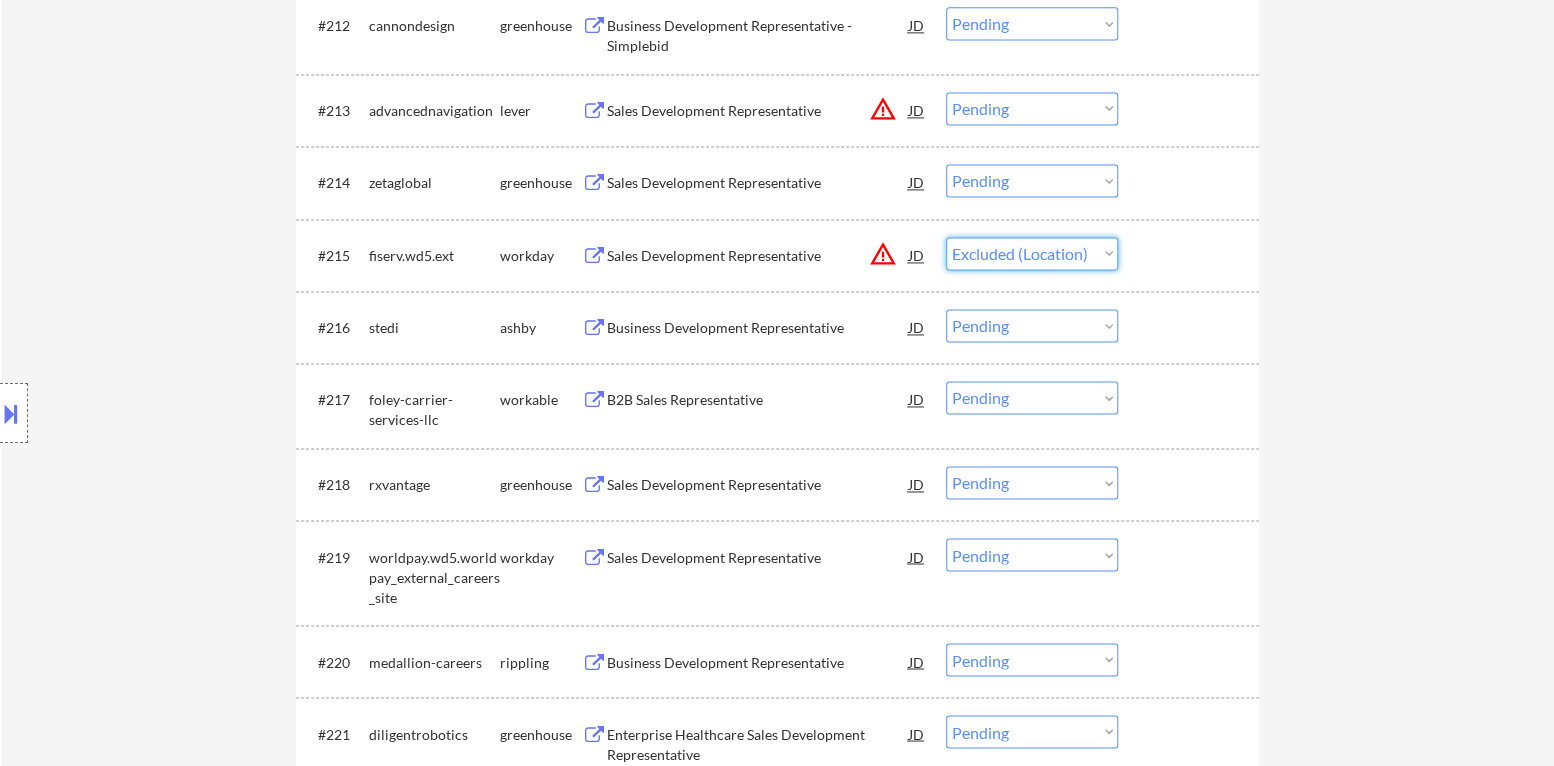 click on "Choose an option... Pending Applied Excluded (Questions) Excluded (Expired) Excluded (Location) Excluded (Bad Match) Excluded (Blocklist) Excluded (Salary) Excluded (Other)" at bounding box center (1032, 253) 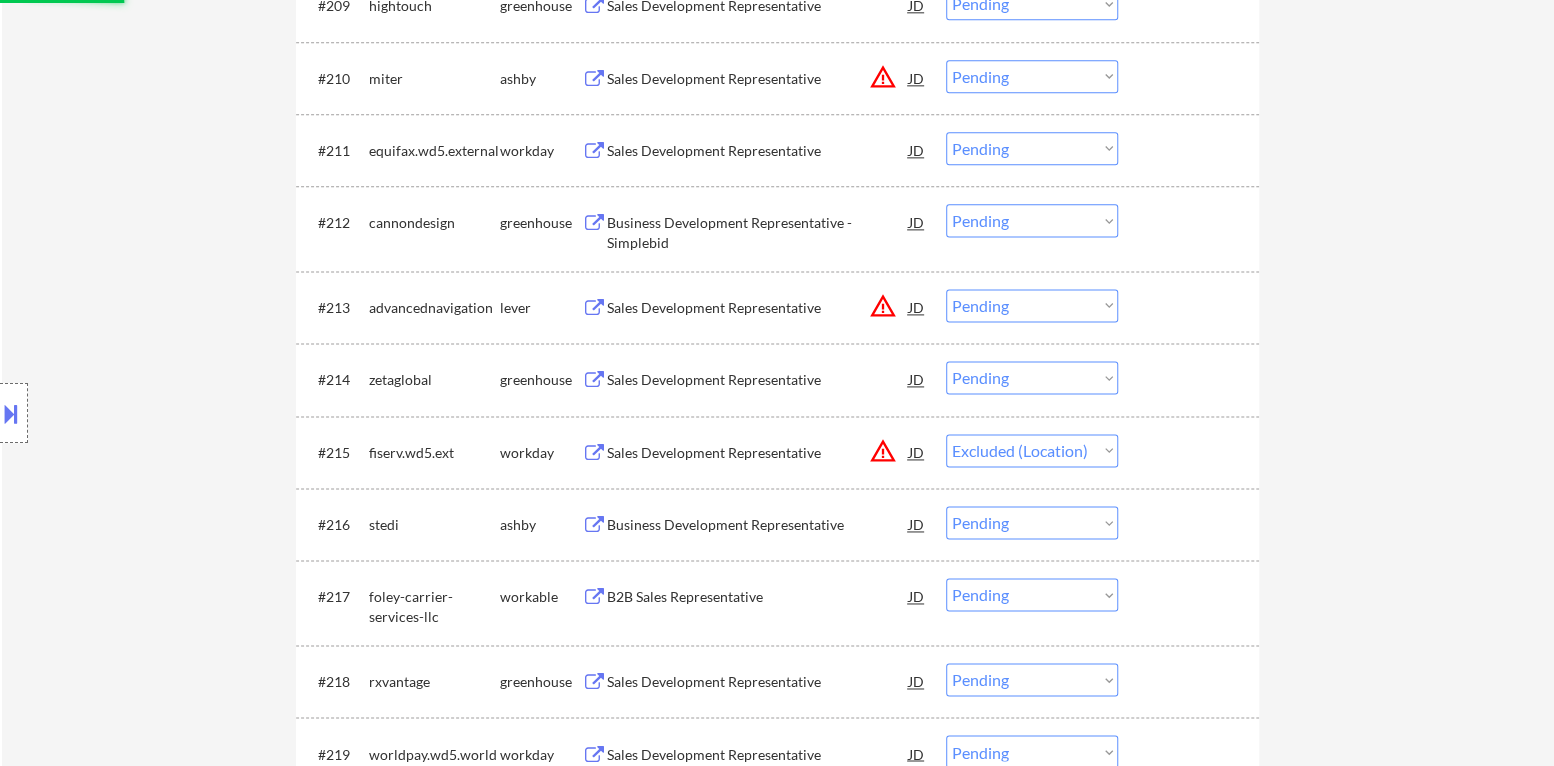 scroll, scrollTop: 1376, scrollLeft: 0, axis: vertical 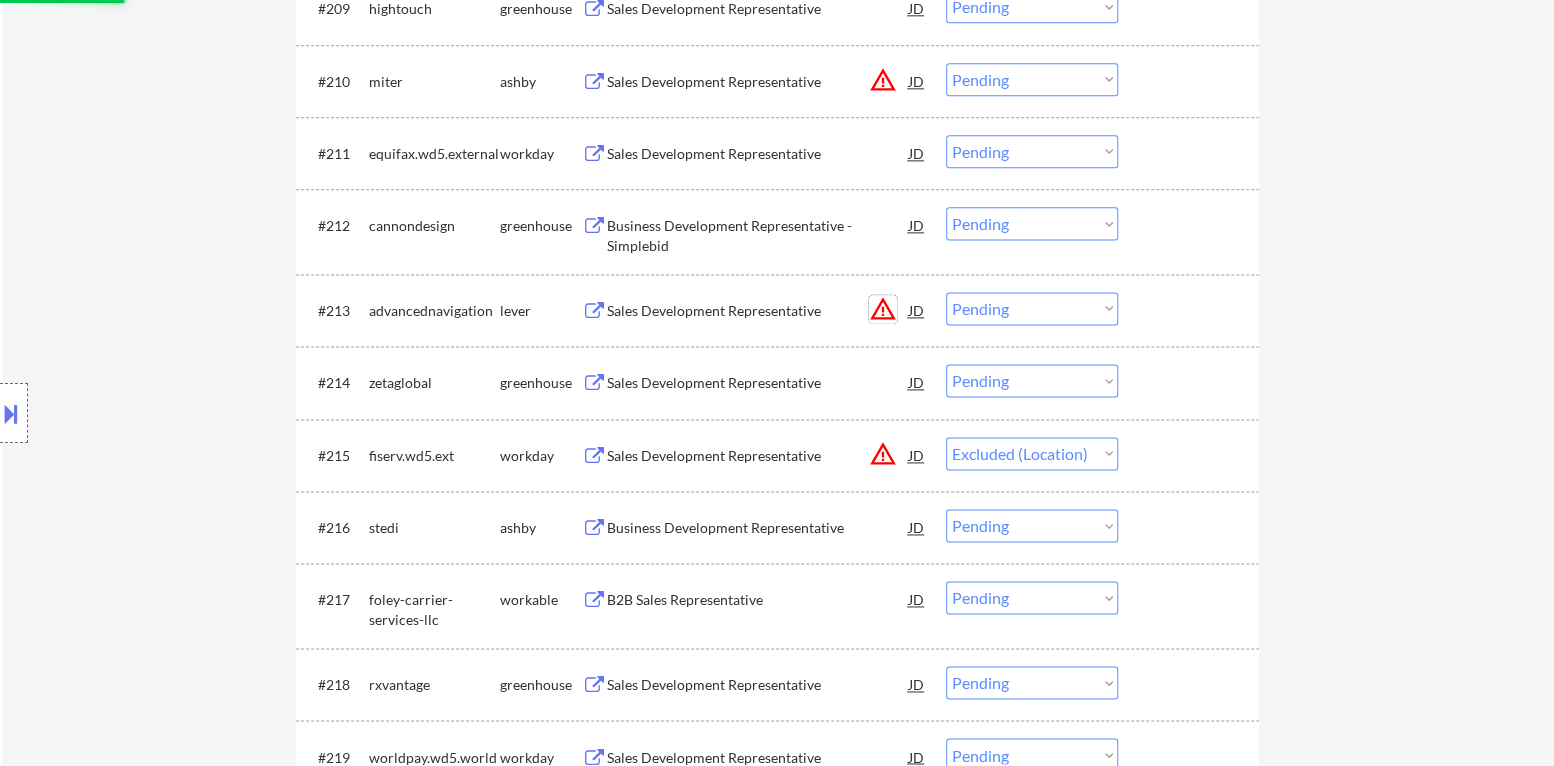 click on "warning_amber" at bounding box center (883, 309) 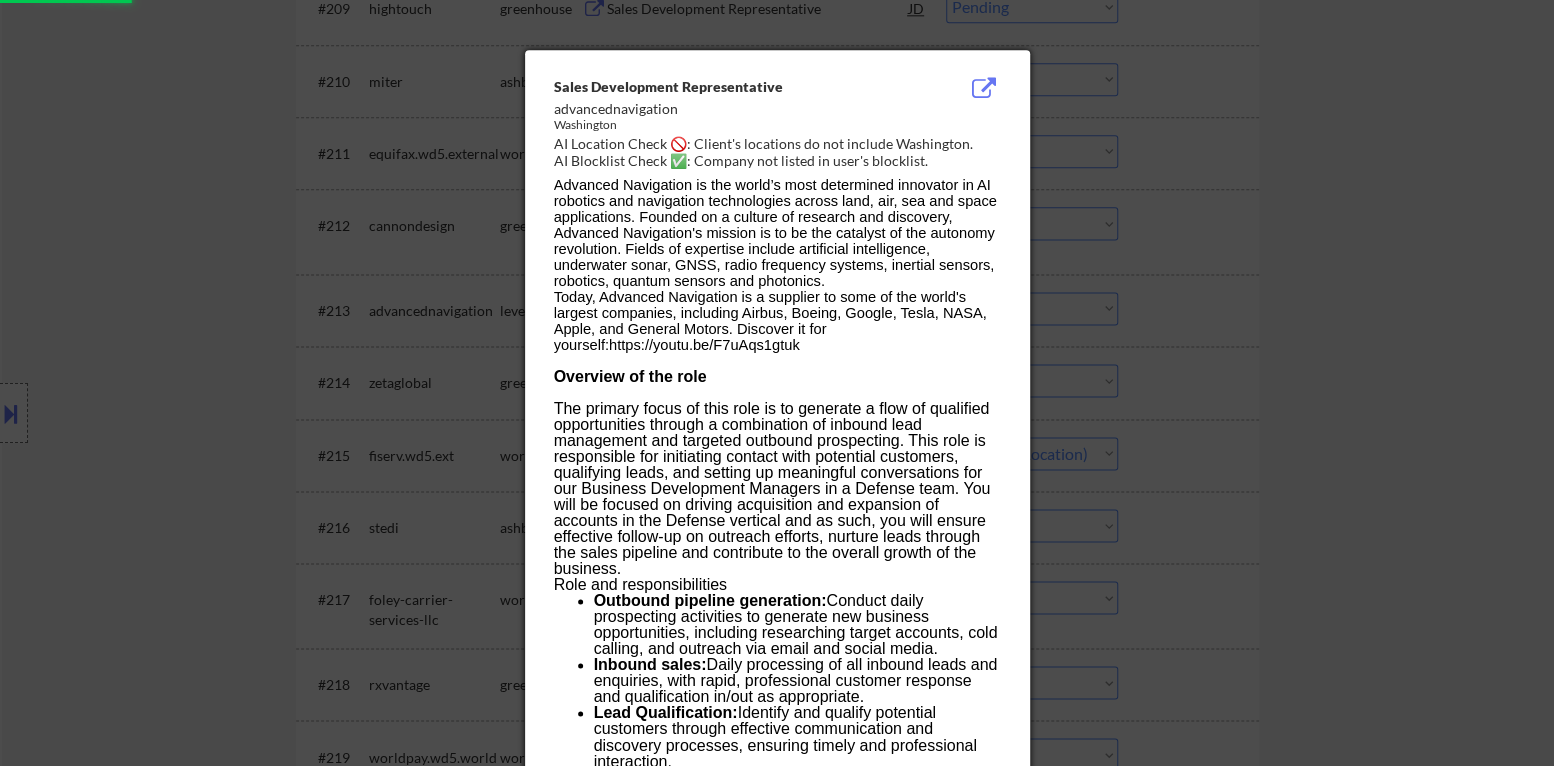 click at bounding box center (777, 383) 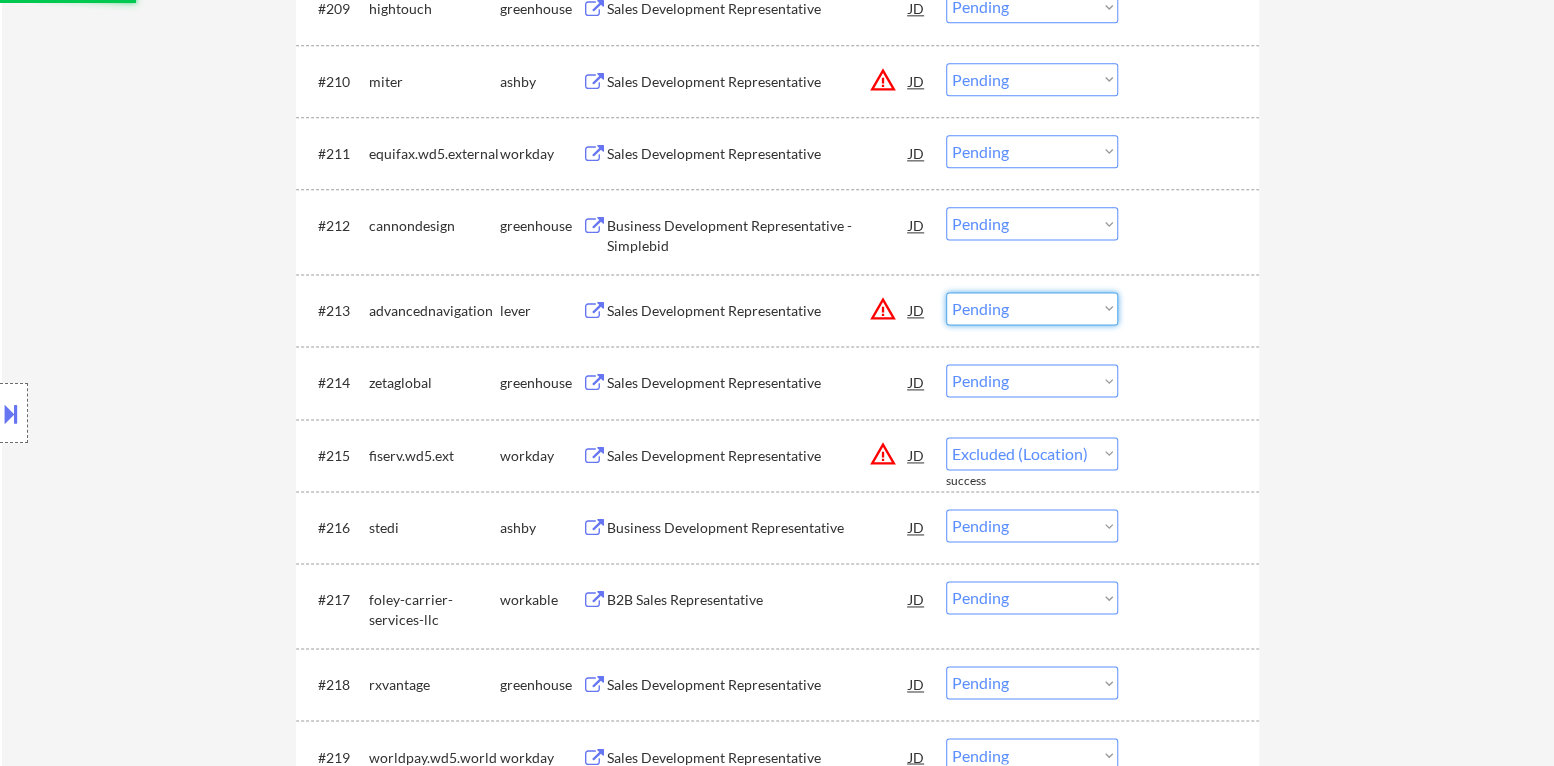 click on "Choose an option... Pending Applied Excluded (Questions) Excluded (Expired) Excluded (Location) Excluded (Bad Match) Excluded (Blocklist) Excluded (Salary) Excluded (Other)" at bounding box center [1032, 308] 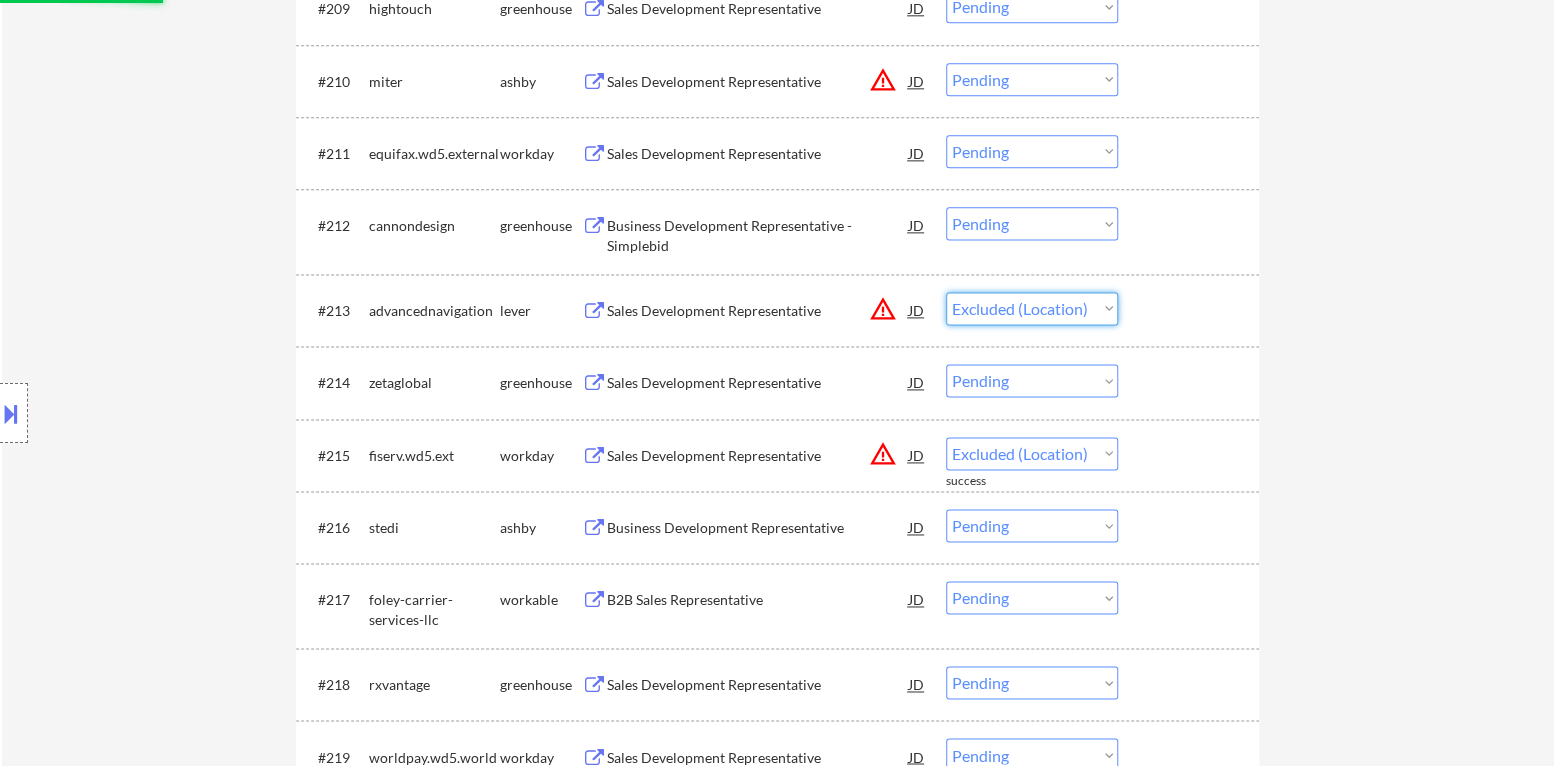 click on "Choose an option... Pending Applied Excluded (Questions) Excluded (Expired) Excluded (Location) Excluded (Bad Match) Excluded (Blocklist) Excluded (Salary) Excluded (Other)" at bounding box center (1032, 308) 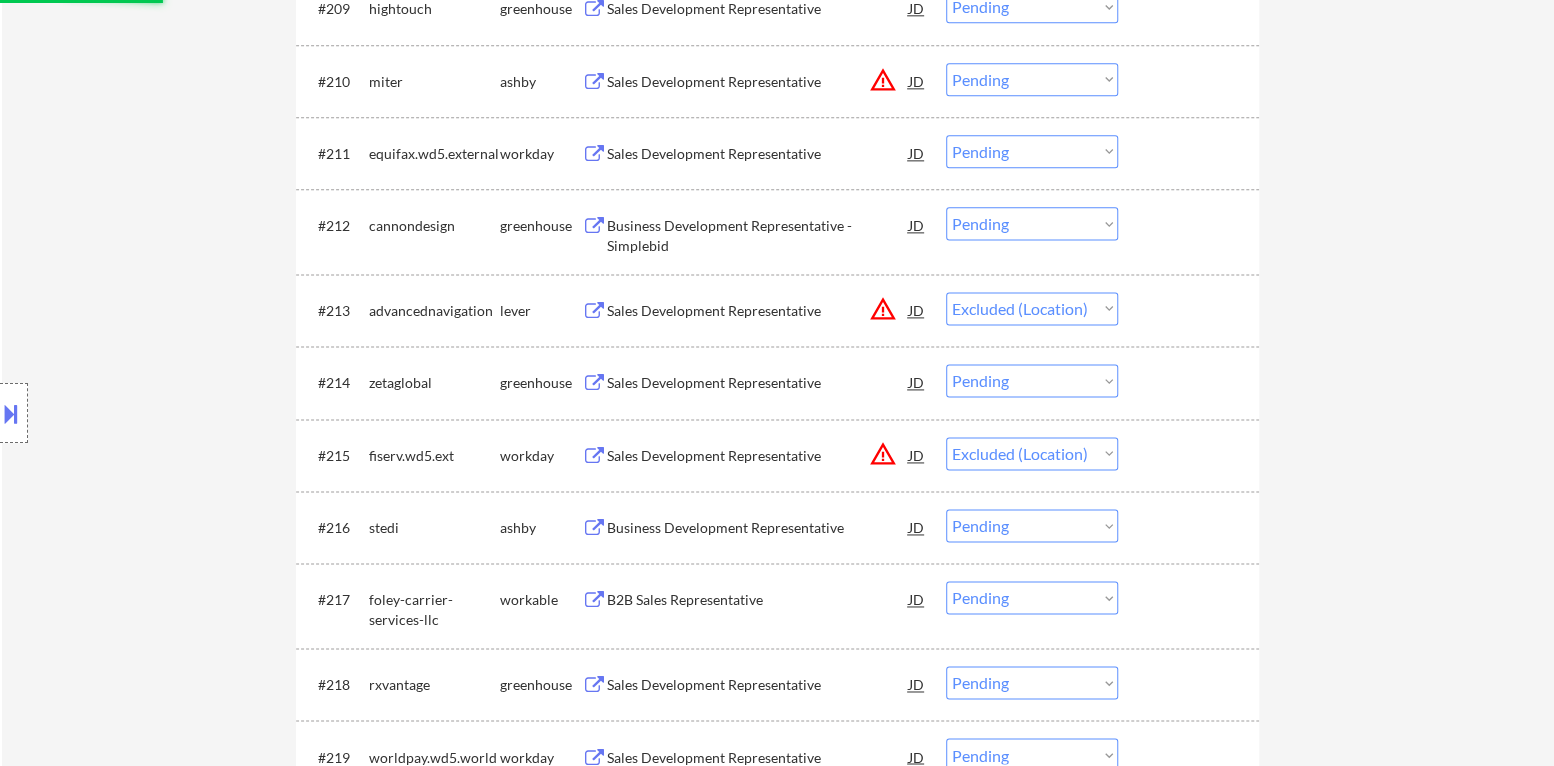 click on "warning_amber" at bounding box center [883, 80] 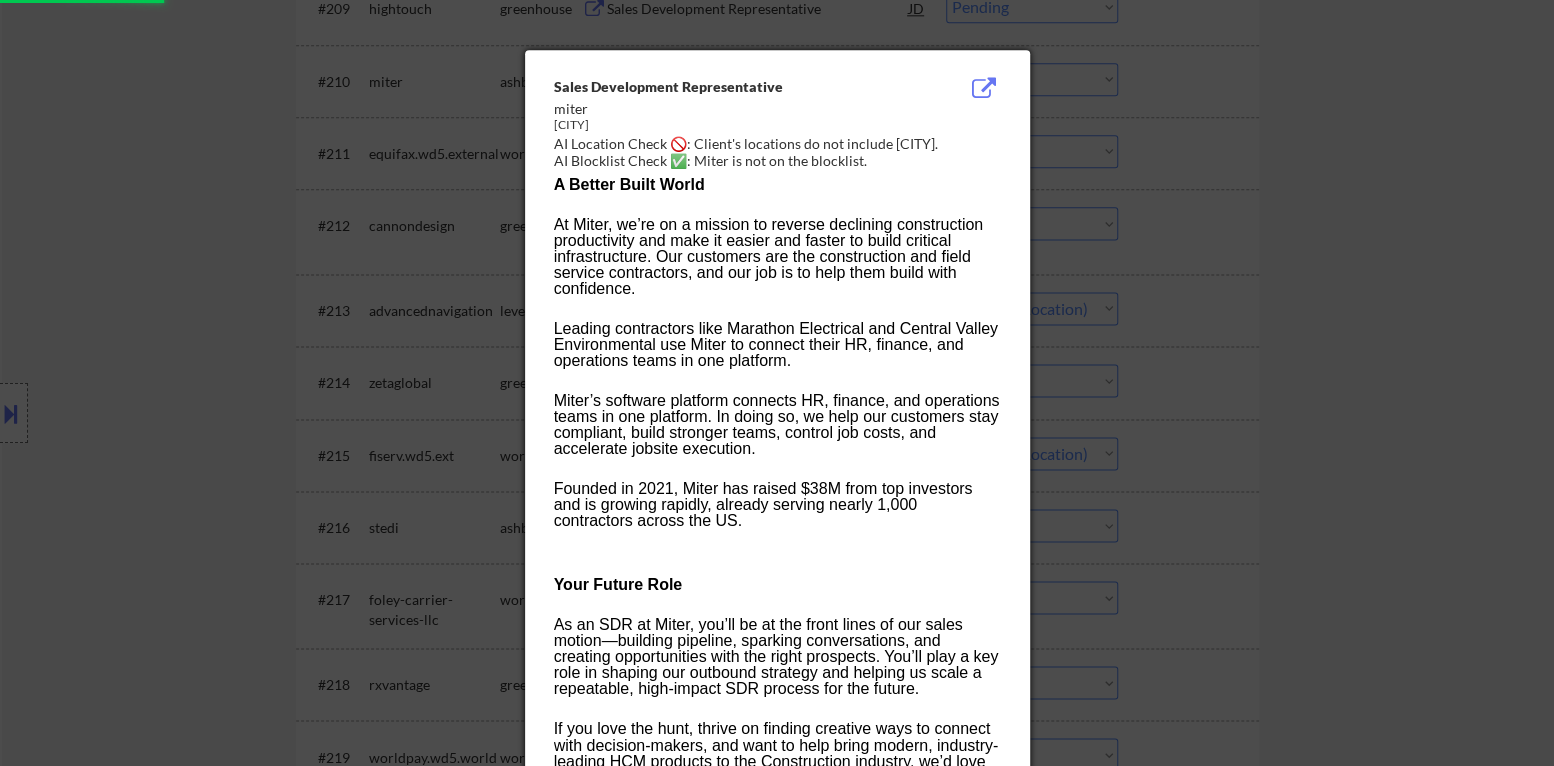 click at bounding box center (777, 383) 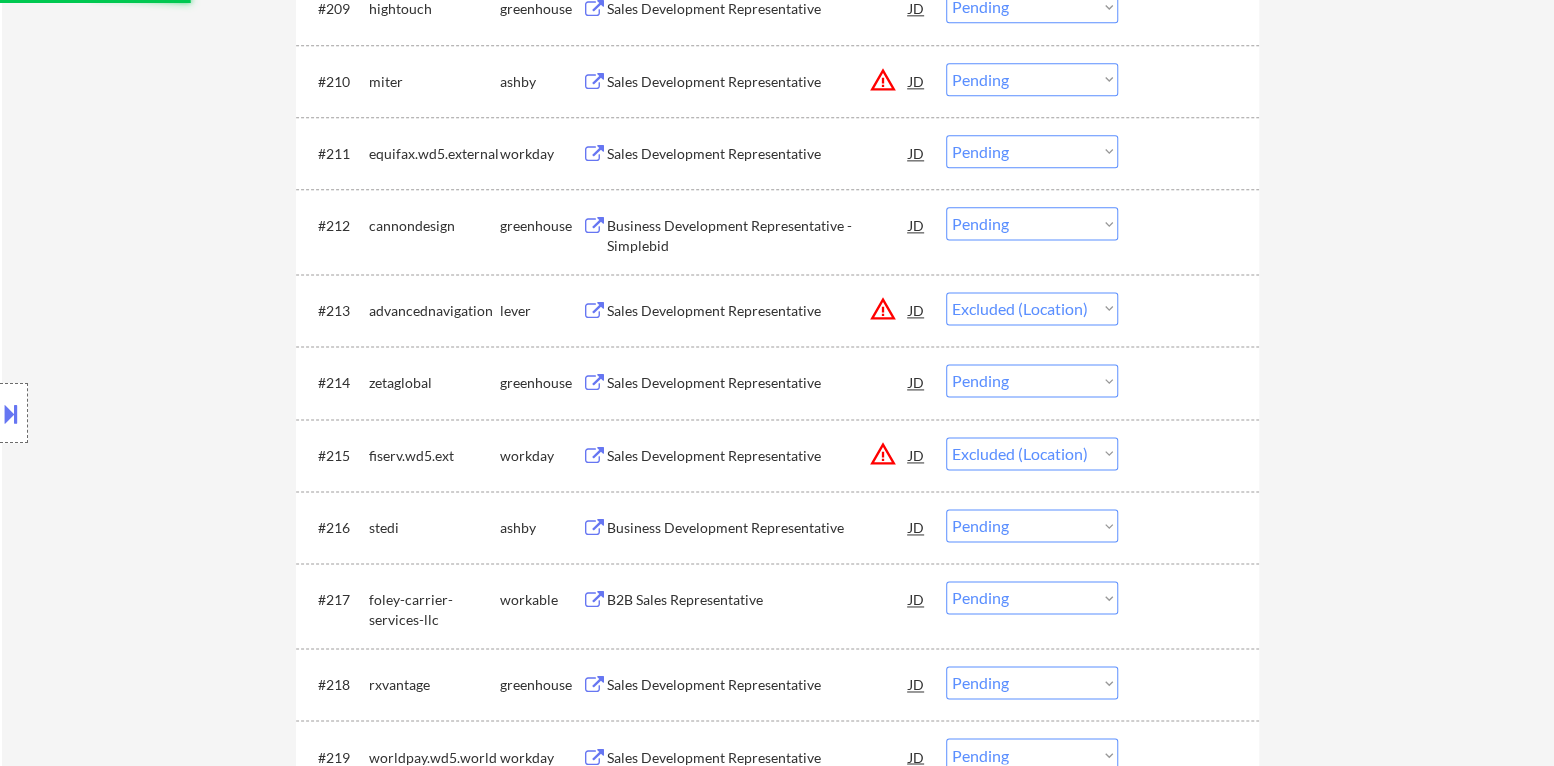 click on "Choose an option... Pending Applied Excluded (Questions) Excluded (Expired) Excluded (Location) Excluded (Bad Match) Excluded (Blocklist) Excluded (Salary) Excluded (Other)" at bounding box center (1032, 79) 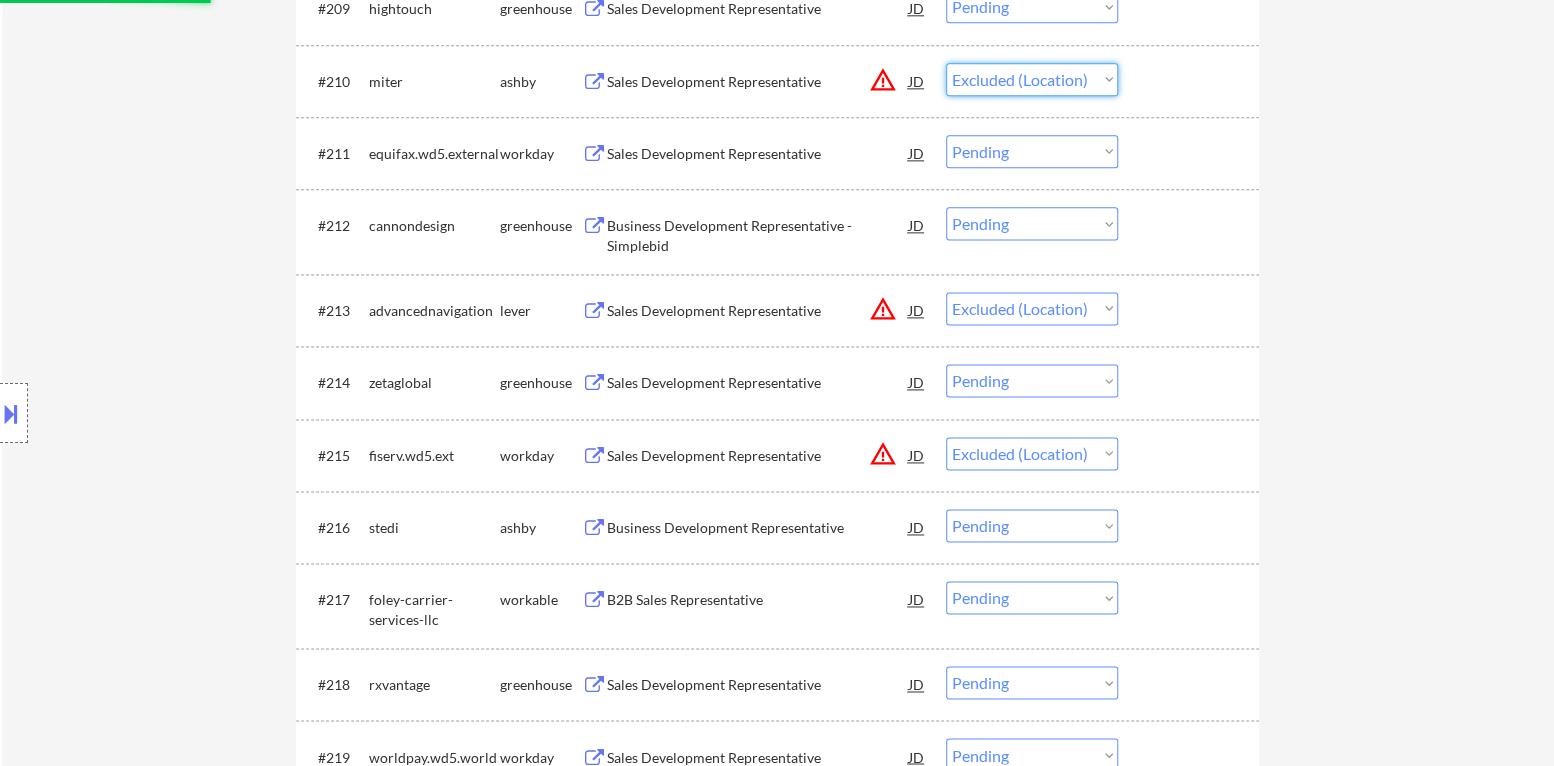 click on "Choose an option... Pending Applied Excluded (Questions) Excluded (Expired) Excluded (Location) Excluded (Bad Match) Excluded (Blocklist) Excluded (Salary) Excluded (Other)" at bounding box center [1032, 79] 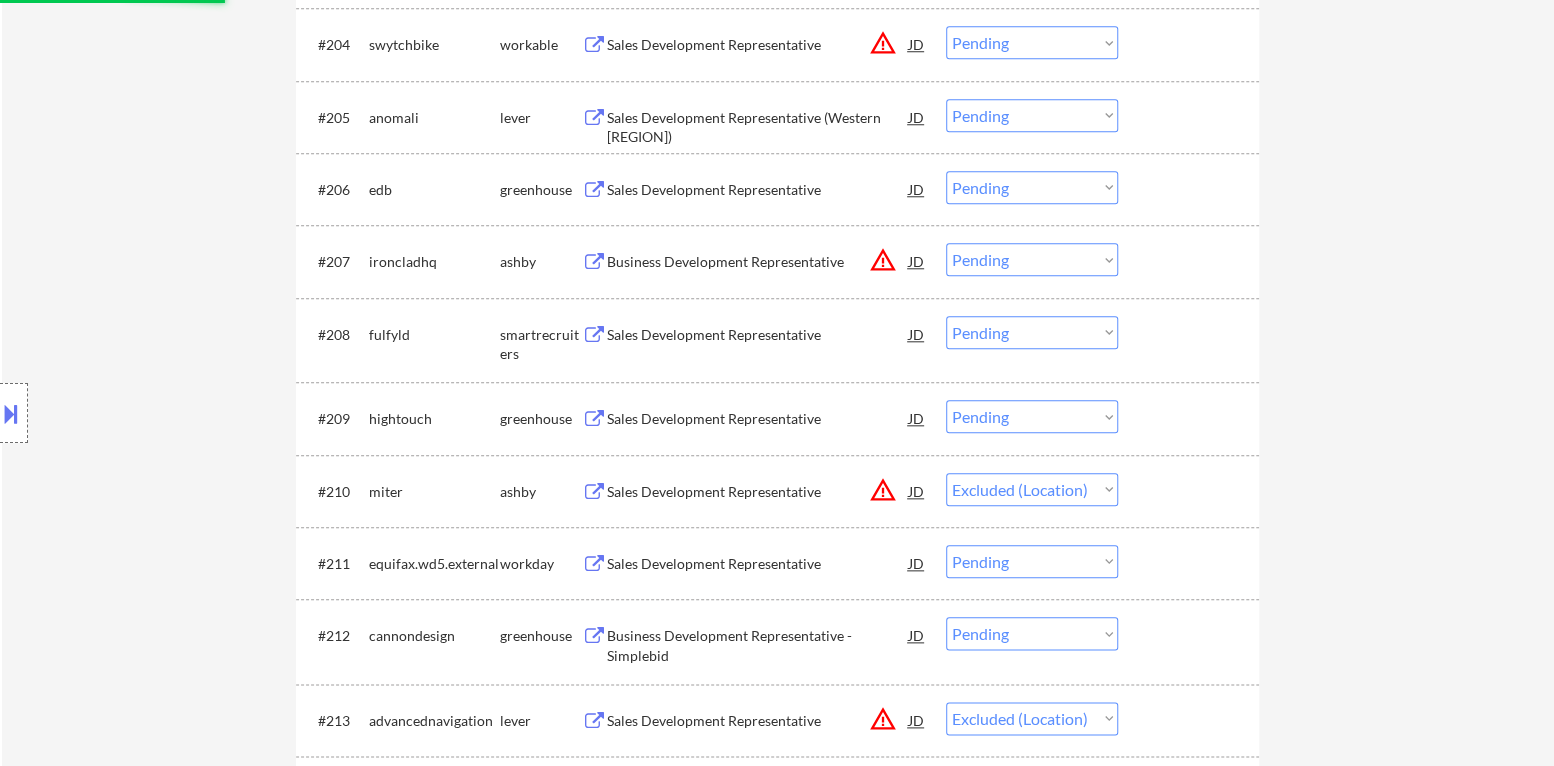 scroll, scrollTop: 875, scrollLeft: 0, axis: vertical 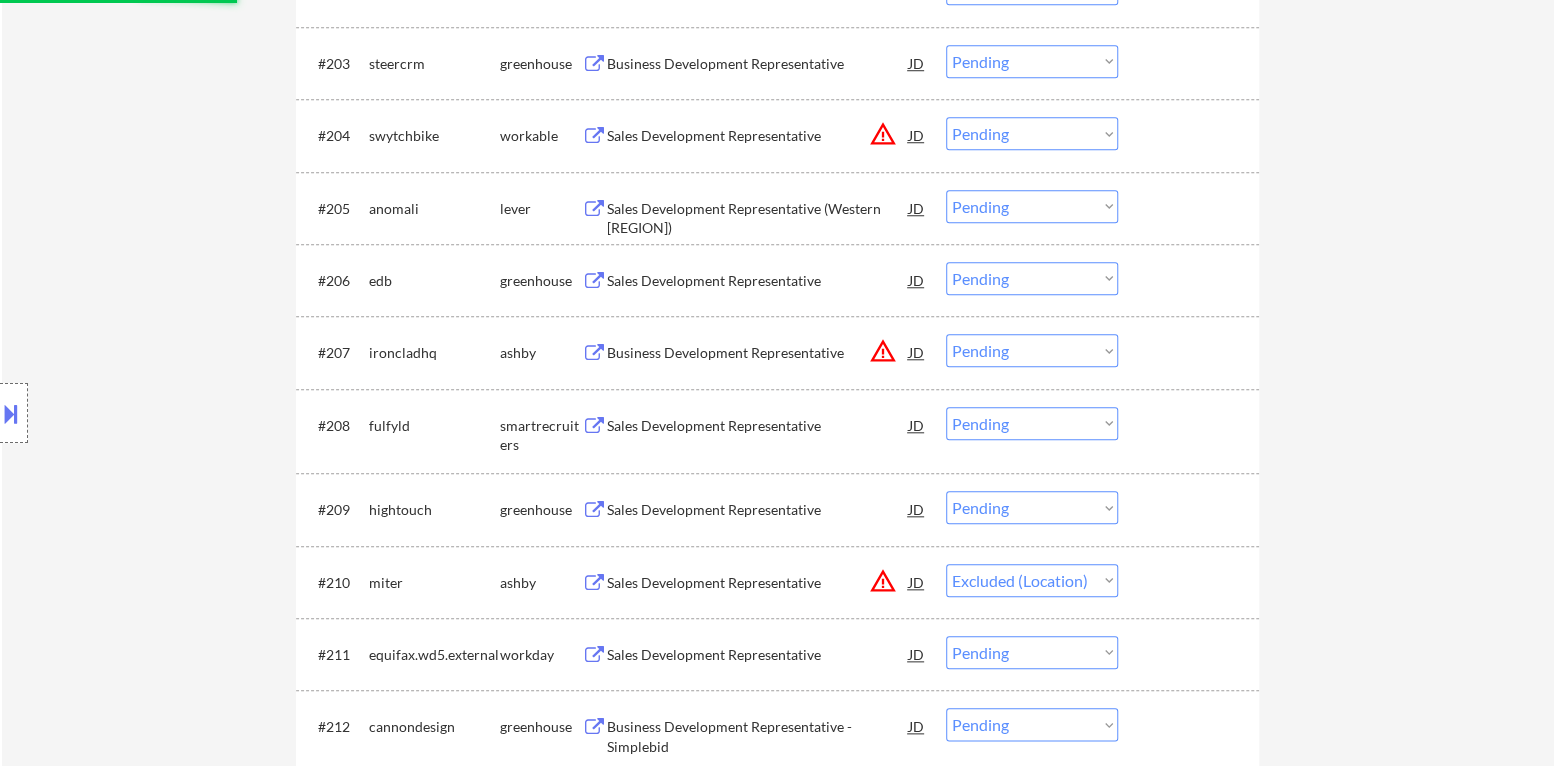 click on "warning_amber" at bounding box center [883, 351] 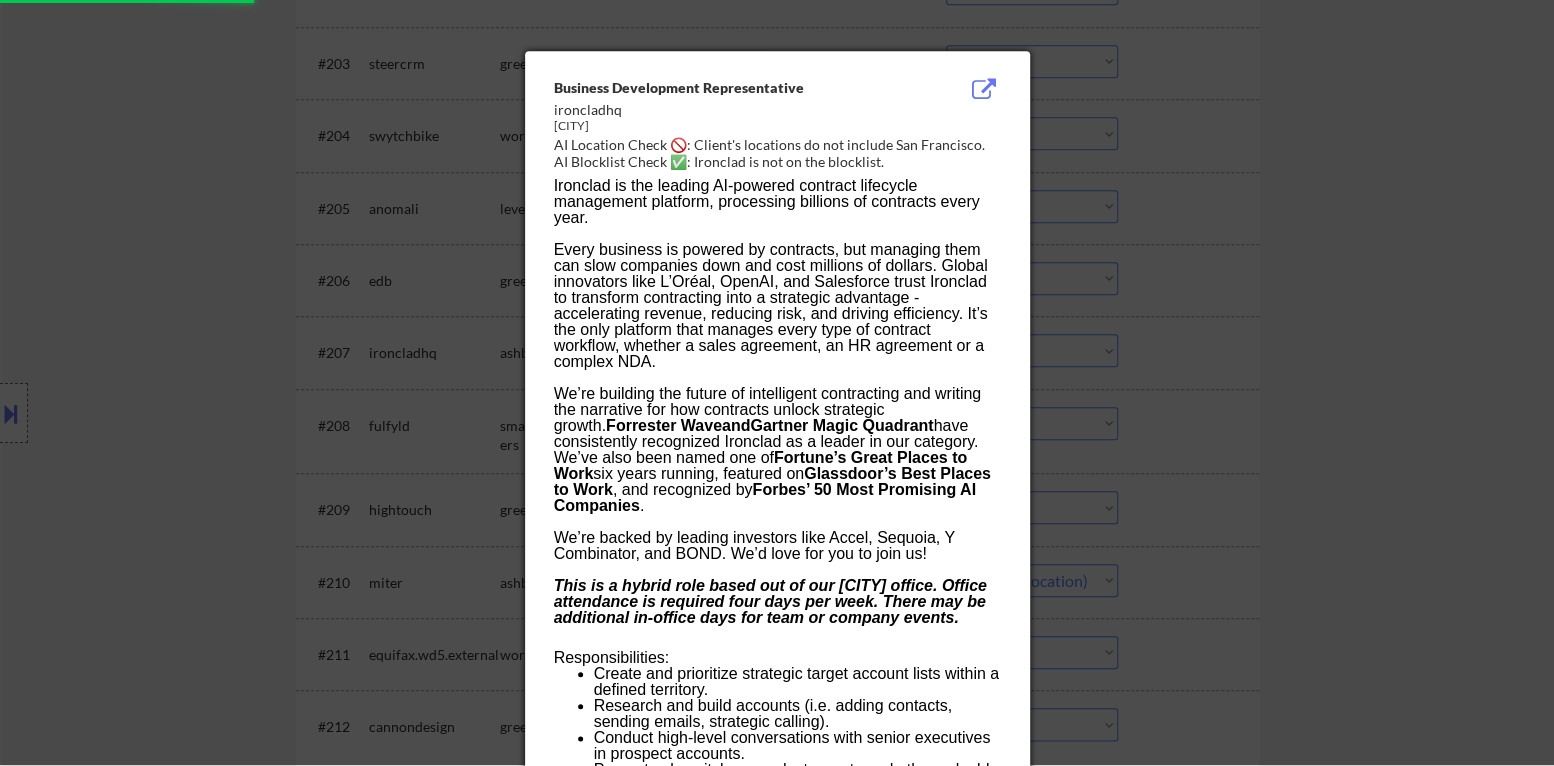 click at bounding box center [777, 382] 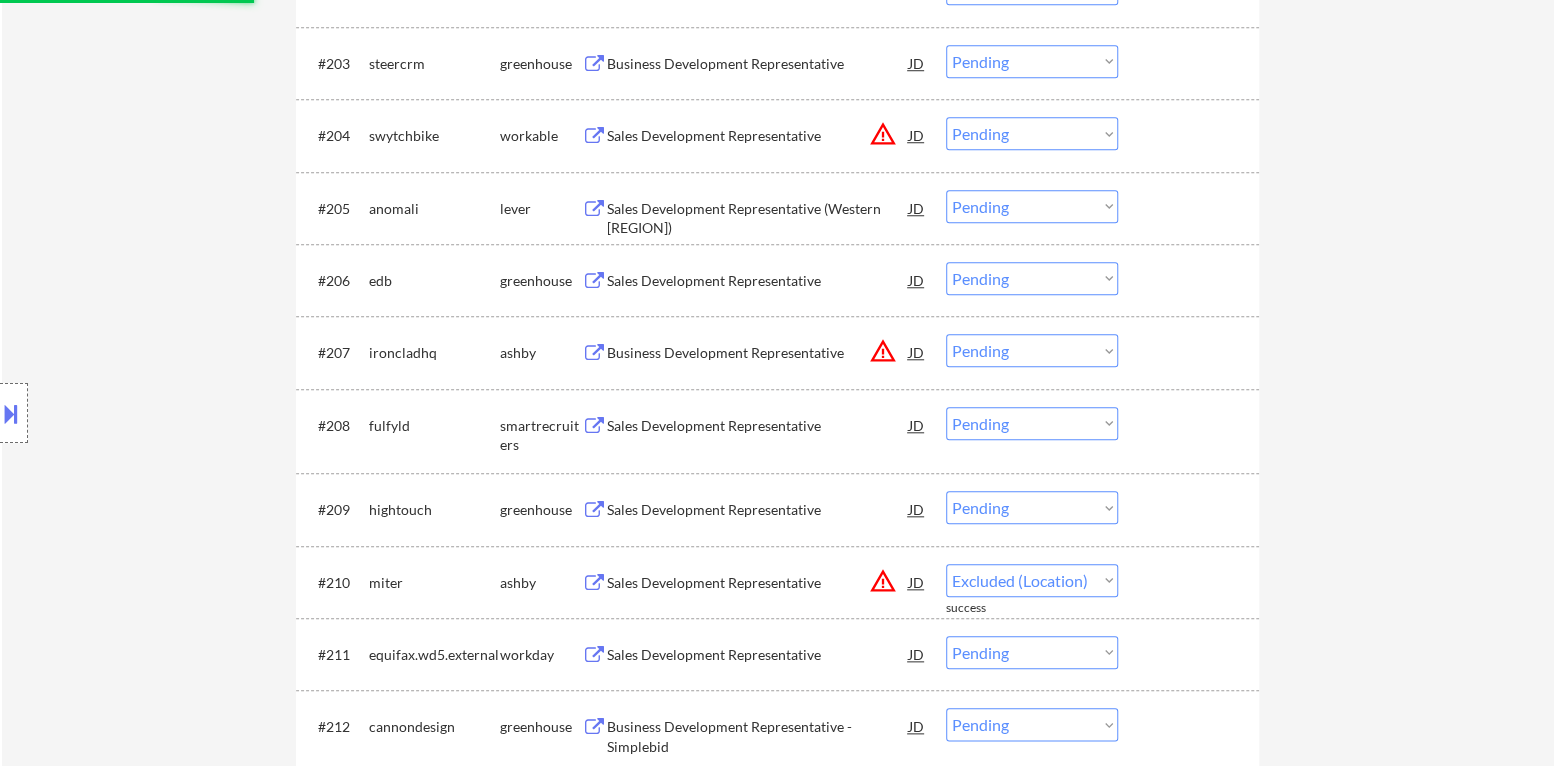 click on "Choose an option... Pending Applied Excluded (Questions) Excluded (Expired) Excluded (Location) Excluded (Bad Match) Excluded (Blocklist) Excluded (Salary) Excluded (Other)" at bounding box center [1032, 350] 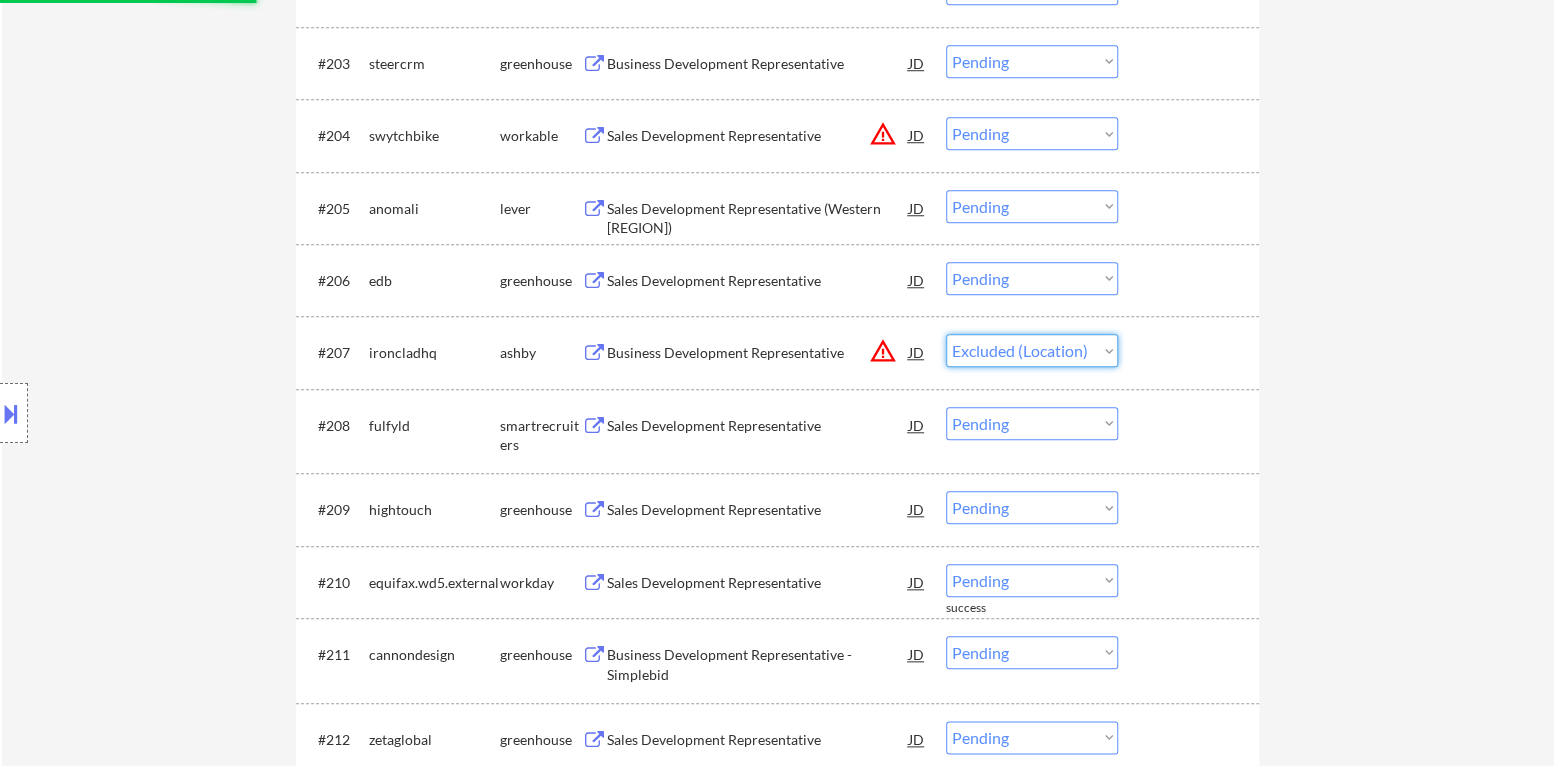click on "Choose an option... Pending Applied Excluded (Questions) Excluded (Expired) Excluded (Location) Excluded (Bad Match) Excluded (Blocklist) Excluded (Salary) Excluded (Other)" at bounding box center (1032, 350) 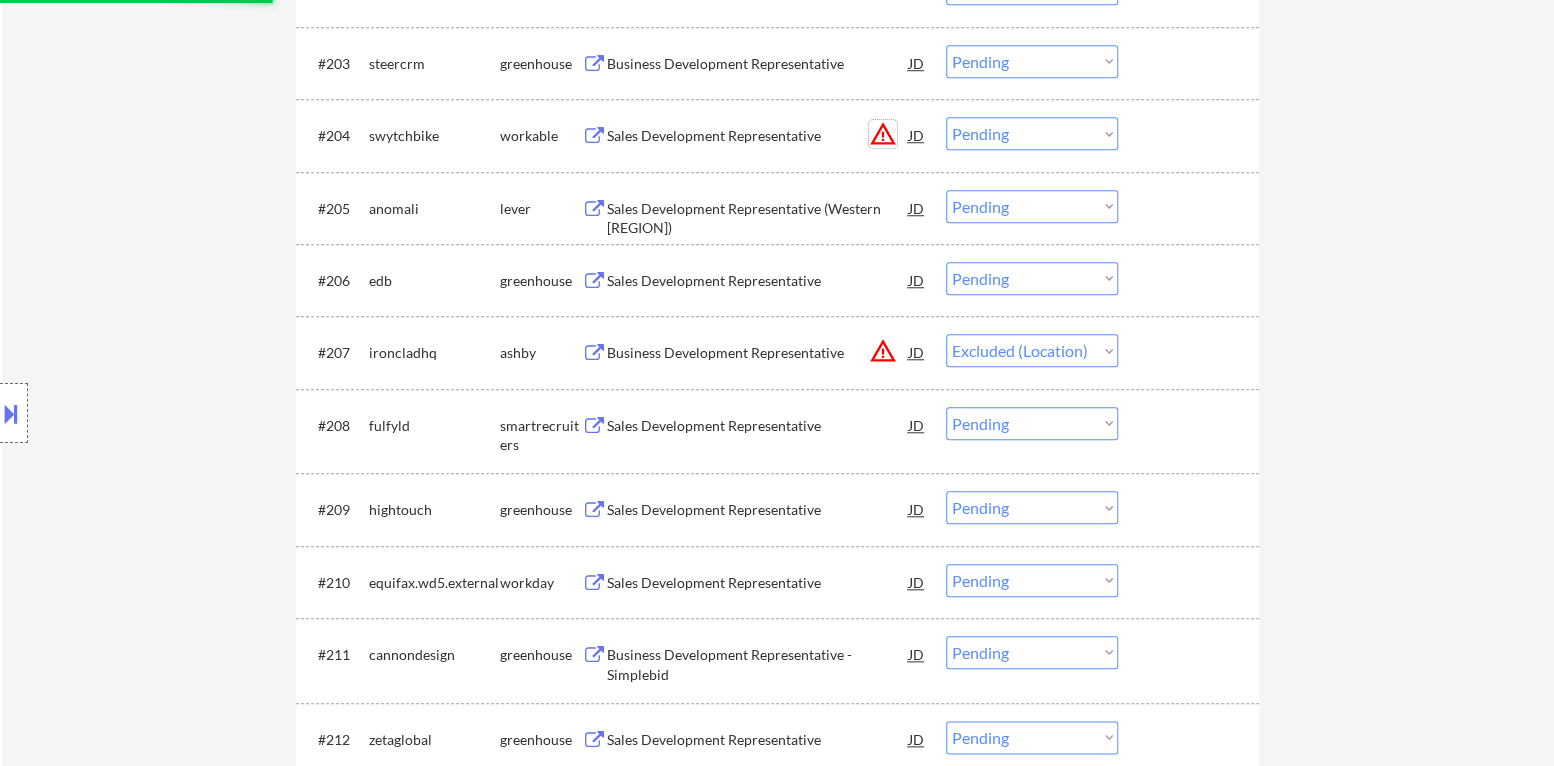 click on "warning_amber" at bounding box center (883, 134) 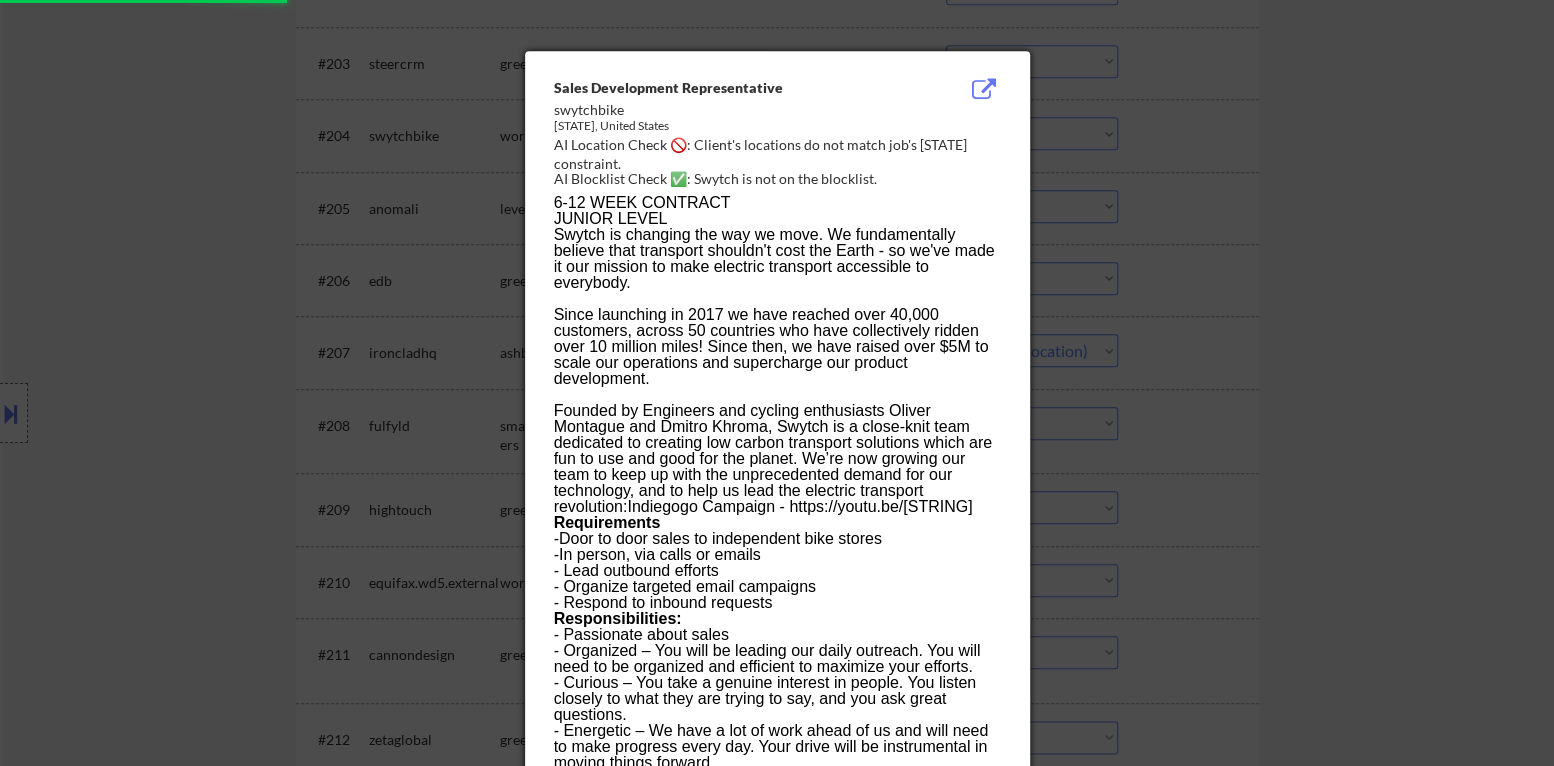 click on "Sales Development Representative swytchbike [STATE], [COUNTRY] AI Location Check 🚫: Client's locations do not match job's [STATE] constraint. AI Blocklist Check ✅: Swytch is not on the blocklist. [NUMBER]-[NUMBER] WEEK CONTRACT JUNIOR LEVEL Swytch is changing the way we move. We fundamentally believe that transport shouldn't cost the Earth - so we've made it our mission to make electric transport accessible to everybody. Since launching in [YEAR] we have reached over [NUMBER] customers, across [NUMBER] countries who have collectively ridden over [NUMBER] million miles! Since then, we have raised over $[AMOUNT] to scale our operations and supercharge our product development. Founded by Engineers and cycling enthusiasts Oliver Montague and Dmitro Khroma, Swytch is a close-knit team dedicated to creating low carbon transport solutions which are fun to use and good for the planet. We’re now growing our team to keep up with the unprecedented demand for our technology, and to help us lead the electric transport revolution: Requirements" at bounding box center [777, 436] 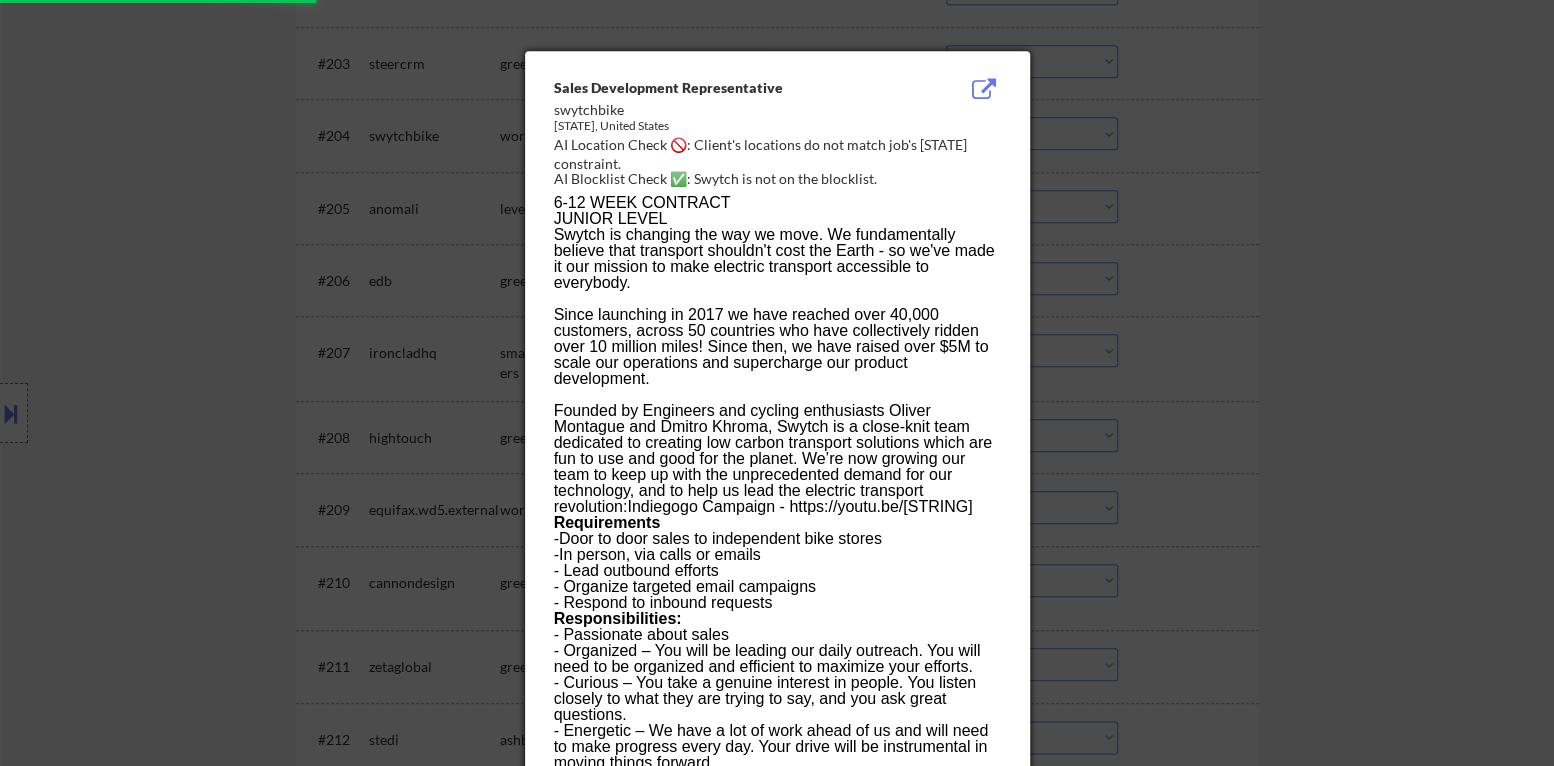 drag, startPoint x: 1145, startPoint y: 162, endPoint x: 1132, endPoint y: 158, distance: 13.601471 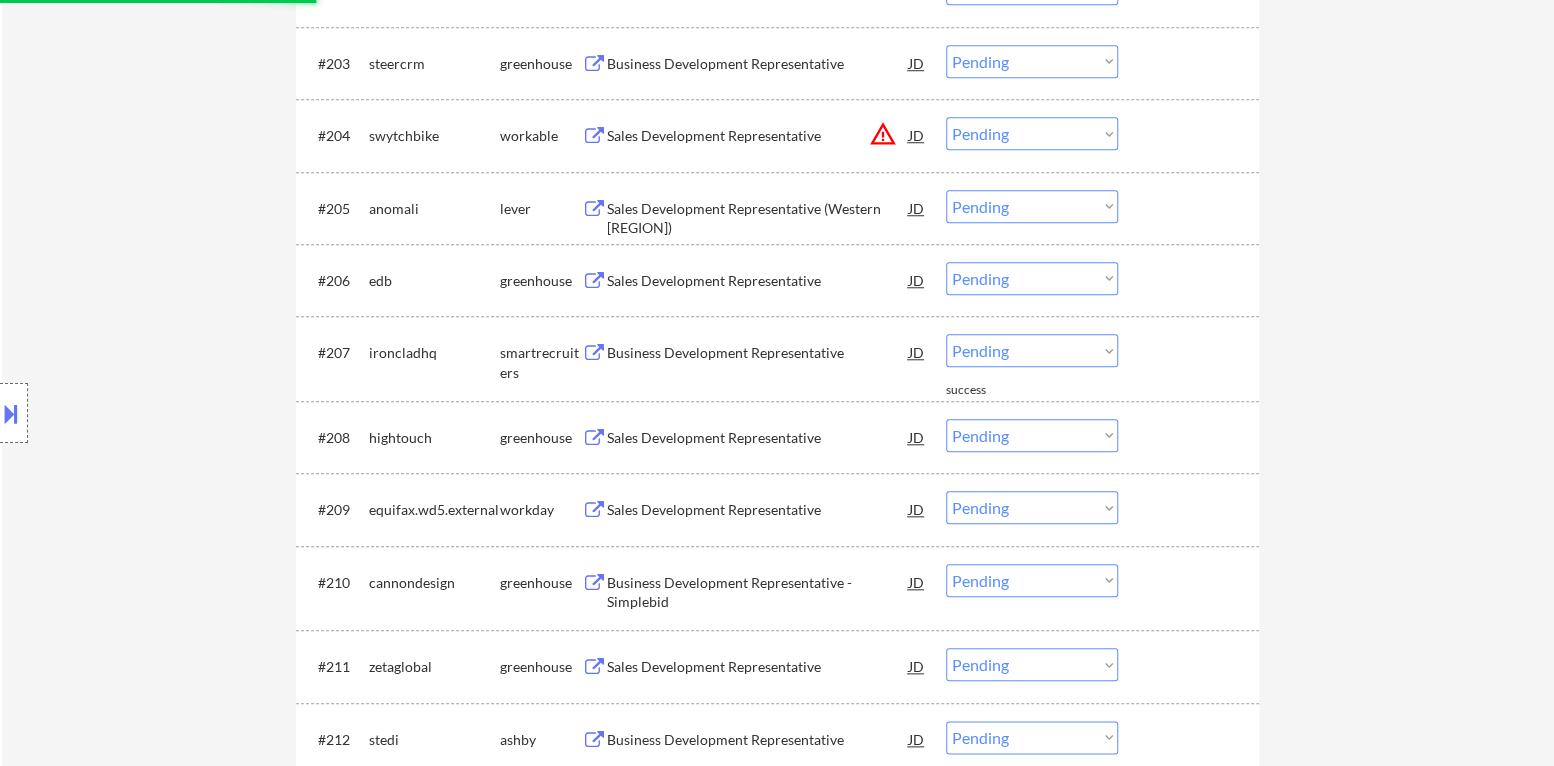 click on "Choose an option... Pending Applied Excluded (Questions) Excluded (Expired) Excluded (Location) Excluded (Bad Match) Excluded (Blocklist) Excluded (Salary) Excluded (Other)" at bounding box center [1032, 133] 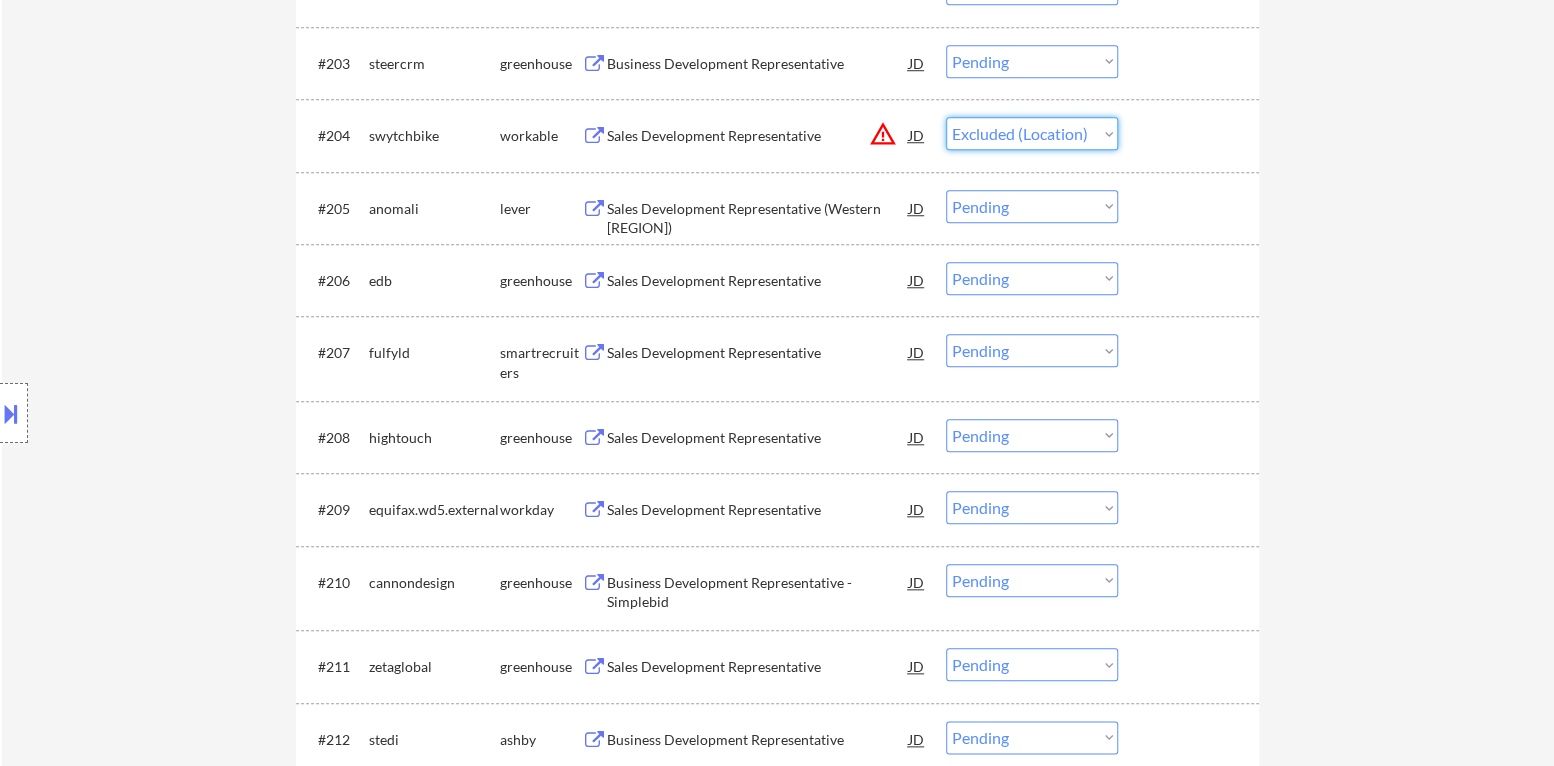 click on "Choose an option... Pending Applied Excluded (Questions) Excluded (Expired) Excluded (Location) Excluded (Bad Match) Excluded (Blocklist) Excluded (Salary) Excluded (Other)" at bounding box center (1032, 133) 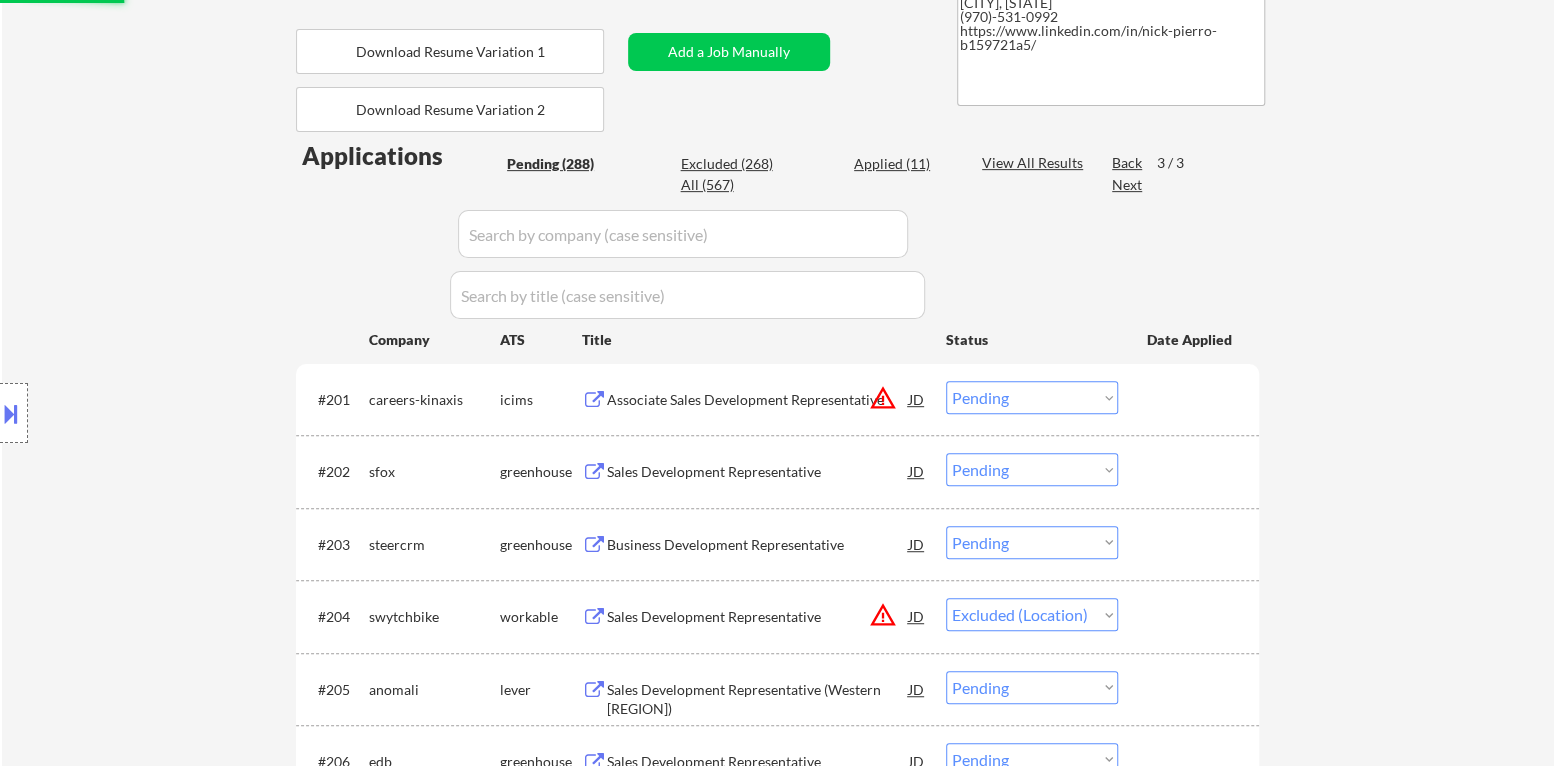 scroll, scrollTop: 376, scrollLeft: 0, axis: vertical 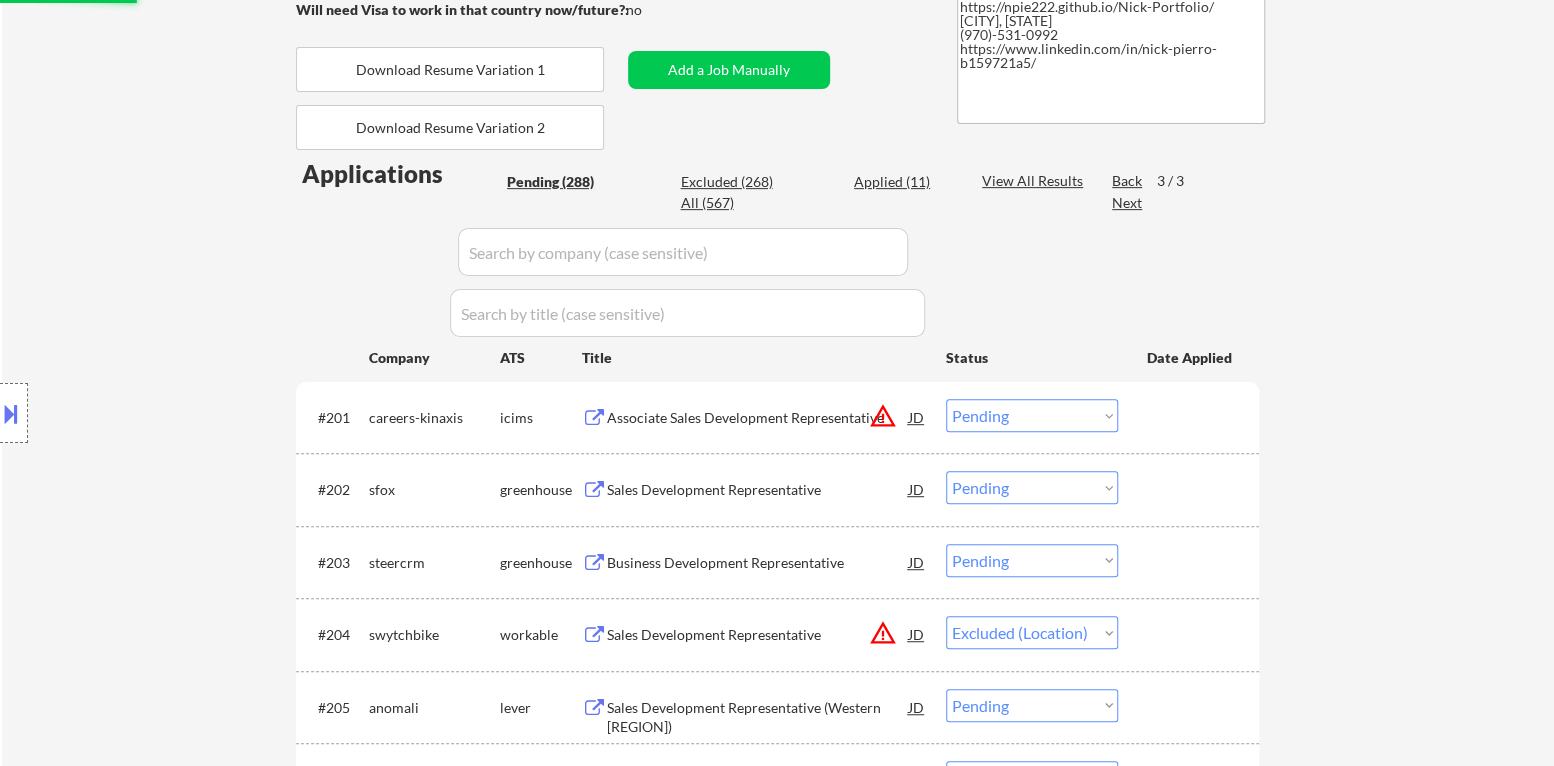 click on "warning_amber" at bounding box center [883, 416] 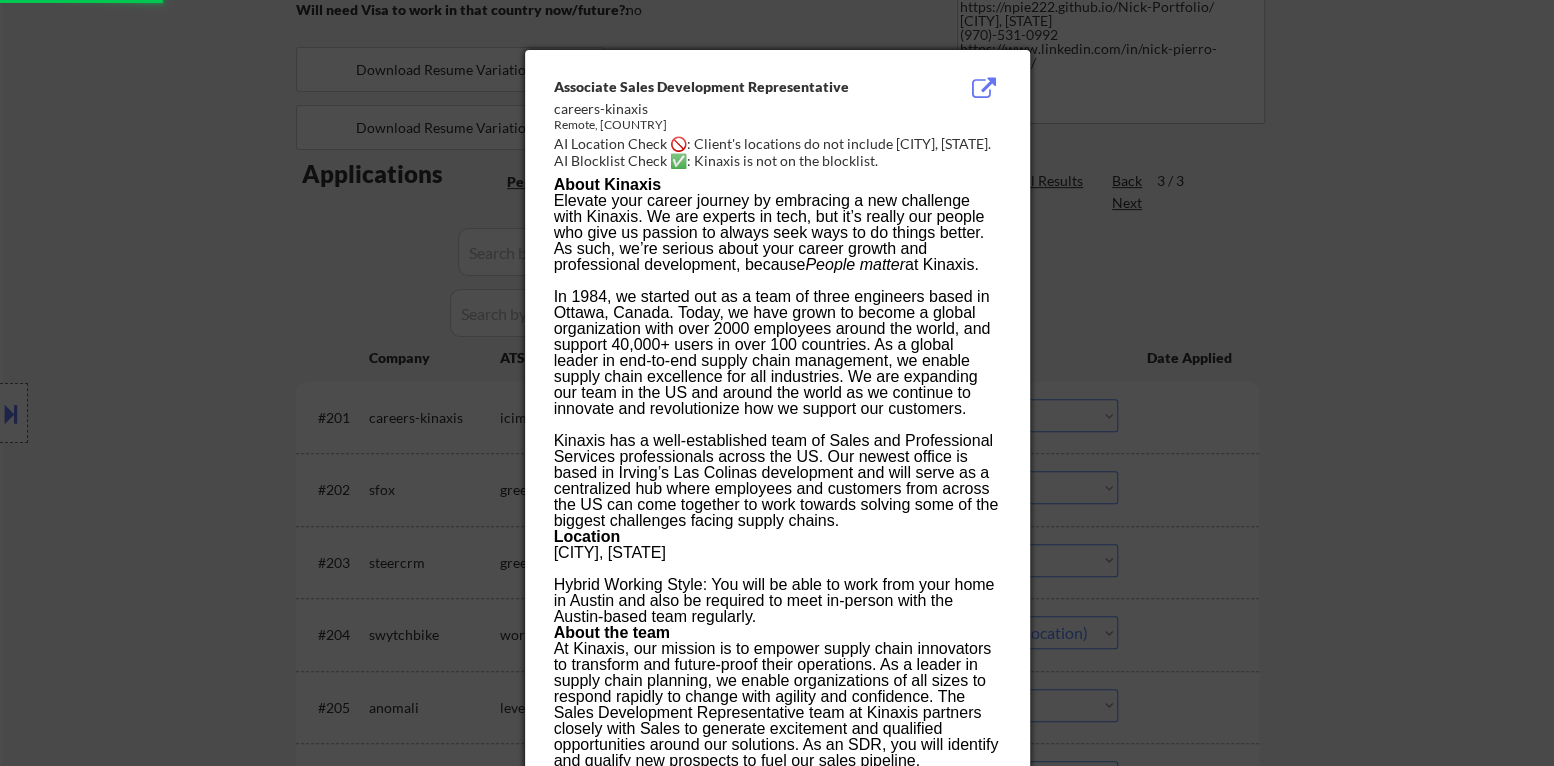 click at bounding box center (777, 383) 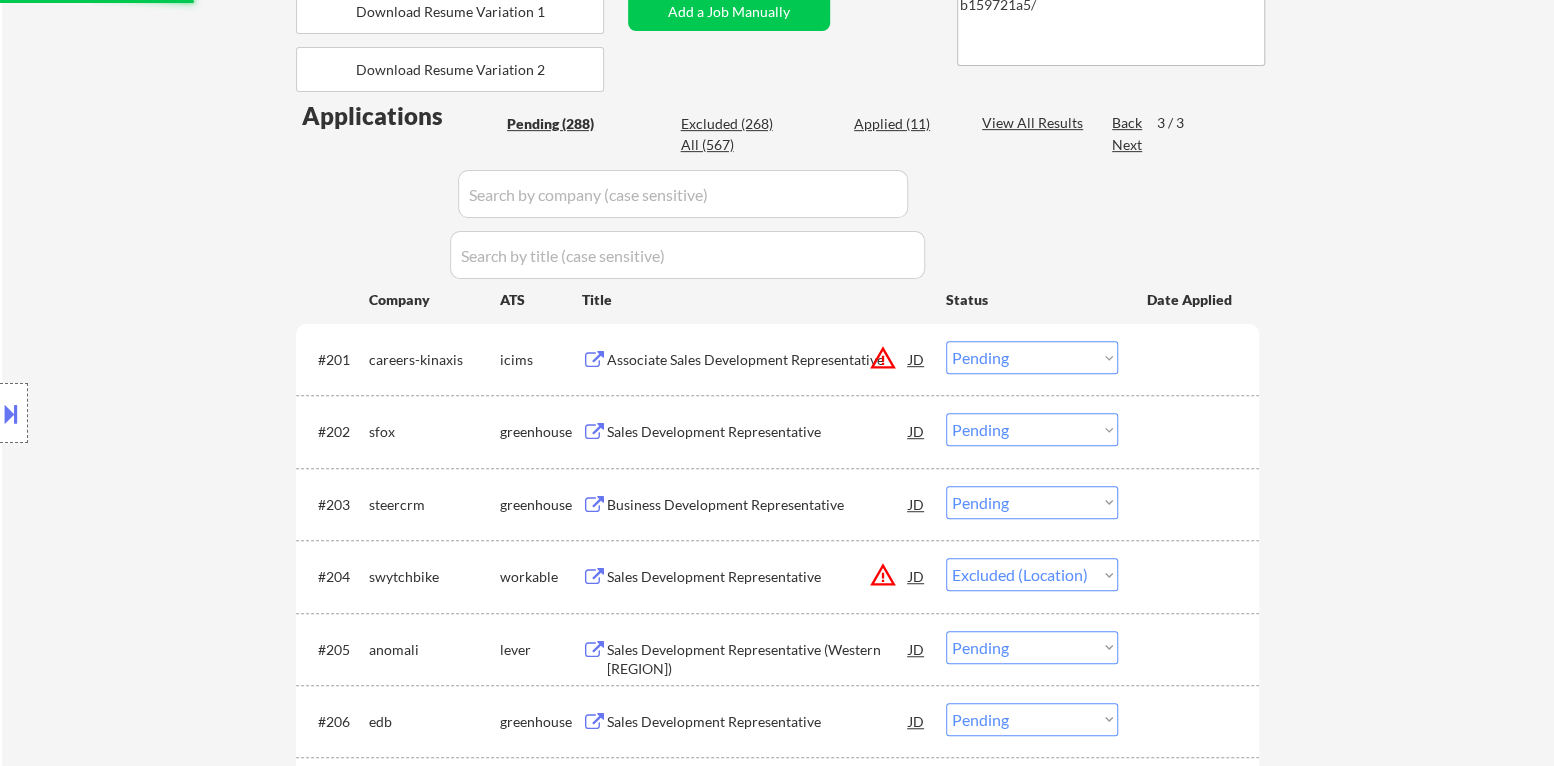 scroll, scrollTop: 476, scrollLeft: 0, axis: vertical 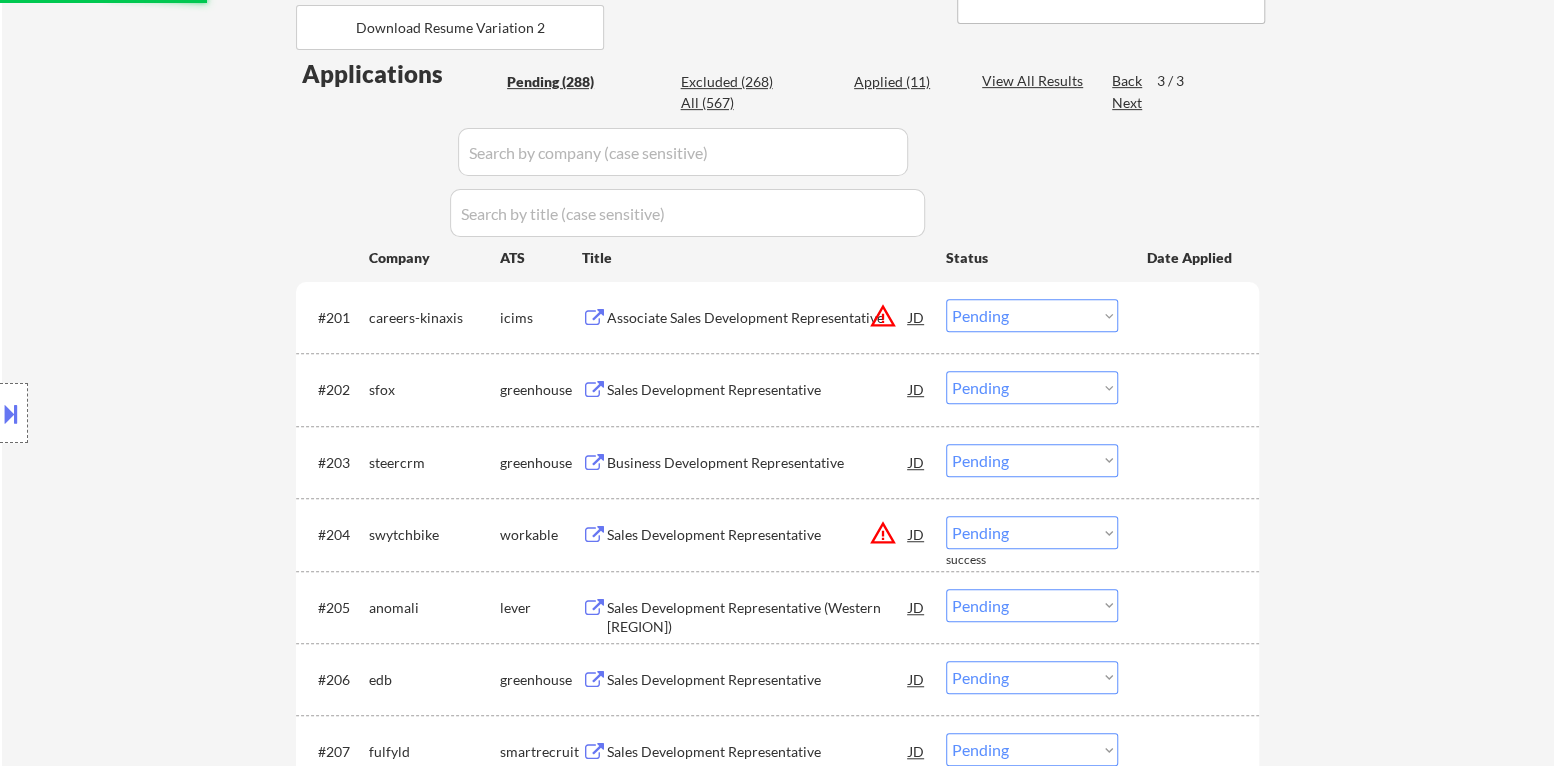 click on "warning_amber" at bounding box center (883, 316) 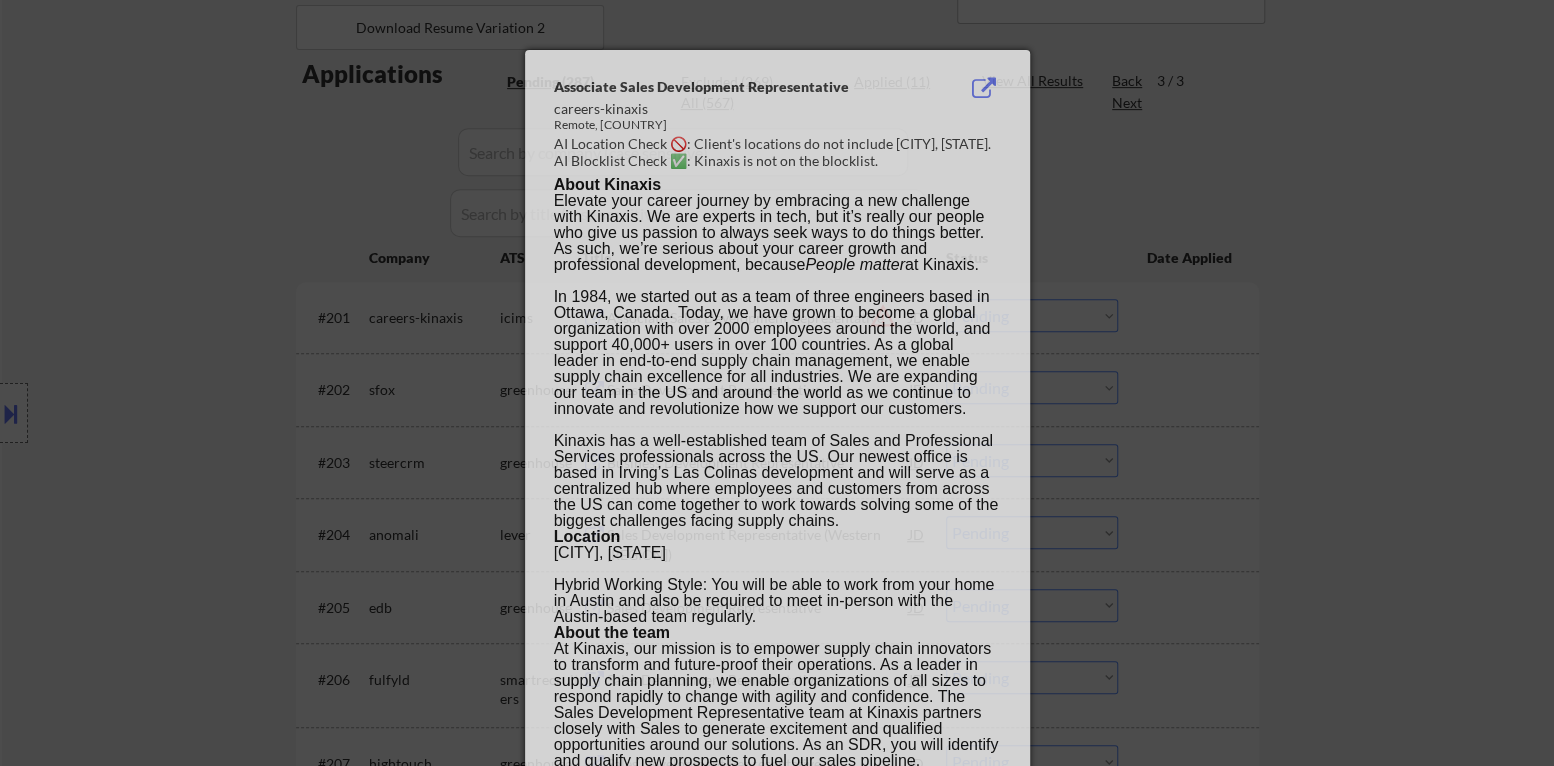 click at bounding box center (777, 383) 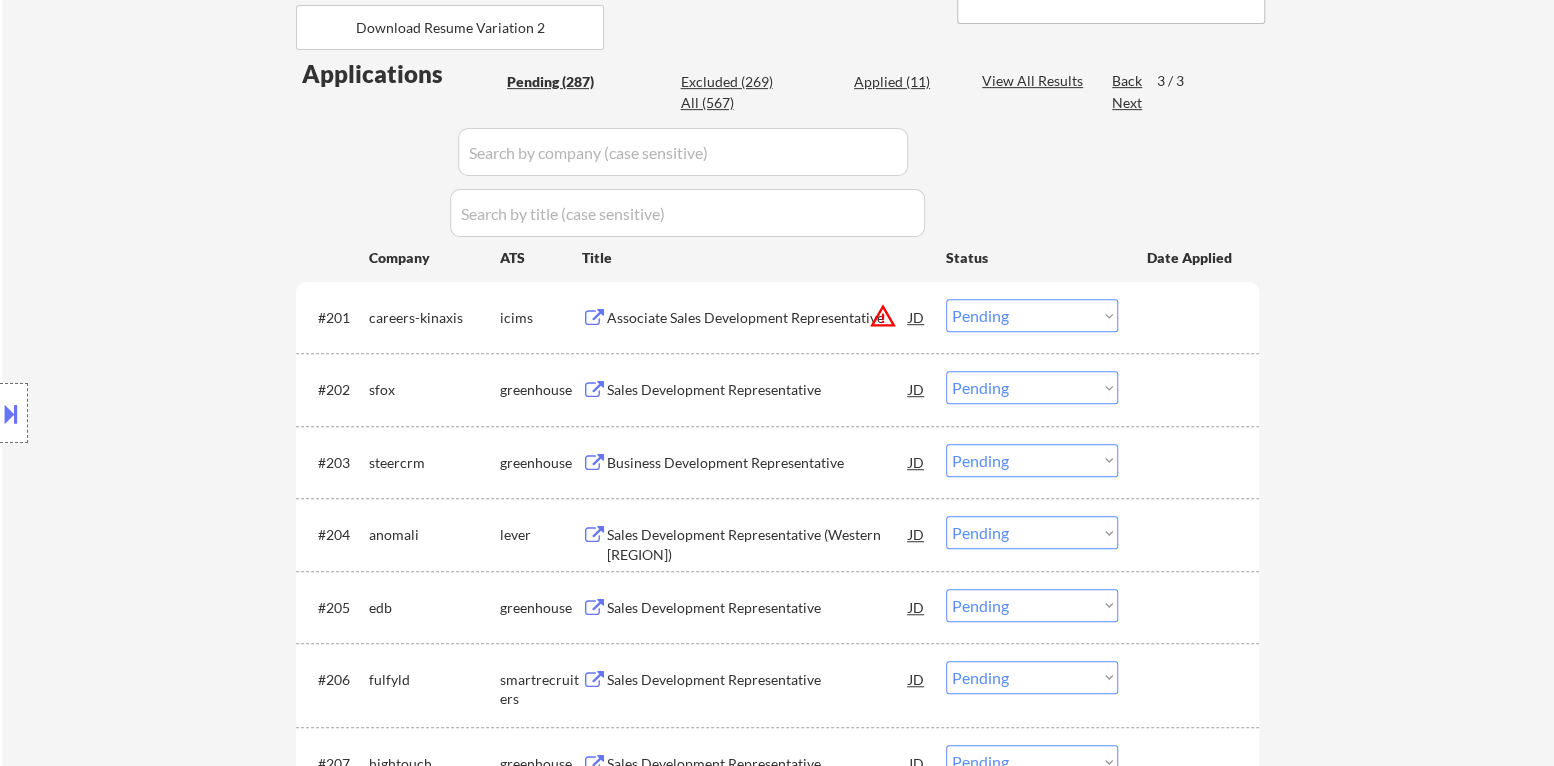 click on "warning_amber" at bounding box center (883, 316) 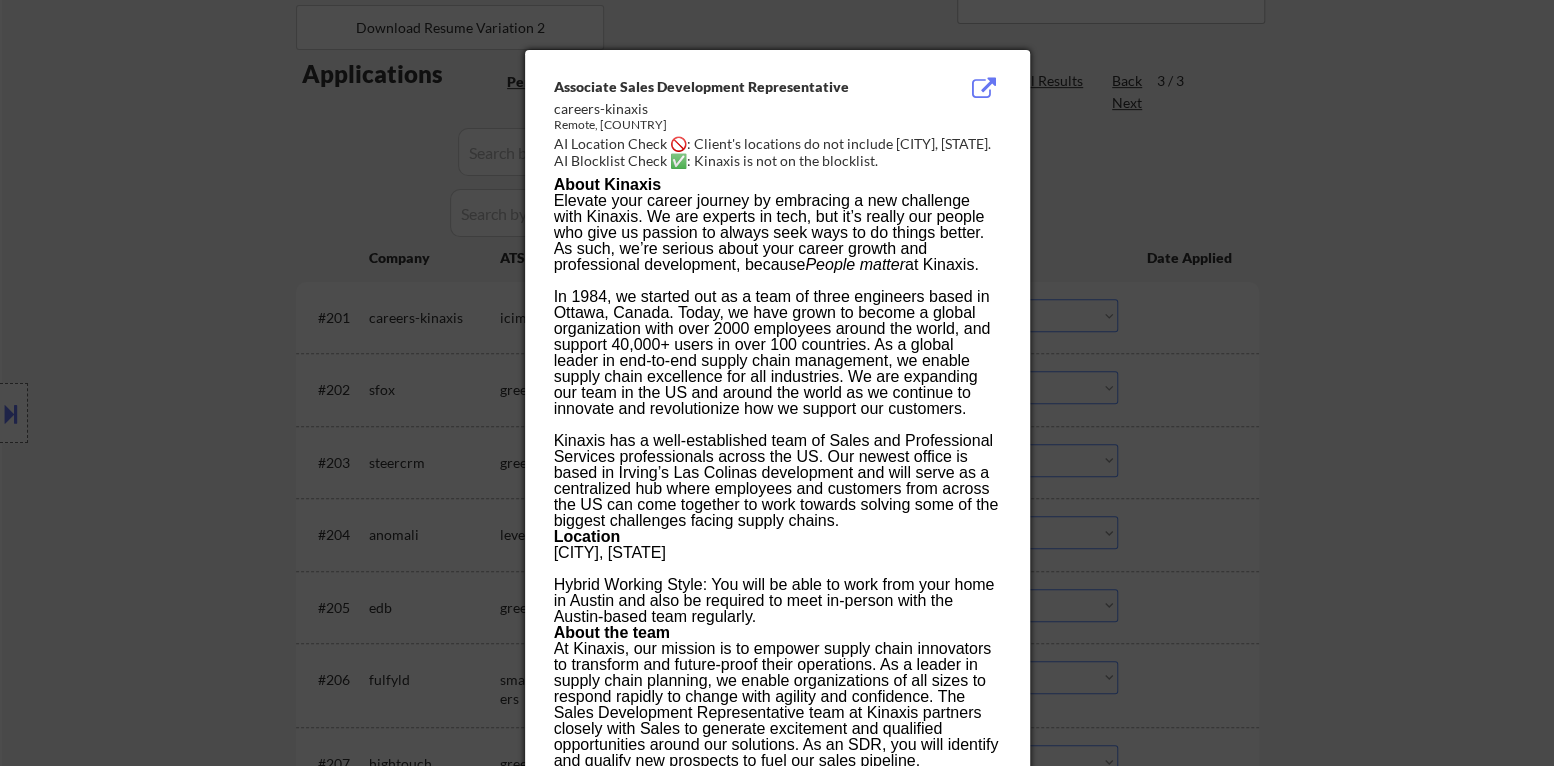 click at bounding box center [777, 383] 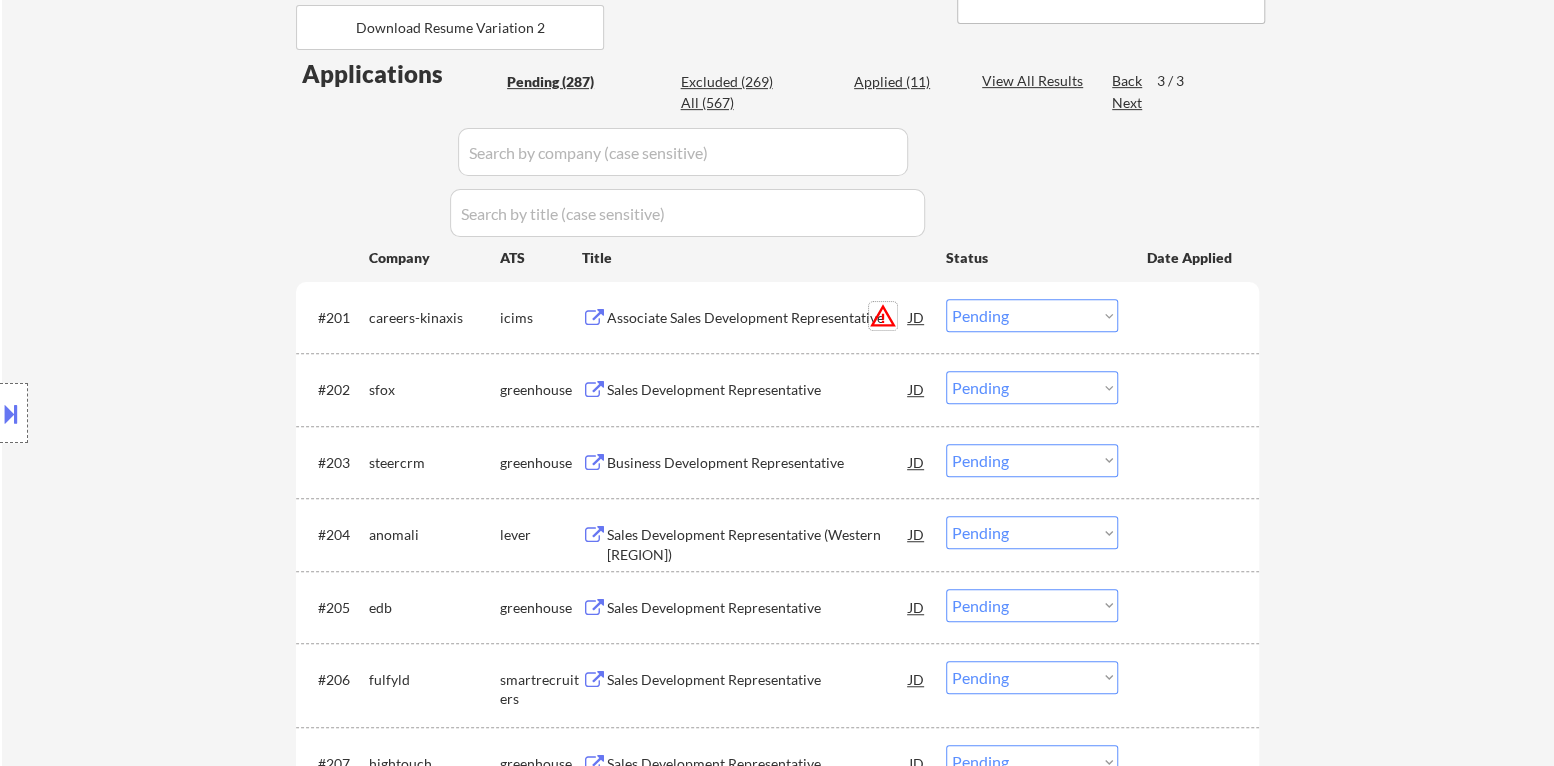 click on "warning_amber" at bounding box center (883, 316) 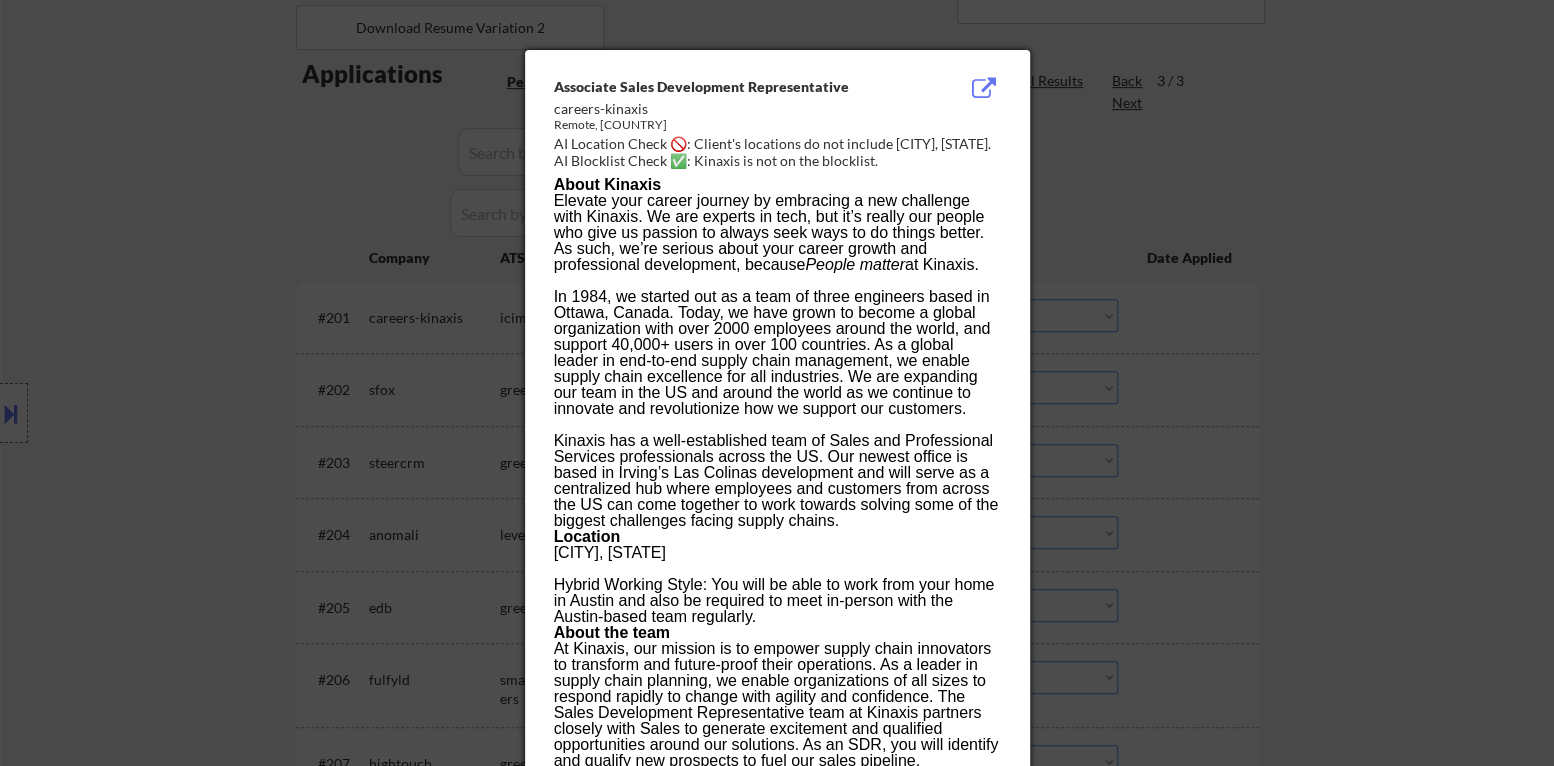 click at bounding box center (777, 383) 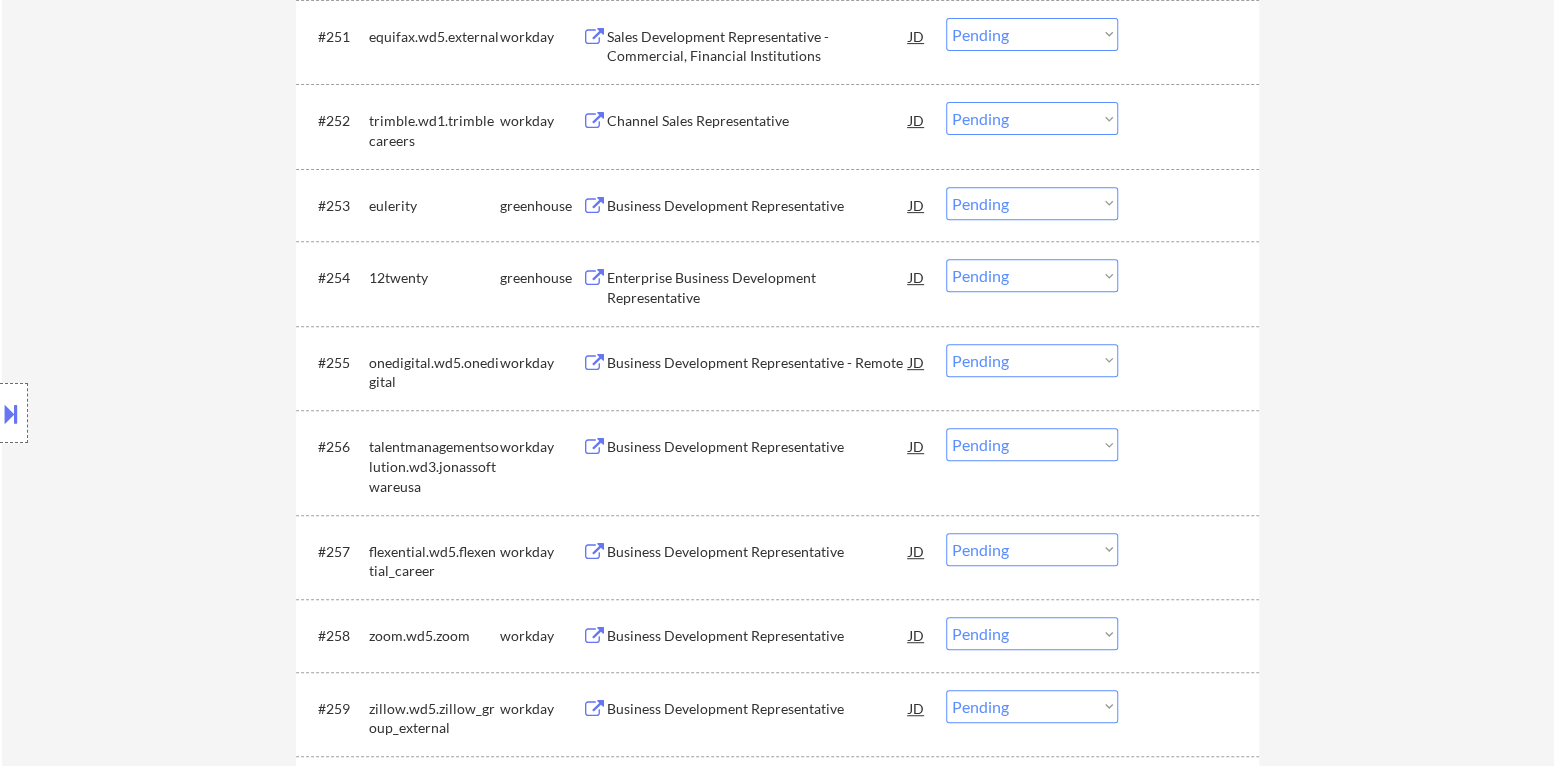 scroll, scrollTop: 4575, scrollLeft: 0, axis: vertical 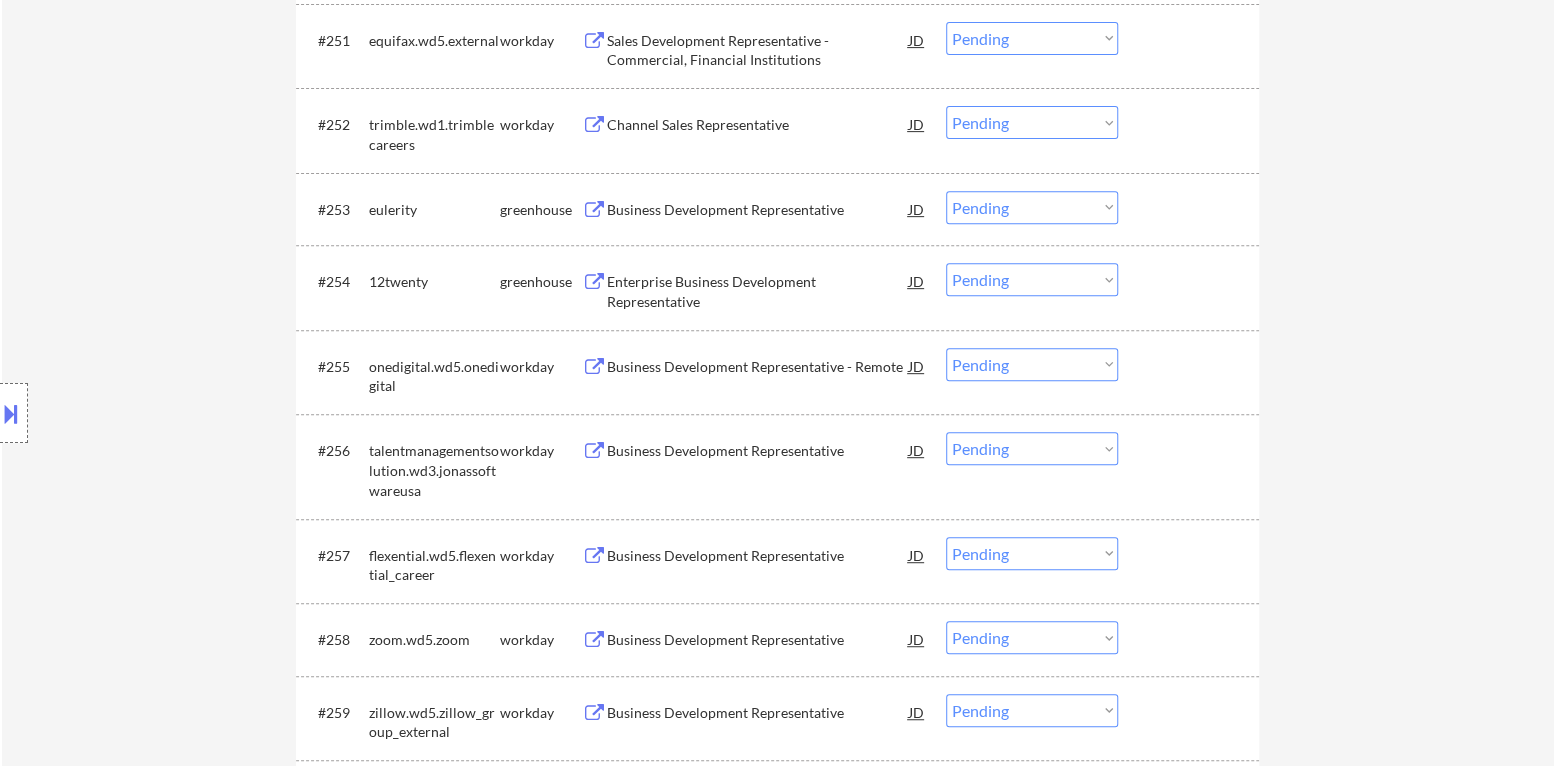 click on "Enterprise Business Development Representative" at bounding box center (758, 291) 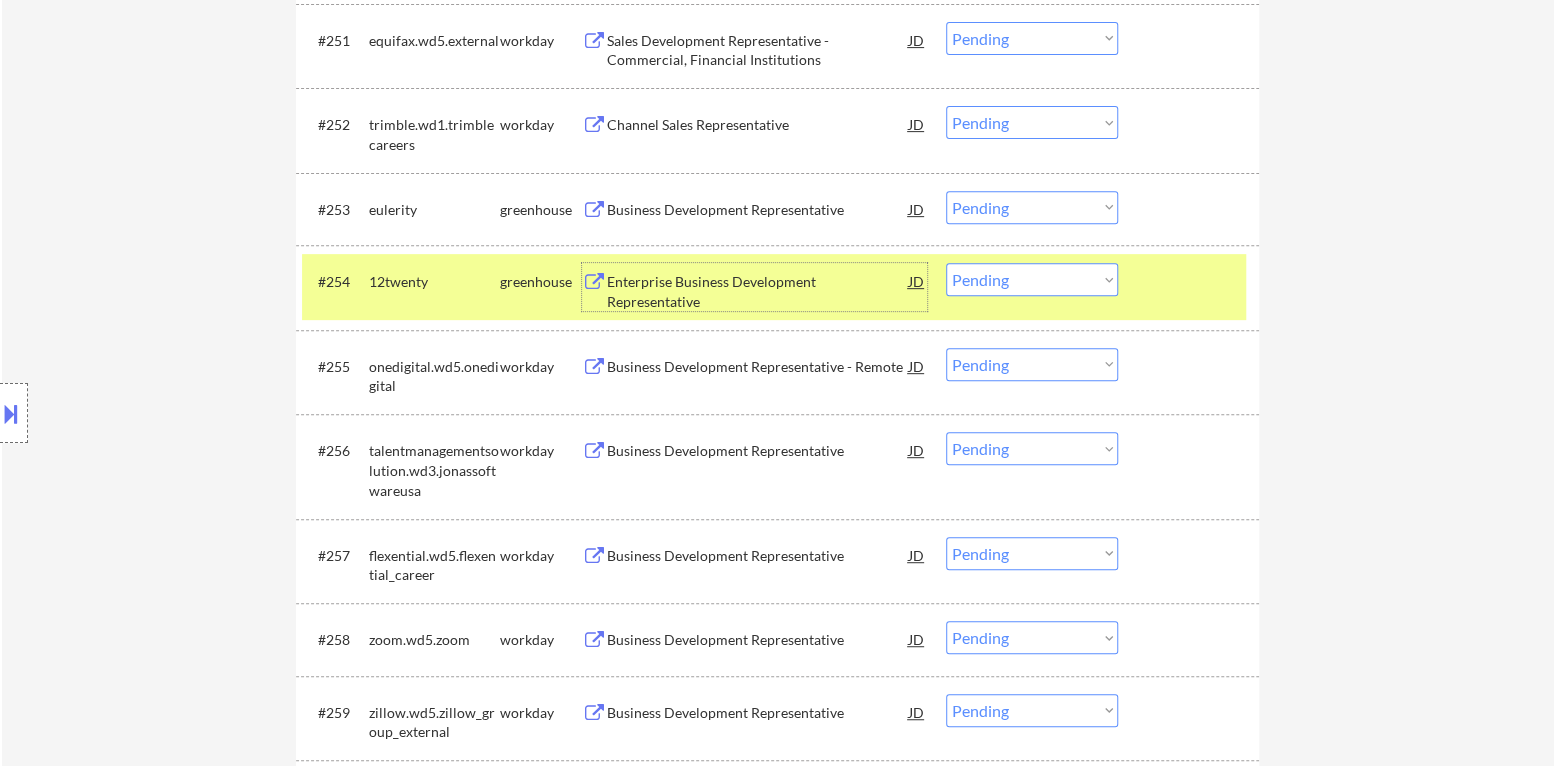 click on "Choose an option... Pending Applied Excluded (Questions) Excluded (Expired) Excluded (Location) Excluded (Bad Match) Excluded (Blocklist) Excluded (Salary) Excluded (Other)" at bounding box center [1032, 279] 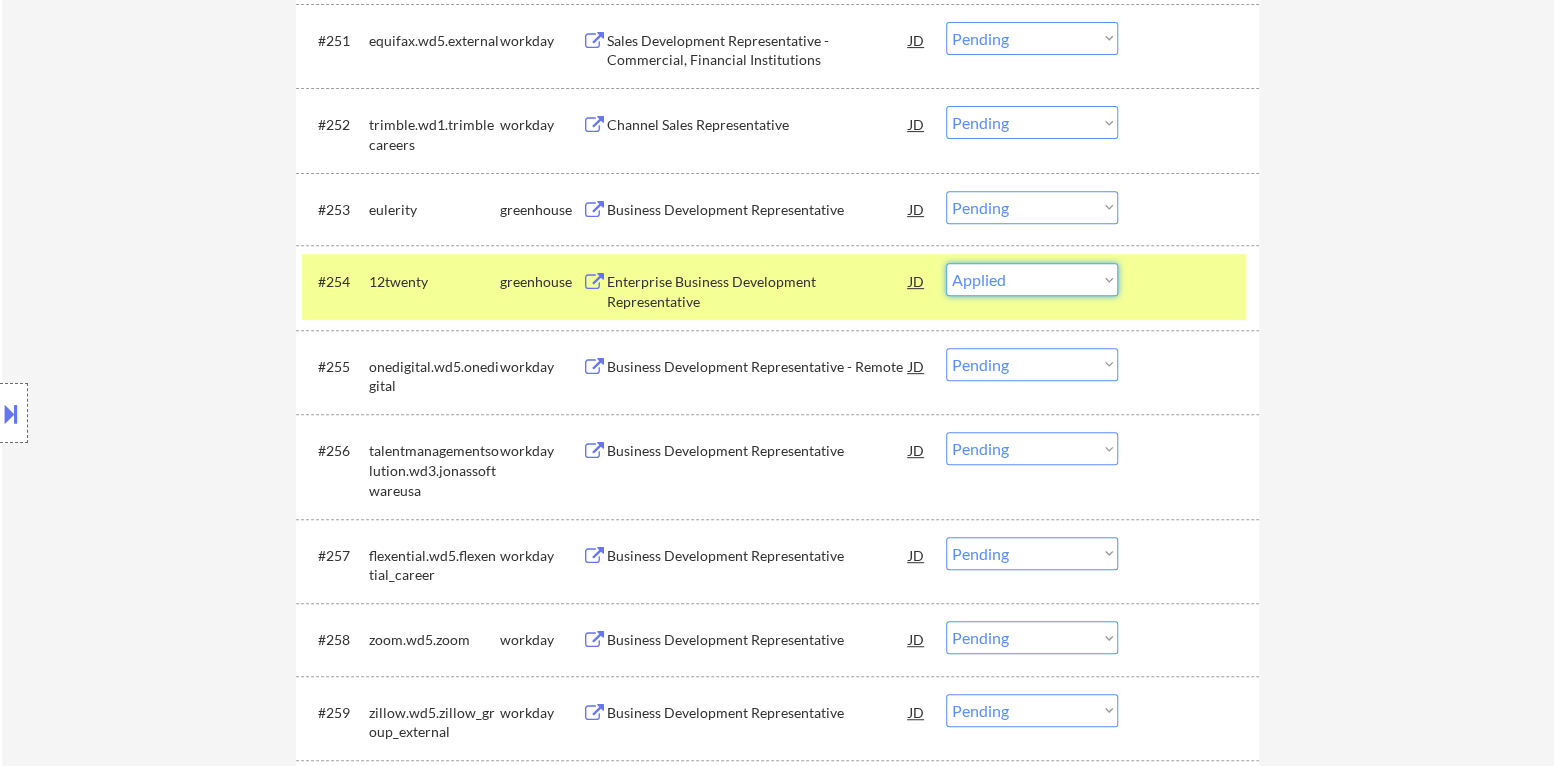 click on "Choose an option... Pending Applied Excluded (Questions) Excluded (Expired) Excluded (Location) Excluded (Bad Match) Excluded (Blocklist) Excluded (Salary) Excluded (Other)" at bounding box center [1032, 279] 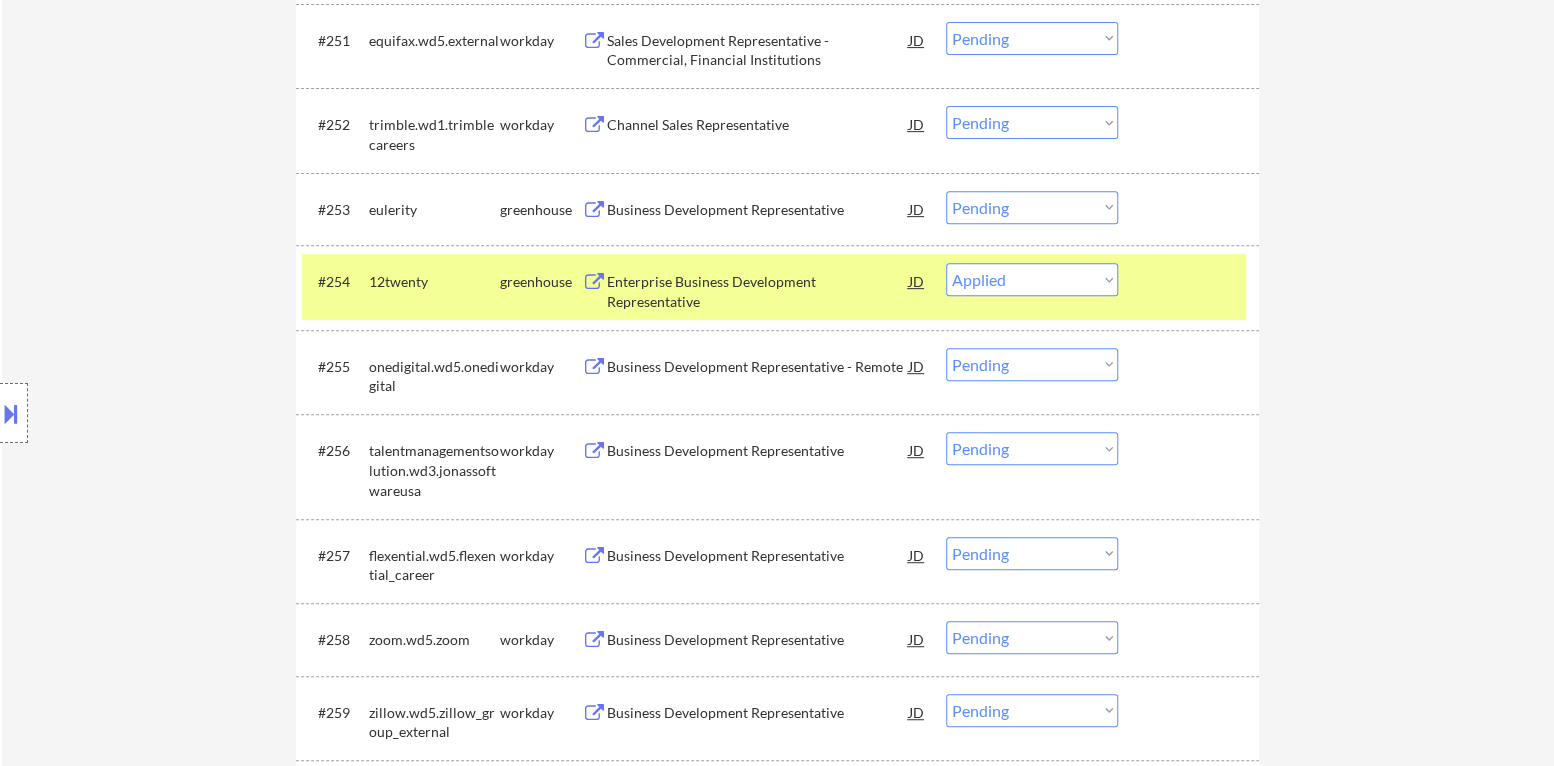 click at bounding box center (1191, 281) 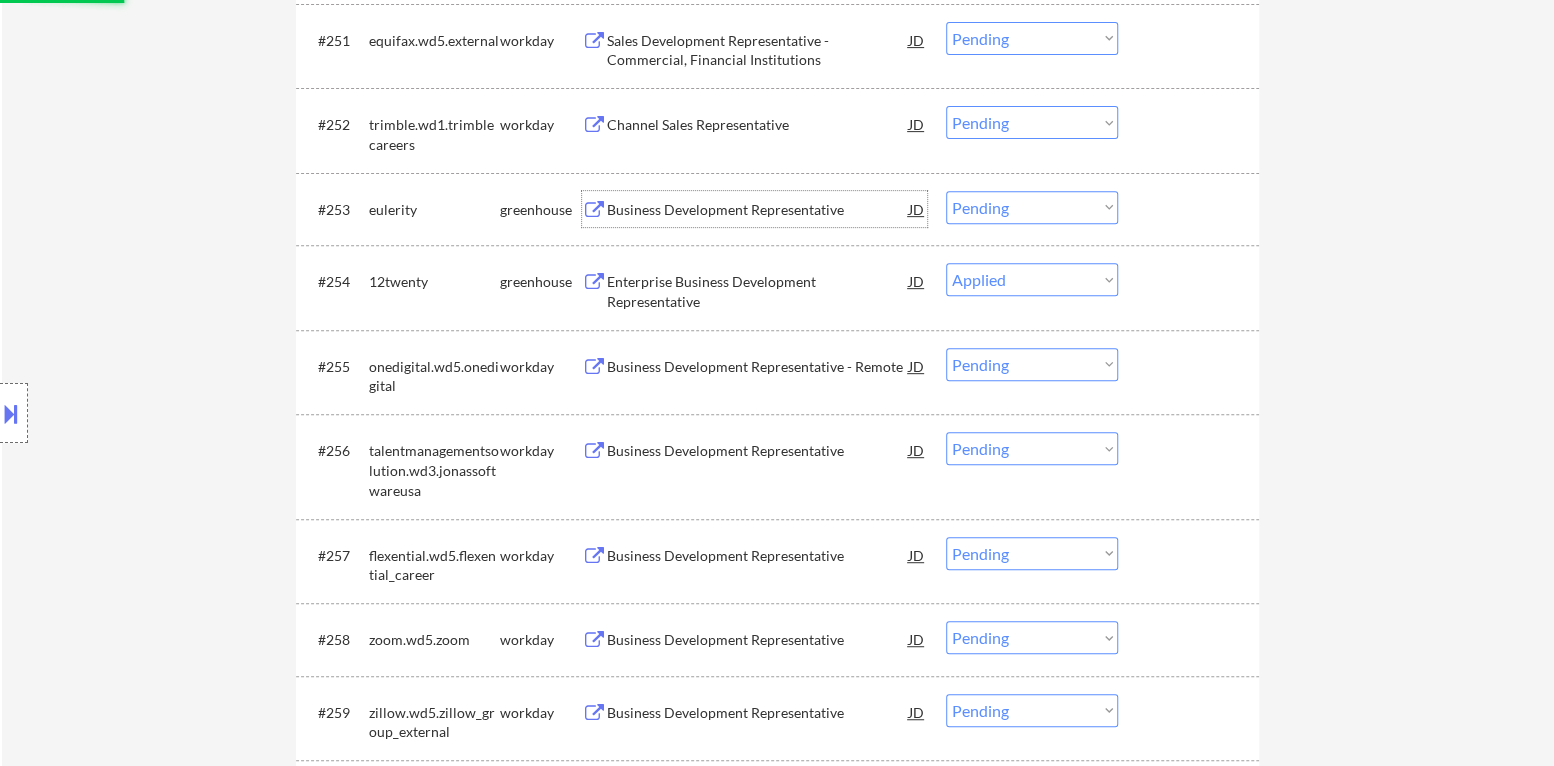 click on "Business Development Representative" at bounding box center (758, 209) 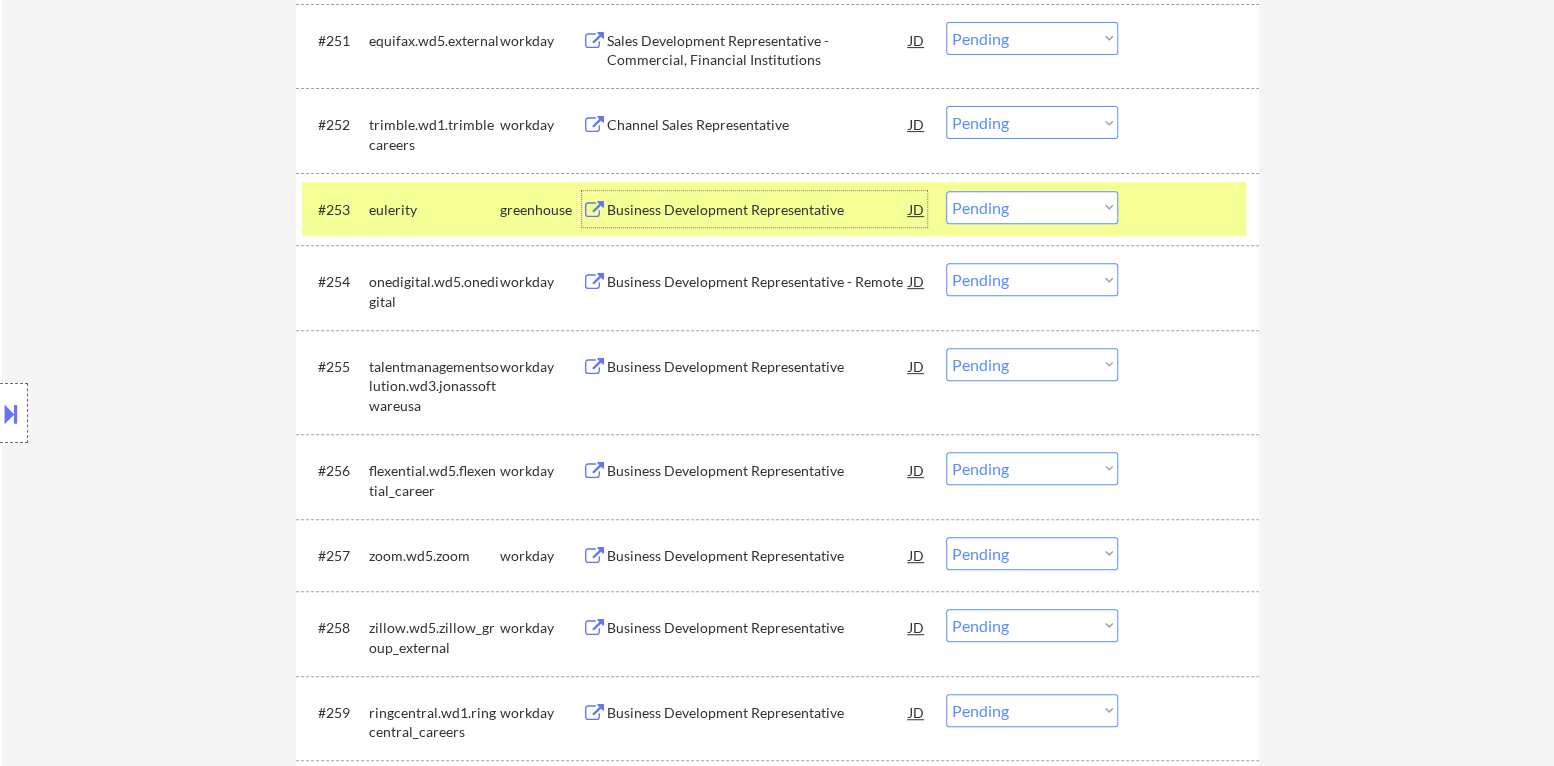 click on "Choose an option... Pending Applied Excluded (Questions) Excluded (Expired) Excluded (Location) Excluded (Bad Match) Excluded (Blocklist) Excluded (Salary) Excluded (Other)" at bounding box center (1032, 207) 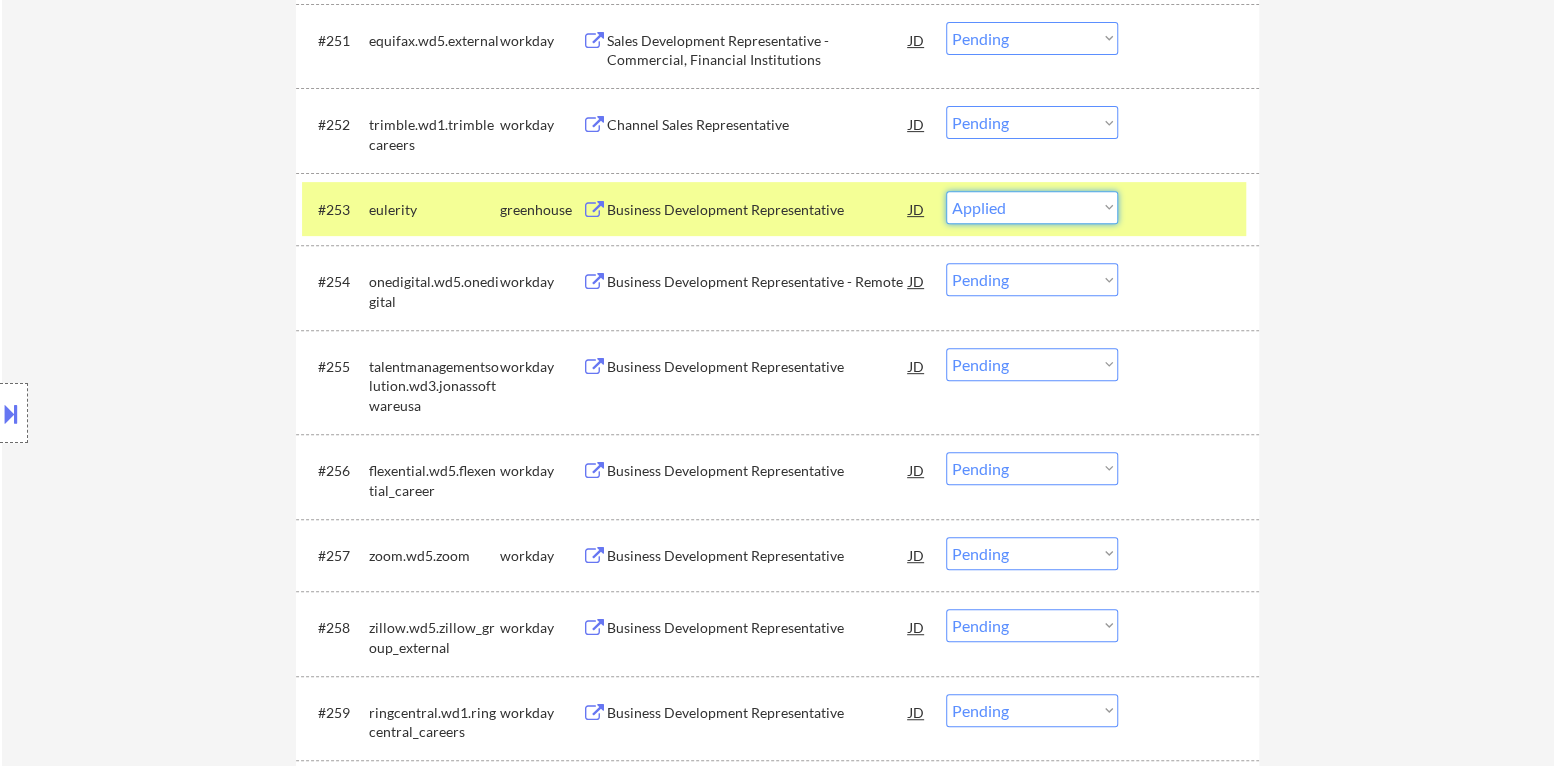 click on "Choose an option... Pending Applied Excluded (Questions) Excluded (Expired) Excluded (Location) Excluded (Bad Match) Excluded (Blocklist) Excluded (Salary) Excluded (Other)" at bounding box center (1032, 207) 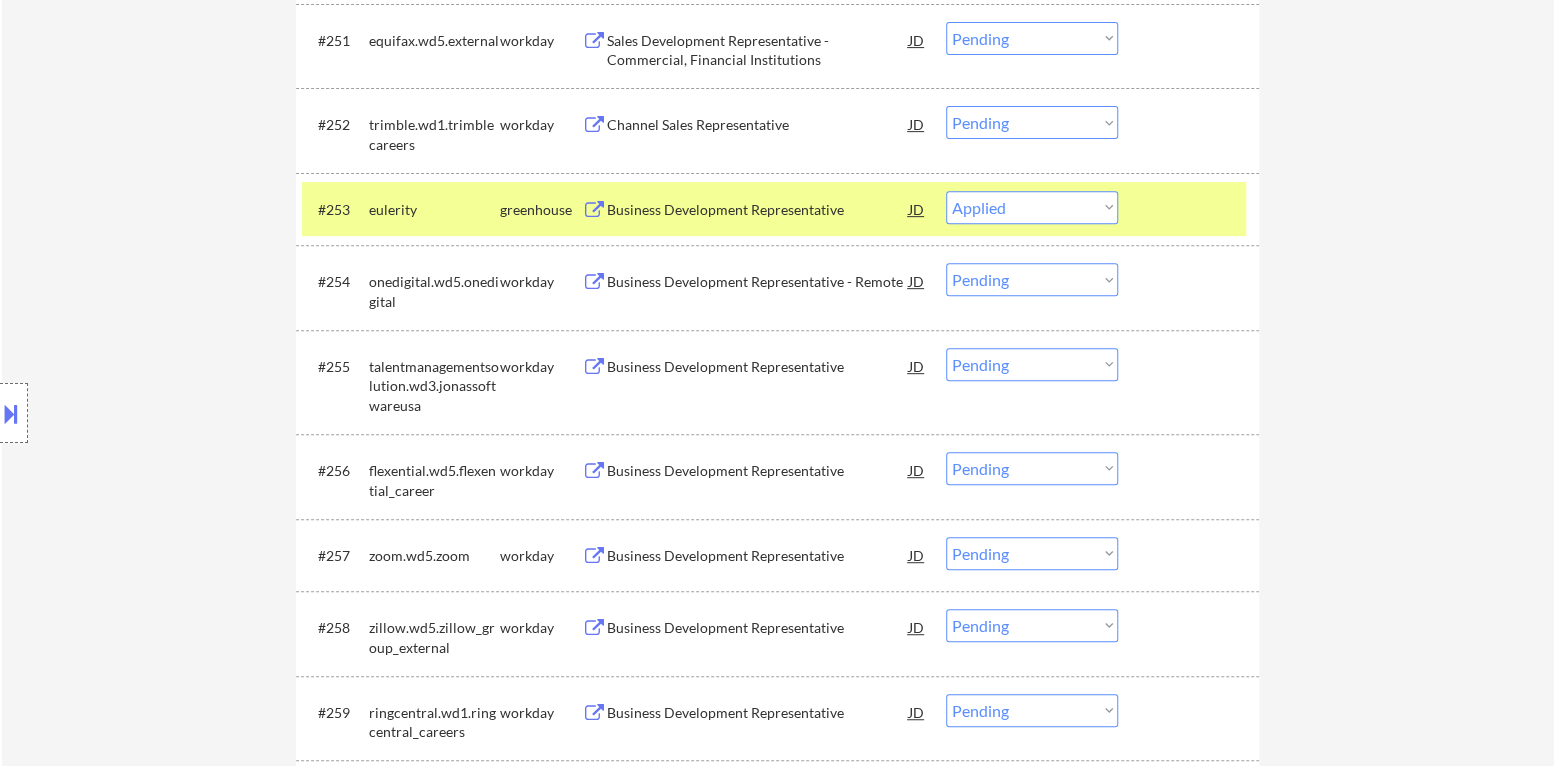 click at bounding box center [1191, 209] 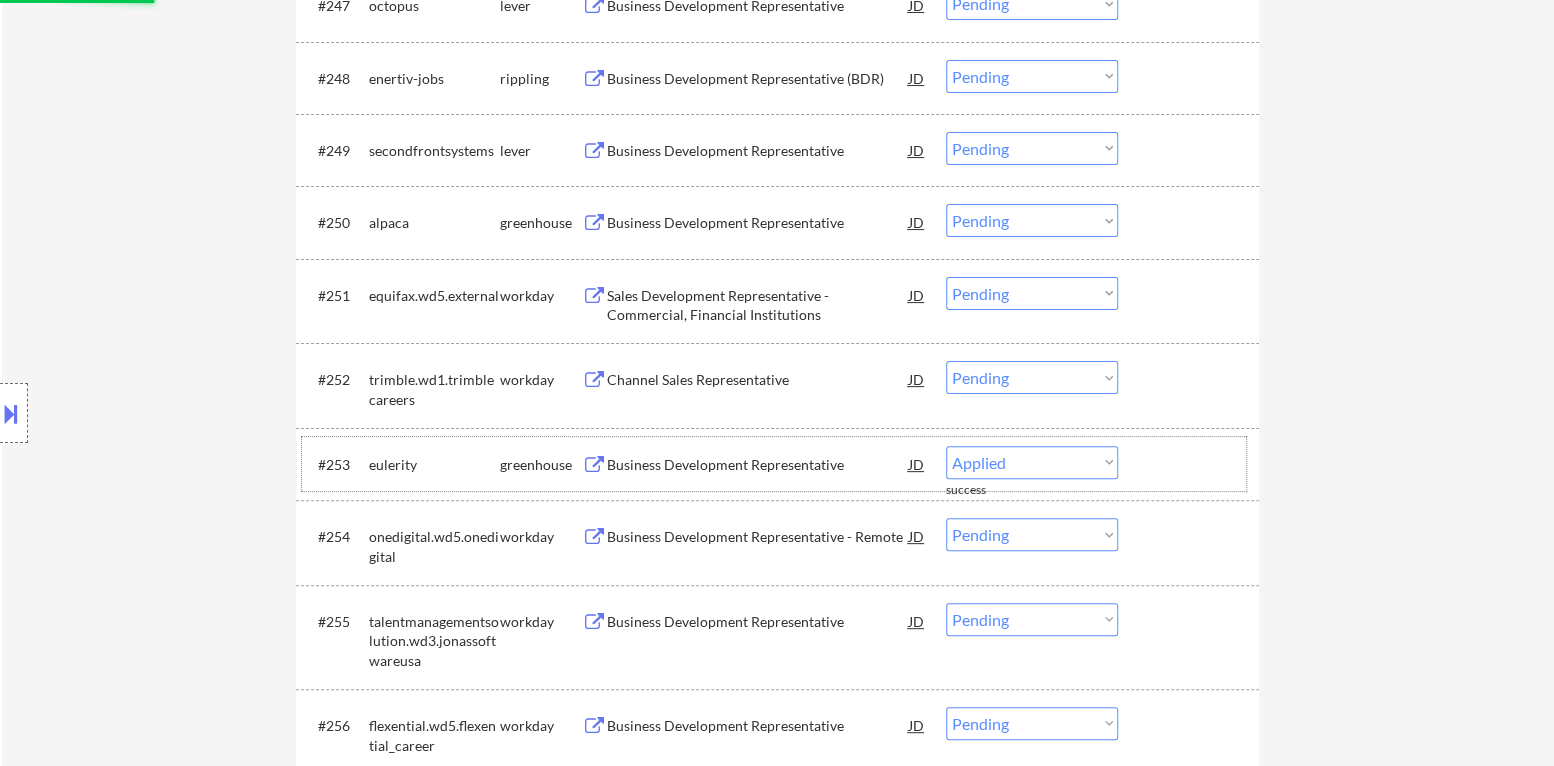 scroll, scrollTop: 4275, scrollLeft: 0, axis: vertical 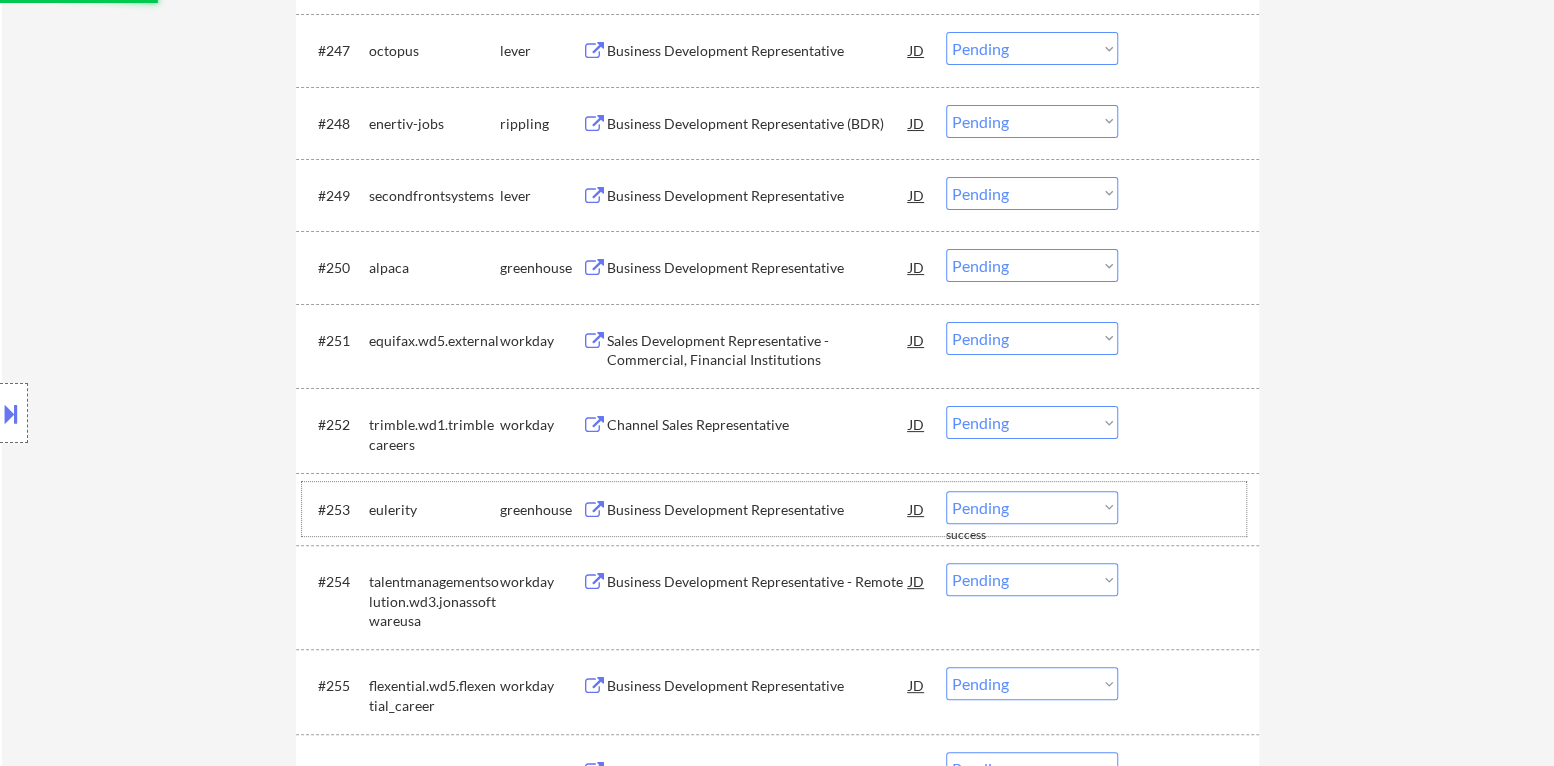 click on "Business Development Representative" at bounding box center (758, 268) 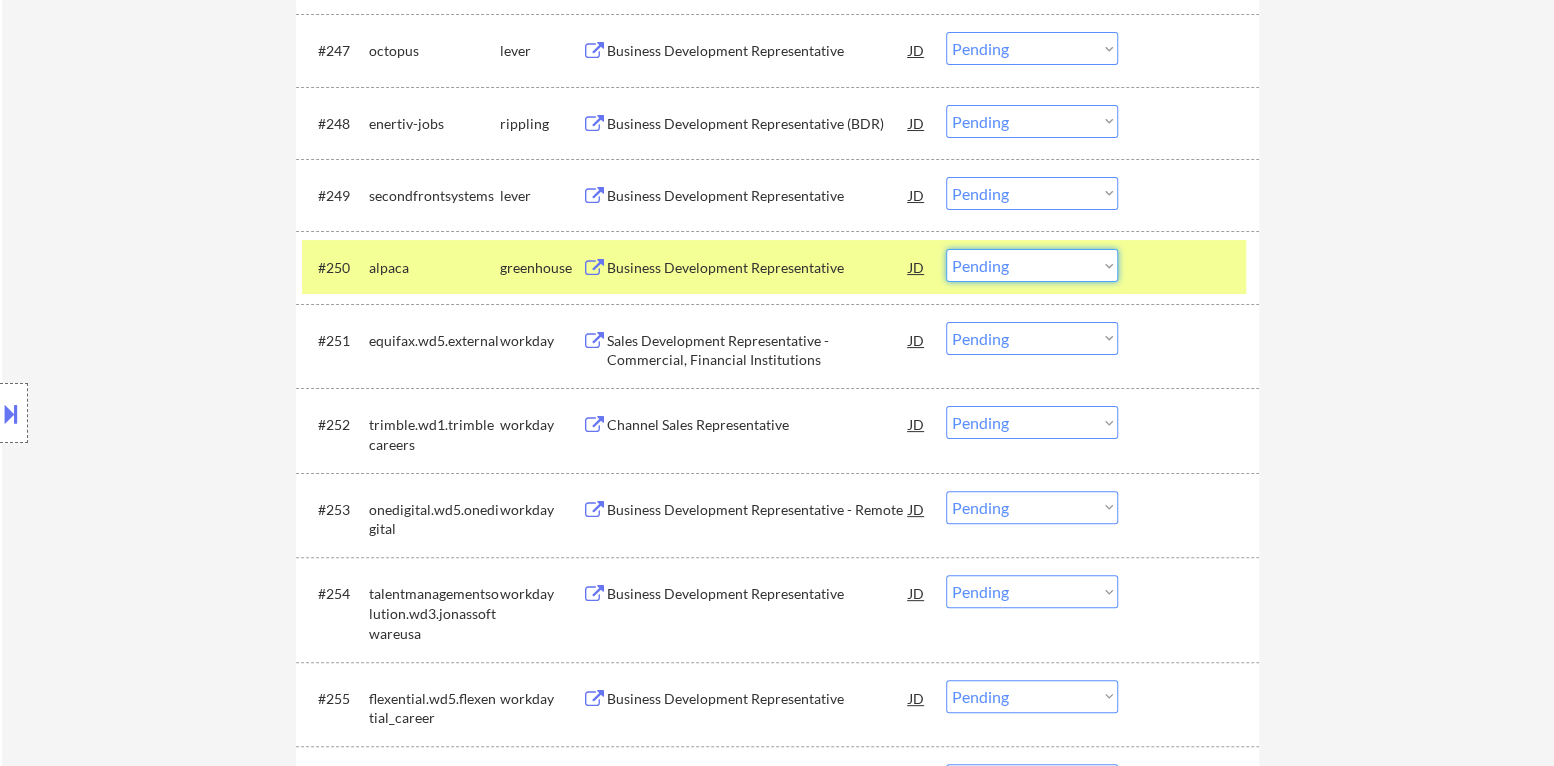 click on "Choose an option... Pending Applied Excluded (Questions) Excluded (Expired) Excluded (Location) Excluded (Bad Match) Excluded (Blocklist) Excluded (Salary) Excluded (Other)" at bounding box center (1032, 265) 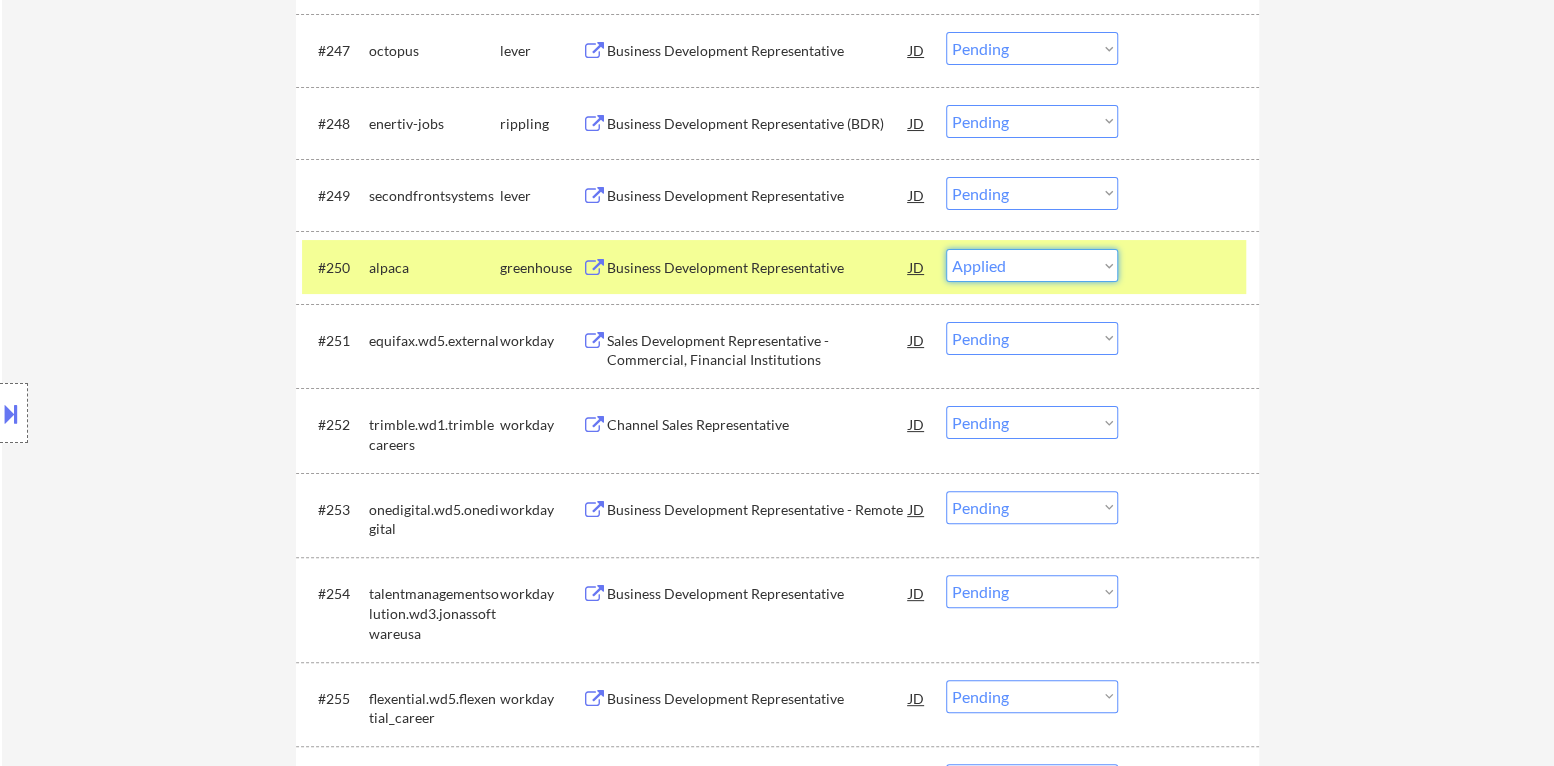 click on "Choose an option... Pending Applied Excluded (Questions) Excluded (Expired) Excluded (Location) Excluded (Bad Match) Excluded (Blocklist) Excluded (Salary) Excluded (Other)" at bounding box center [1032, 265] 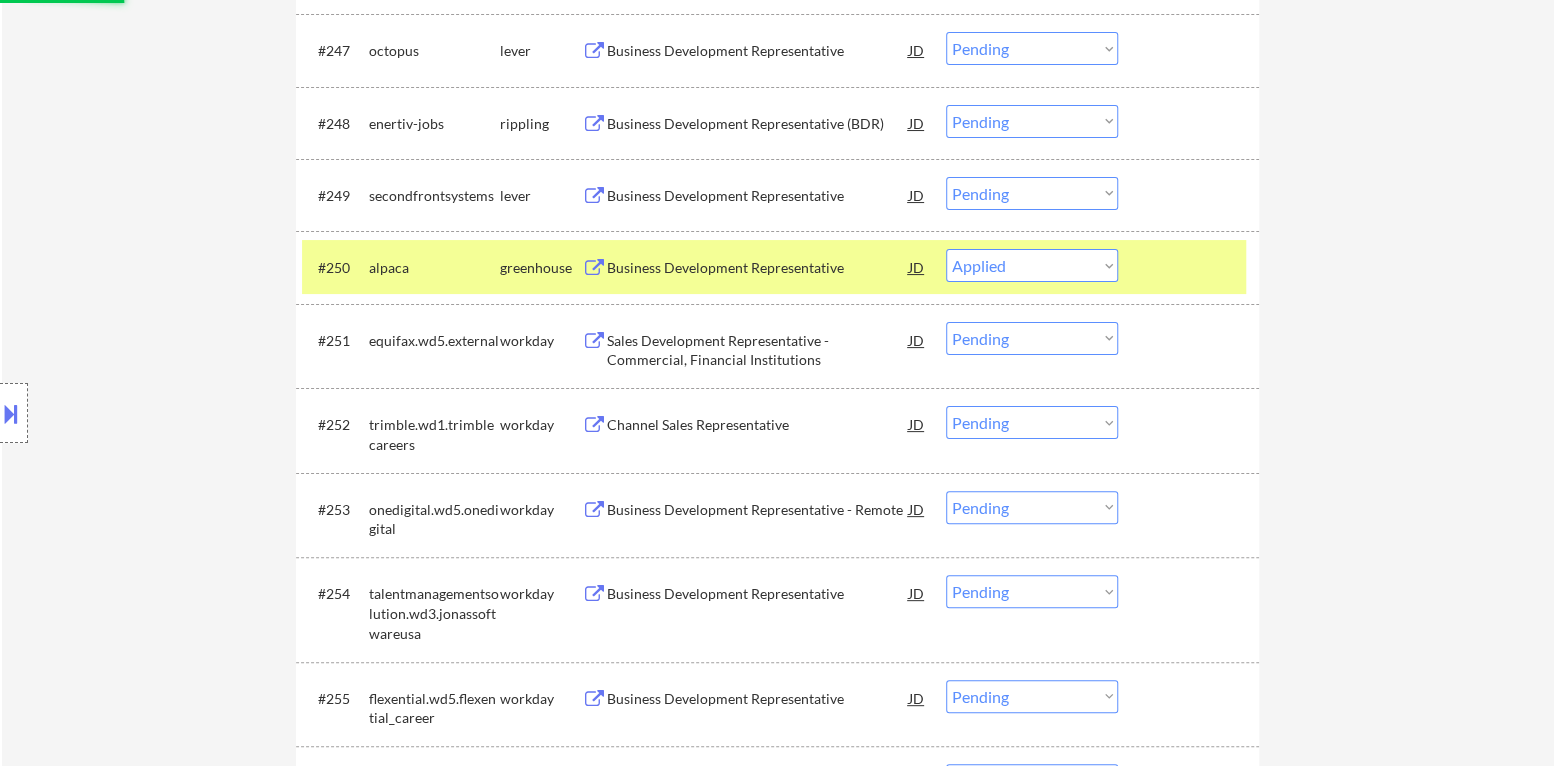 click at bounding box center (1191, 267) 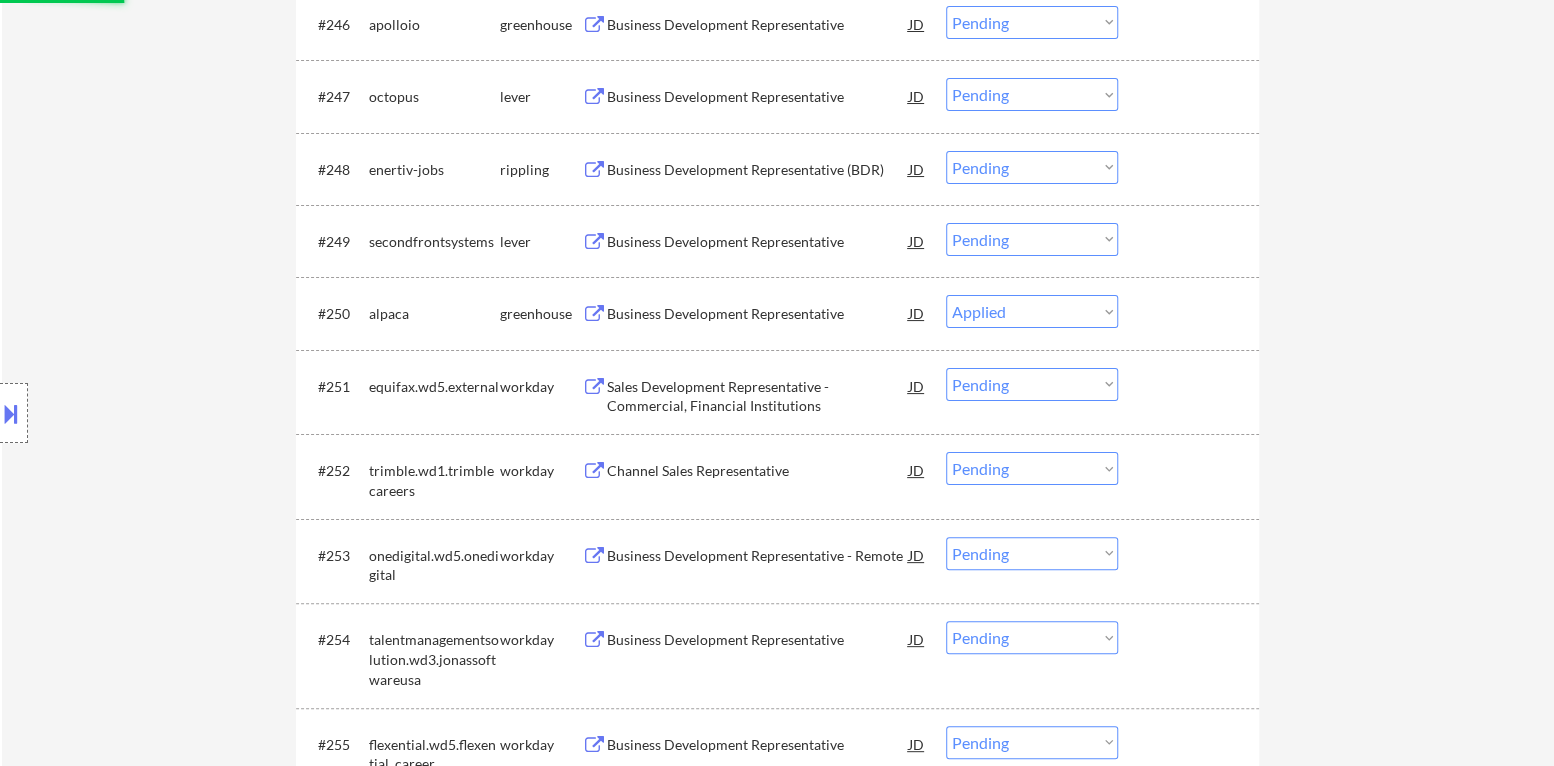 scroll, scrollTop: 4176, scrollLeft: 0, axis: vertical 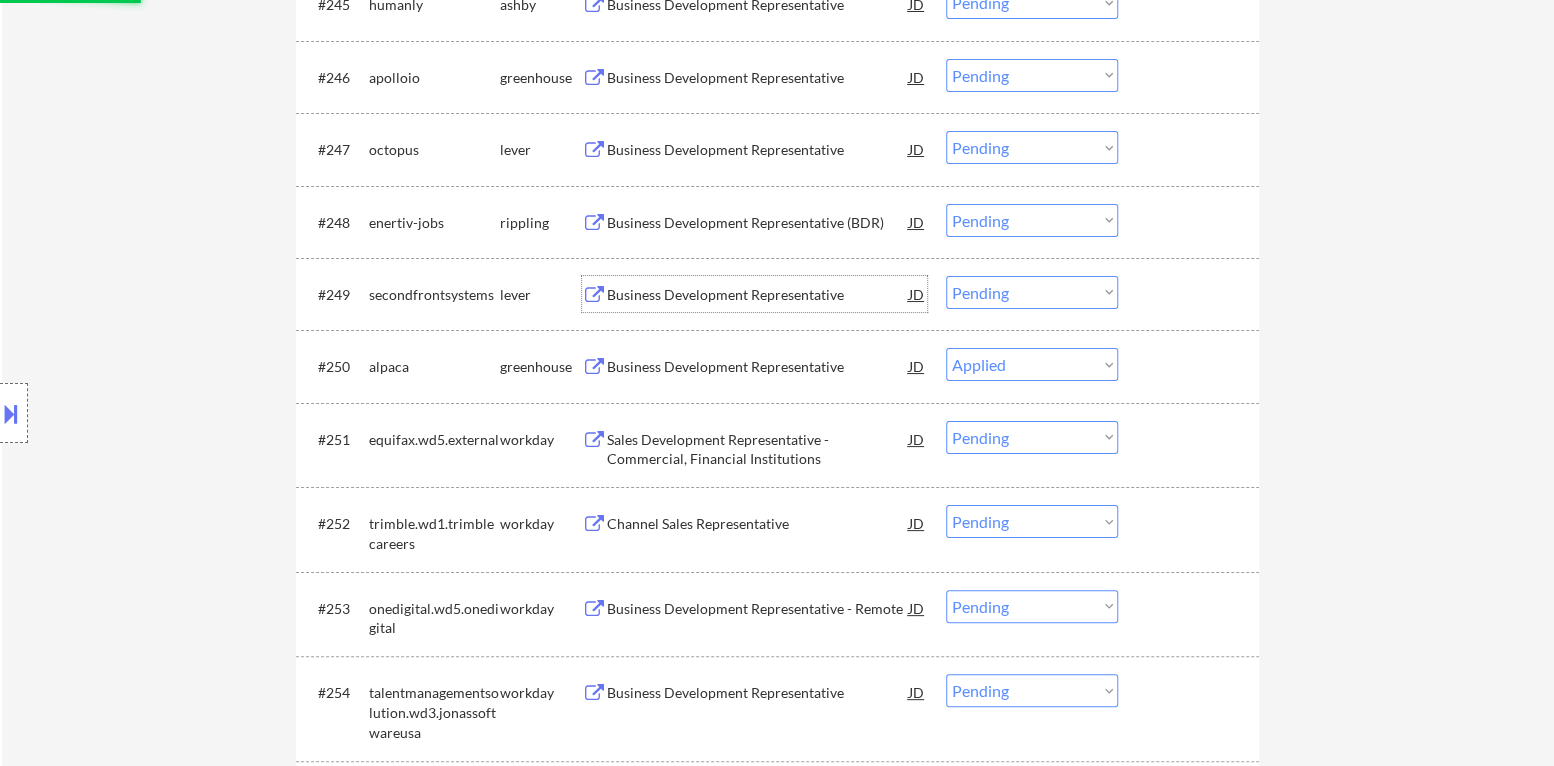 click on "Business Development Representative" at bounding box center [758, 295] 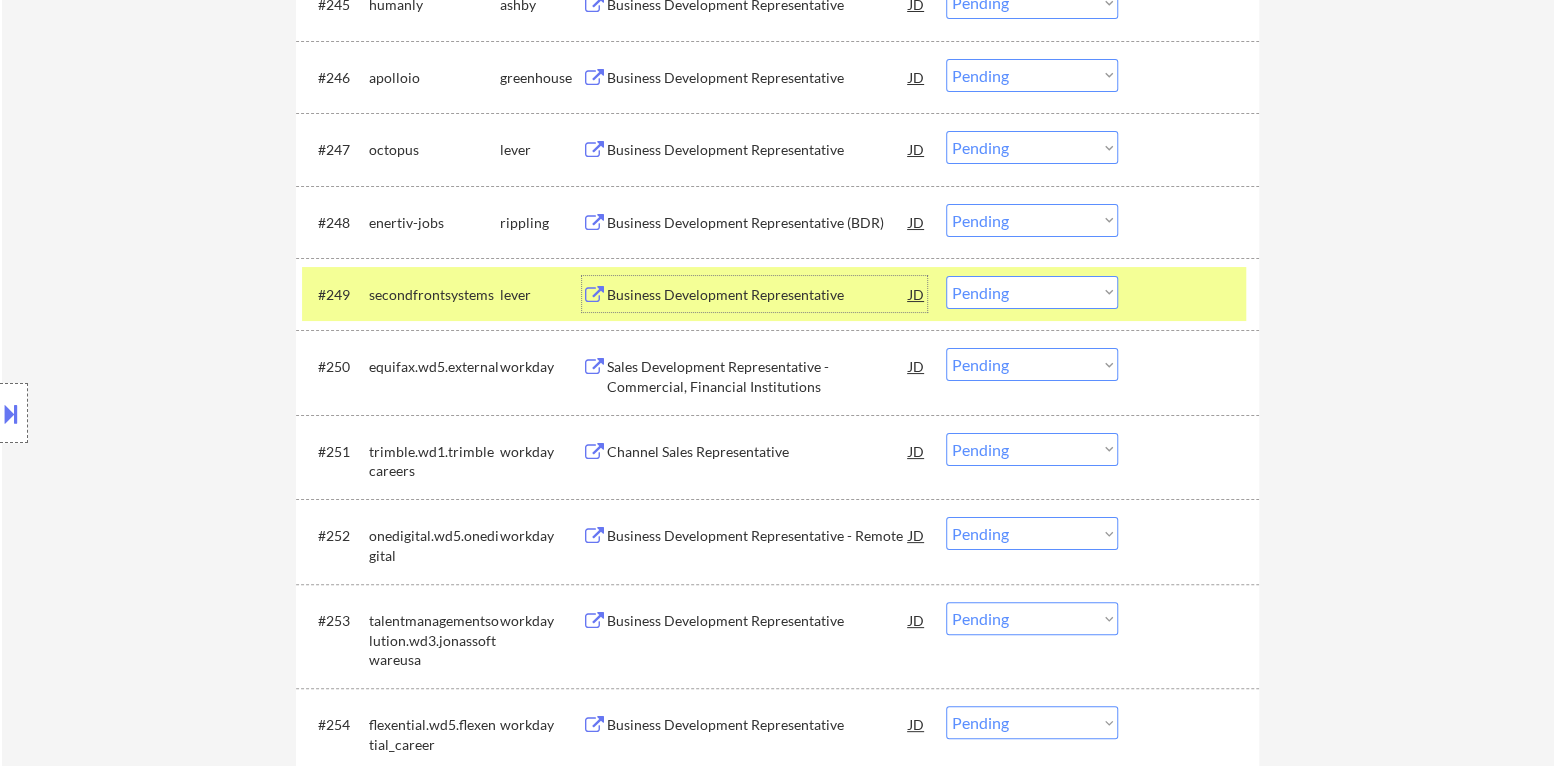 click on "Choose an option... Pending Applied Excluded (Questions) Excluded (Expired) Excluded (Location) Excluded (Bad Match) Excluded (Blocklist) Excluded (Salary) Excluded (Other)" at bounding box center (1032, 292) 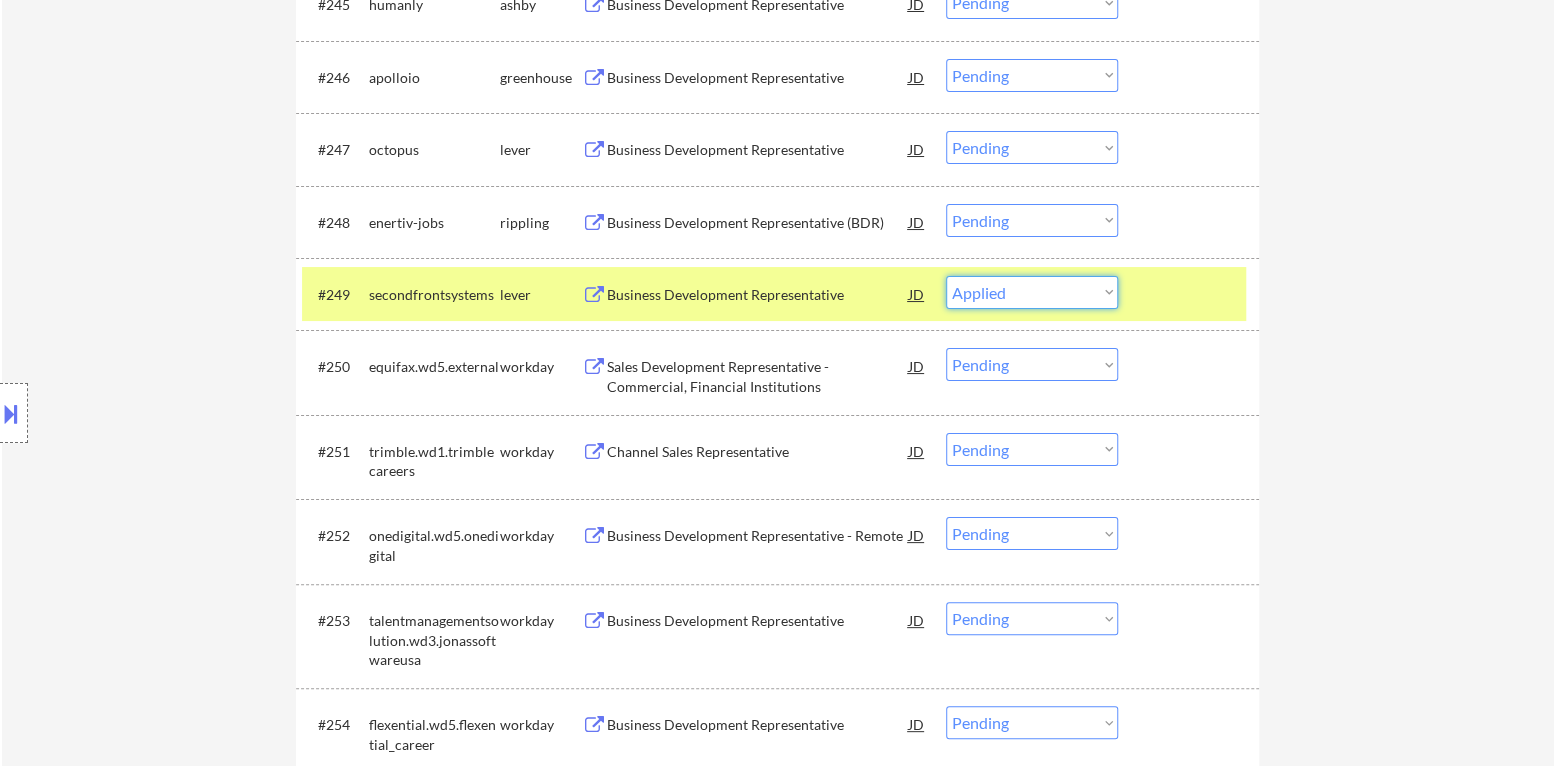 click on "Choose an option... Pending Applied Excluded (Questions) Excluded (Expired) Excluded (Location) Excluded (Bad Match) Excluded (Blocklist) Excluded (Salary) Excluded (Other)" at bounding box center [1032, 292] 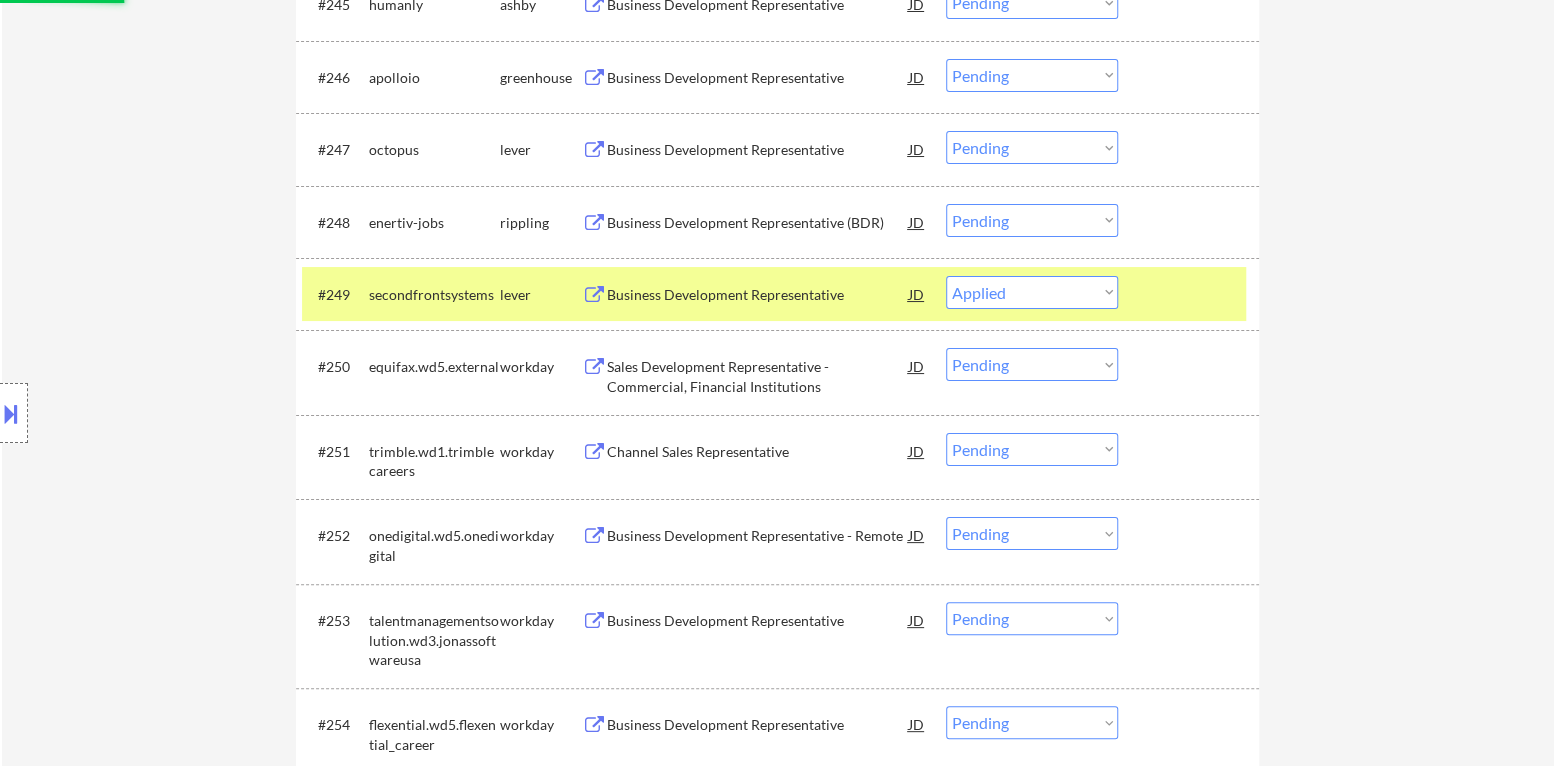 click at bounding box center (1191, 294) 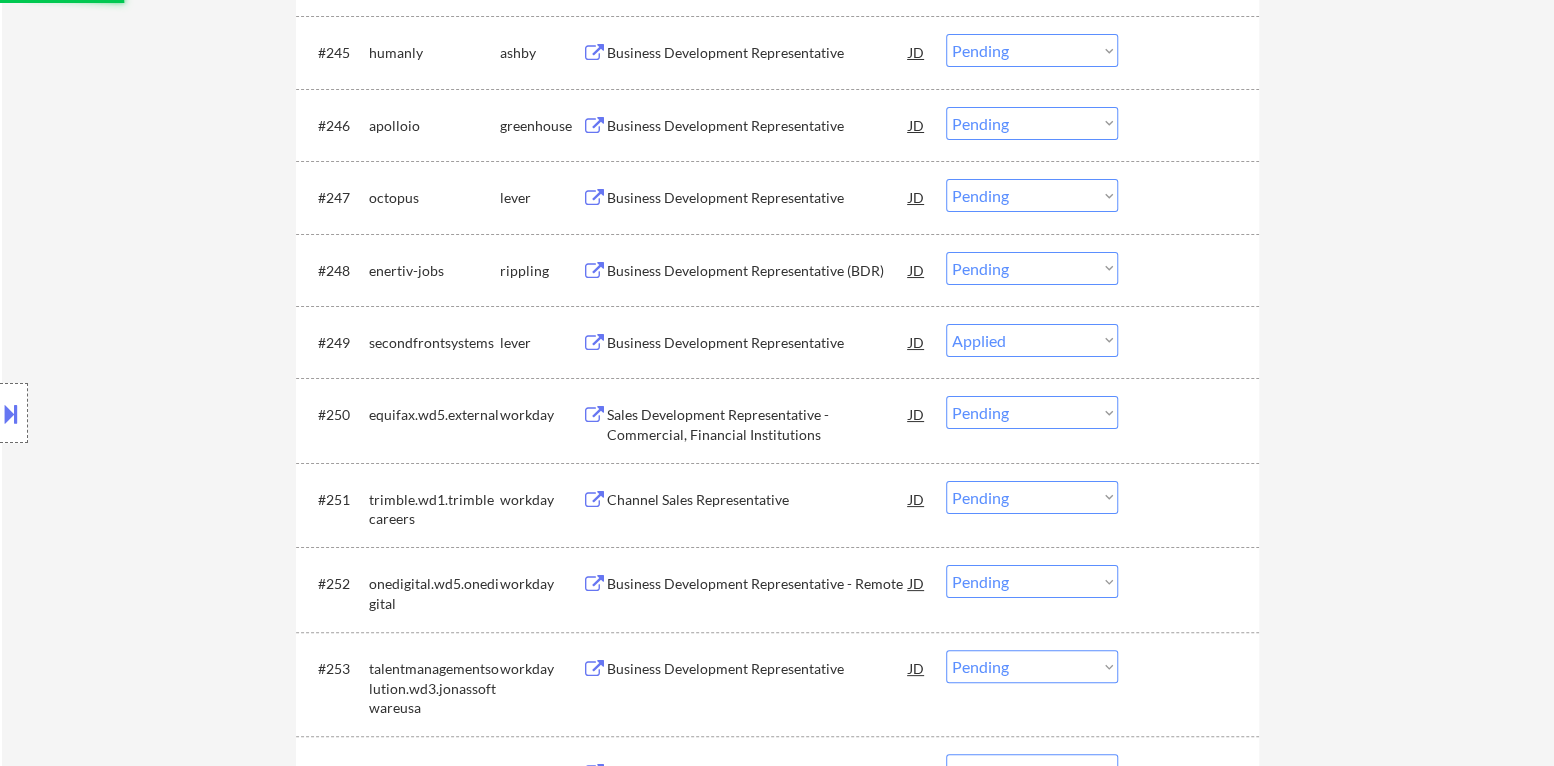 scroll, scrollTop: 4076, scrollLeft: 0, axis: vertical 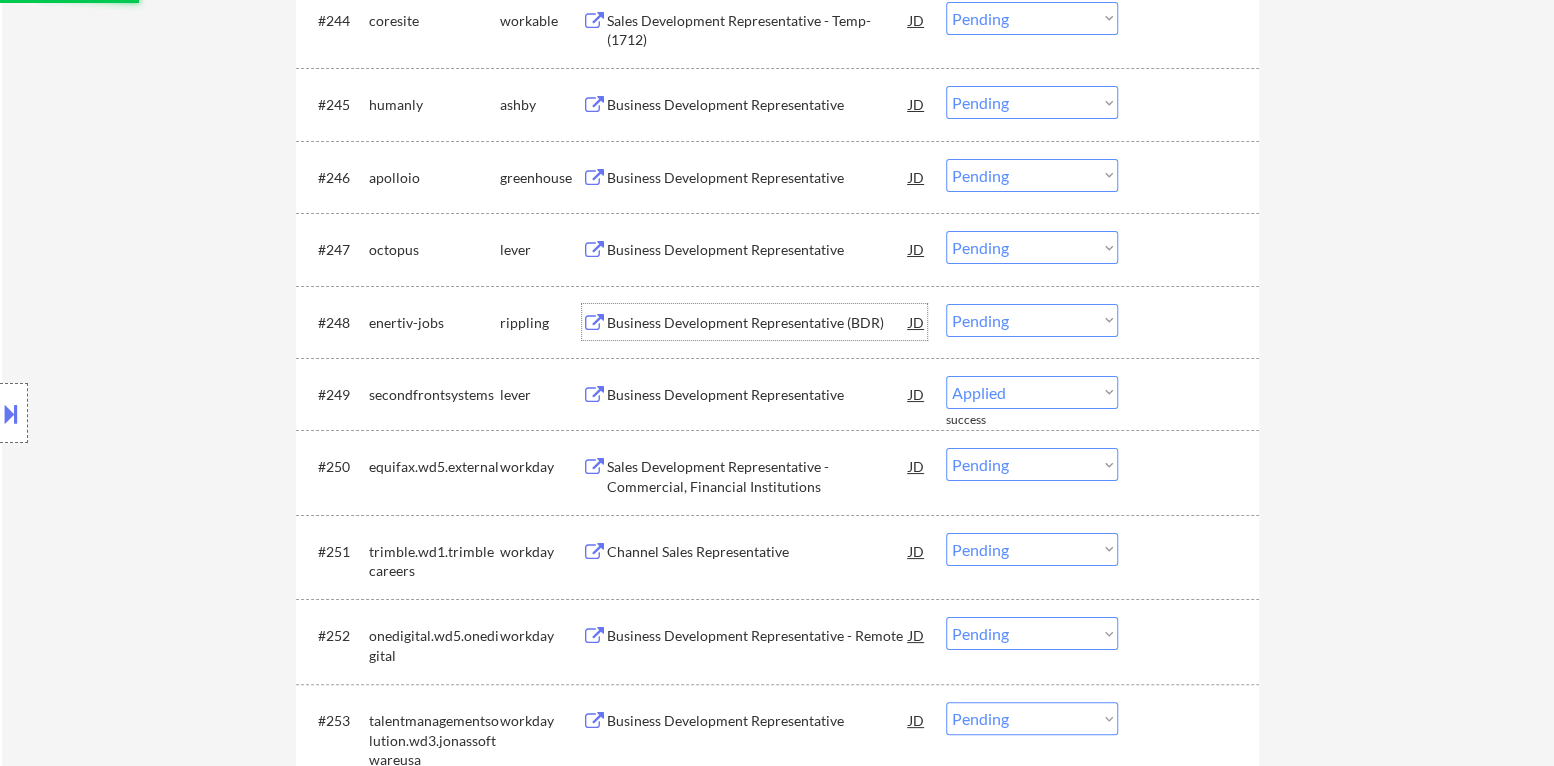 click on "Business Development Representative (BDR)" at bounding box center [758, 323] 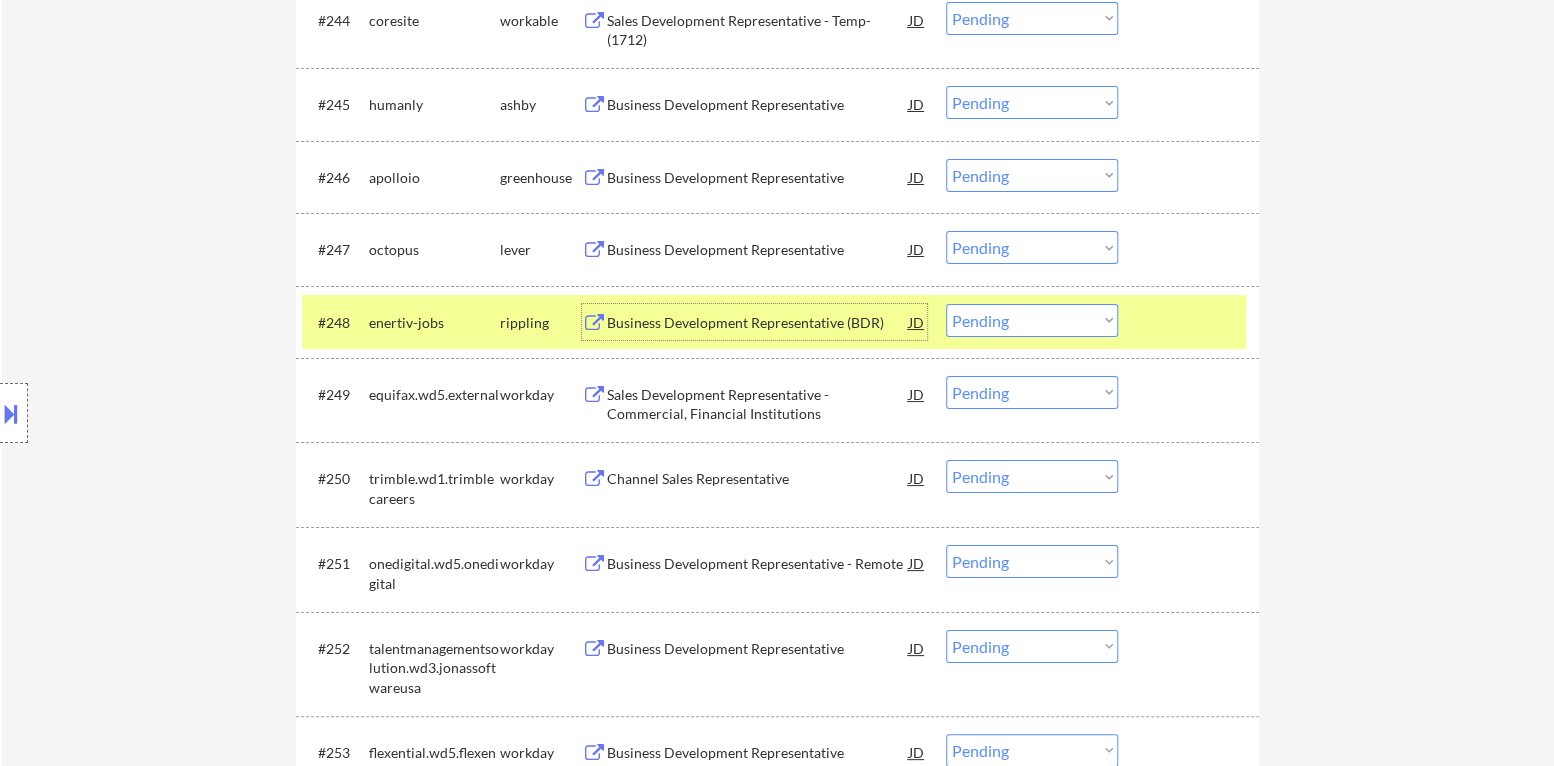 click on "Choose an option... Pending Applied Excluded (Questions) Excluded (Expired) Excluded (Location) Excluded (Bad Match) Excluded (Blocklist) Excluded (Salary) Excluded (Other)" at bounding box center (1032, 320) 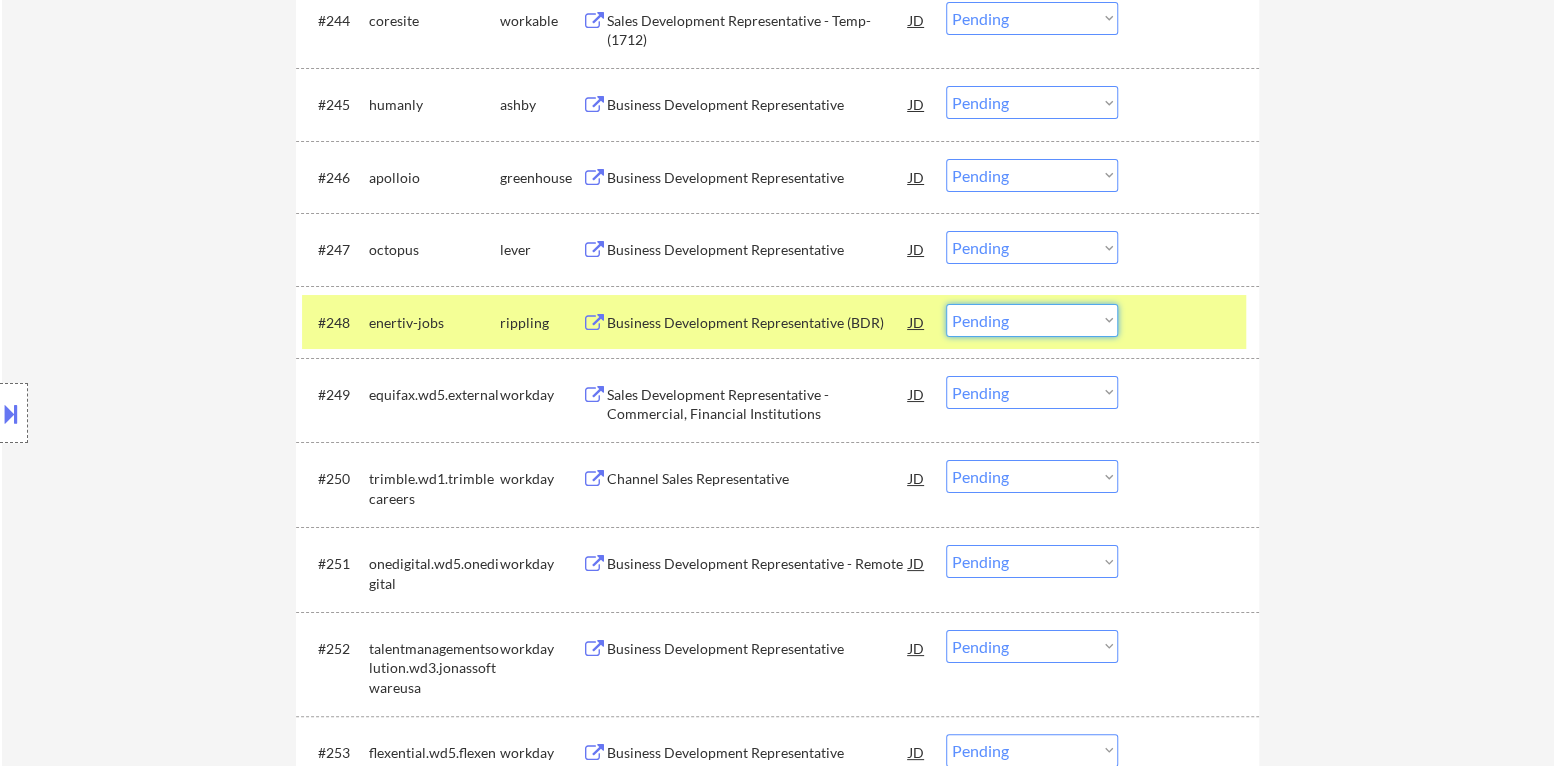 click on "Choose an option... Pending Applied Excluded (Questions) Excluded (Expired) Excluded (Location) Excluded (Bad Match) Excluded (Blocklist) Excluded (Salary) Excluded (Other)" at bounding box center [1032, 320] 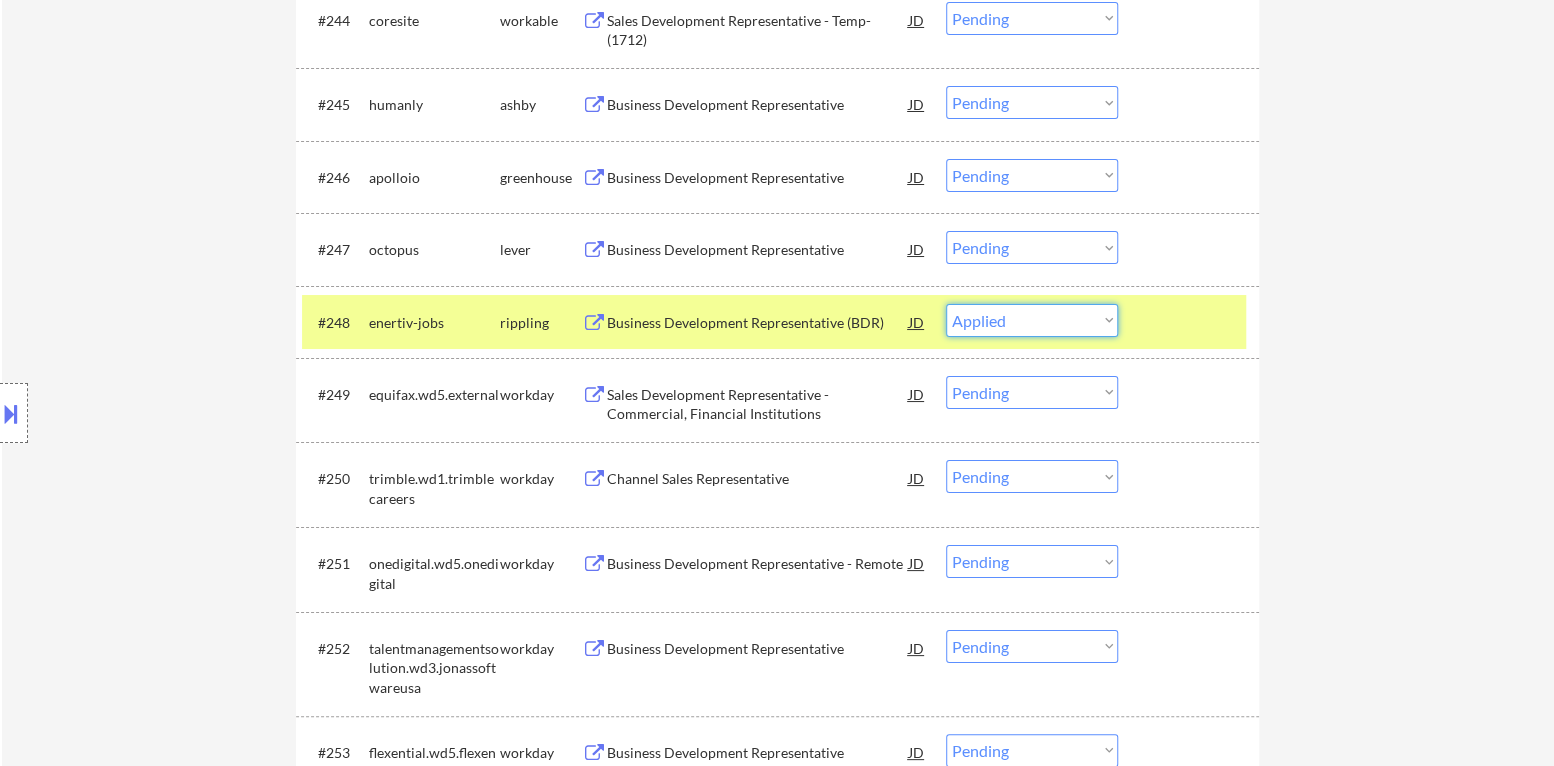 click on "Choose an option... Pending Applied Excluded (Questions) Excluded (Expired) Excluded (Location) Excluded (Bad Match) Excluded (Blocklist) Excluded (Salary) Excluded (Other)" at bounding box center (1032, 320) 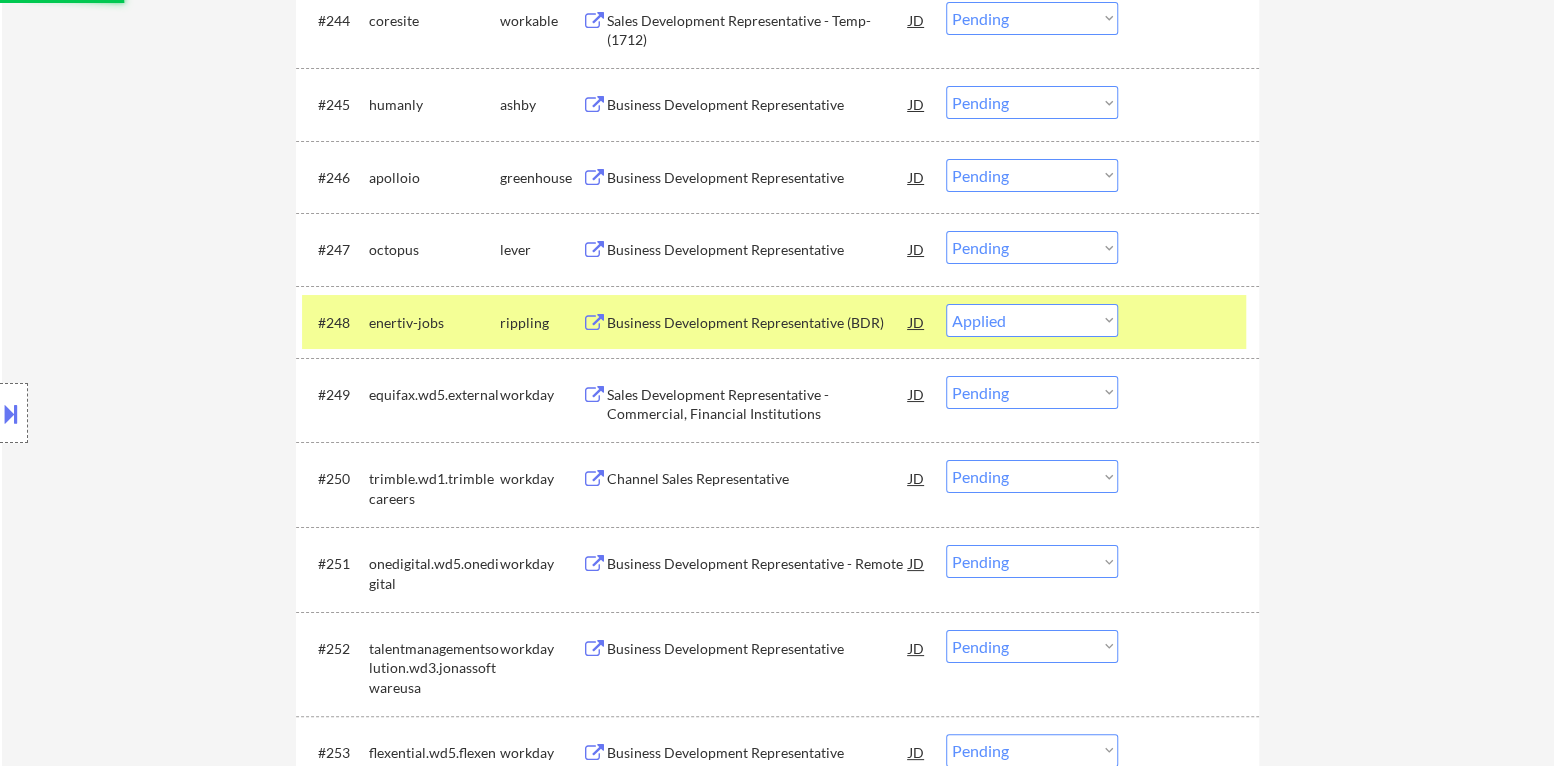 click at bounding box center (1191, 322) 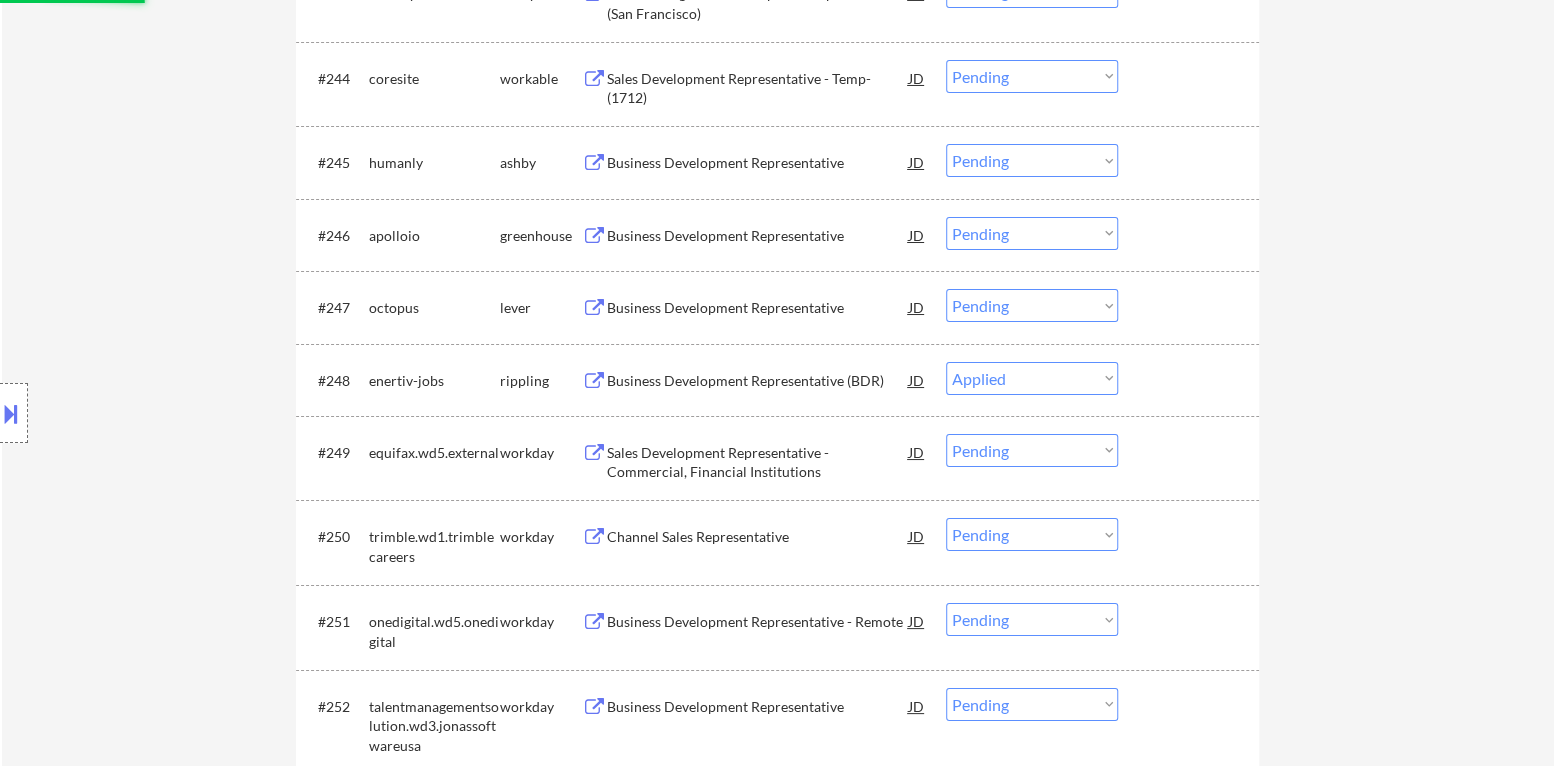 scroll, scrollTop: 3976, scrollLeft: 0, axis: vertical 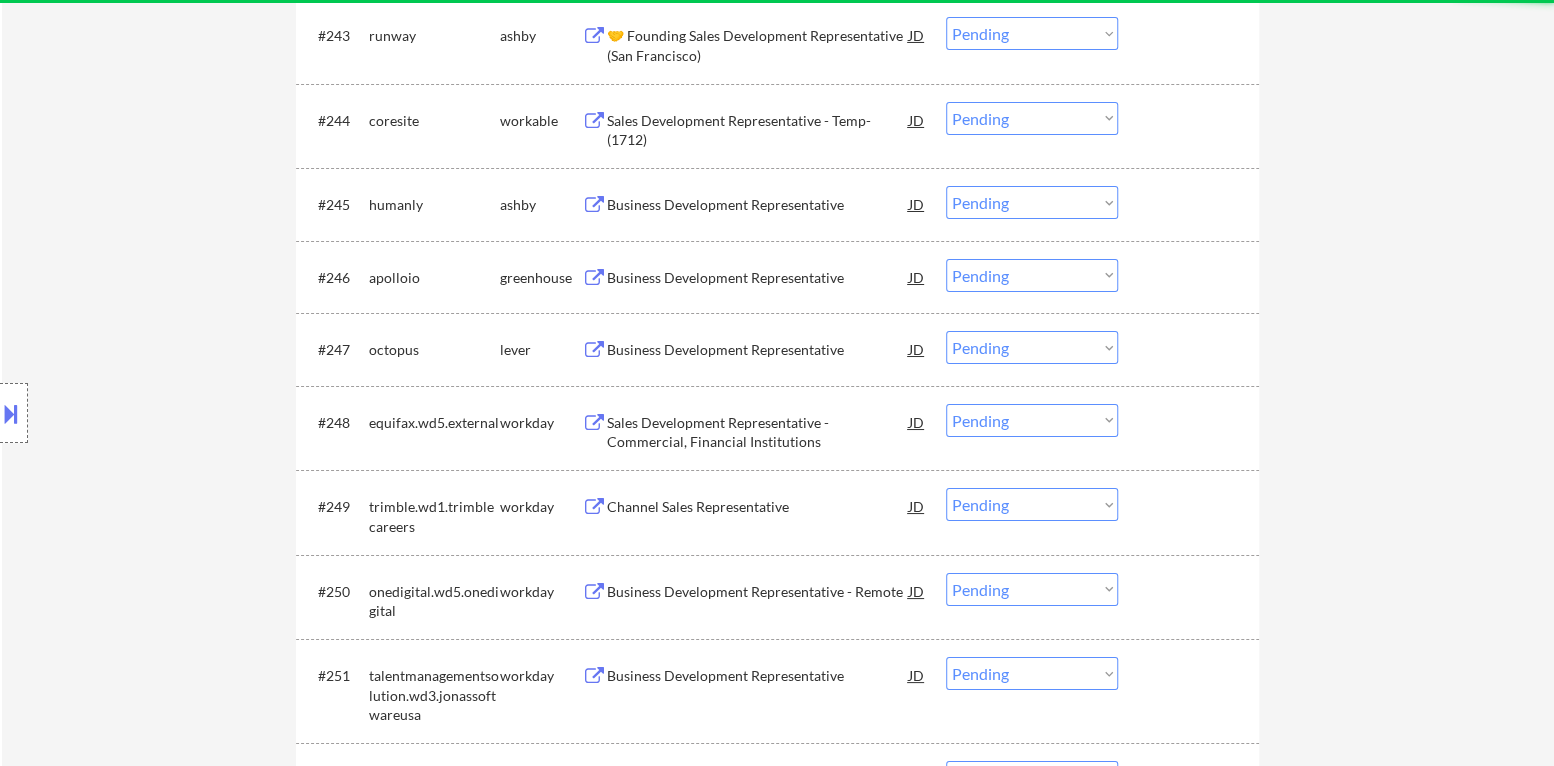 click on "Business Development Representative" at bounding box center (758, 350) 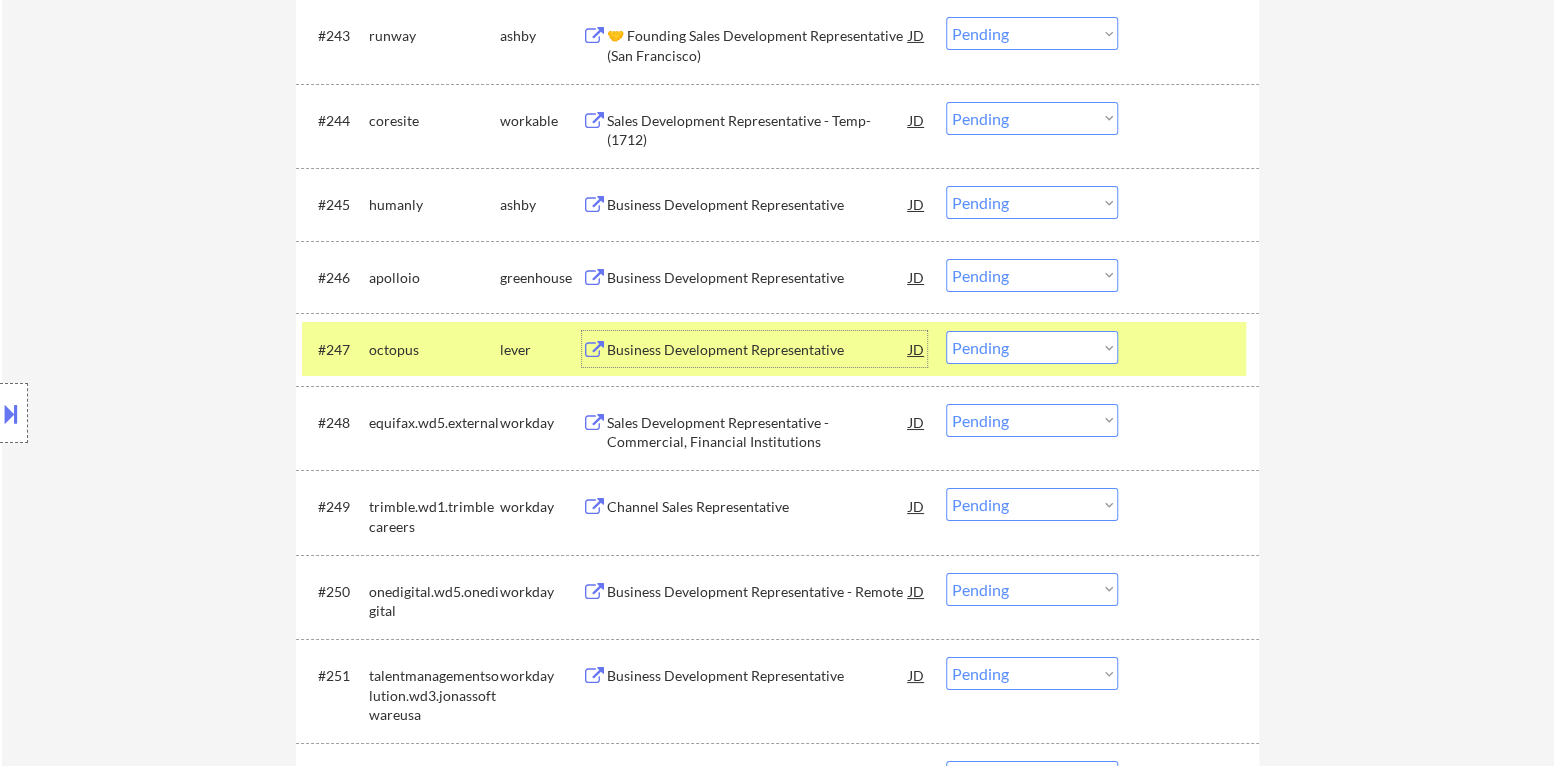 click on "Choose an option... Pending Applied Excluded (Questions) Excluded (Expired) Excluded (Location) Excluded (Bad Match) Excluded (Blocklist) Excluded (Salary) Excluded (Other)" at bounding box center [1032, 347] 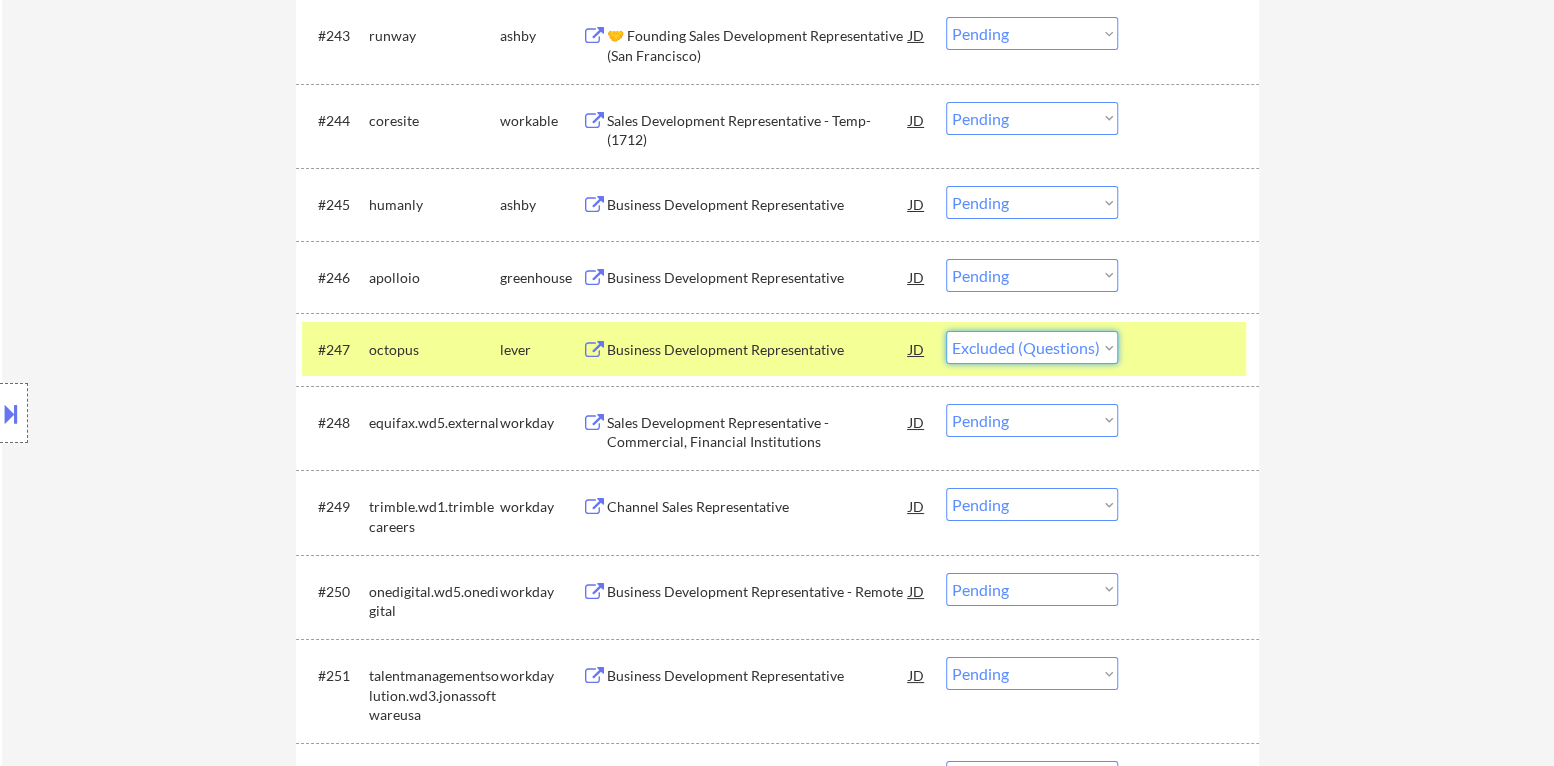 click on "Choose an option... Pending Applied Excluded (Questions) Excluded (Expired) Excluded (Location) Excluded (Bad Match) Excluded (Blocklist) Excluded (Salary) Excluded (Other)" at bounding box center [1032, 347] 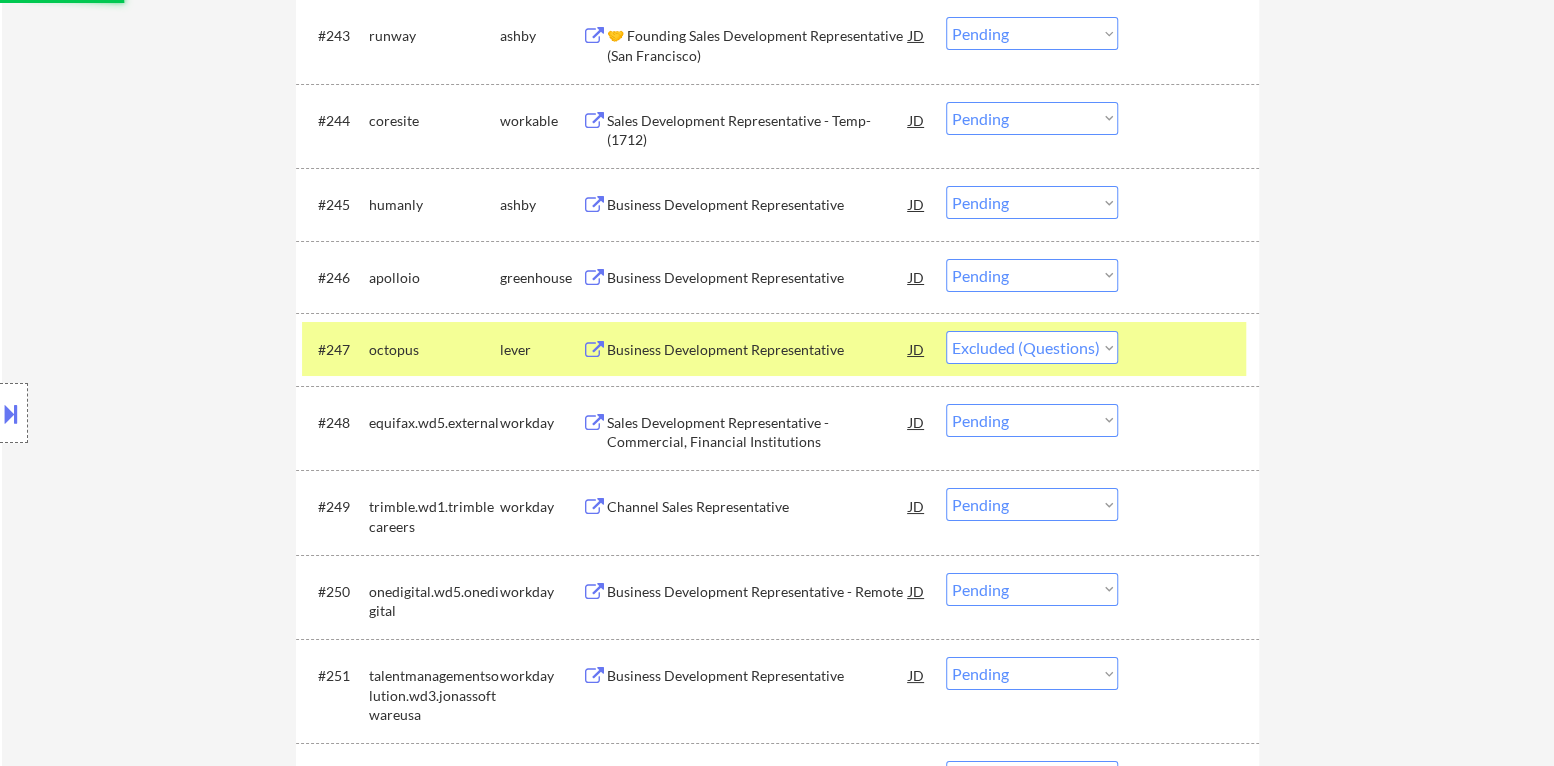 click at bounding box center [1191, 349] 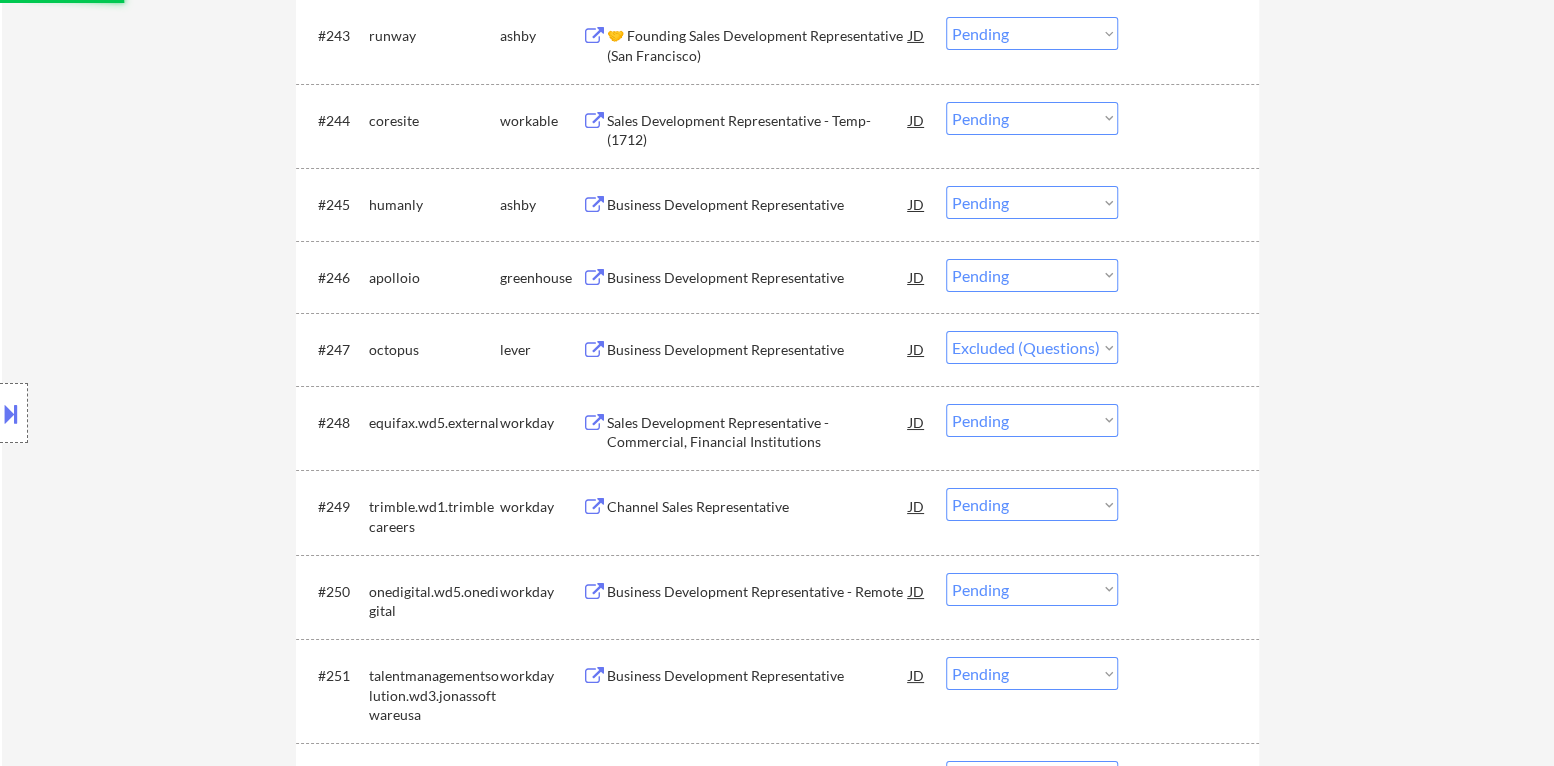 click on "Business Development Representative" at bounding box center (758, 278) 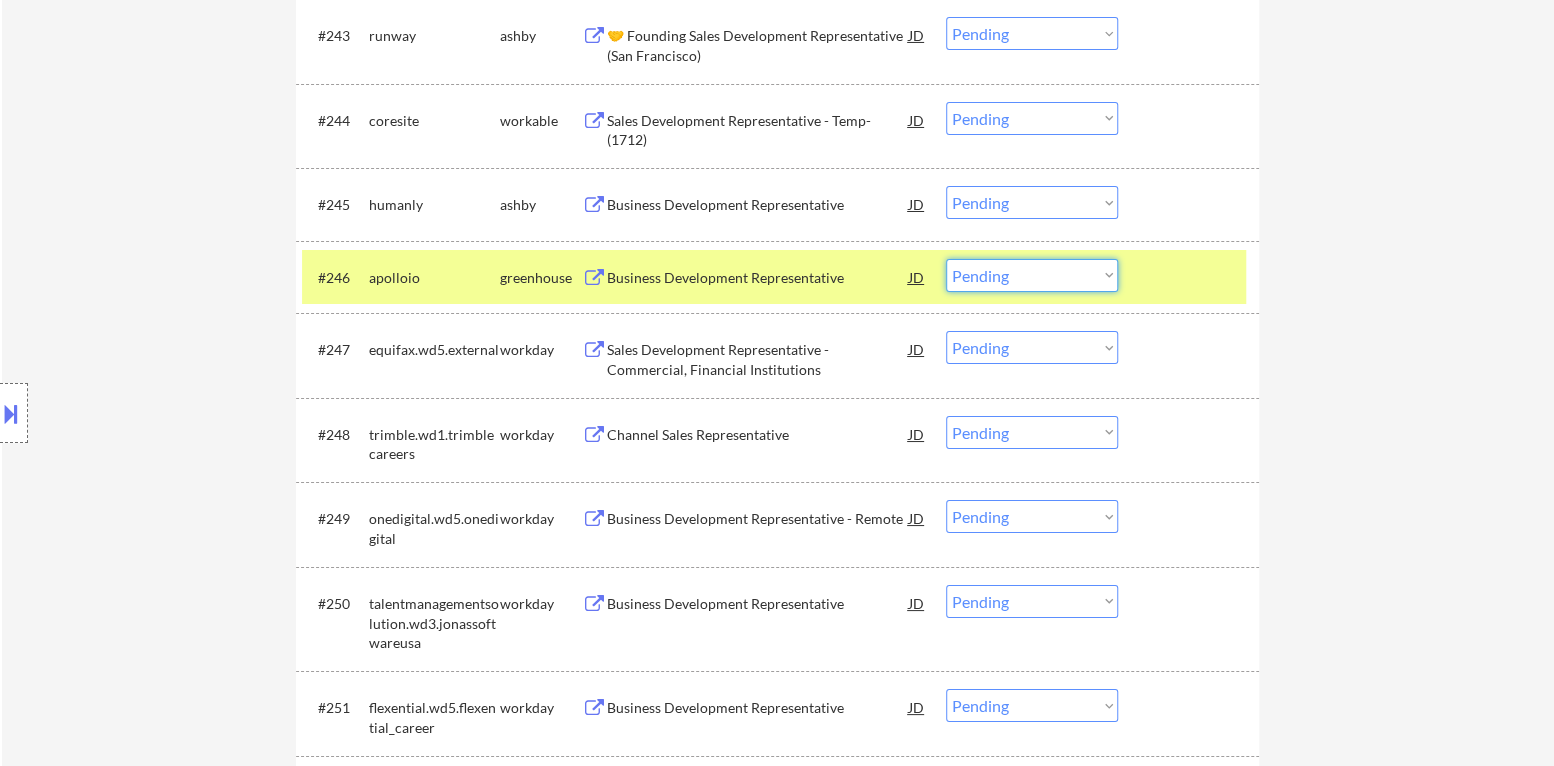 click on "Choose an option... Pending Applied Excluded (Questions) Excluded (Expired) Excluded (Location) Excluded (Bad Match) Excluded (Blocklist) Excluded (Salary) Excluded (Other)" at bounding box center (1032, 275) 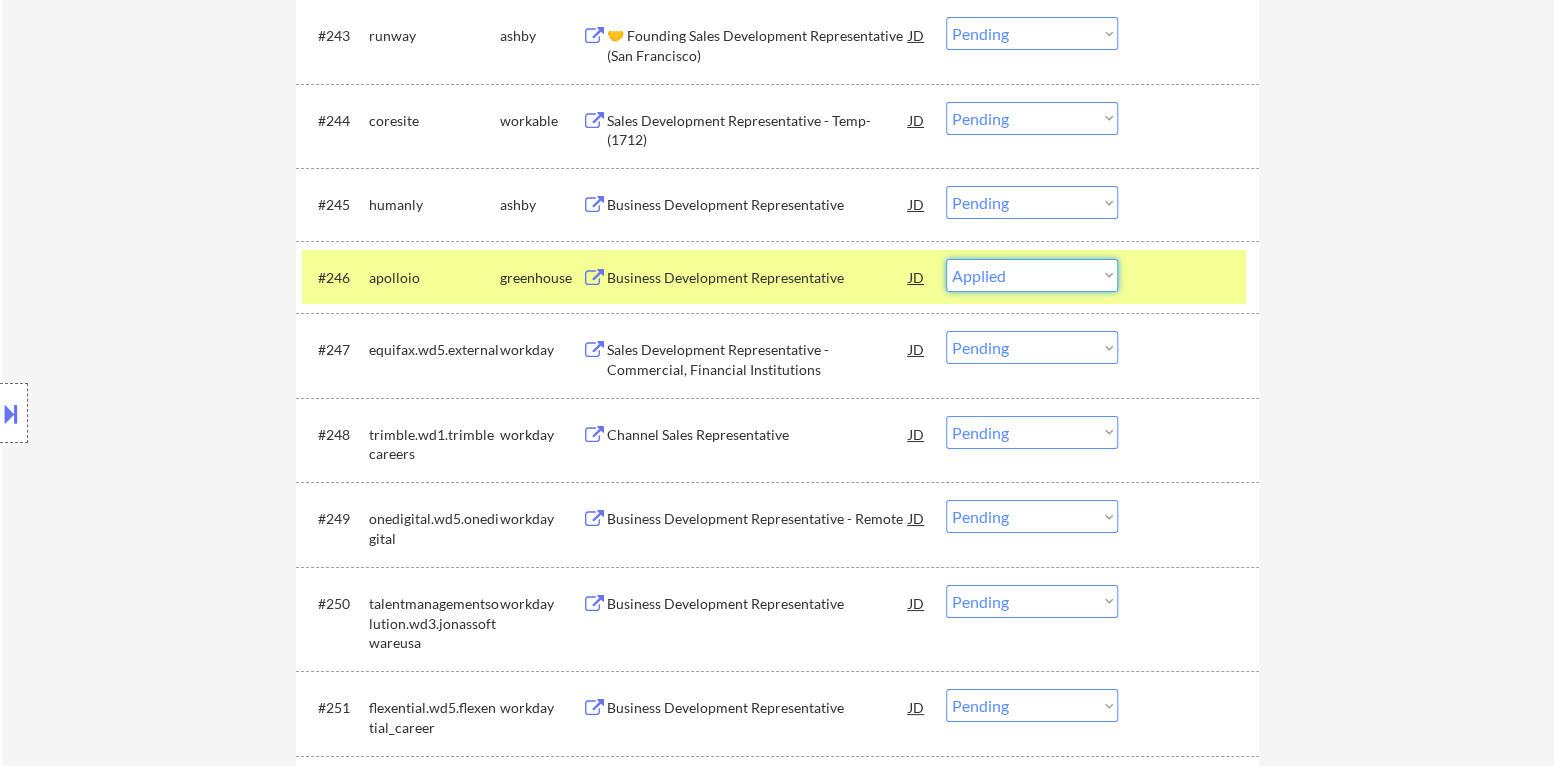 click on "Choose an option... Pending Applied Excluded (Questions) Excluded (Expired) Excluded (Location) Excluded (Bad Match) Excluded (Blocklist) Excluded (Salary) Excluded (Other)" at bounding box center (1032, 275) 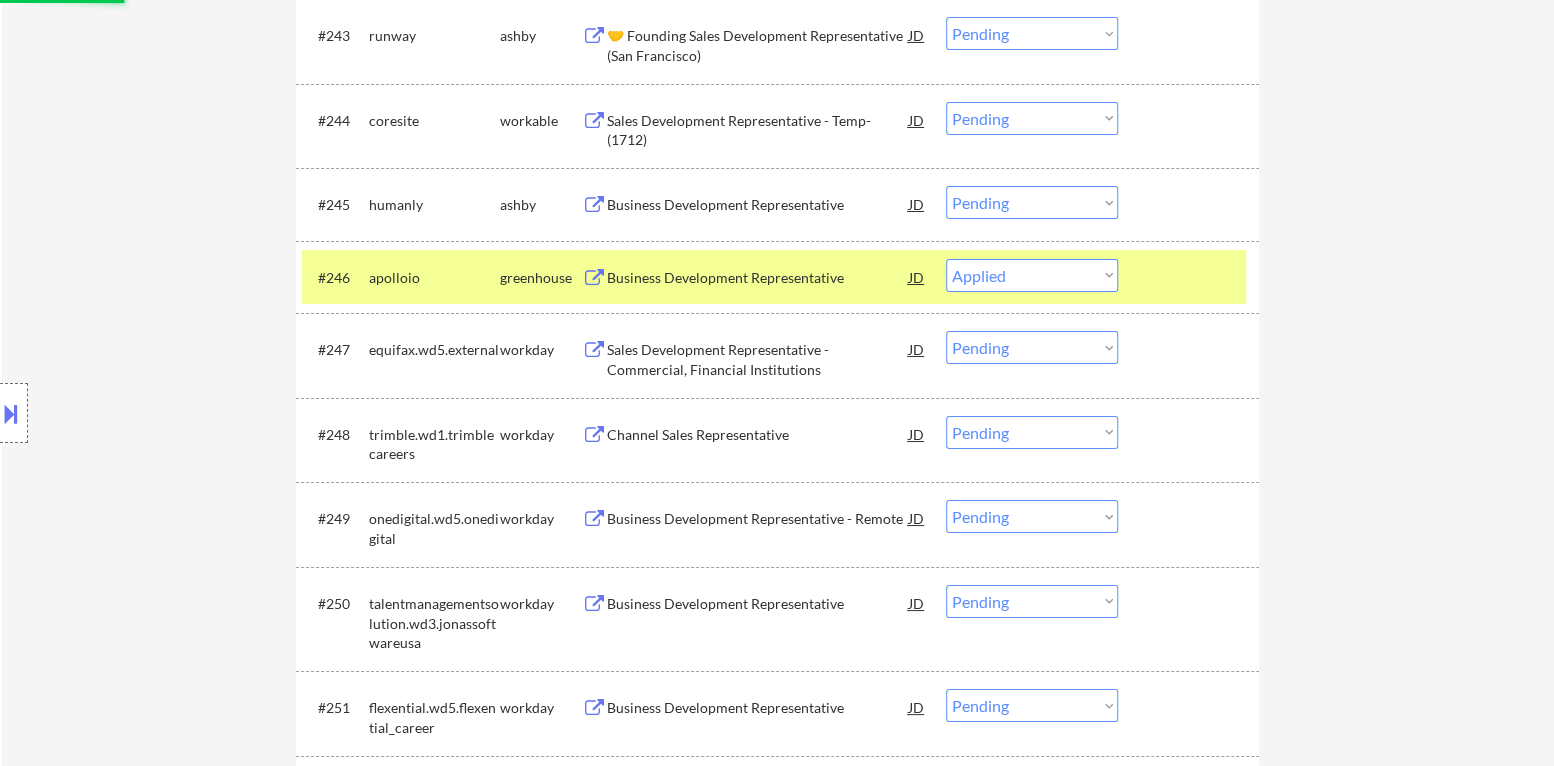 click at bounding box center [1191, 277] 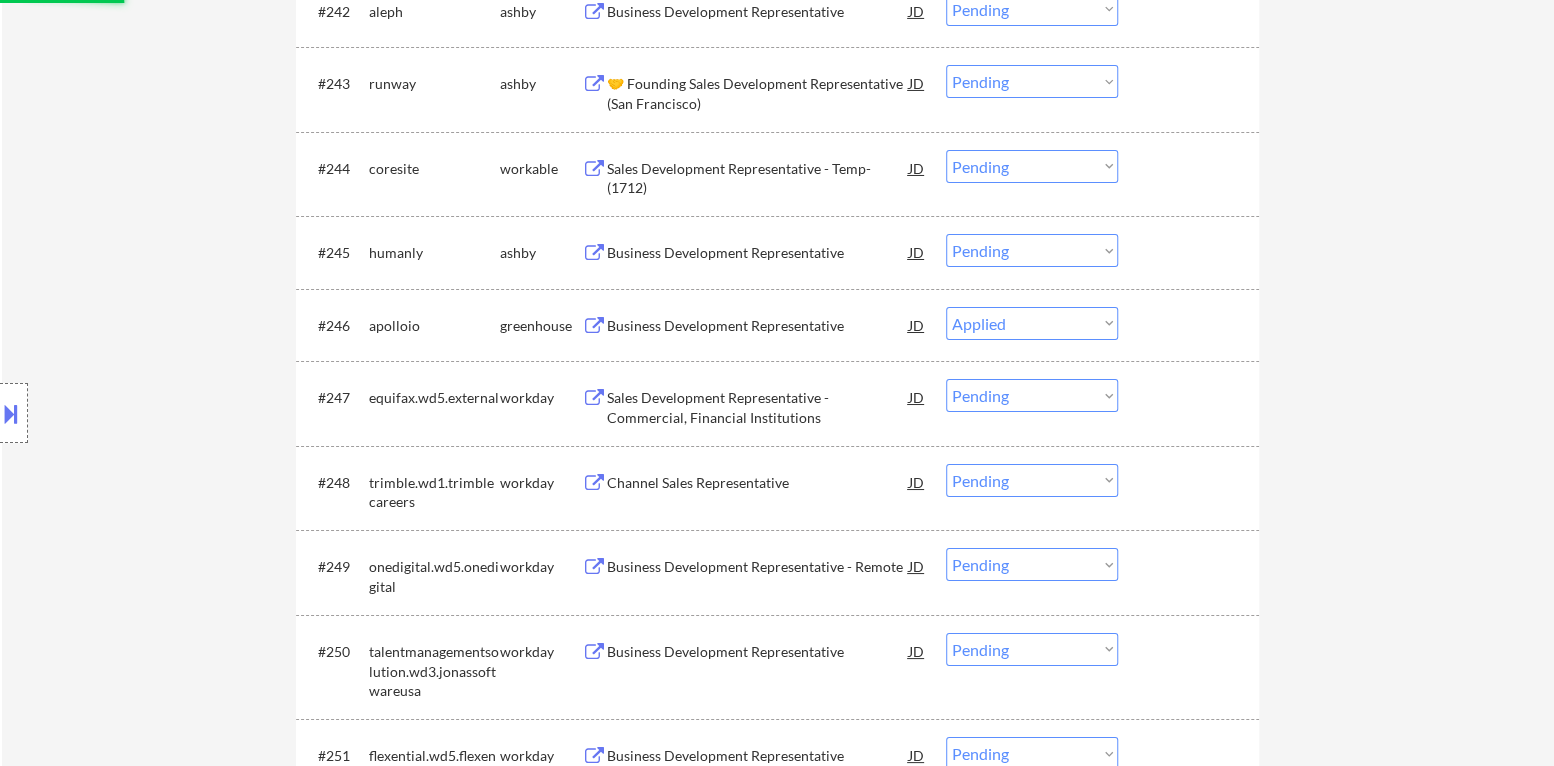 scroll, scrollTop: 3876, scrollLeft: 0, axis: vertical 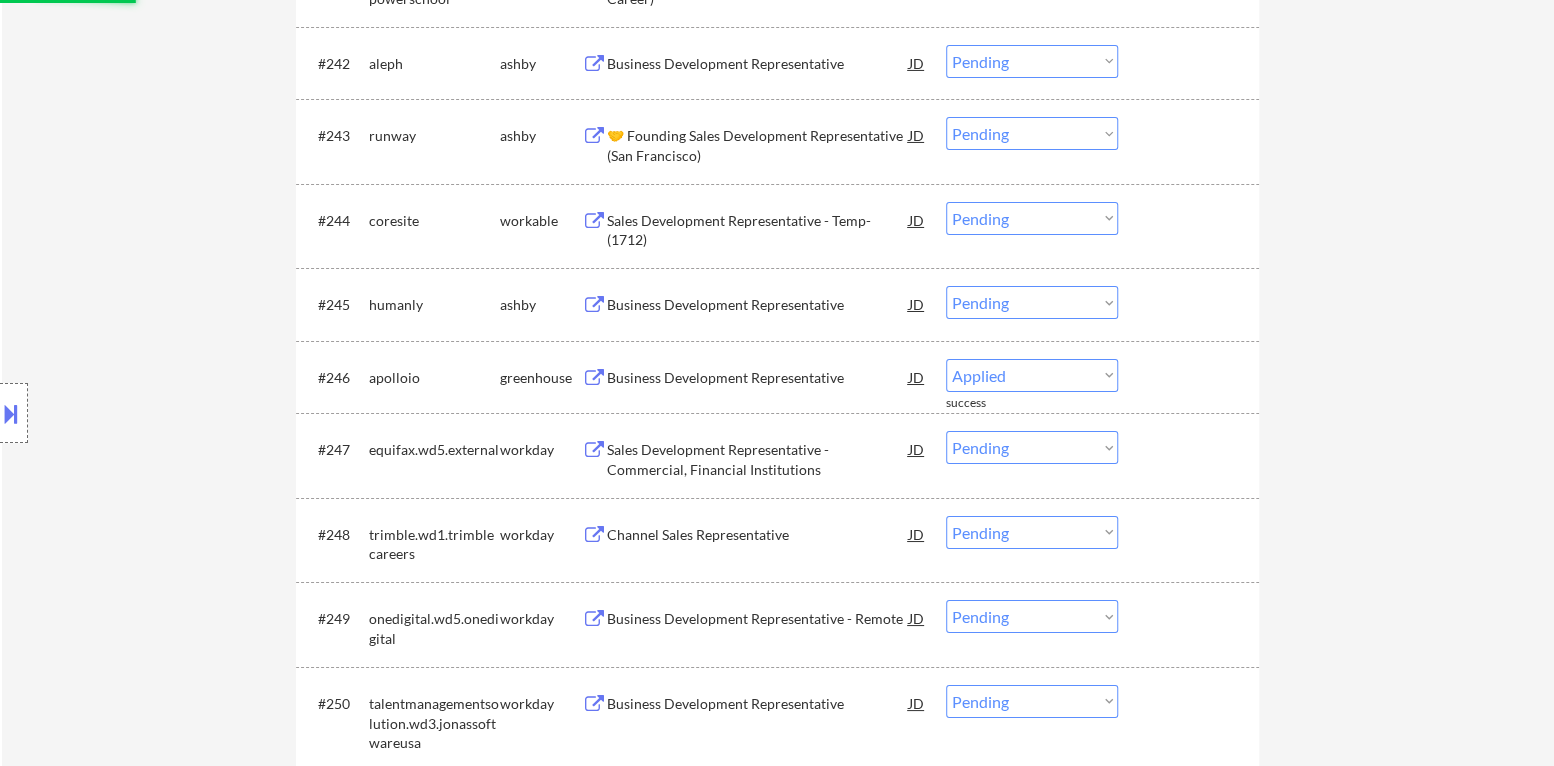 click on "Business Development Representative" at bounding box center [758, 305] 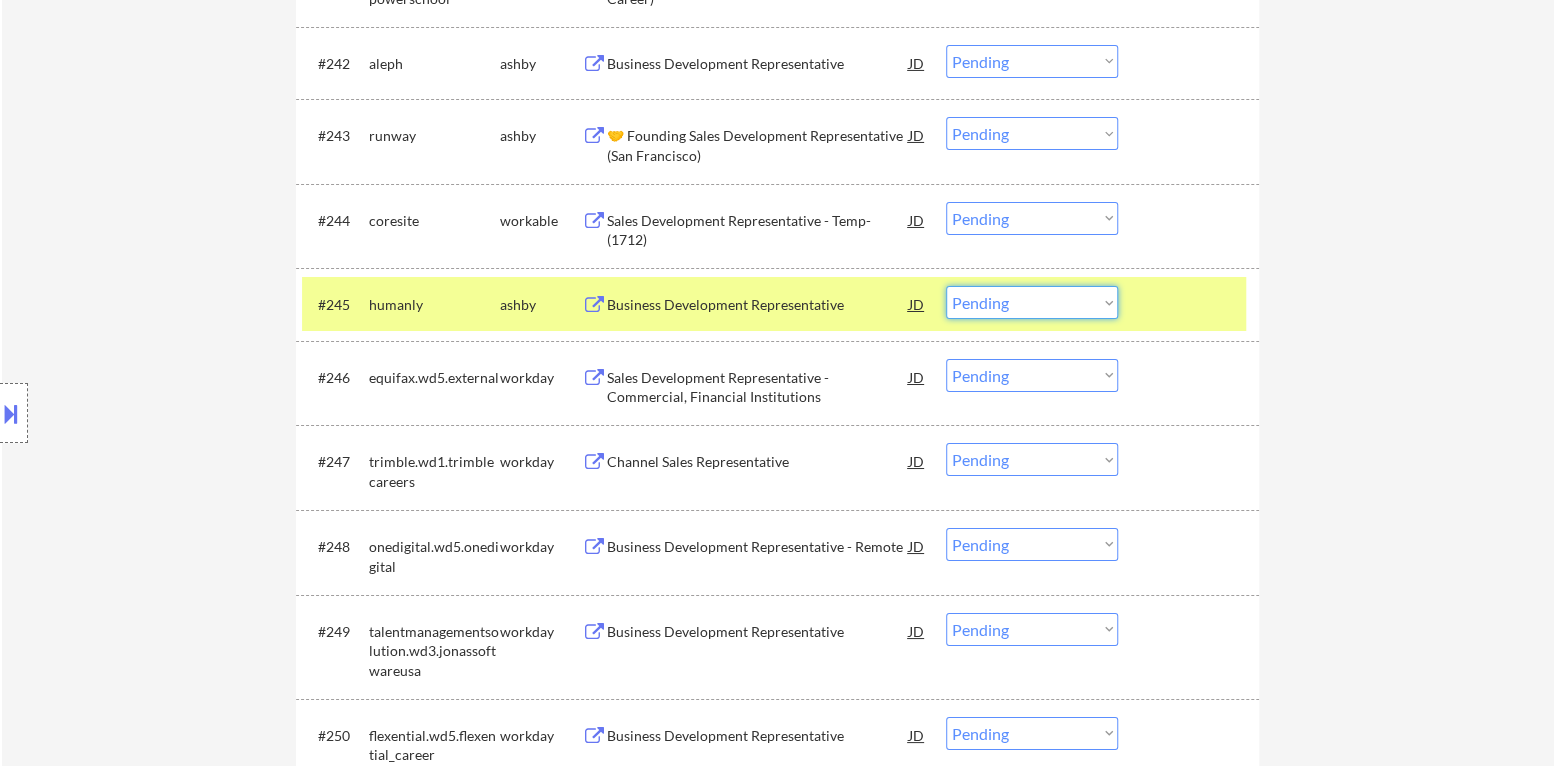 click on "Choose an option... Pending Applied Excluded (Questions) Excluded (Expired) Excluded (Location) Excluded (Bad Match) Excluded (Blocklist) Excluded (Salary) Excluded (Other)" at bounding box center (1032, 302) 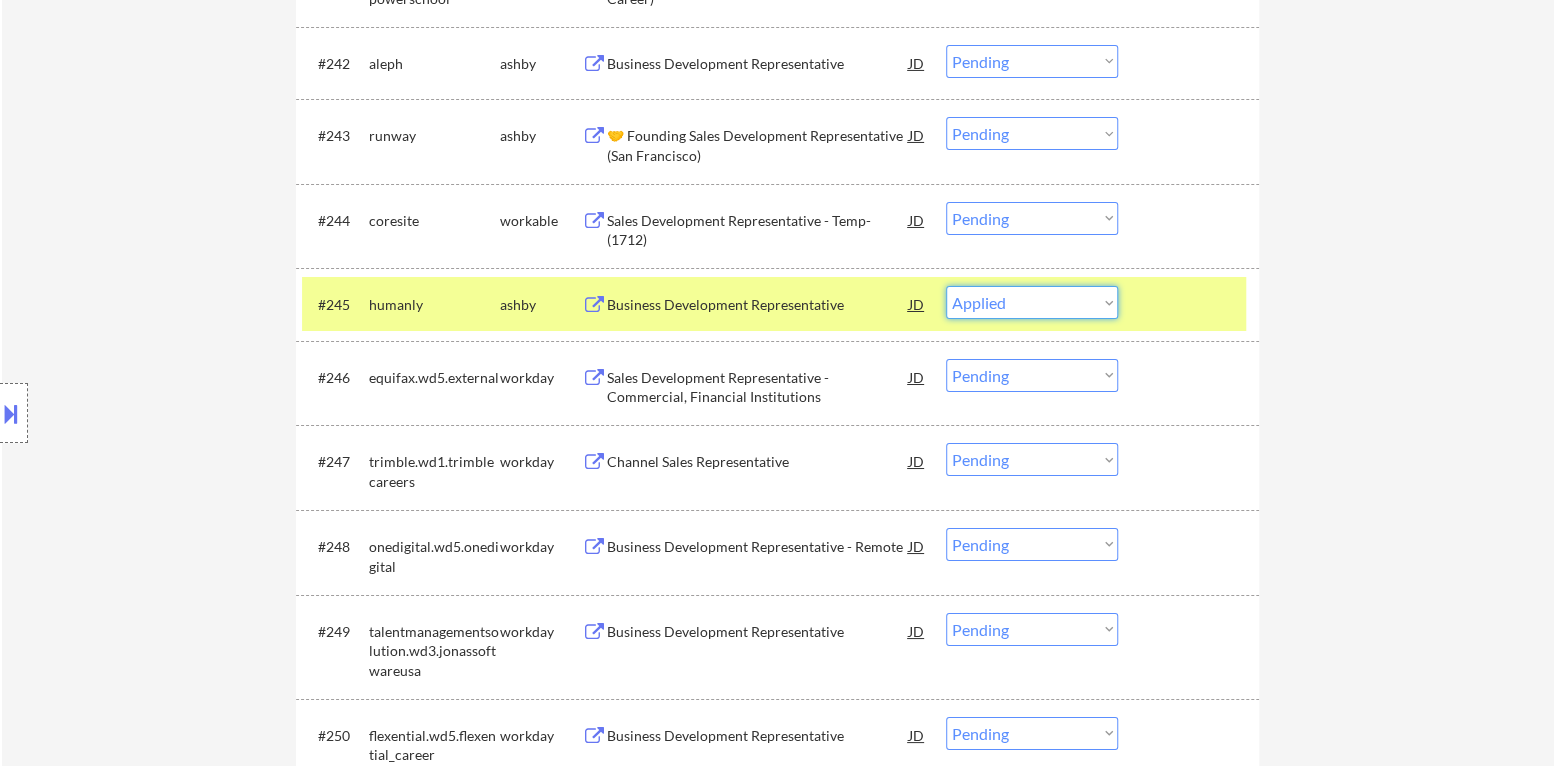click on "Choose an option... Pending Applied Excluded (Questions) Excluded (Expired) Excluded (Location) Excluded (Bad Match) Excluded (Blocklist) Excluded (Salary) Excluded (Other)" at bounding box center [1032, 302] 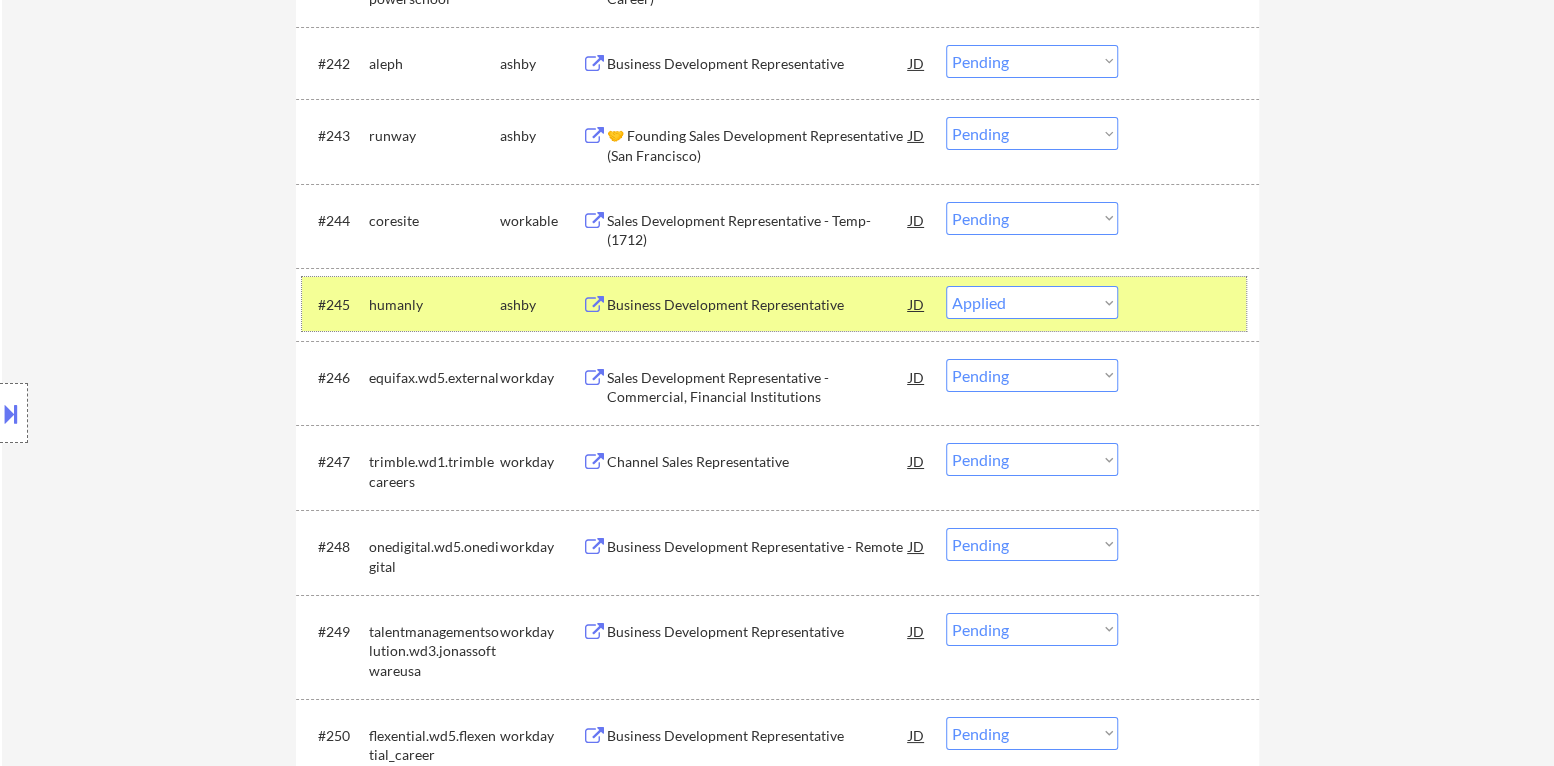 click at bounding box center [1191, 304] 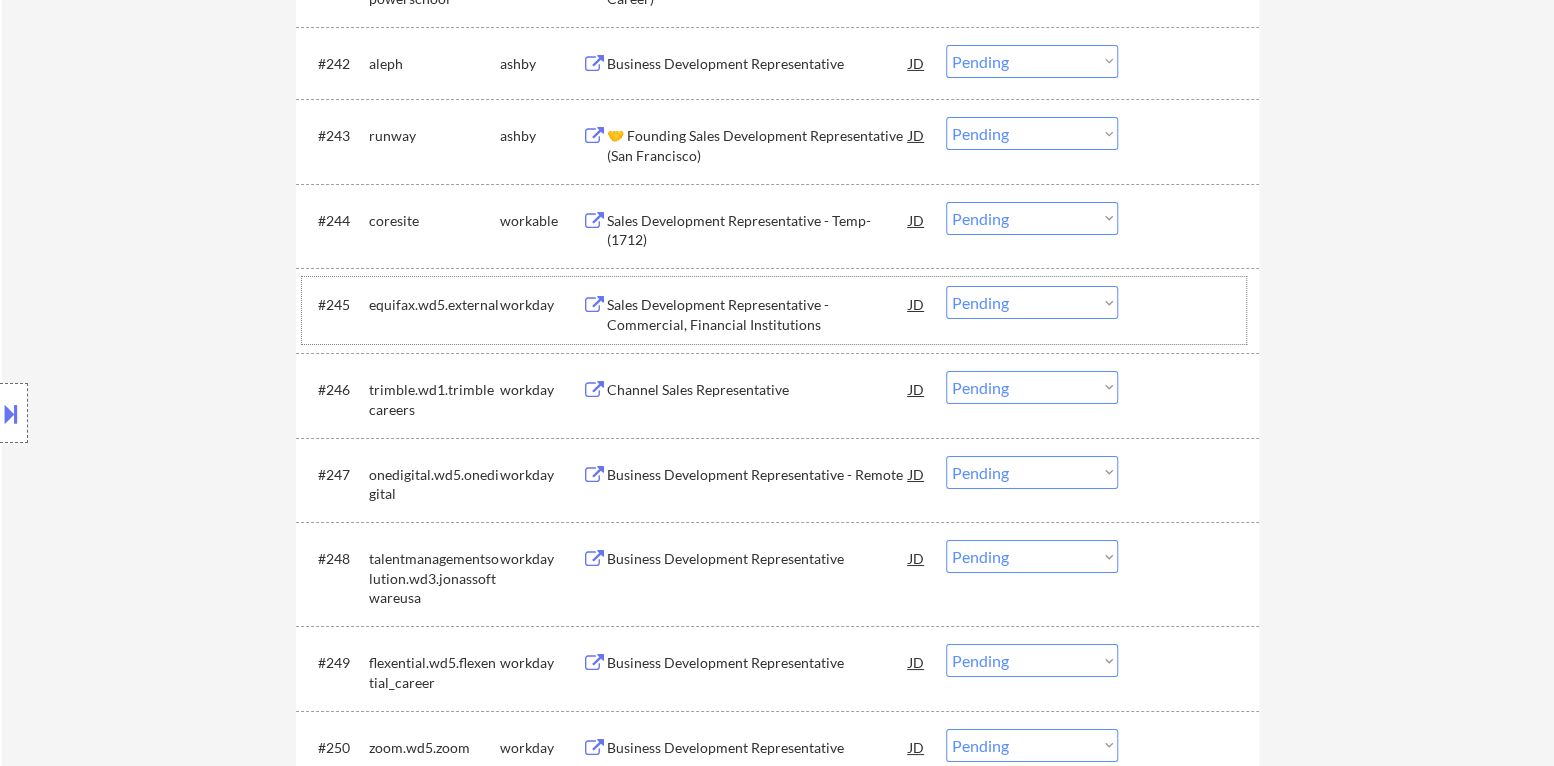 scroll, scrollTop: 3776, scrollLeft: 0, axis: vertical 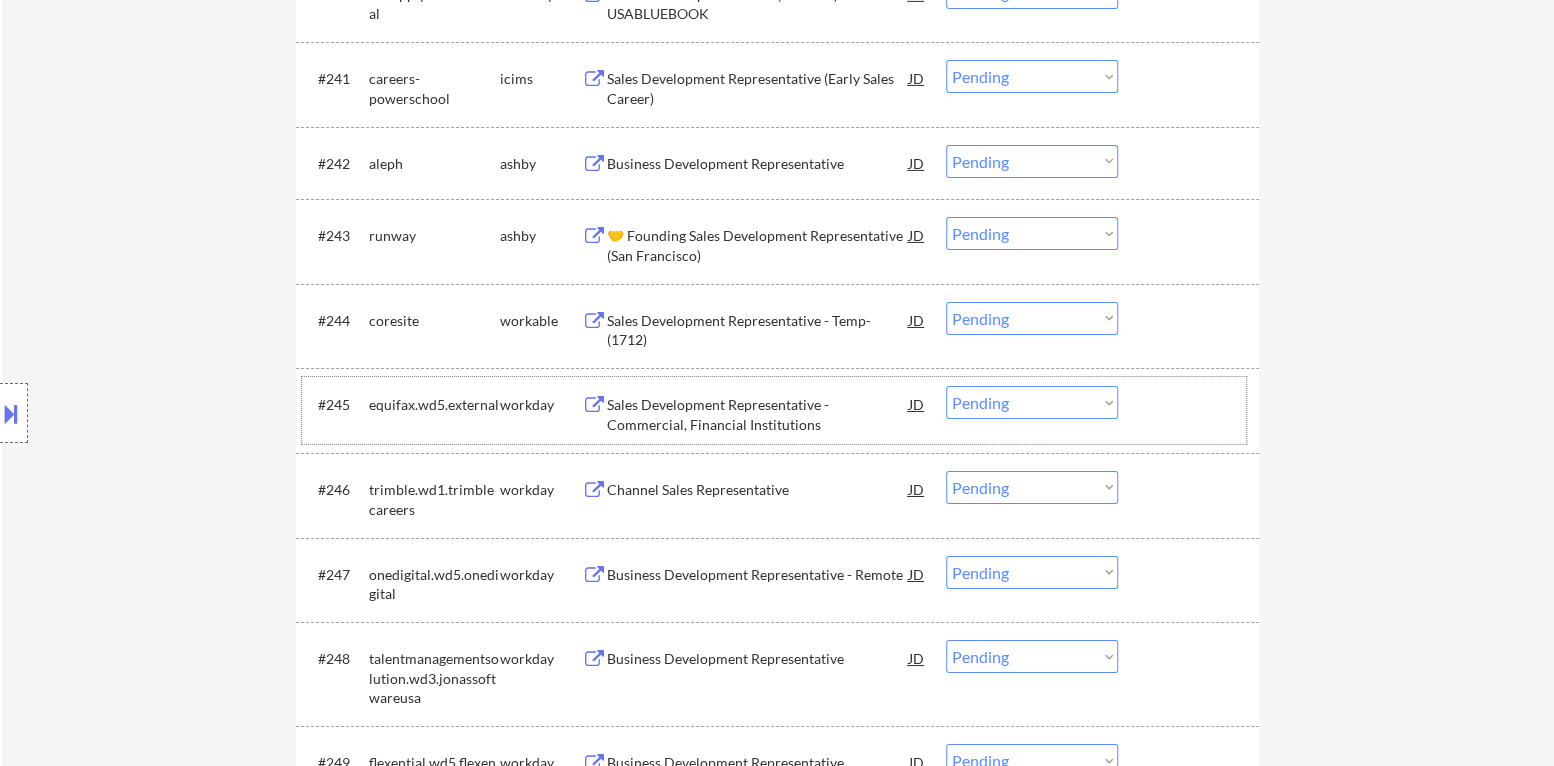 click on "Sales Development Representative - Temp- (1712)" at bounding box center (758, 330) 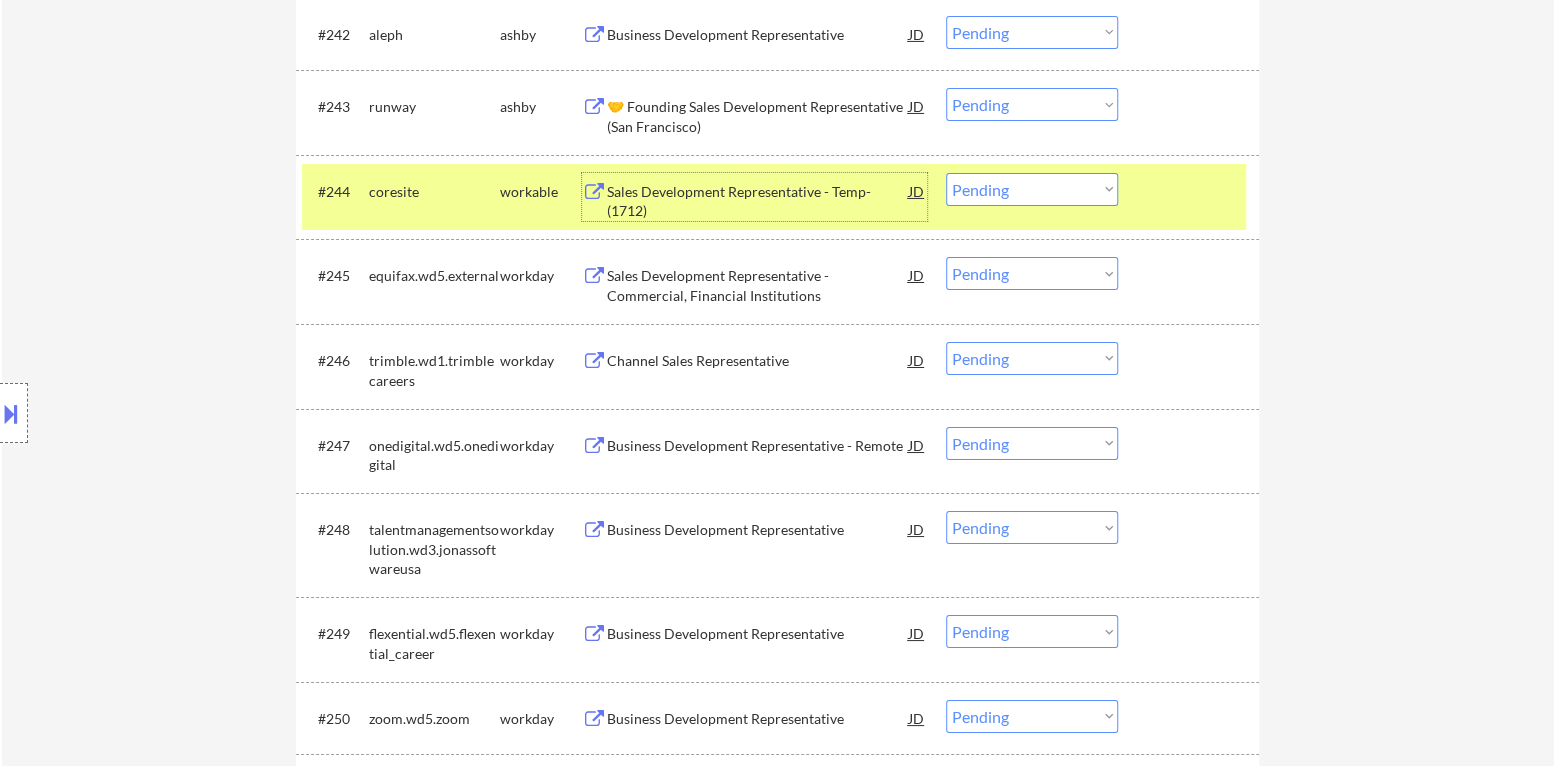 scroll, scrollTop: 3992, scrollLeft: 0, axis: vertical 